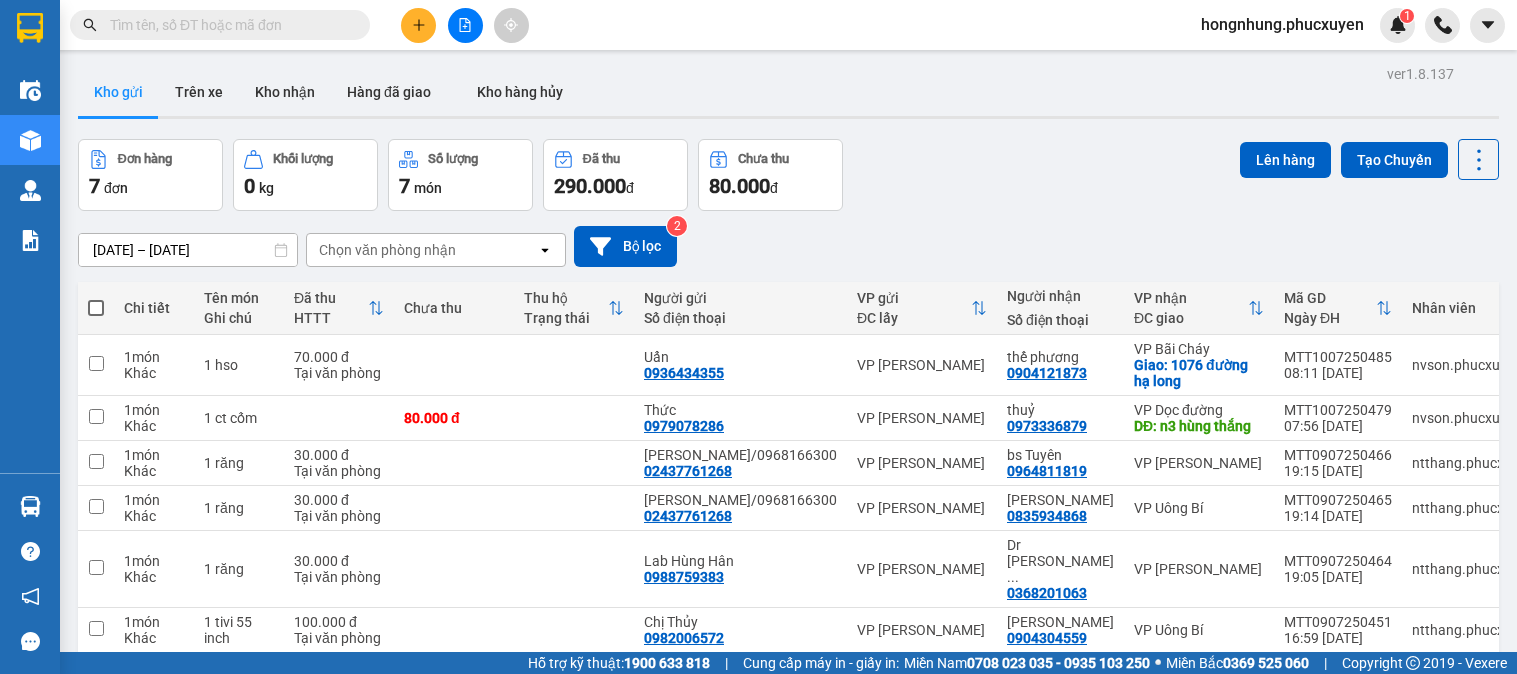 scroll, scrollTop: 0, scrollLeft: 0, axis: both 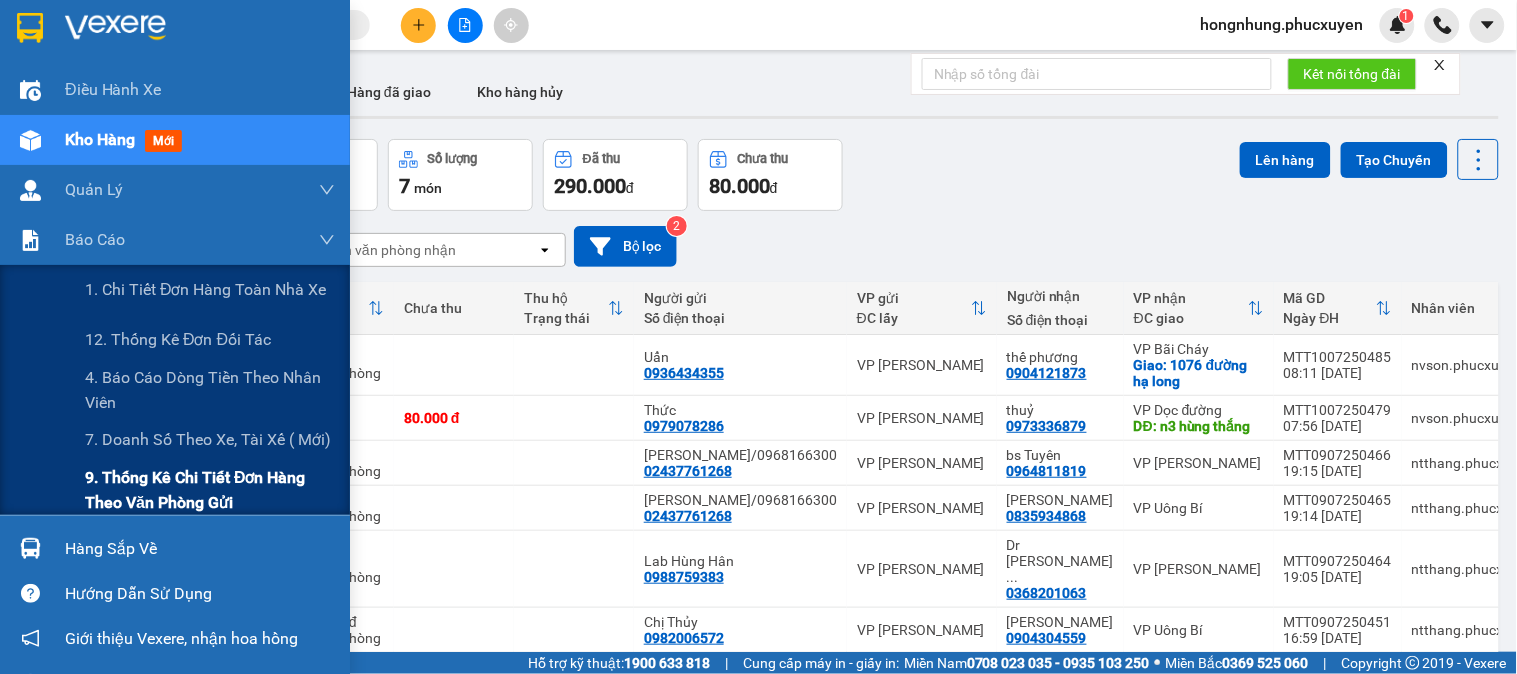 click on "9. Thống kê chi tiết đơn hàng theo văn phòng gửi" at bounding box center (210, 490) 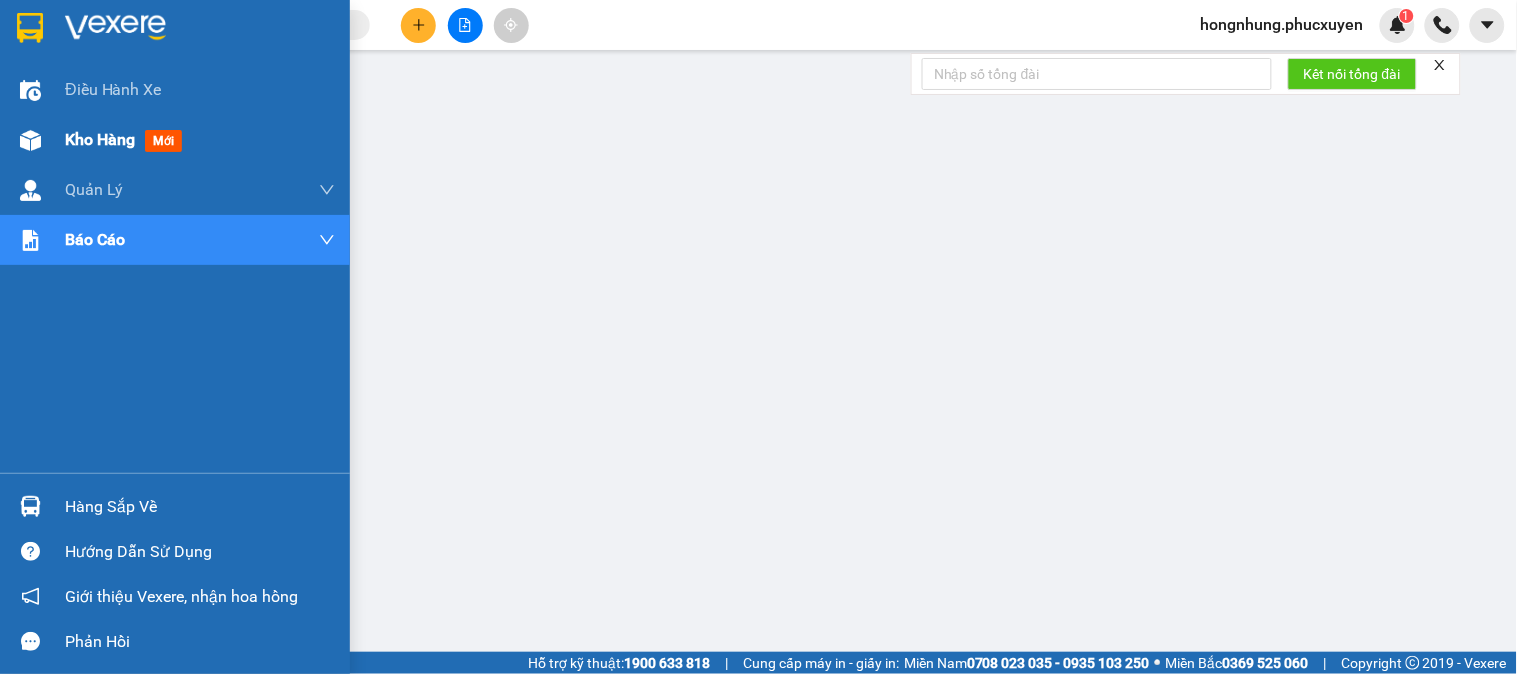 click at bounding box center (30, 140) 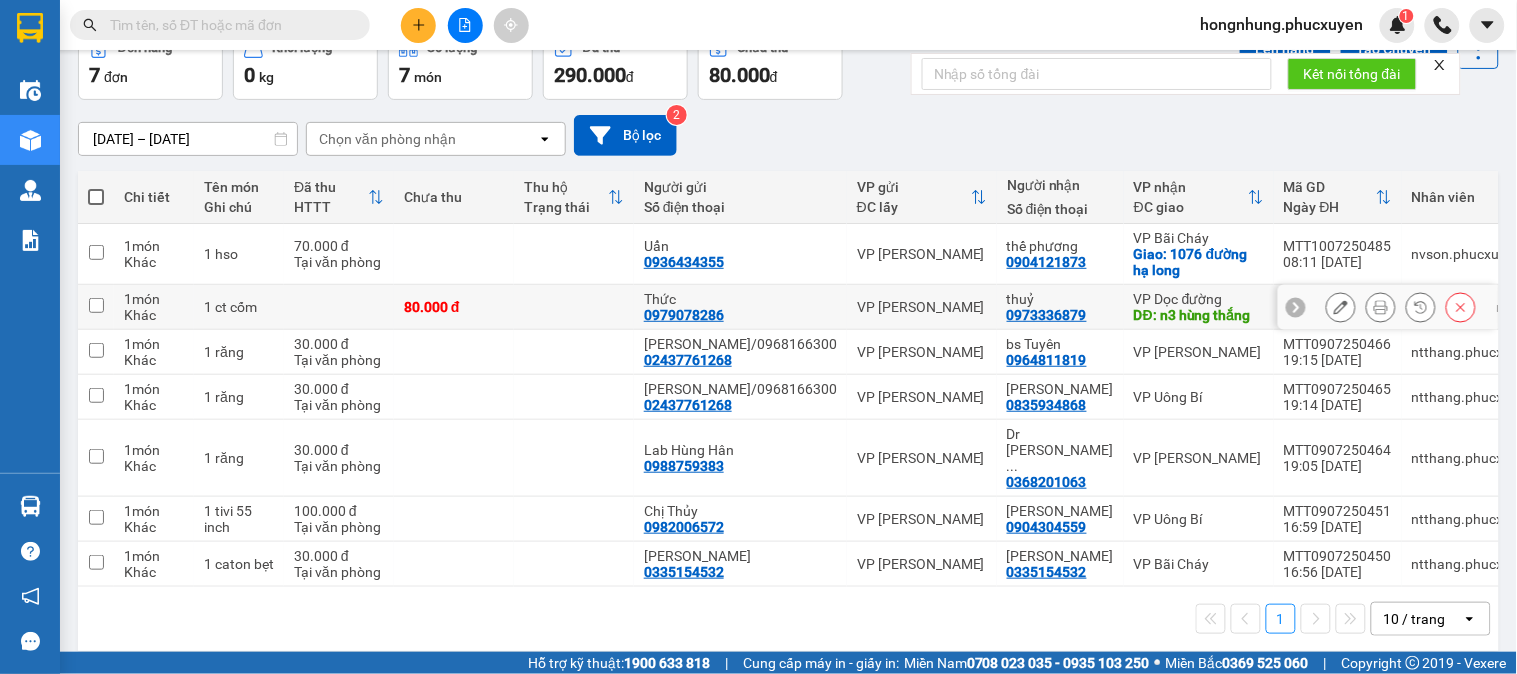 scroll, scrollTop: 128, scrollLeft: 0, axis: vertical 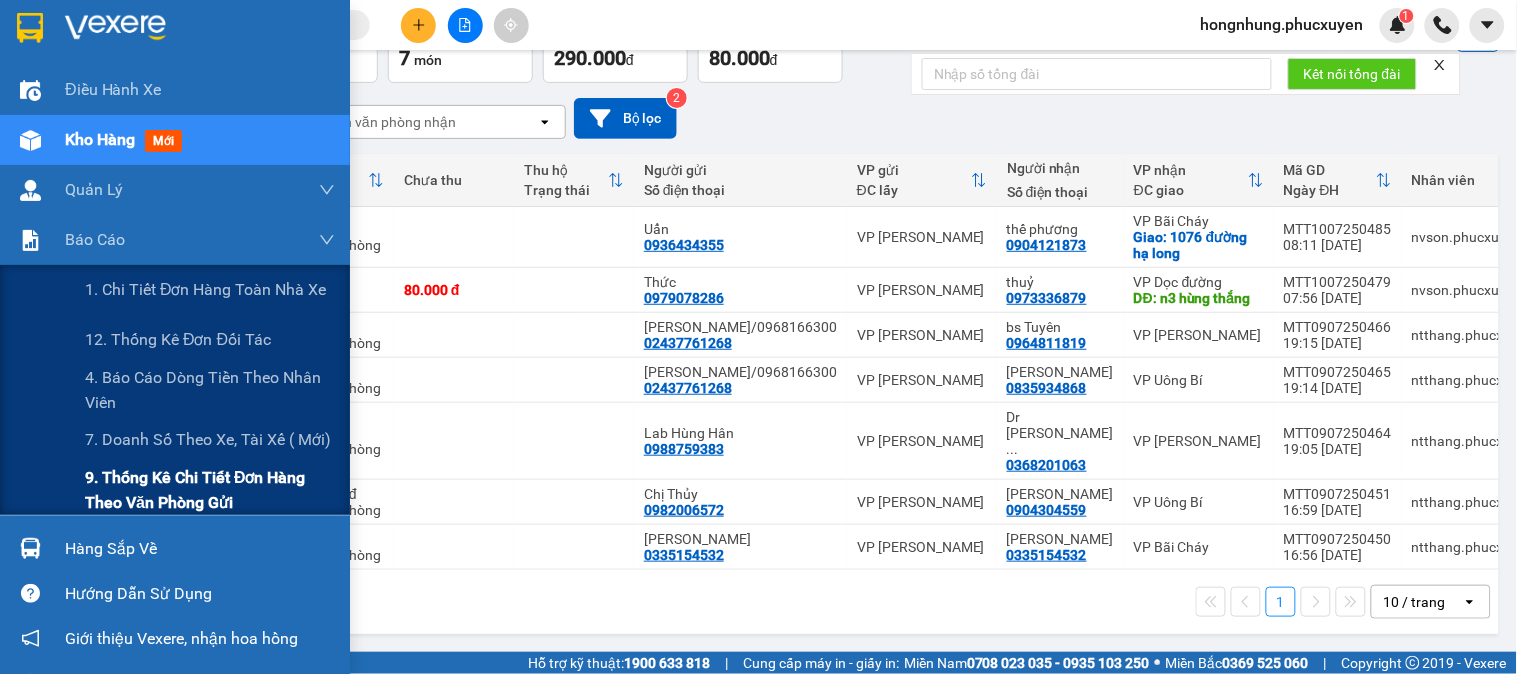 click on "9. Thống kê chi tiết đơn hàng theo văn phòng gửi" at bounding box center [210, 490] 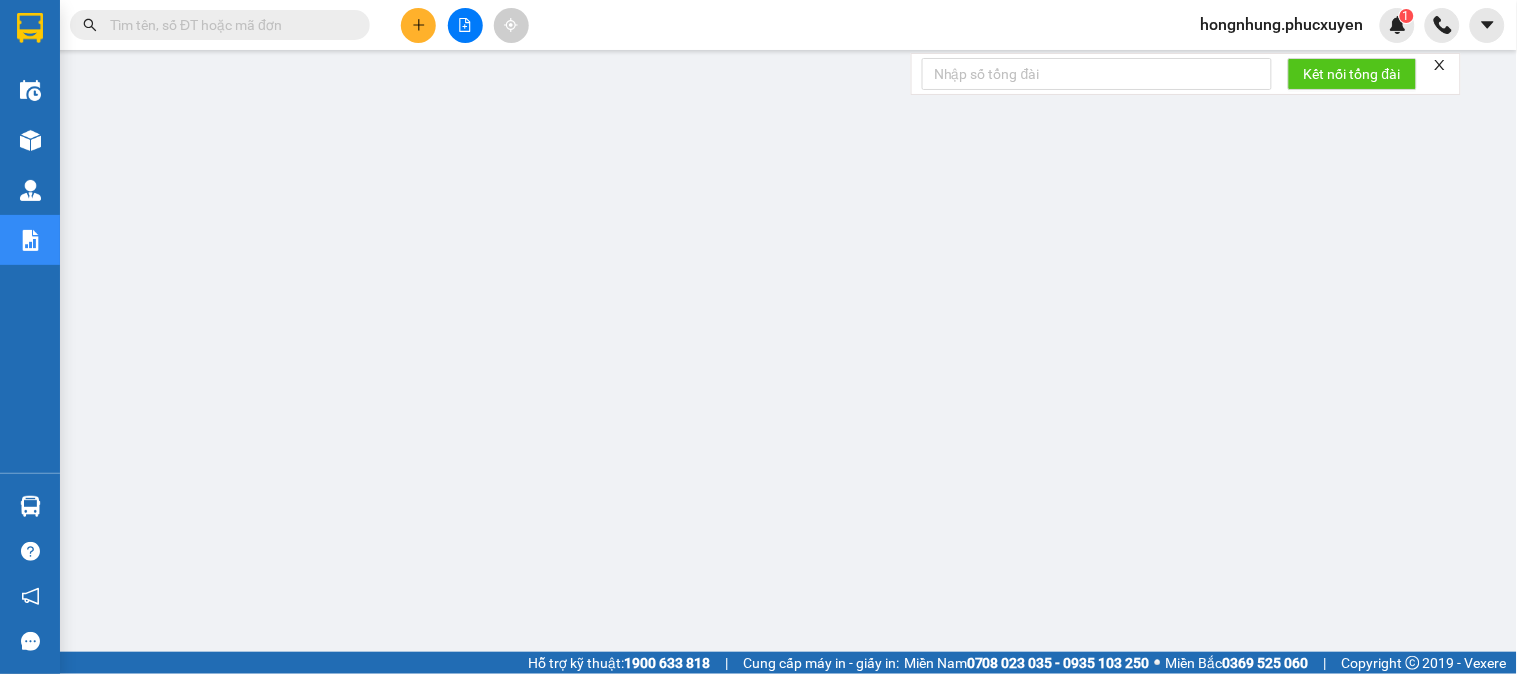 scroll, scrollTop: 0, scrollLeft: 0, axis: both 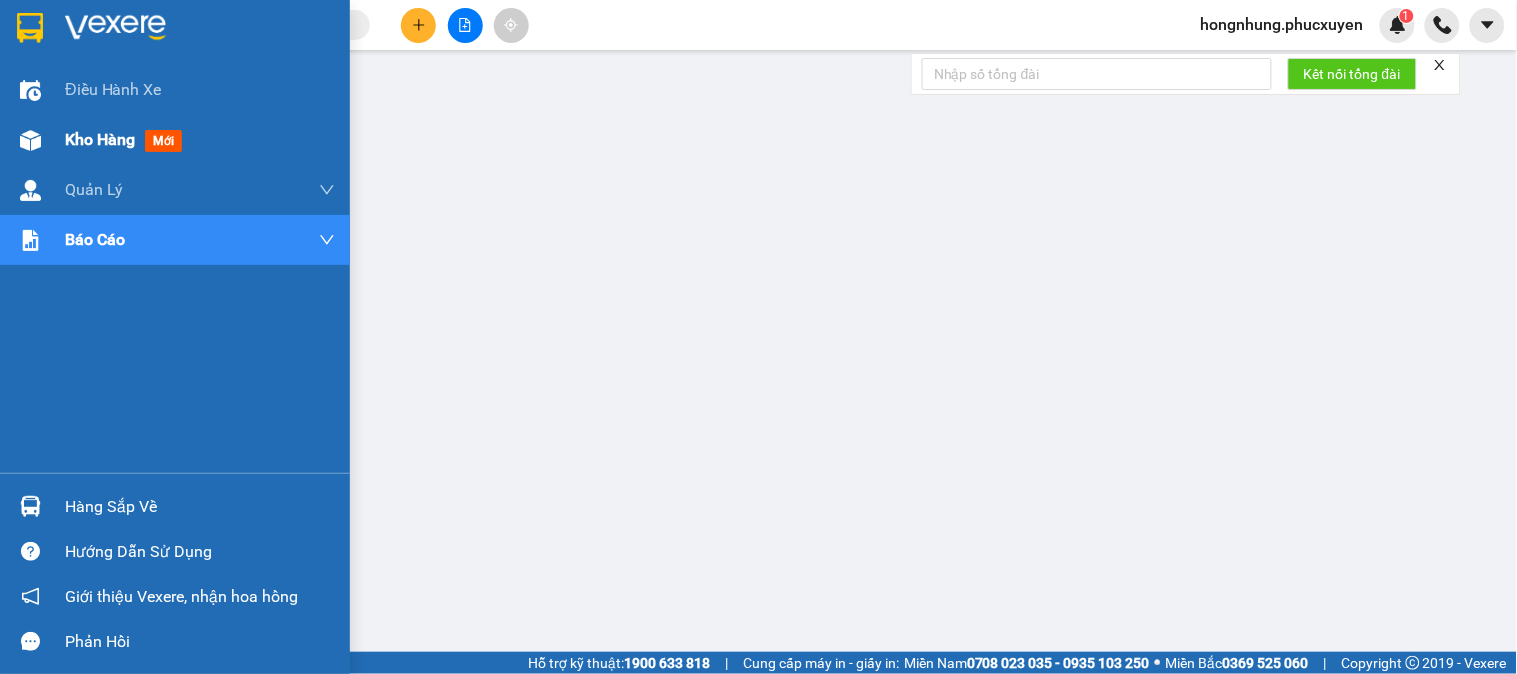 click at bounding box center (30, 140) 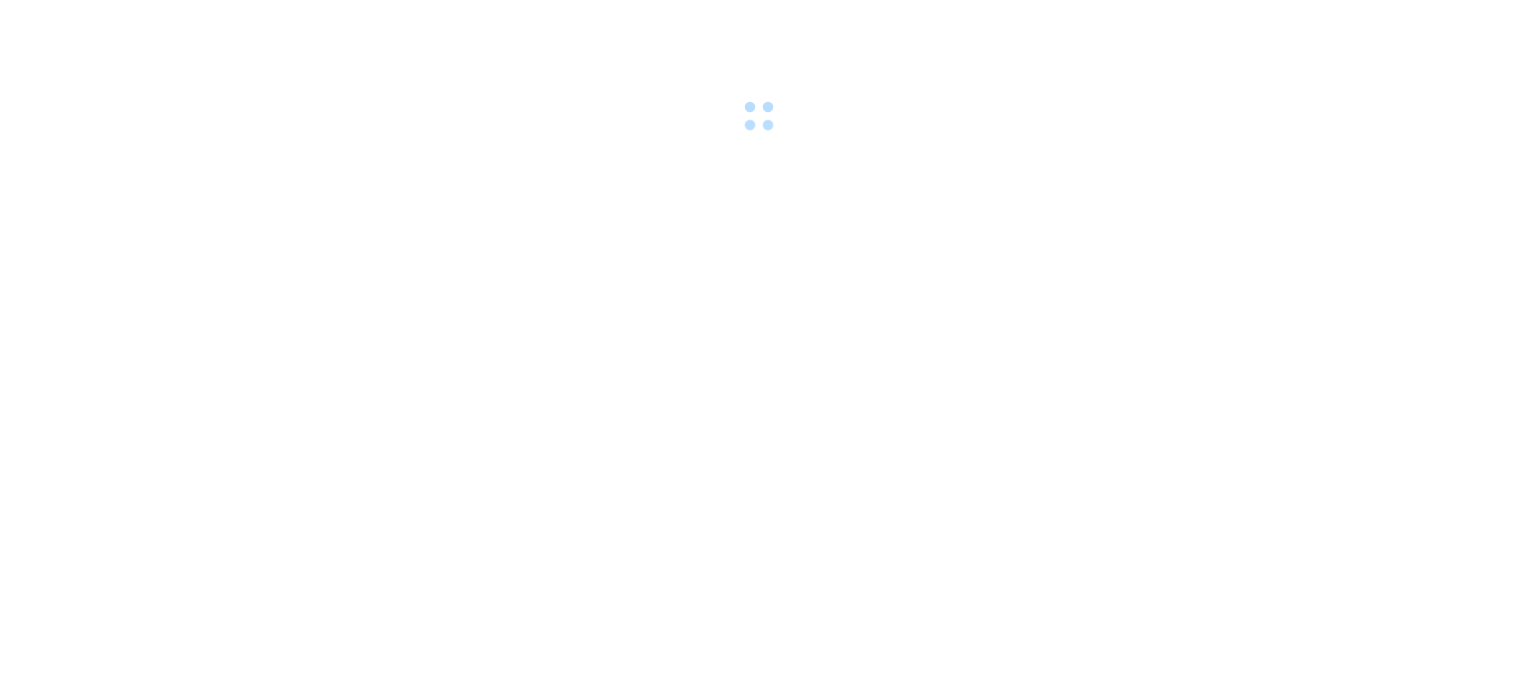 scroll, scrollTop: 0, scrollLeft: 0, axis: both 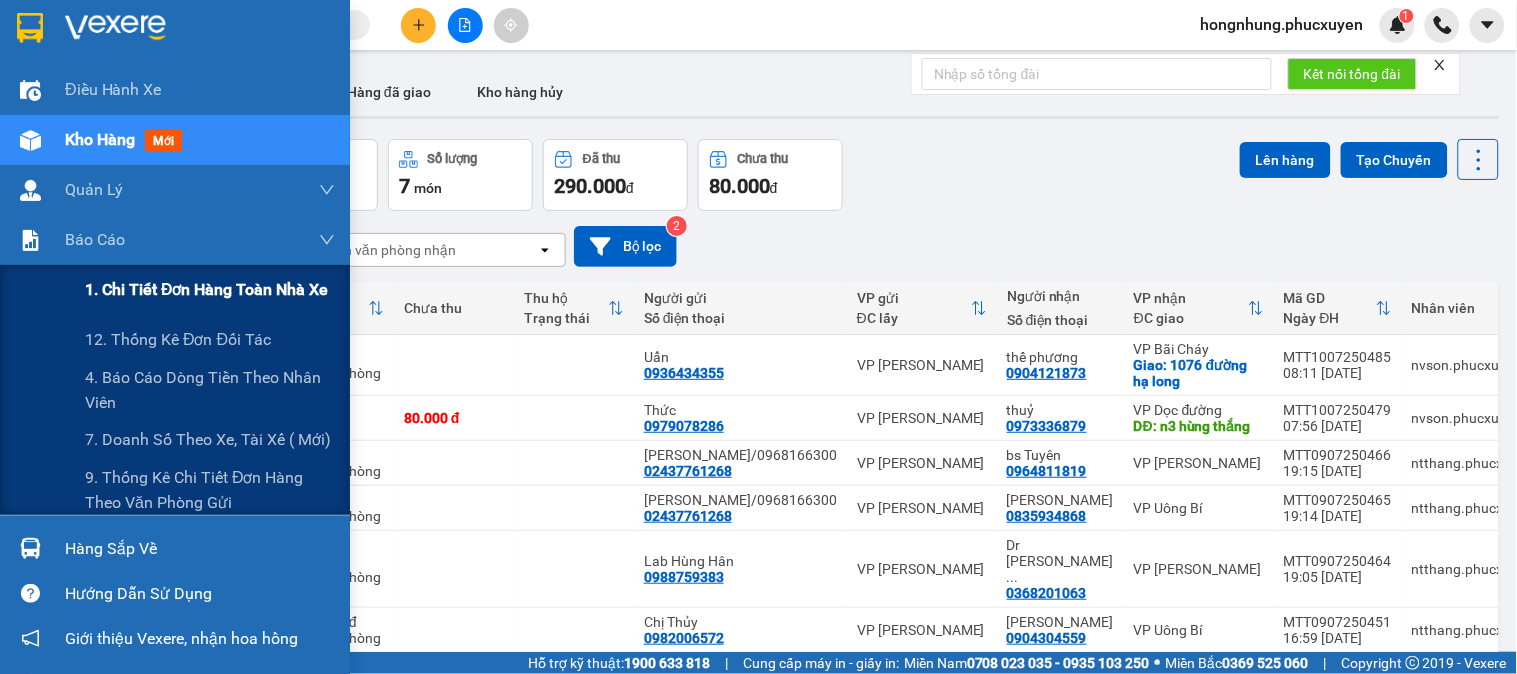 click on "1. Chi tiết đơn hàng toàn nhà xe" at bounding box center (210, 290) 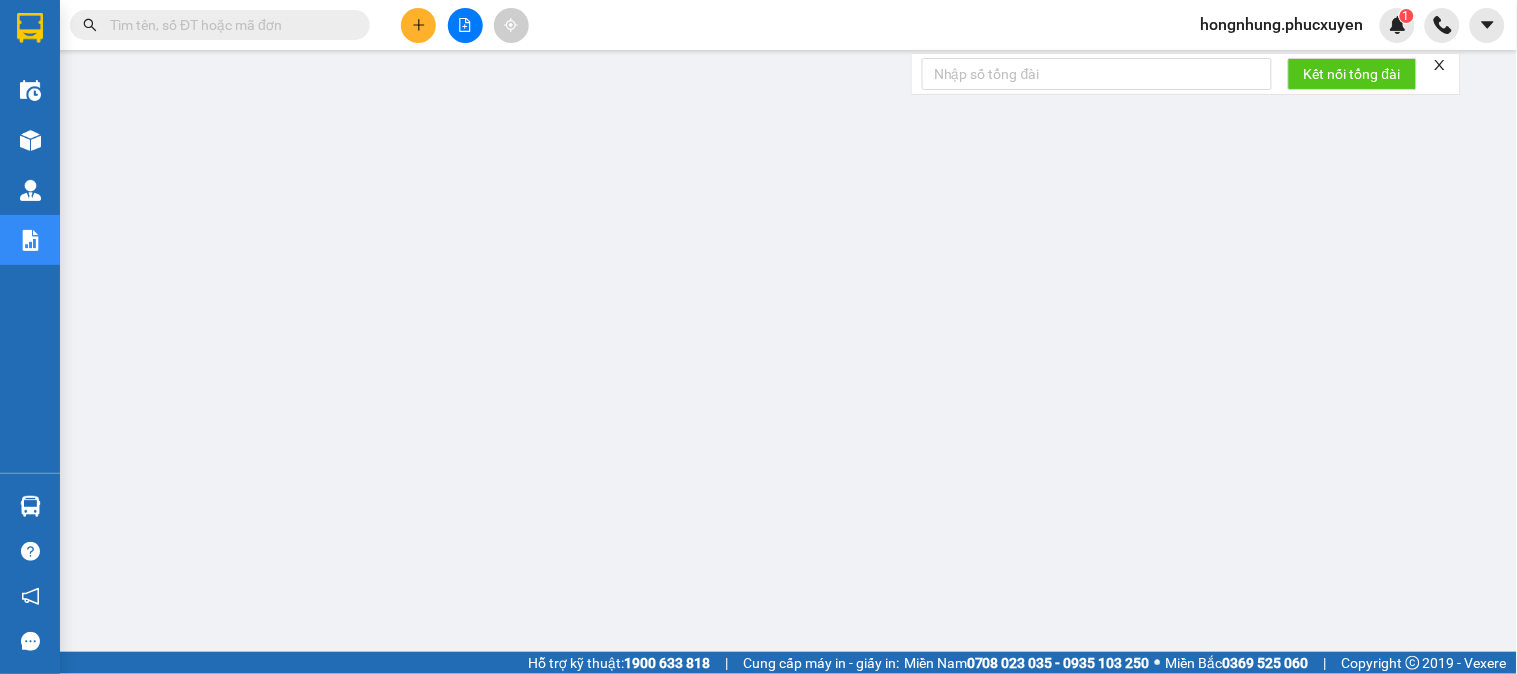 scroll, scrollTop: 178, scrollLeft: 0, axis: vertical 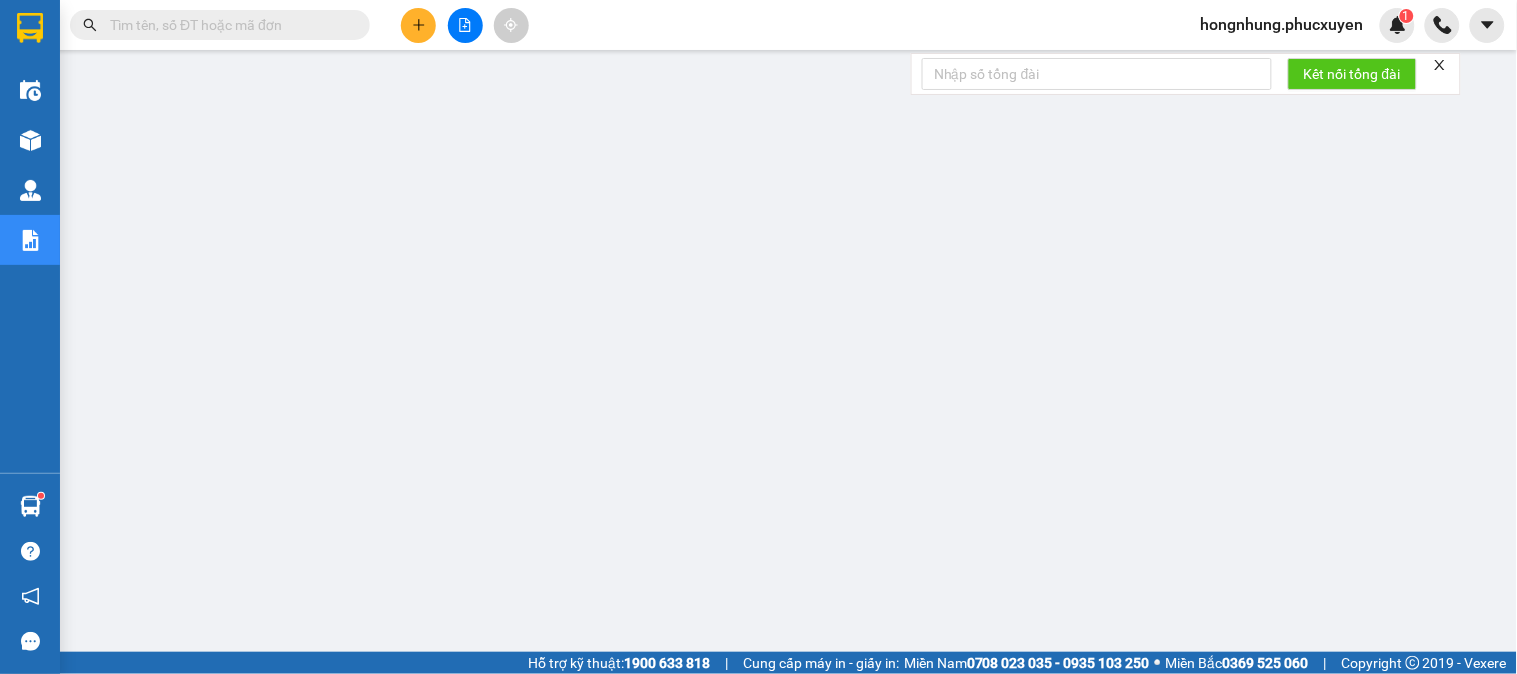 click 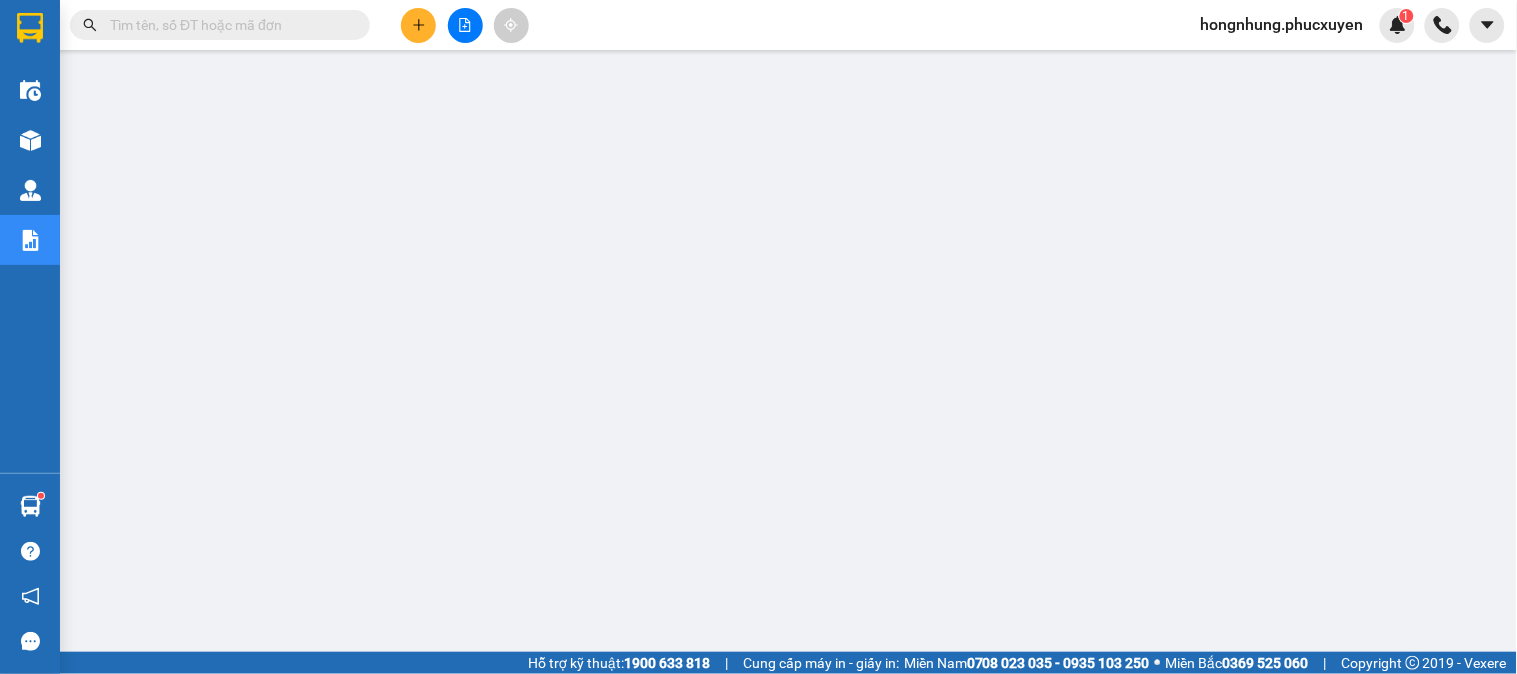 scroll, scrollTop: 0, scrollLeft: 0, axis: both 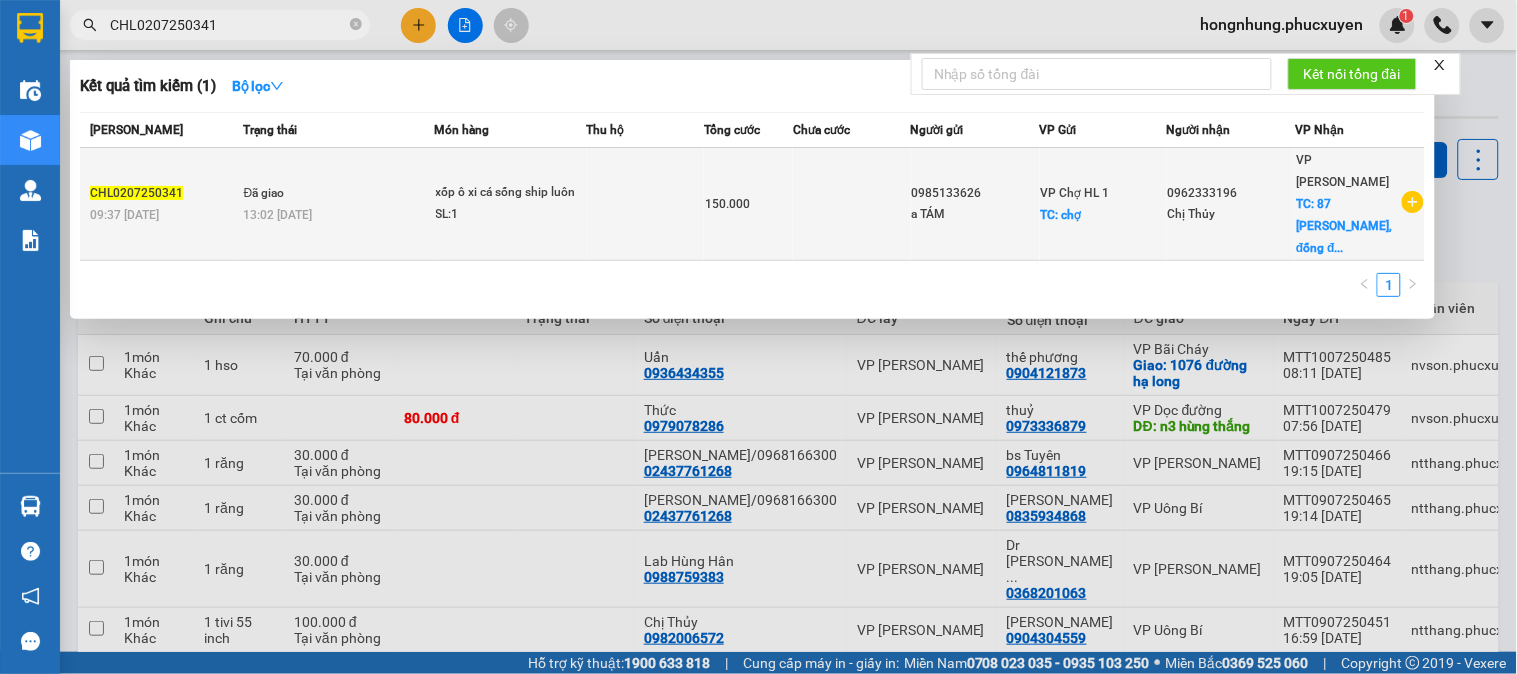 type on "CHL0207250341" 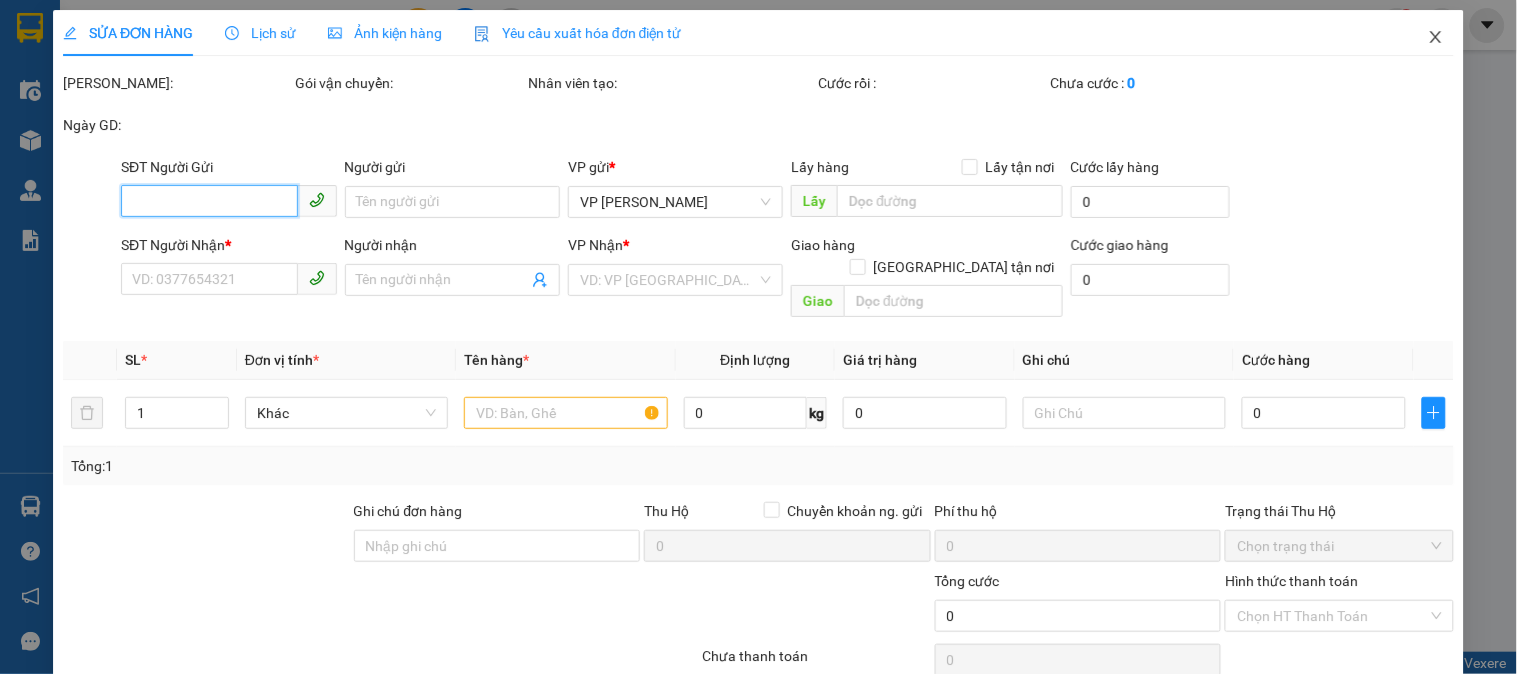 type on "0985133626" 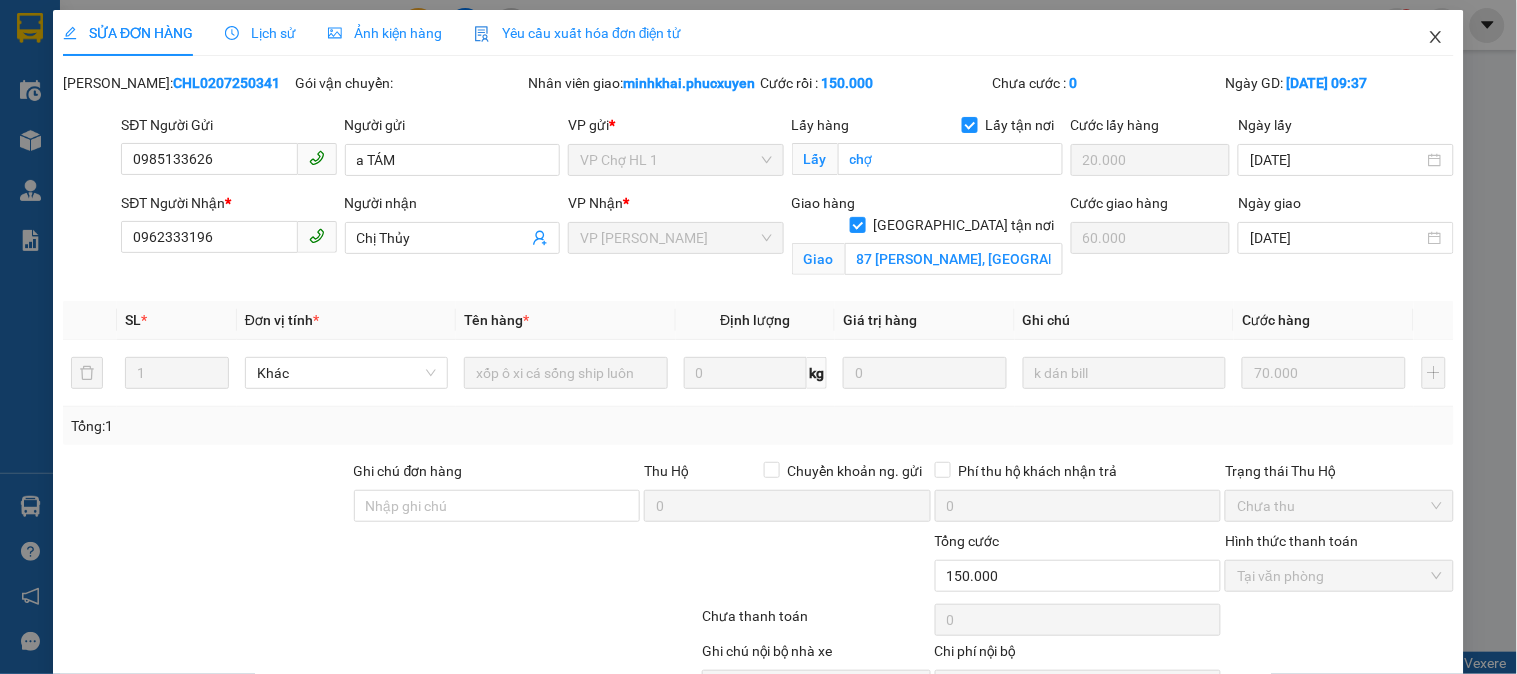 drag, startPoint x: 1423, startPoint y: 37, endPoint x: 1212, endPoint y: 0, distance: 214.21951 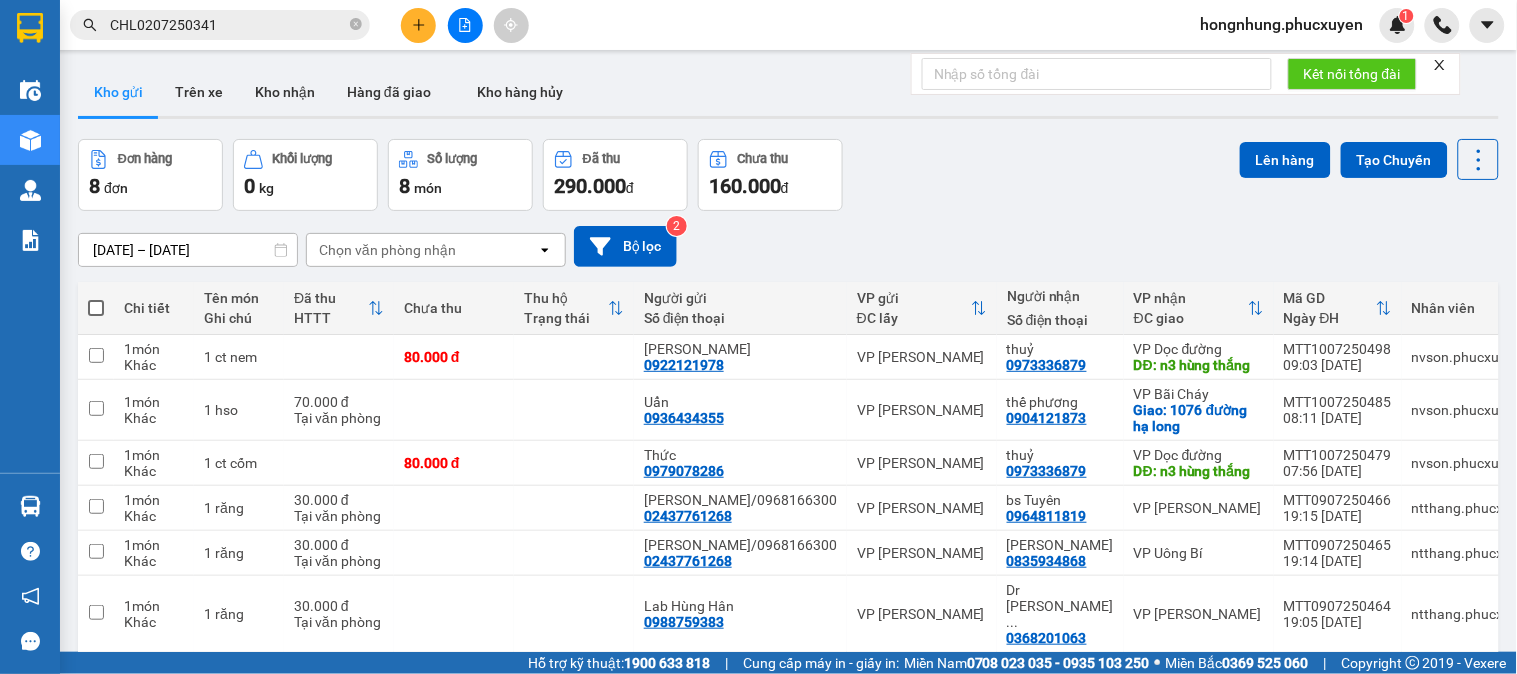 drag, startPoint x: 354, startPoint y: 21, endPoint x: 283, endPoint y: 28, distance: 71.34424 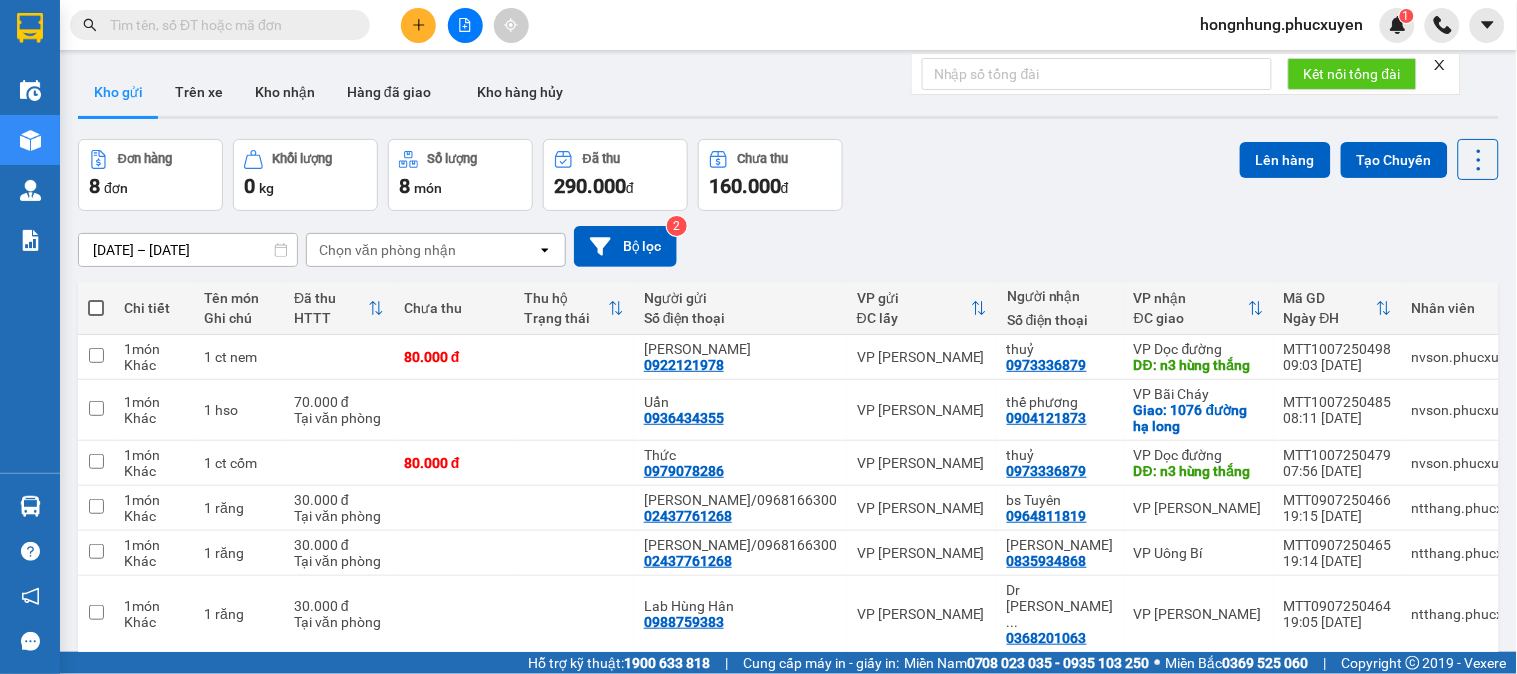 paste on "CHL0207250360" 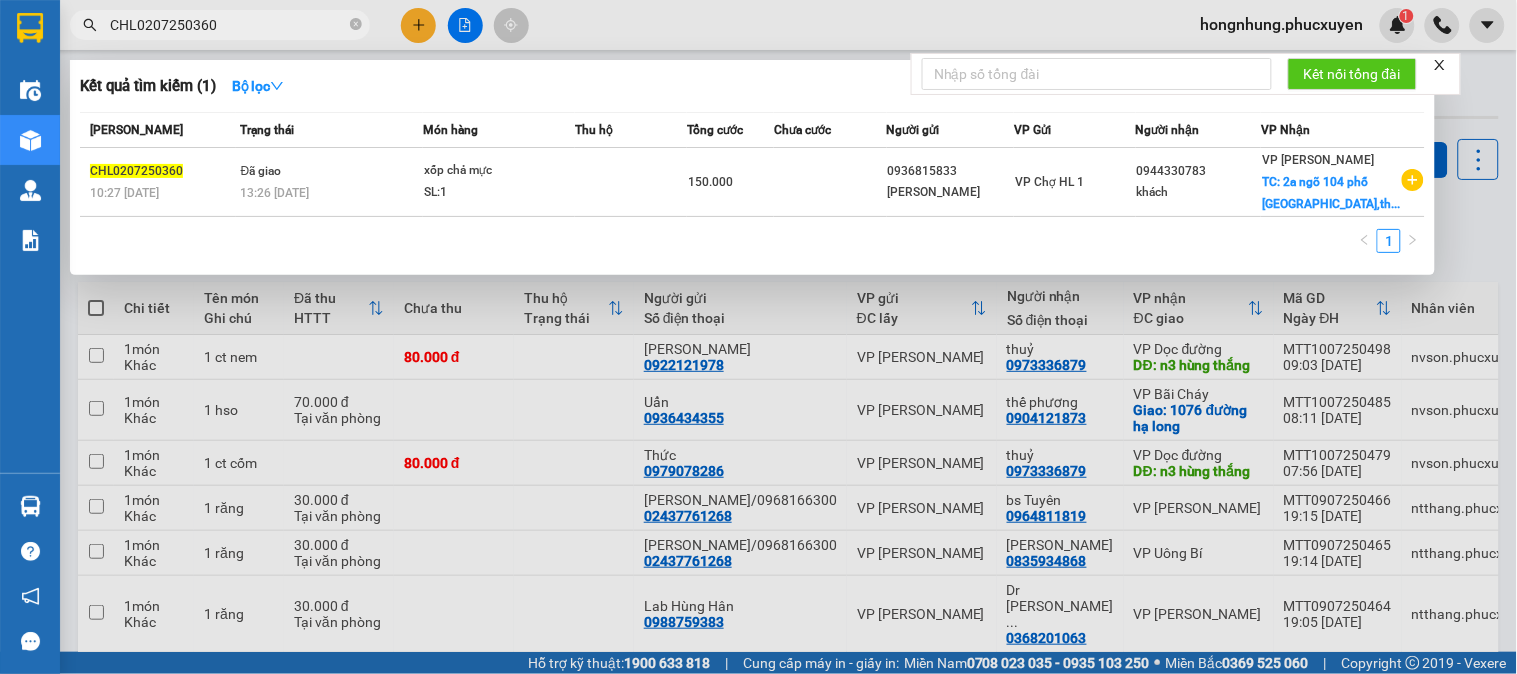 type on "CHL0207250360" 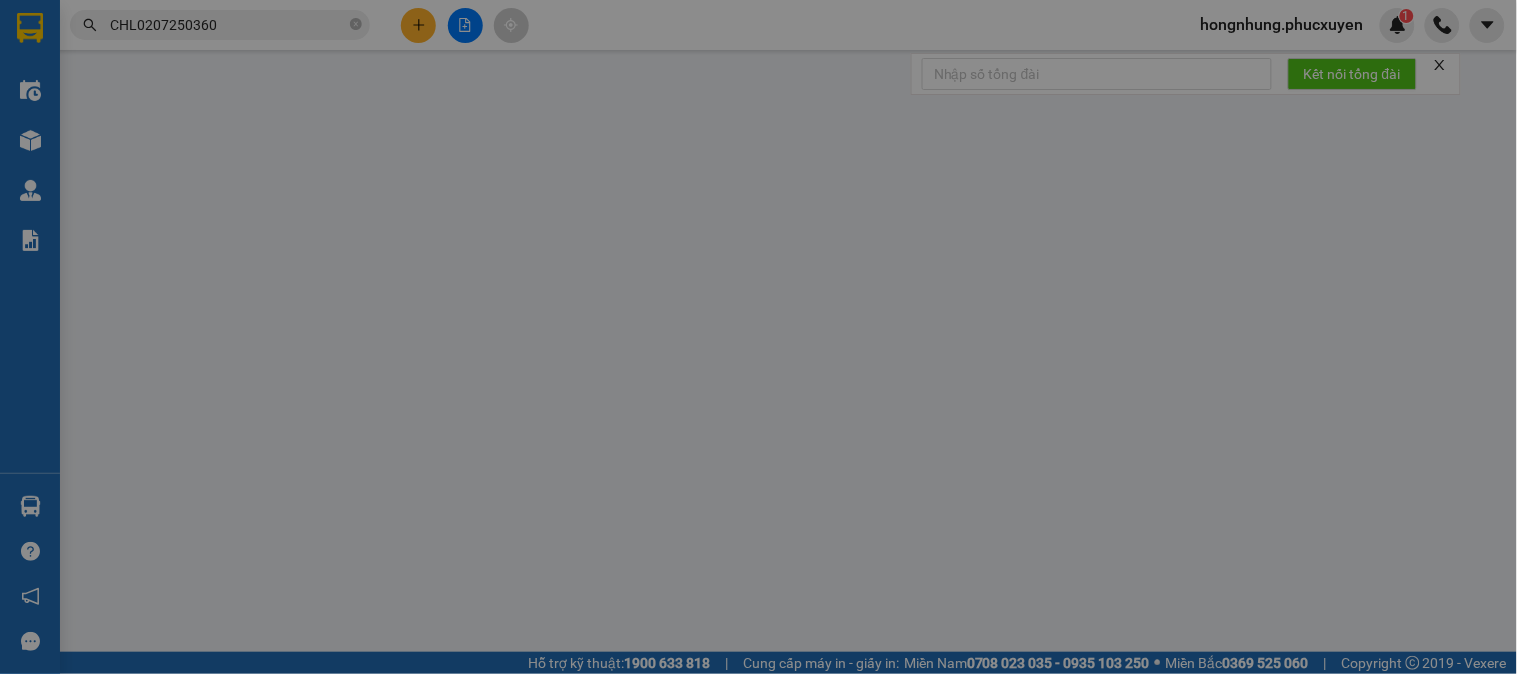 type on "0936815833" 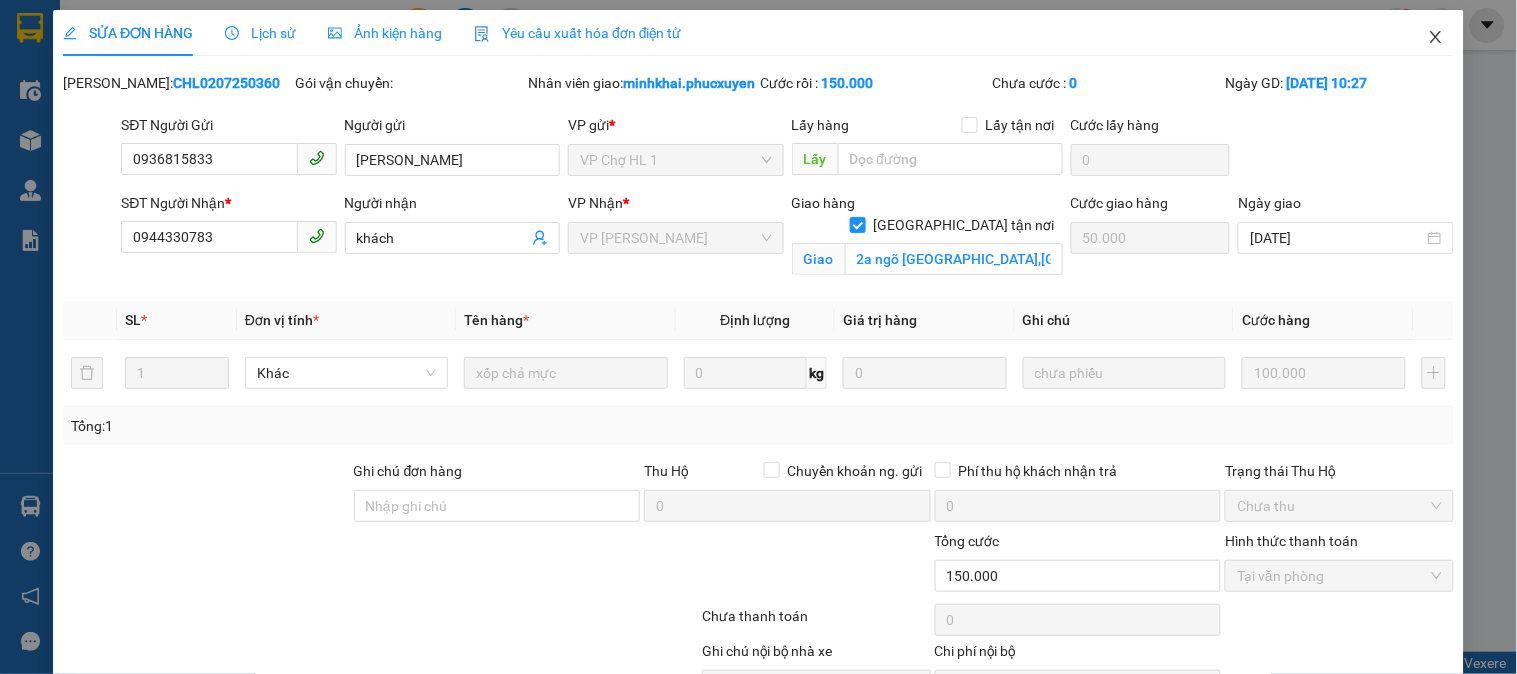 click 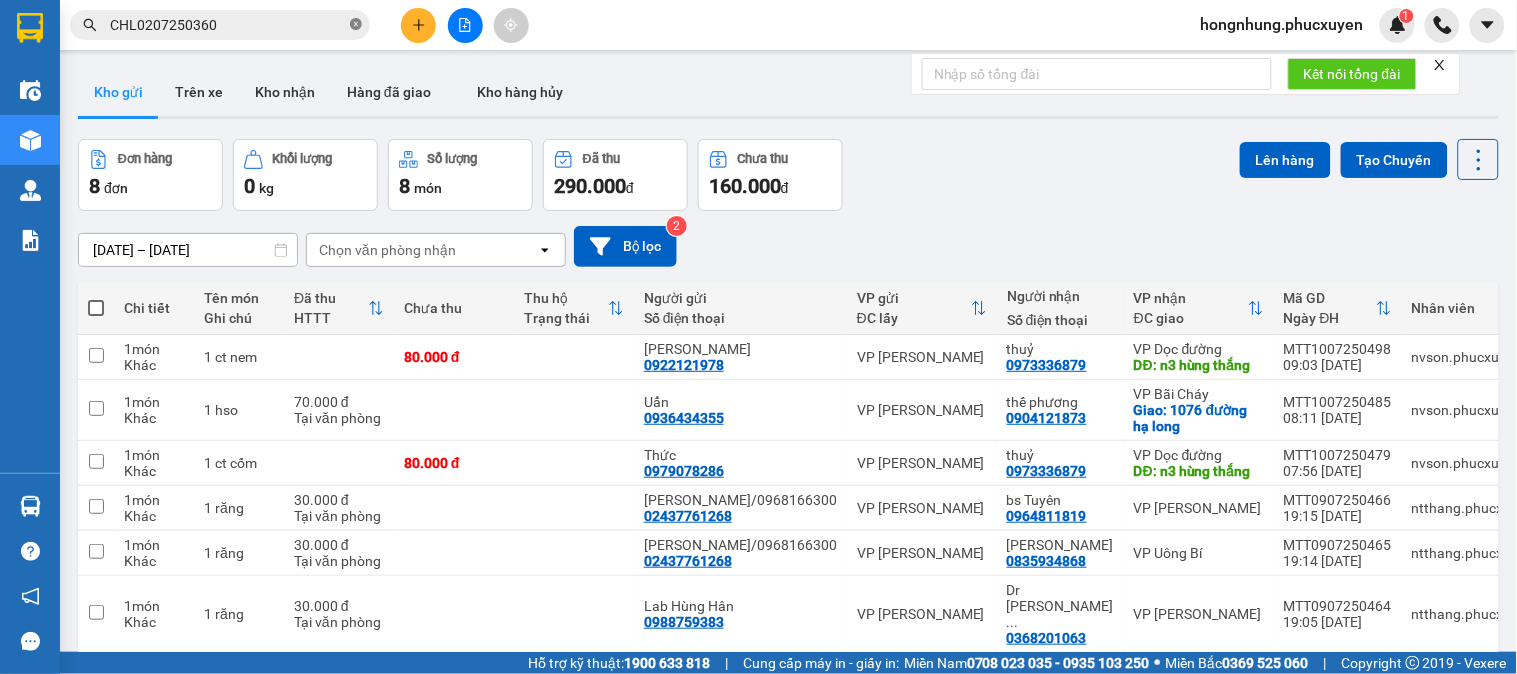click 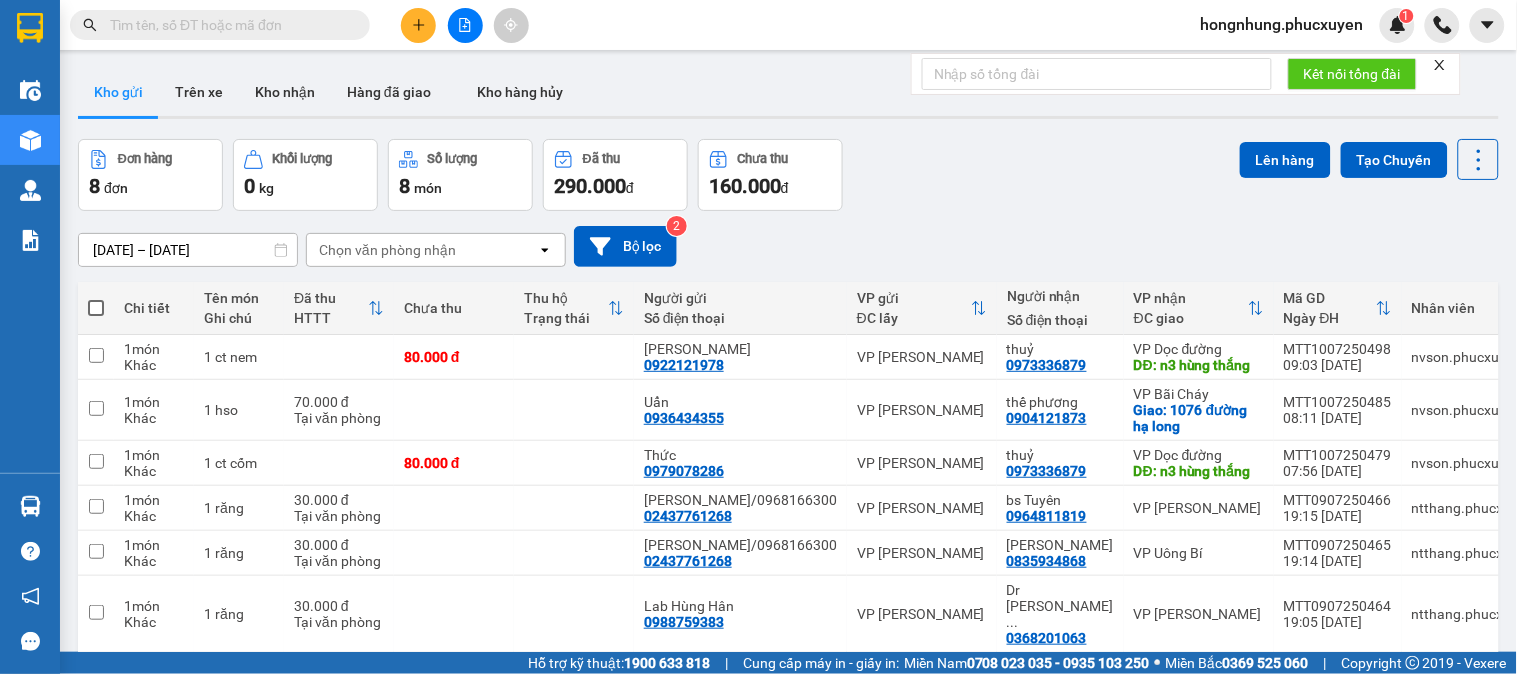 paste on "C30207250376" 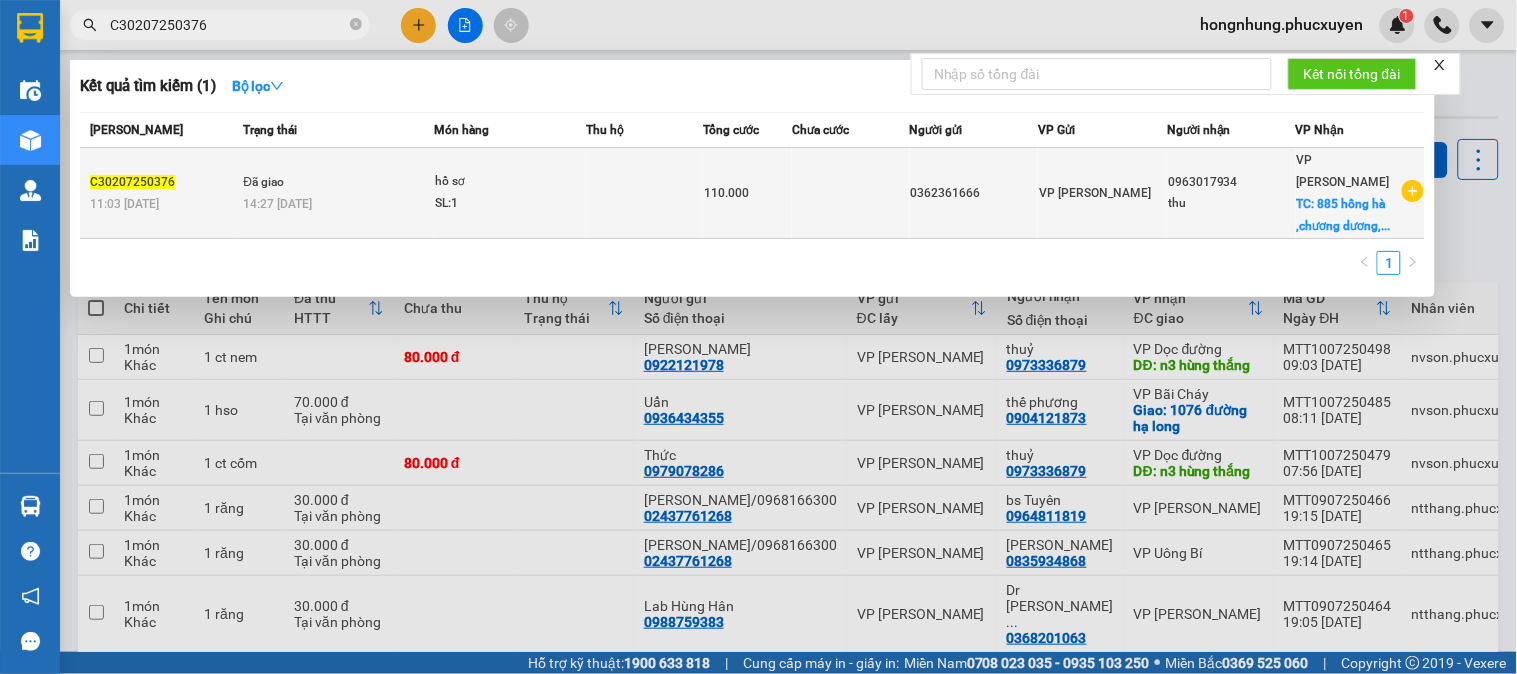 type on "C30207250376" 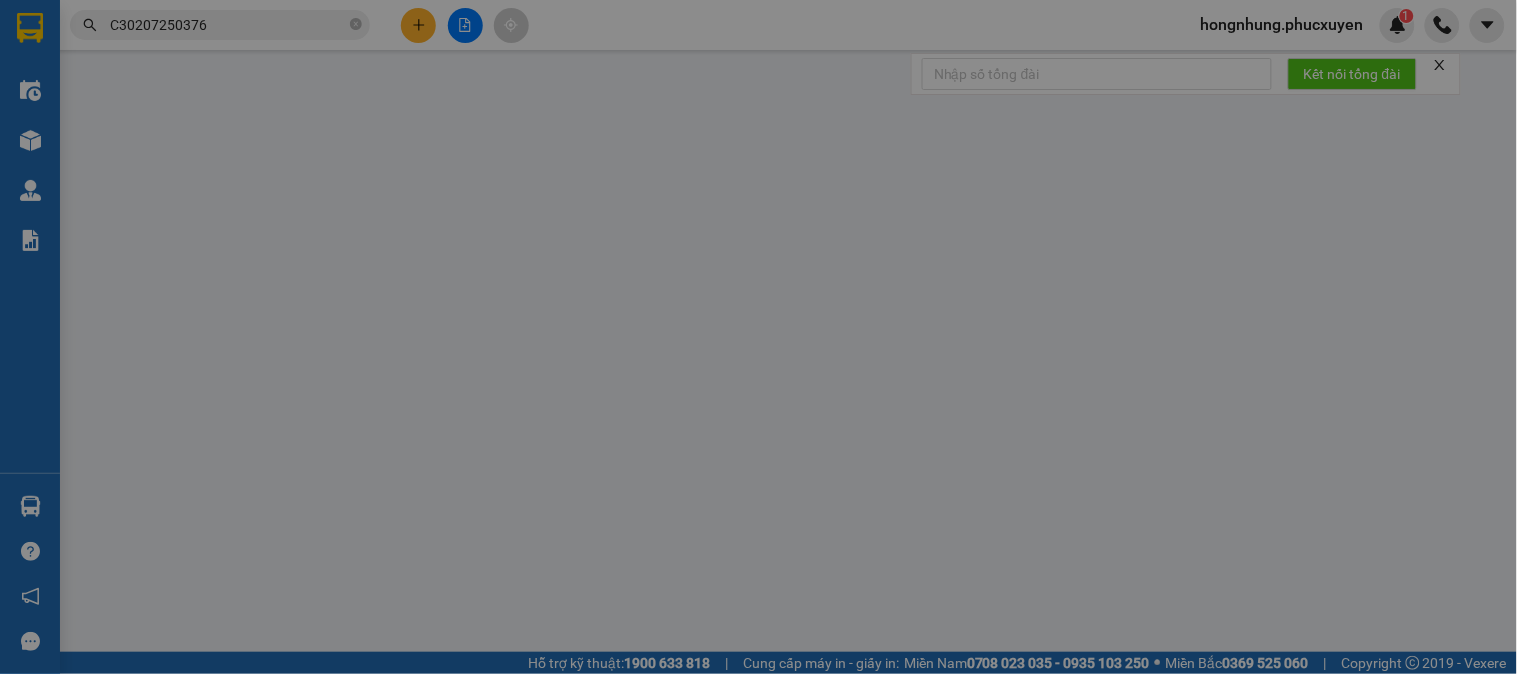type on "0362361666" 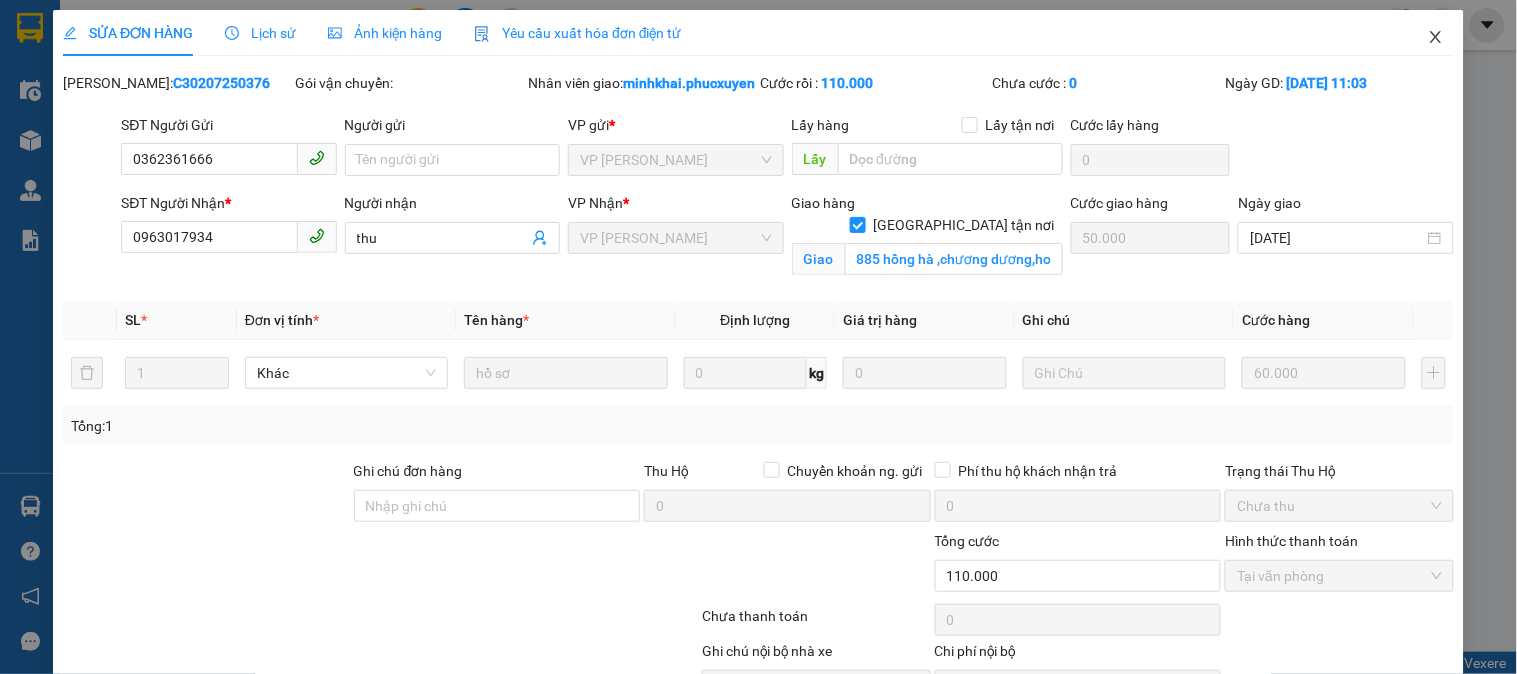 click 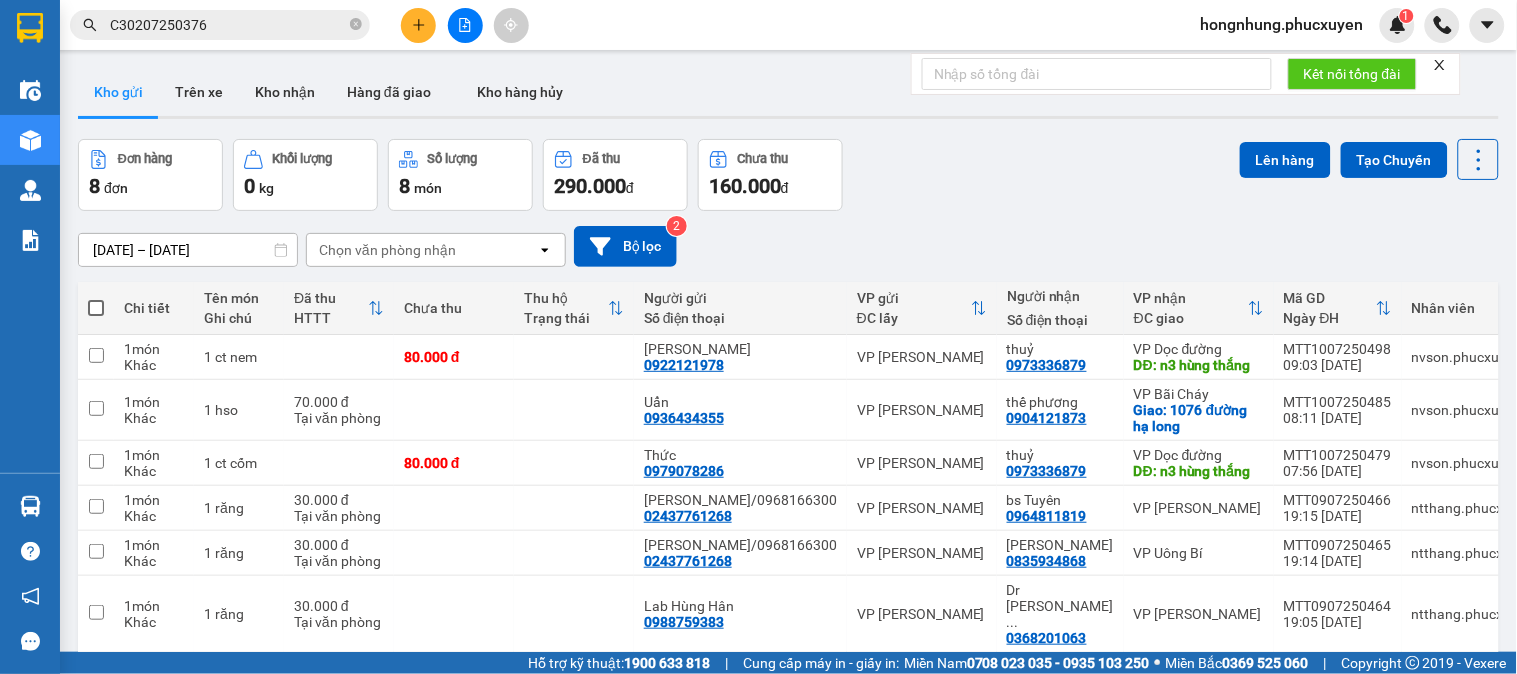 click 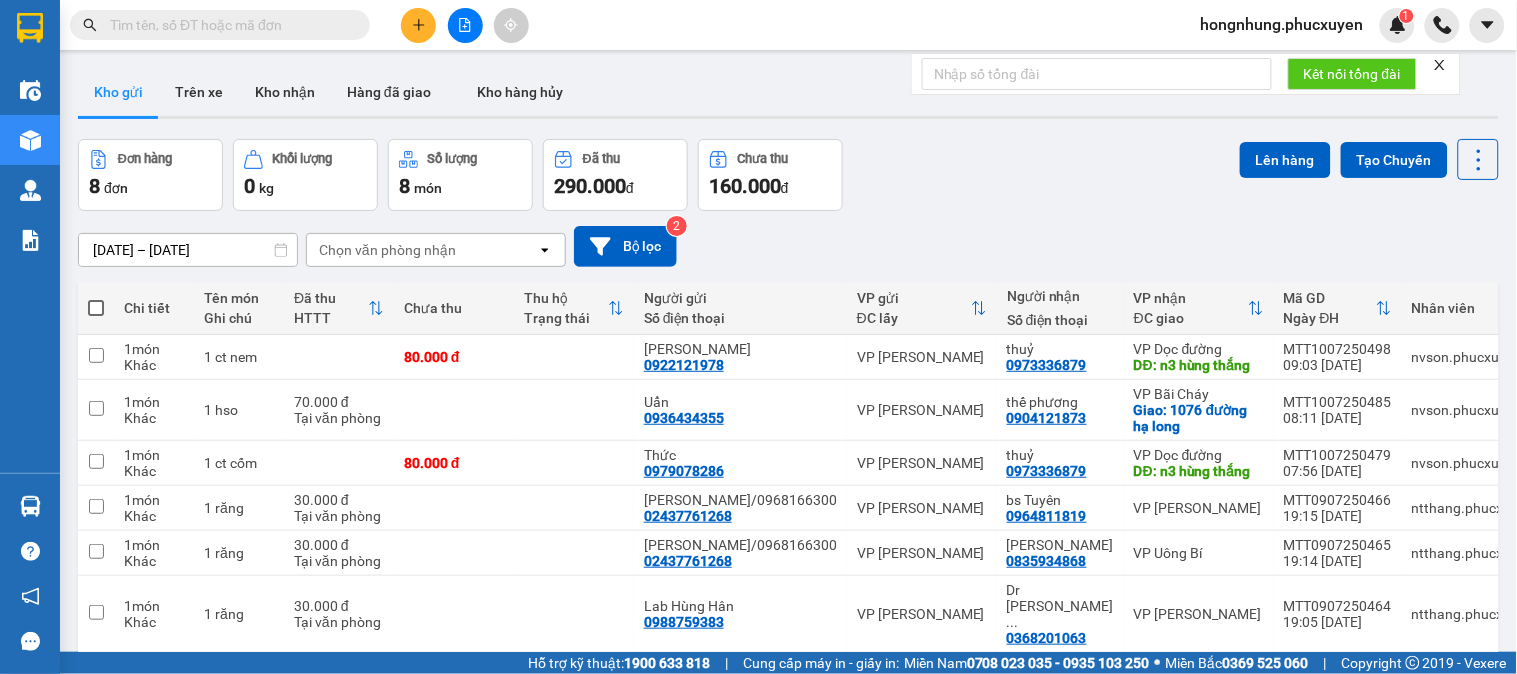 paste on "C30407250652" 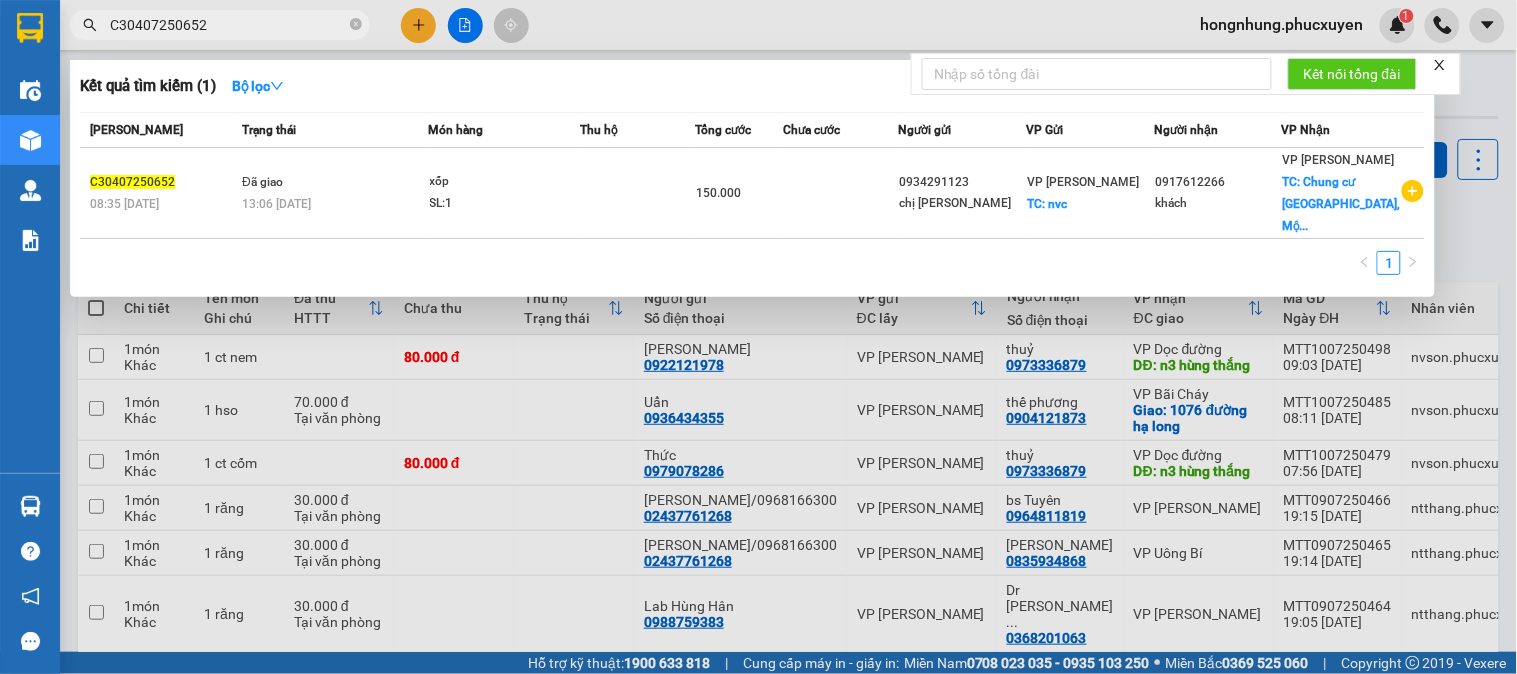 type on "C30407250652" 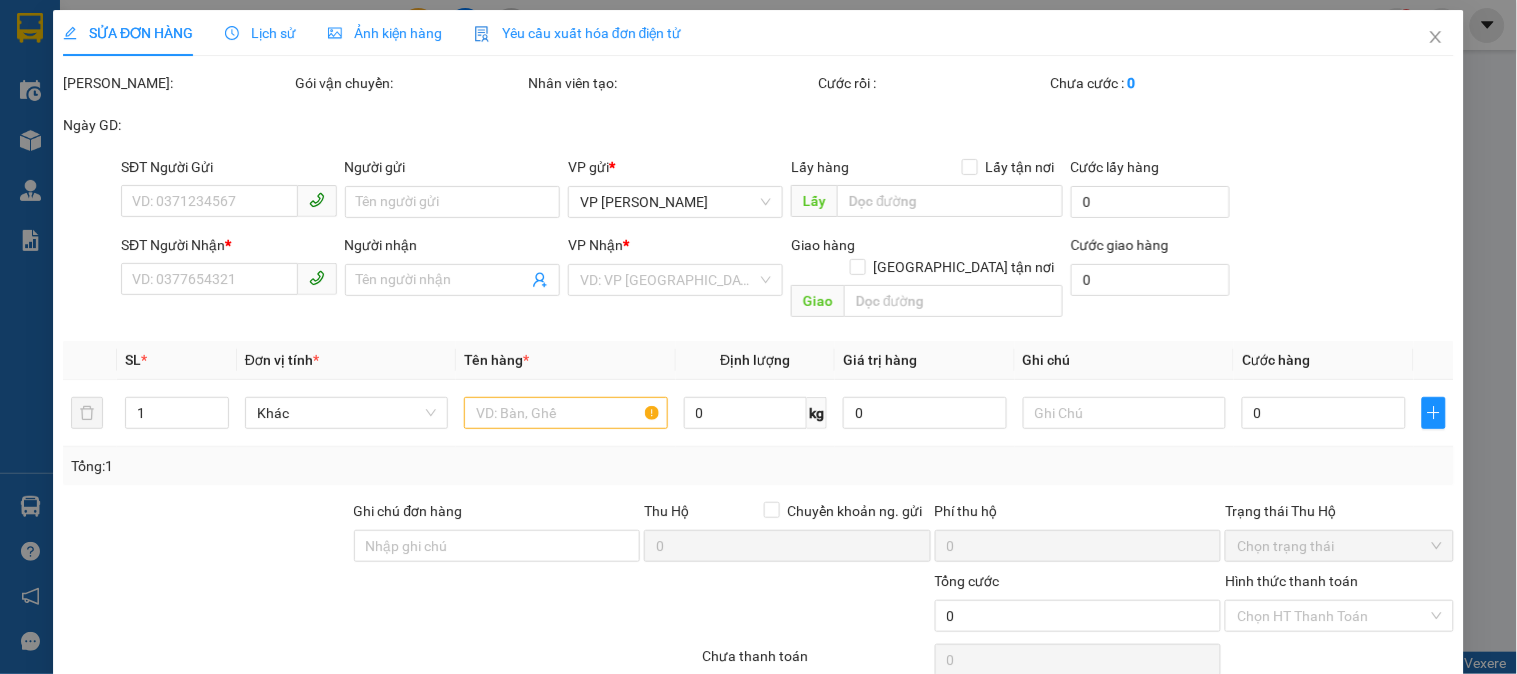 type on "0934291123" 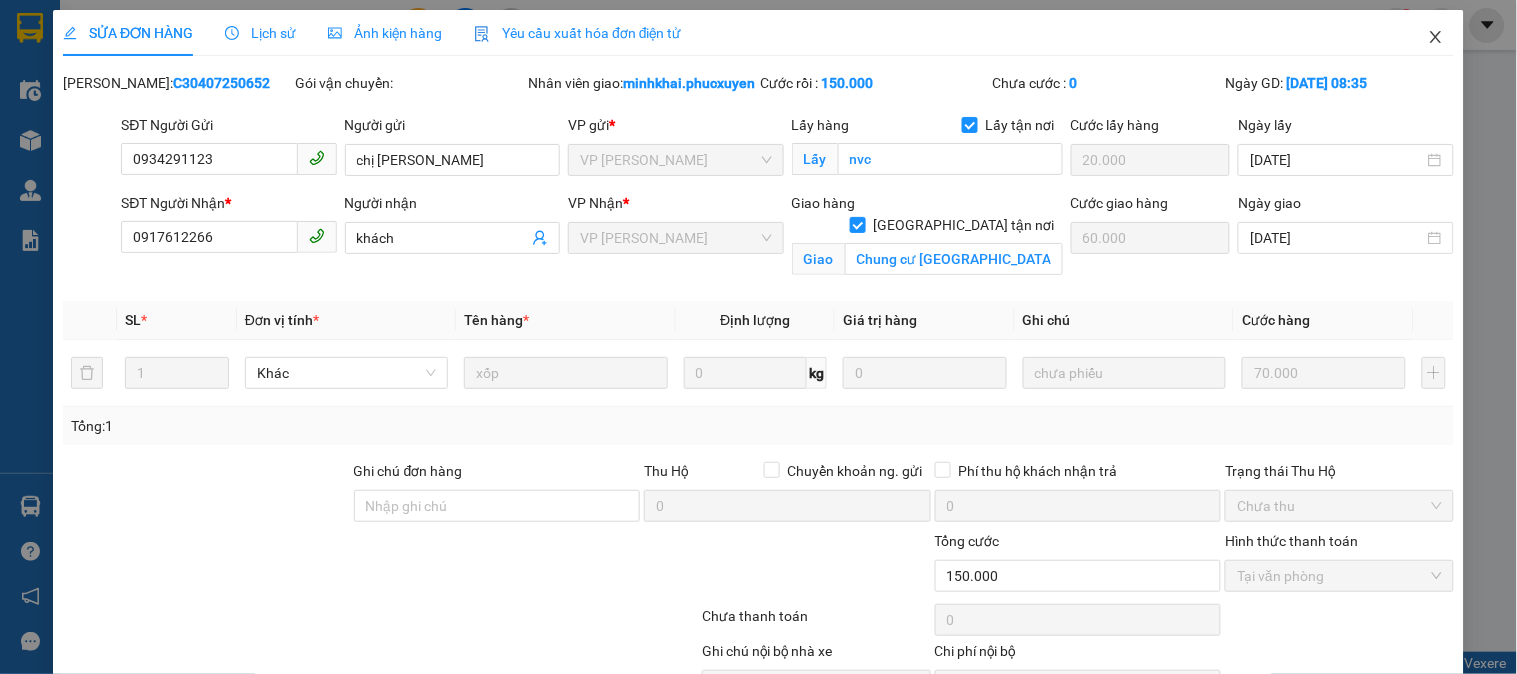 drag, startPoint x: 1415, startPoint y: 40, endPoint x: 1182, endPoint y: 3, distance: 235.91948 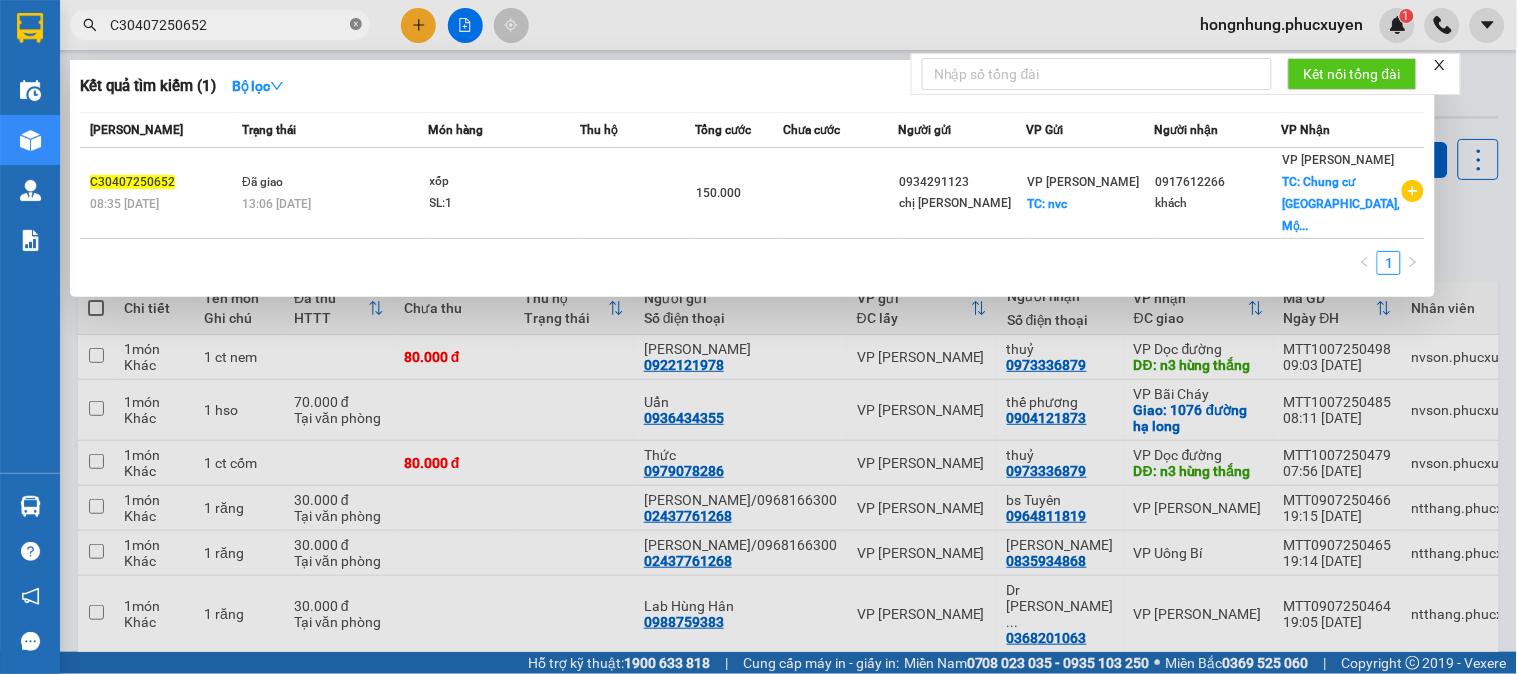 click 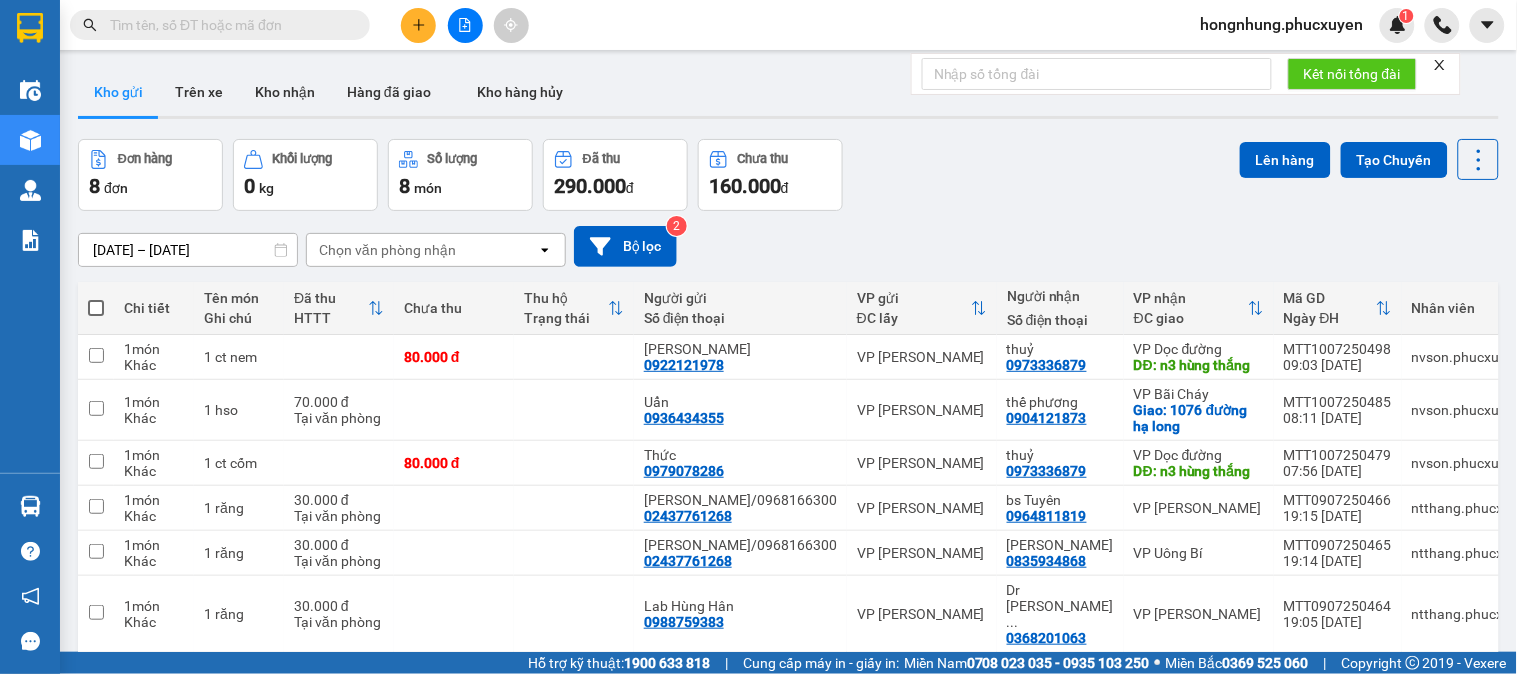 paste on "C30407250709" 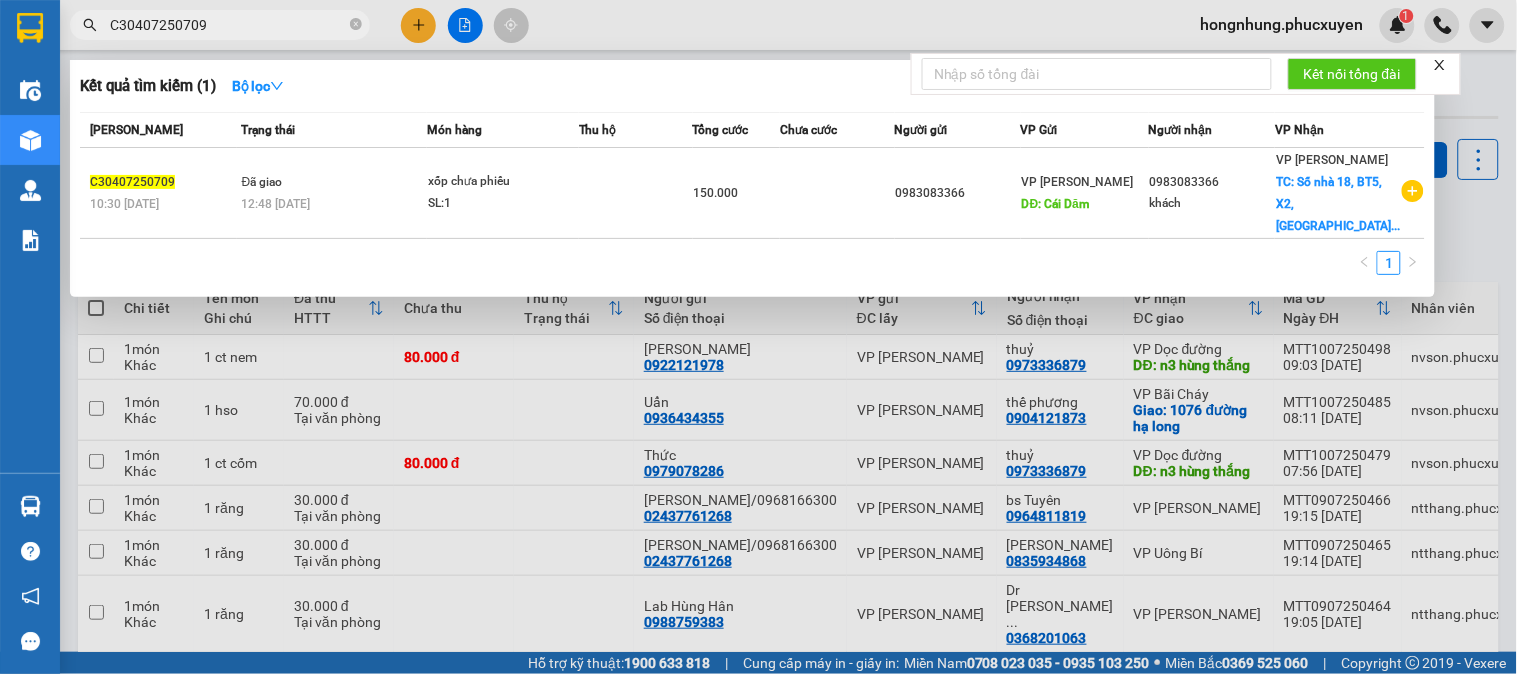 type on "C30407250709" 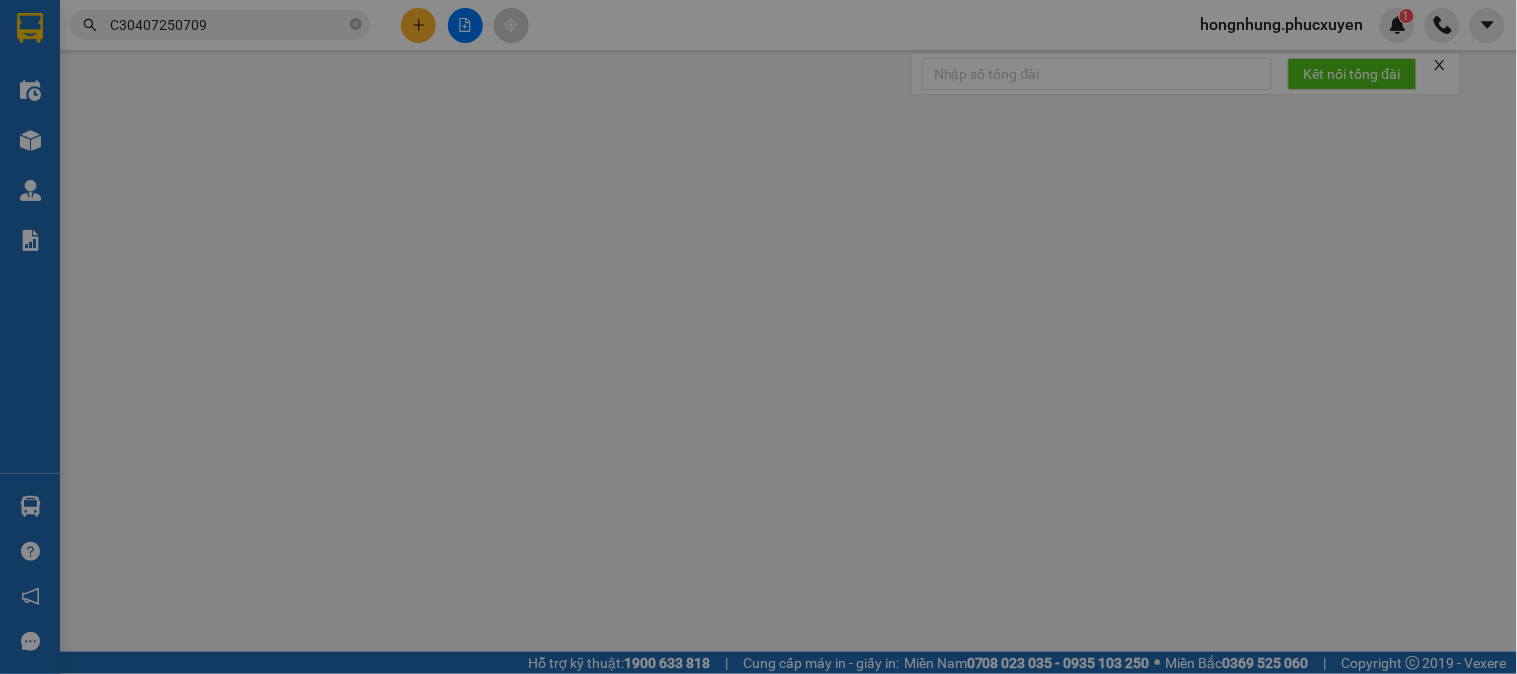 type on "0983083366" 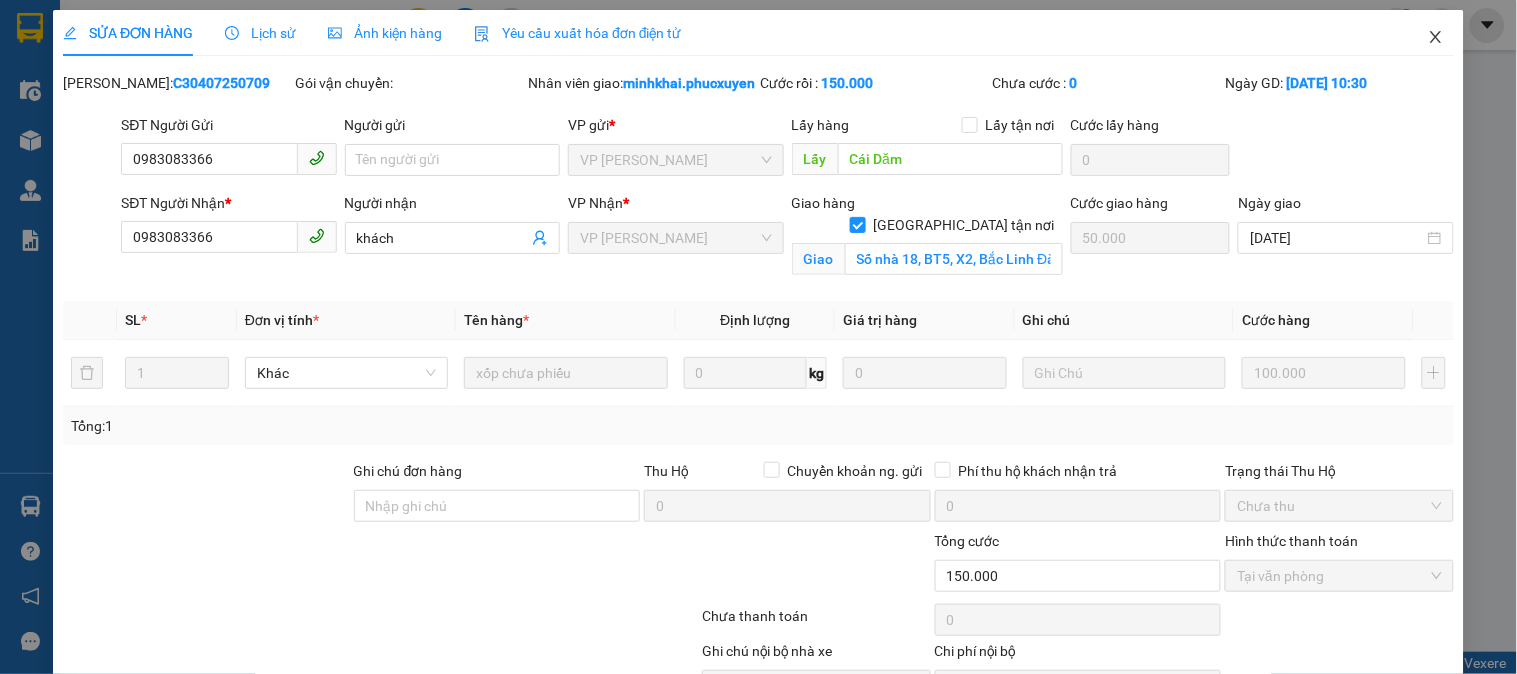 click 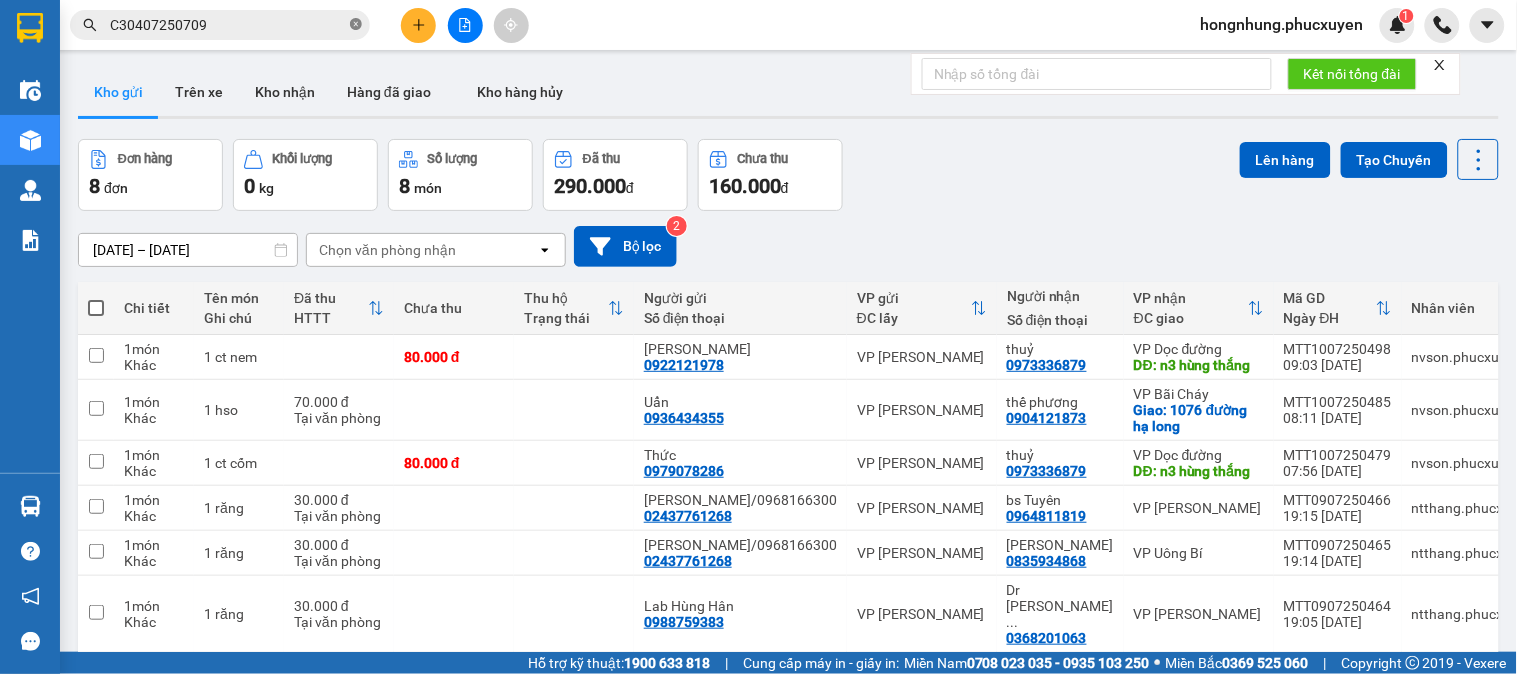 click 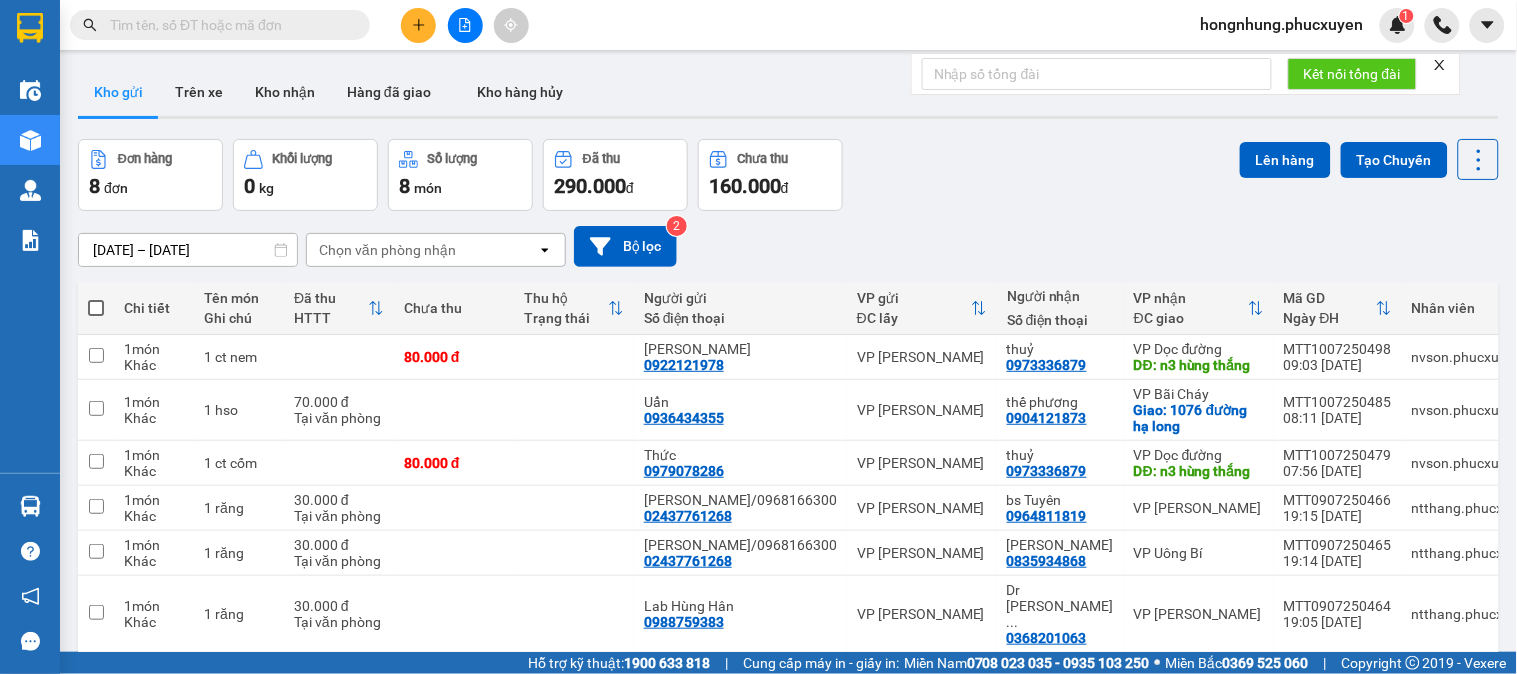 paste on "CHL0507250876" 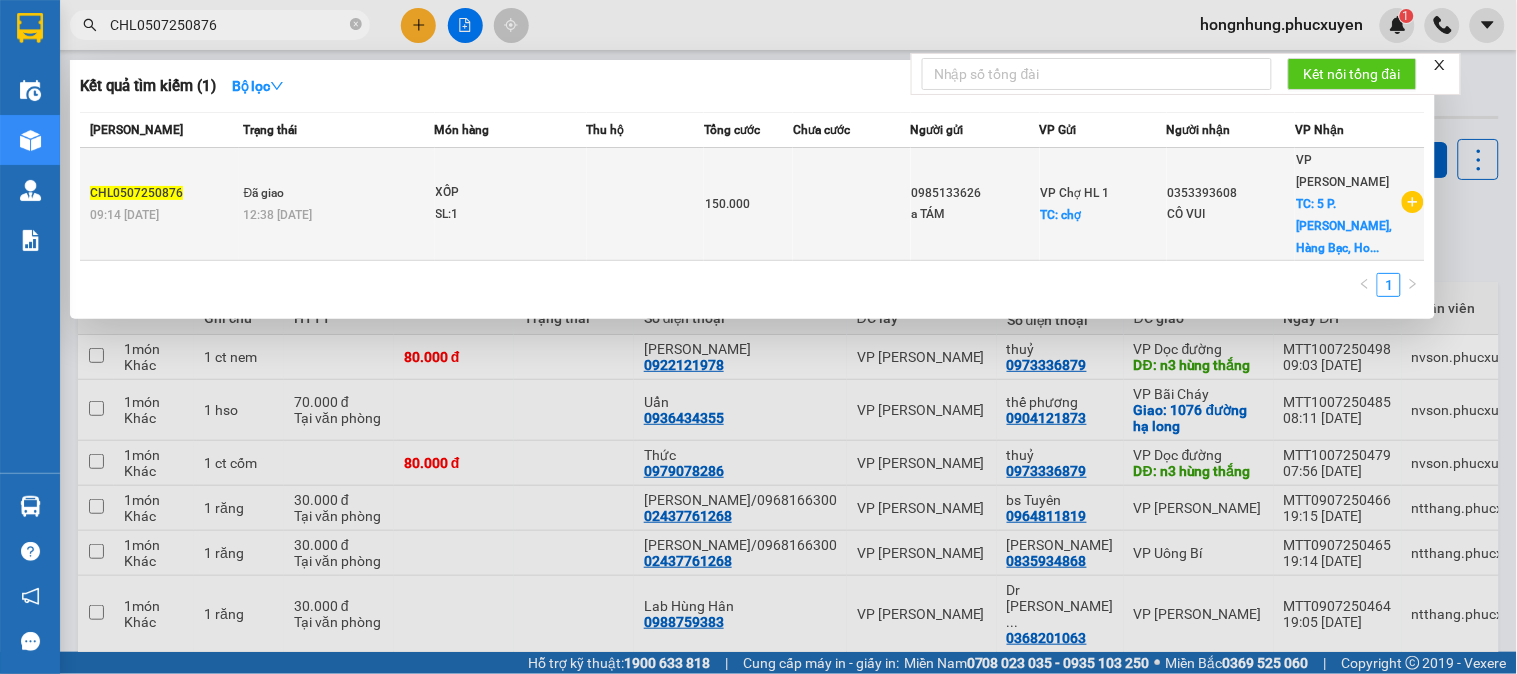 type on "CHL0507250876" 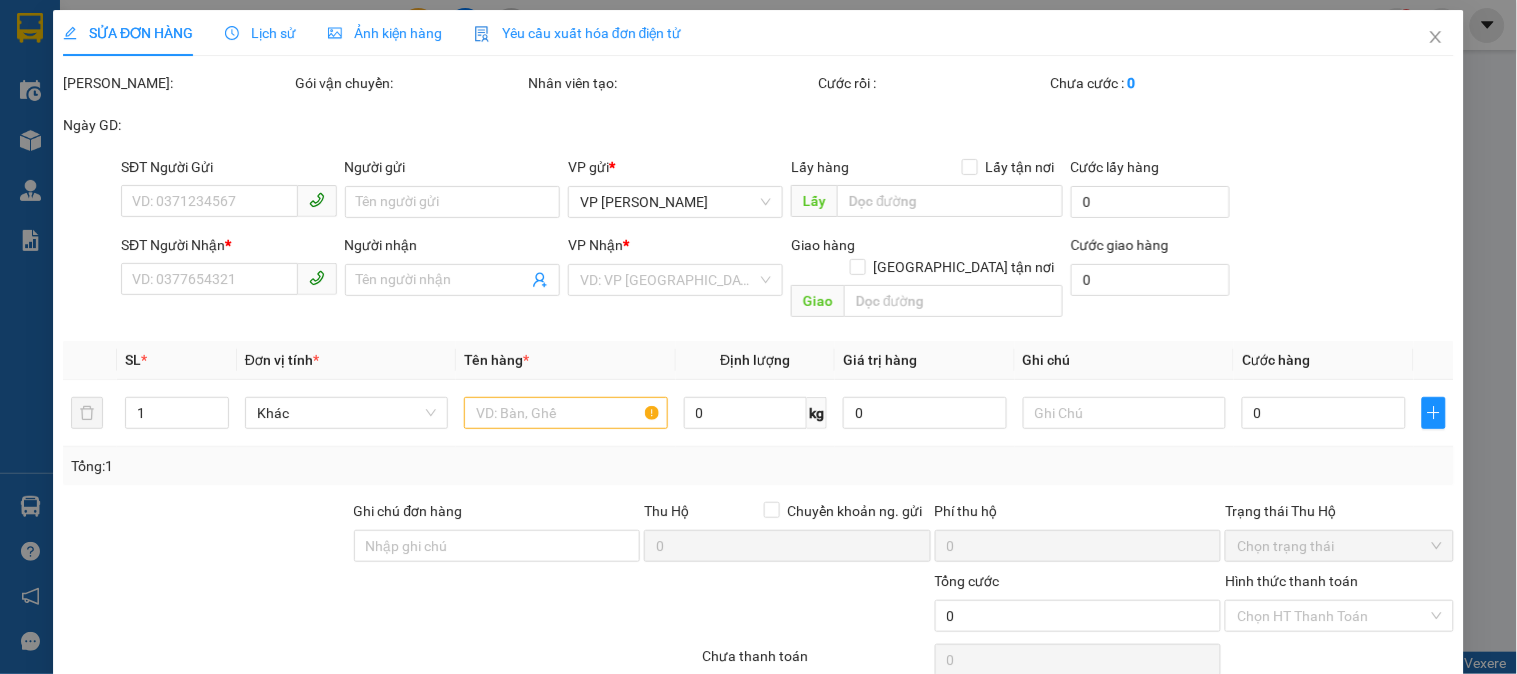 type on "0985133626" 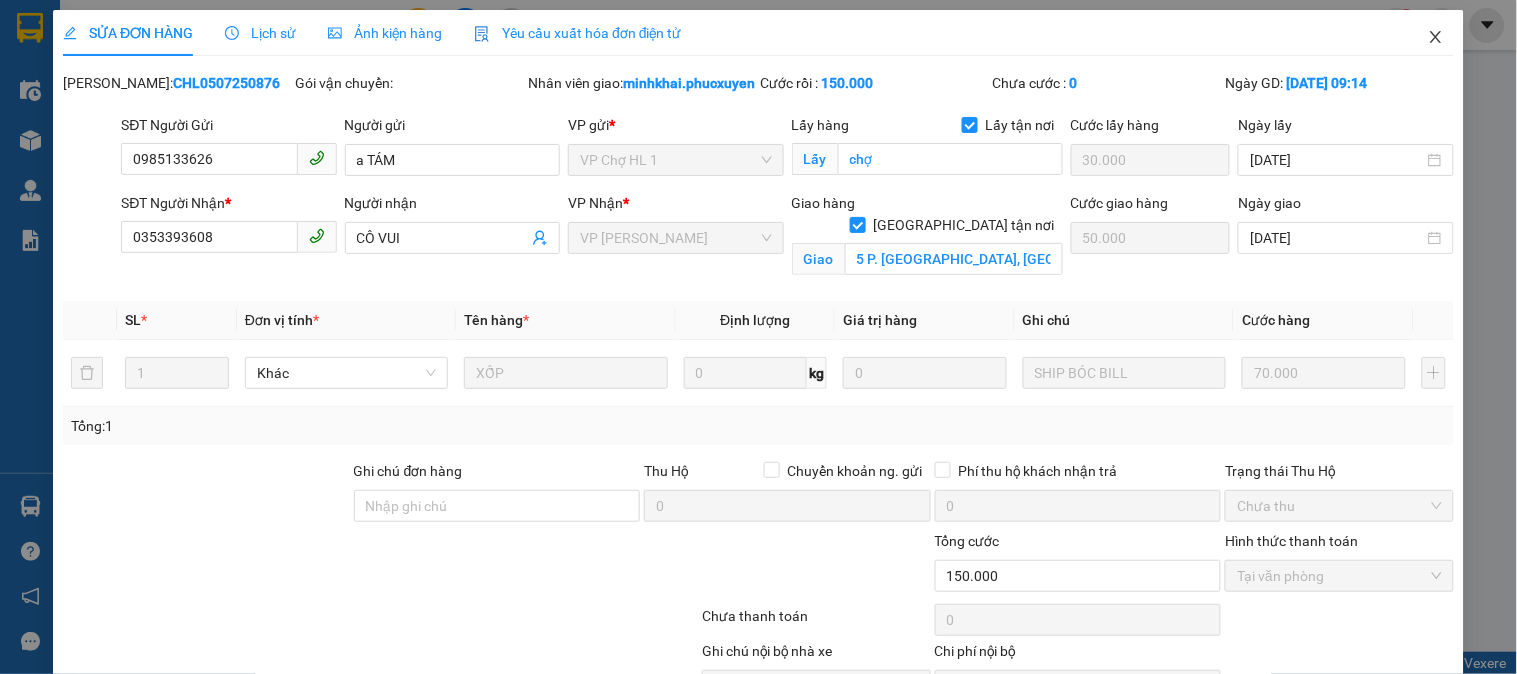 click 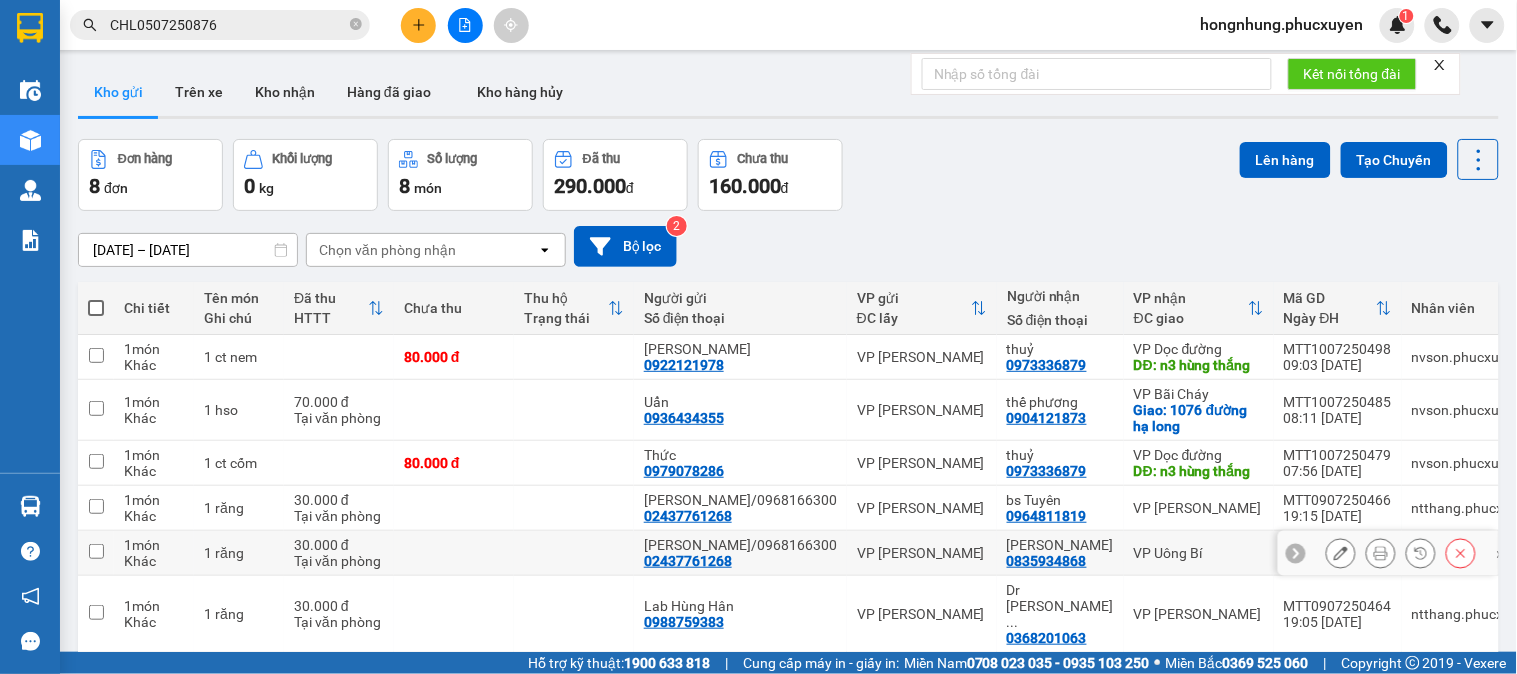 scroll, scrollTop: 0, scrollLeft: 0, axis: both 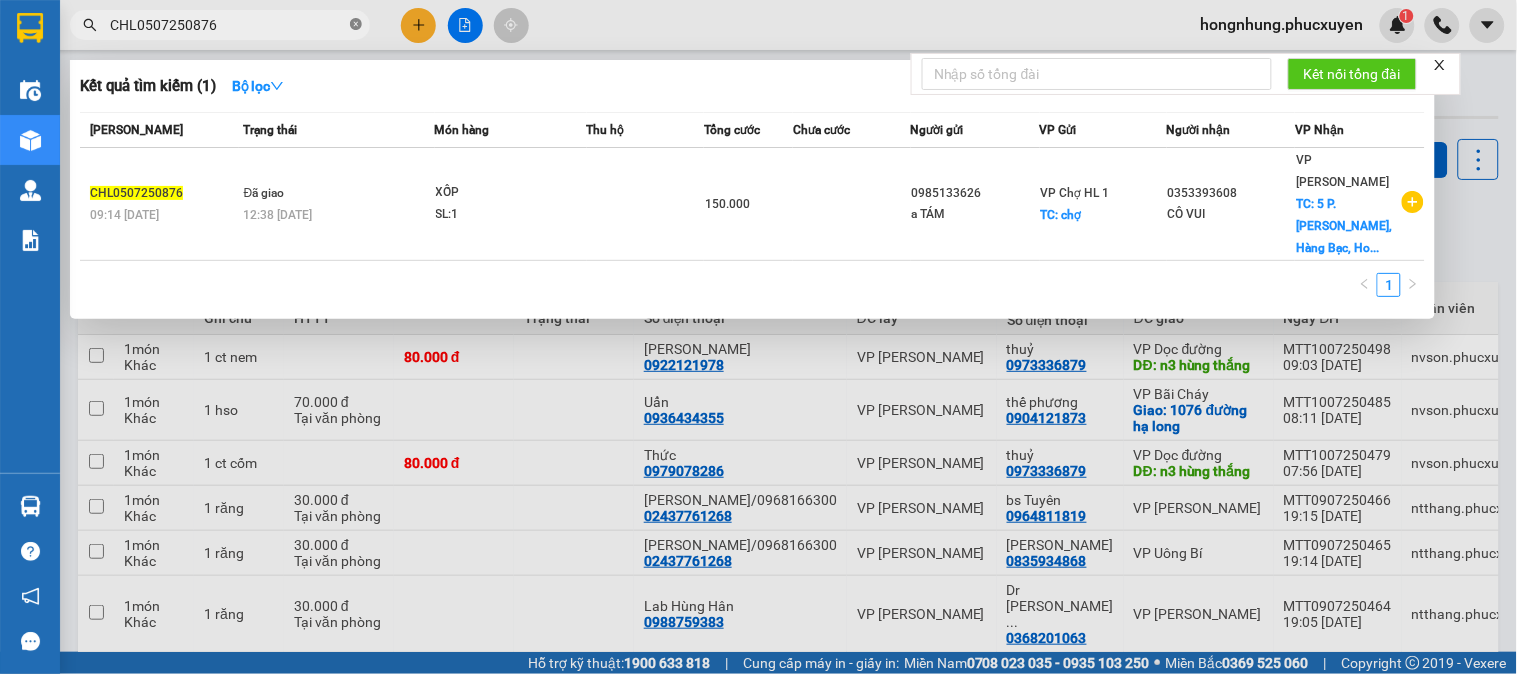 click 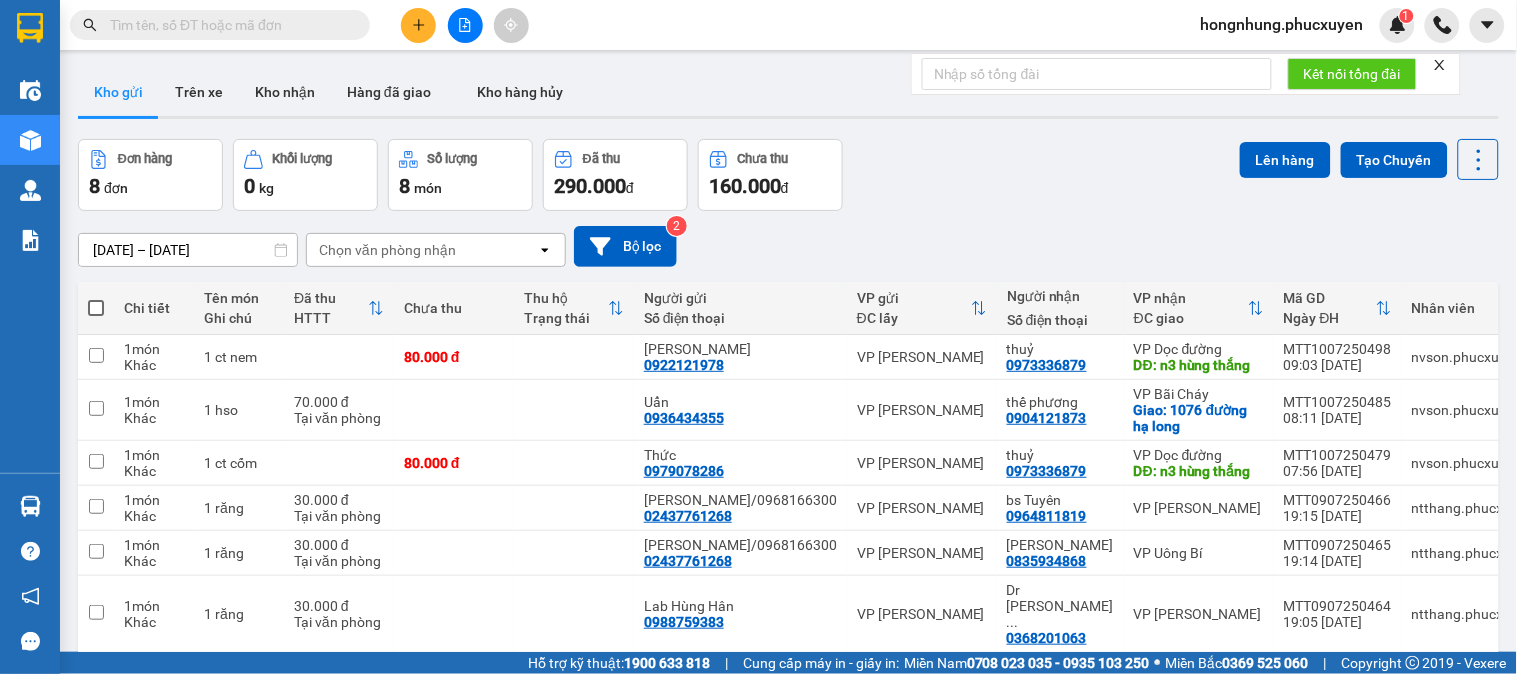 paste on "C30607251004" 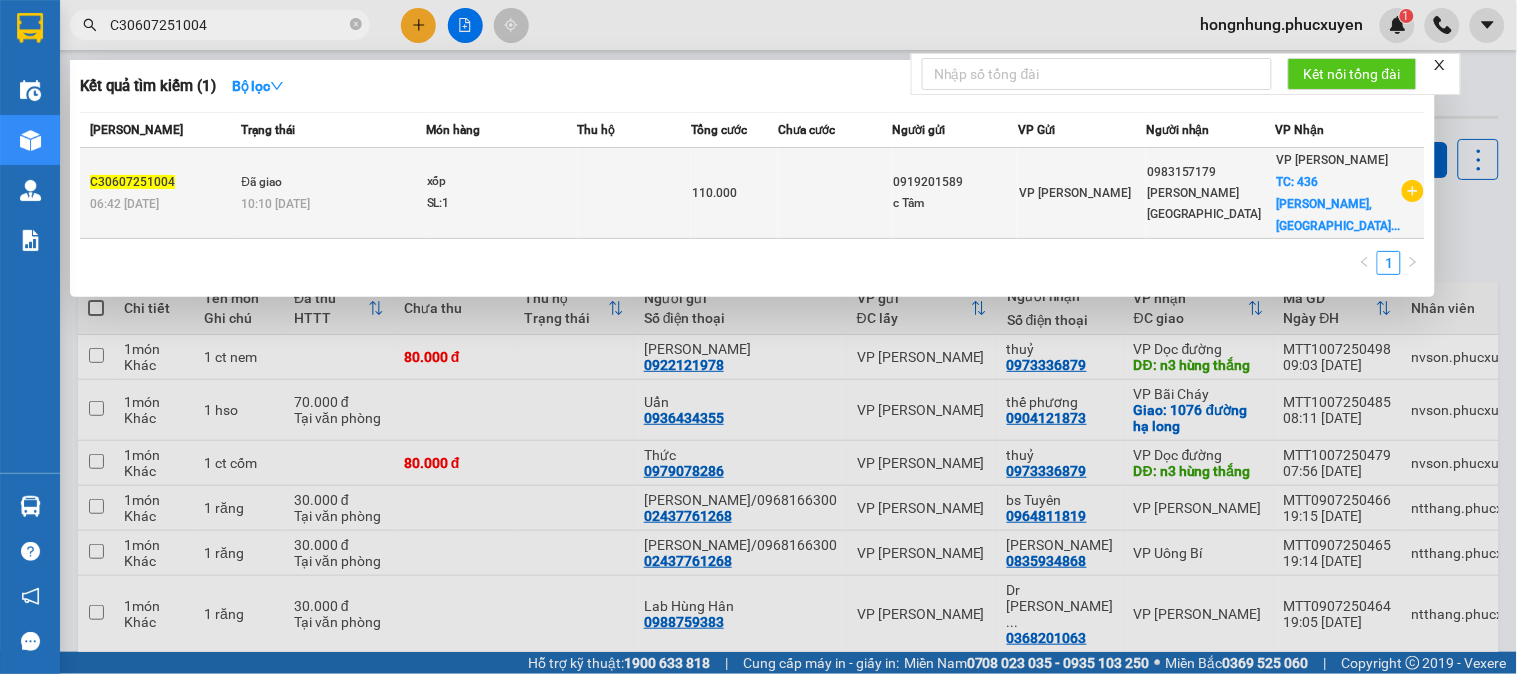 type on "C30607251004" 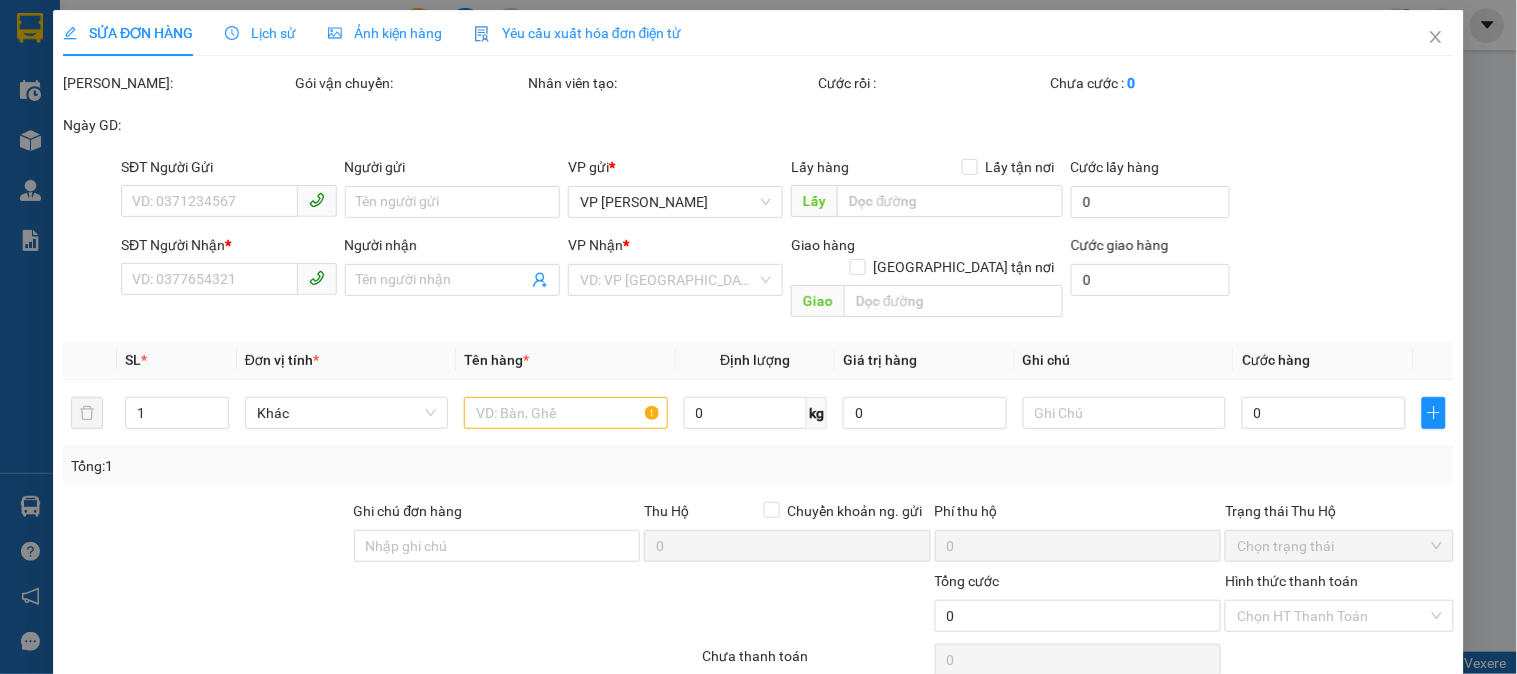 type on "0919201589" 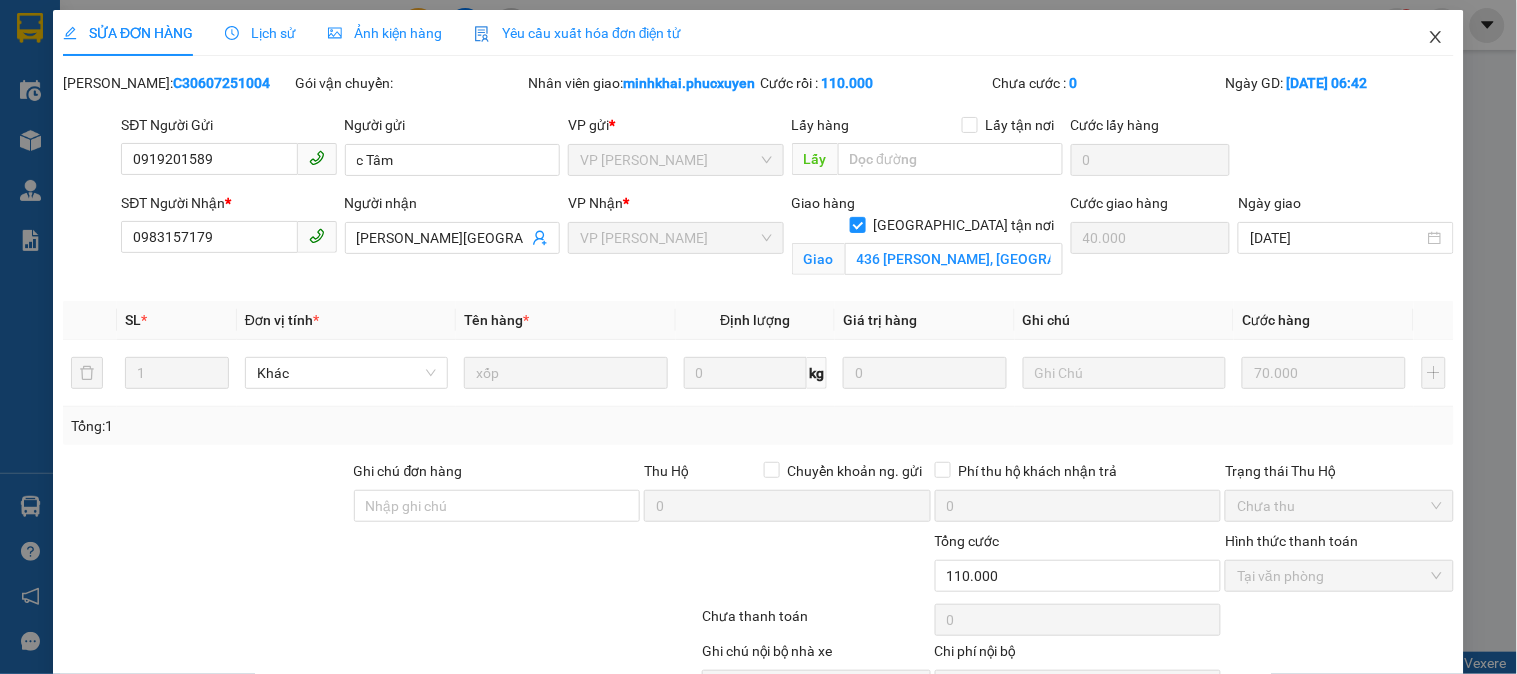 drag, startPoint x: 1414, startPoint y: 44, endPoint x: 1330, endPoint y: 42, distance: 84.0238 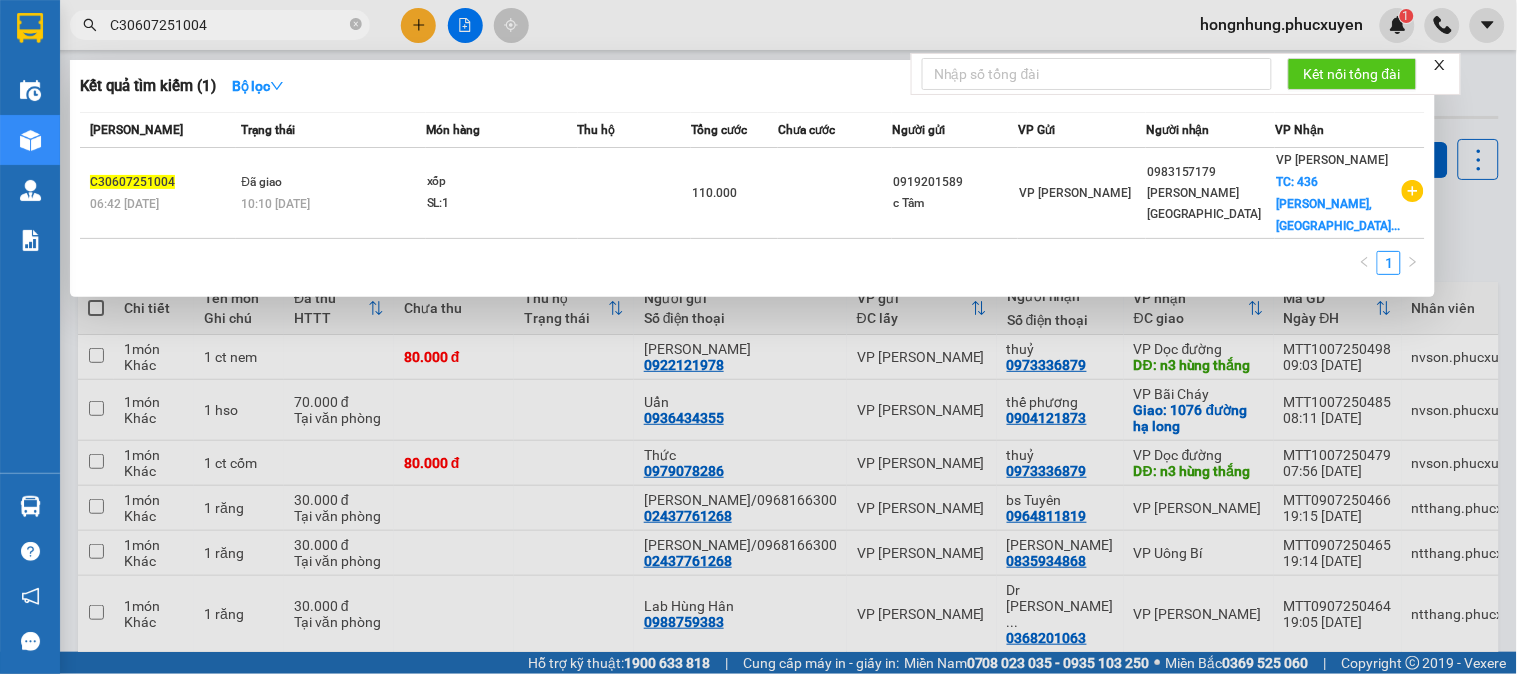 drag, startPoint x: 357, startPoint y: 21, endPoint x: 346, endPoint y: 21, distance: 11 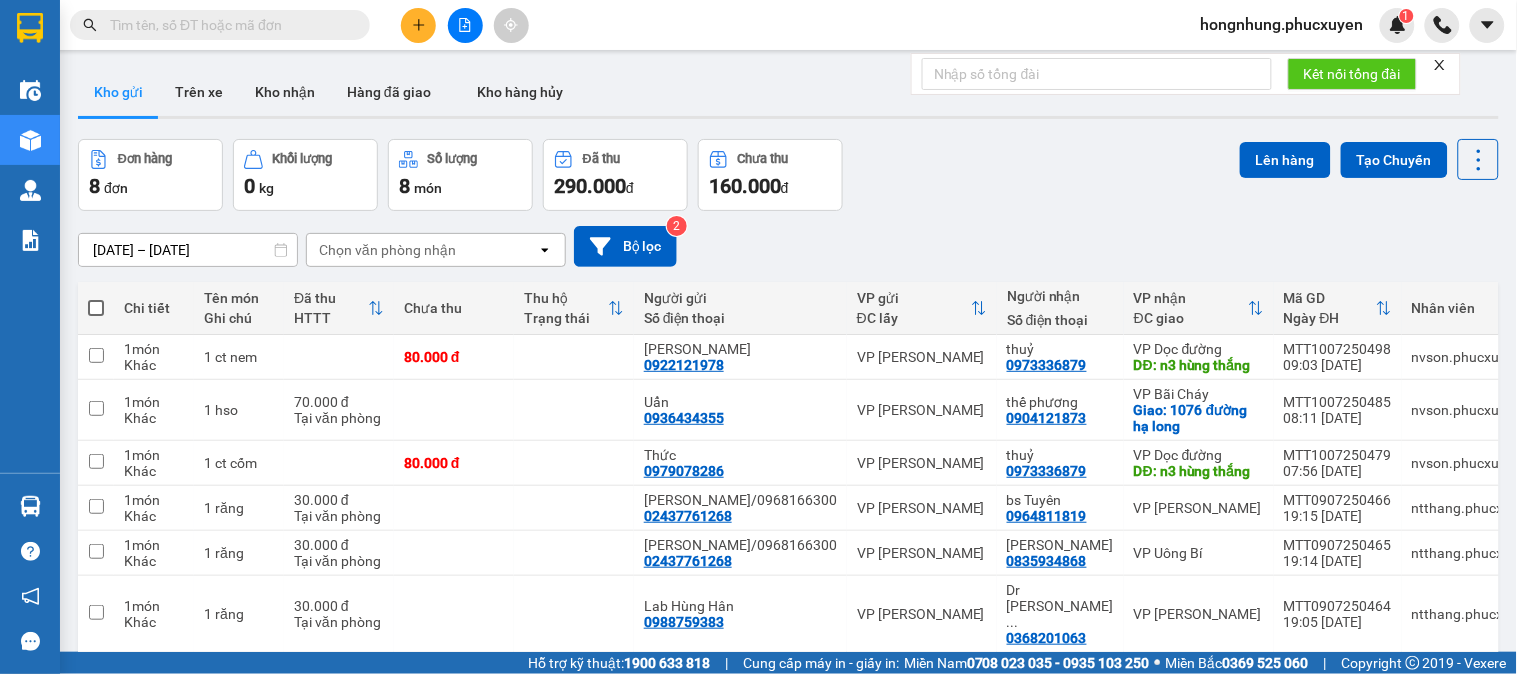 drag, startPoint x: 346, startPoint y: 21, endPoint x: 252, endPoint y: 15, distance: 94.19129 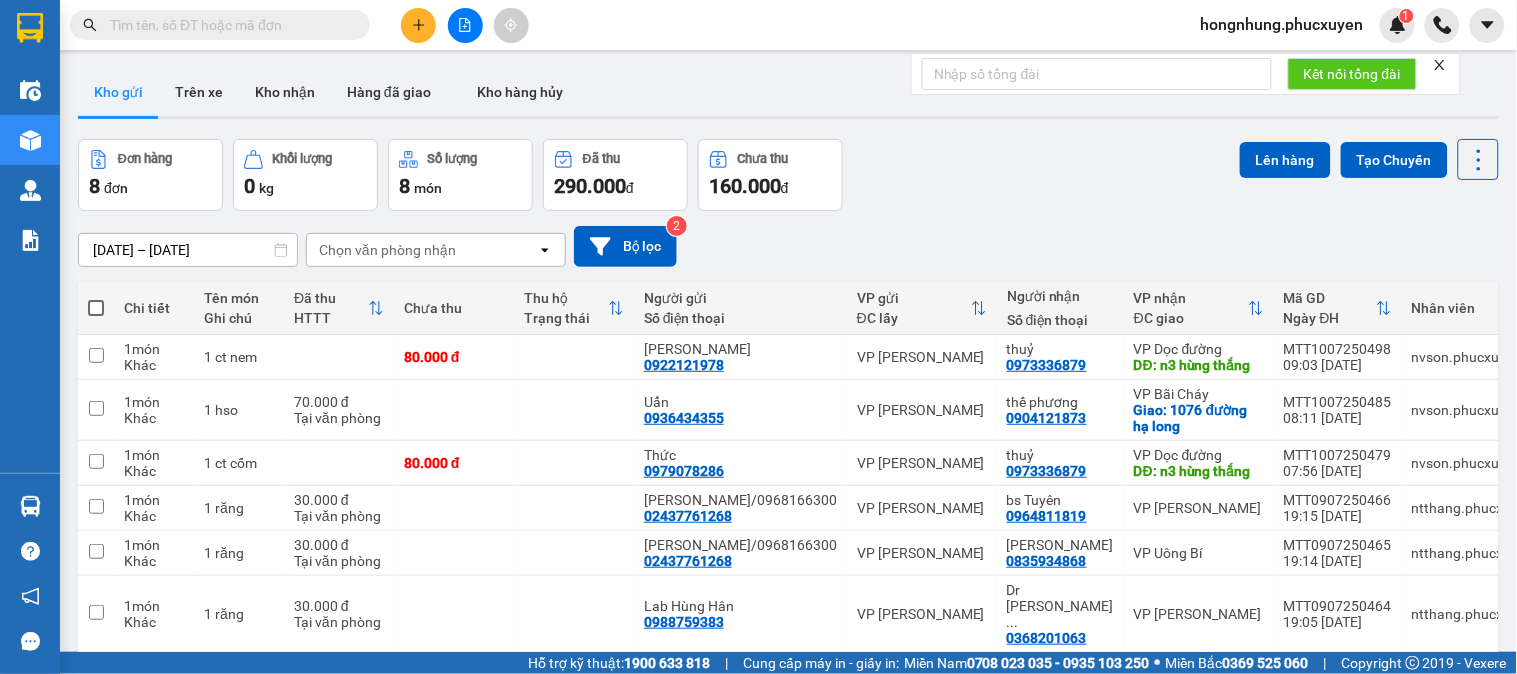 paste on "CHL0607251021" 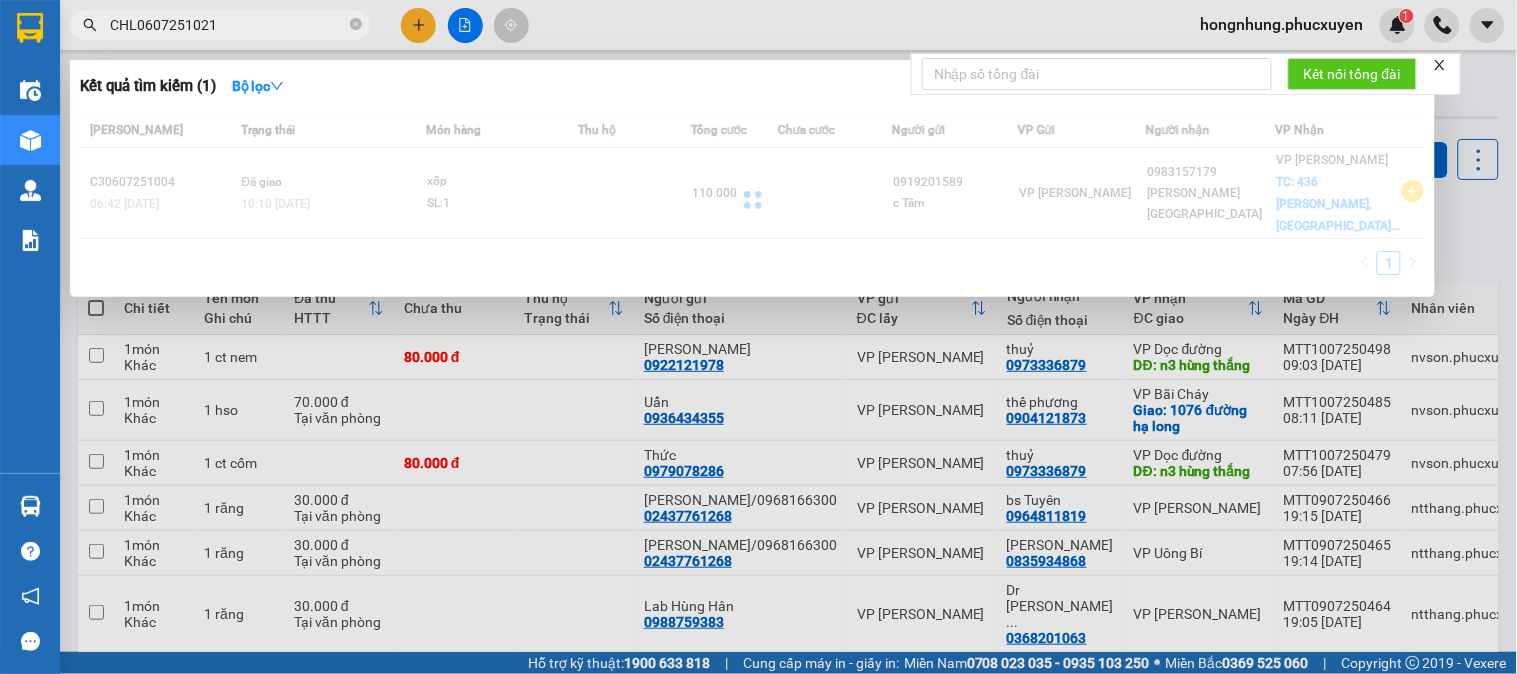 type on "CHL0607251021" 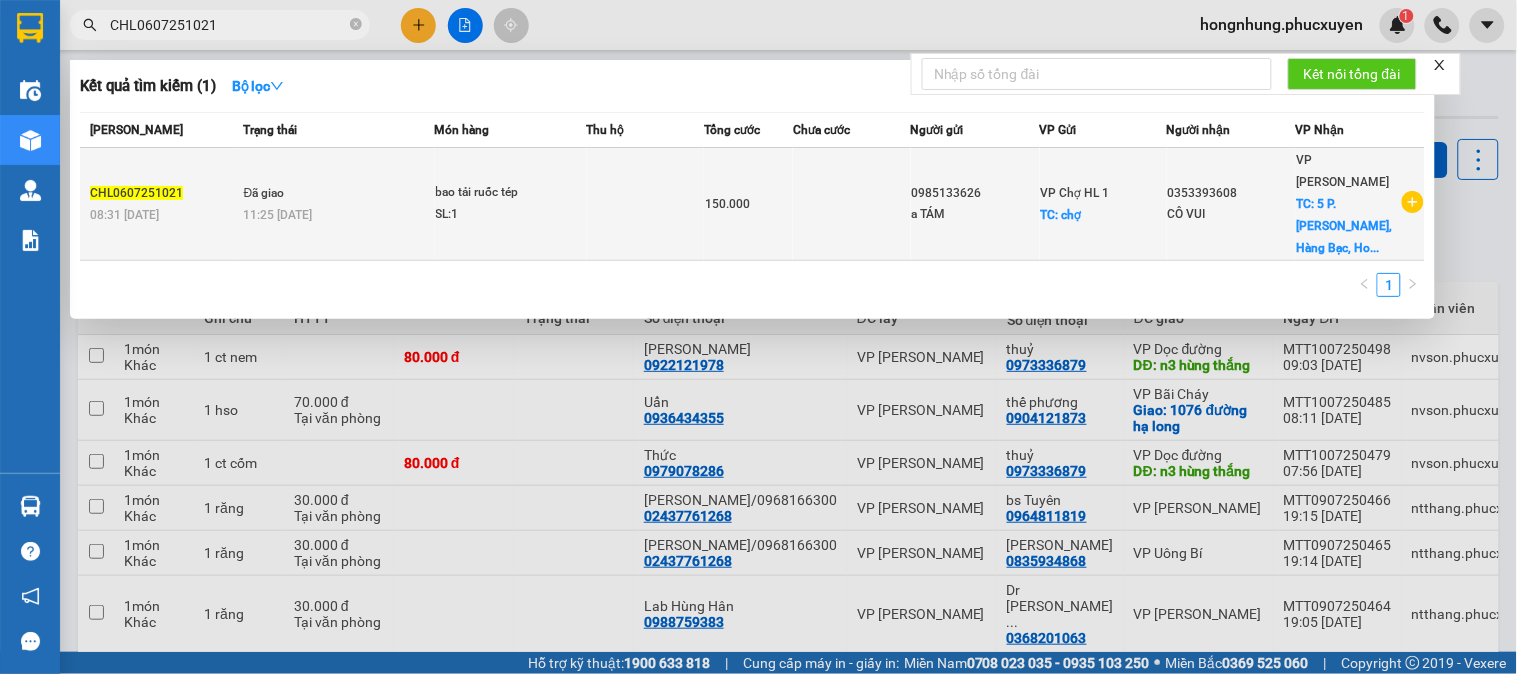 click at bounding box center (852, 204) 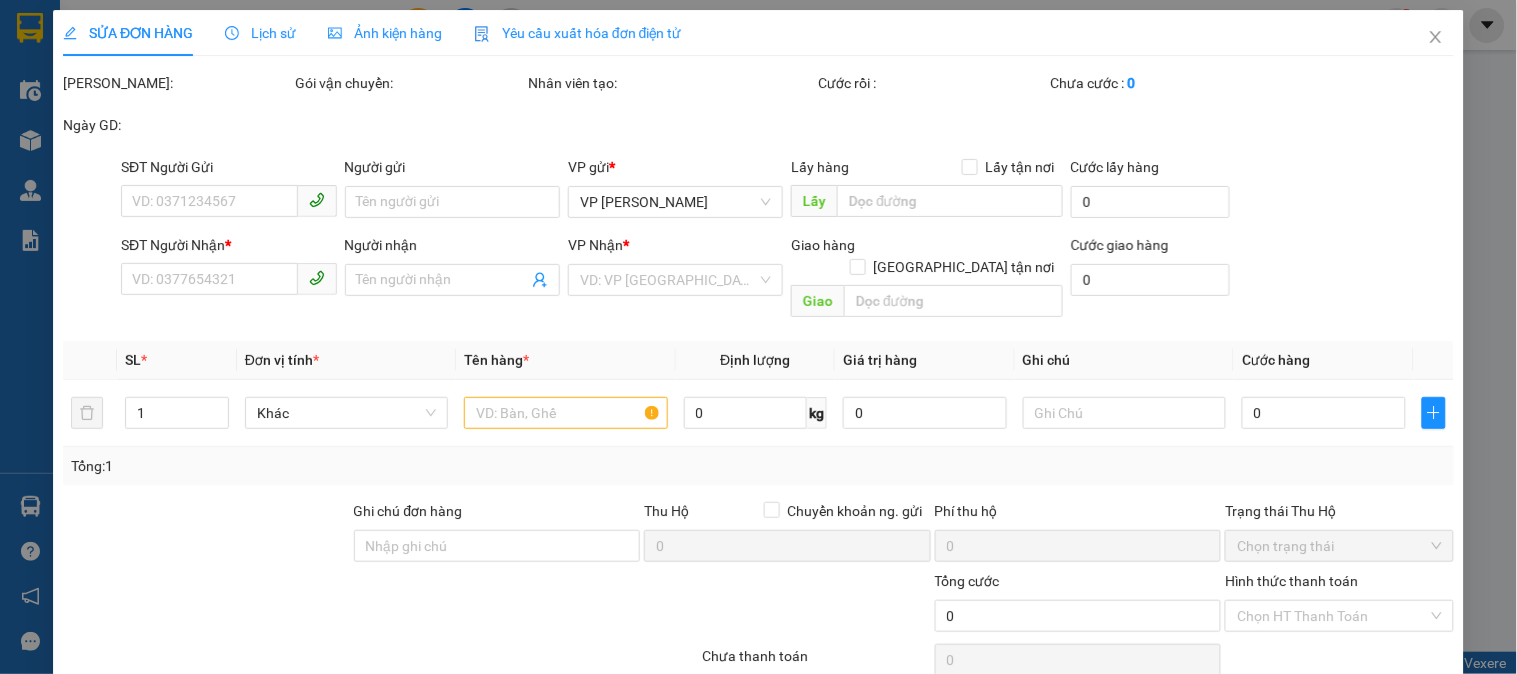 type on "0985133626" 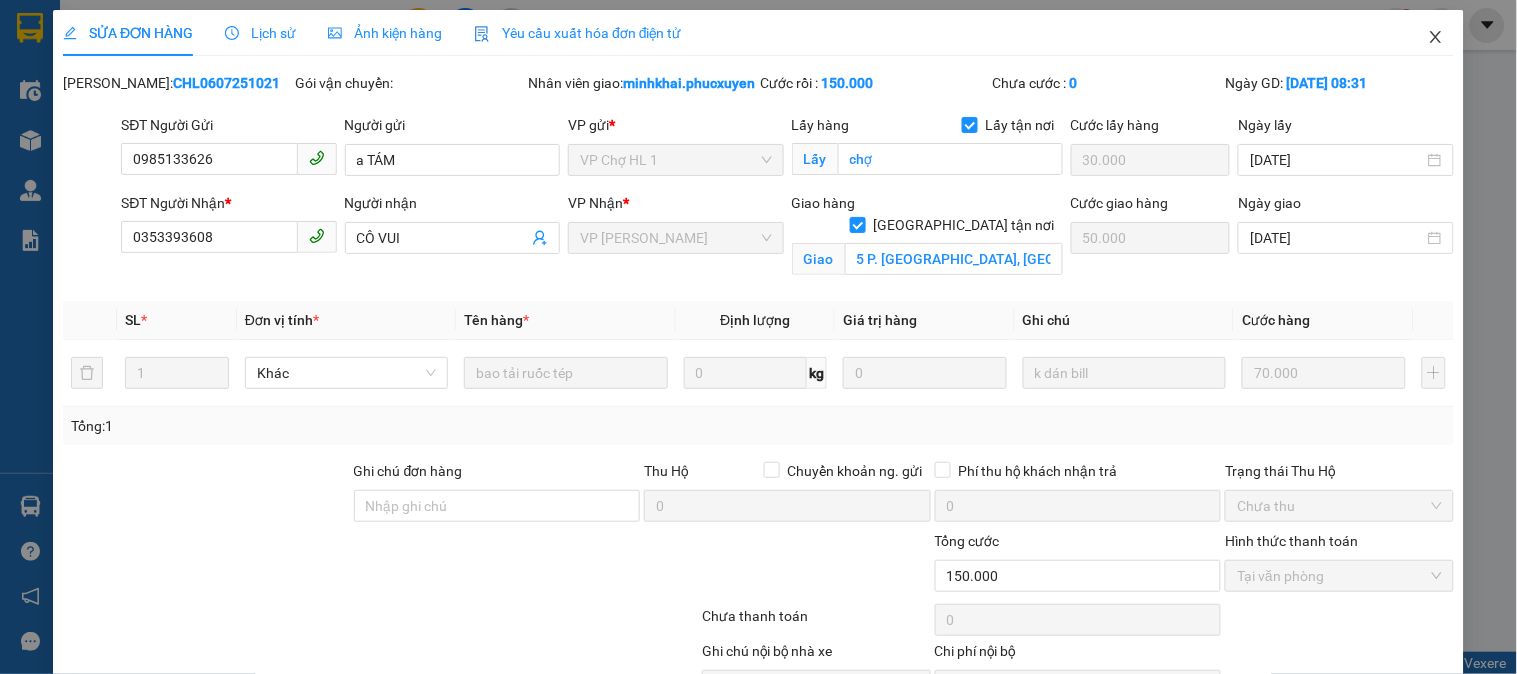click 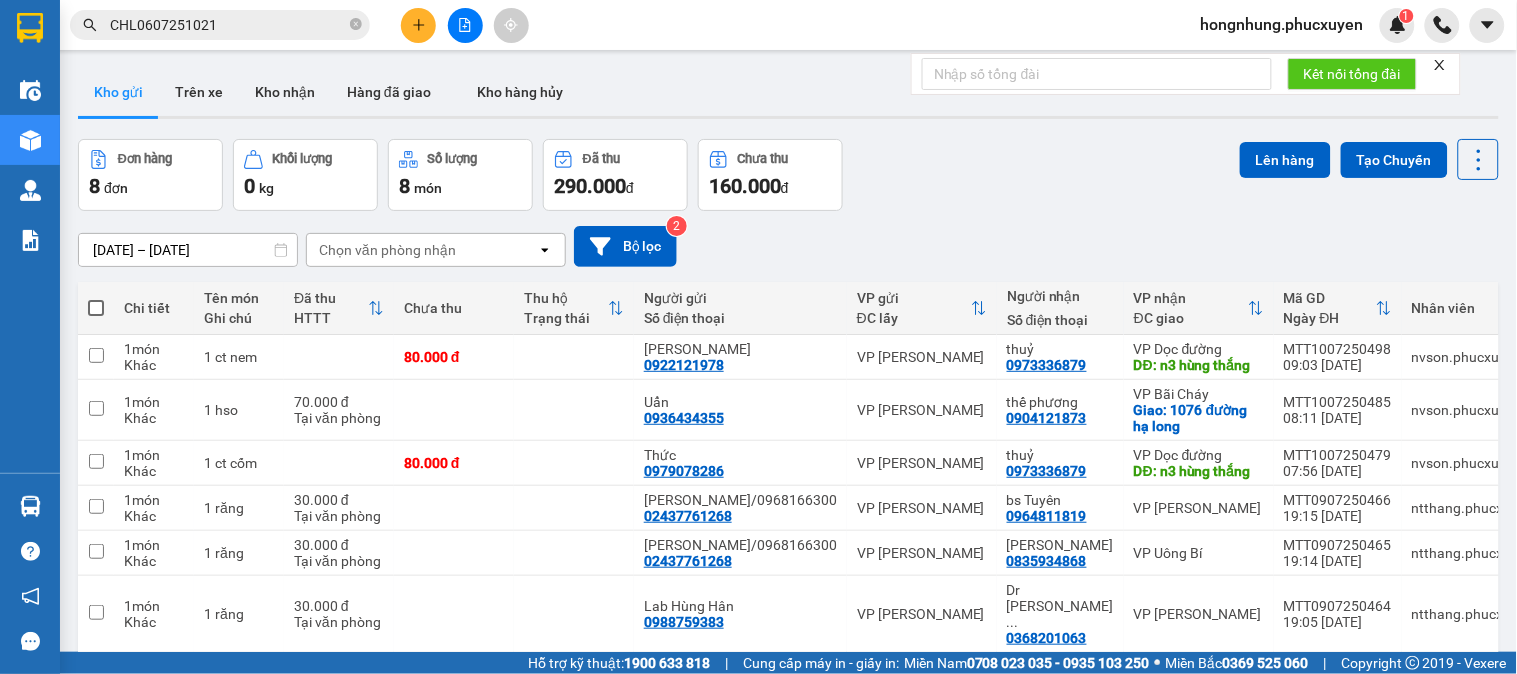 drag, startPoint x: 351, startPoint y: 22, endPoint x: 335, endPoint y: 33, distance: 19.416489 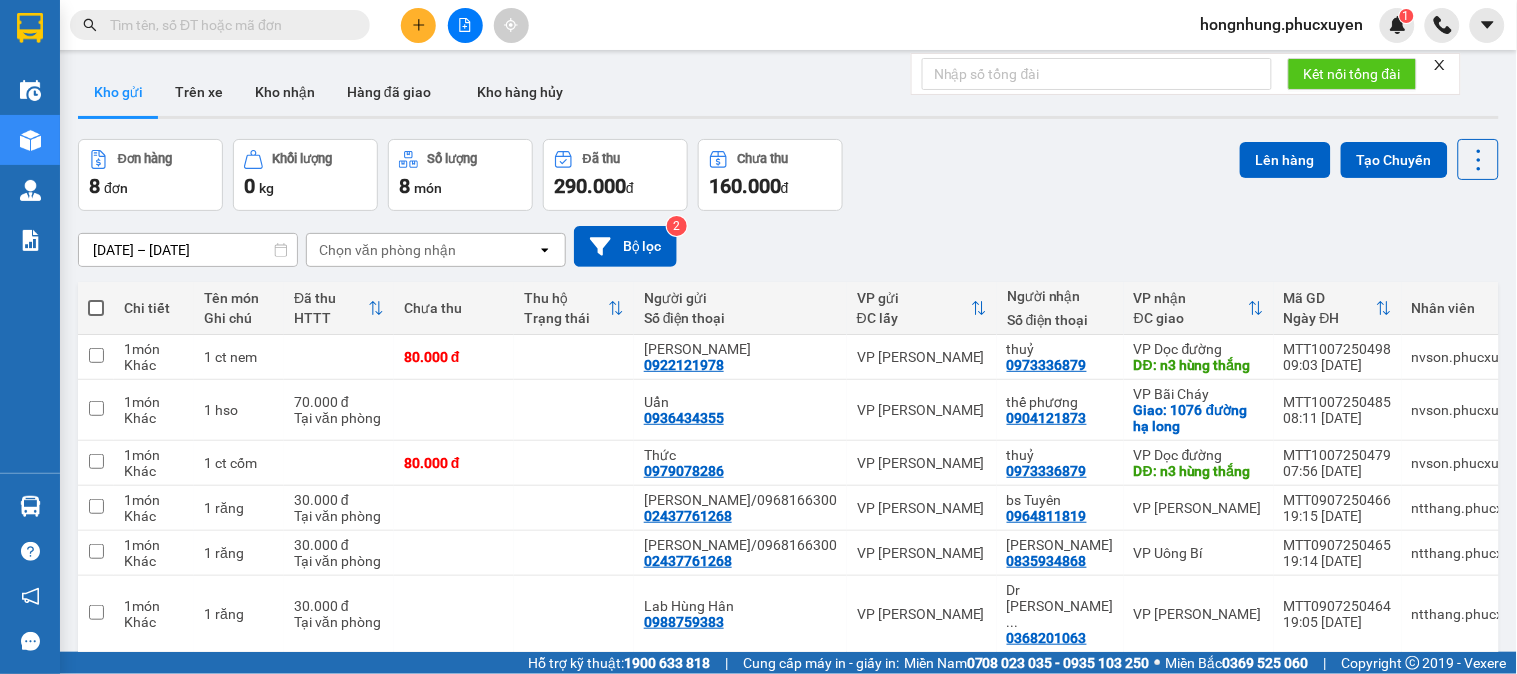 drag, startPoint x: 324, startPoint y: 37, endPoint x: 316, endPoint y: 27, distance: 12.806249 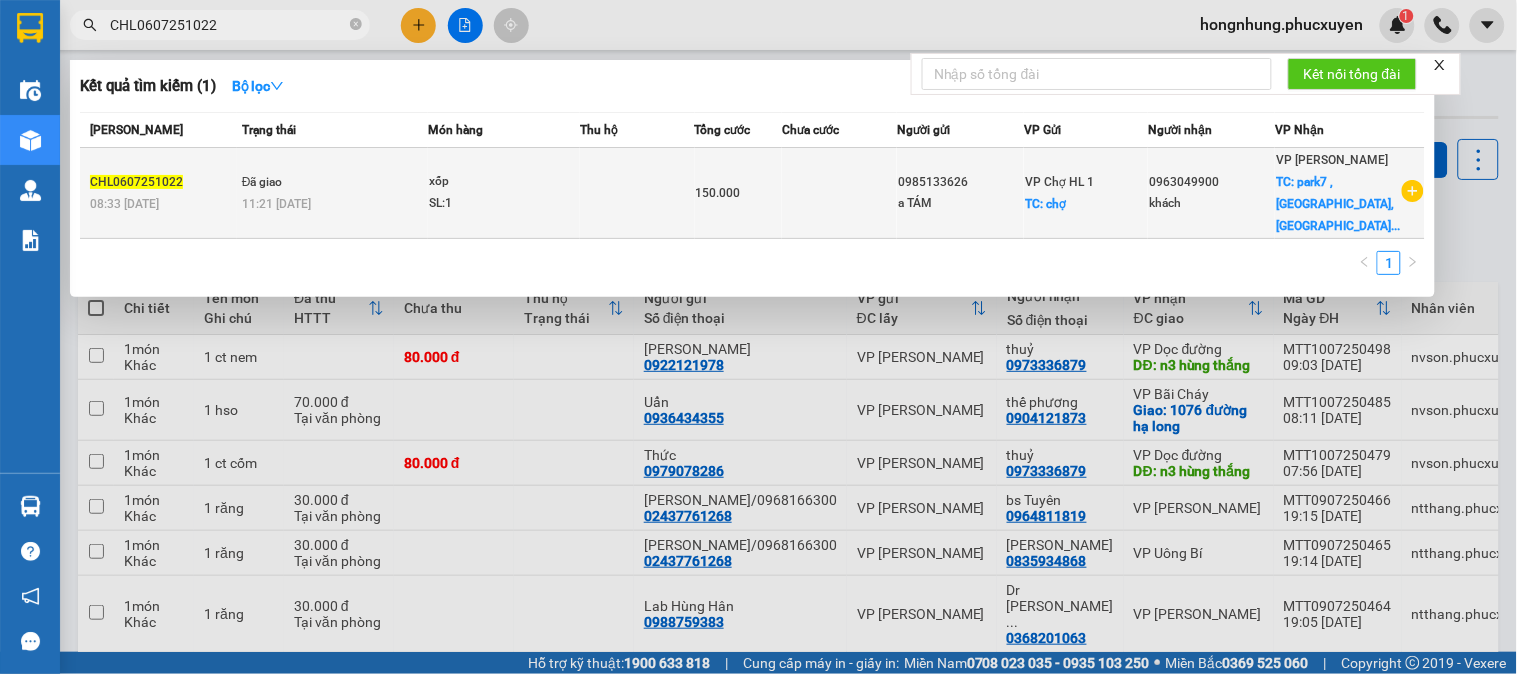 type on "CHL0607251022" 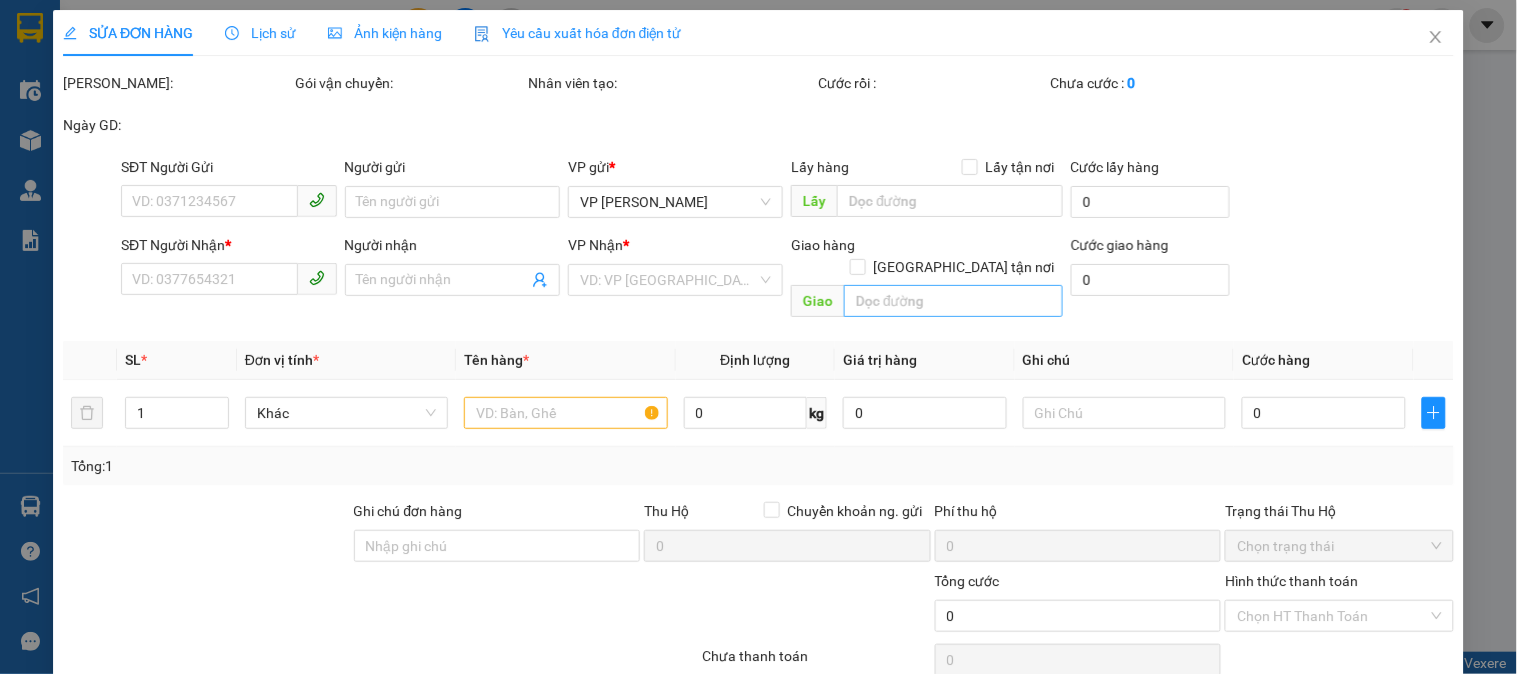type on "0985133626" 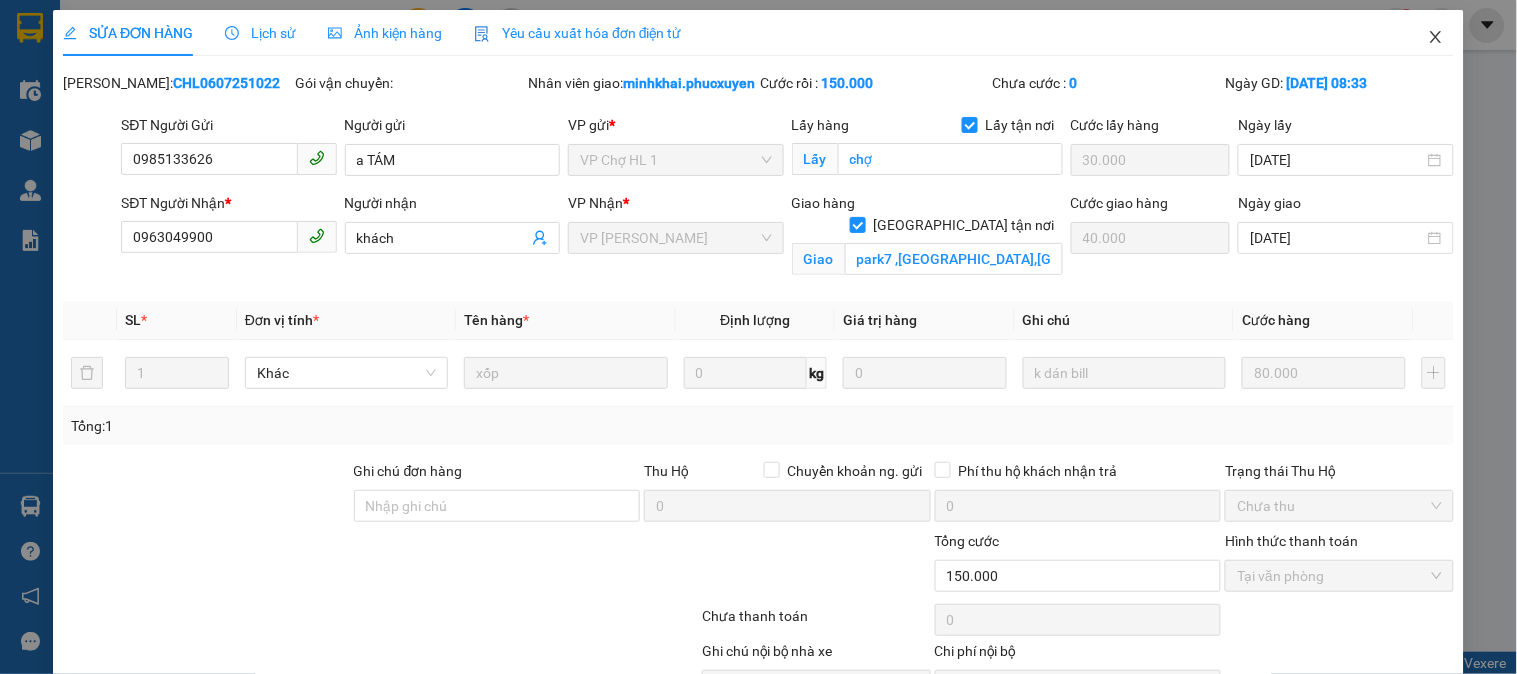 click 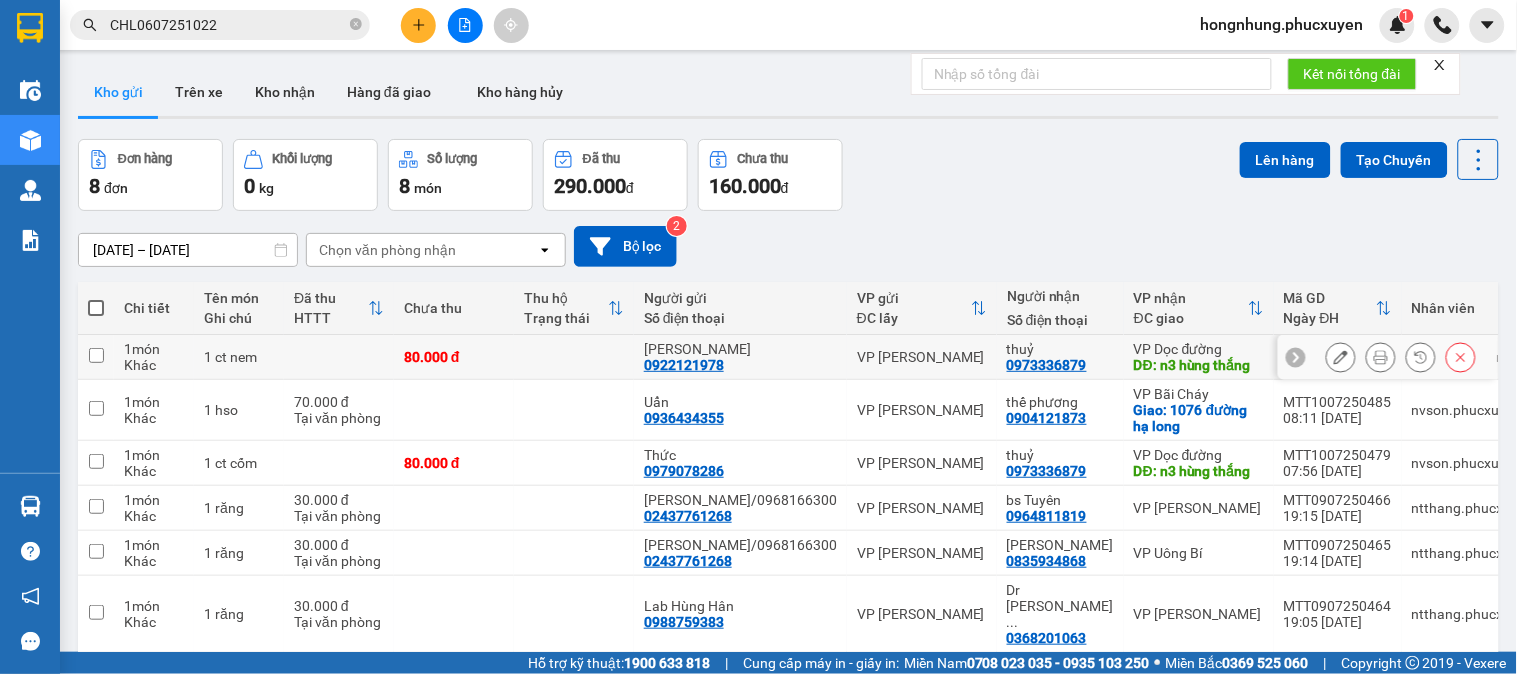 scroll, scrollTop: 0, scrollLeft: 0, axis: both 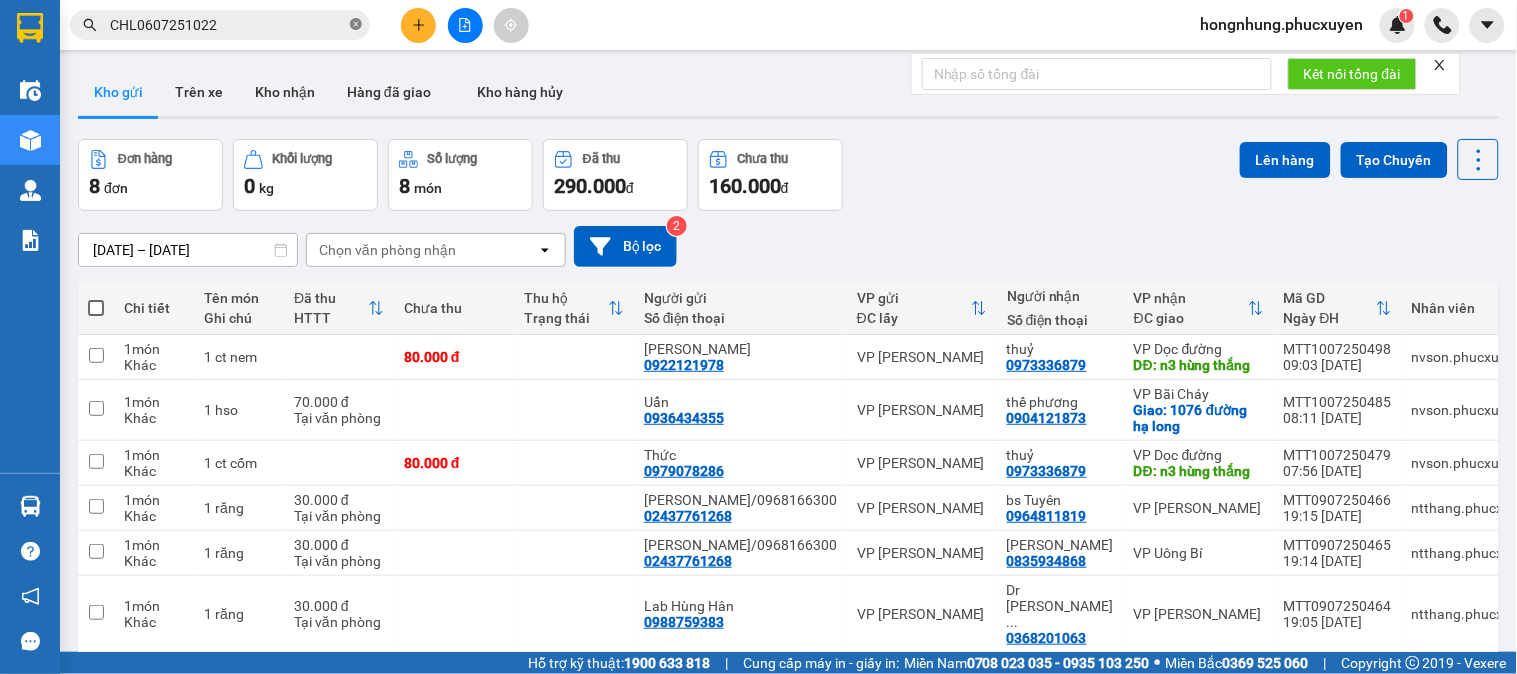 click 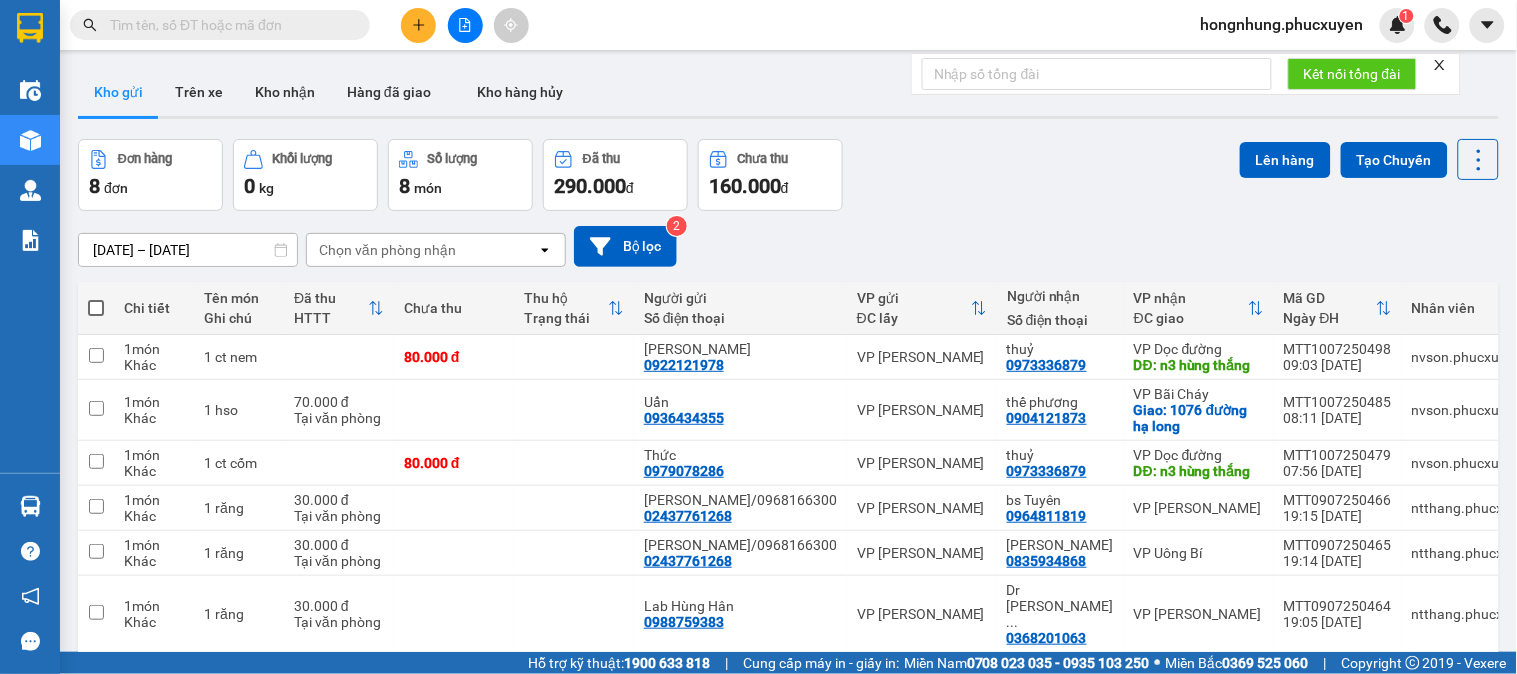 paste on "CHL0707250053" 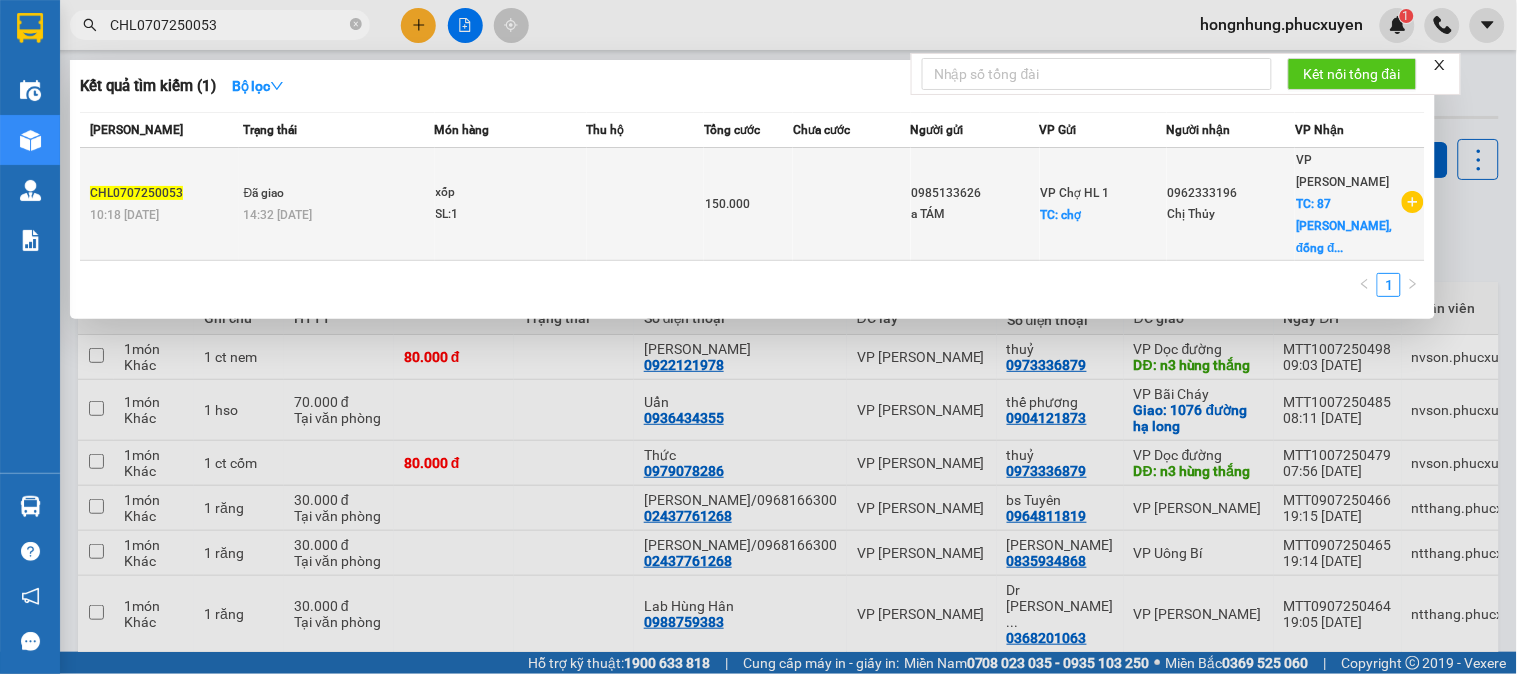 type on "CHL0707250053" 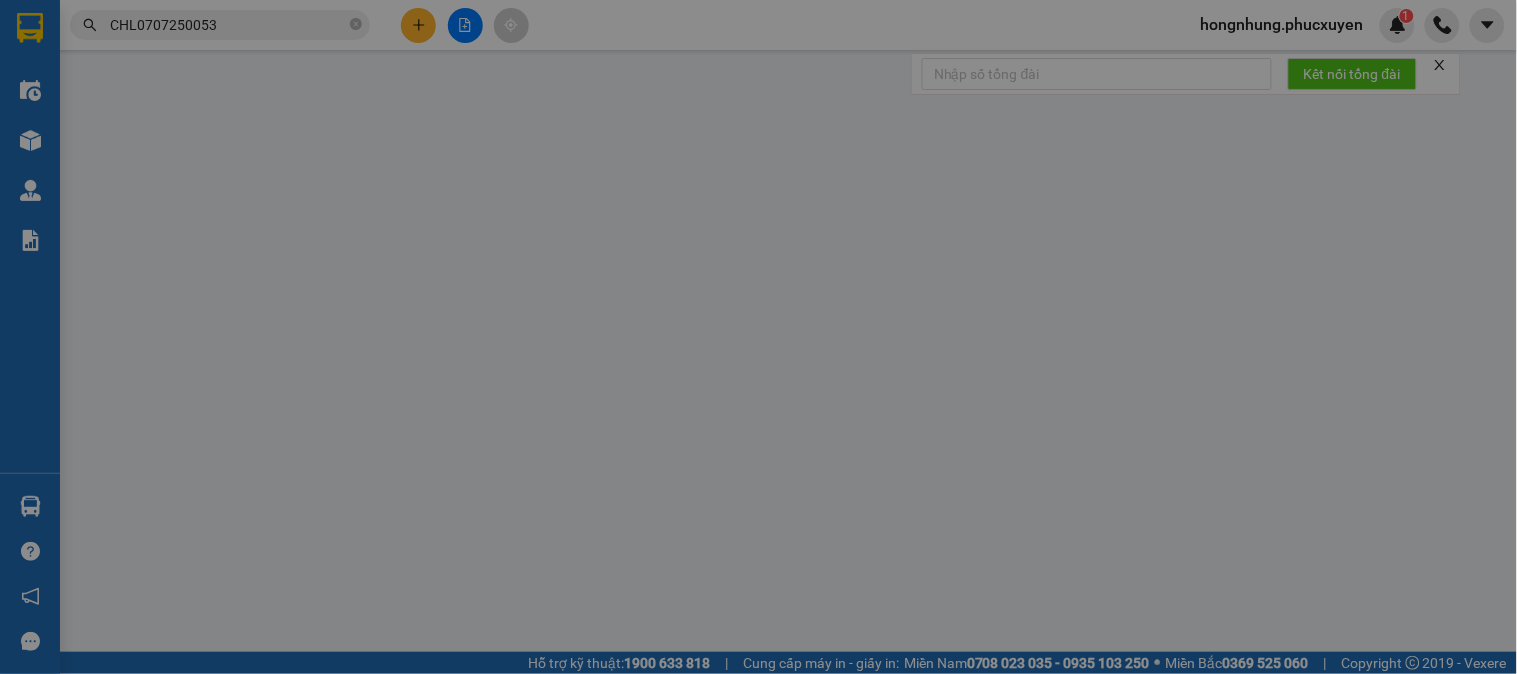 type on "0985133626" 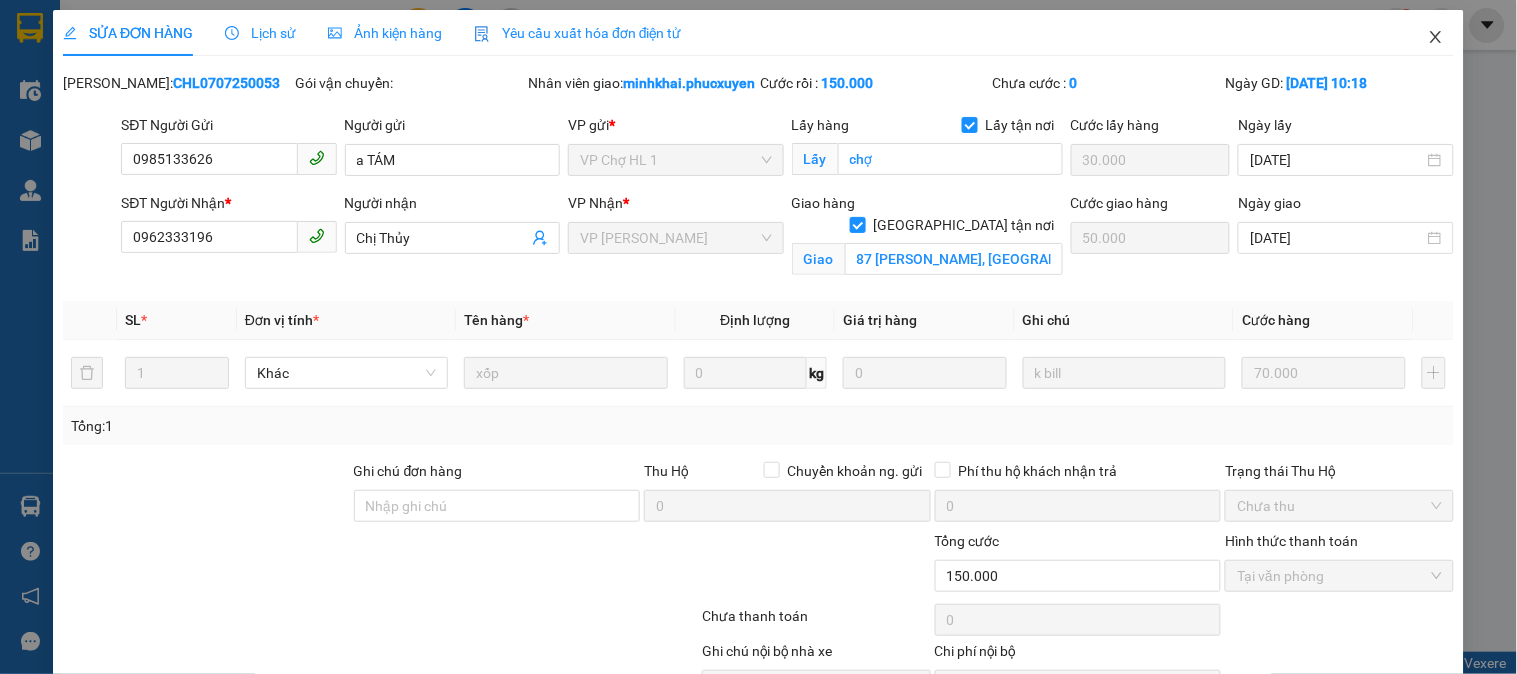 click 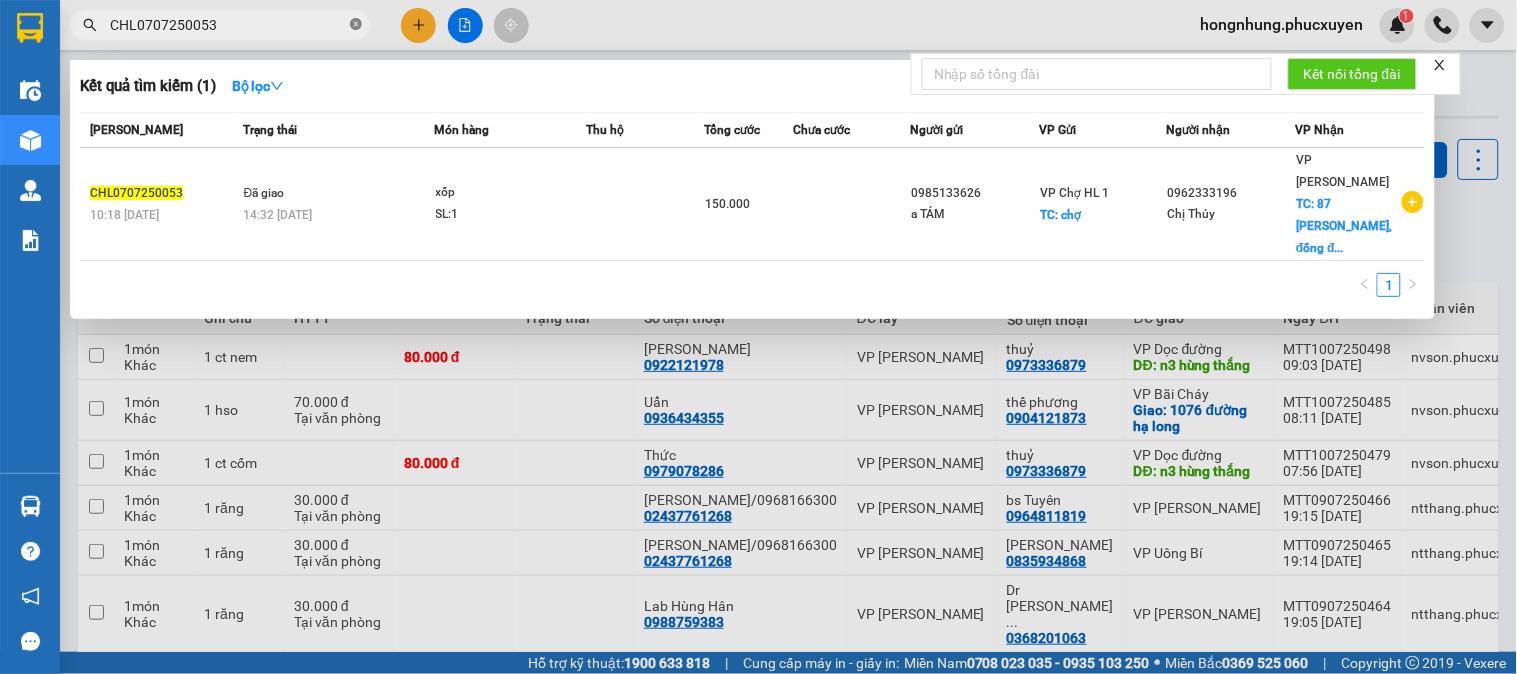 click 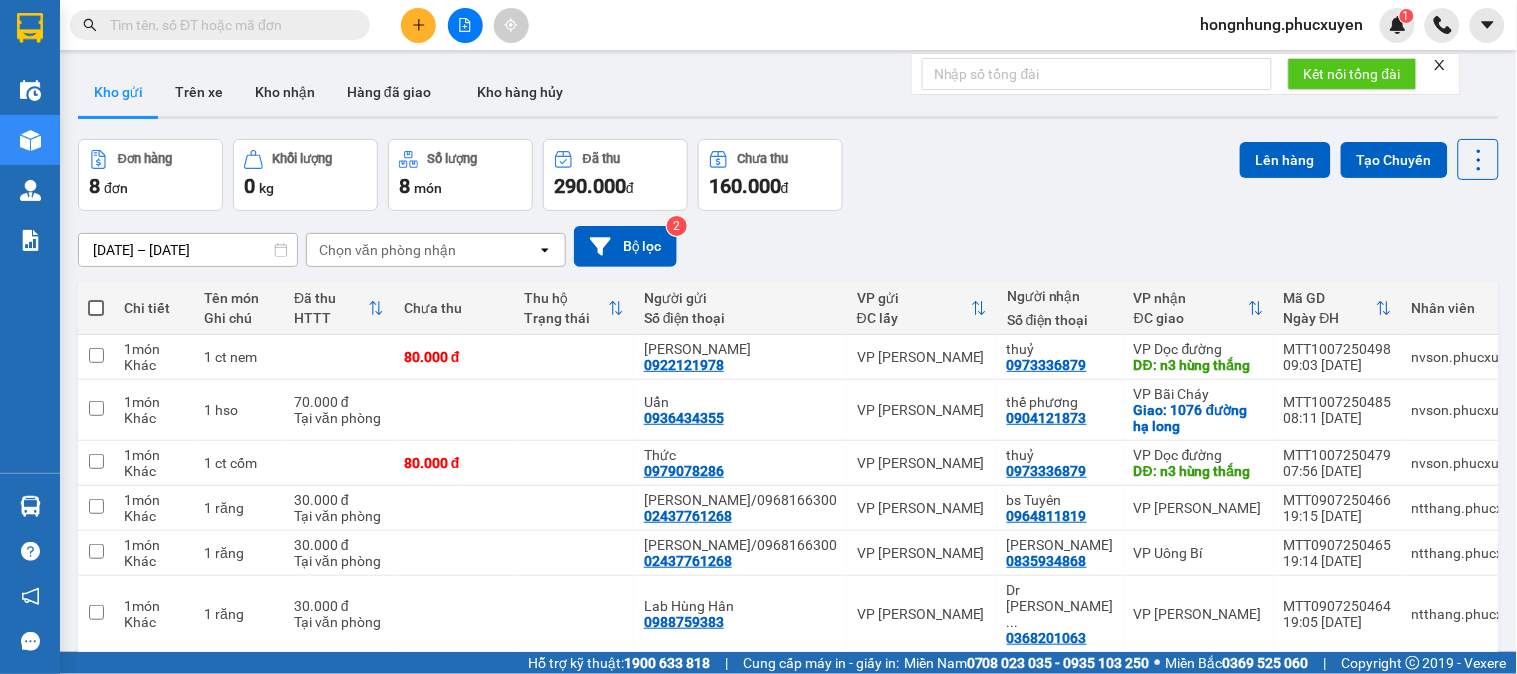 paste on "C30807250177" 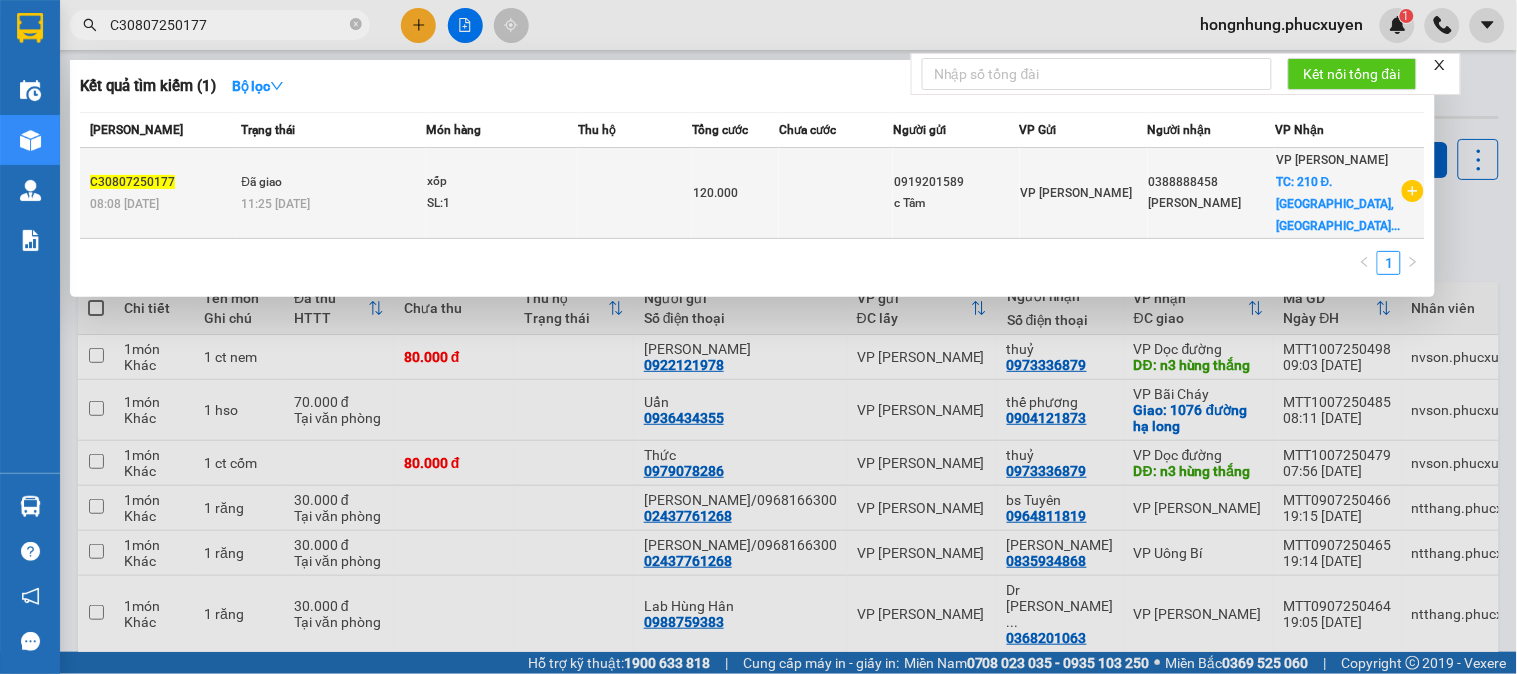type on "C30807250177" 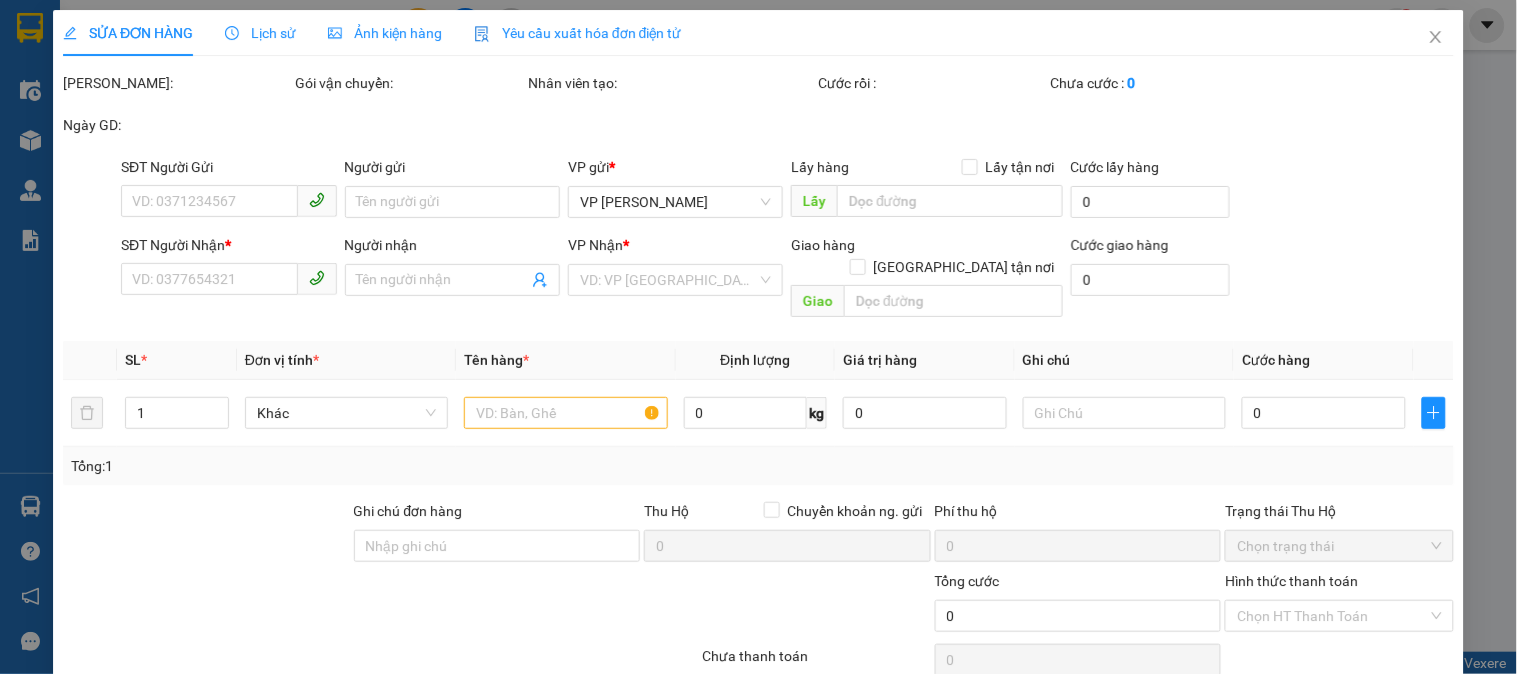 type on "0919201589" 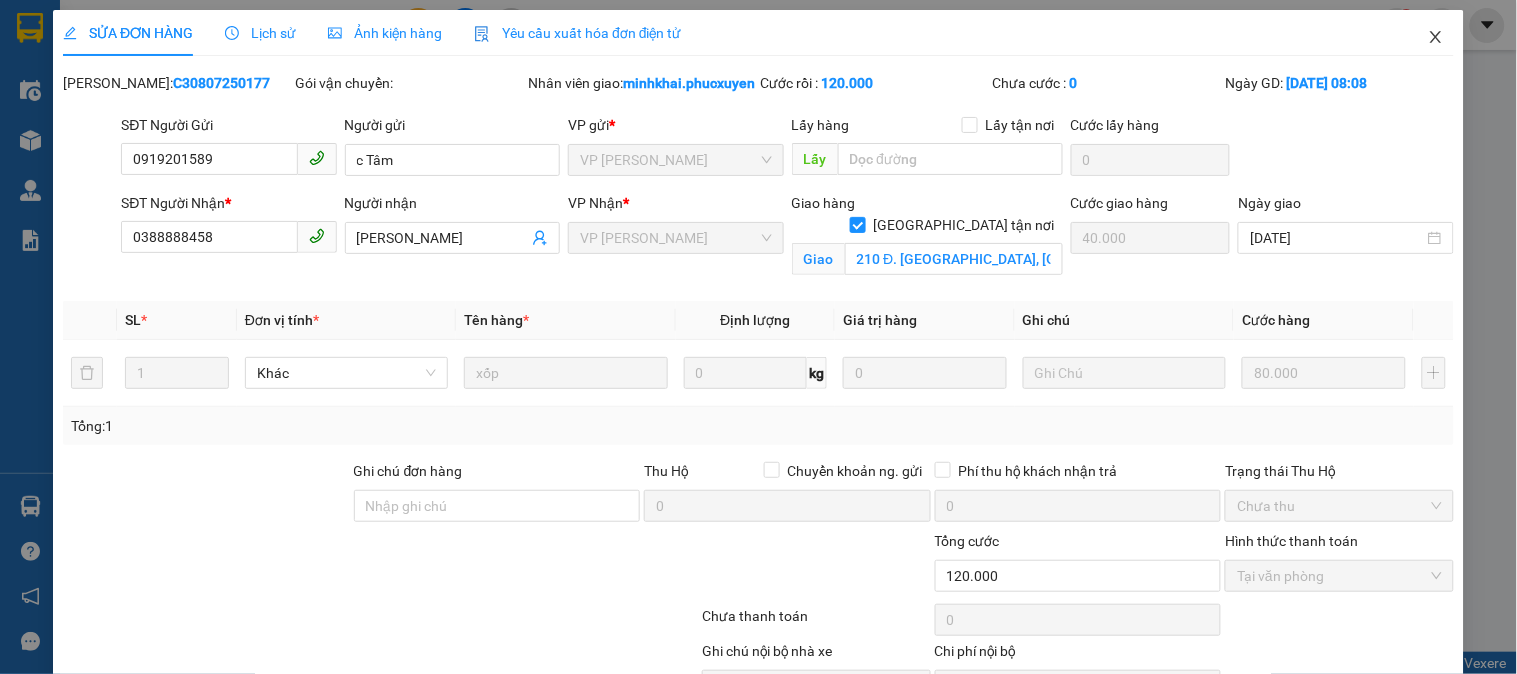 click 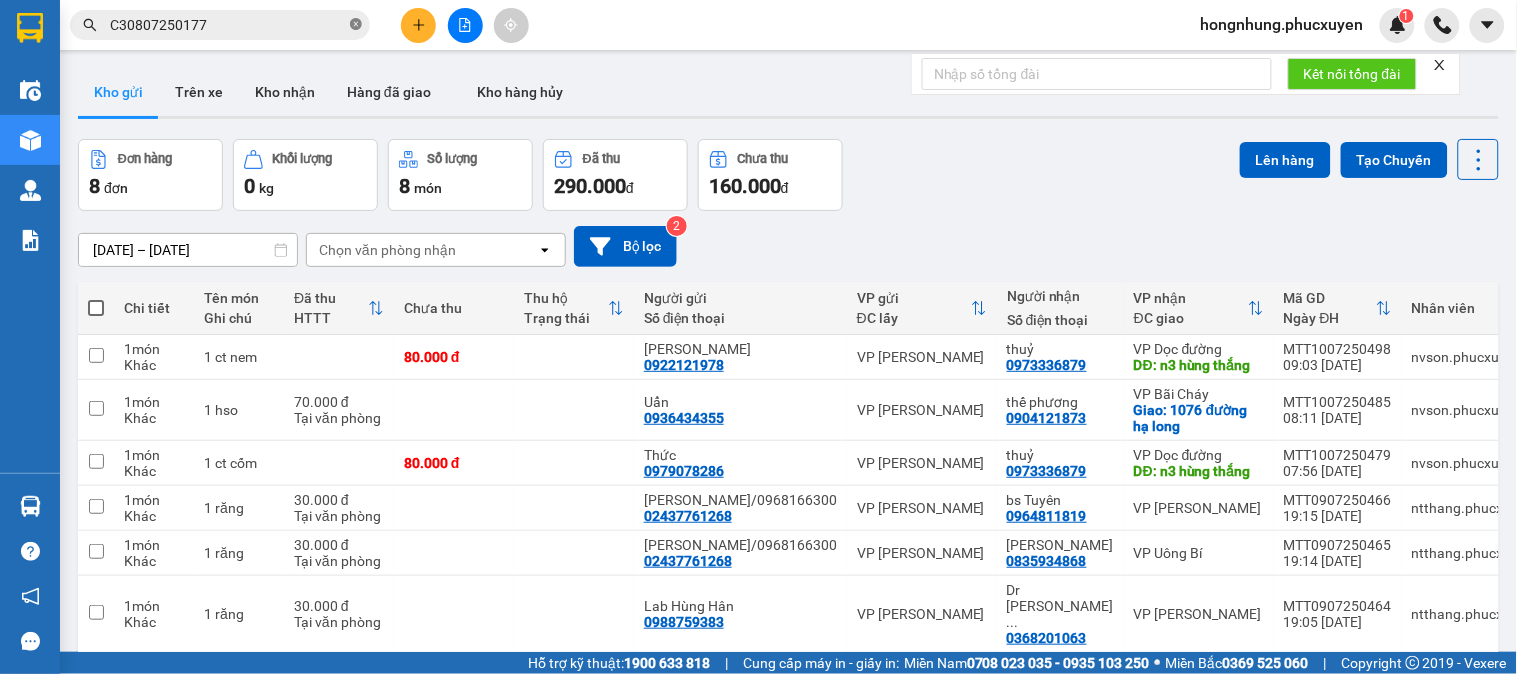 click 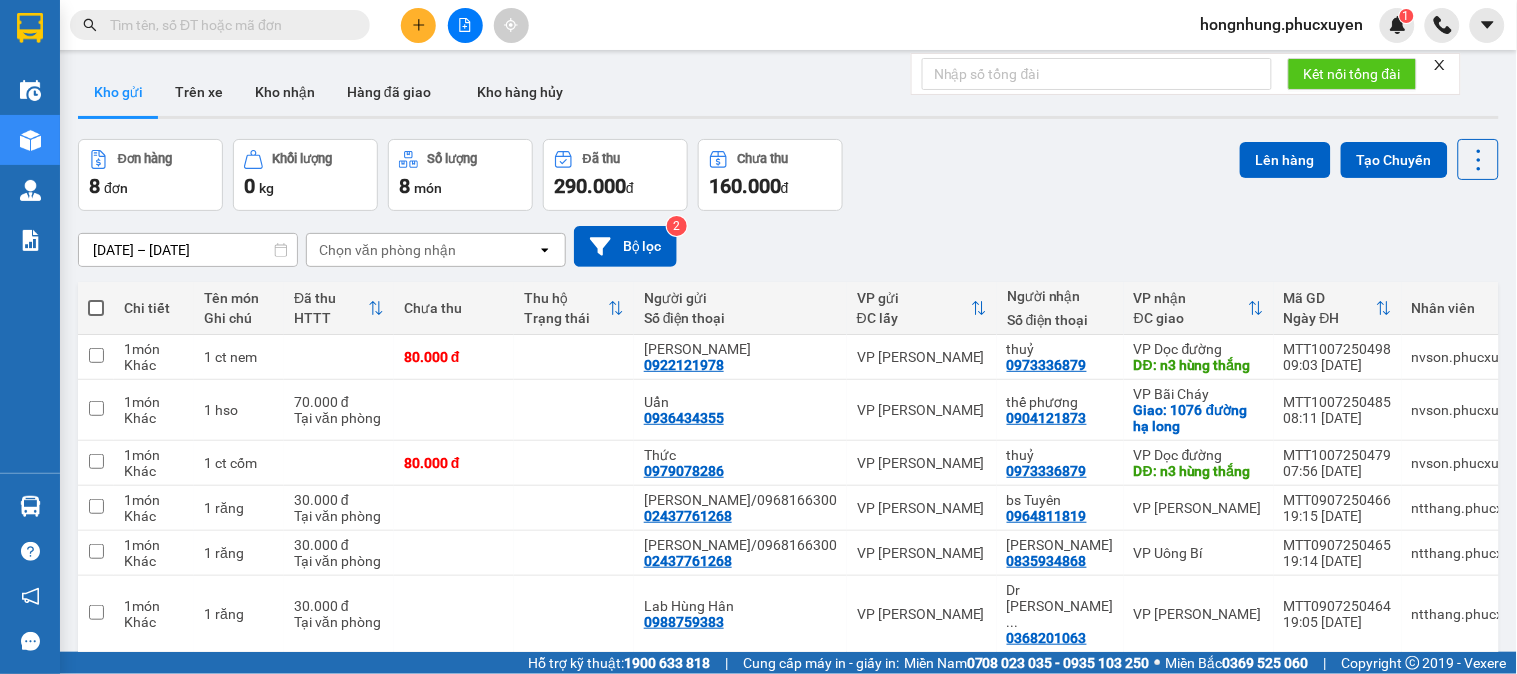 paste on "C30807250227" 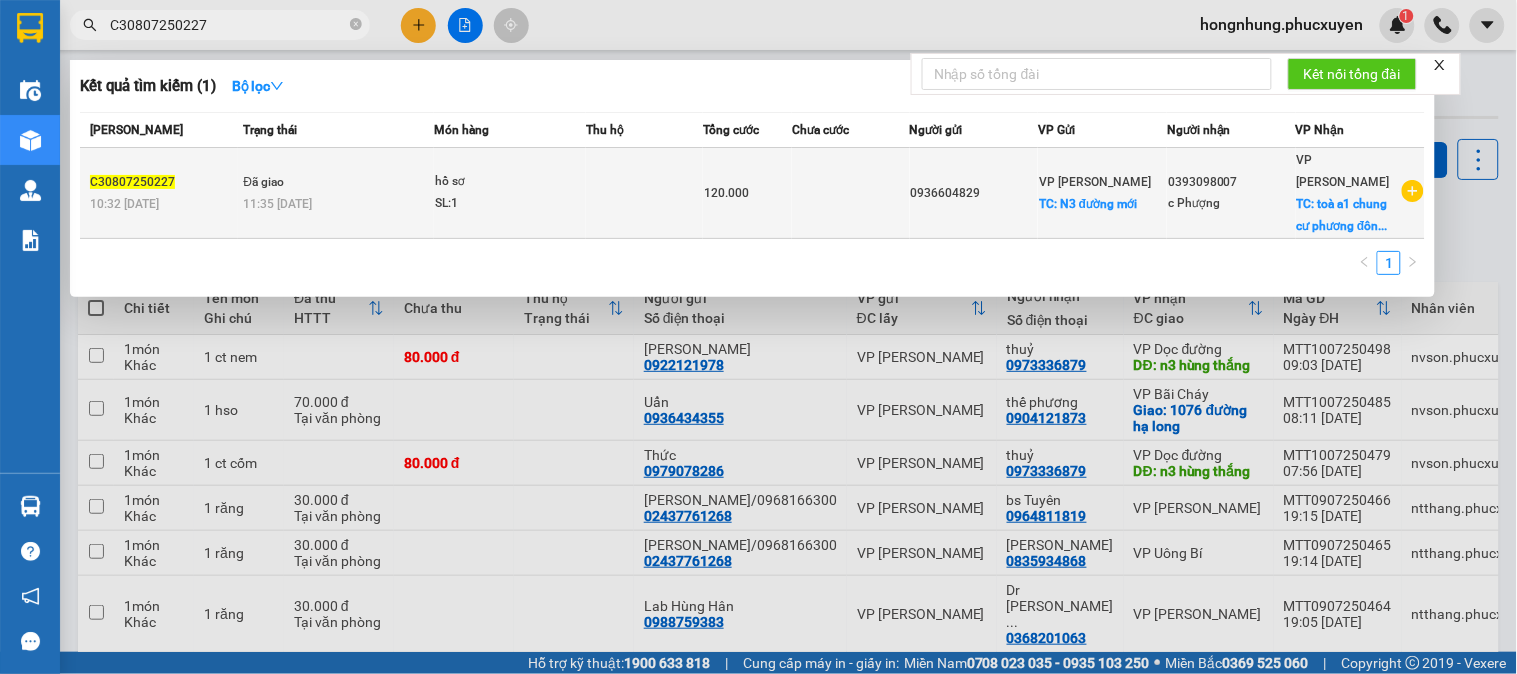 type on "C30807250227" 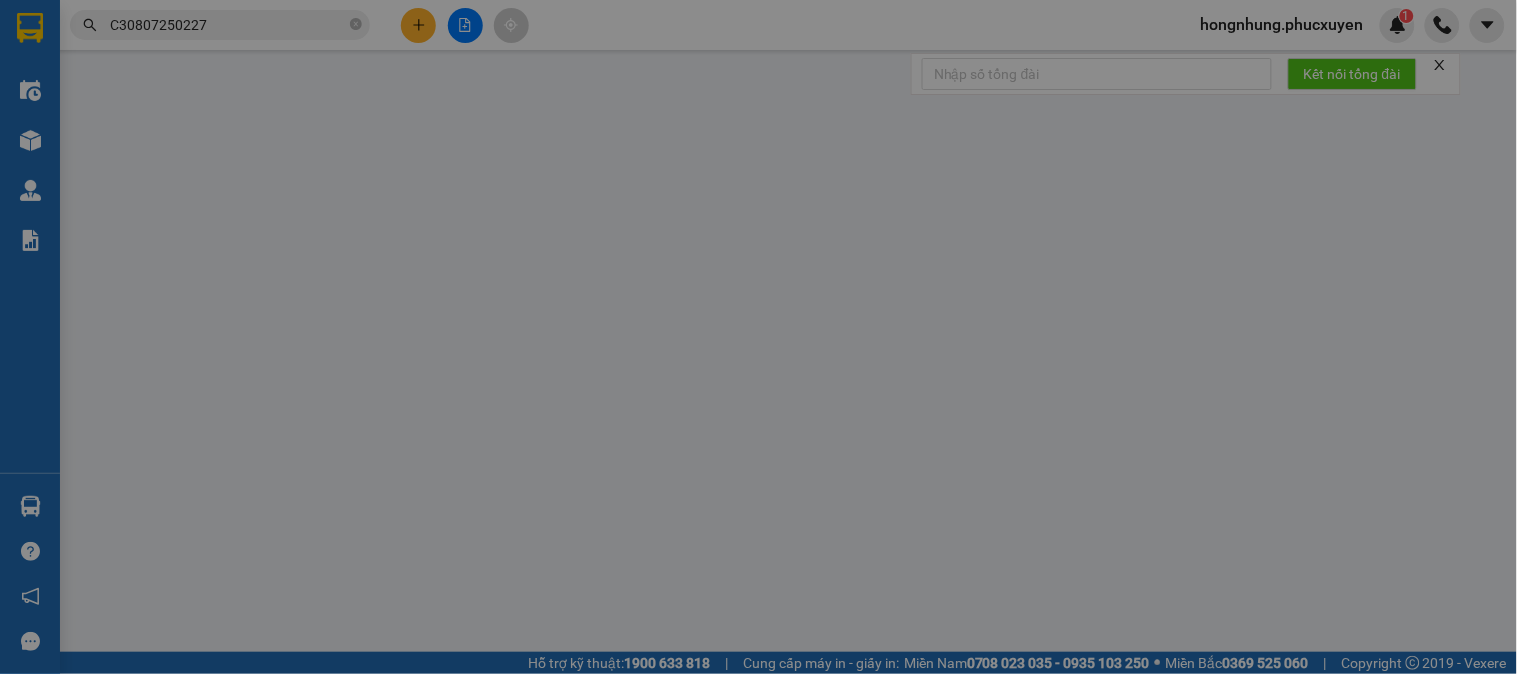 type on "0936604829" 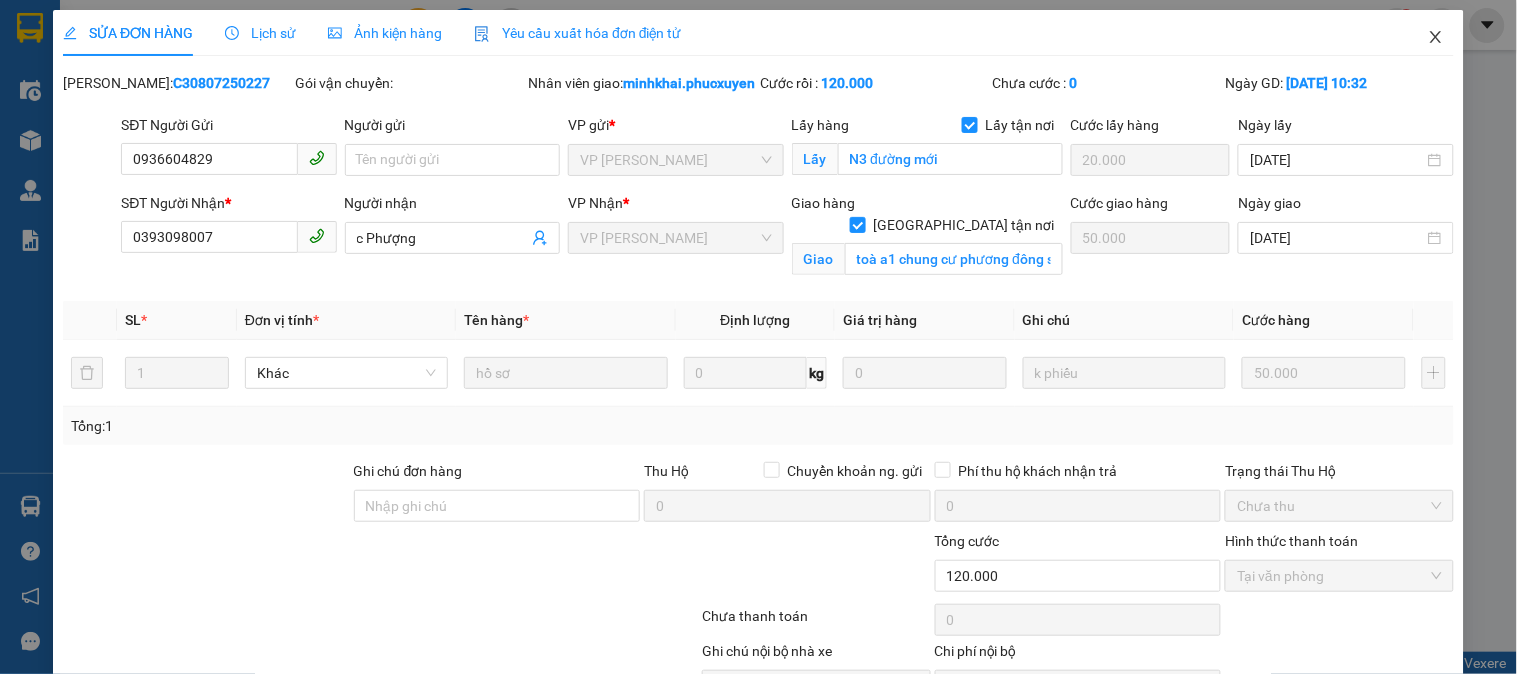click at bounding box center (1436, 38) 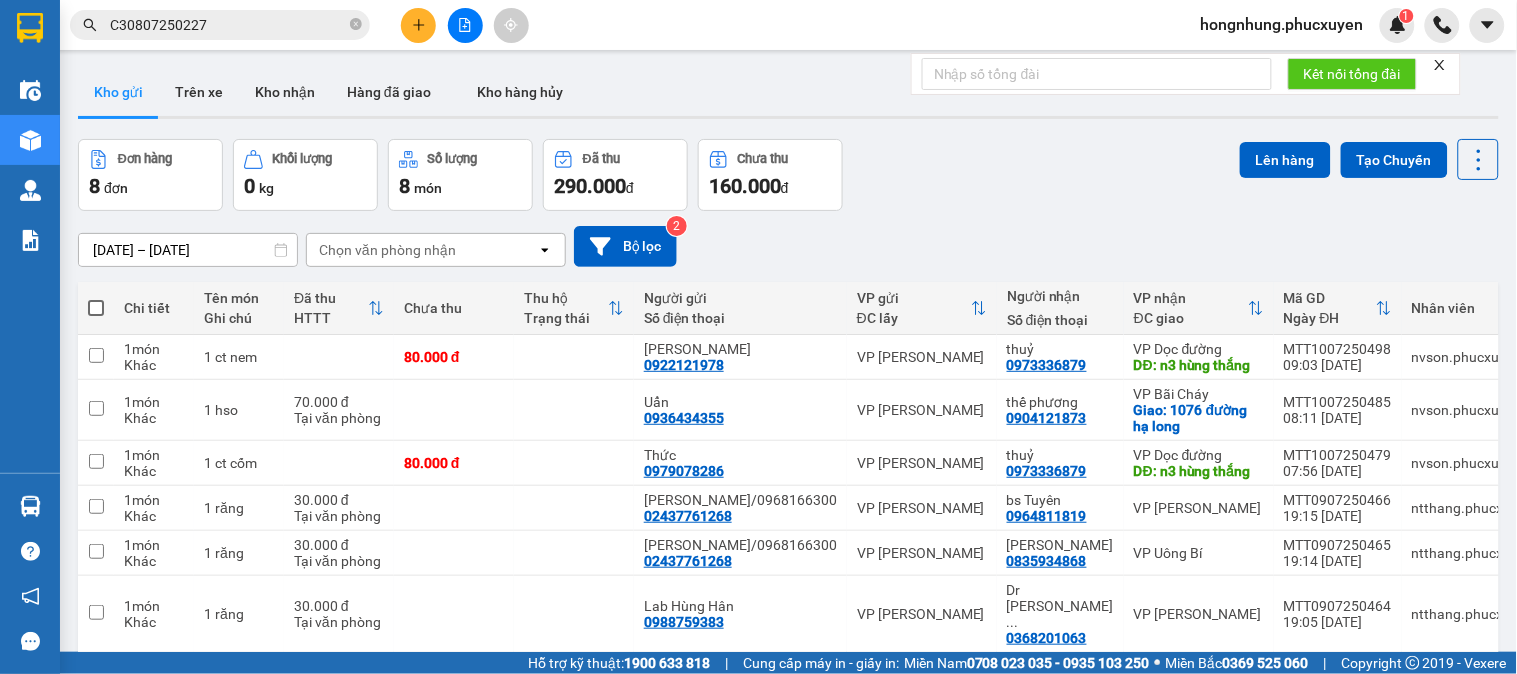 scroll, scrollTop: 0, scrollLeft: 0, axis: both 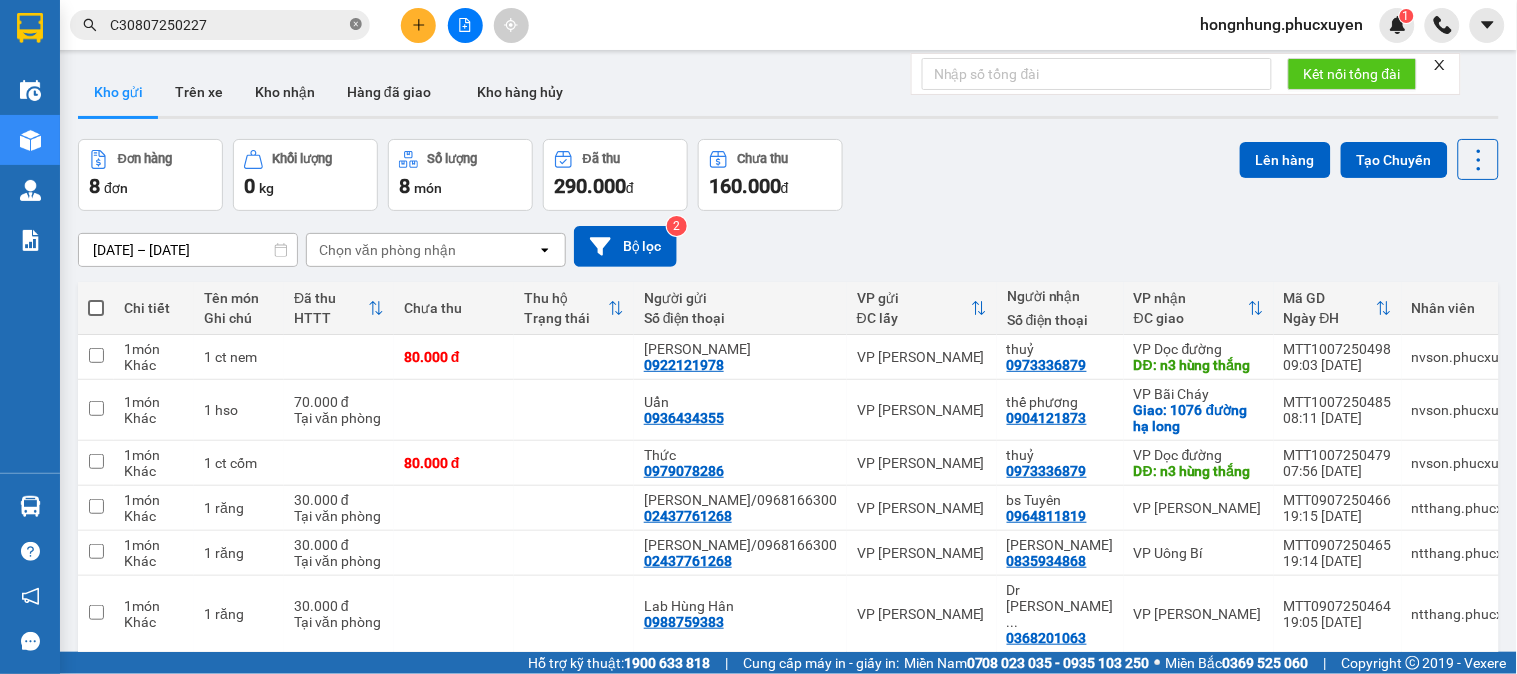 drag, startPoint x: 358, startPoint y: 27, endPoint x: 313, endPoint y: 44, distance: 48.104053 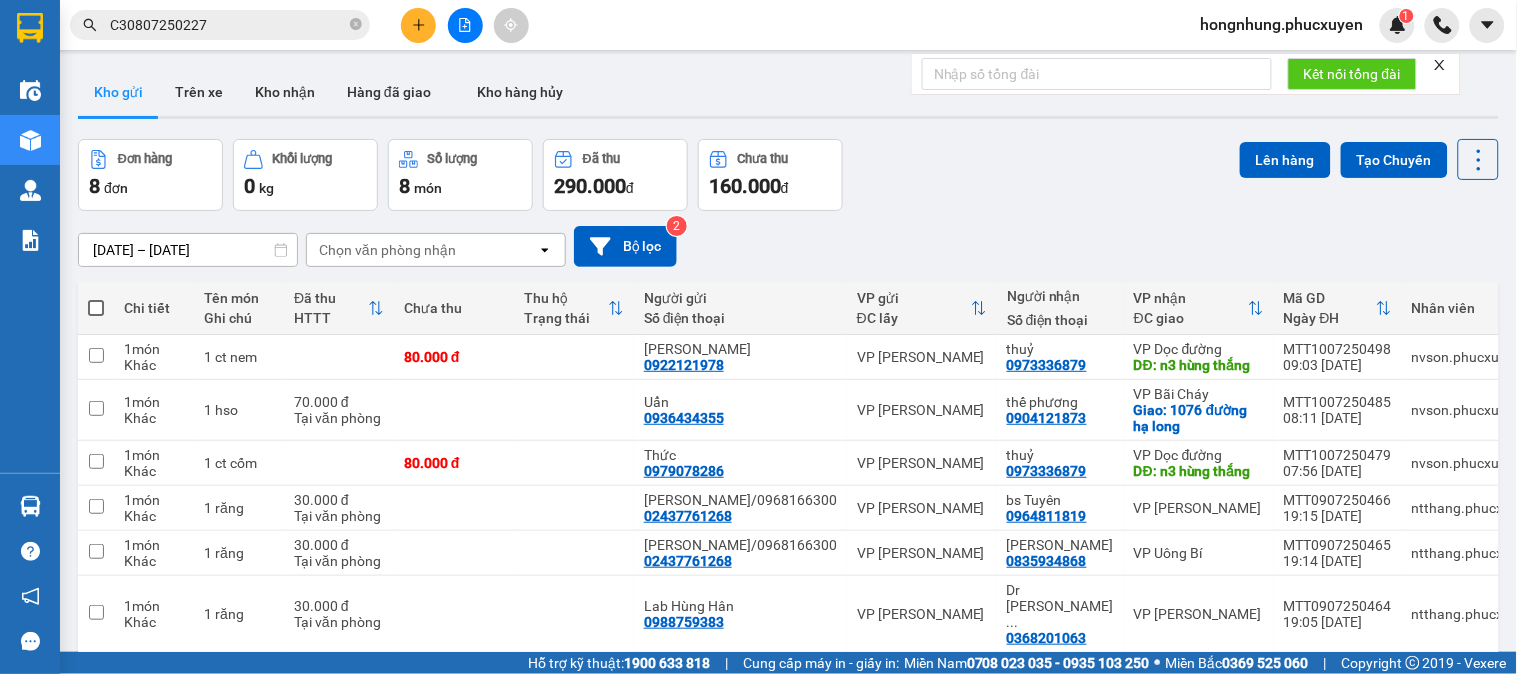 click 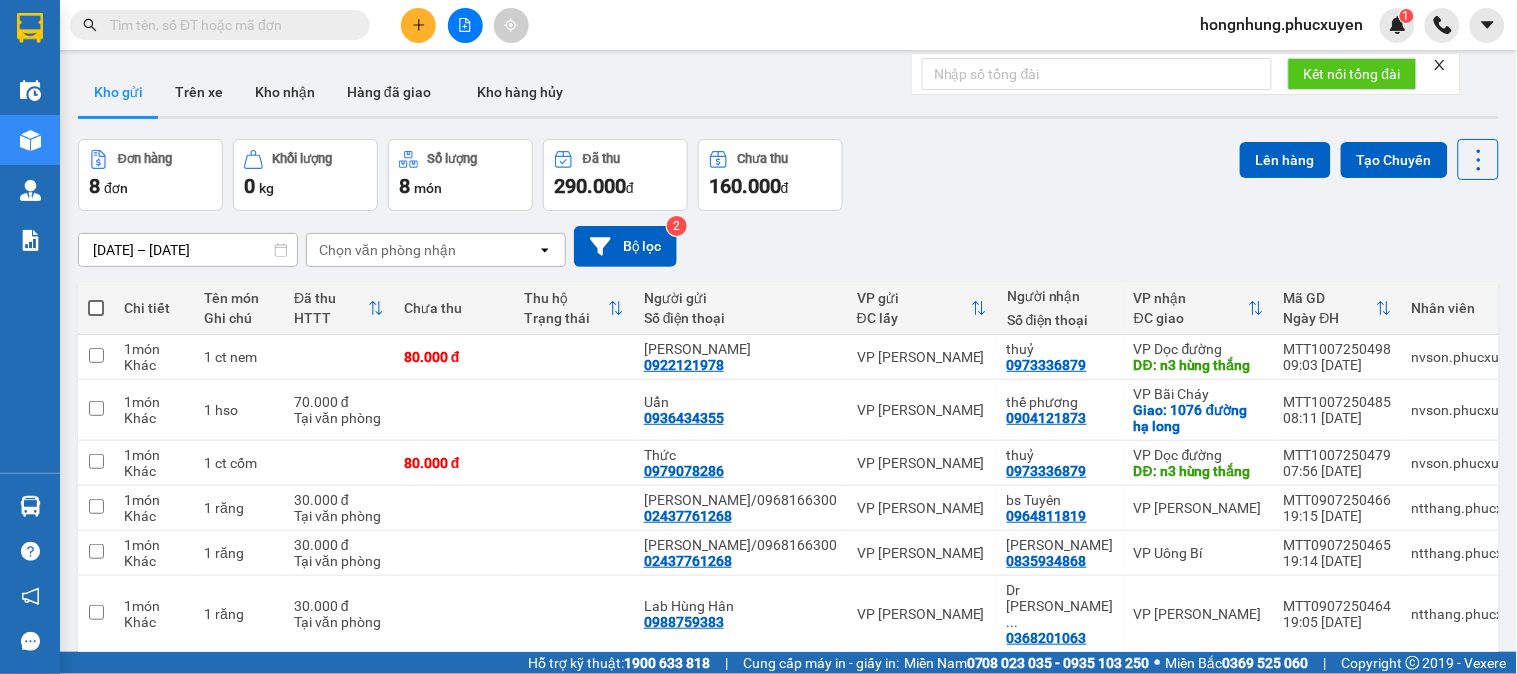 paste on "CHL0907250325" 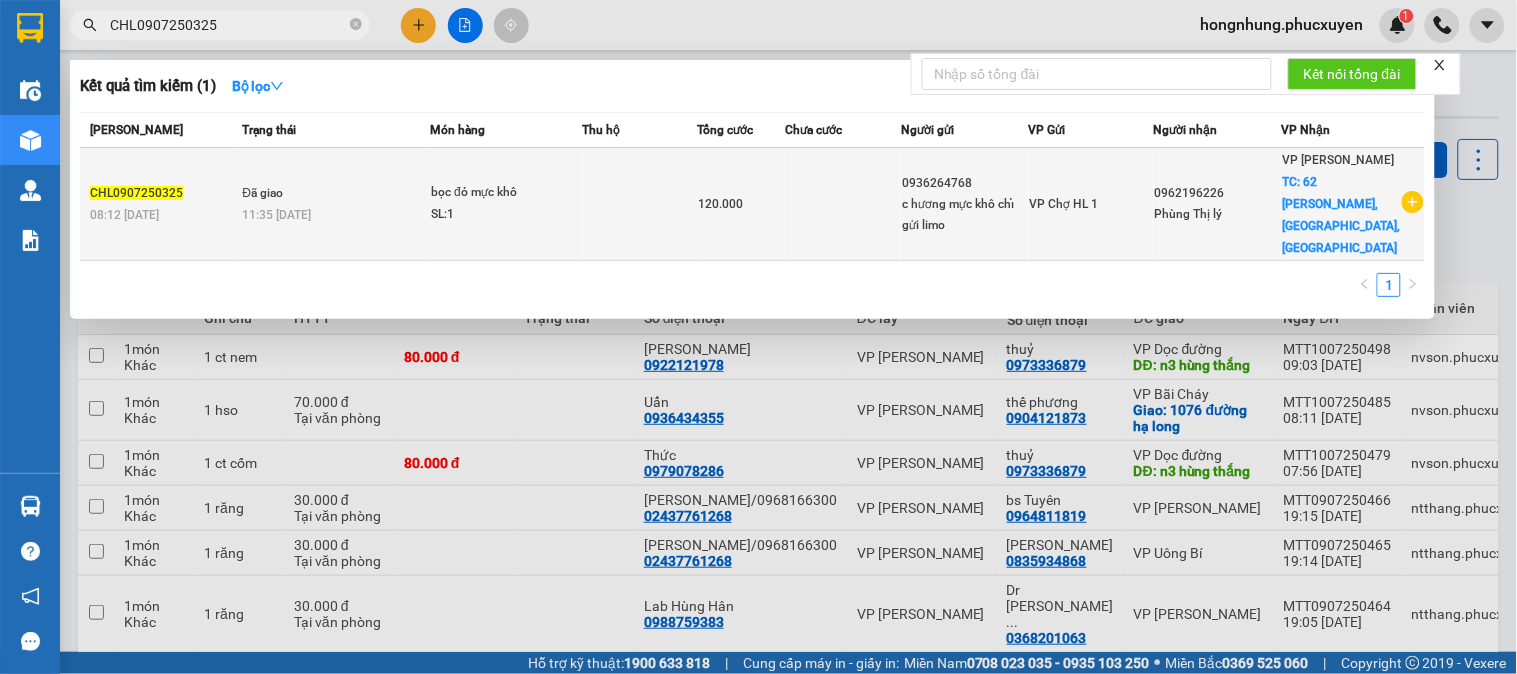 type on "CHL0907250325" 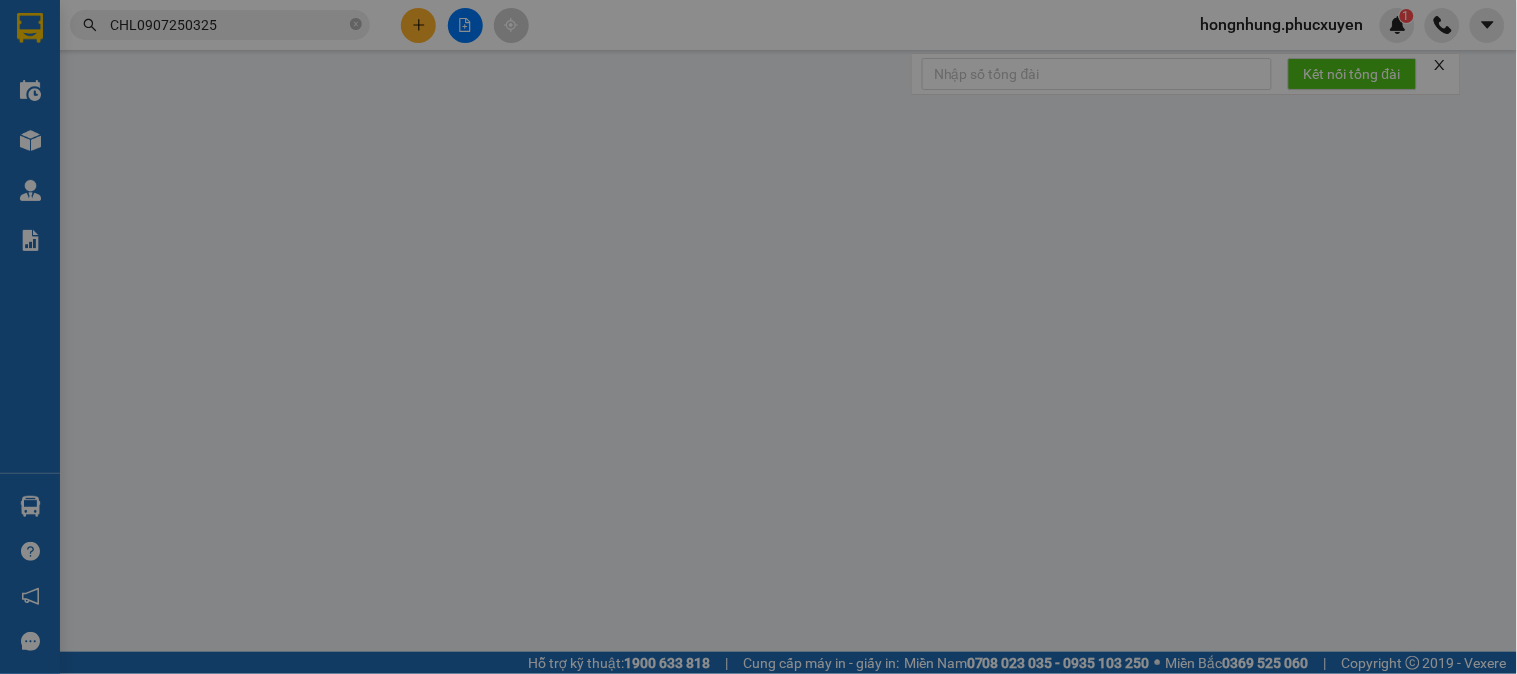 type on "0936264768" 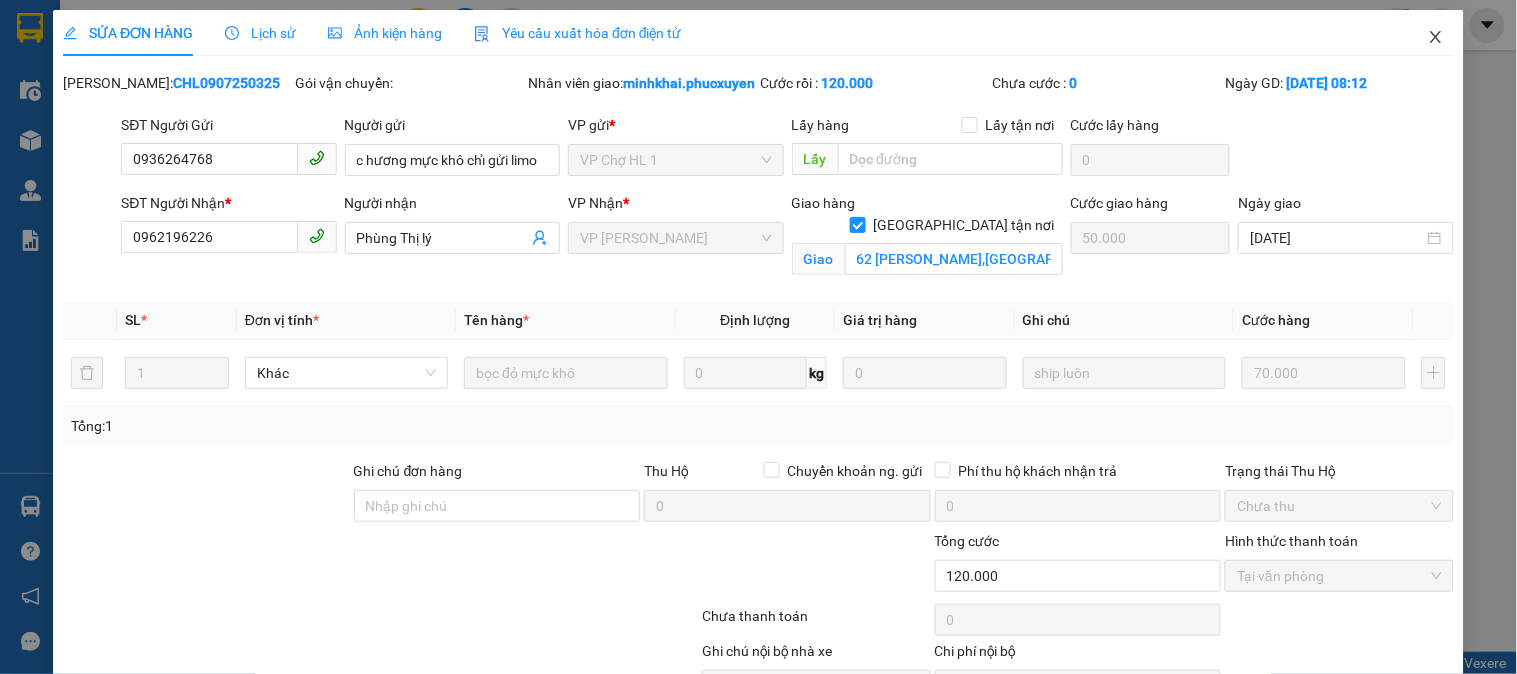click 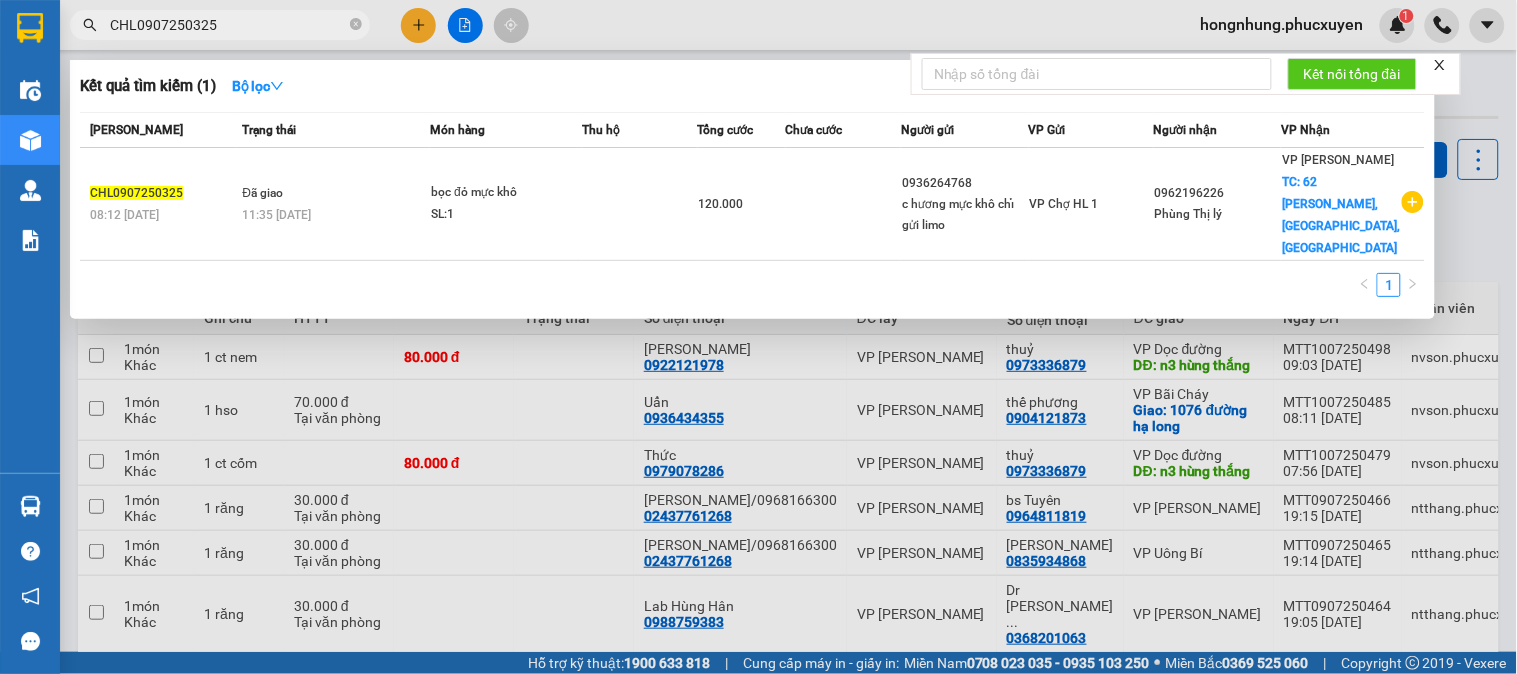 drag, startPoint x: 354, startPoint y: 21, endPoint x: 220, endPoint y: 56, distance: 138.49548 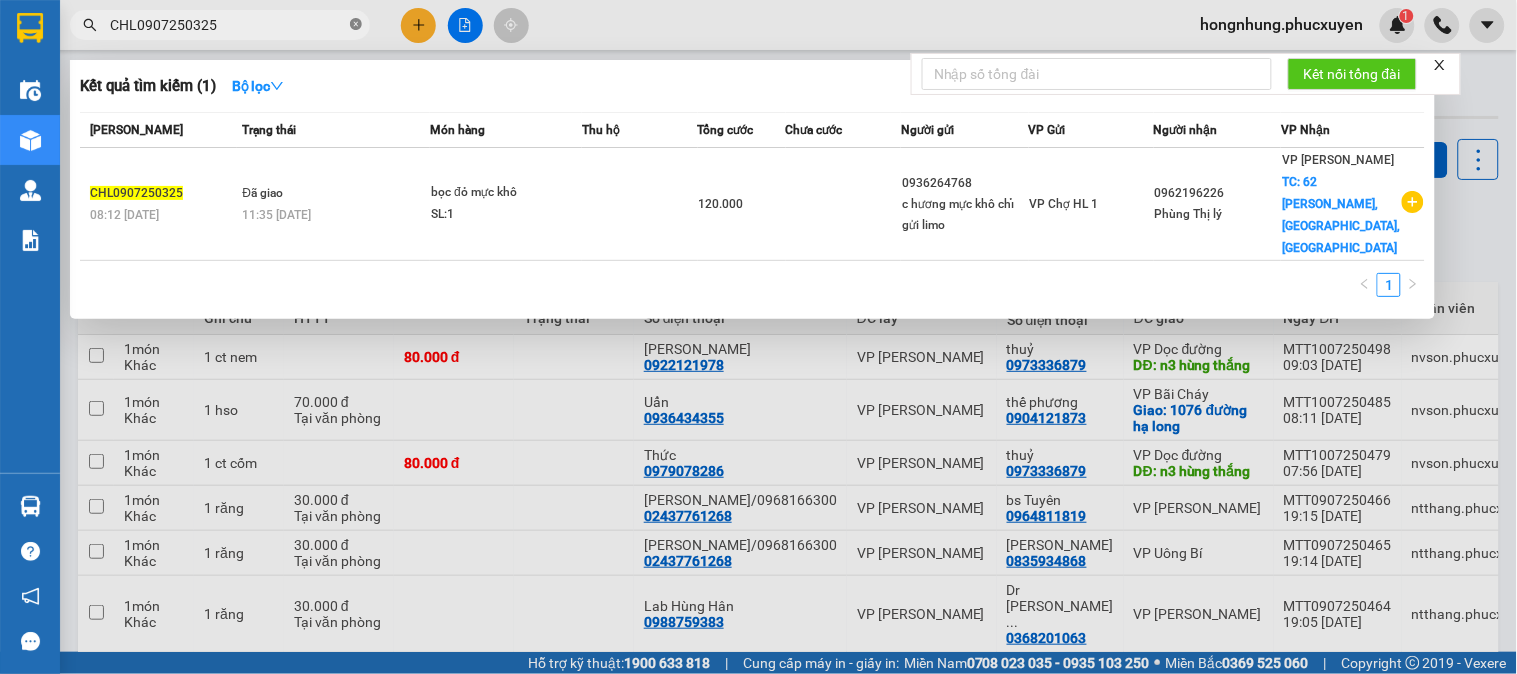 click 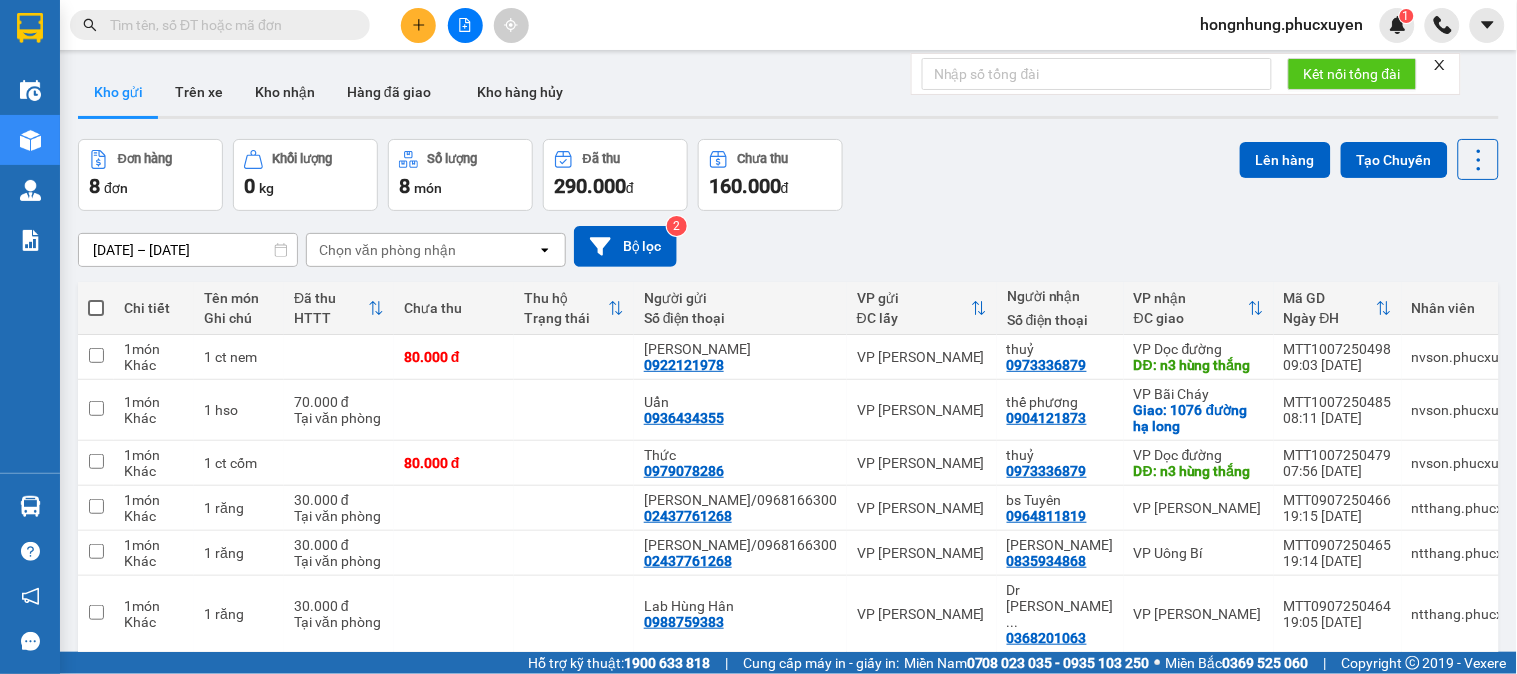 paste on "C30907250334" 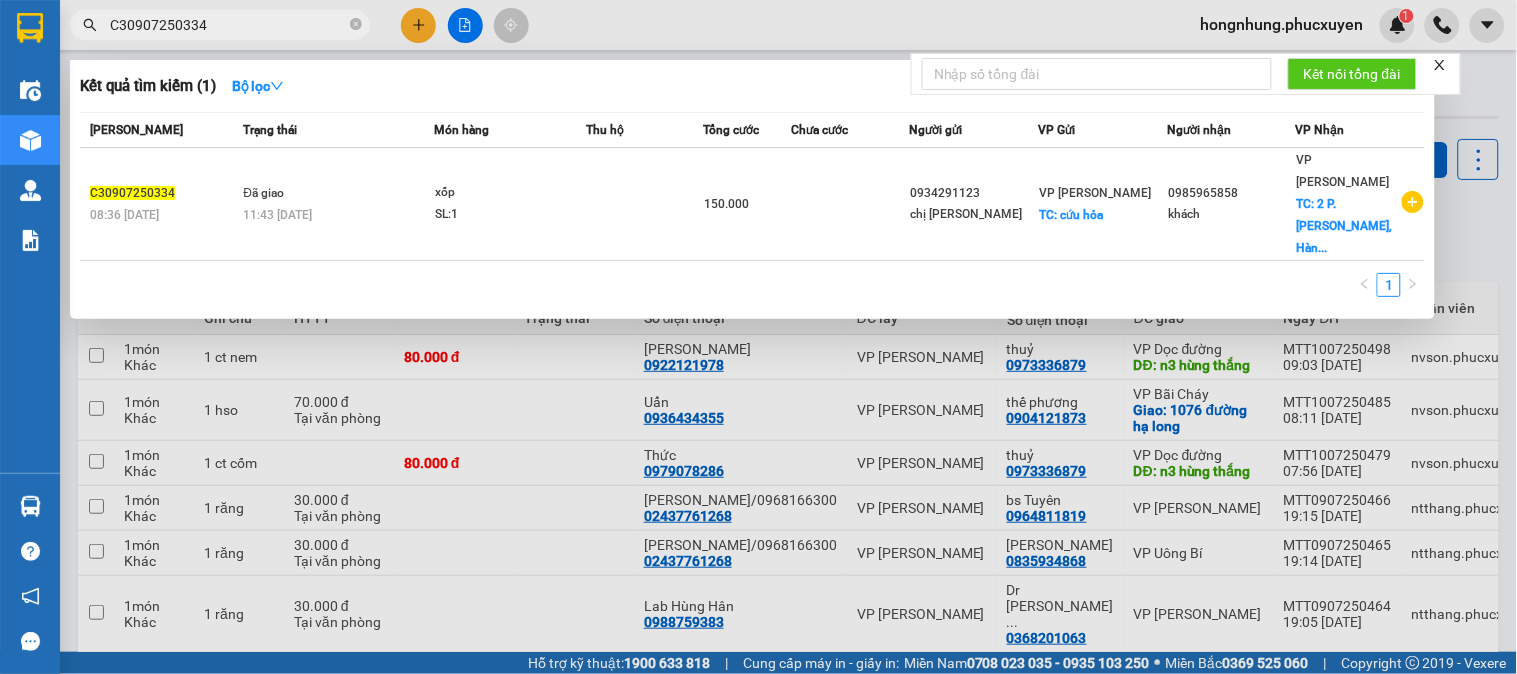 type on "C30907250334" 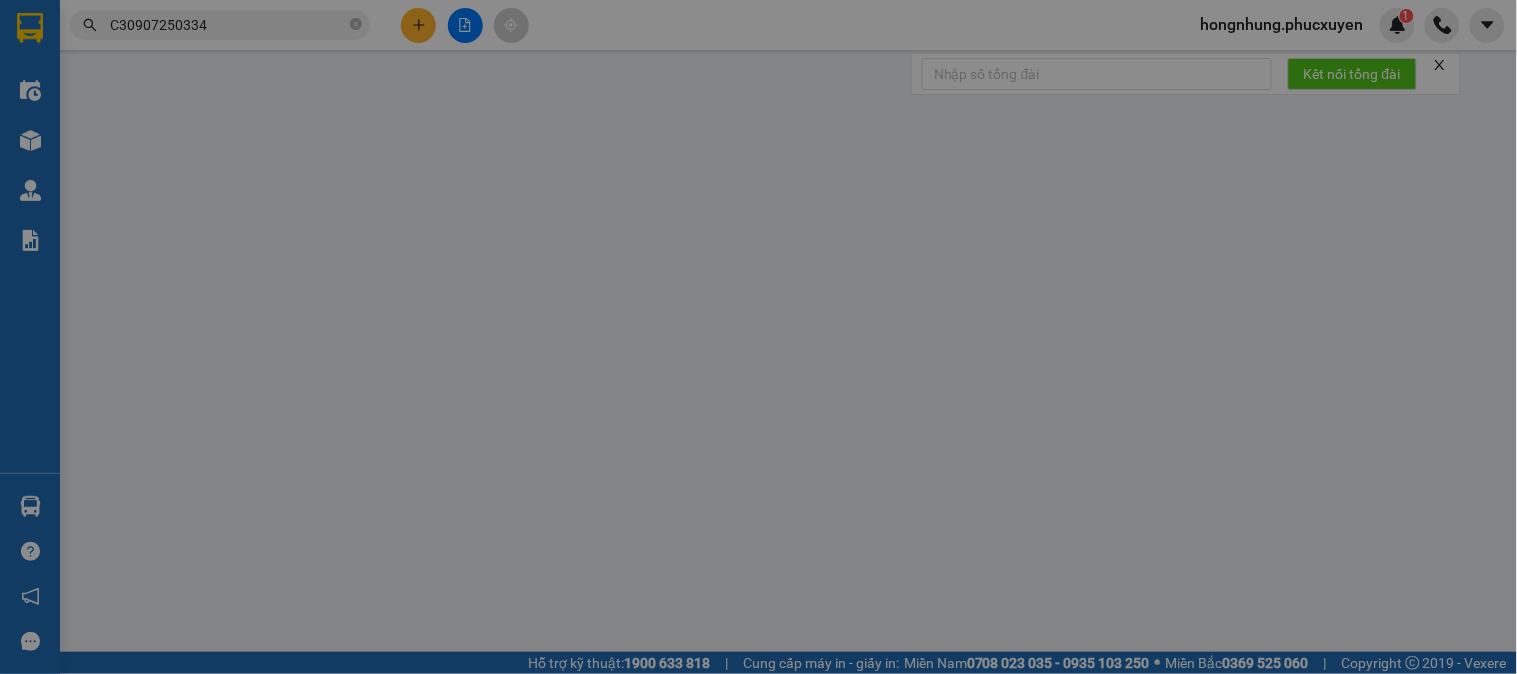 type on "0934291123" 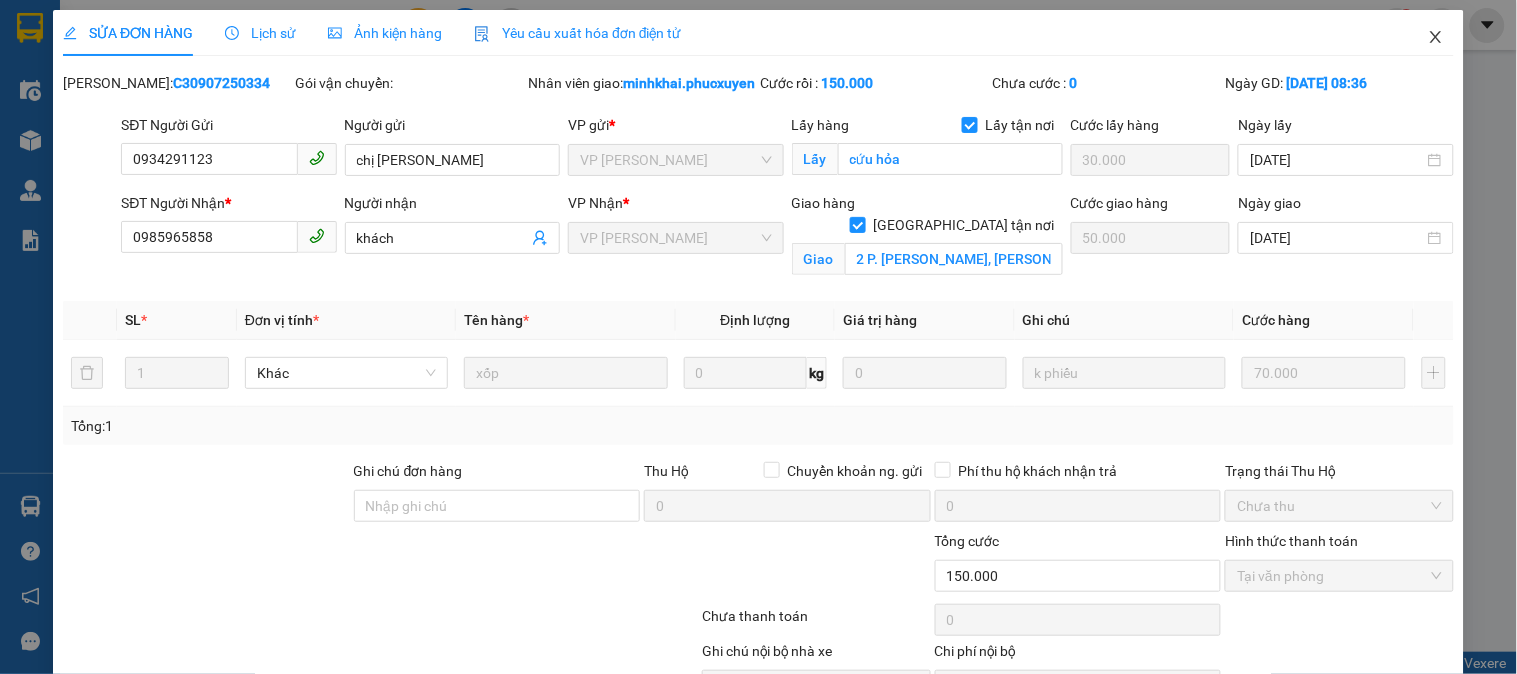 click 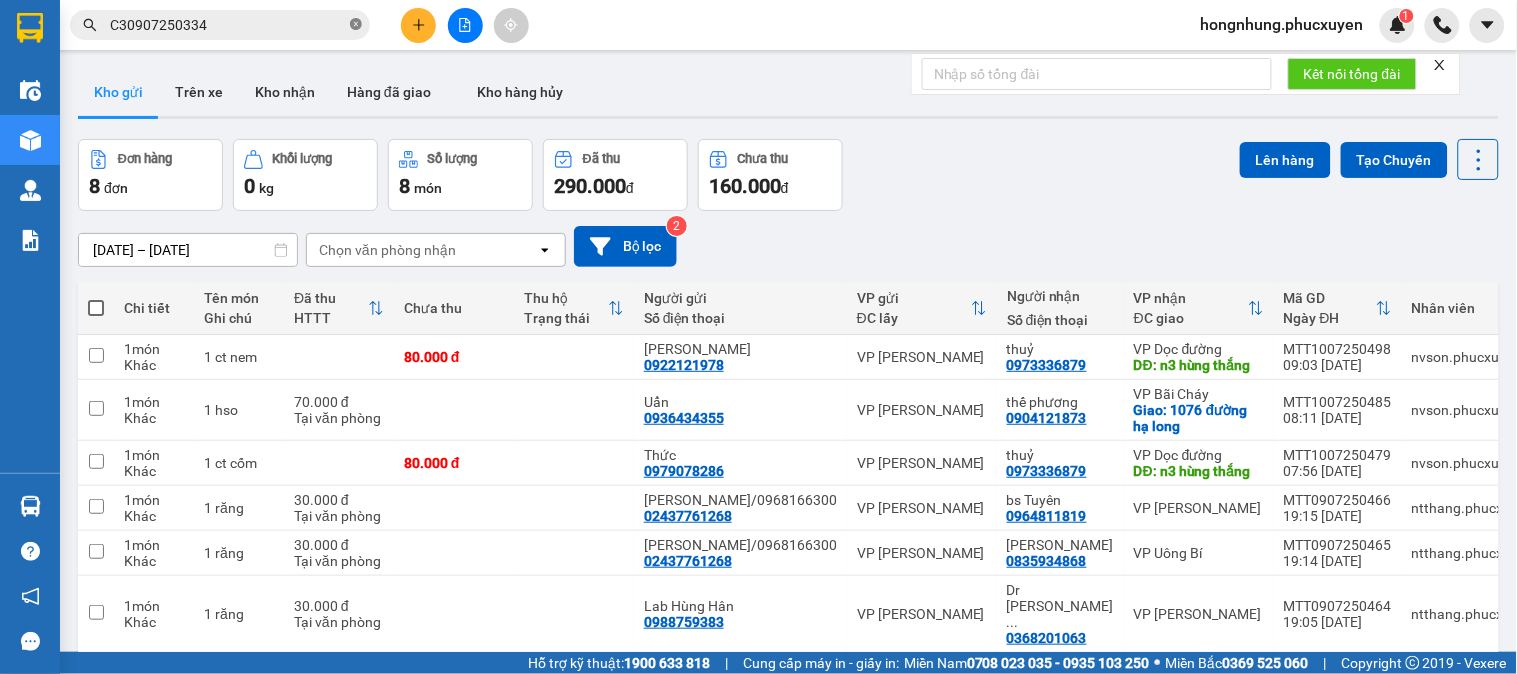 click 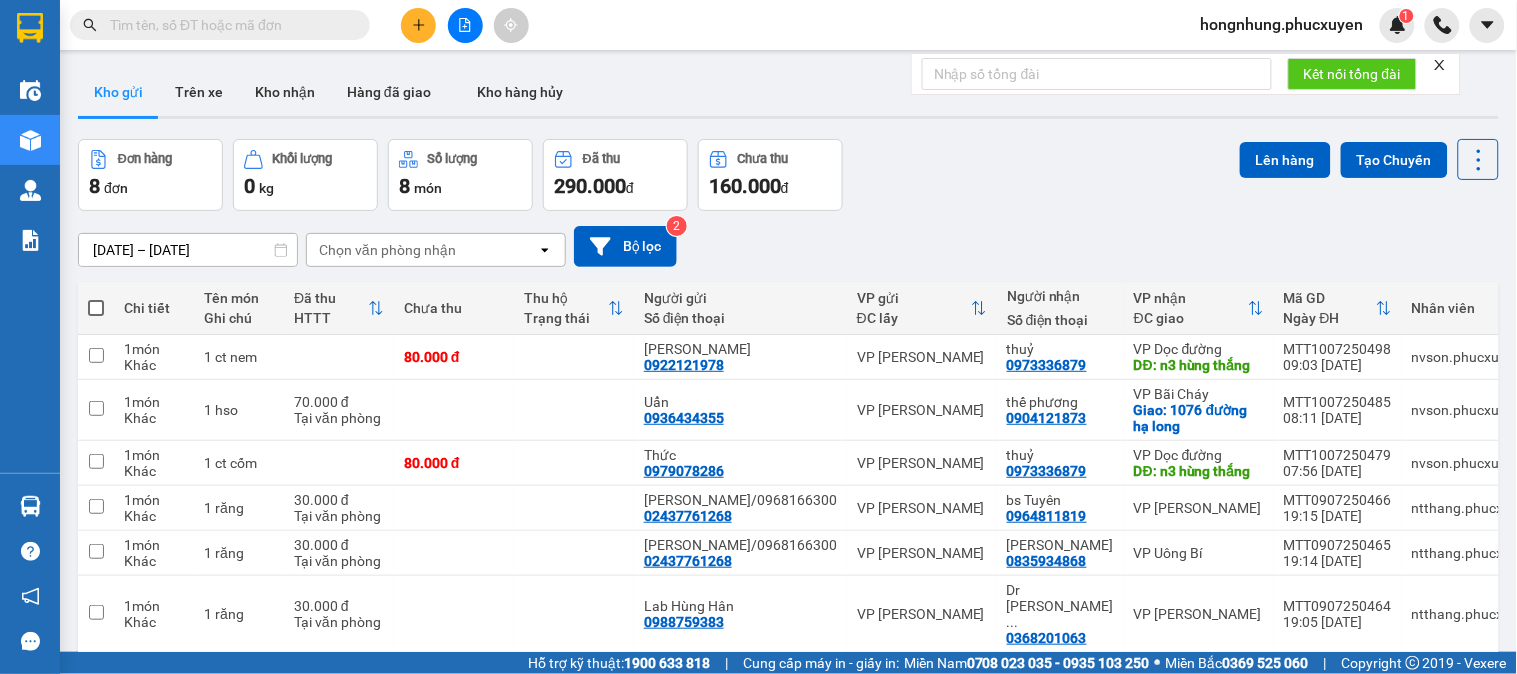 paste on "CHL0907250337" 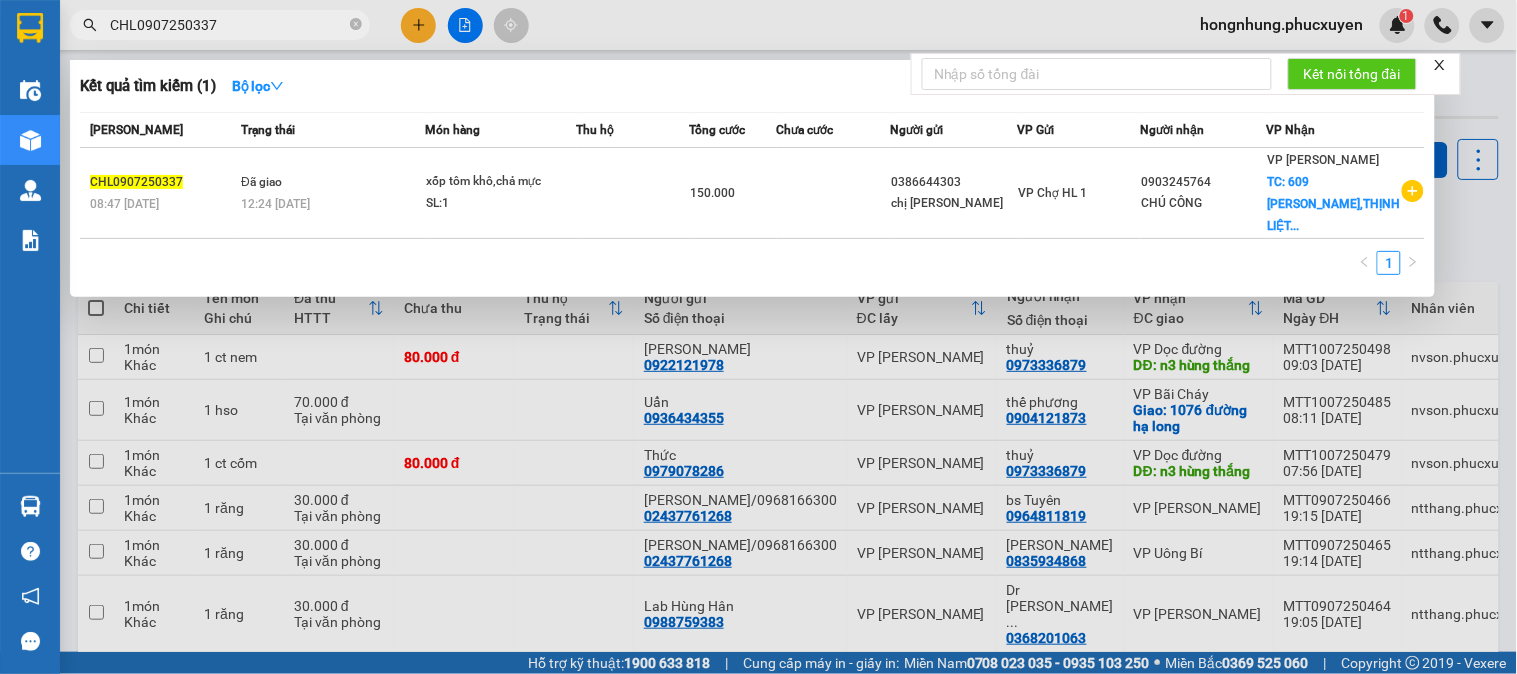 type on "CHL0907250337" 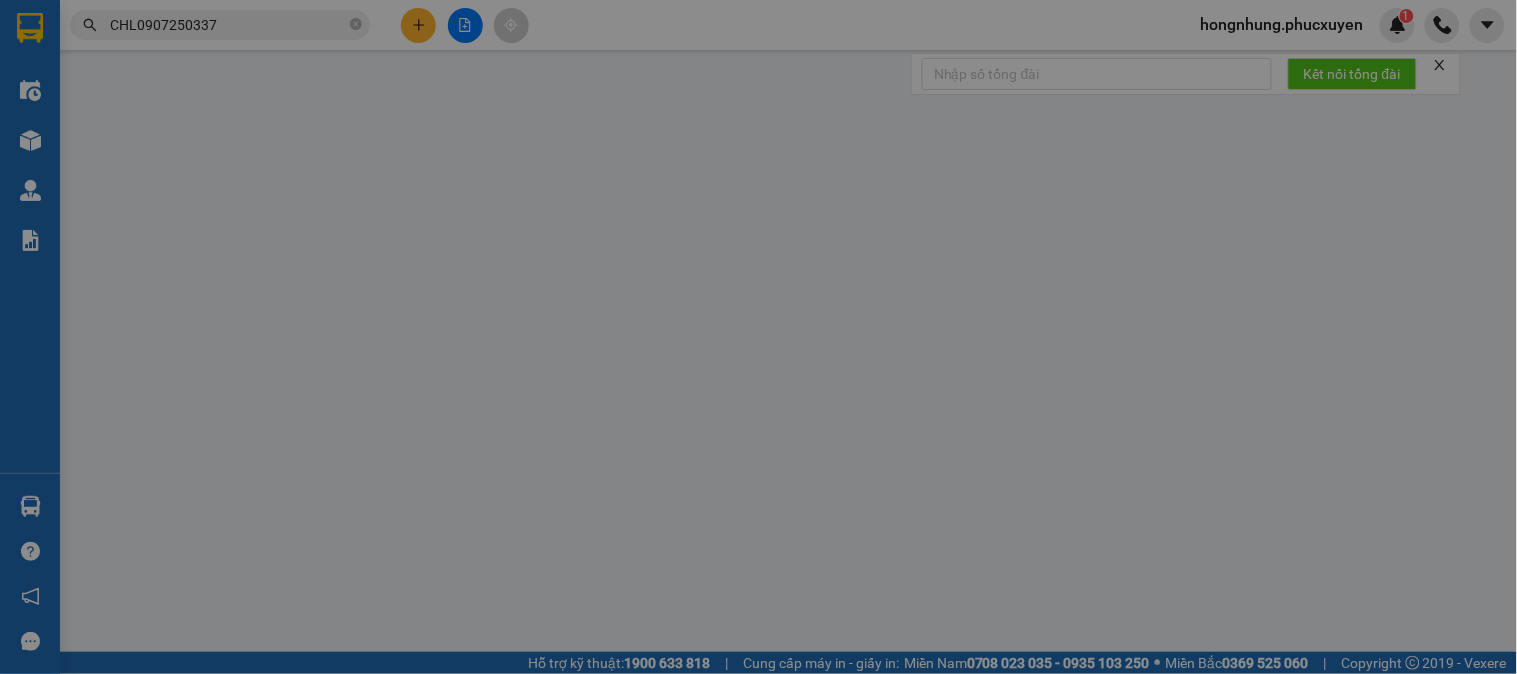 type on "0386644303" 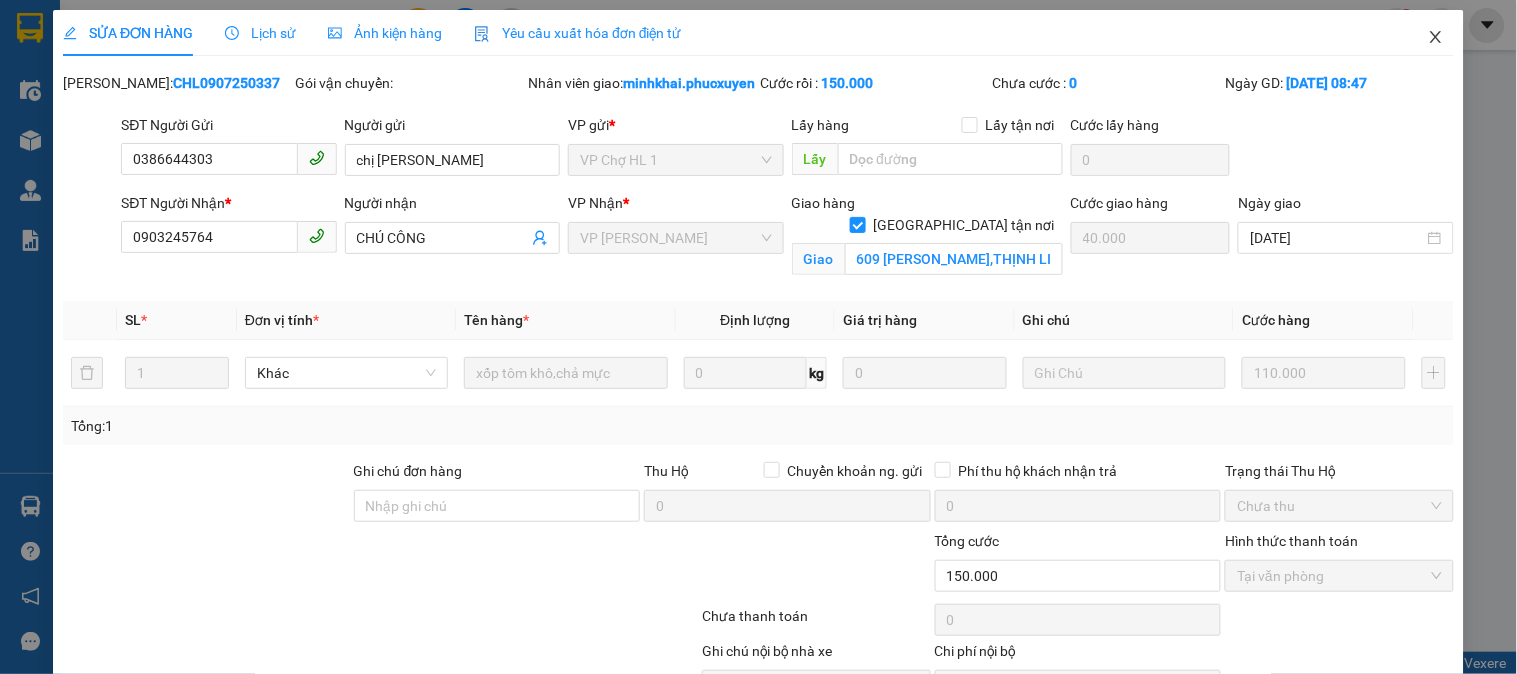 click 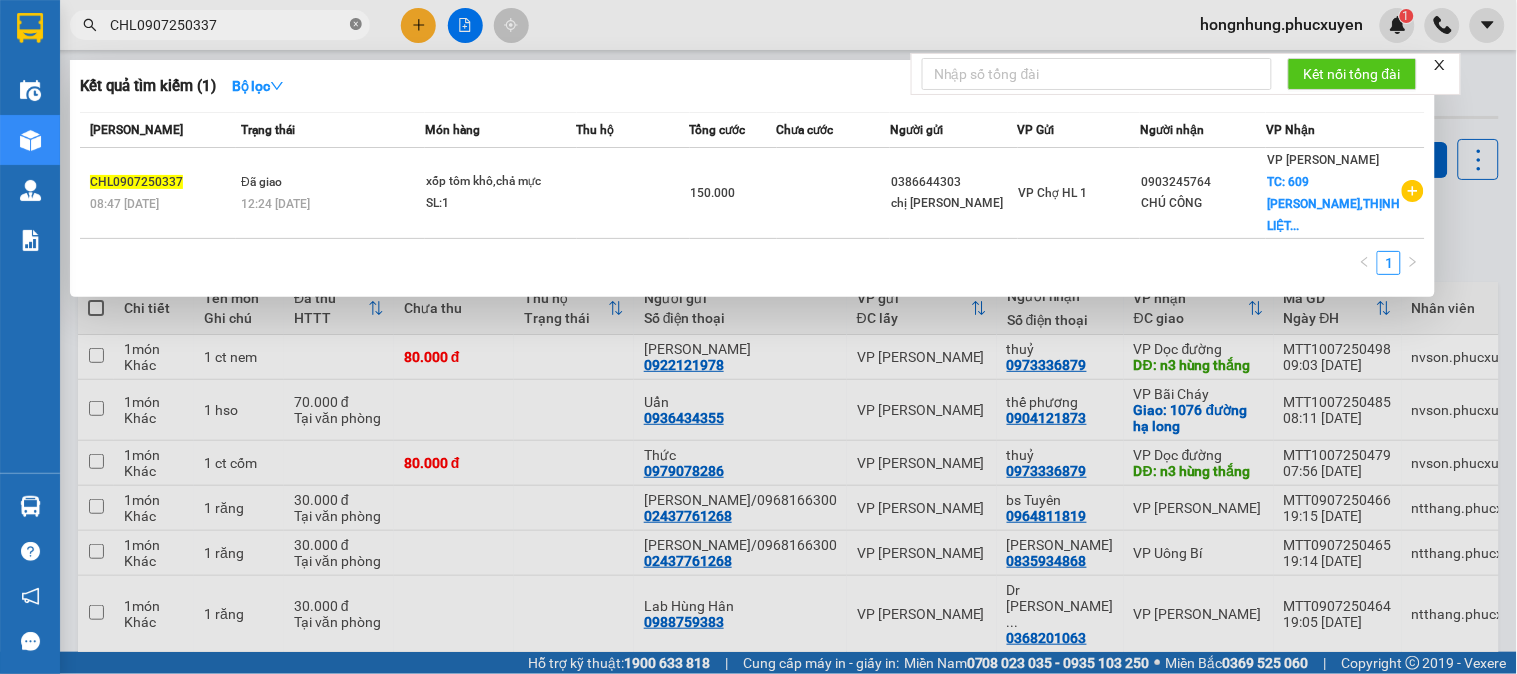 click 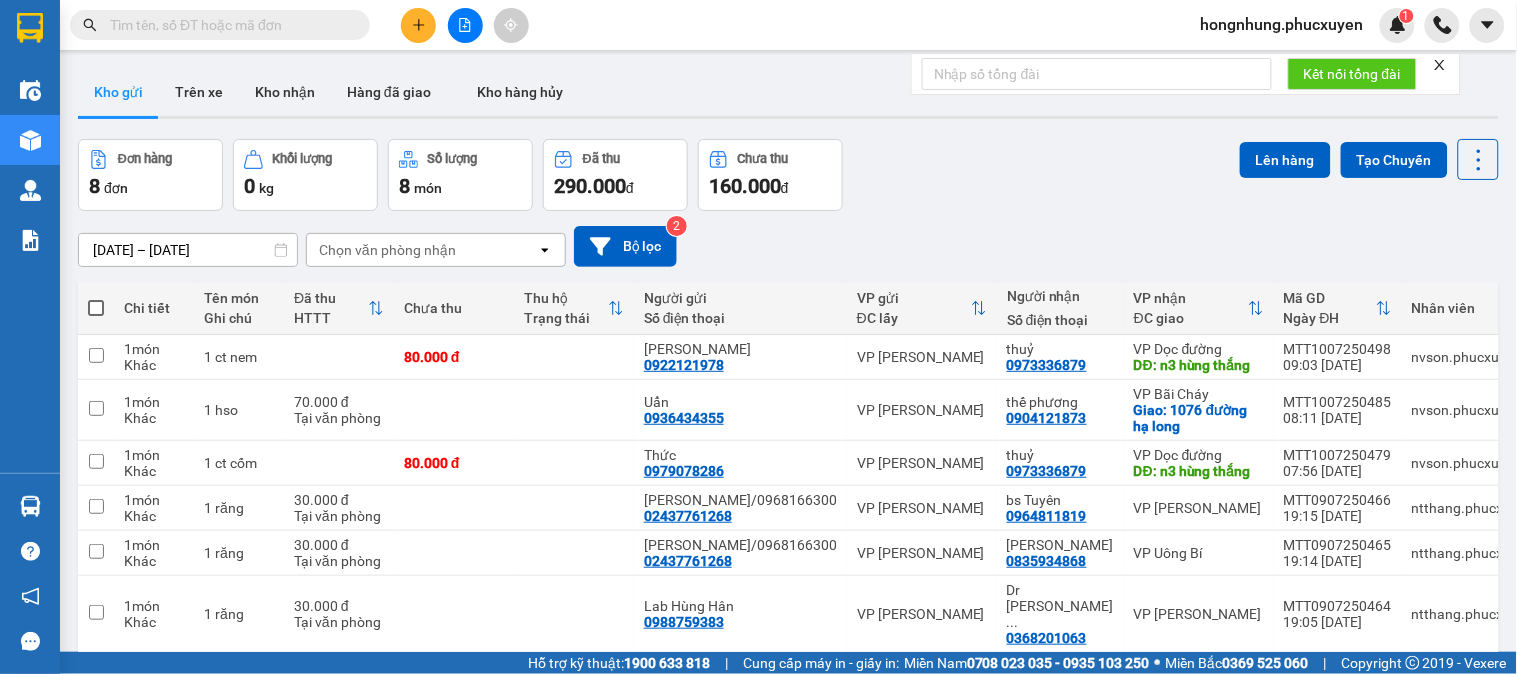 paste on "CHL0907250367" 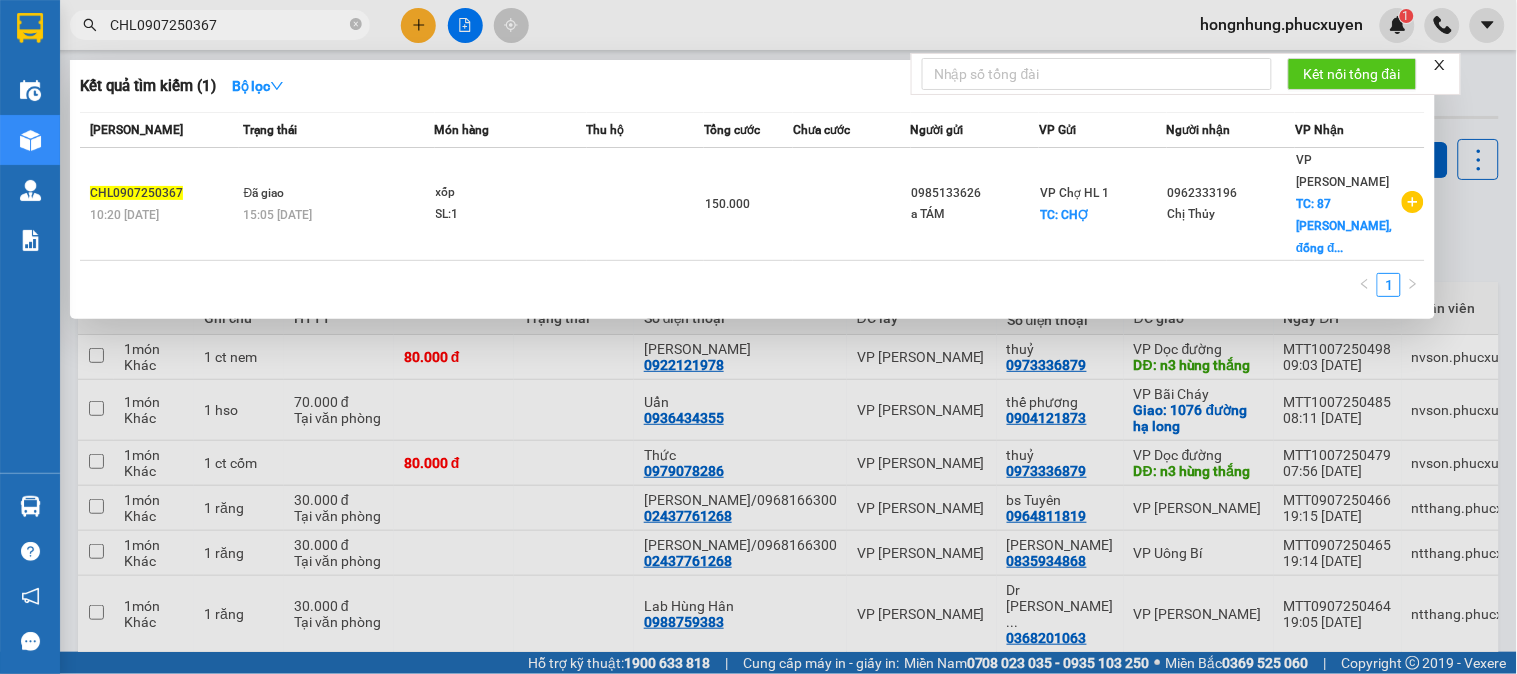 type on "CHL0907250367" 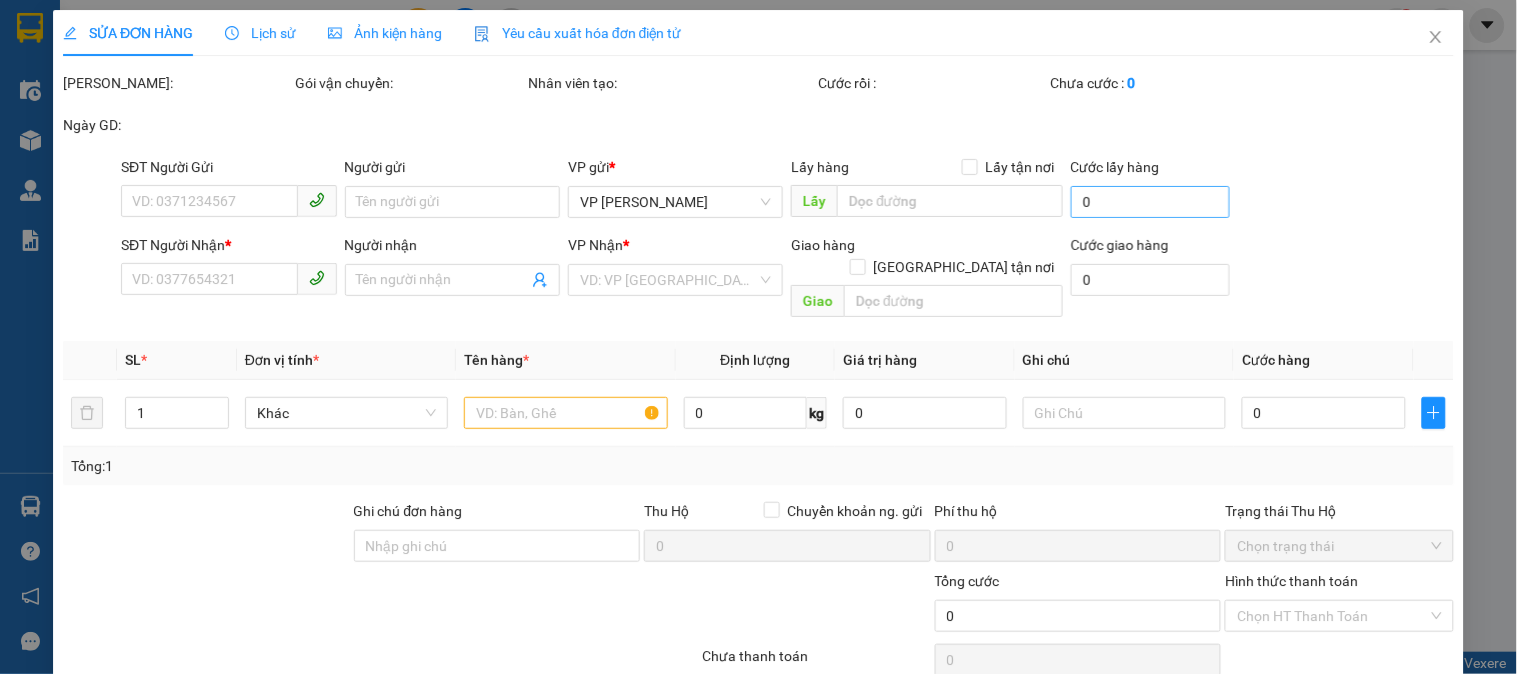 type on "0985133626" 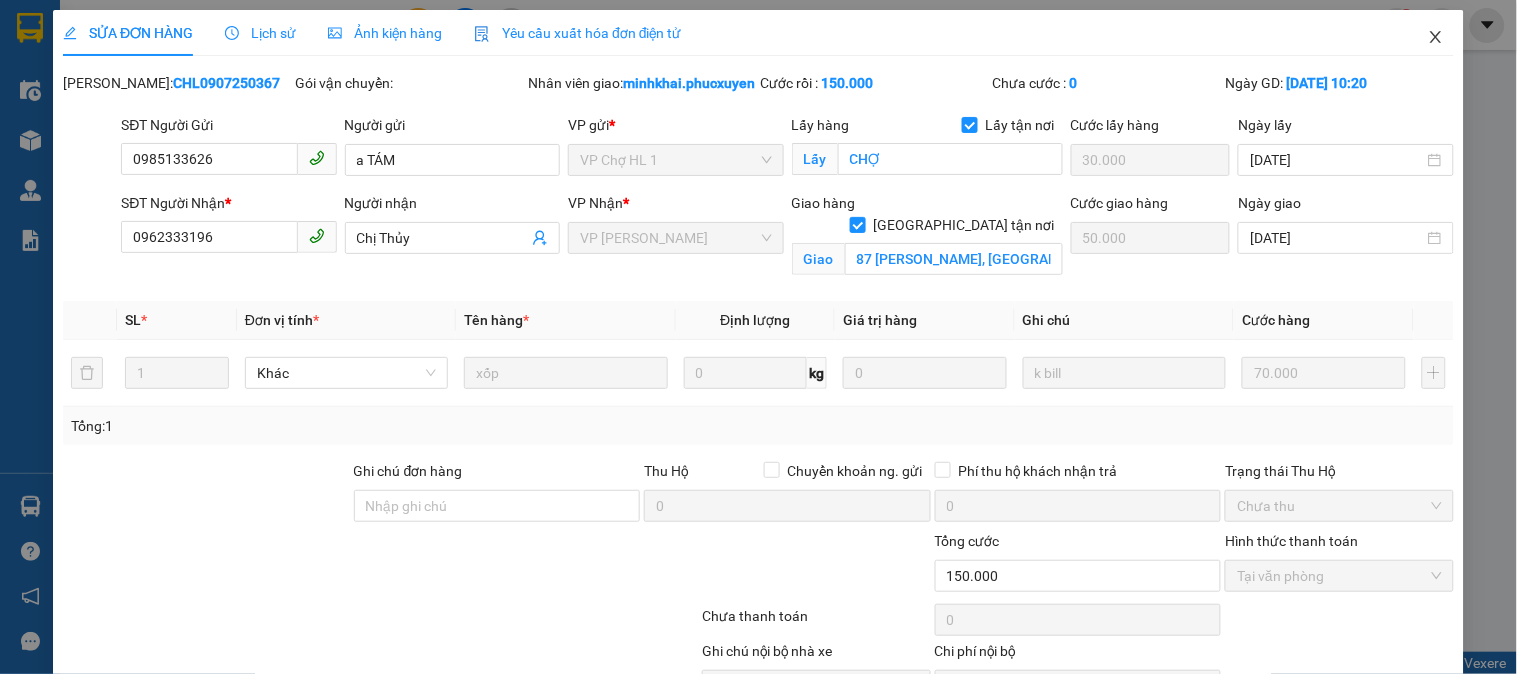 click 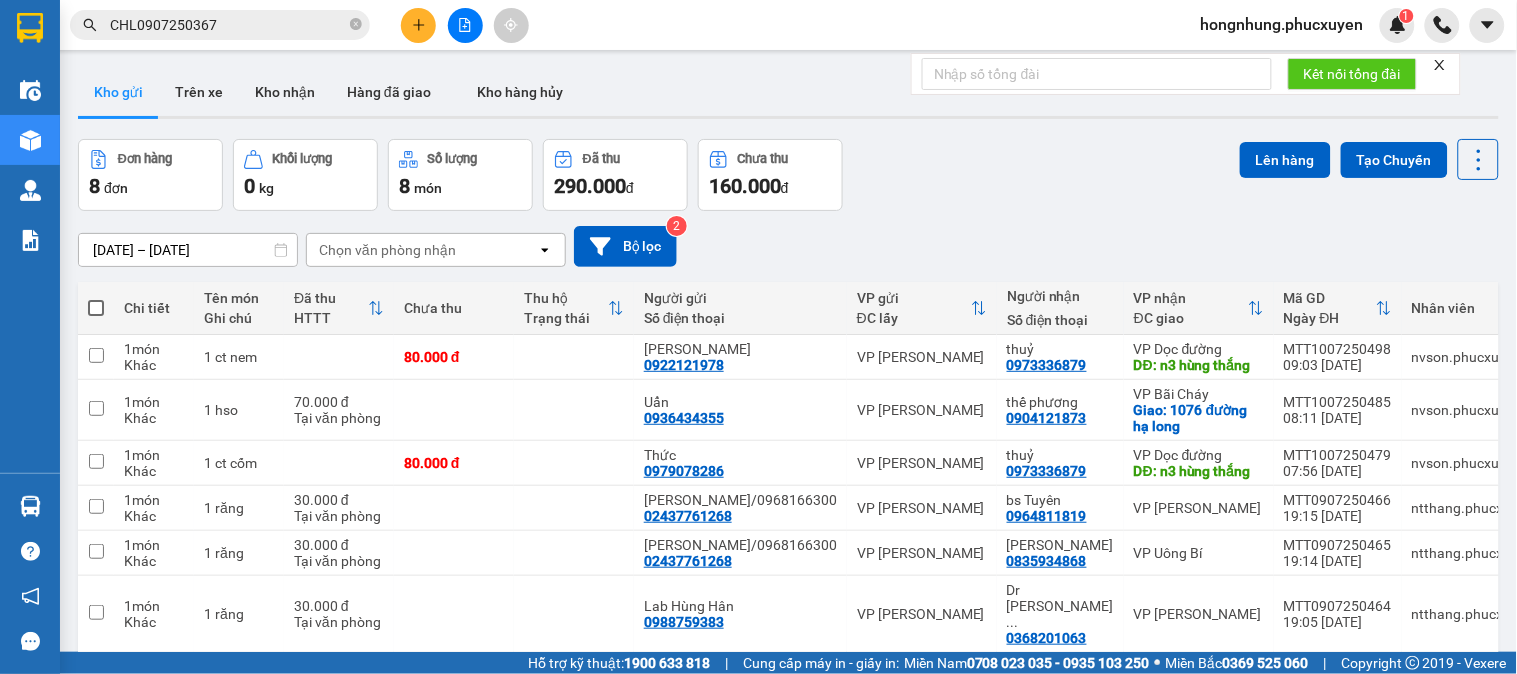 drag, startPoint x: 355, startPoint y: 24, endPoint x: 324, endPoint y: 27, distance: 31.144823 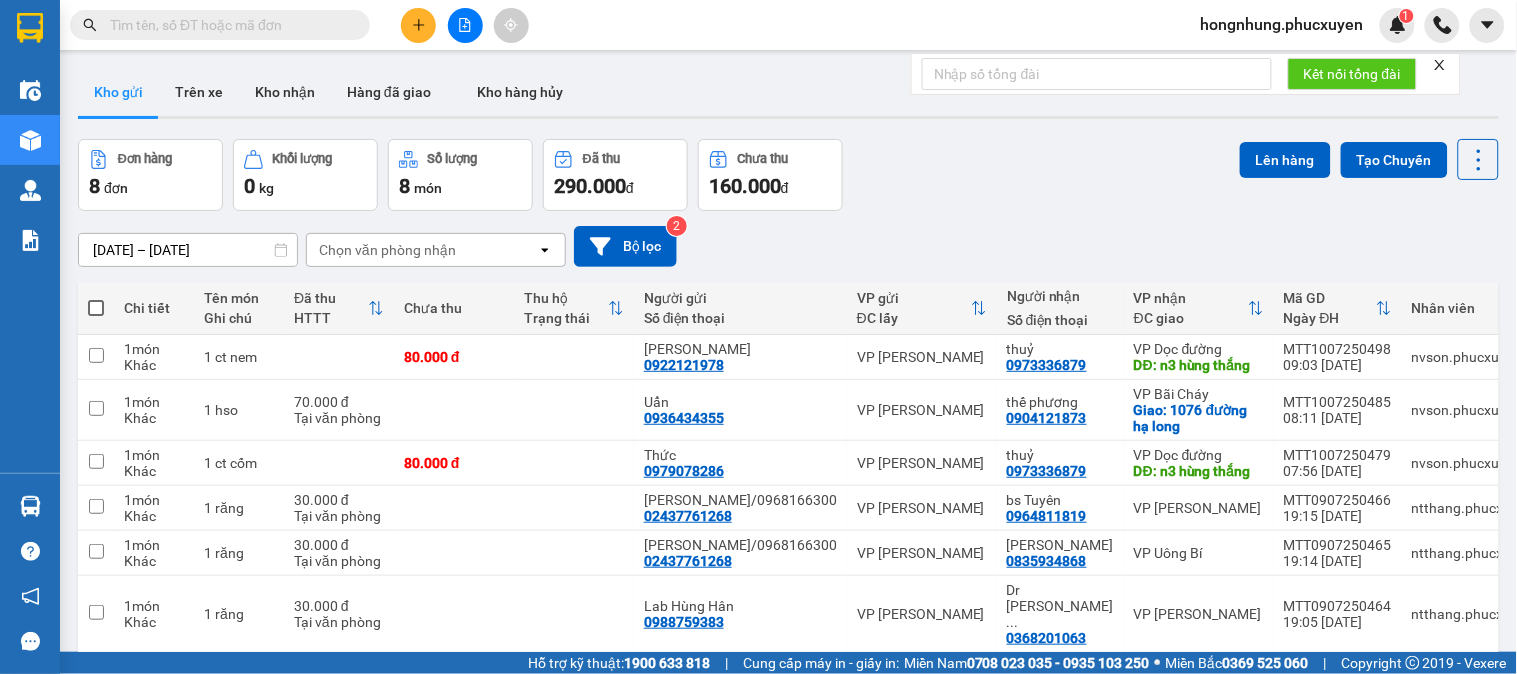 click at bounding box center (228, 25) 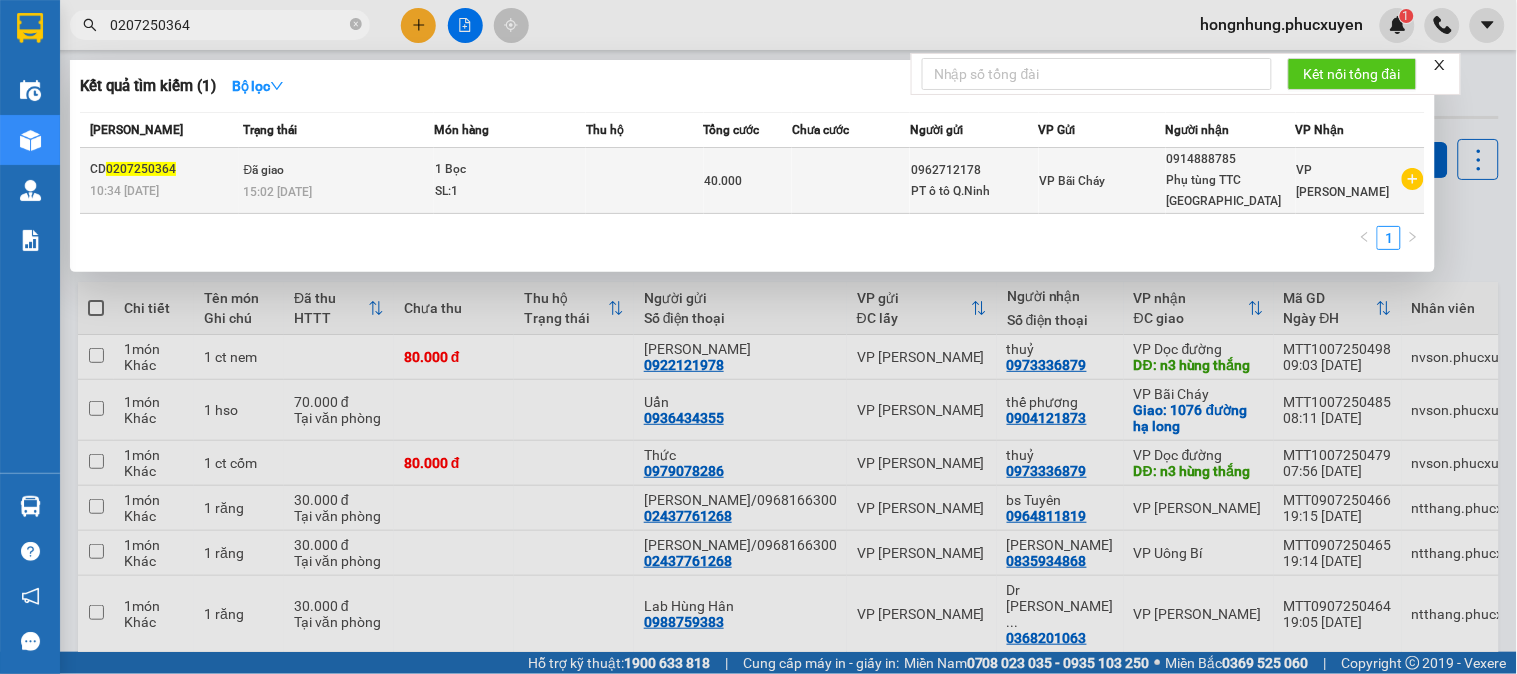 type on "0207250364" 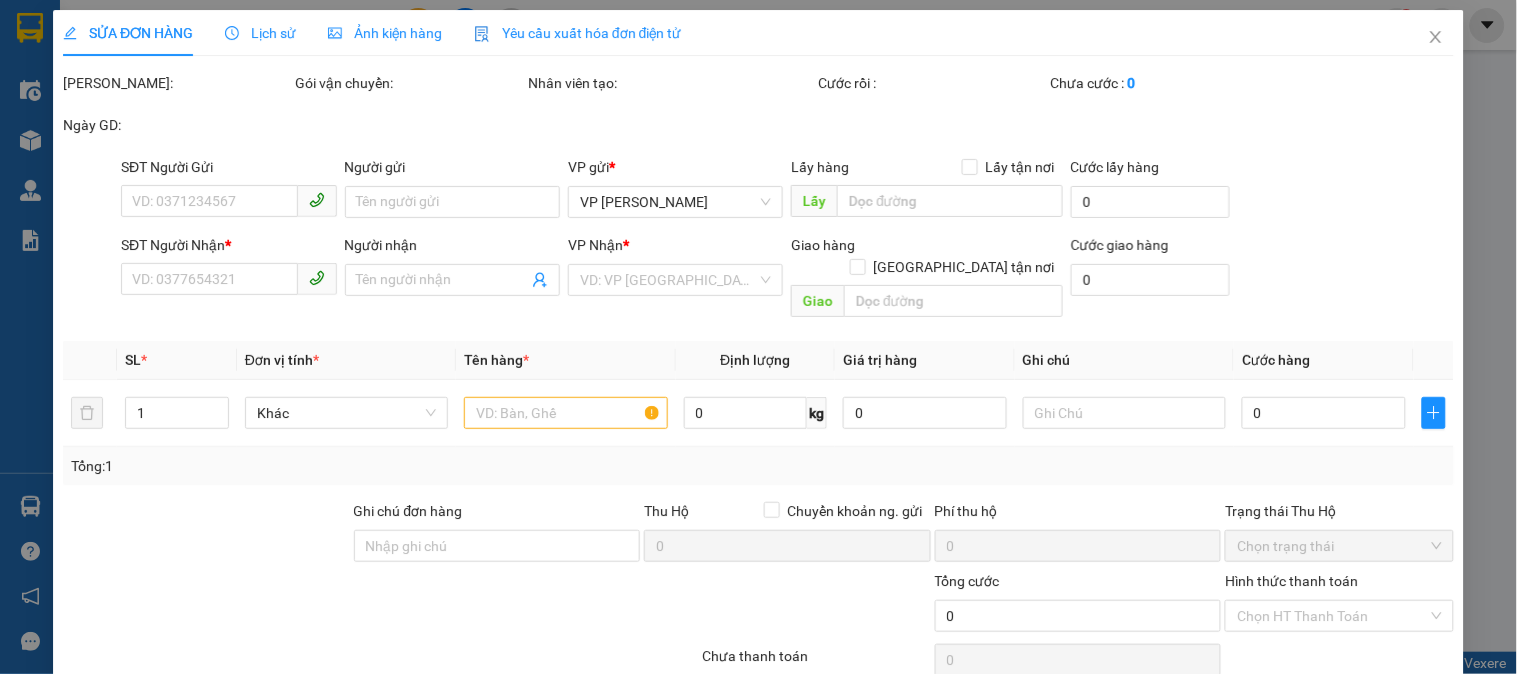 type on "0962712178" 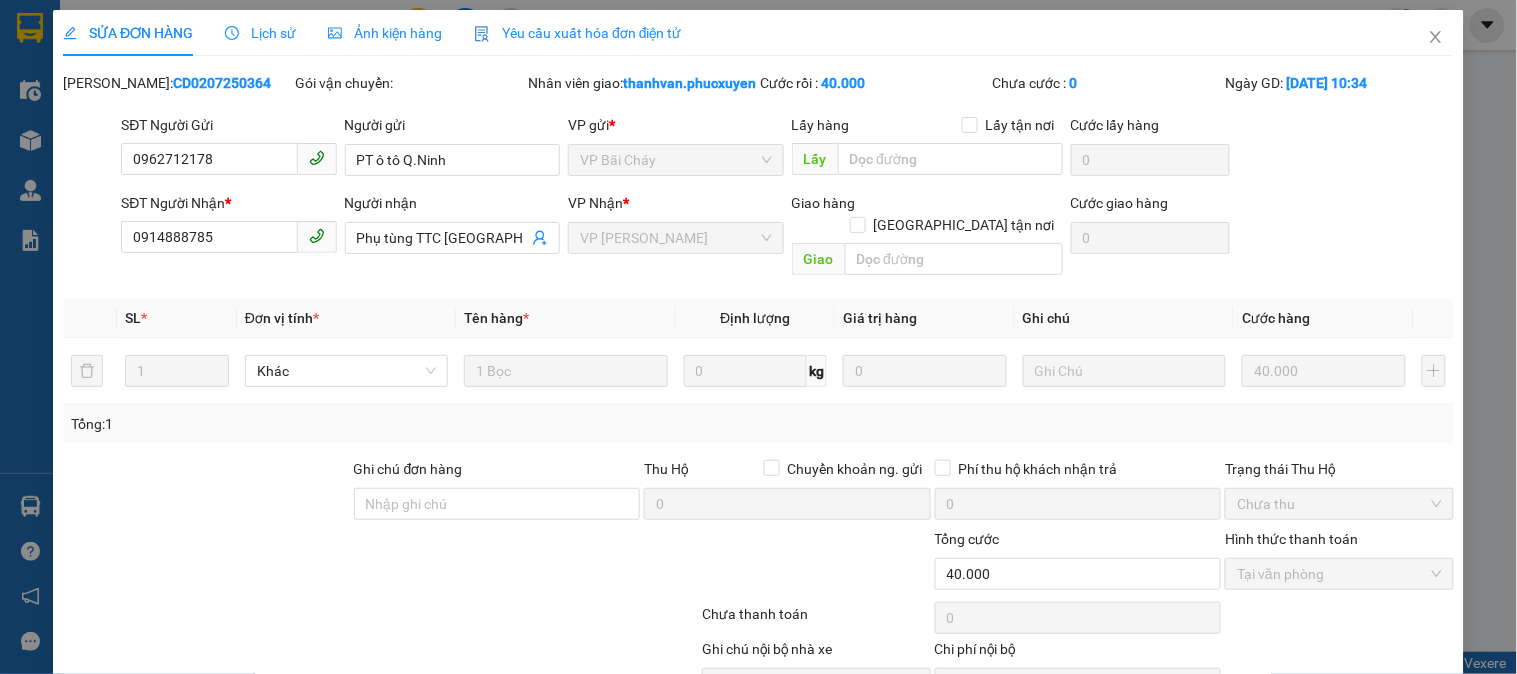 click on "Lịch sử" at bounding box center (260, 33) 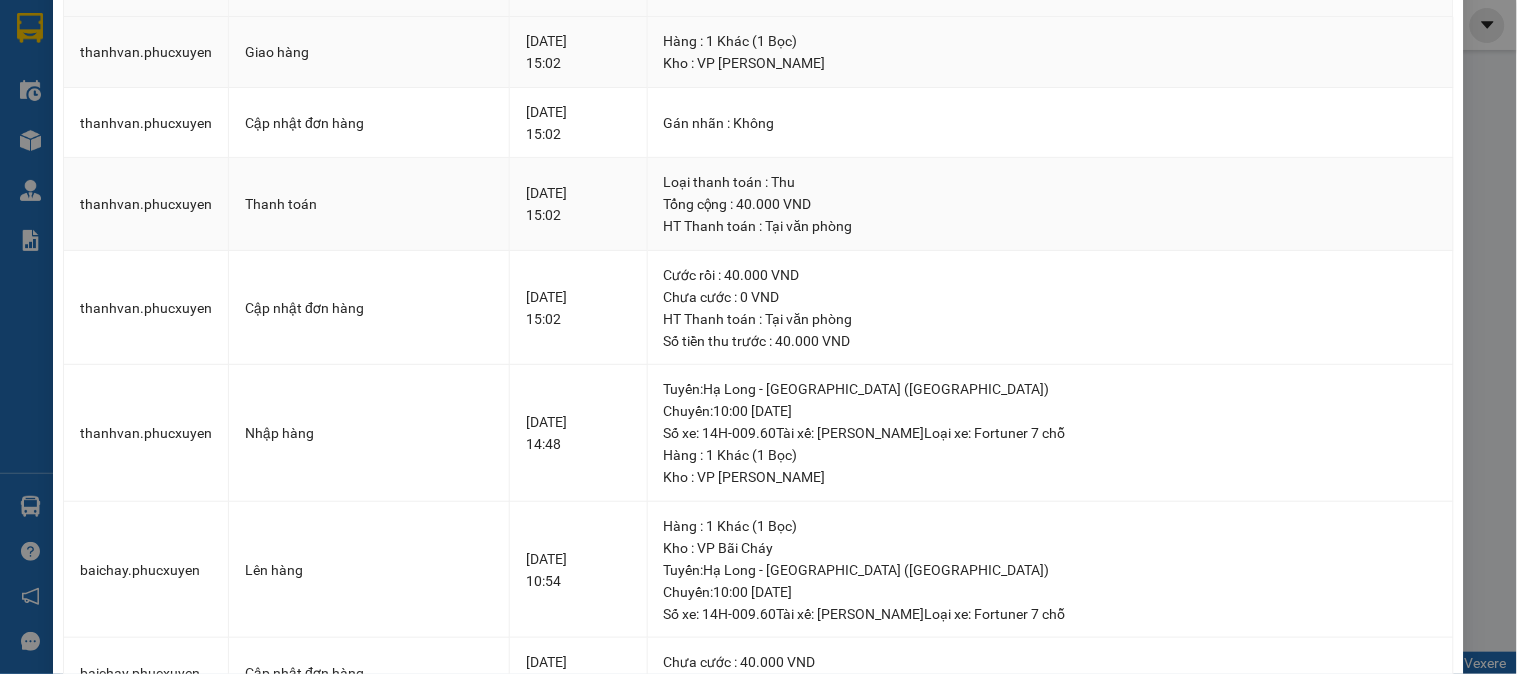 scroll, scrollTop: 0, scrollLeft: 0, axis: both 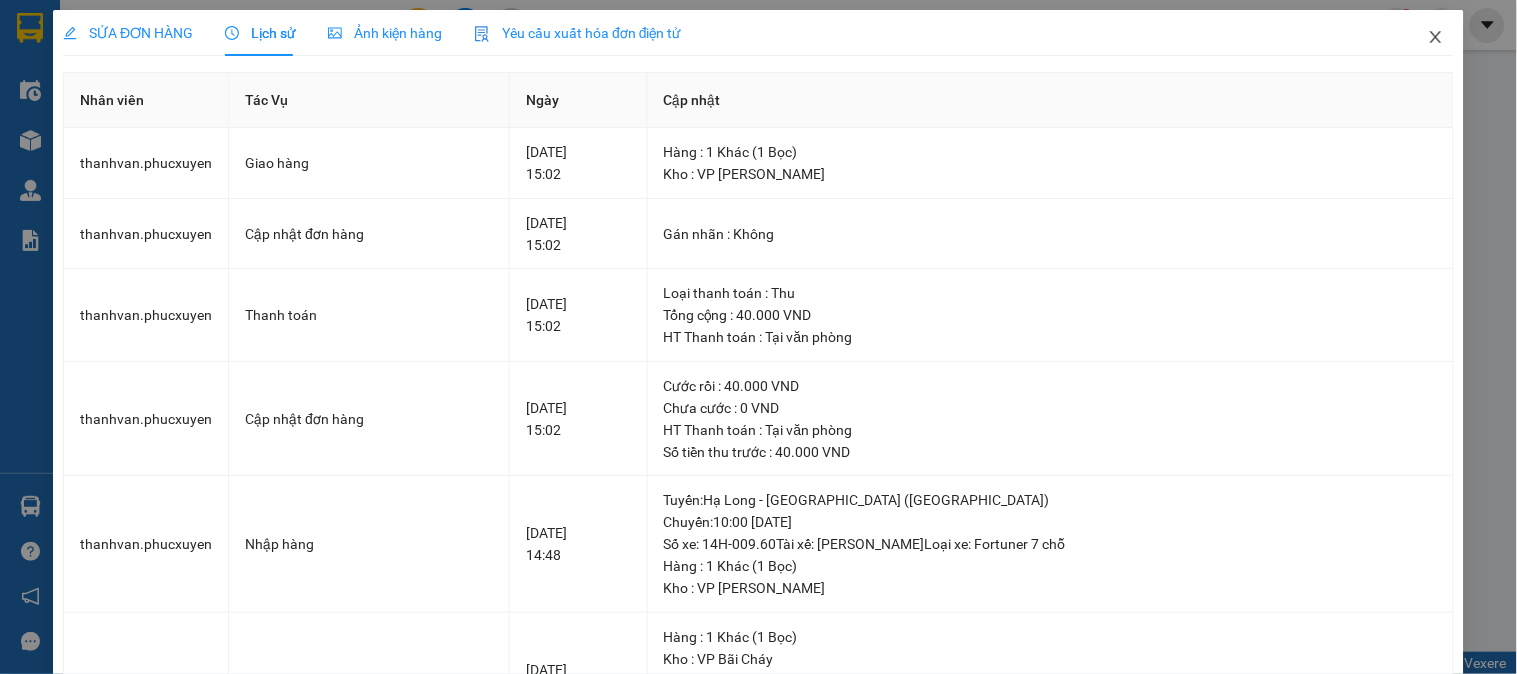 click 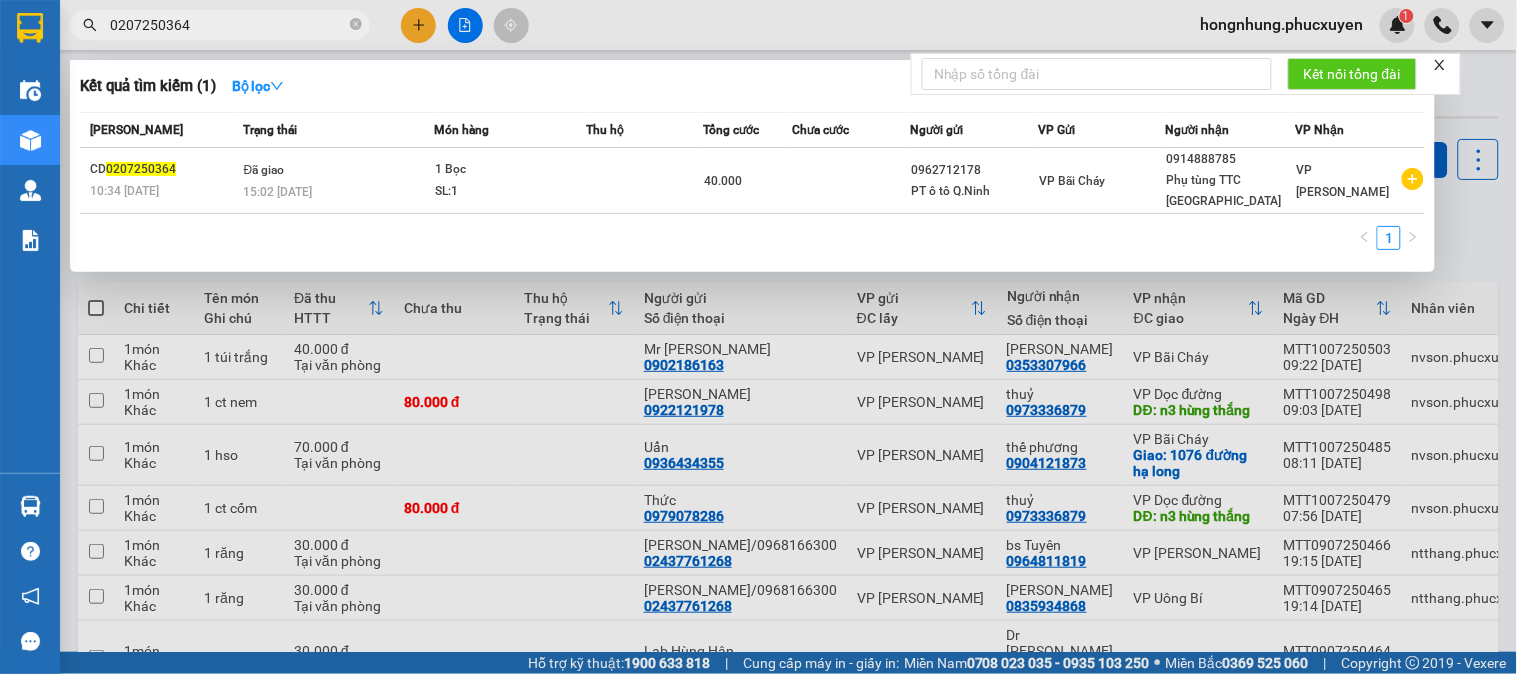 click on "0207250364" at bounding box center (228, 25) 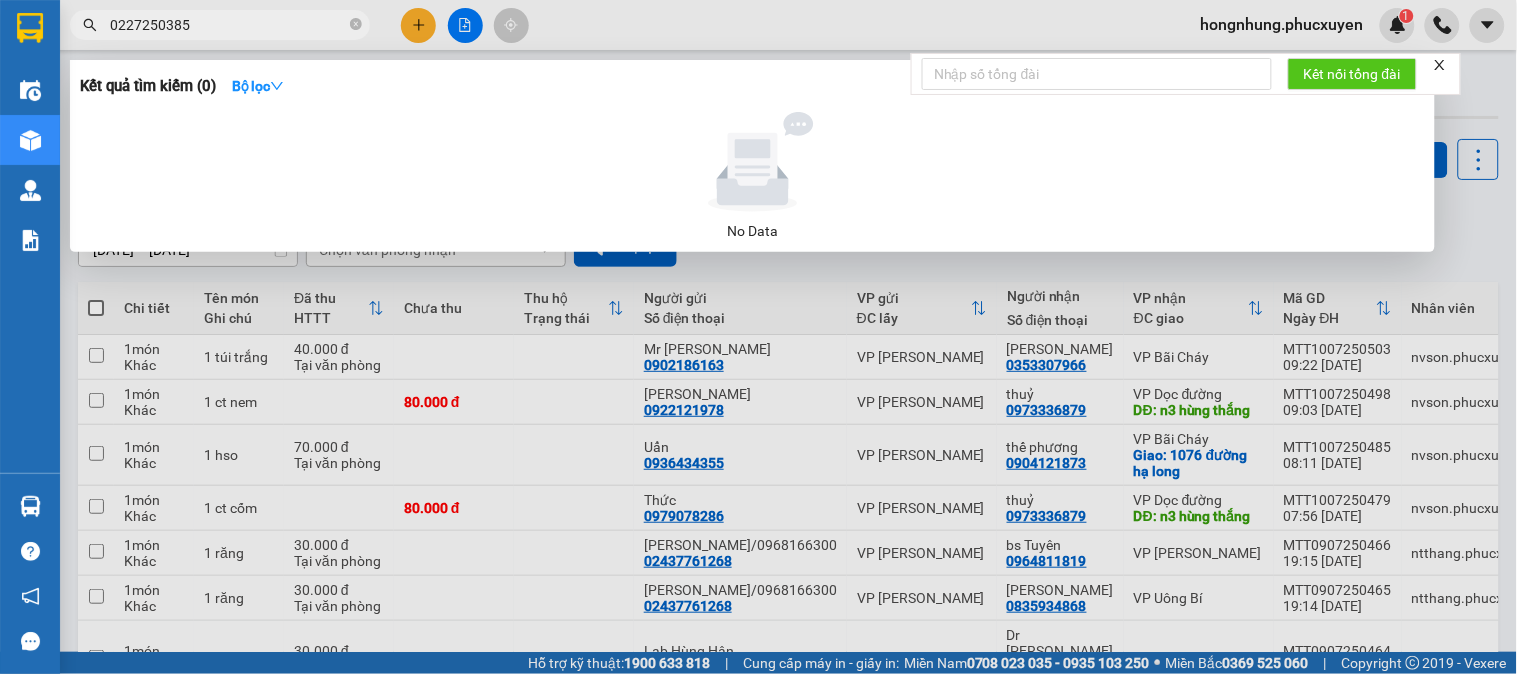 click on "0227250385" at bounding box center (228, 25) 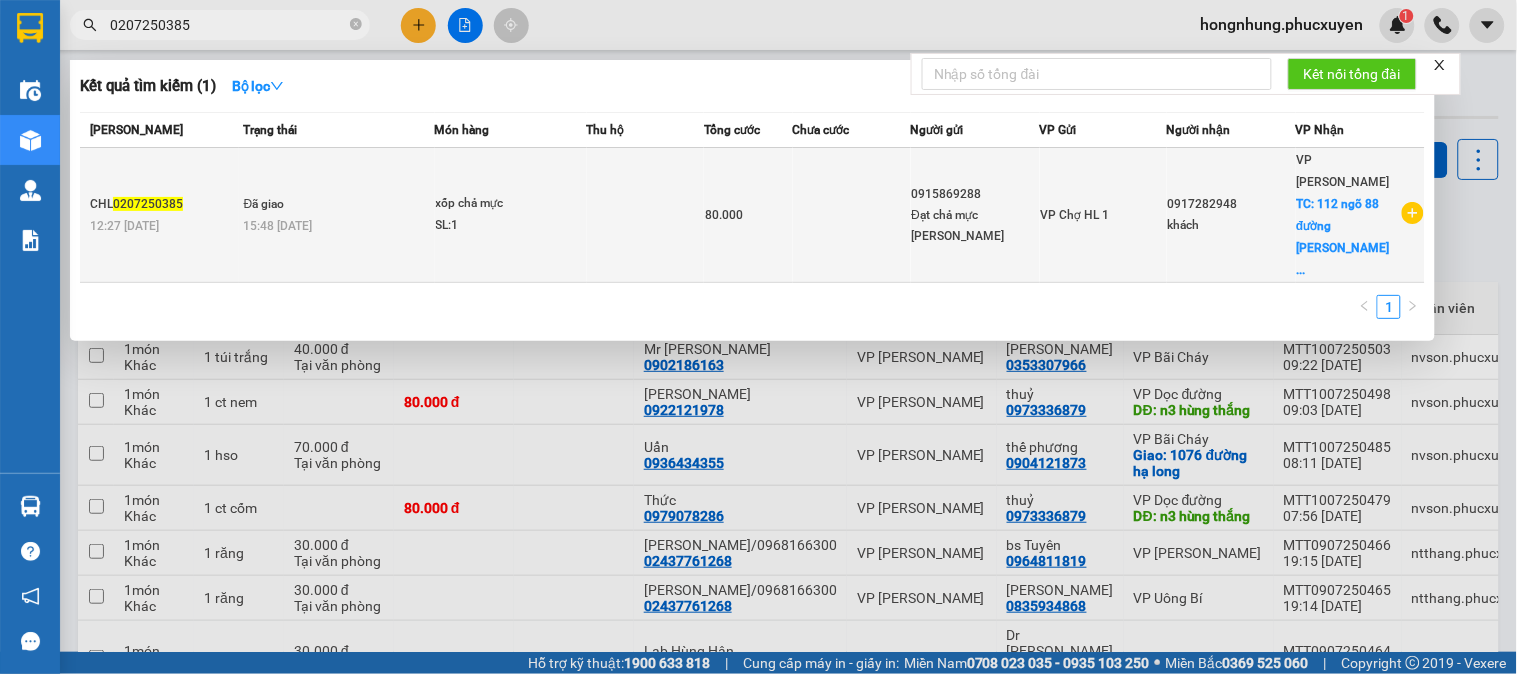 type on "0207250385" 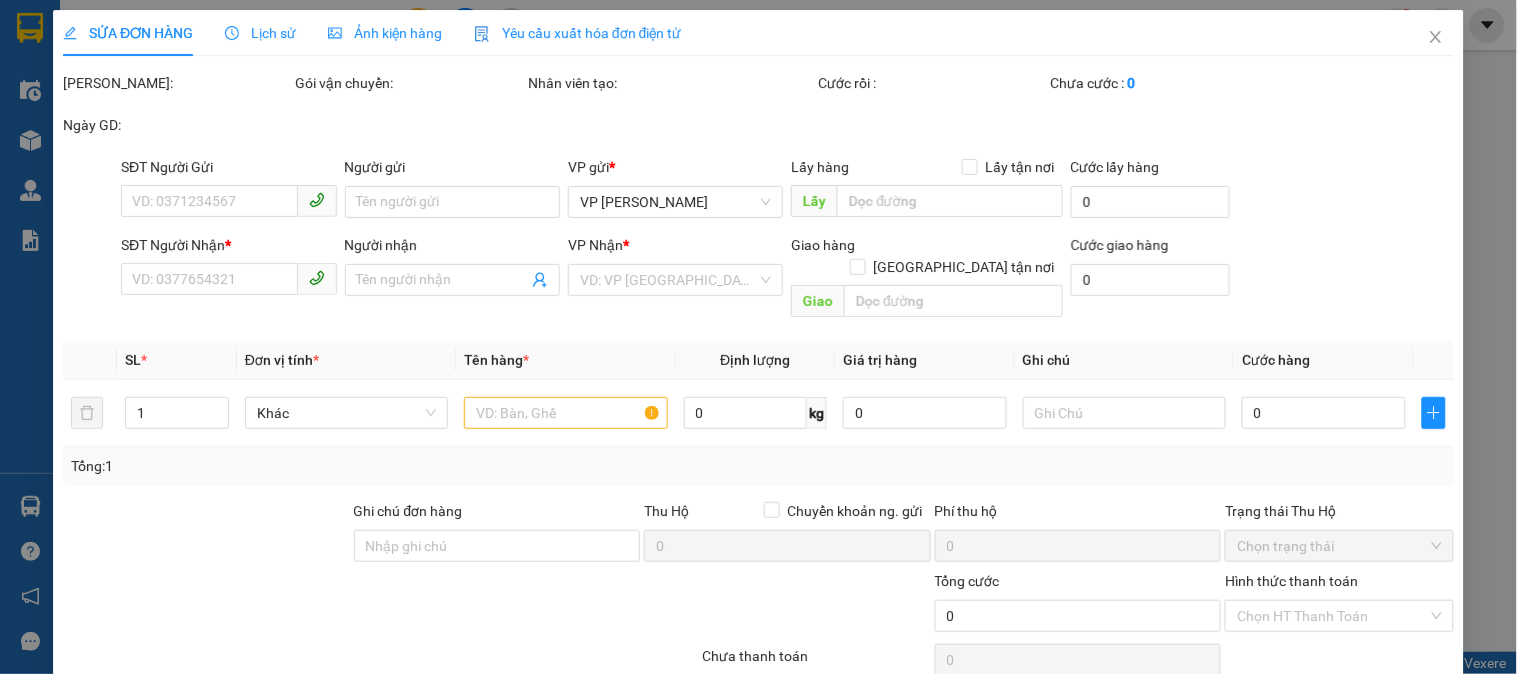 type on "0915869288" 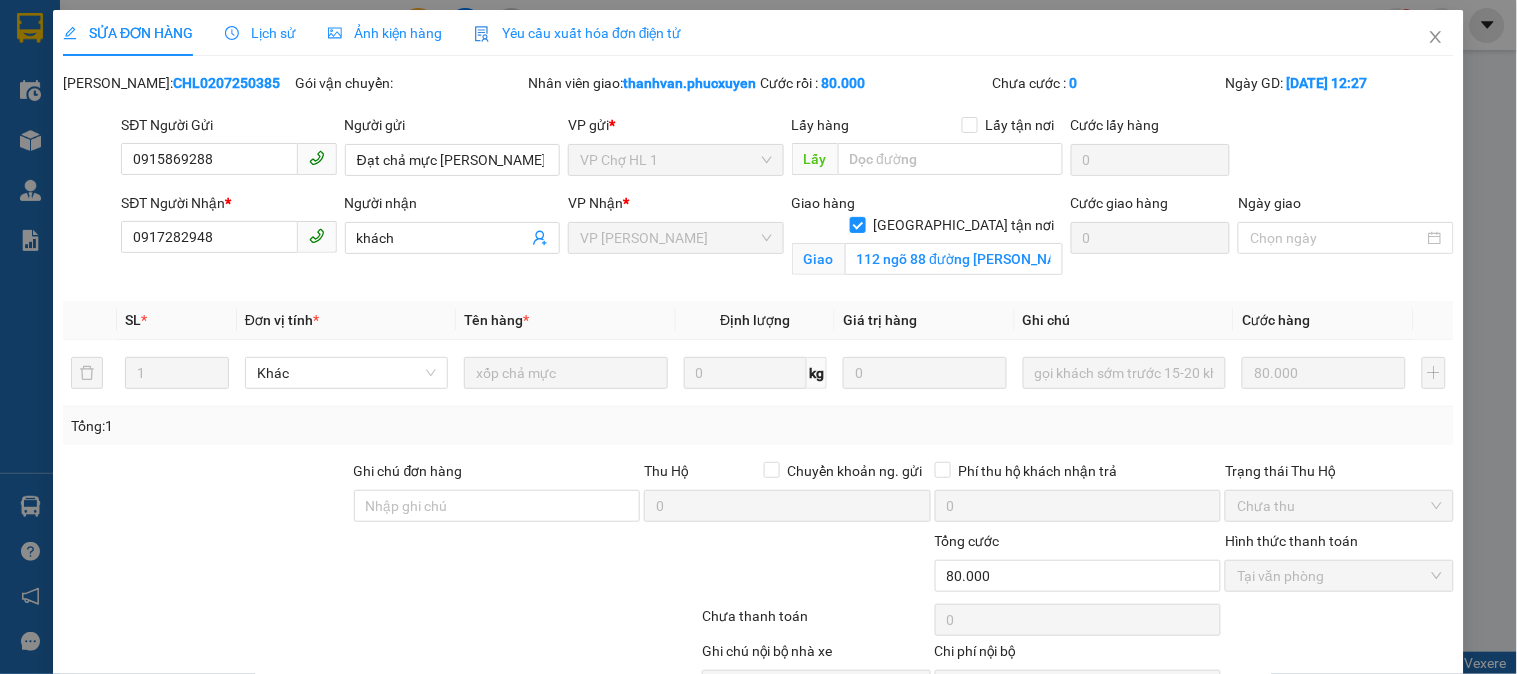 click on "Lịch sử" at bounding box center [260, 33] 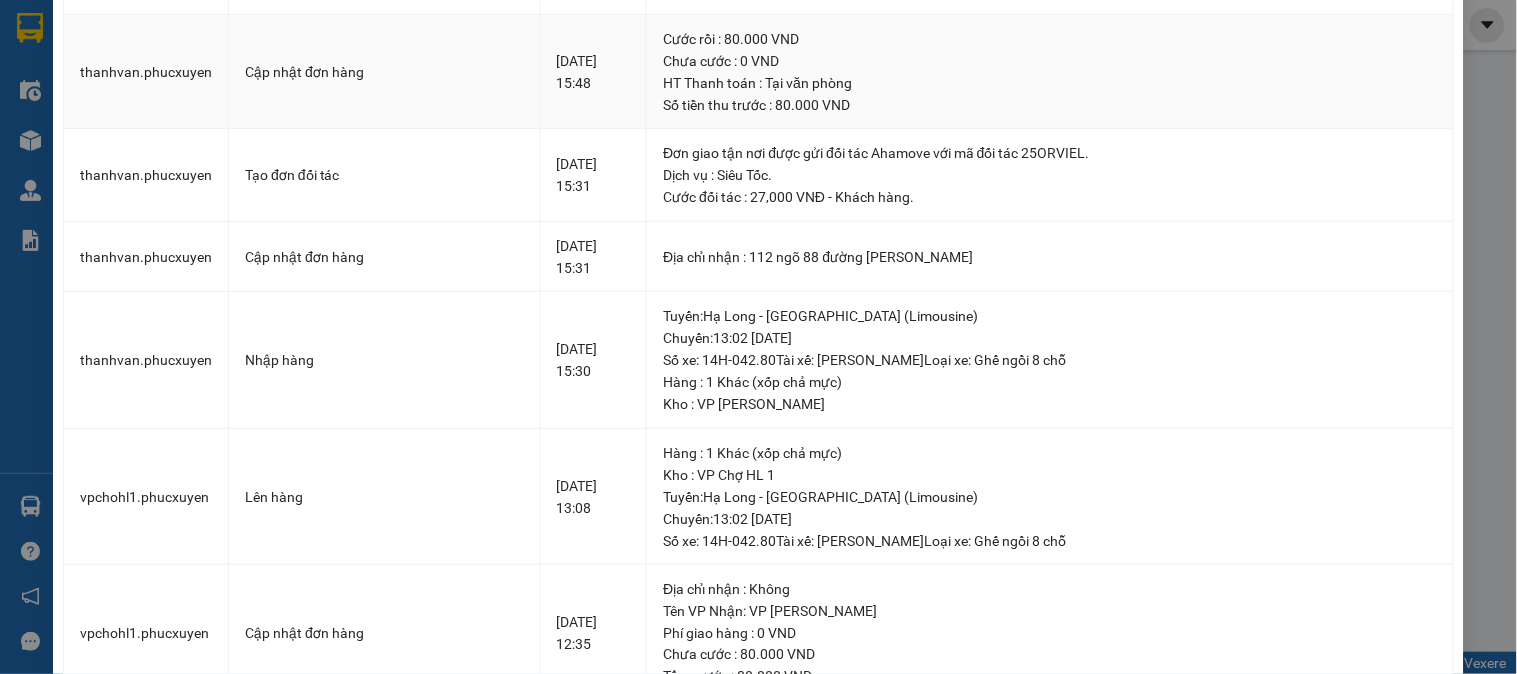 scroll, scrollTop: 0, scrollLeft: 0, axis: both 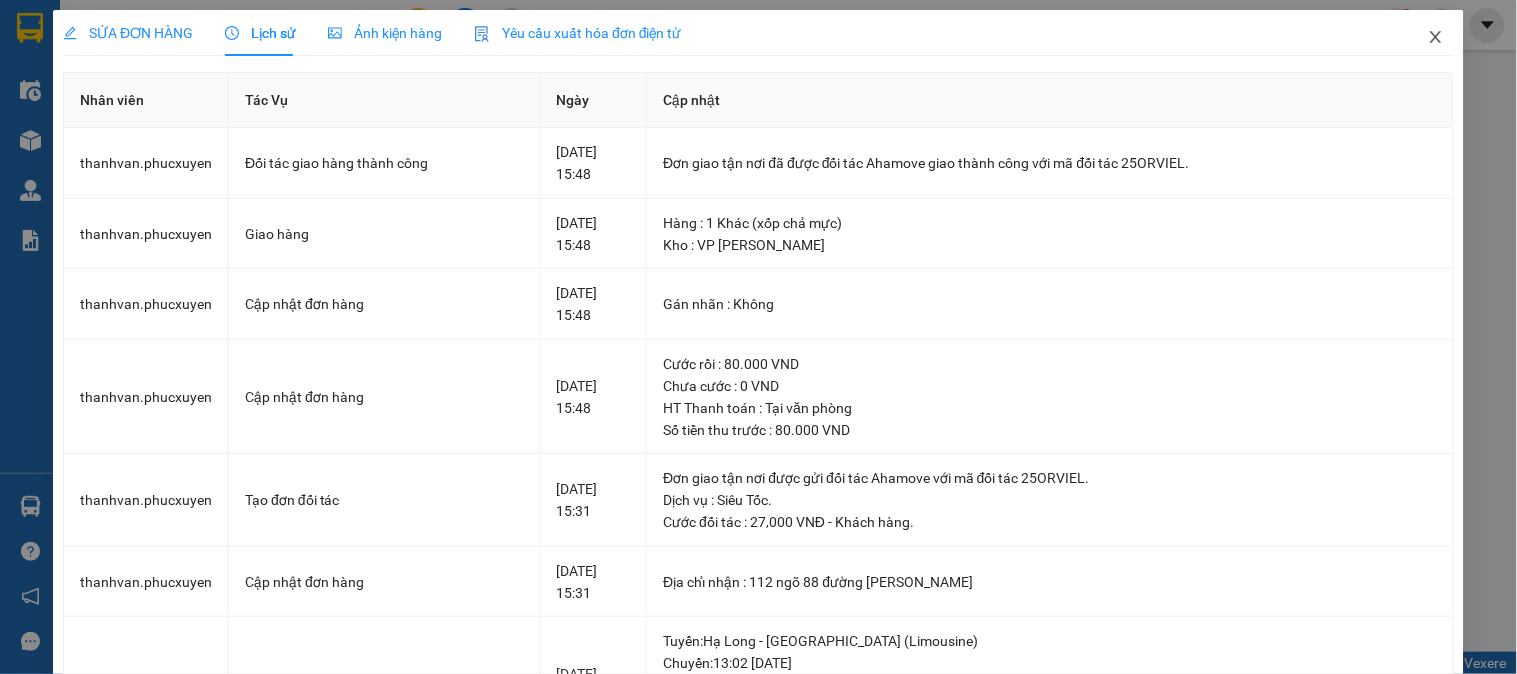 click 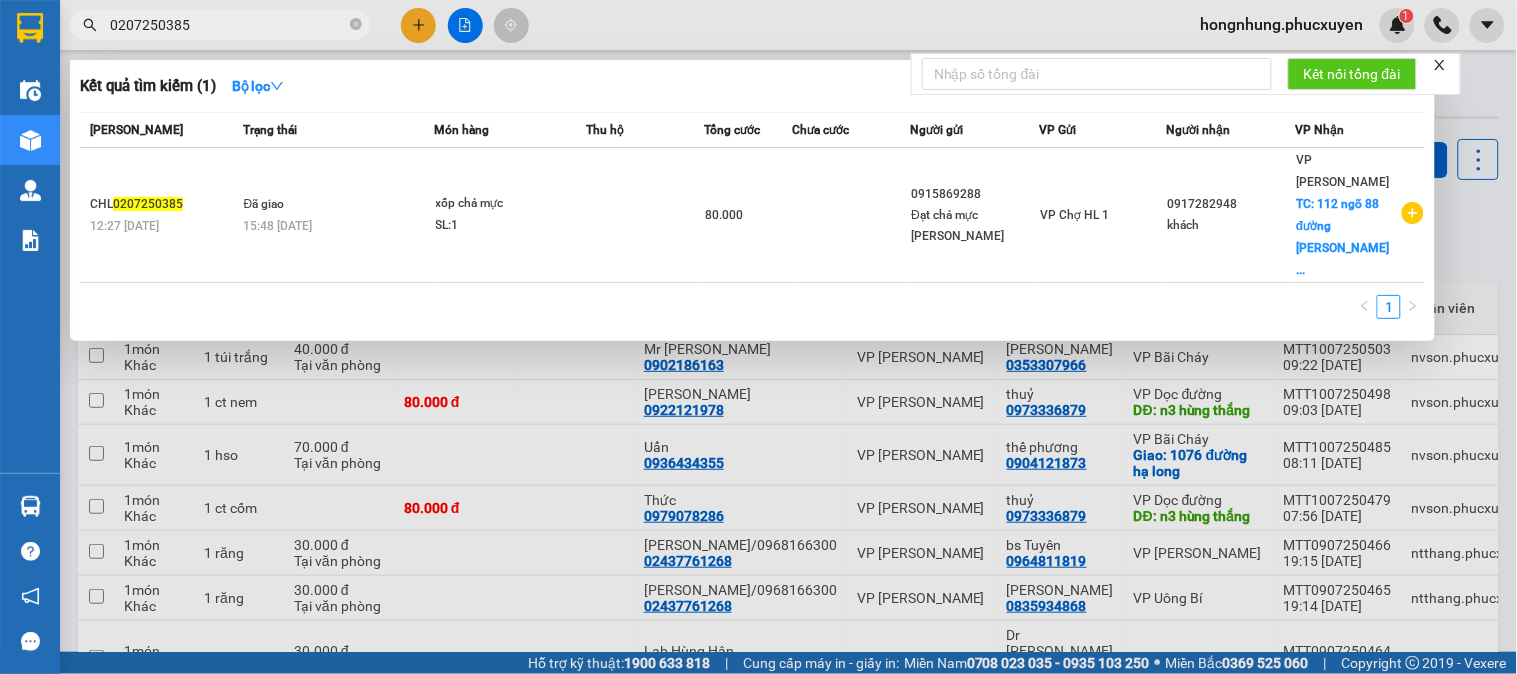 click on "0207250385" at bounding box center (228, 25) 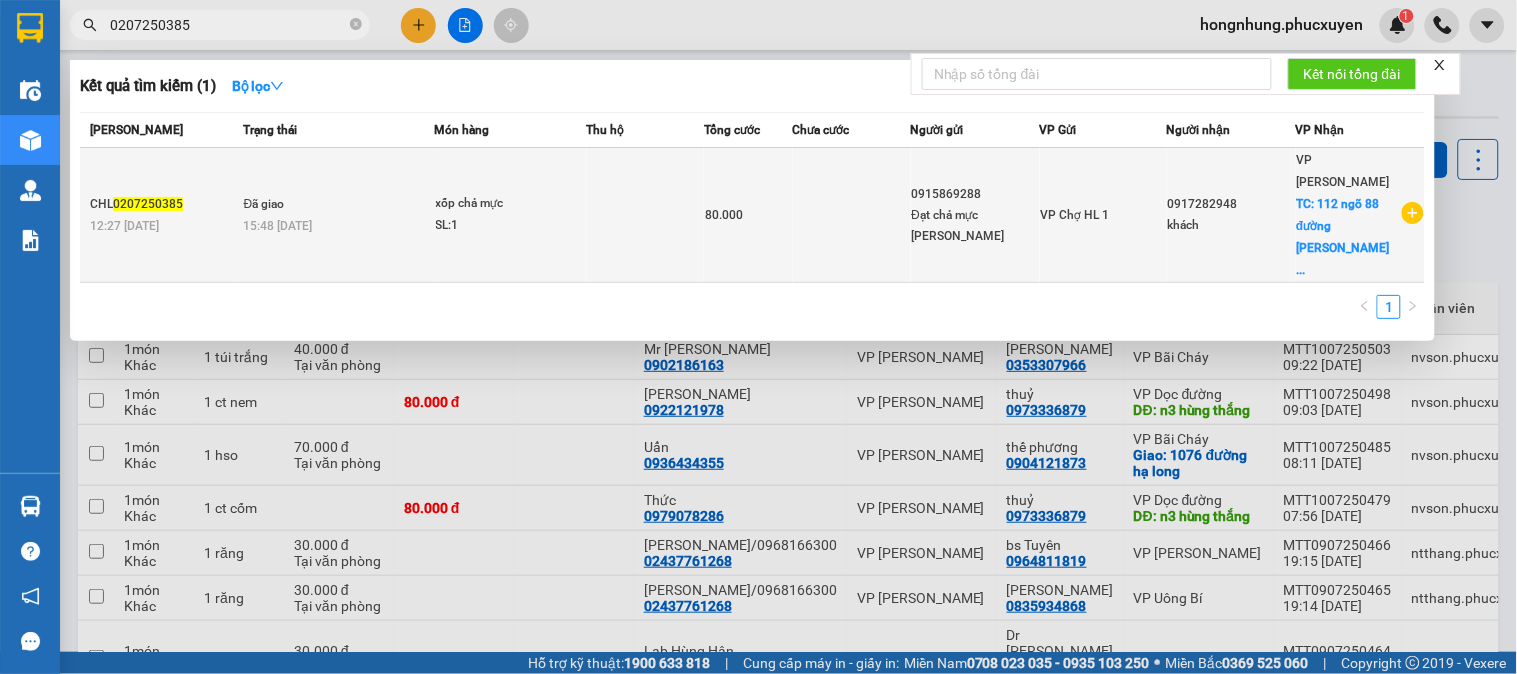 click on "0915869288" at bounding box center [975, 194] 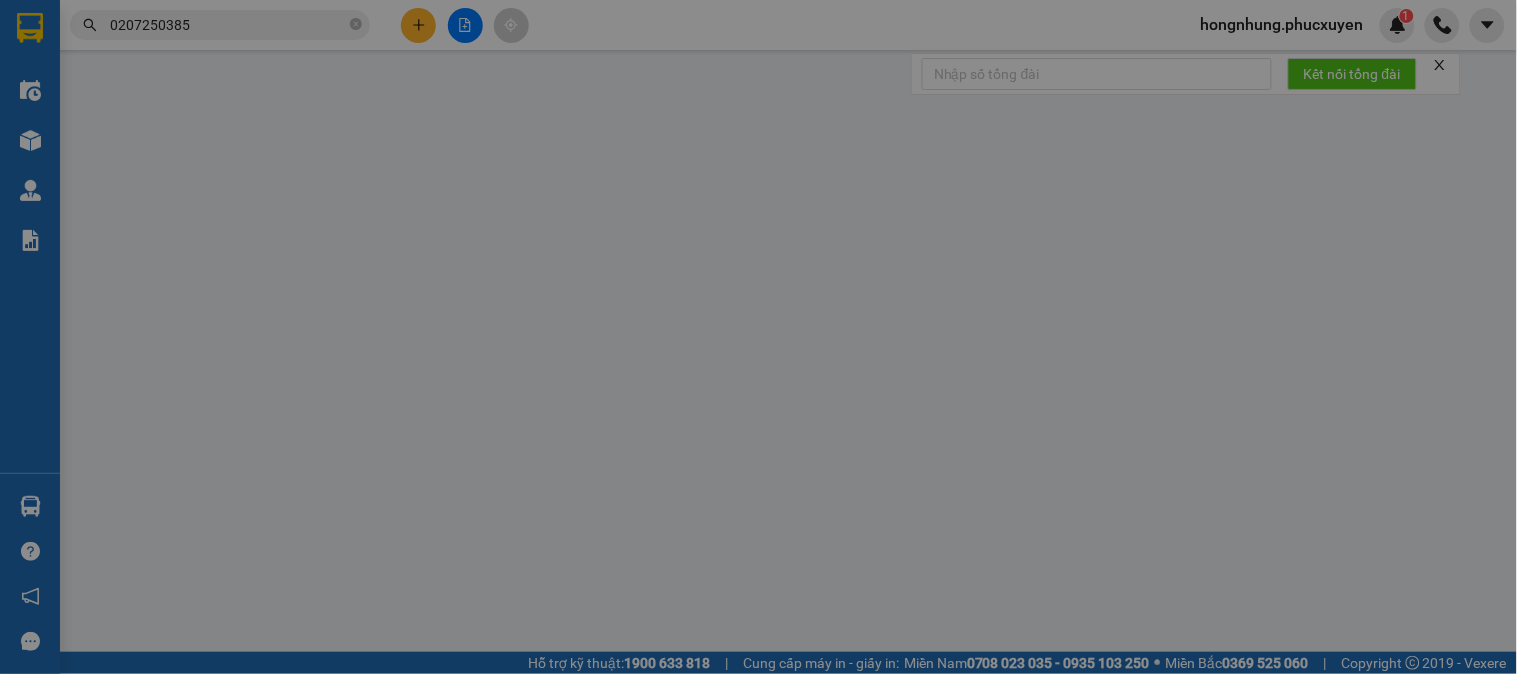 type on "0915869288" 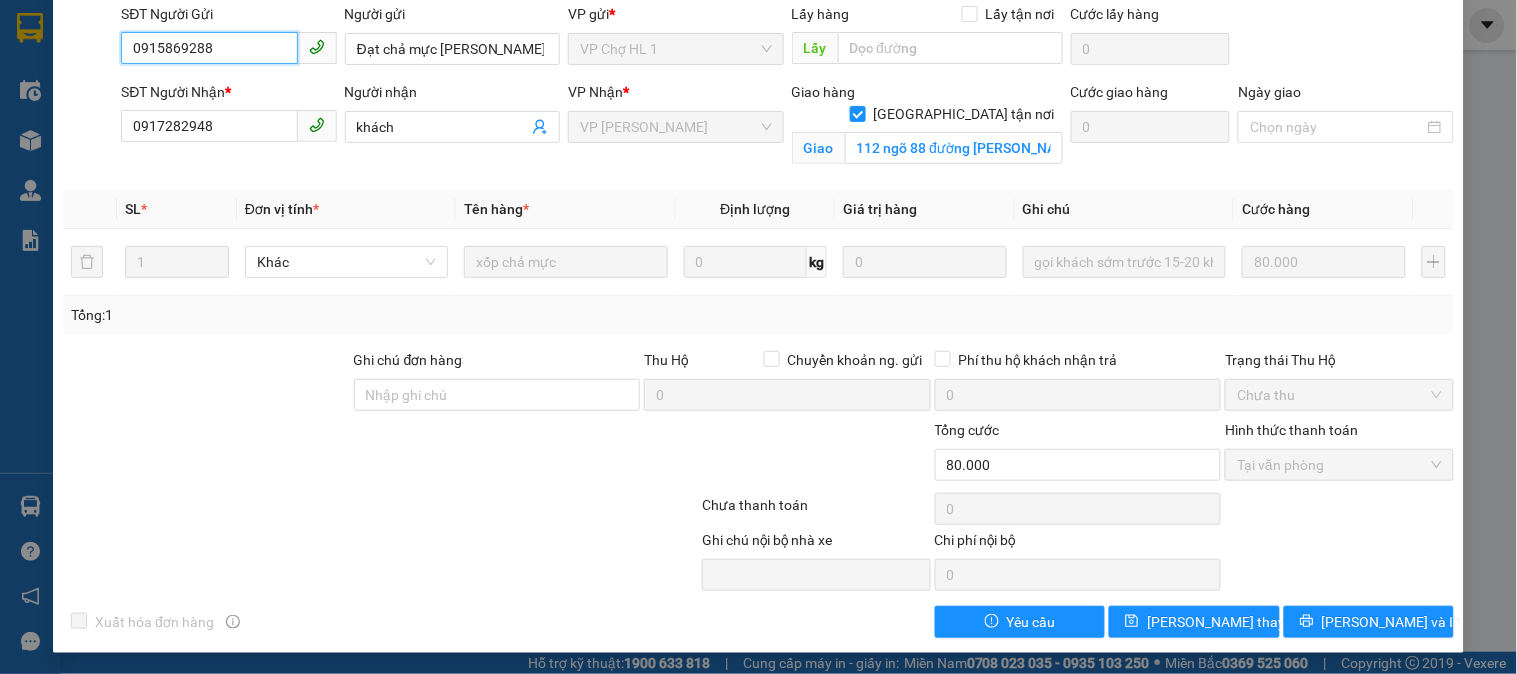 scroll, scrollTop: 0, scrollLeft: 0, axis: both 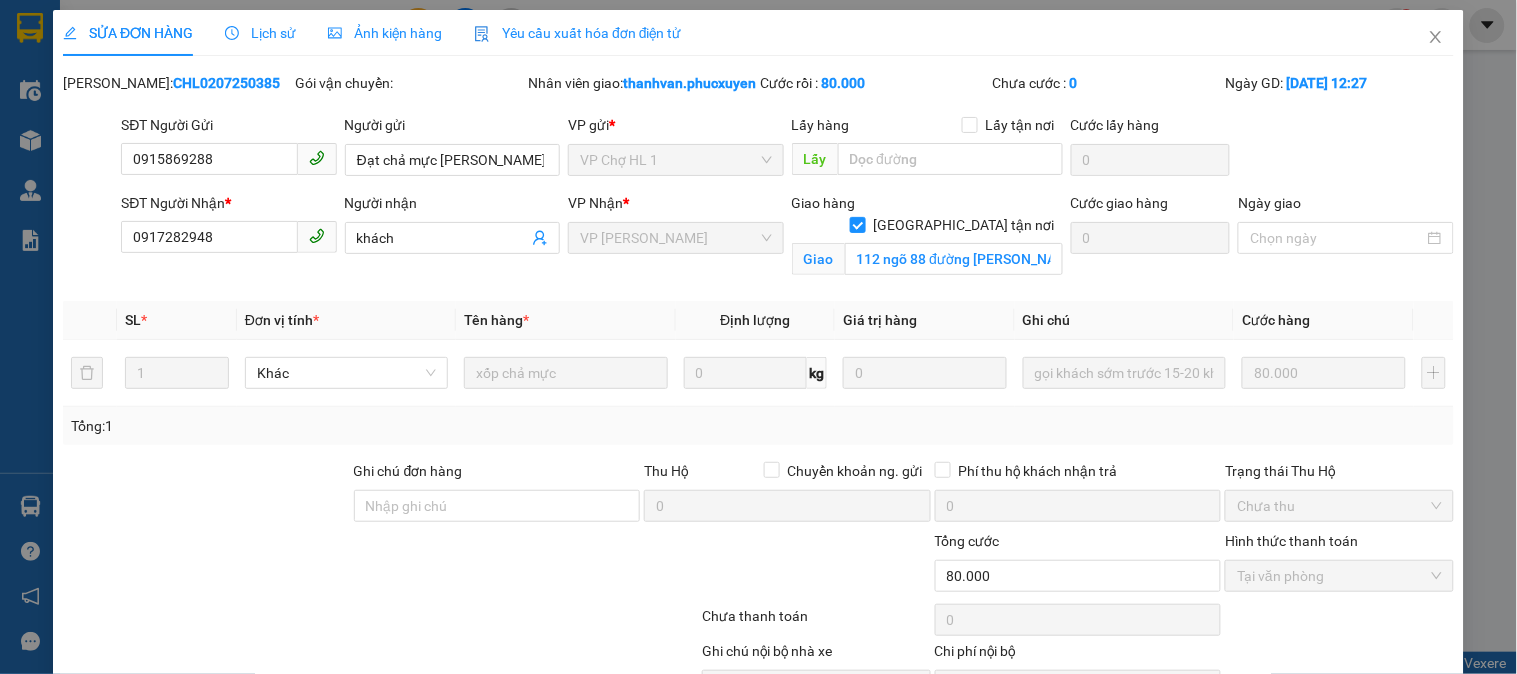 click on "Lịch sử" at bounding box center (260, 33) 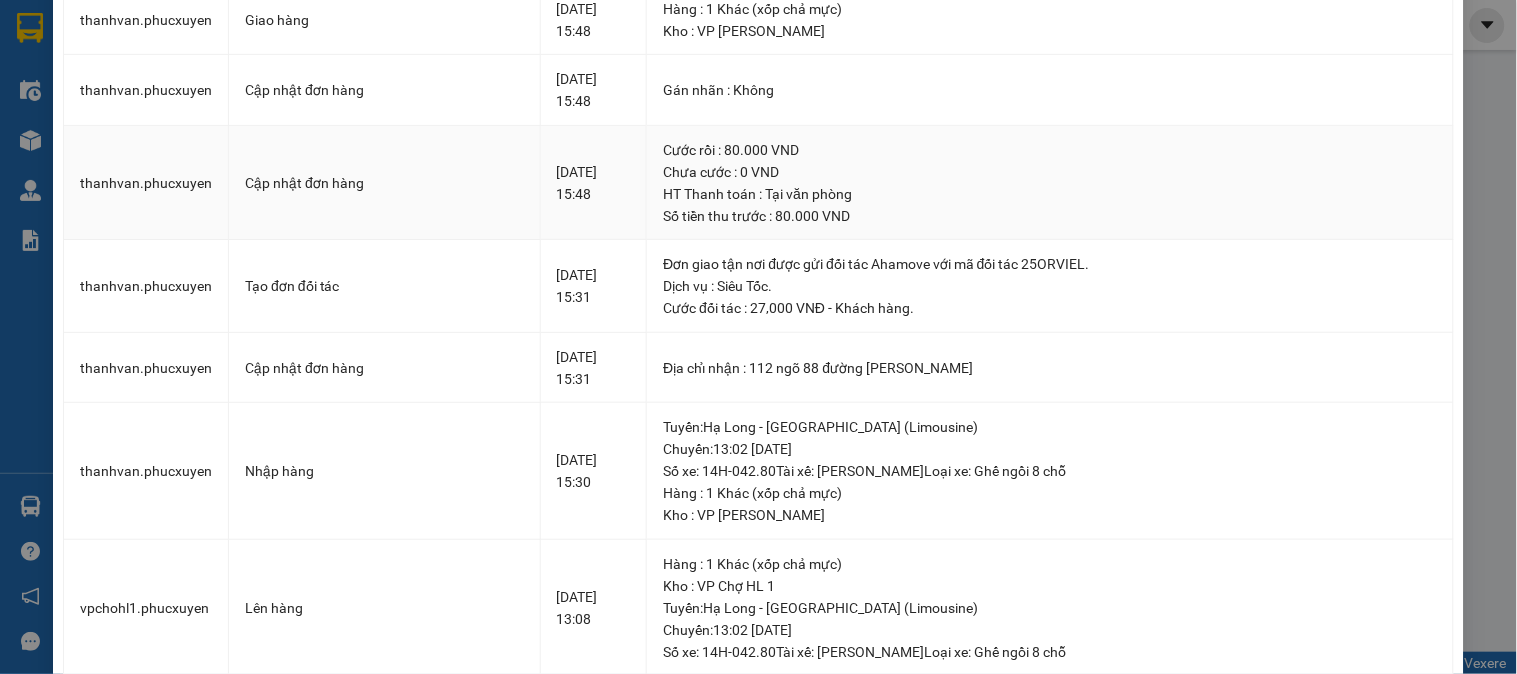 scroll, scrollTop: 0, scrollLeft: 0, axis: both 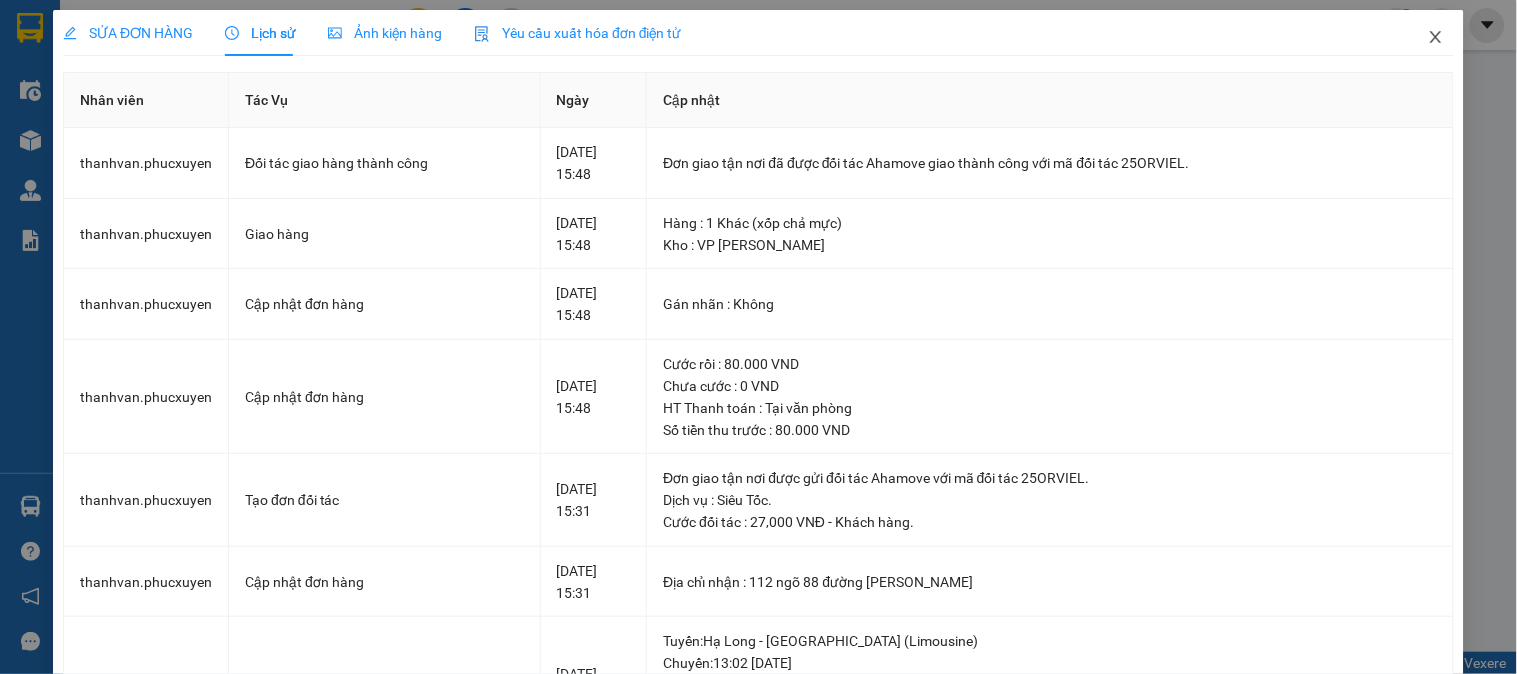 click 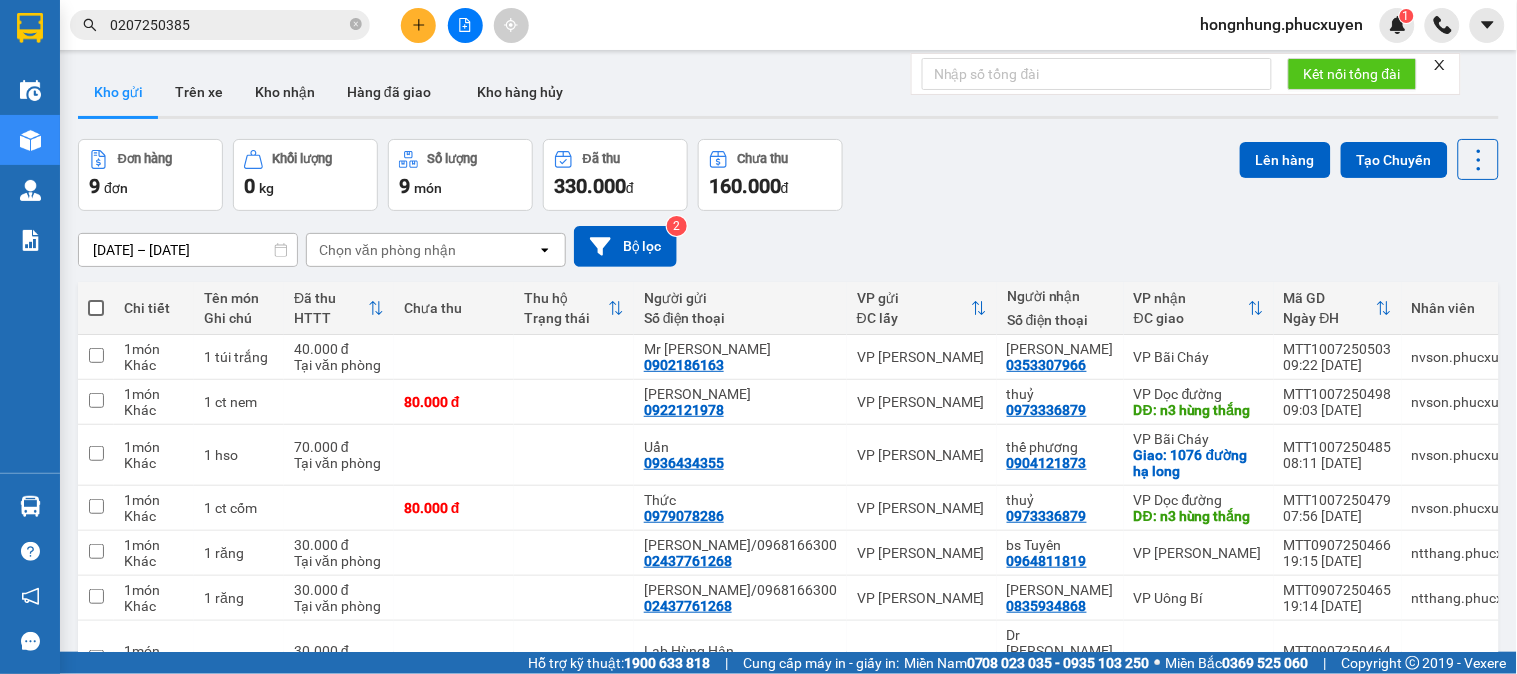 click 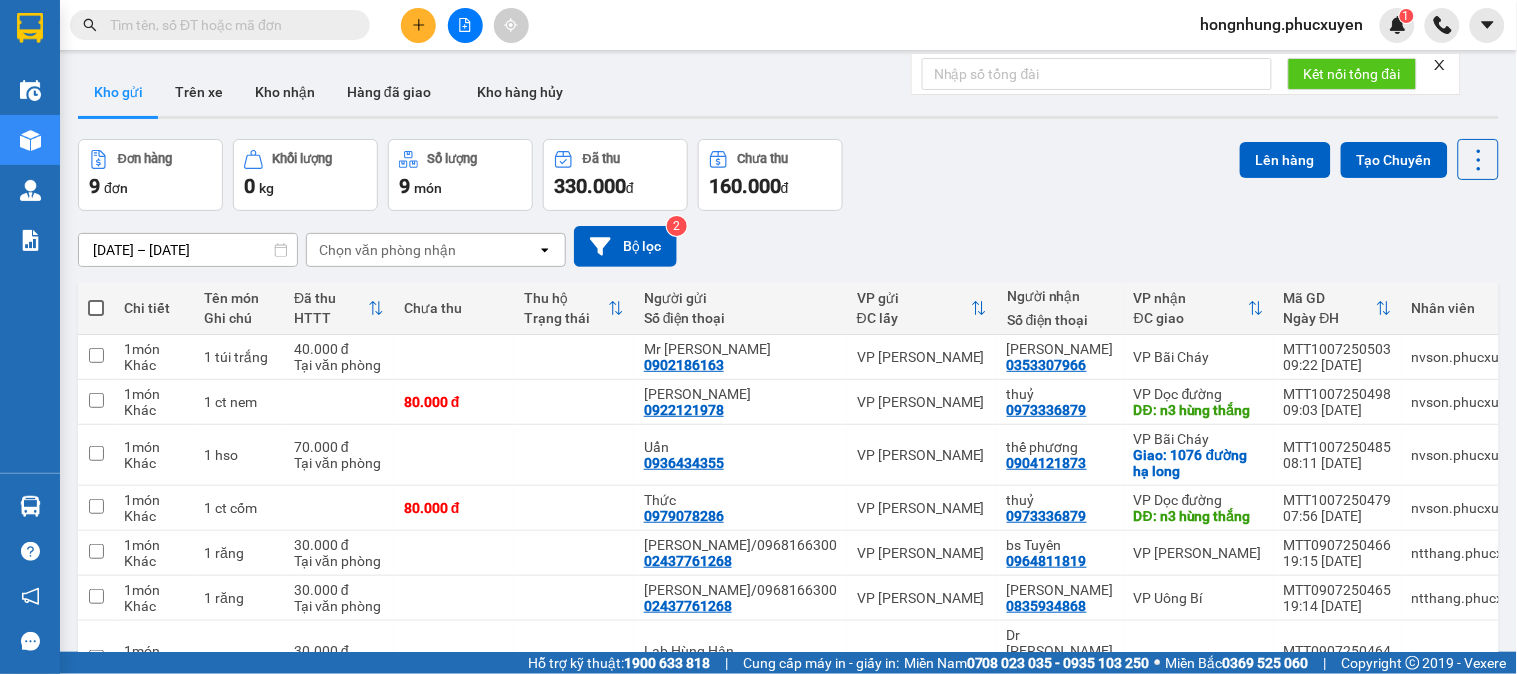 paste on "UB0607251064" 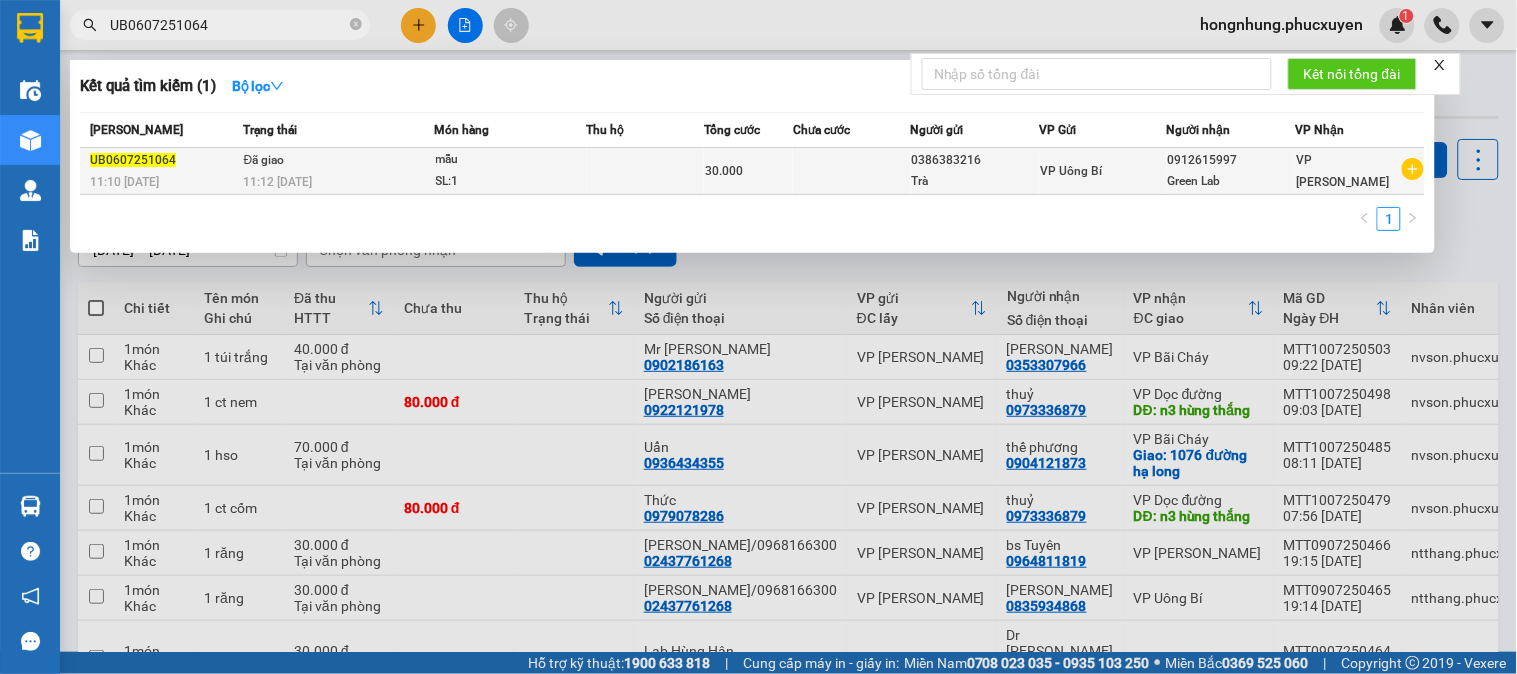 type on "UB0607251064" 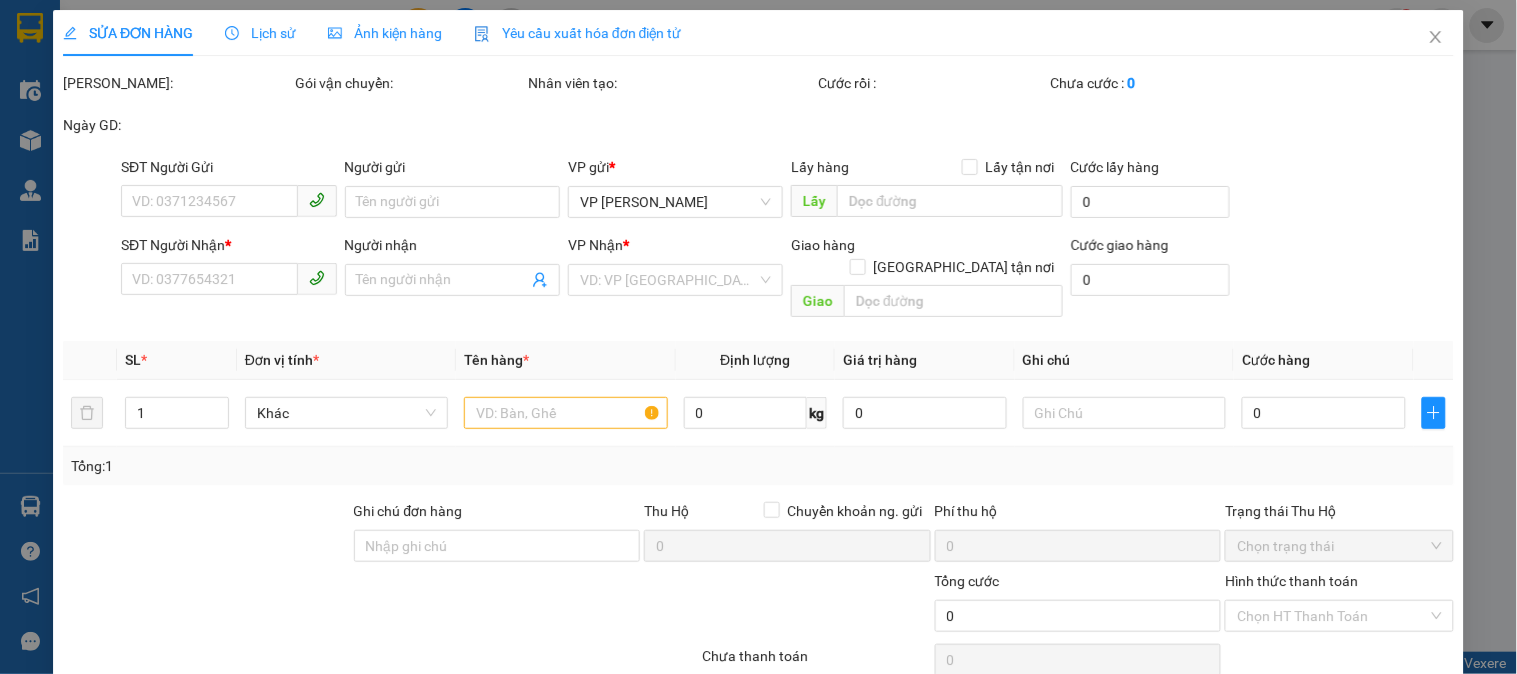 type on "0386383216" 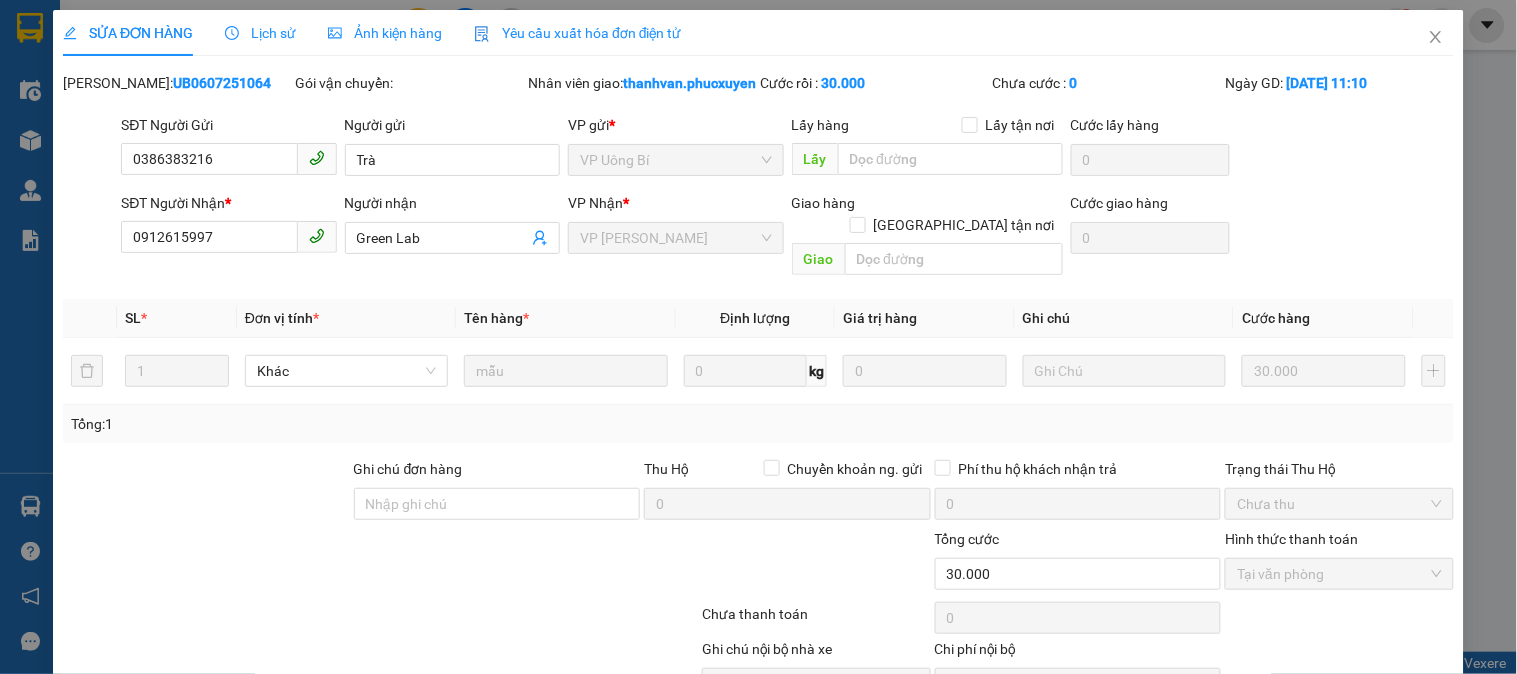 click on "Lịch sử" at bounding box center (260, 33) 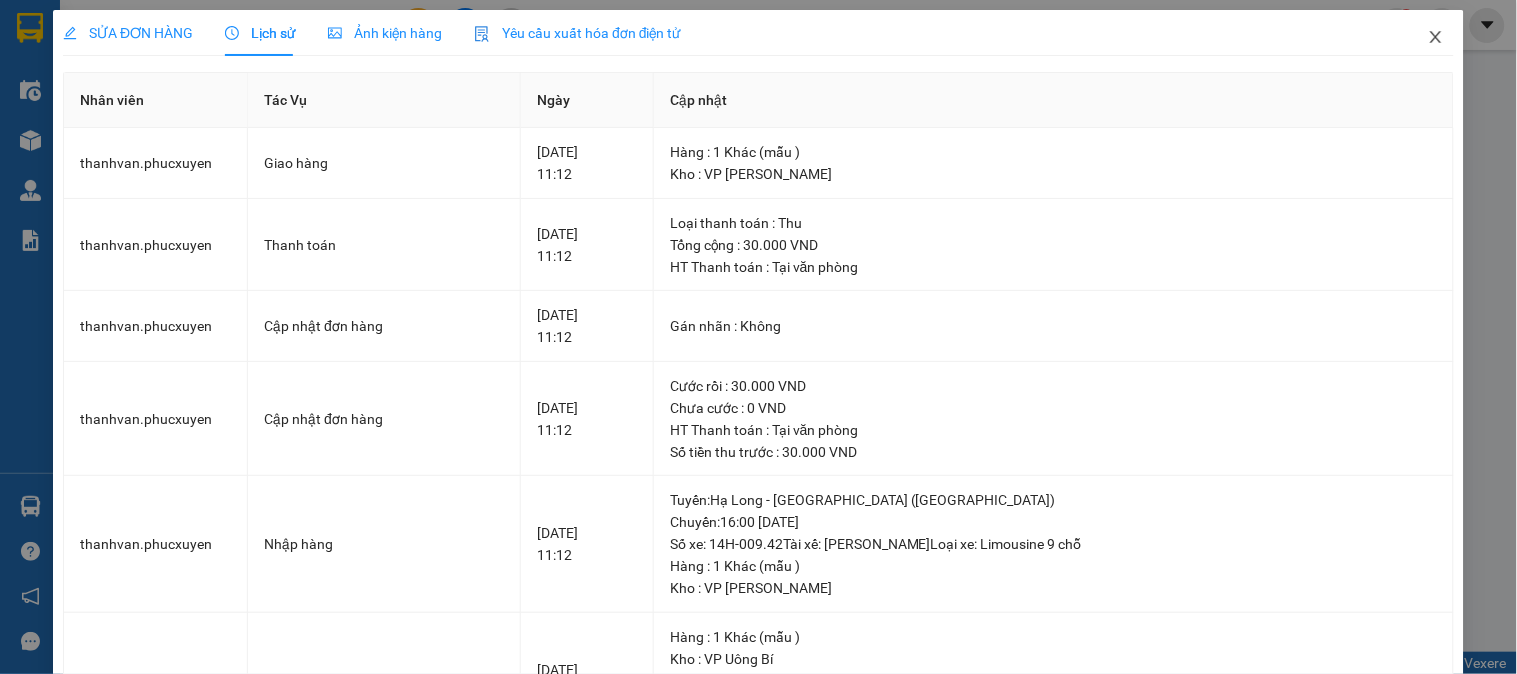 click 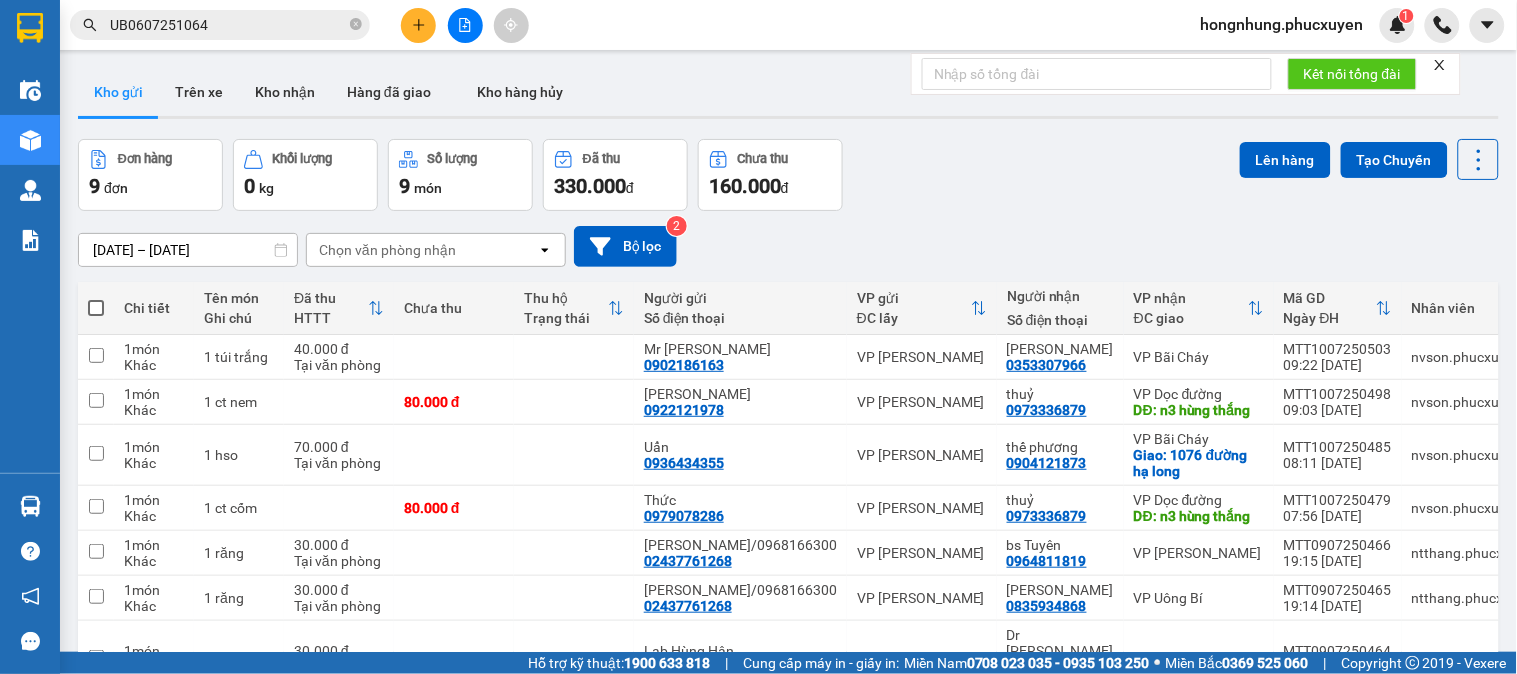 click at bounding box center (418, 25) 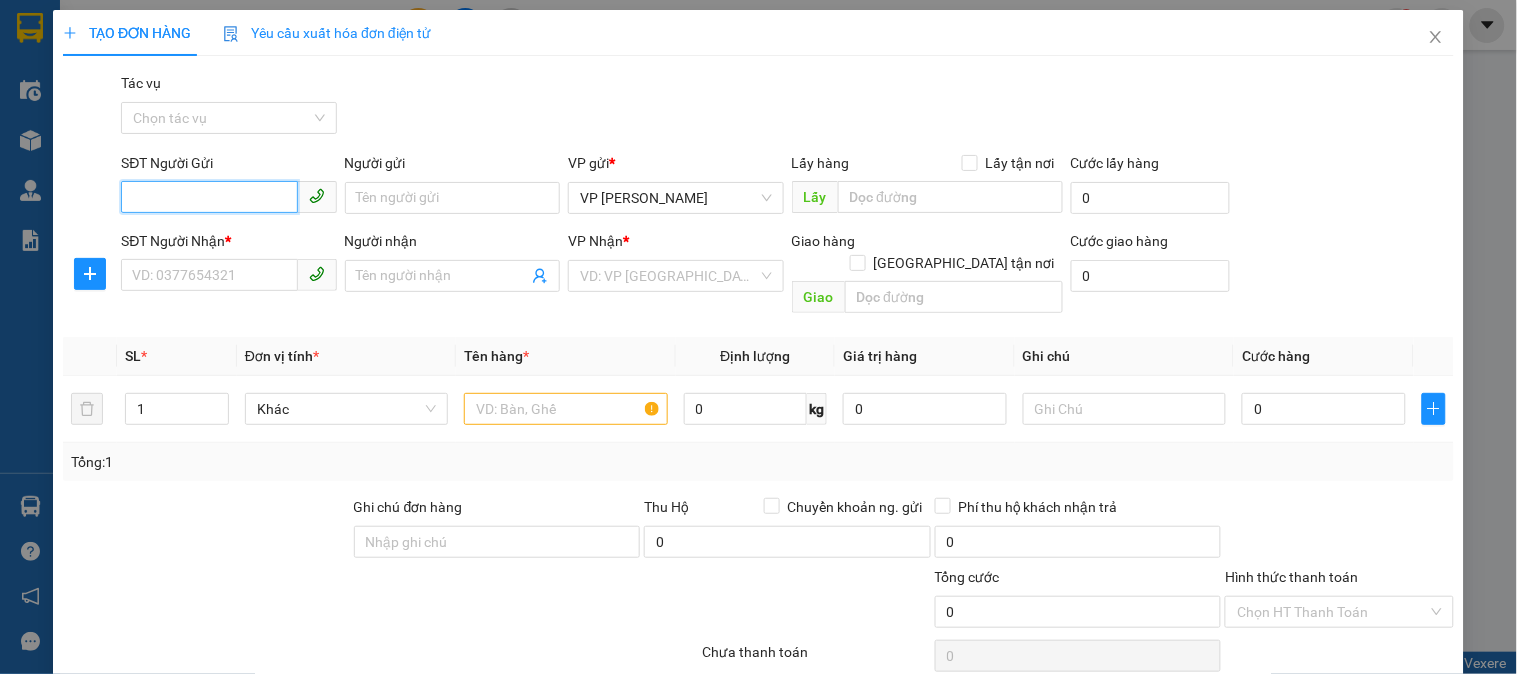 click on "SĐT Người Gửi" at bounding box center (209, 197) 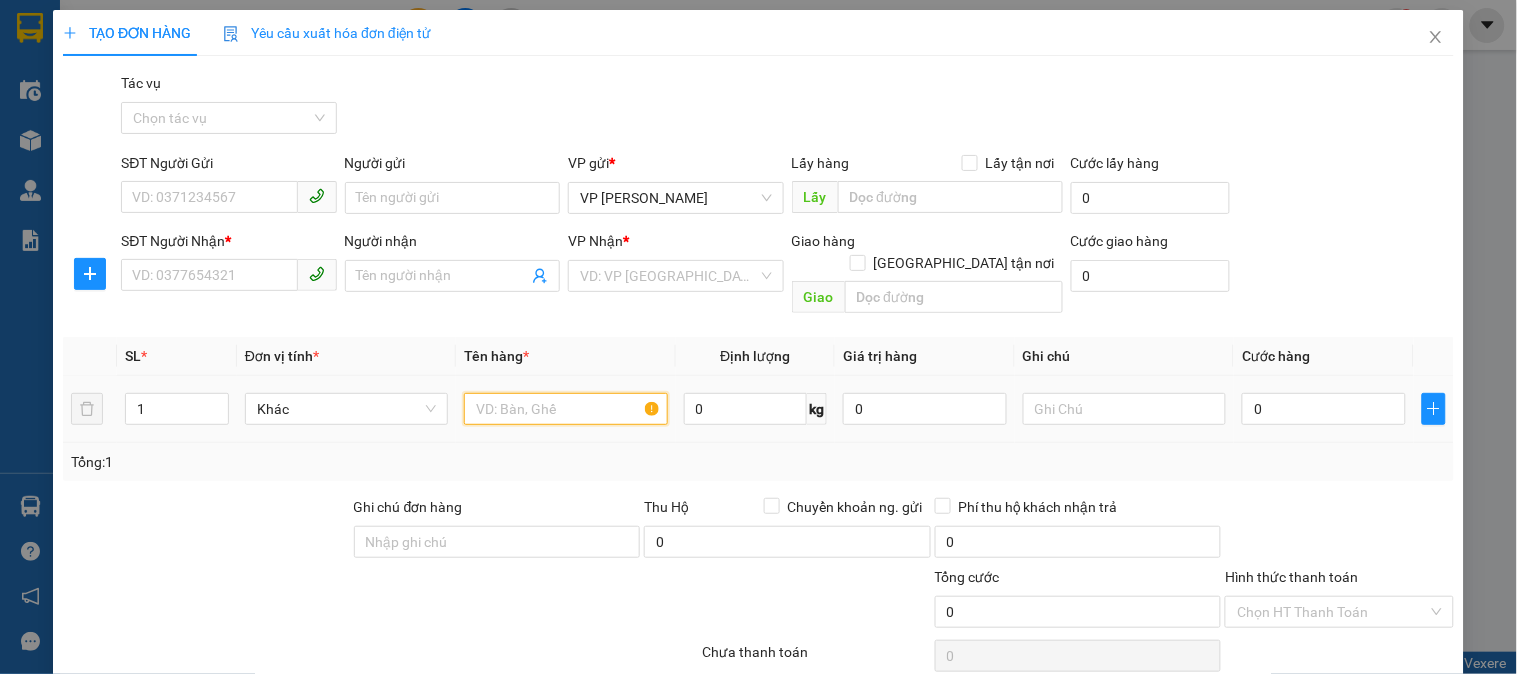 click at bounding box center (565, 409) 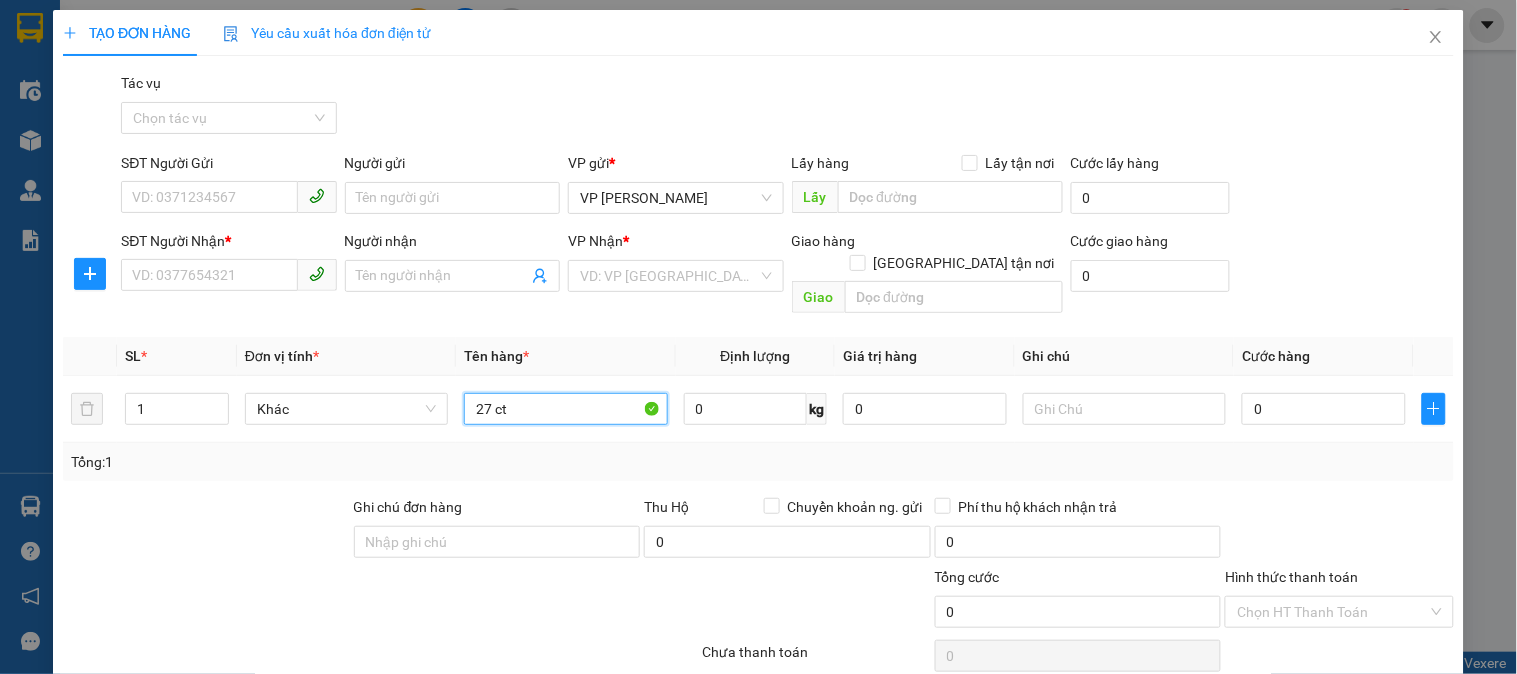 type on "27 ct" 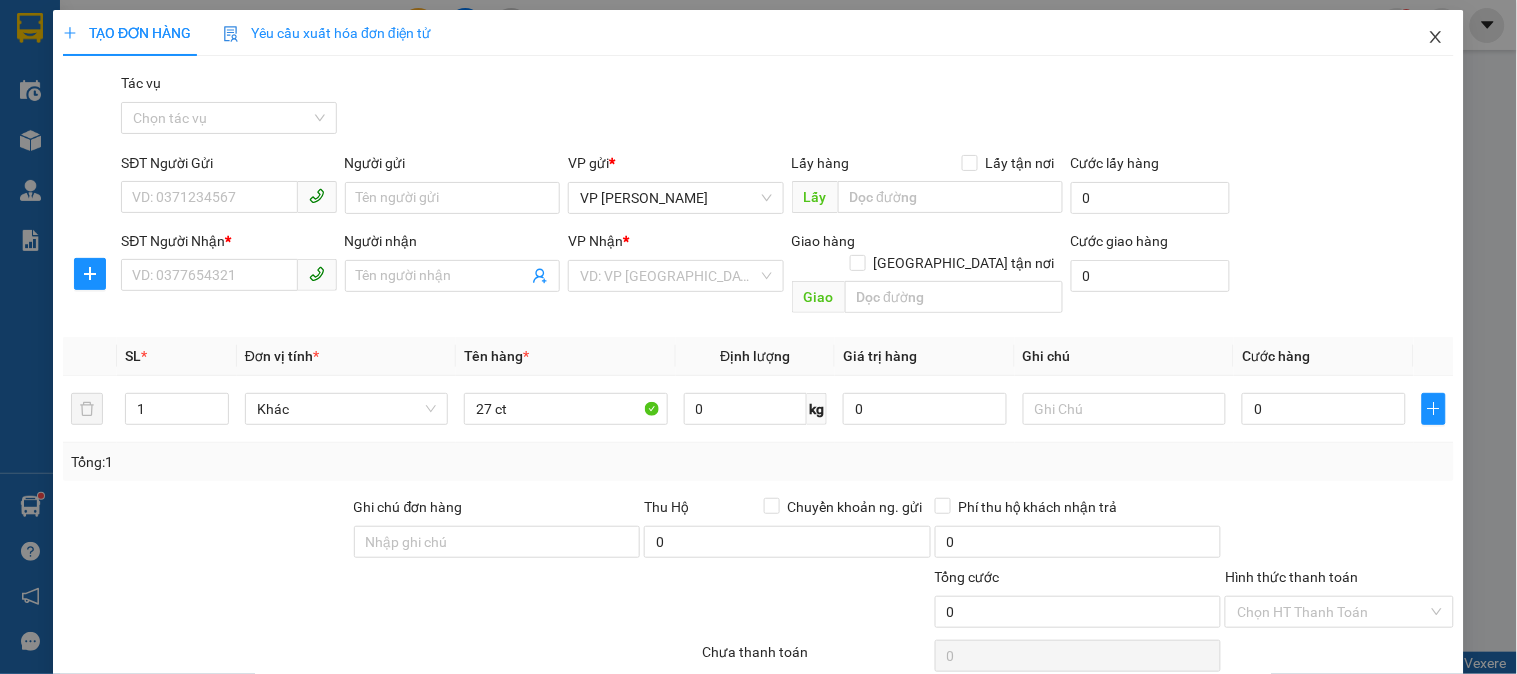 click at bounding box center [1436, 38] 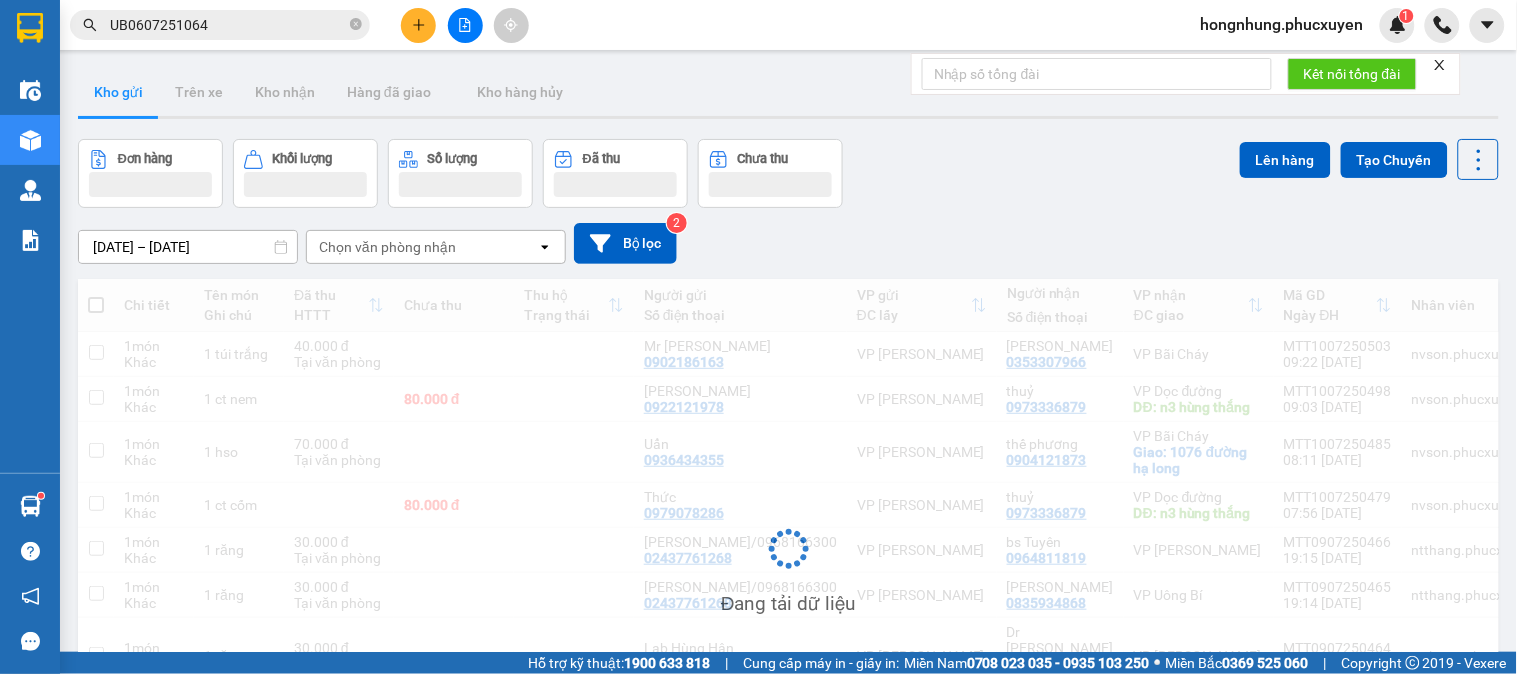 click on "hongnhung.phucxuyen 1" at bounding box center [1351, 25] 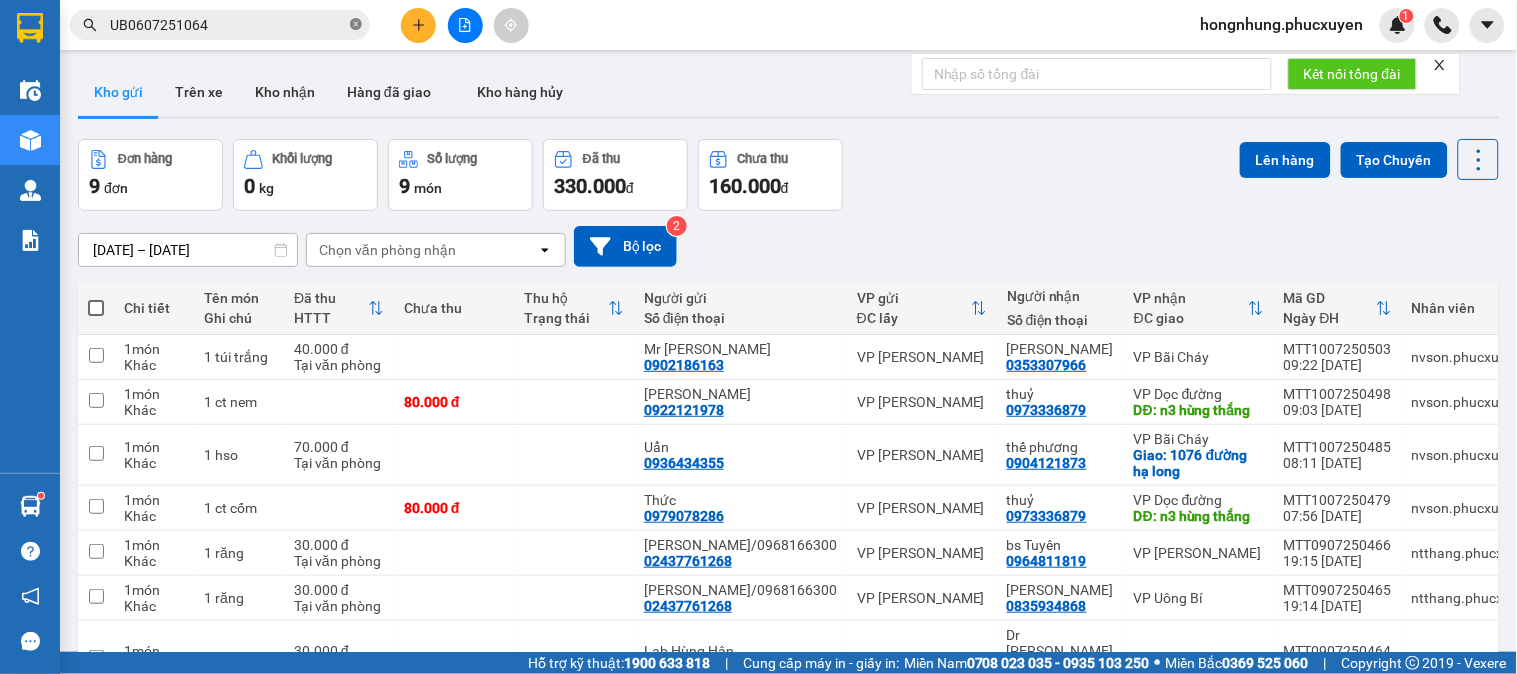 click 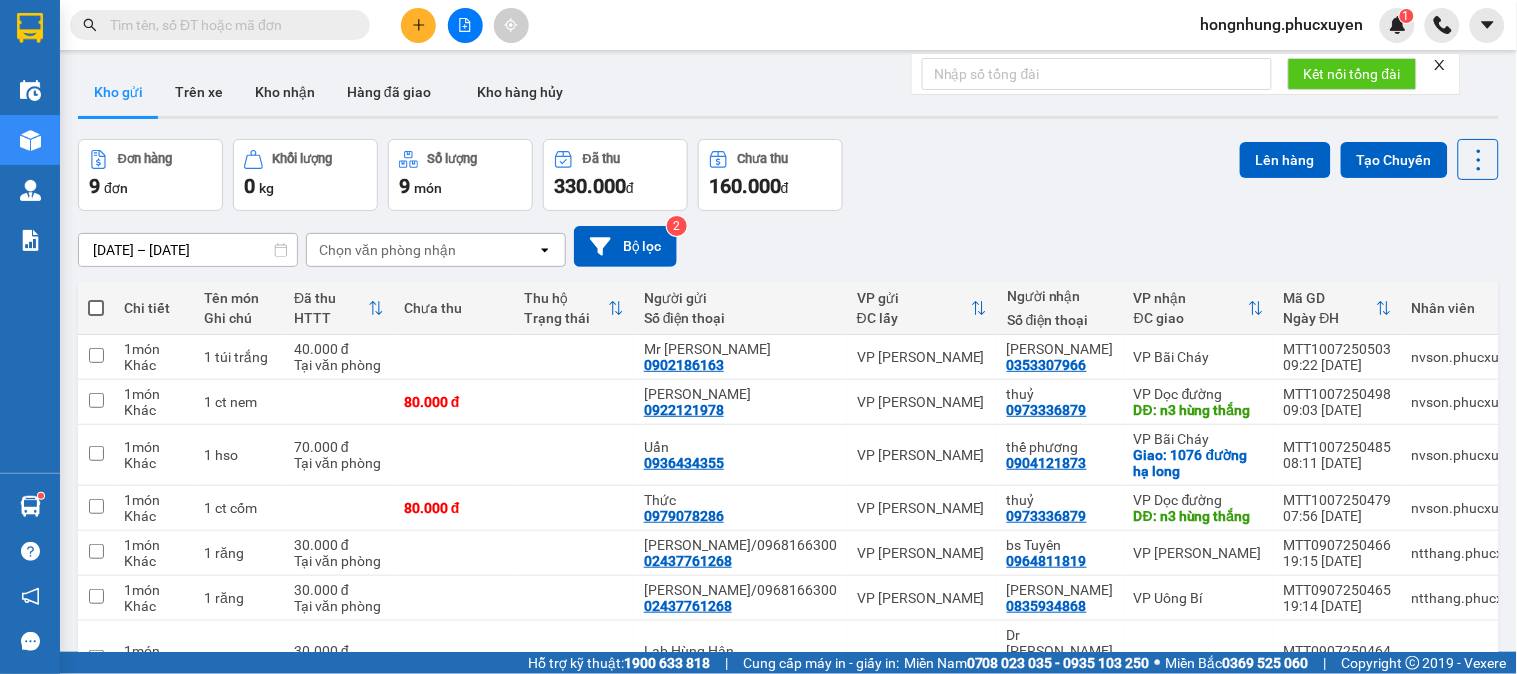 click at bounding box center (418, 25) 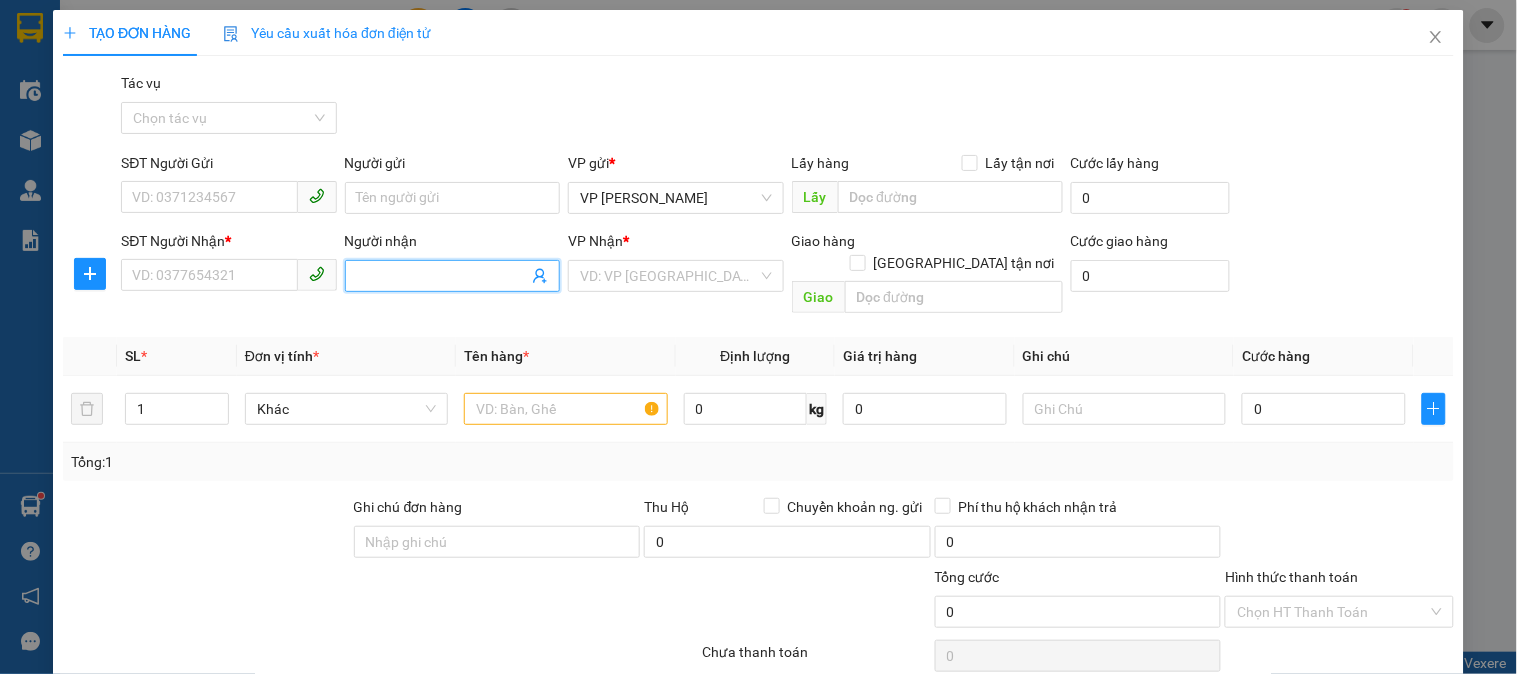 click on "Người nhận" at bounding box center [442, 276] 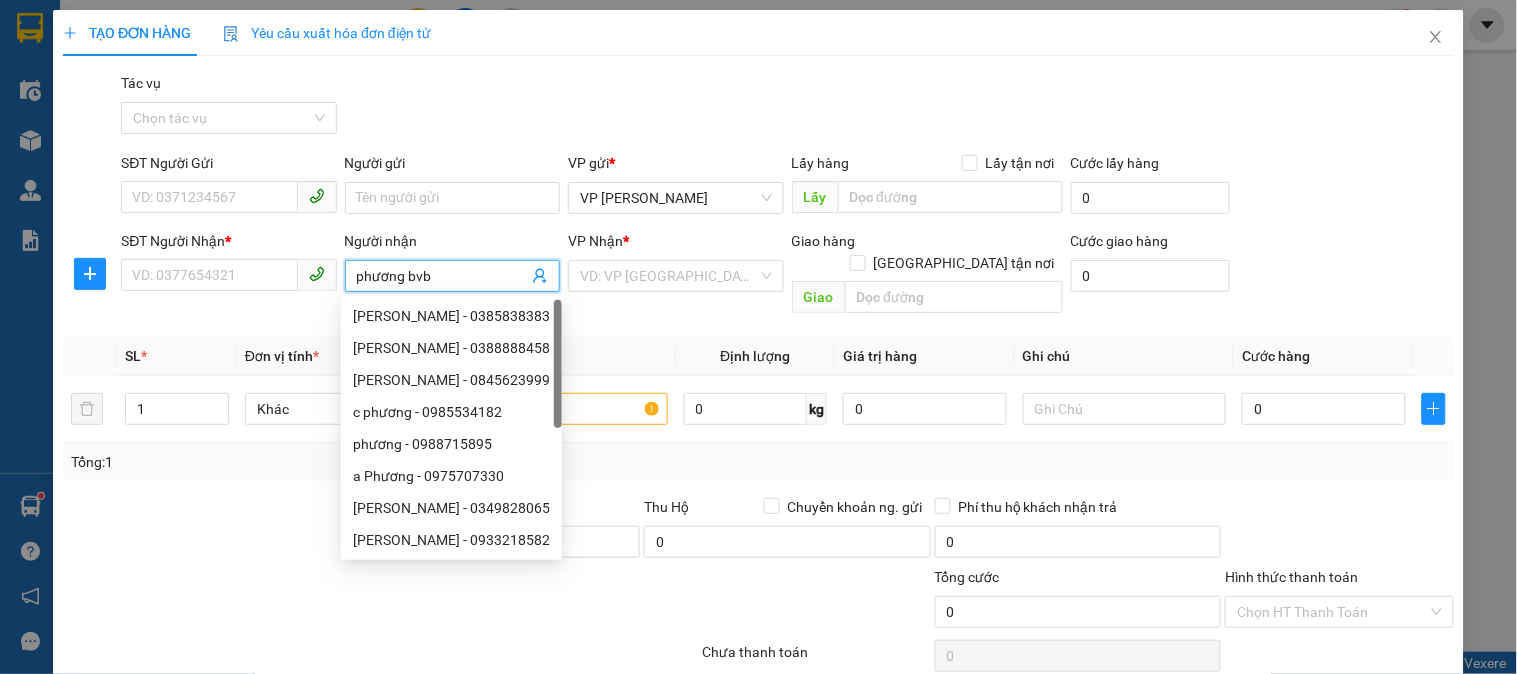 type on "phương bvbc" 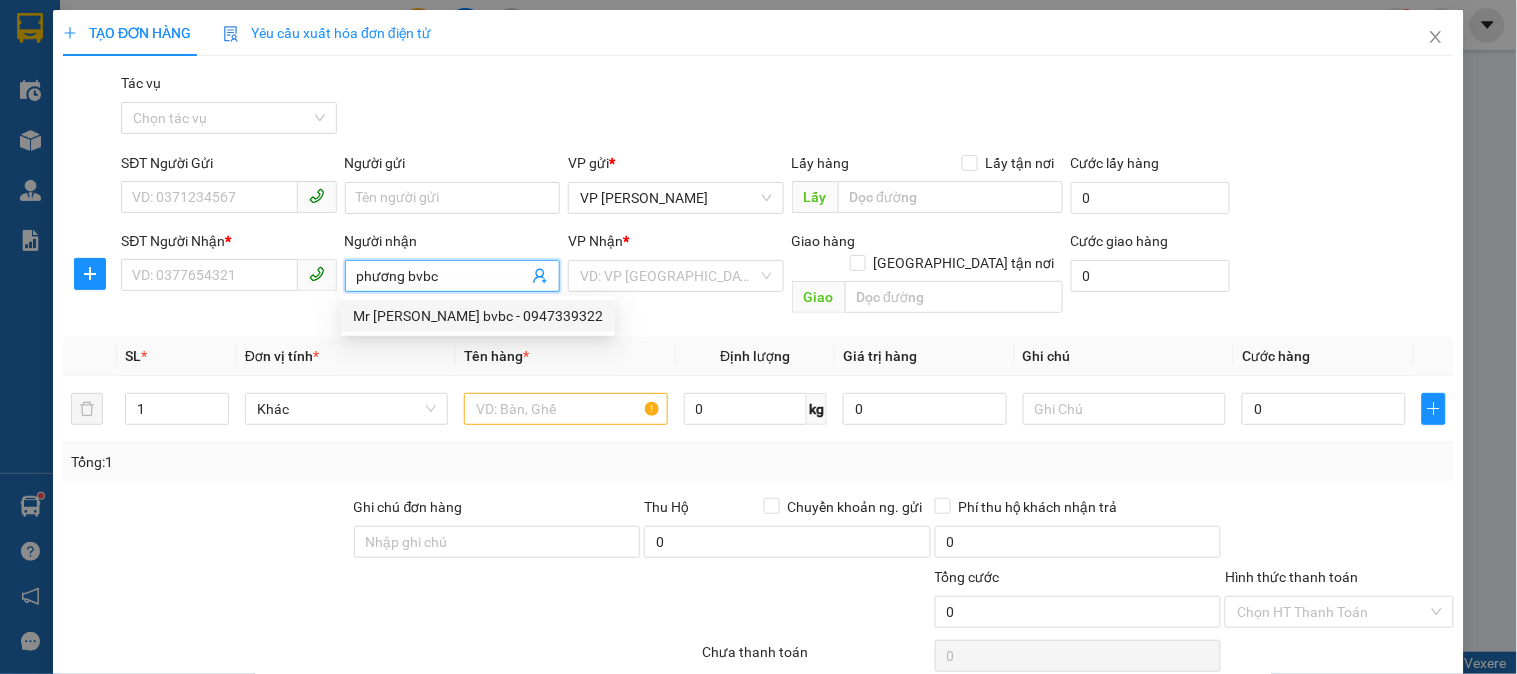 click on "Mr Phương bvbc - 0947339322" at bounding box center (478, 316) 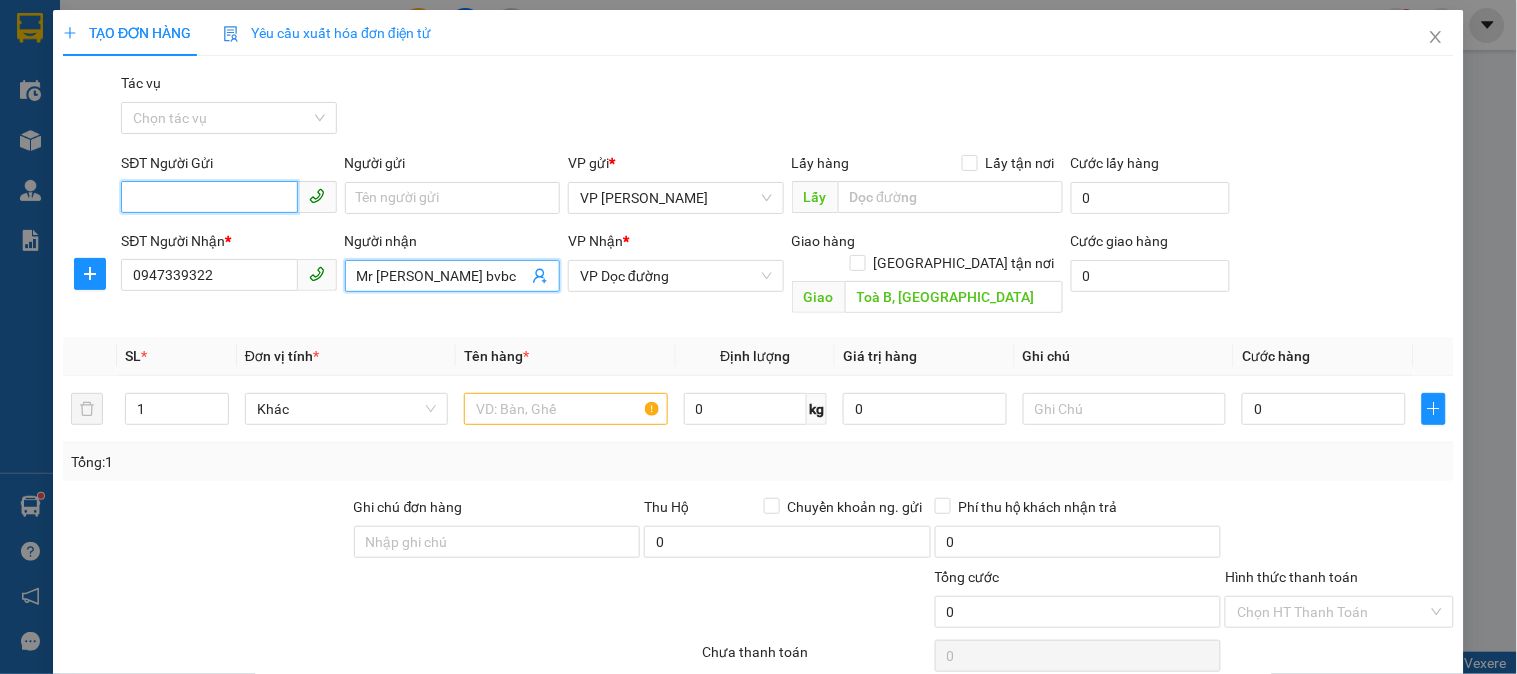 click on "SĐT Người Gửi" at bounding box center [209, 197] 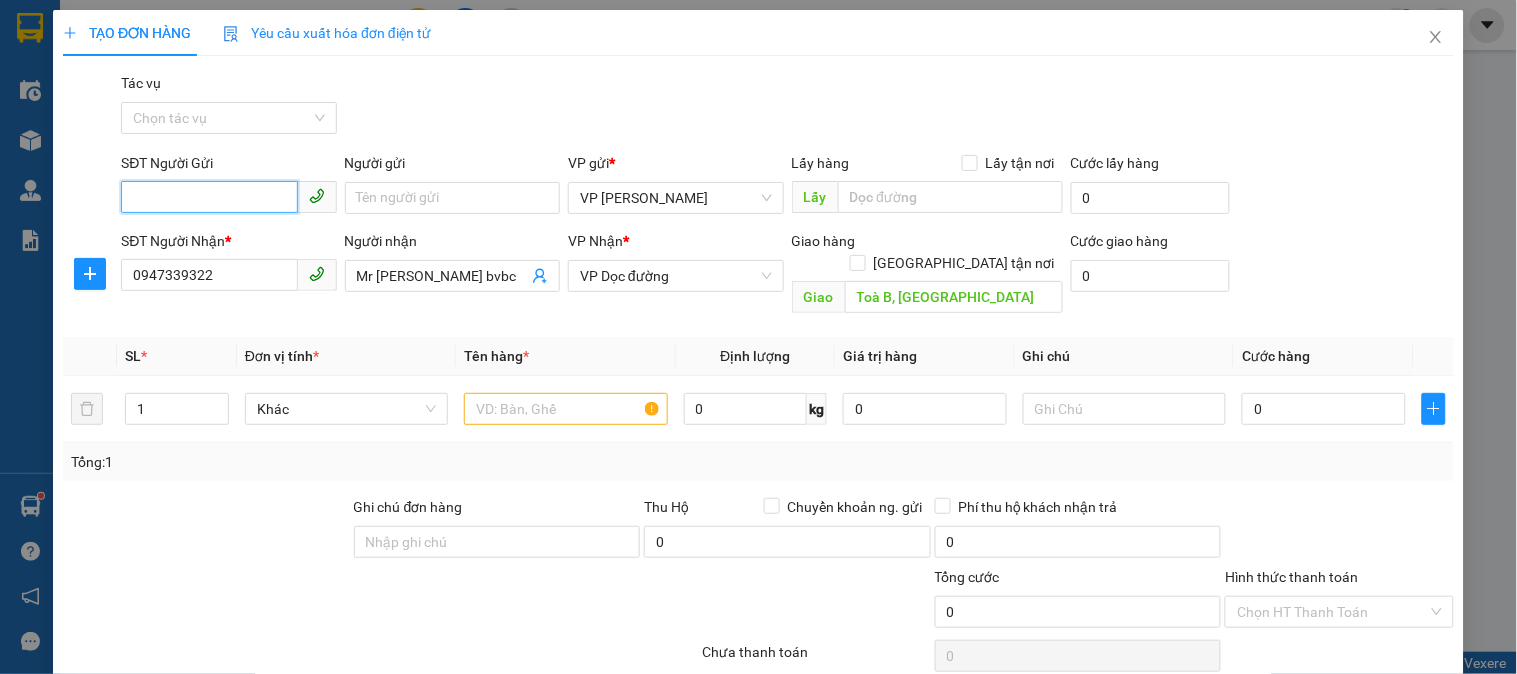 click on "SĐT Người Gửi" at bounding box center (209, 197) 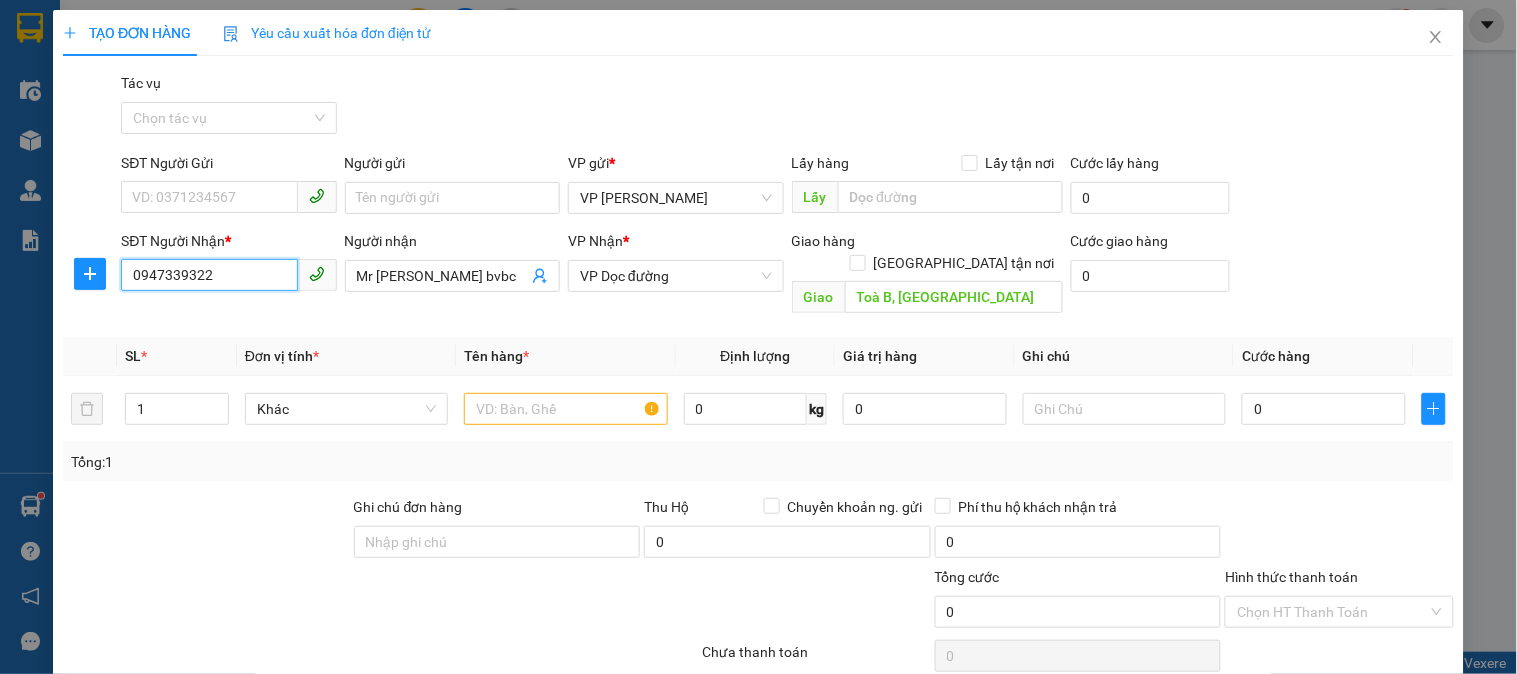 click on "0947339322" at bounding box center (209, 275) 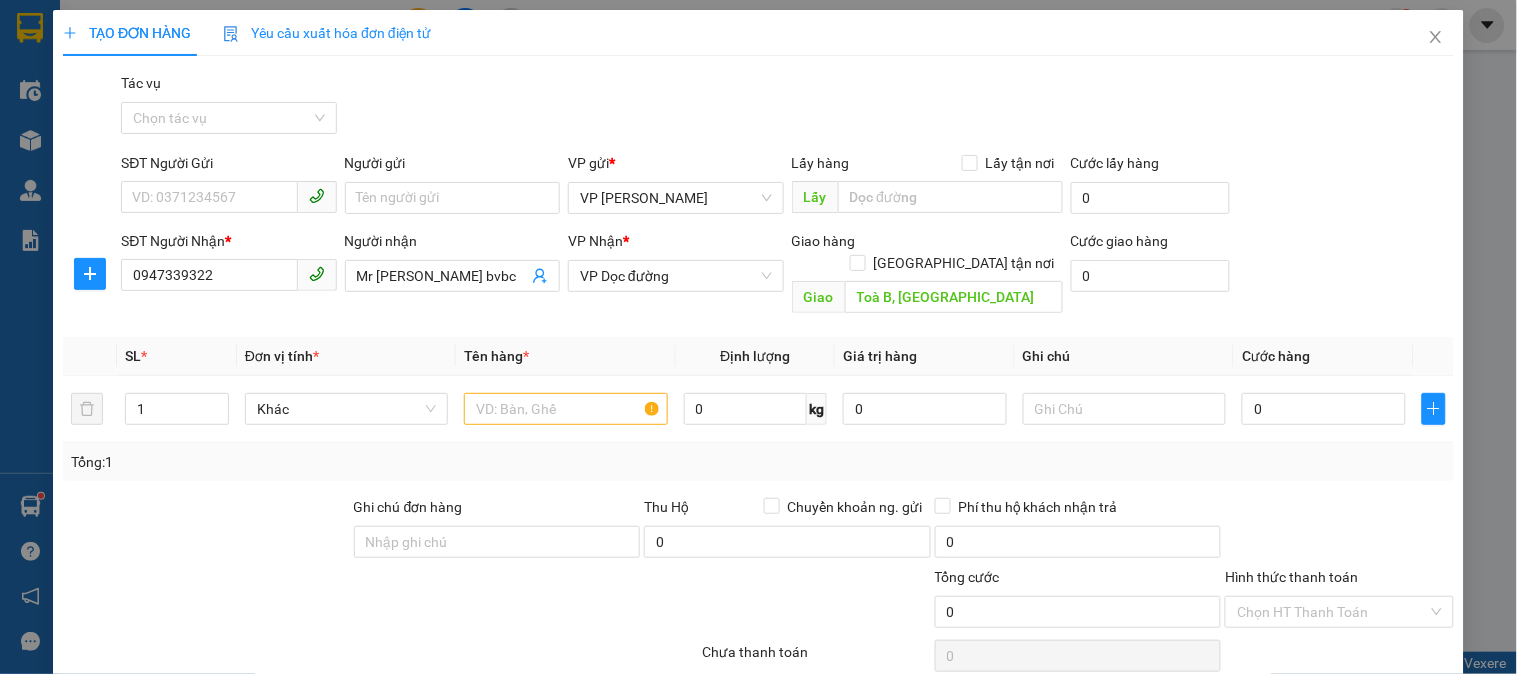 drag, startPoint x: 228, startPoint y: 273, endPoint x: 745, endPoint y: 101, distance: 544.86053 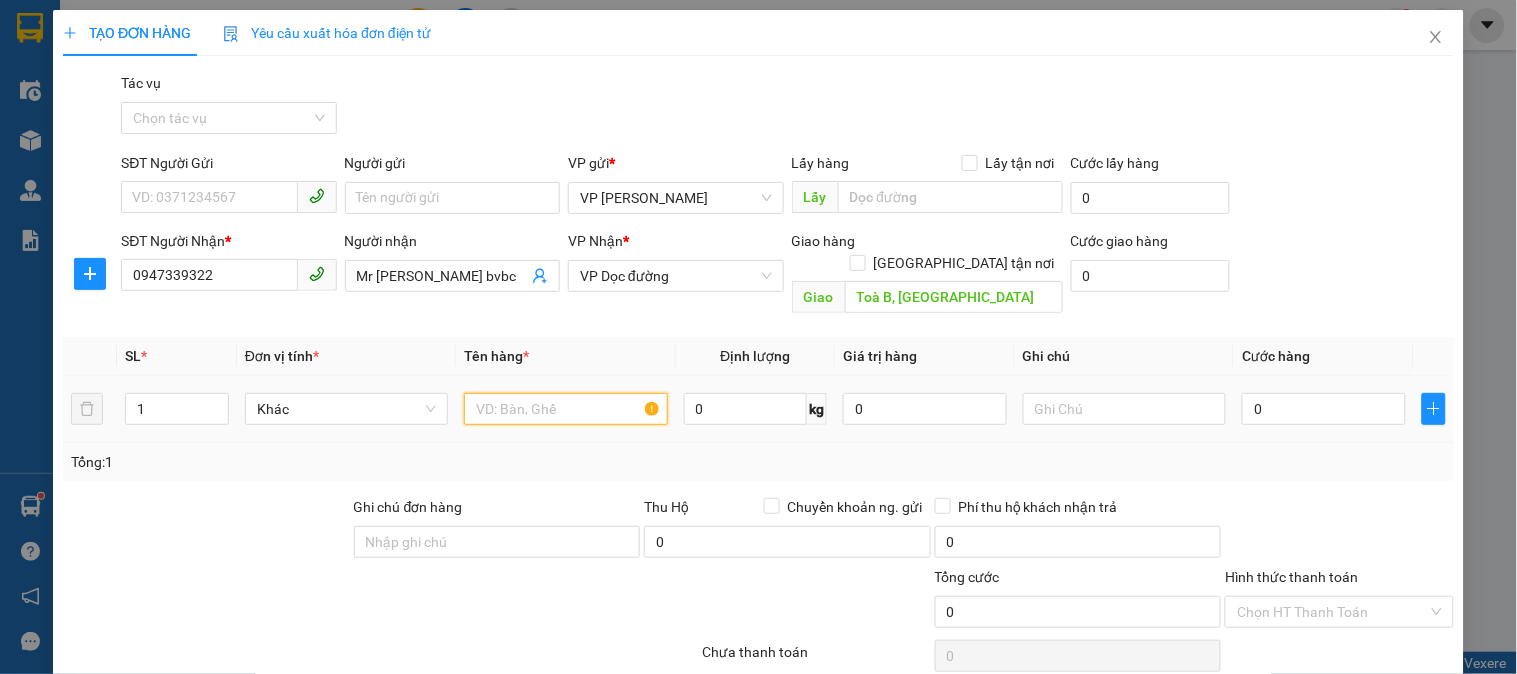 click at bounding box center (565, 409) 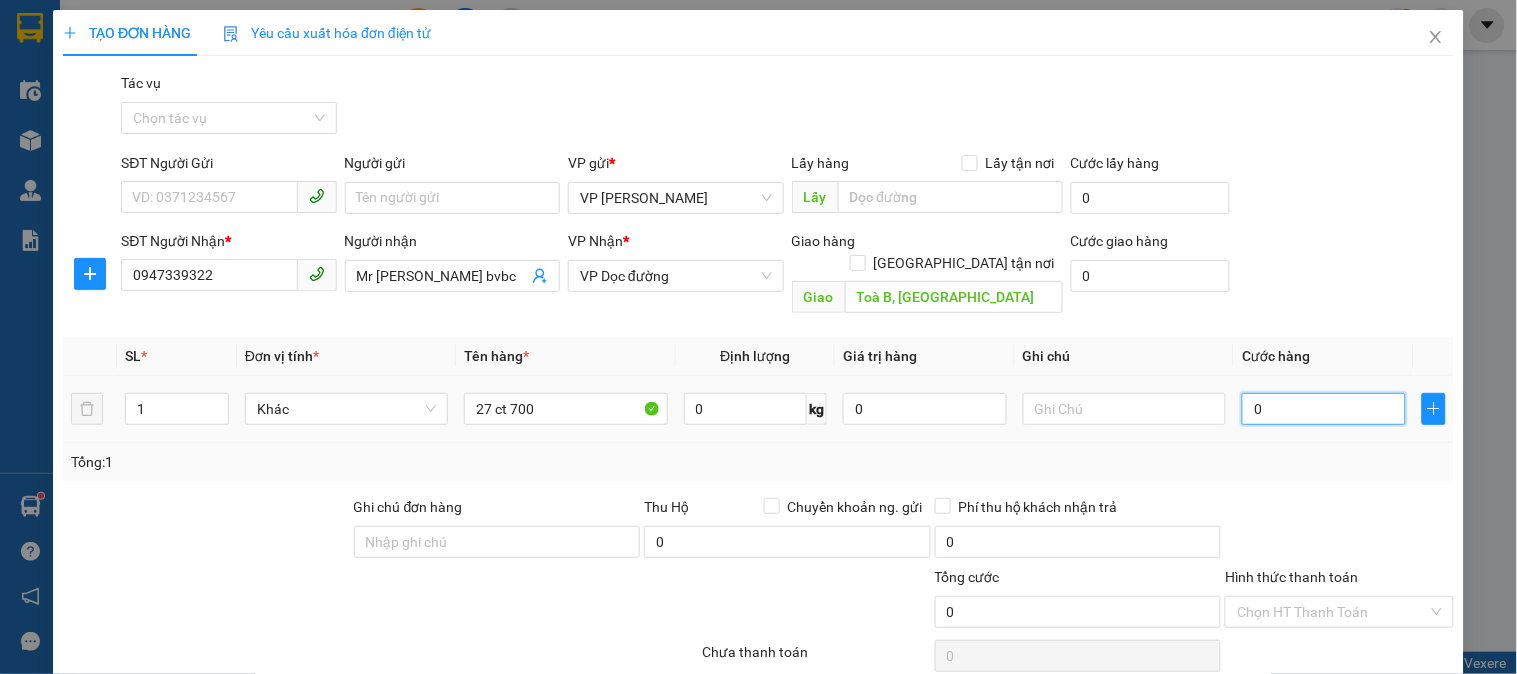 click on "0" at bounding box center (1324, 409) 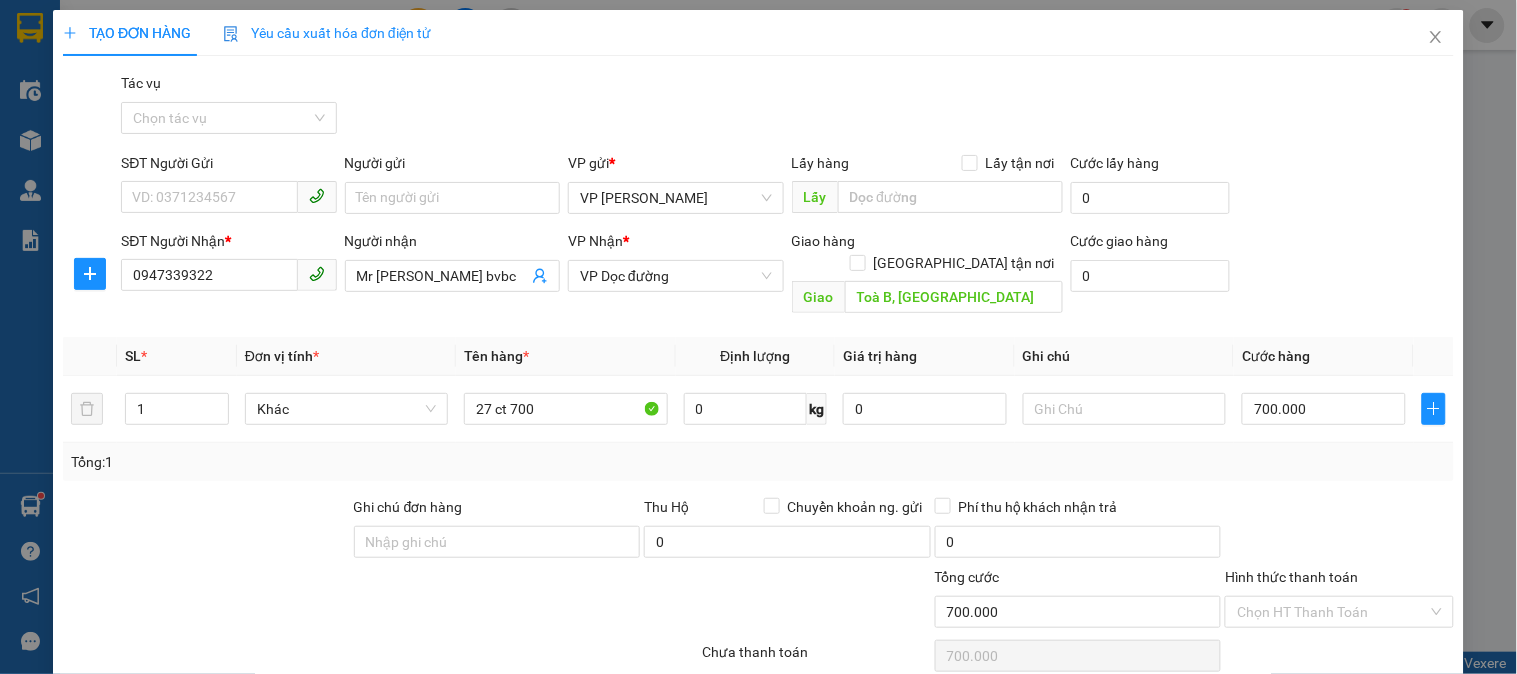 click on "SĐT Người Nhận  * 0947339322 Người nhận Mr Phương bvbc VP Nhận  * VP Dọc đường  Giao hàng Giao tận nơi Giao Toà B, Bệnh viện Bãi Cháy Cước giao hàng 0" at bounding box center (787, 276) 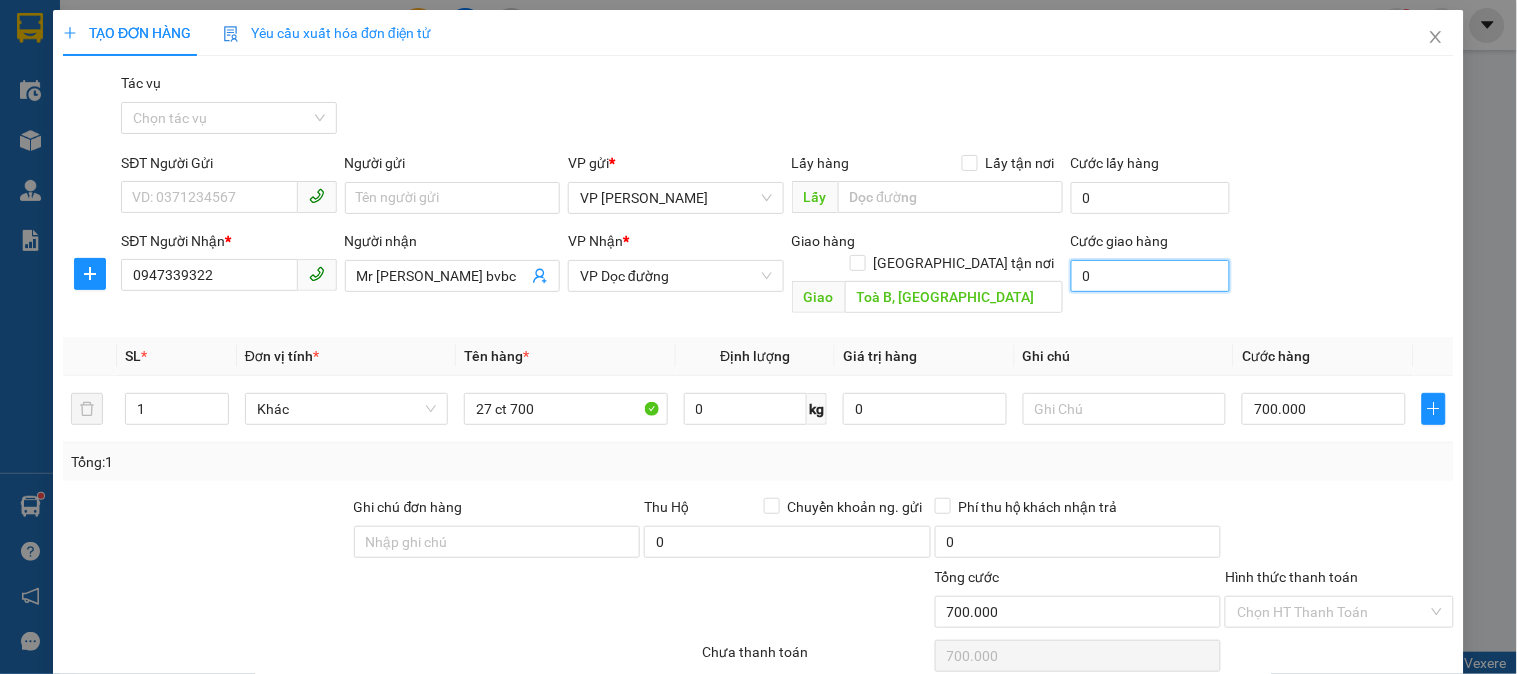 click on "0" at bounding box center (1151, 276) 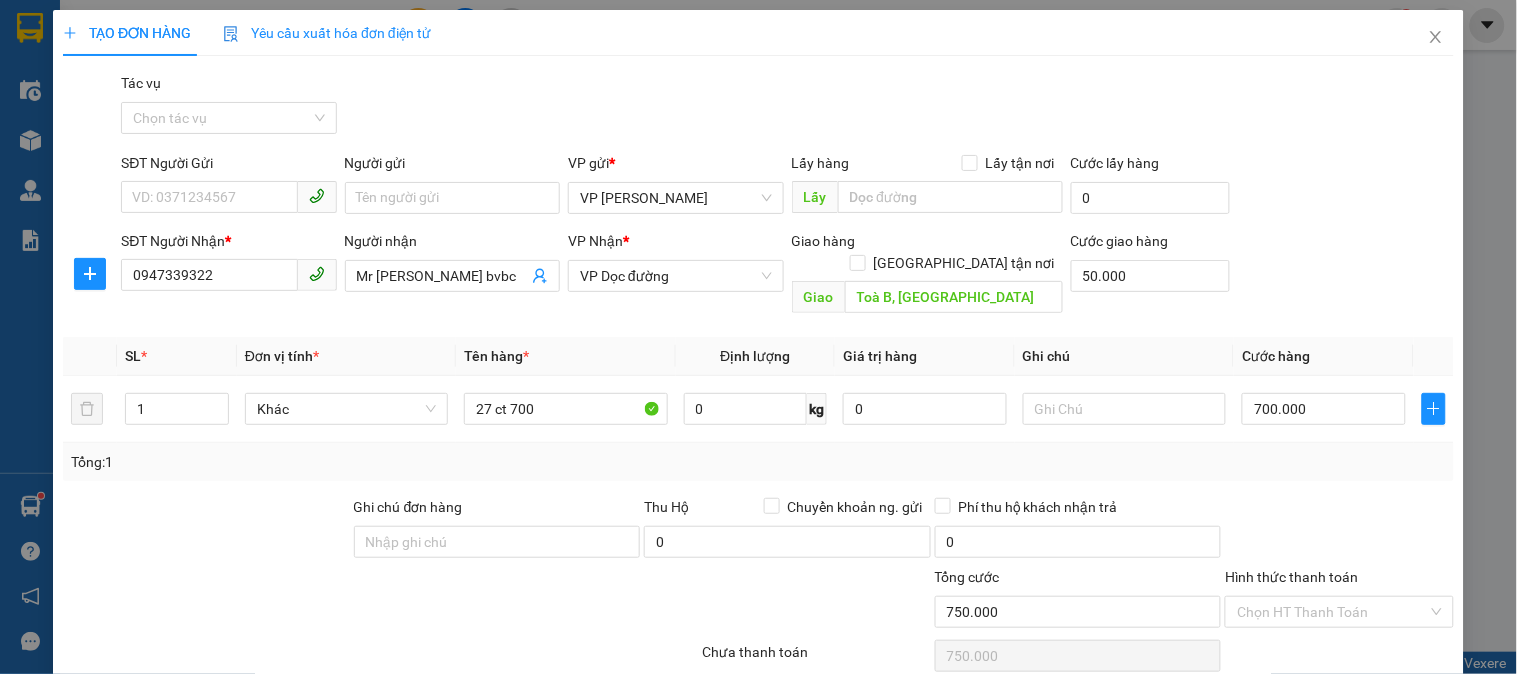 click on "SĐT Người Gửi VD: 0371234567 Người gửi Tên người gửi VP gửi  * VP Dương Đình Nghệ Lấy hàng Lấy tận nơi Lấy Cước lấy hàng 0" at bounding box center (787, 187) 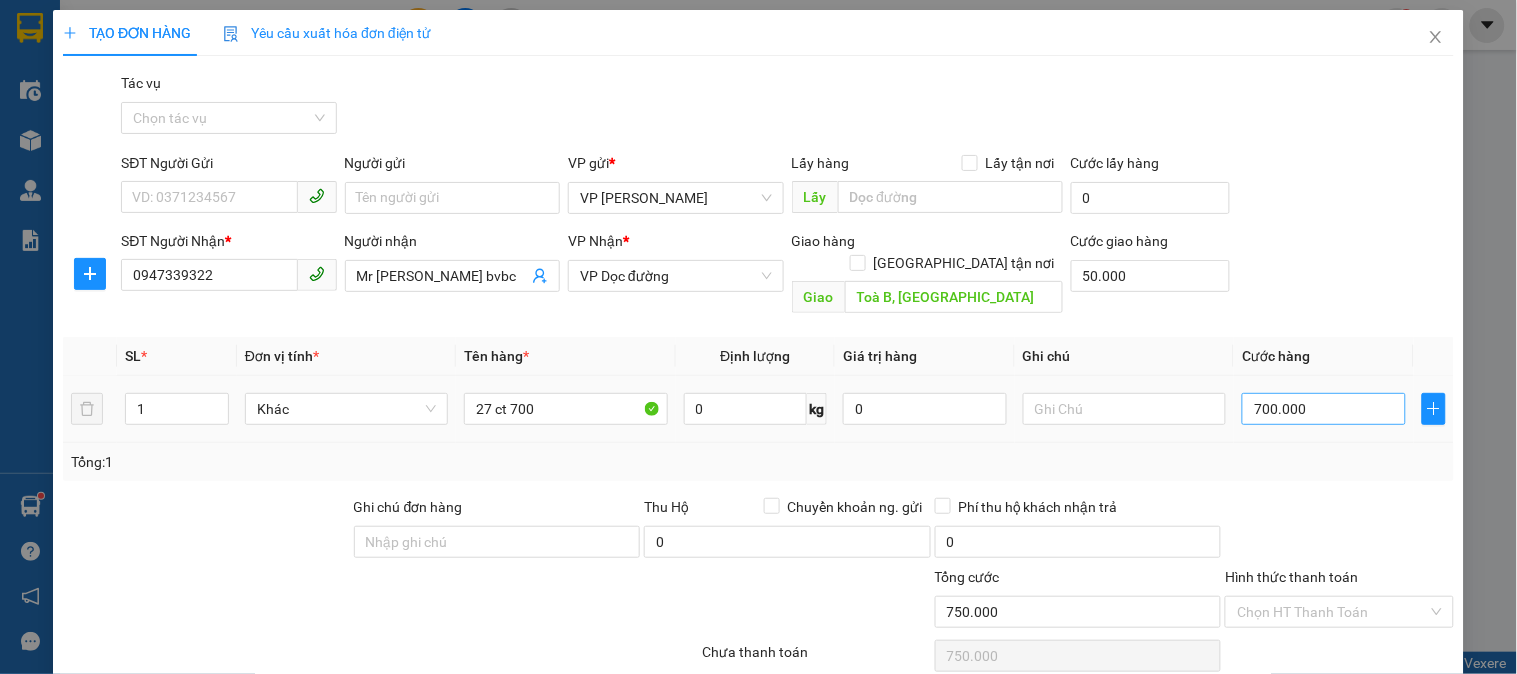 scroll, scrollTop: 127, scrollLeft: 0, axis: vertical 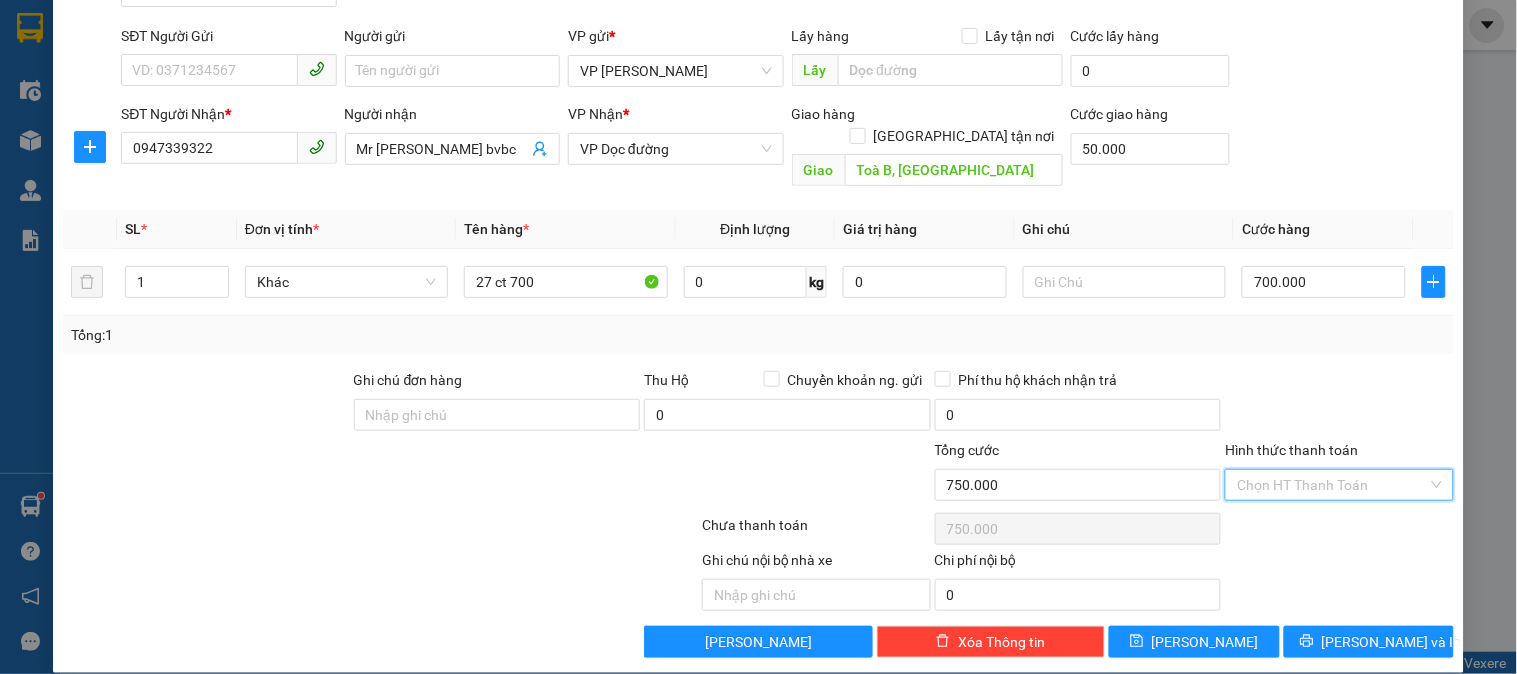 click on "Hình thức thanh toán" at bounding box center (1332, 485) 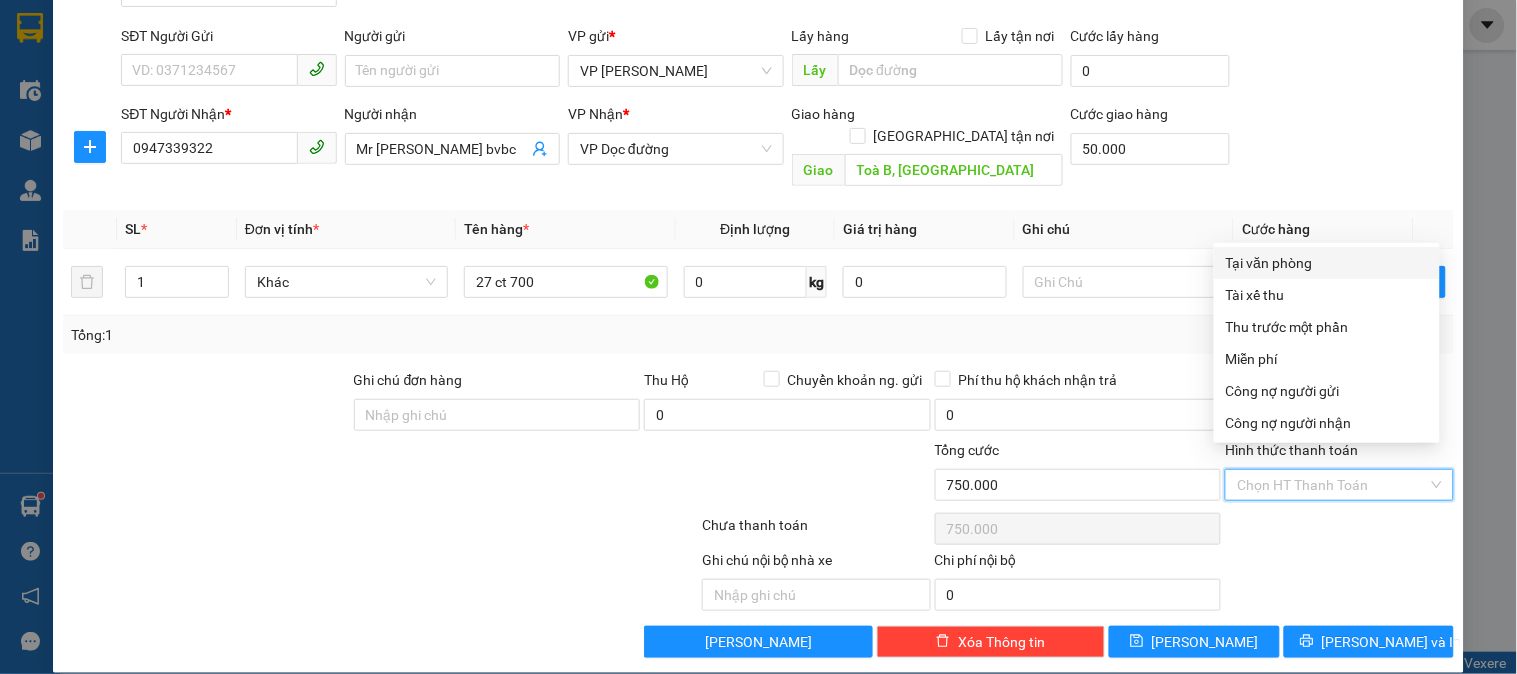 click on "Tại văn phòng" at bounding box center [1327, 263] 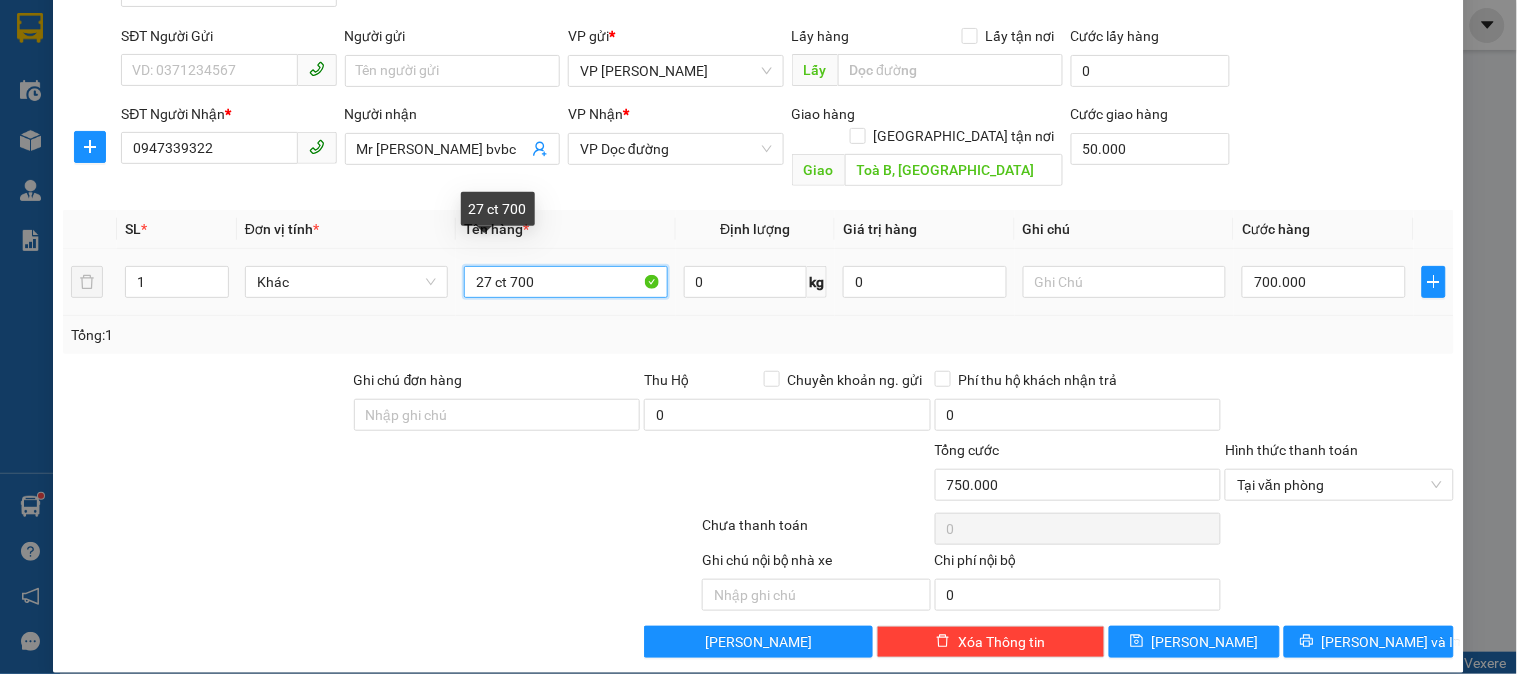 click on "27 ct 700" at bounding box center [565, 282] 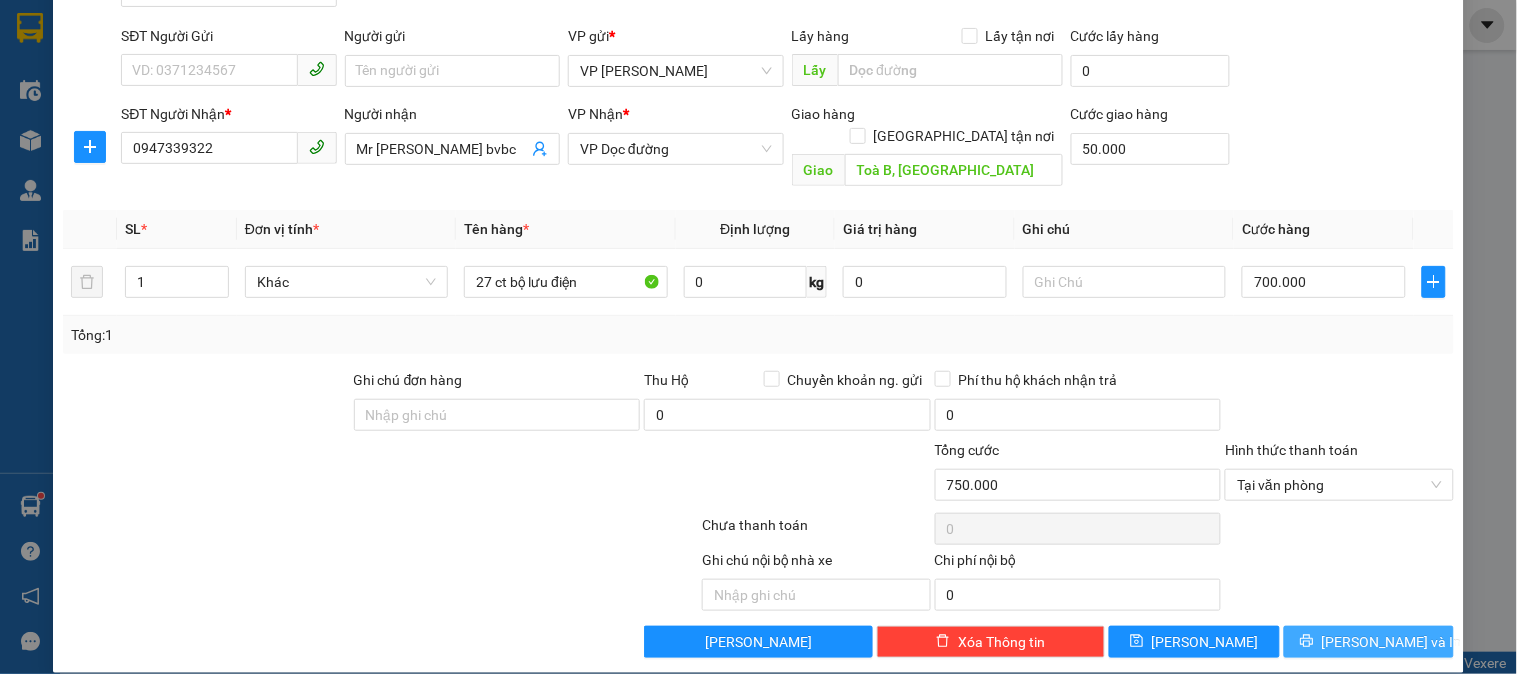 click on "Lưu và In" at bounding box center (1392, 642) 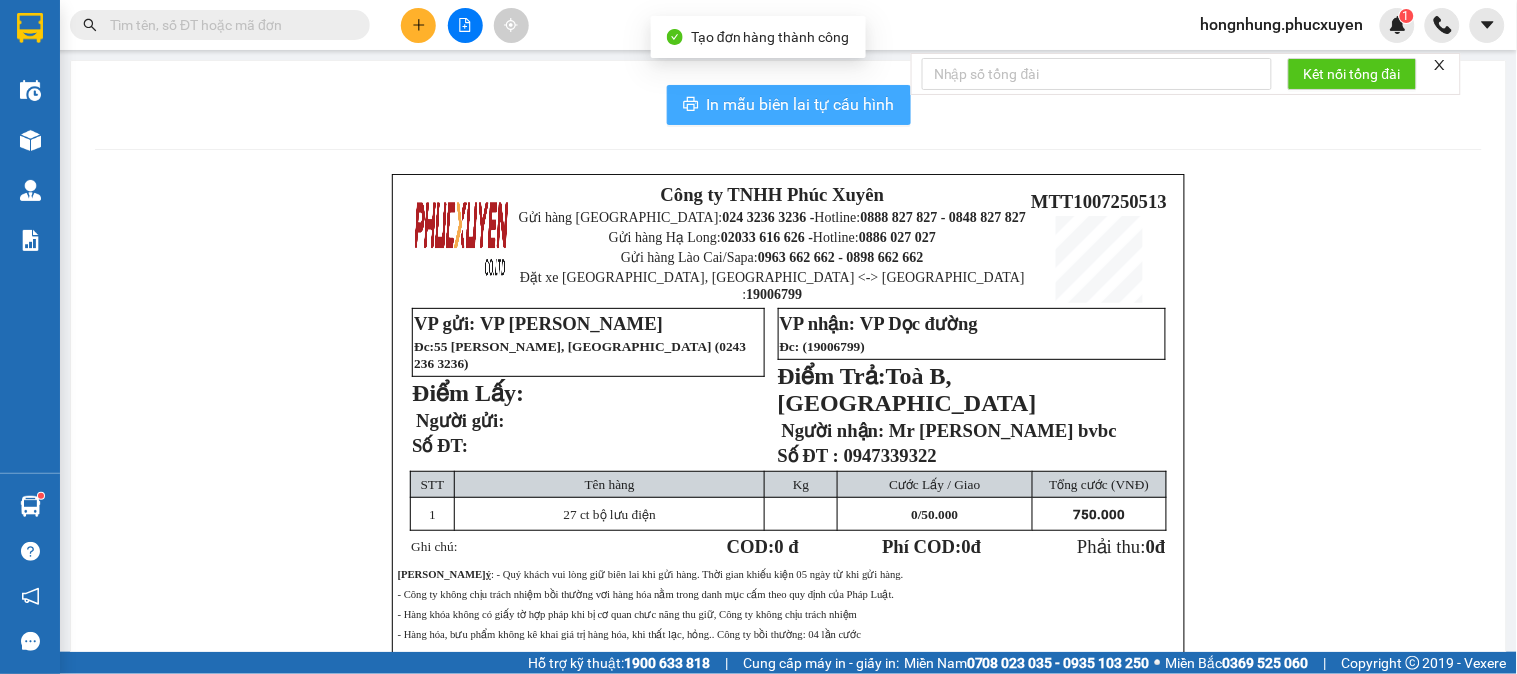 click on "In mẫu biên lai tự cấu hình" at bounding box center (789, 105) 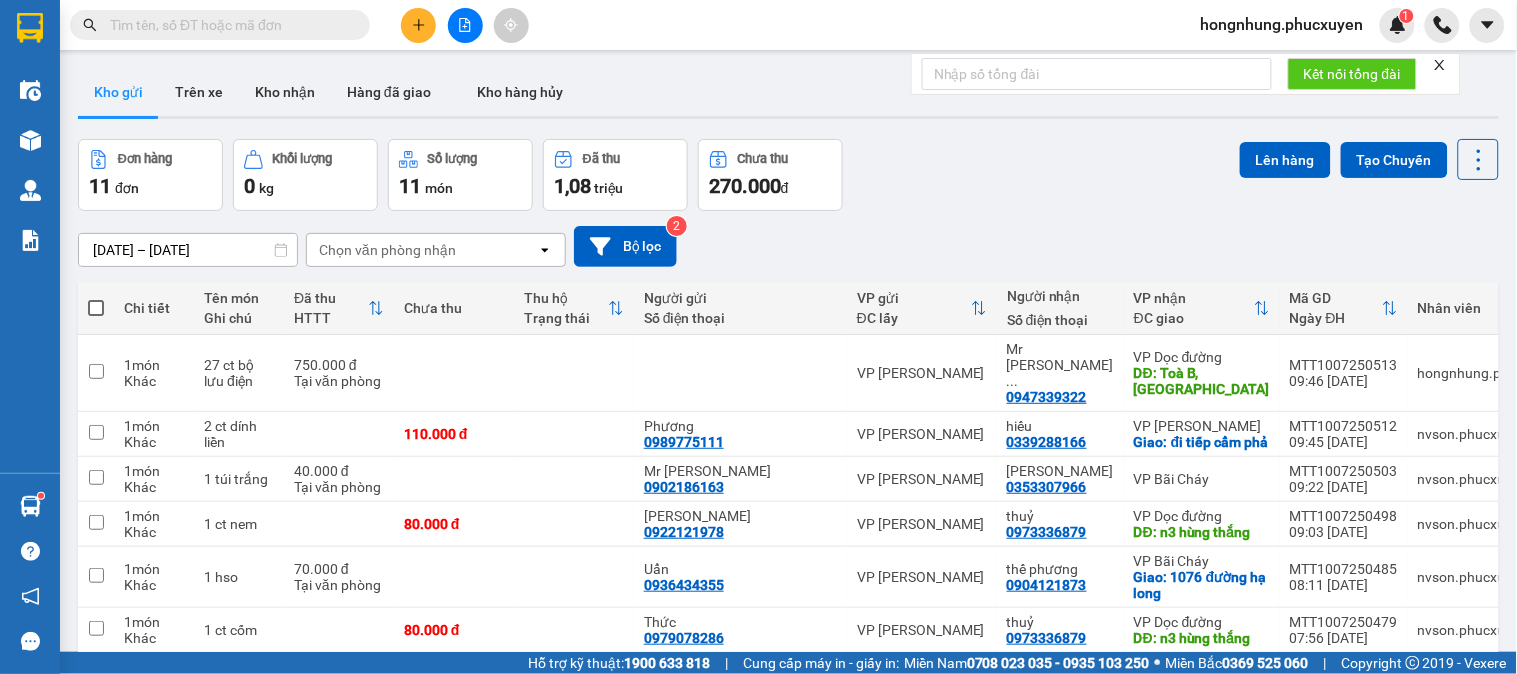 click on "Đơn hàng 11 đơn Khối lượng 0 kg Số lượng 11 món Đã thu 1,08   triệu Chưa thu 270.000  đ Lên hàng Tạo Chuyến" at bounding box center (788, 175) 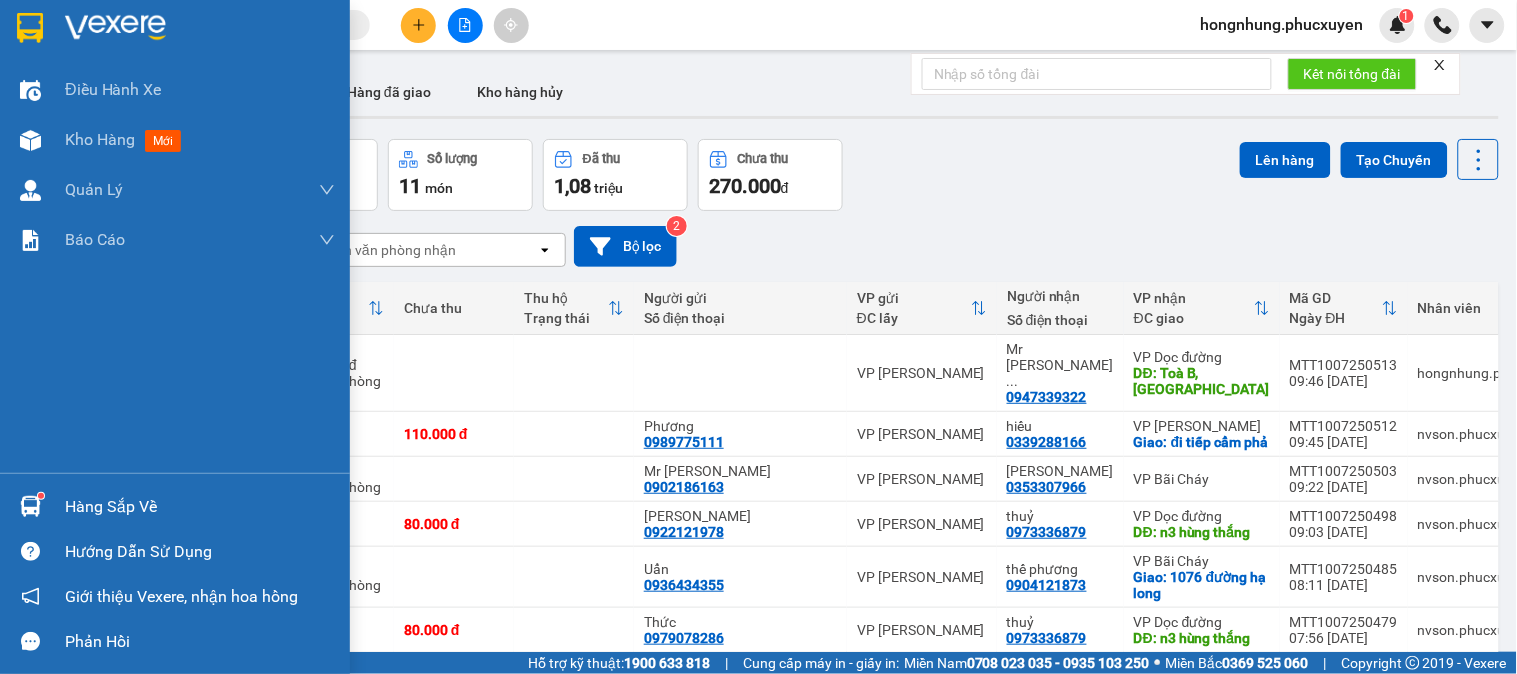 click at bounding box center [30, 506] 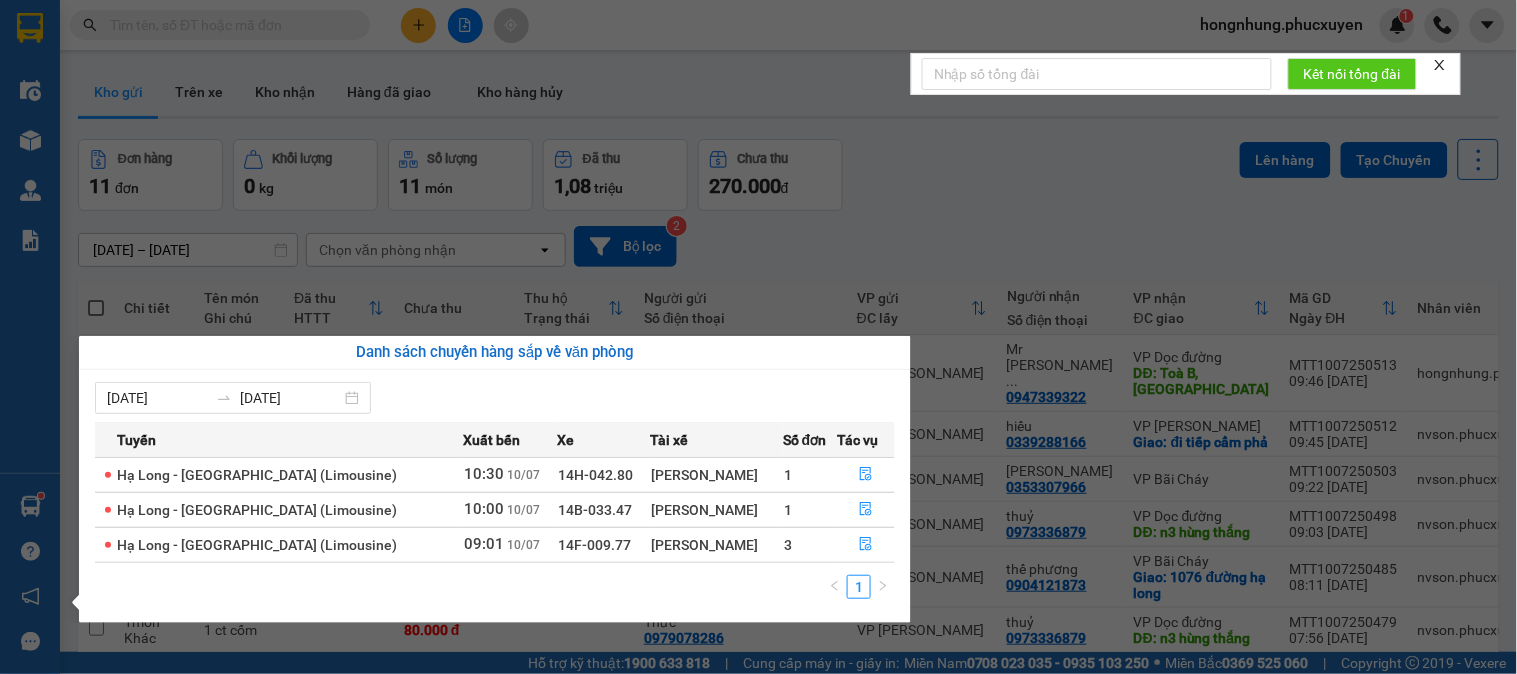 click 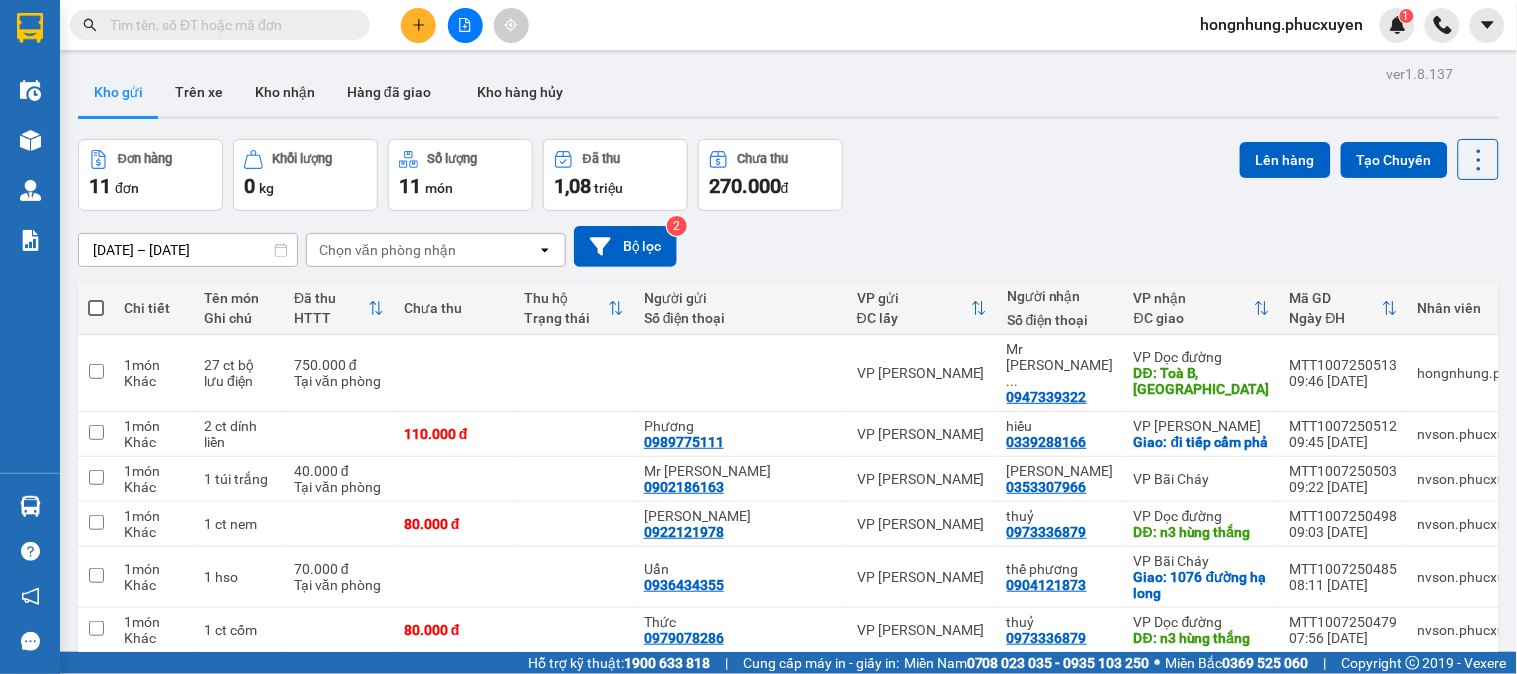 drag, startPoint x: 1008, startPoint y: 193, endPoint x: 757, endPoint y: 295, distance: 270.93356 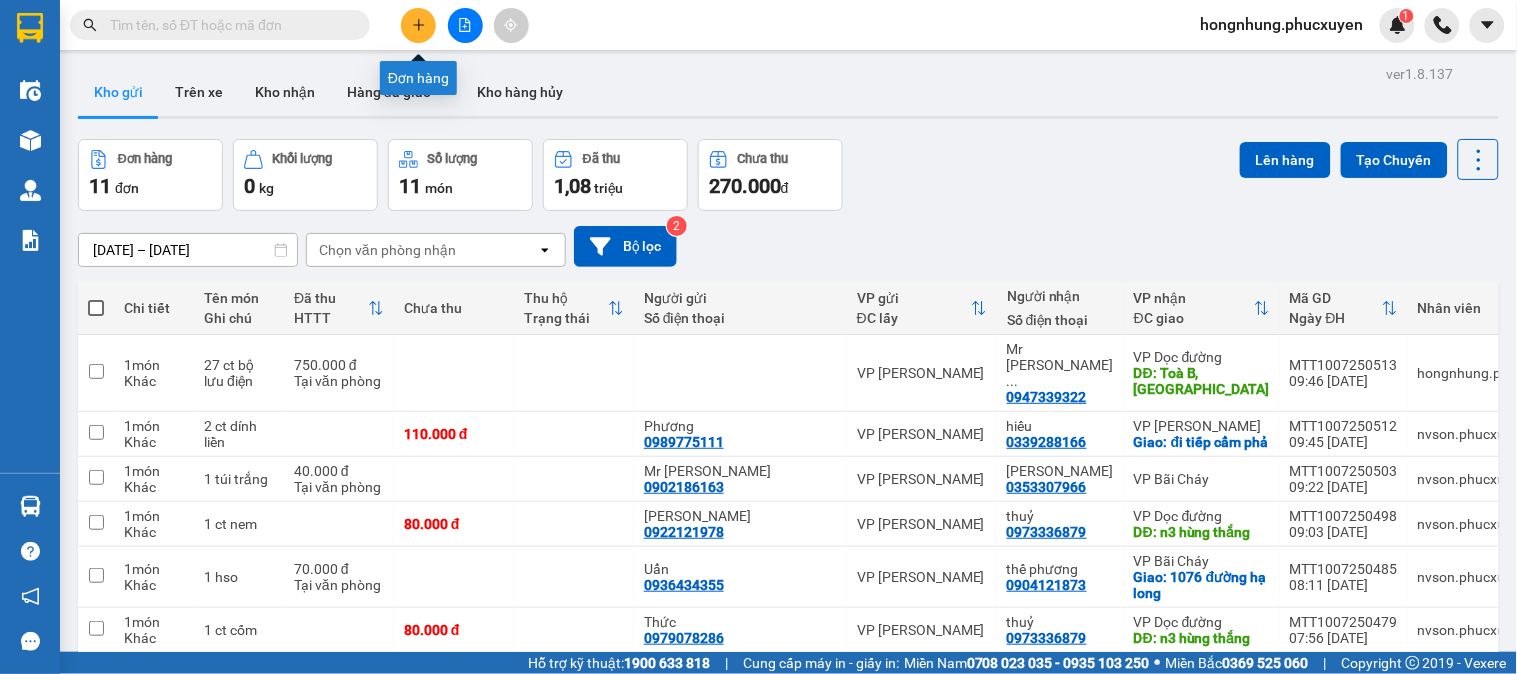 click at bounding box center (418, 25) 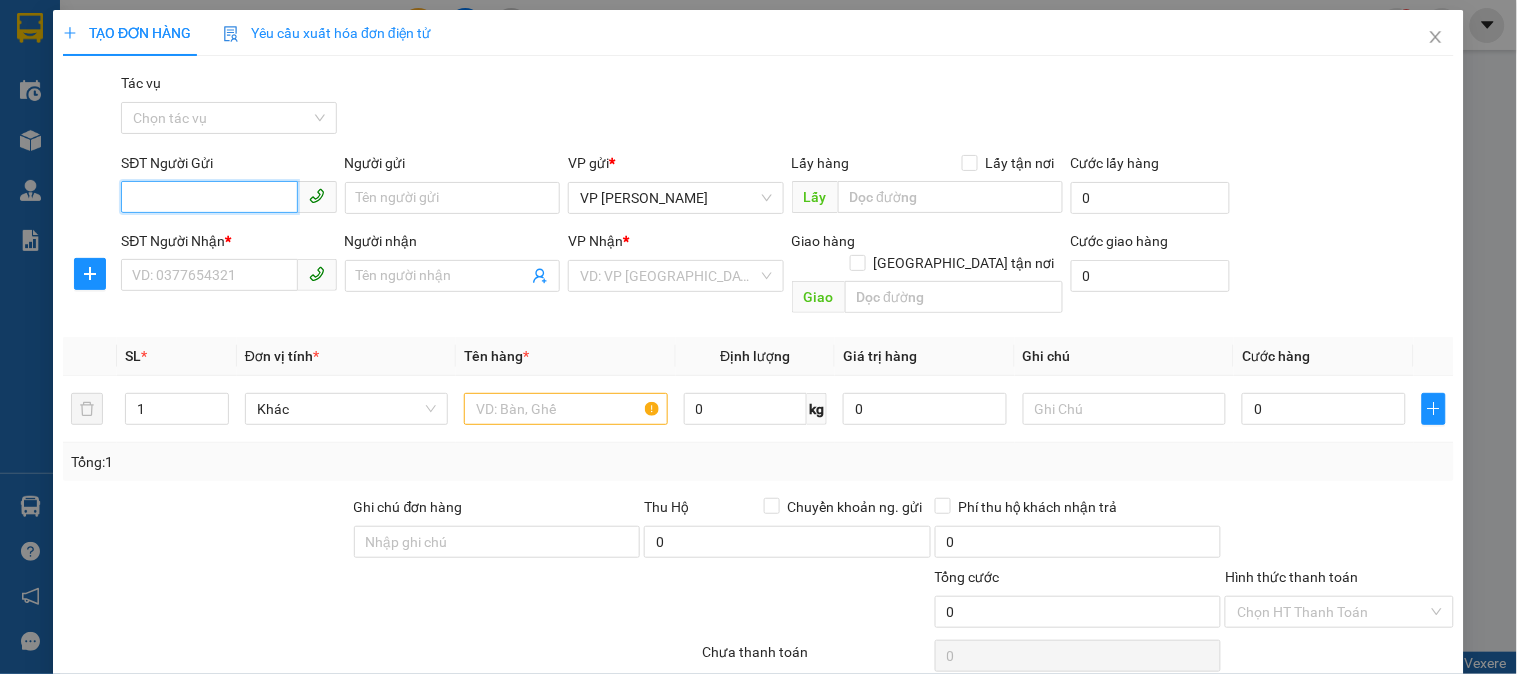 click on "SĐT Người Gửi" at bounding box center [209, 197] 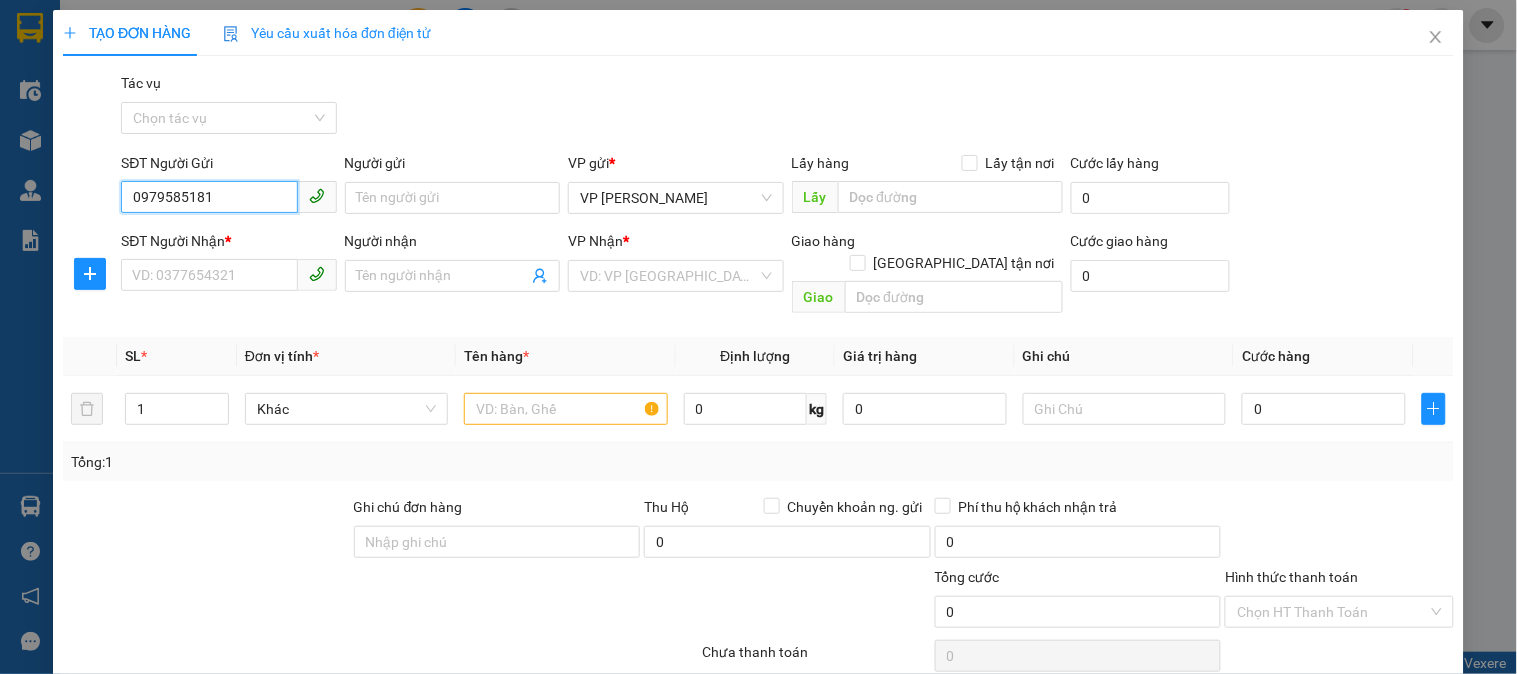 click on "0979585181" at bounding box center [209, 197] 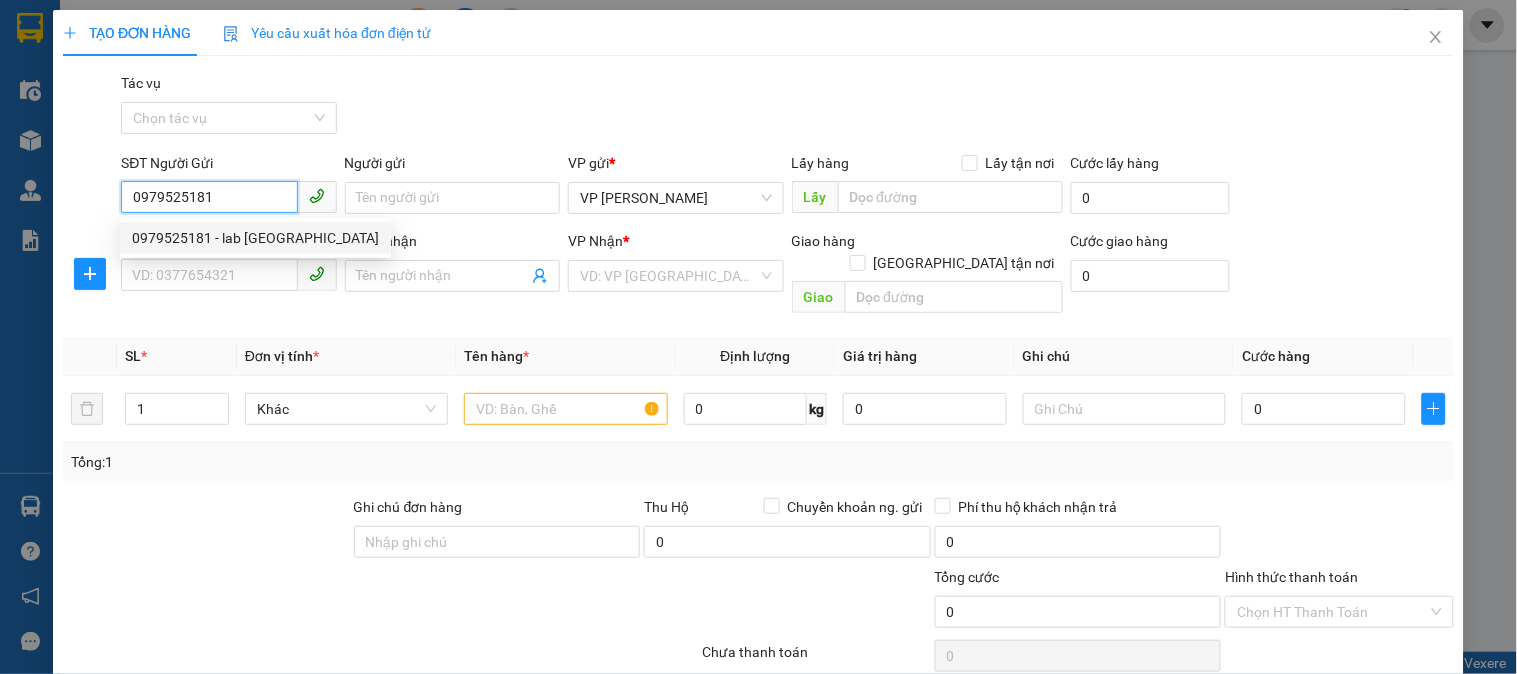 click on "0979525181" at bounding box center (209, 197) 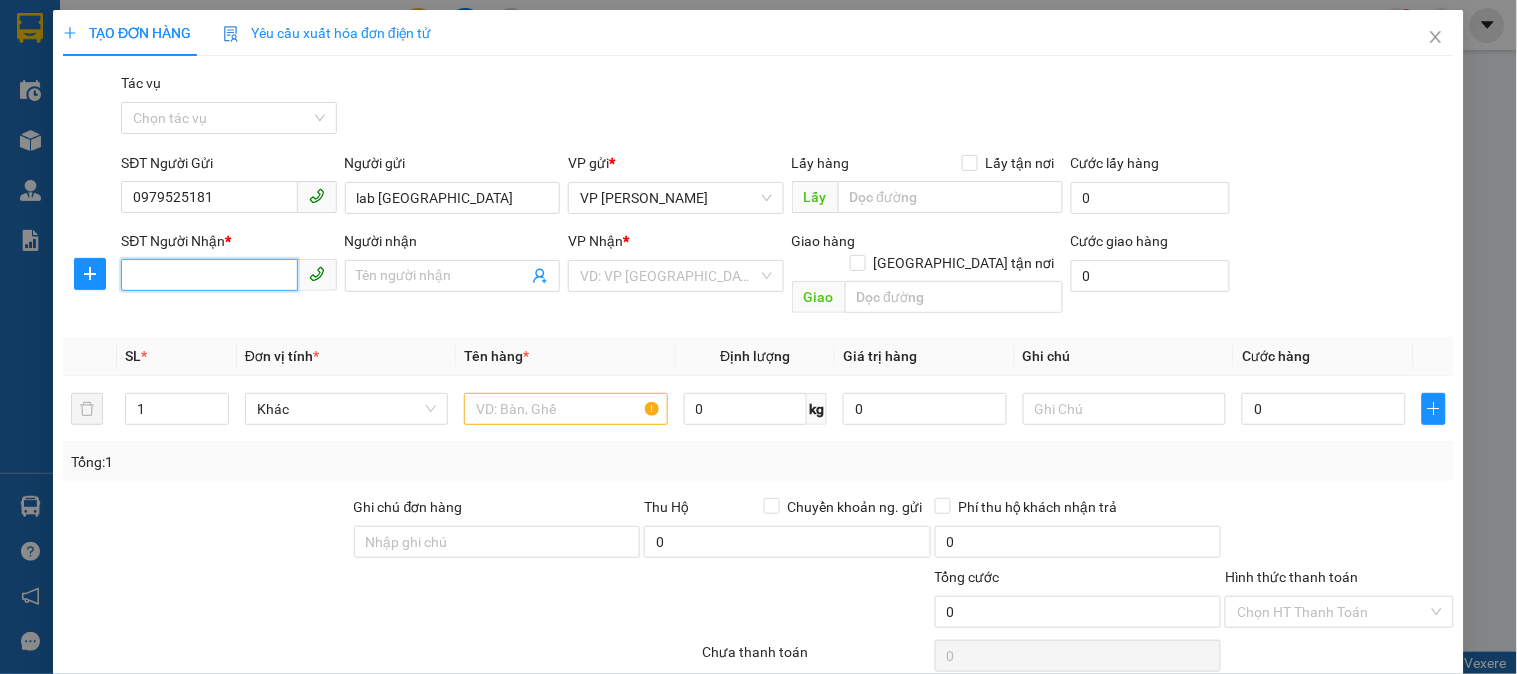 click on "SĐT Người Nhận  *" at bounding box center (209, 275) 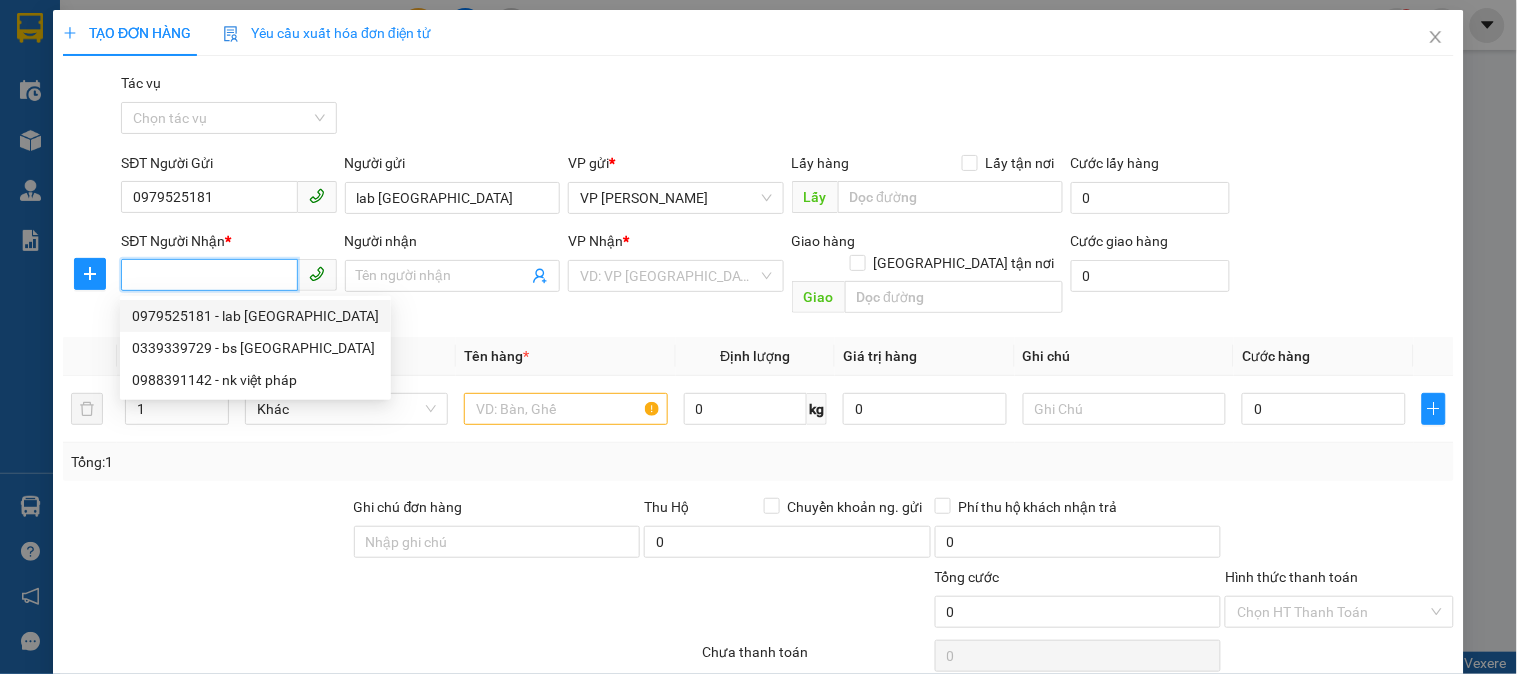 click on "SĐT Người Nhận  *" at bounding box center (209, 275) 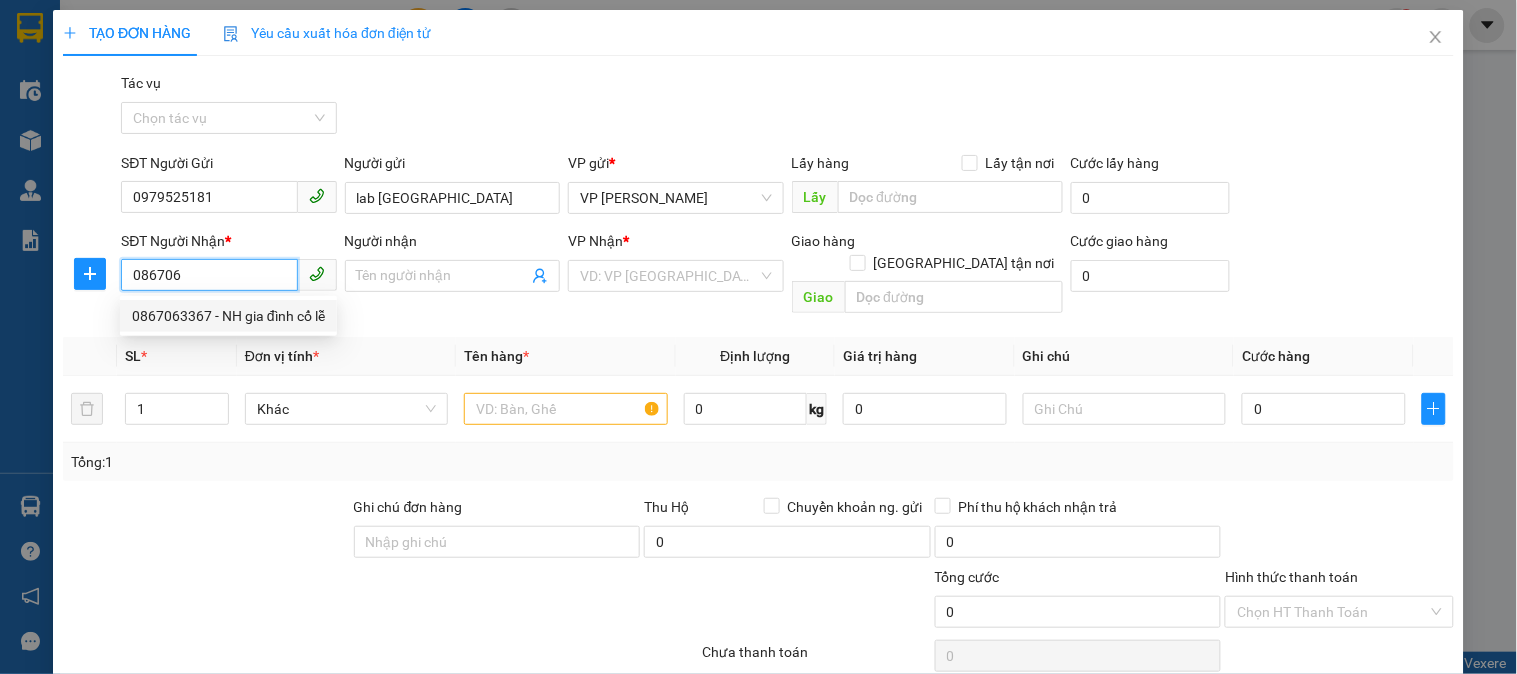 drag, startPoint x: 270, startPoint y: 310, endPoint x: 344, endPoint y: 328, distance: 76.15773 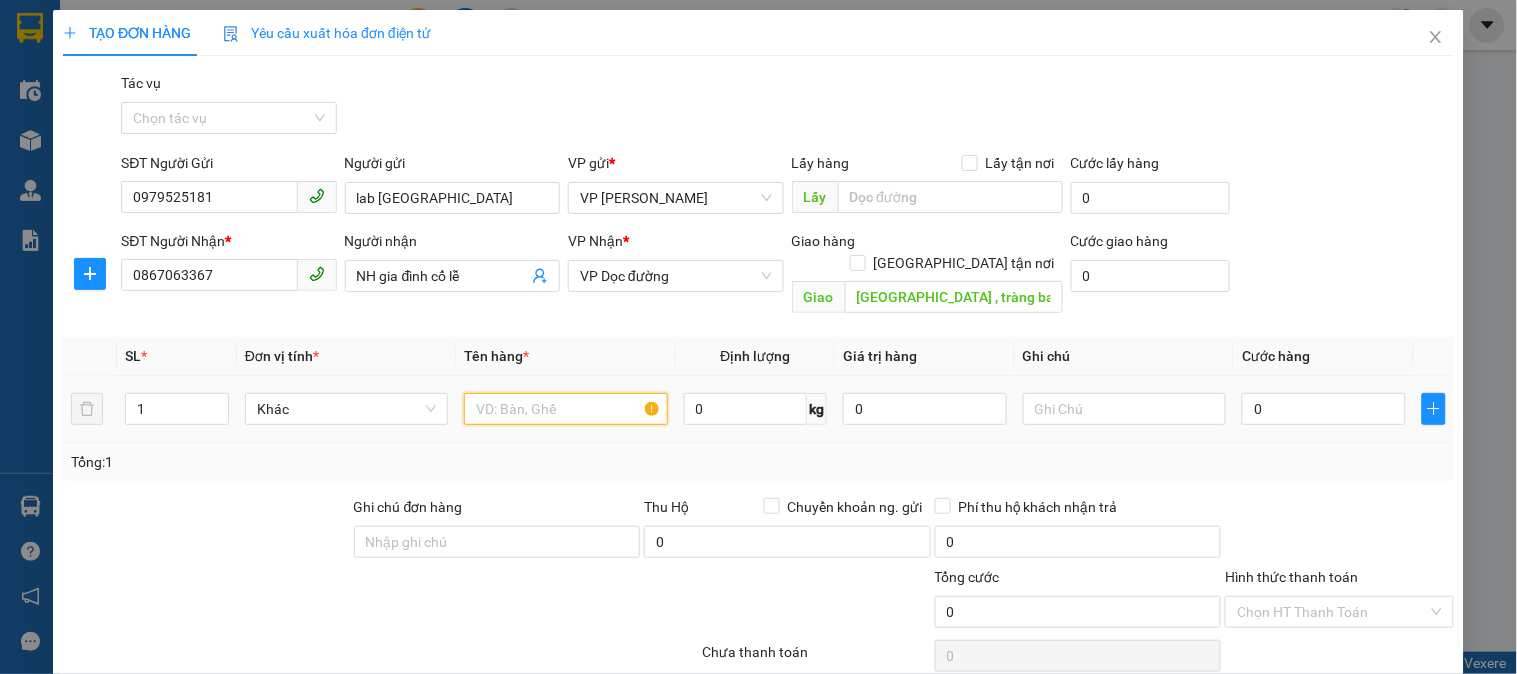 click at bounding box center (565, 409) 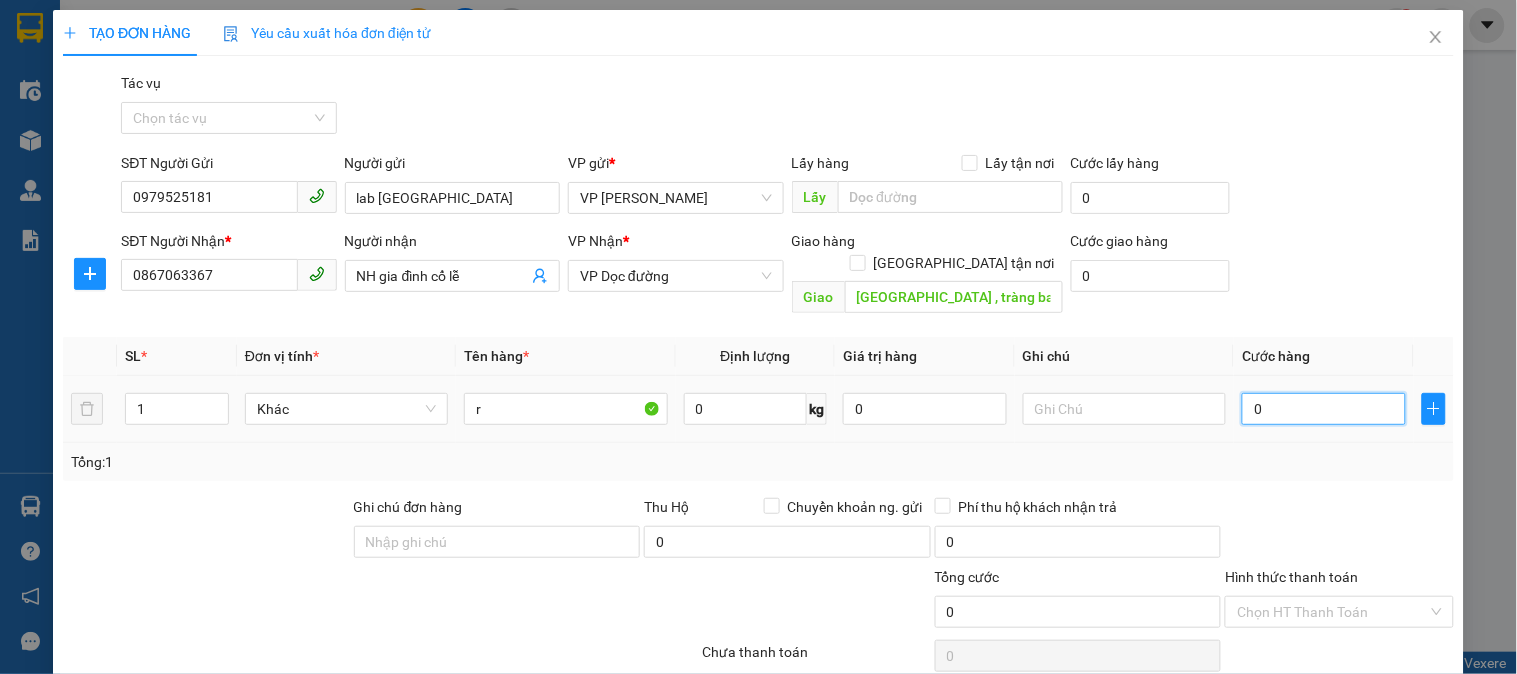 click on "0" at bounding box center (1324, 409) 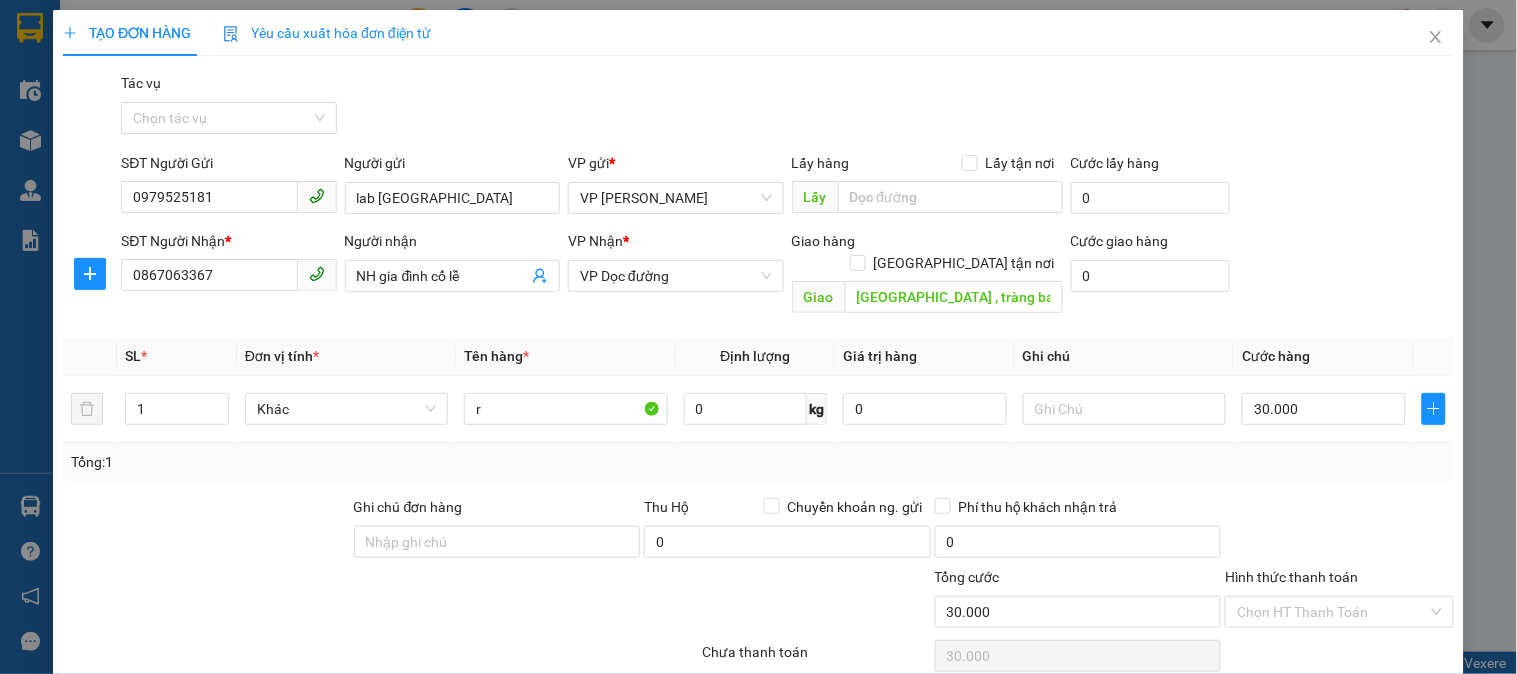 click on "SĐT Người Gửi 0979525181 Người gửi lab Phú Thành VP gửi  * VP Dương Đình Nghệ Lấy hàng Lấy tận nơi Lấy Cước lấy hàng 0" at bounding box center [787, 187] 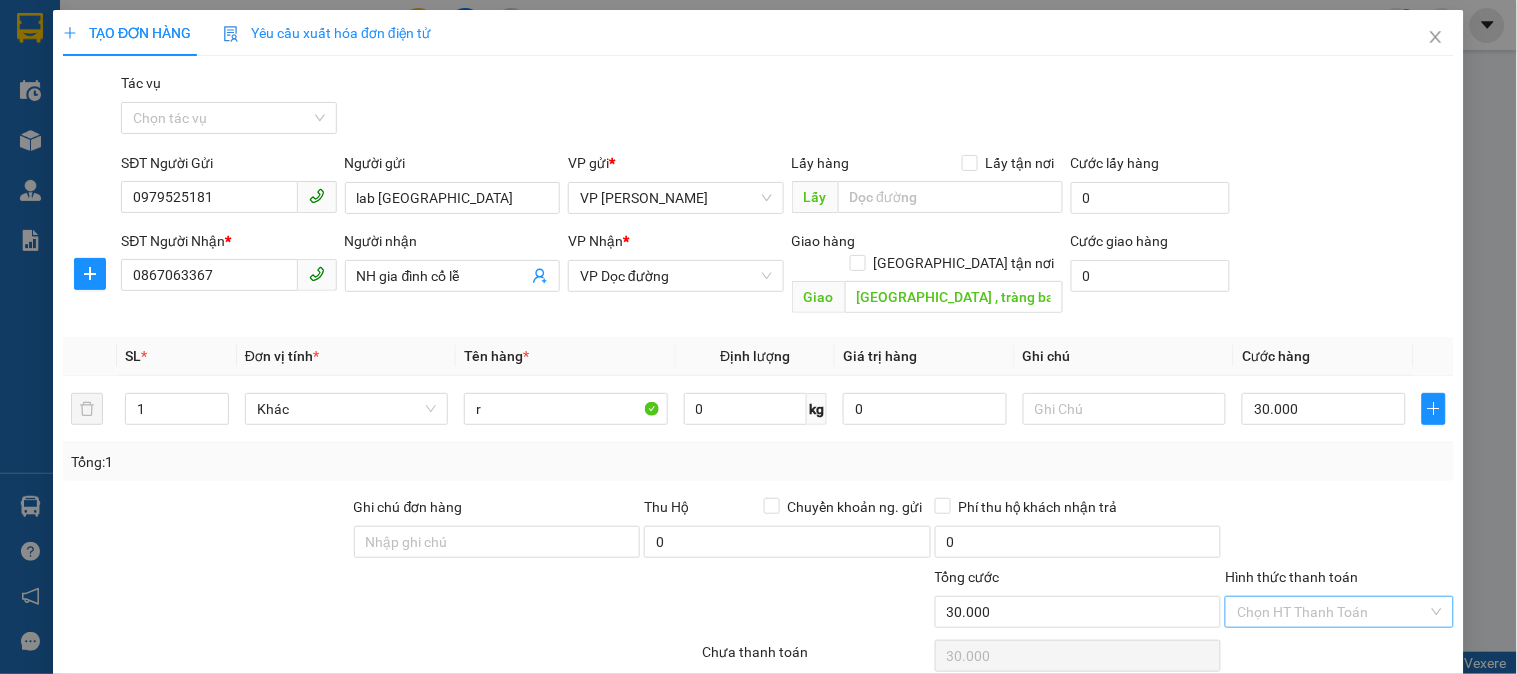 scroll, scrollTop: 127, scrollLeft: 0, axis: vertical 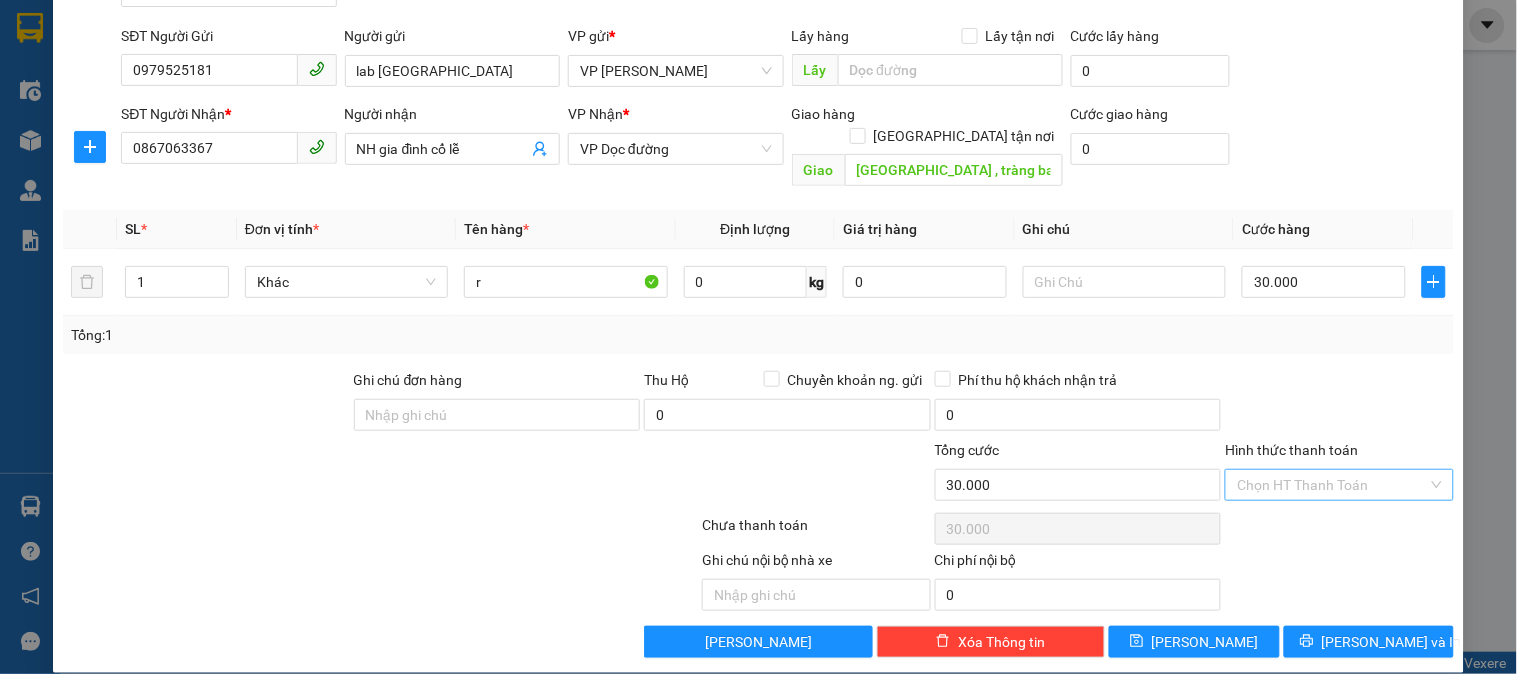 click on "Hình thức thanh toán" at bounding box center [1332, 485] 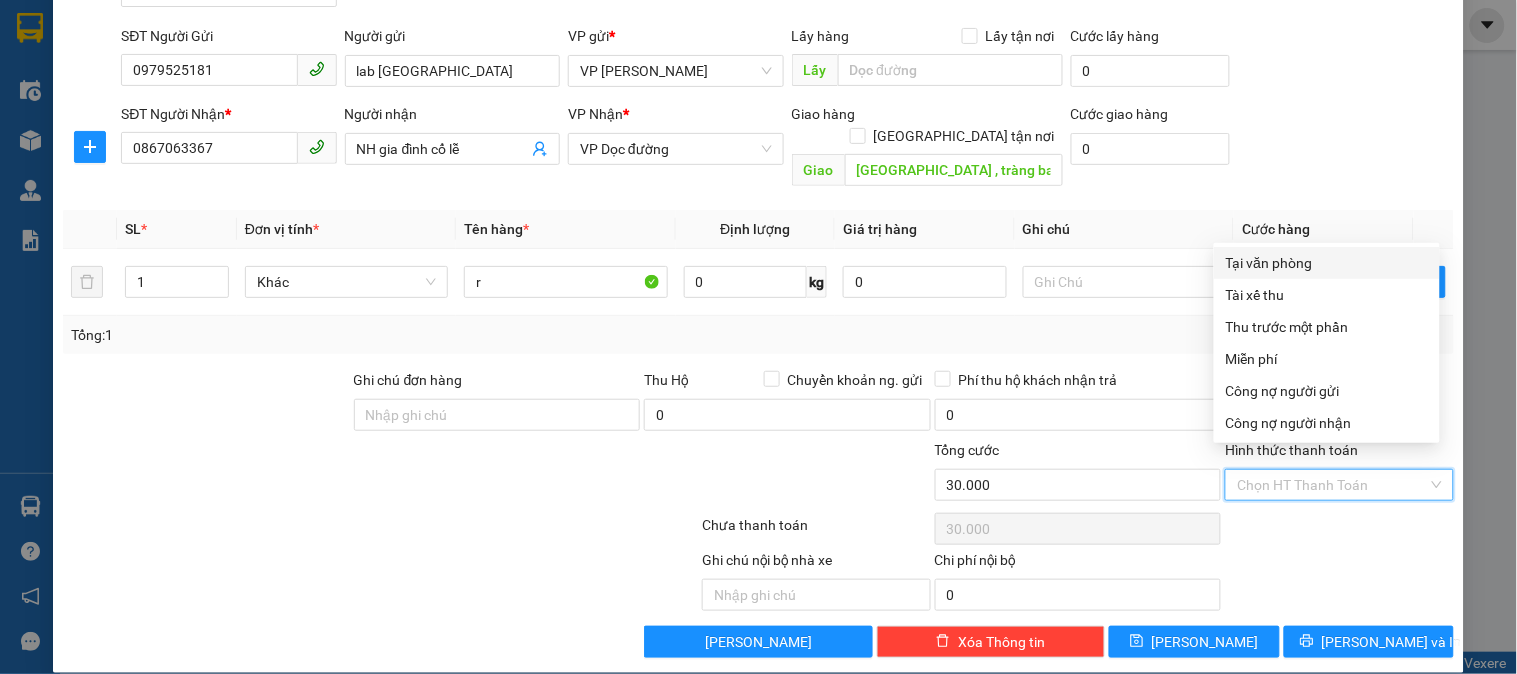 click on "Tại văn phòng" at bounding box center (1327, 263) 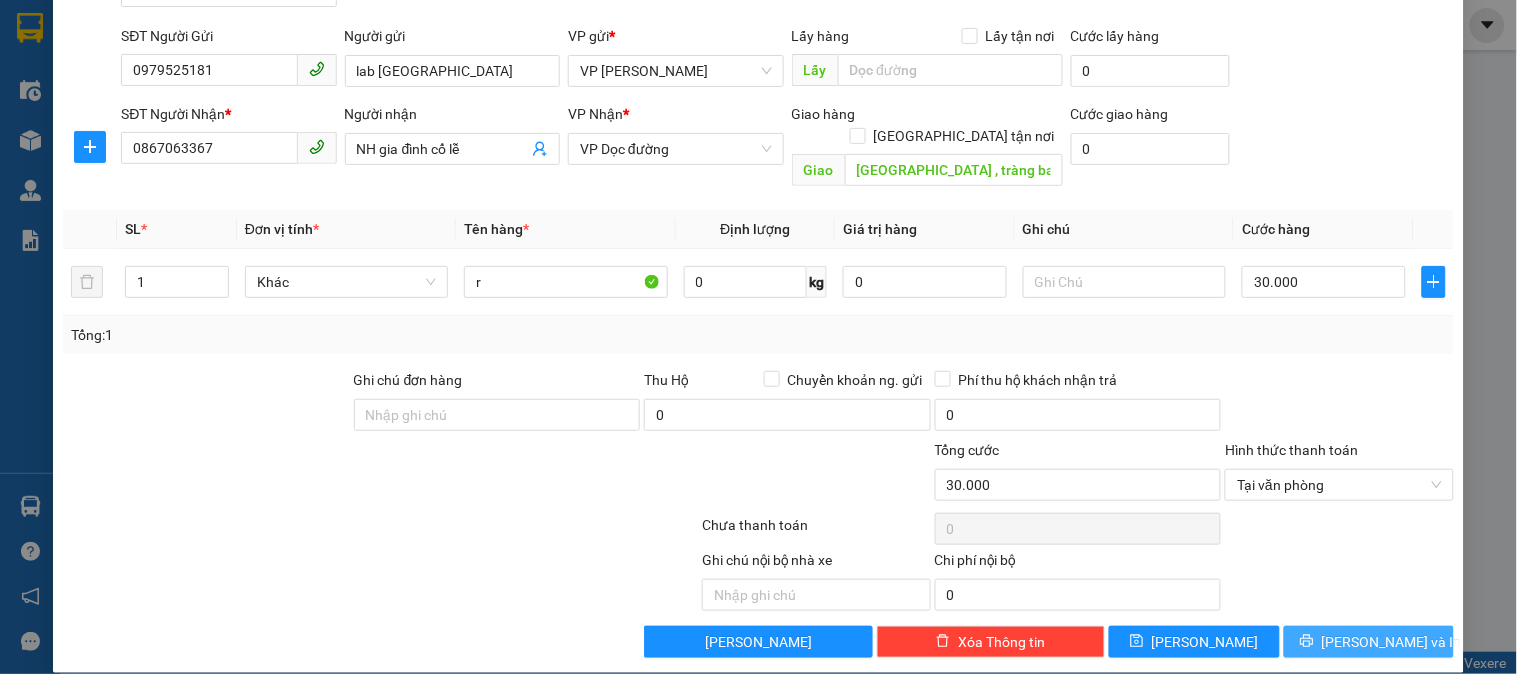 click on "Lưu và In" at bounding box center [1392, 642] 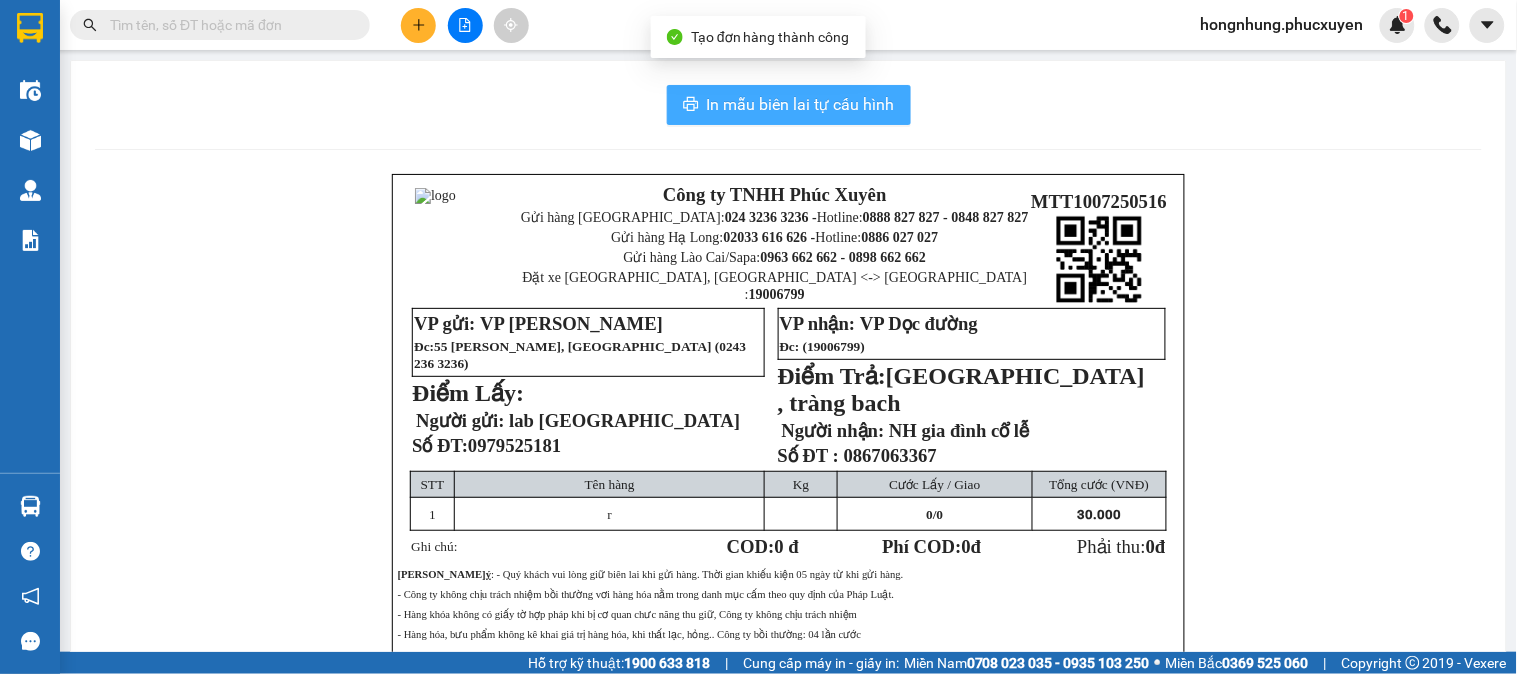 click on "In mẫu biên lai tự cấu hình" at bounding box center [801, 104] 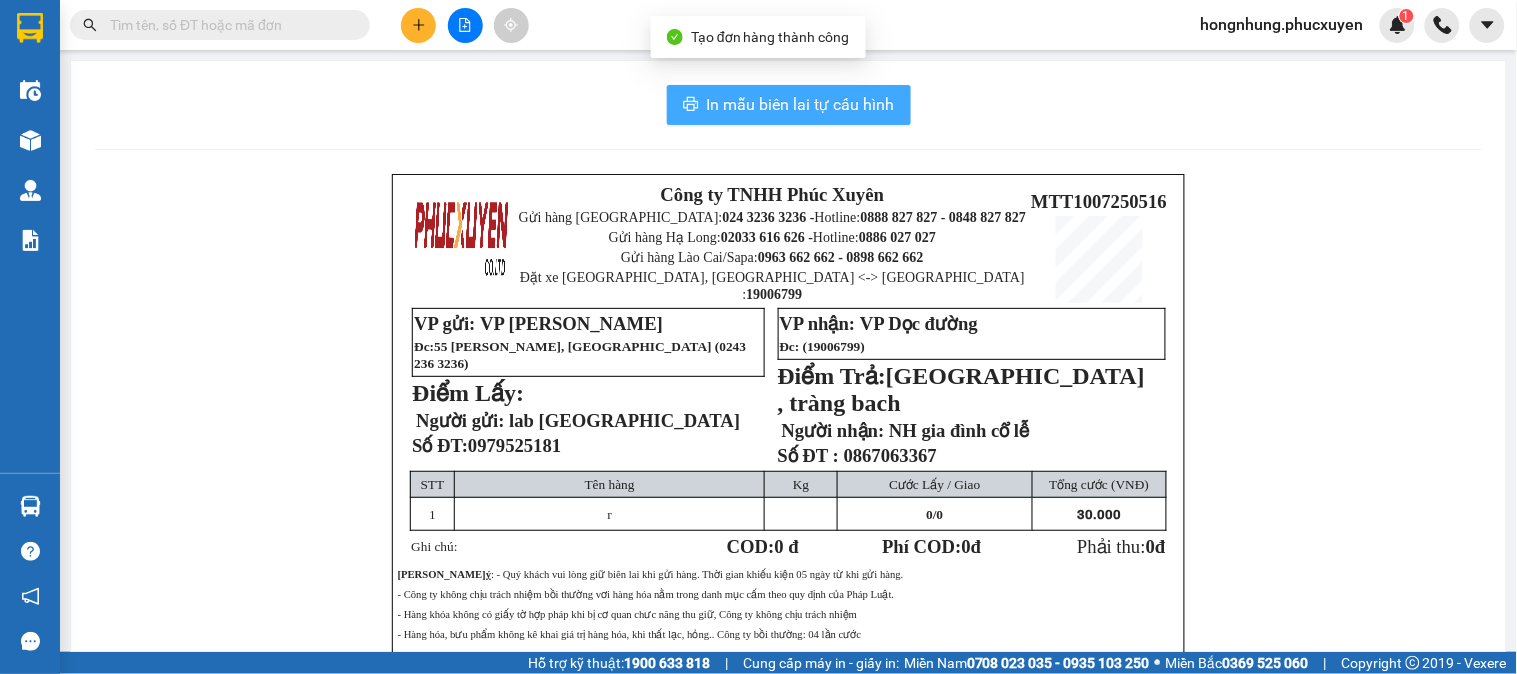 scroll, scrollTop: 0, scrollLeft: 0, axis: both 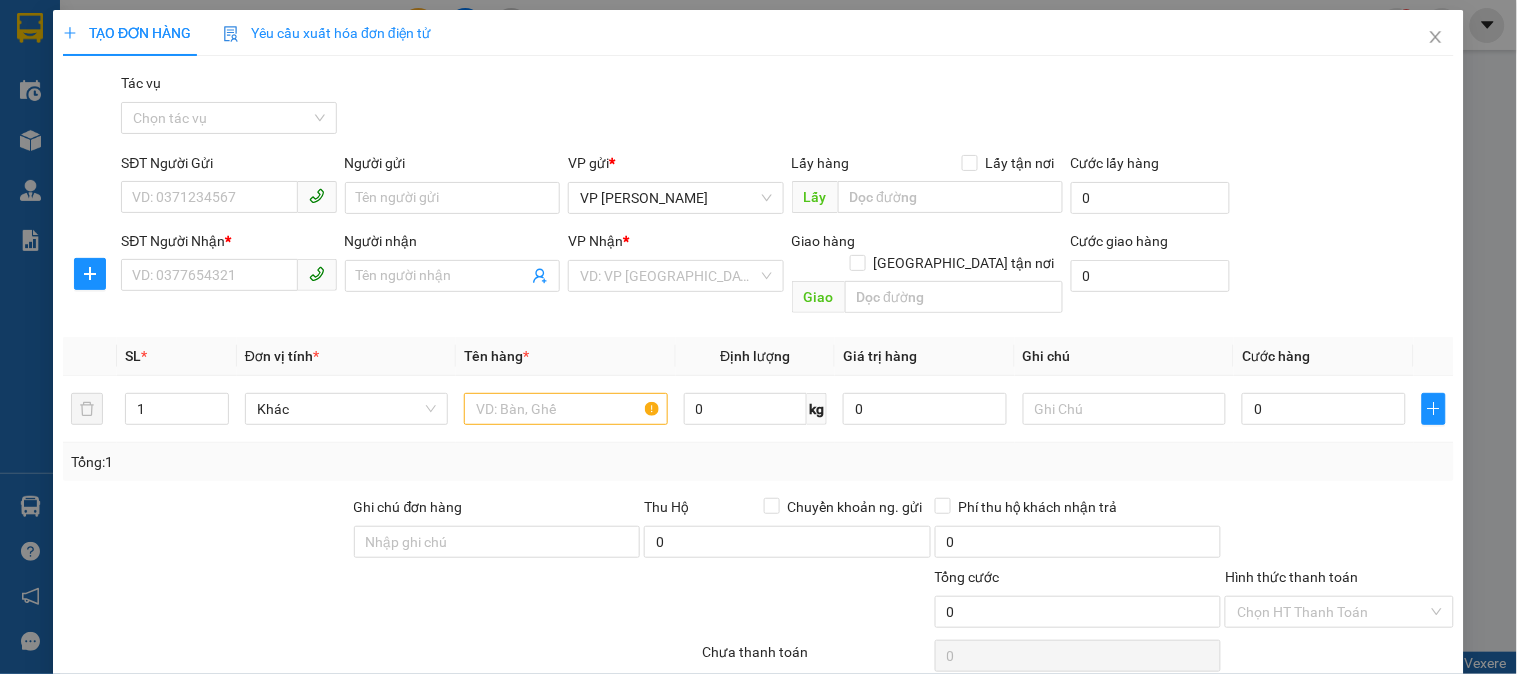 click on "Tác vụ Chọn tác vụ" at bounding box center [787, 107] 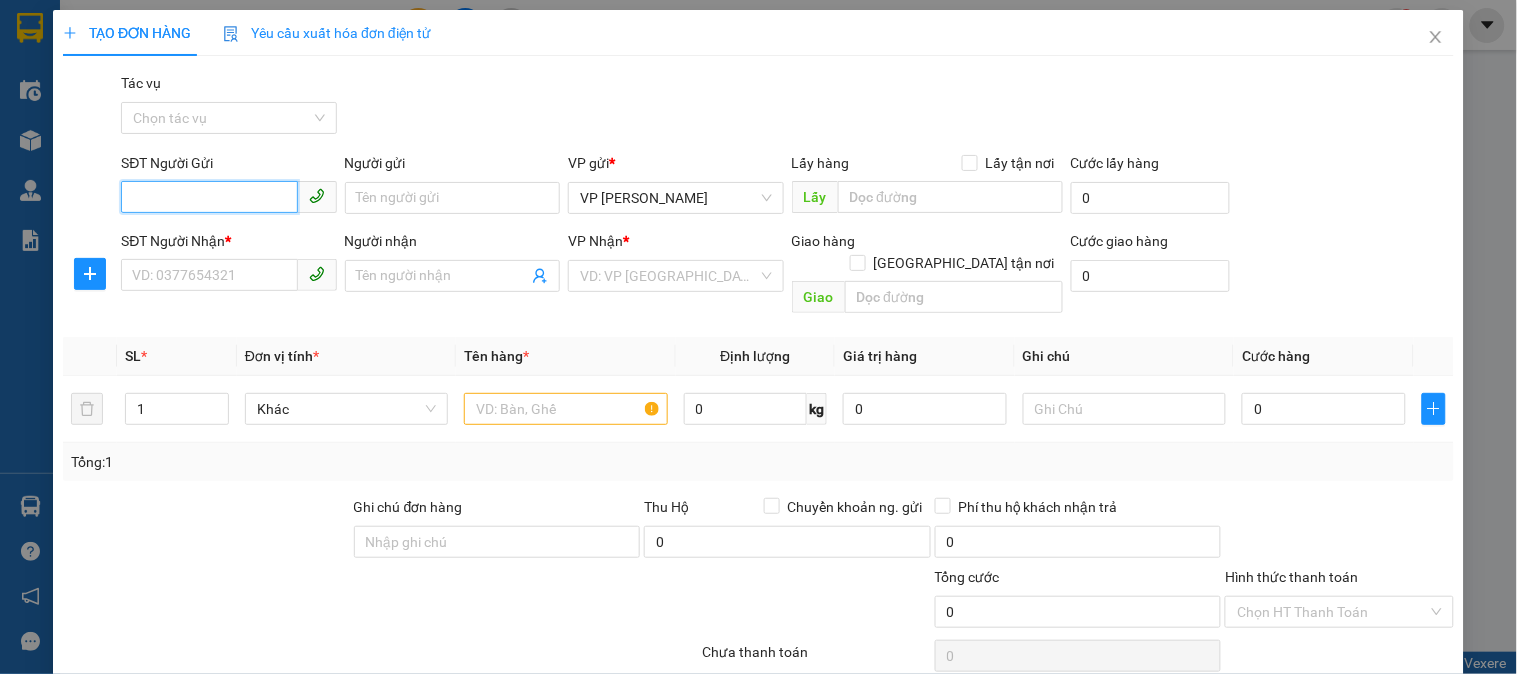 paste on "0979525181" 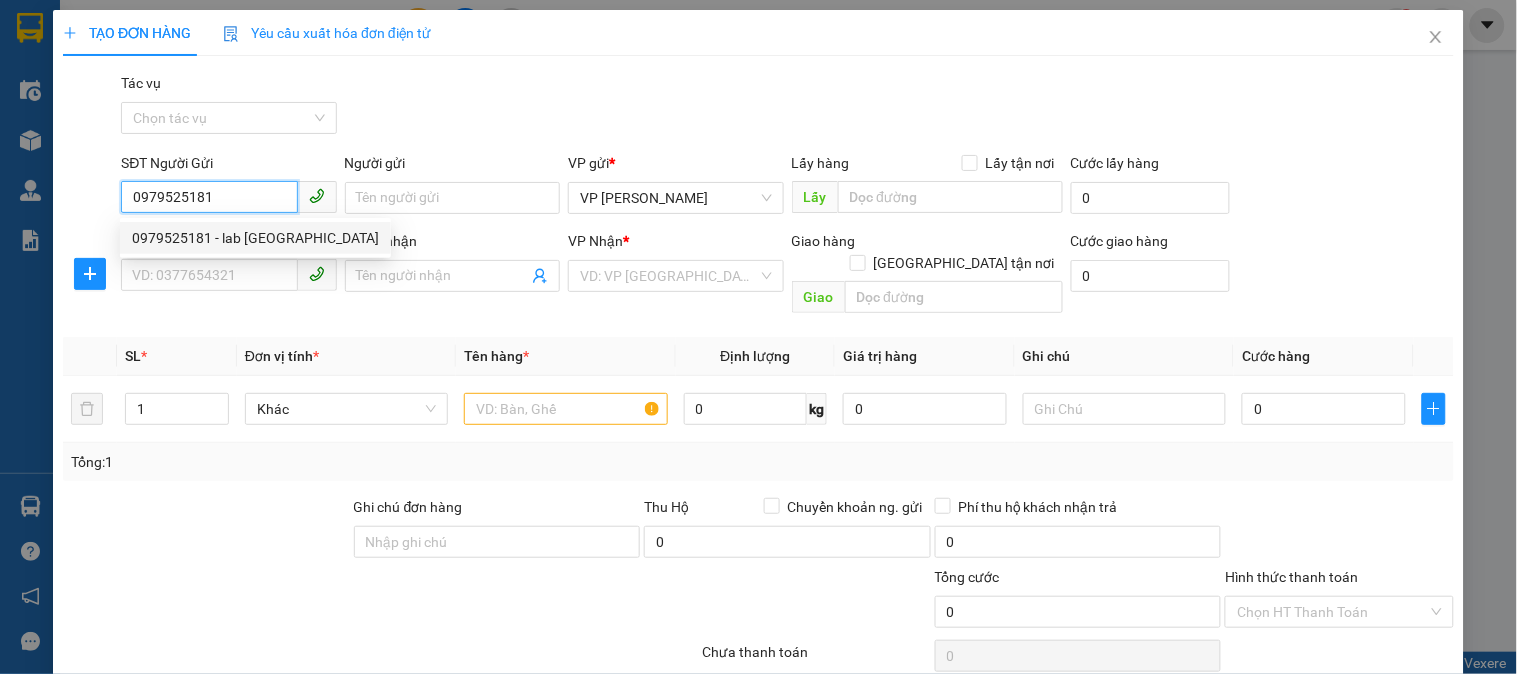 click on "0979525181 - lab Phú Thành" at bounding box center [255, 238] 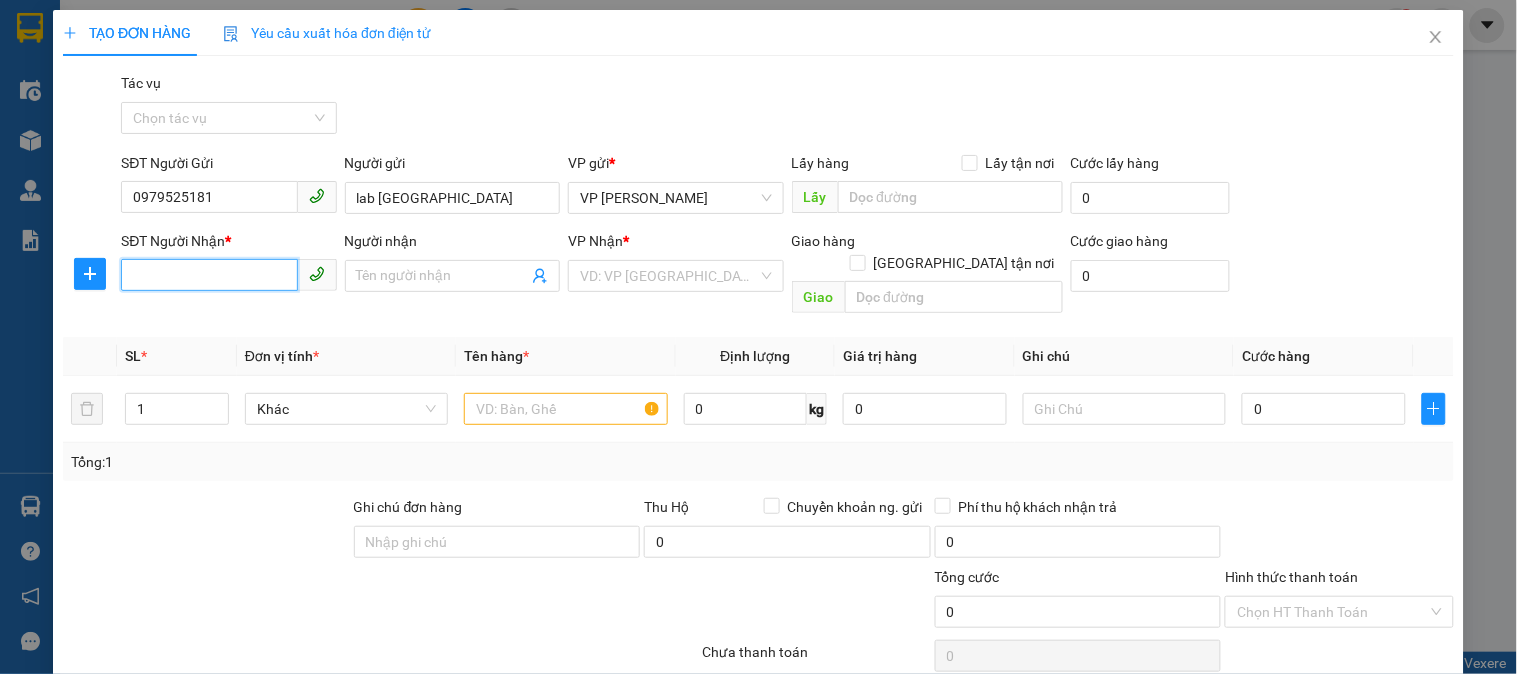 click on "SĐT Người Nhận  *" at bounding box center (209, 275) 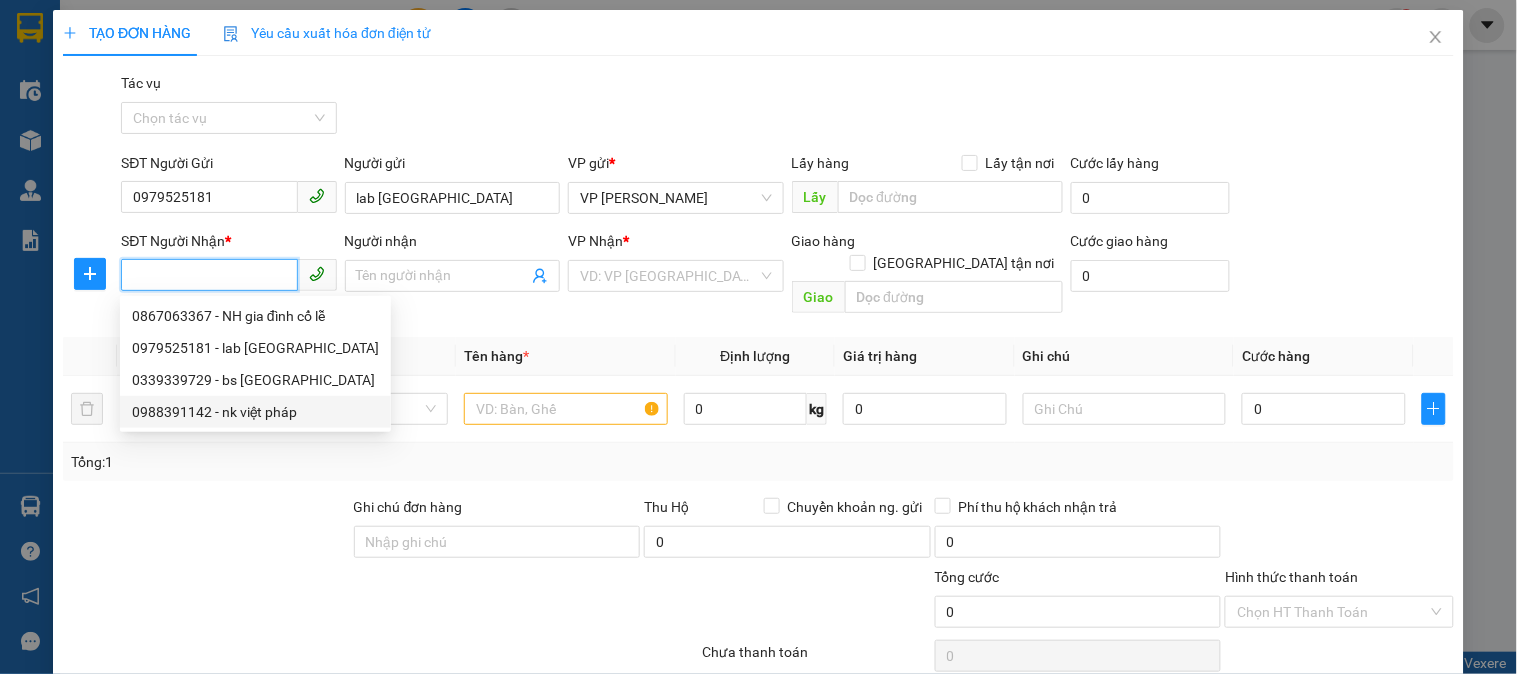 click on "0988391142 - nk việt pháp" at bounding box center [255, 412] 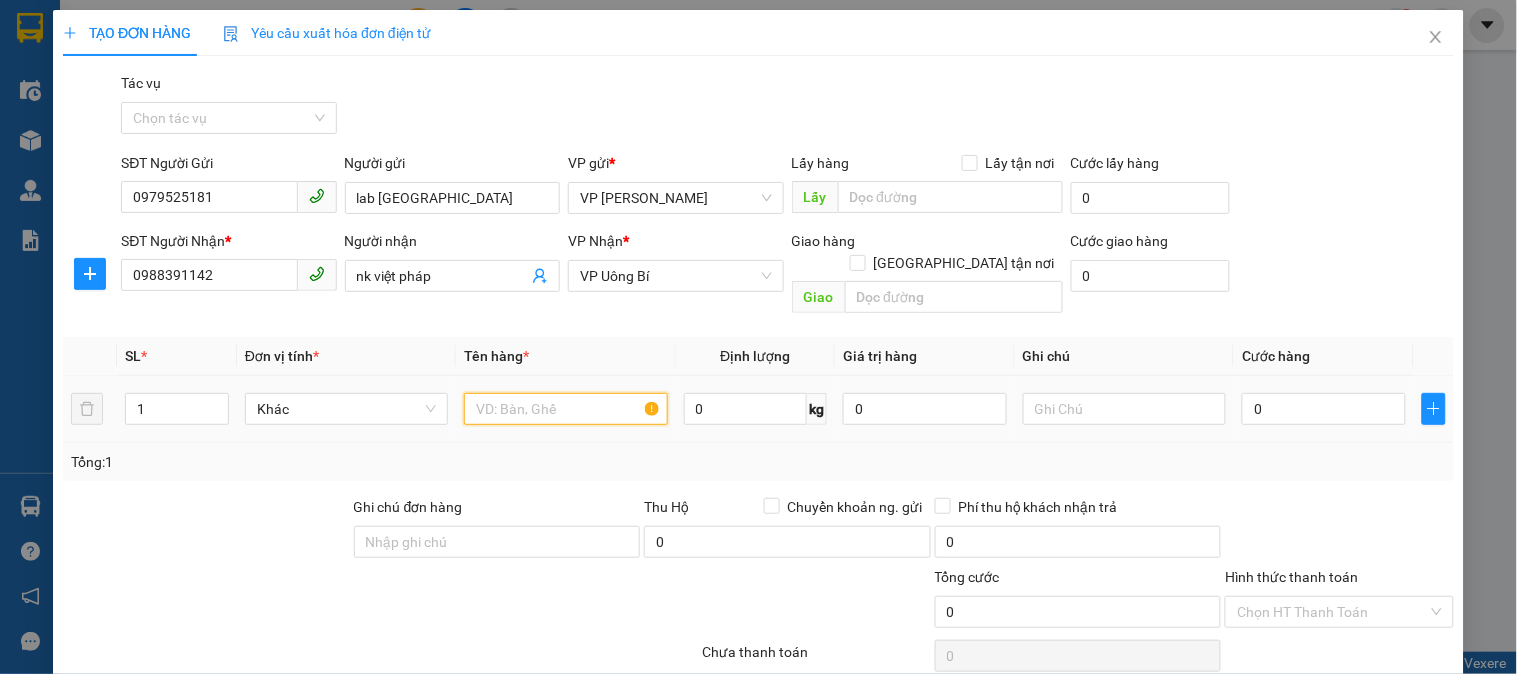 click at bounding box center [565, 409] 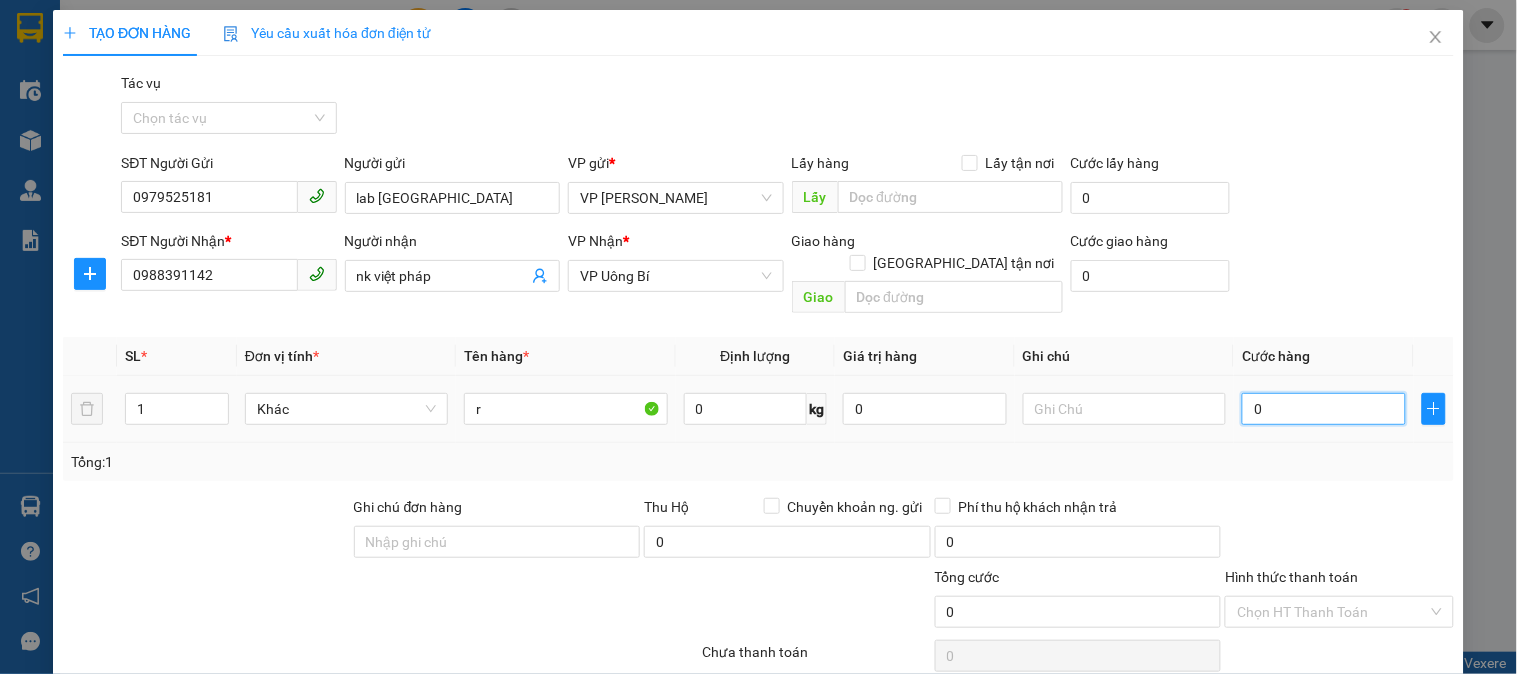 click on "0" at bounding box center (1324, 409) 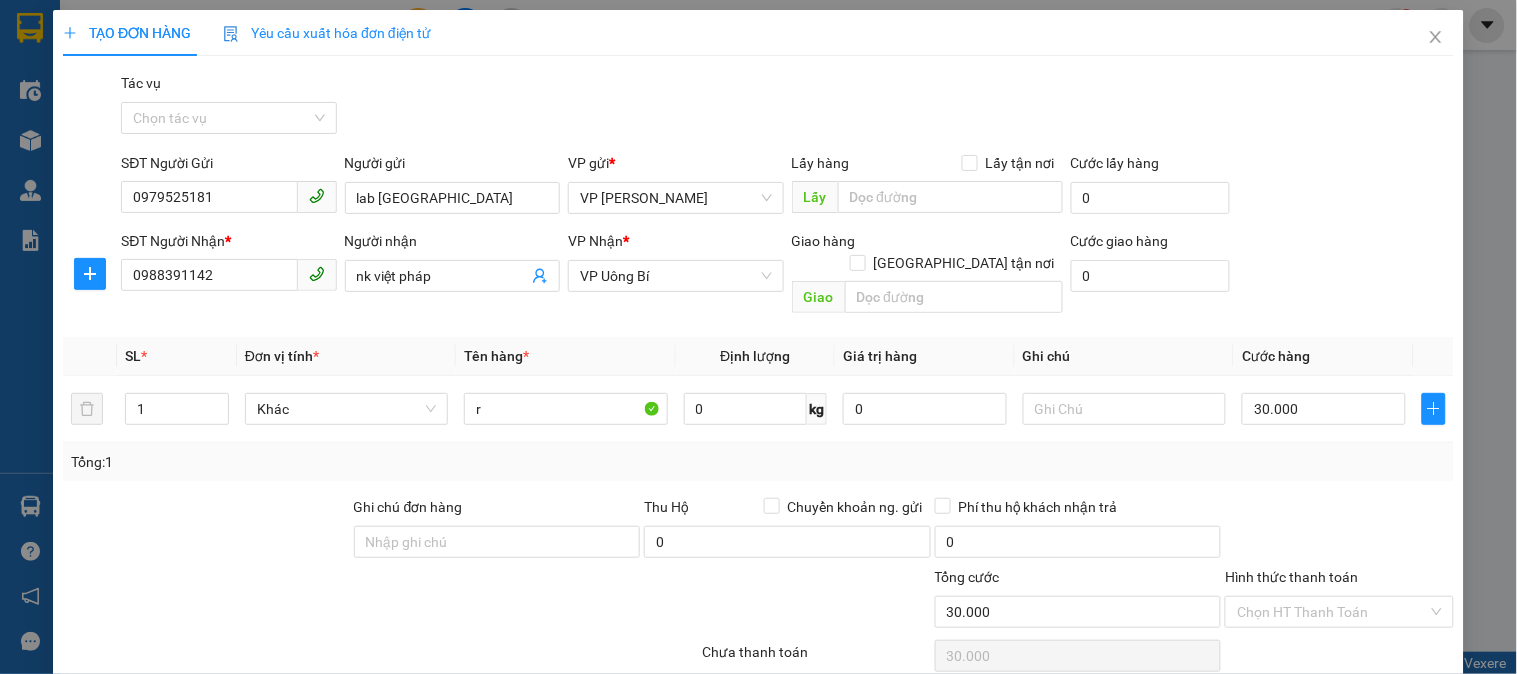 click on "Tổng:  1" at bounding box center (758, 462) 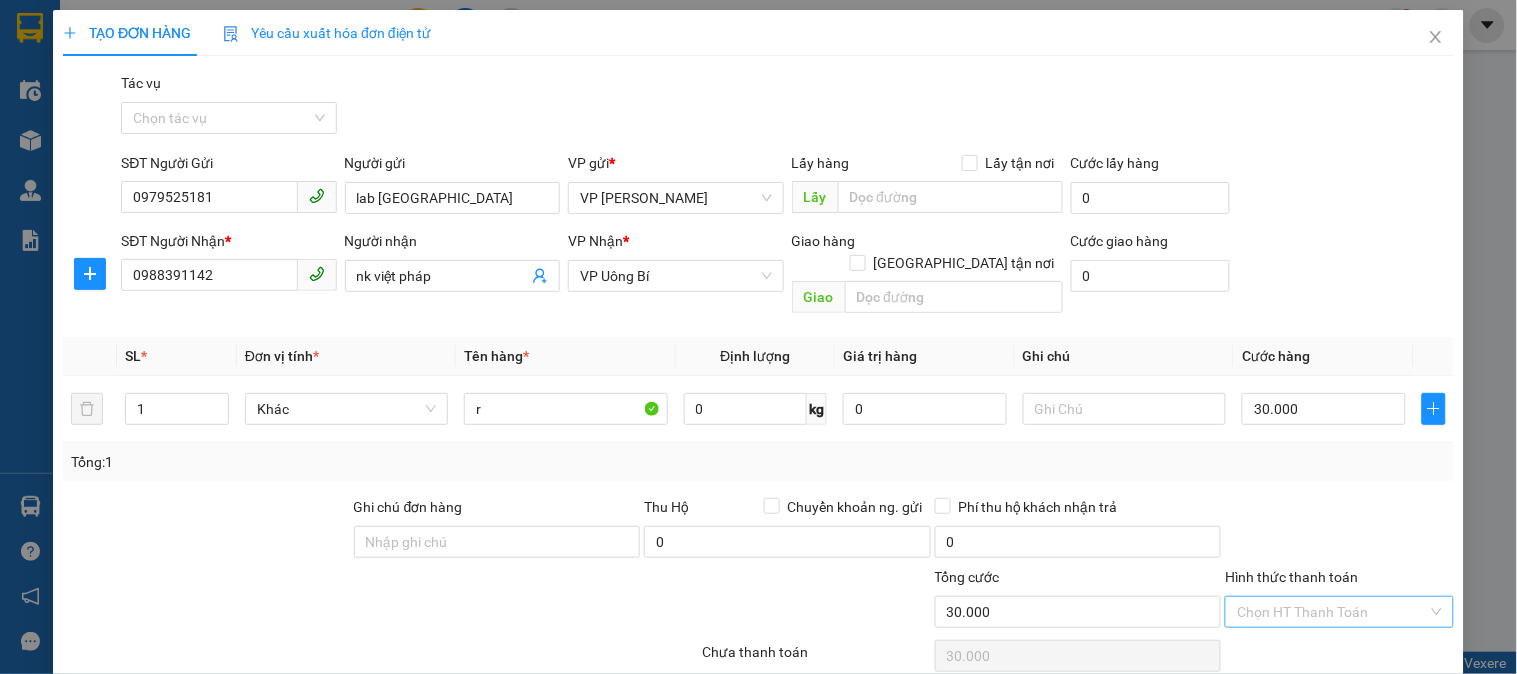 scroll, scrollTop: 127, scrollLeft: 0, axis: vertical 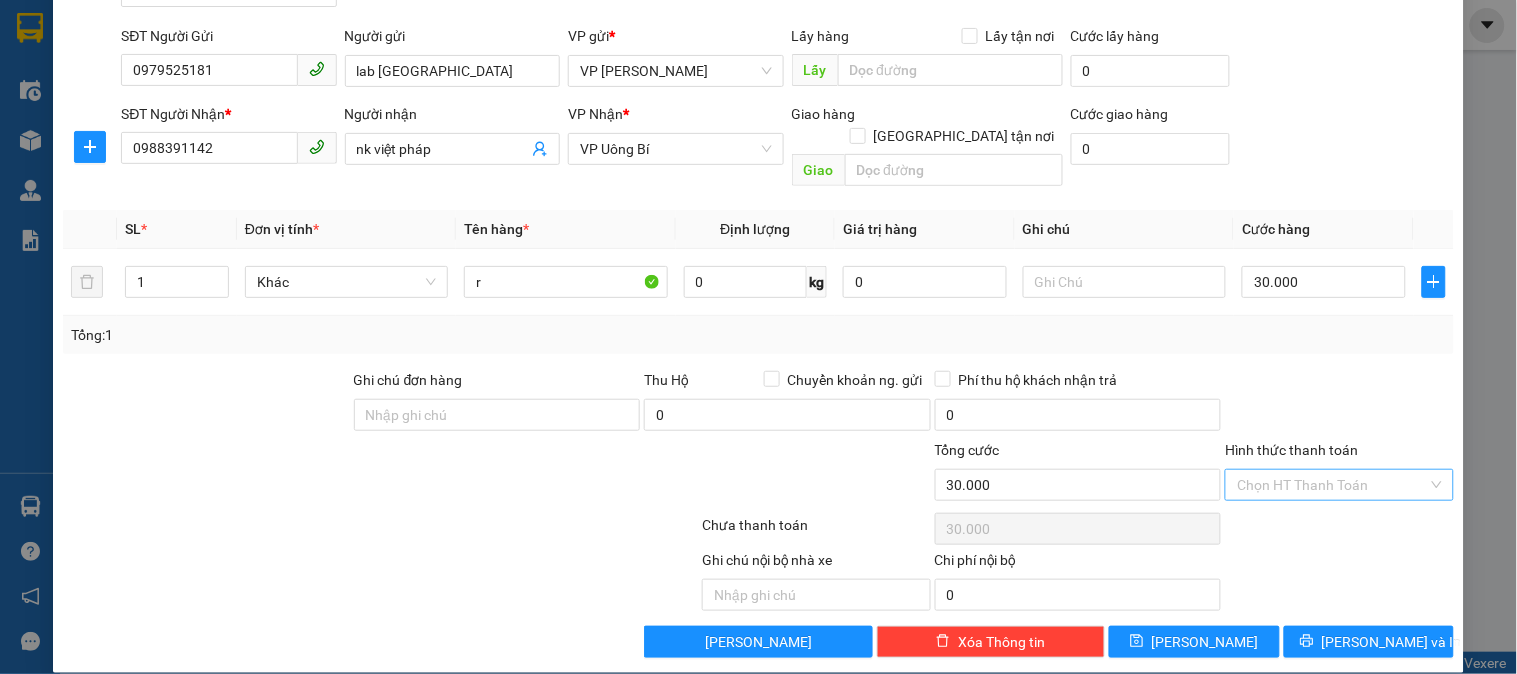 click on "Hình thức thanh toán" at bounding box center (1332, 485) 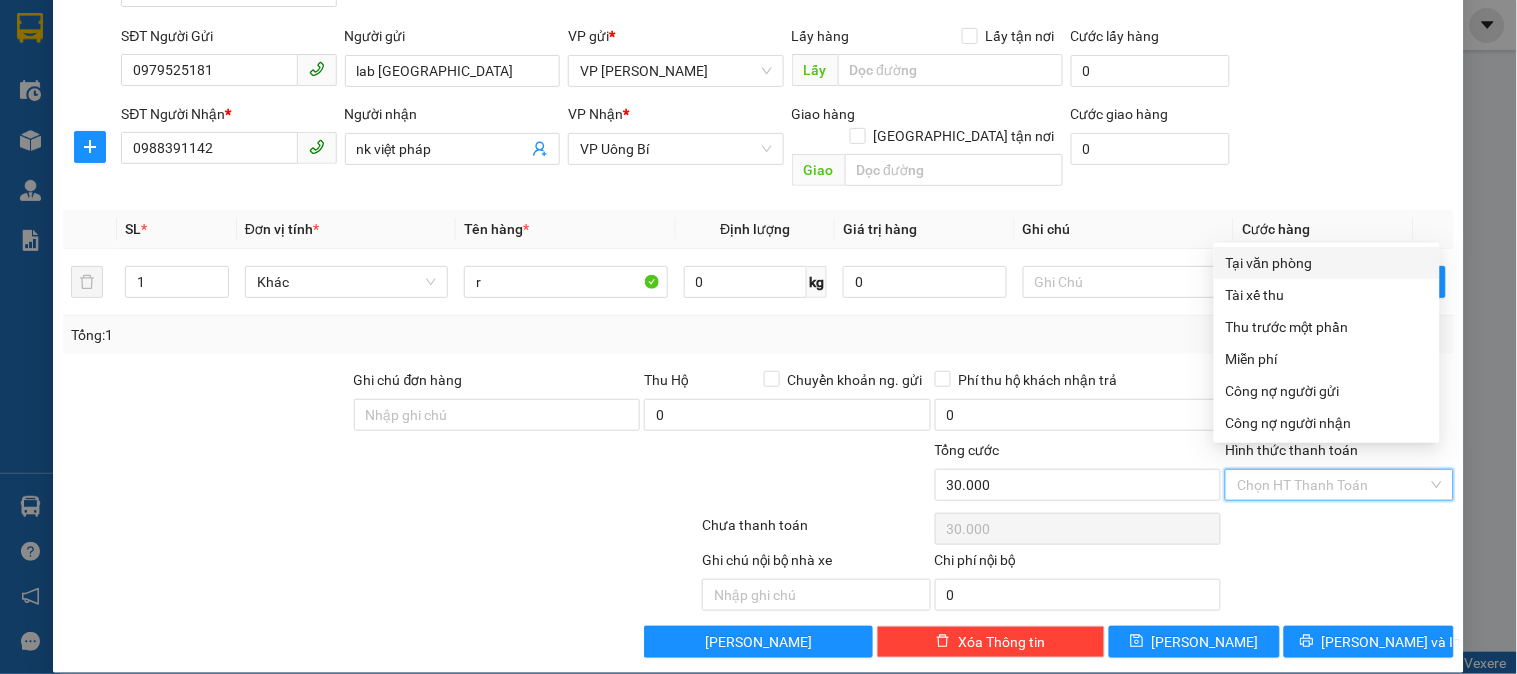 click on "Tại văn phòng" at bounding box center [1327, 263] 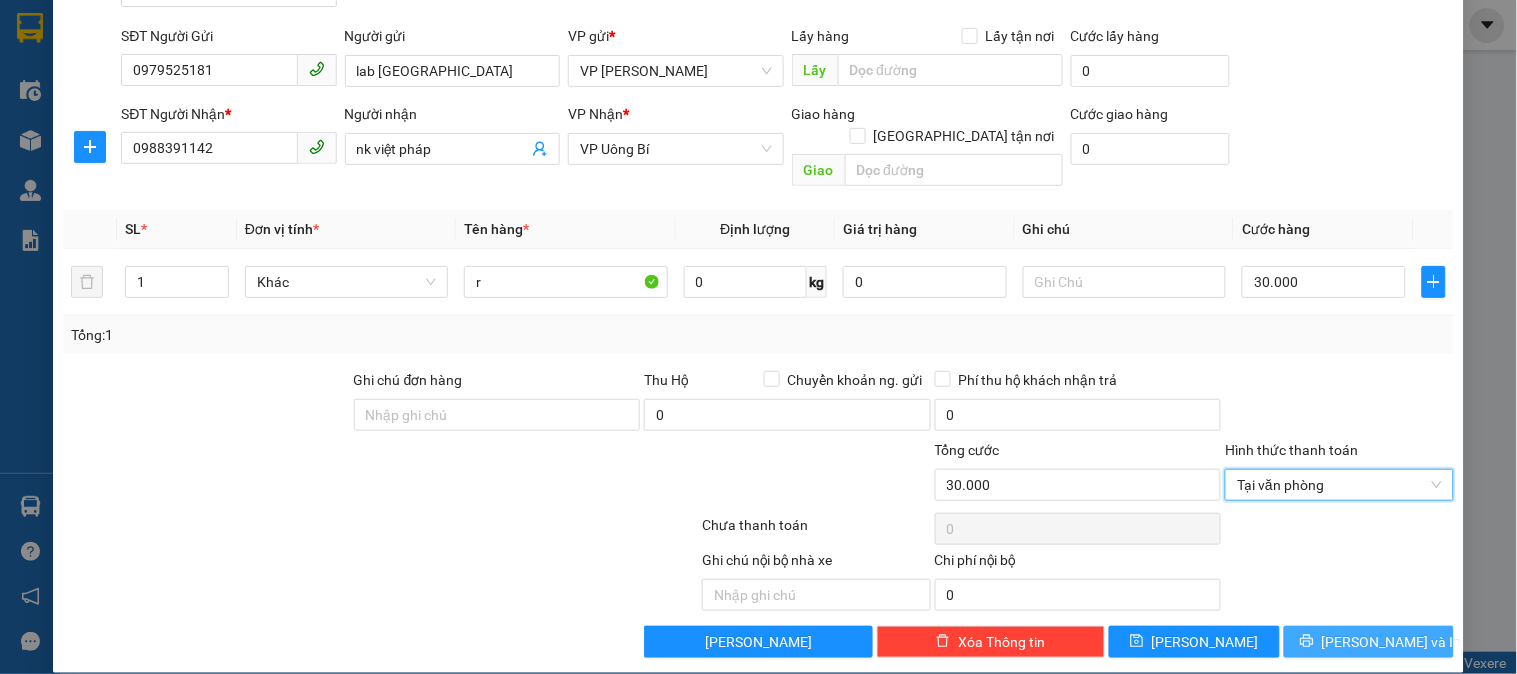 click on "Lưu và In" at bounding box center (1392, 642) 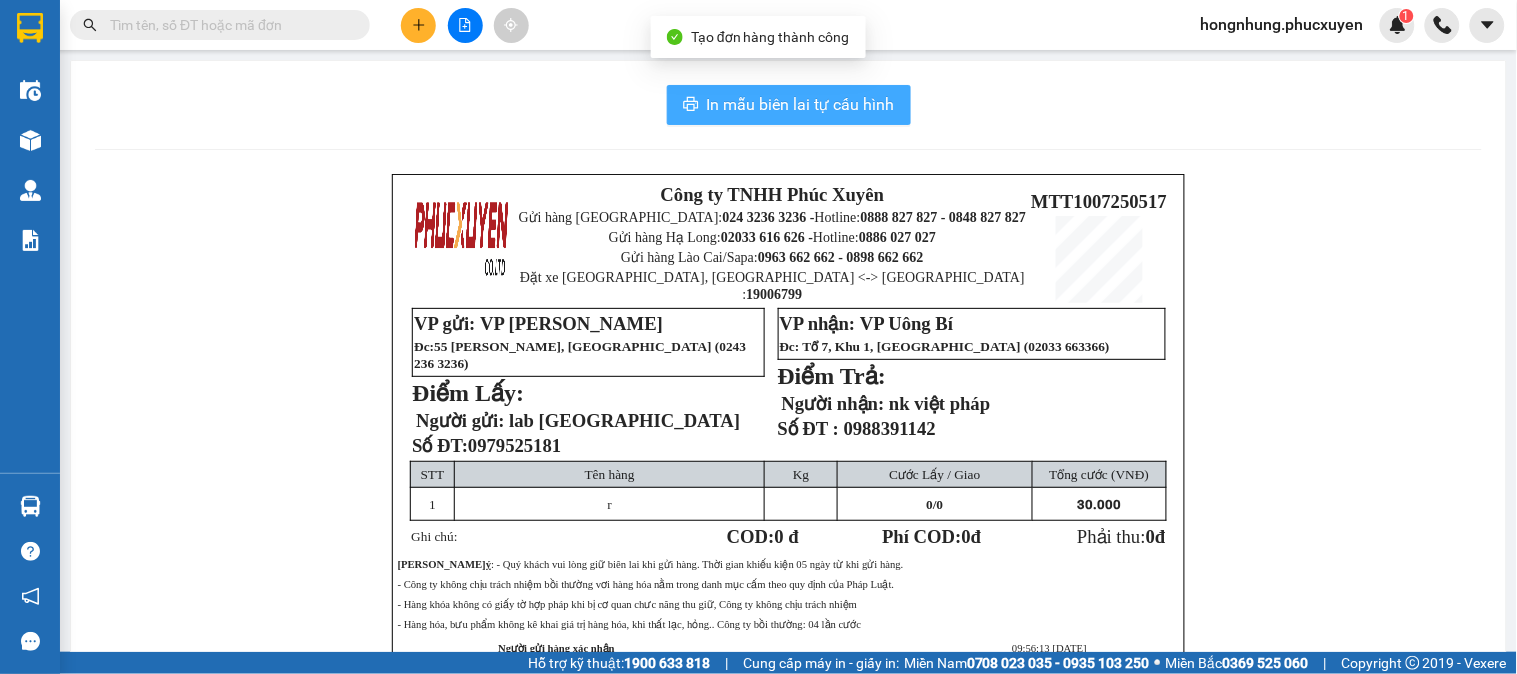 click on "In mẫu biên lai tự cấu hình" at bounding box center [801, 104] 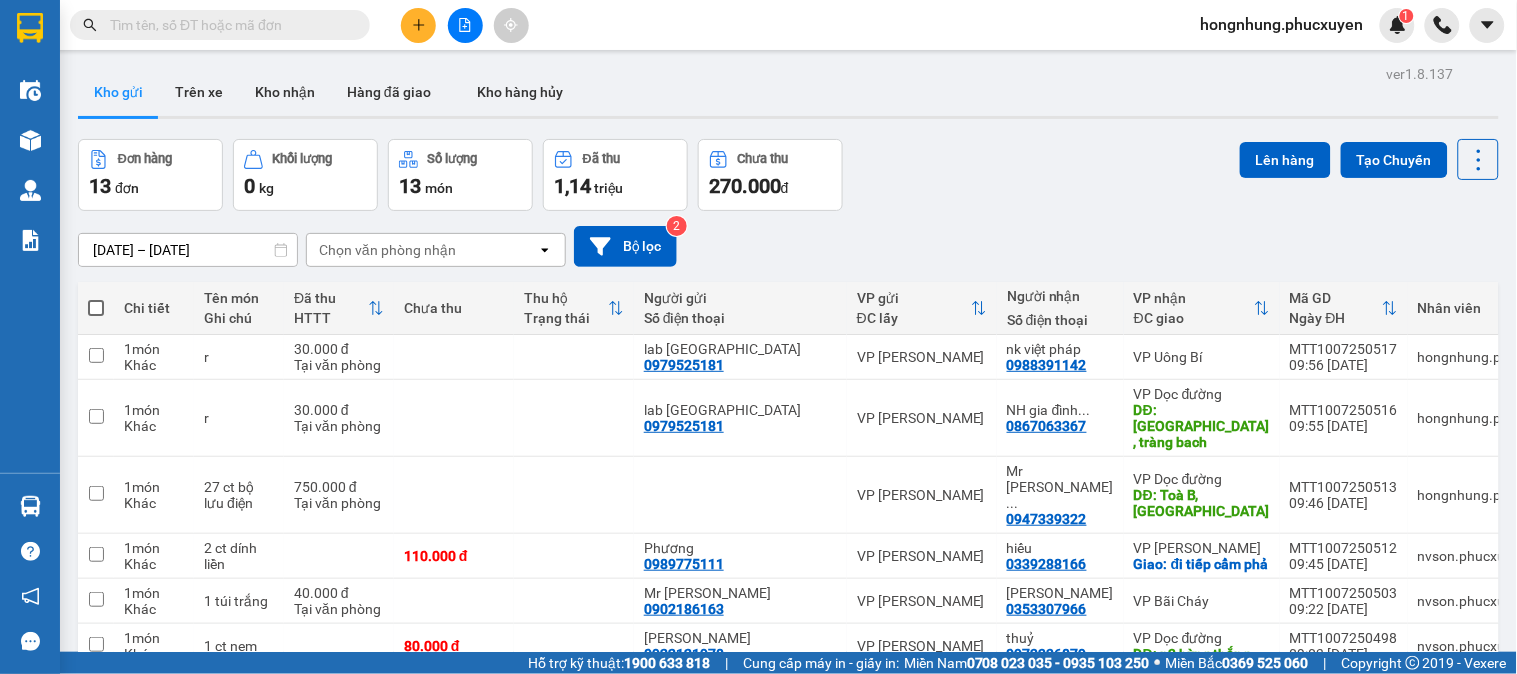click on "Đơn hàng 13 đơn Khối lượng 0 kg Số lượng 13 món Đã thu 1,14   triệu Chưa thu 270.000  đ Lên hàng Tạo Chuyến" at bounding box center [788, 175] 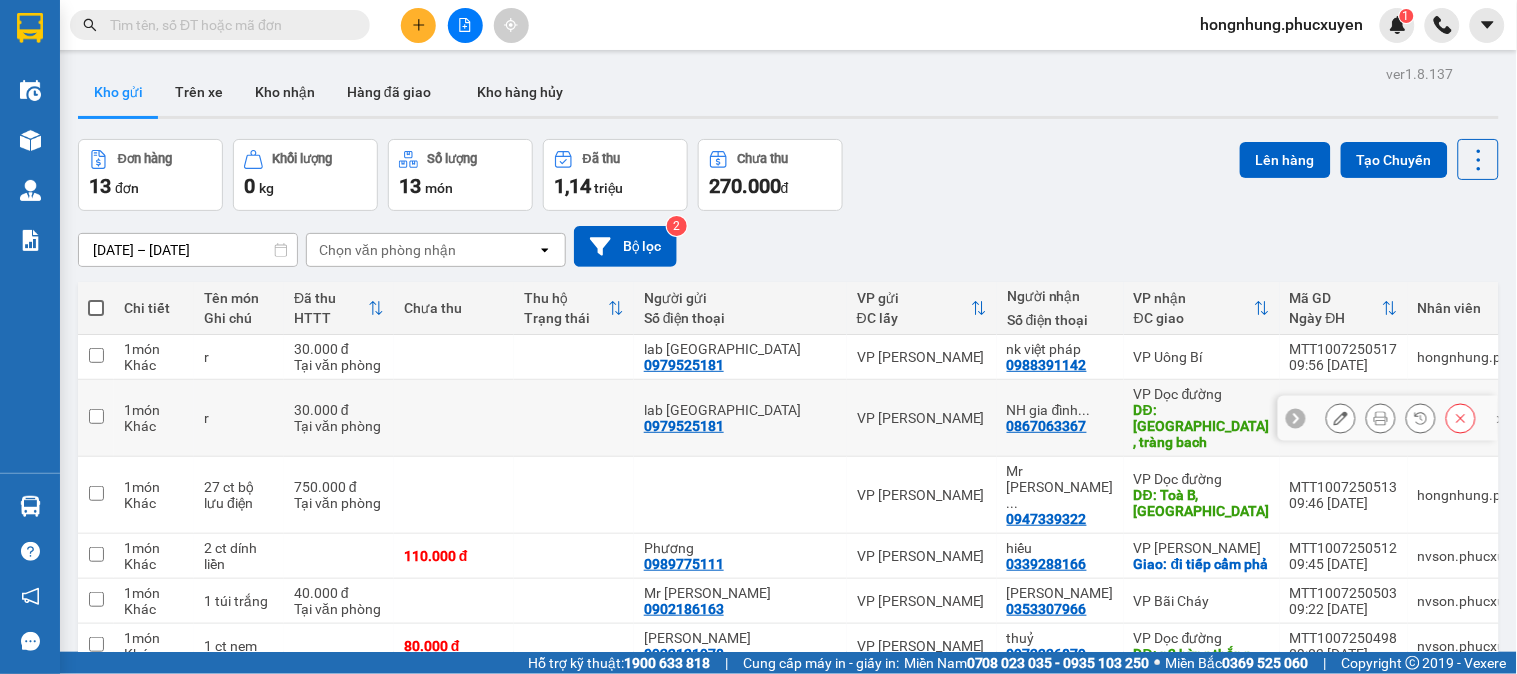 click at bounding box center (1381, 418) 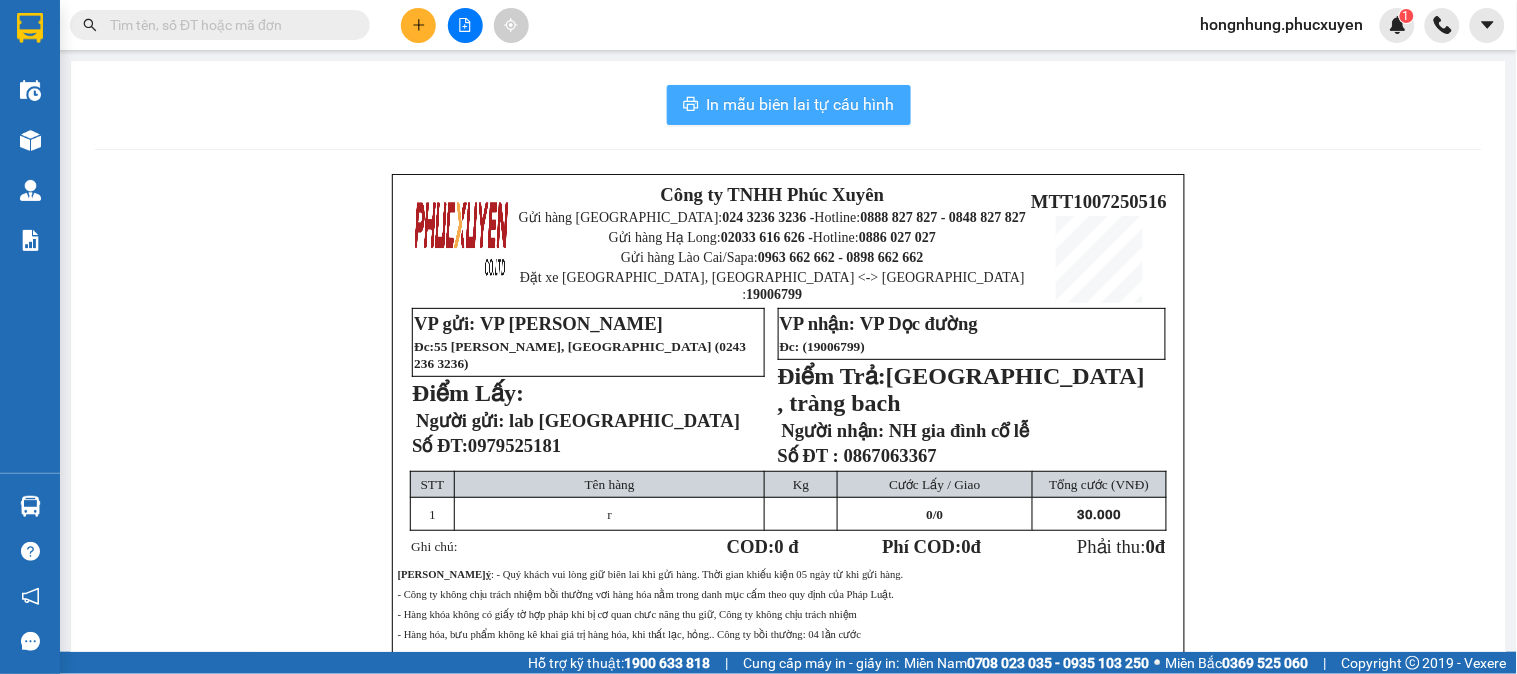 click on "In mẫu biên lai tự cấu hình" at bounding box center (801, 104) 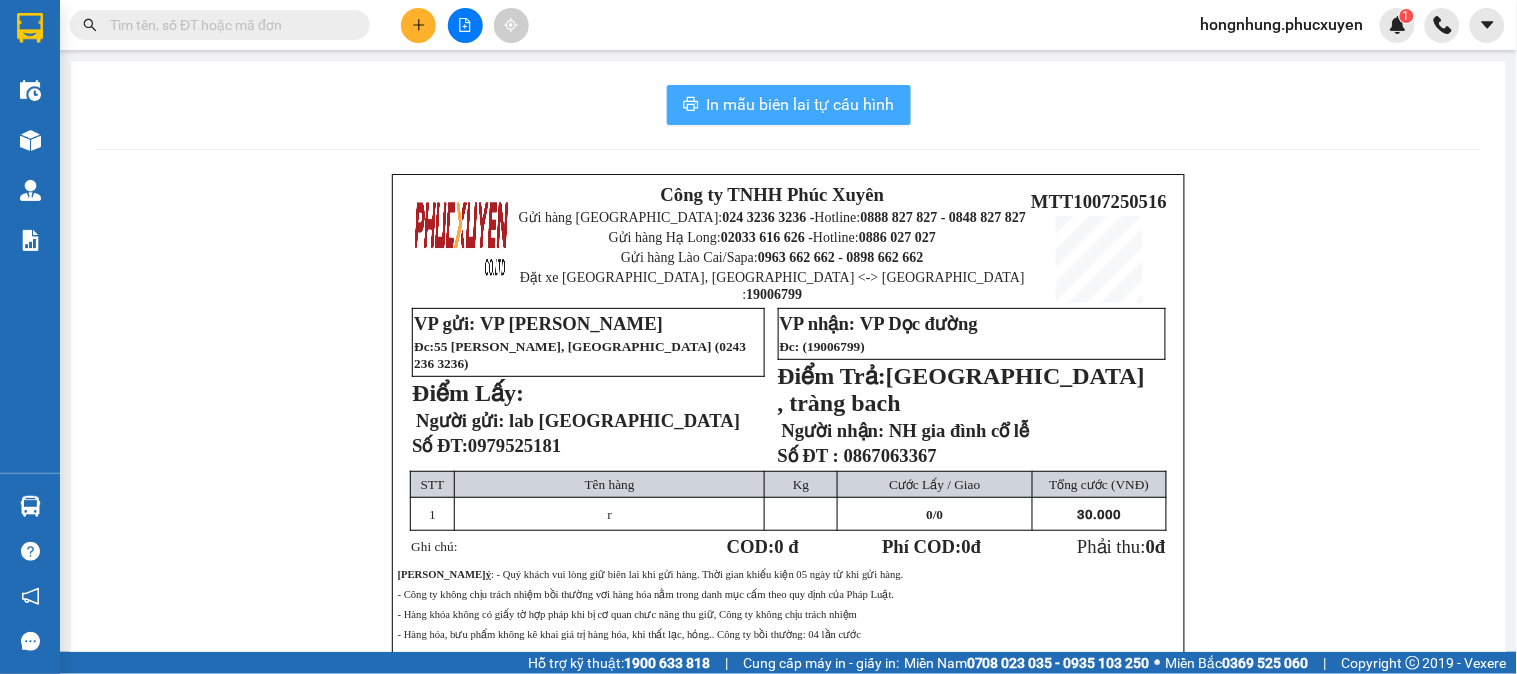 scroll, scrollTop: 0, scrollLeft: 0, axis: both 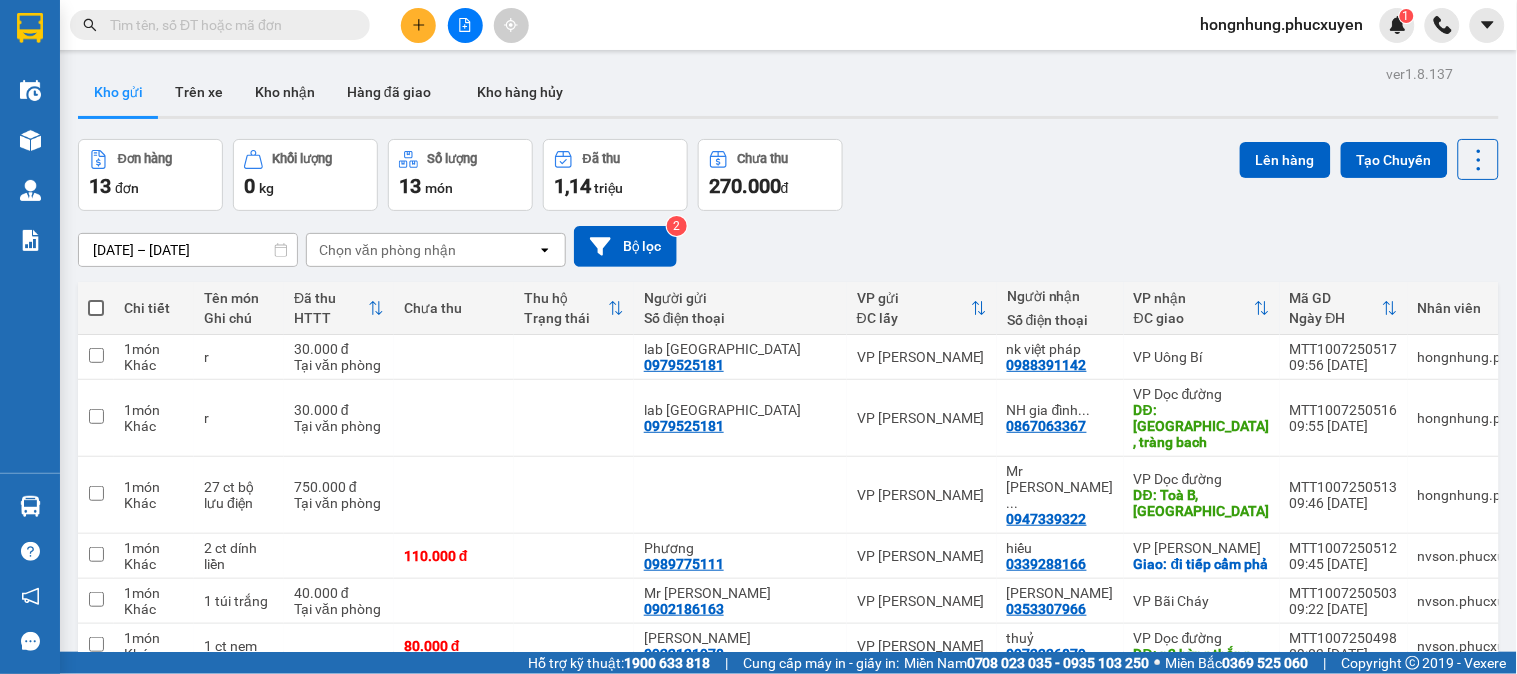 click on "Đơn hàng 13 đơn Khối lượng 0 kg Số lượng 13 món Đã thu 1,14   triệu Chưa thu 270.000  đ Lên hàng Tạo Chuyến" at bounding box center [788, 175] 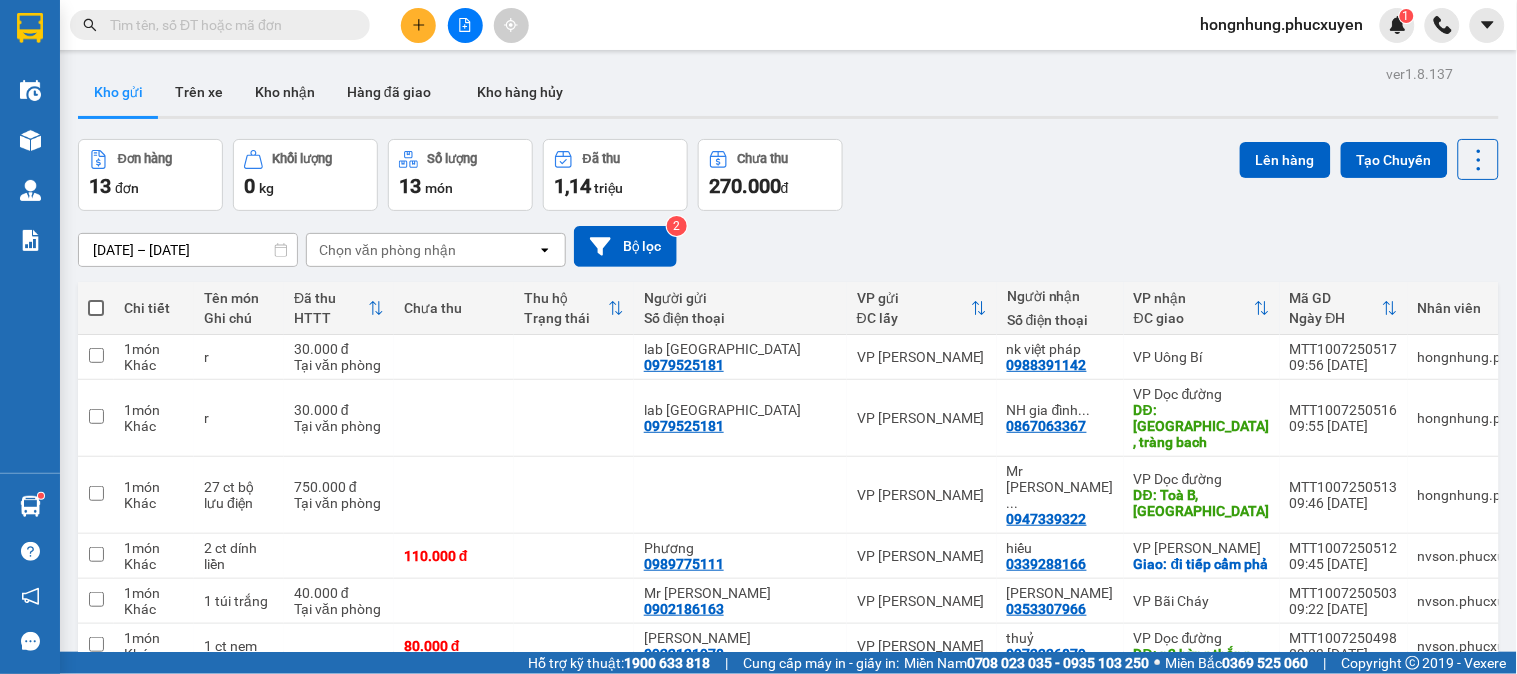 click at bounding box center [228, 25] 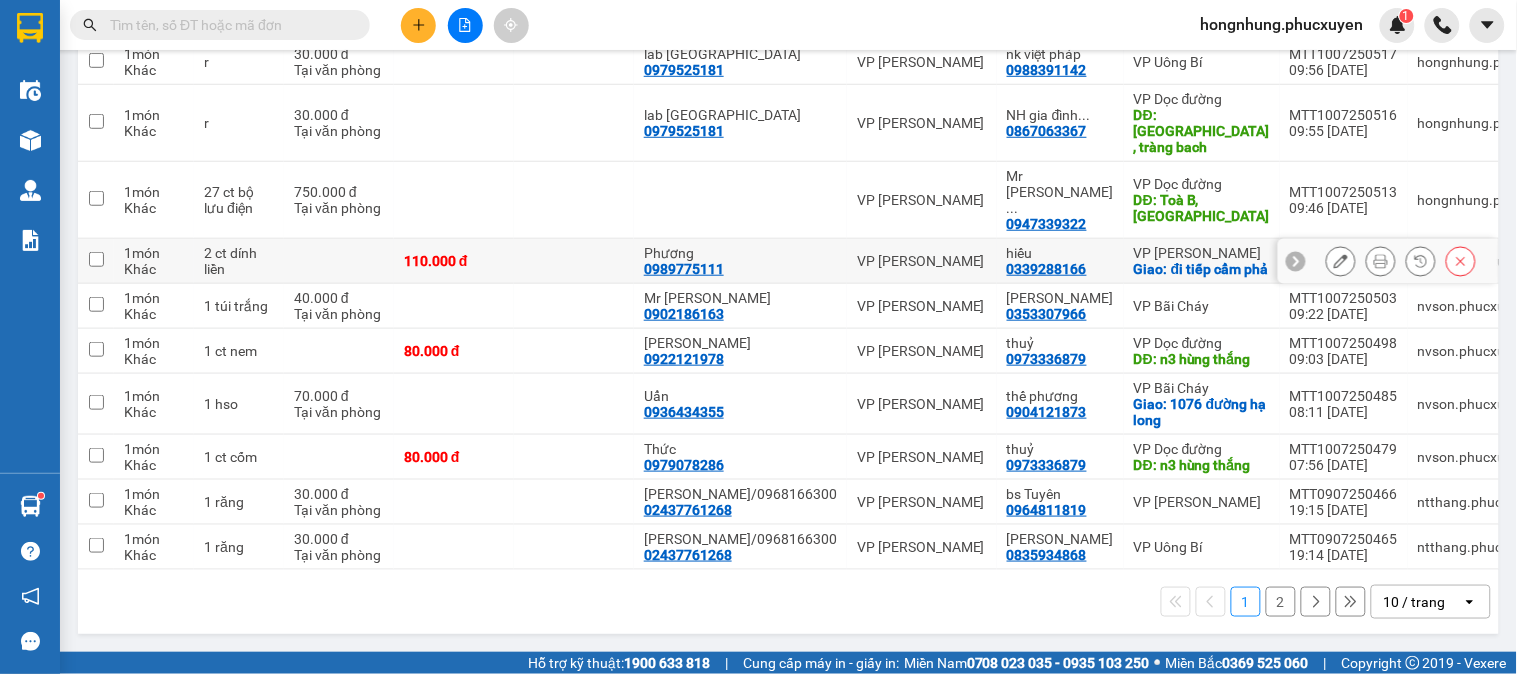 scroll, scrollTop: 0, scrollLeft: 0, axis: both 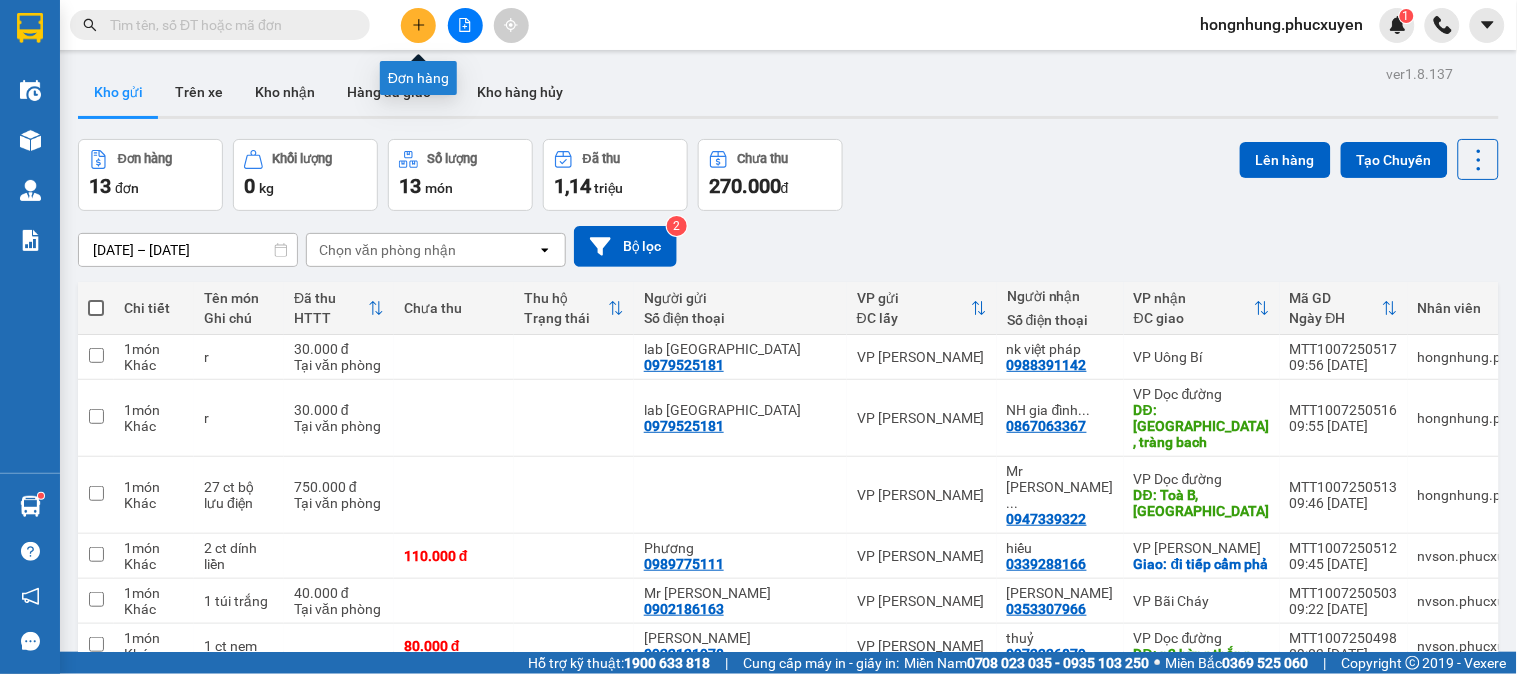 click 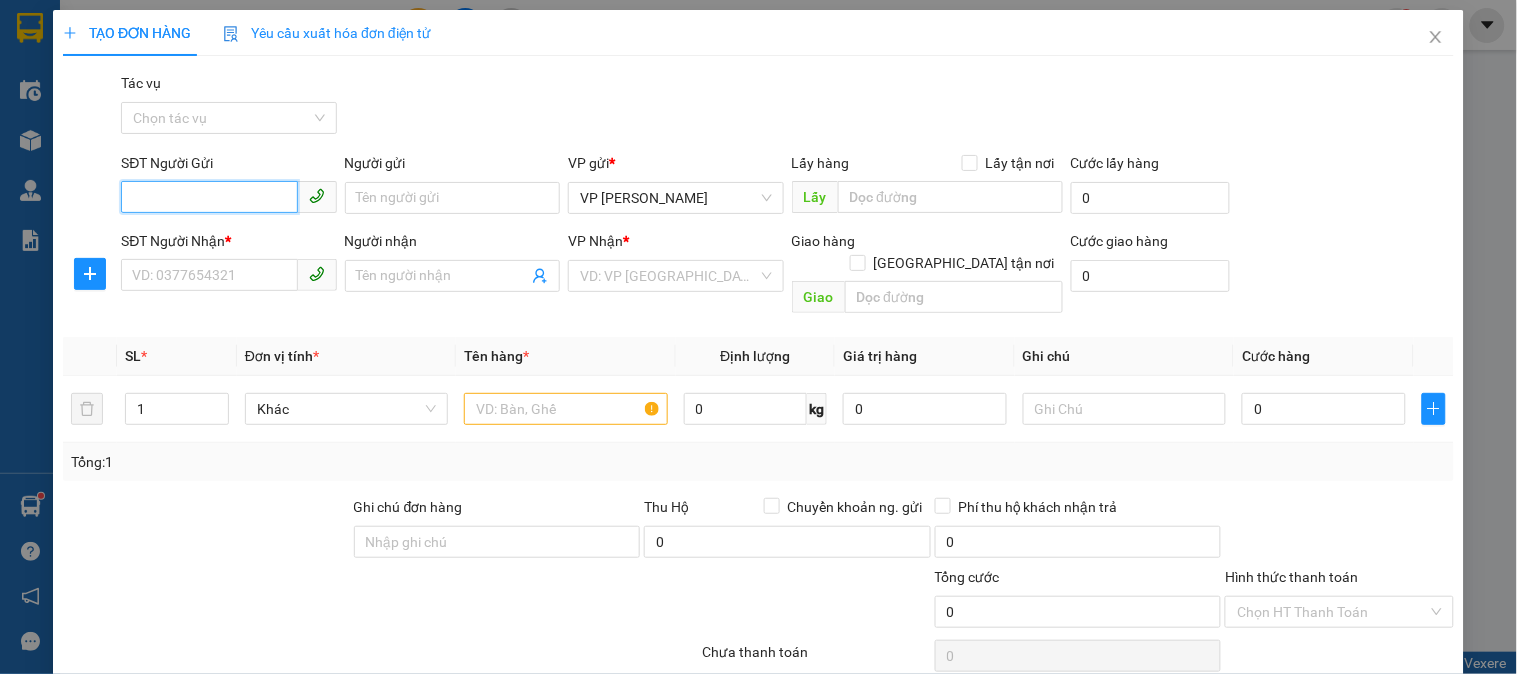 click on "SĐT Người Gửi" at bounding box center [209, 197] 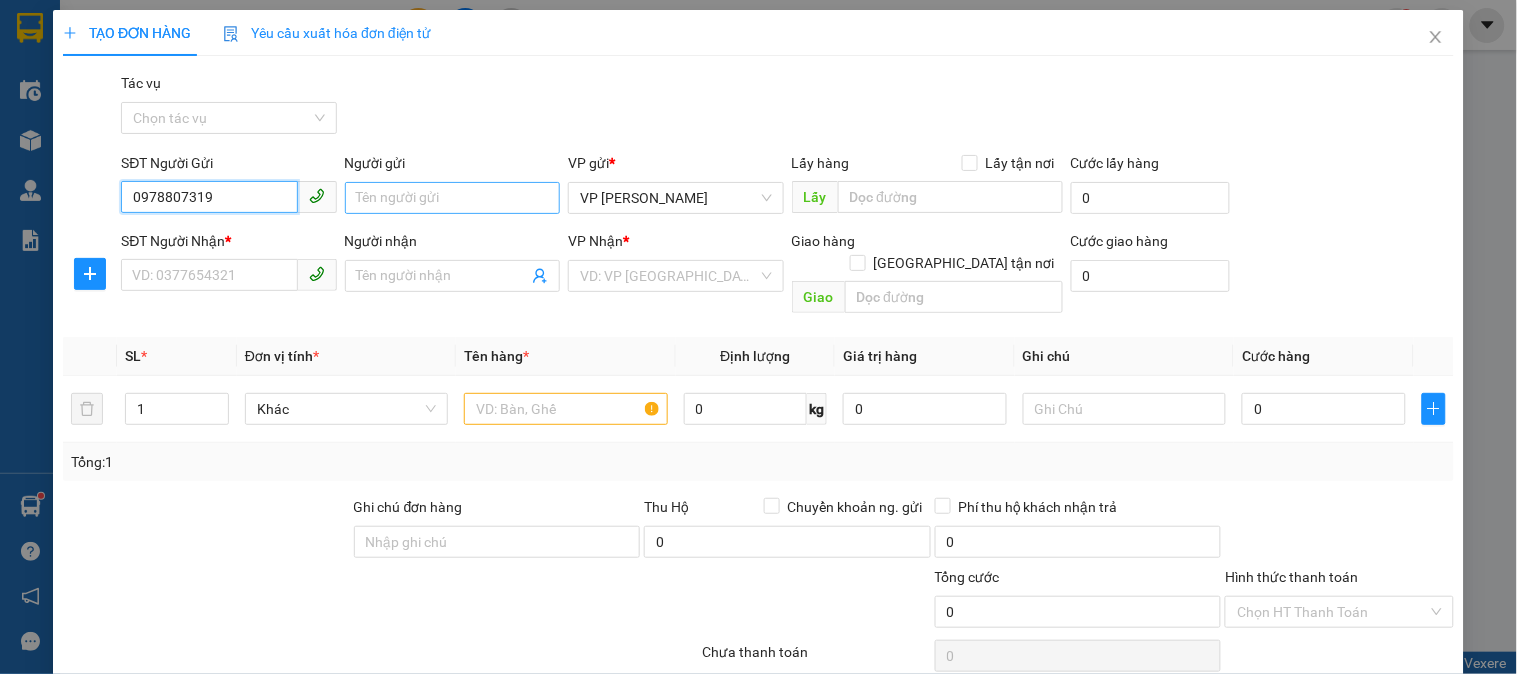 type on "0978807319" 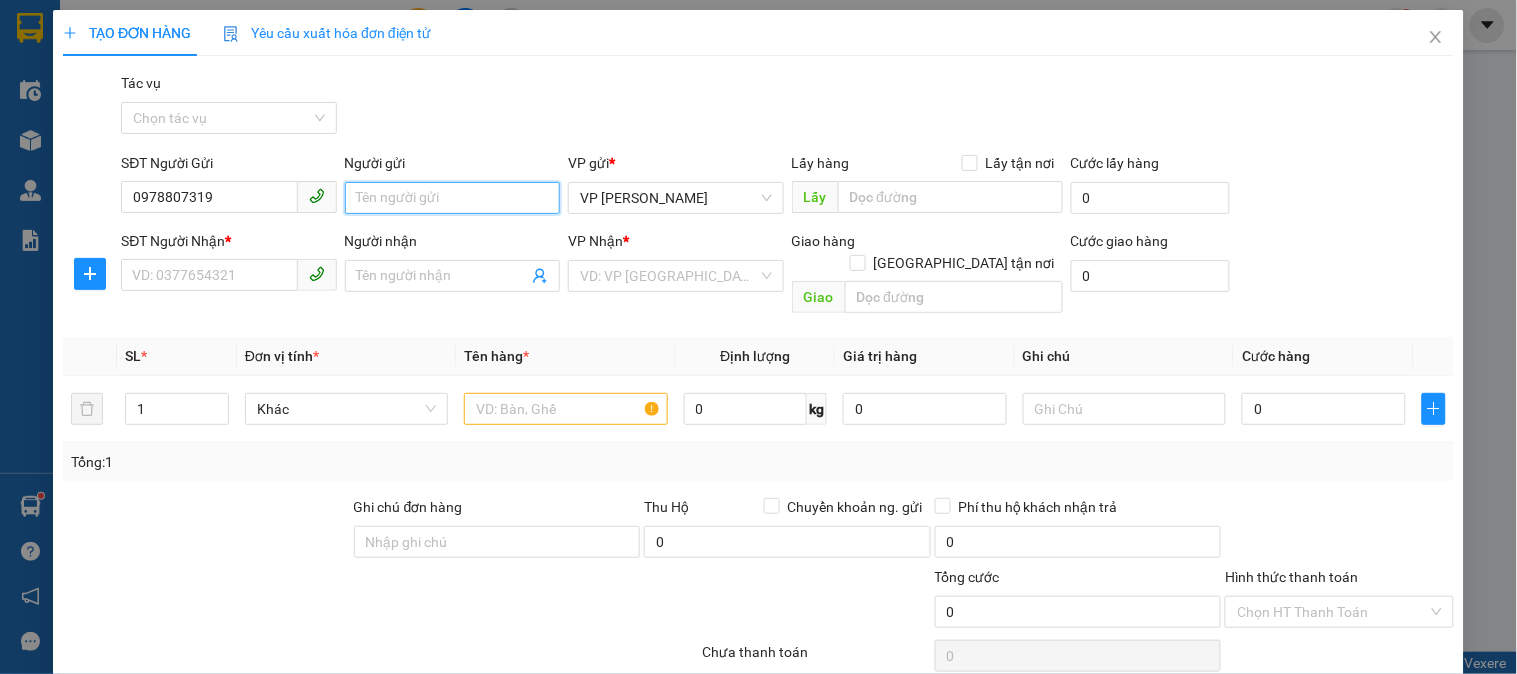 click on "Người gửi" at bounding box center (452, 198) 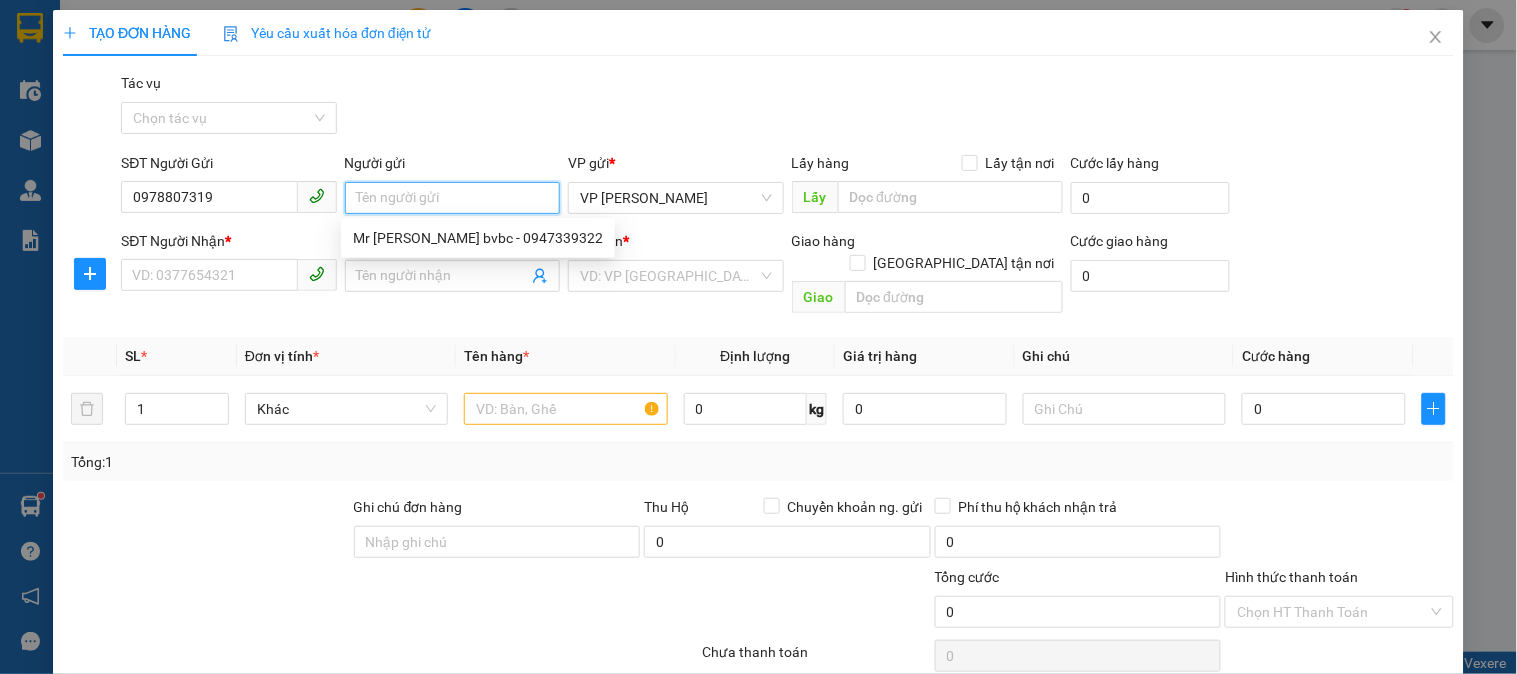 type on "d" 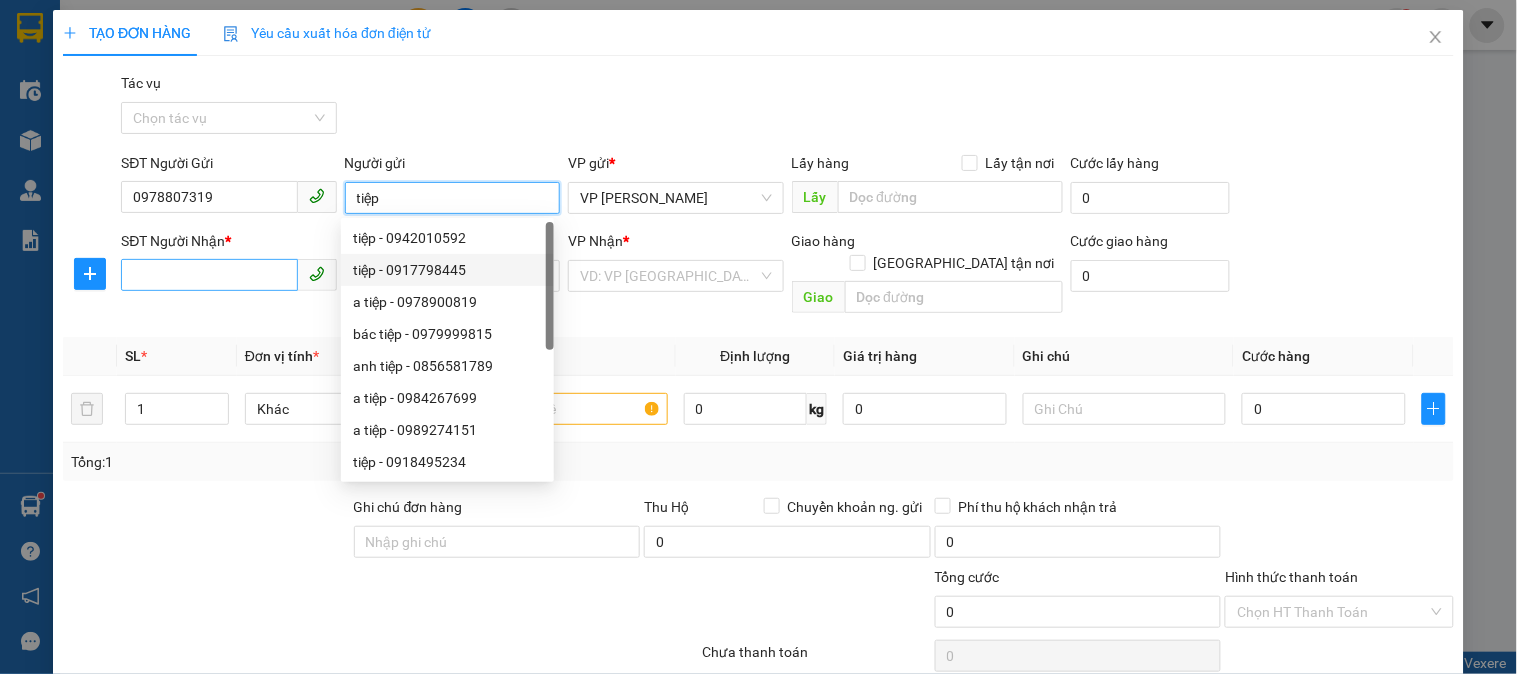 type on "tiệp" 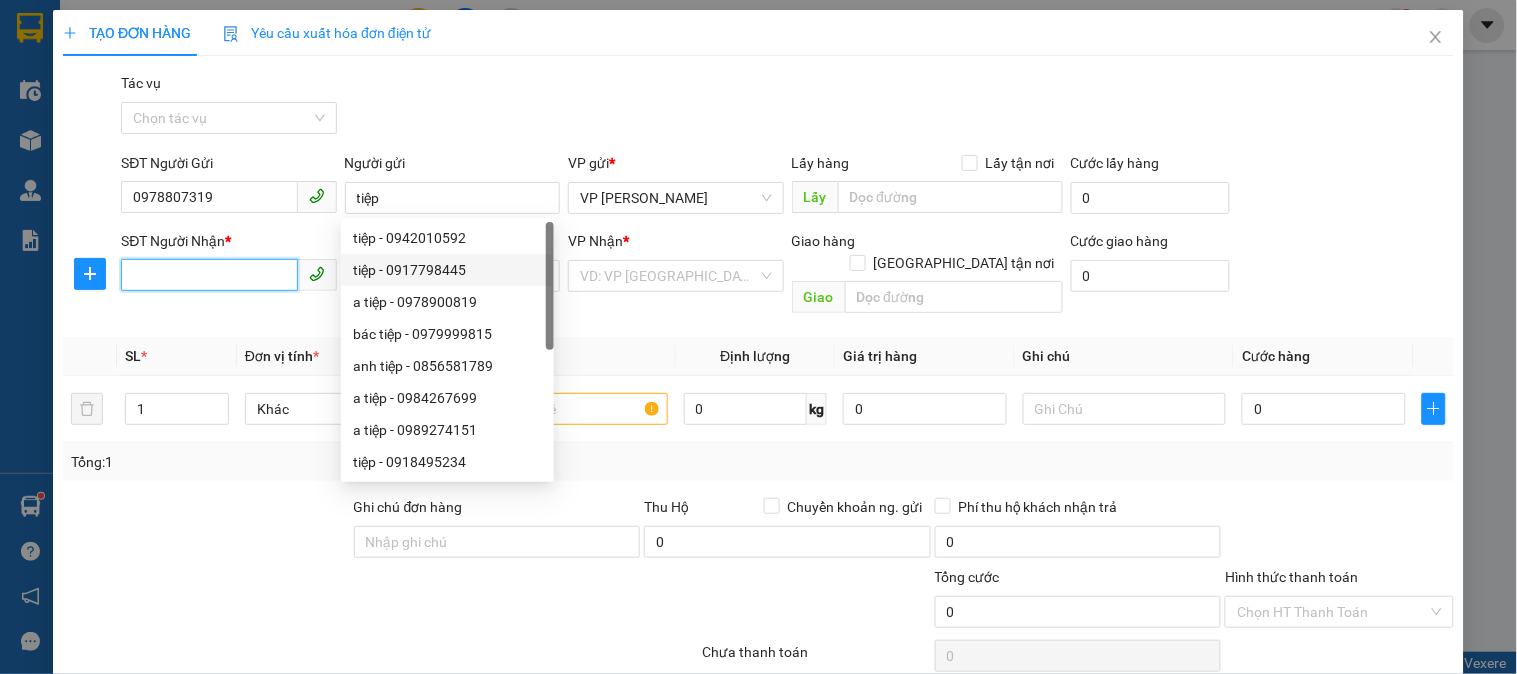 click on "SĐT Người Nhận  *" at bounding box center (209, 275) 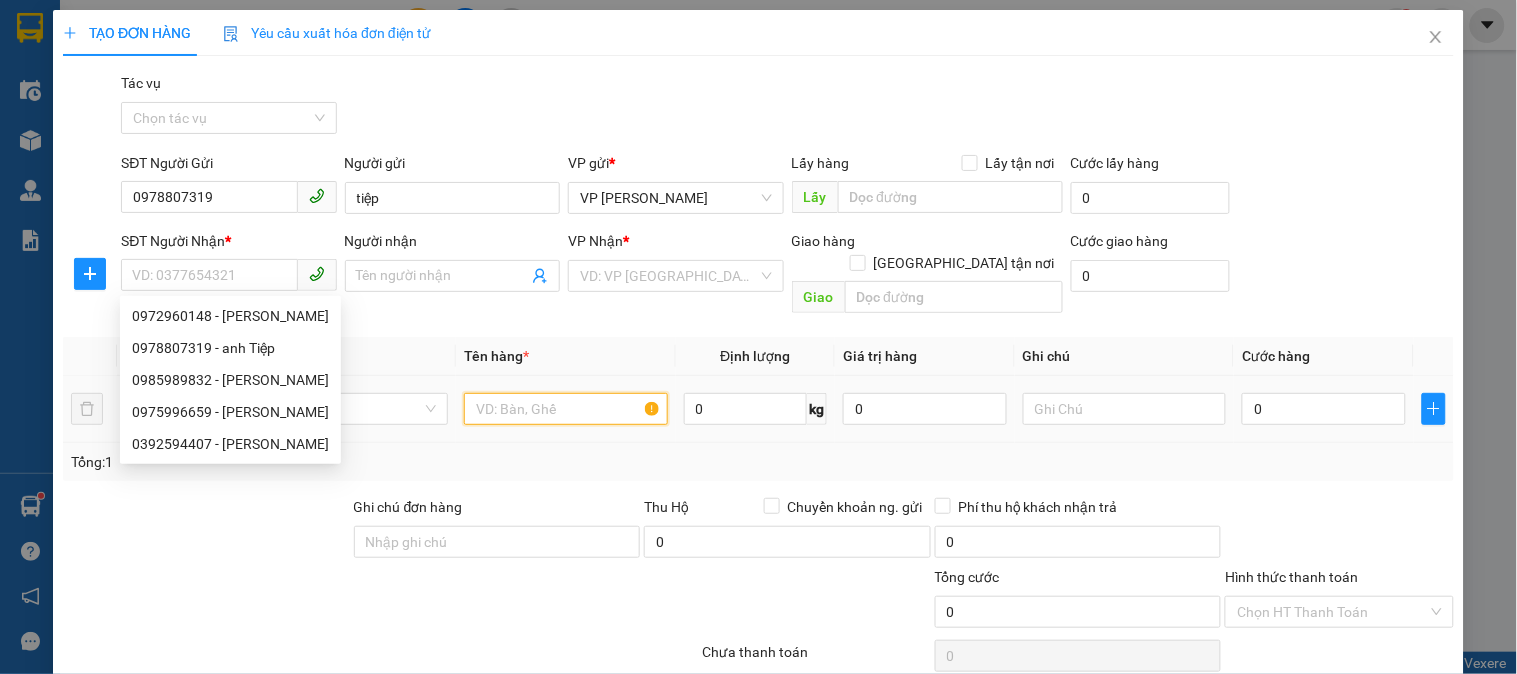 click at bounding box center (565, 409) 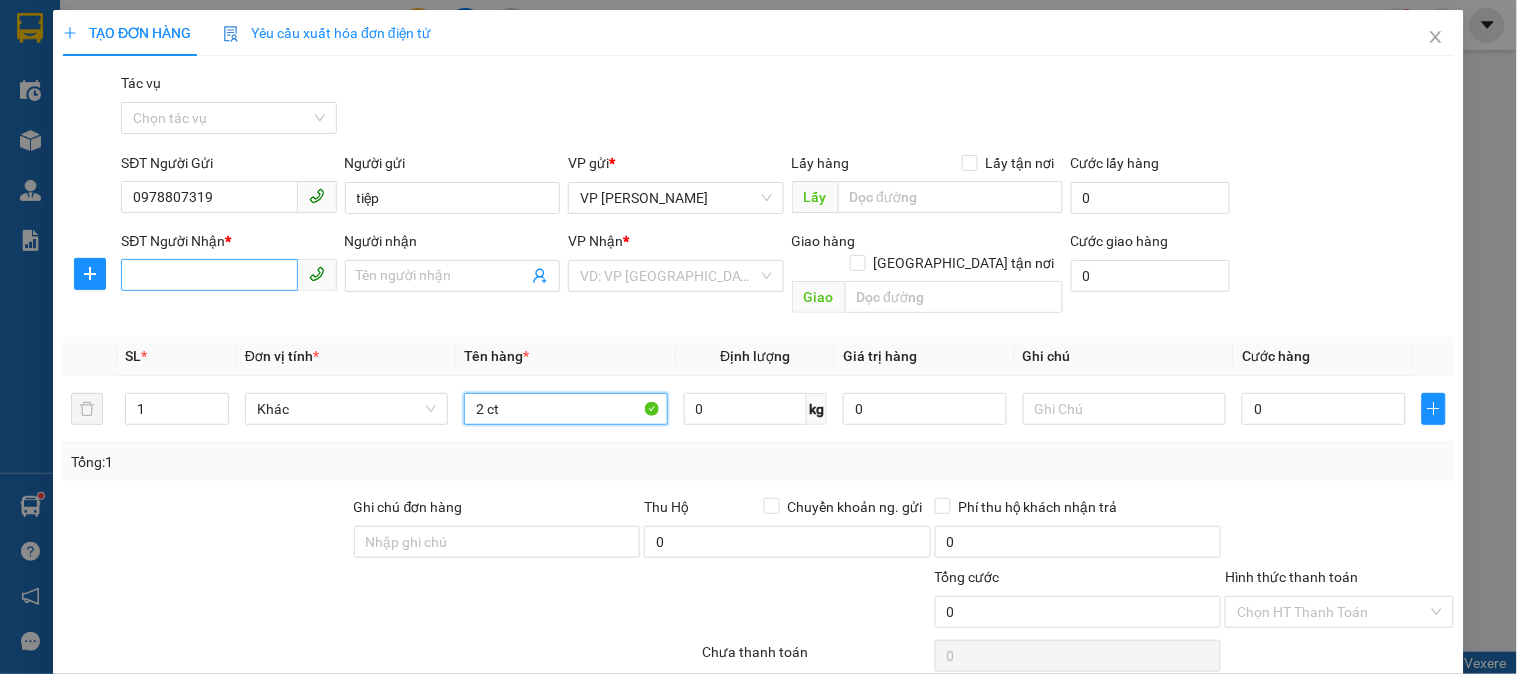 type on "2 ct" 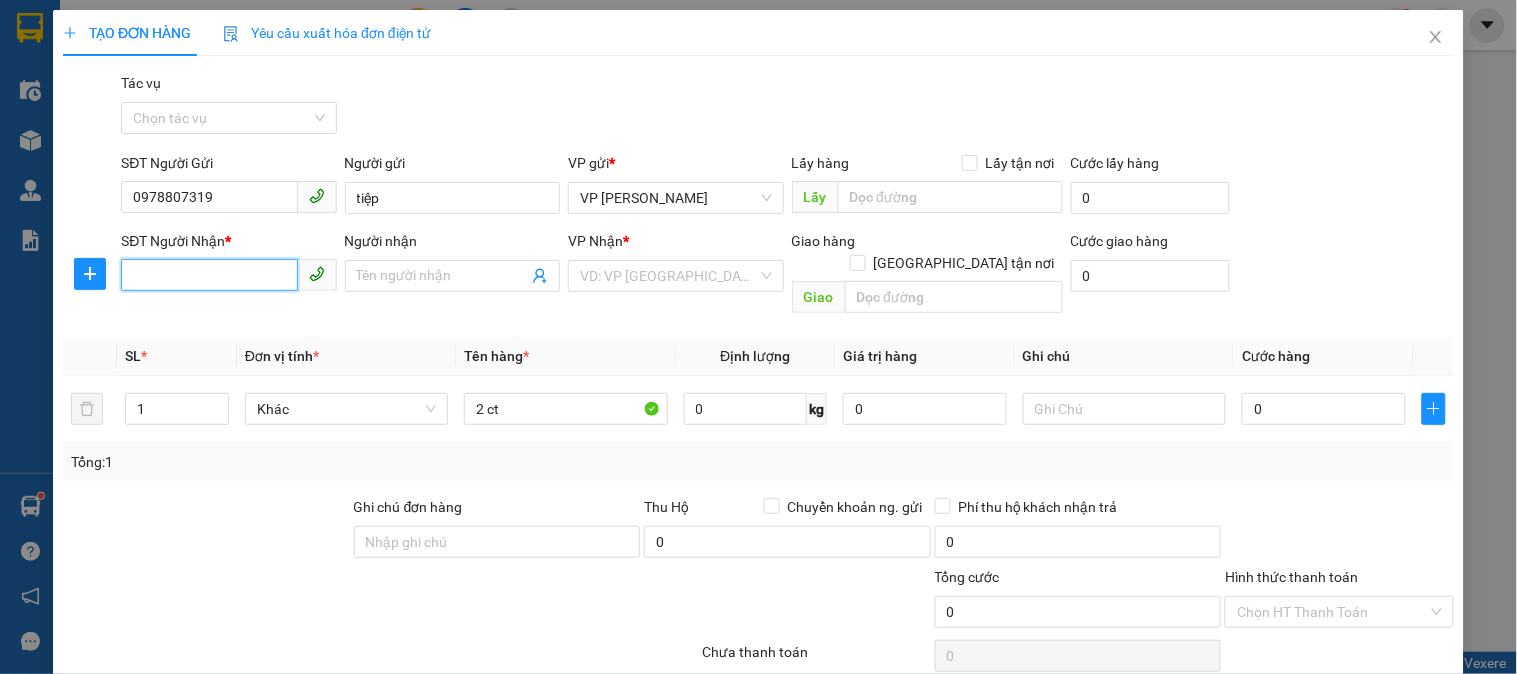 click on "SĐT Người Nhận  *" at bounding box center (209, 275) 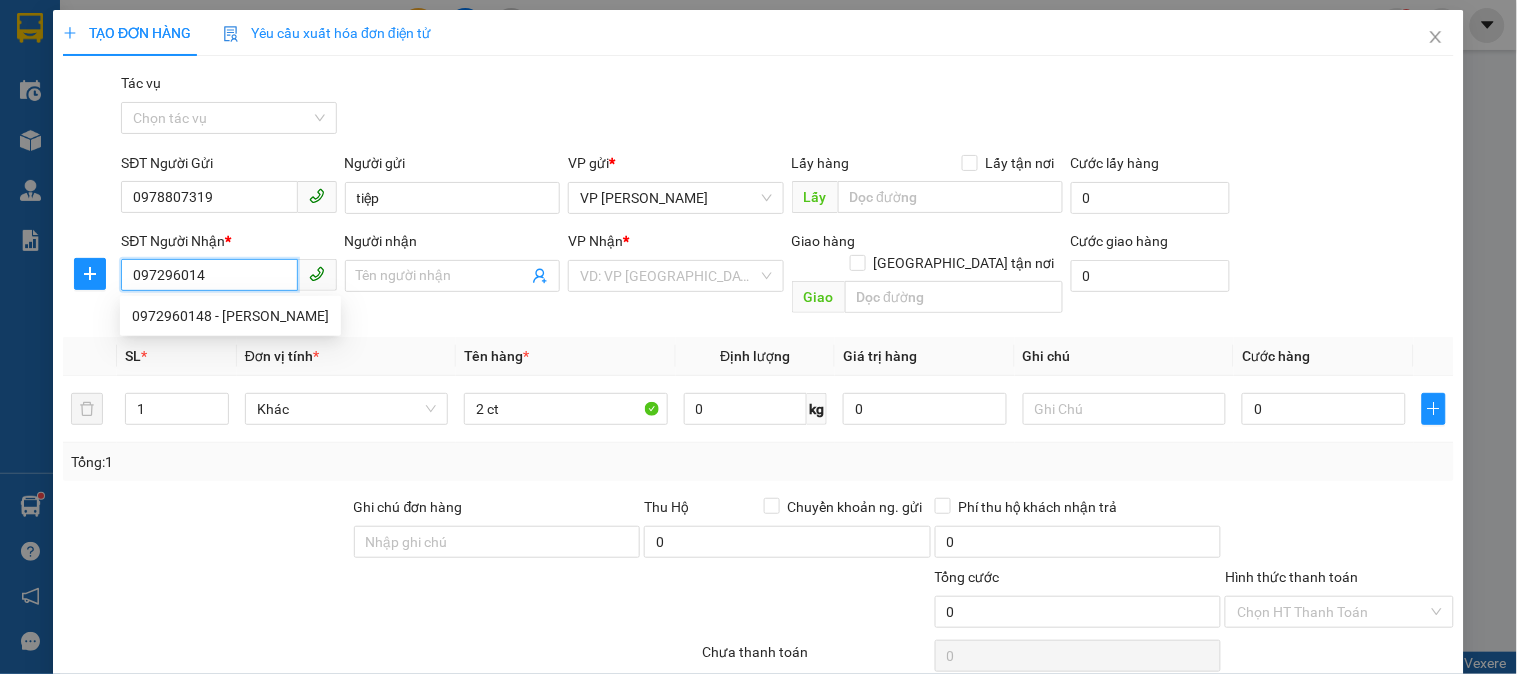 type on "0972960148" 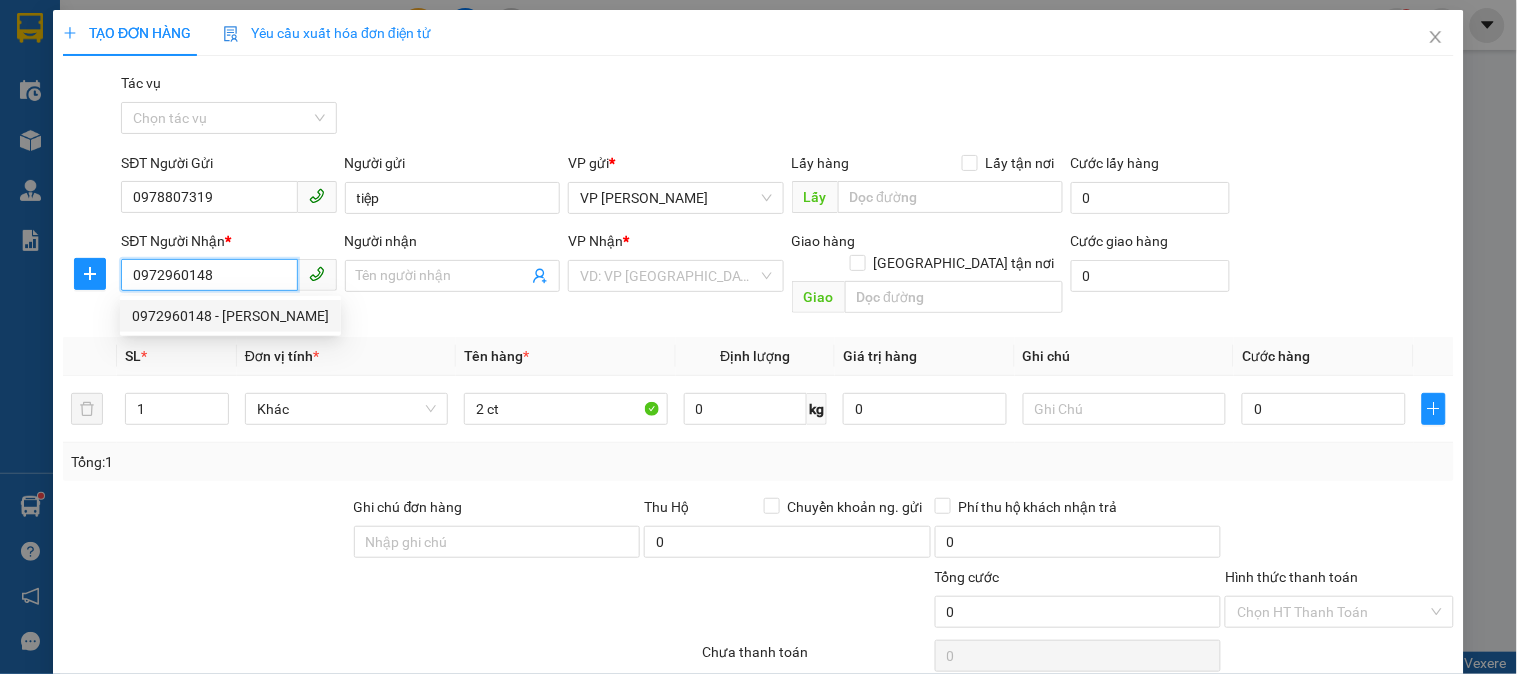 click on "0972960148 - Anh Kiên" at bounding box center (230, 316) 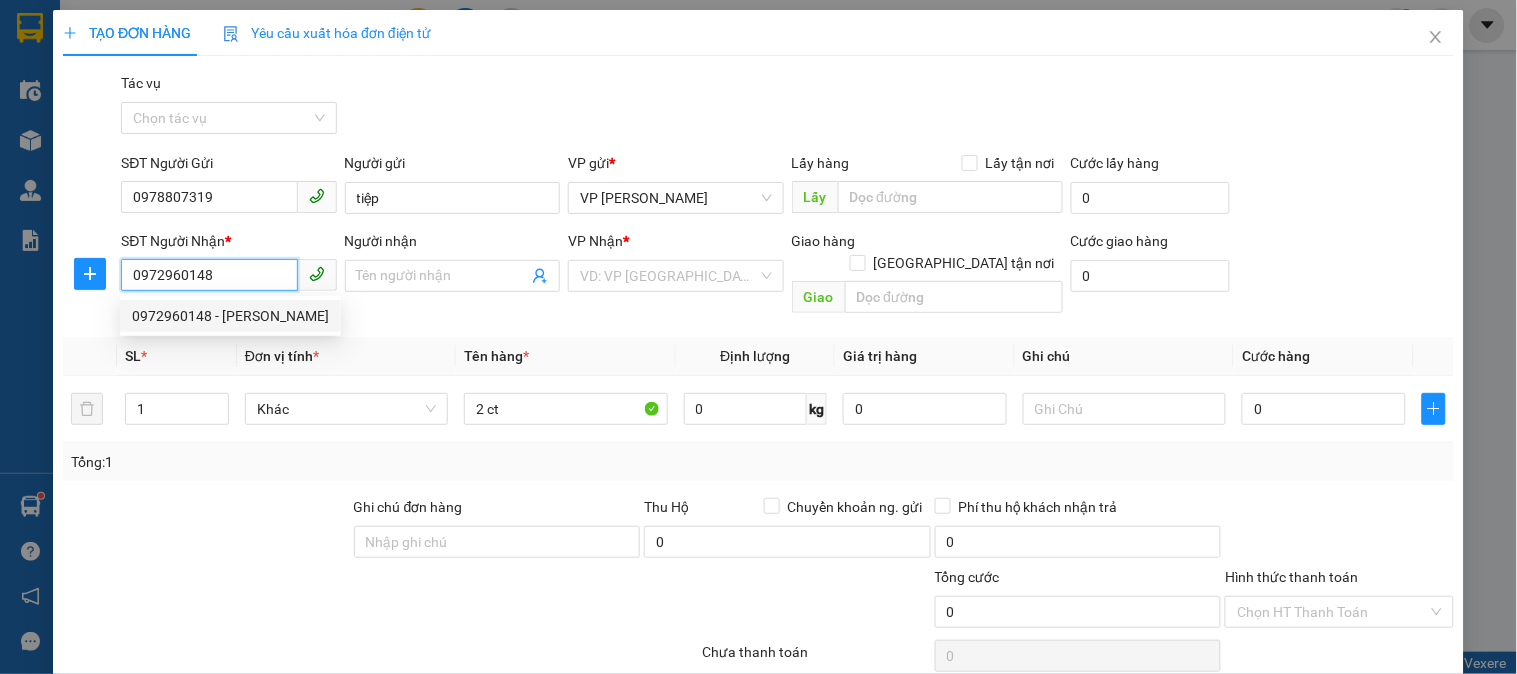 type on "Anh Kiên" 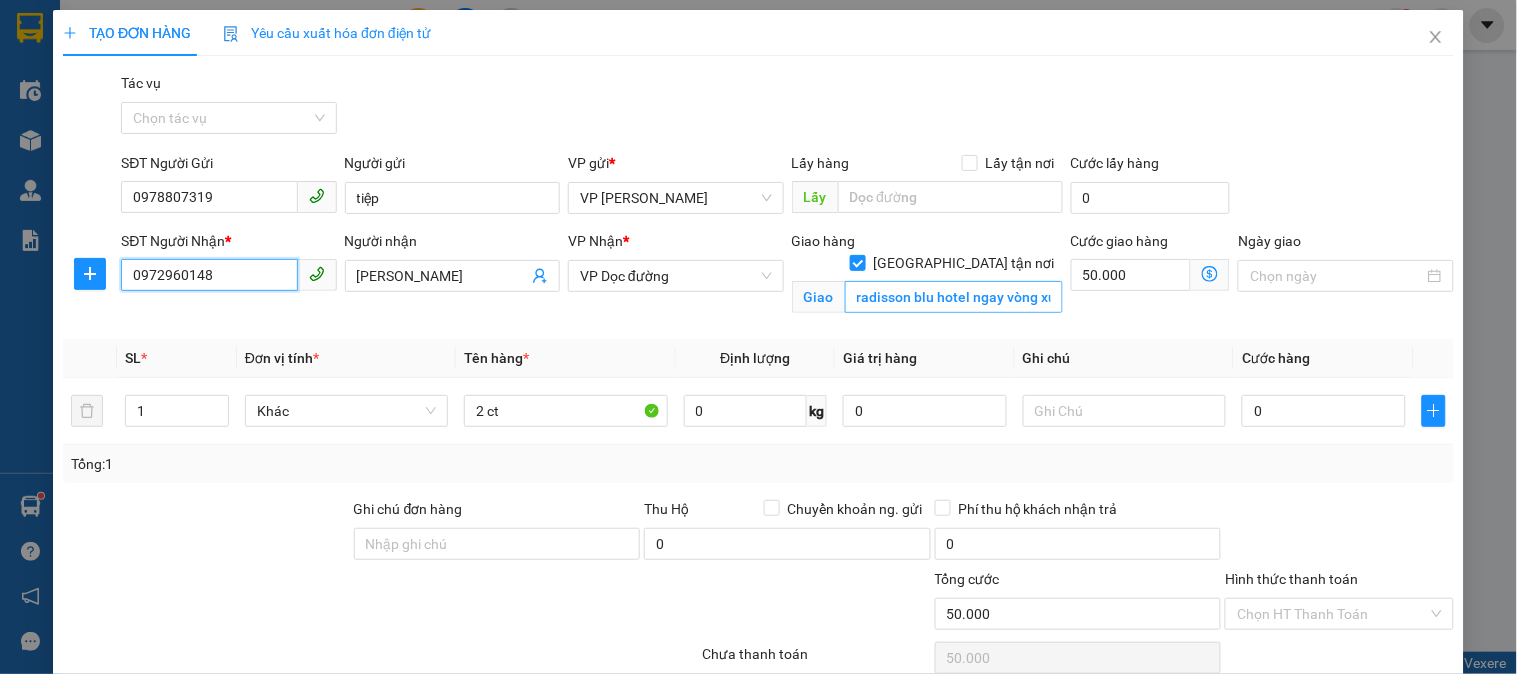 type on "0972960148" 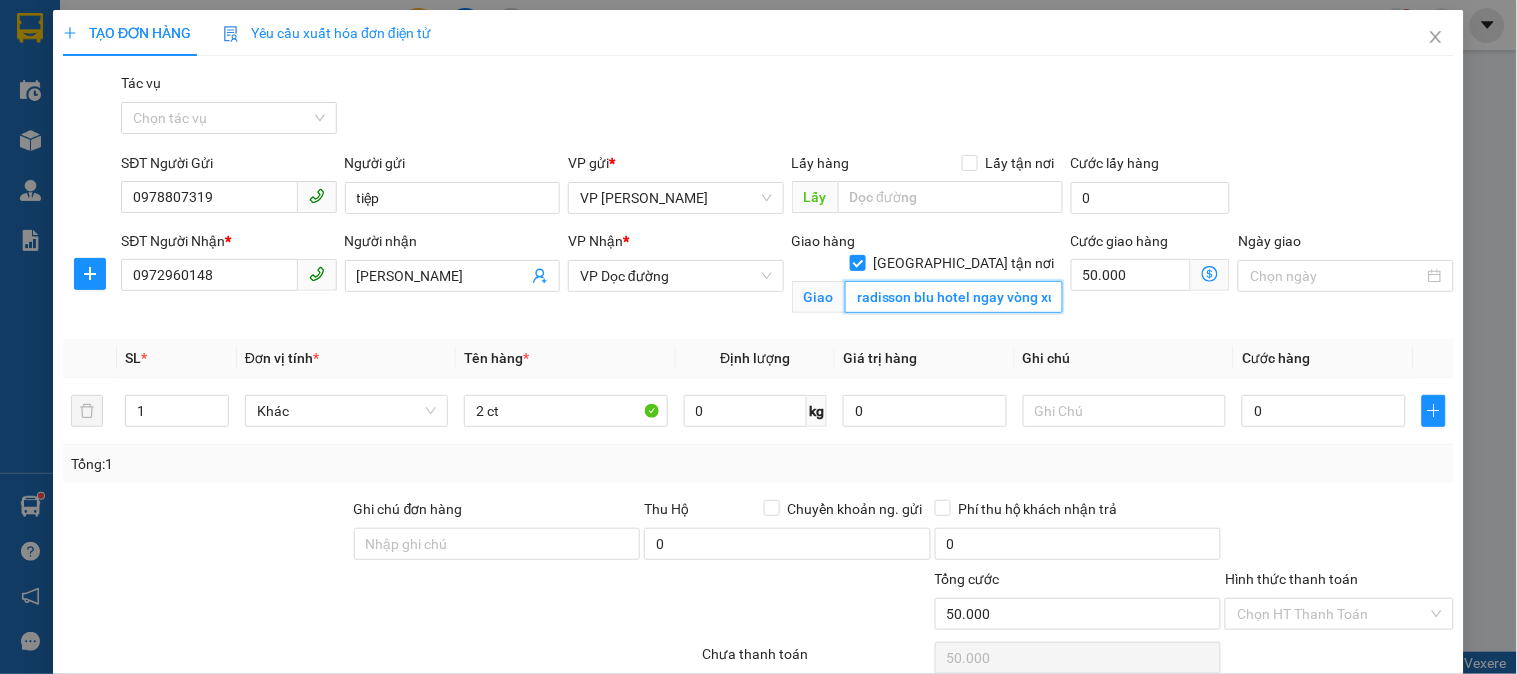 click on "radisson blu hotel ngay vòng xuyến cái dăm" at bounding box center [954, 297] 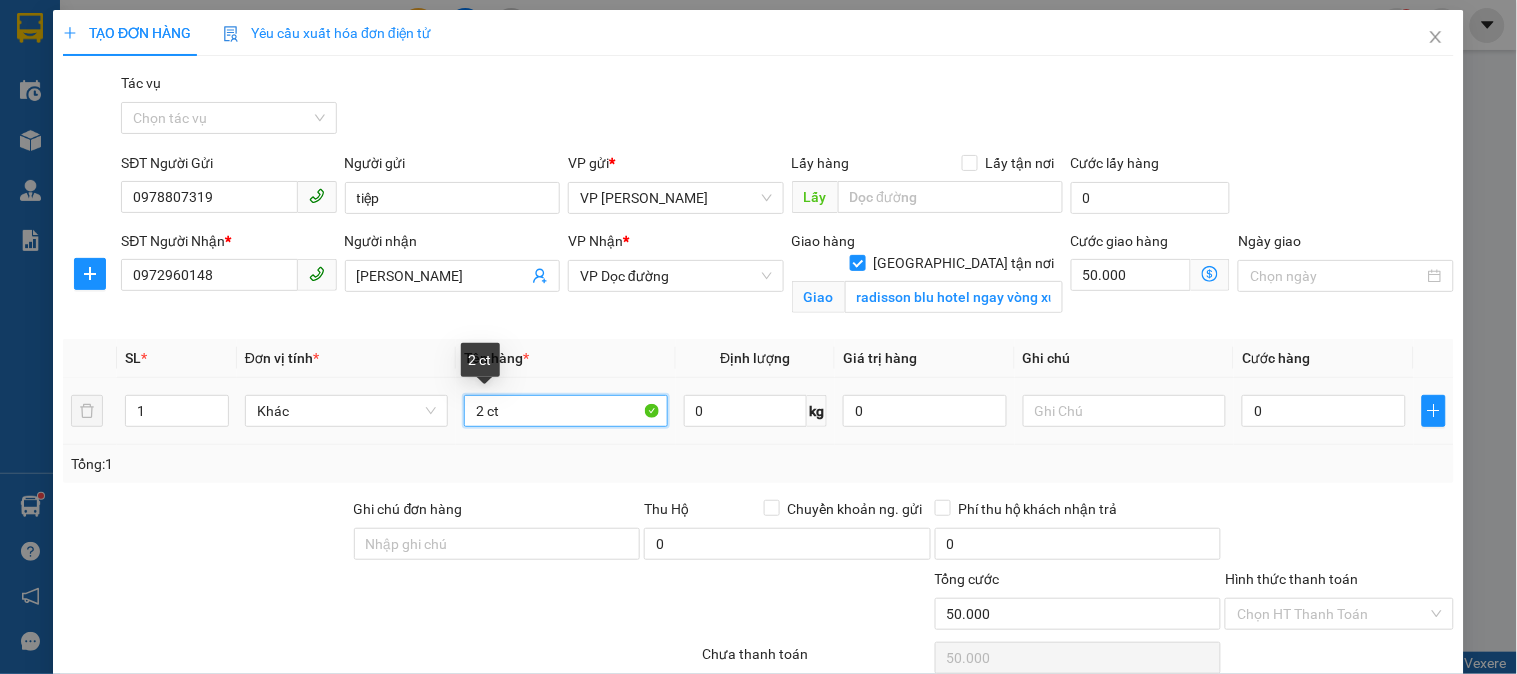 click on "2 ct" at bounding box center (565, 411) 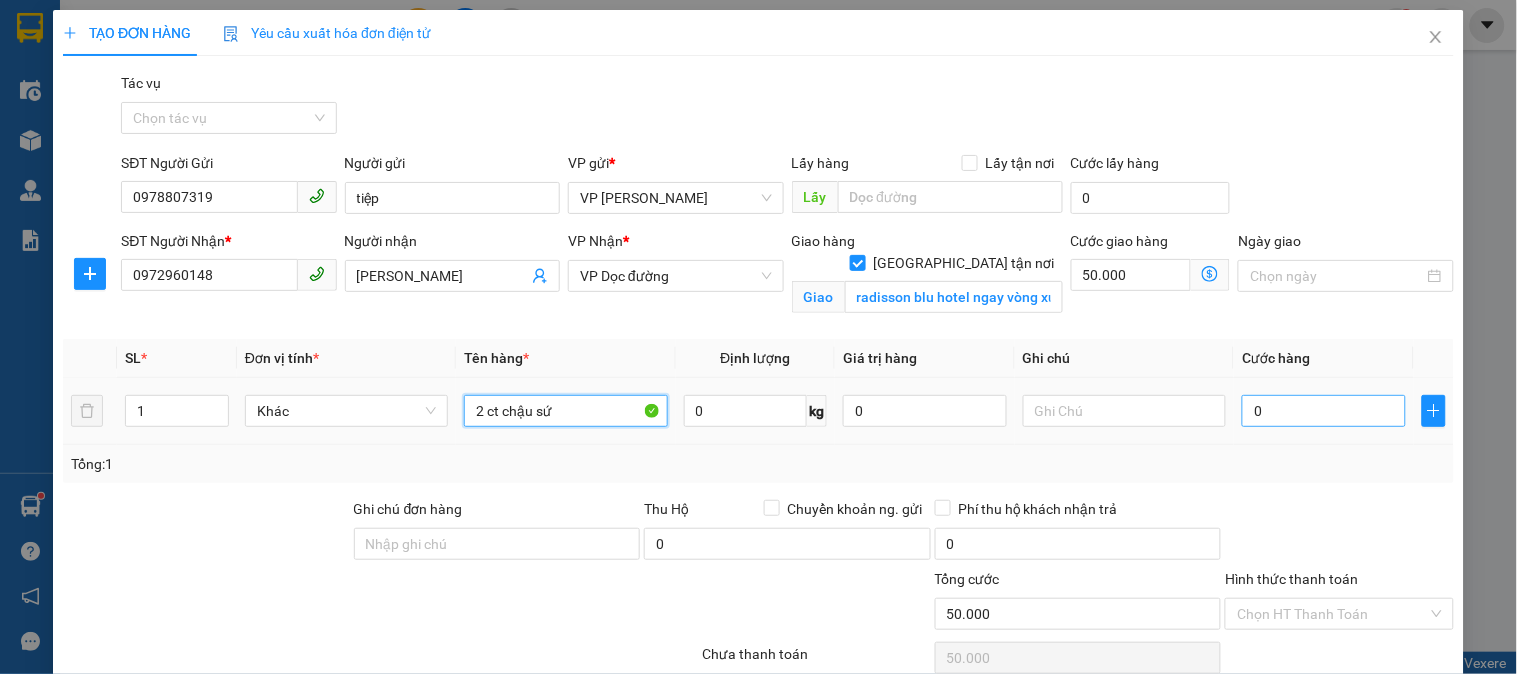 type on "2 ct chậu sứ" 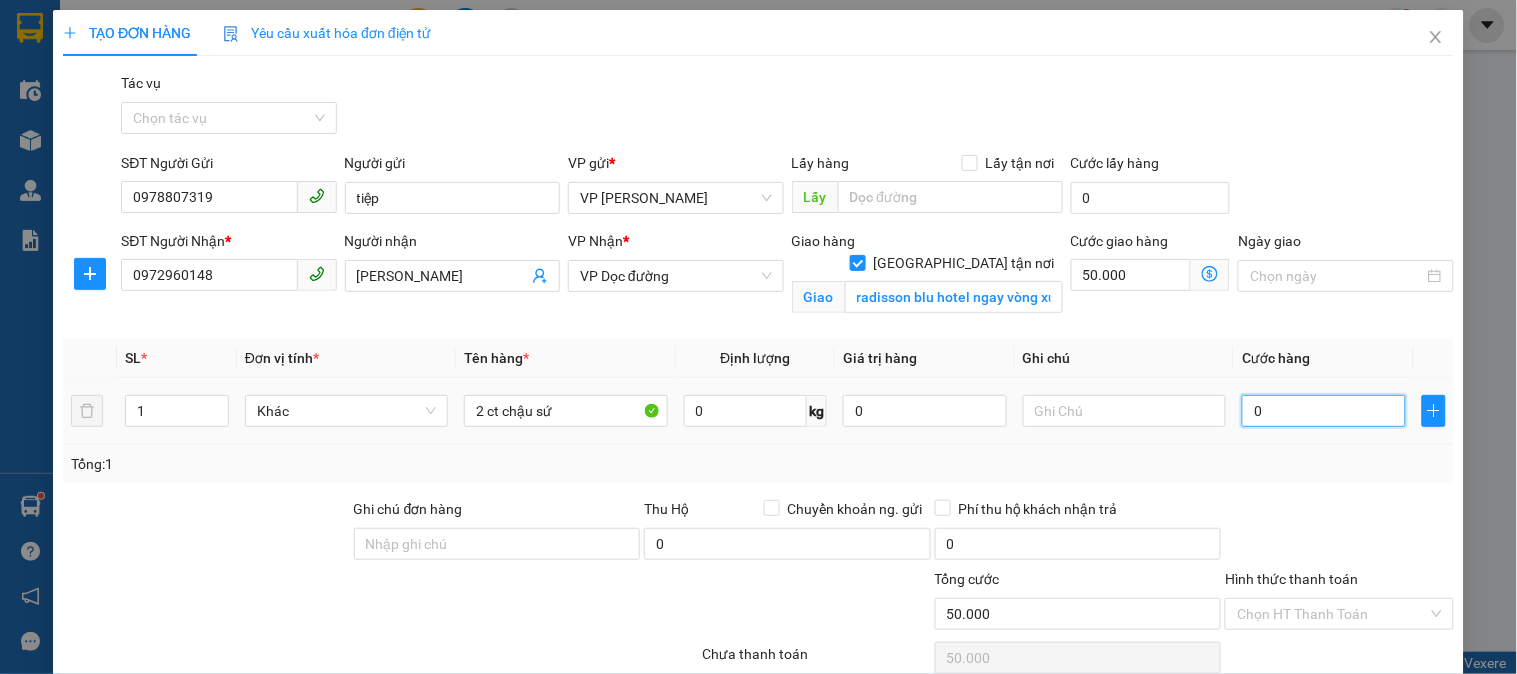 click on "0" at bounding box center (1324, 411) 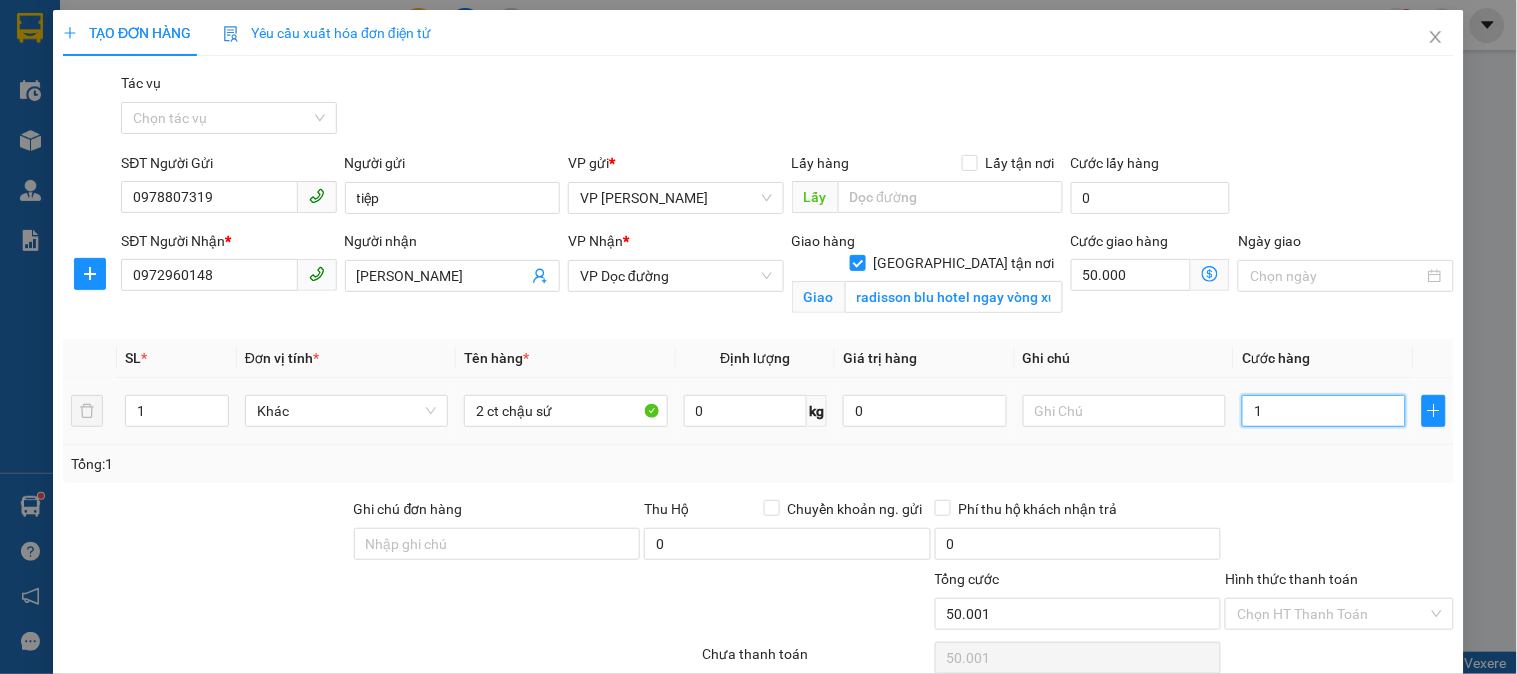 type on "10" 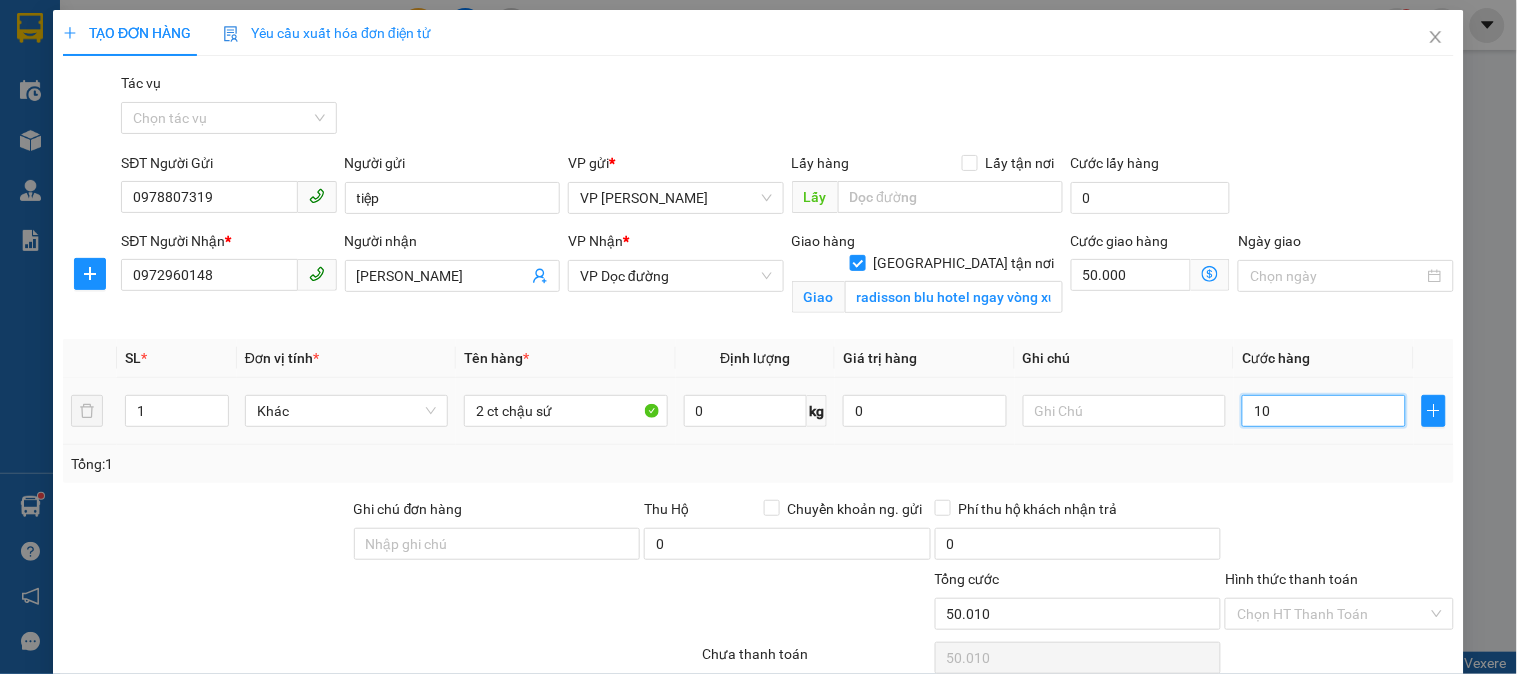 type on "100" 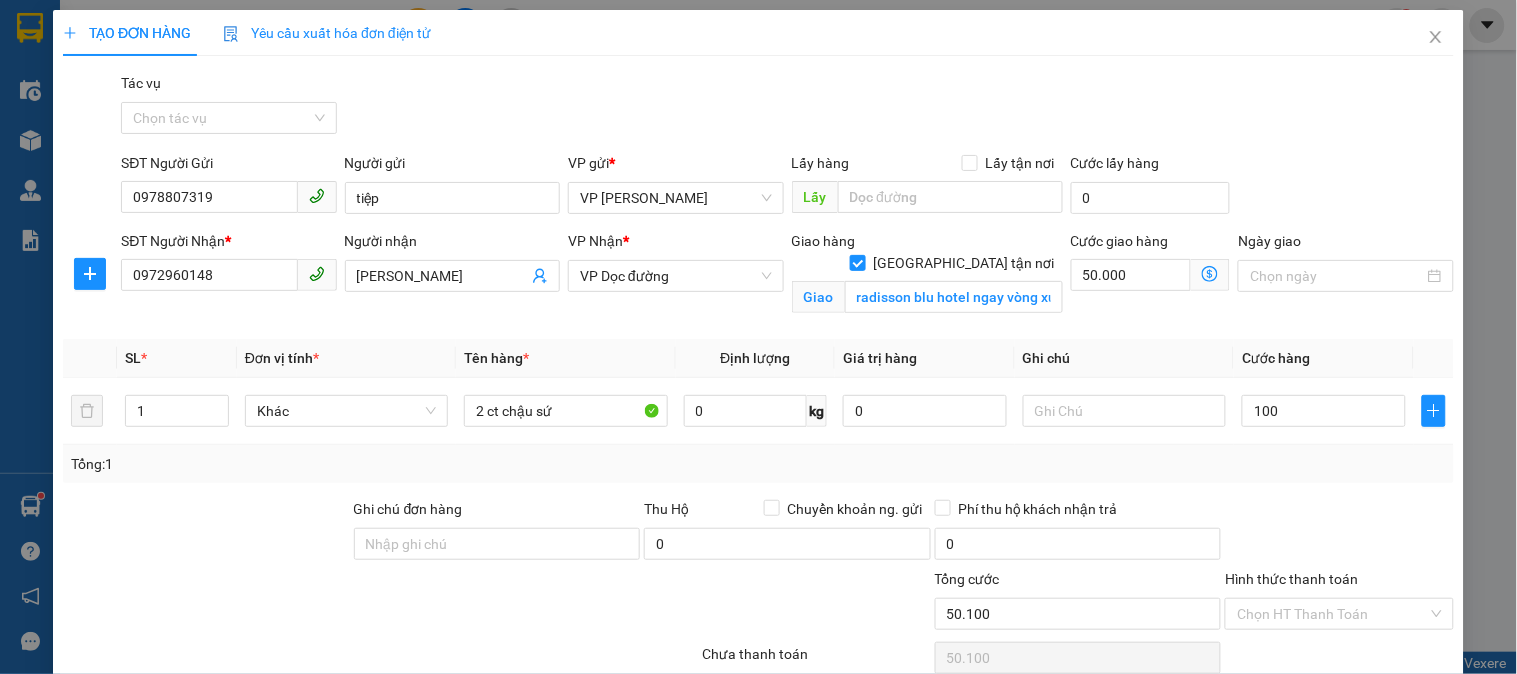 type on "100.000" 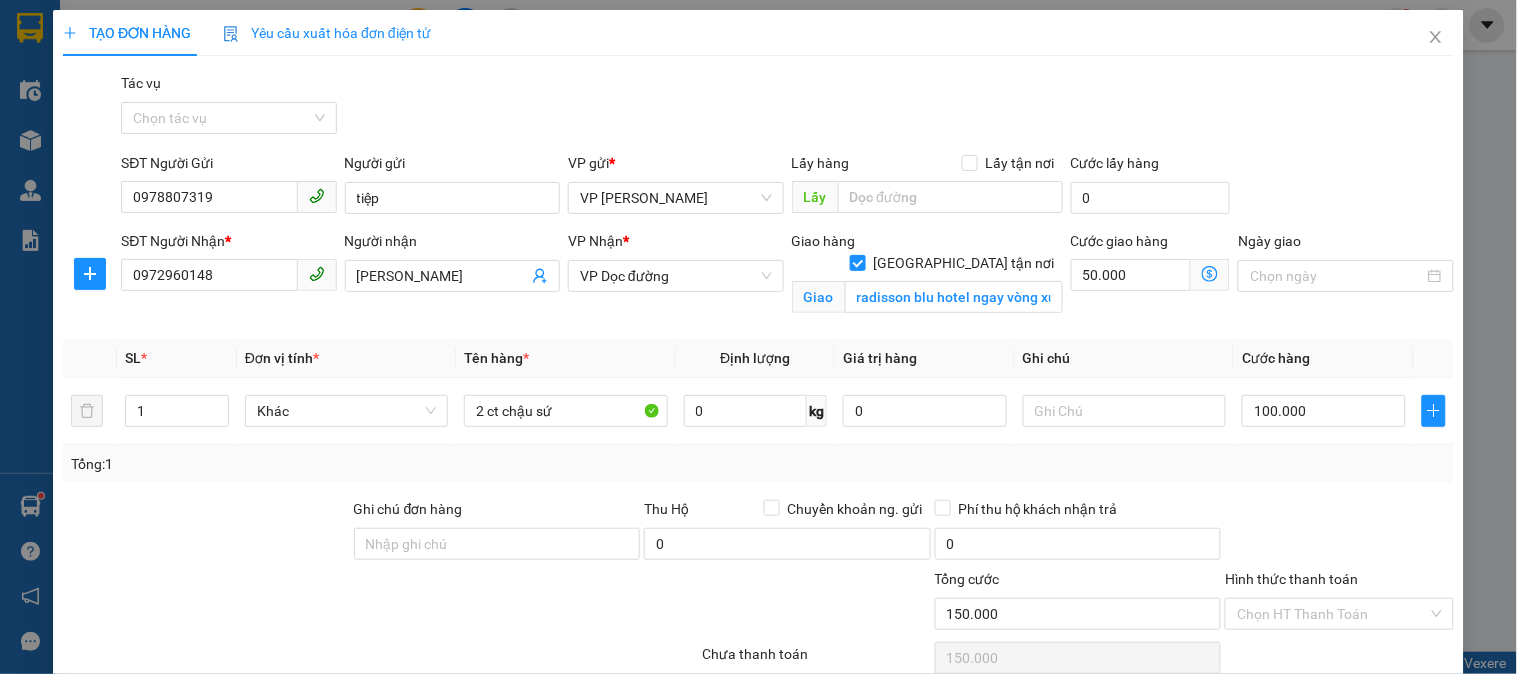 click at bounding box center [1339, 533] 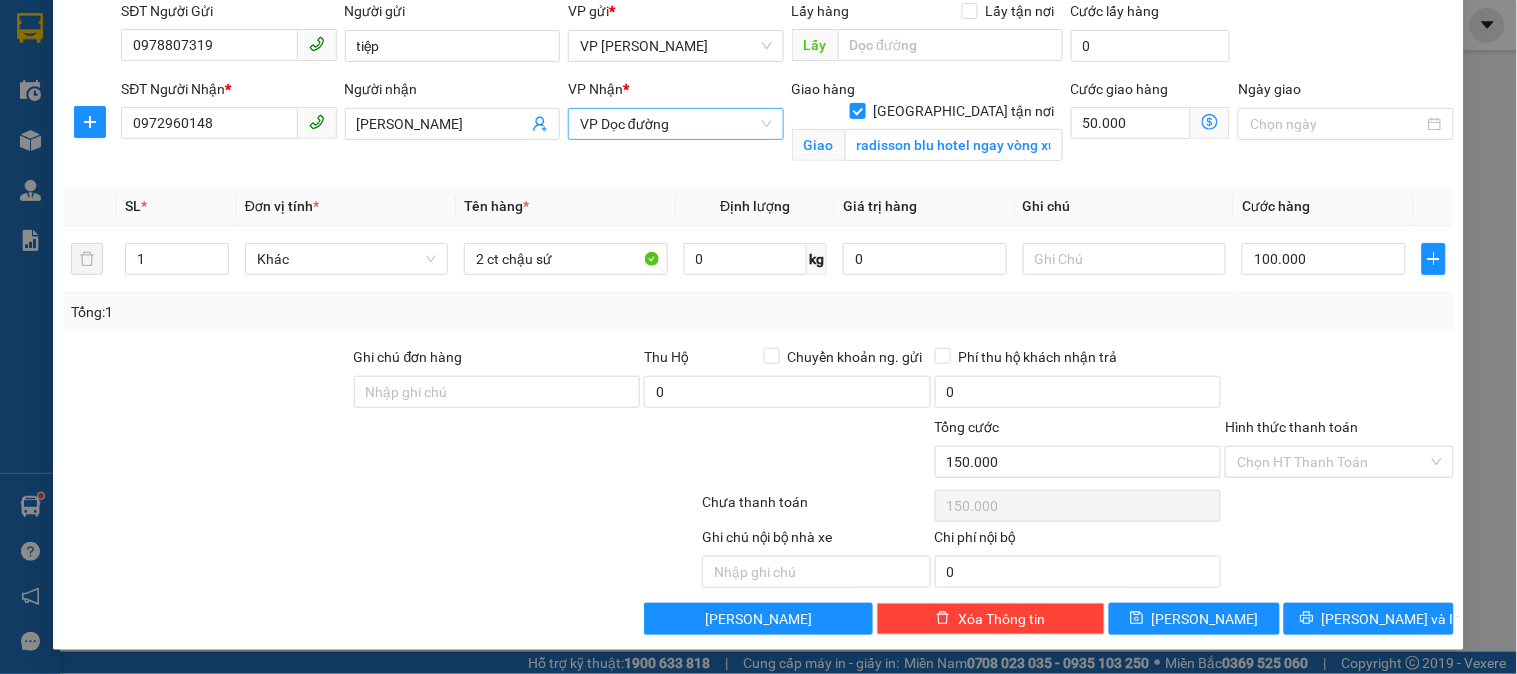 click on "VP Dọc đường" at bounding box center (675, 124) 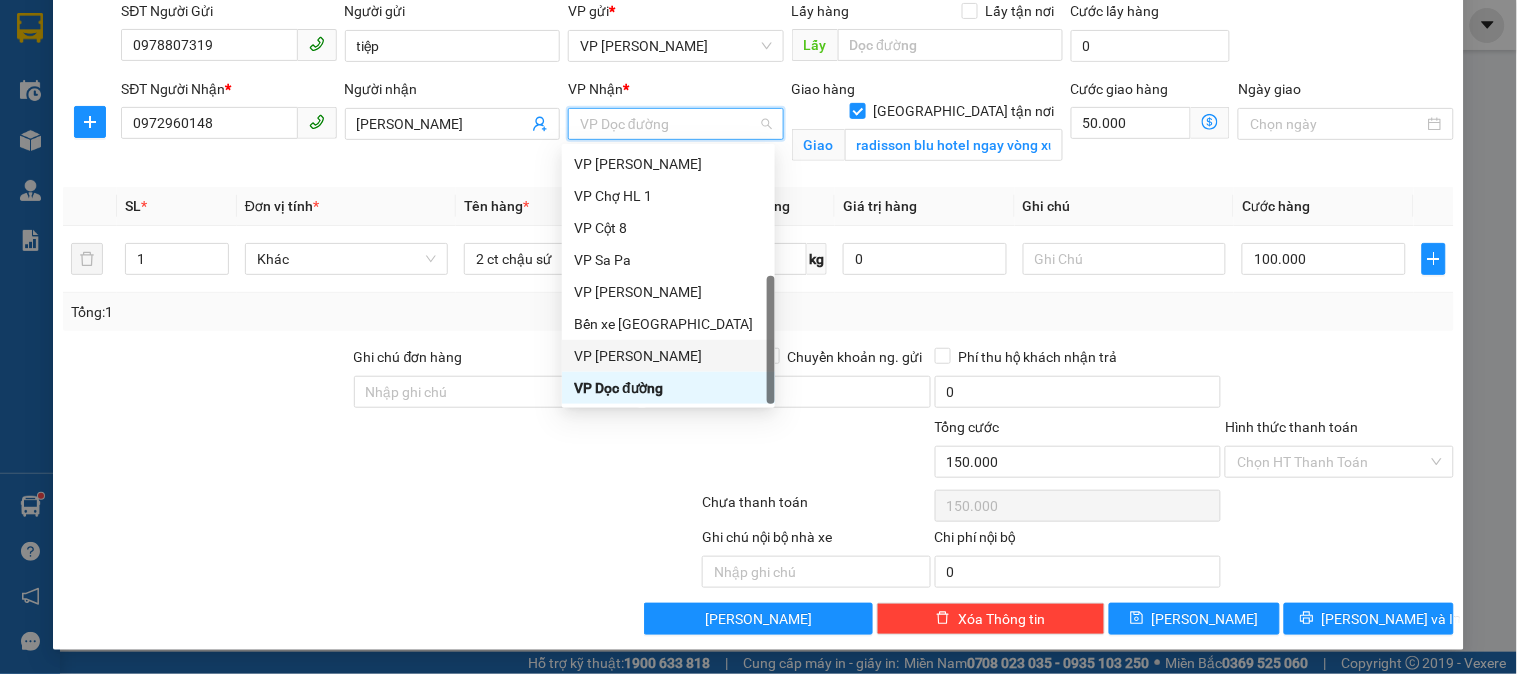 scroll, scrollTop: 0, scrollLeft: 0, axis: both 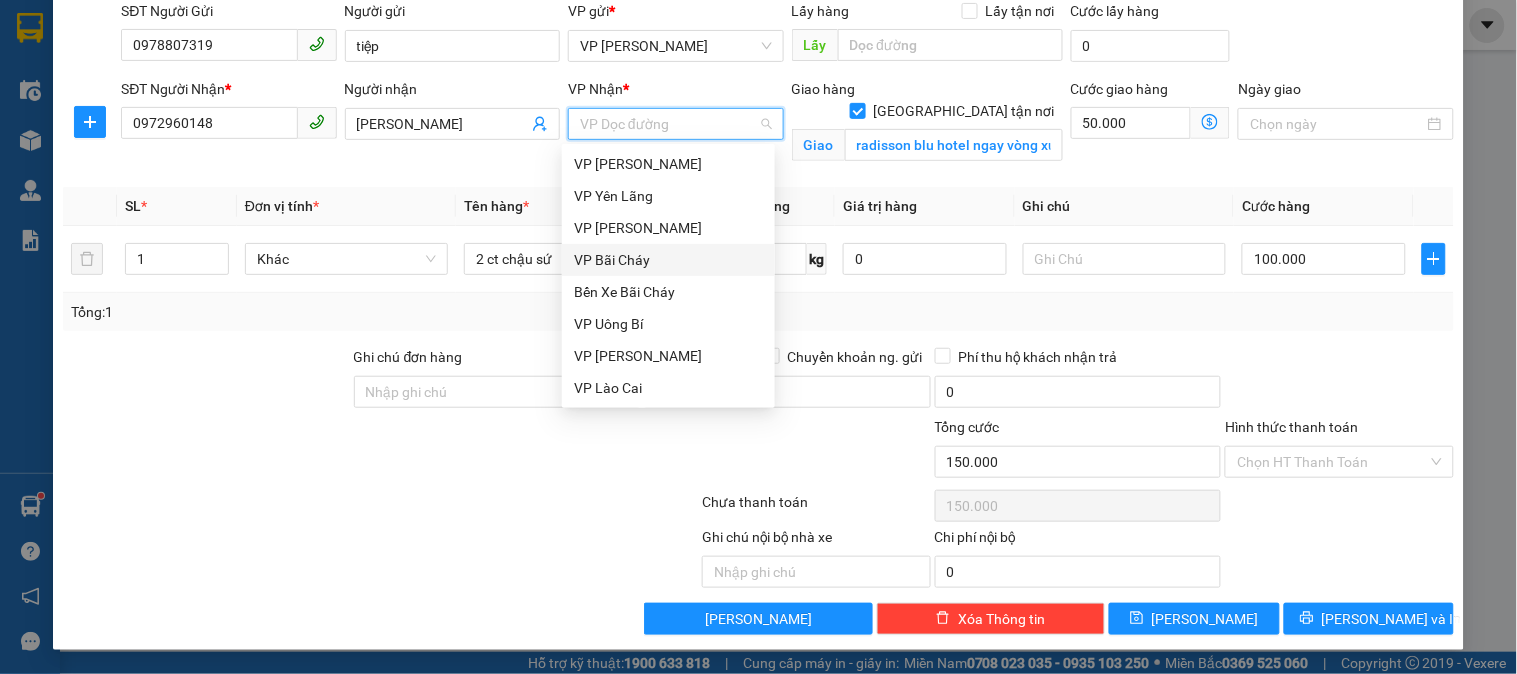 click on "VP Bãi Cháy" at bounding box center (668, 260) 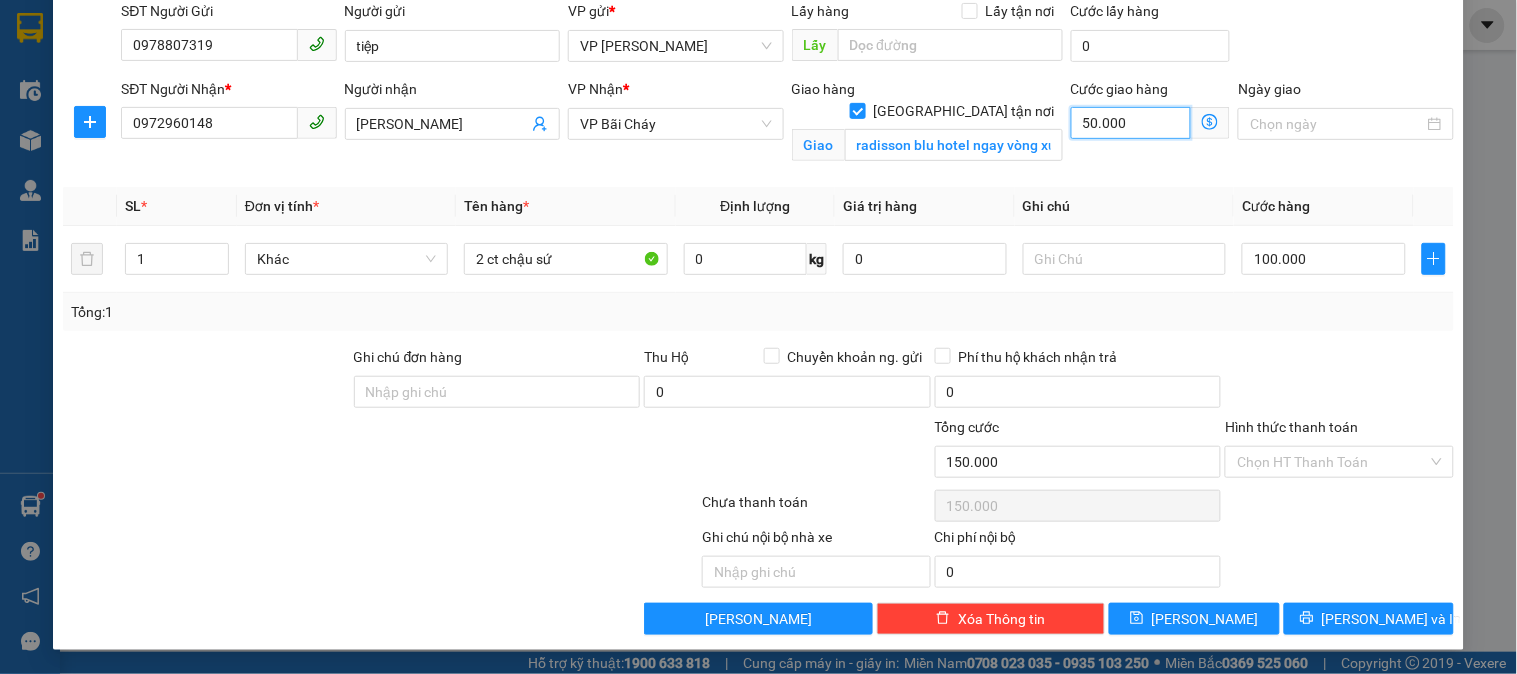 click on "50.000" at bounding box center (1131, 123) 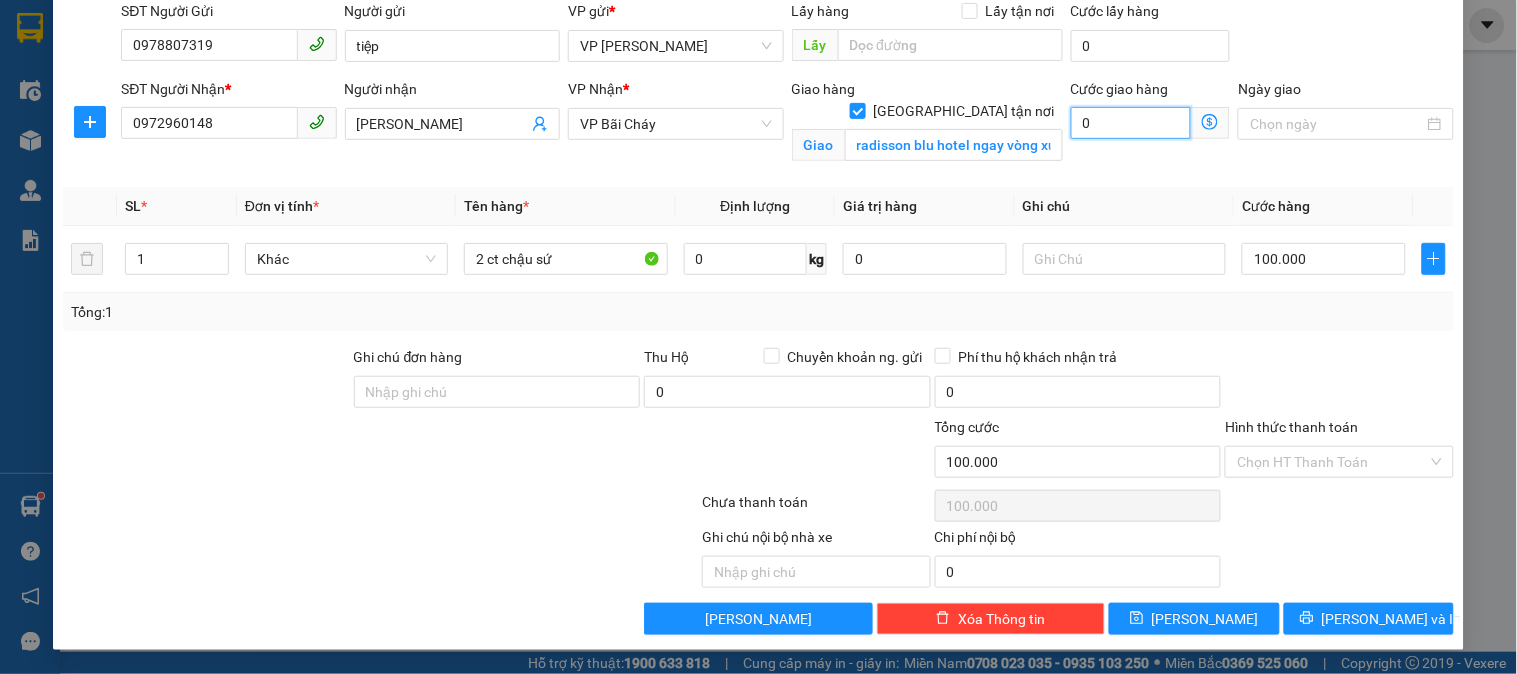 type on "100.005" 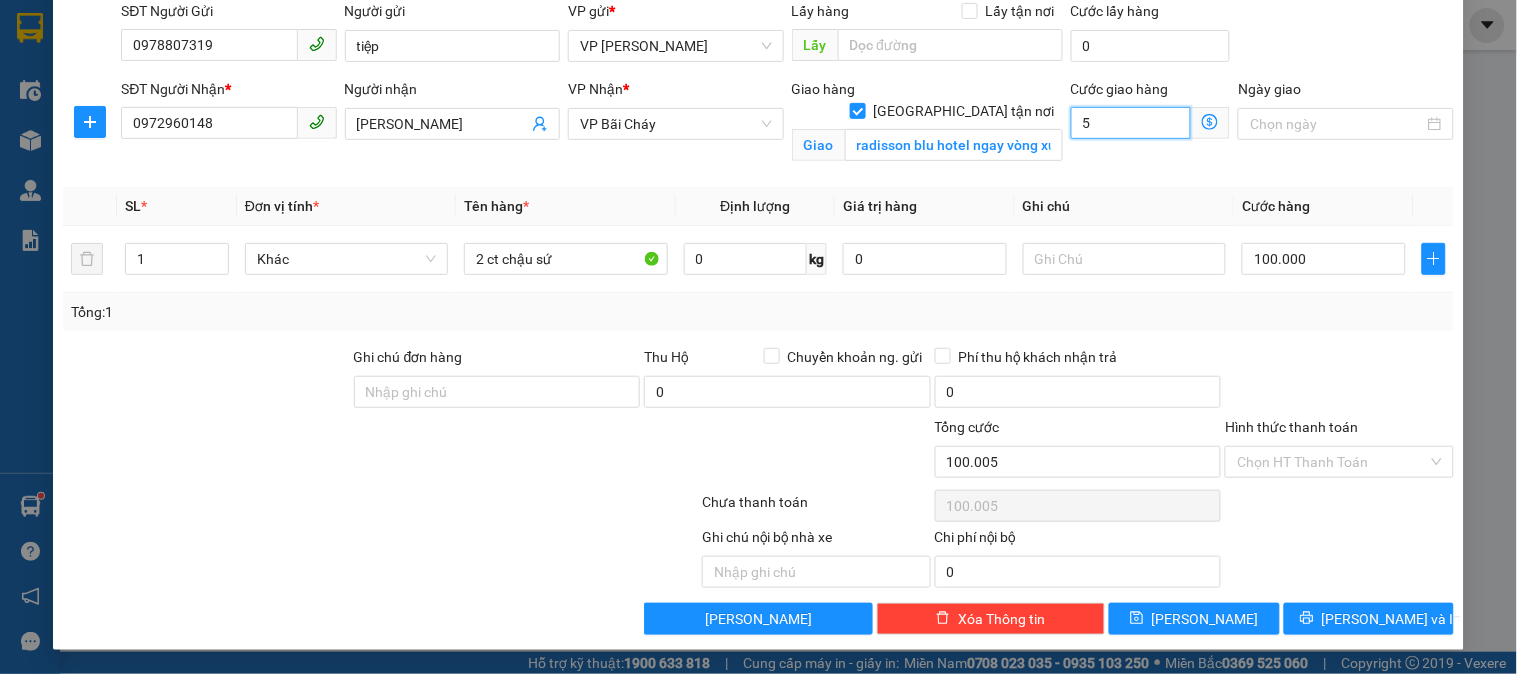 type on "100.050" 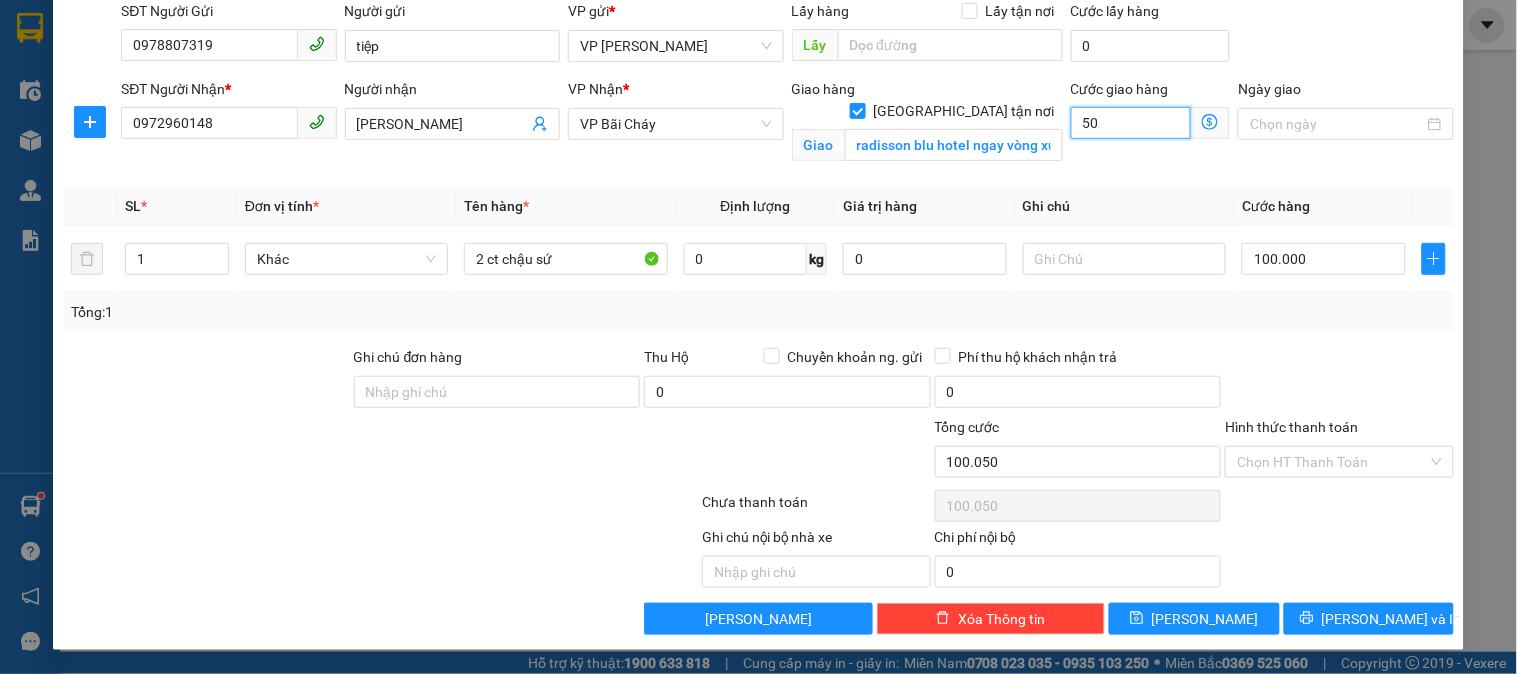 type on "50.000" 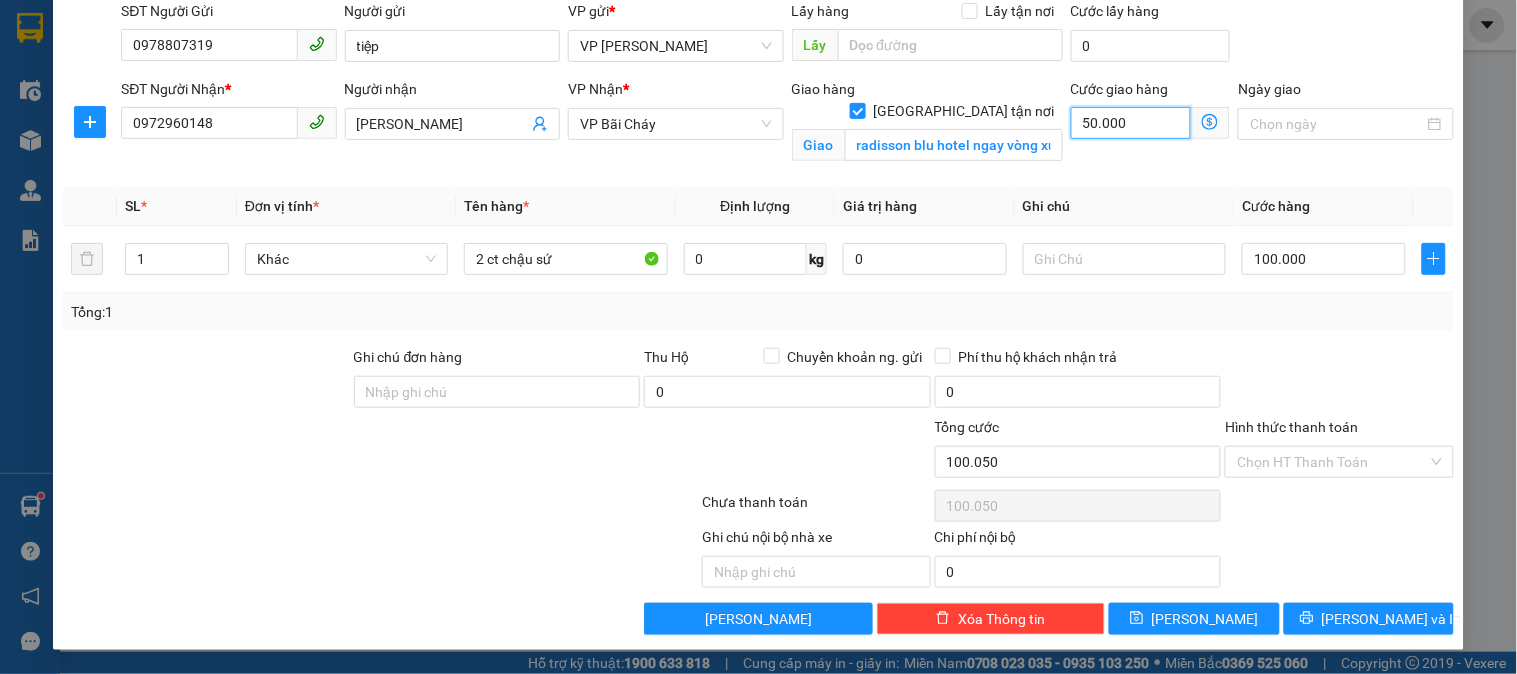 type on "150.000" 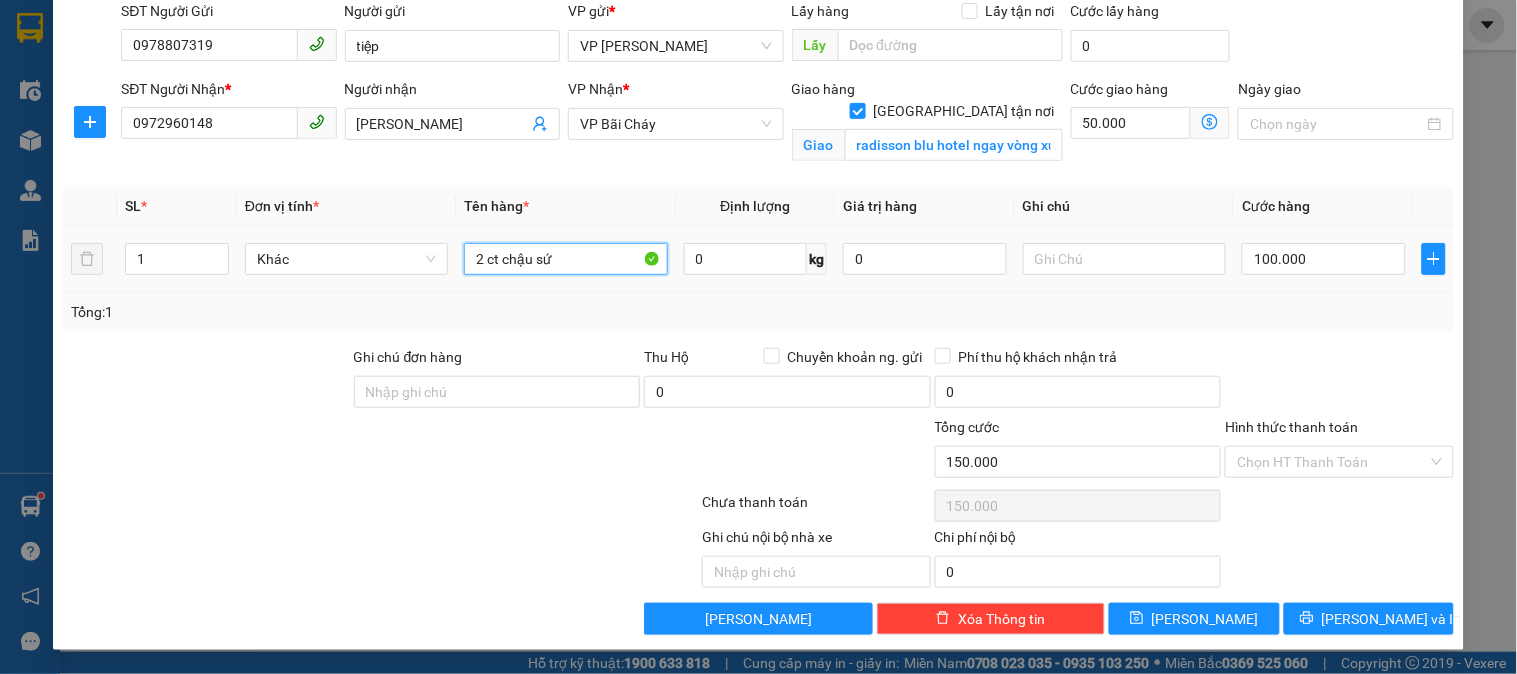 click on "2 ct chậu sứ" at bounding box center [565, 259] 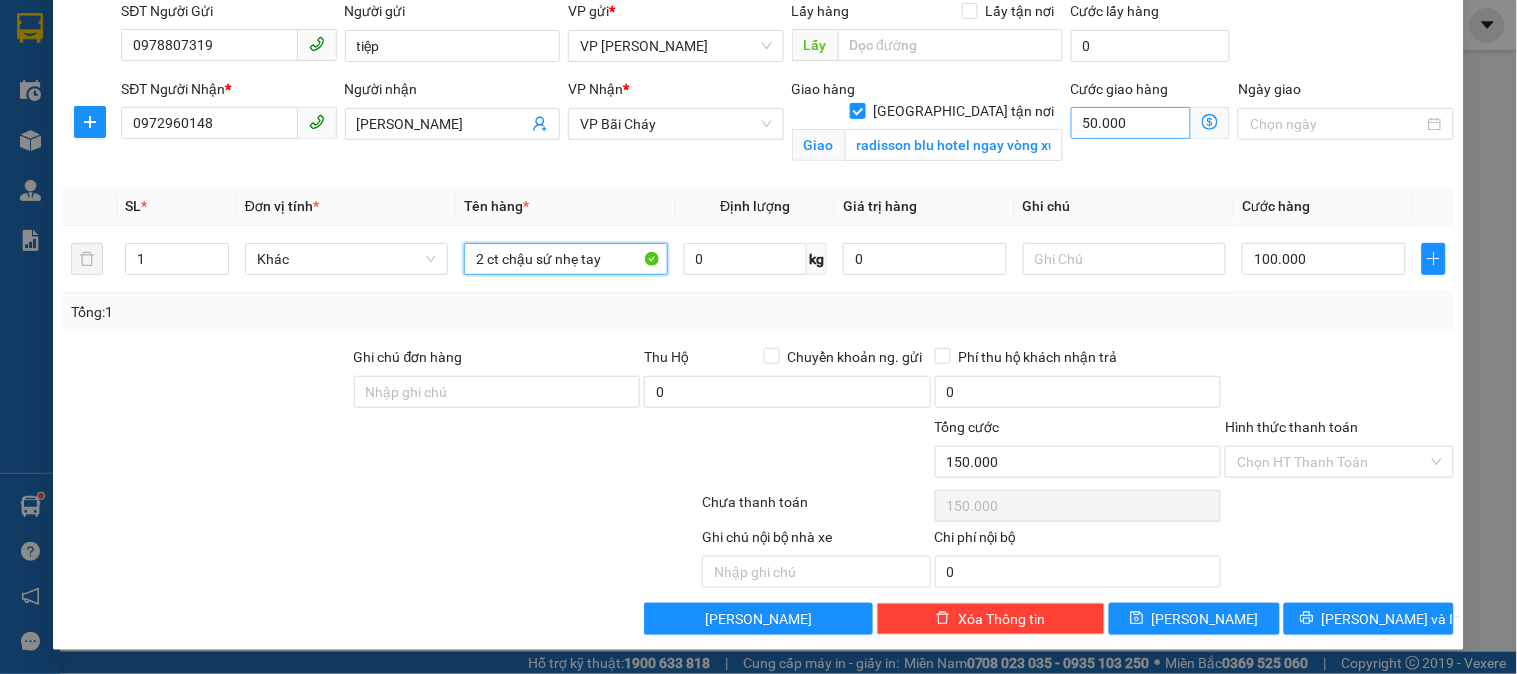 type on "2 ct chậu sứ nhẹ tay" 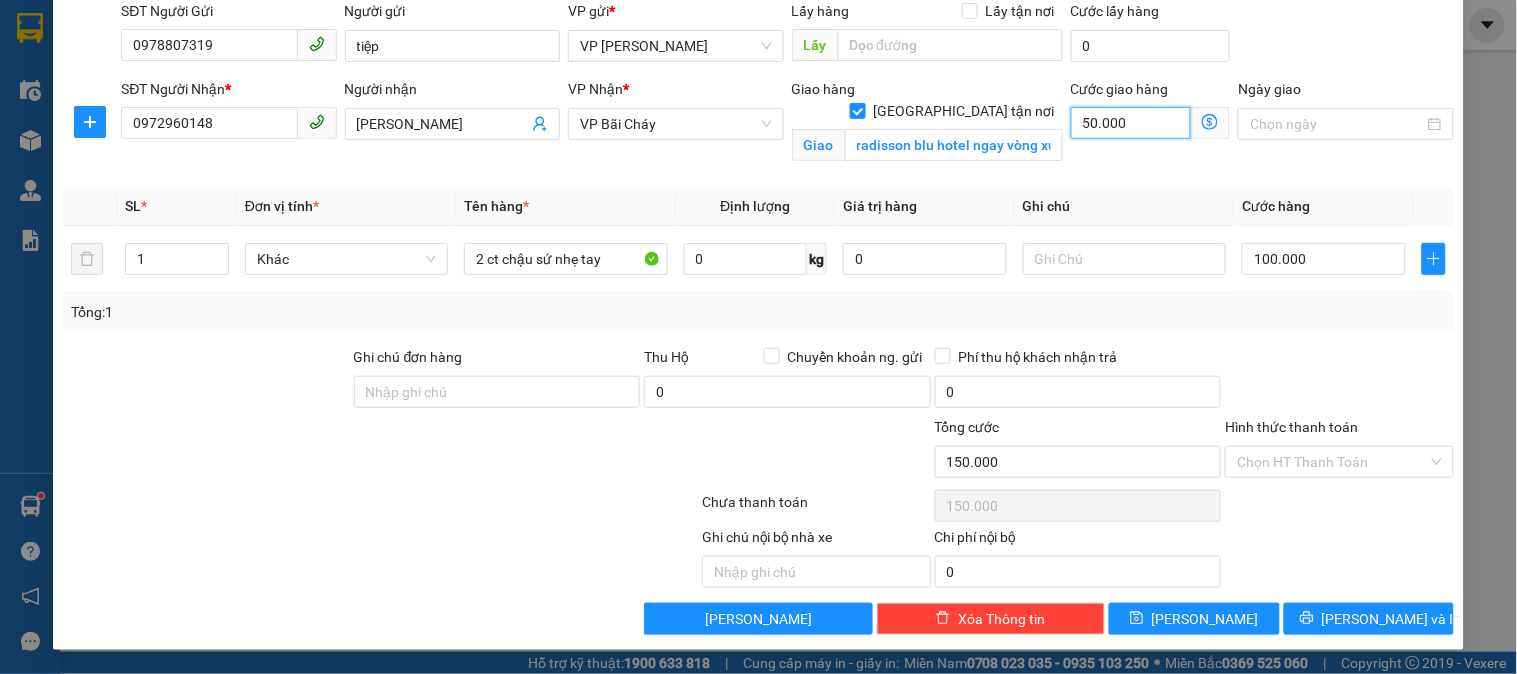 click on "50.000" at bounding box center [1131, 123] 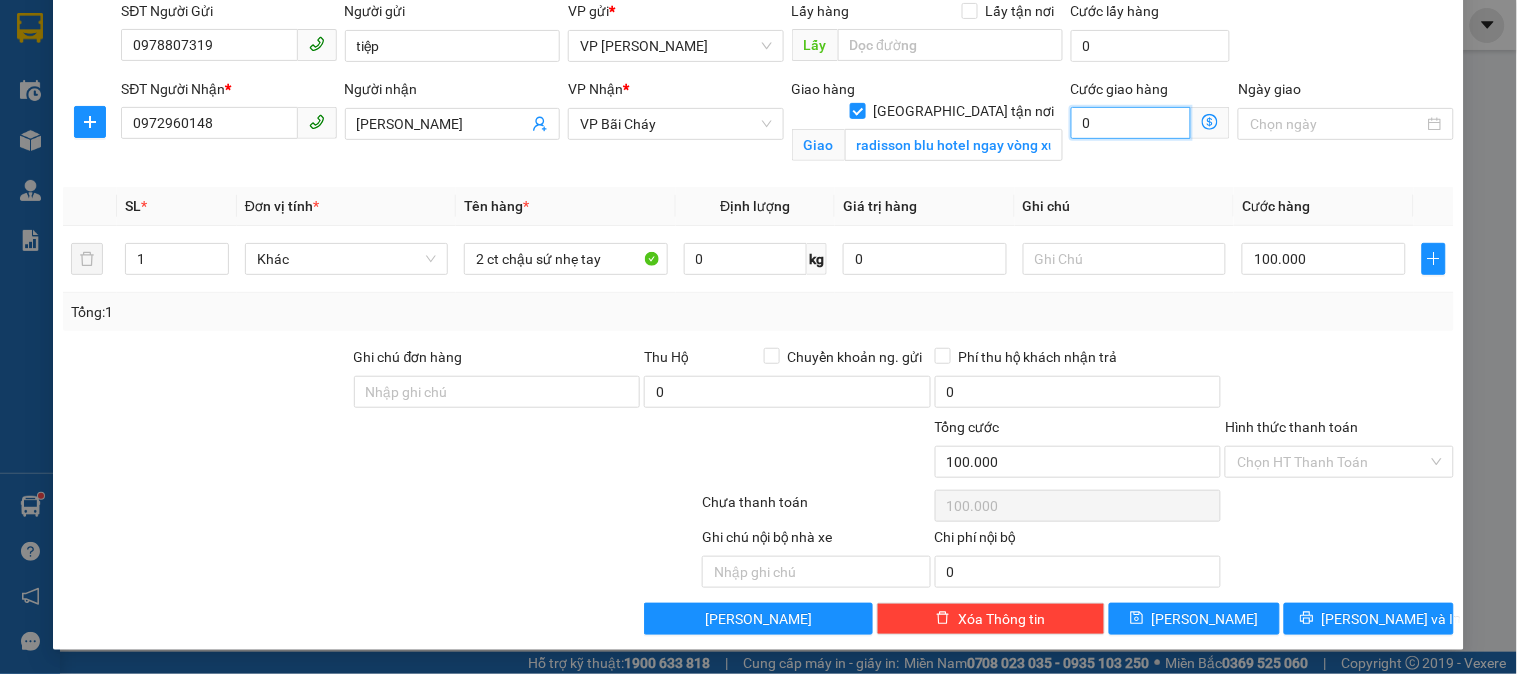 type on "100.006" 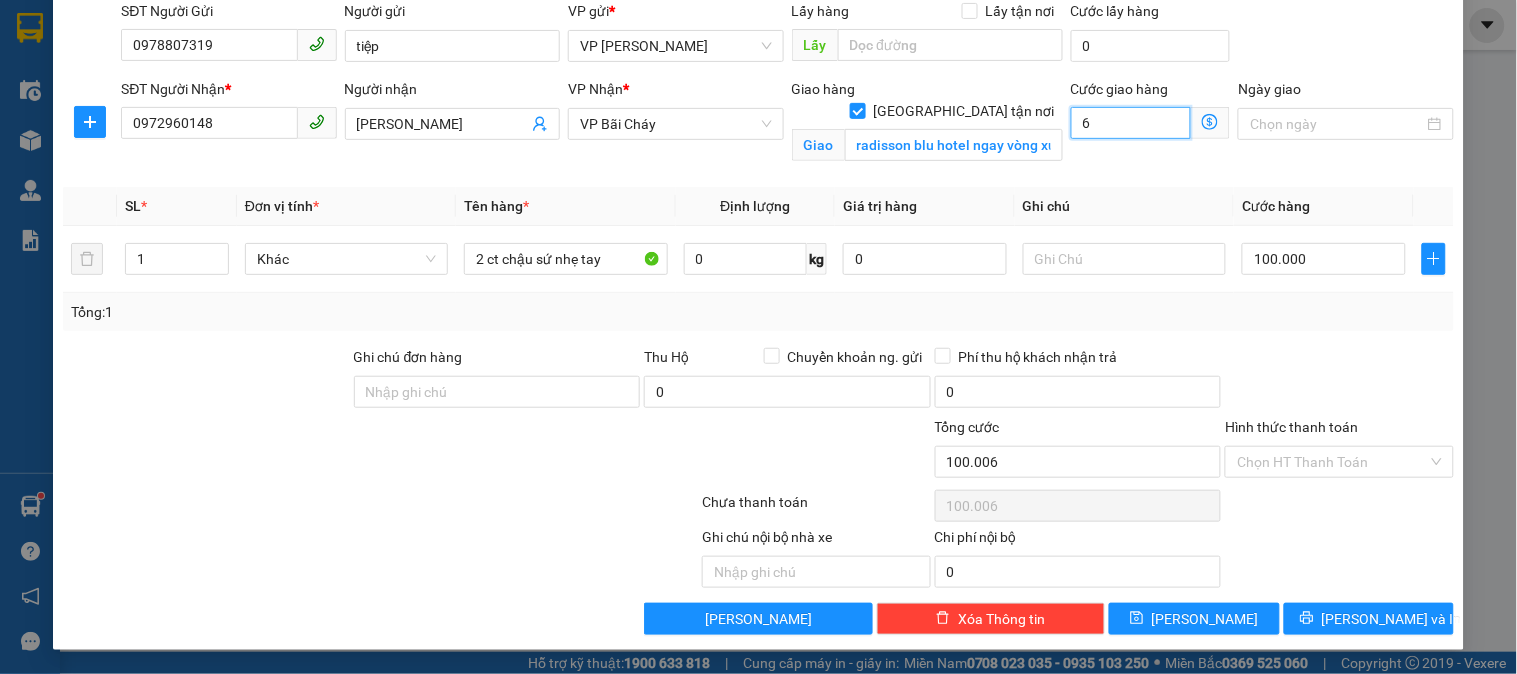 type on "100.060" 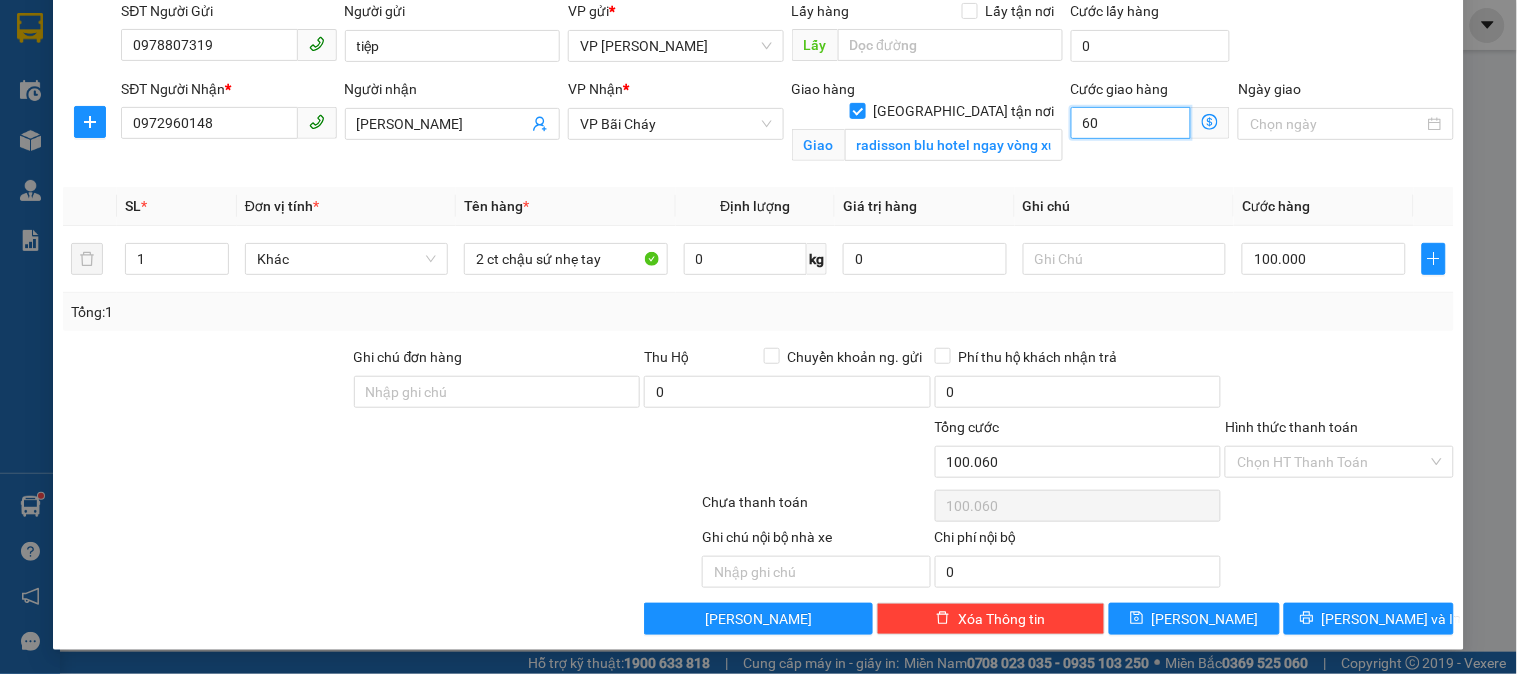 type on "60.000" 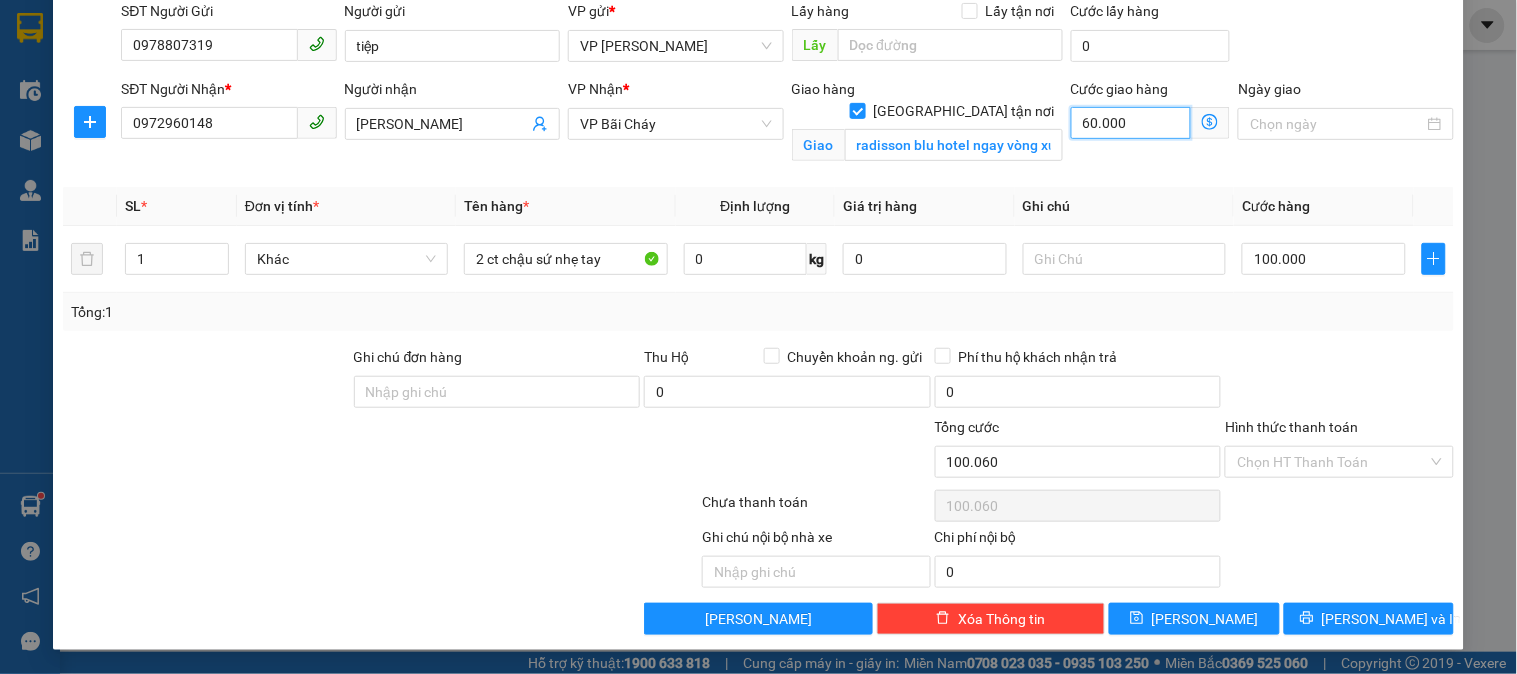 type on "160.000" 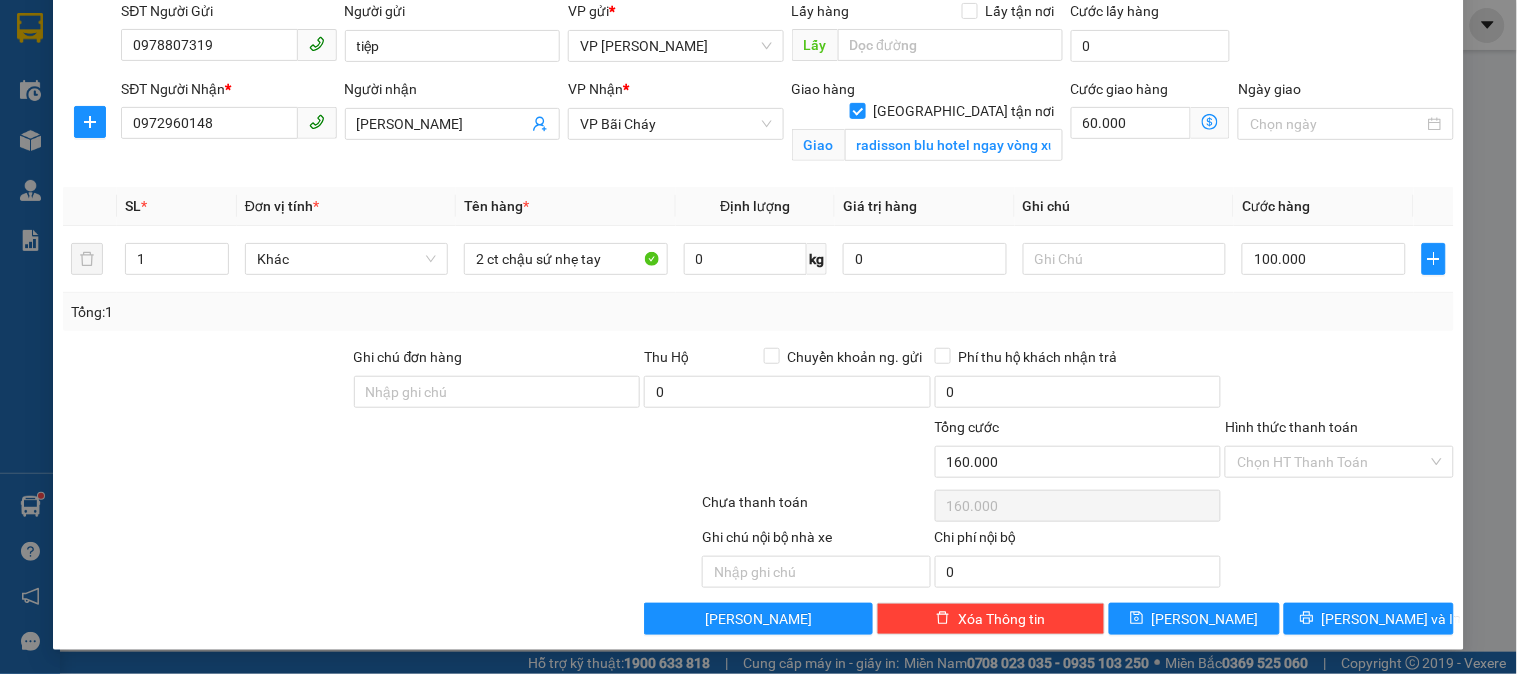 click at bounding box center (1339, 381) 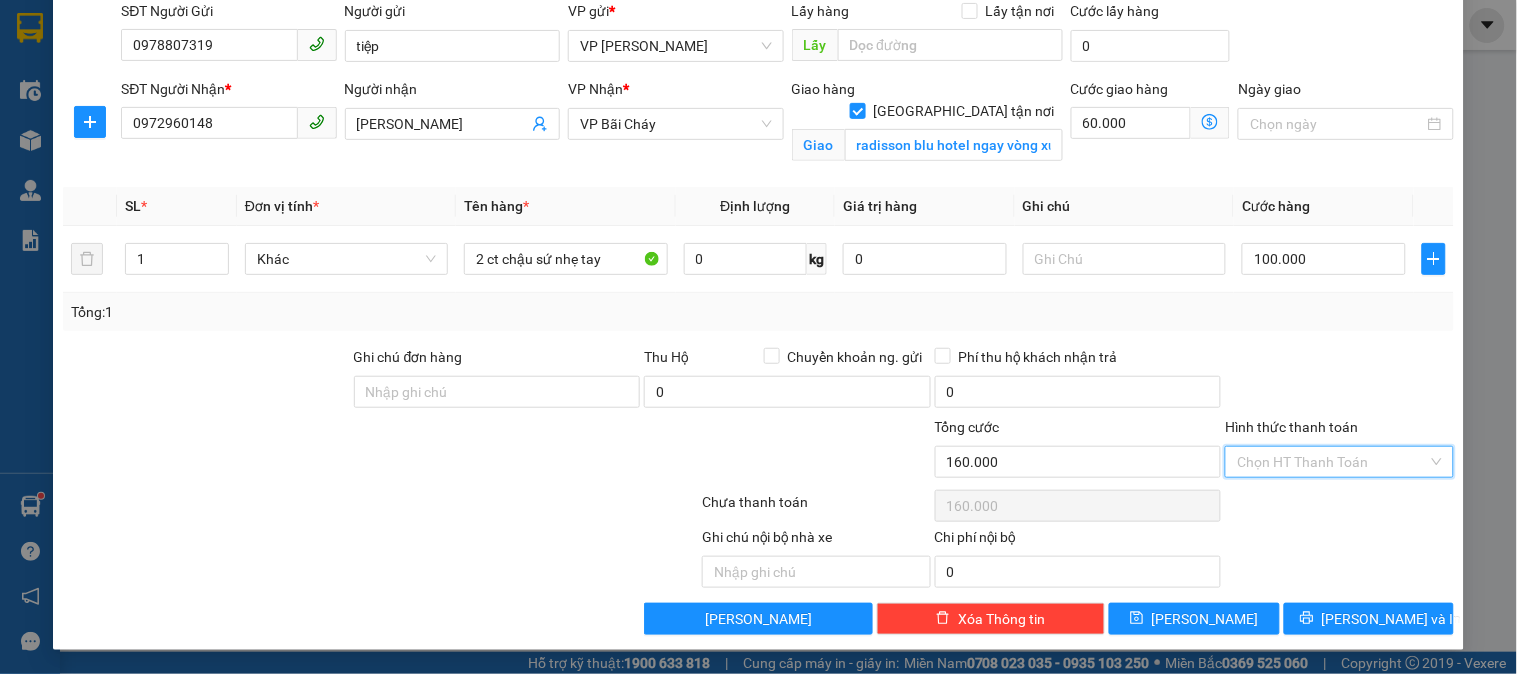 click on "Hình thức thanh toán" at bounding box center (1332, 462) 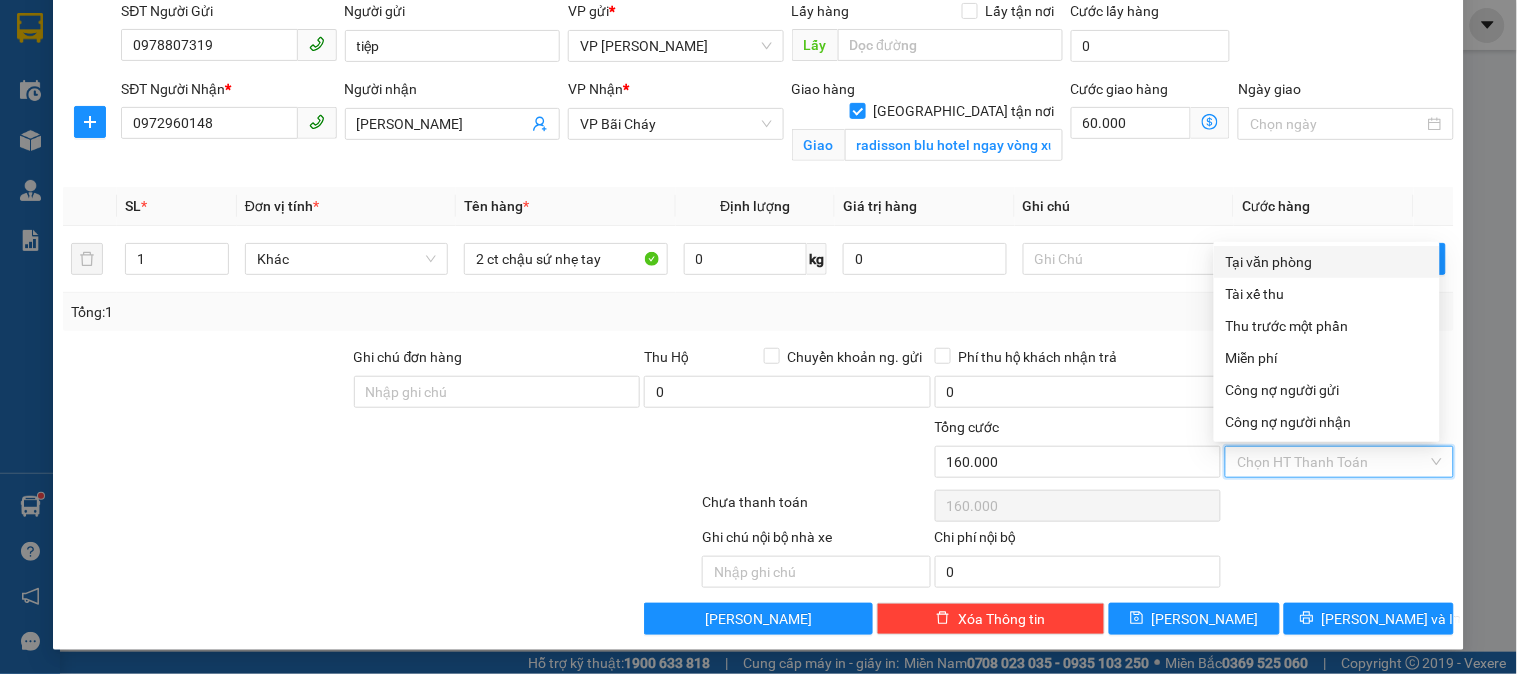 click on "Tại văn phòng" at bounding box center [1327, 262] 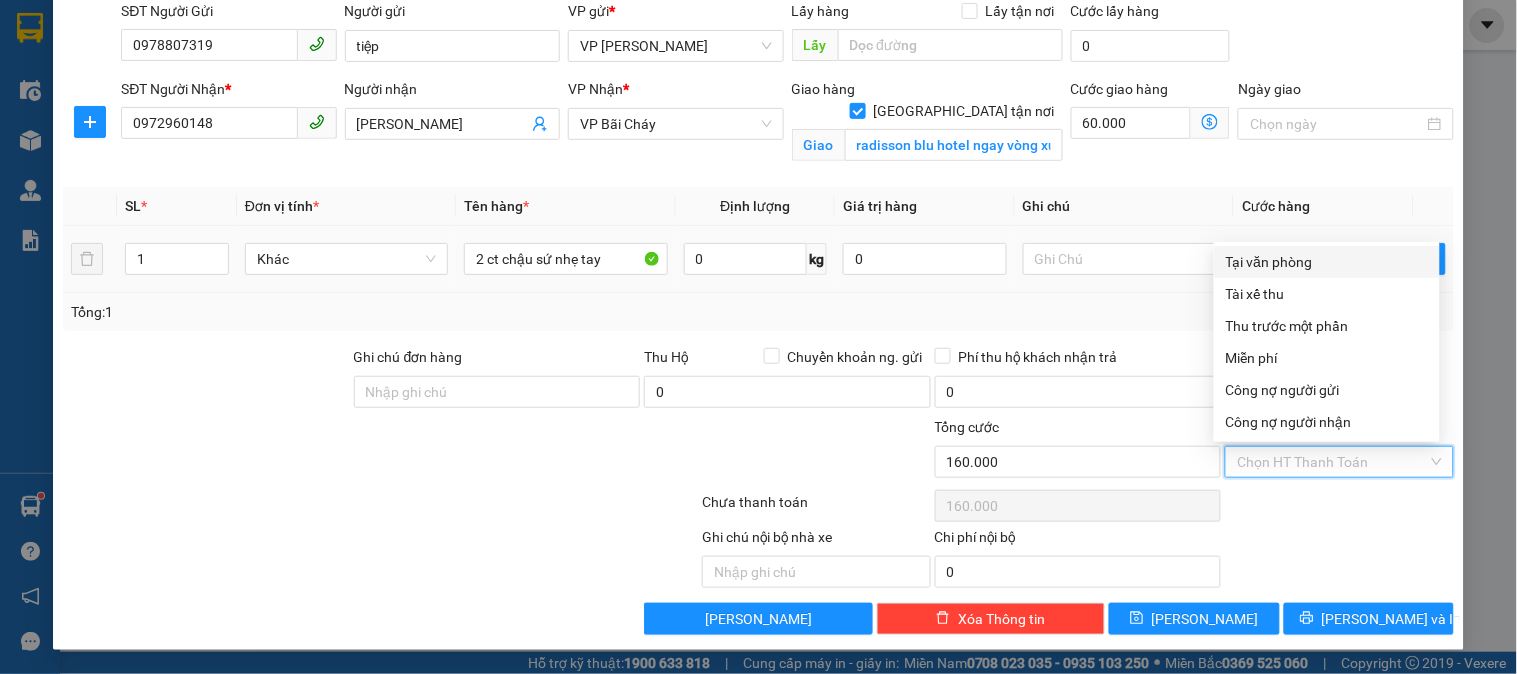 type on "0" 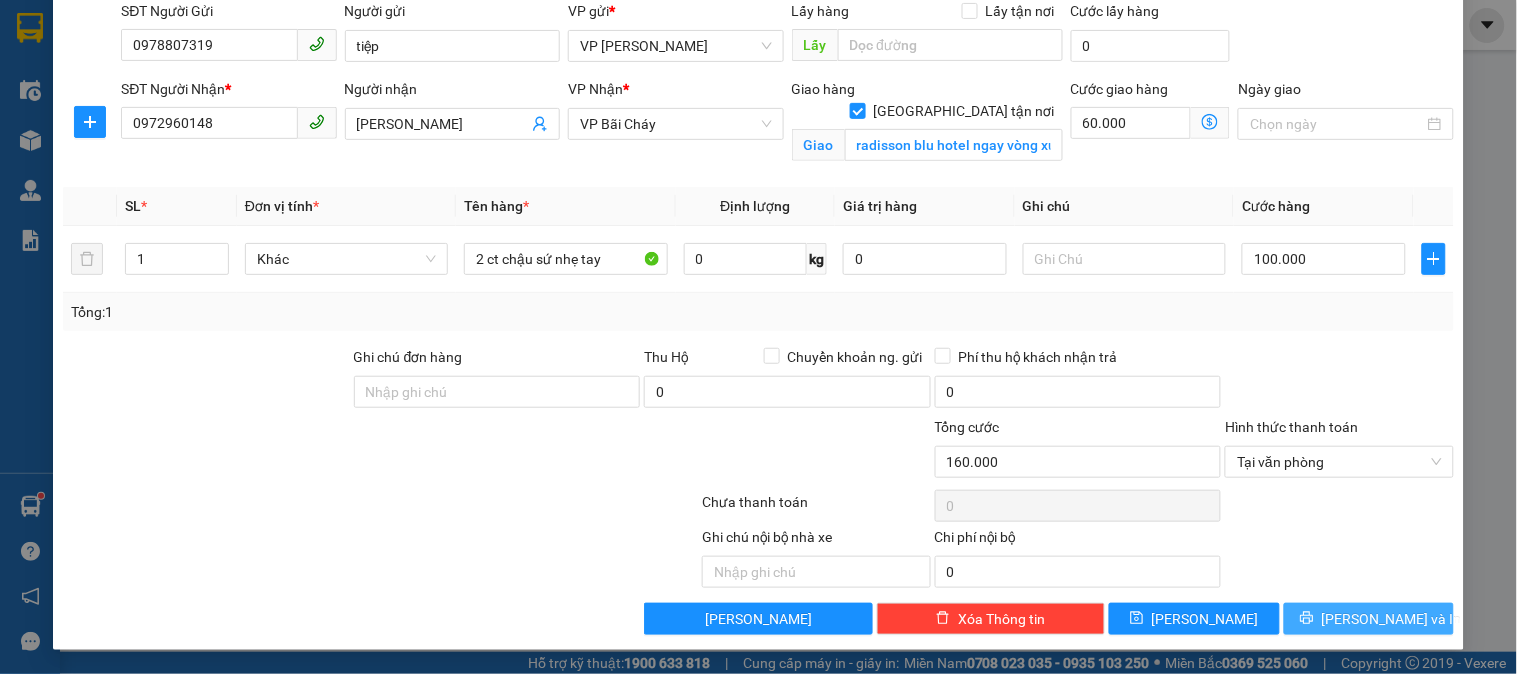 click on "[PERSON_NAME] và In" at bounding box center (1392, 619) 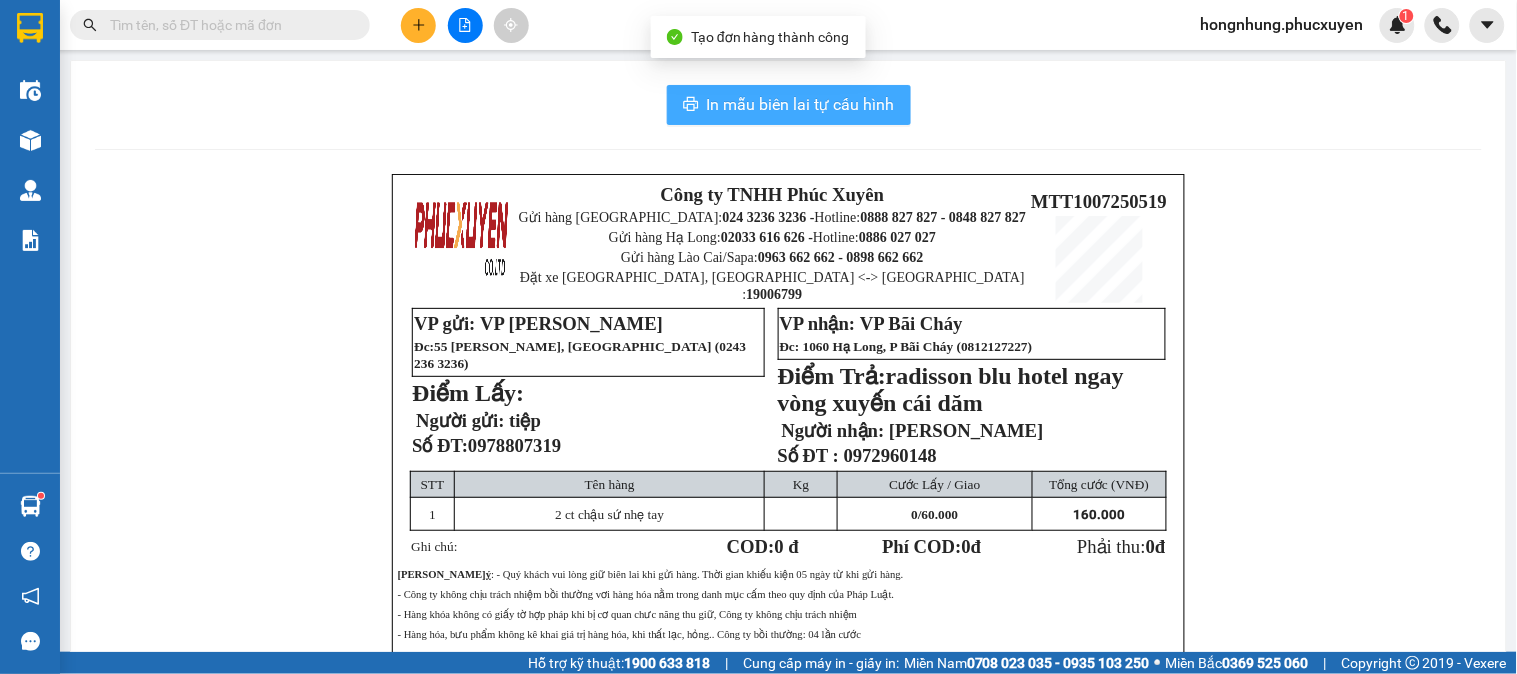 click on "In mẫu biên lai tự cấu hình" at bounding box center (801, 104) 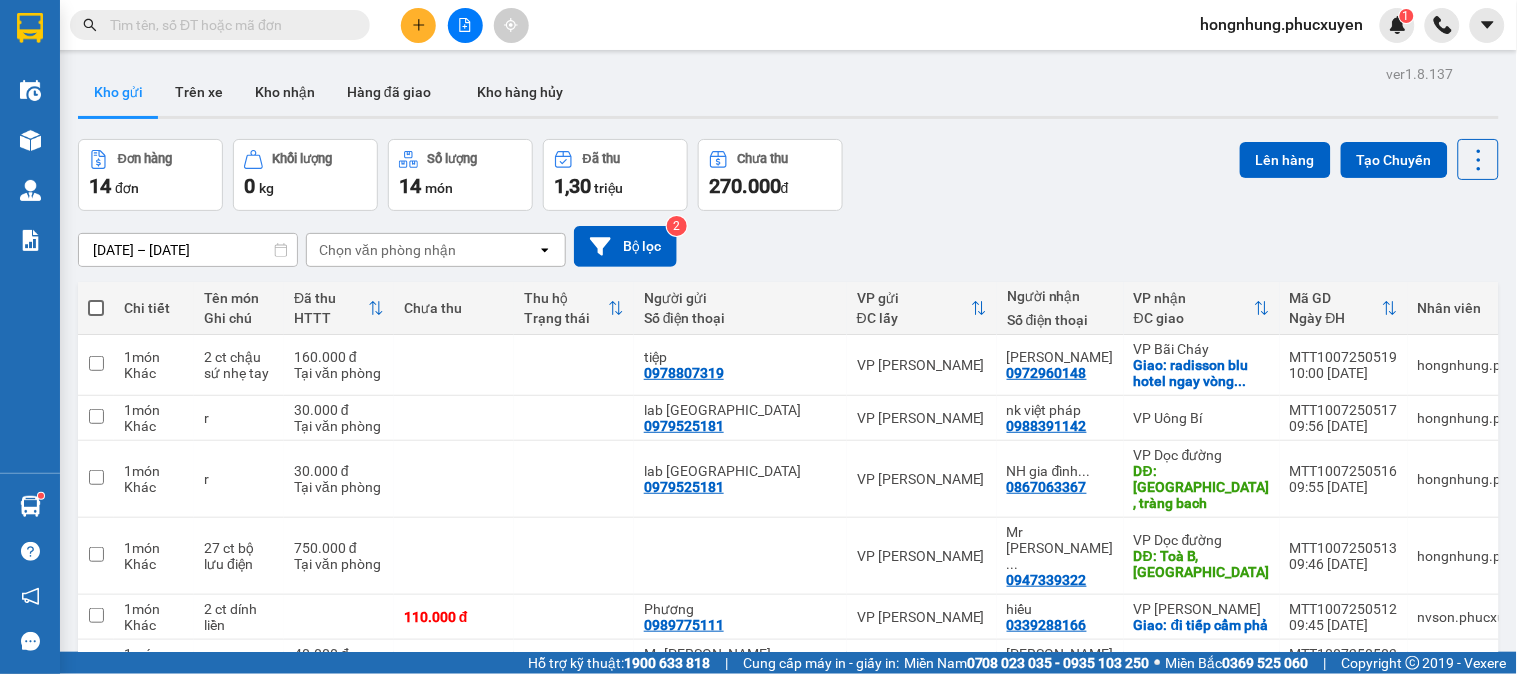 click on "Đơn hàng 14 đơn Khối lượng 0 kg Số lượng 14 món Đã thu 1,30   triệu Chưa thu 270.000  đ Lên hàng Tạo Chuyến" at bounding box center [788, 175] 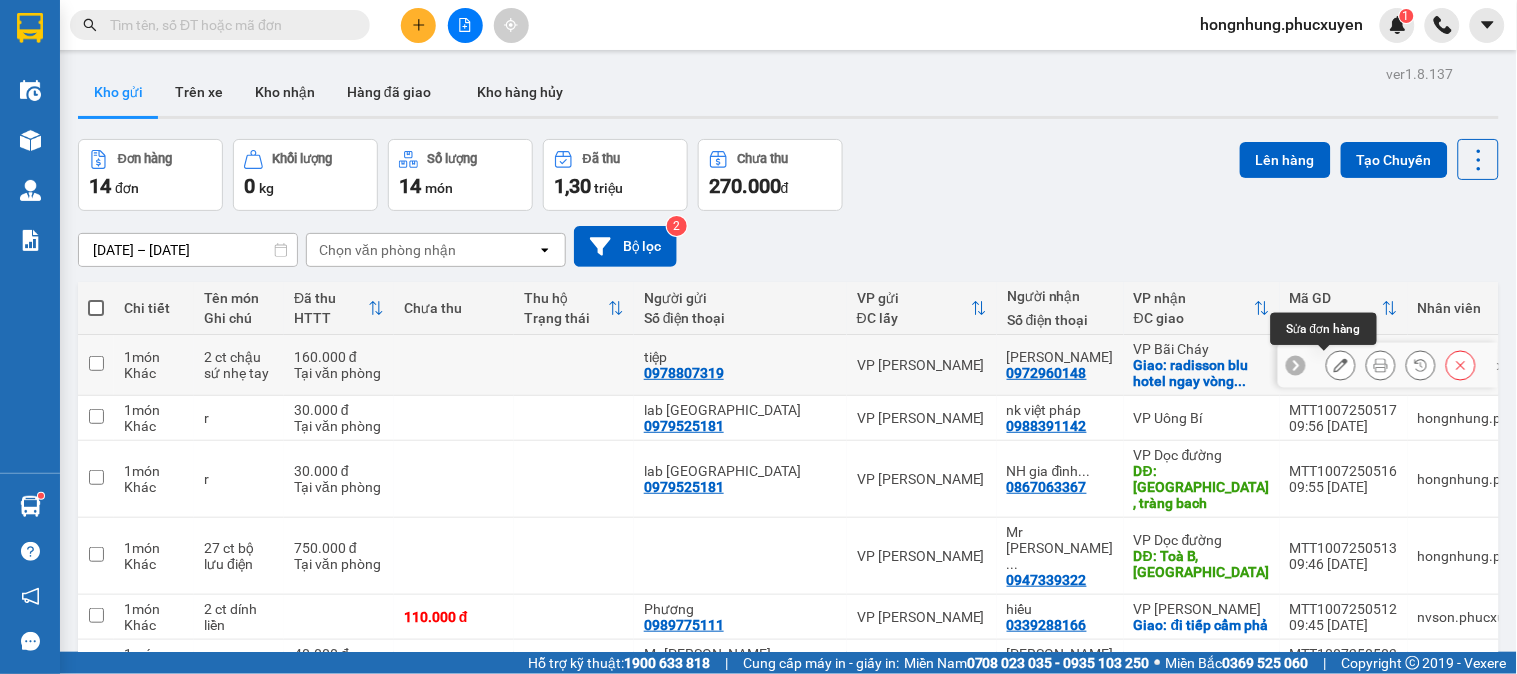 click 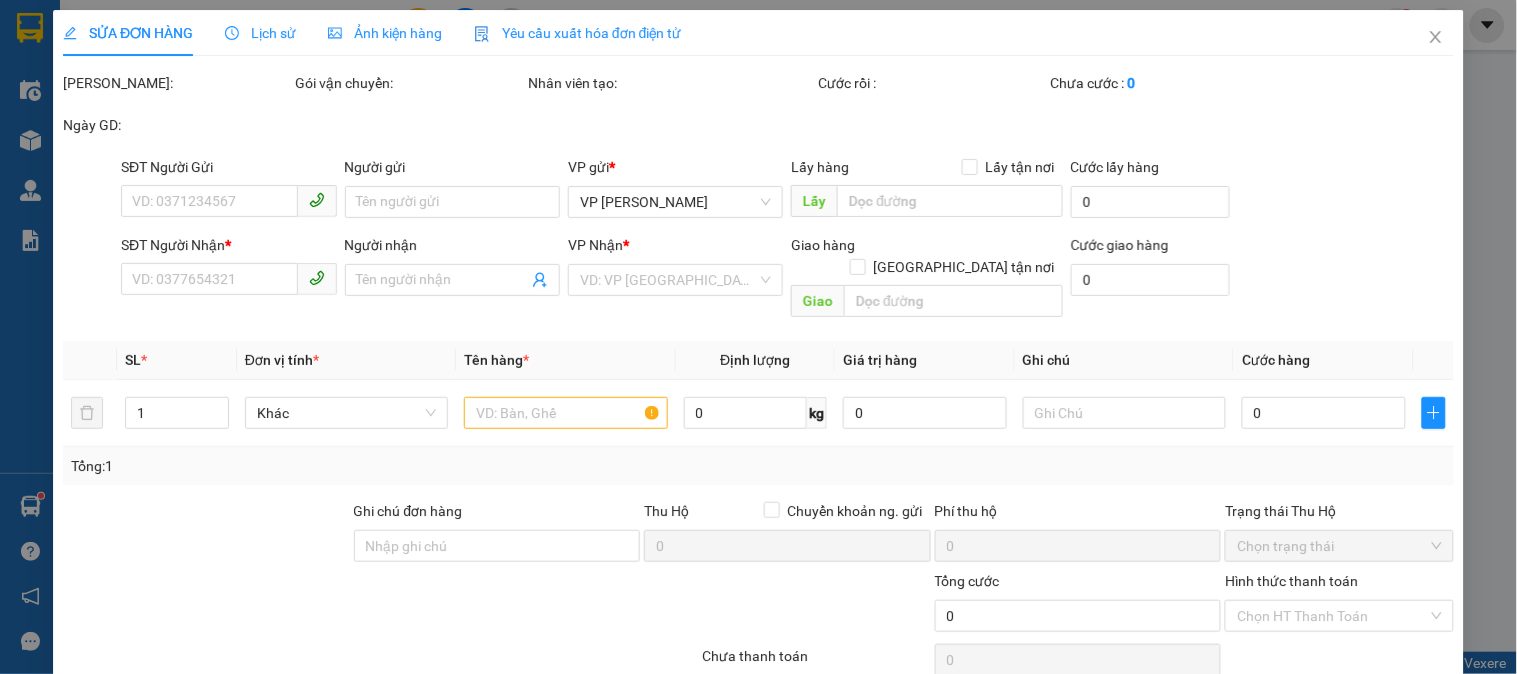 type on "0978807319" 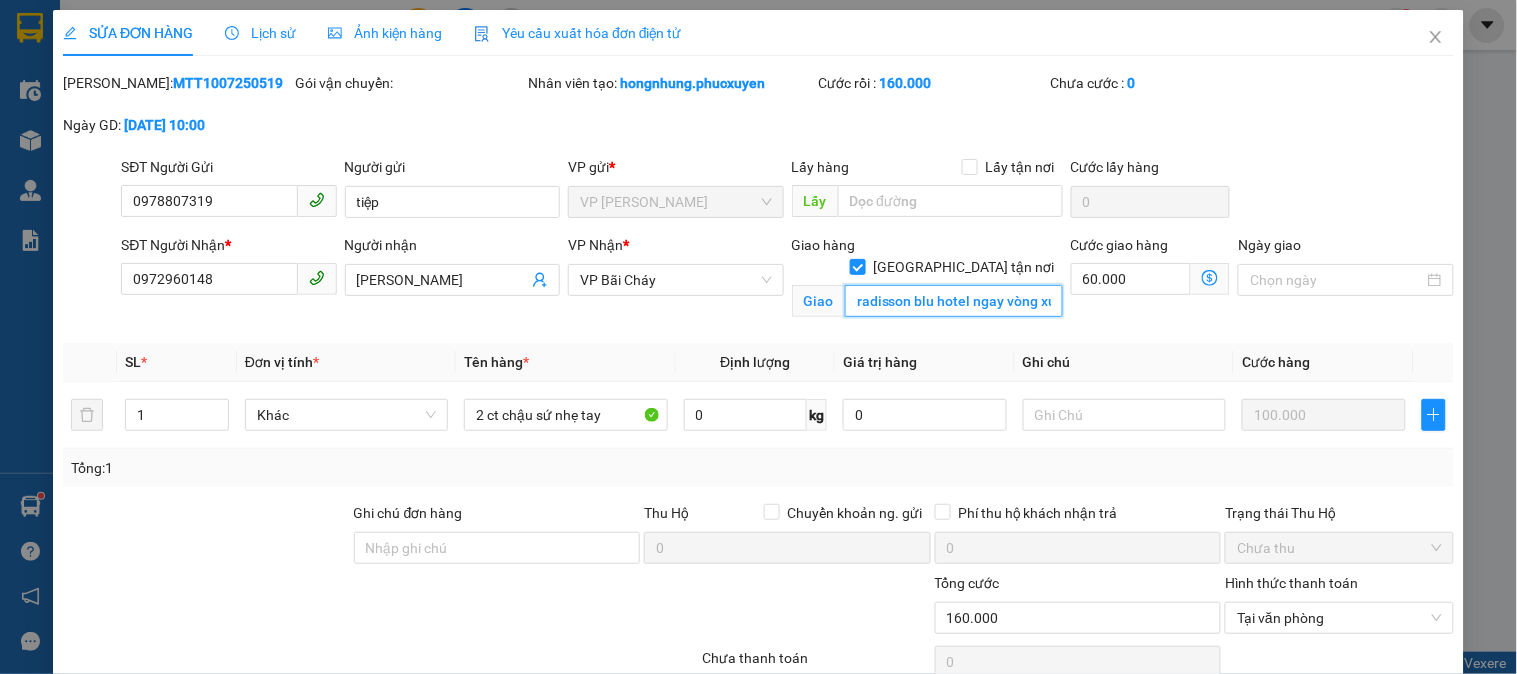 click on "radisson blu hotel ngay vòng xuyến cái dăm" at bounding box center [954, 301] 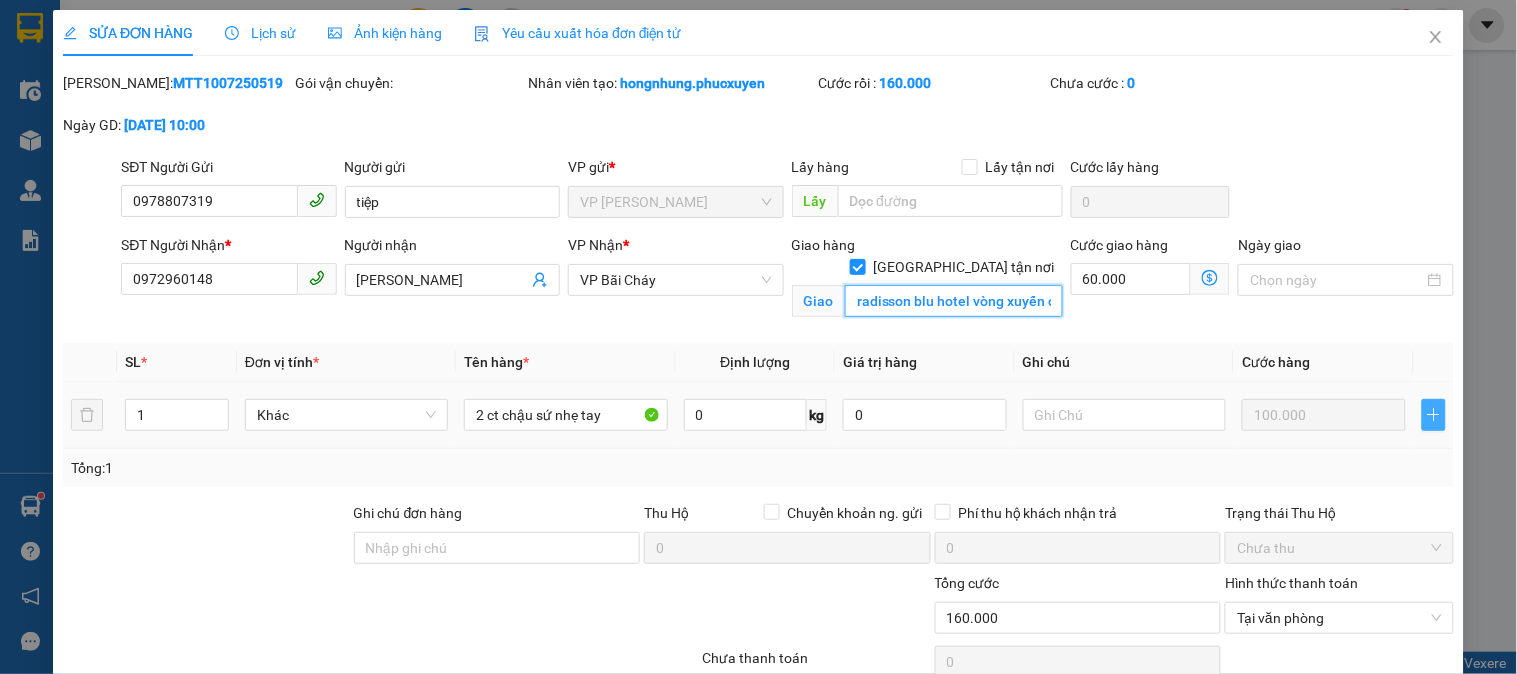 scroll, scrollTop: 155, scrollLeft: 0, axis: vertical 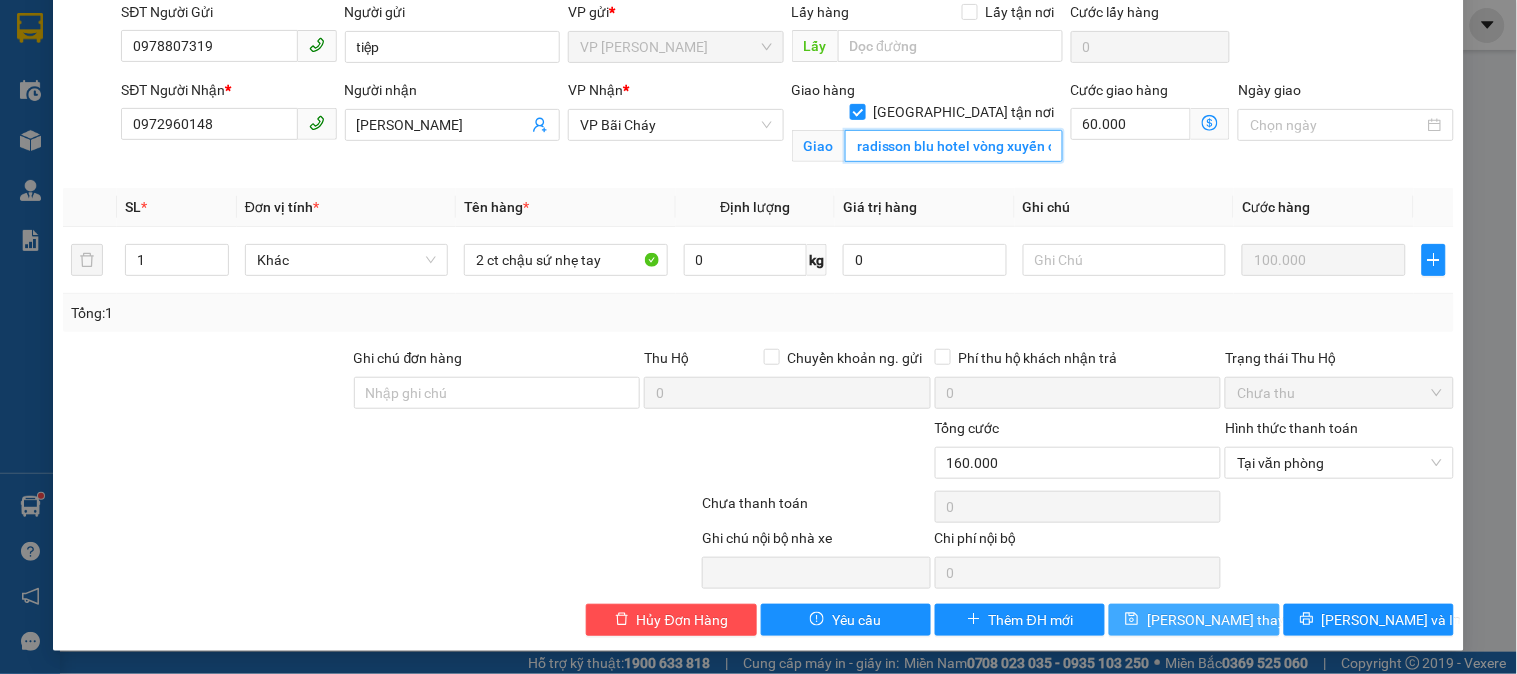 type on "radisson blu hotel vòng xuyến cái dăm" 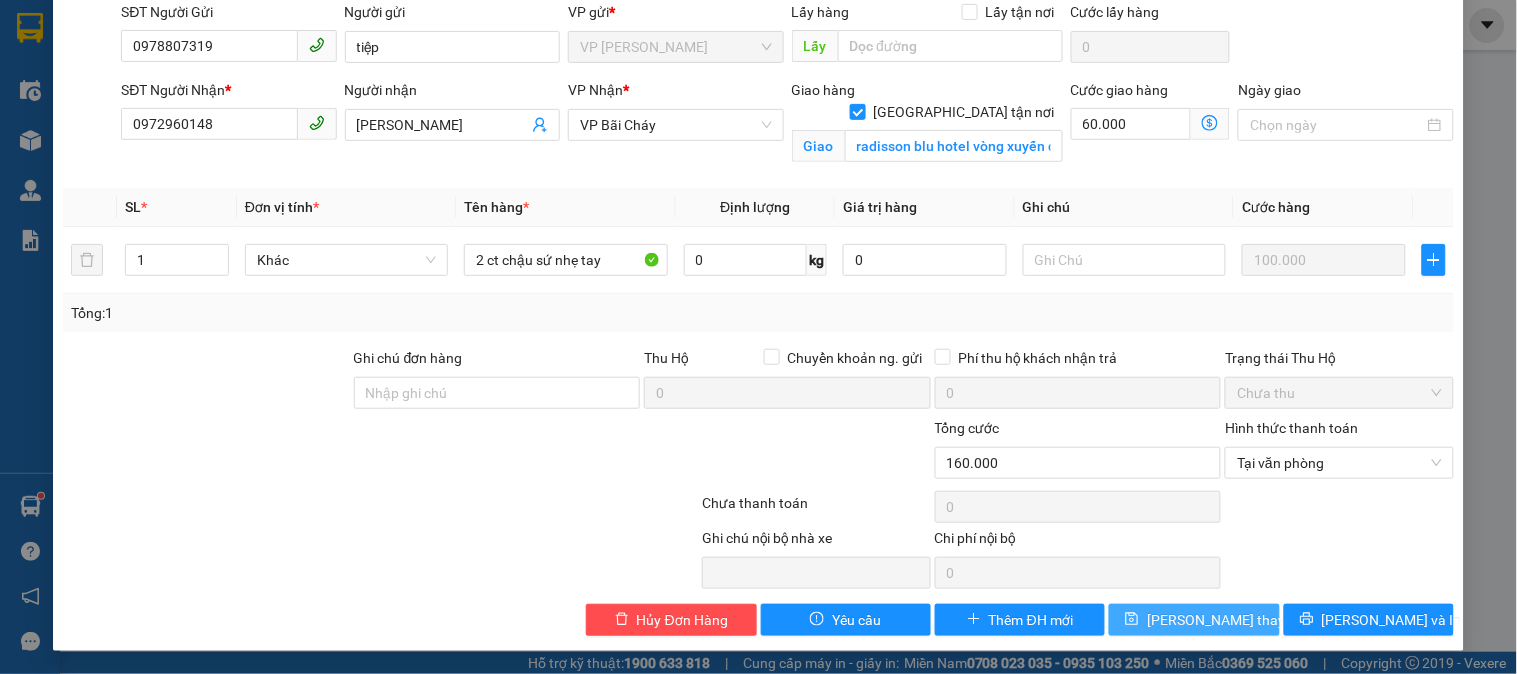 click on "[PERSON_NAME] thay đổi" at bounding box center (1194, 620) 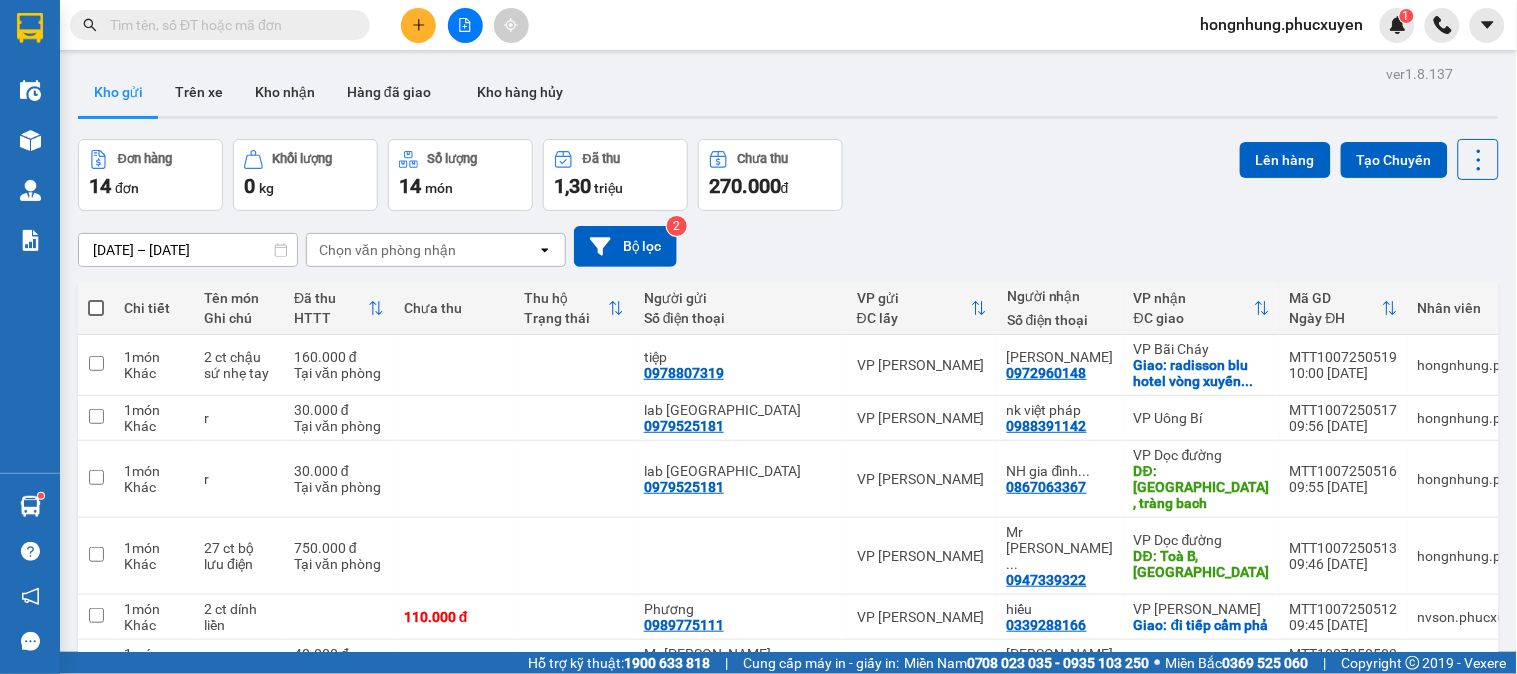 click on "Đơn hàng 14 đơn Khối lượng 0 kg Số lượng 14 món Đã thu 1,30   triệu Chưa thu 270.000  đ Lên hàng Tạo Chuyến" at bounding box center [788, 175] 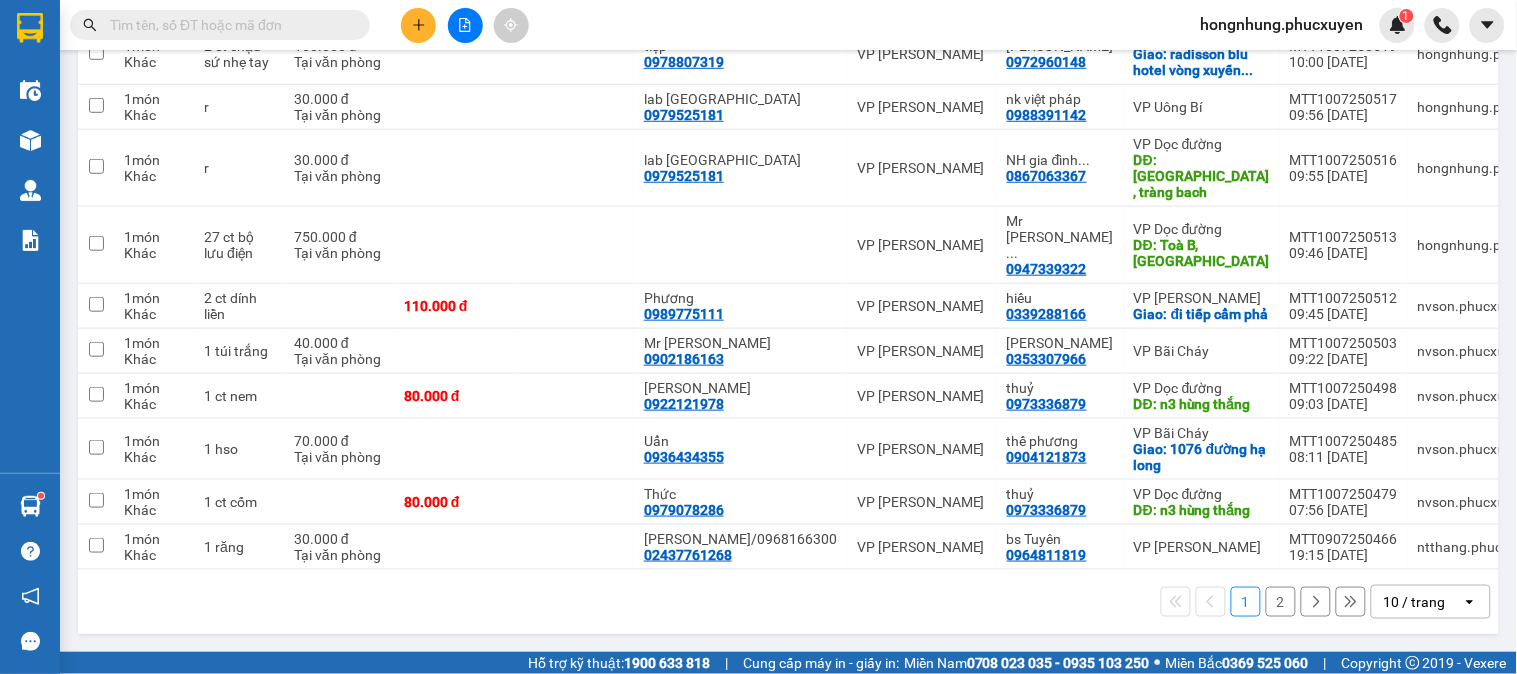 click on "10 / trang" at bounding box center [1415, 602] 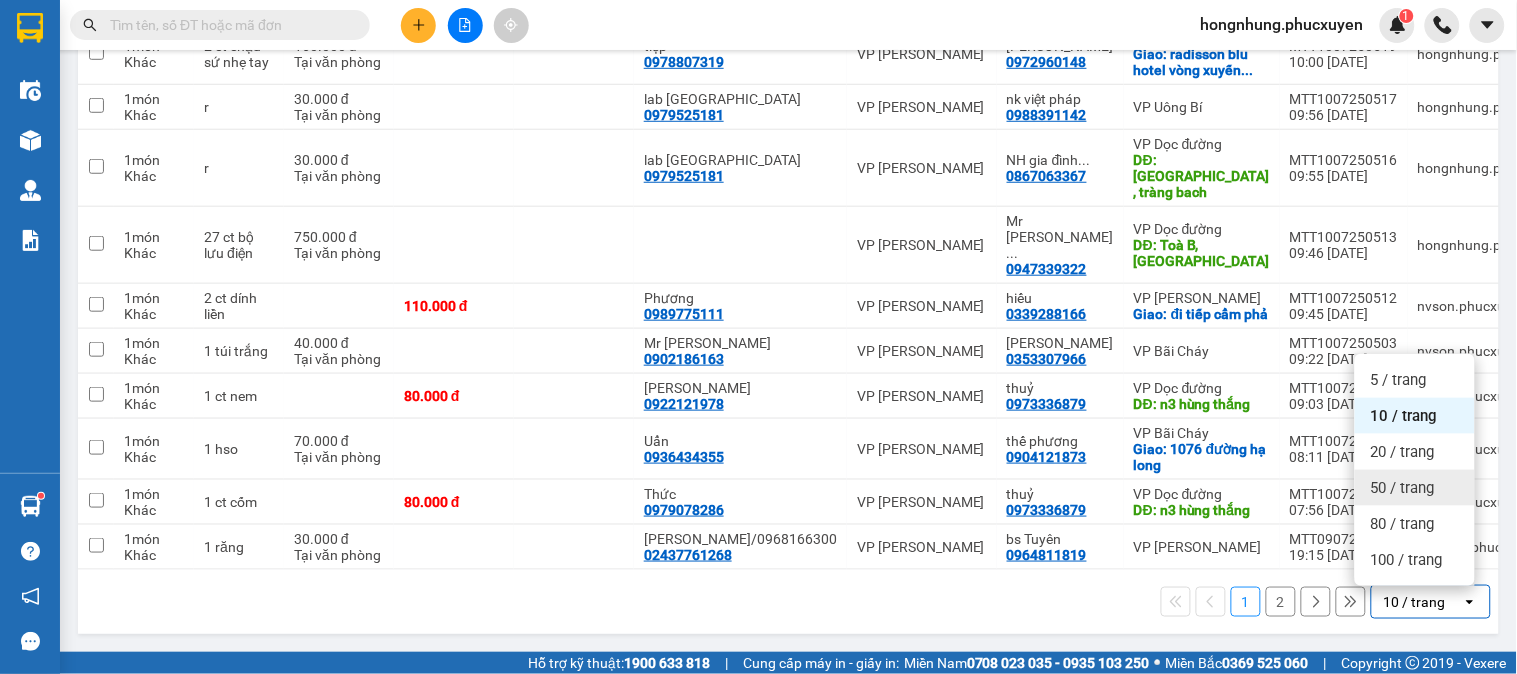 click on "50 / trang" at bounding box center (1403, 488) 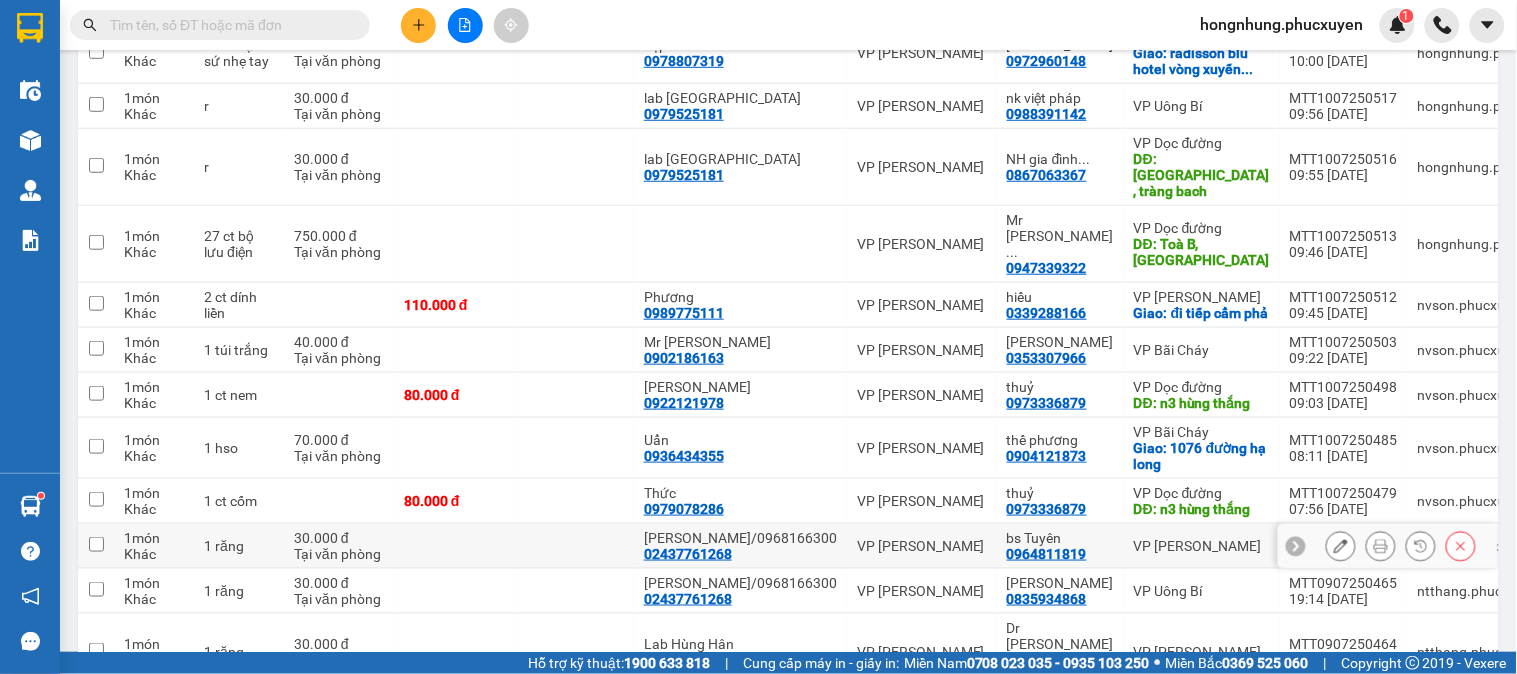 scroll, scrollTop: 508, scrollLeft: 0, axis: vertical 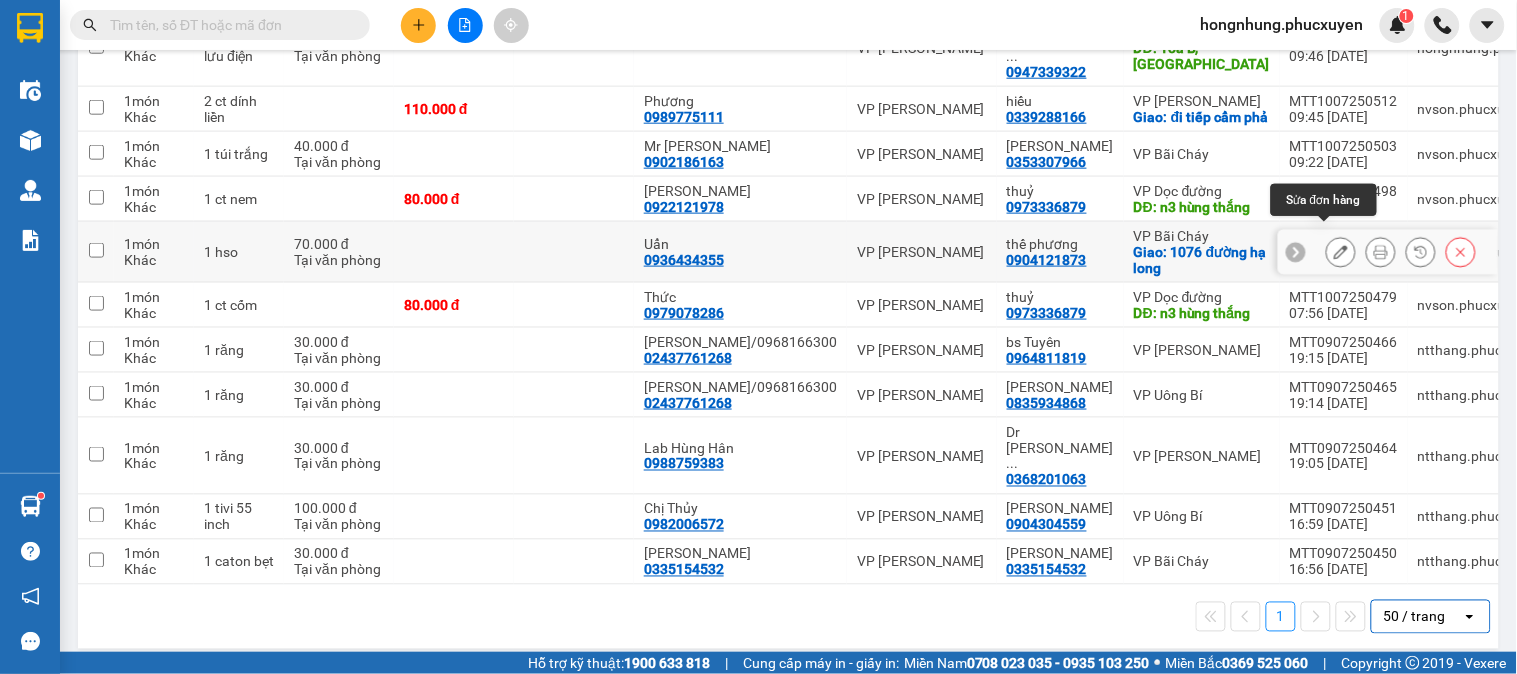 click at bounding box center [1341, 252] 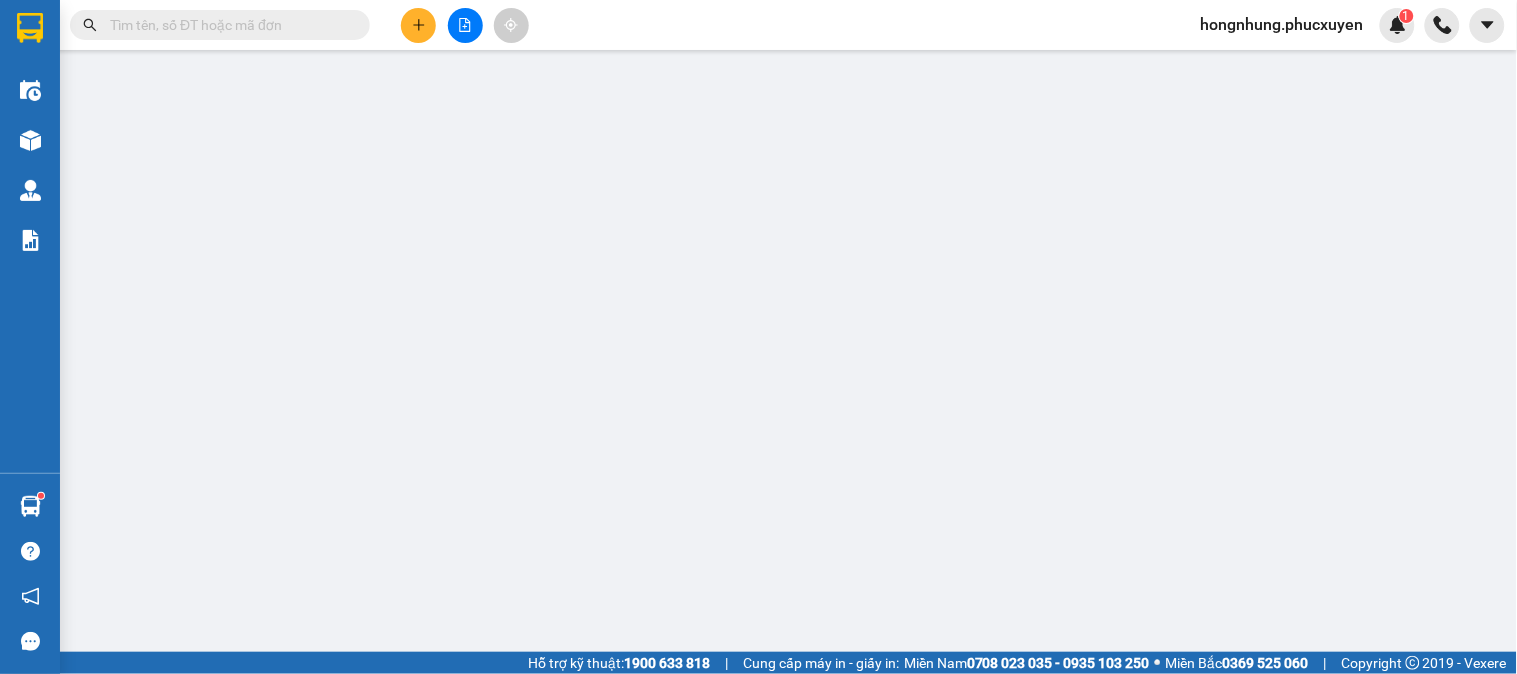 scroll, scrollTop: 0, scrollLeft: 0, axis: both 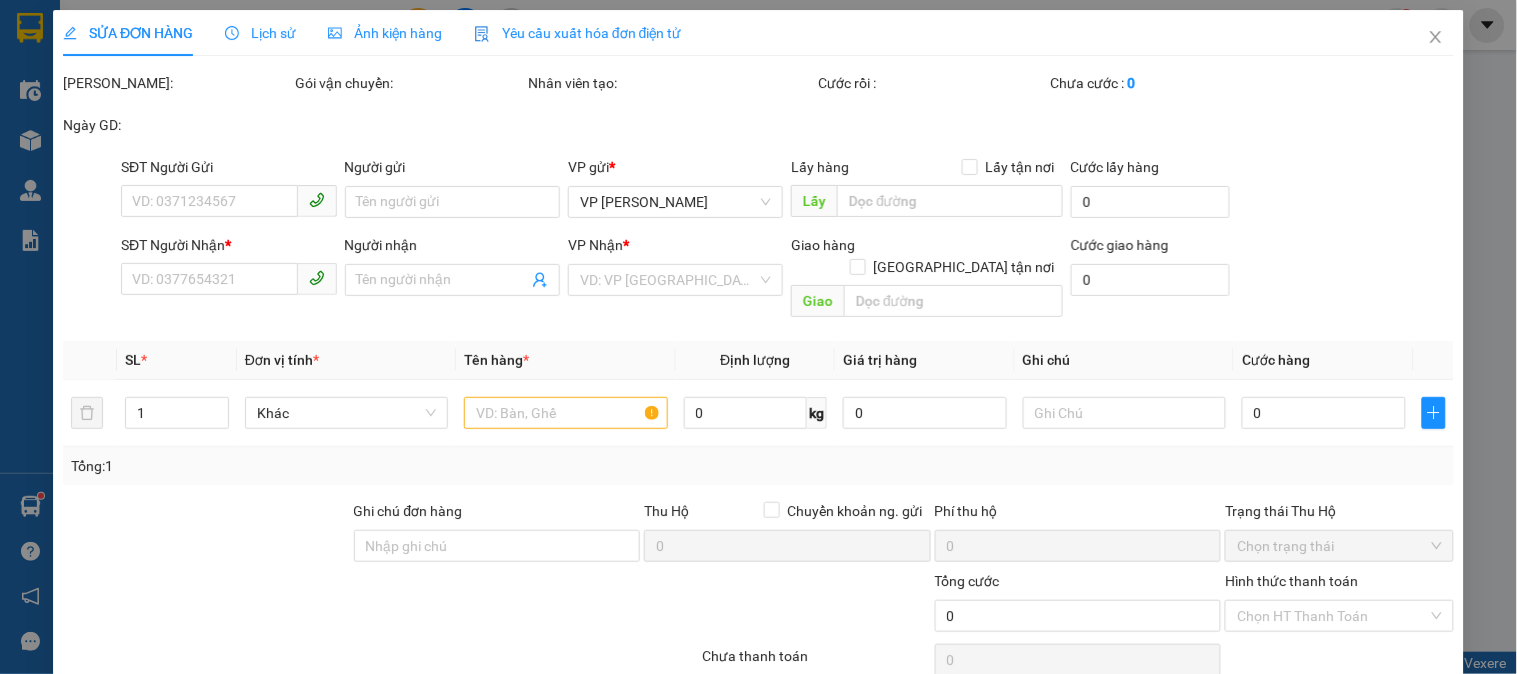 type on "0936434355" 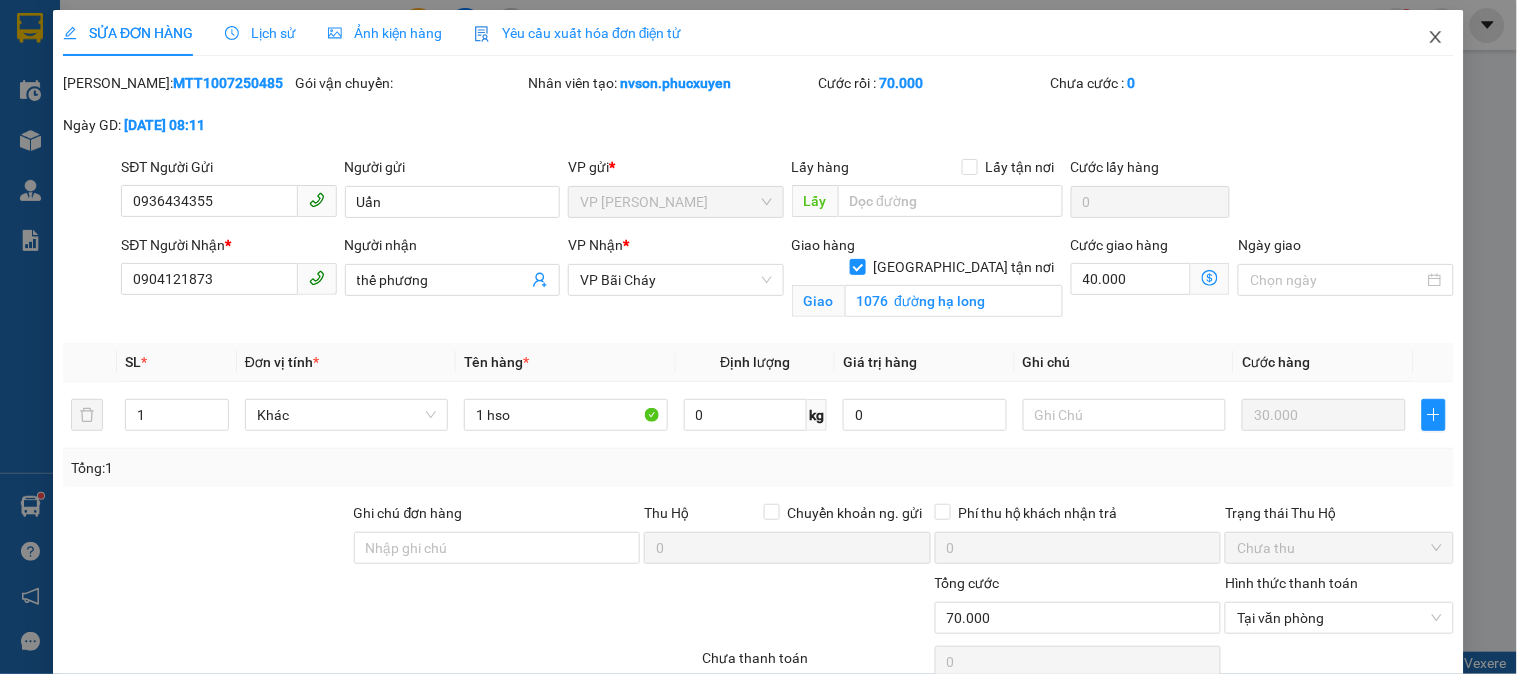 click at bounding box center [1436, 38] 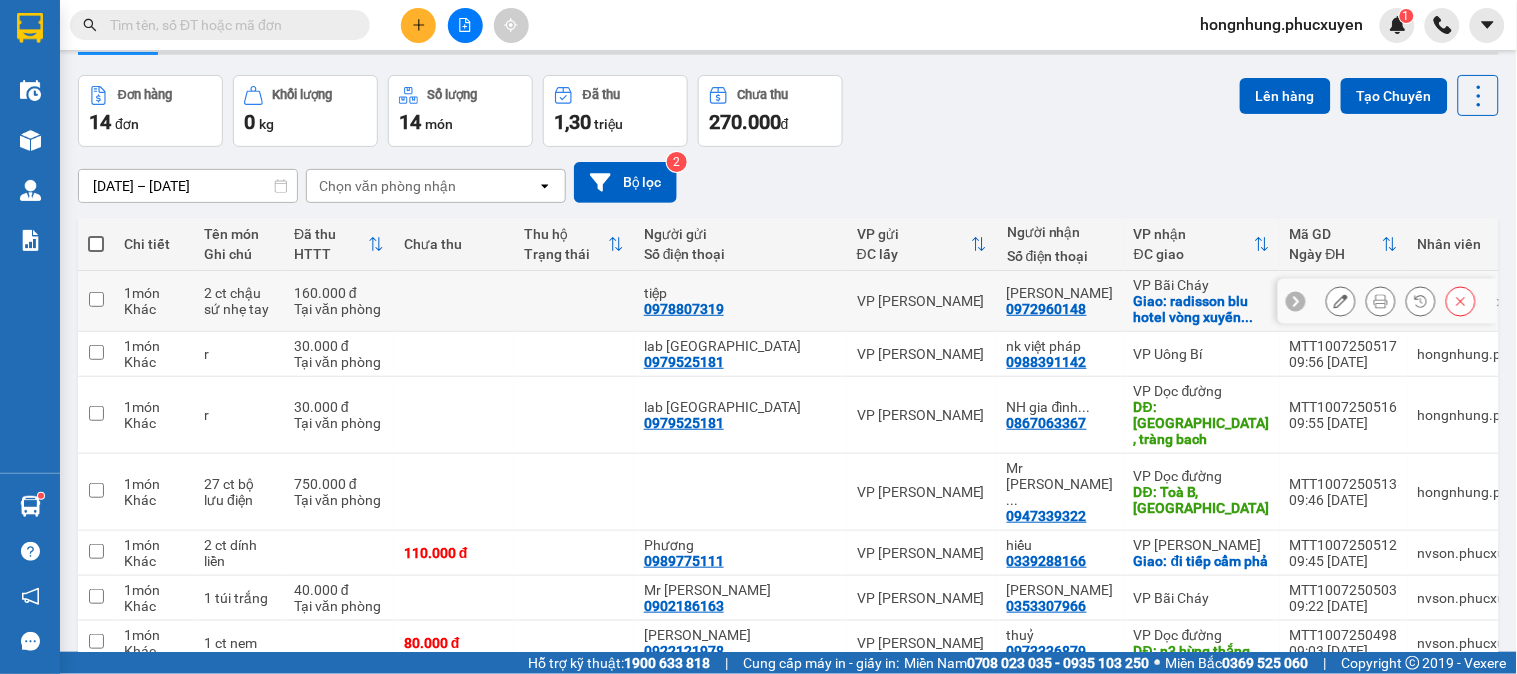 scroll, scrollTop: 0, scrollLeft: 0, axis: both 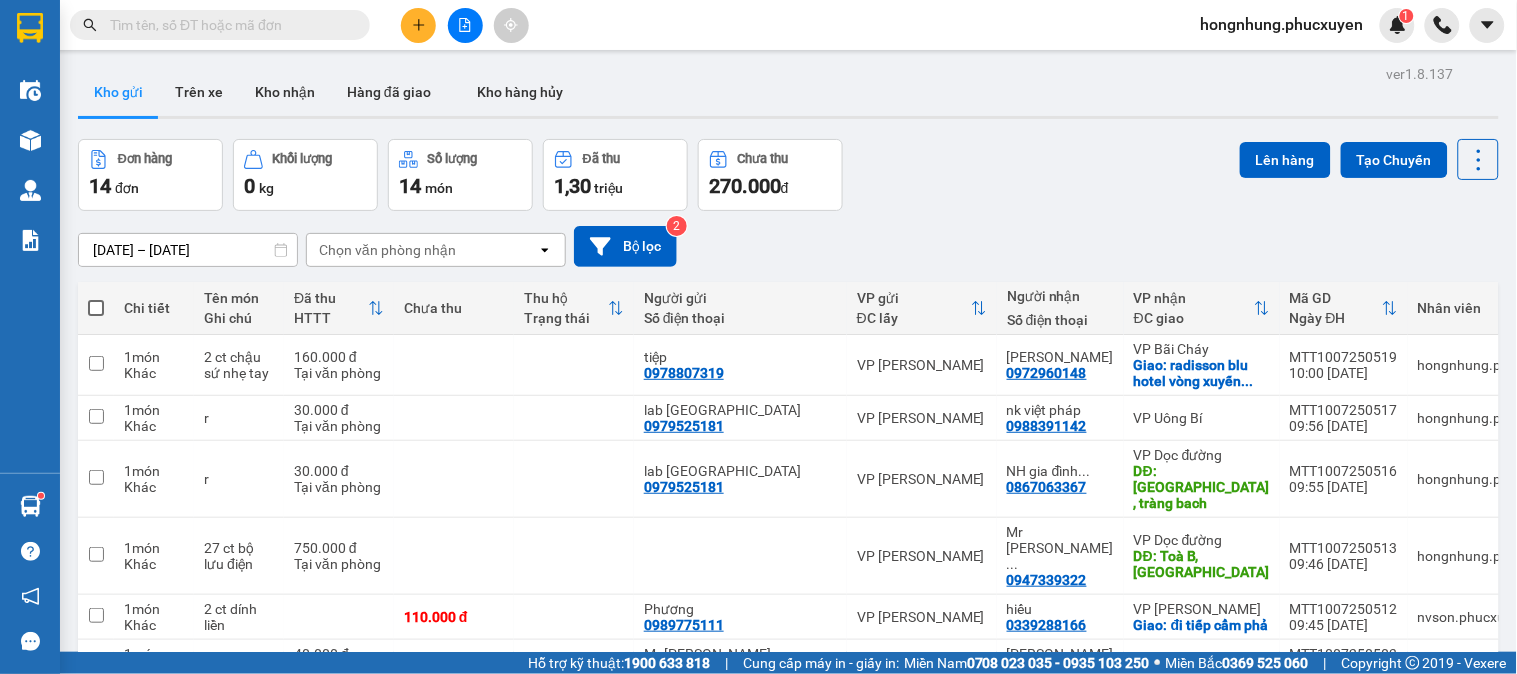 click at bounding box center [96, 308] 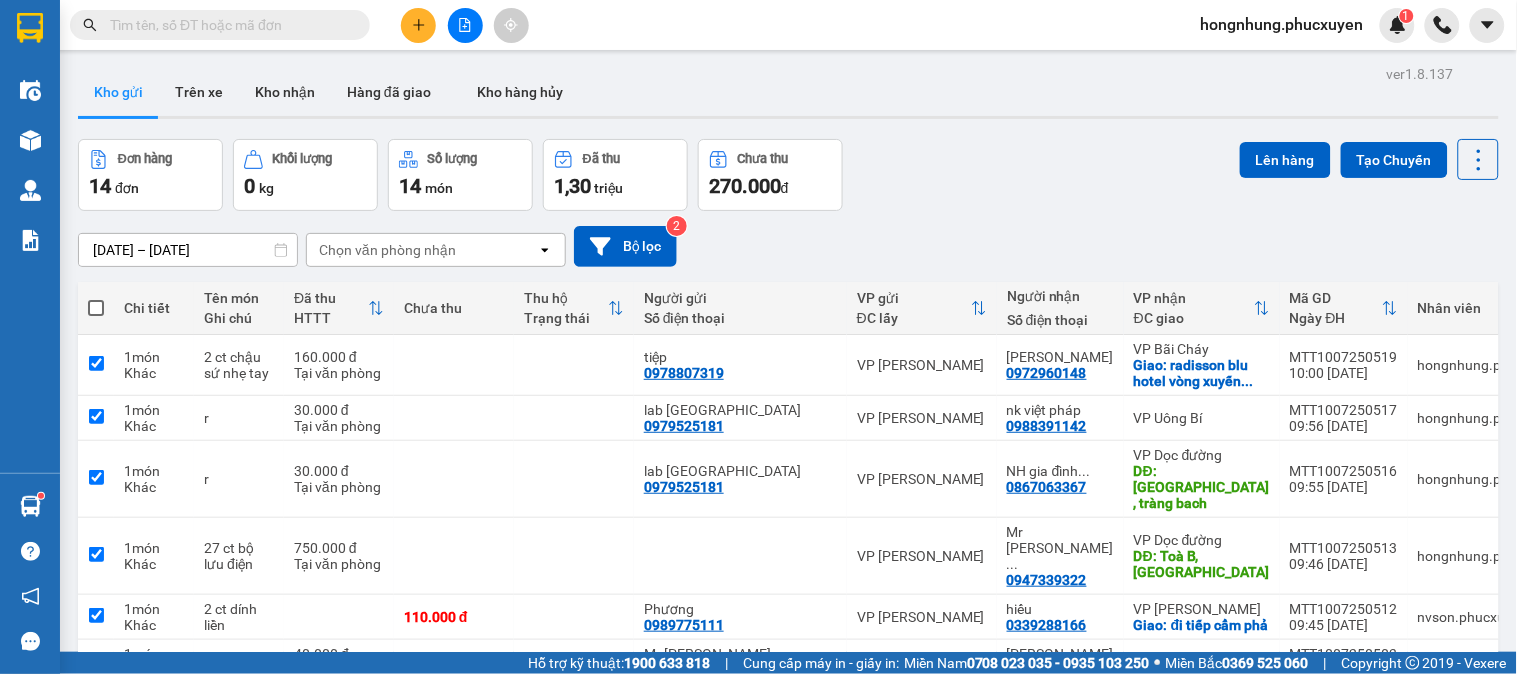 checkbox on "true" 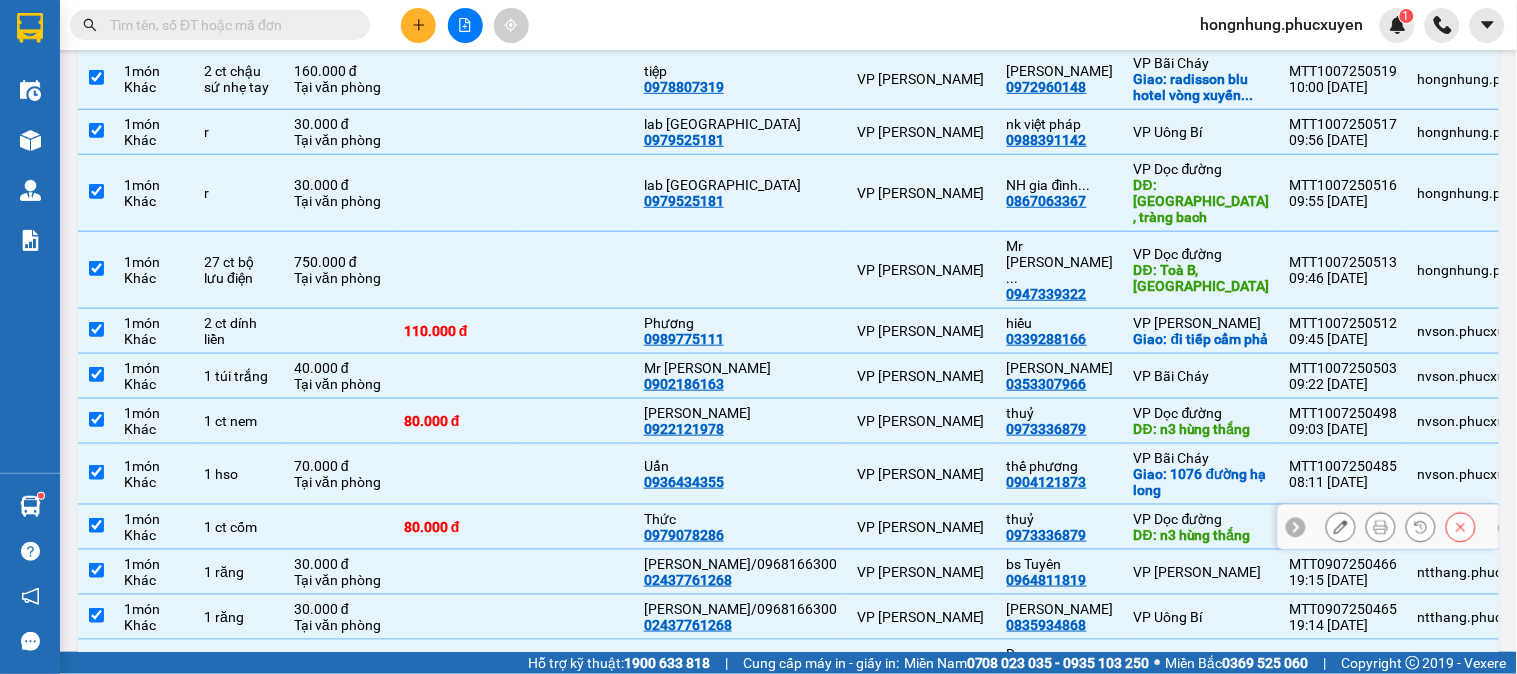 scroll, scrollTop: 0, scrollLeft: 0, axis: both 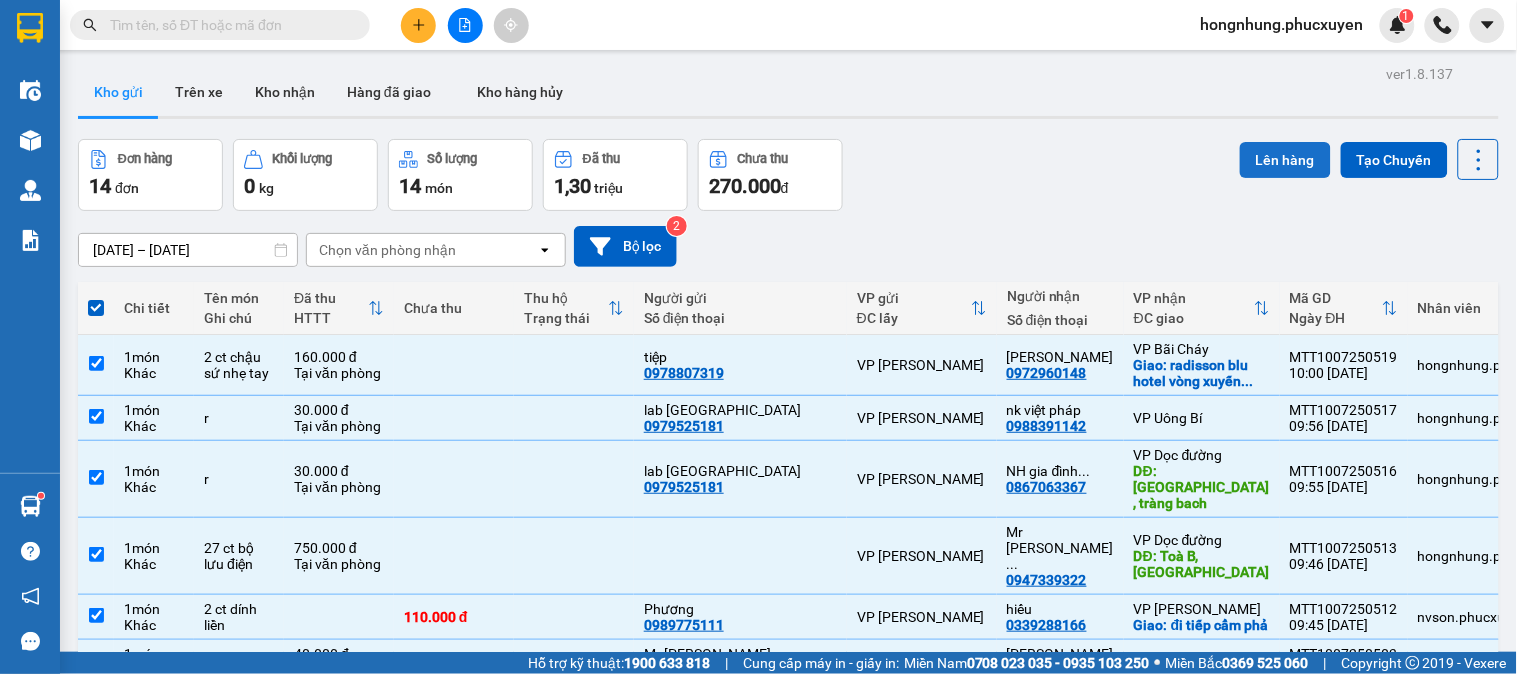click on "Lên hàng" at bounding box center [1285, 160] 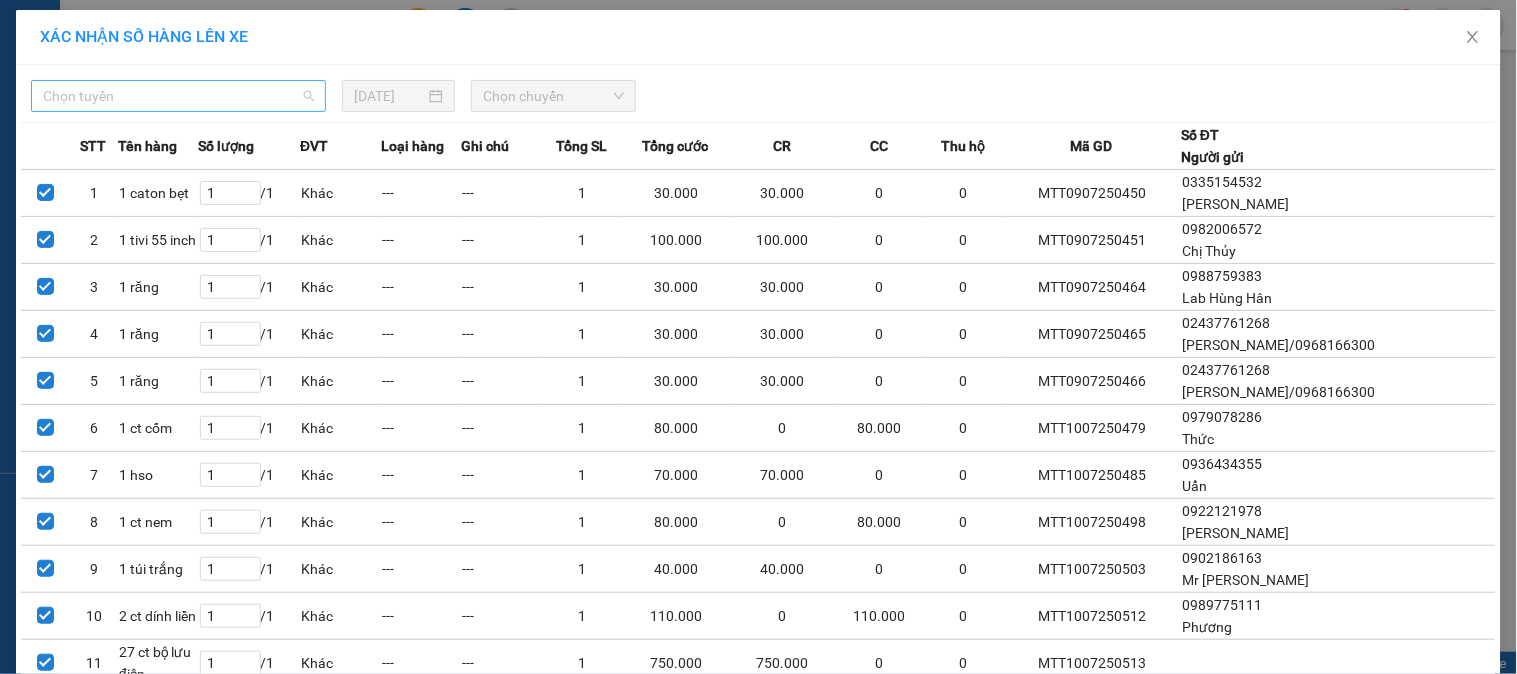 click on "Chọn tuyến" at bounding box center [178, 96] 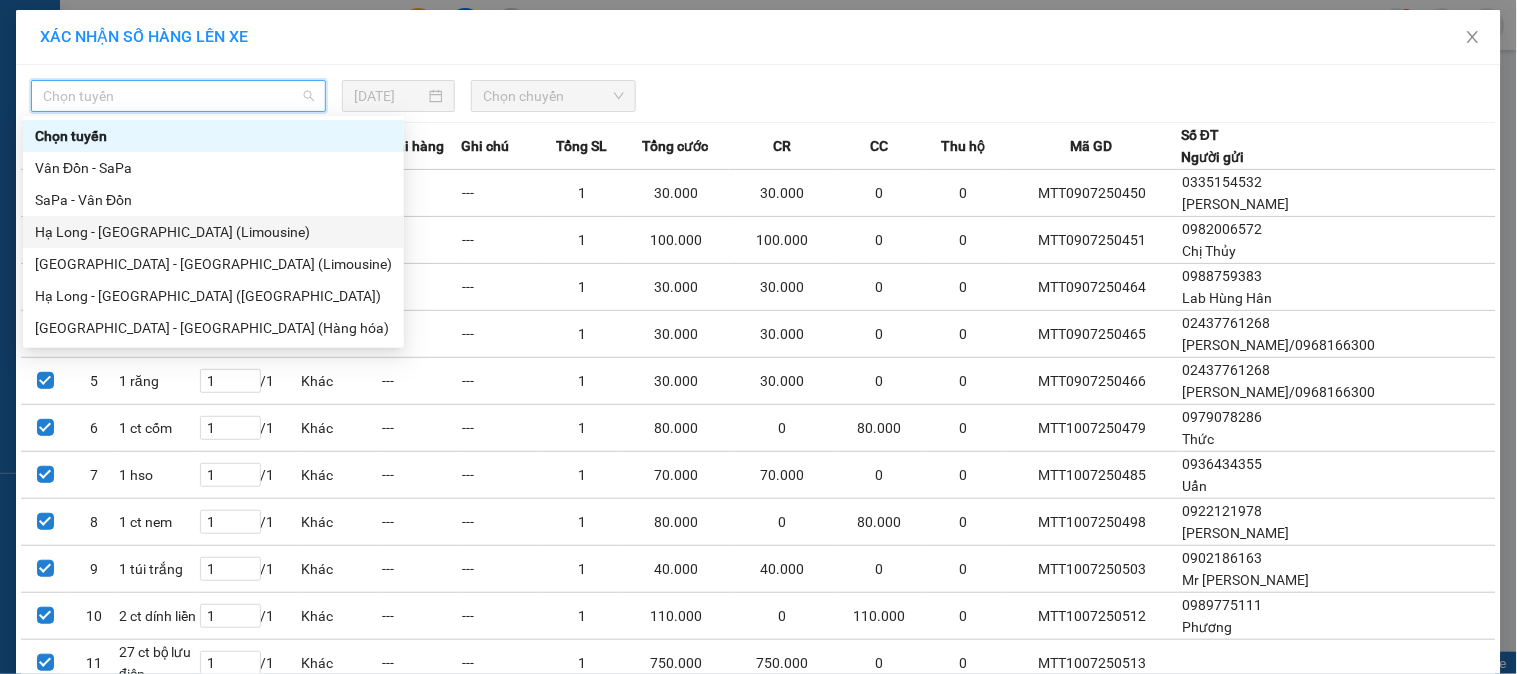 scroll, scrollTop: 291, scrollLeft: 0, axis: vertical 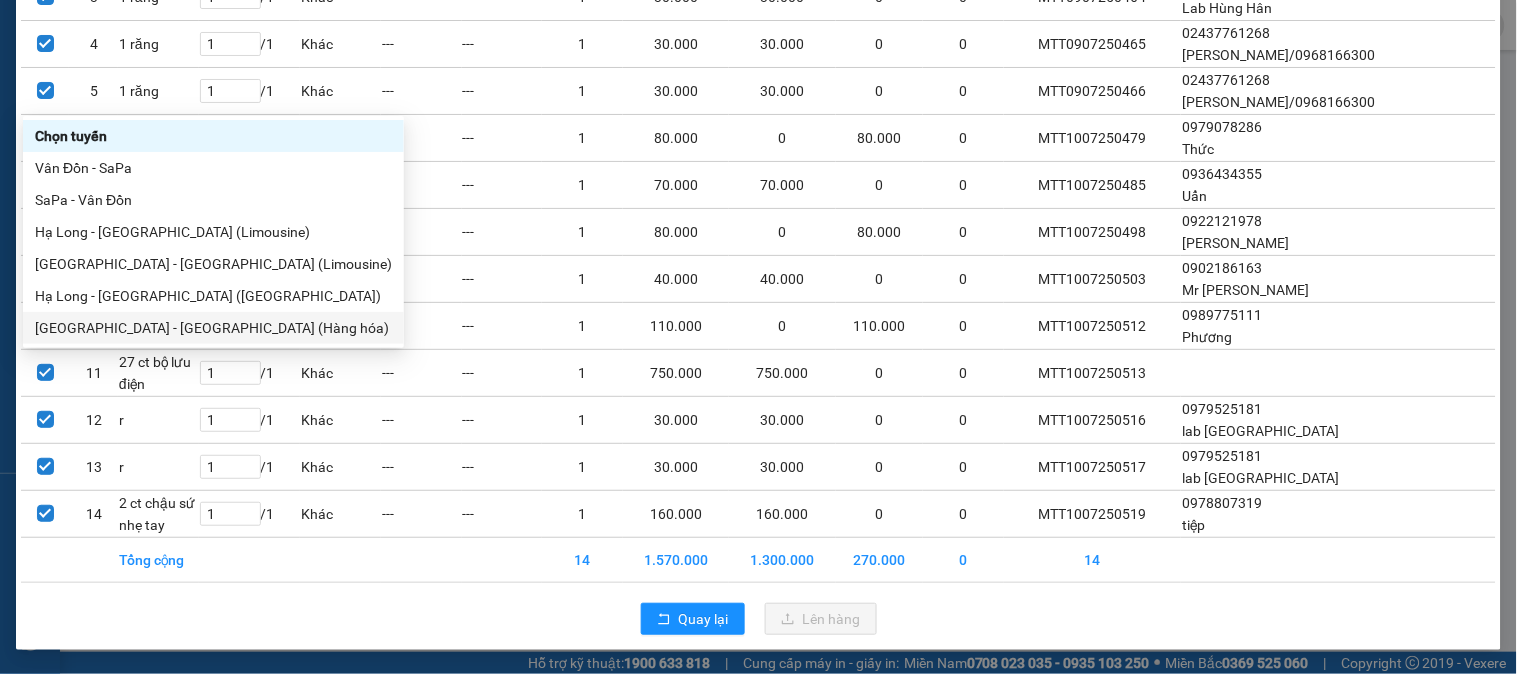 click on "[GEOGRAPHIC_DATA] - [GEOGRAPHIC_DATA] (Hàng hóa)" at bounding box center (213, 328) 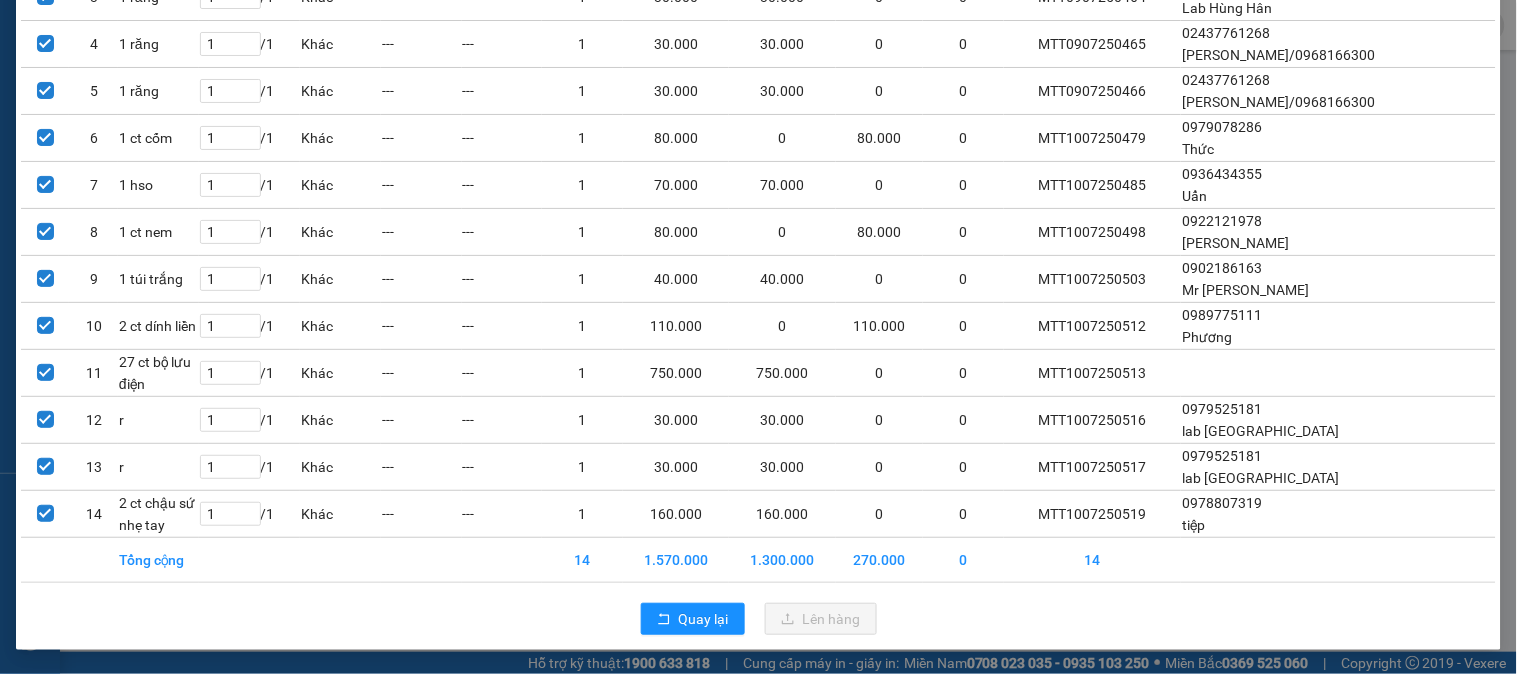 scroll, scrollTop: 0, scrollLeft: 0, axis: both 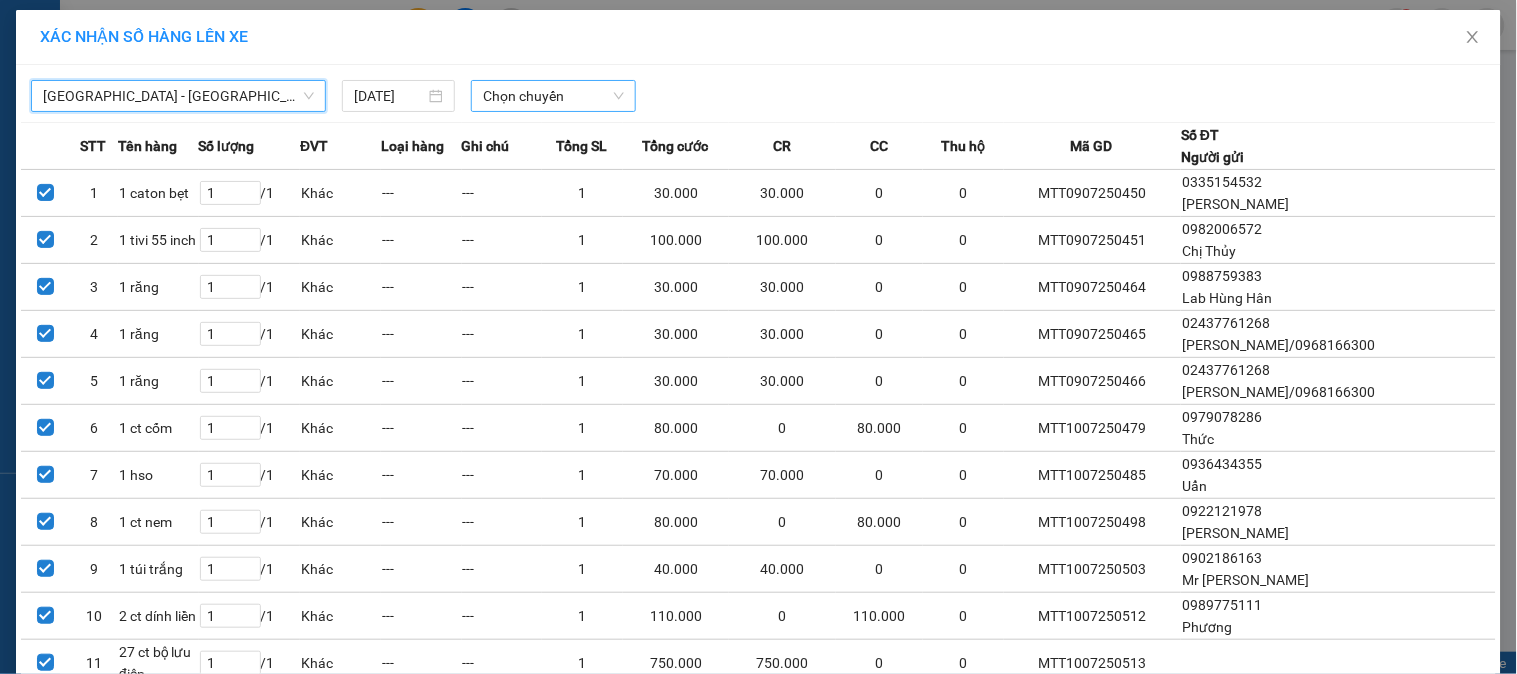 click on "Chọn chuyến" at bounding box center (553, 96) 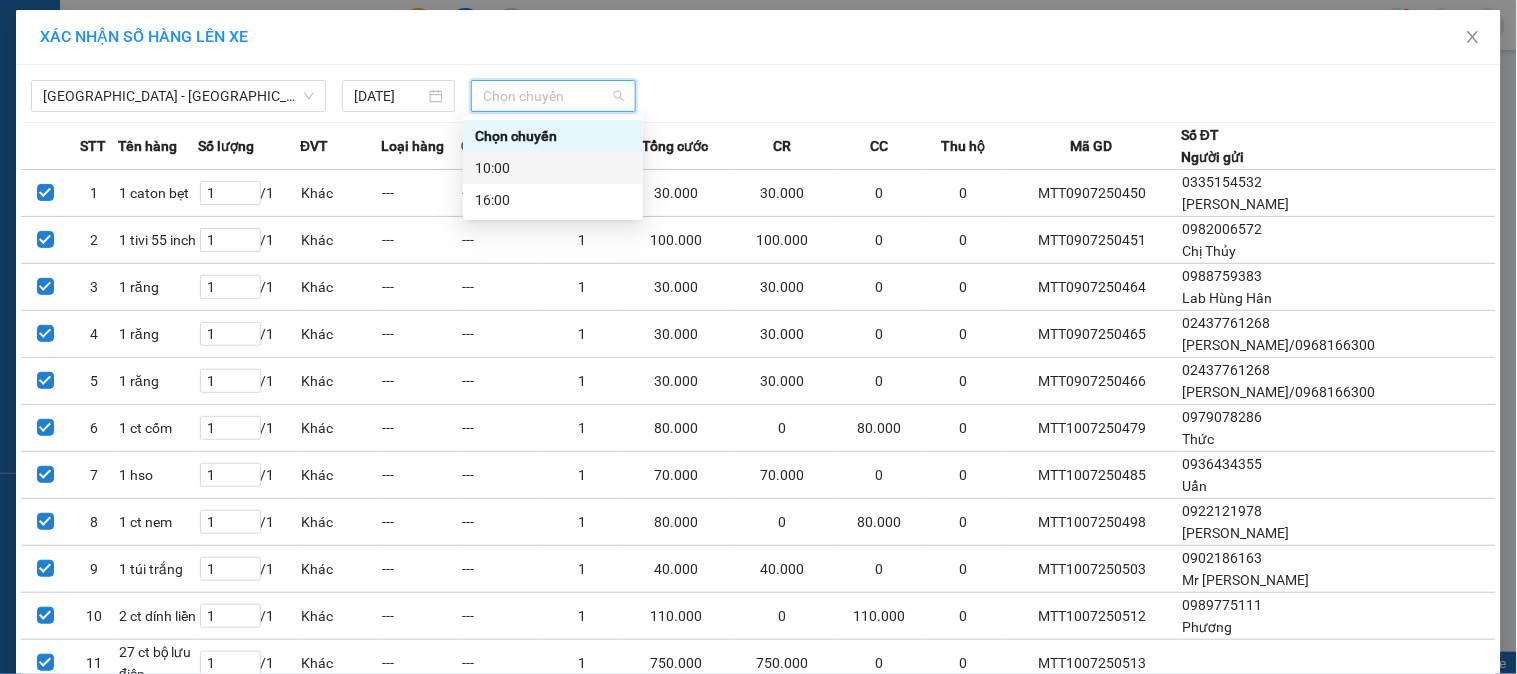 click on "10:00" at bounding box center (553, 168) 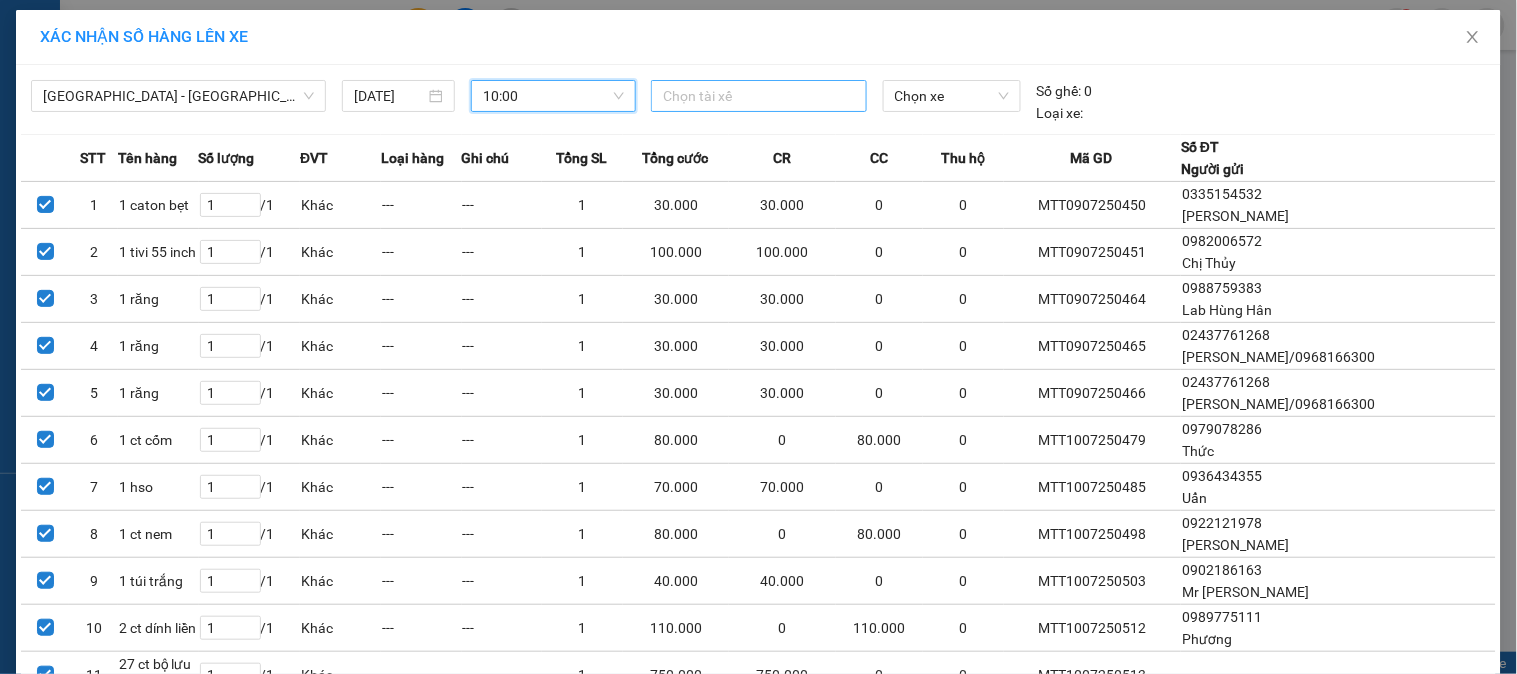 click at bounding box center [758, 96] 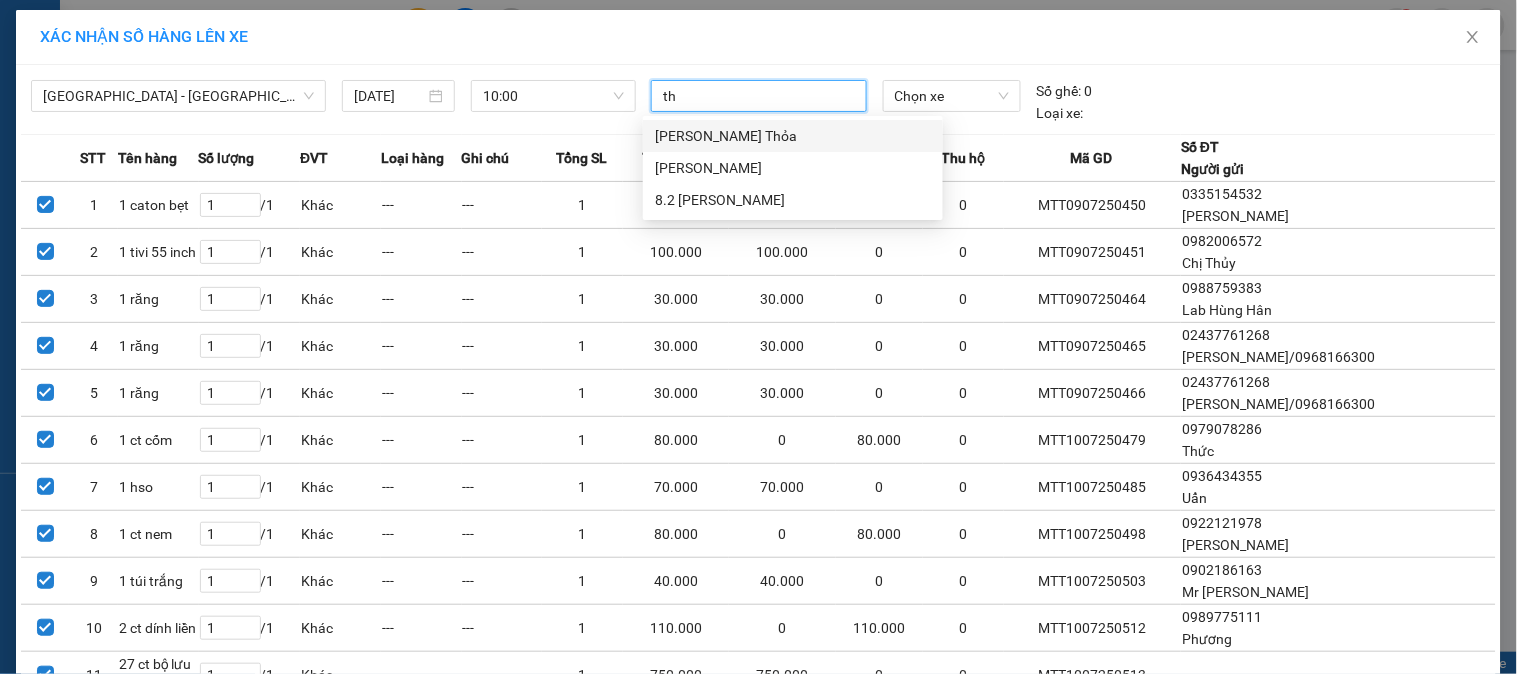 type on "thơ" 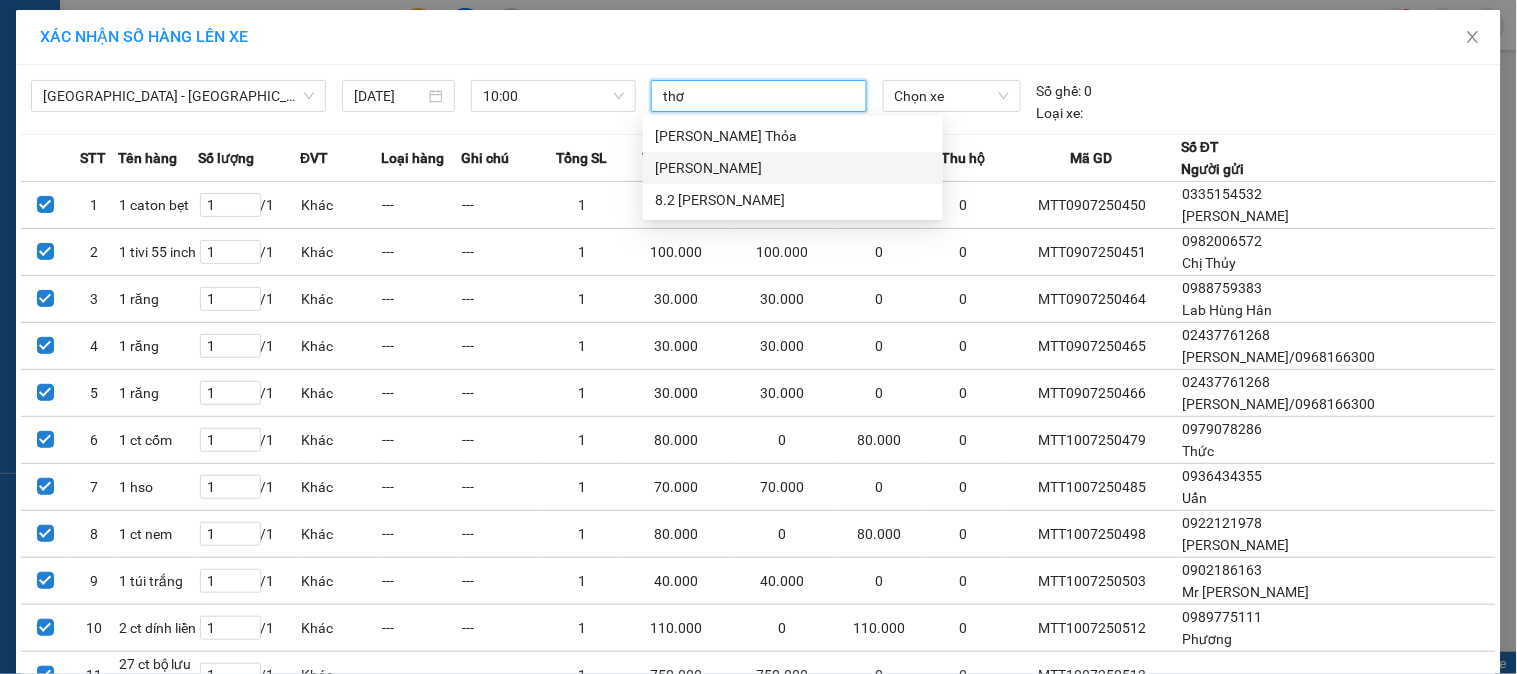 click on "[PERSON_NAME]" at bounding box center (793, 168) 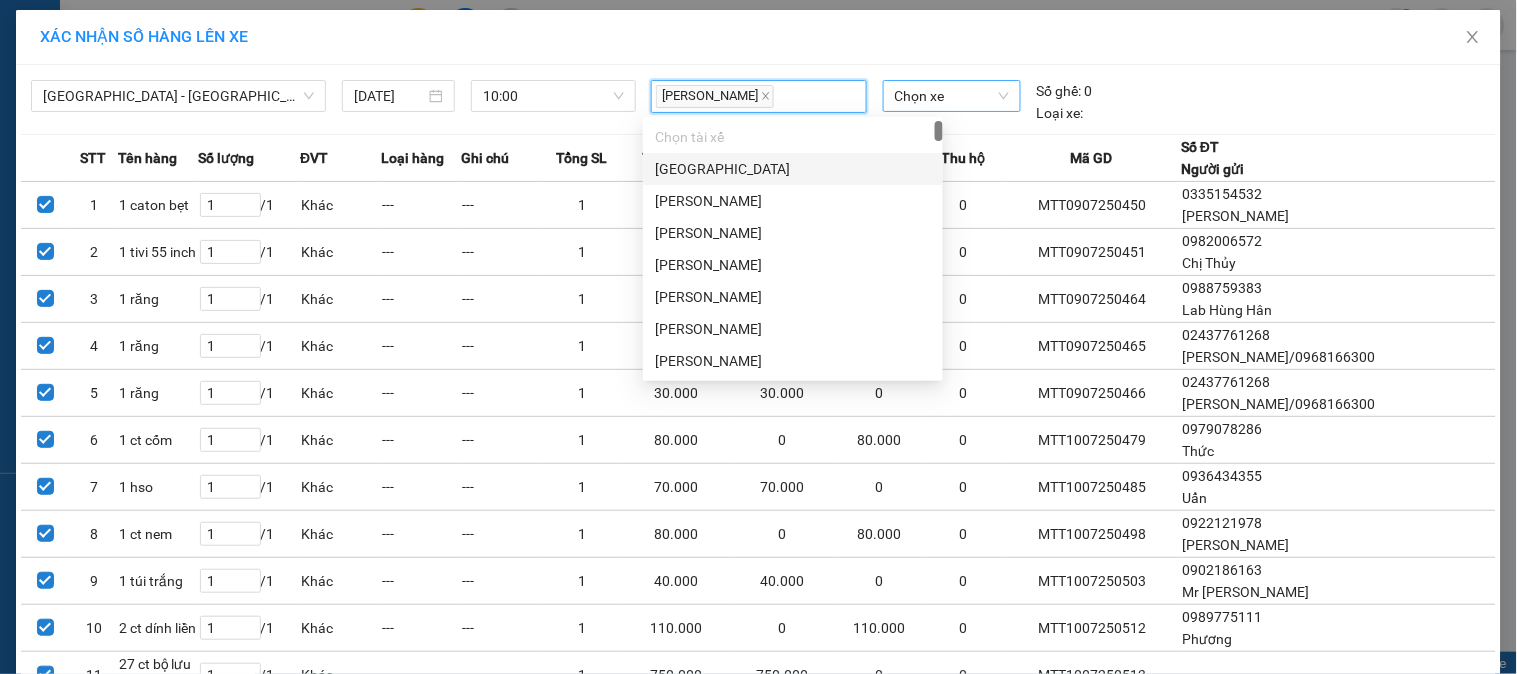 click on "Chọn xe" at bounding box center [952, 96] 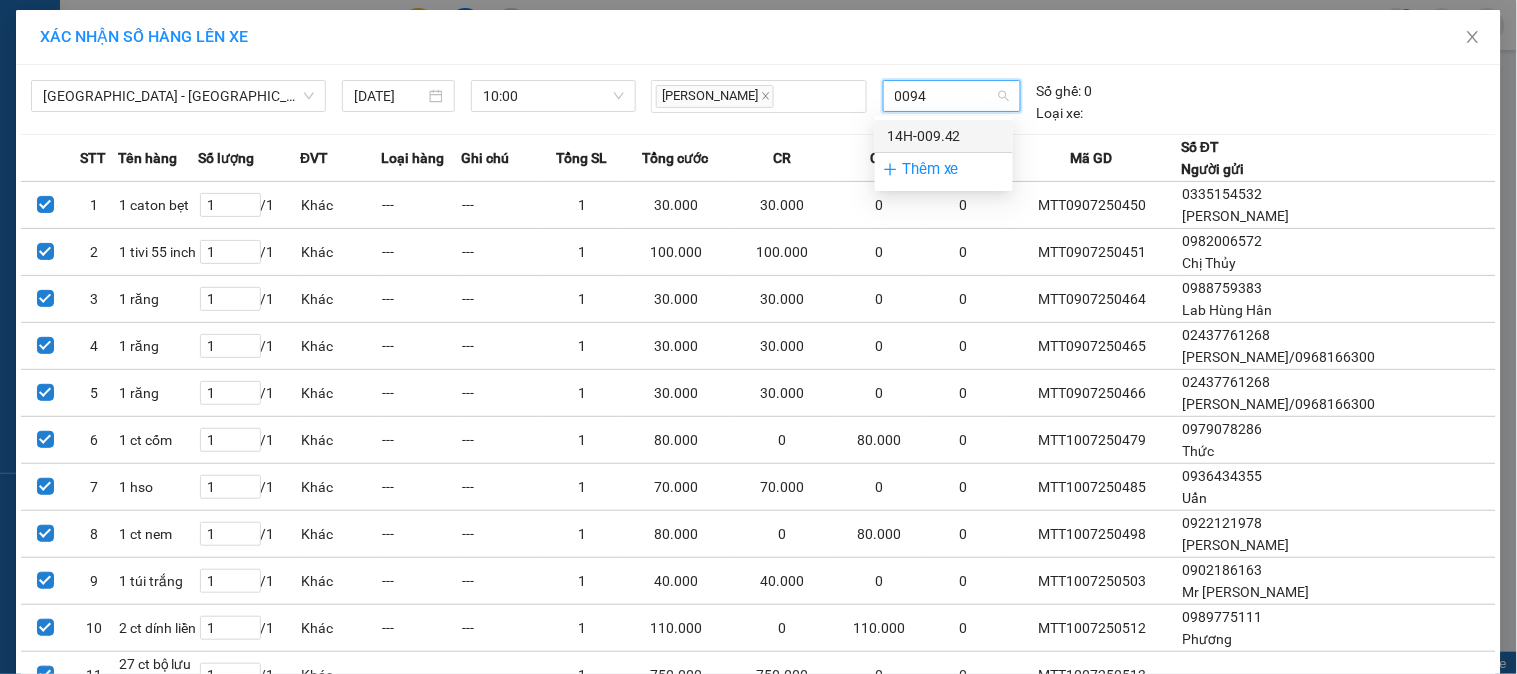 type on "00942" 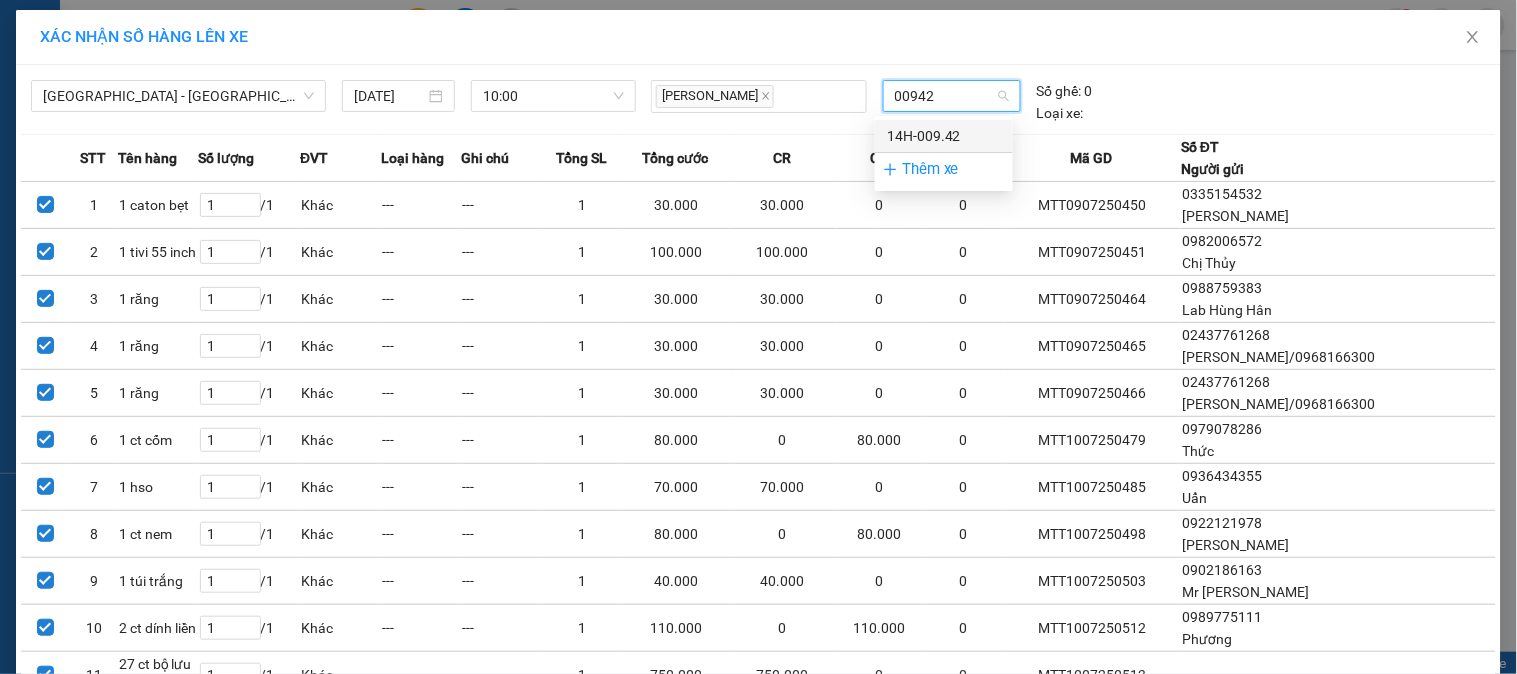 click on "14H-009.42" at bounding box center (944, 136) 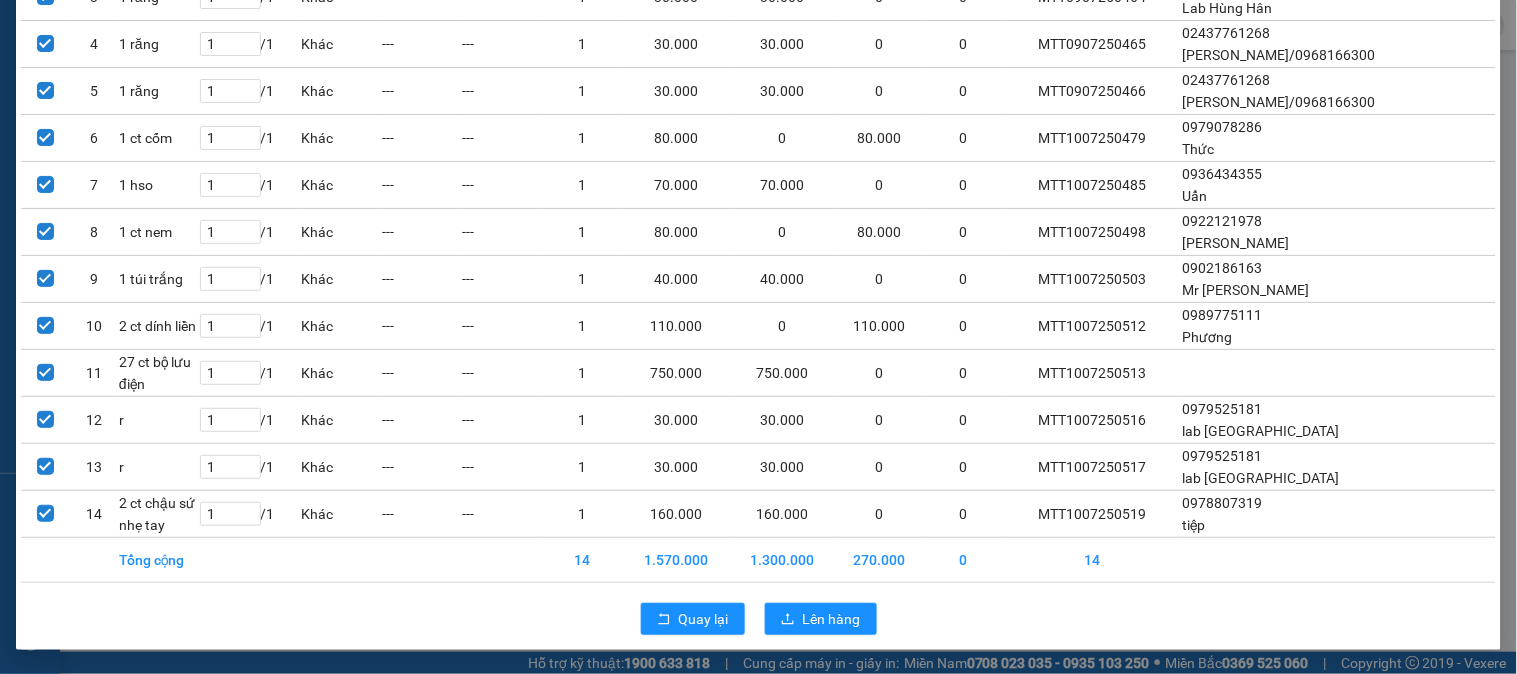 scroll, scrollTop: 292, scrollLeft: 0, axis: vertical 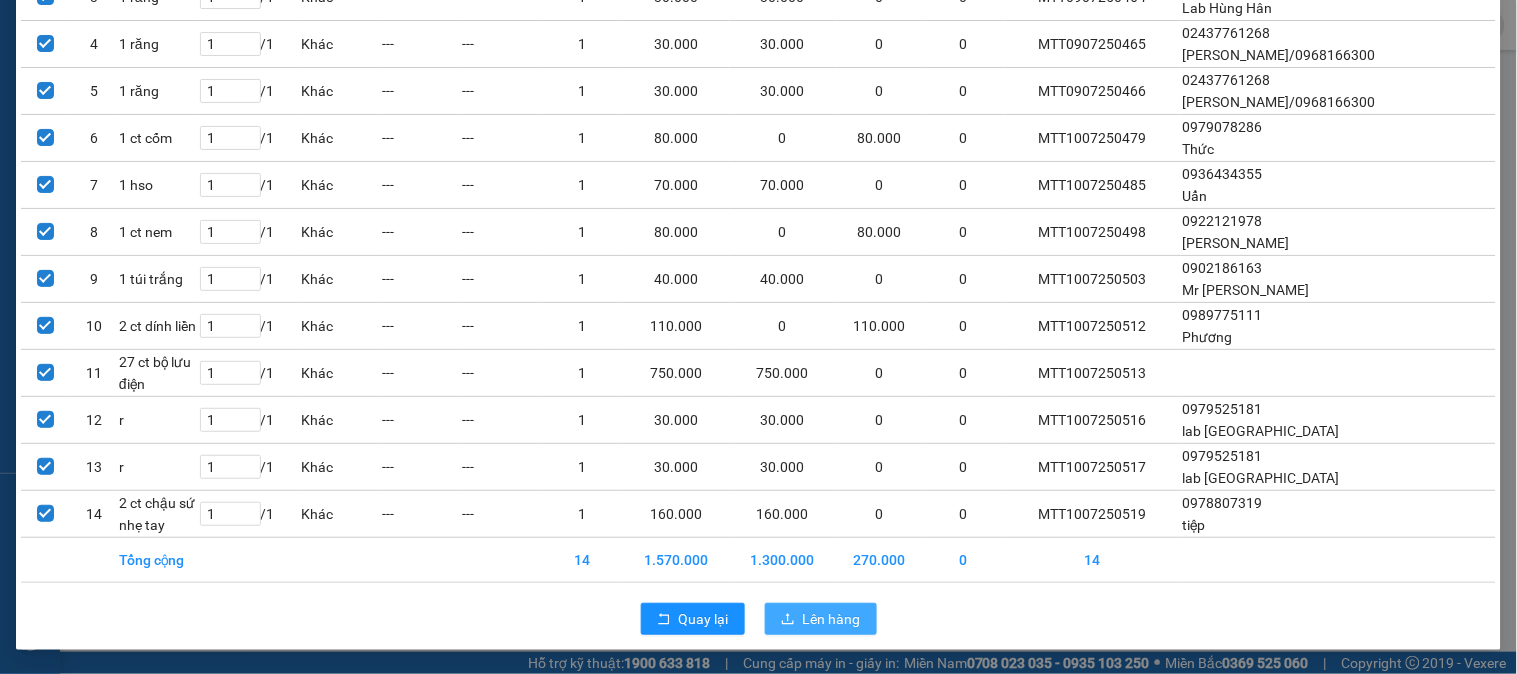 click on "Lên hàng" at bounding box center (832, 619) 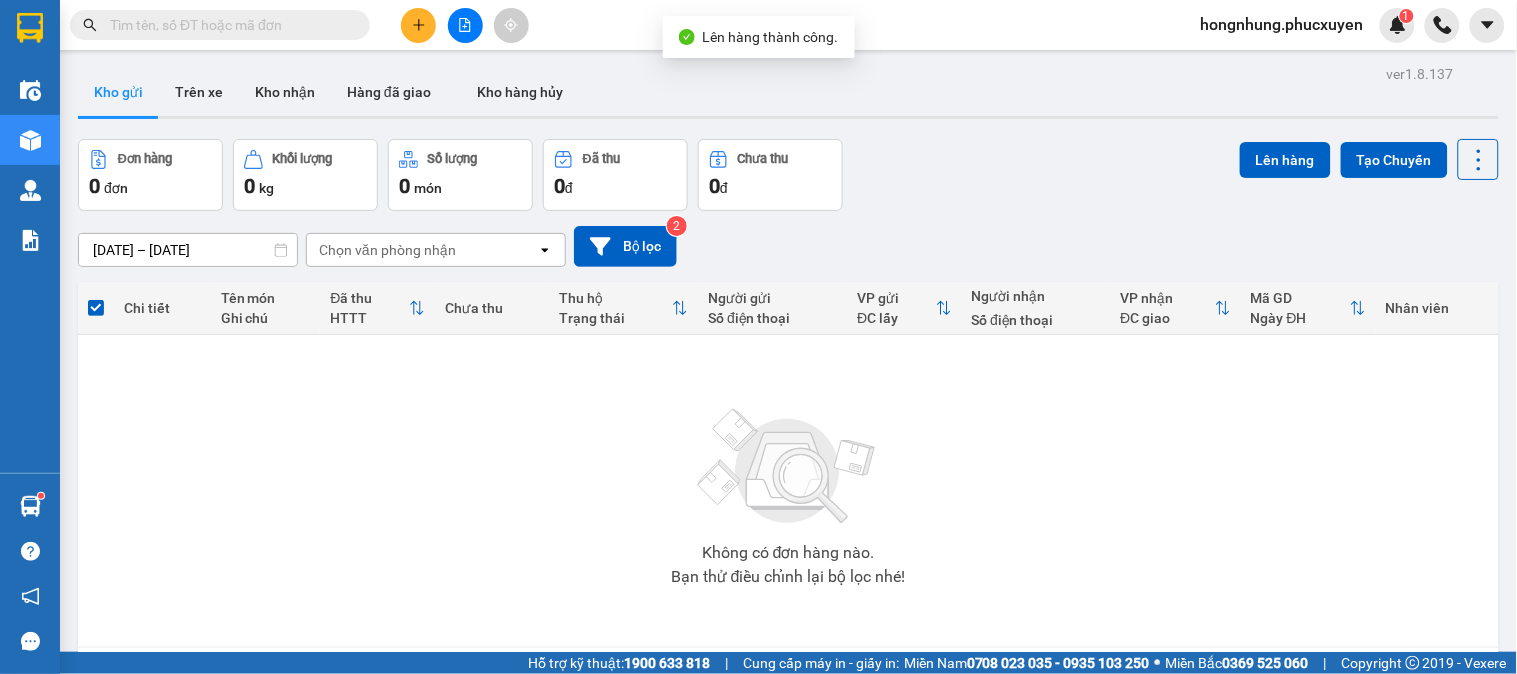 click at bounding box center [228, 25] 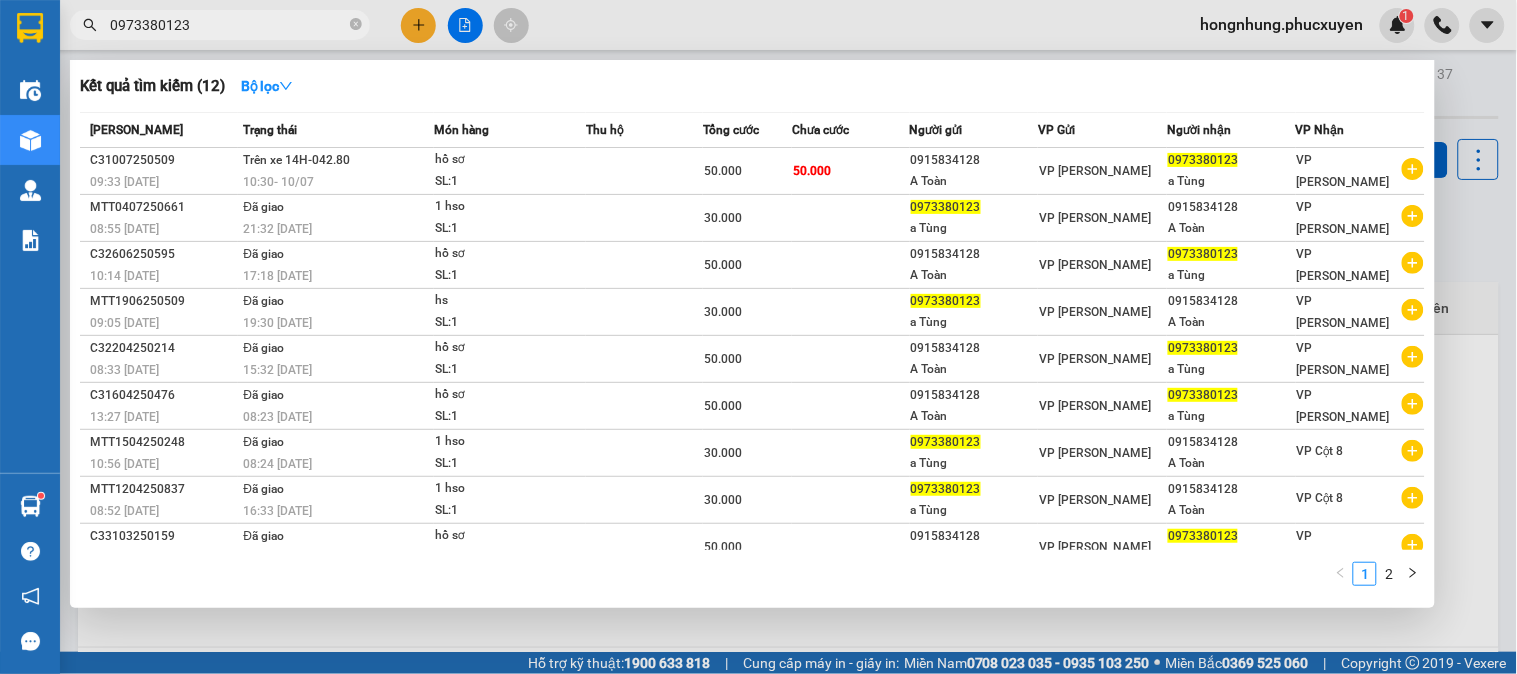 type on "0973380123" 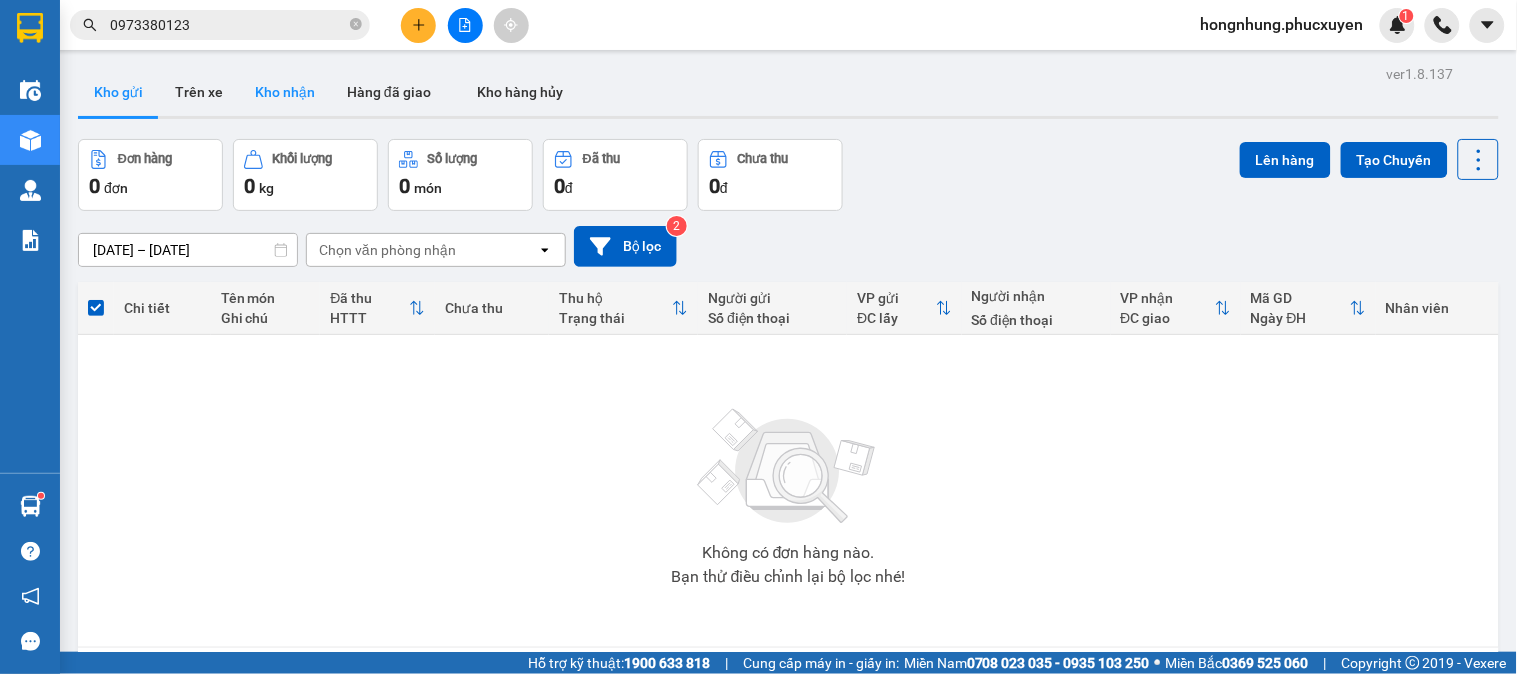 click on "Kho nhận" at bounding box center (285, 92) 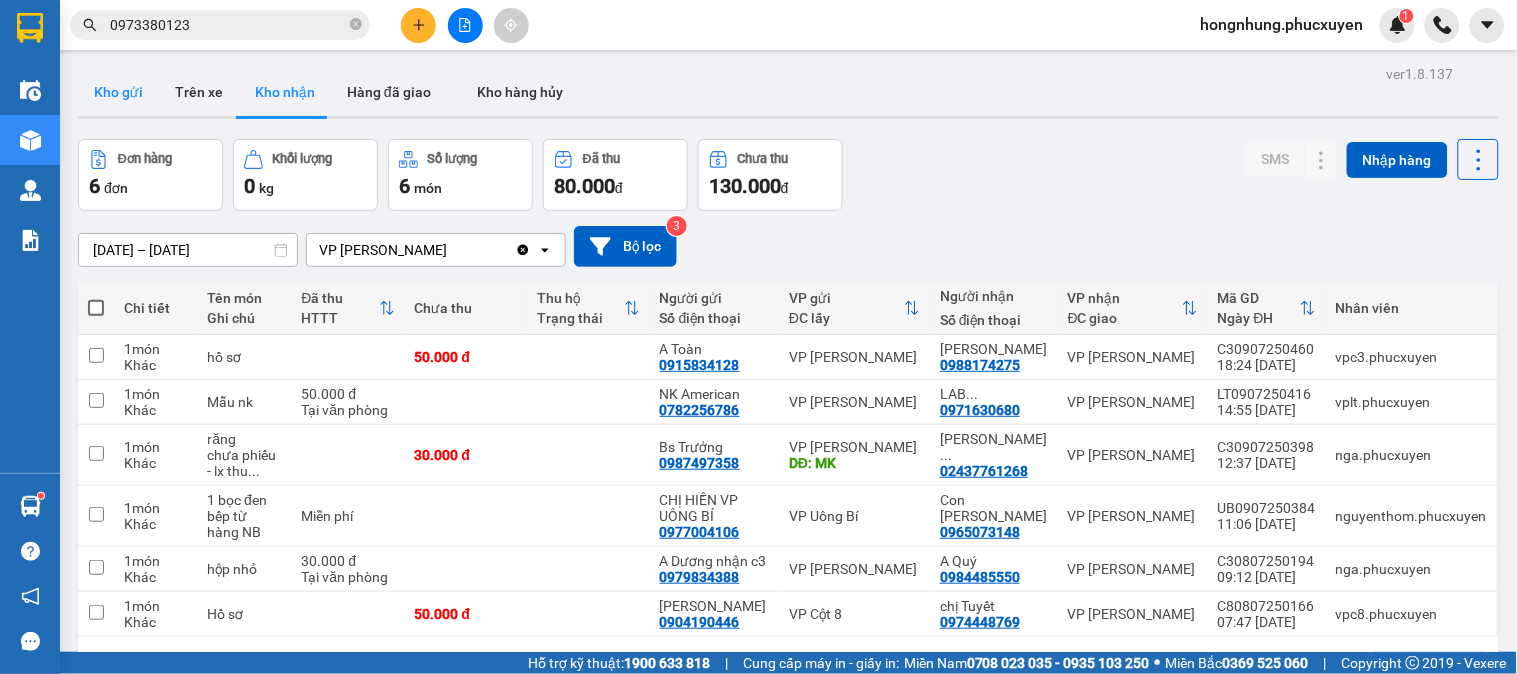 click on "Kho gửi" at bounding box center [118, 92] 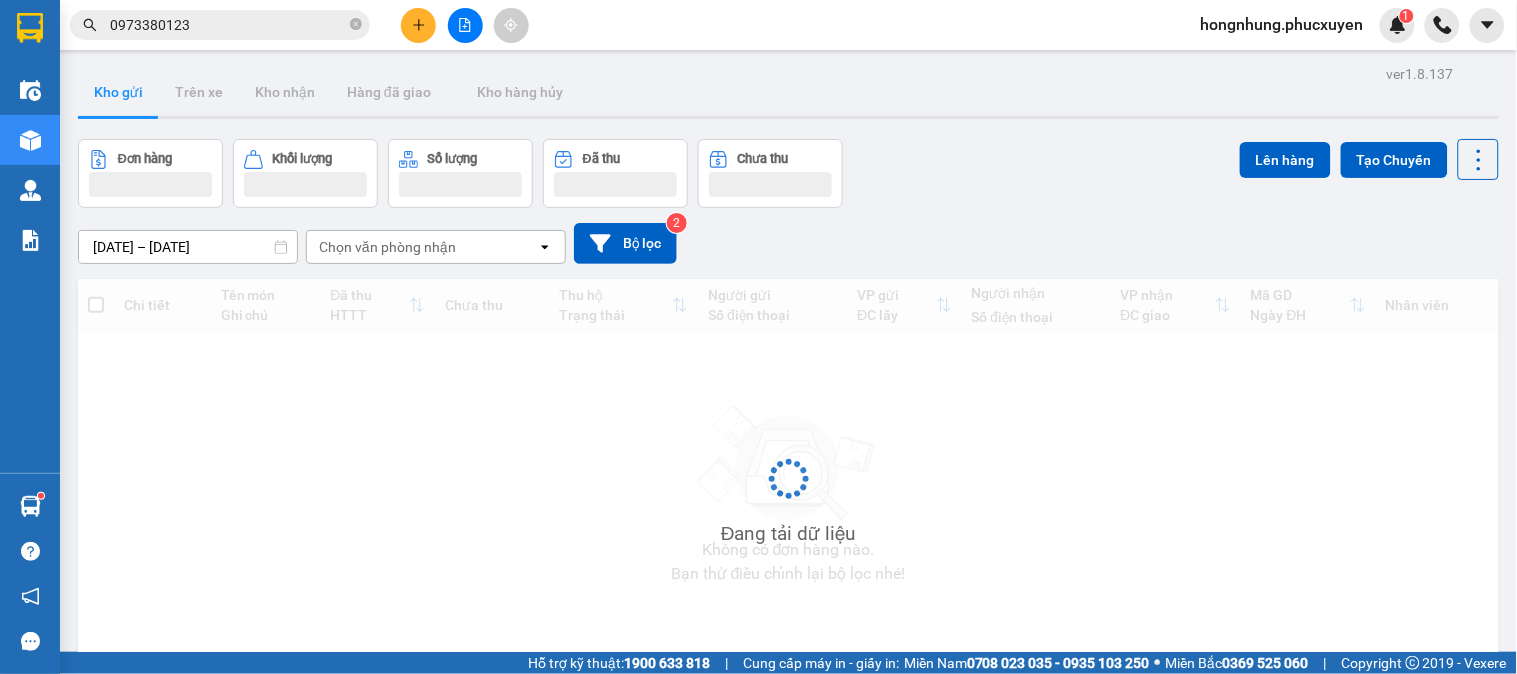 click on "Kho gửi" at bounding box center [118, 92] 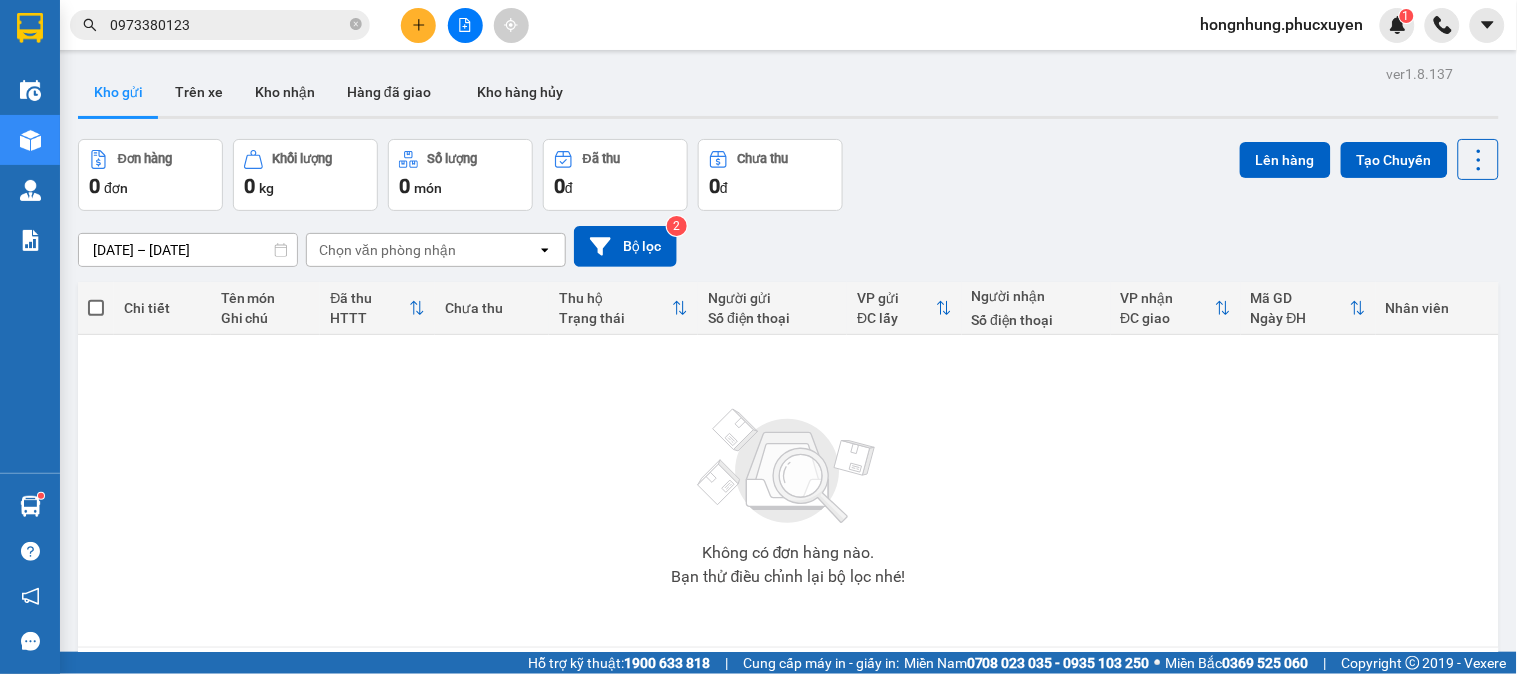 click on "Không có đơn hàng nào. Bạn thử điều chỉnh lại bộ lọc nhé!" at bounding box center (788, 491) 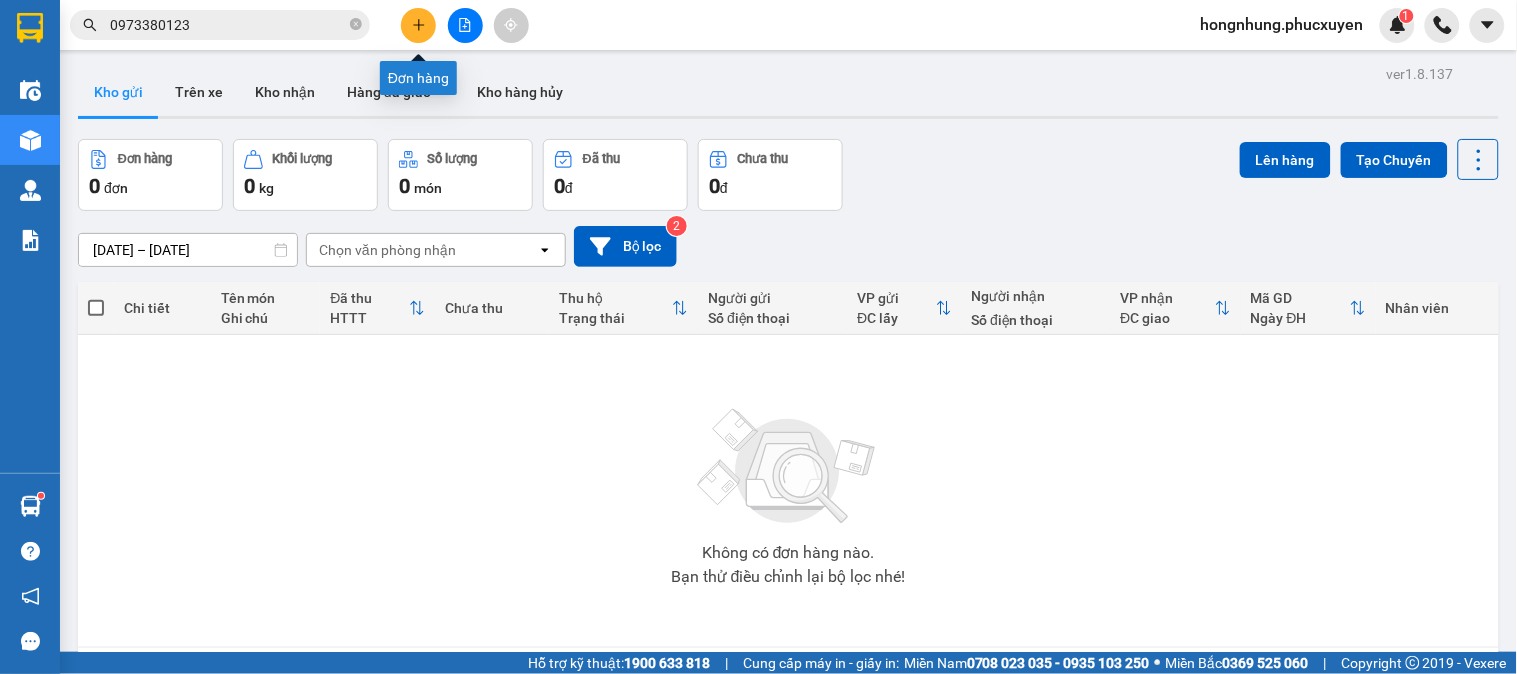 click 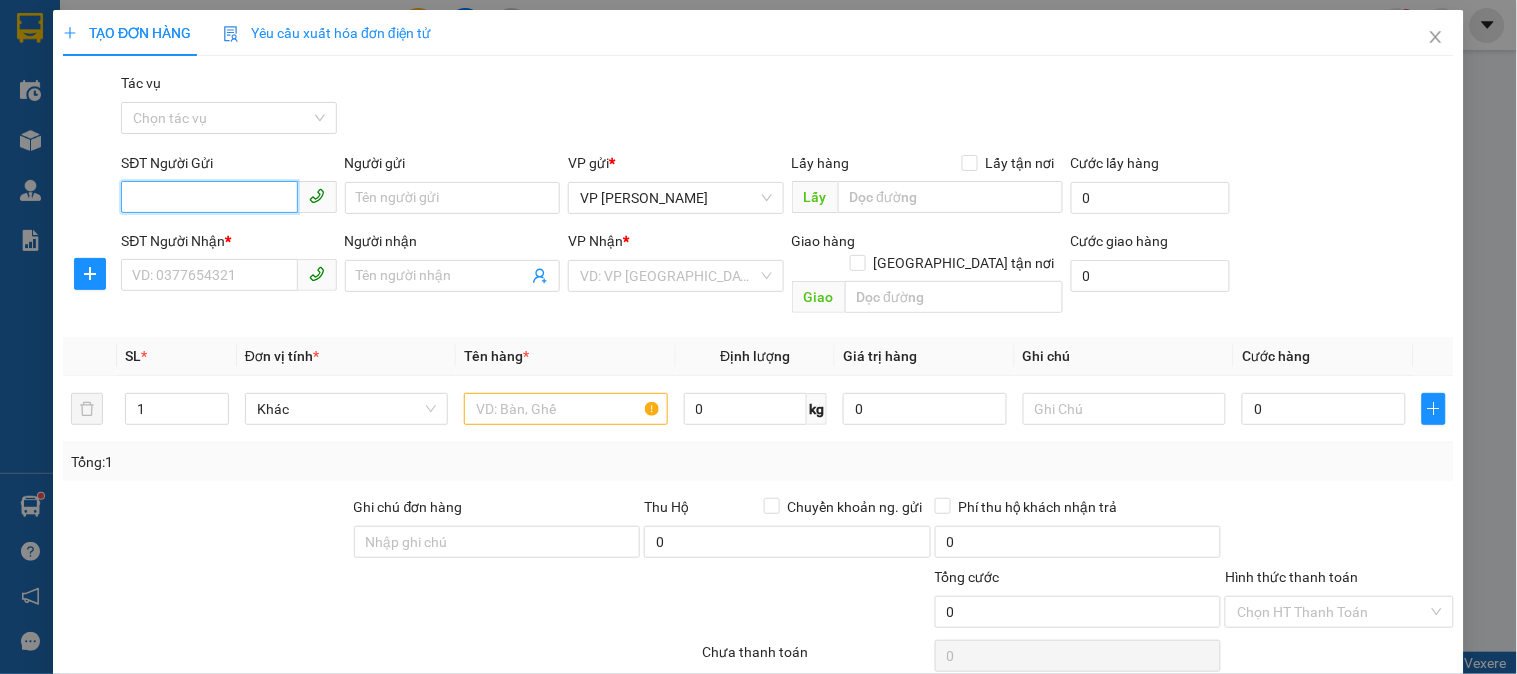click on "SĐT Người Gửi" at bounding box center (209, 197) 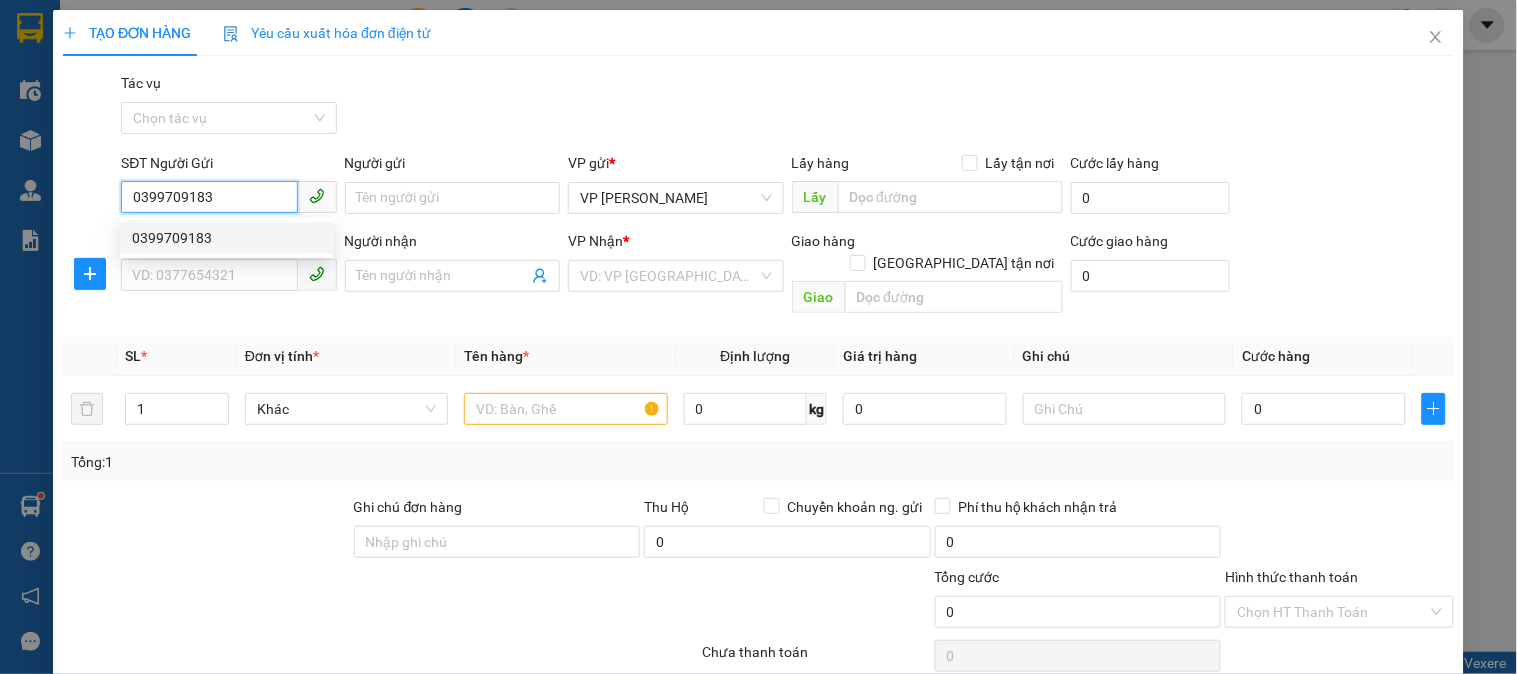 click on "0399709183" at bounding box center [226, 238] 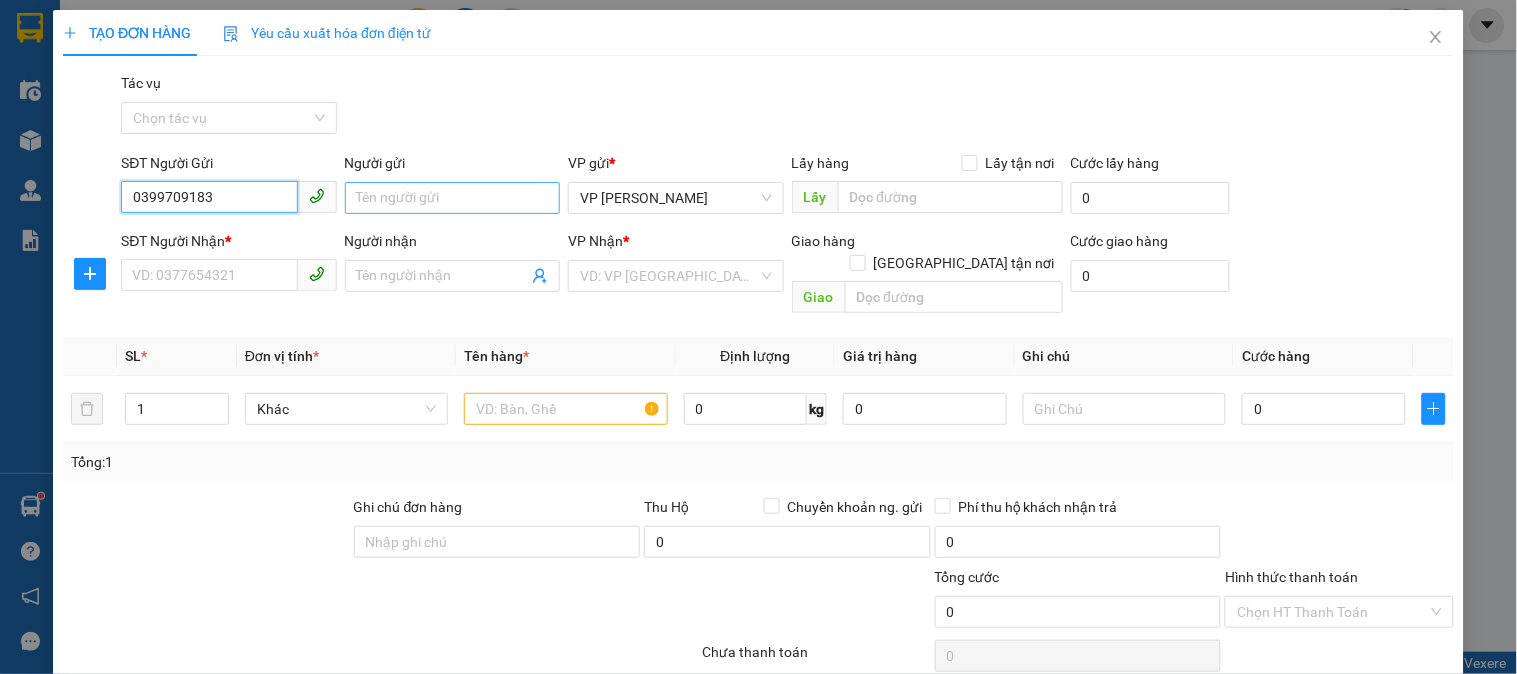 type on "0399709183" 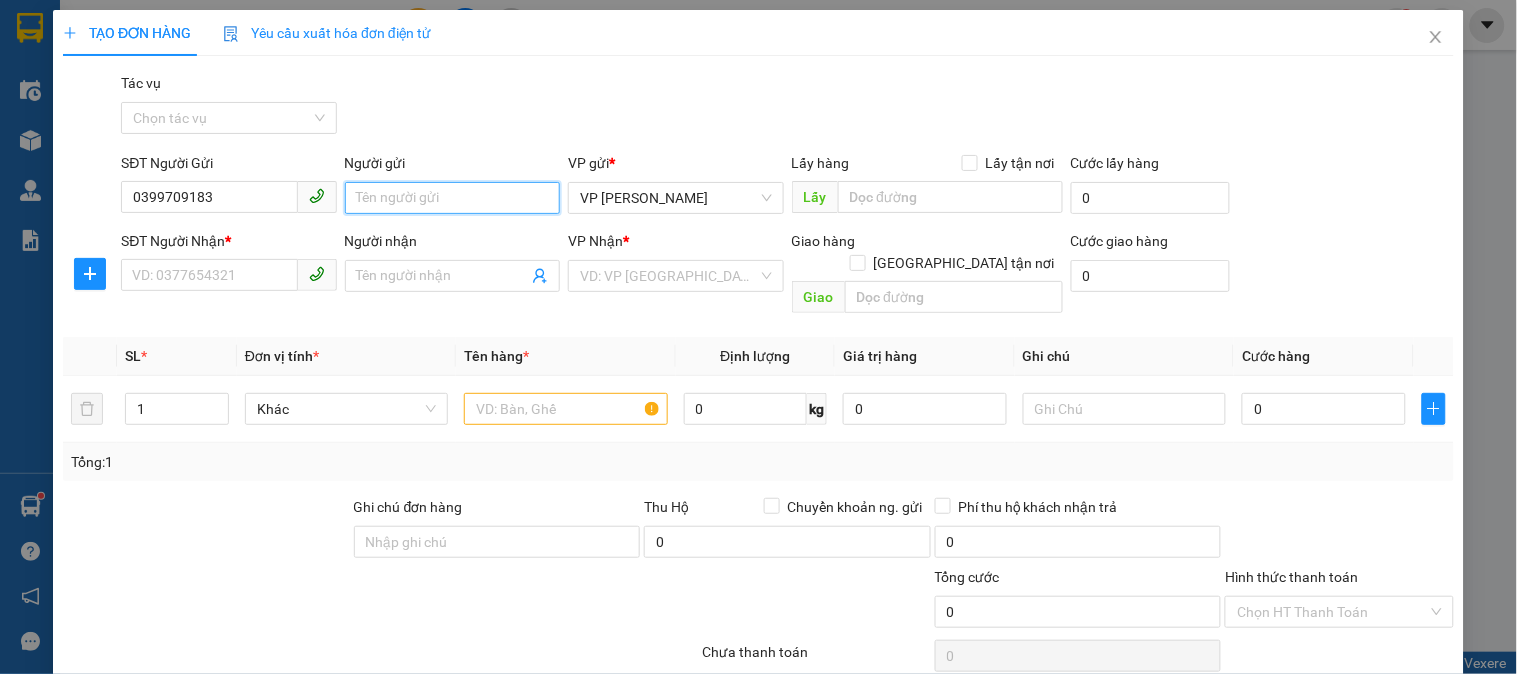 click on "Người gửi" at bounding box center [452, 198] 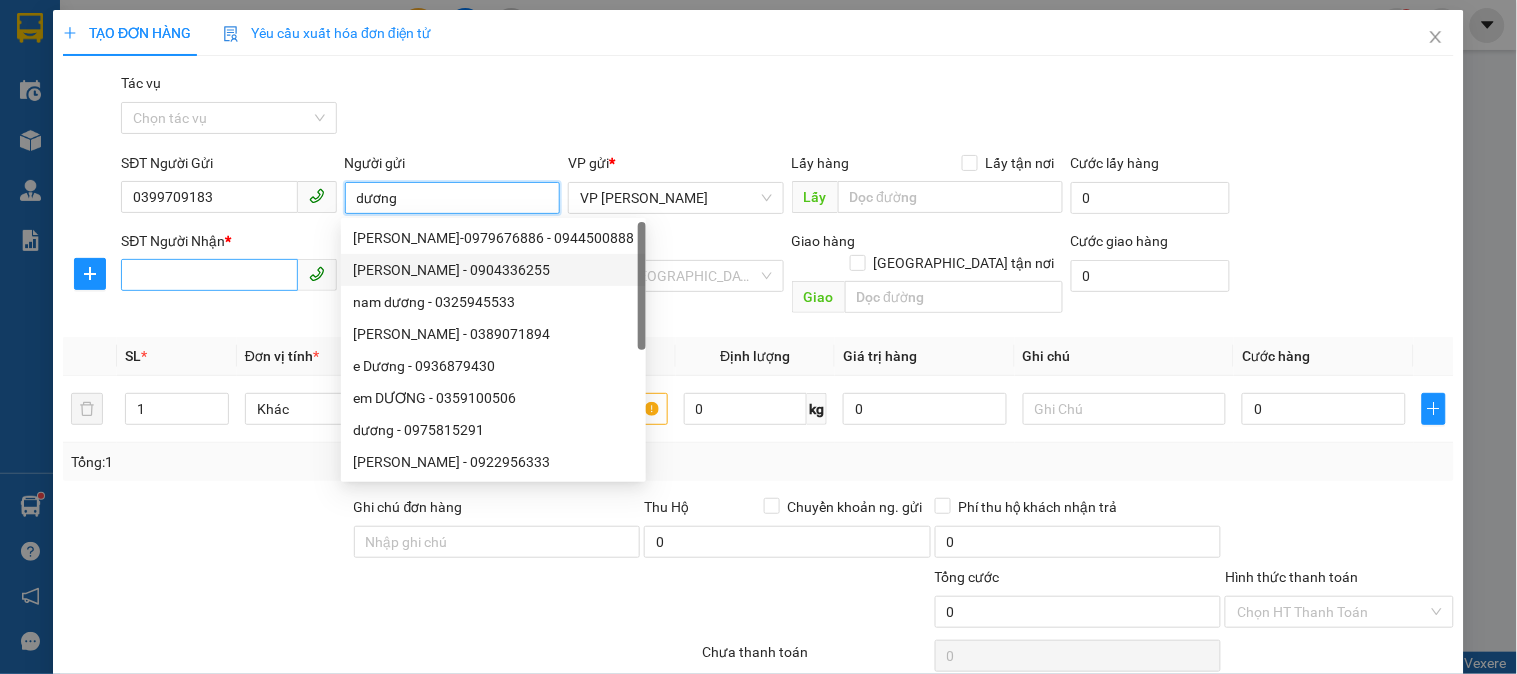 type on "dương" 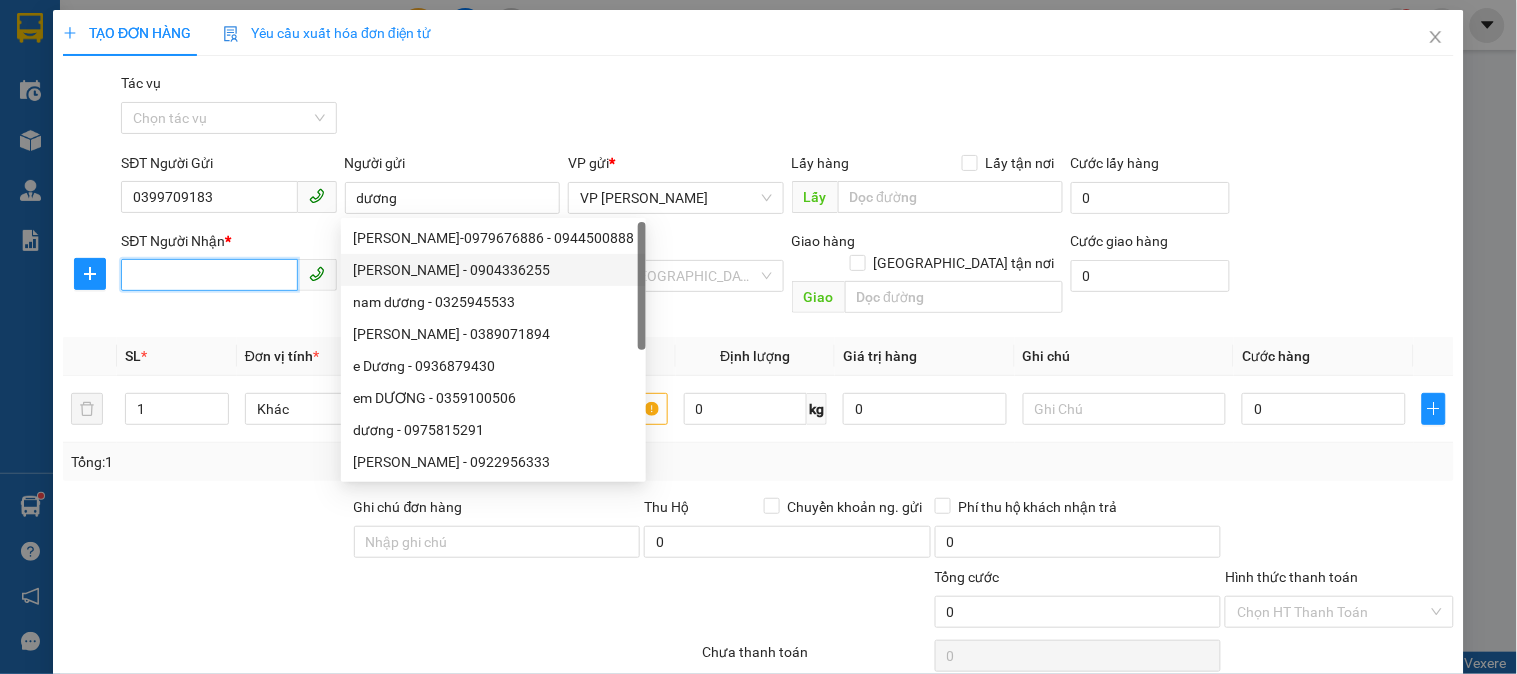 click on "SĐT Người Nhận  *" at bounding box center [209, 275] 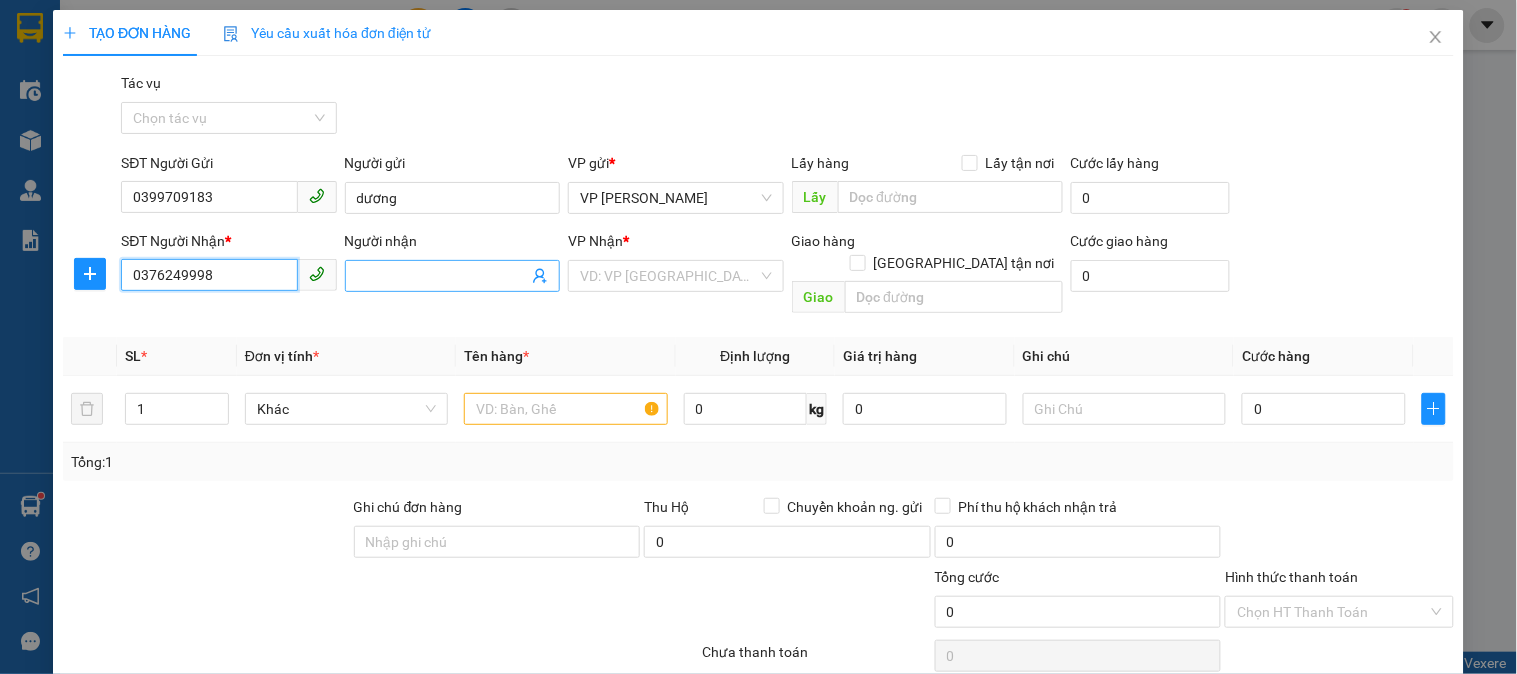 type on "0376249998" 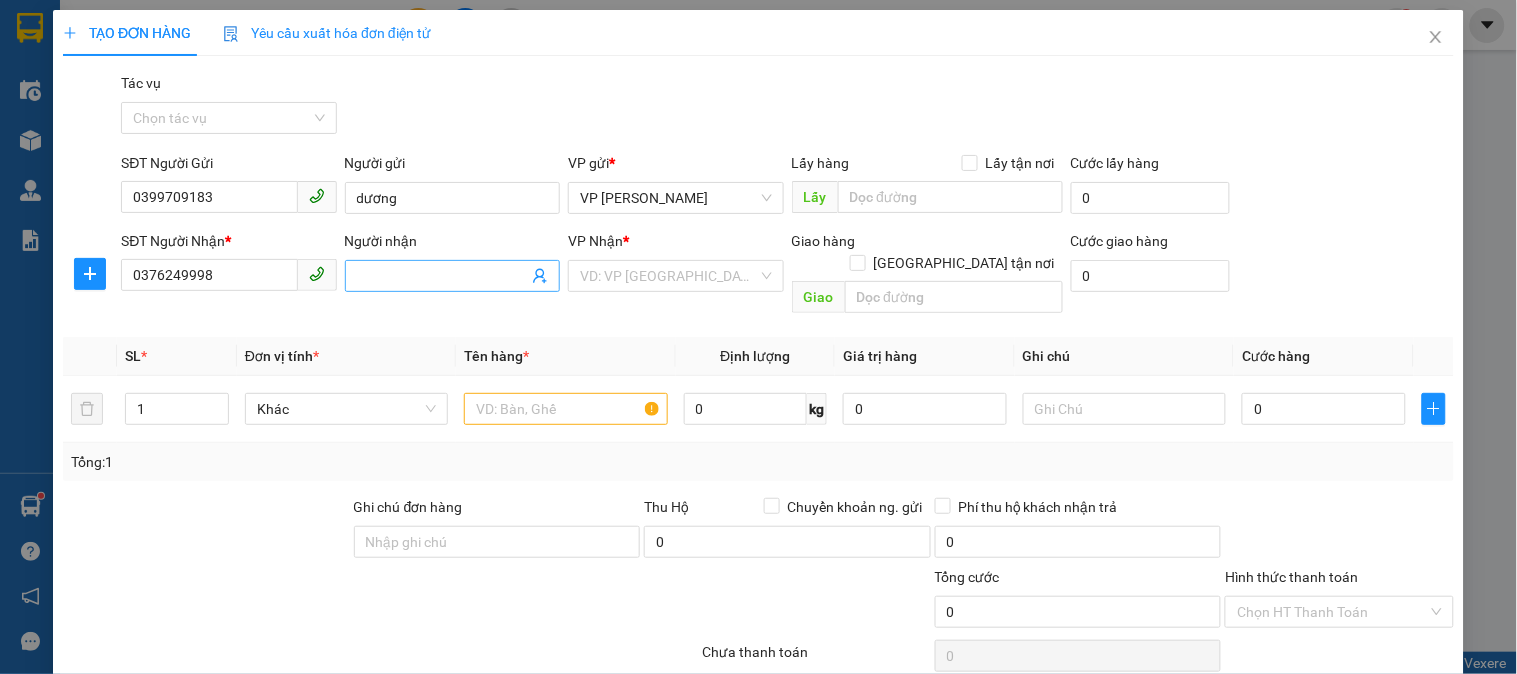 click on "Người nhận" at bounding box center [442, 276] 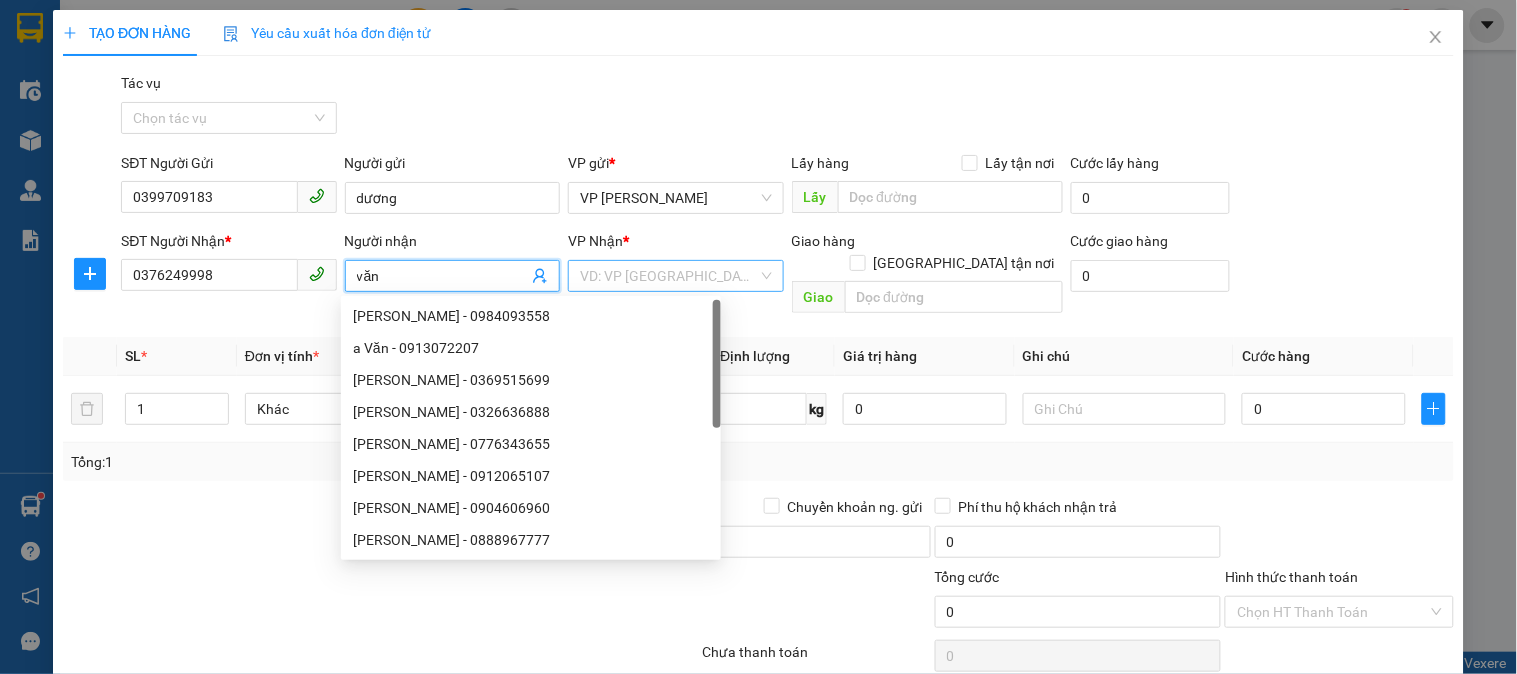 type on "văn" 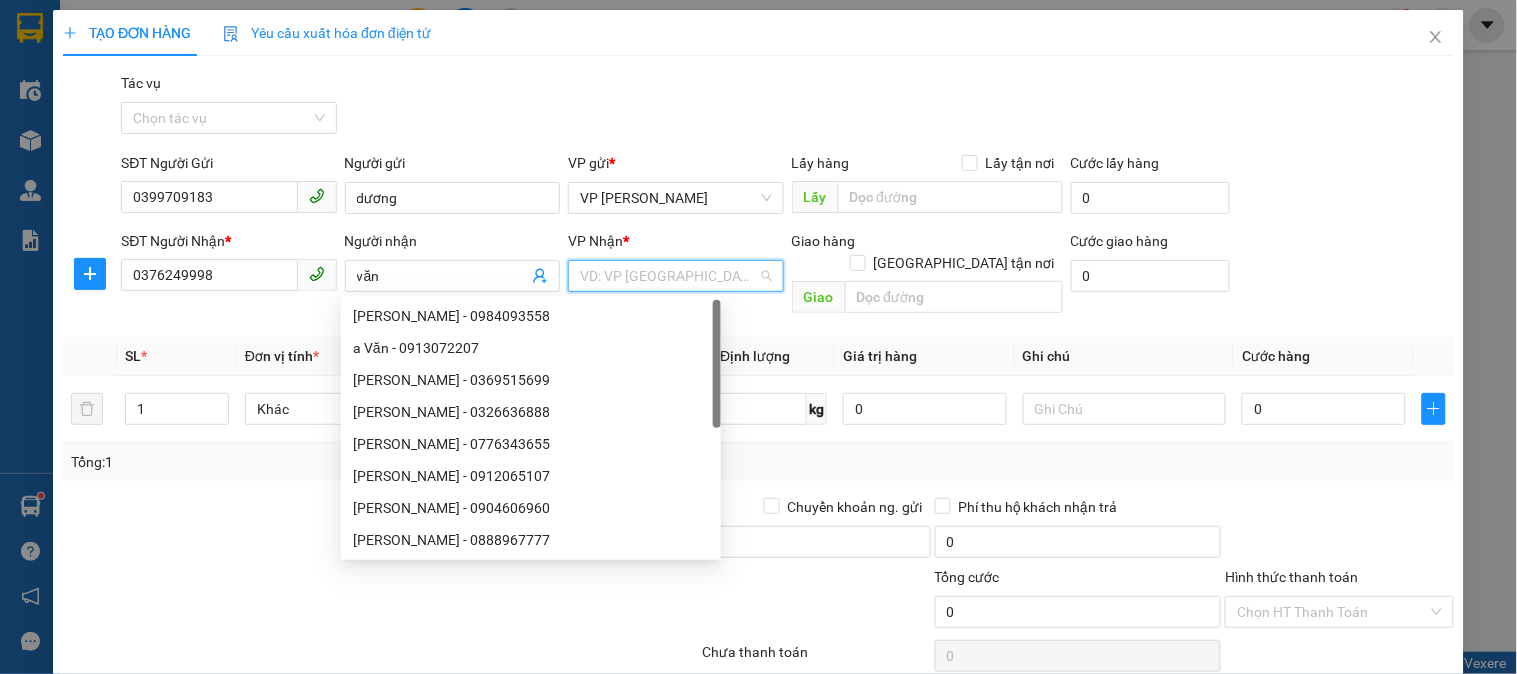 click at bounding box center [668, 276] 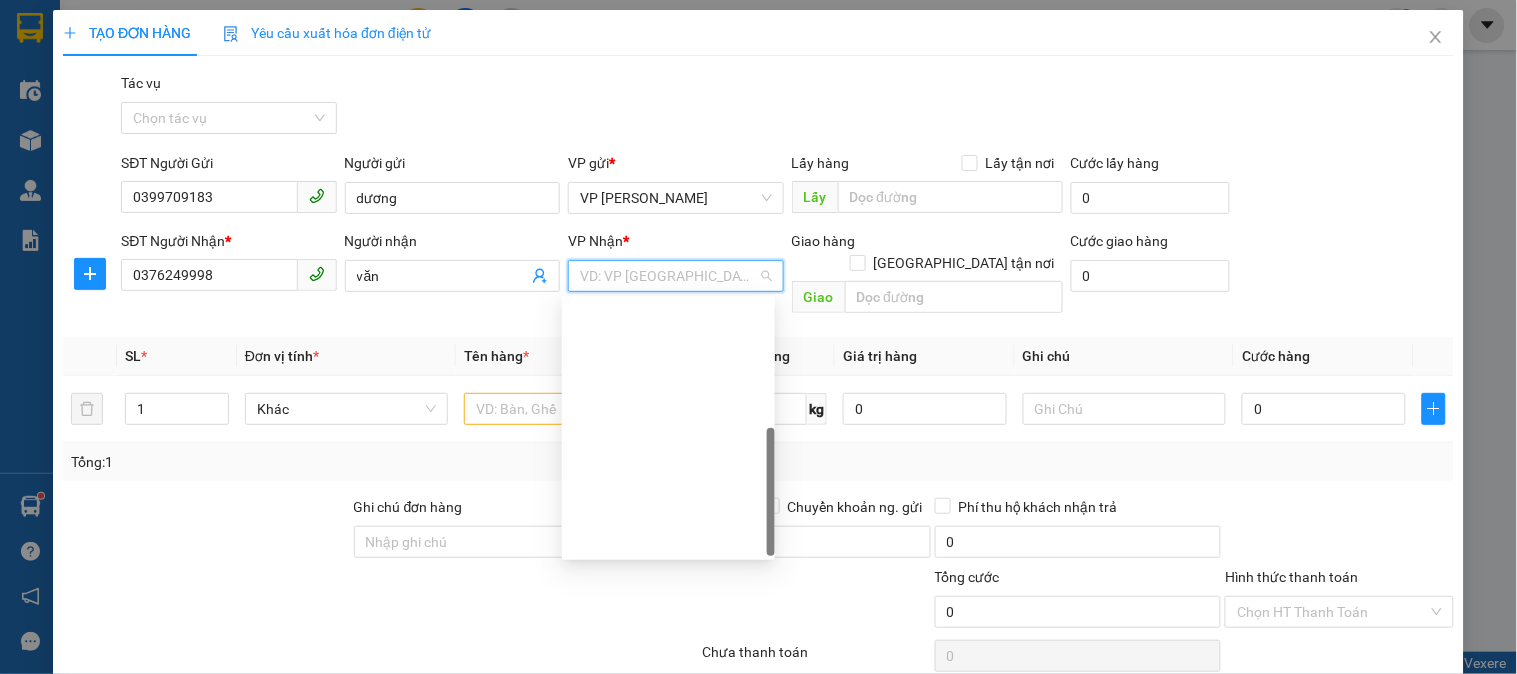 scroll, scrollTop: 320, scrollLeft: 0, axis: vertical 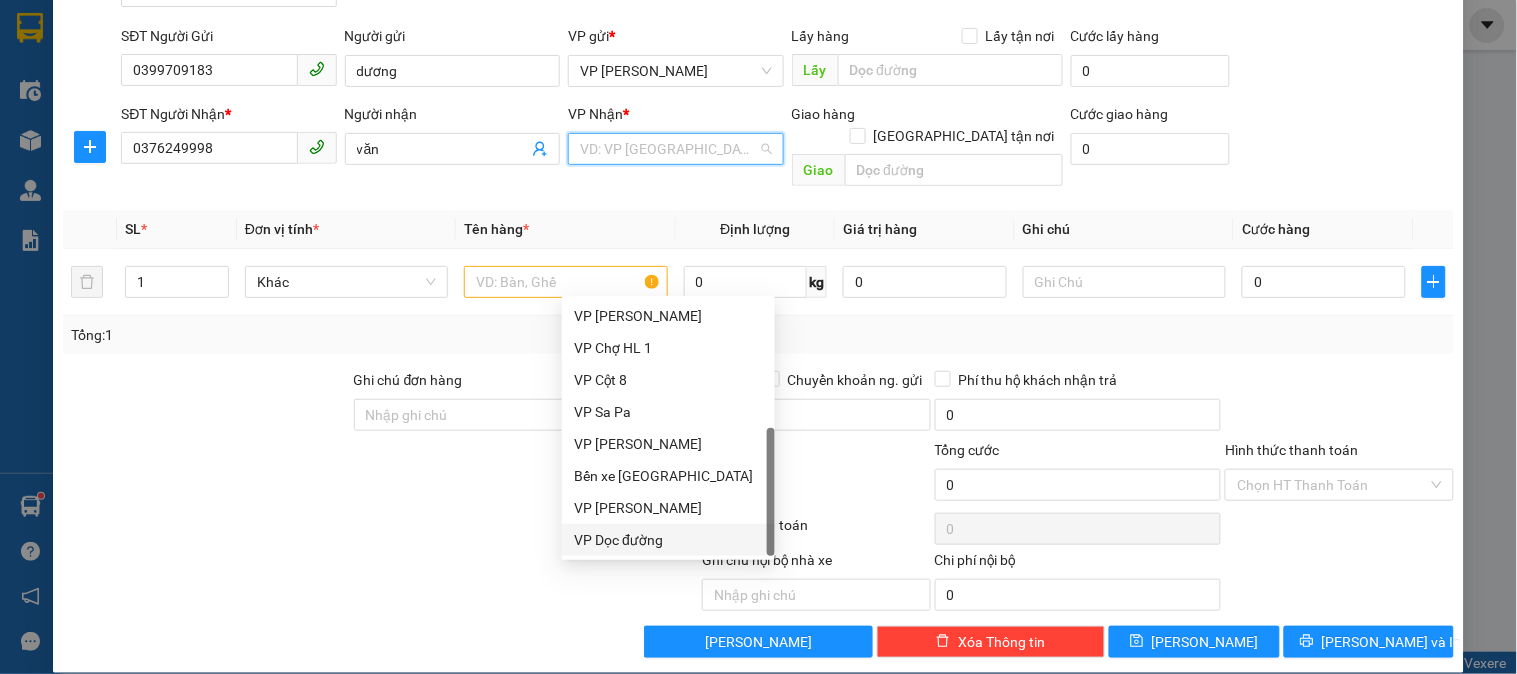 click on "VP Dọc đường" at bounding box center (668, 540) 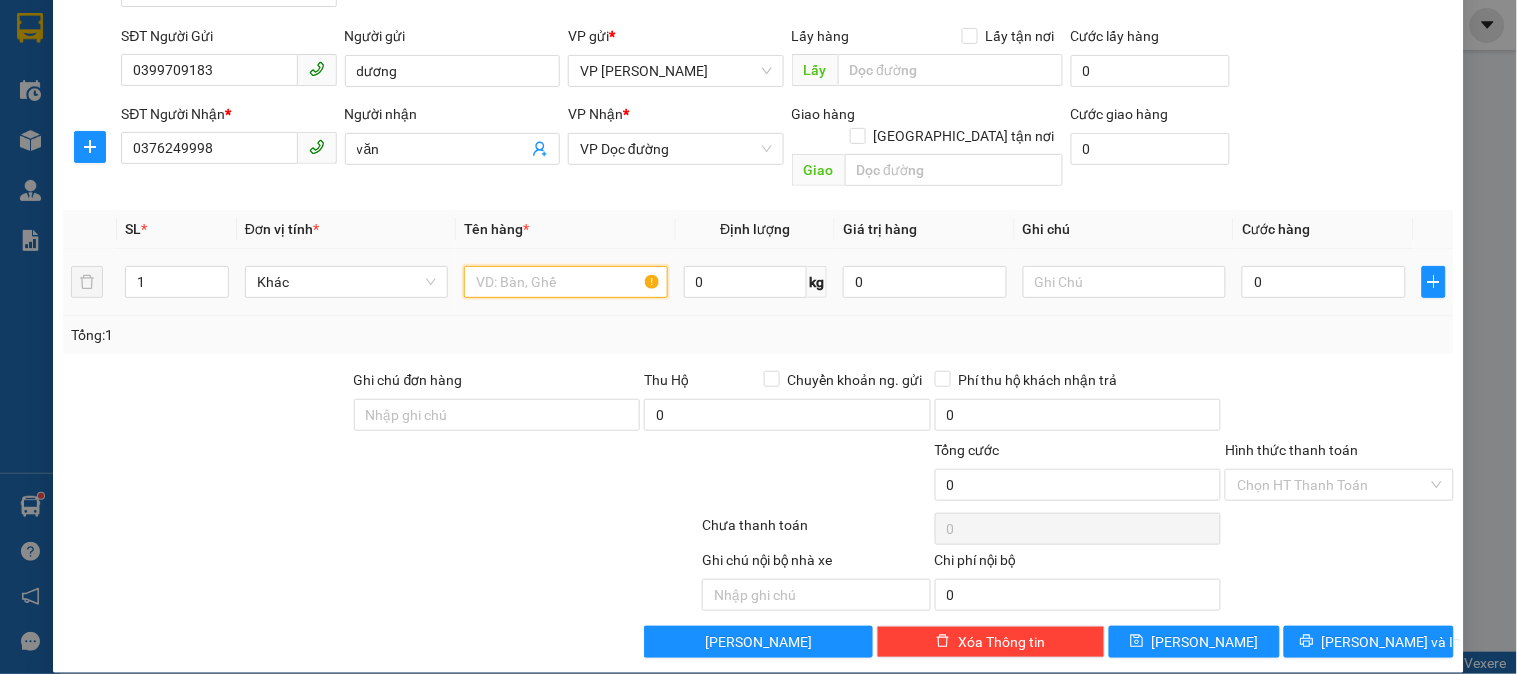 click at bounding box center [565, 282] 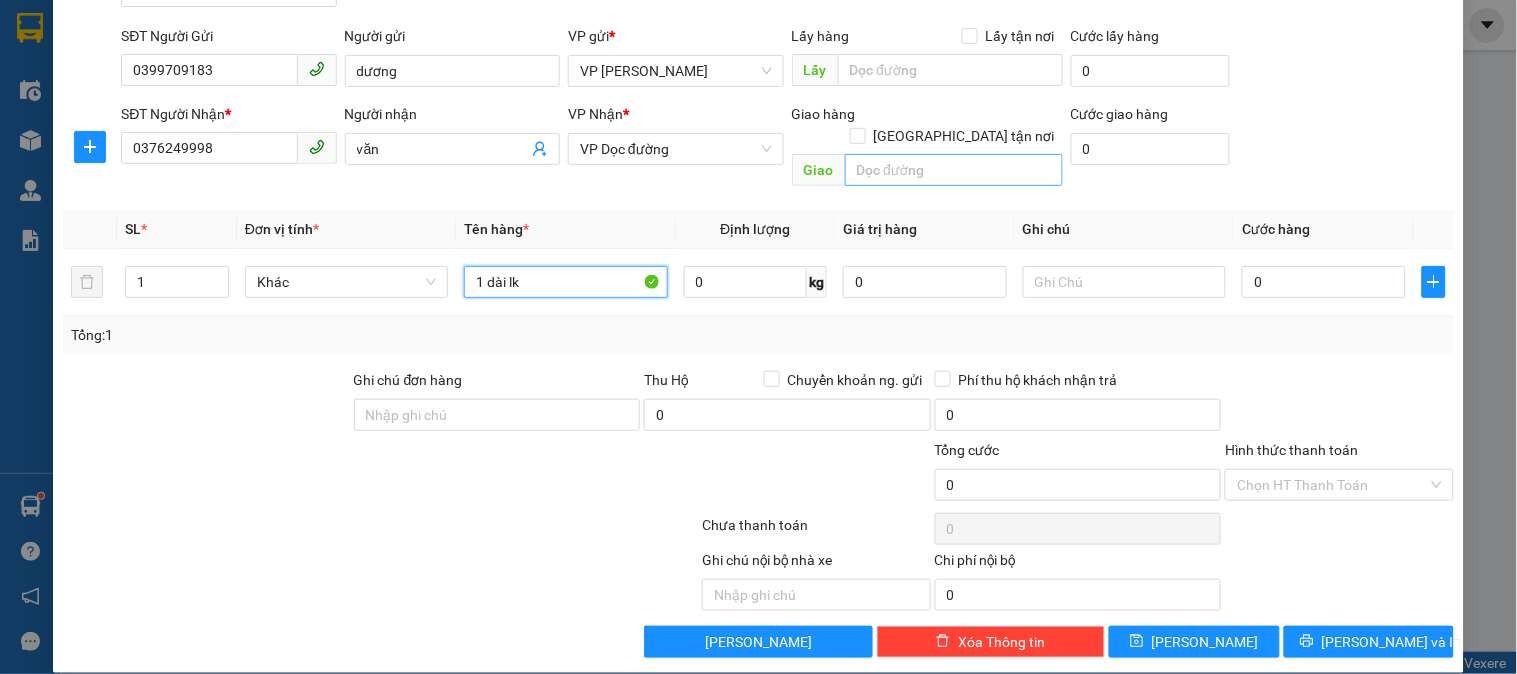 type on "1 dài lk" 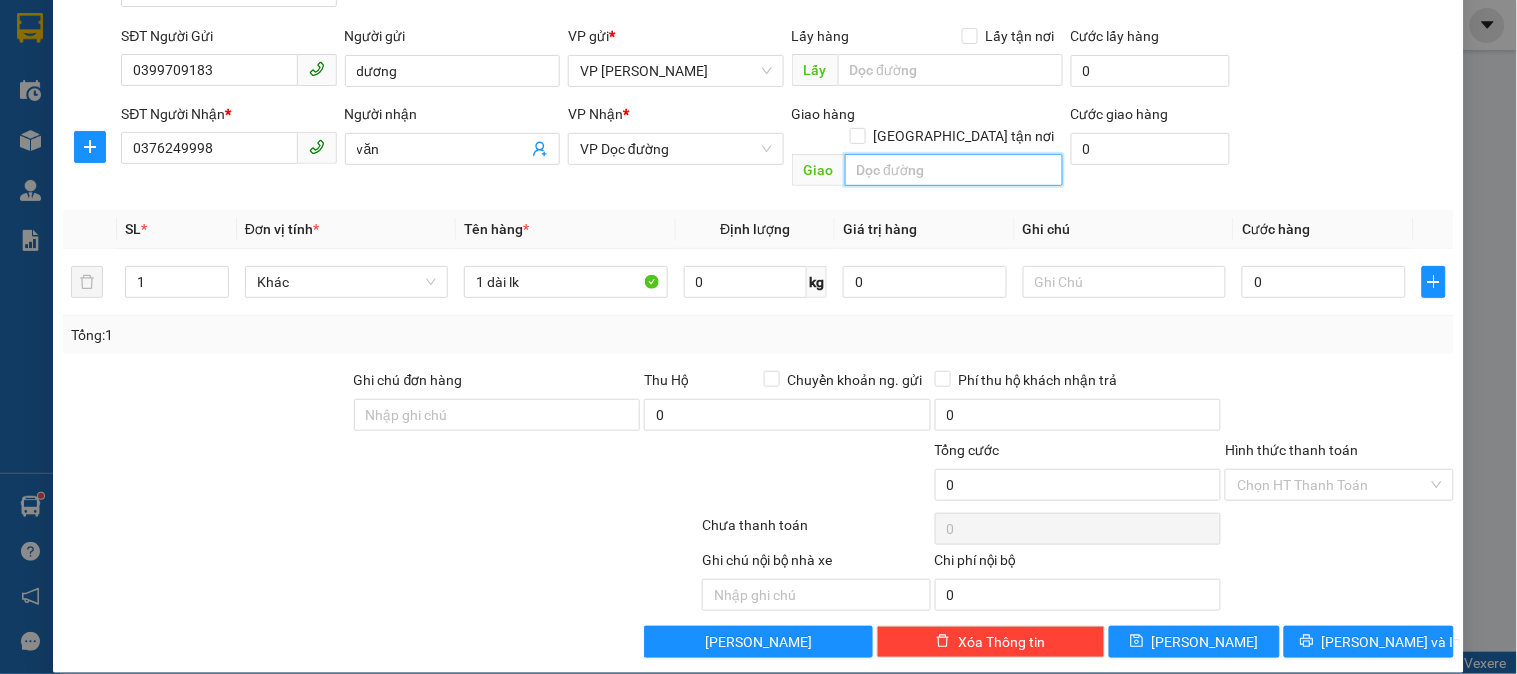 click at bounding box center (954, 170) 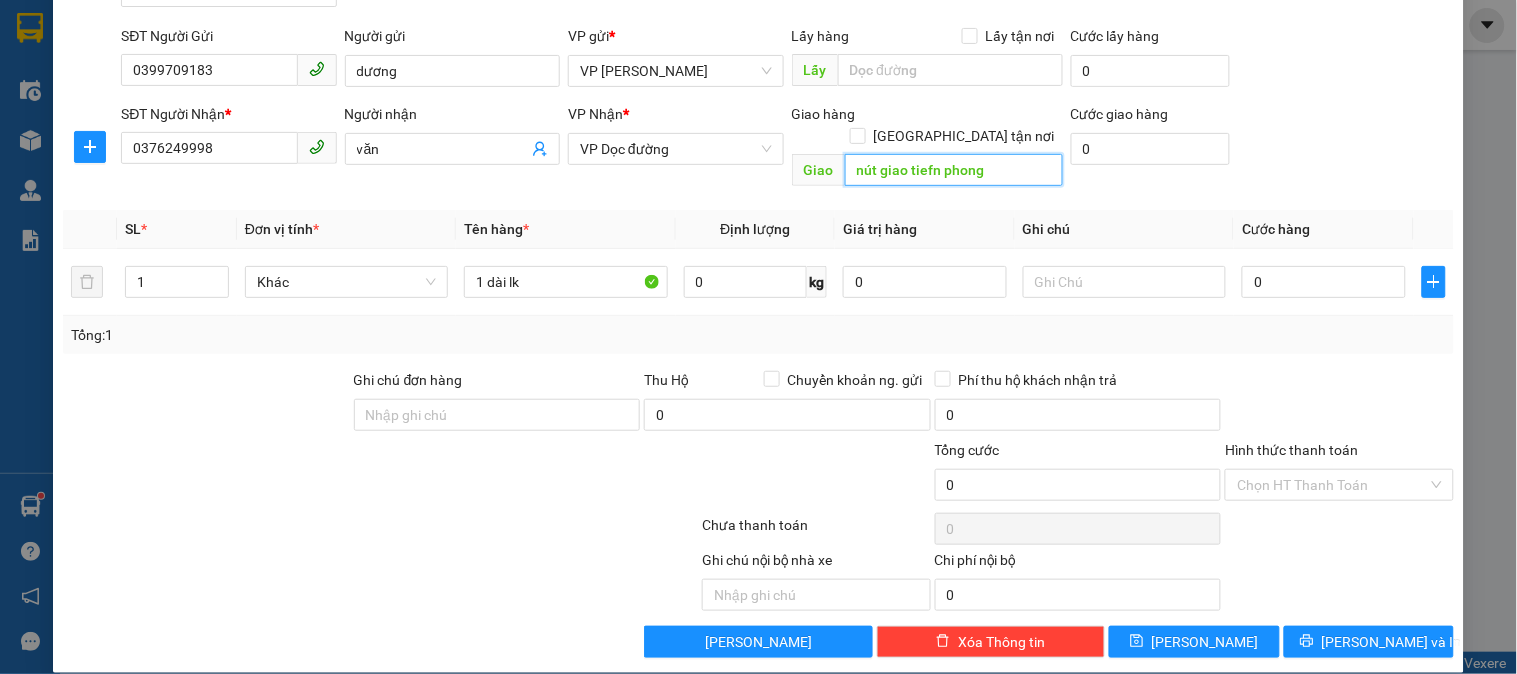 click on "nút giao tiefn phong" at bounding box center (954, 170) 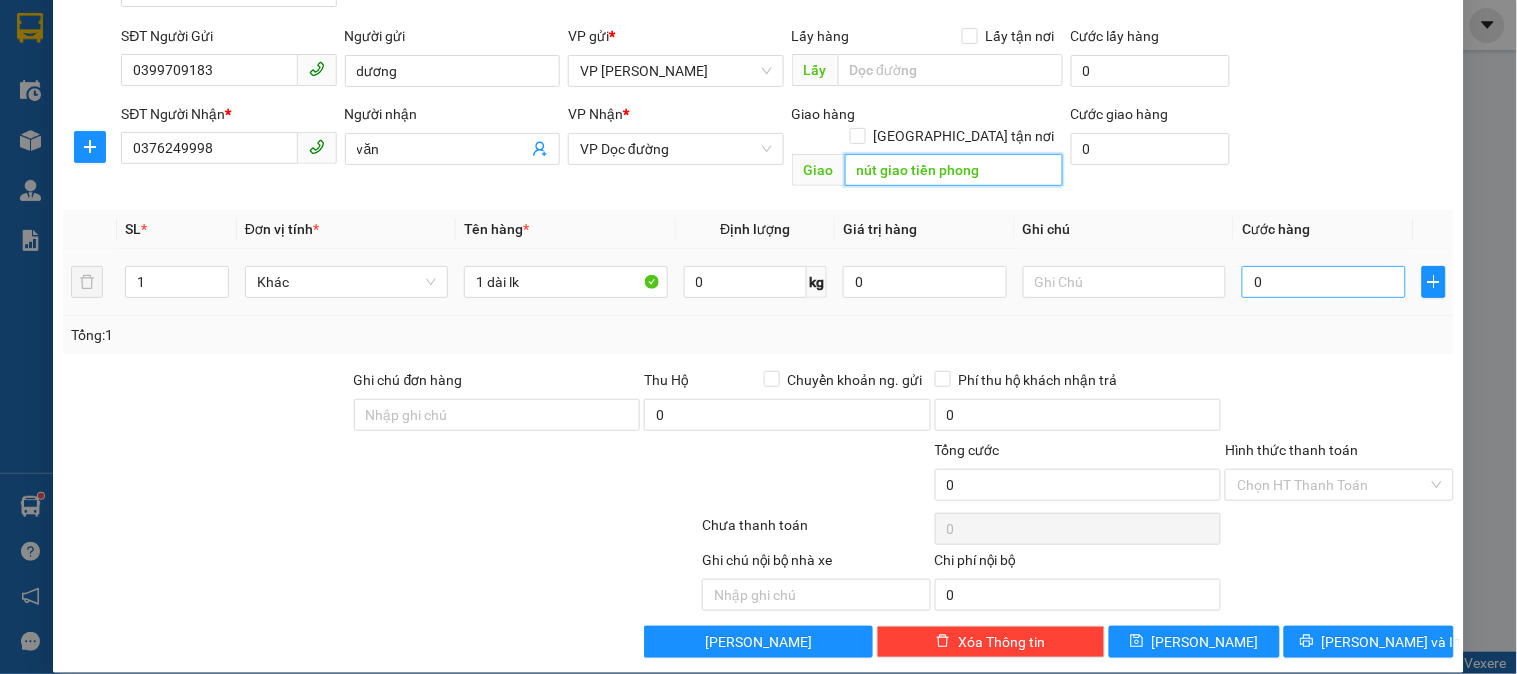 type on "nút giao tiền phong" 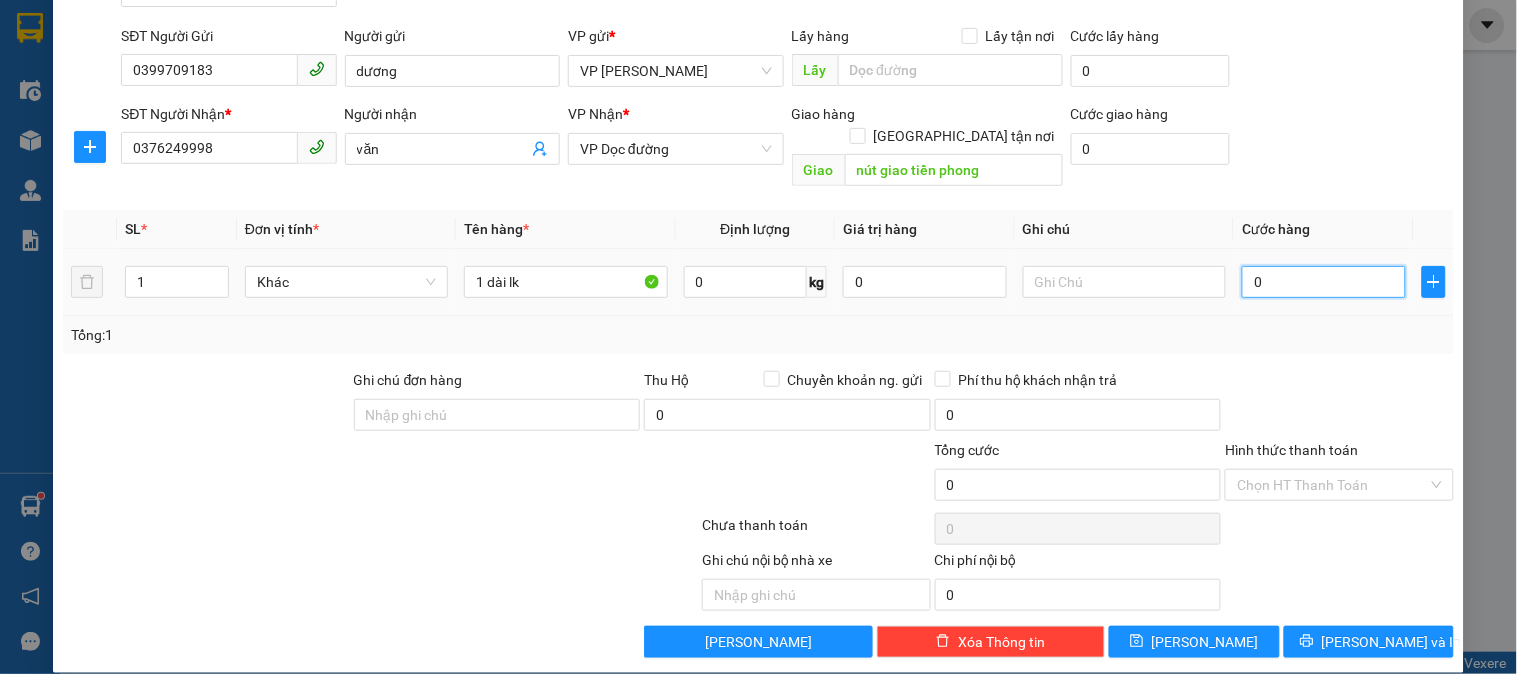 click on "0" at bounding box center (1324, 282) 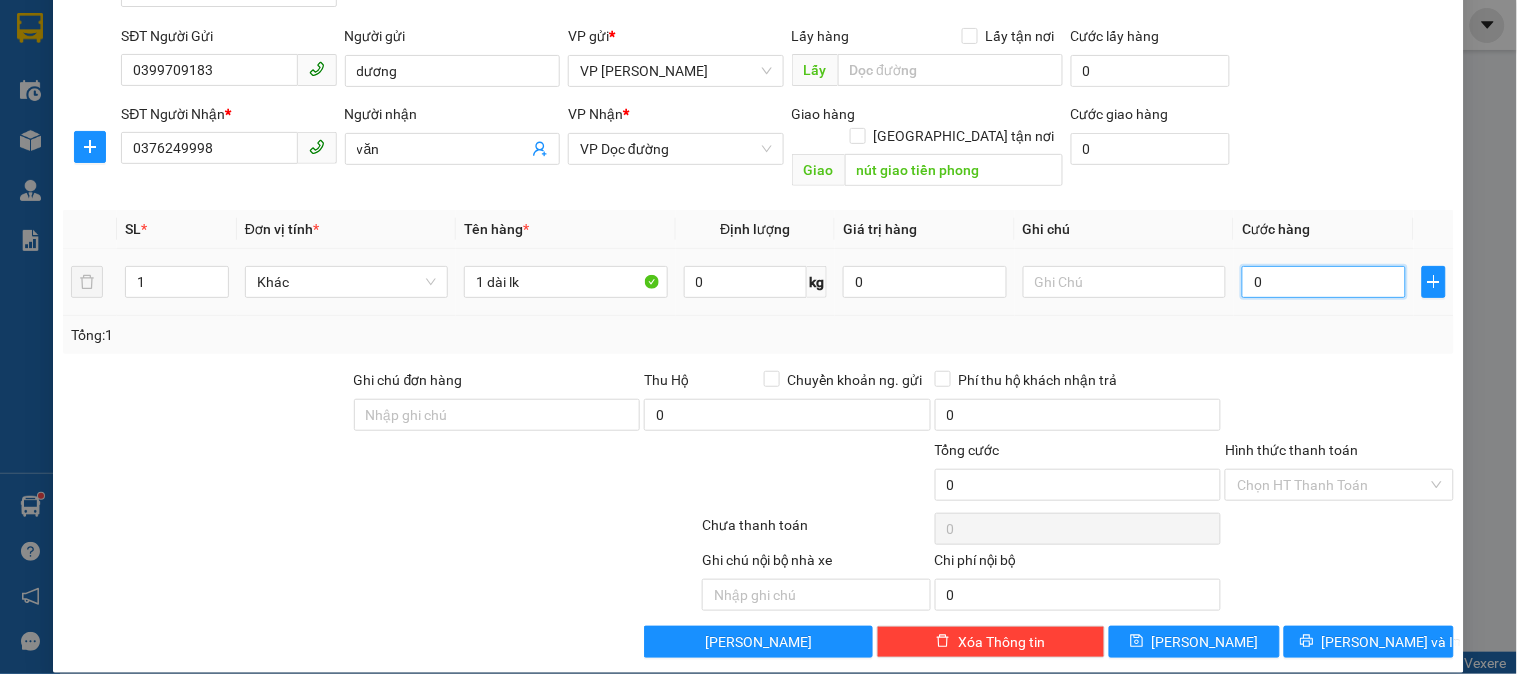 type on "7" 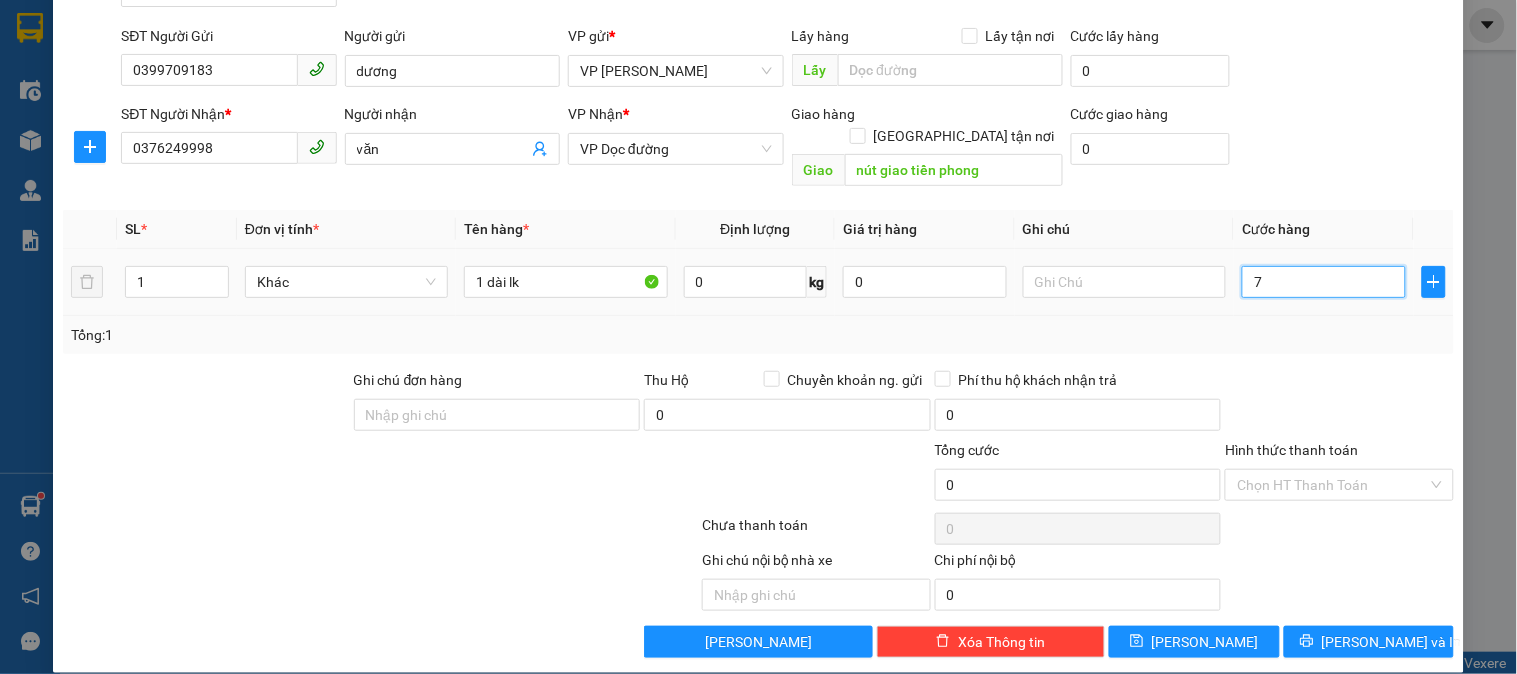 type on "7" 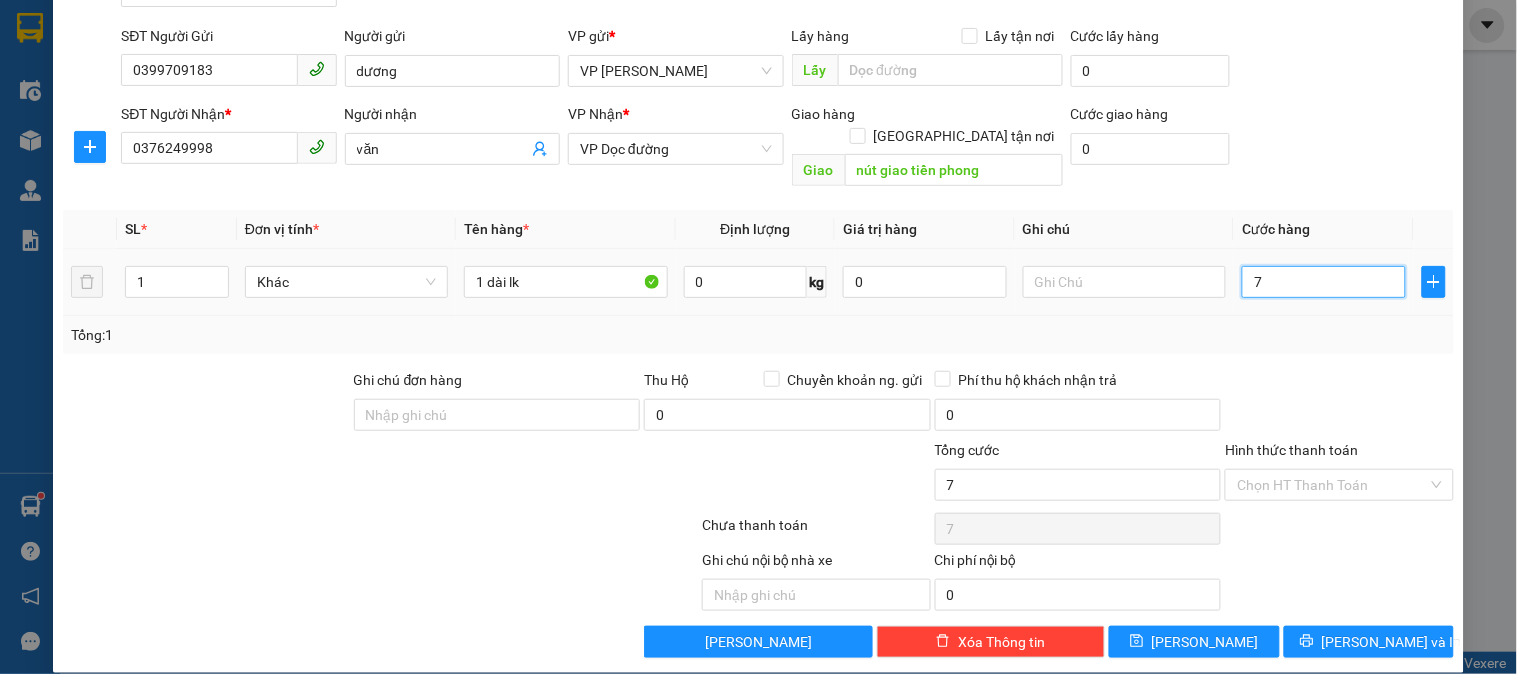 type on "70" 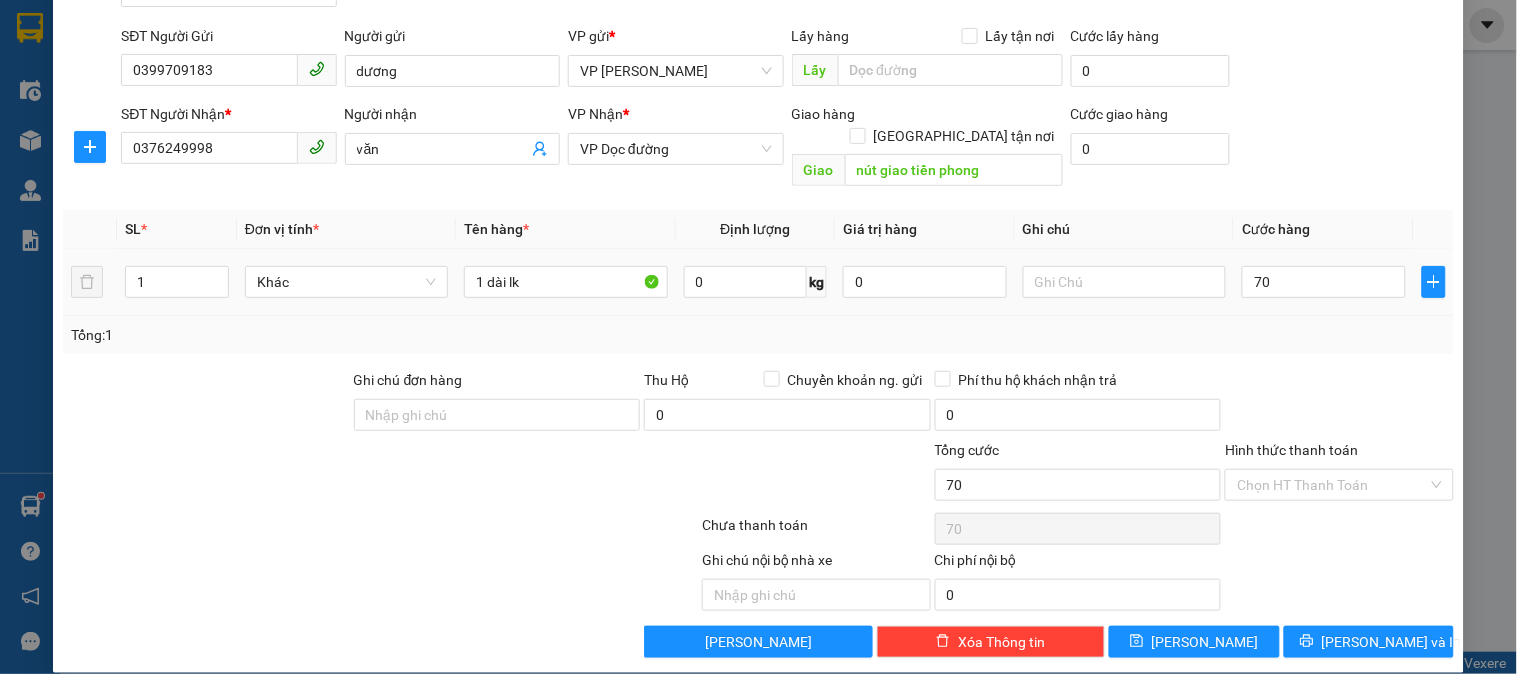 type on "70.000" 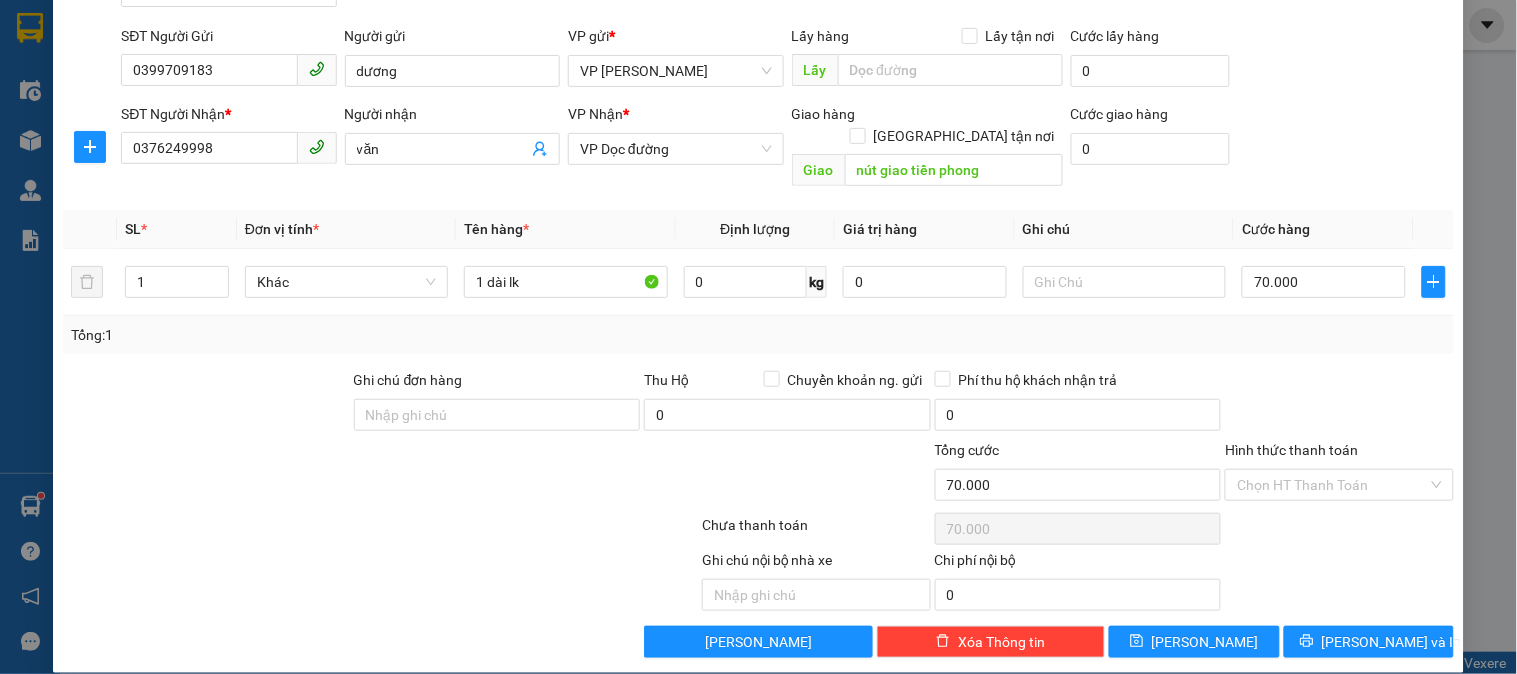 click on "Tổng:  1" at bounding box center (758, 335) 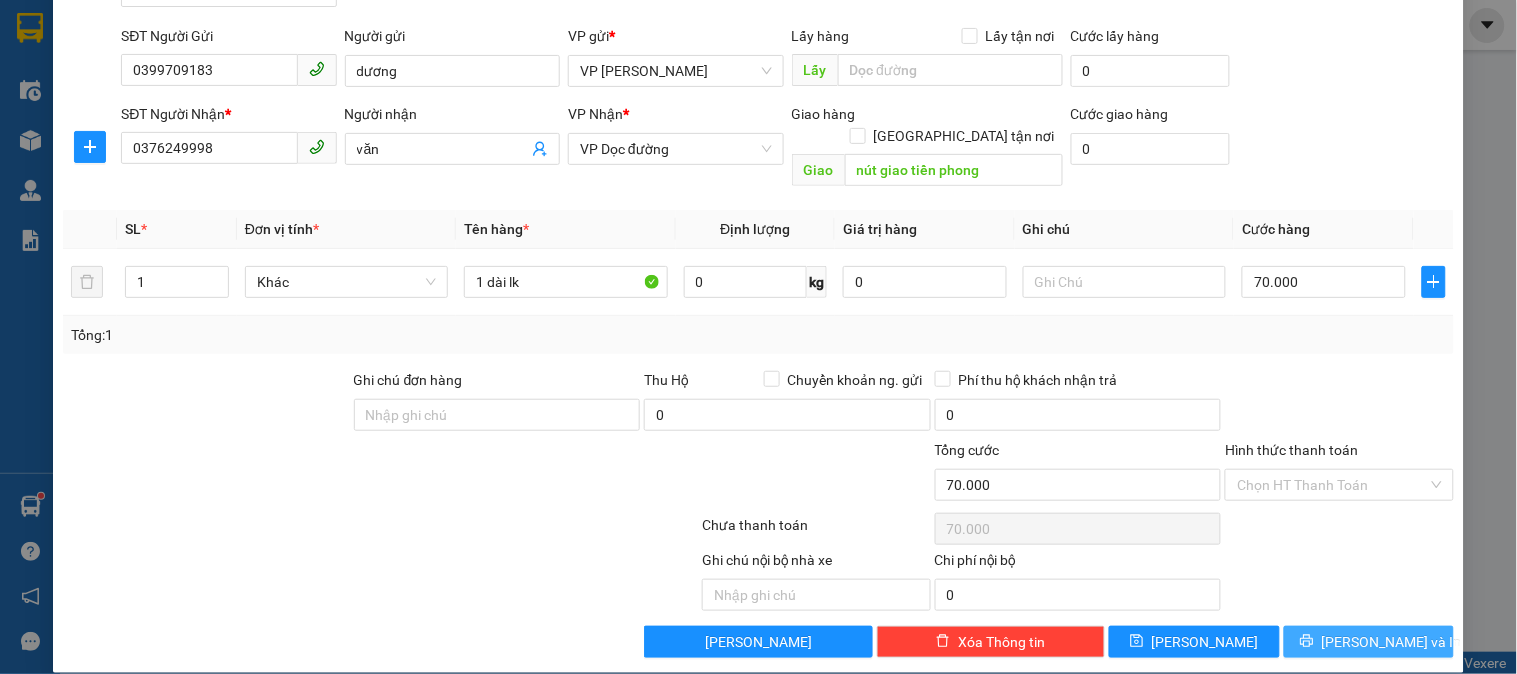 click on "[PERSON_NAME] và In" at bounding box center [1392, 642] 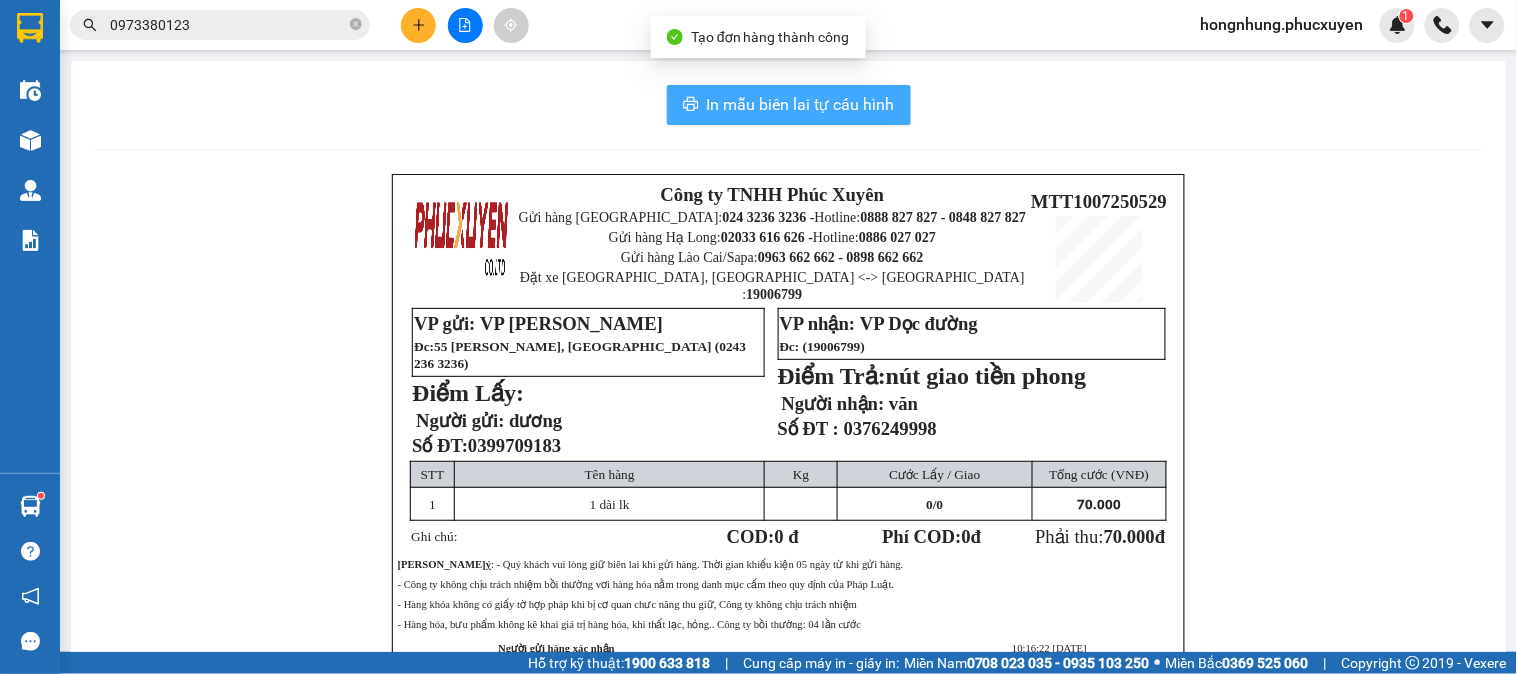 click on "In mẫu biên lai tự cấu hình" at bounding box center (801, 104) 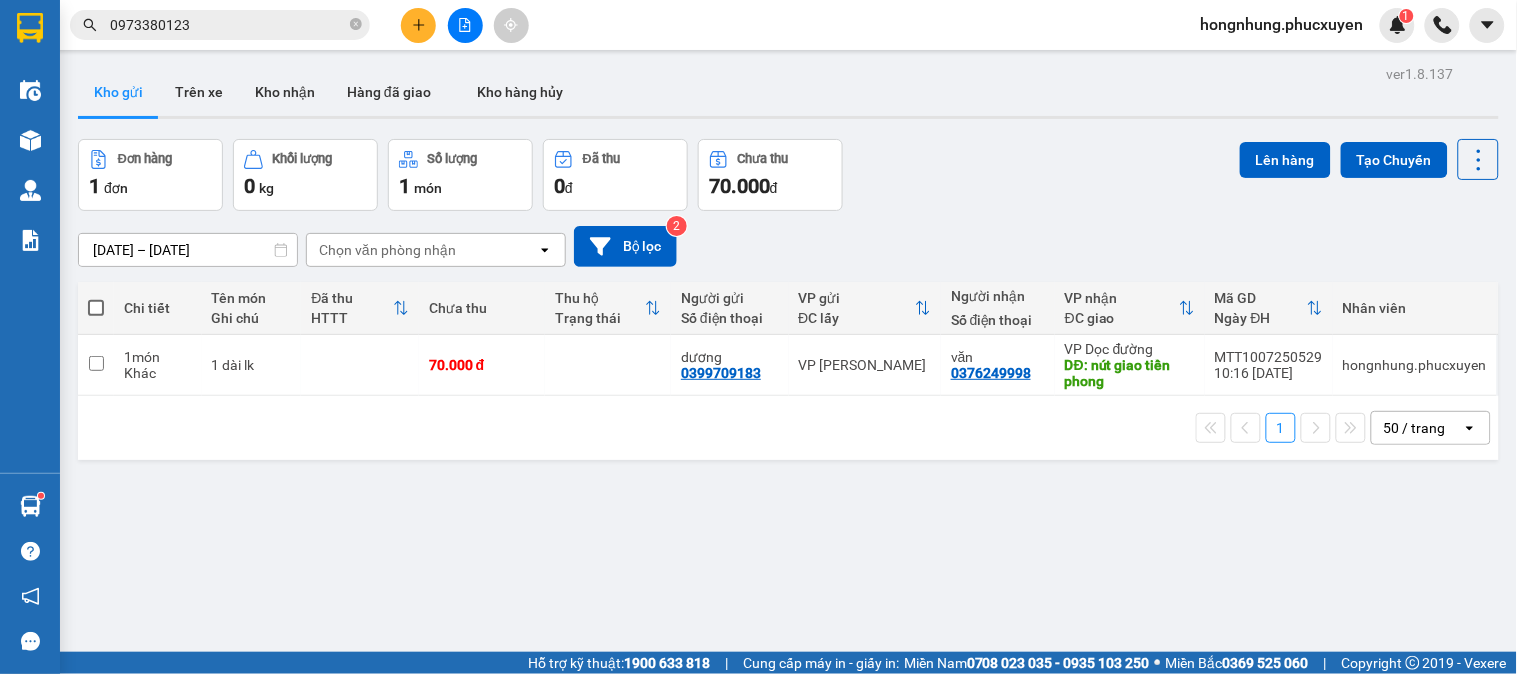 click on "Đơn hàng 1 đơn Khối lượng 0 kg Số lượng 1 món Đã thu 0  đ Chưa thu 70.000  đ Lên hàng Tạo Chuyến" at bounding box center [788, 175] 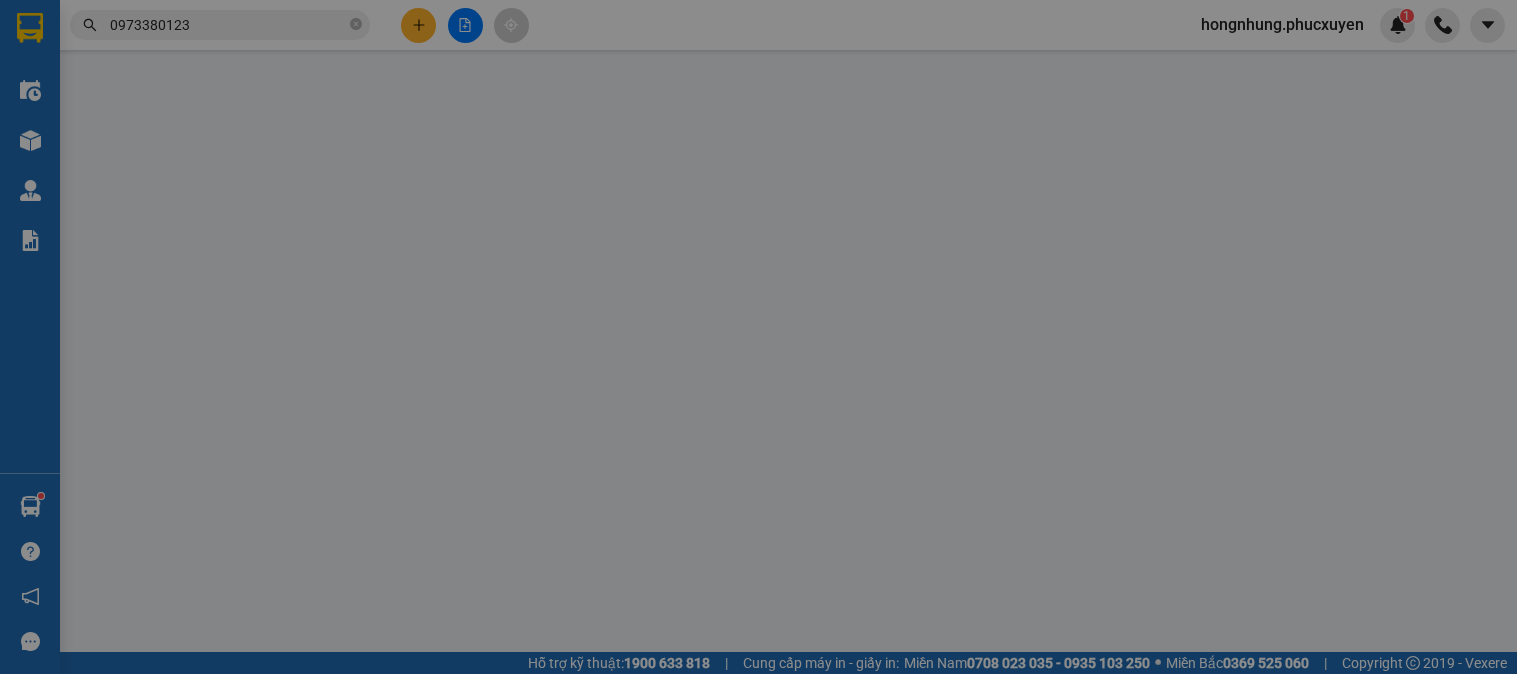 scroll, scrollTop: 0, scrollLeft: 0, axis: both 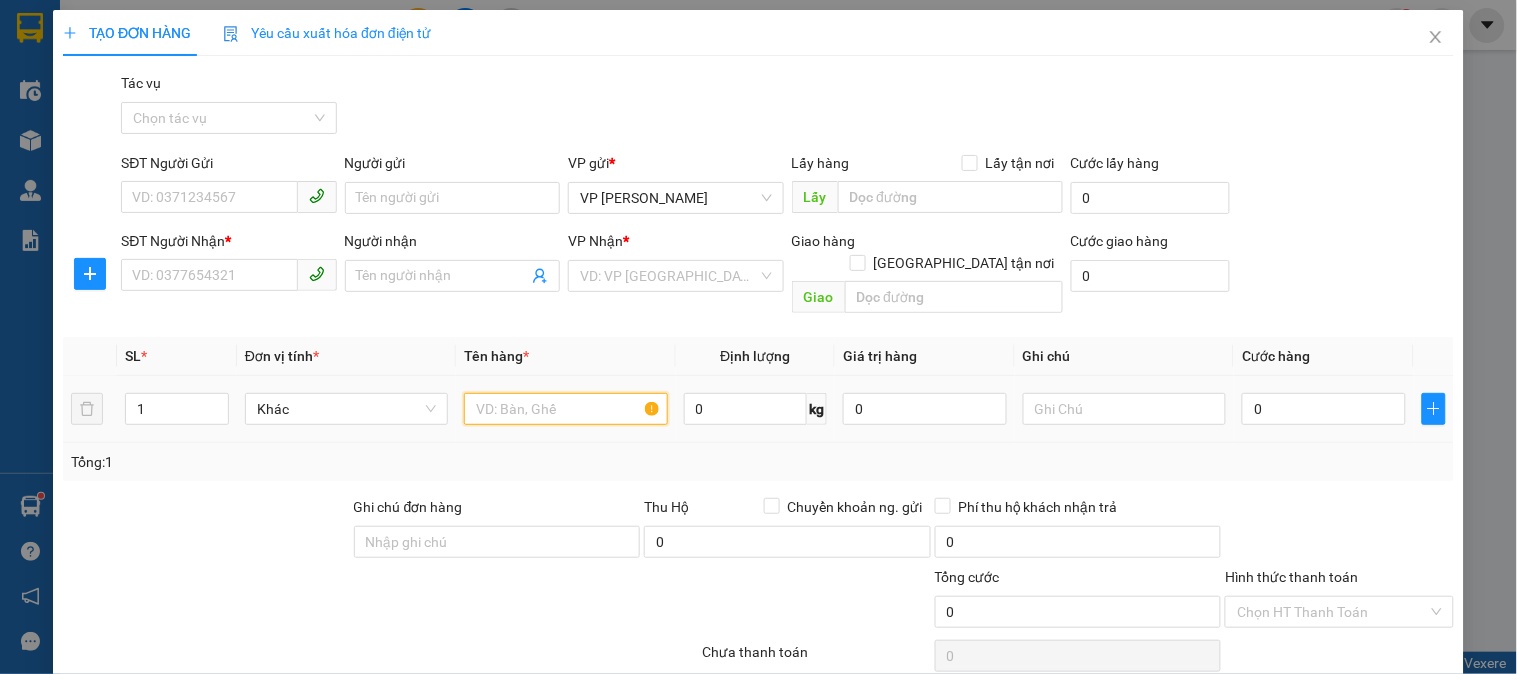 click at bounding box center [565, 409] 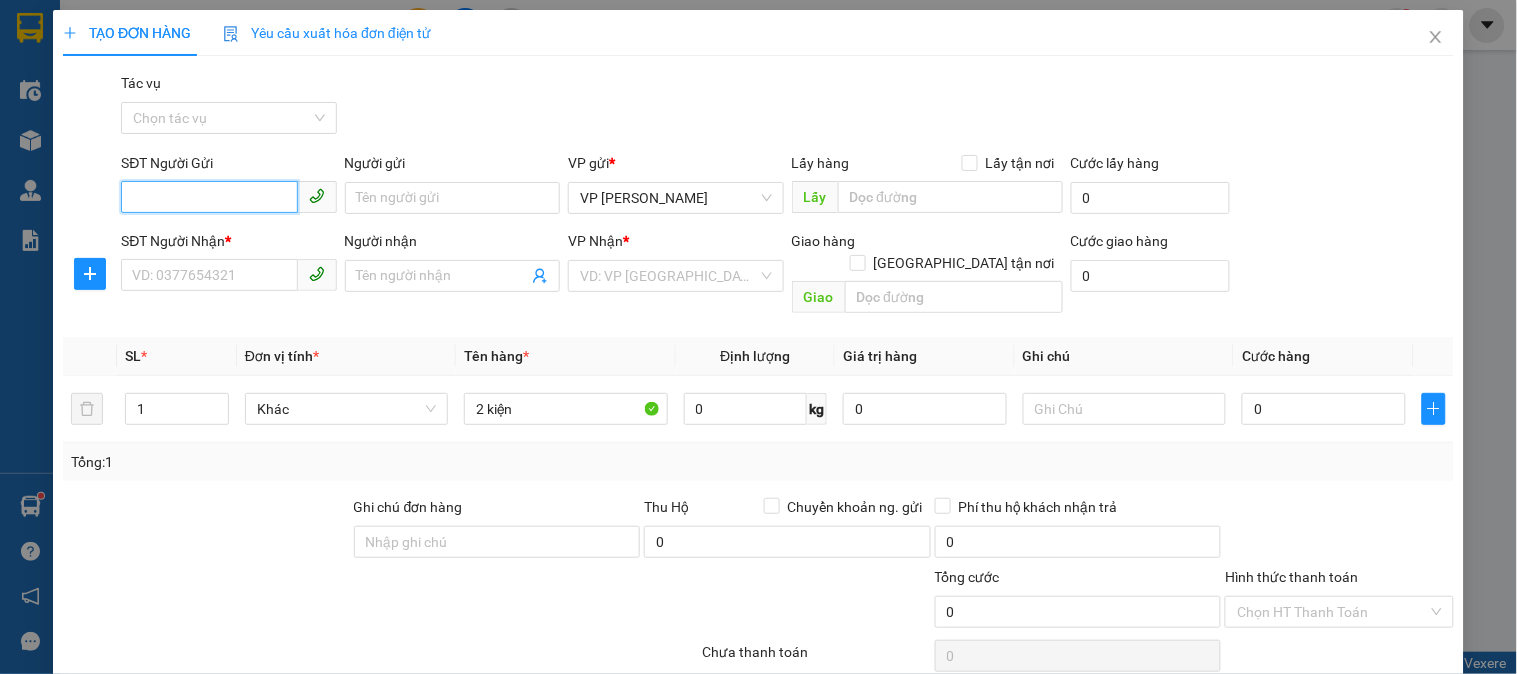 click on "SĐT Người Gửi" at bounding box center (209, 197) 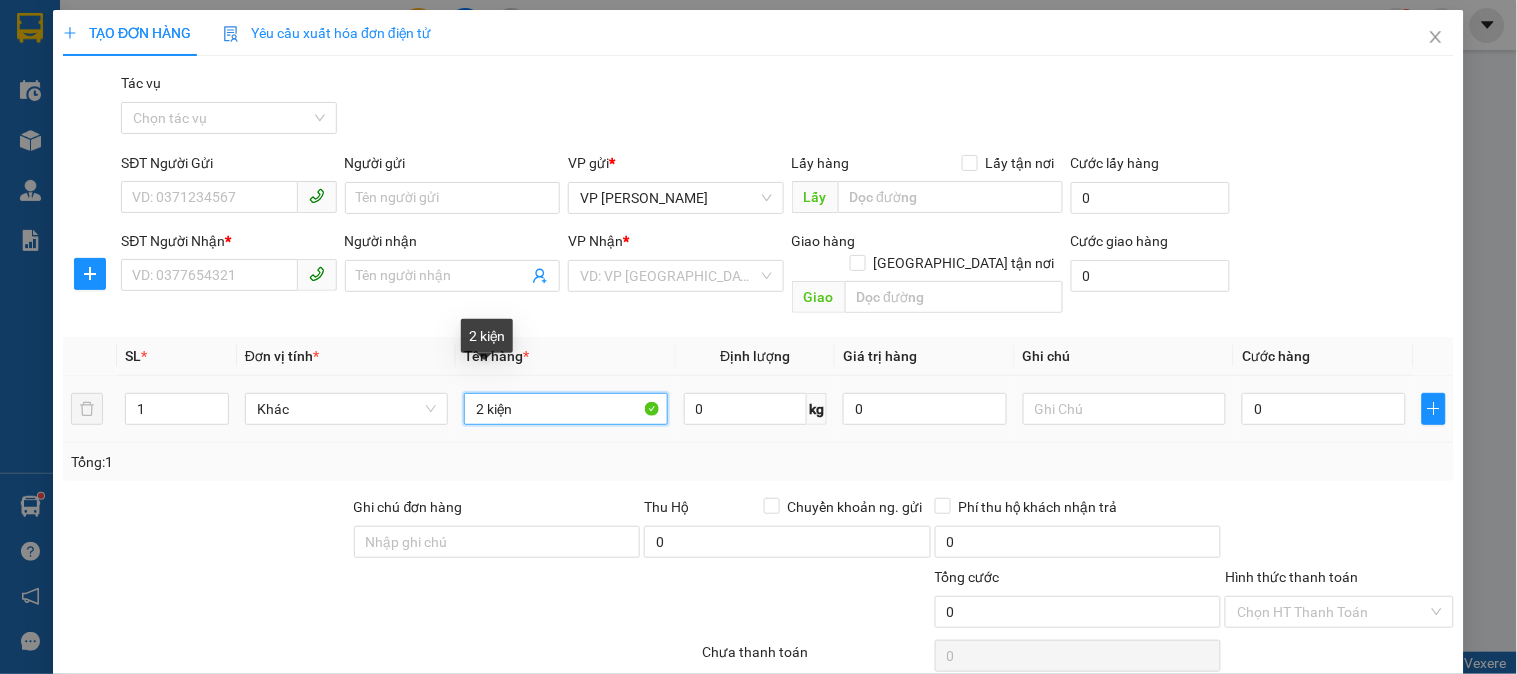 click on "2 kiện" at bounding box center (565, 409) 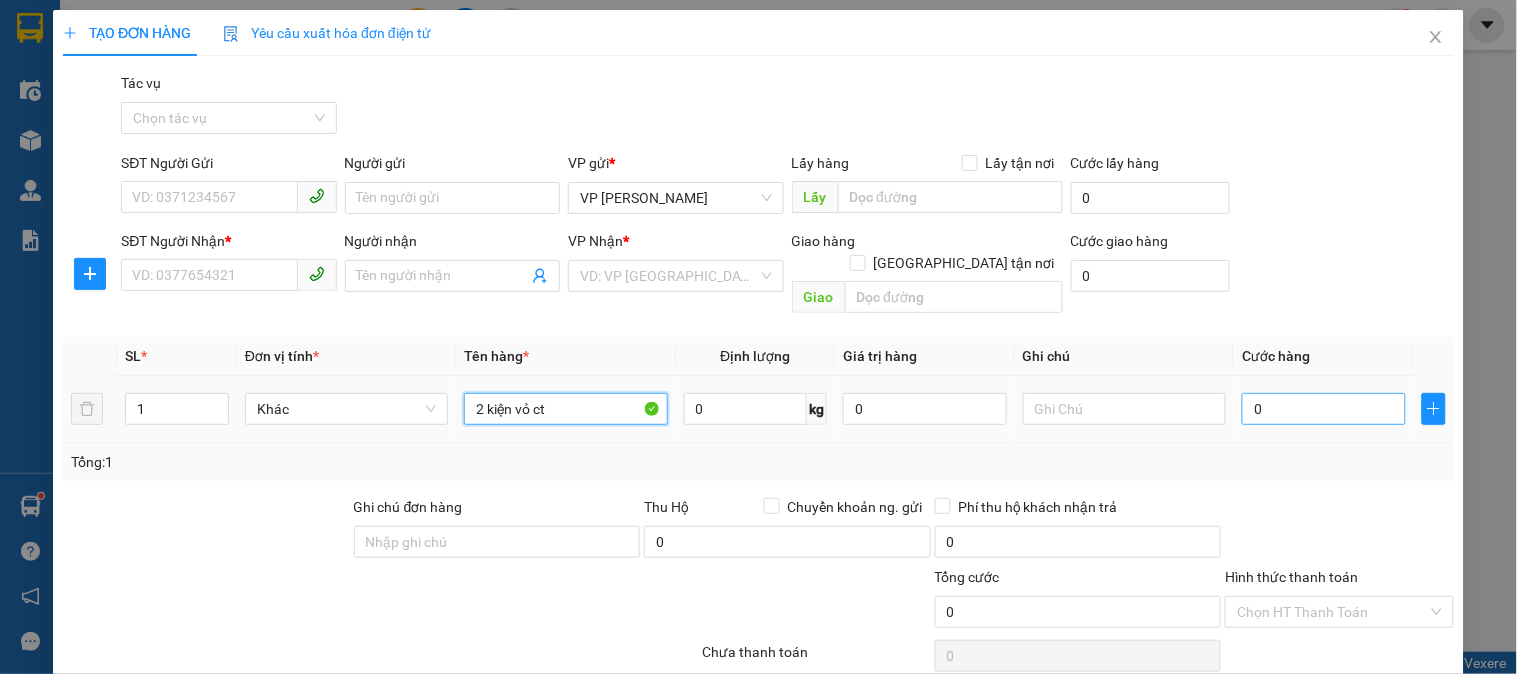 type on "2 kiện vỏ ct" 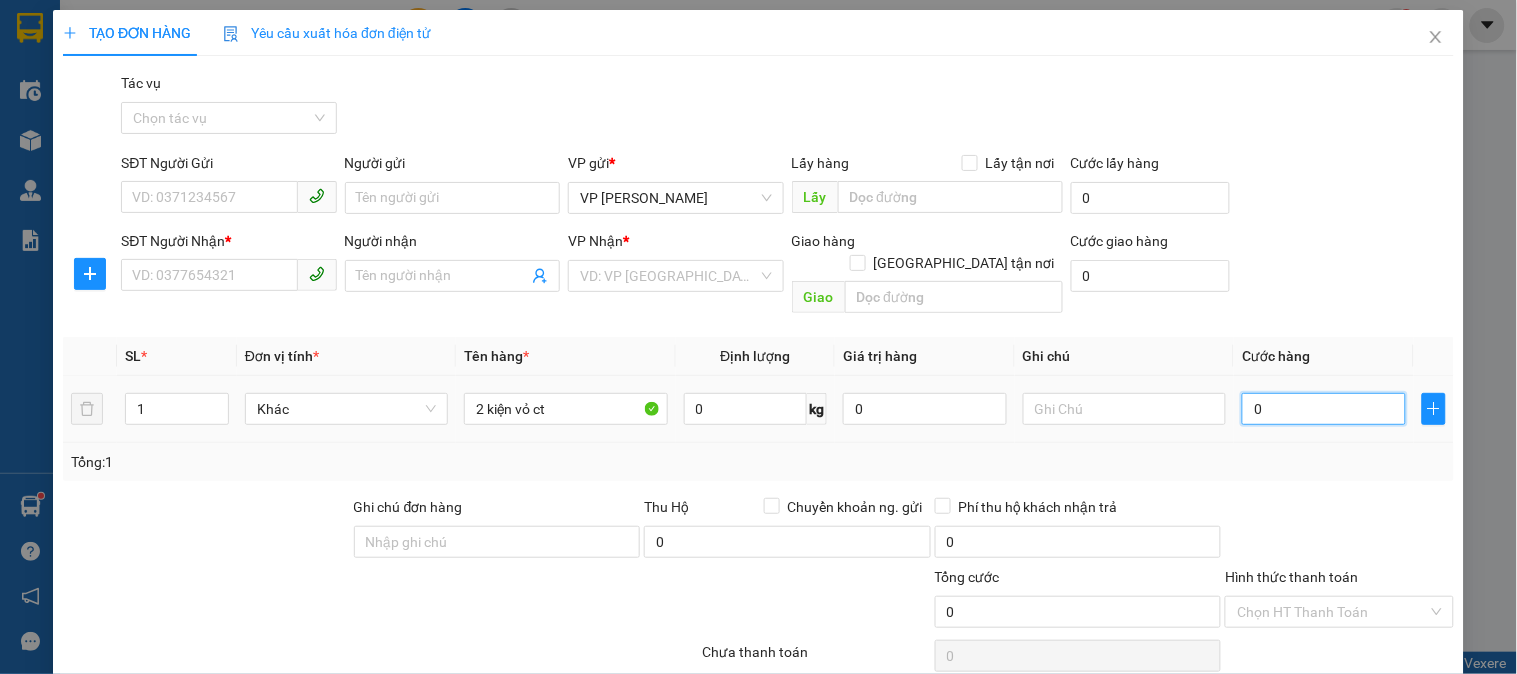click on "0" at bounding box center [1324, 409] 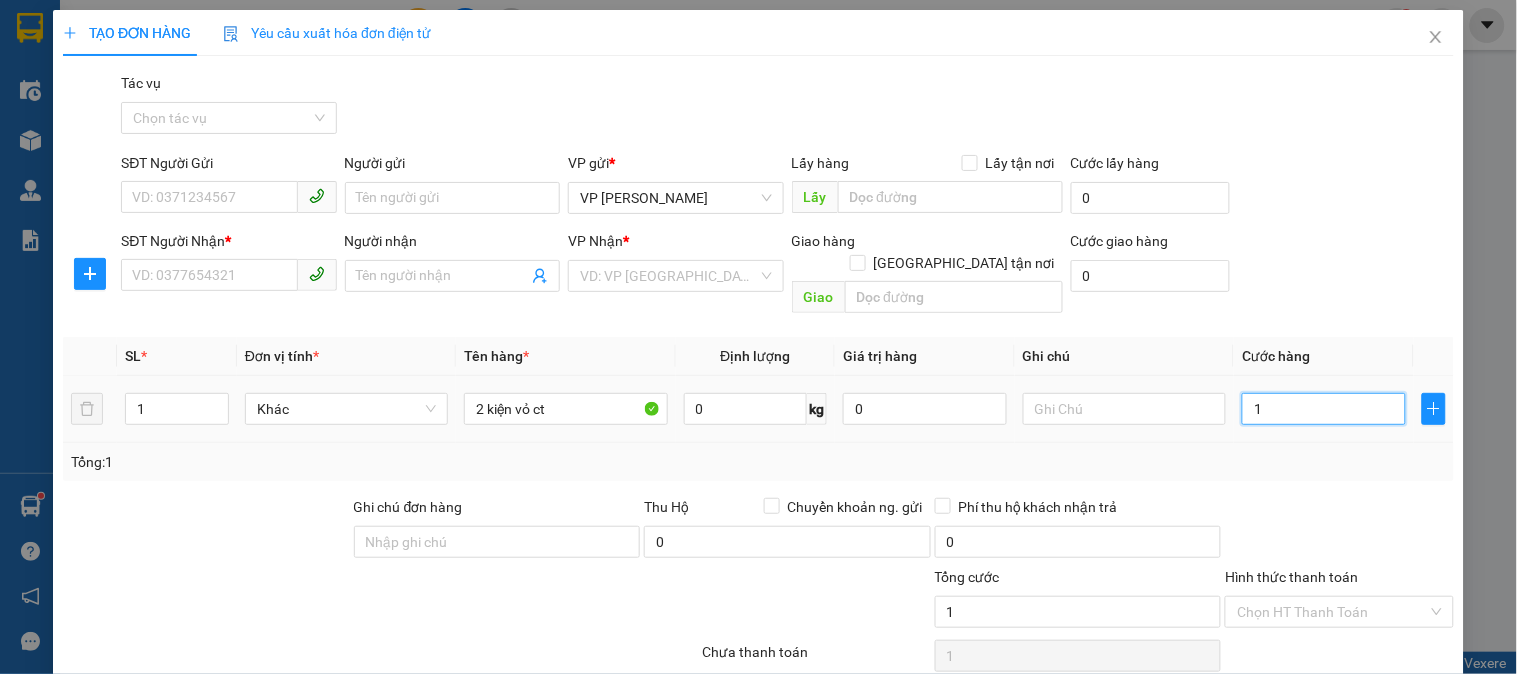 type on "1" 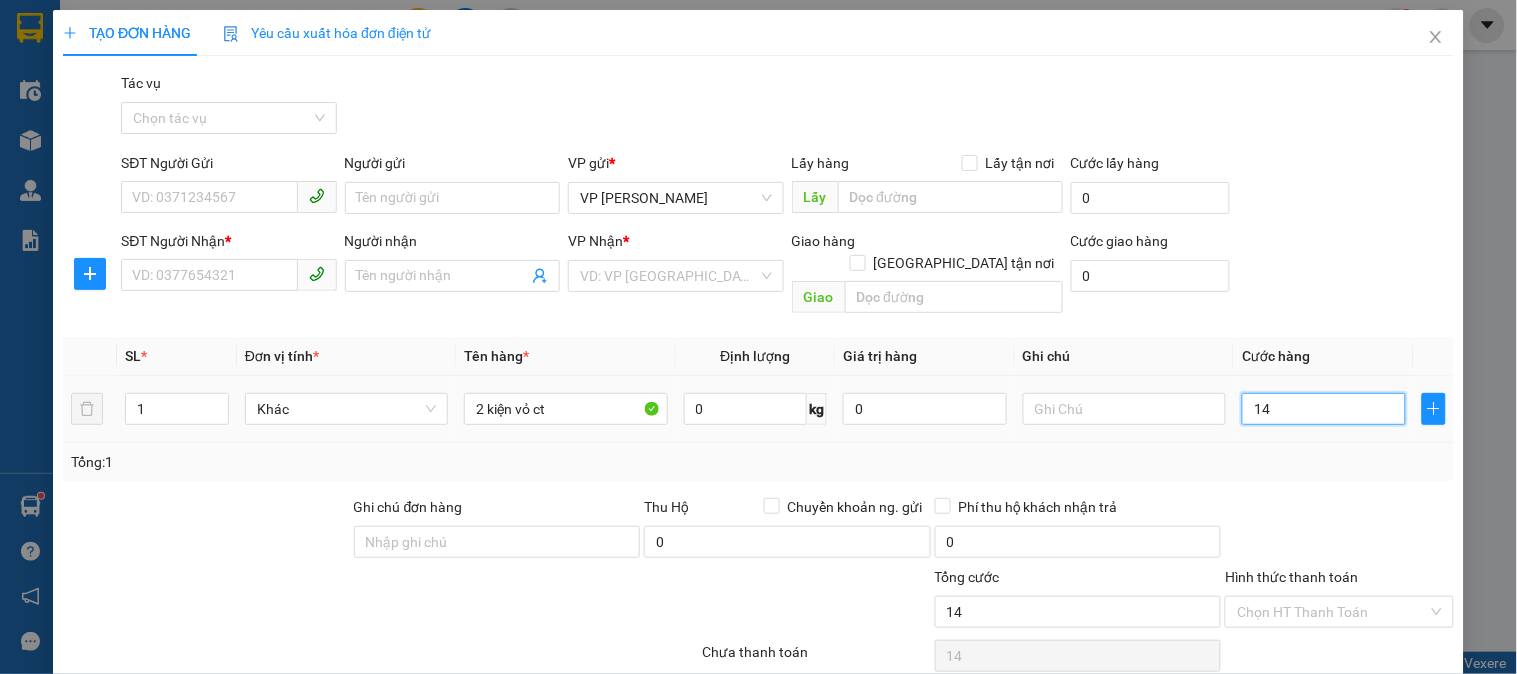 type on "140" 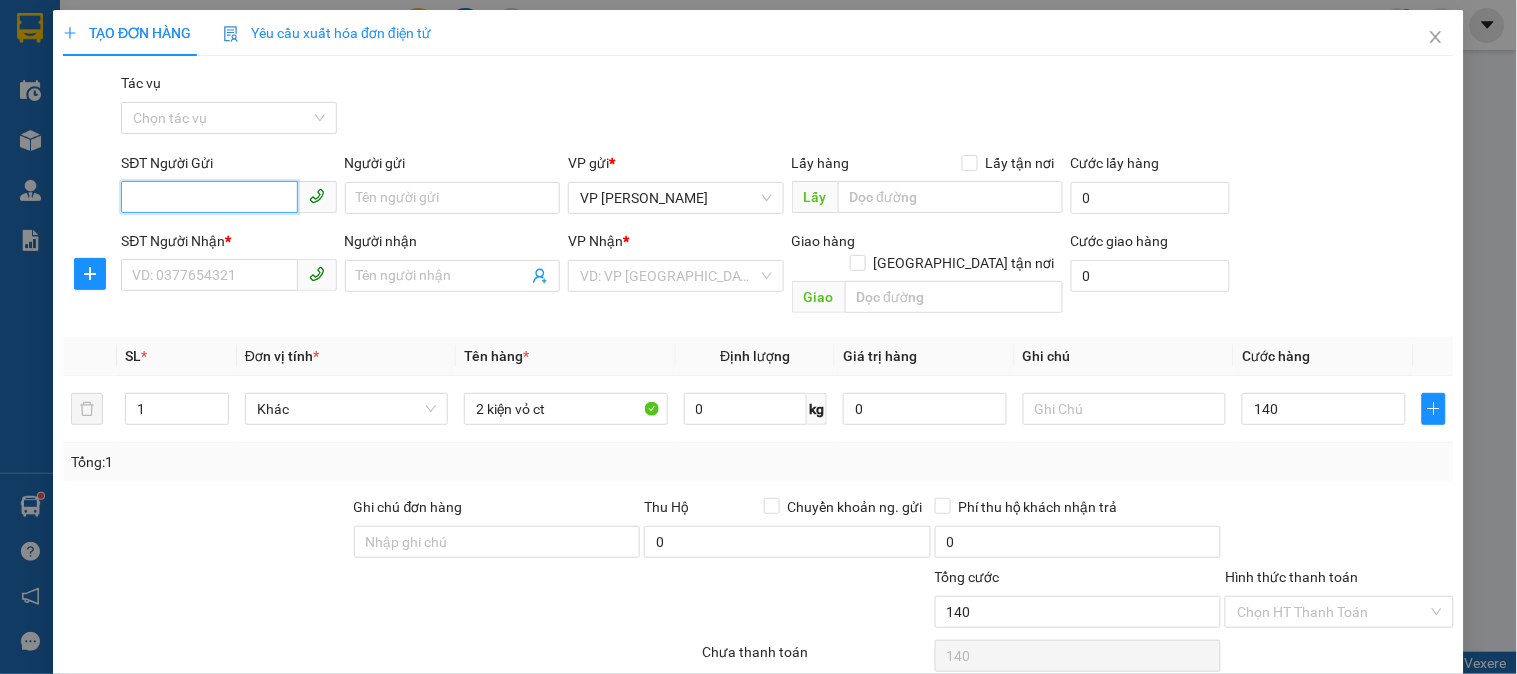type on "140.000" 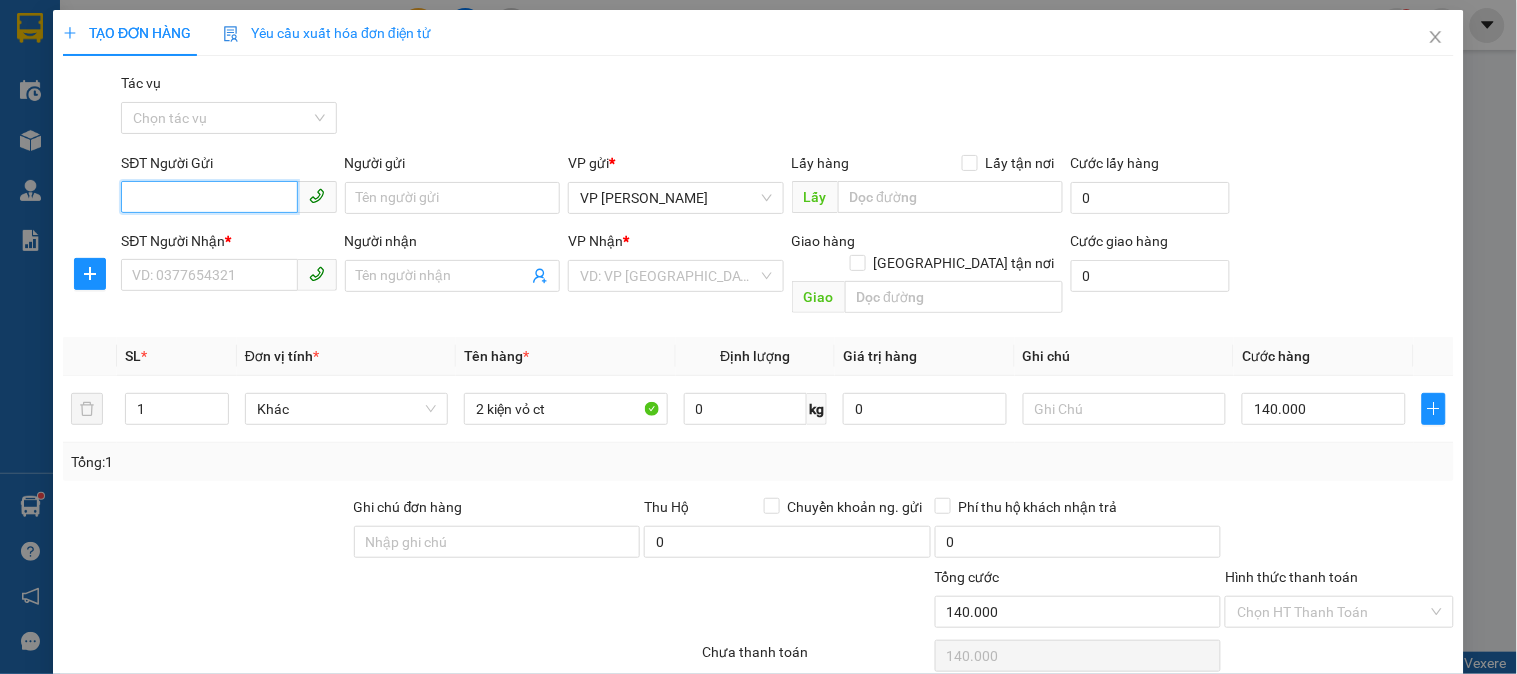 click on "SĐT Người Gửi" at bounding box center [209, 197] 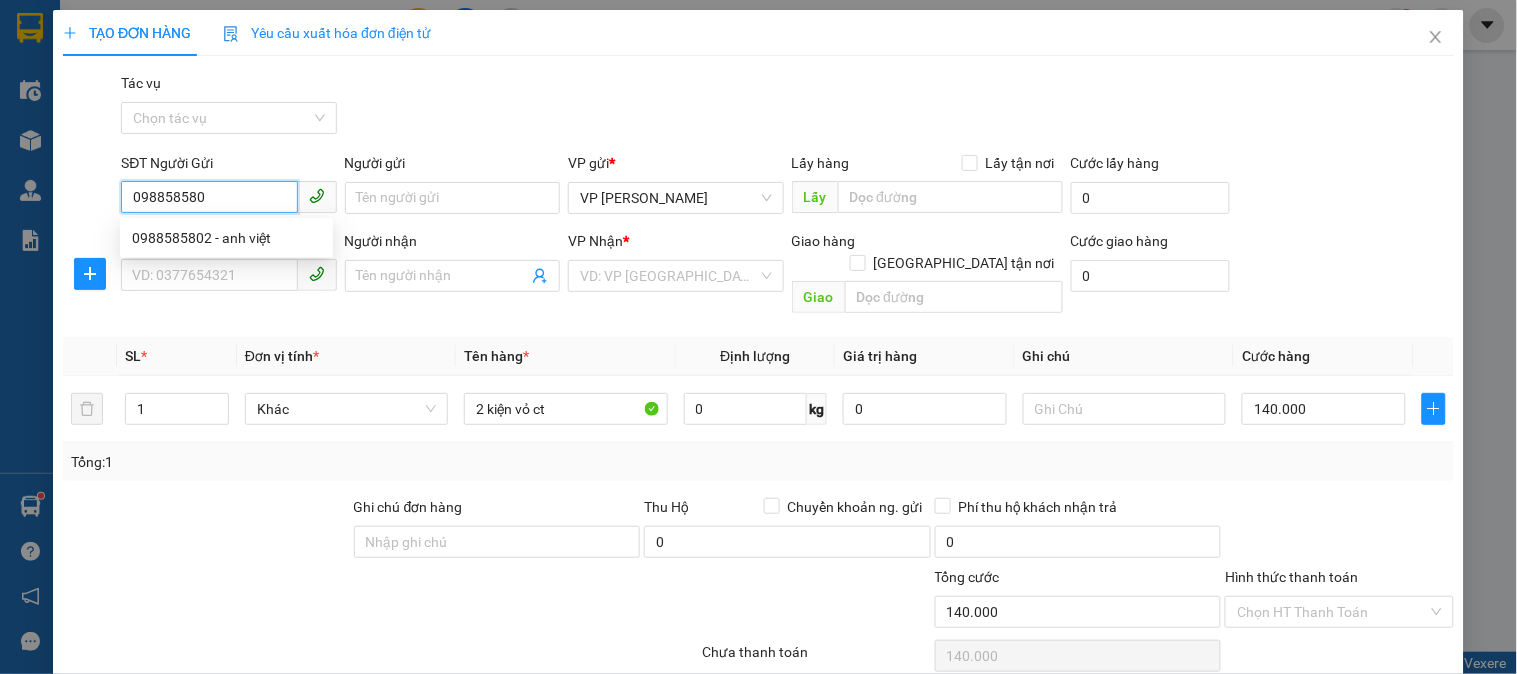 type on "0988585802" 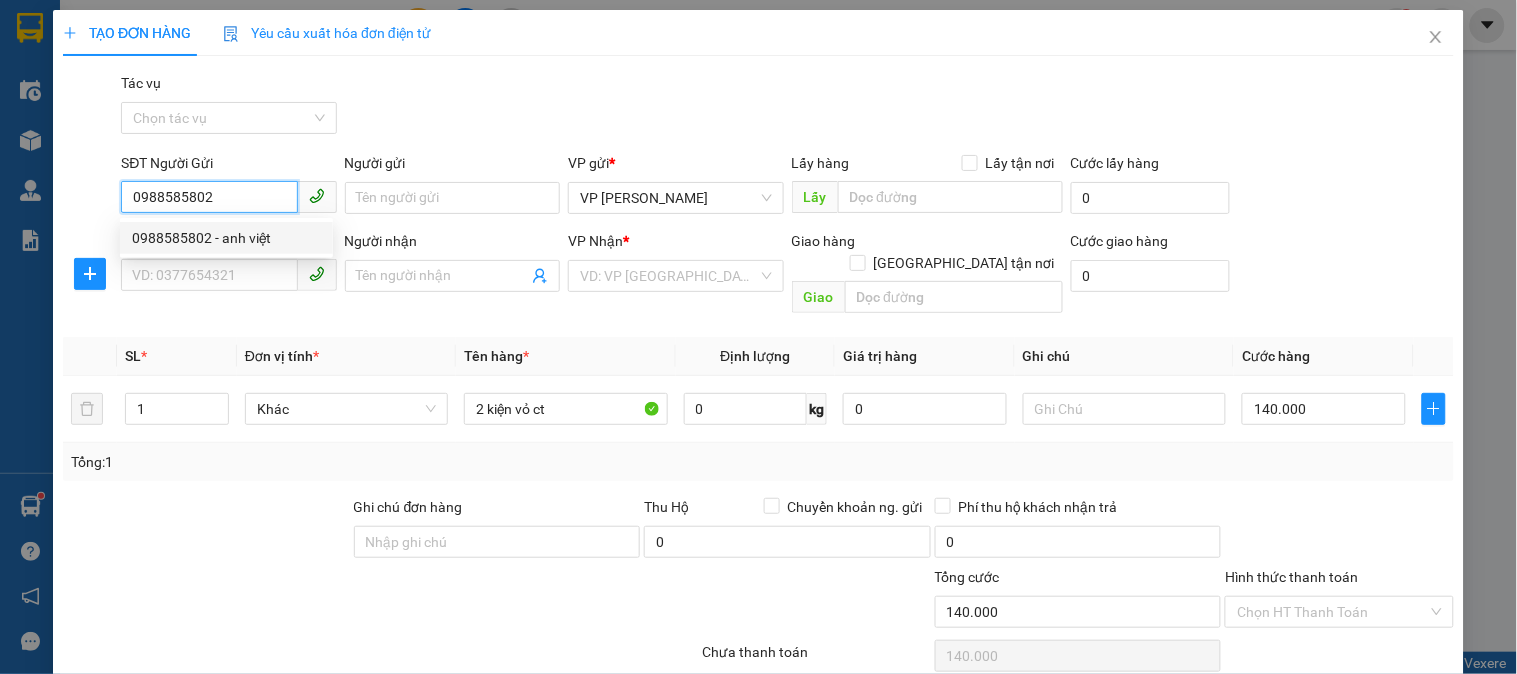 click on "0988585802 - anh việt" at bounding box center (226, 238) 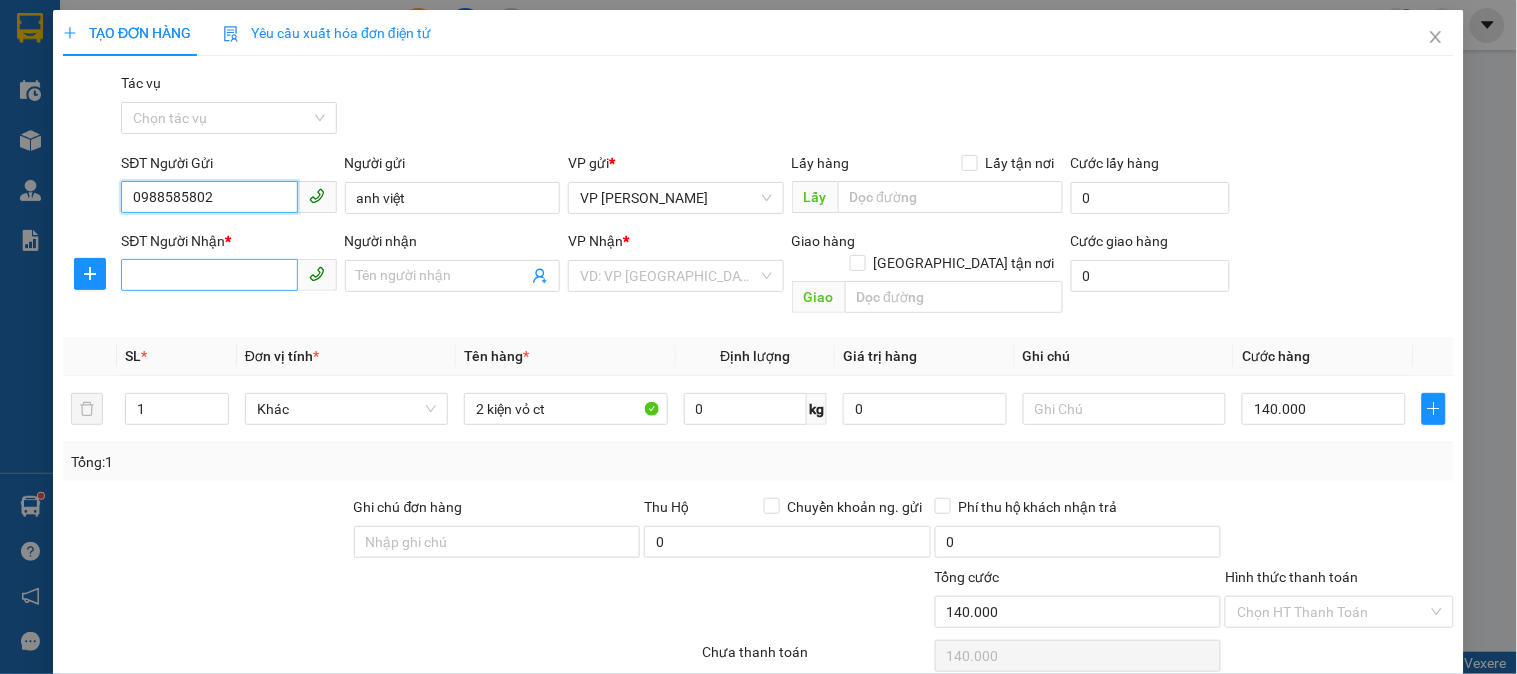 type on "0988585802" 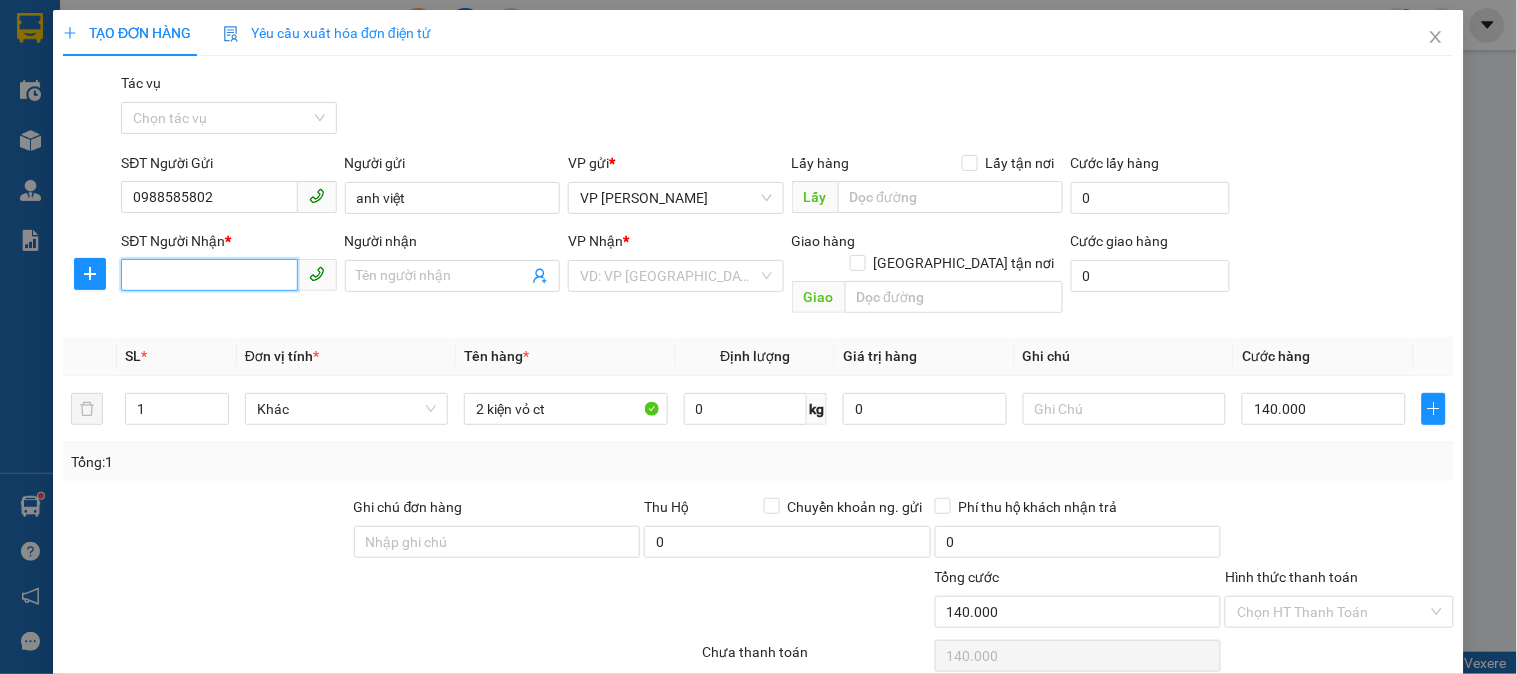 click on "SĐT Người Nhận  *" at bounding box center (209, 275) 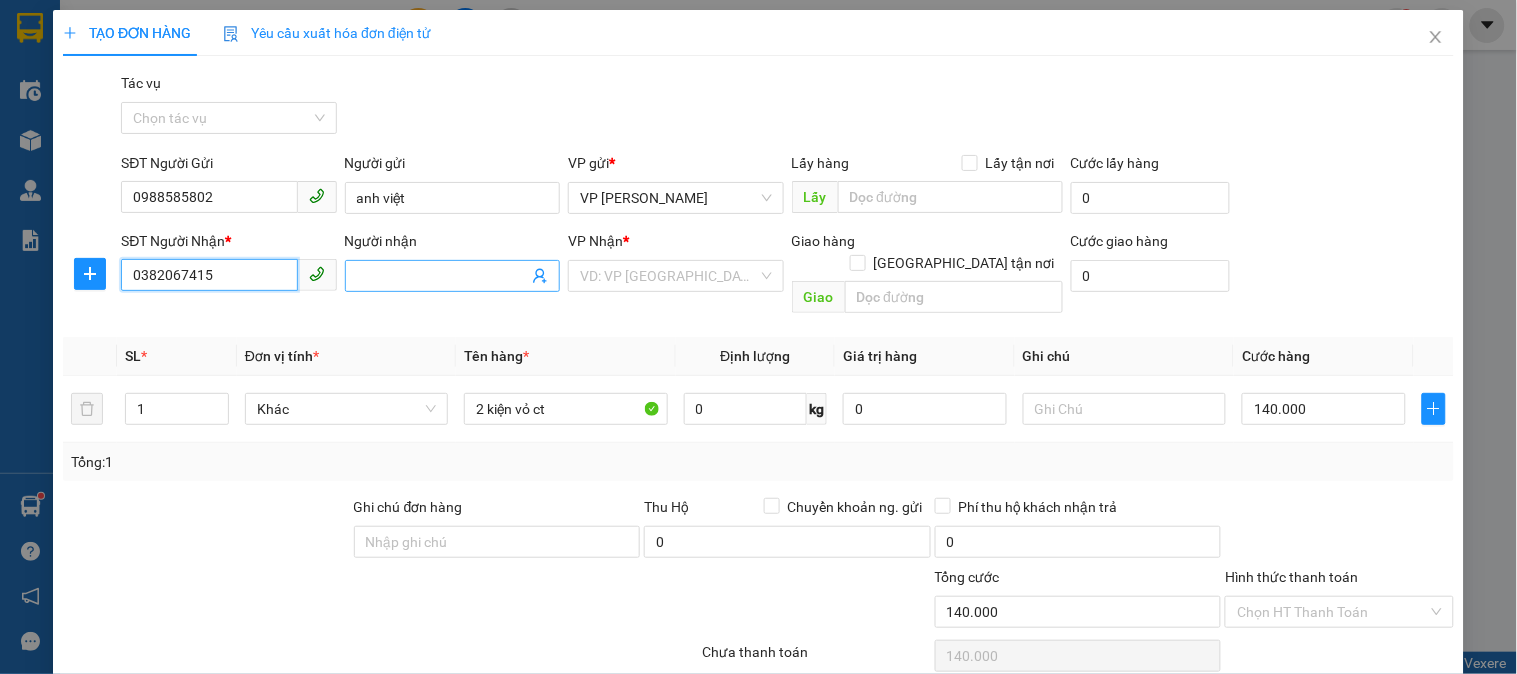 type on "0382067415" 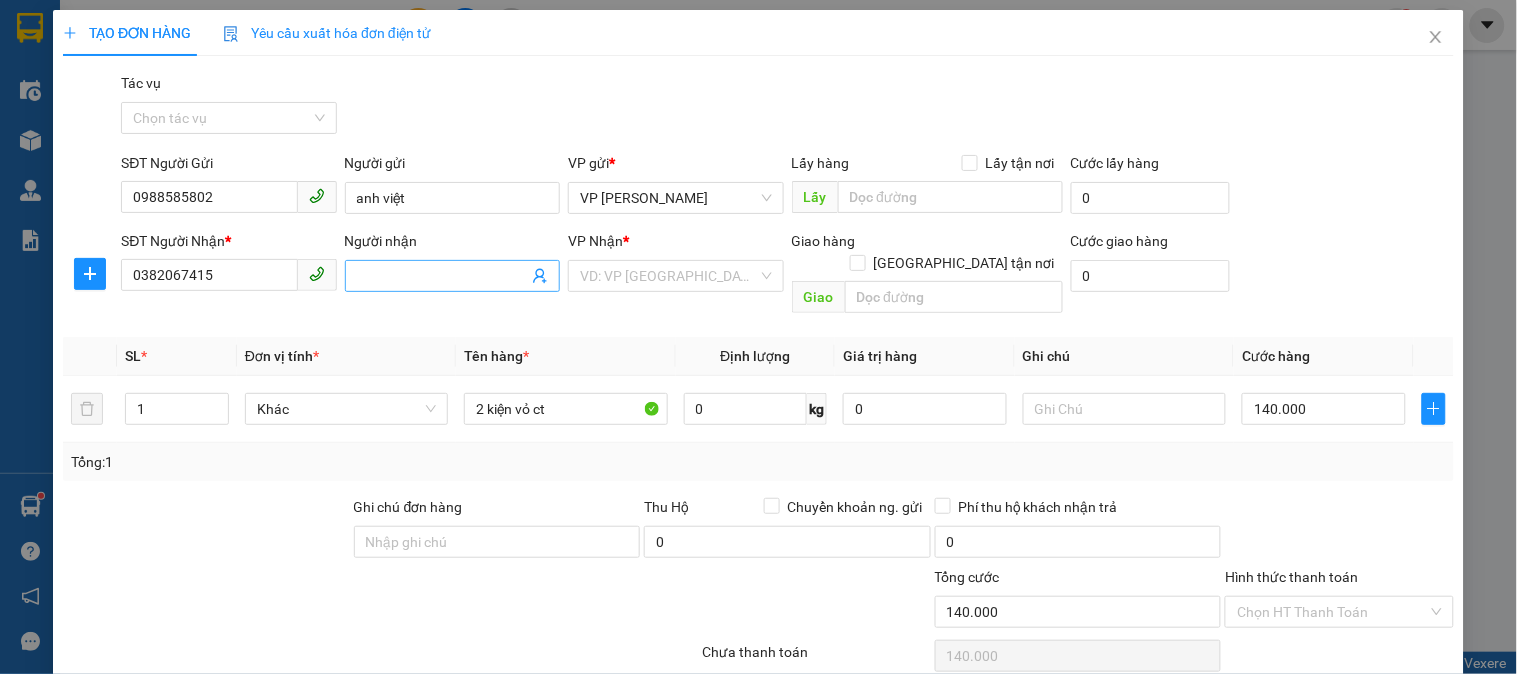 click on "Người nhận" at bounding box center (442, 276) 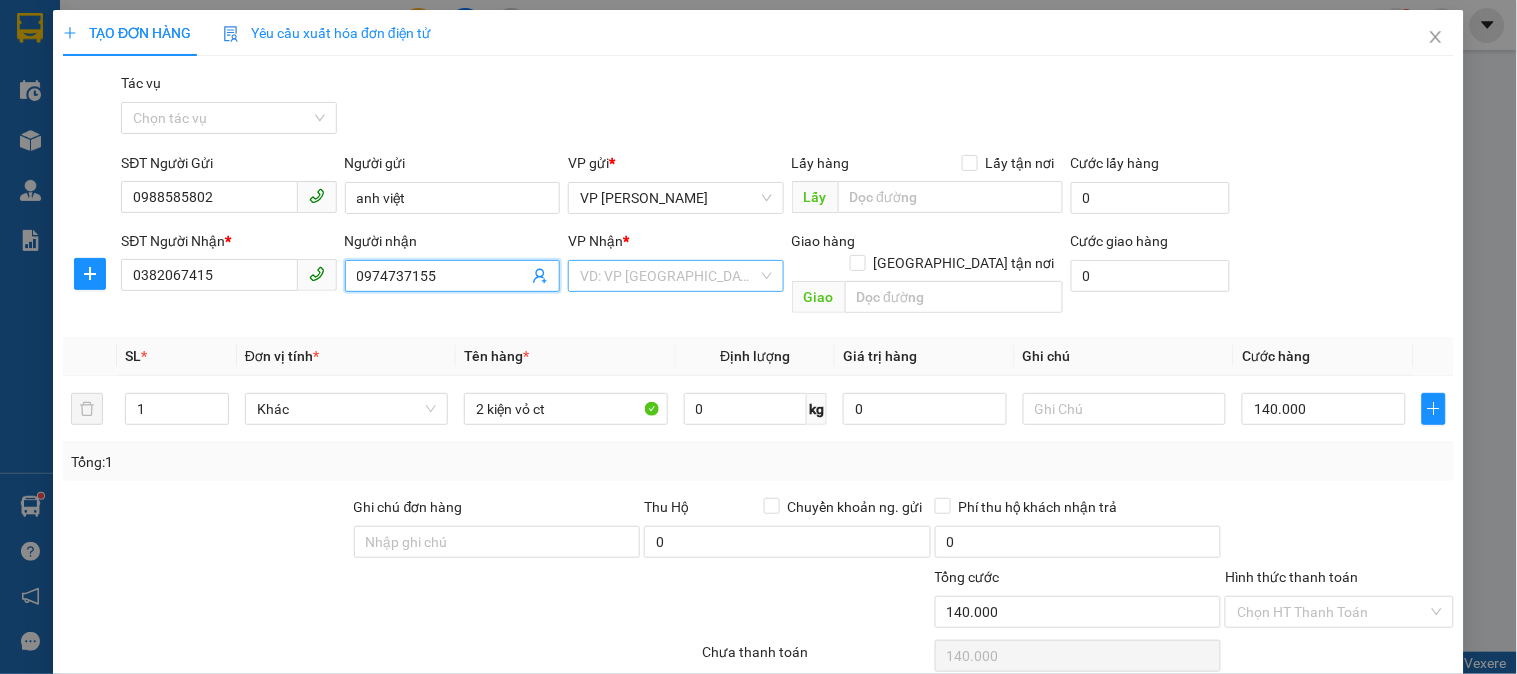 type on "0974737155" 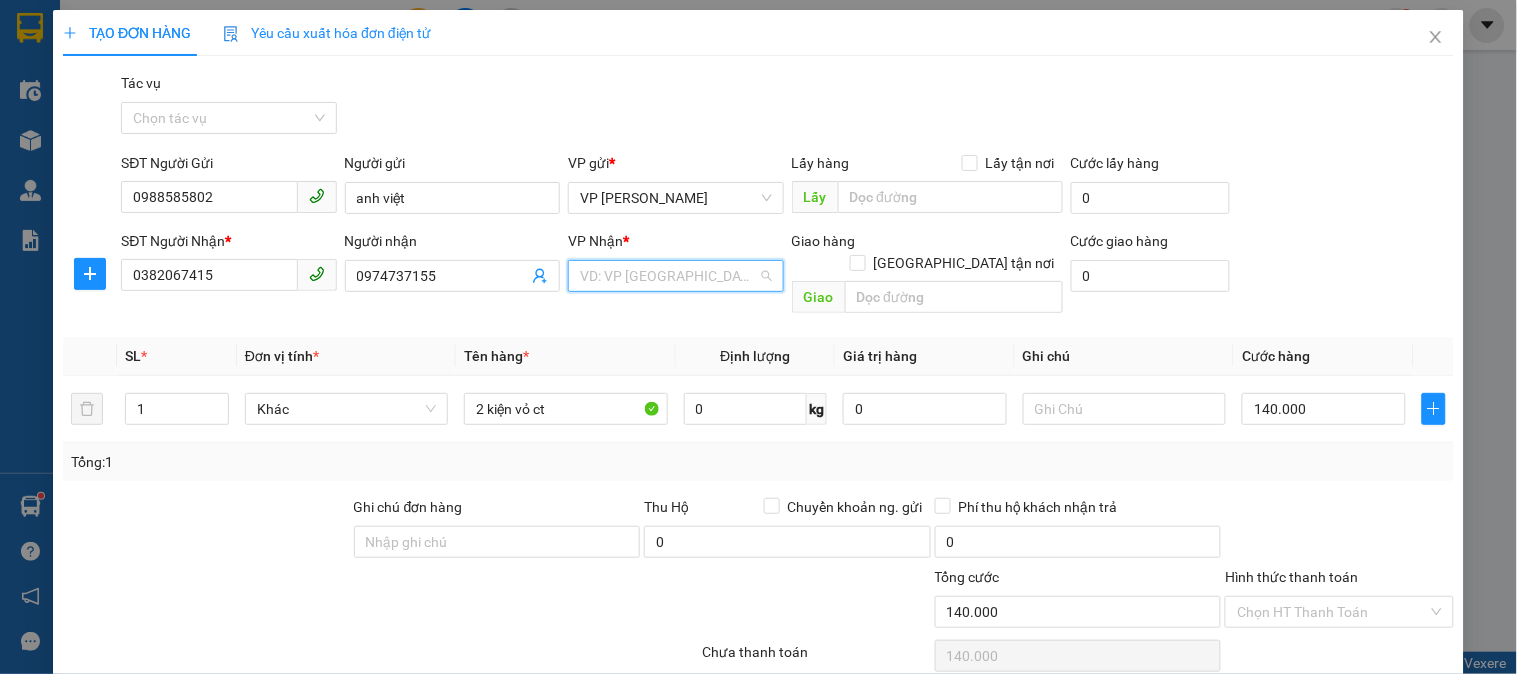 click at bounding box center (668, 276) 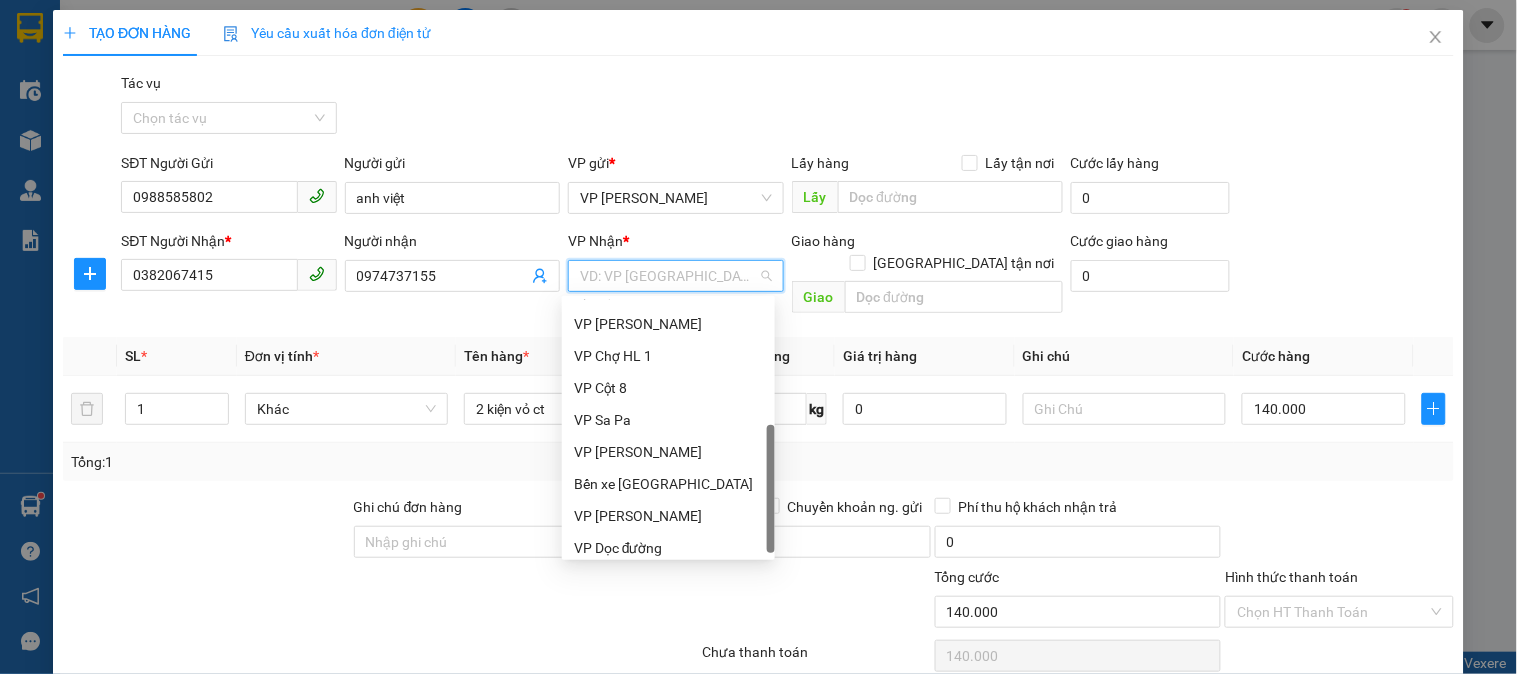 scroll, scrollTop: 320, scrollLeft: 0, axis: vertical 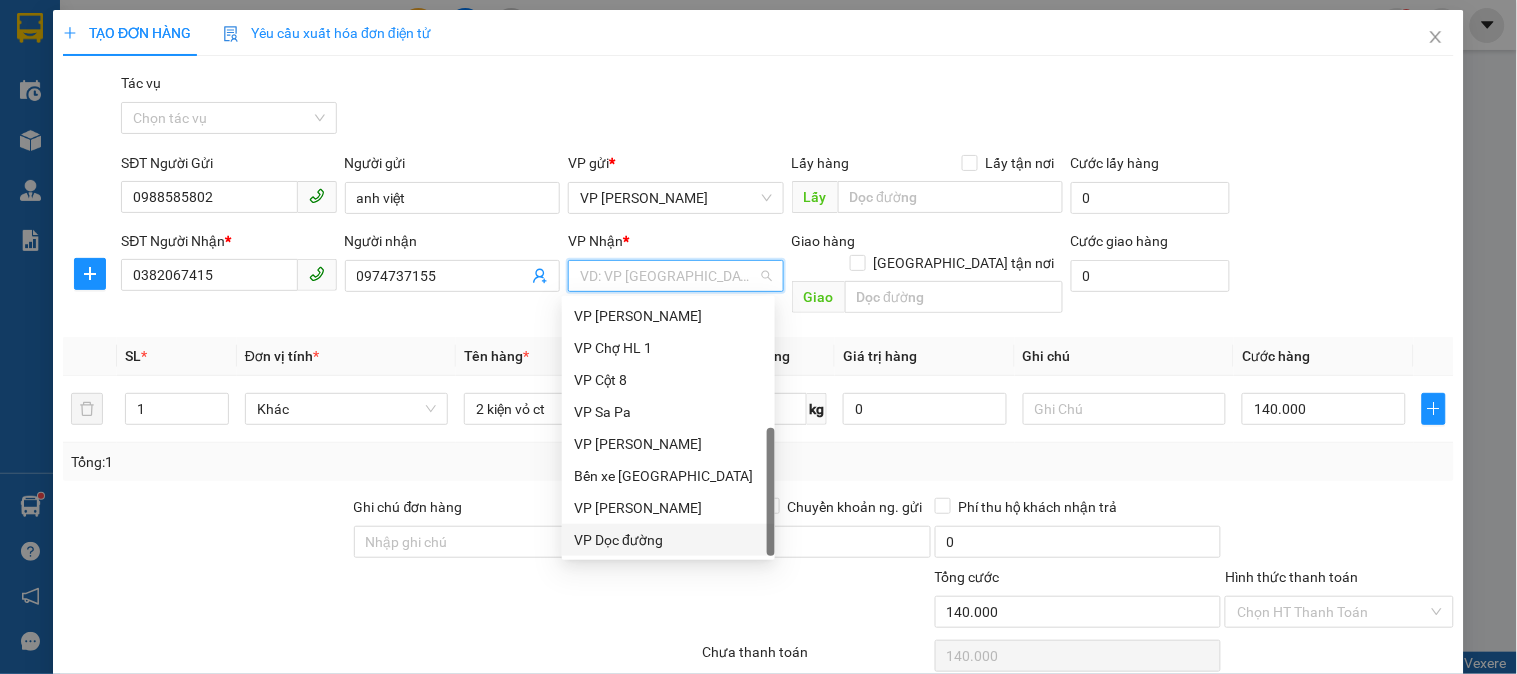 click on "VP Dọc đường" at bounding box center [668, 540] 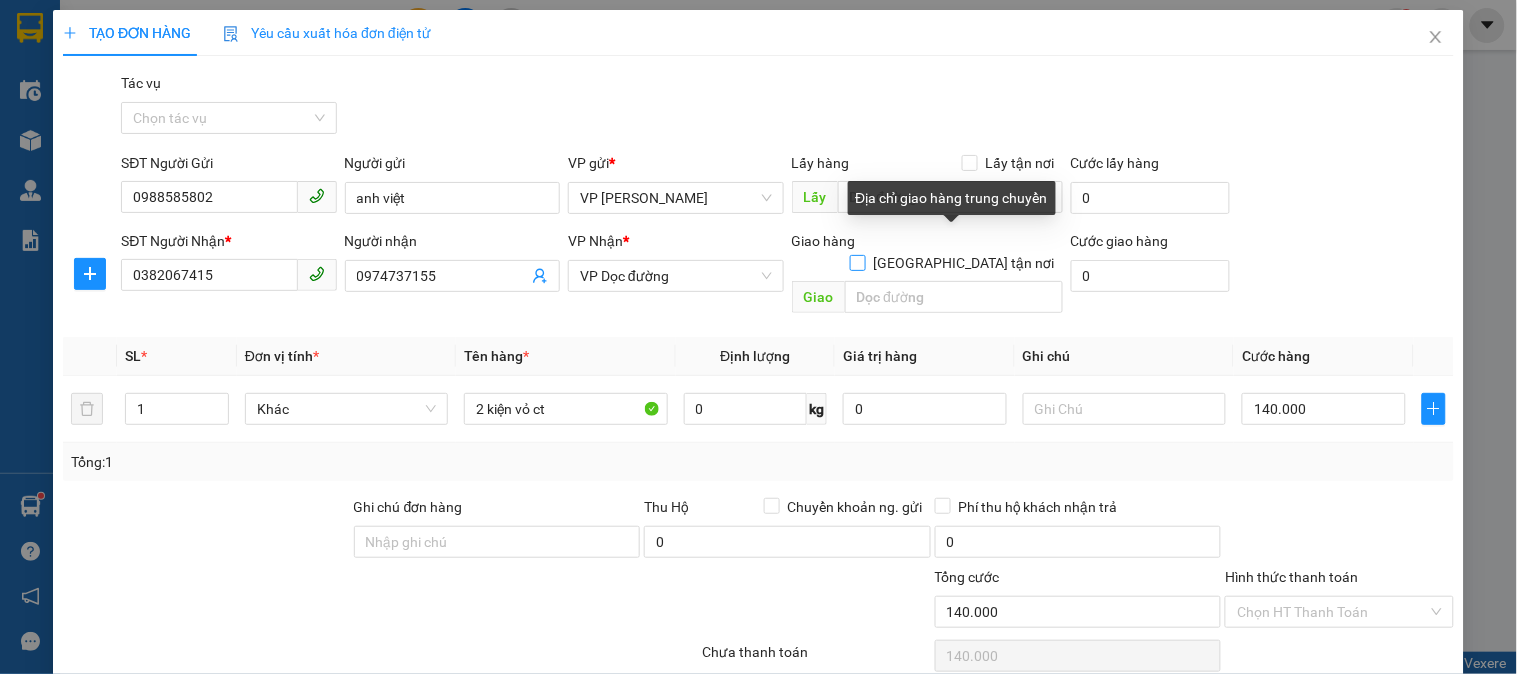 click on "[GEOGRAPHIC_DATA] tận nơi" at bounding box center (857, 262) 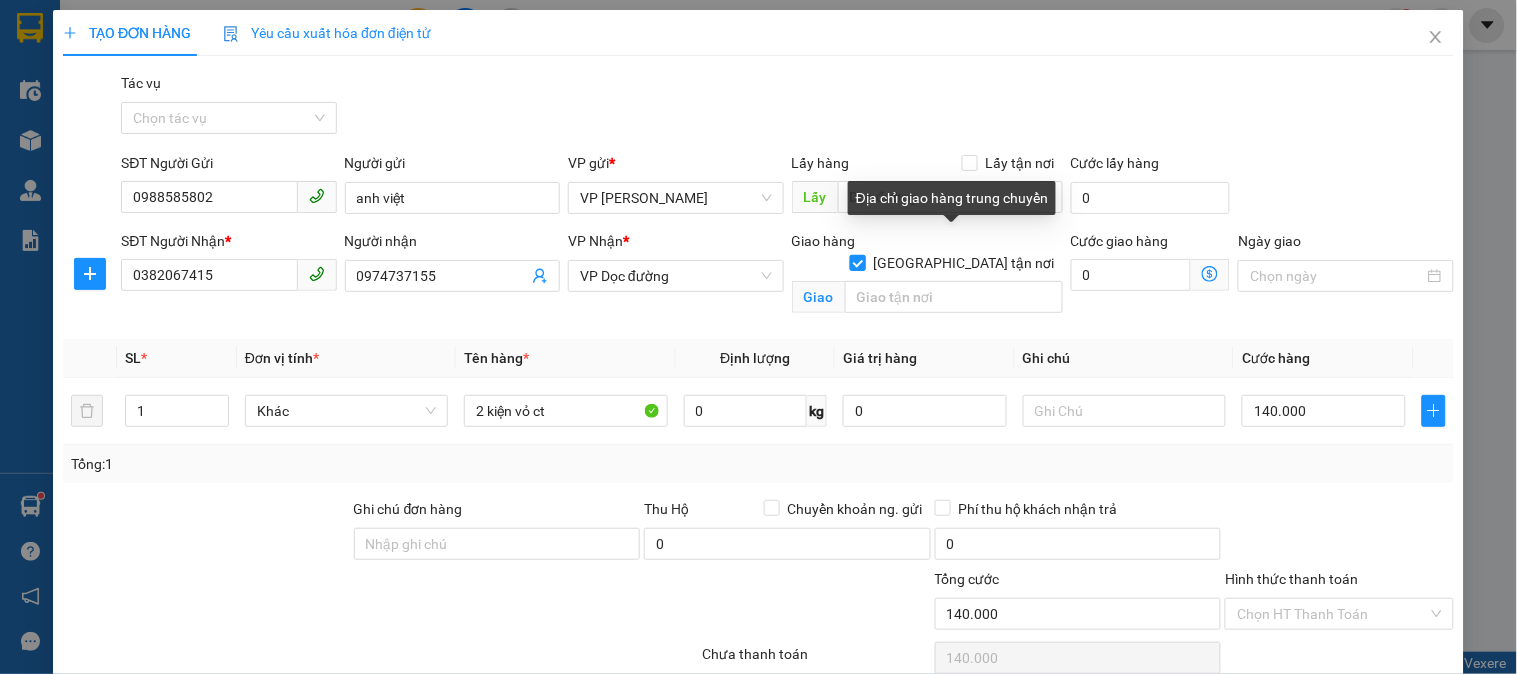 click on "[GEOGRAPHIC_DATA] tận nơi" at bounding box center (857, 262) 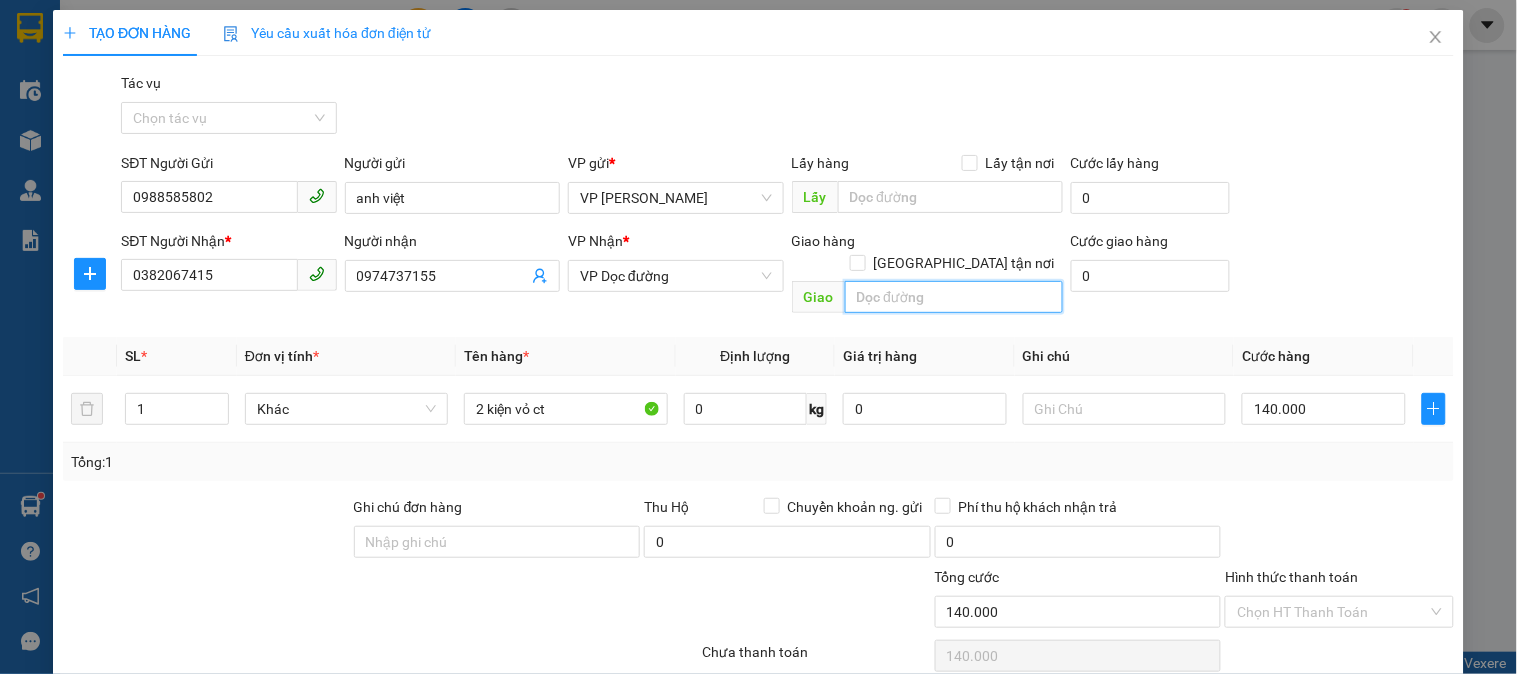 click at bounding box center (954, 297) 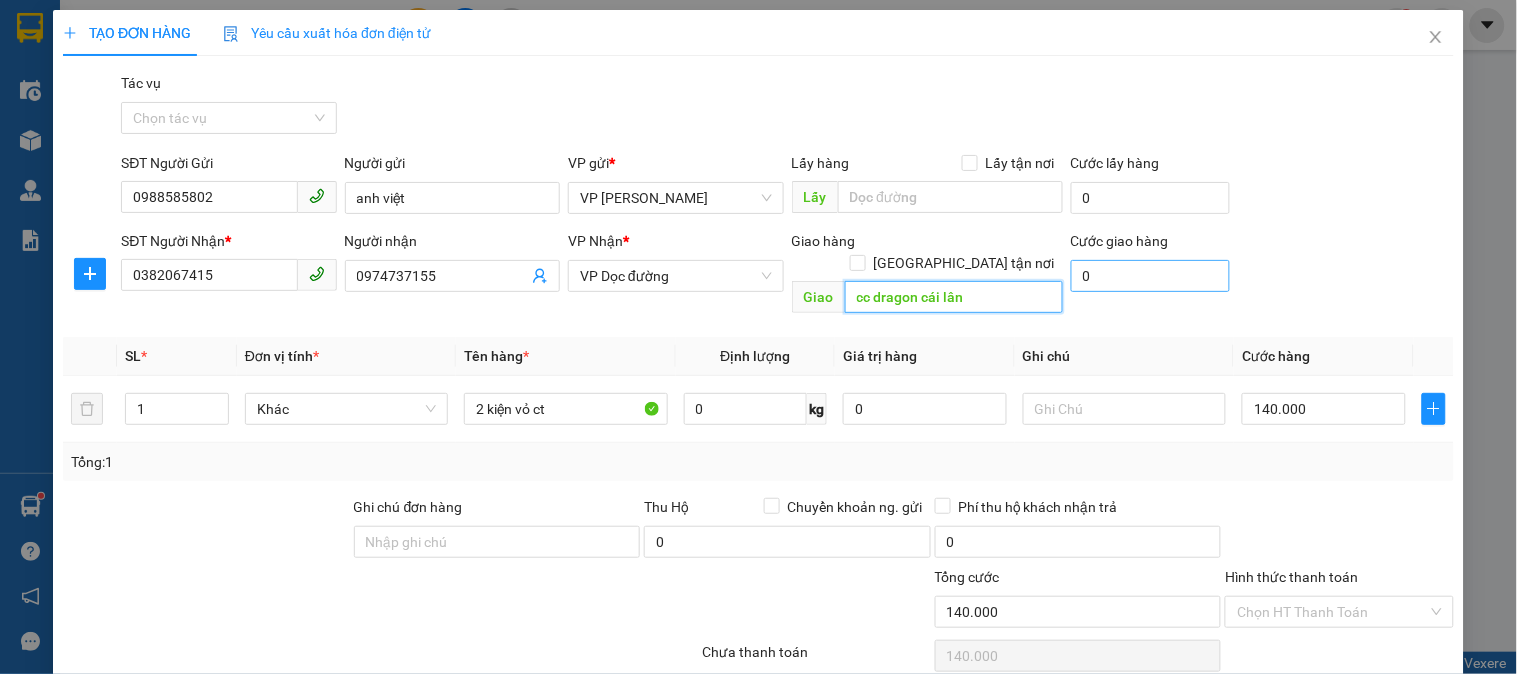 type on "cc dragon cái lân" 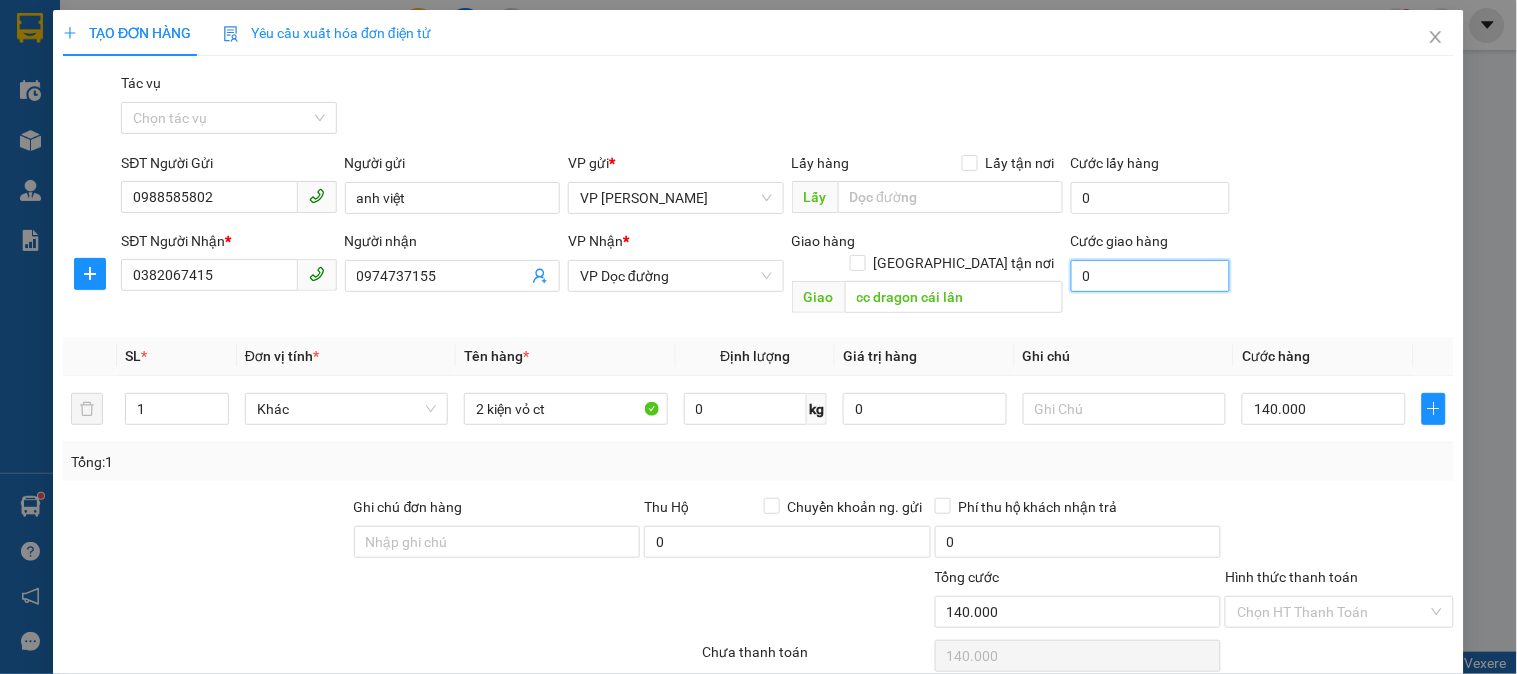 click on "0" at bounding box center [1151, 276] 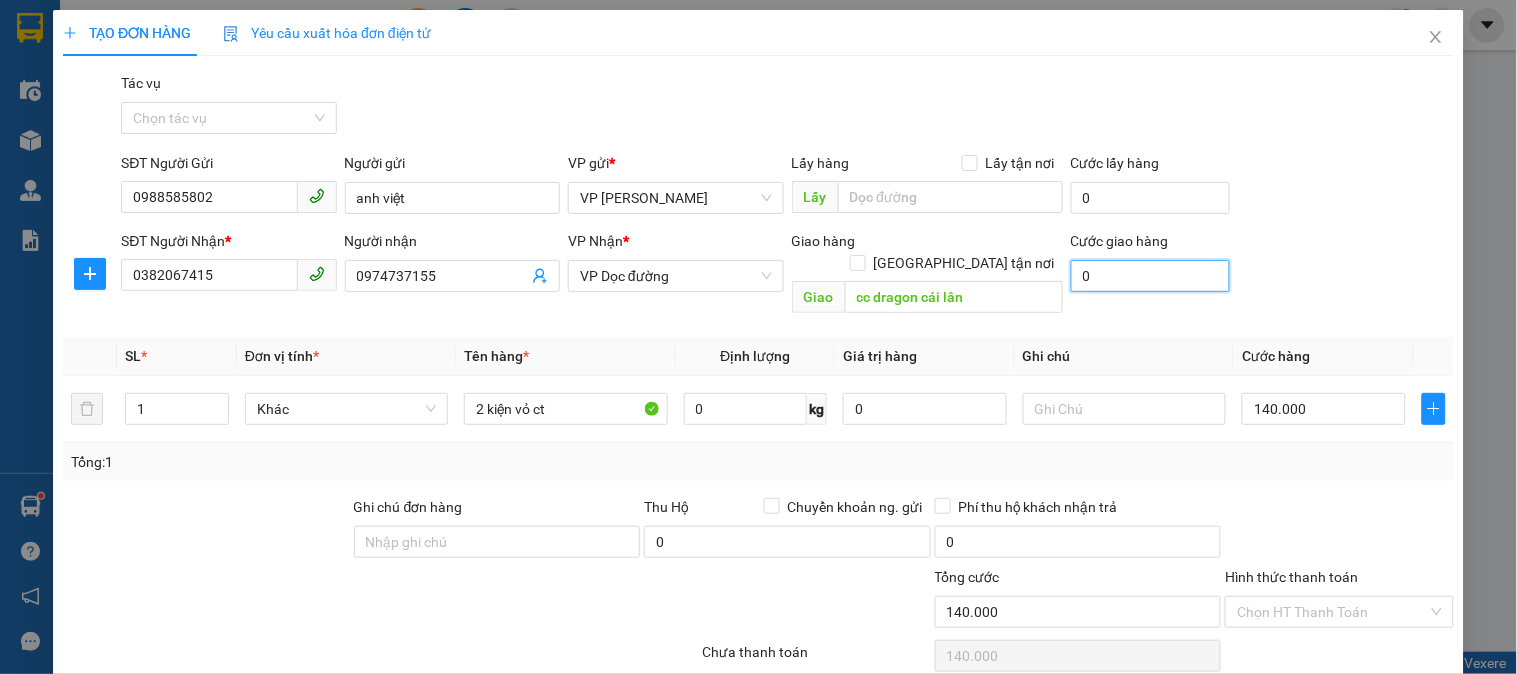 type on "140.005" 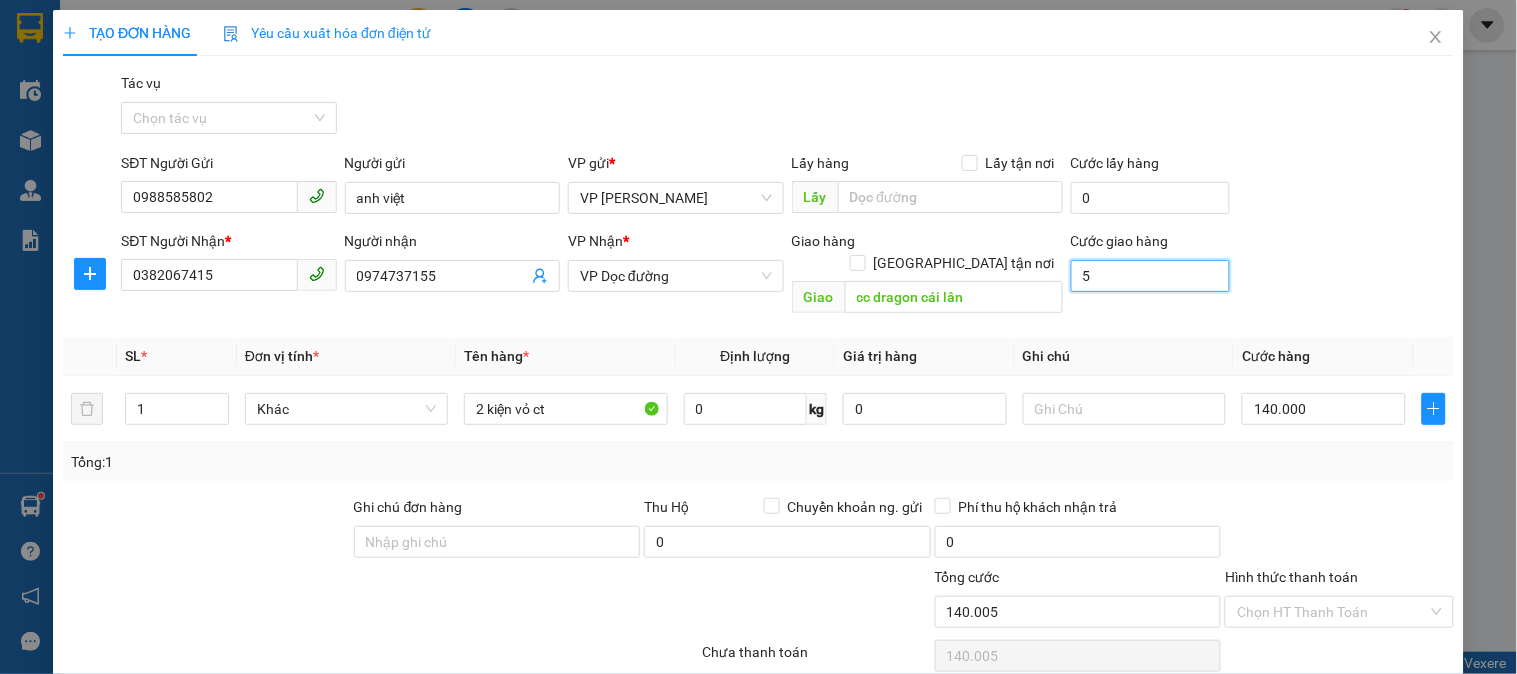 type on "140.050" 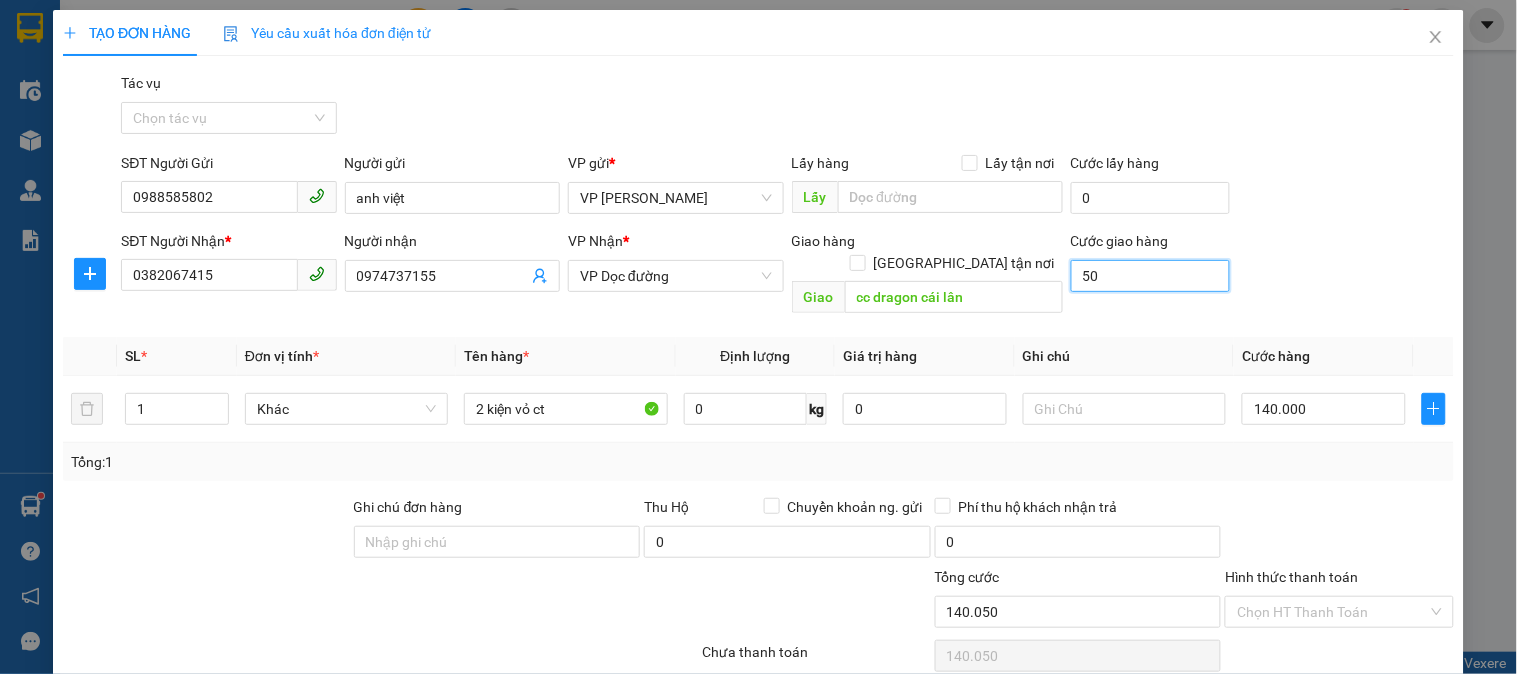 type on "50.000" 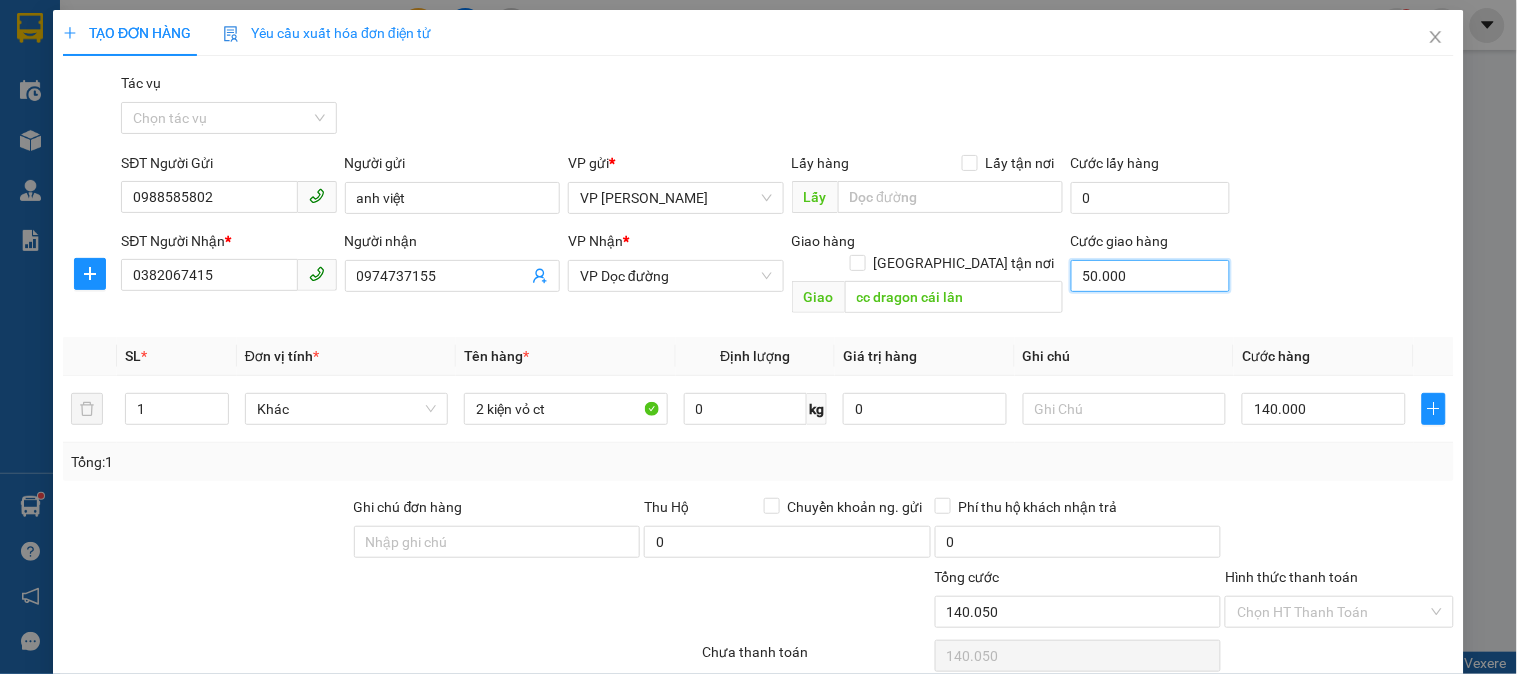 type on "190.000" 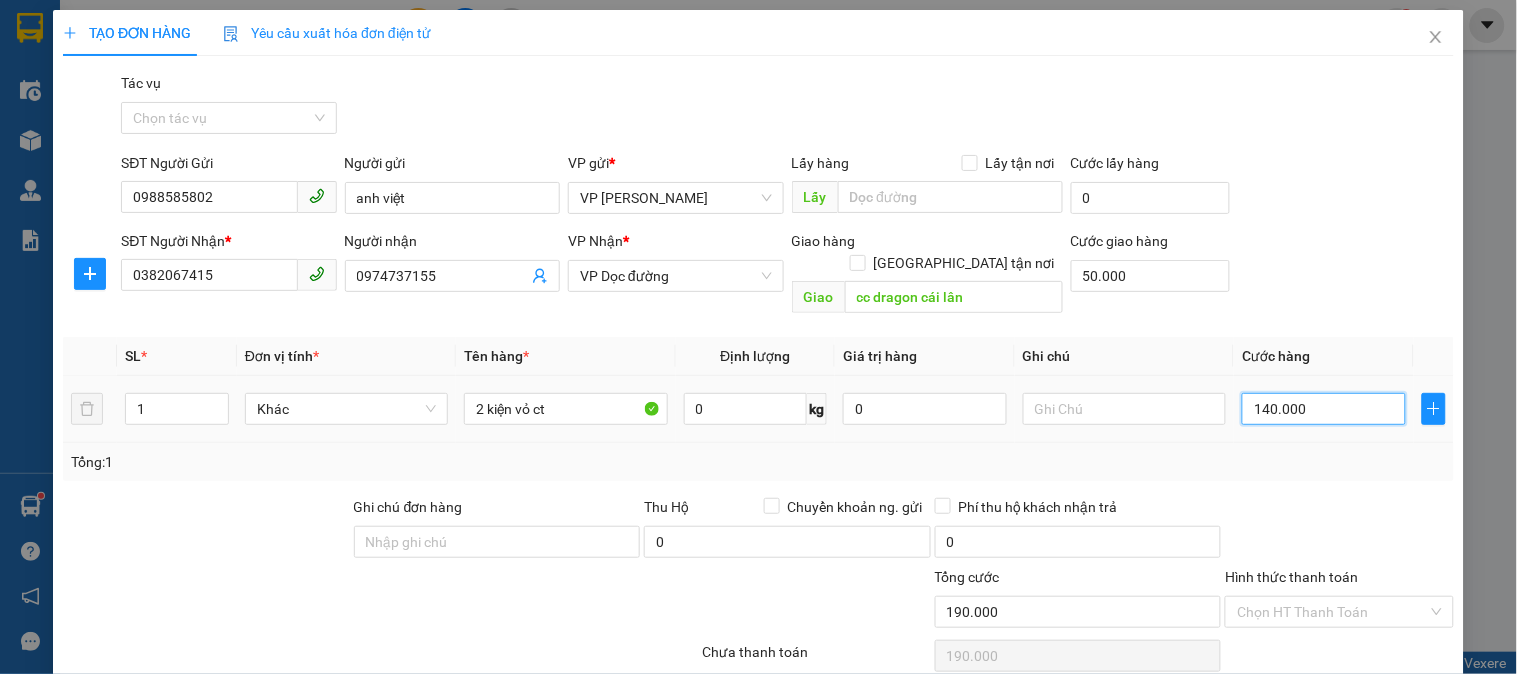 click on "140.000" at bounding box center (1324, 409) 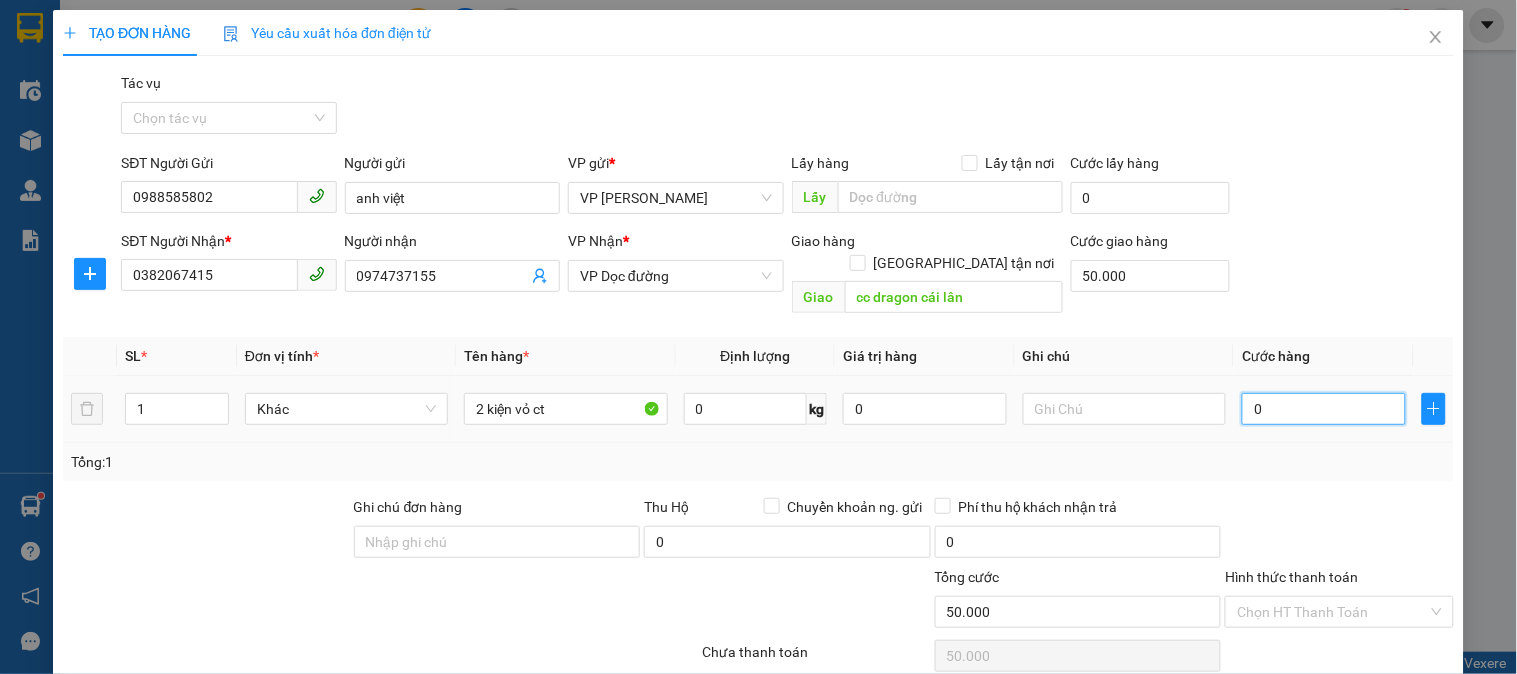 type on "01" 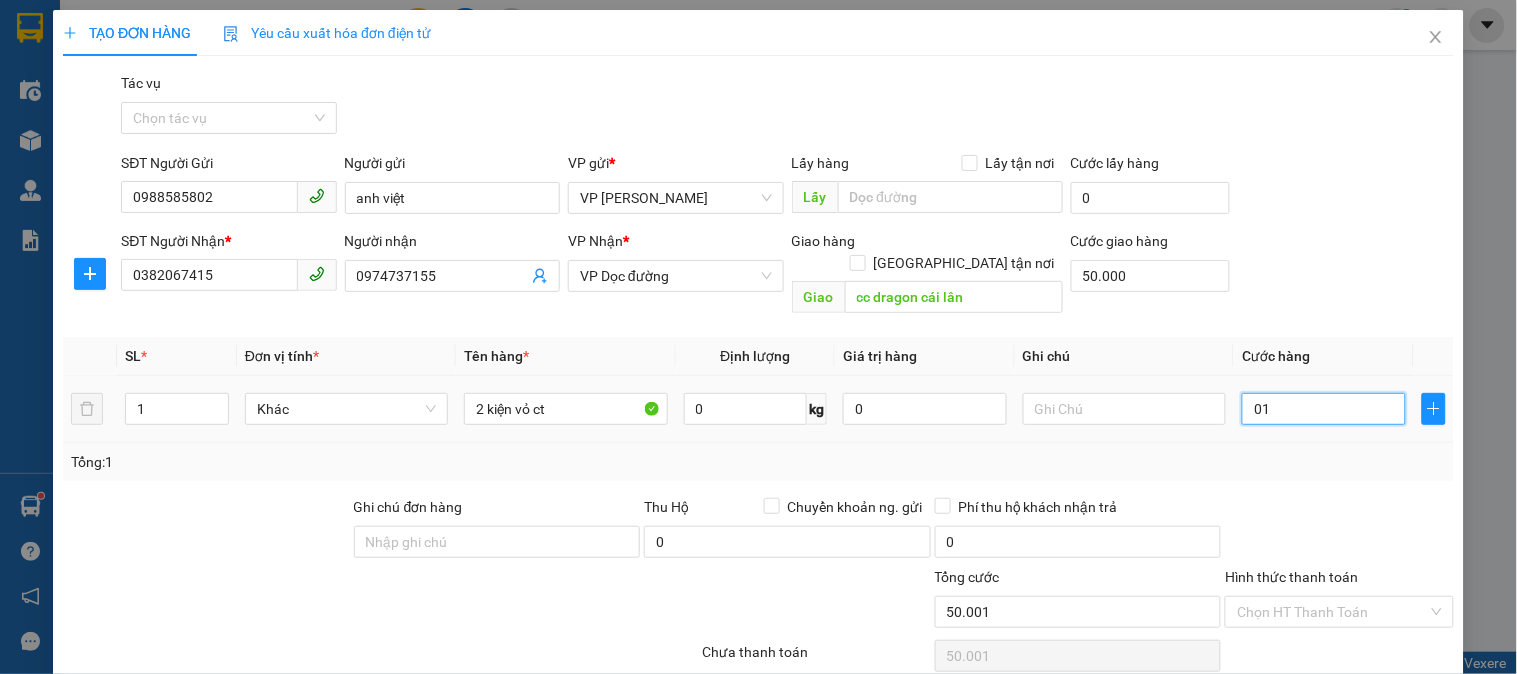 type on "016" 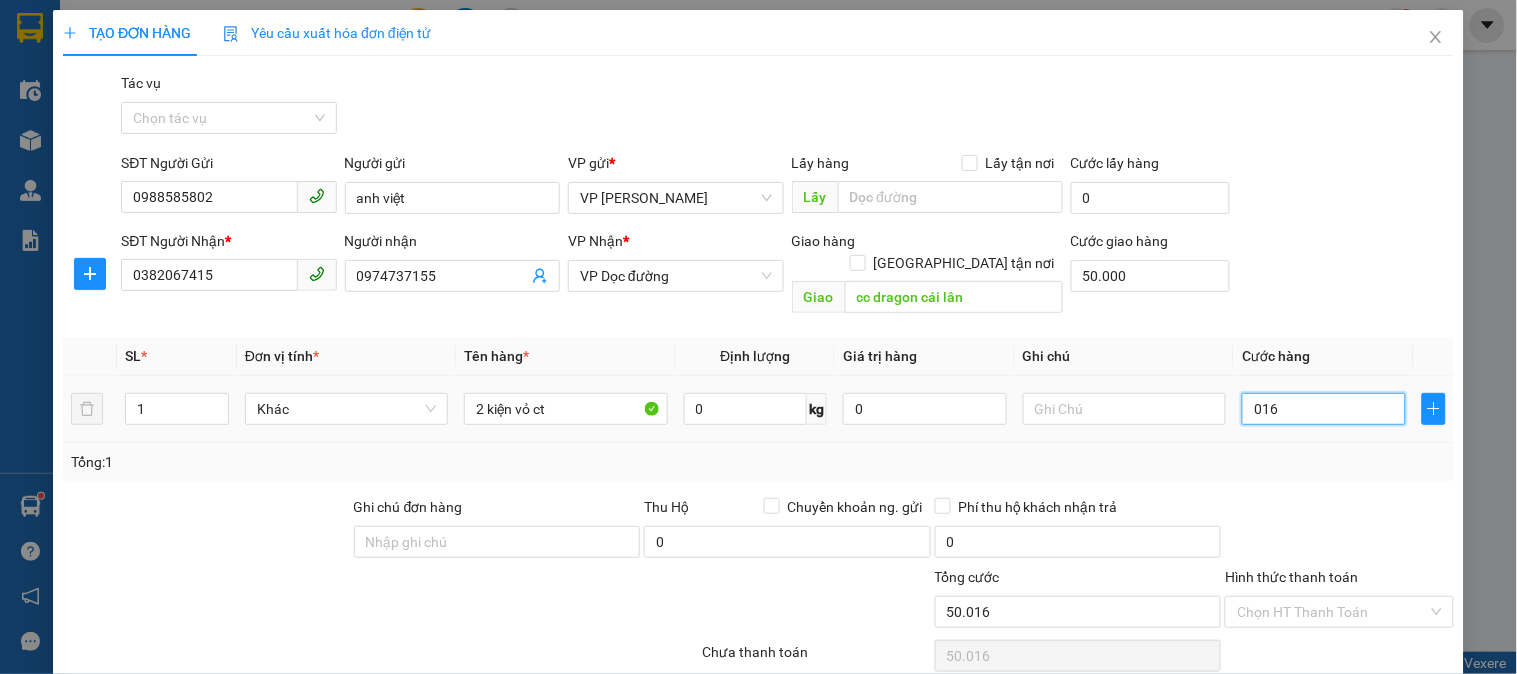 type on "0.160" 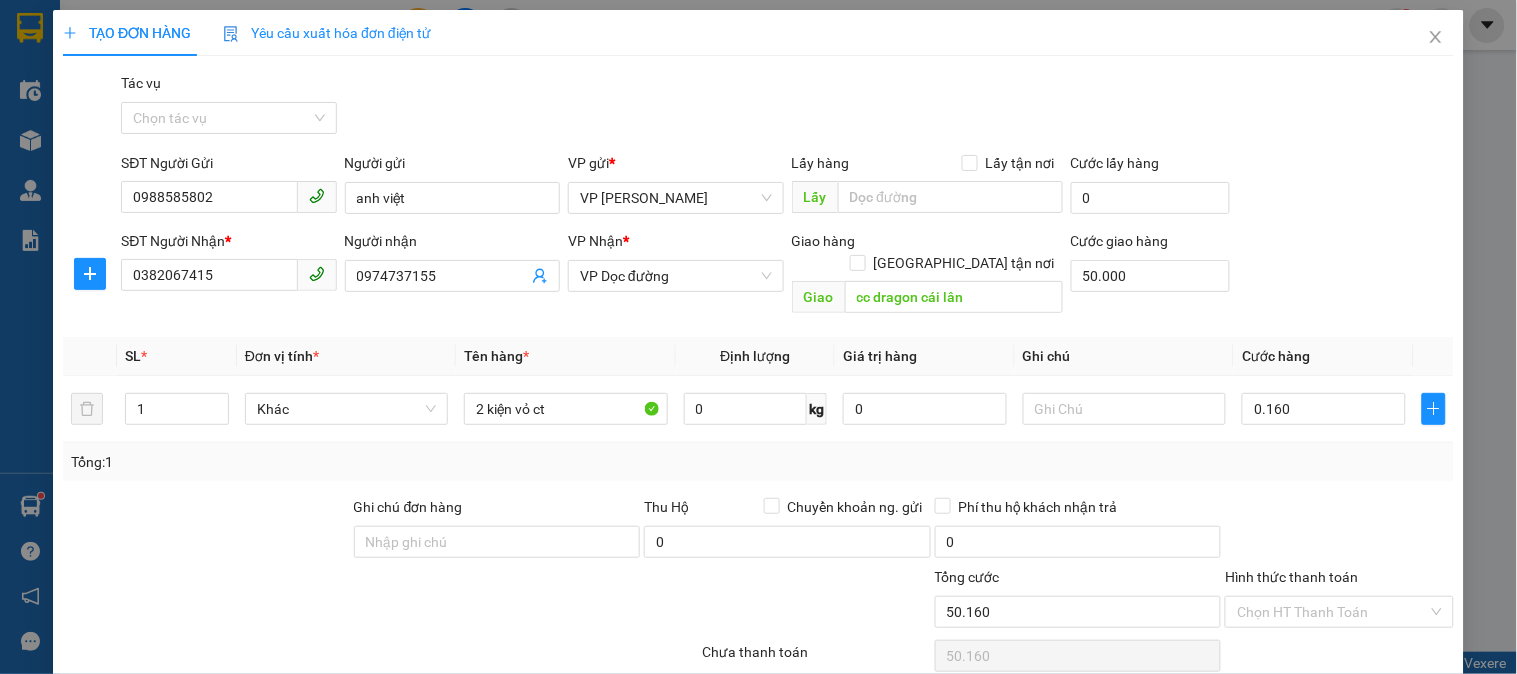 type on "160.000" 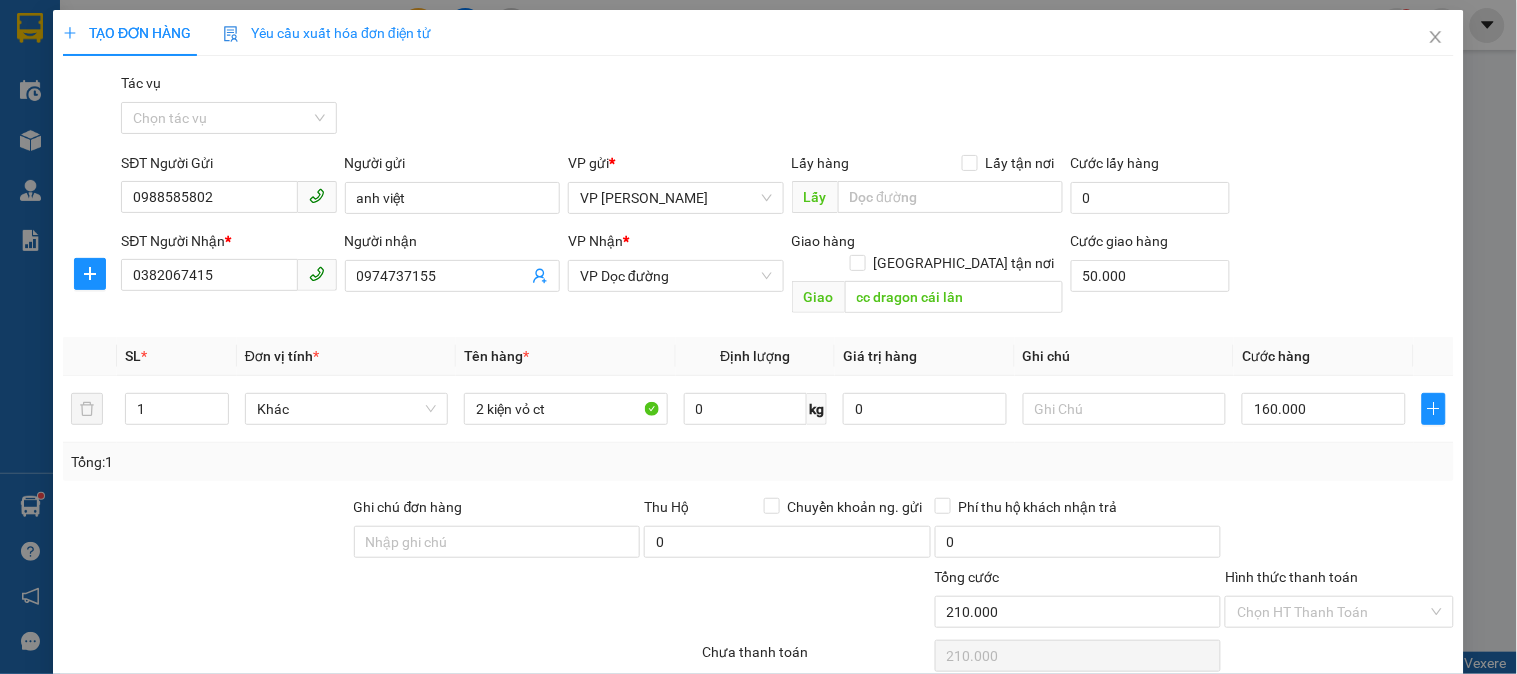 click on "Tổng:  1" at bounding box center (758, 462) 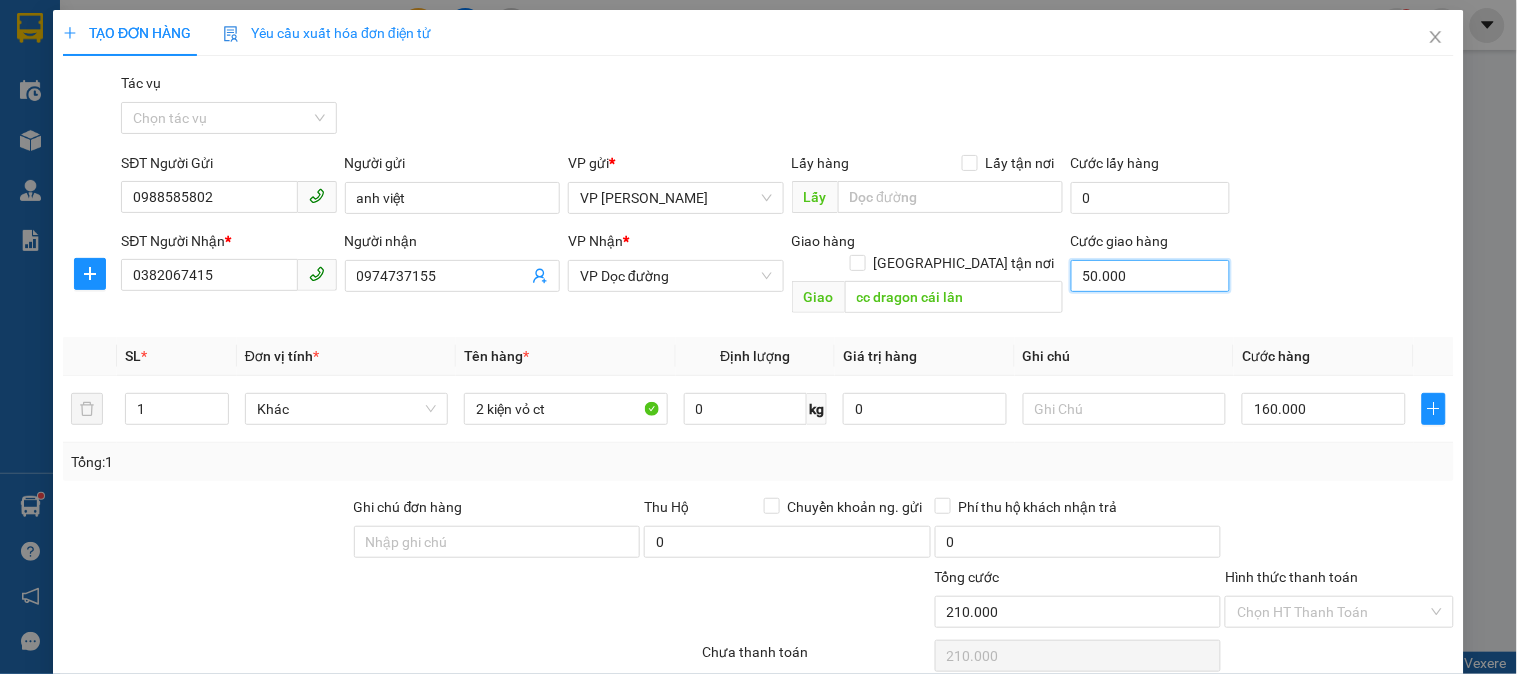 click on "50.000" at bounding box center (1151, 276) 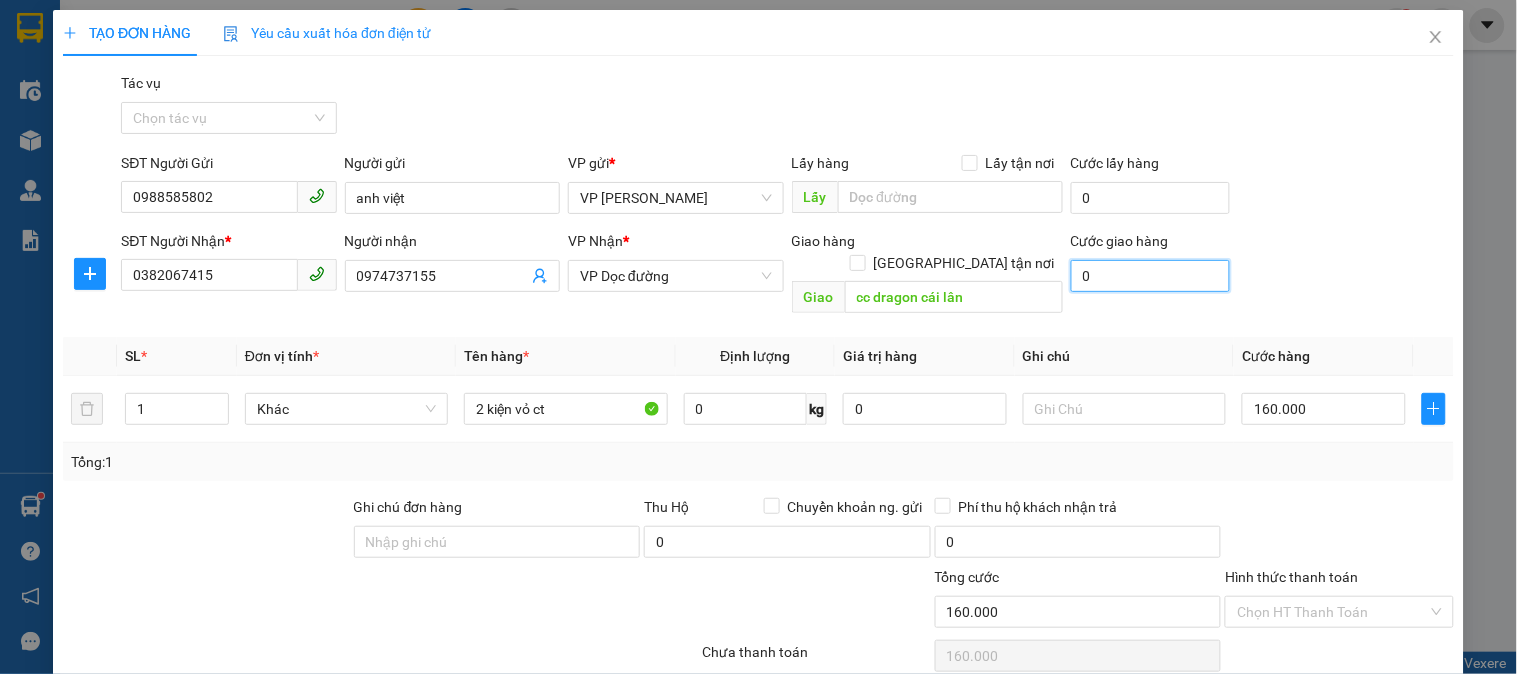 type on "160.004" 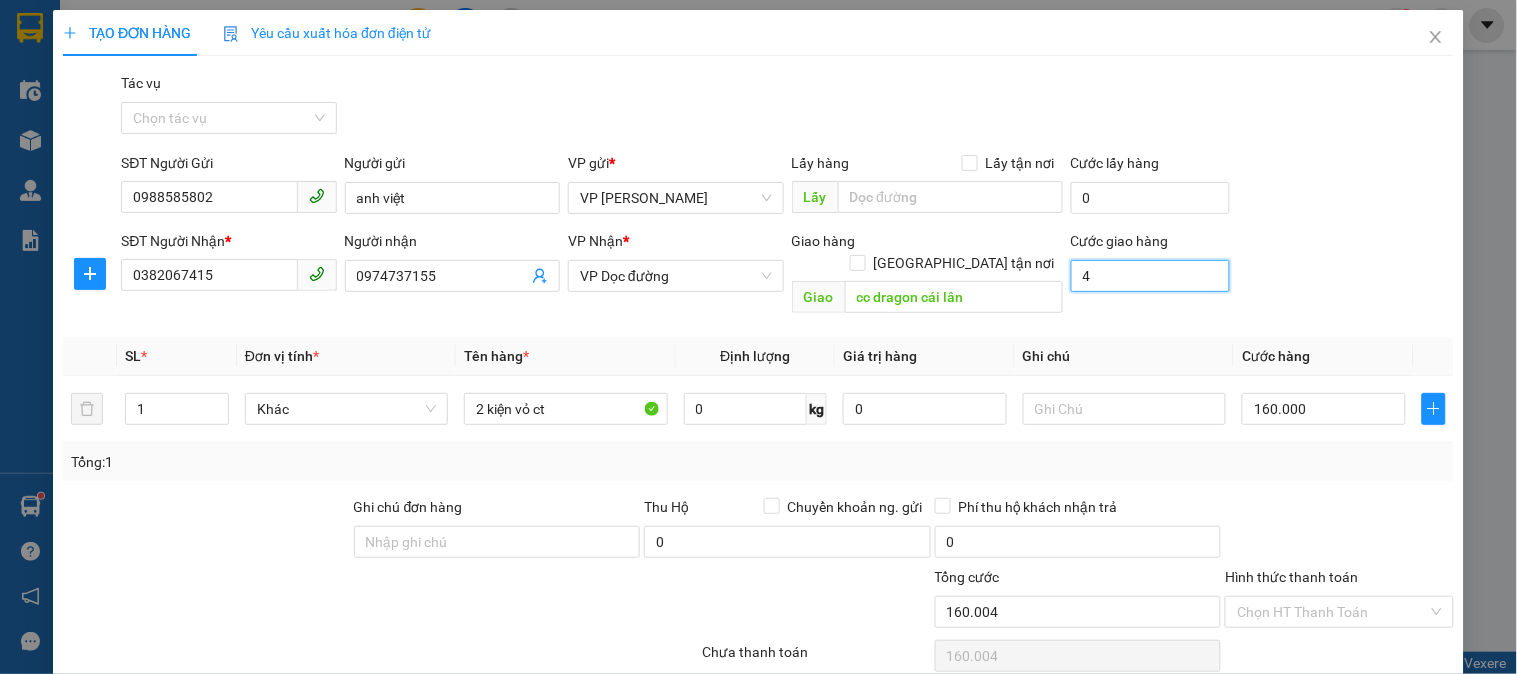 type on "160.040" 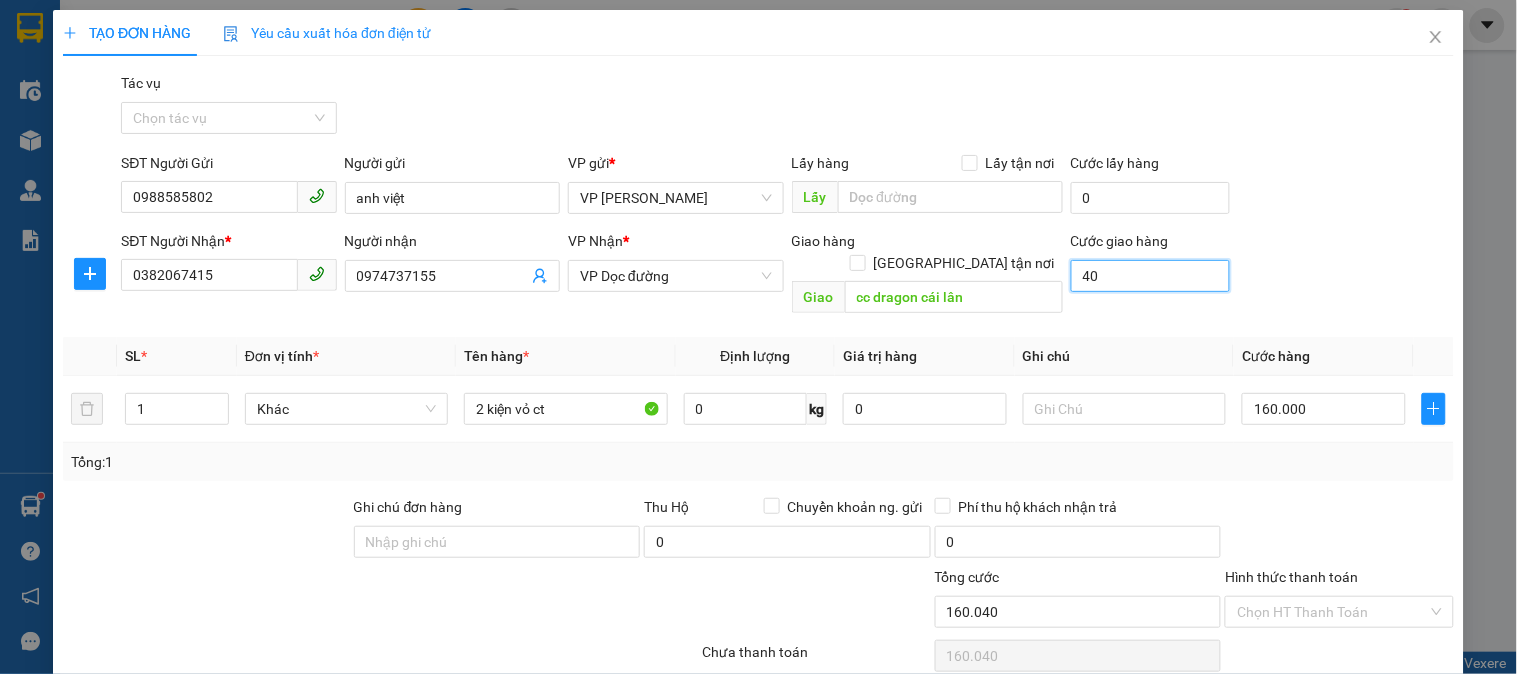 type on "40" 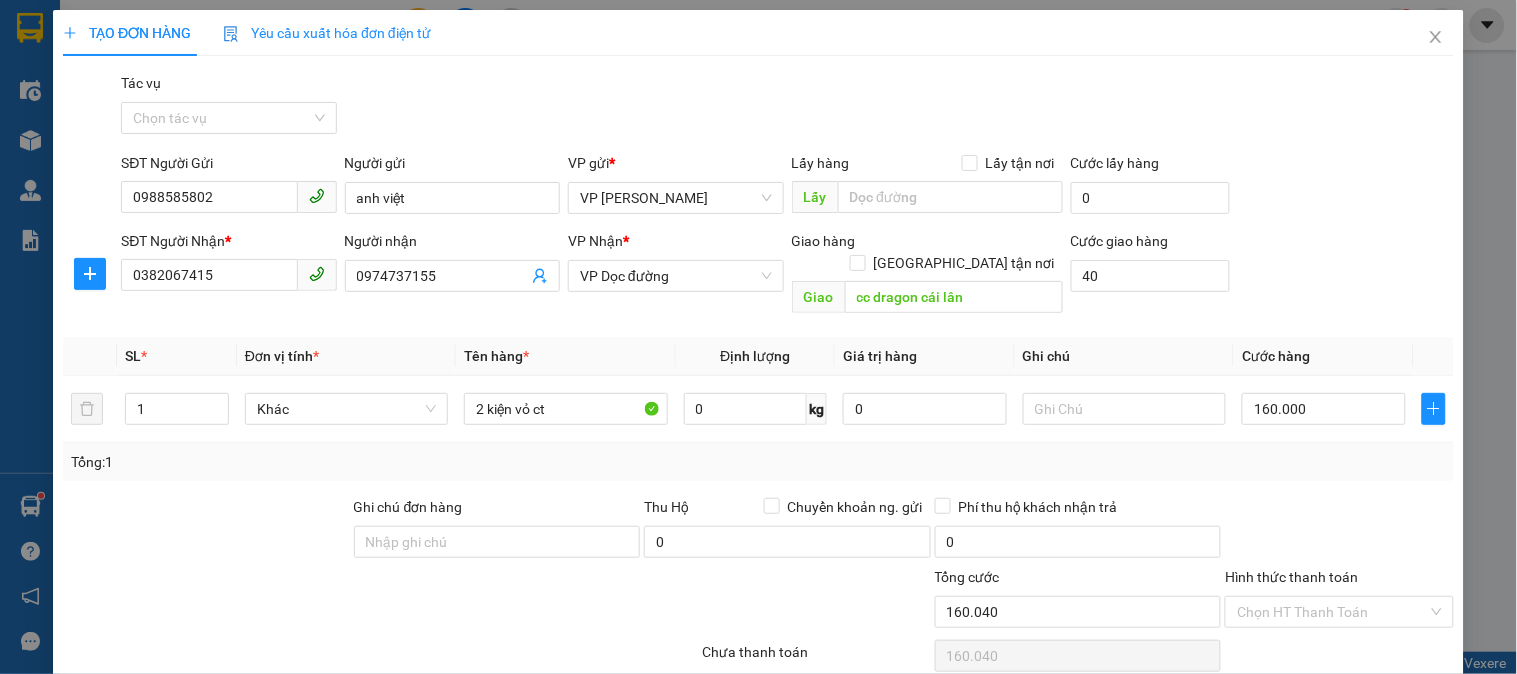 type on "200.000" 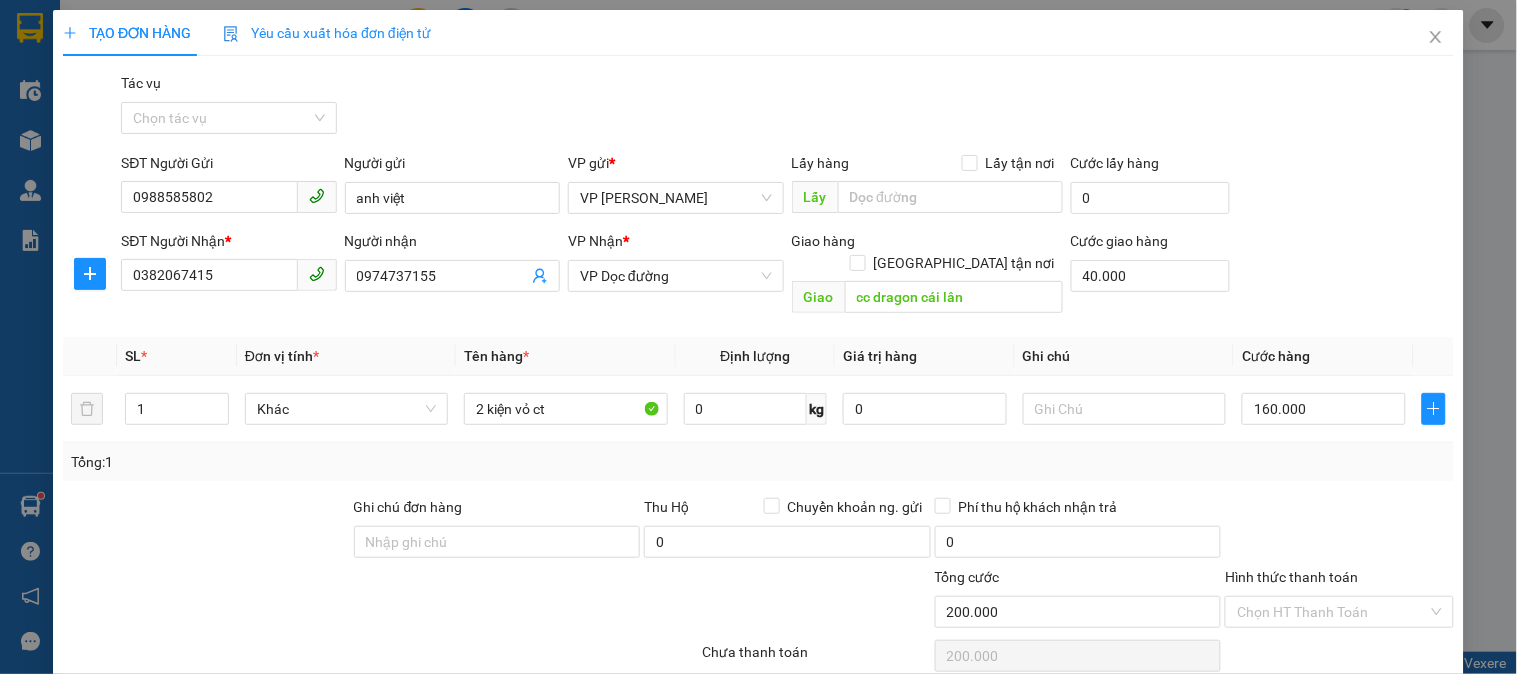 click on "Ghi chú" at bounding box center (1124, 356) 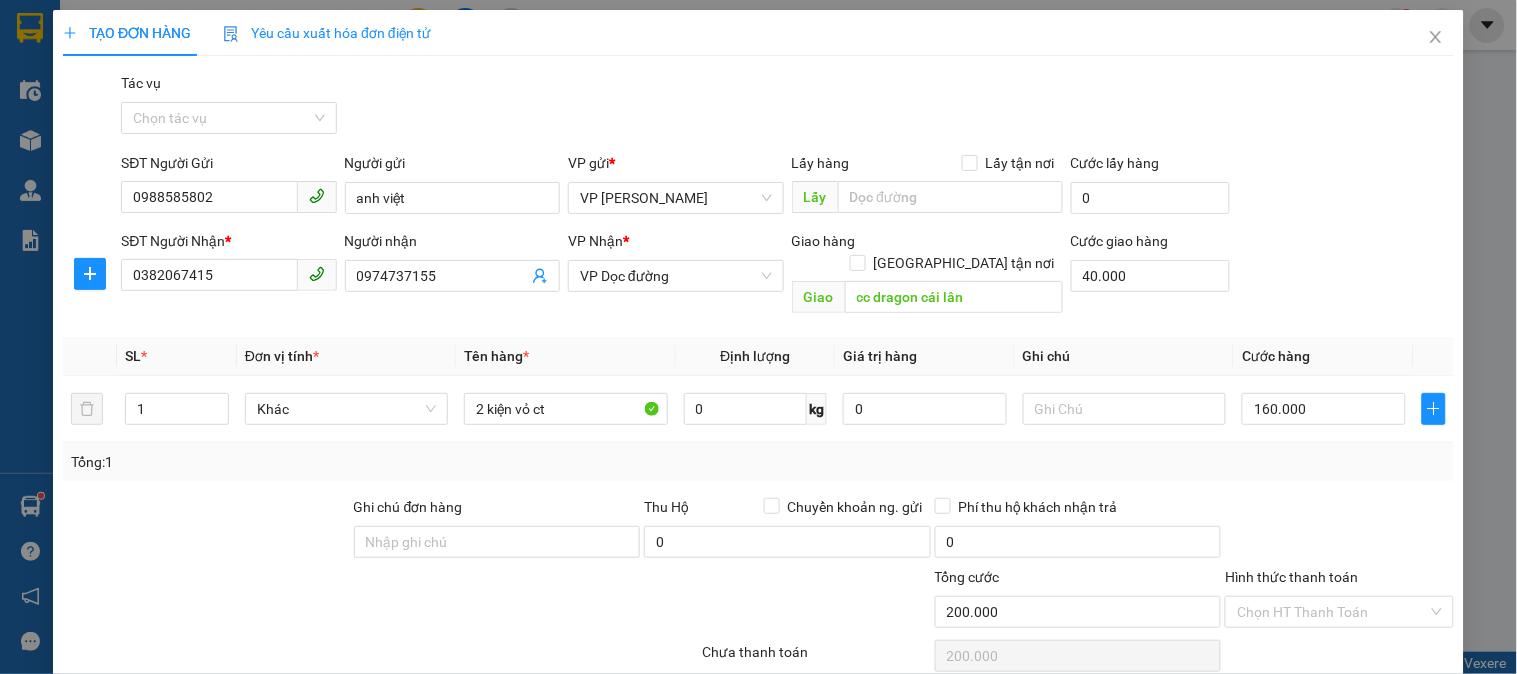 click on "Transit Pickup Surcharge Ids Transit Deliver Surcharge Ids Transit Deliver Surcharge Transit Deliver Surcharge Tác vụ Chọn tác vụ SĐT Người Gửi 0988585802 Người gửi anh việt VP gửi  * VP Dương Đình Nghệ Lấy hàng Lấy tận nơi Lấy Cước lấy hàng 0 SĐT Người Nhận  * 0382067415 Người nhận 0974737155 VP Nhận  * VP Dọc đường  Giao hàng Giao tận nơi Giao cc dragon cái lân Cước giao hàng 40.000 SL  * Đơn vị tính  * Tên hàng  * Định lượng Giá trị hàng Ghi chú Cước hàng                   1 Khác 2 kiện vỏ ct 0 kg 0 160.000 Tổng:  1 Ghi chú đơn hàng Thu Hộ Chuyển khoản ng. gửi 0 Phí thu hộ khách nhận trả 0 Tổng cước 200.000 Hình thức thanh toán Chọn HT Thanh Toán Số tiền thu trước 0 Chưa thanh toán 200.000 Chọn HT Thanh Toán Ghi chú nội bộ nhà xe Chi phí nội bộ 0 Lưu nháp Xóa Thông tin Lưu Lưu và In 2 kiện vỏ ct" at bounding box center (758, 428) 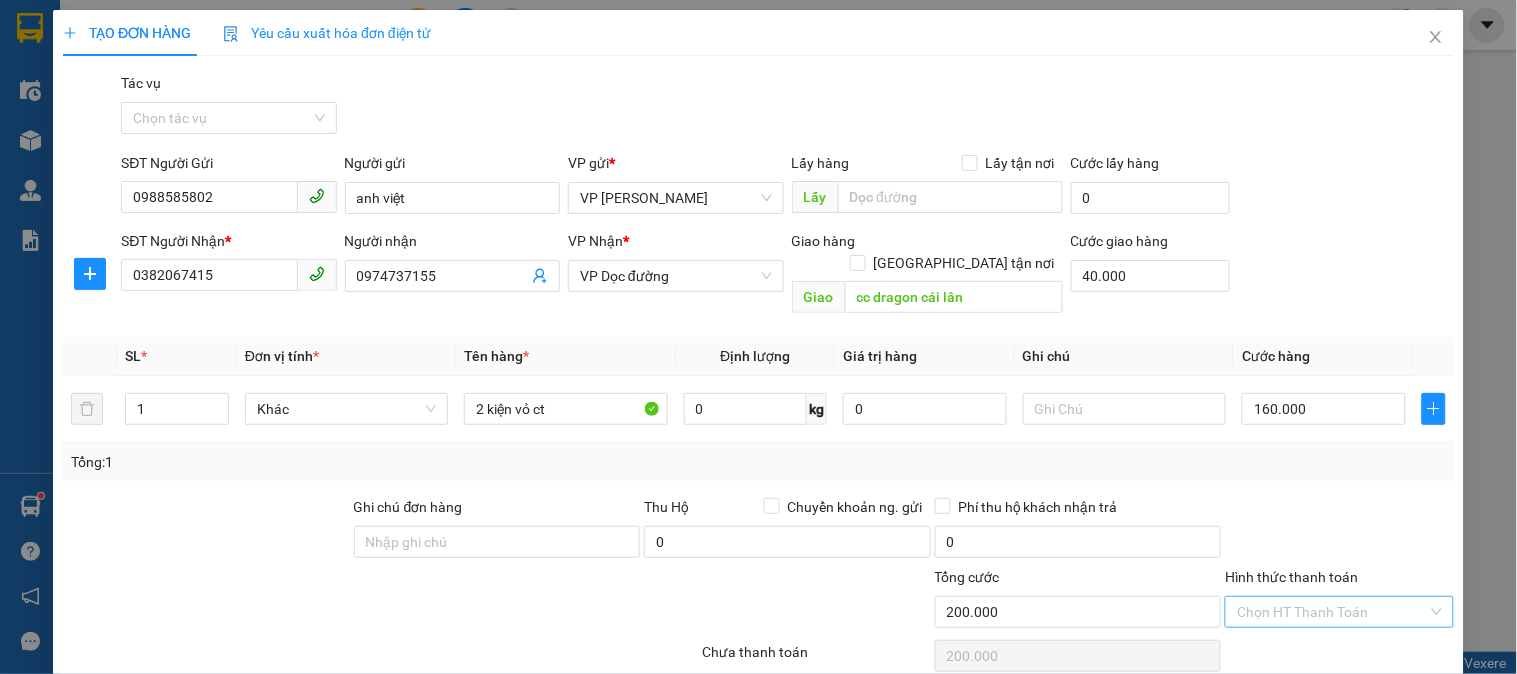 scroll, scrollTop: 127, scrollLeft: 0, axis: vertical 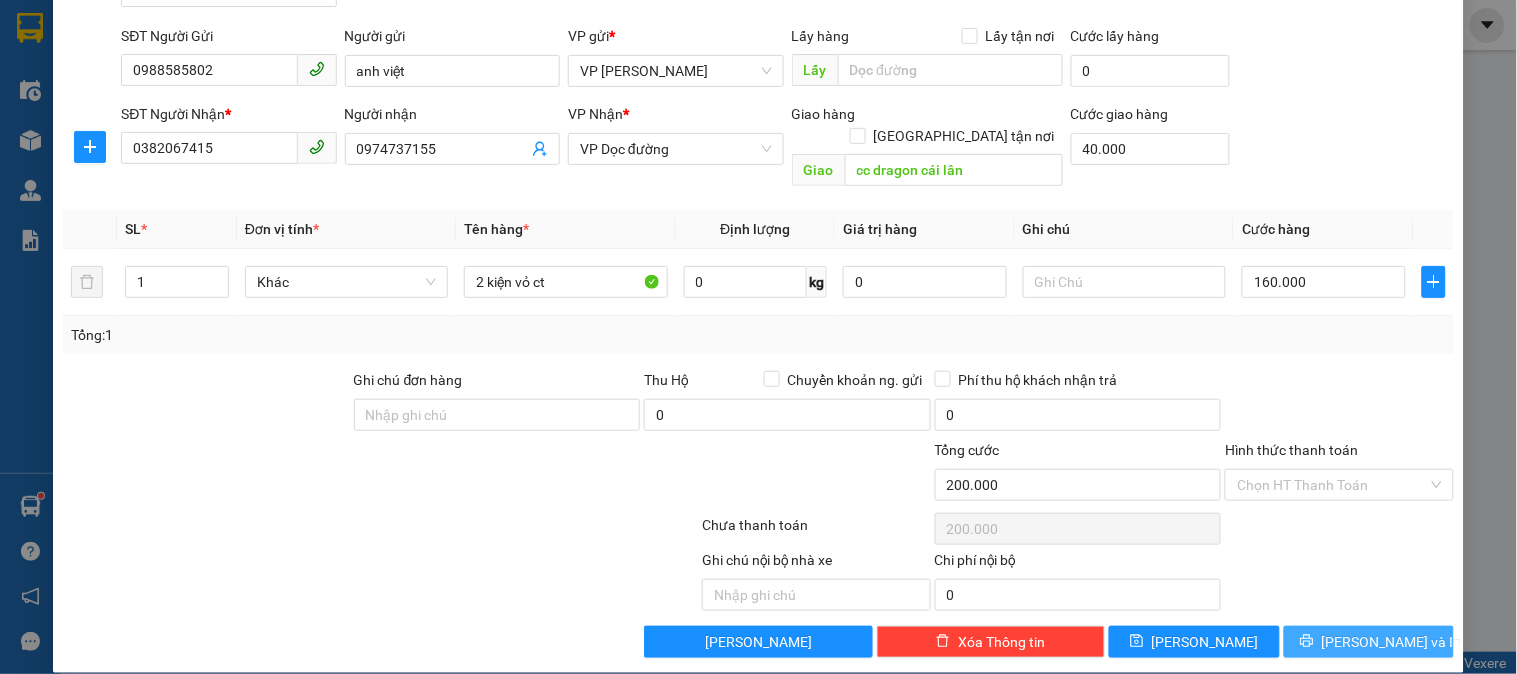click on "[PERSON_NAME] và In" at bounding box center (1392, 642) 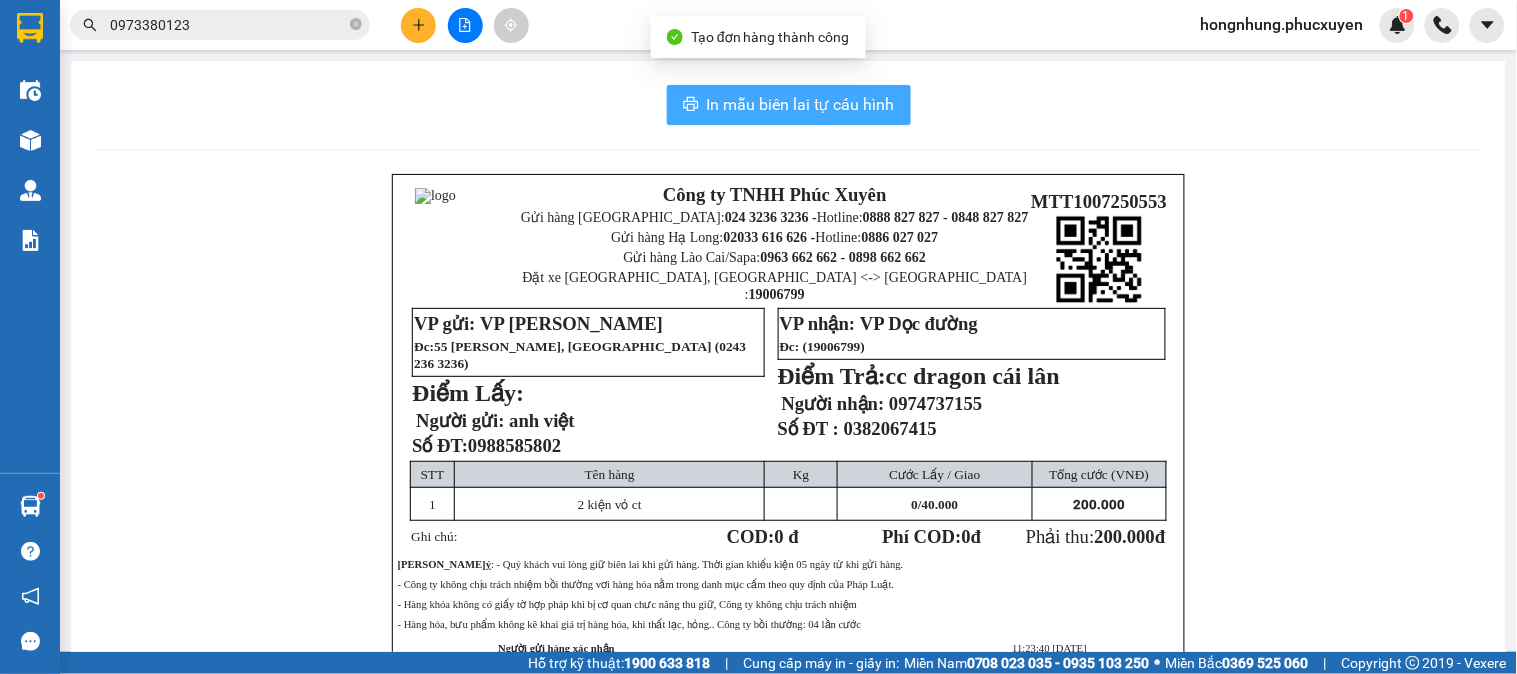 click on "In mẫu biên lai tự cấu hình" at bounding box center (801, 104) 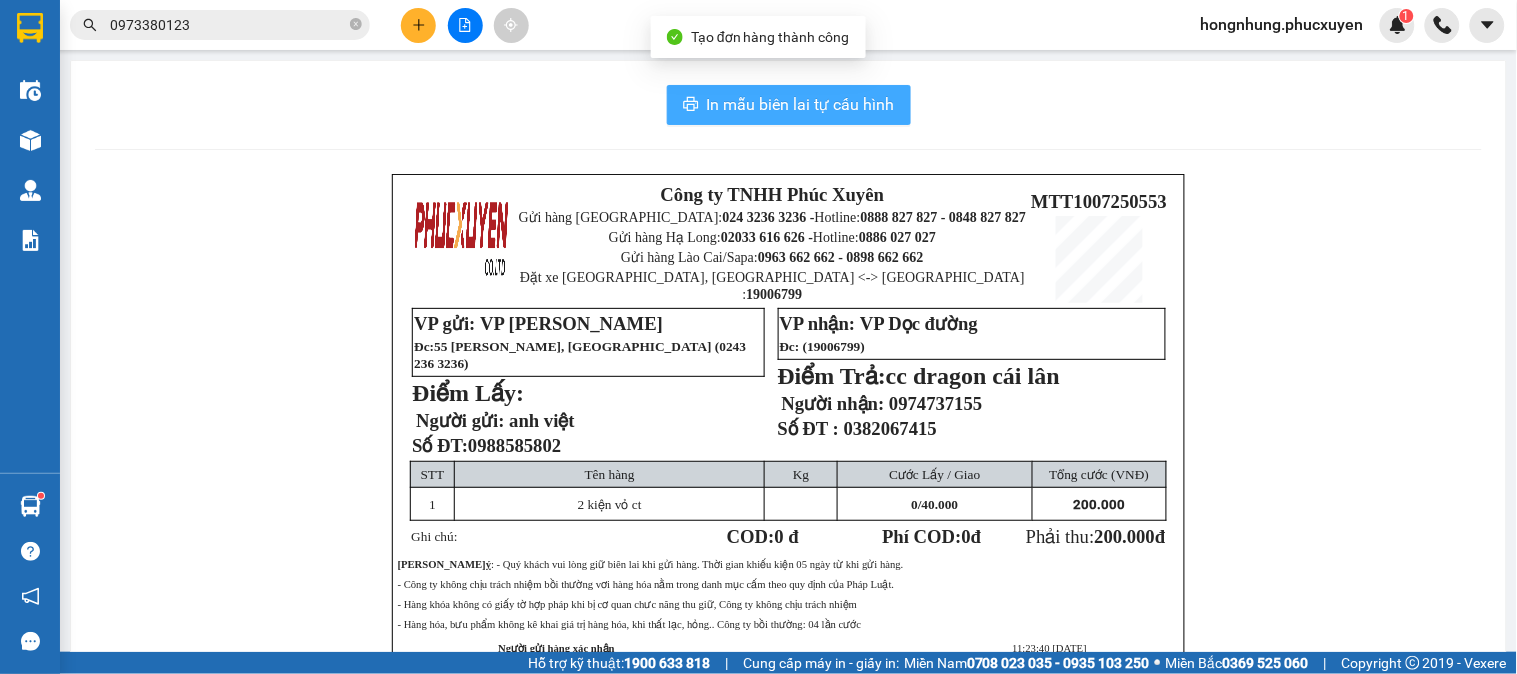 scroll, scrollTop: 0, scrollLeft: 0, axis: both 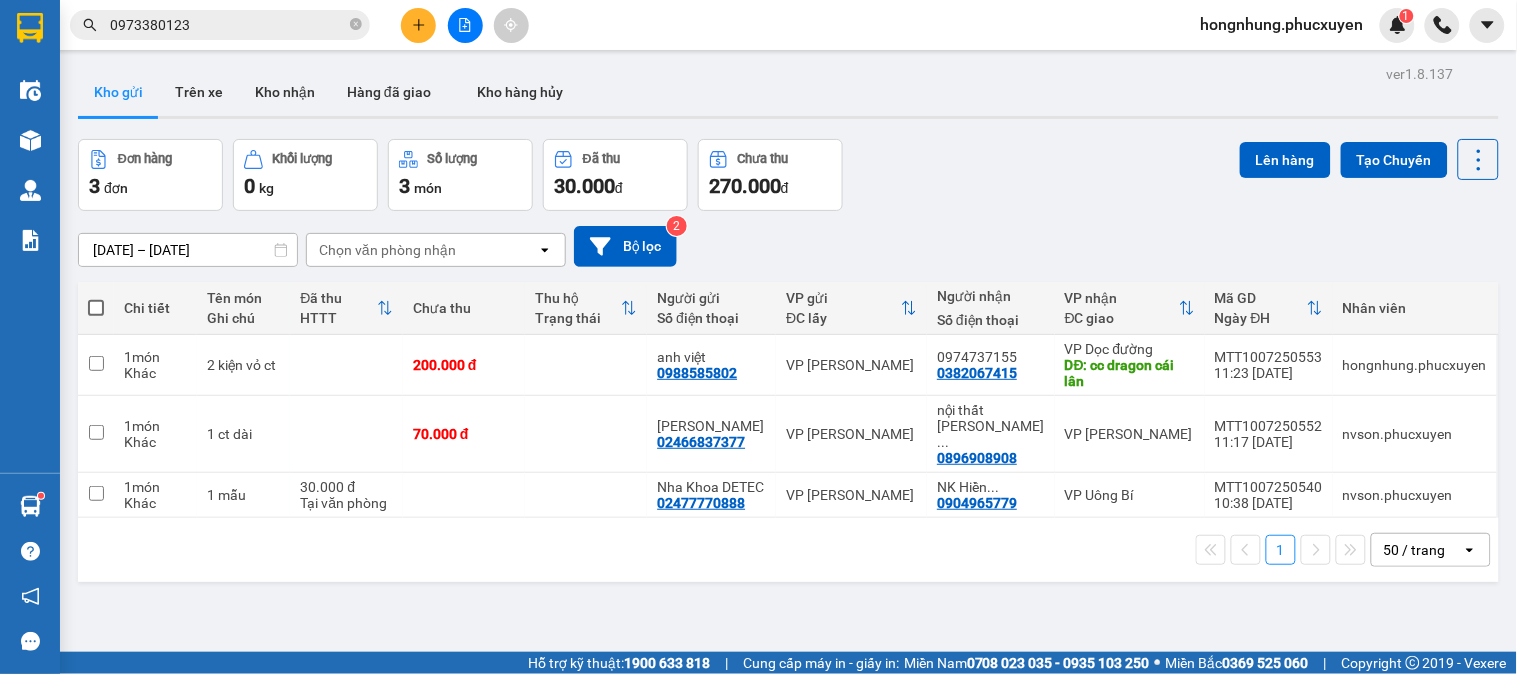 click on "Đơn hàng 3 đơn Khối lượng 0 kg Số lượng 3 món Đã thu 30.000  đ Chưa thu 270.000  đ Lên hàng Tạo Chuyến" at bounding box center [788, 175] 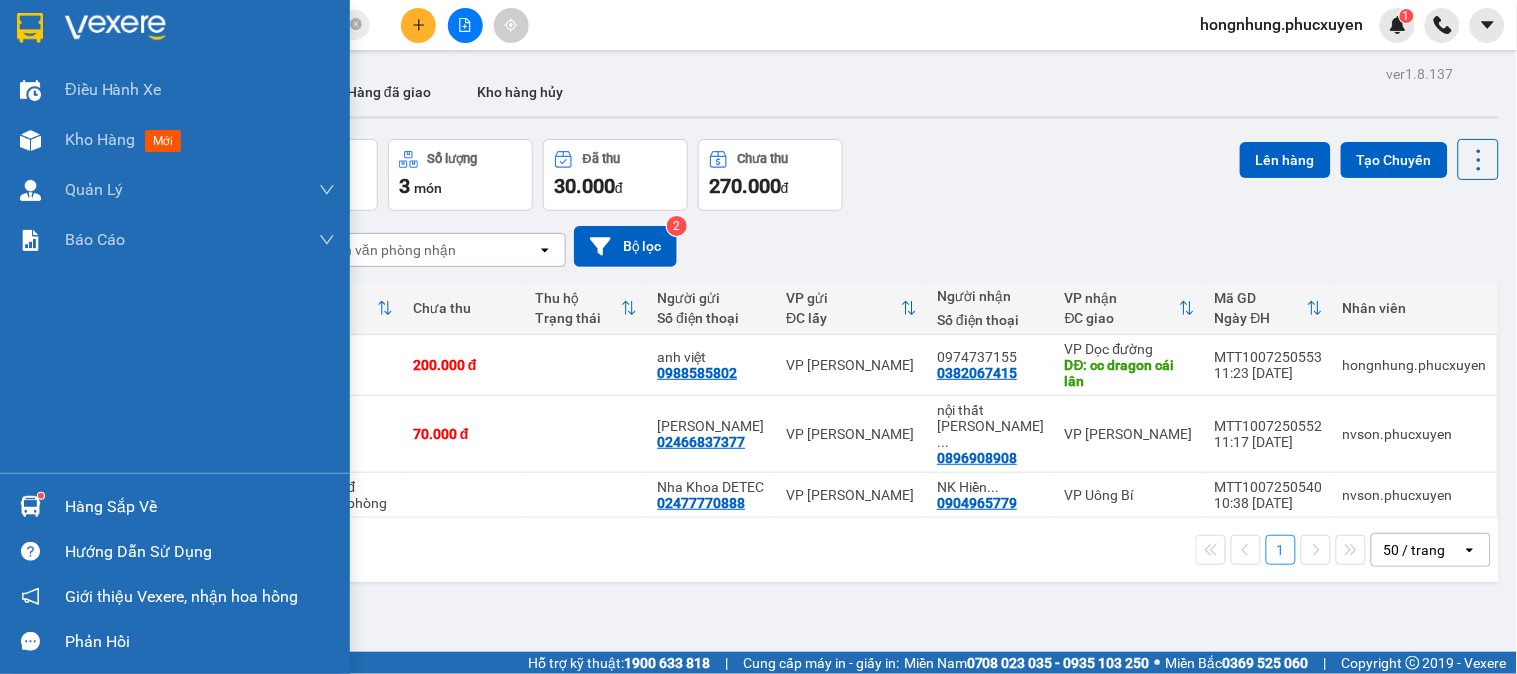 click on "Hàng sắp về" at bounding box center [200, 507] 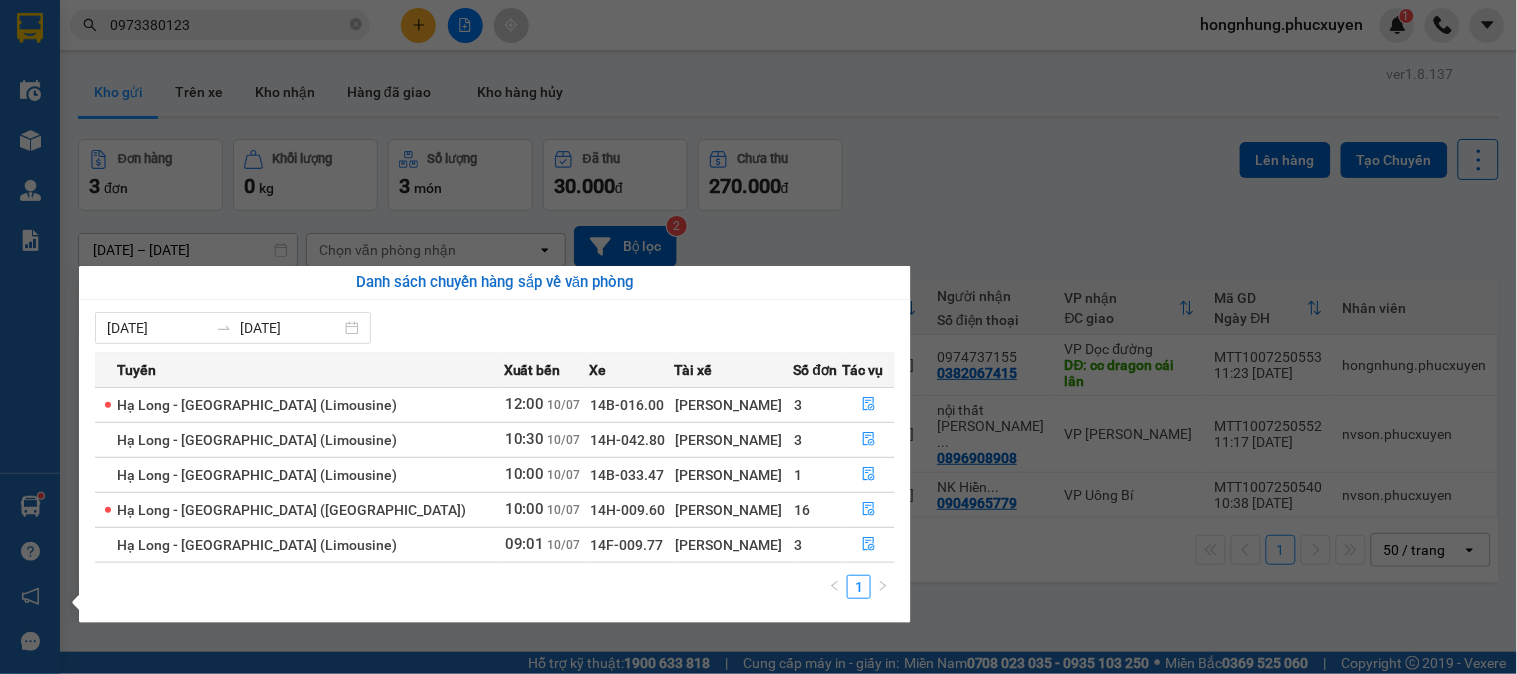 click on "Kết quả tìm kiếm ( 12 )  Bộ lọc  Mã ĐH Trạng thái Món hàng Thu hộ Tổng cước Chưa cước Người gửi VP Gửi Người nhận VP Nhận C31007250509 09:33 - 10/07 Trên xe   14H-042.80 10:30  -   10/07 hồ sơ SL:  1 50.000 50.000 0915834128 A Toàn VP Hạ Long  0973380123 a Tùng VP Dương Đình Nghệ MTT0407250661 08:55 - 04/07 Đã giao   21:32 - 04/07 1 hso SL:  1 30.000 0973380123 a Tùng VP Dương Đình Nghệ 0915834128 A Toàn VP Hạ Long  C32606250595 10:14 - 26/06 Đã giao   17:18 - 26/06 hồ sơ SL:  1 50.000 0915834128 A Toàn VP Hạ Long  0973380123 a Tùng VP Dương Đình Nghệ MTT1906250509 09:05 - 19/06 Đã giao   19:30 - 19/06 hs SL:  1 30.000 0973380123 a Tùng VP Dương Đình Nghệ 0915834128 A Toàn VP Hạ Long  C32204250214 08:33 - 22/04 Đã giao   15:32 - 22/04 hồ sơ SL:  1 50.000 0915834128 A Toàn VP Hạ Long  0973380123 a Tùng VP Dương Đình Nghệ C31604250476 13:27 - 16/04 Đã giao   08:23 - 17/04 hồ sơ SL:  1 50.000   1" at bounding box center (758, 337) 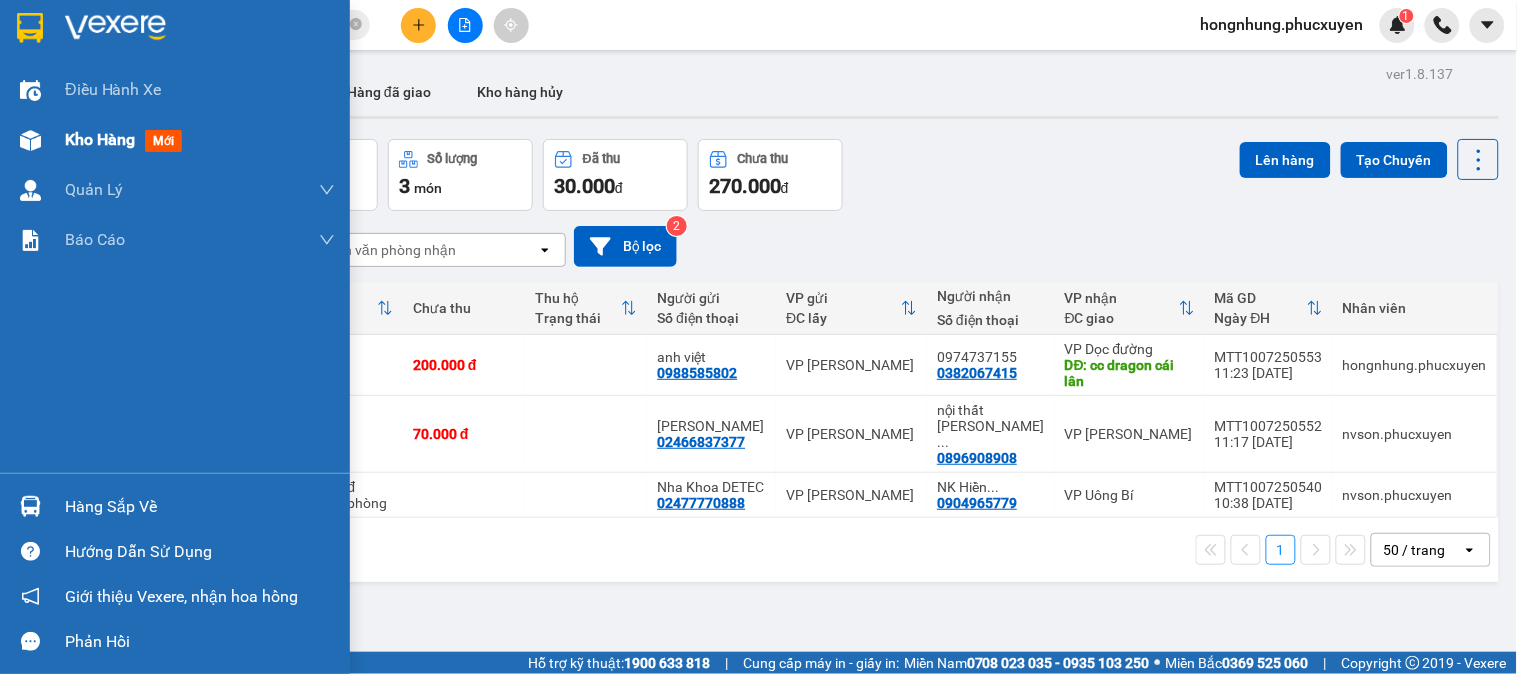 click at bounding box center [30, 140] 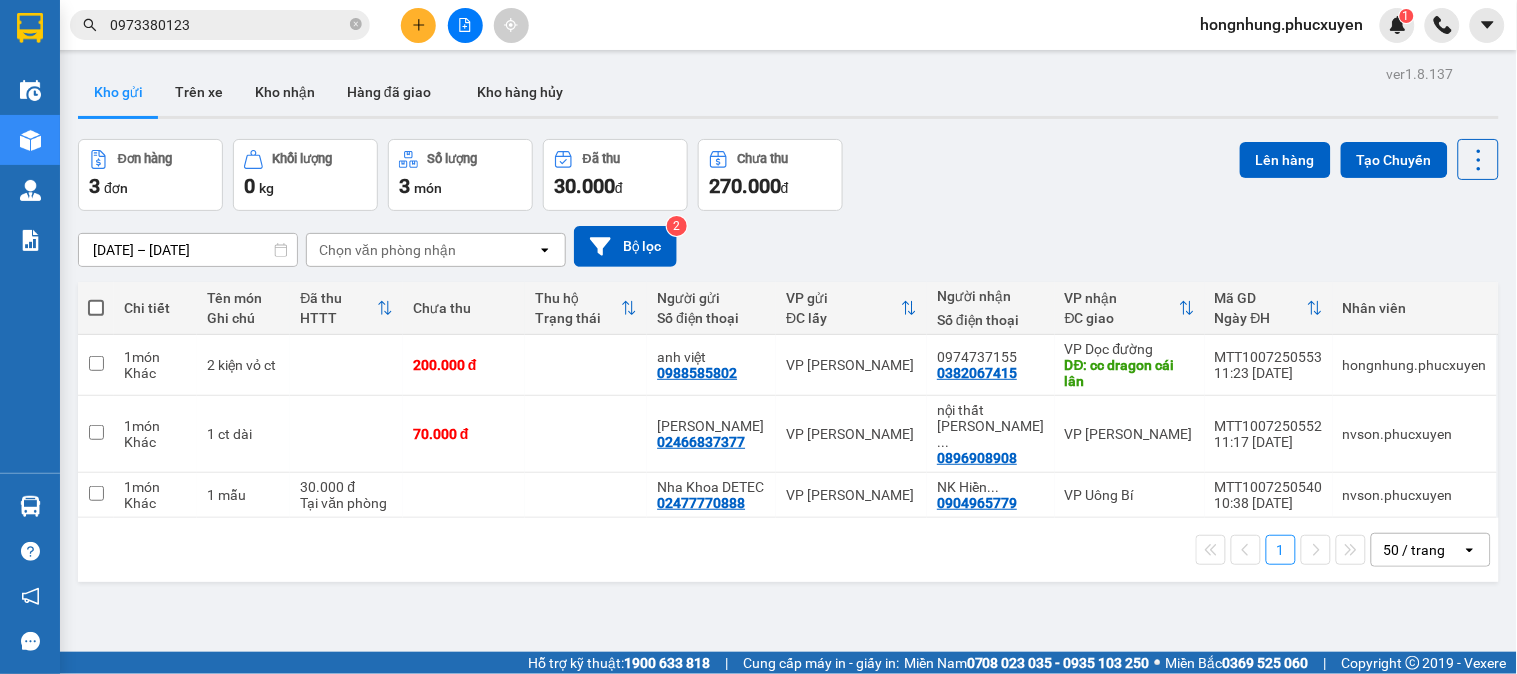 click on "ver  1.8.137 Kho gửi Trên xe Kho nhận Hàng đã giao Kho hàng hủy Đơn hàng 3 đơn Khối lượng 0 kg Số lượng 3 món Đã thu 30.000  đ Chưa thu 270.000  đ Lên hàng Tạo Chuyến 08/07/2025 – 10/07/2025 Press the down arrow key to interact with the calendar and select a date. Press the escape button to close the calendar. Selected date range is from 08/07/2025 to 10/07/2025. Chọn văn phòng nhận open Bộ lọc 2 Chi tiết Tên món Ghi chú Đã thu HTTT Chưa thu Thu hộ Trạng thái Người gửi Số điện thoại VP gửi ĐC lấy Người nhận Số điện thoại VP nhận ĐC giao Mã GD Ngày ĐH Nhân viên 1  món Khác 2 kiện vỏ ct 200.000 đ anh việt 0988585802 VP Dương Đình Nghệ 0974737155 0382067415 VP Dọc đường  DĐ: cc dragon cái lân  MTT1007250553 11:23 10/07 hongnhung.phucxuyen 1  món Khác 1 ct dài  70.000 đ Cty Ngọc Thuỷ 02466837377 VP Dương Đình Nghệ nội thất Lưu ... 0896908908 VP Loong Toòng MTT1007250552 1" at bounding box center [788, 397] 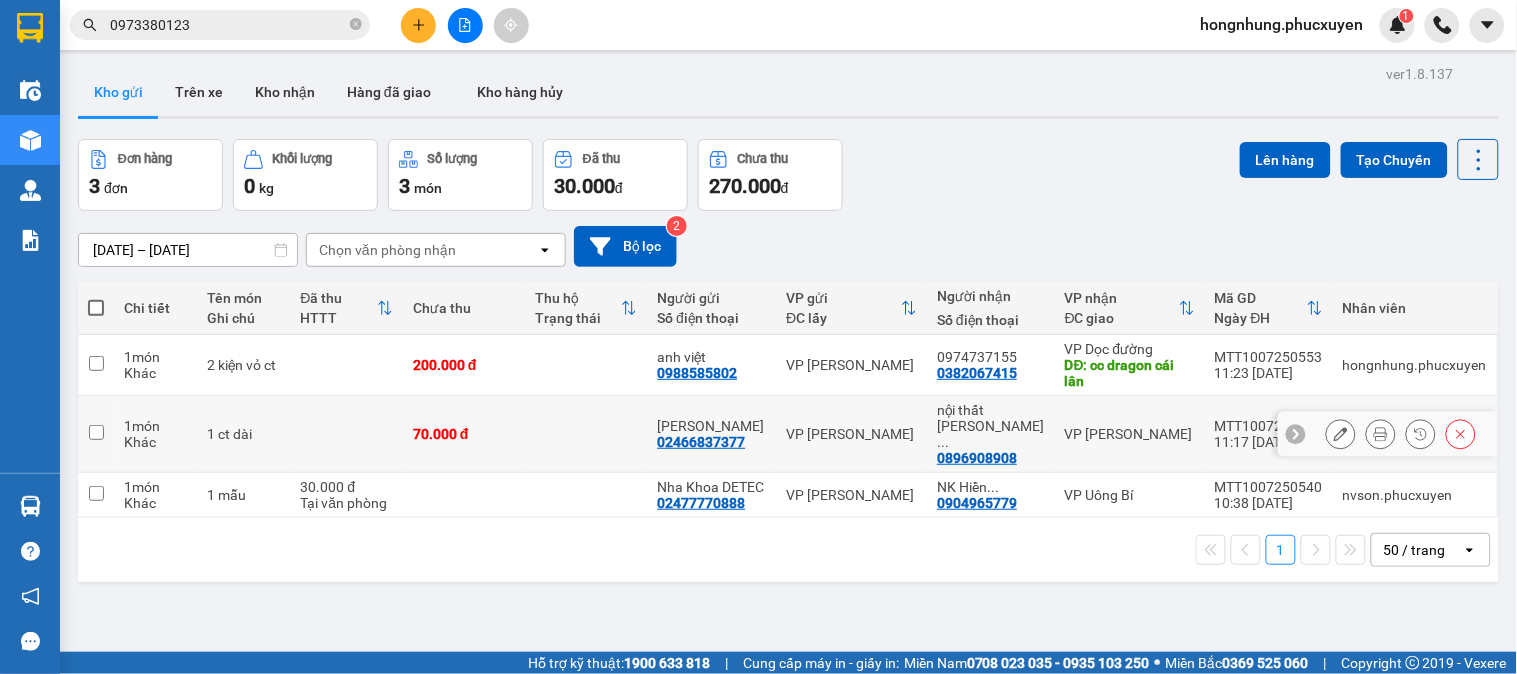 click on "1 ct dài" at bounding box center [244, 434] 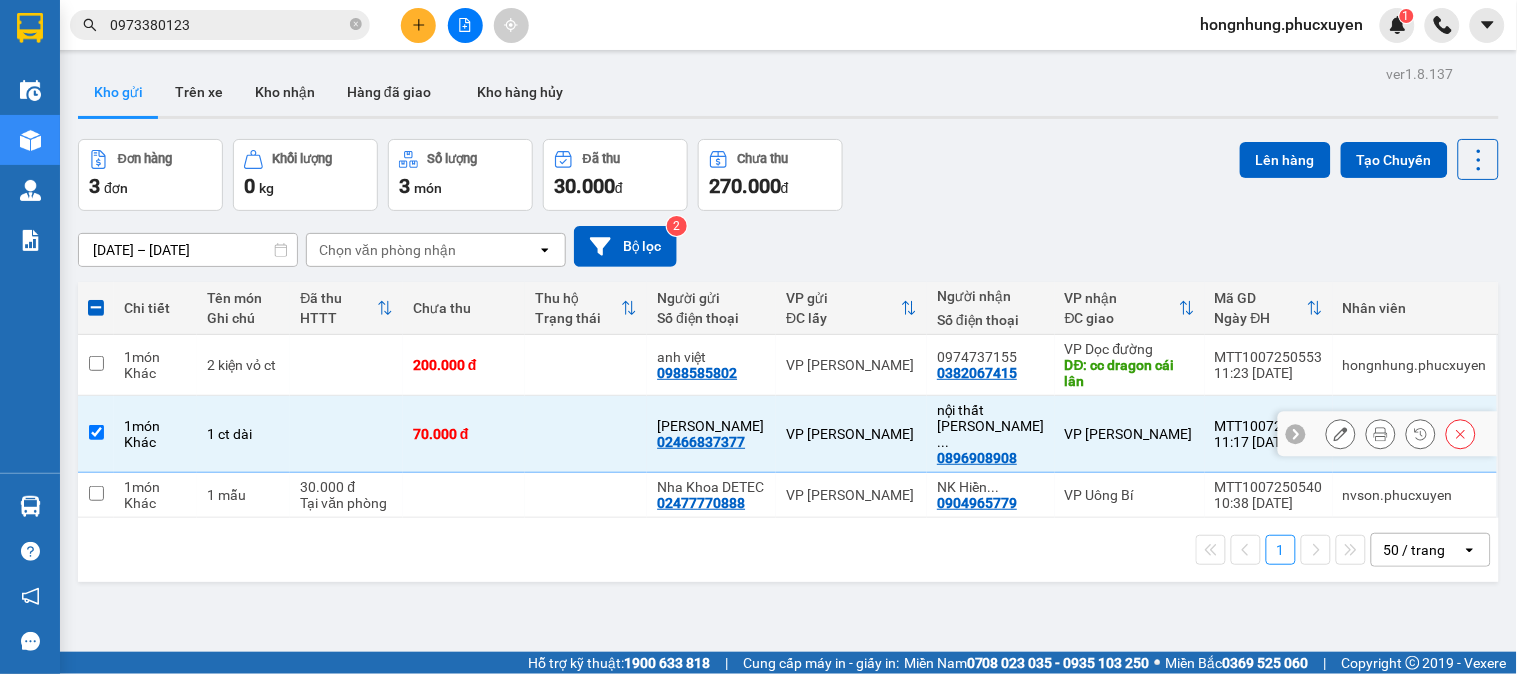click on "1 ct dài" at bounding box center [244, 434] 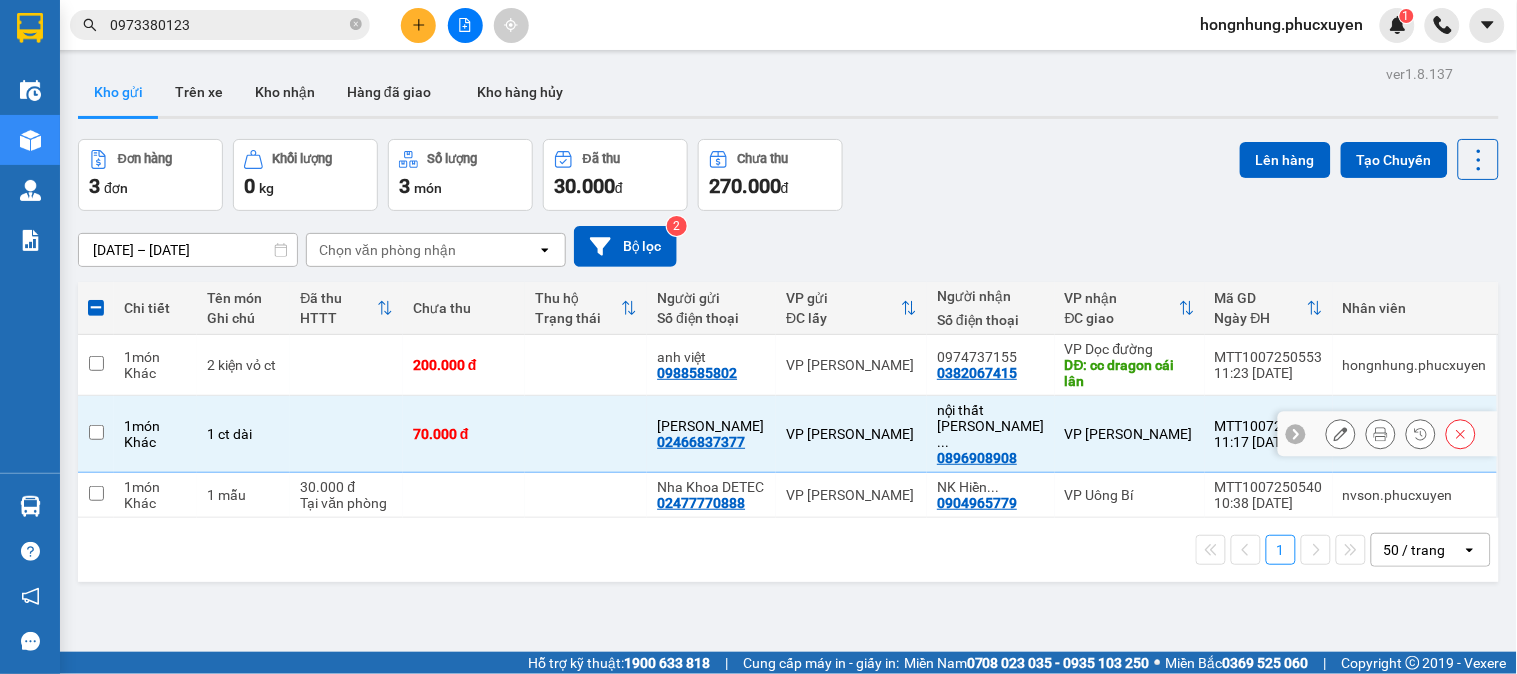 checkbox on "false" 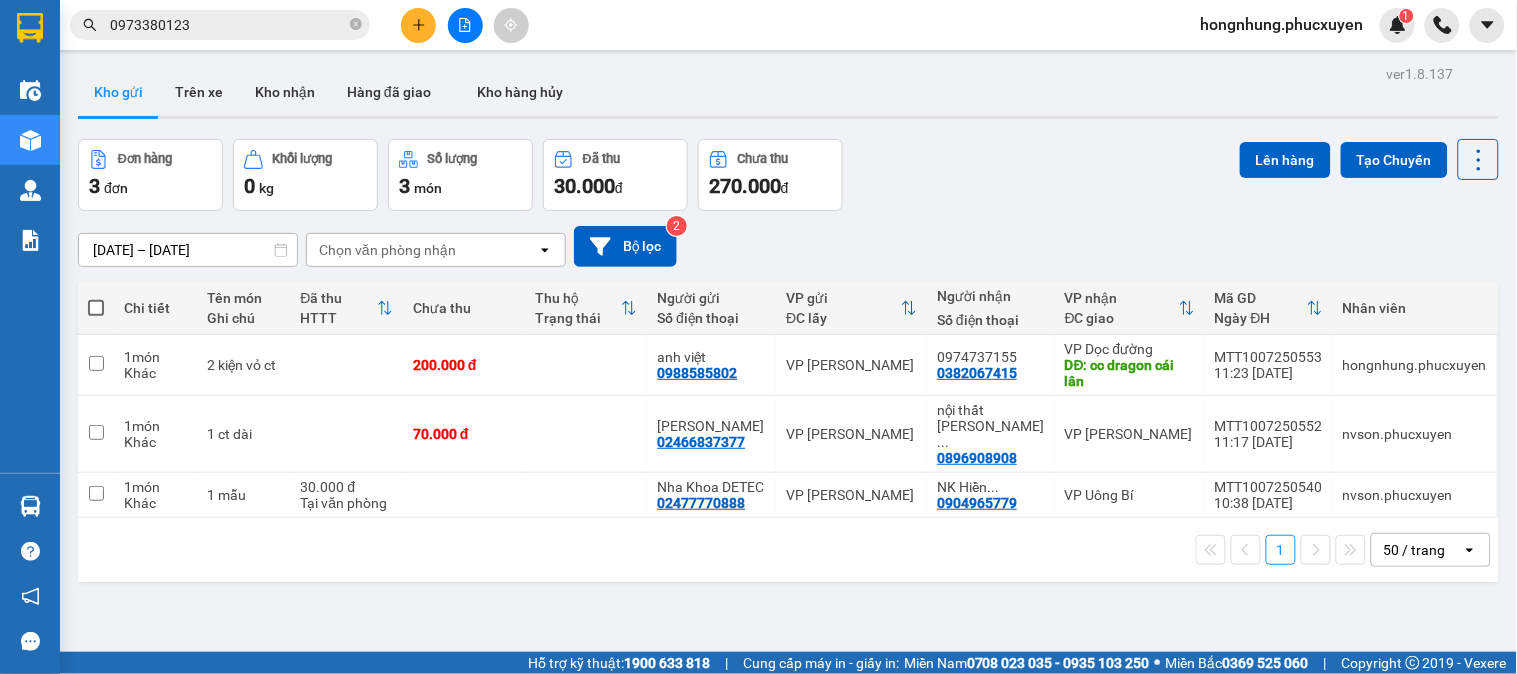 click on "Đơn hàng 3 đơn Khối lượng 0 kg Số lượng 3 món Đã thu 30.000  đ Chưa thu 270.000  đ Lên hàng Tạo Chuyến" at bounding box center [788, 175] 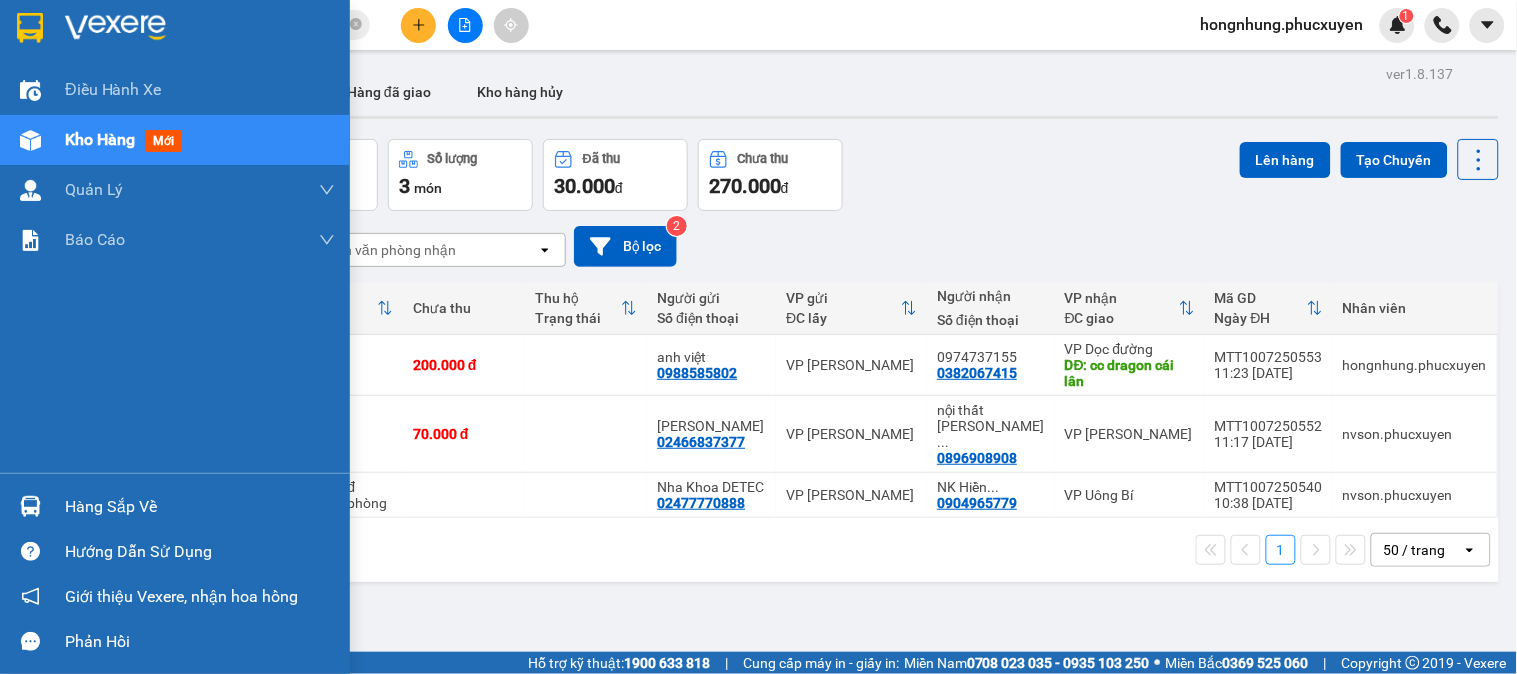click at bounding box center (30, 506) 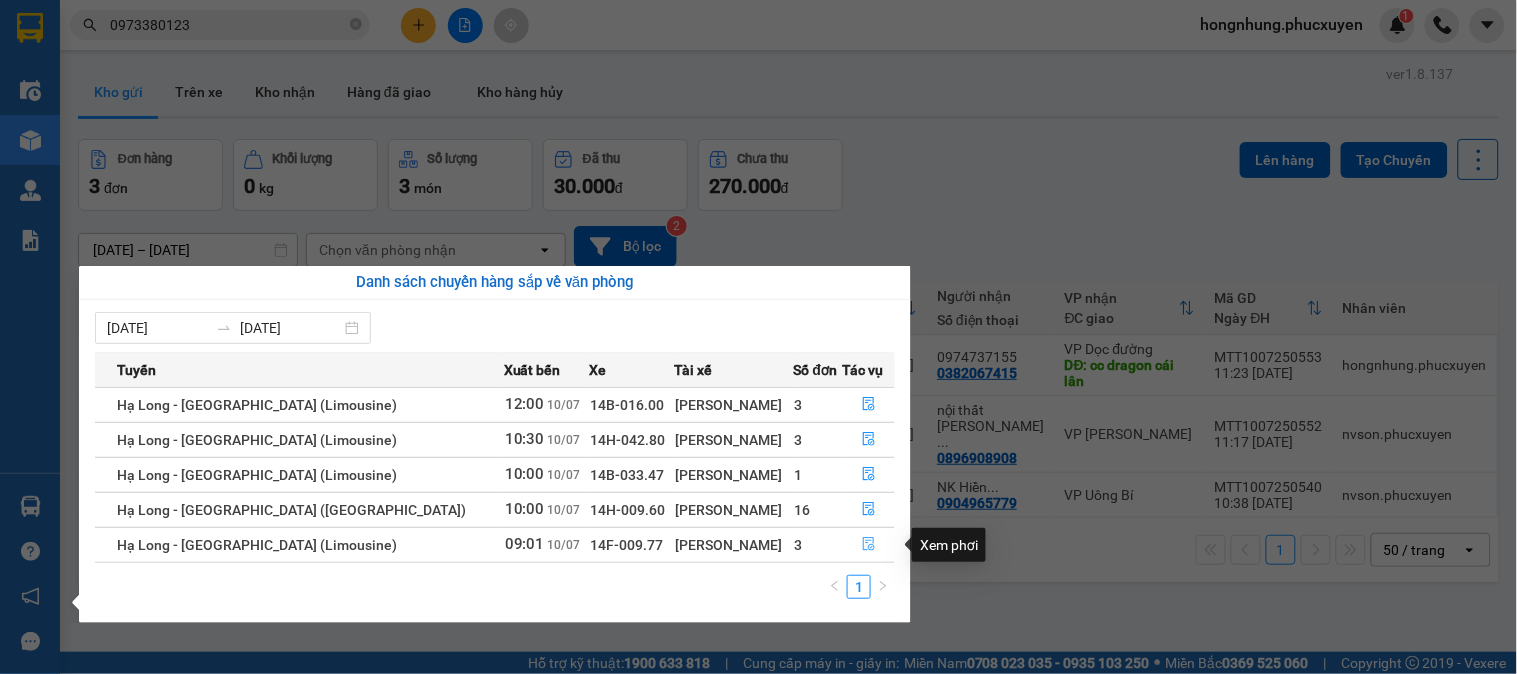 click at bounding box center (869, 545) 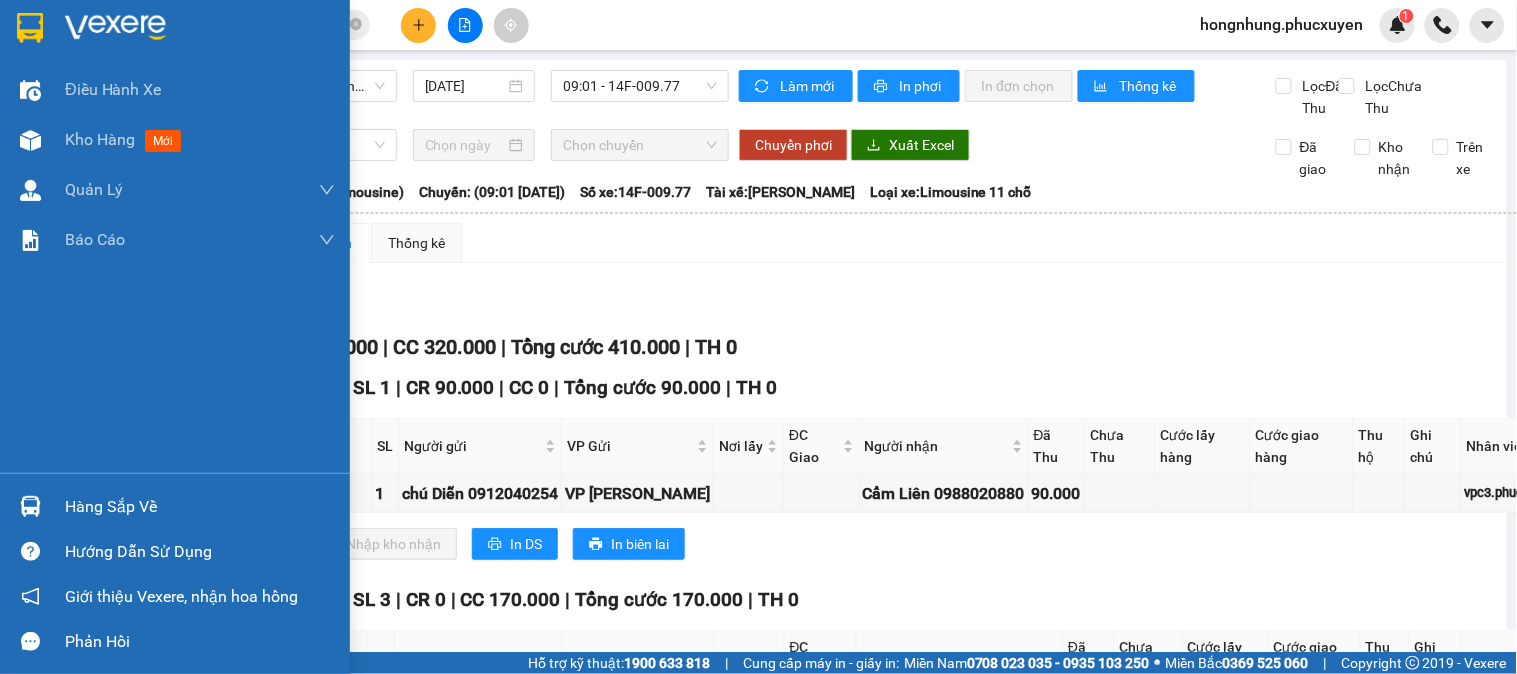 click at bounding box center (30, 506) 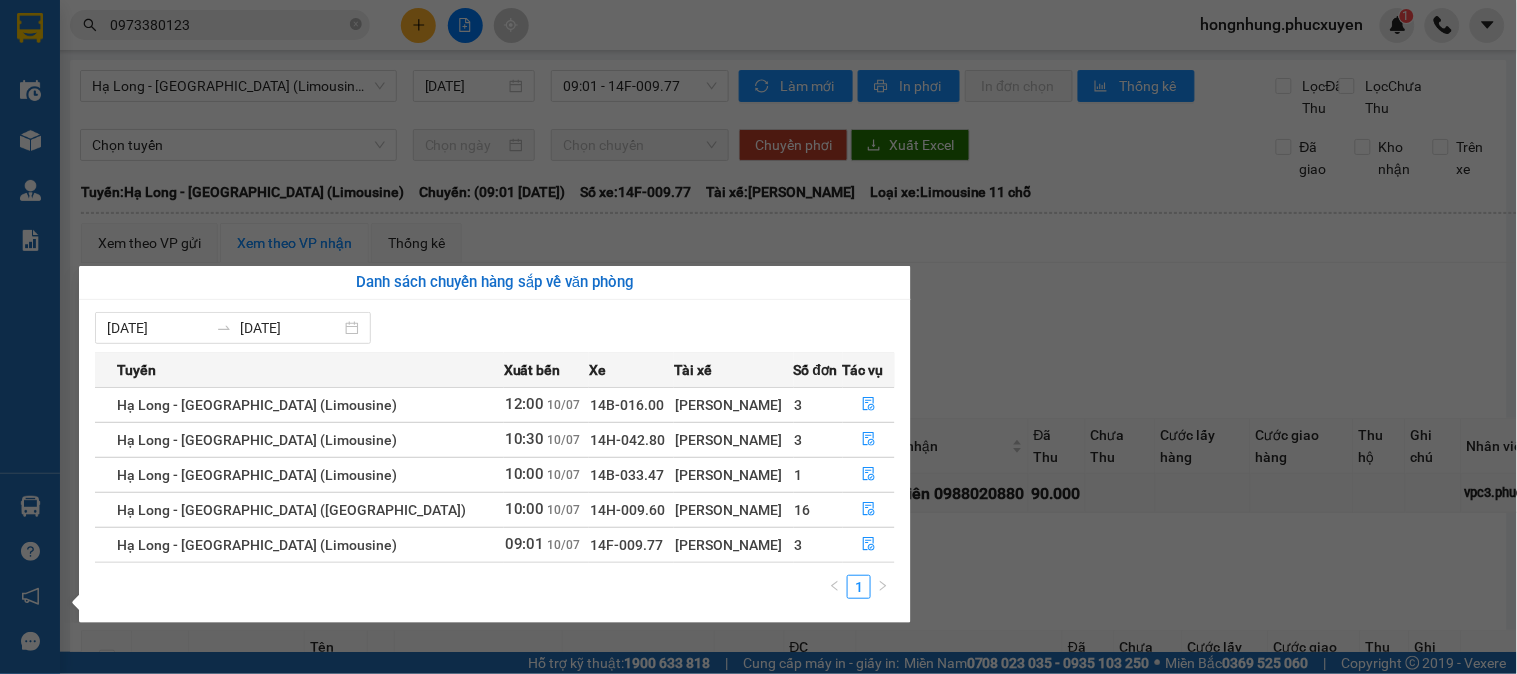 click on "Kết quả tìm kiếm ( 12 )  Bộ lọc  Mã ĐH Trạng thái Món hàng Thu hộ Tổng cước Chưa cước Người gửi VP Gửi Người nhận VP Nhận C31007250509 09:33 - 10/07 Trên xe   14H-042.80 10:30  -   10/07 hồ sơ SL:  1 50.000 50.000 0915834128 A Toàn VP Hạ Long  0973380123 a Tùng VP Dương Đình Nghệ MTT0407250661 08:55 - 04/07 Đã giao   21:32 - 04/07 1 hso SL:  1 30.000 0973380123 a Tùng VP Dương Đình Nghệ 0915834128 A Toàn VP Hạ Long  C32606250595 10:14 - 26/06 Đã giao   17:18 - 26/06 hồ sơ SL:  1 50.000 0915834128 A Toàn VP Hạ Long  0973380123 a Tùng VP Dương Đình Nghệ MTT1906250509 09:05 - 19/06 Đã giao   19:30 - 19/06 hs SL:  1 30.000 0973380123 a Tùng VP Dương Đình Nghệ 0915834128 A Toàn VP Hạ Long  C32204250214 08:33 - 22/04 Đã giao   15:32 - 22/04 hồ sơ SL:  1 50.000 0915834128 A Toàn VP Hạ Long  0973380123 a Tùng VP Dương Đình Nghệ C31604250476 13:27 - 16/04 Đã giao   08:23 - 17/04 hồ sơ SL:  1 50.000   1" at bounding box center [758, 337] 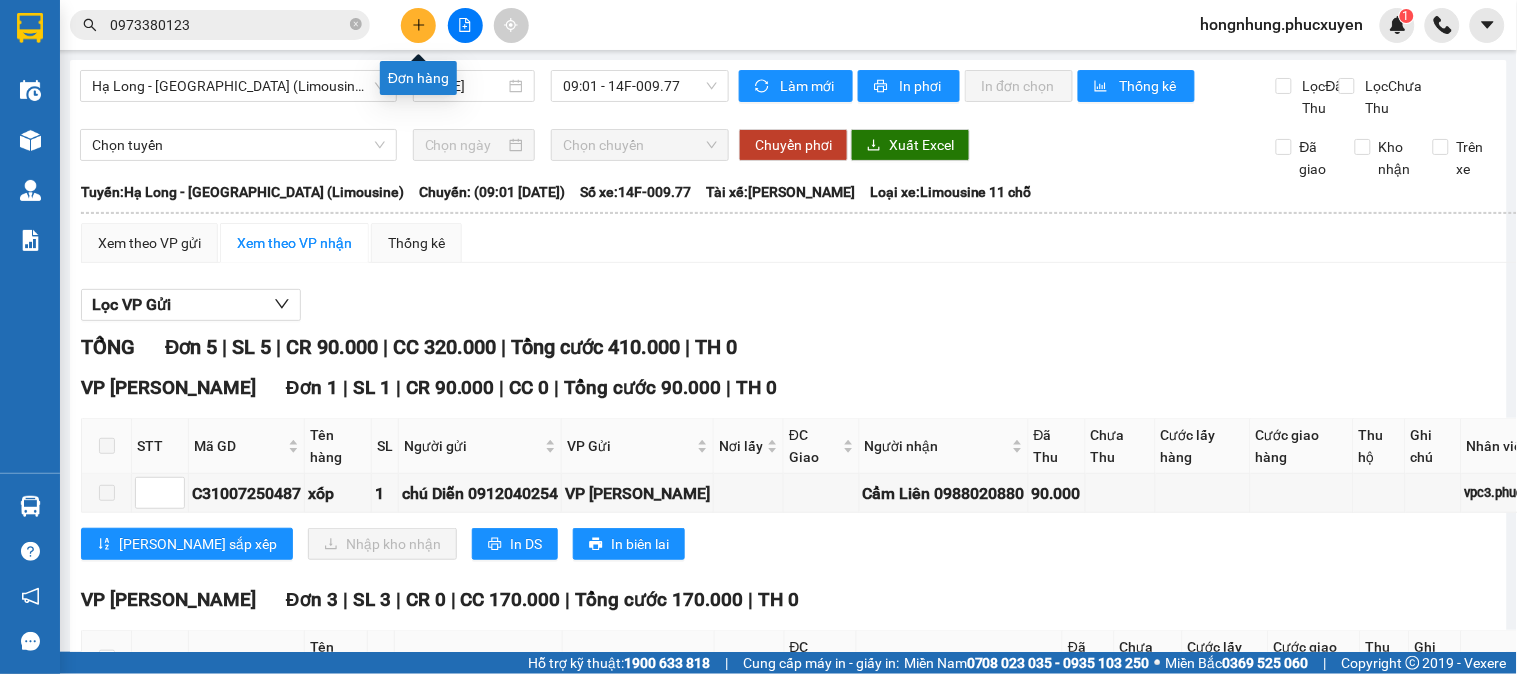 click 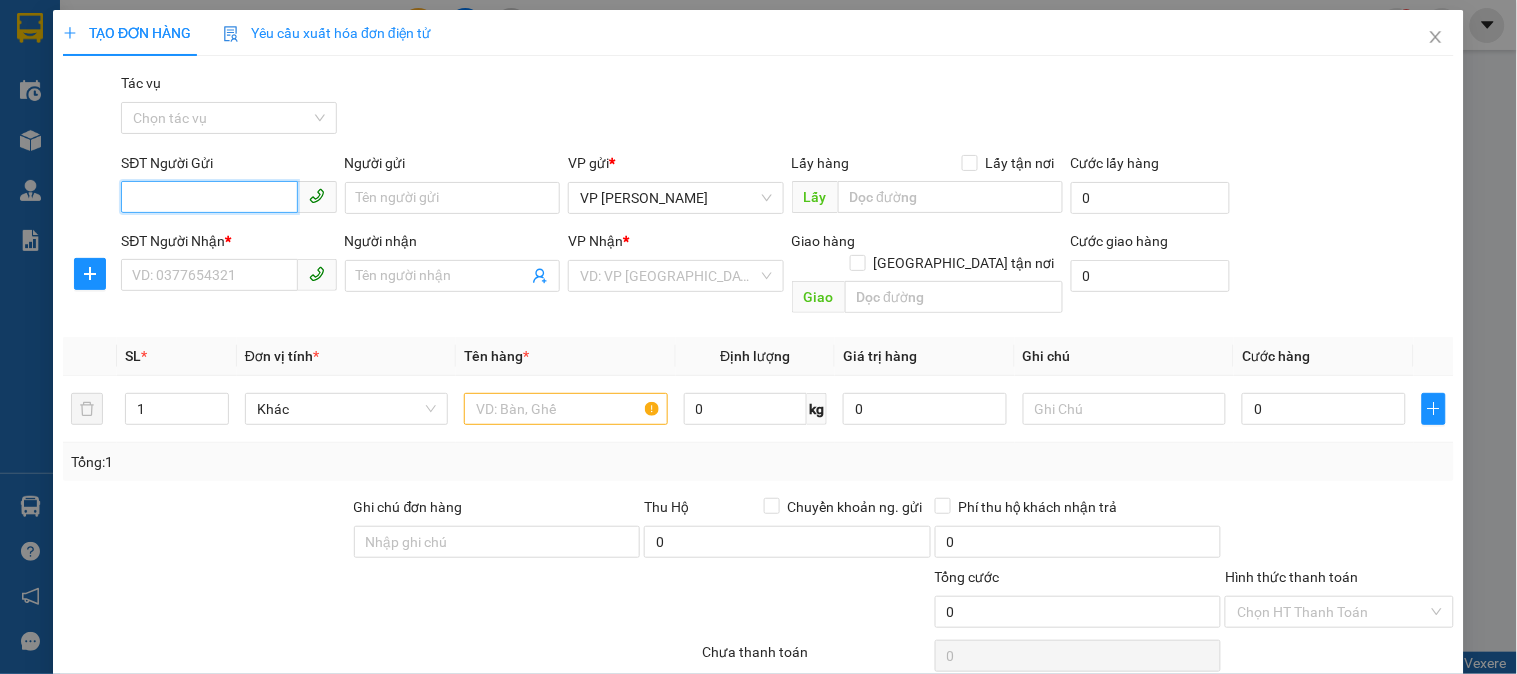 click on "SĐT Người Gửi" at bounding box center (209, 197) 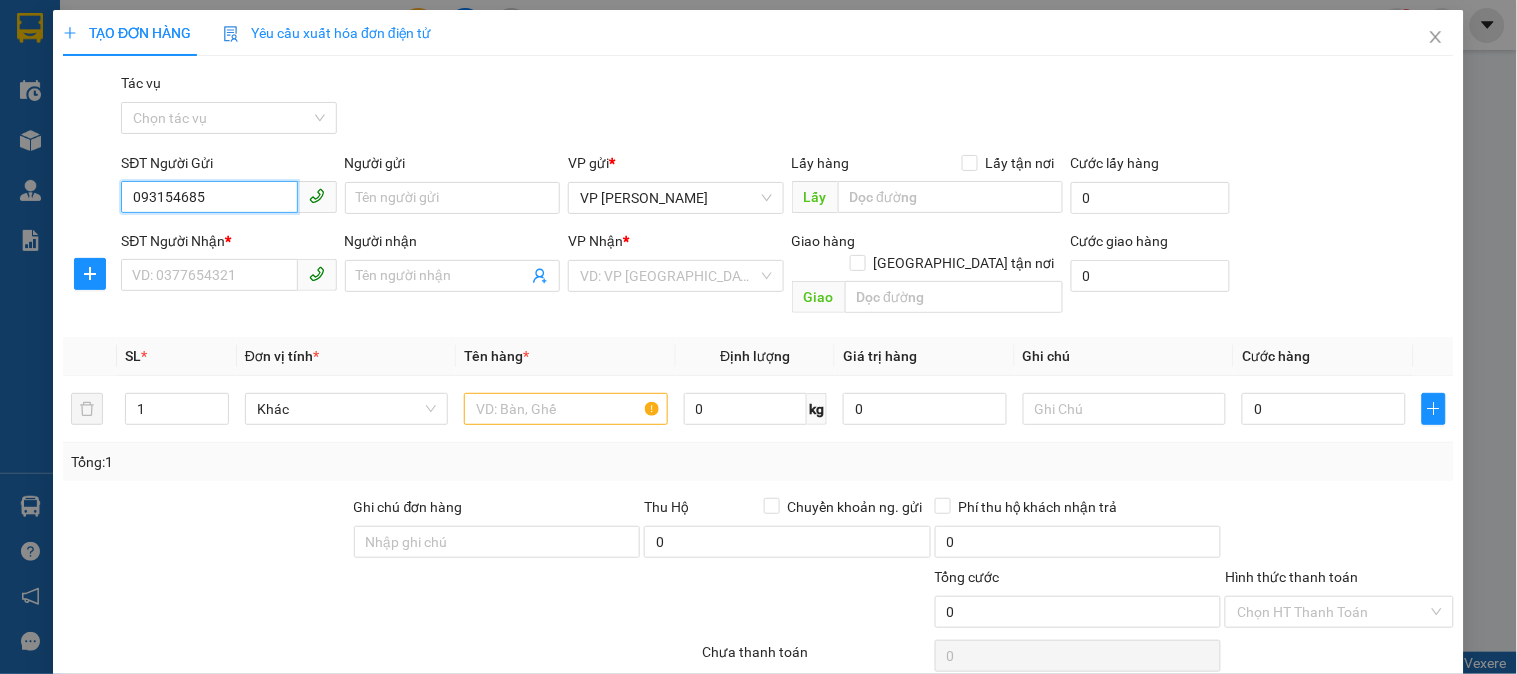 type on "0931546855" 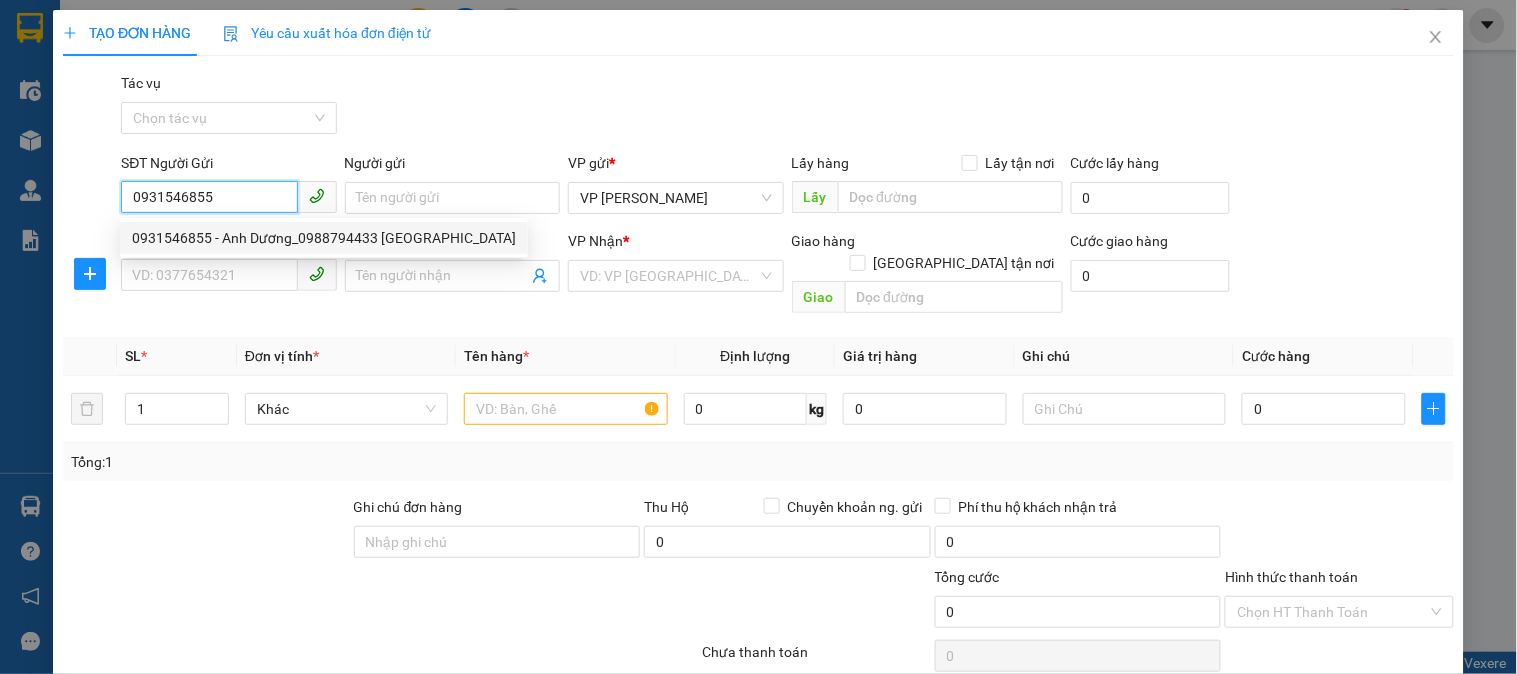 click on "0931546855 - Anh Dương_0988794433 Chị Huế" at bounding box center [324, 238] 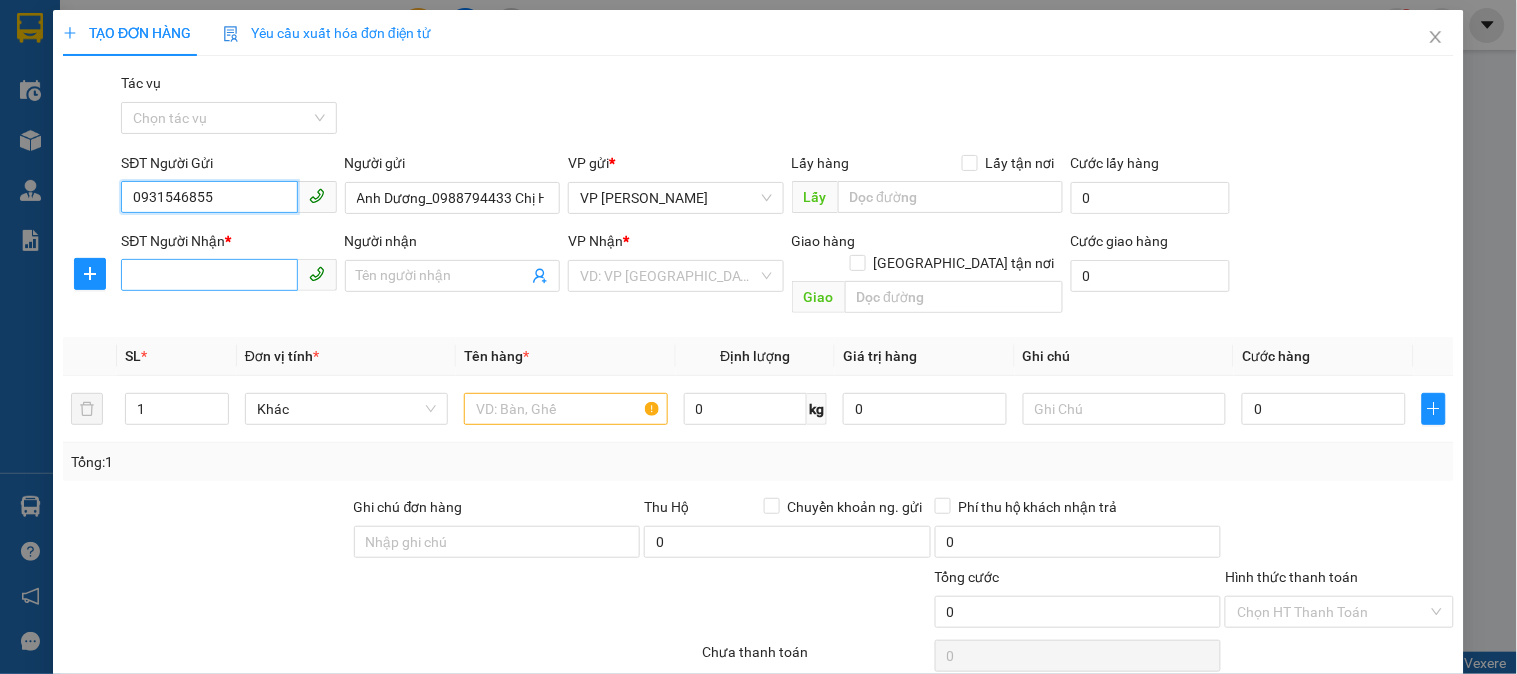 type on "0931546855" 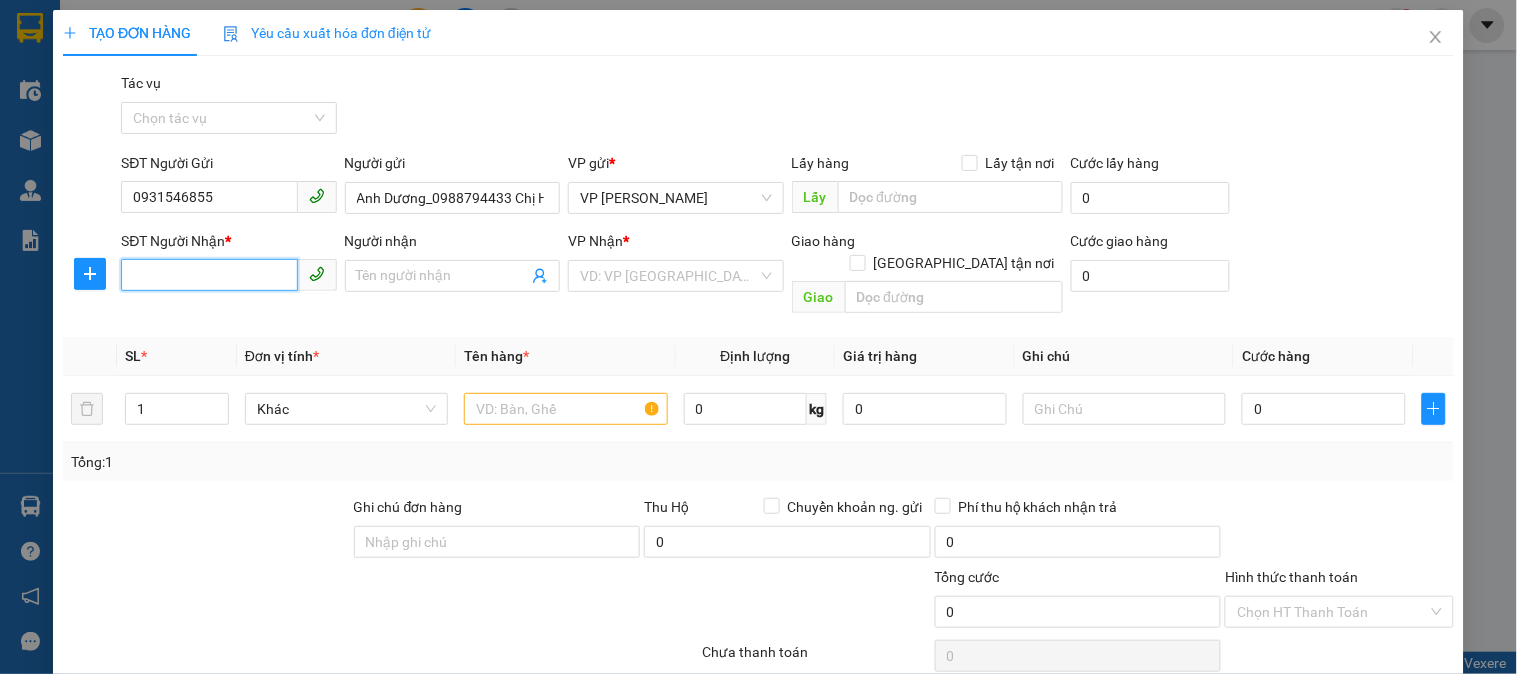 click on "SĐT Người Nhận  *" at bounding box center (209, 275) 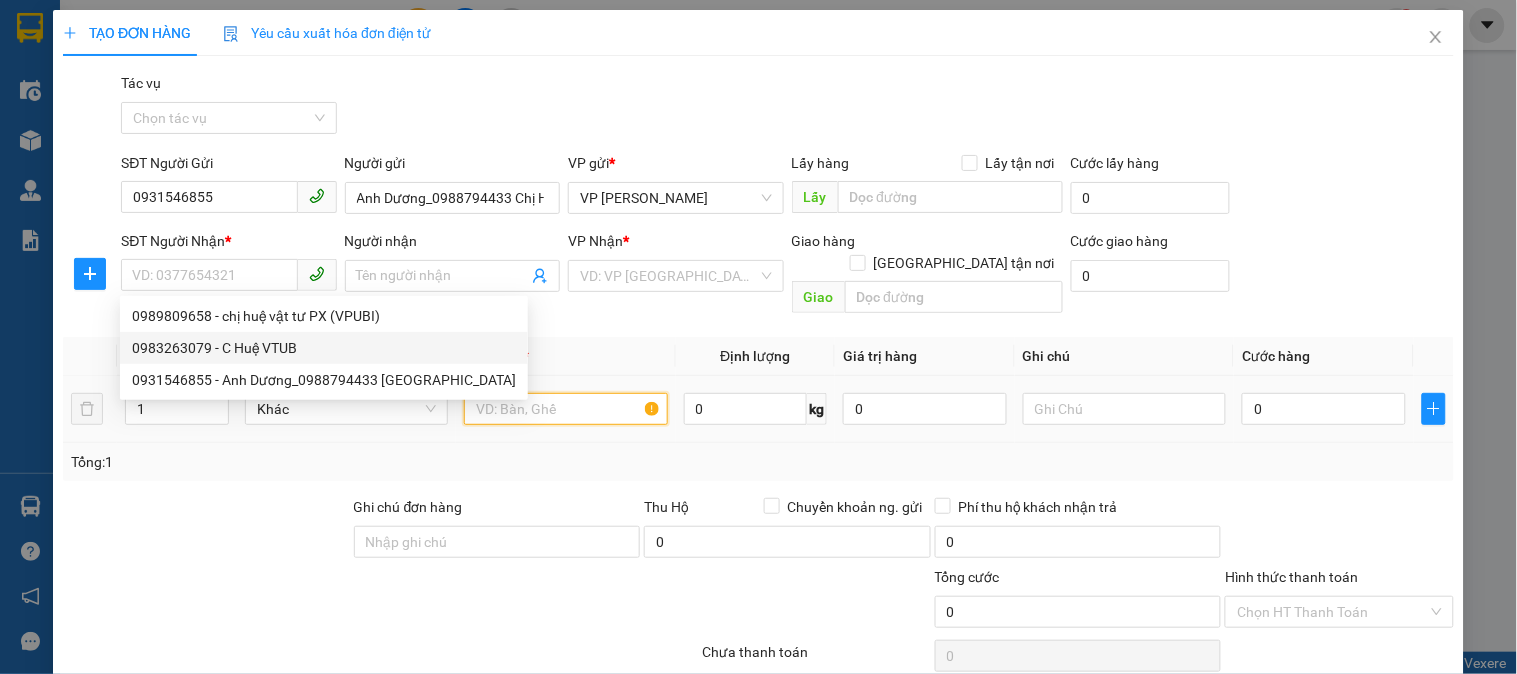 click at bounding box center (565, 409) 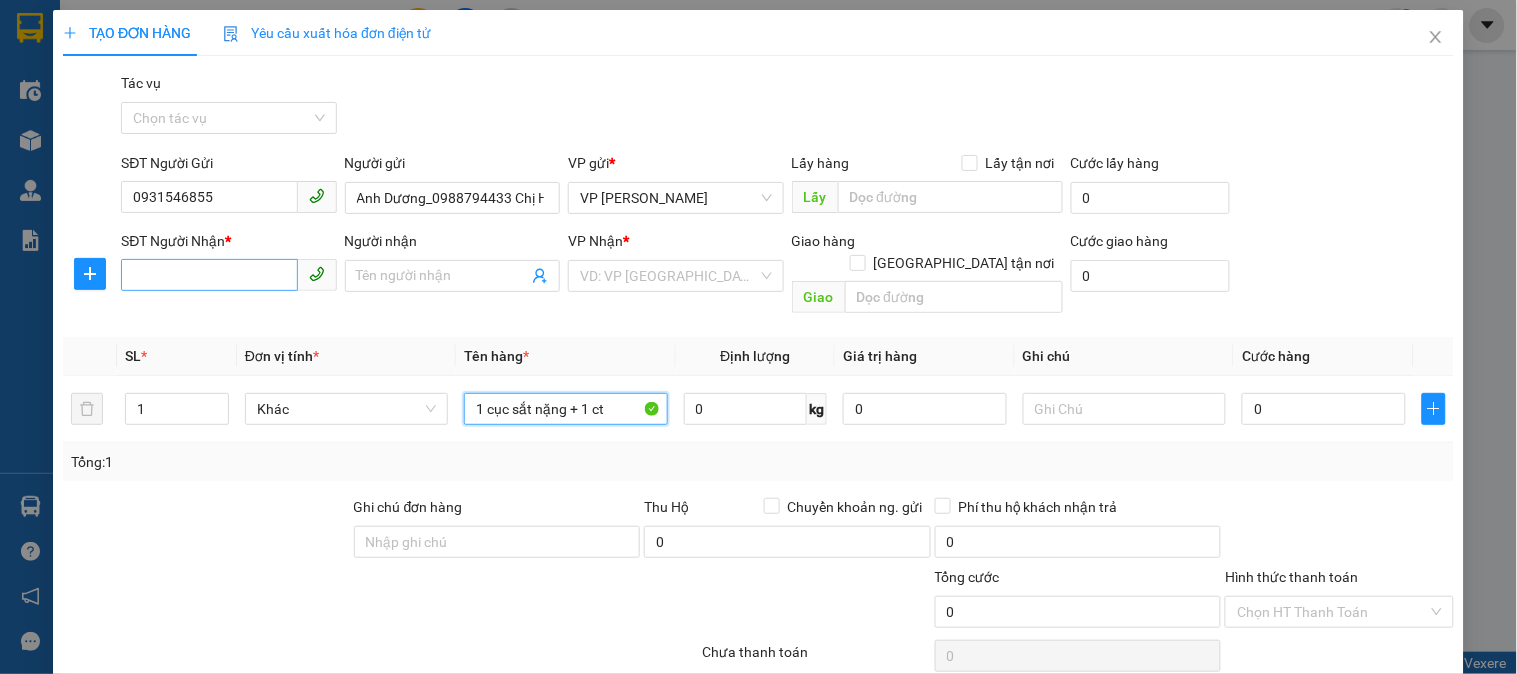 type on "1 cục sắt nặng + 1 ct" 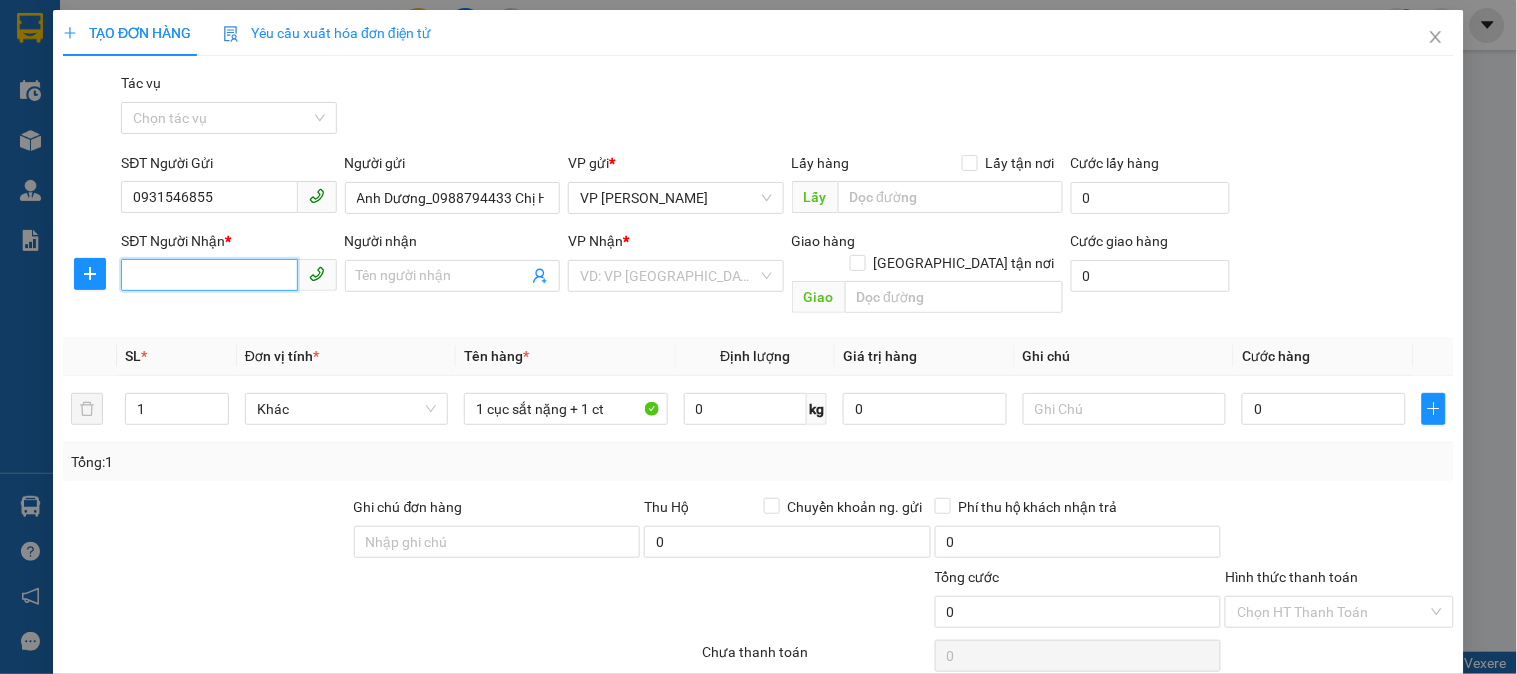 click on "SĐT Người Nhận  *" at bounding box center (209, 275) 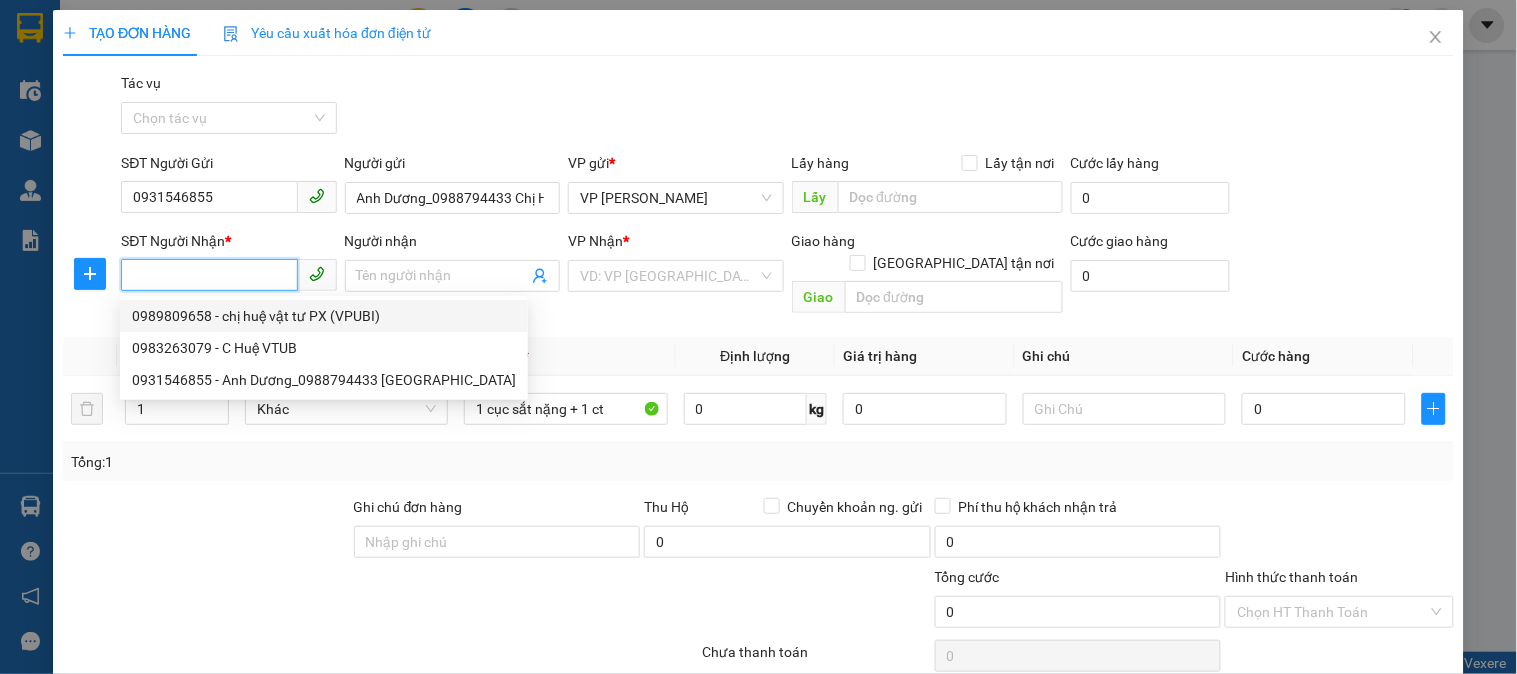 click on "0989809658 - chị huệ vật tư PX (VPUBI)" at bounding box center [324, 316] 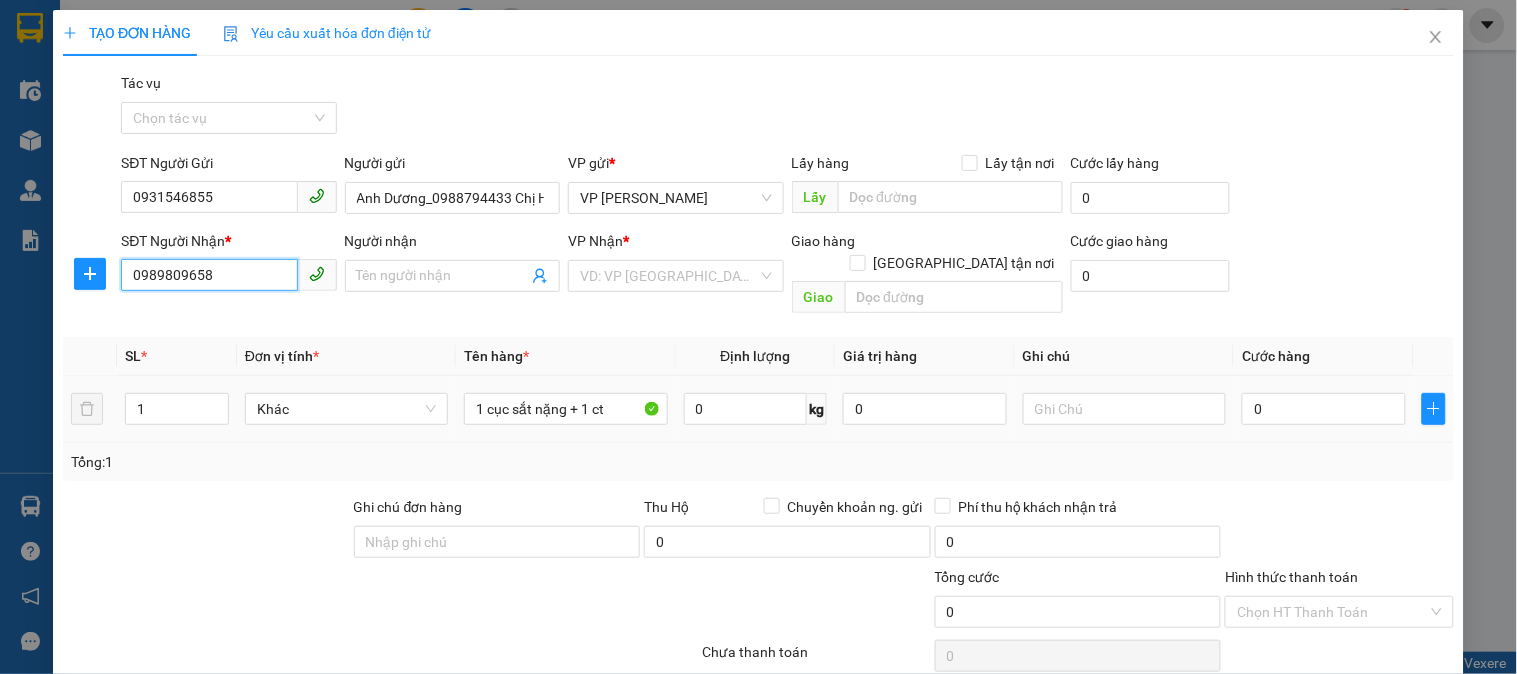 type on "chị huệ vật tư PX (VPUBI)" 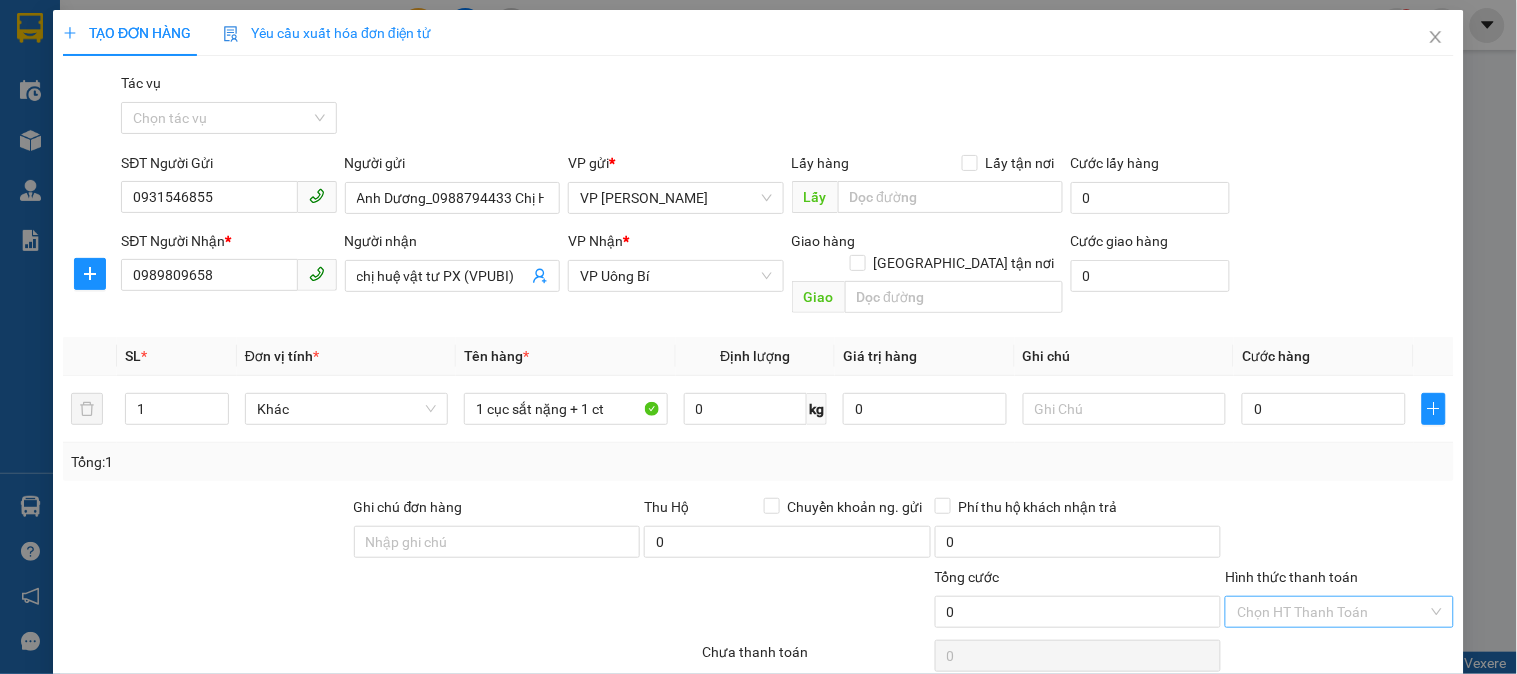 click on "Hình thức thanh toán" at bounding box center [1332, 612] 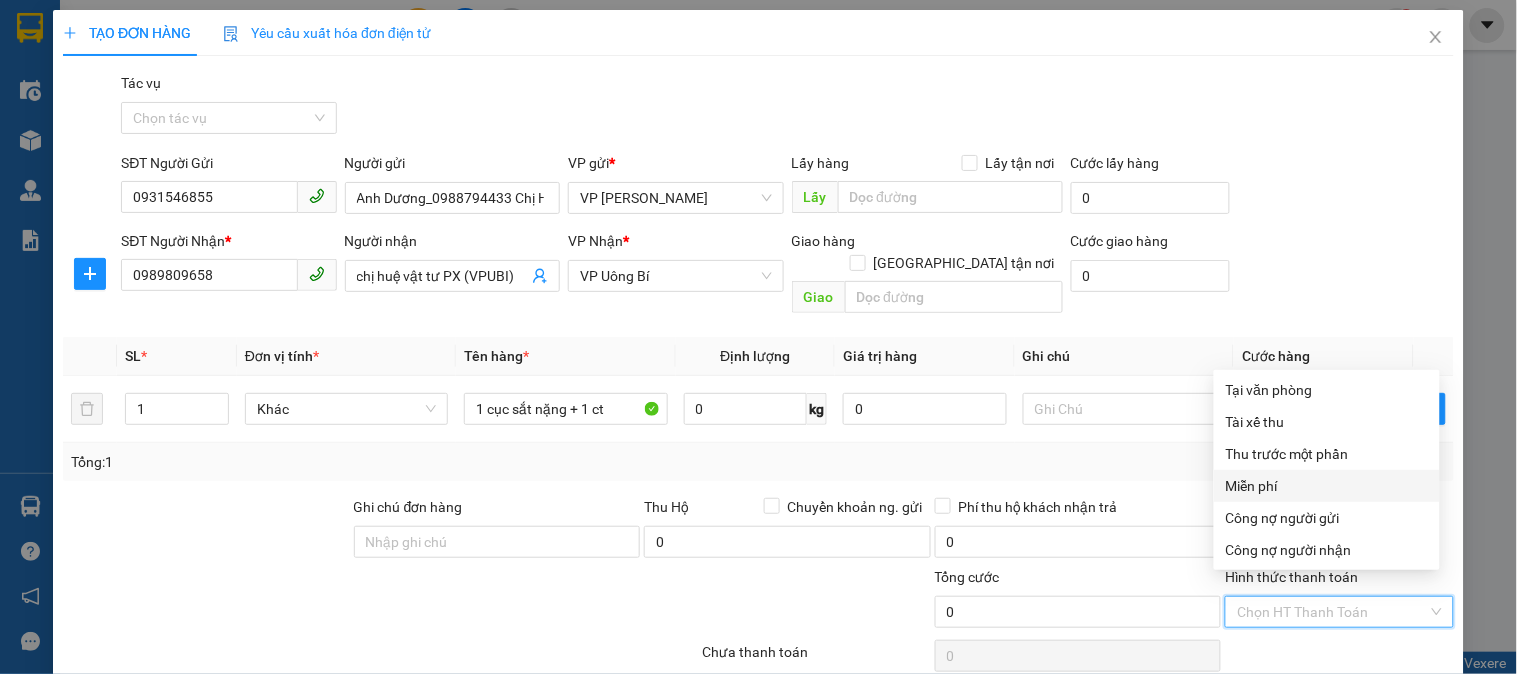 click on "Miễn phí" at bounding box center (1327, 486) 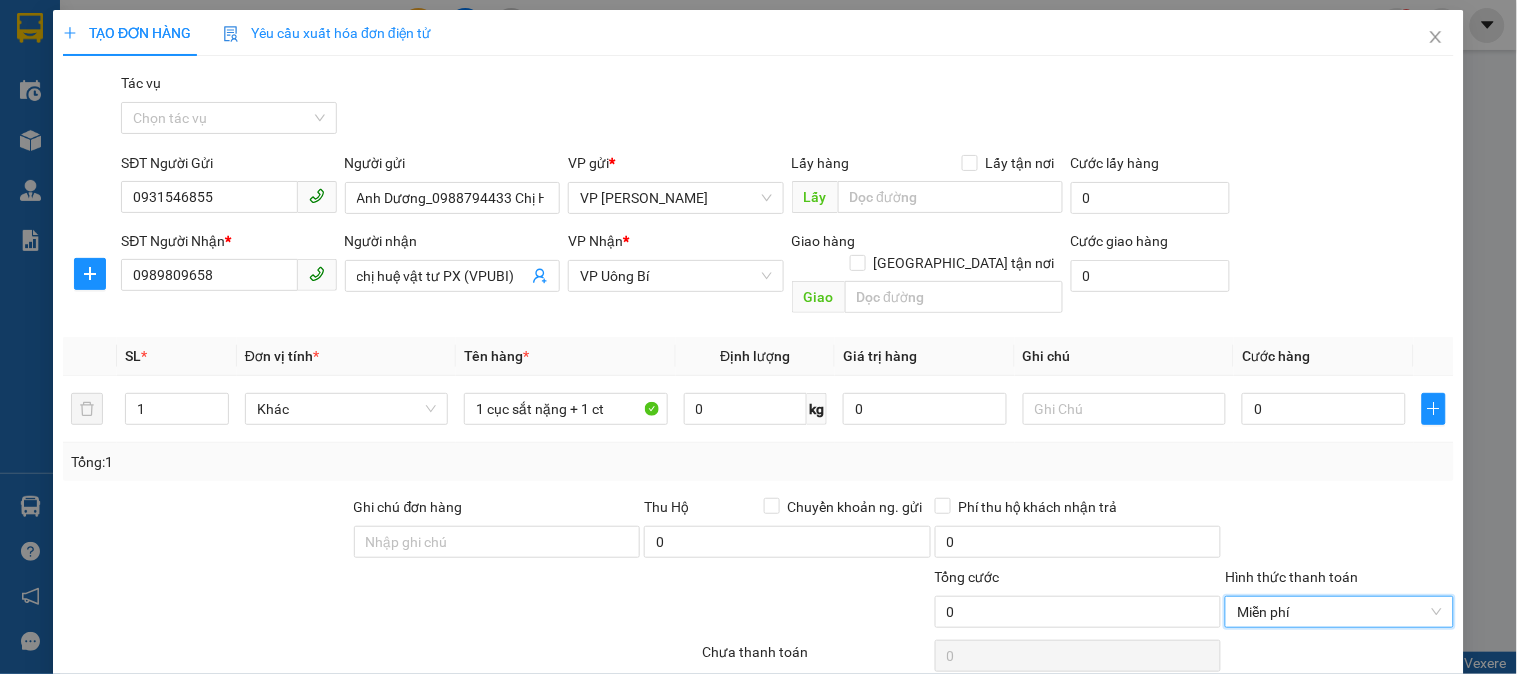 click on "[PERSON_NAME] và In" at bounding box center (1392, 769) 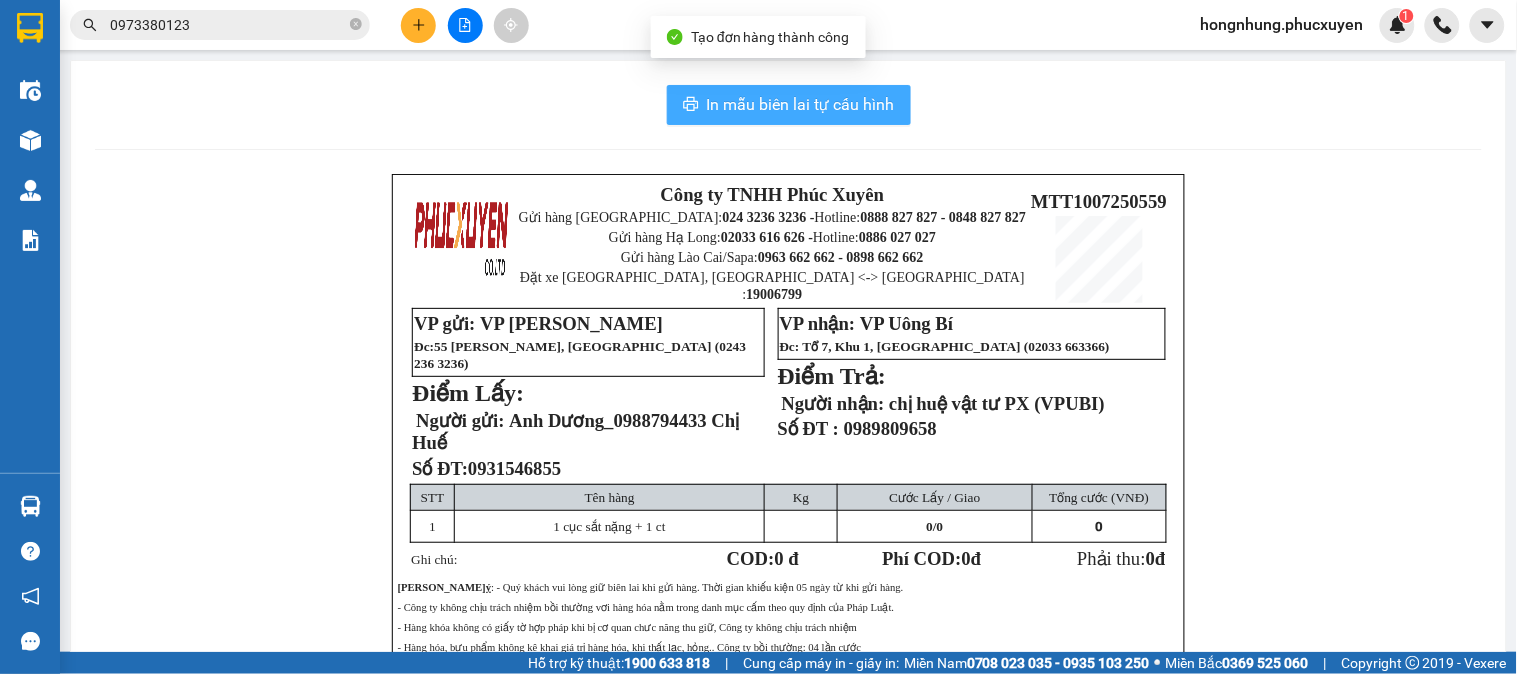 click on "In mẫu biên lai tự cấu hình" at bounding box center [801, 104] 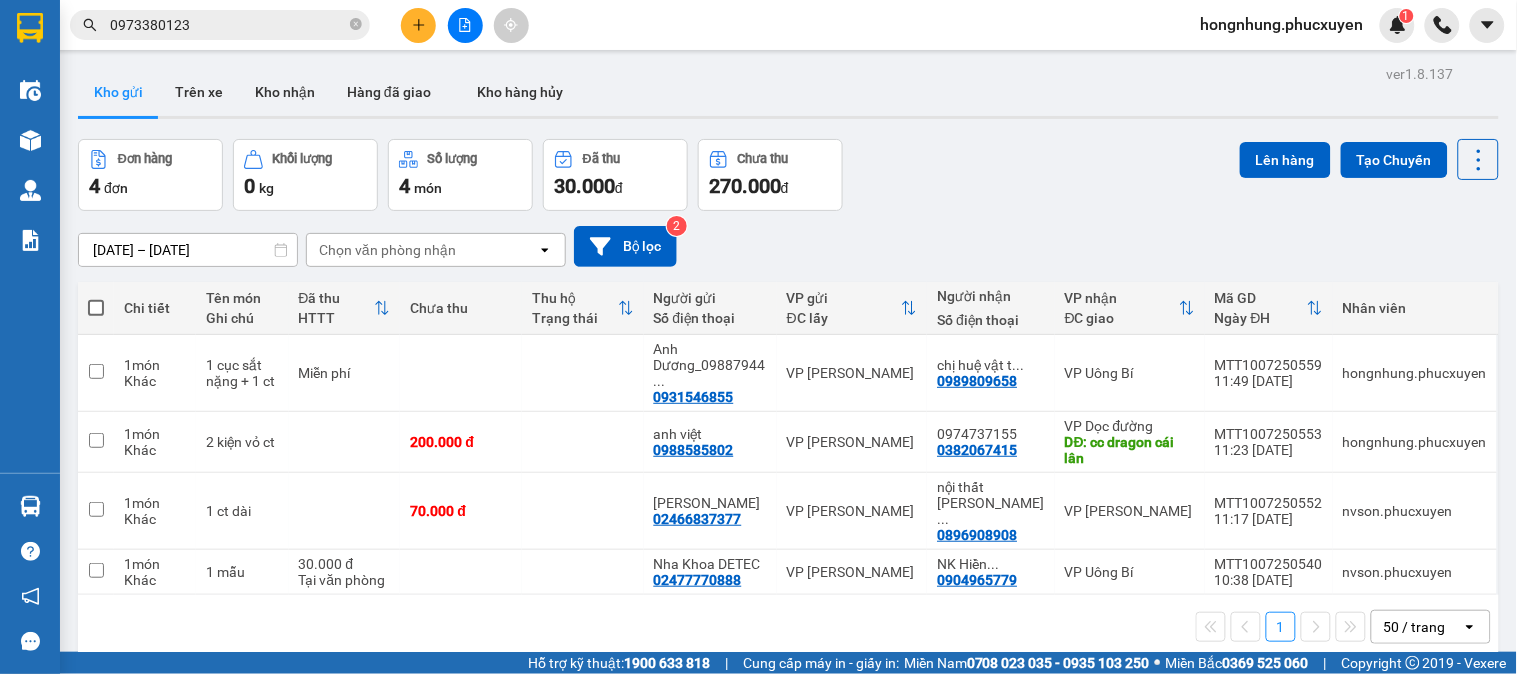click on "Đơn hàng 4 đơn Khối lượng 0 kg Số lượng 4 món Đã thu 30.000  đ Chưa thu 270.000  đ Lên hàng Tạo Chuyến" at bounding box center (788, 175) 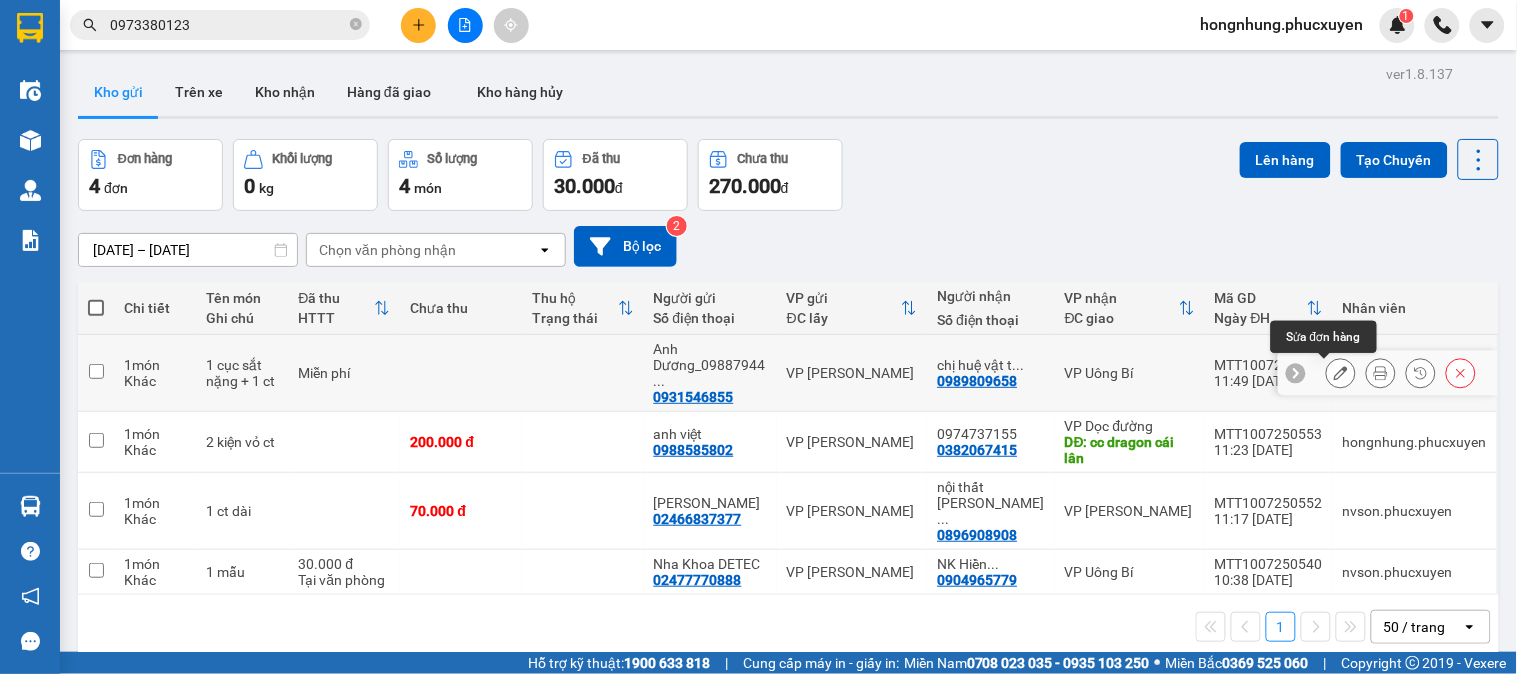 click 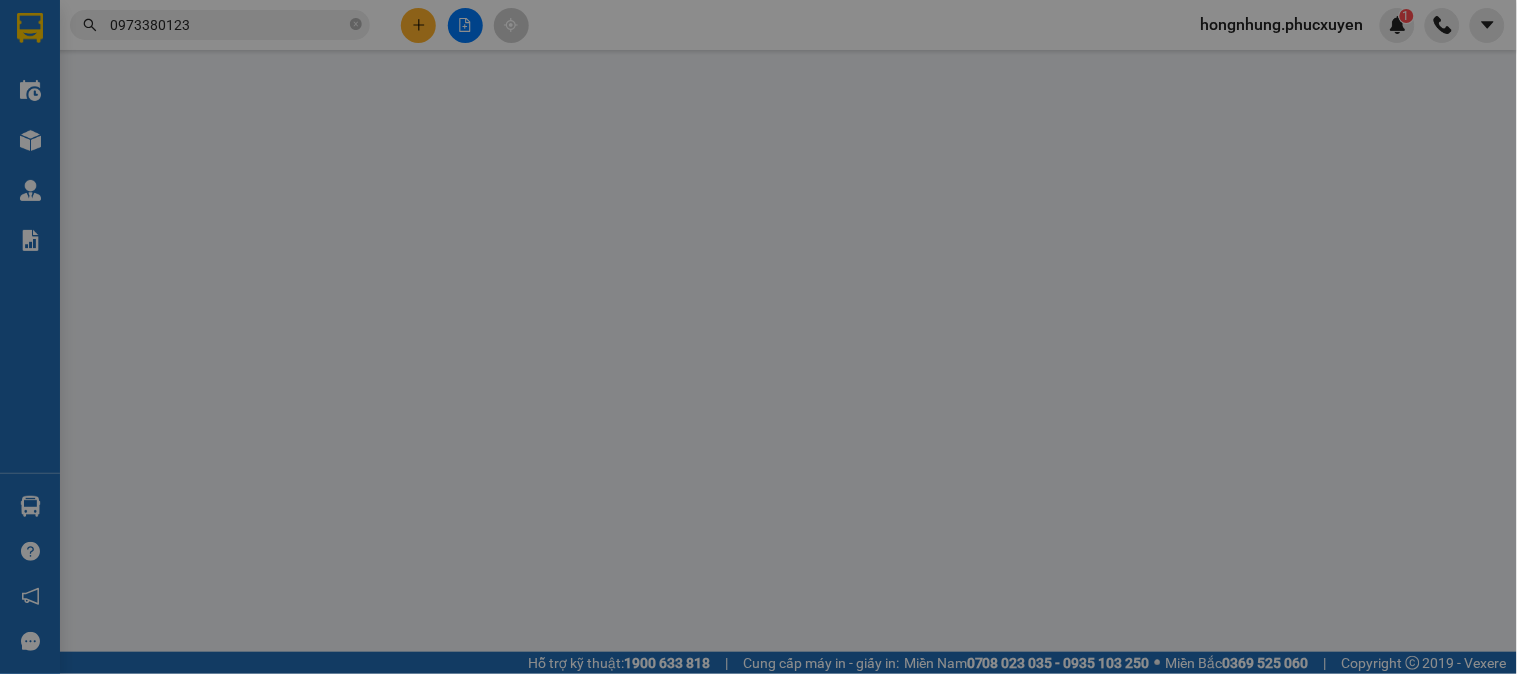 type on "0931546855" 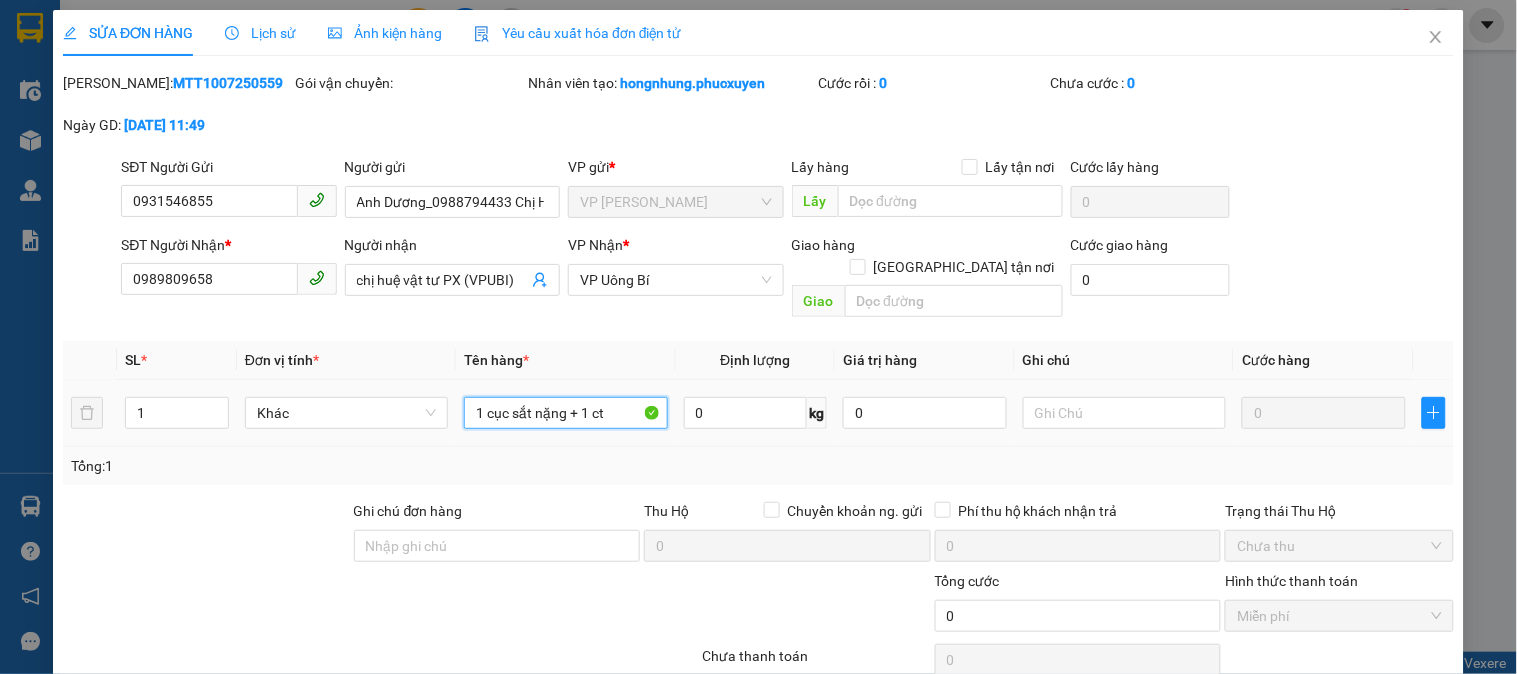 click on "1 cục sắt nặng + 1 ct" at bounding box center (565, 413) 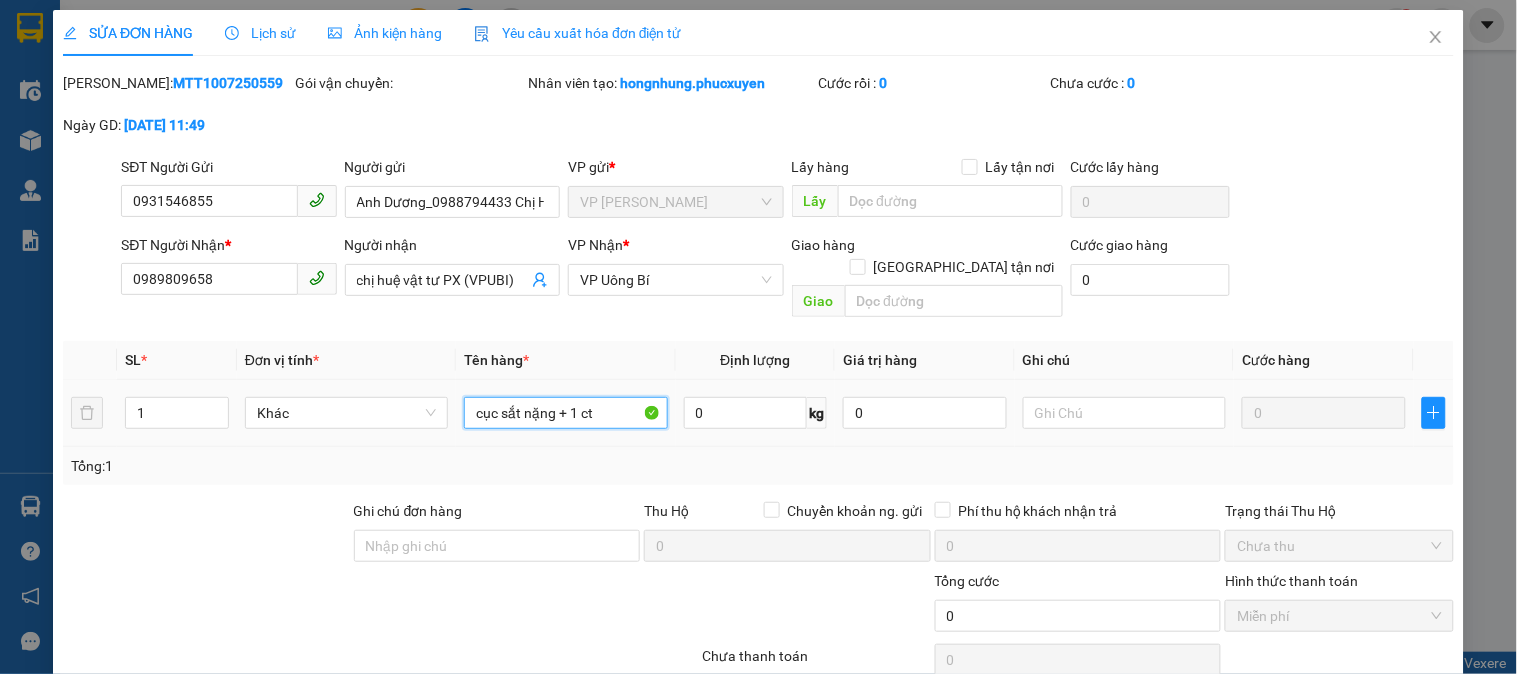 type on "4 cục sắt nặng + 1 ct" 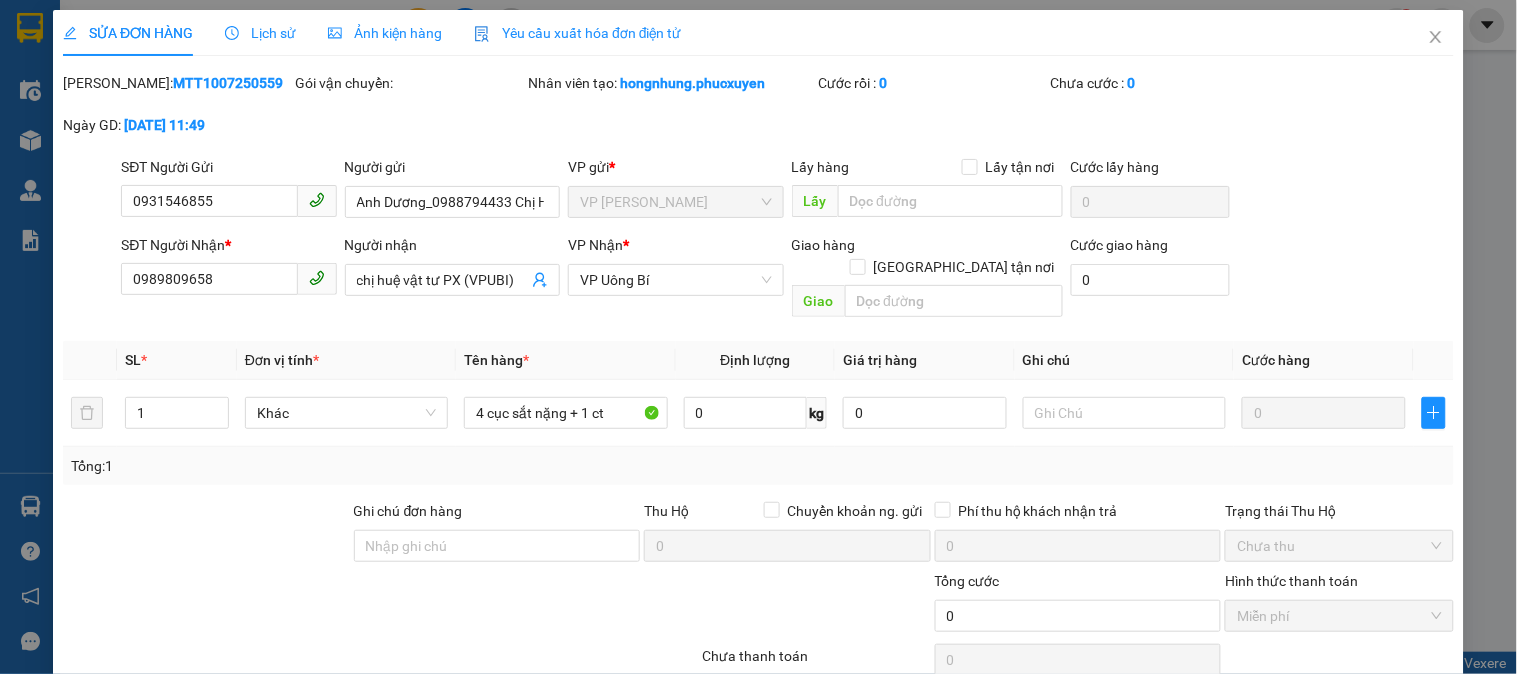 click on "[PERSON_NAME] thay đổi" at bounding box center (1227, 773) 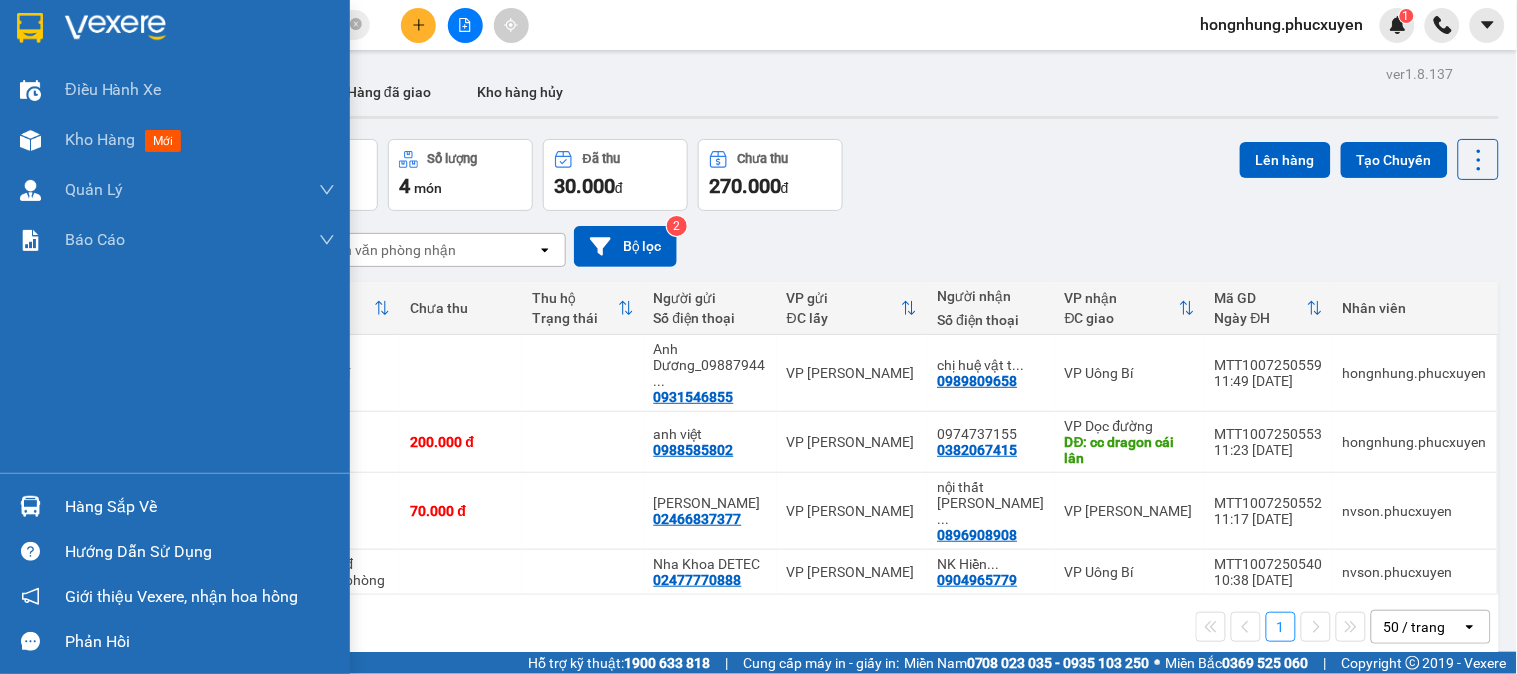 click at bounding box center [30, 506] 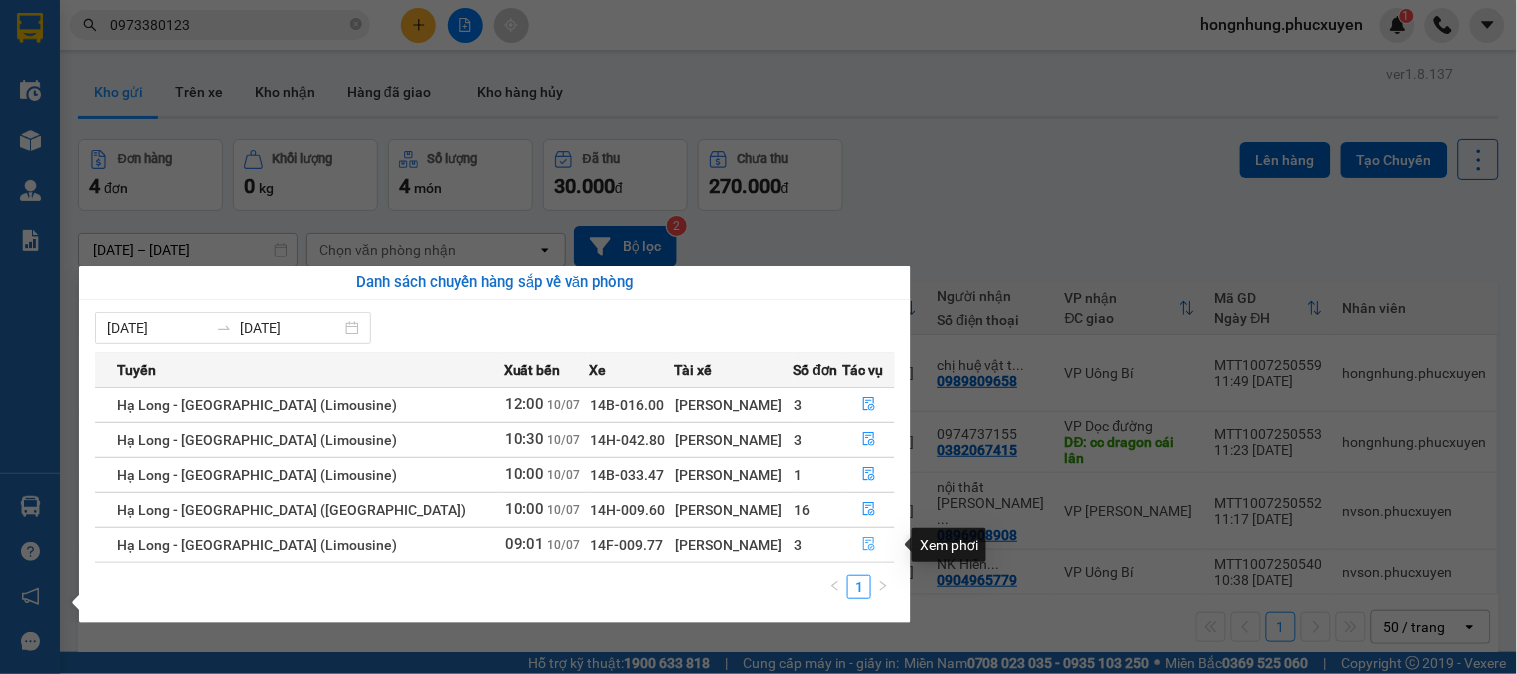 click at bounding box center [869, 545] 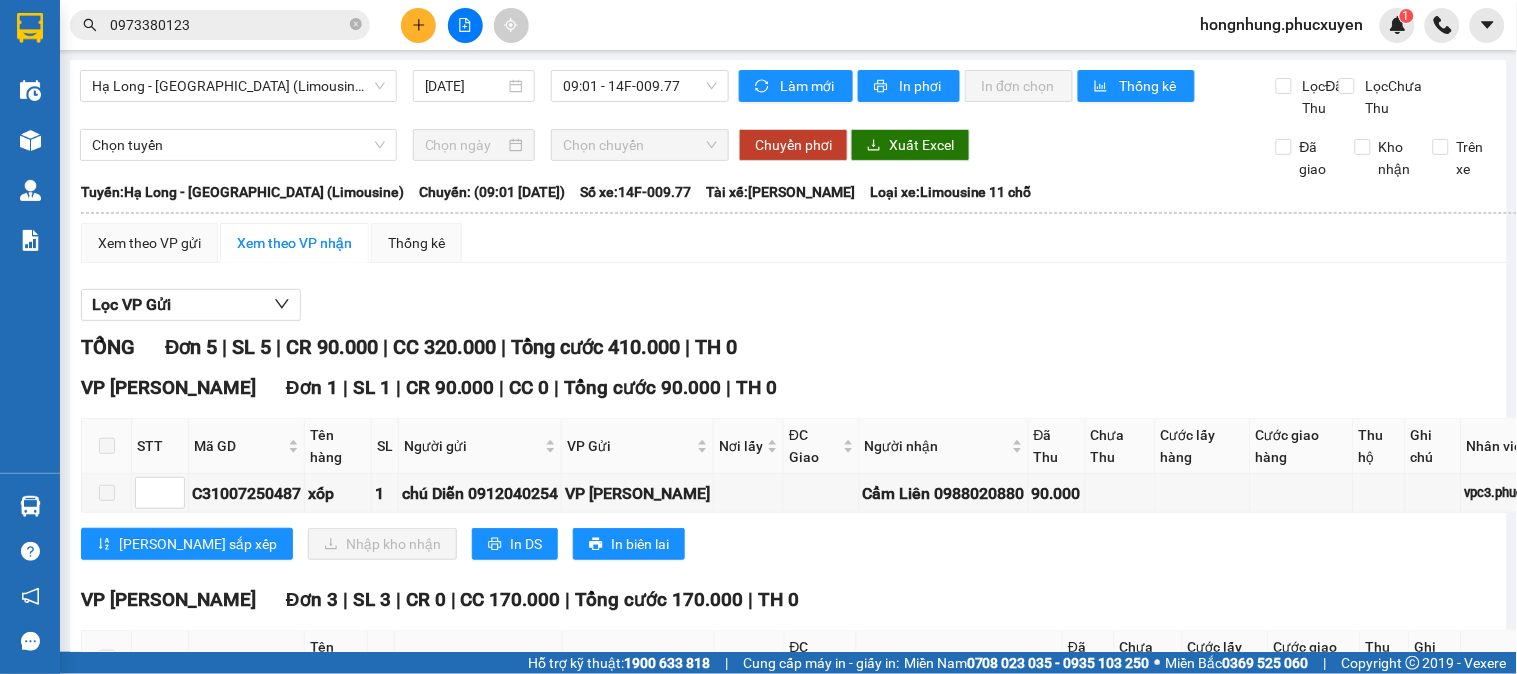 click on "Lọc VP Gửi" at bounding box center (821, 305) 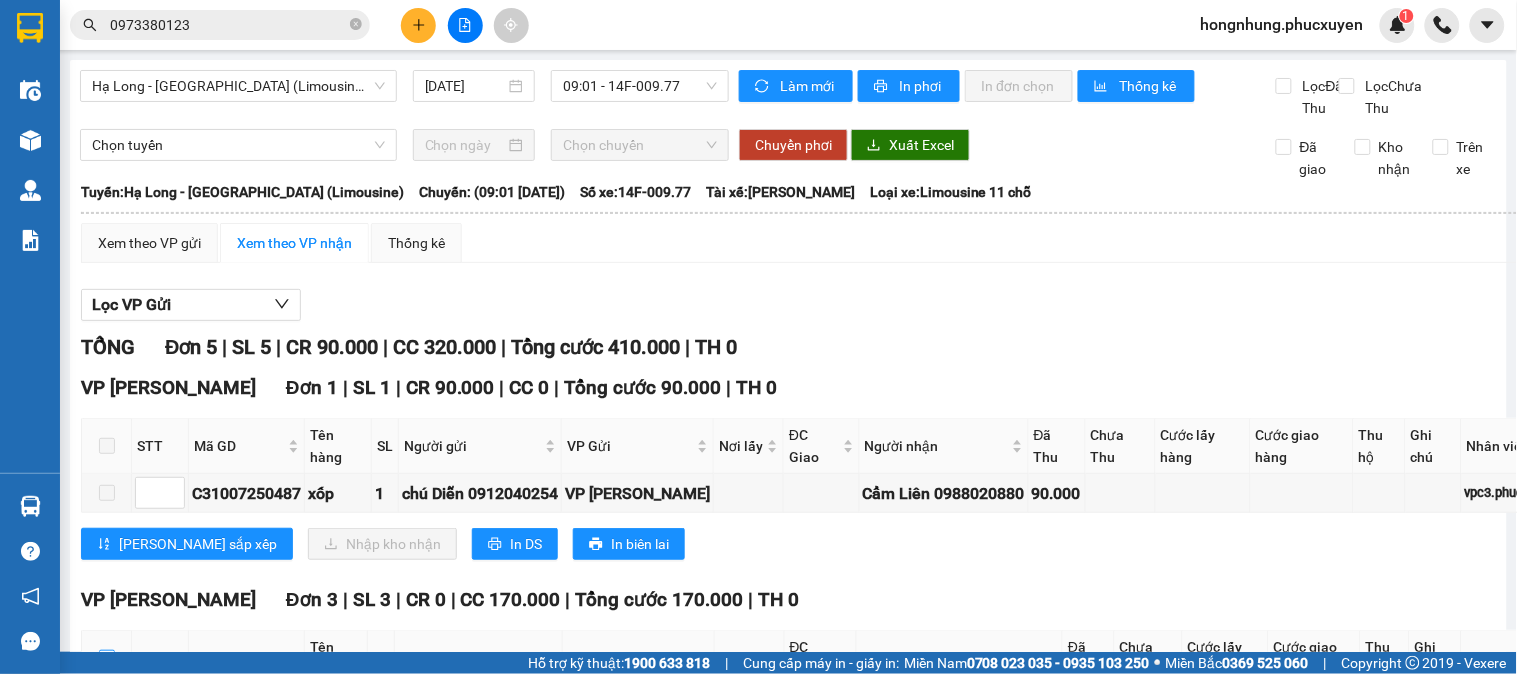 click at bounding box center (107, 658) 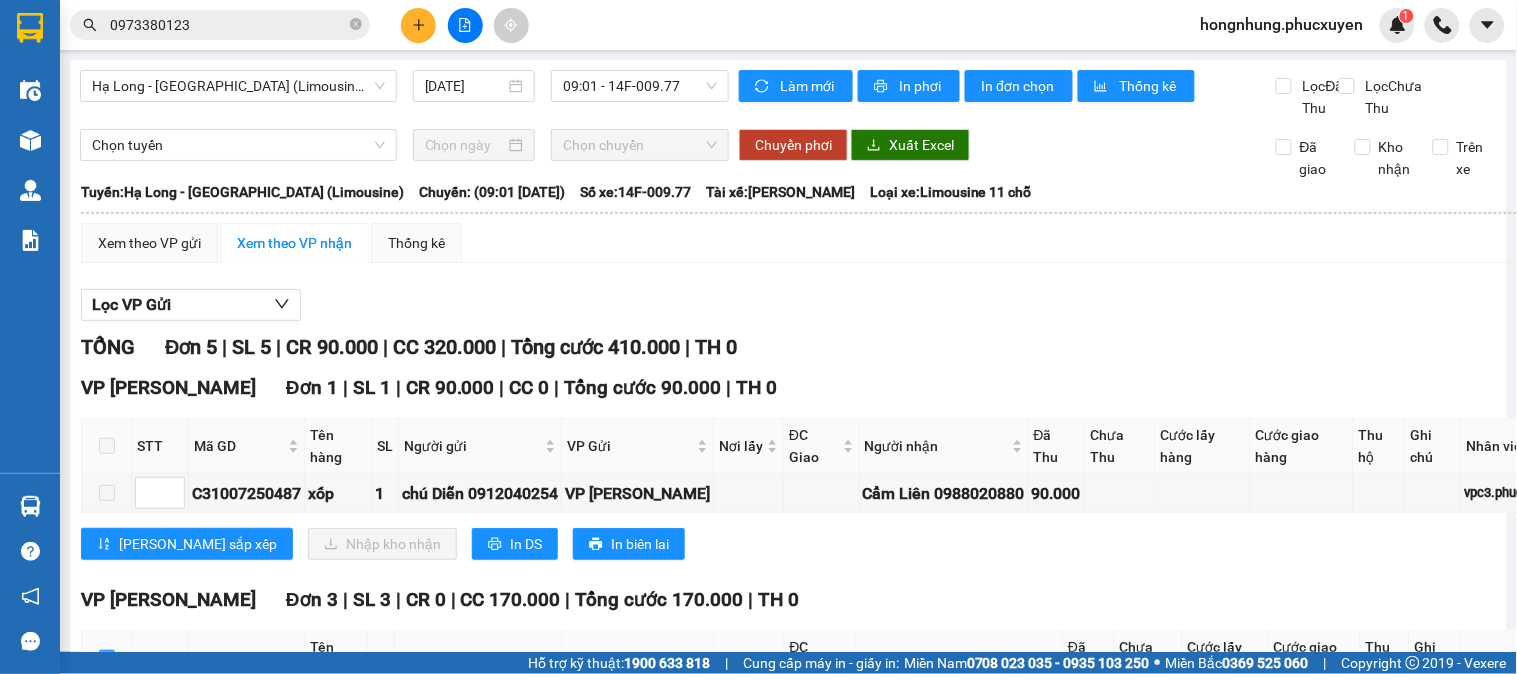 click on "Nhập kho nhận" at bounding box center (393, 834) 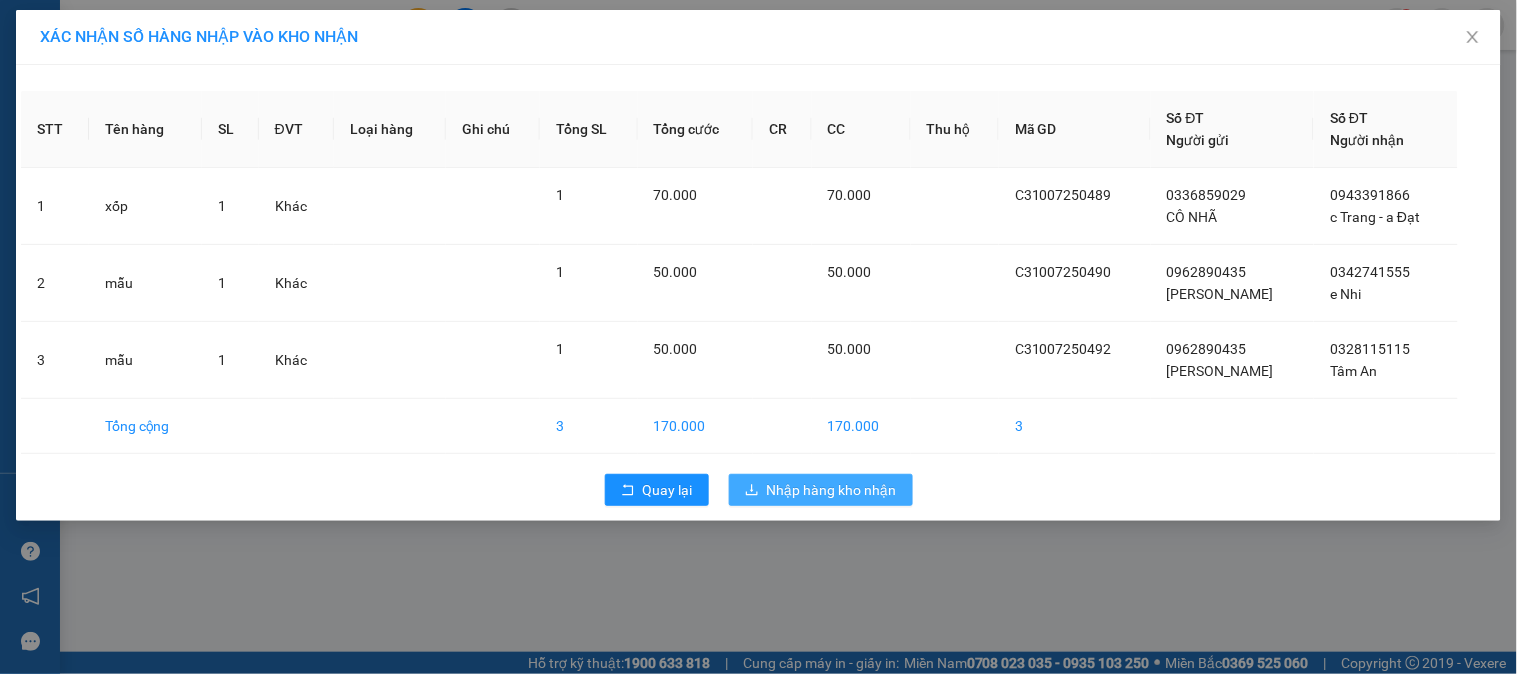 click on "Nhập hàng kho nhận" at bounding box center [832, 490] 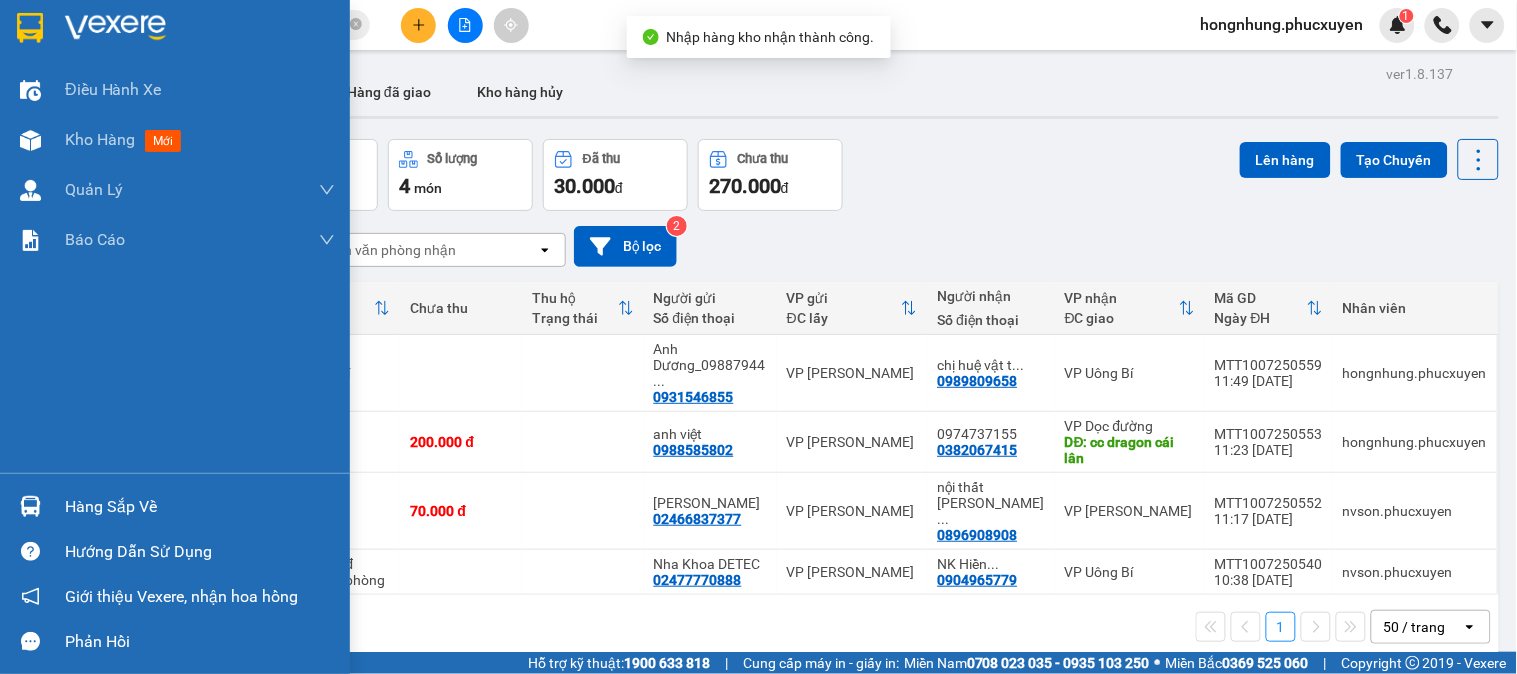 click on "Hàng sắp về" at bounding box center (175, 506) 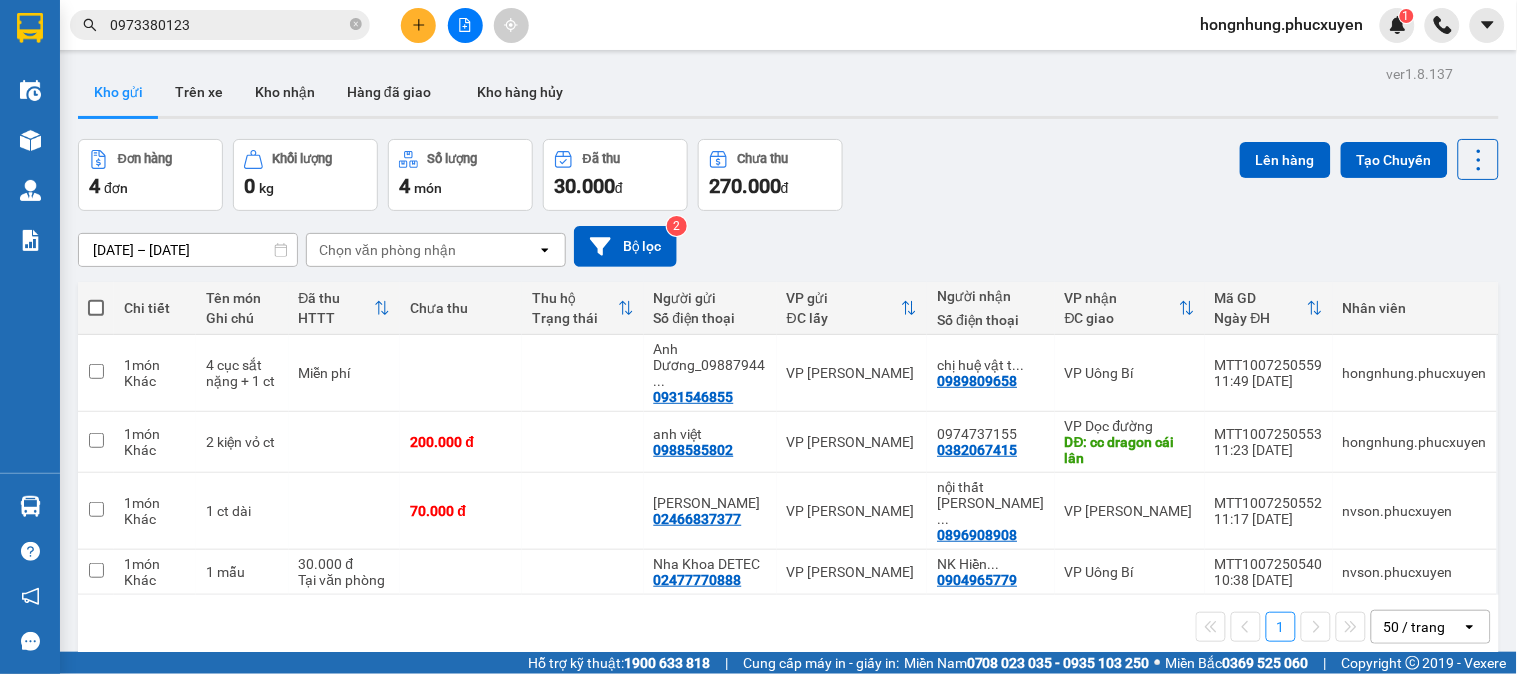 click on "Kết quả tìm kiếm ( 12 )  Bộ lọc  Mã ĐH Trạng thái Món hàng Thu hộ Tổng cước Chưa cước Người gửi VP Gửi Người nhận VP Nhận C31007250509 09:33 - 10/07 Trên xe   14H-042.80 10:30  -   10/07 hồ sơ SL:  1 50.000 50.000 0915834128 A Toàn VP Hạ Long  0973380123 a Tùng VP Dương Đình Nghệ MTT0407250661 08:55 - 04/07 Đã giao   21:32 - 04/07 1 hso SL:  1 30.000 0973380123 a Tùng VP Dương Đình Nghệ 0915834128 A Toàn VP Hạ Long  C32606250595 10:14 - 26/06 Đã giao   17:18 - 26/06 hồ sơ SL:  1 50.000 0915834128 A Toàn VP Hạ Long  0973380123 a Tùng VP Dương Đình Nghệ MTT1906250509 09:05 - 19/06 Đã giao   19:30 - 19/06 hs SL:  1 30.000 0973380123 a Tùng VP Dương Đình Nghệ 0915834128 A Toàn VP Hạ Long  C32204250214 08:33 - 22/04 Đã giao   15:32 - 22/04 hồ sơ SL:  1 50.000 0915834128 A Toàn VP Hạ Long  0973380123 a Tùng VP Dương Đình Nghệ C31604250476 13:27 - 16/04 Đã giao   08:23 - 17/04 hồ sơ SL:  1 50.000   1" at bounding box center [758, 337] 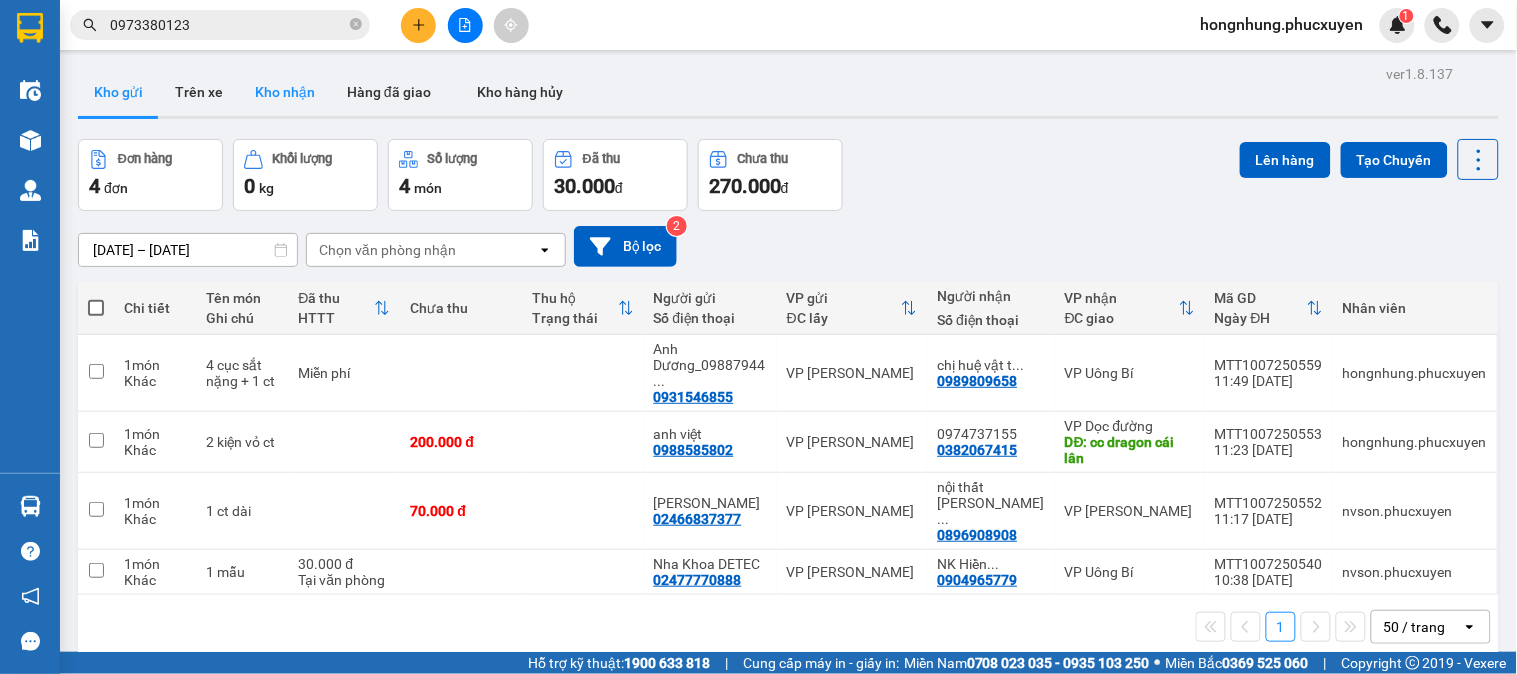 click on "Kho nhận" at bounding box center [285, 92] 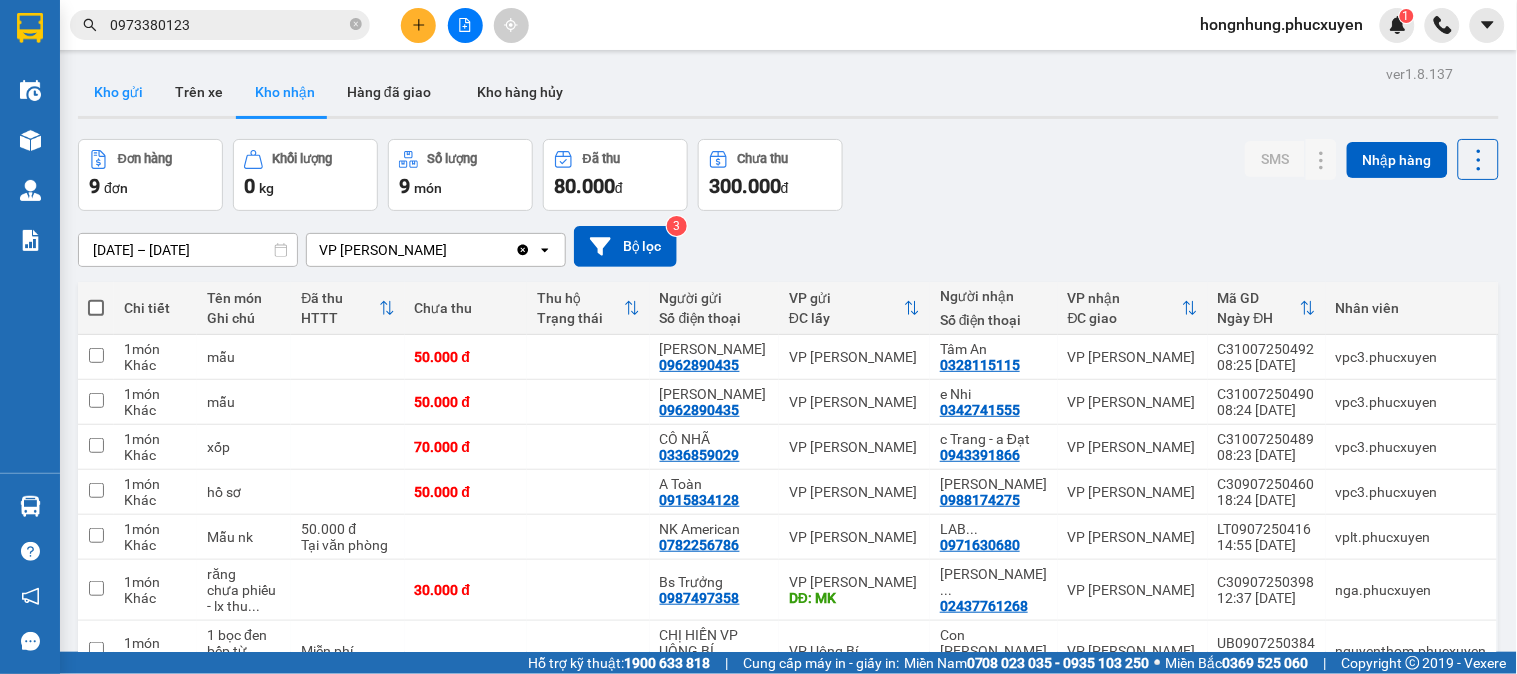 click on "Kho gửi" at bounding box center (118, 92) 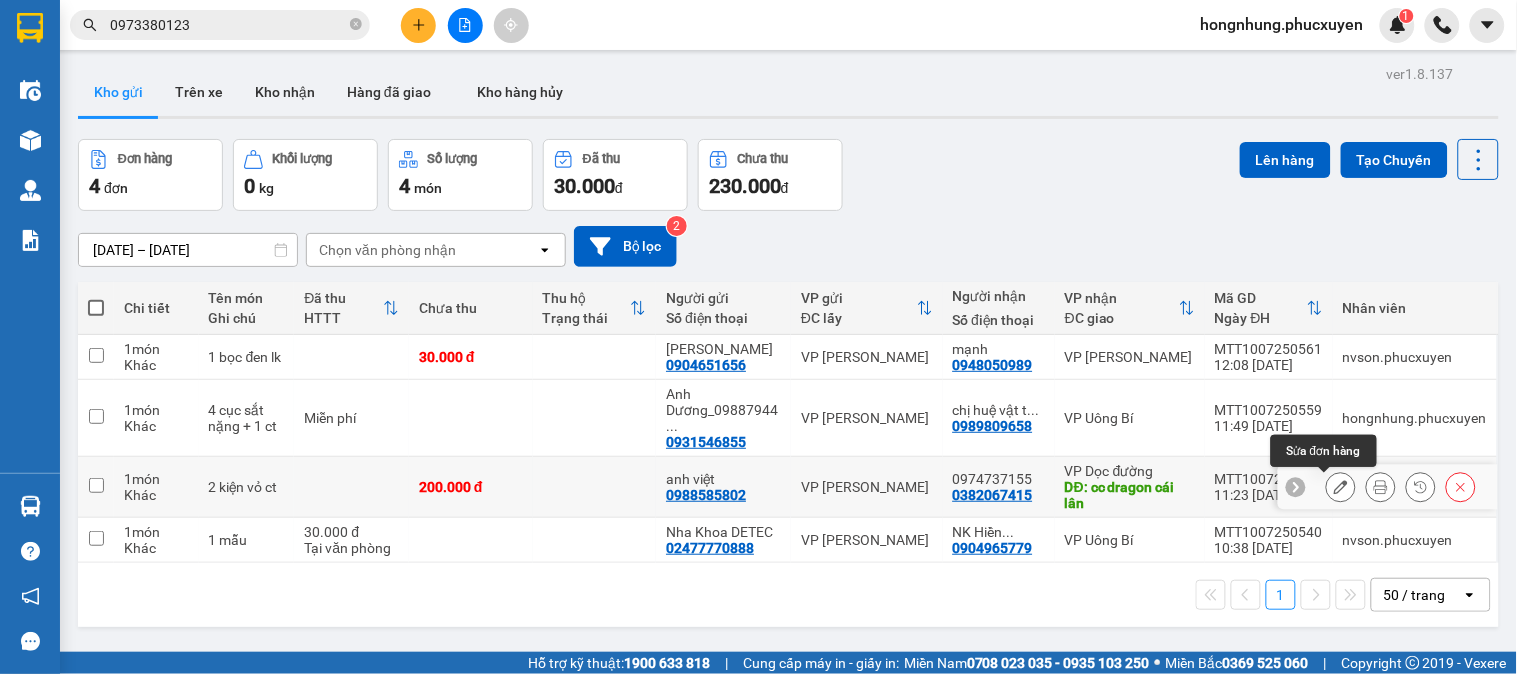 click 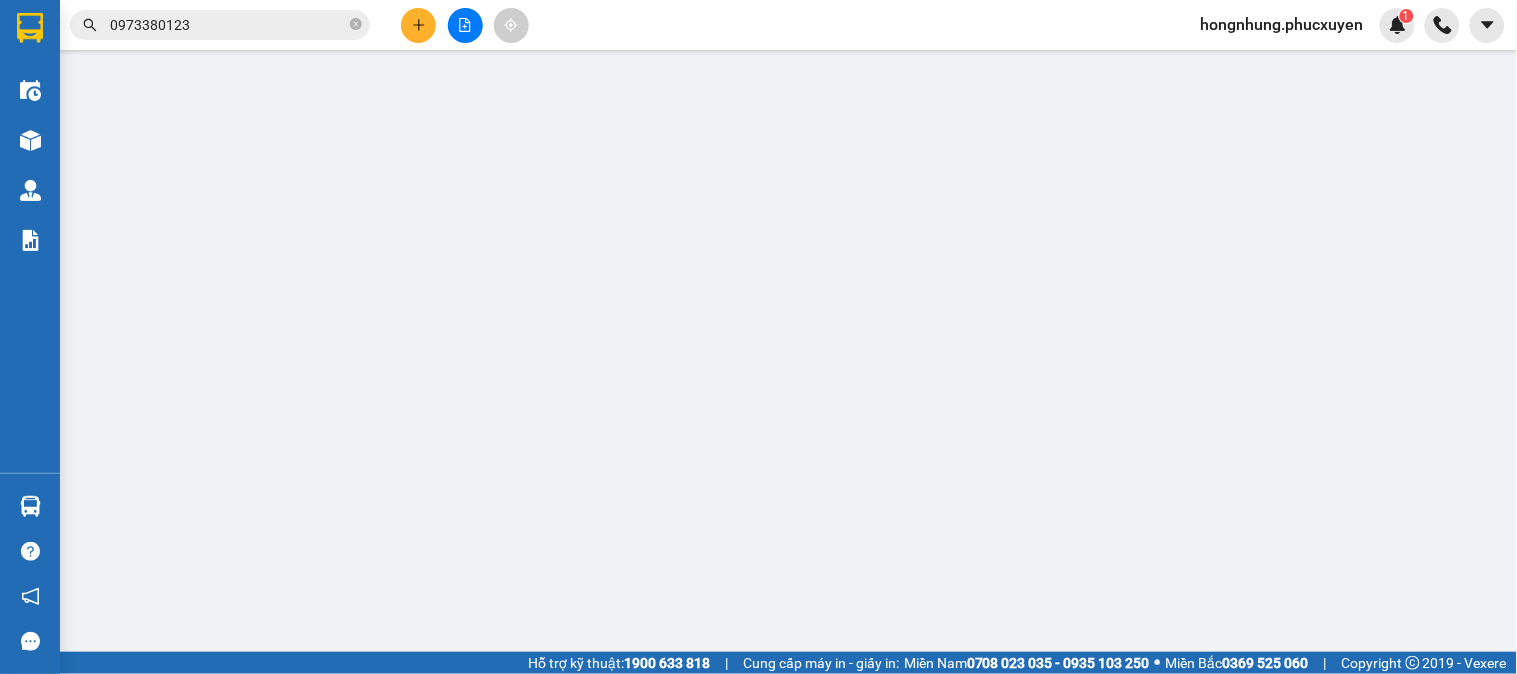 type on "0988585802" 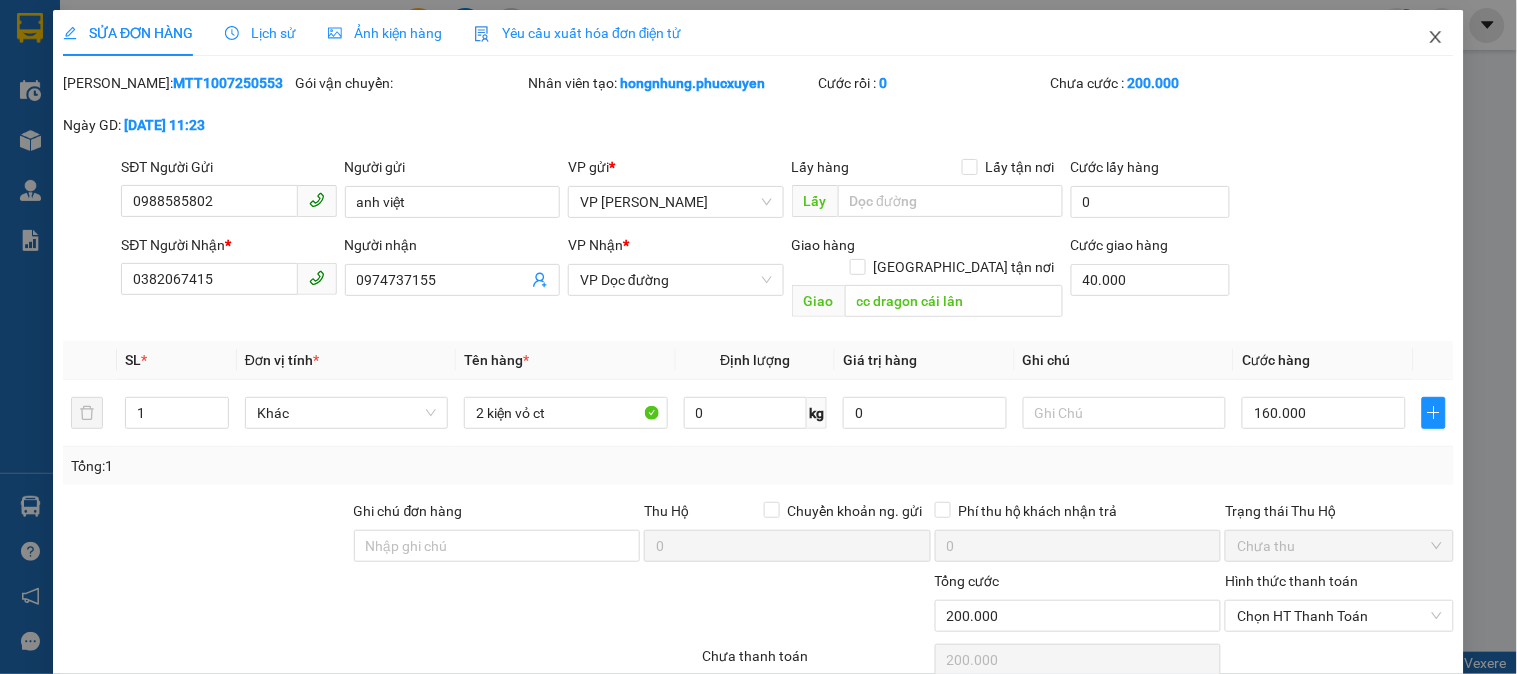 click 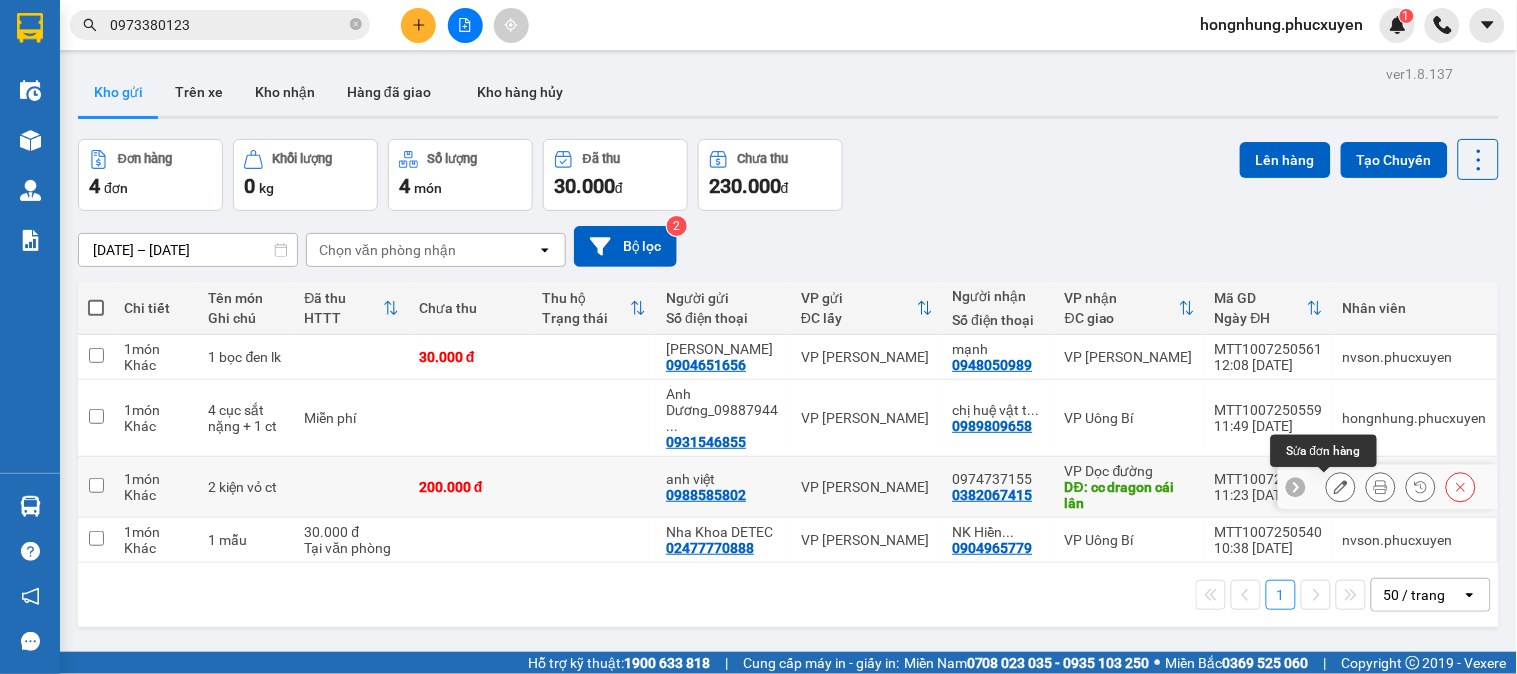 click 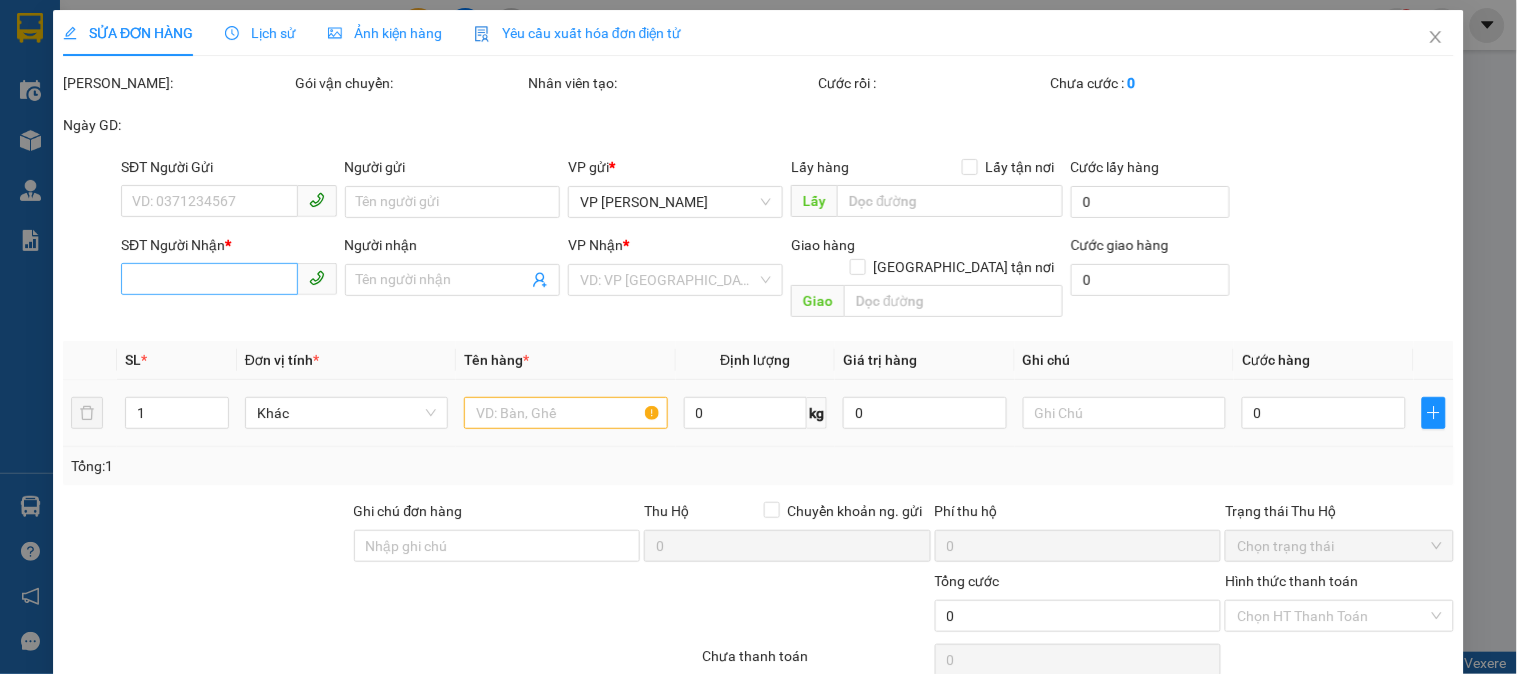 type on "0988585802" 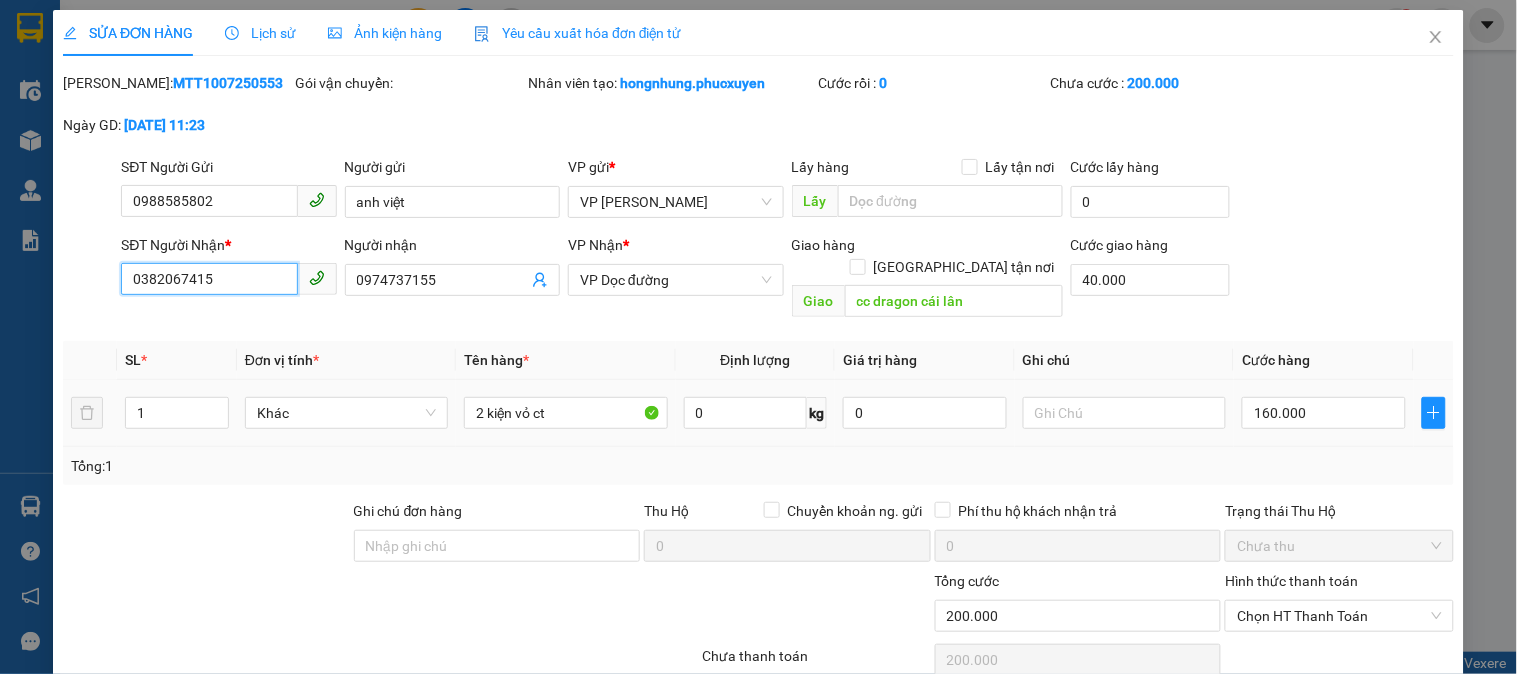 click on "0382067415" at bounding box center [209, 279] 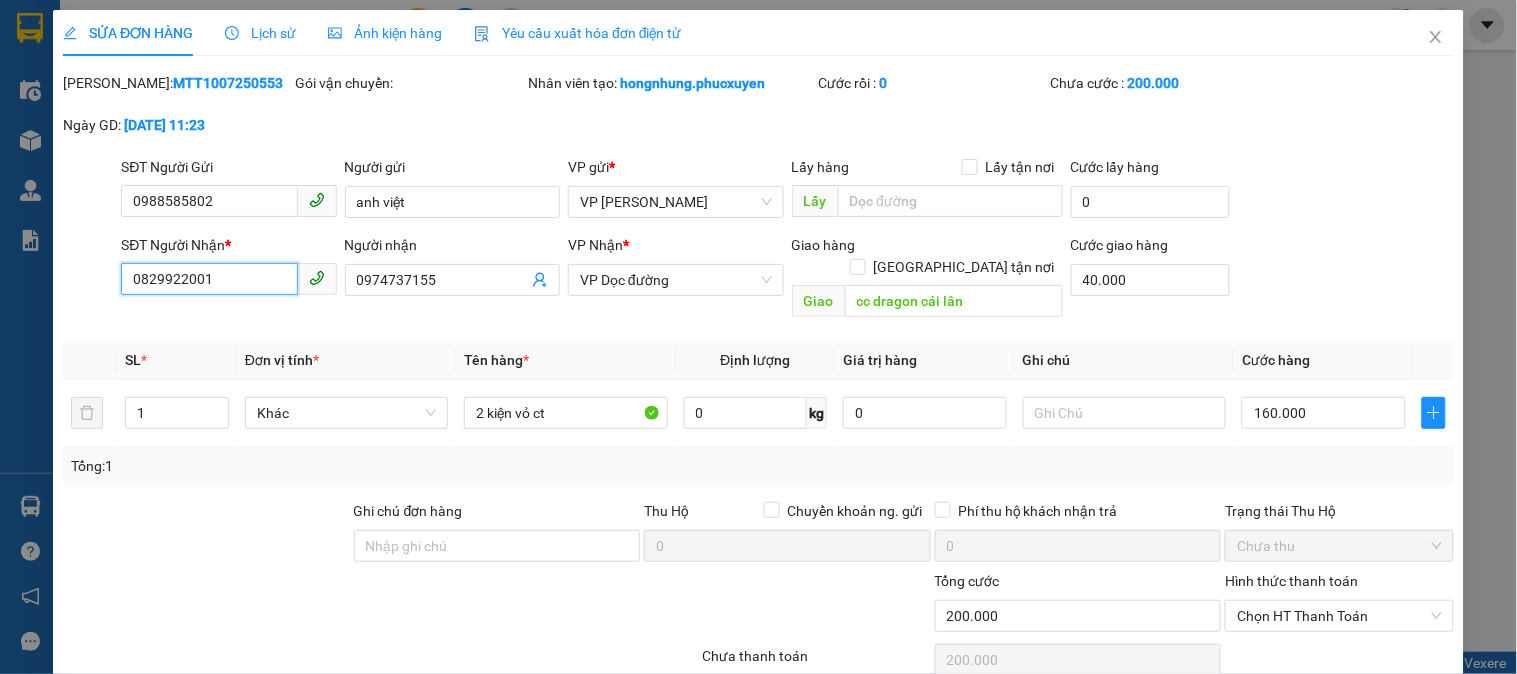 type on "0829922001" 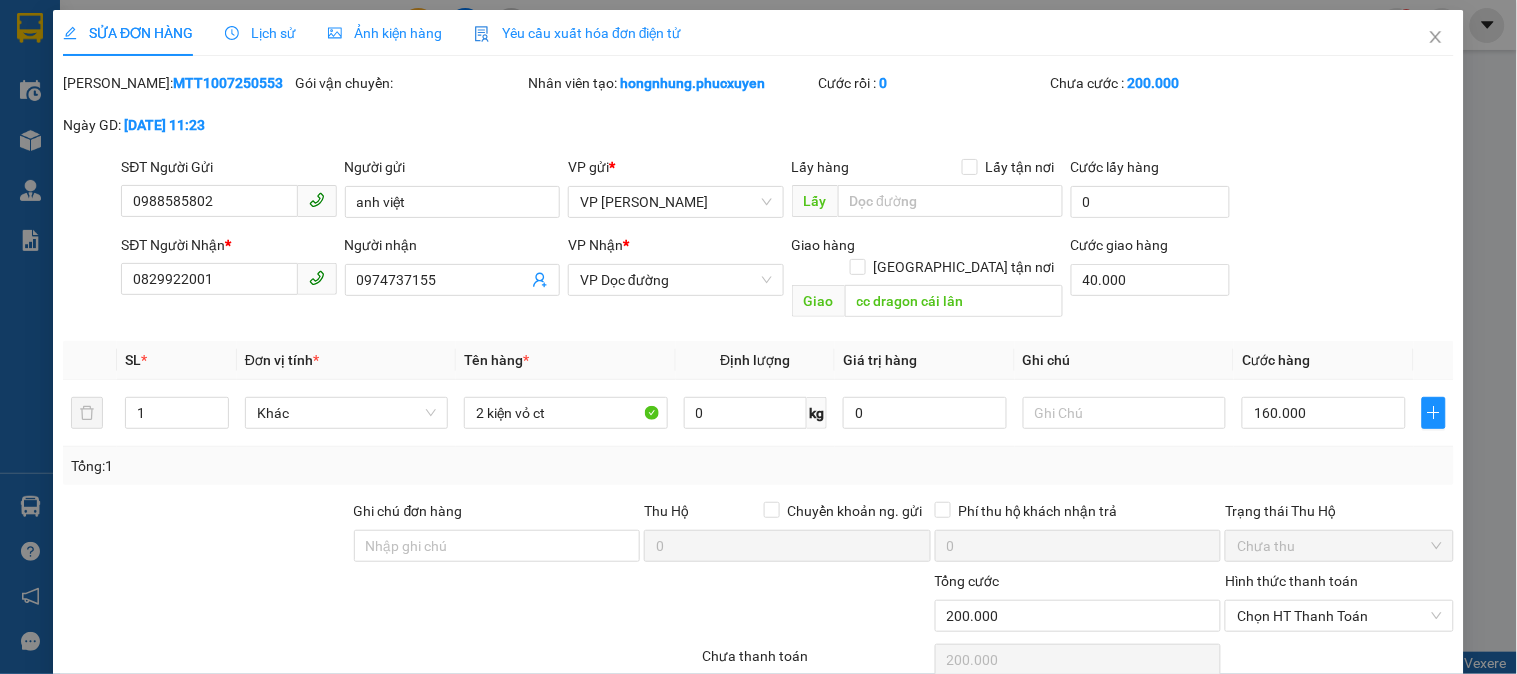 click on "[PERSON_NAME] thay đổi" at bounding box center (1194, 773) 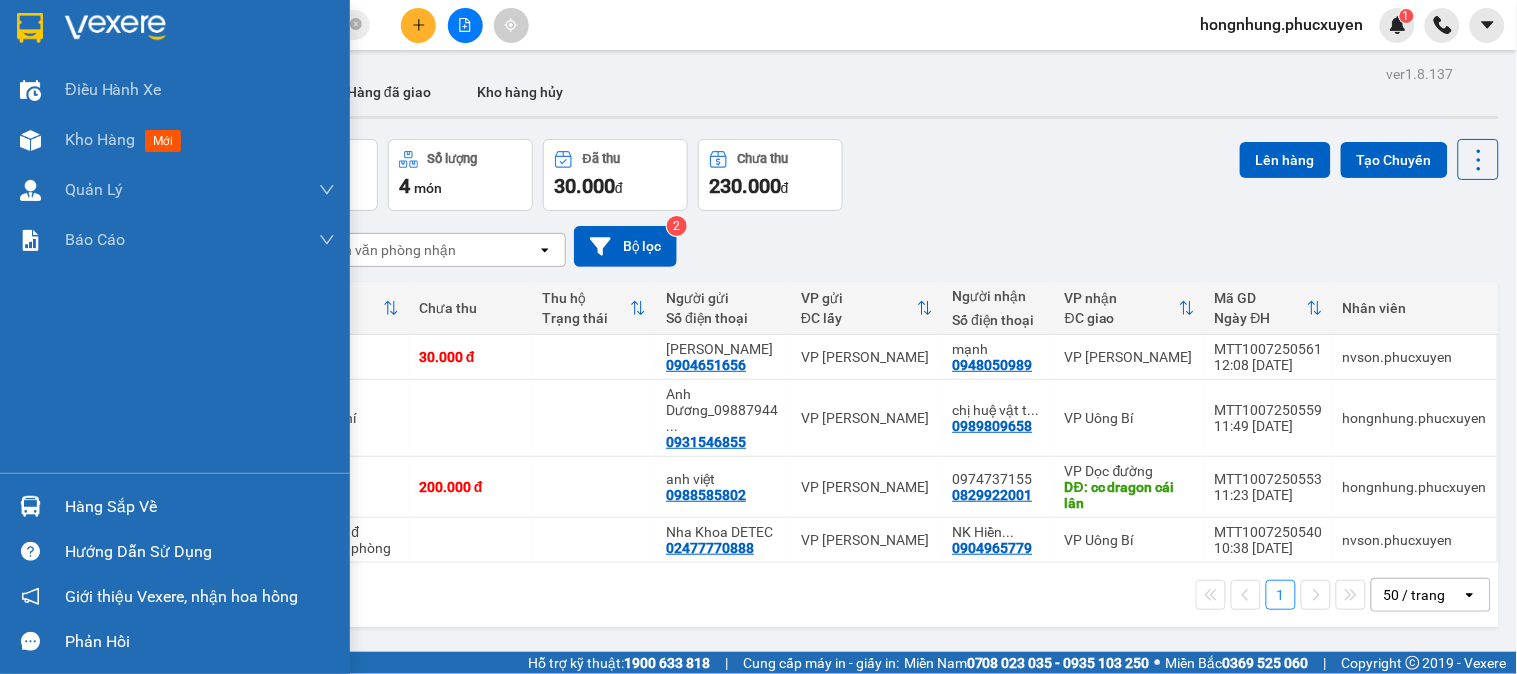 click at bounding box center [30, 506] 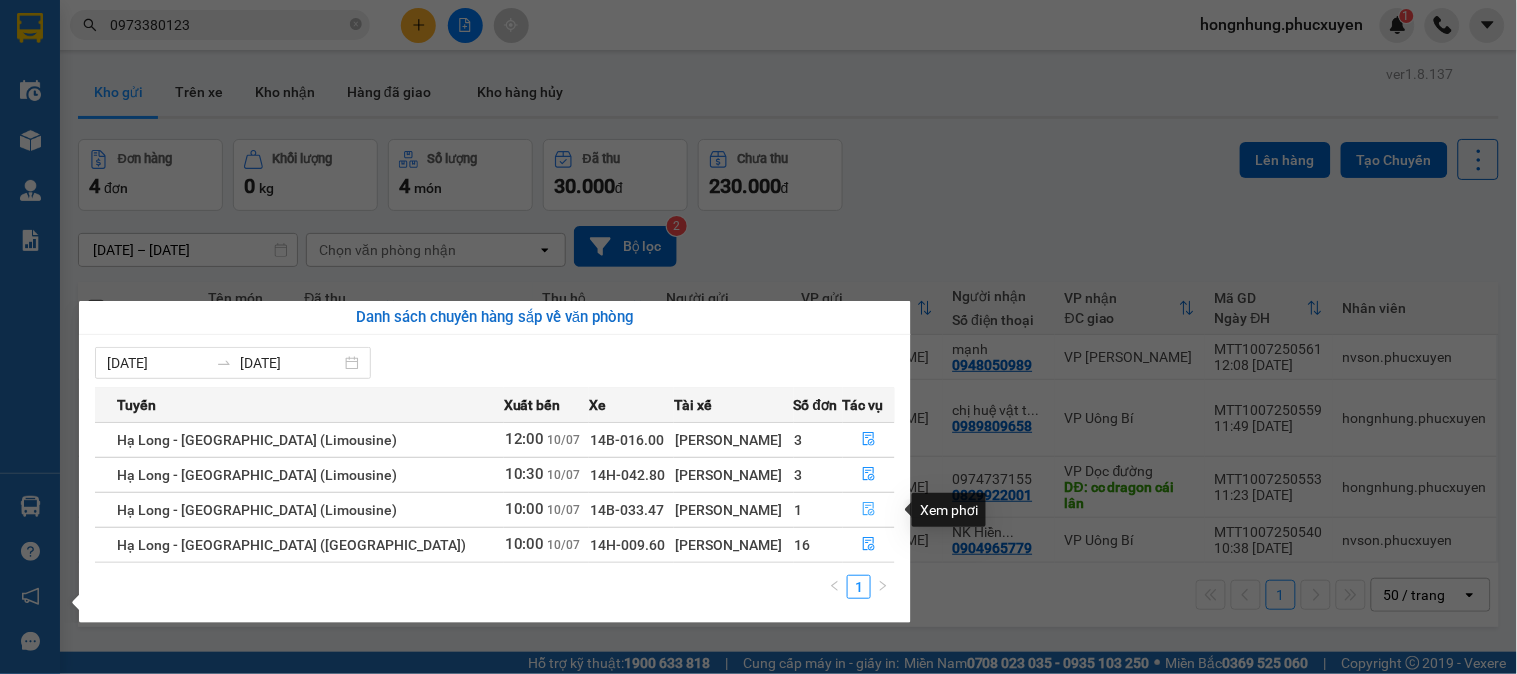 click 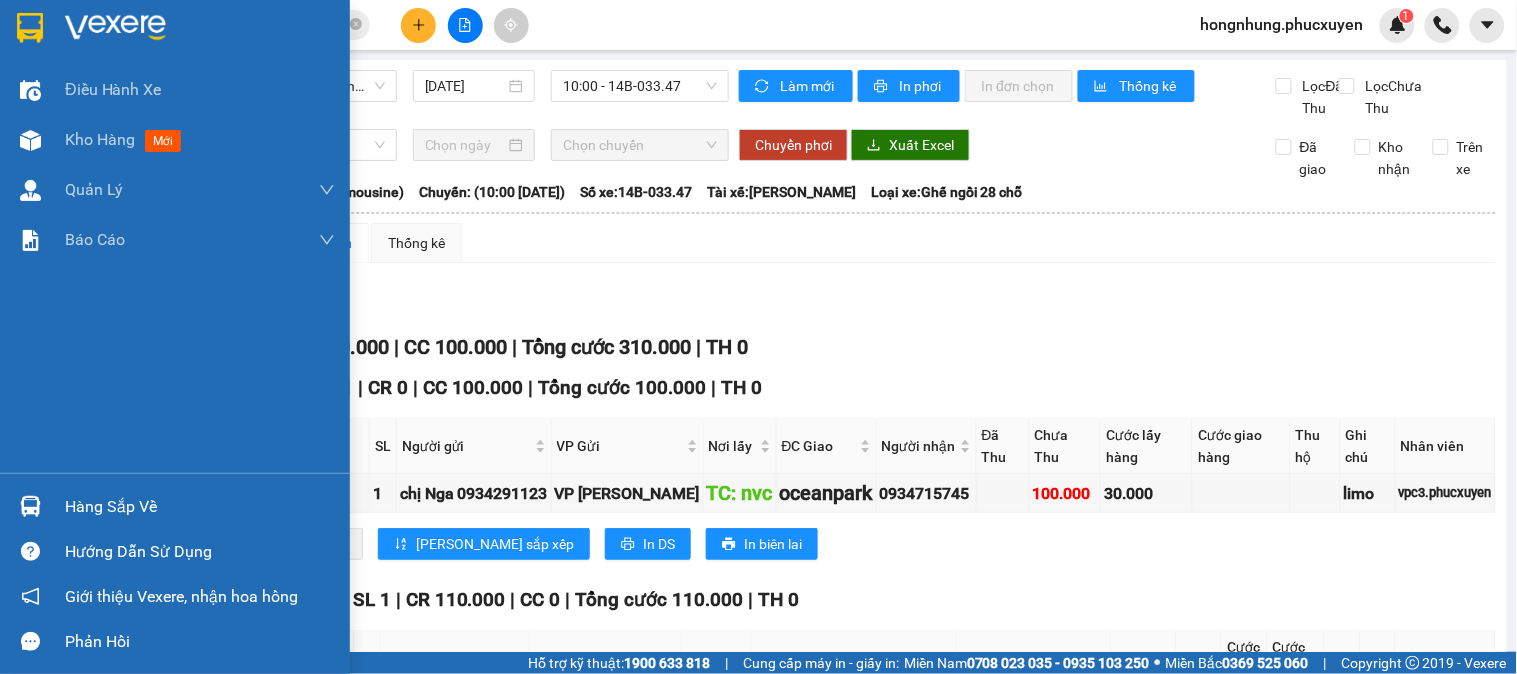 click at bounding box center [30, 506] 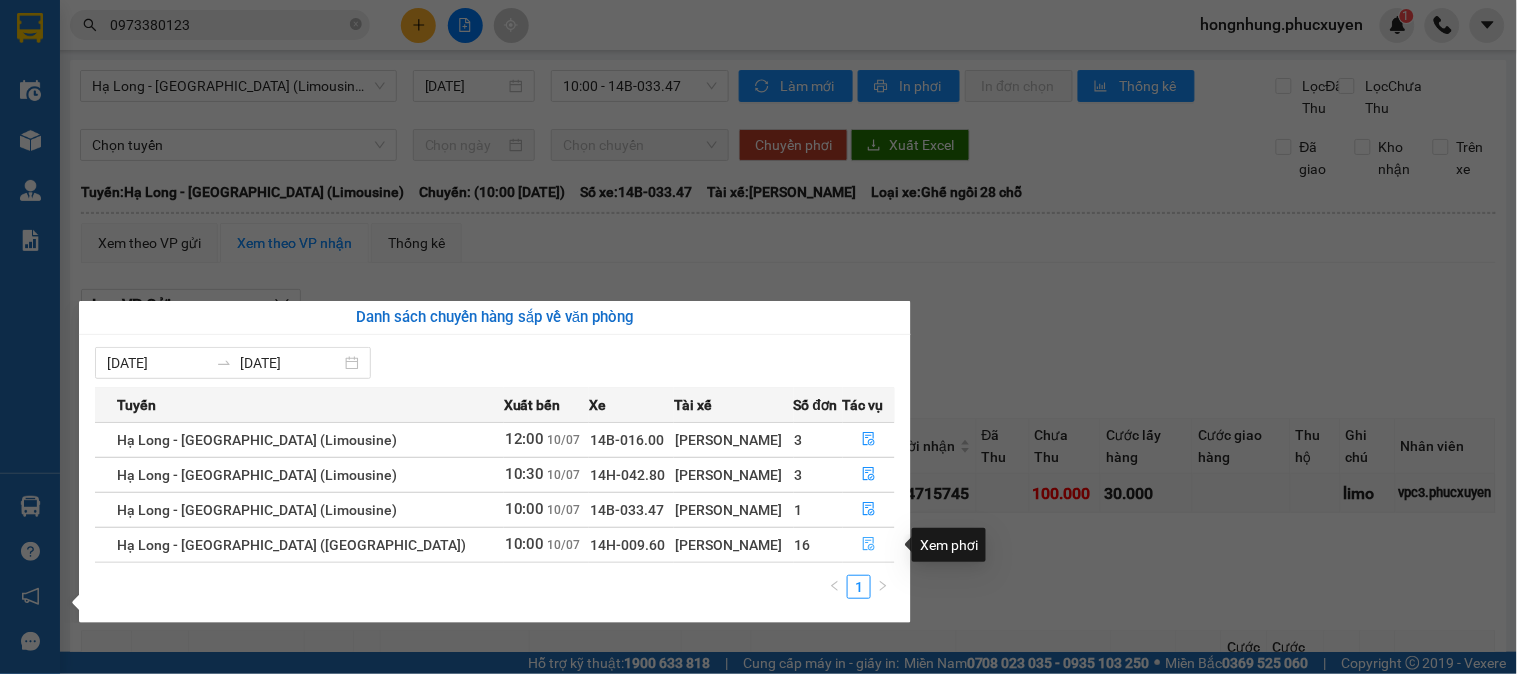 click 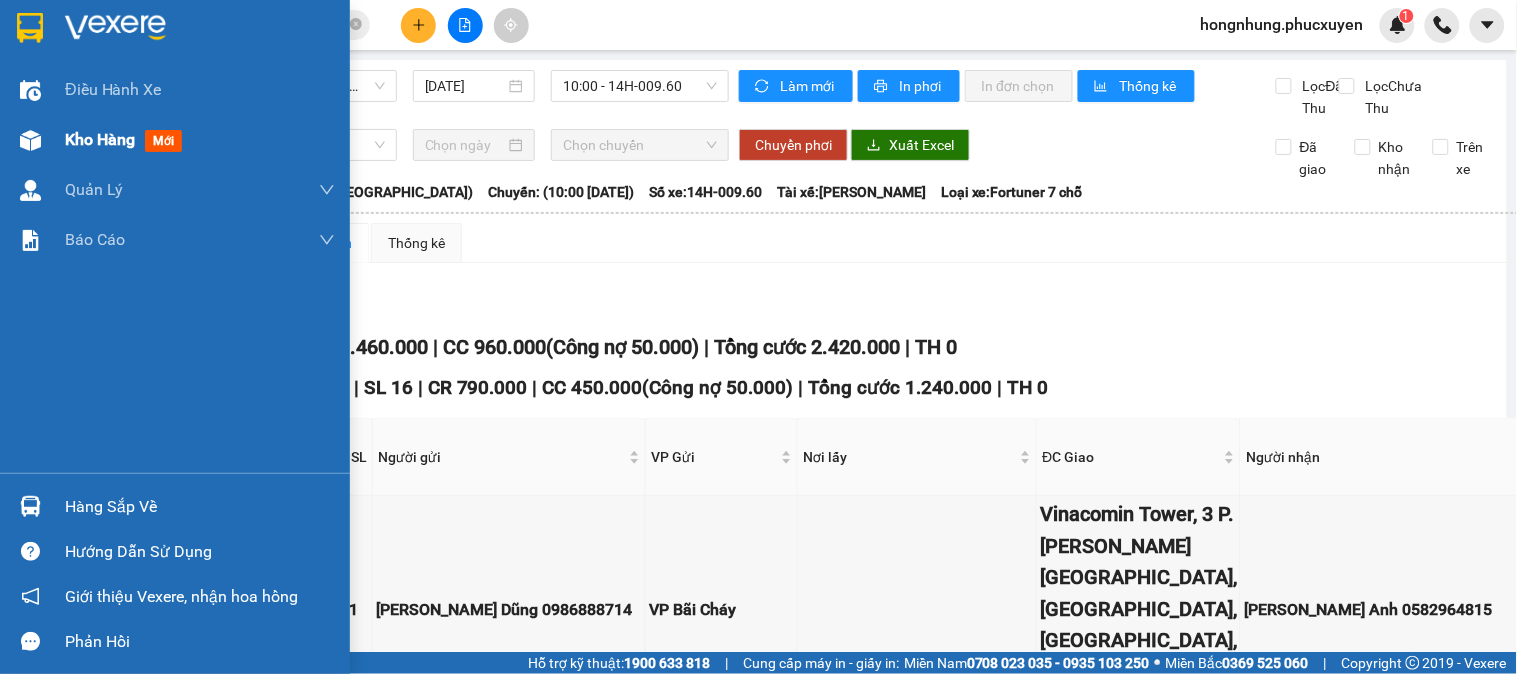 click at bounding box center [30, 140] 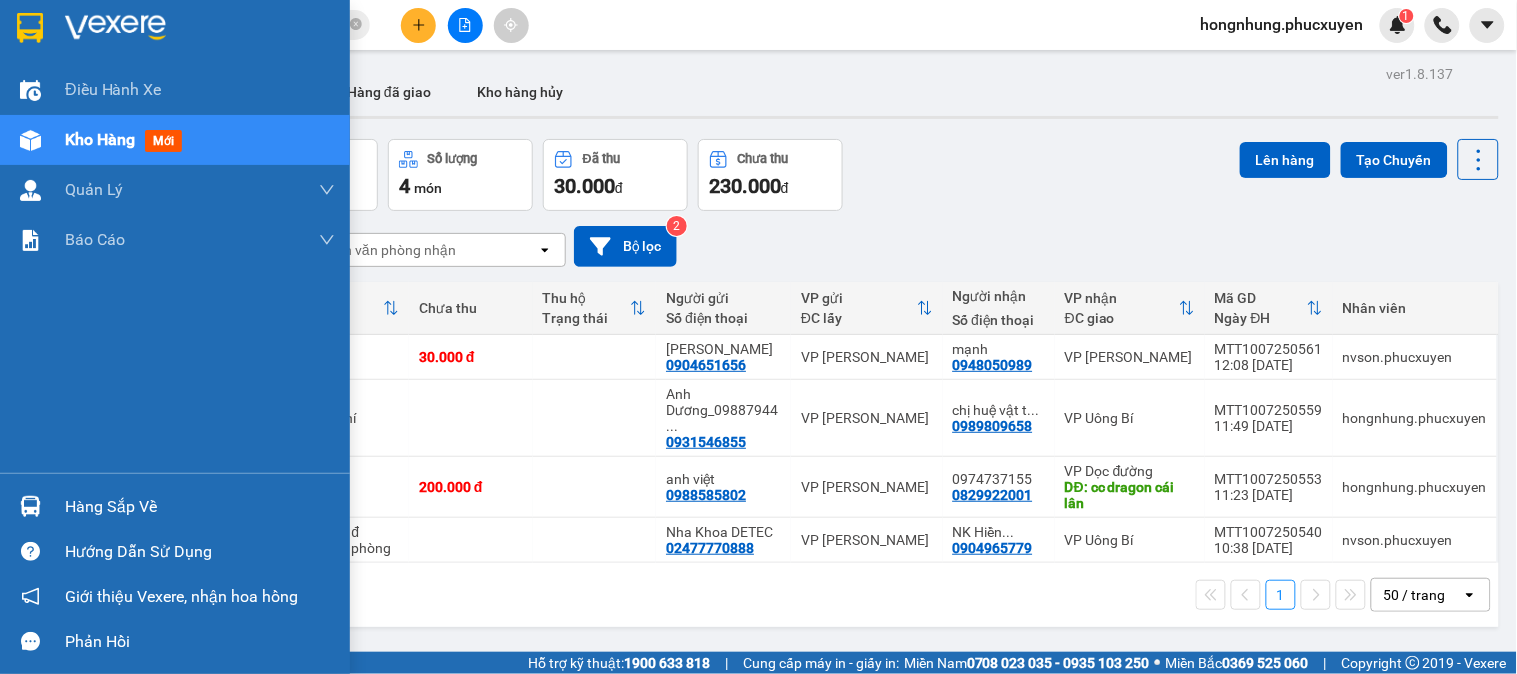 click at bounding box center (30, 506) 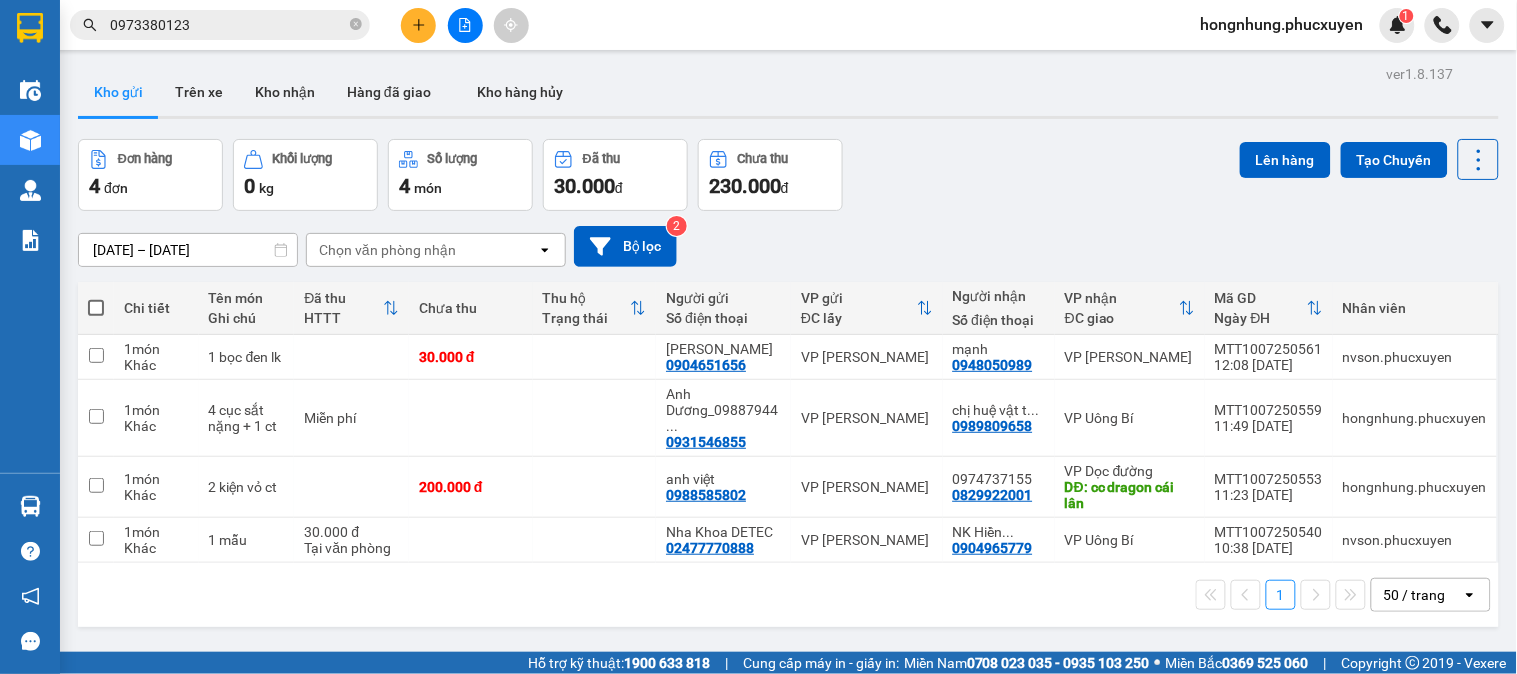 click on "Kết quả tìm kiếm ( 12 )  Bộ lọc  Mã ĐH Trạng thái Món hàng Thu hộ Tổng cước Chưa cước Người gửi VP Gửi Người nhận VP Nhận C31007250509 09:33 - 10/07 Trên xe   14H-042.80 10:30  -   10/07 hồ sơ SL:  1 50.000 50.000 0915834128 A Toàn VP Hạ Long  0973380123 a Tùng VP Dương Đình Nghệ MTT0407250661 08:55 - 04/07 Đã giao   21:32 - 04/07 1 hso SL:  1 30.000 0973380123 a Tùng VP Dương Đình Nghệ 0915834128 A Toàn VP Hạ Long  C32606250595 10:14 - 26/06 Đã giao   17:18 - 26/06 hồ sơ SL:  1 50.000 0915834128 A Toàn VP Hạ Long  0973380123 a Tùng VP Dương Đình Nghệ MTT1906250509 09:05 - 19/06 Đã giao   19:30 - 19/06 hs SL:  1 30.000 0973380123 a Tùng VP Dương Đình Nghệ 0915834128 A Toàn VP Hạ Long  C32204250214 08:33 - 22/04 Đã giao   15:32 - 22/04 hồ sơ SL:  1 50.000 0915834128 A Toàn VP Hạ Long  0973380123 a Tùng VP Dương Đình Nghệ C31604250476 13:27 - 16/04 Đã giao   08:23 - 17/04 hồ sơ SL:  1 50.000   1" at bounding box center [758, 337] 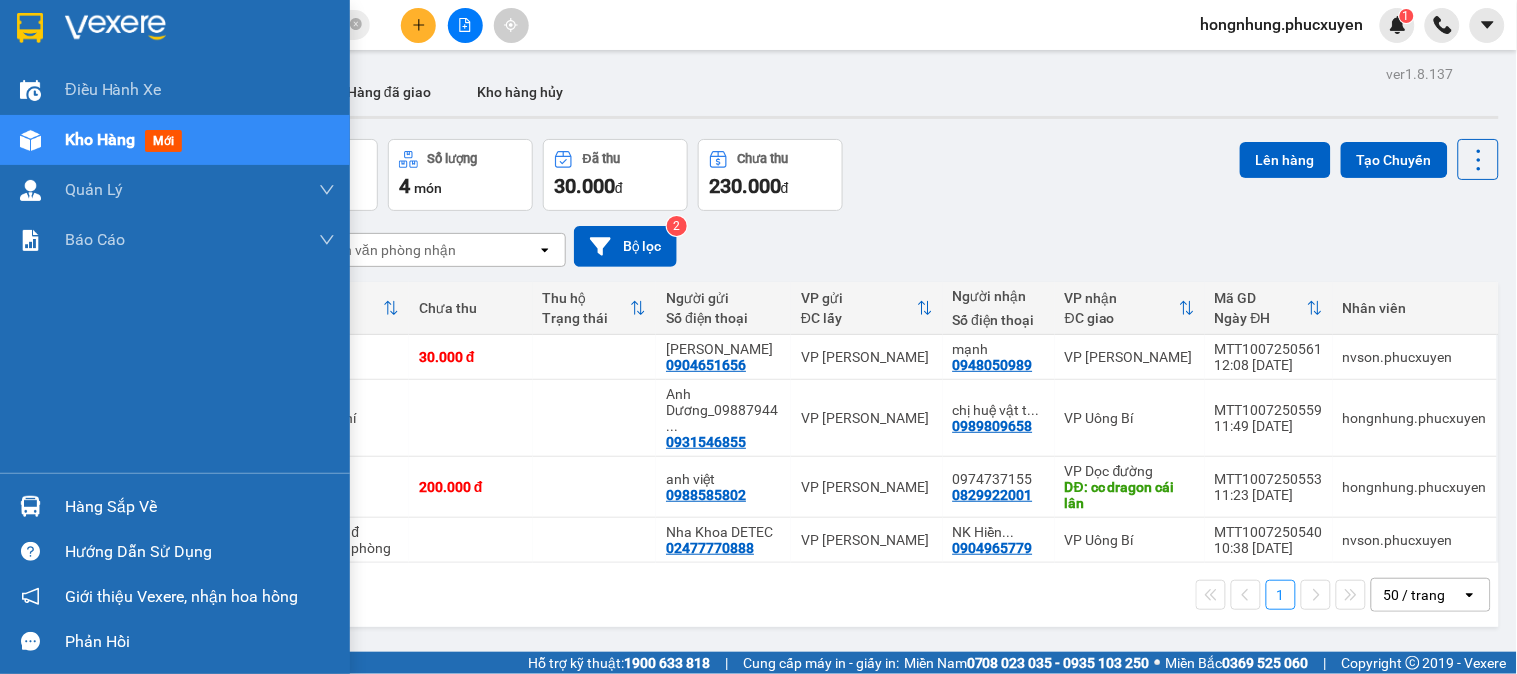 click on "Hàng sắp về" at bounding box center [175, 506] 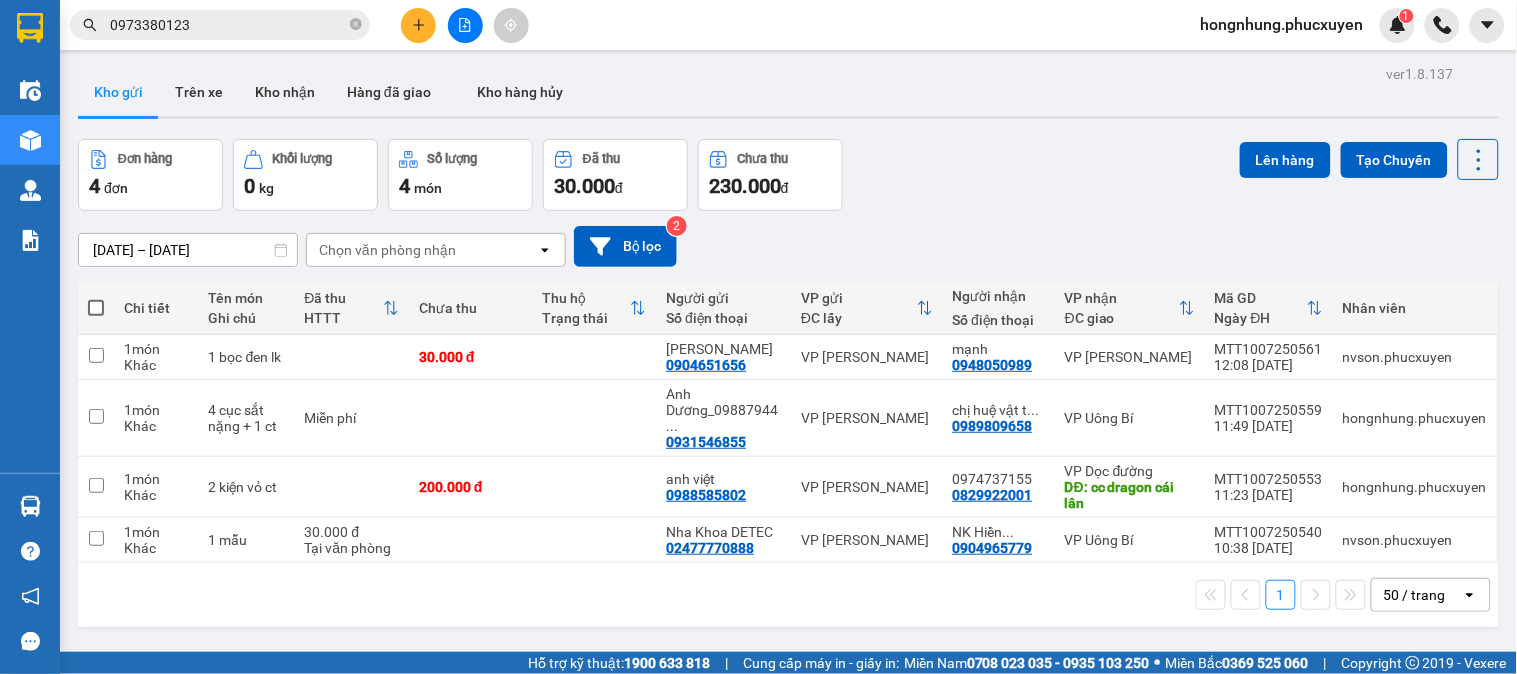 click on "Kết quả tìm kiếm ( 12 )  Bộ lọc  Mã ĐH Trạng thái Món hàng Thu hộ Tổng cước Chưa cước Người gửi VP Gửi Người nhận VP Nhận C31007250509 09:33 - 10/07 Trên xe   14H-042.80 10:30  -   10/07 hồ sơ SL:  1 50.000 50.000 0915834128 A Toàn VP Hạ Long  0973380123 a Tùng VP Dương Đình Nghệ MTT0407250661 08:55 - 04/07 Đã giao   21:32 - 04/07 1 hso SL:  1 30.000 0973380123 a Tùng VP Dương Đình Nghệ 0915834128 A Toàn VP Hạ Long  C32606250595 10:14 - 26/06 Đã giao   17:18 - 26/06 hồ sơ SL:  1 50.000 0915834128 A Toàn VP Hạ Long  0973380123 a Tùng VP Dương Đình Nghệ MTT1906250509 09:05 - 19/06 Đã giao   19:30 - 19/06 hs SL:  1 30.000 0973380123 a Tùng VP Dương Đình Nghệ 0915834128 A Toàn VP Hạ Long  C32204250214 08:33 - 22/04 Đã giao   15:32 - 22/04 hồ sơ SL:  1 50.000 0915834128 A Toàn VP Hạ Long  0973380123 a Tùng VP Dương Đình Nghệ C31604250476 13:27 - 16/04 Đã giao   08:23 - 17/04 hồ sơ SL:  1 50.000   1" at bounding box center [758, 337] 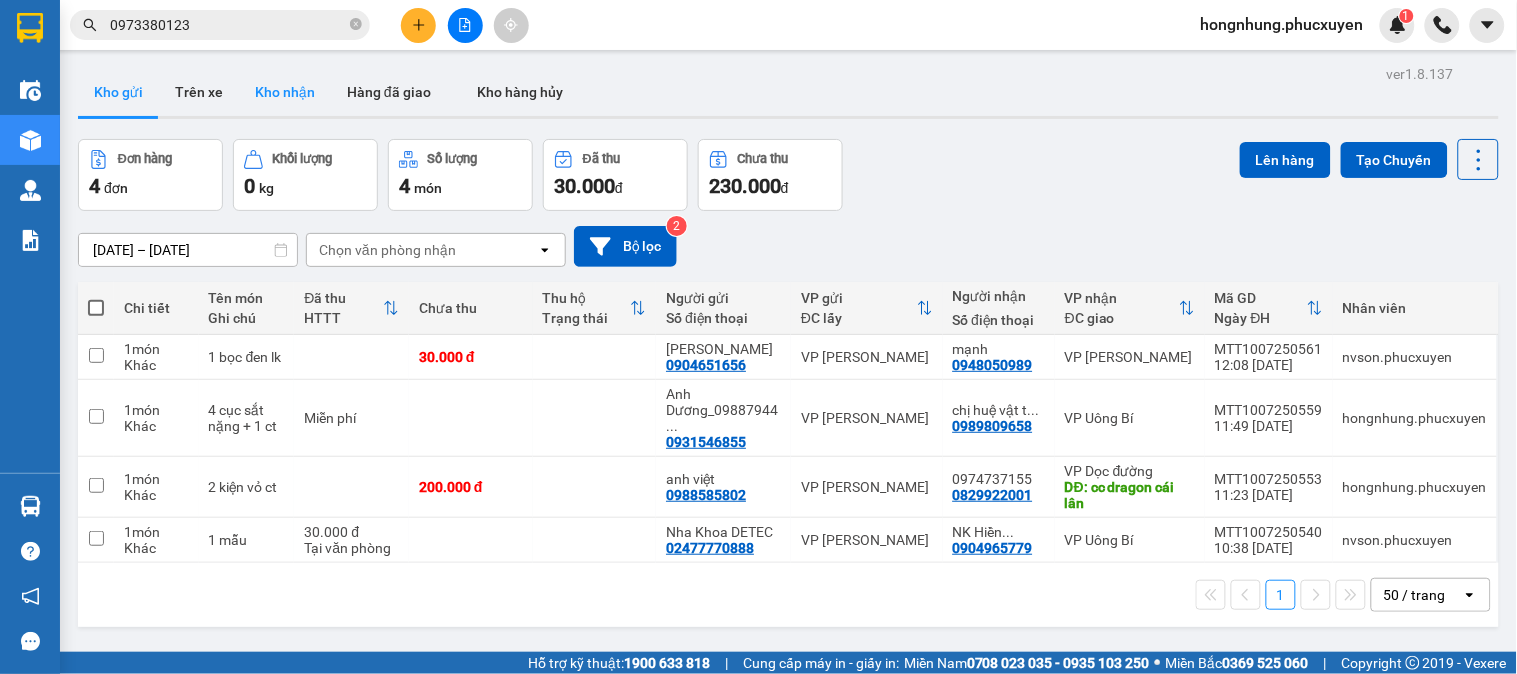 click on "Kho nhận" at bounding box center [285, 92] 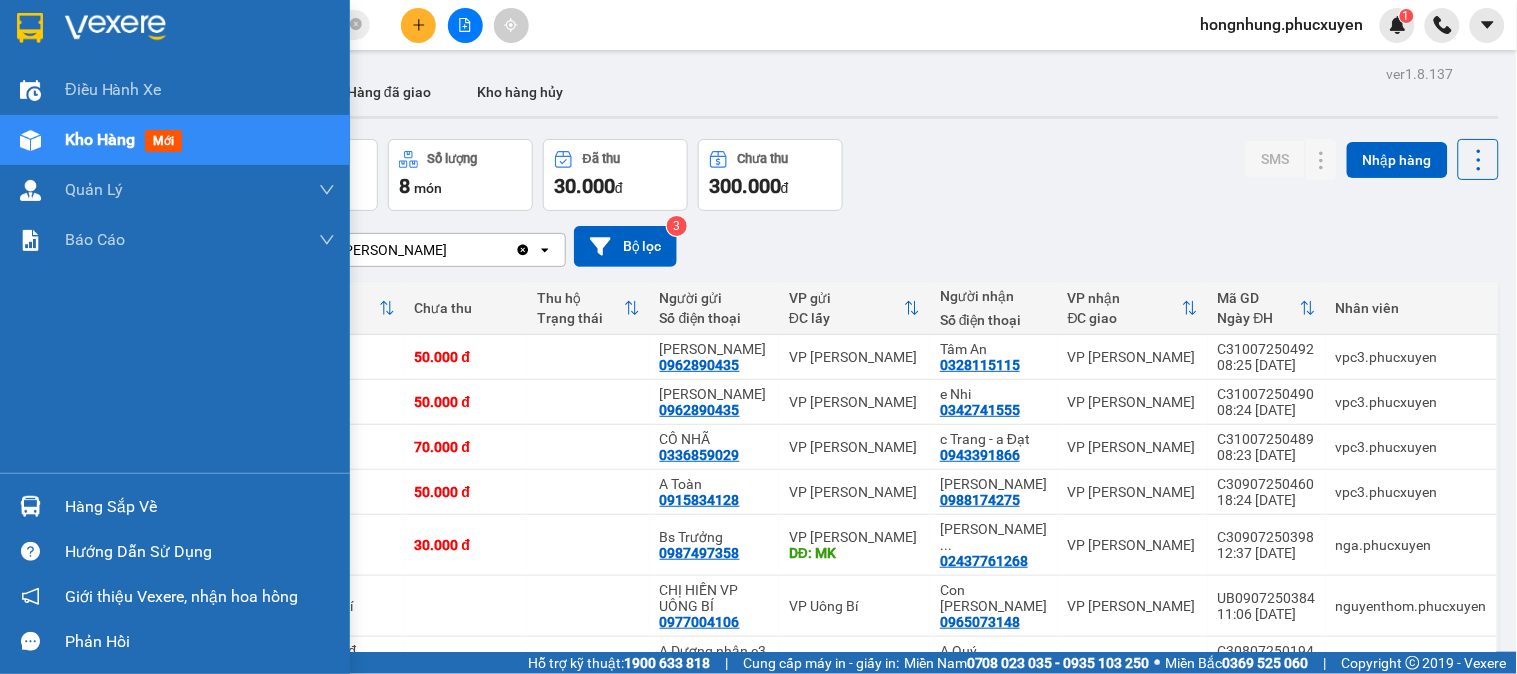 click on "Hàng sắp về" at bounding box center (200, 507) 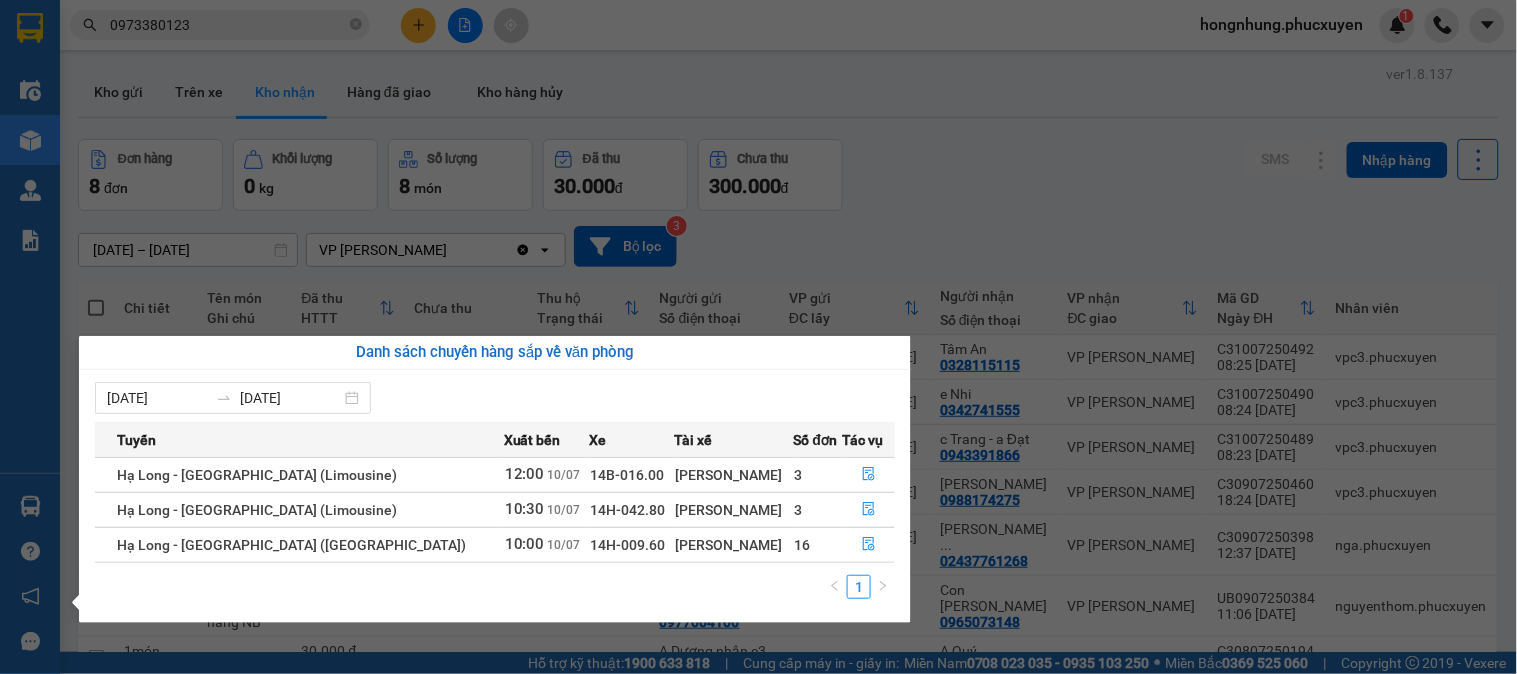 click on "Kết quả tìm kiếm ( 12 )  Bộ lọc  Mã ĐH Trạng thái Món hàng Thu hộ Tổng cước Chưa cước Người gửi VP Gửi Người nhận VP Nhận C31007250509 09:33 - 10/07 Trên xe   14H-042.80 10:30  -   10/07 hồ sơ SL:  1 50.000 50.000 0915834128 A Toàn VP Hạ Long  0973380123 a Tùng VP Dương Đình Nghệ MTT0407250661 08:55 - 04/07 Đã giao   21:32 - 04/07 1 hso SL:  1 30.000 0973380123 a Tùng VP Dương Đình Nghệ 0915834128 A Toàn VP Hạ Long  C32606250595 10:14 - 26/06 Đã giao   17:18 - 26/06 hồ sơ SL:  1 50.000 0915834128 A Toàn VP Hạ Long  0973380123 a Tùng VP Dương Đình Nghệ MTT1906250509 09:05 - 19/06 Đã giao   19:30 - 19/06 hs SL:  1 30.000 0973380123 a Tùng VP Dương Đình Nghệ 0915834128 A Toàn VP Hạ Long  C32204250214 08:33 - 22/04 Đã giao   15:32 - 22/04 hồ sơ SL:  1 50.000 0915834128 A Toàn VP Hạ Long  0973380123 a Tùng VP Dương Đình Nghệ C31604250476 13:27 - 16/04 Đã giao   08:23 - 17/04 hồ sơ SL:  1 50.000   1" at bounding box center (758, 337) 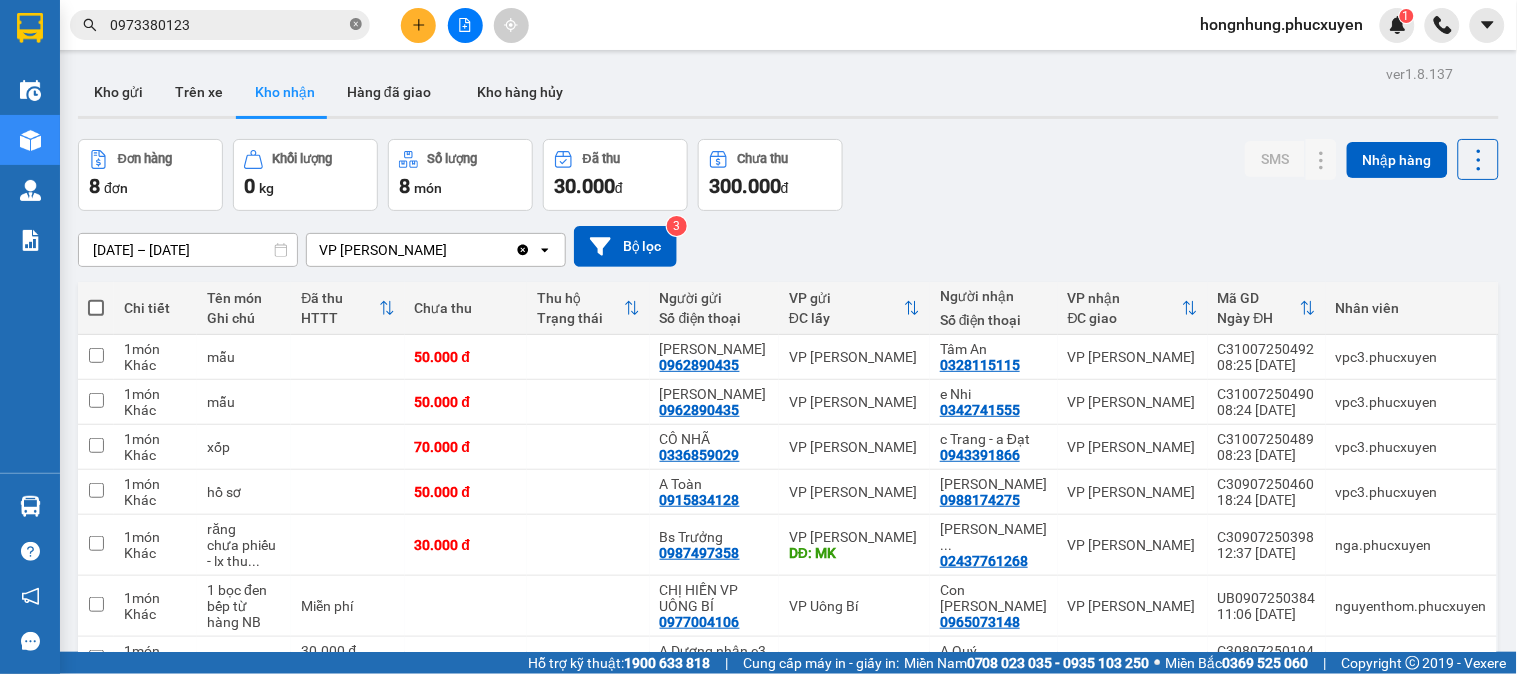click 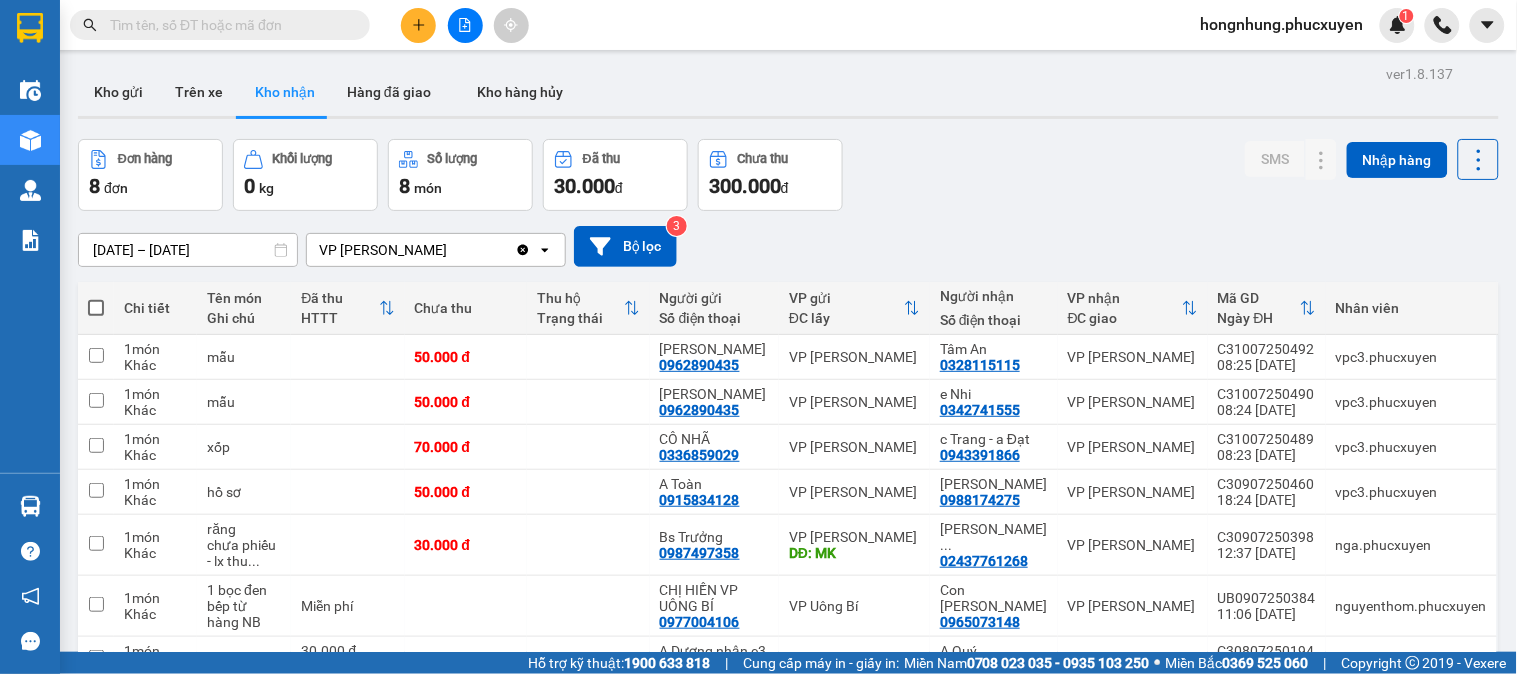 click at bounding box center (228, 25) 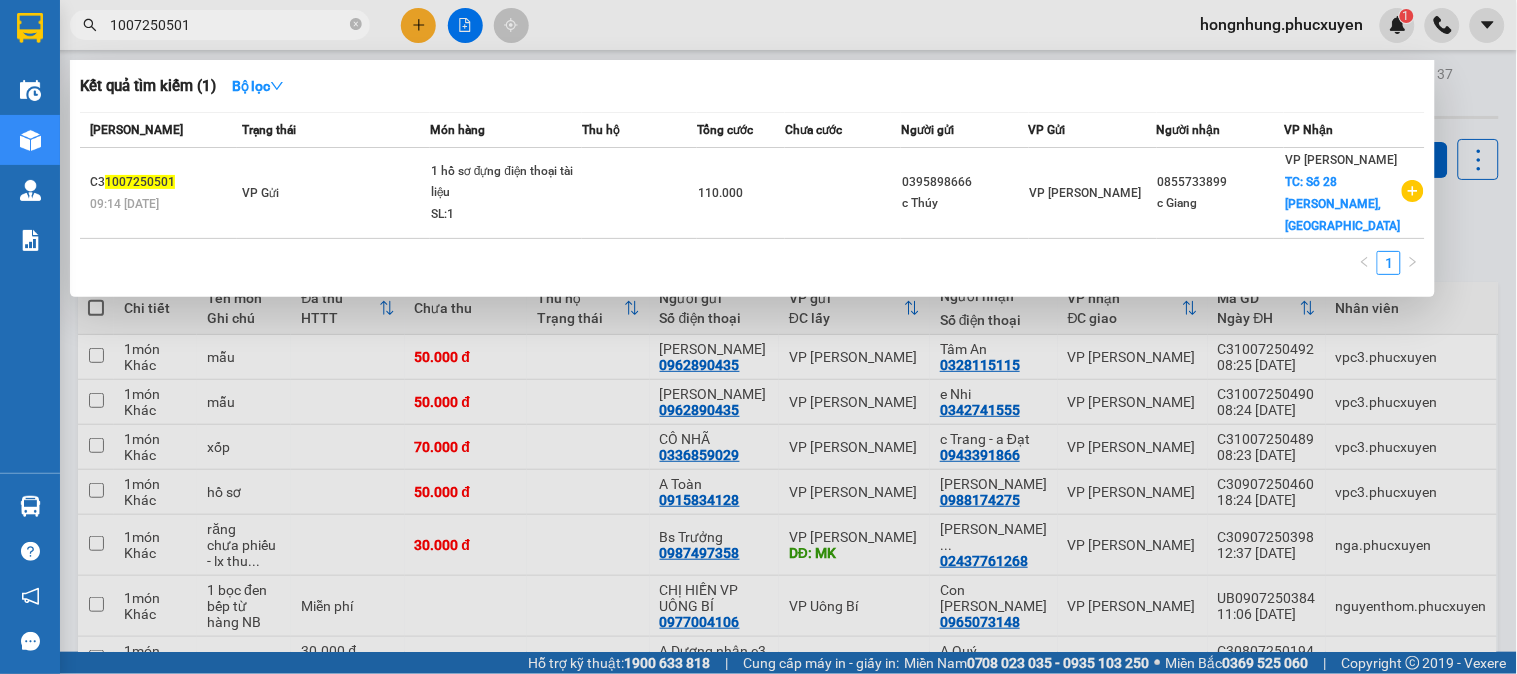 type on "1007250501" 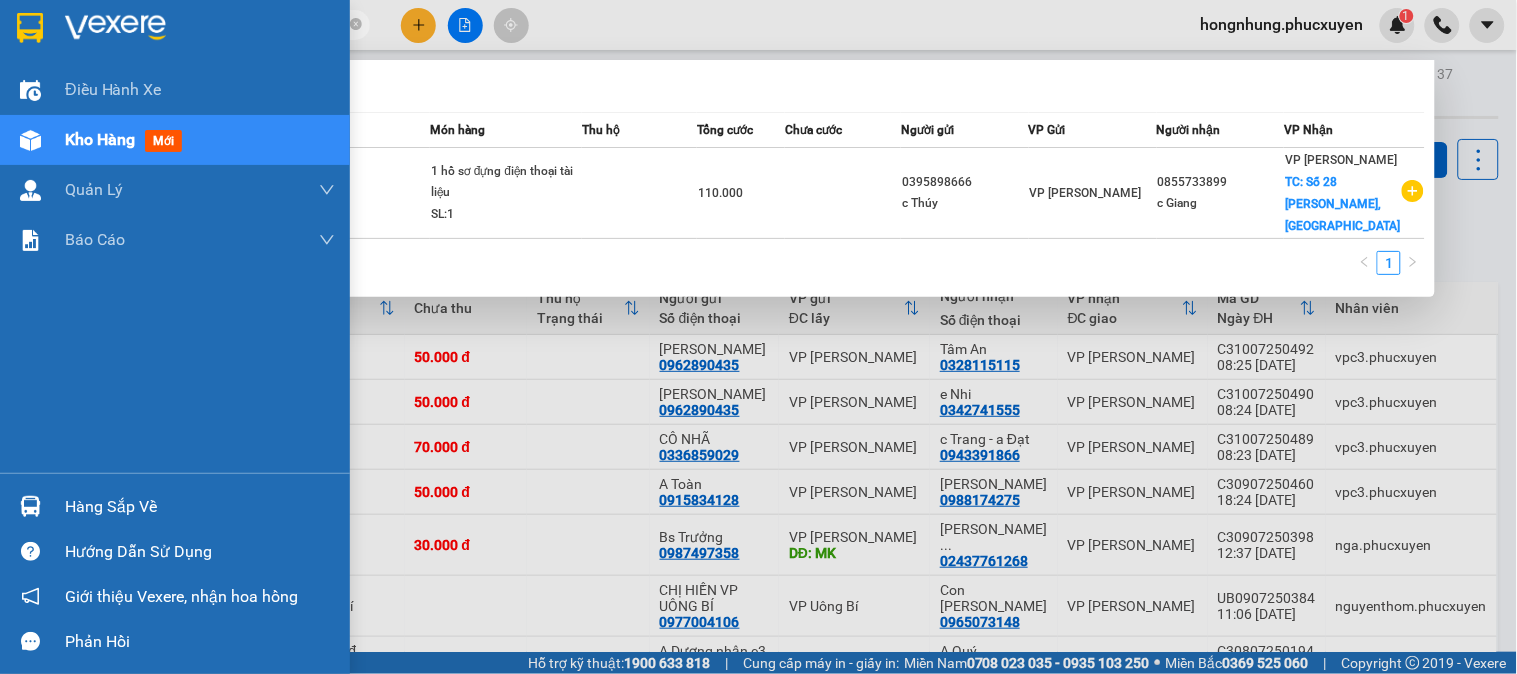 click at bounding box center (30, 506) 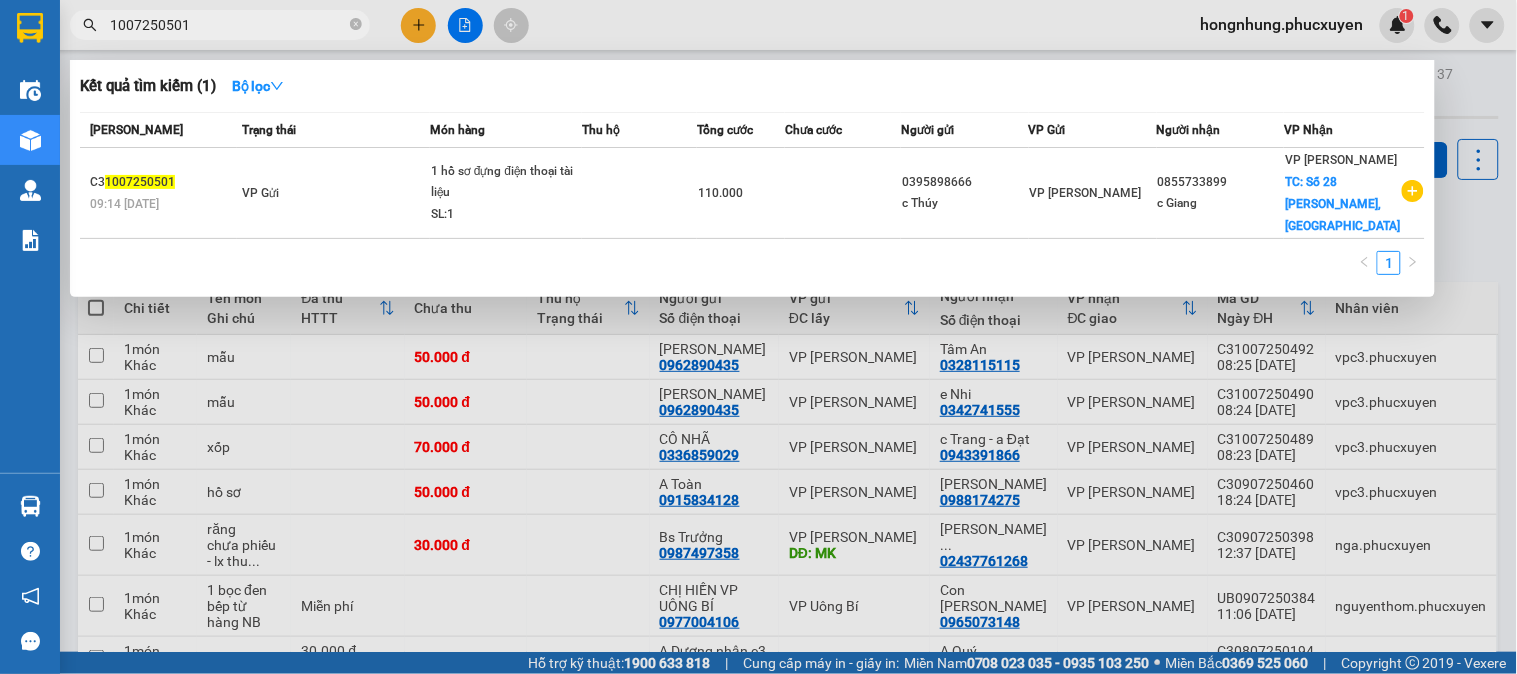 click on "Kết quả tìm kiếm ( 1 )  Bộ lọc  Mã ĐH Trạng thái Món hàng Thu hộ Tổng cước Chưa cước Người gửi VP Gửi Người nhận VP Nhận C3 1007250501 09:14 - 10/07 VP Gửi   1 hồ sơ đựng điện thoại tài liệu SL:  1 110.000 0395898666 c Thúy VP Hạ Long  0855733899 c Giang VP Dương Đình Nghệ TC: Số 28 Tô Ngọc Vân, Tây Hồ 1 1007250501 hongnhung.phucxuyen 1     Điều hành xe     Kho hàng mới     Quản Lý Quản lý thu hộ Quản lý chuyến Quản lý khách hàng Quản lý khách hàng mới Quản lý giao nhận mới Quản lý kiểm kho     Báo cáo 1. Chi tiết đơn hàng toàn nhà xe 12. Thống kê đơn đối tác 4. Báo cáo dòng tiền theo nhân viên 7. Doanh số theo xe, tài xế ( mới) 9. Thống kê chi tiết đơn hàng theo văn phòng gửi Hàng sắp về Hướng dẫn sử dụng Giới thiệu Vexere, nhận hoa hồng Phản hồi Phần mềm hỗ trợ bạn tốt chứ? ver  1.8.137 Kho gửi Trên xe" at bounding box center [758, 337] 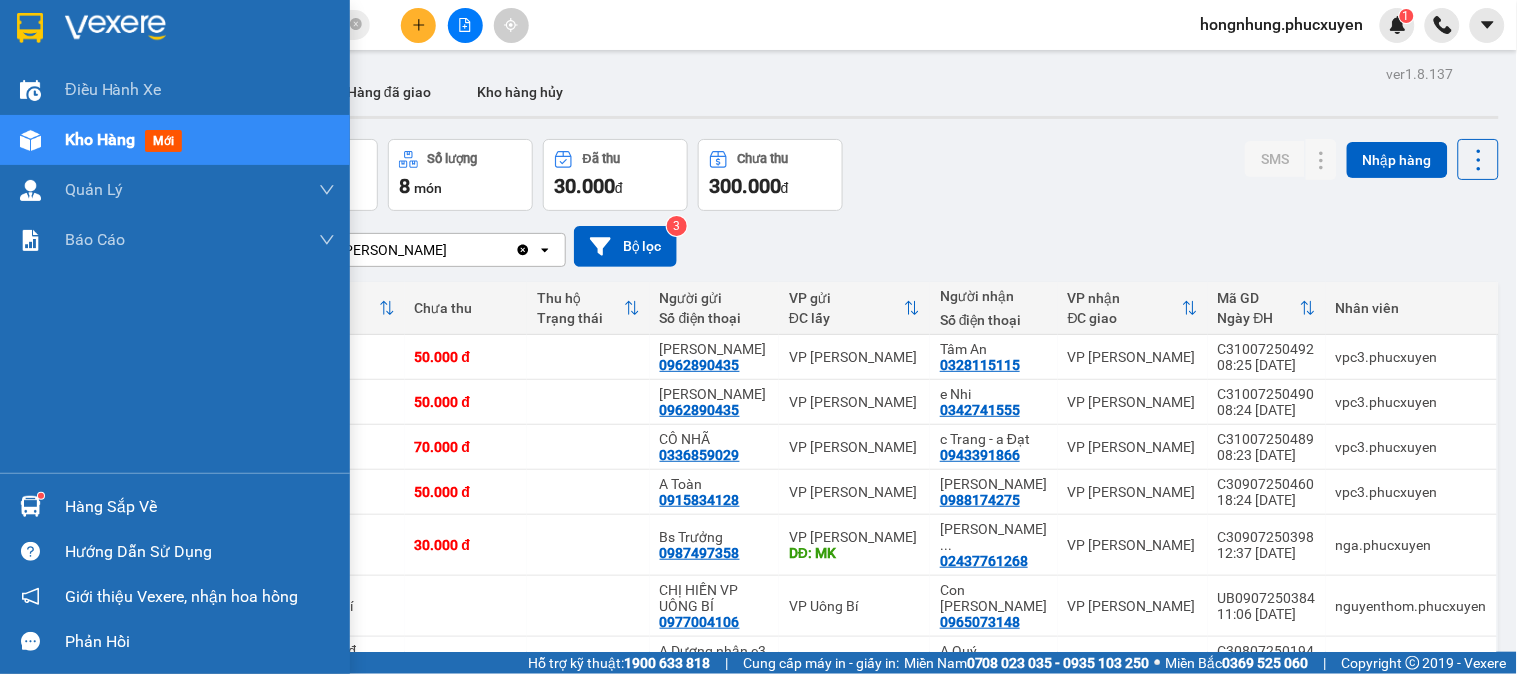 click at bounding box center (30, 506) 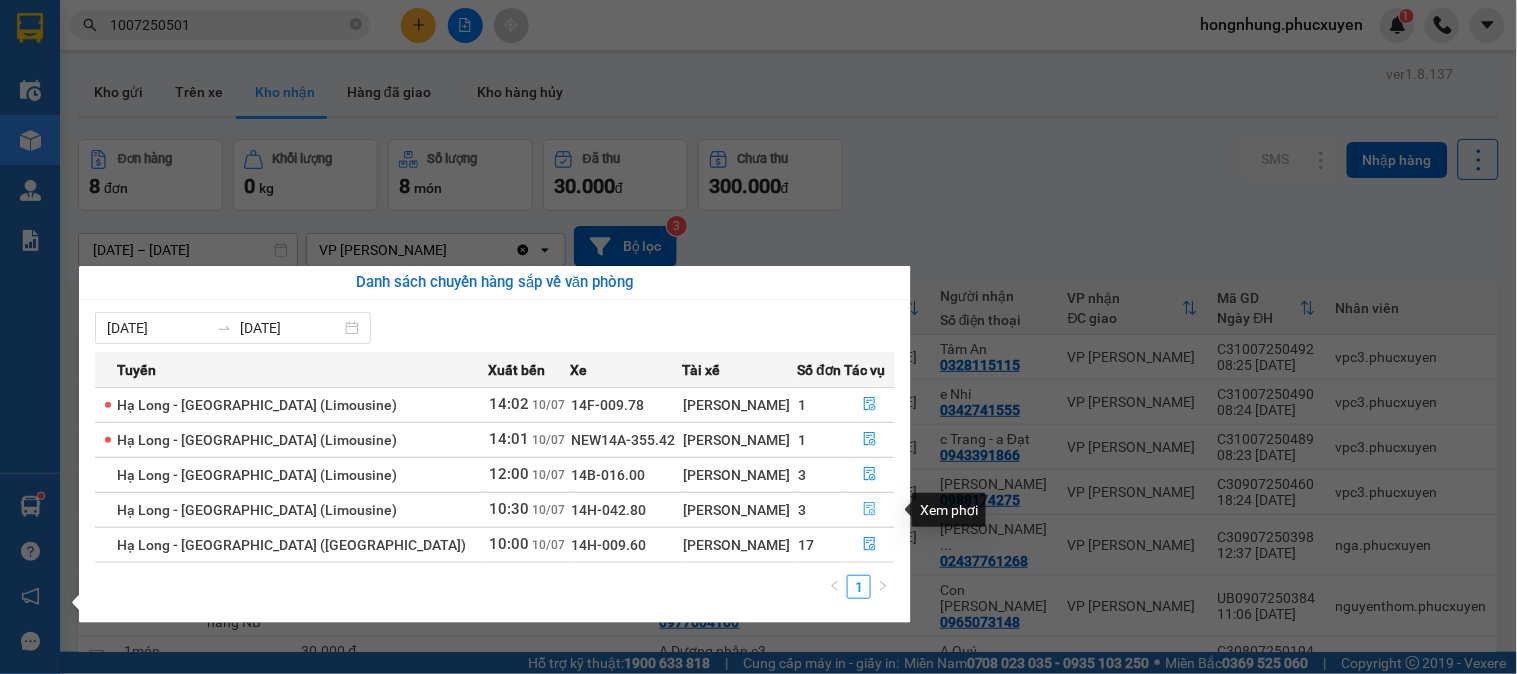 click 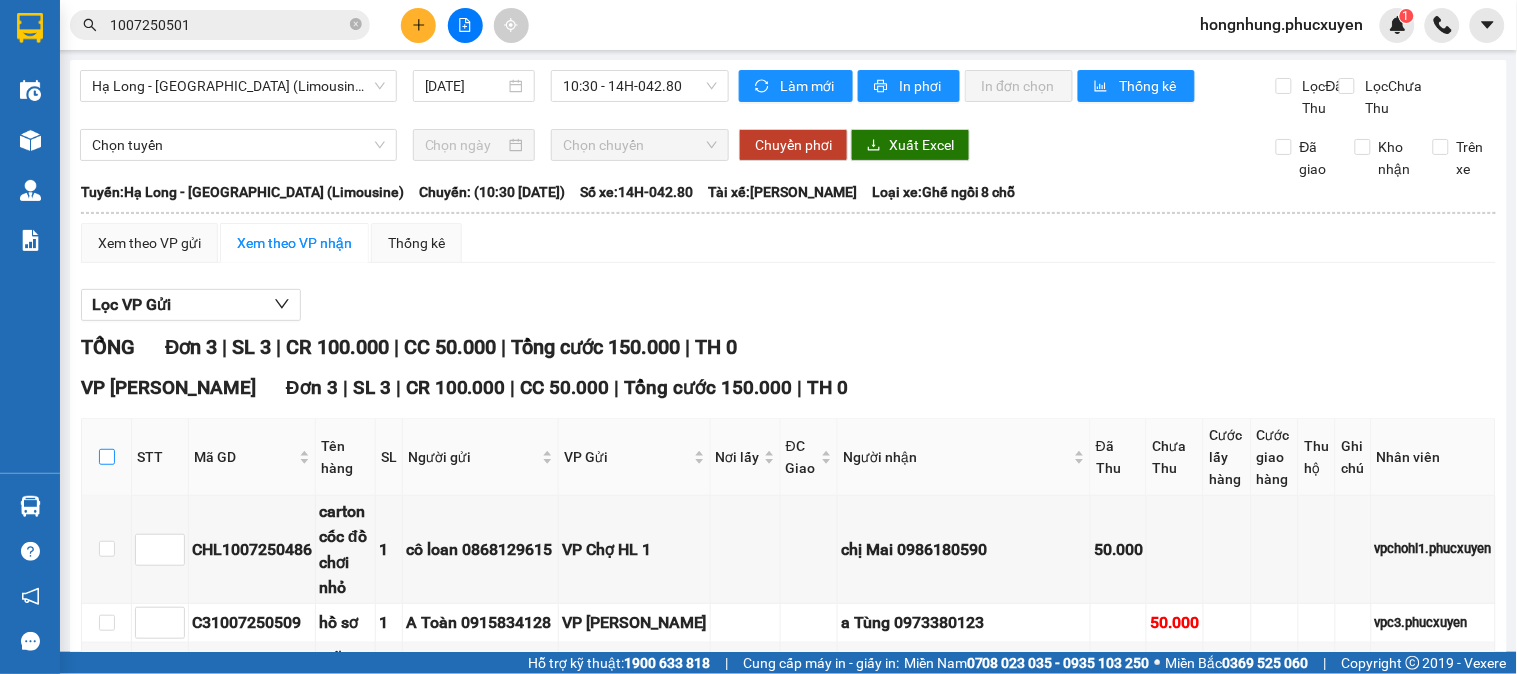 click at bounding box center [107, 457] 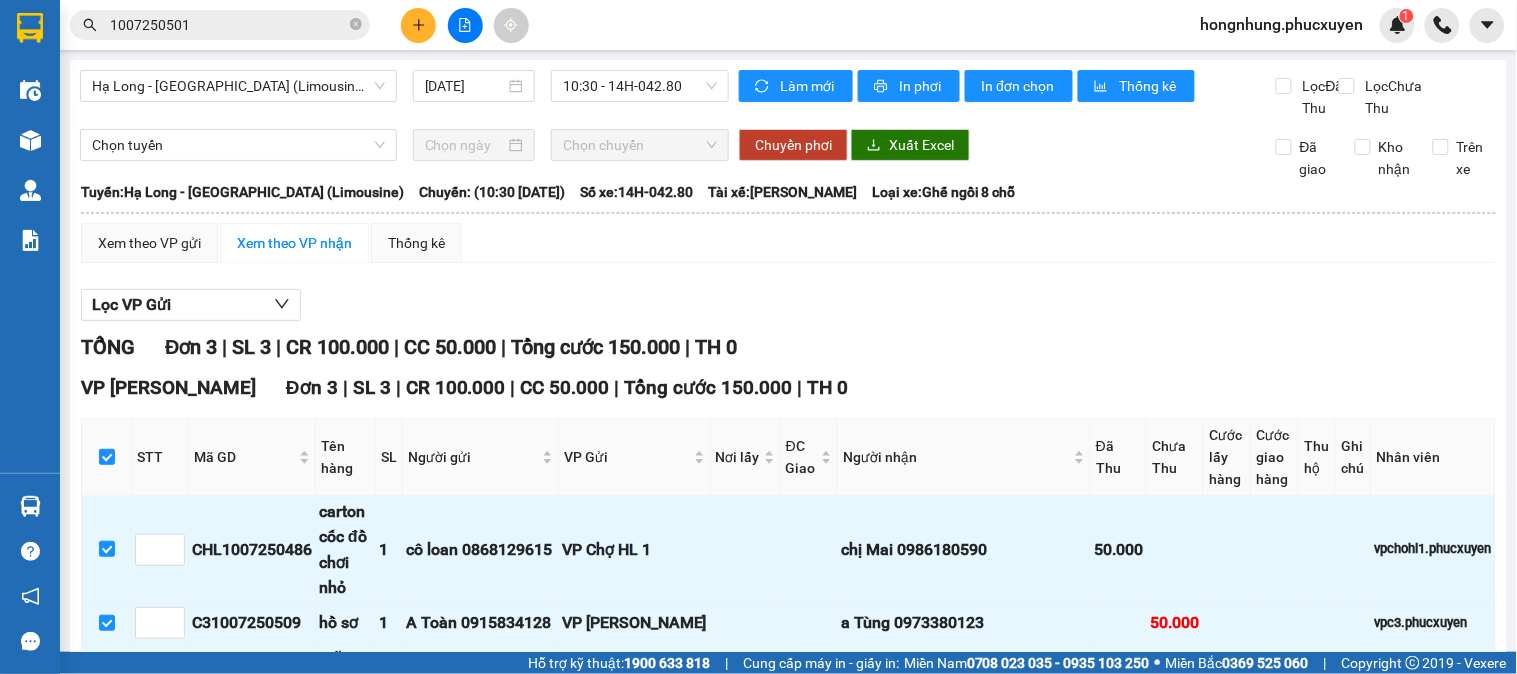 click on "Nhập kho nhận" at bounding box center (393, 731) 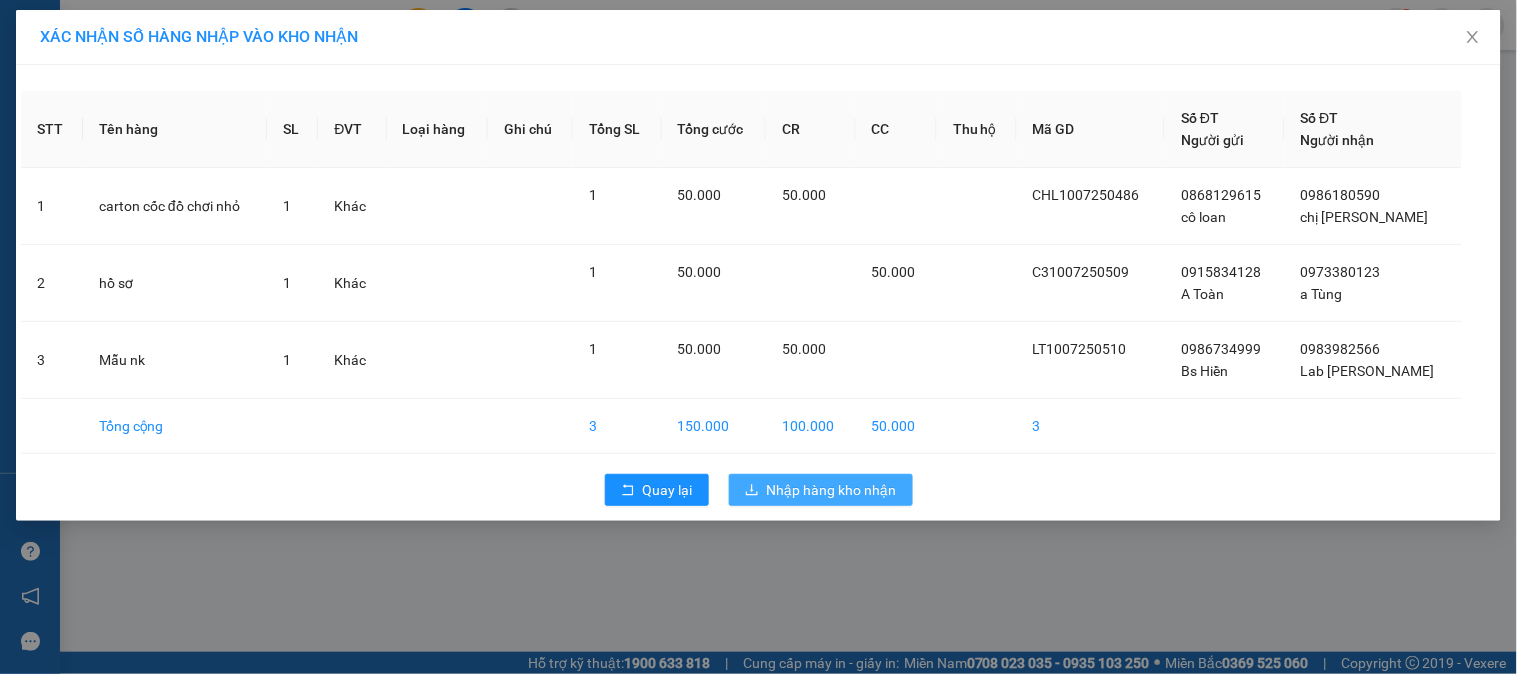click on "Nhập hàng kho nhận" at bounding box center [832, 490] 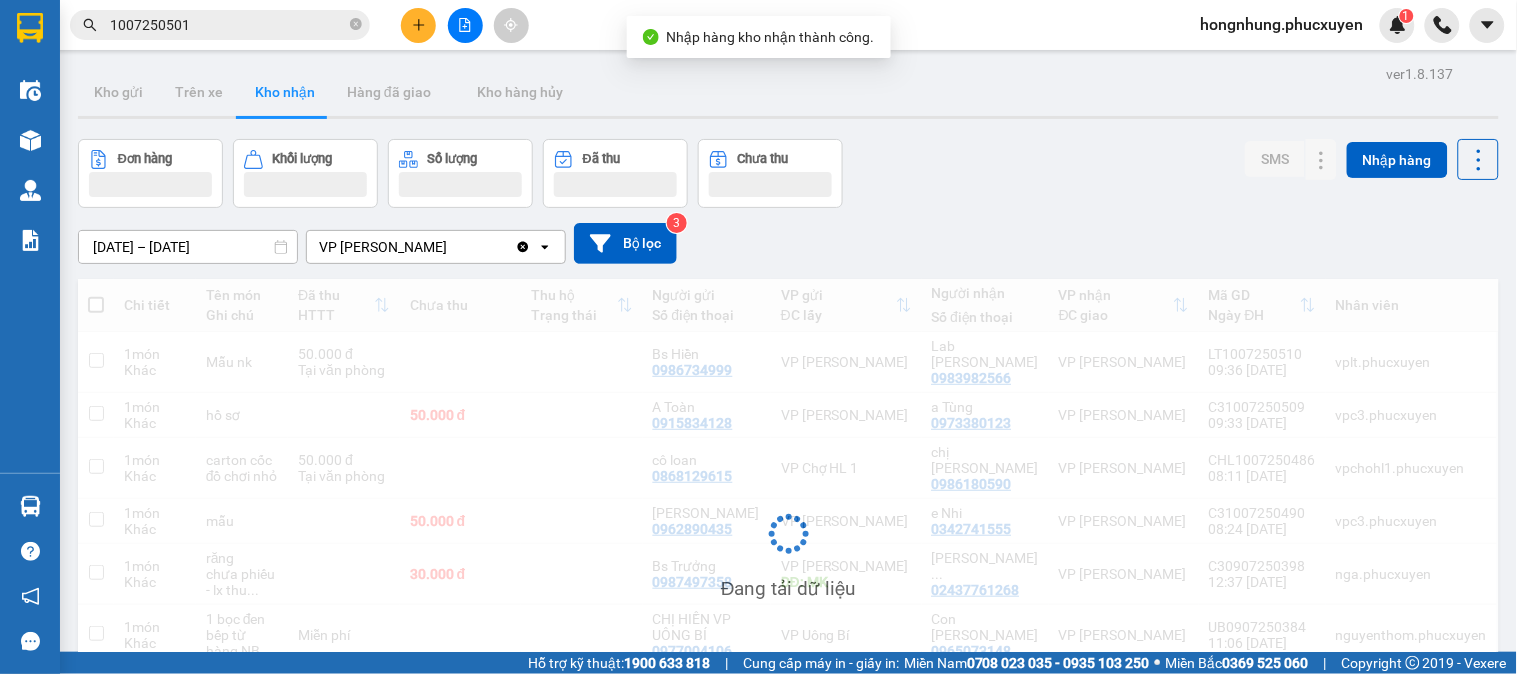 click on "Đơn hàng Khối lượng Số lượng Đã thu Chưa thu SMS Nhập hàng" at bounding box center [788, 173] 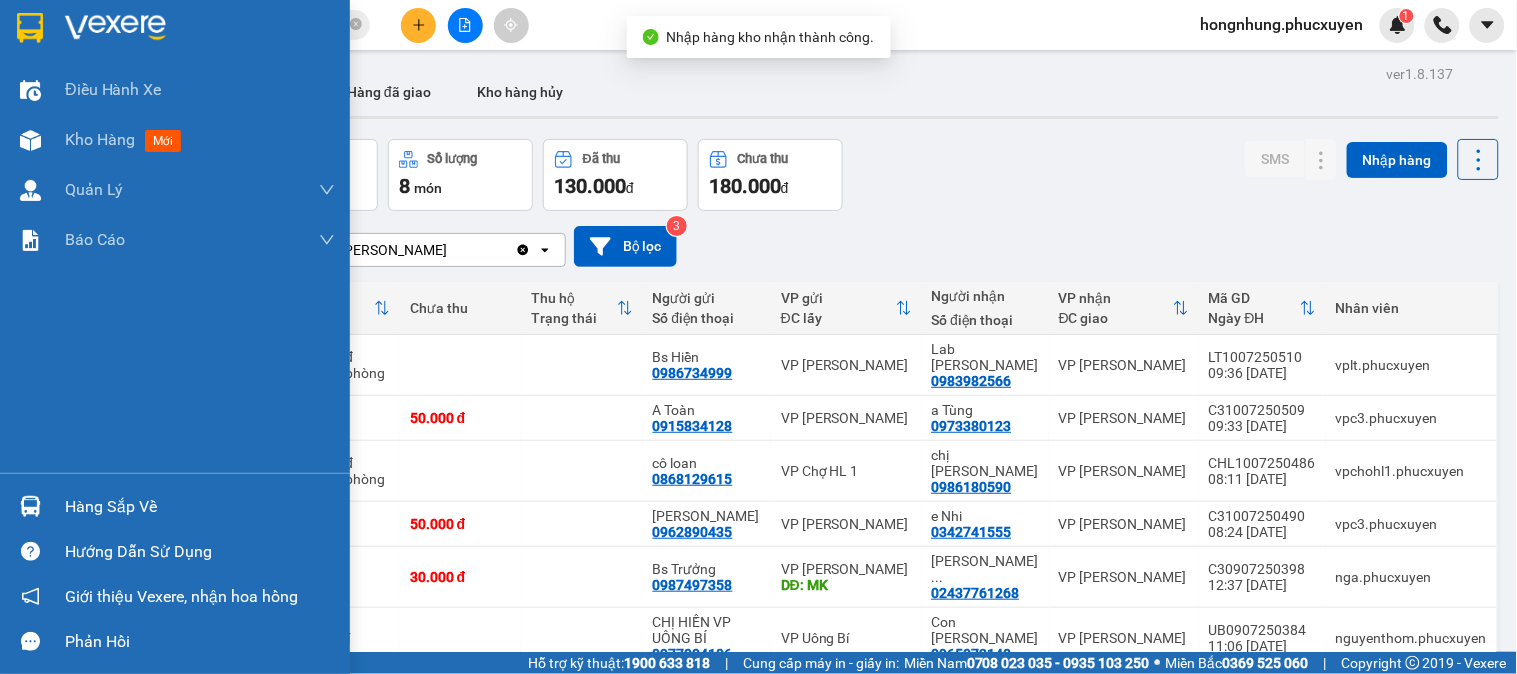 click on "Hàng sắp về" at bounding box center (200, 507) 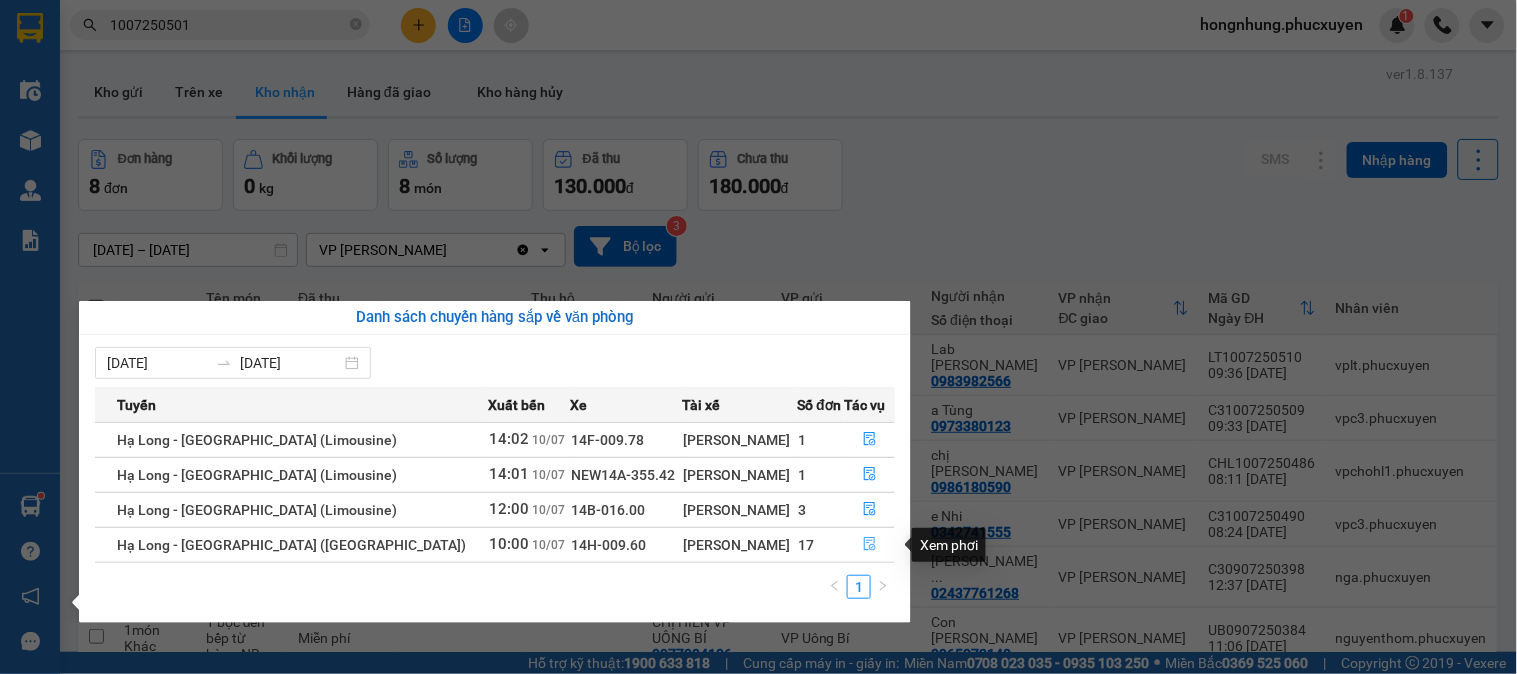 click 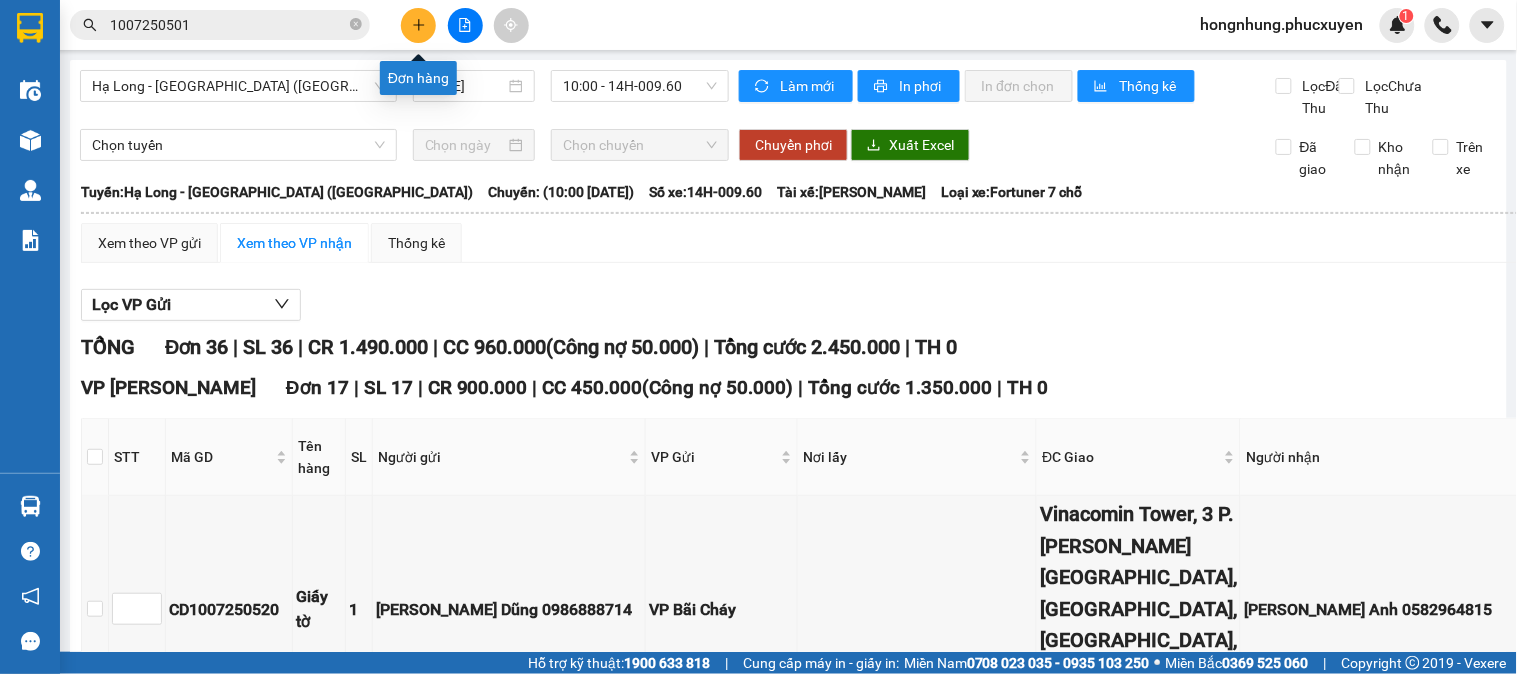 click 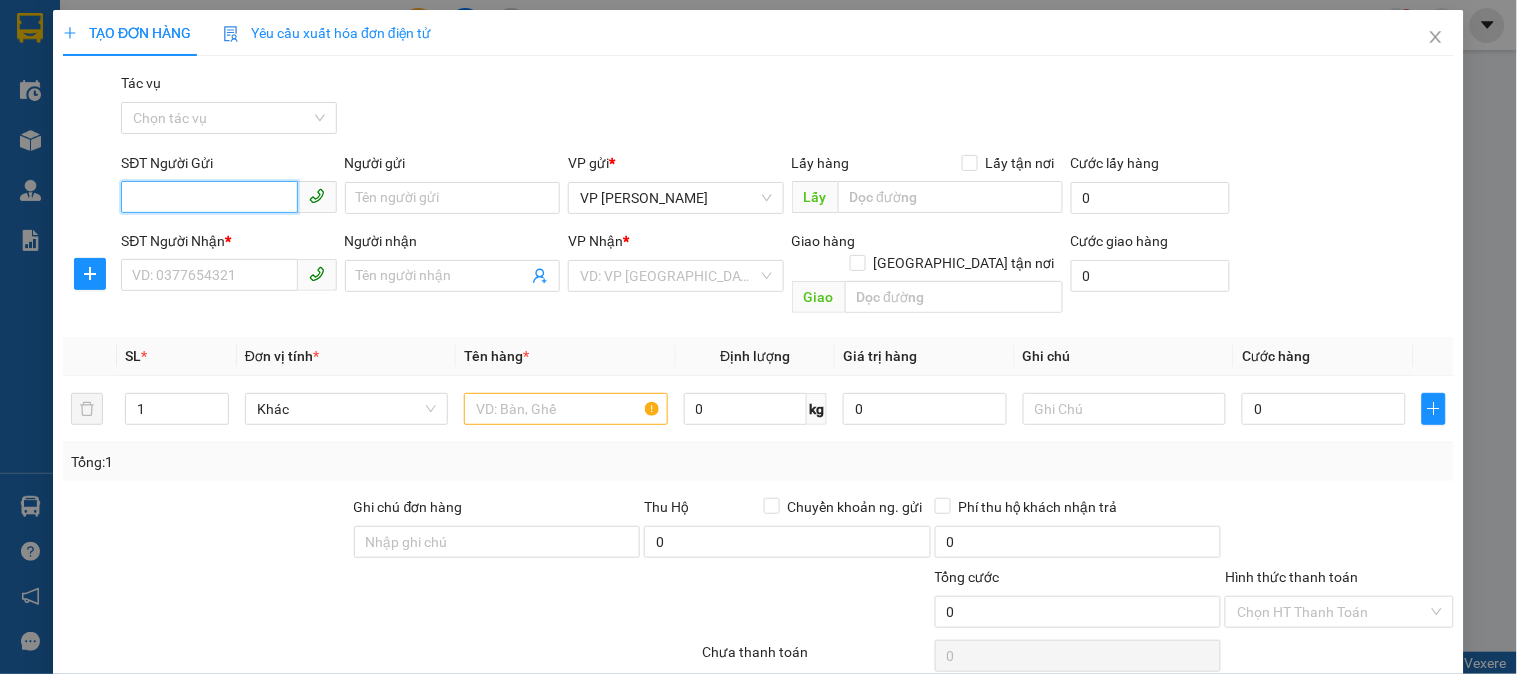 click on "SĐT Người Gửi" at bounding box center (209, 197) 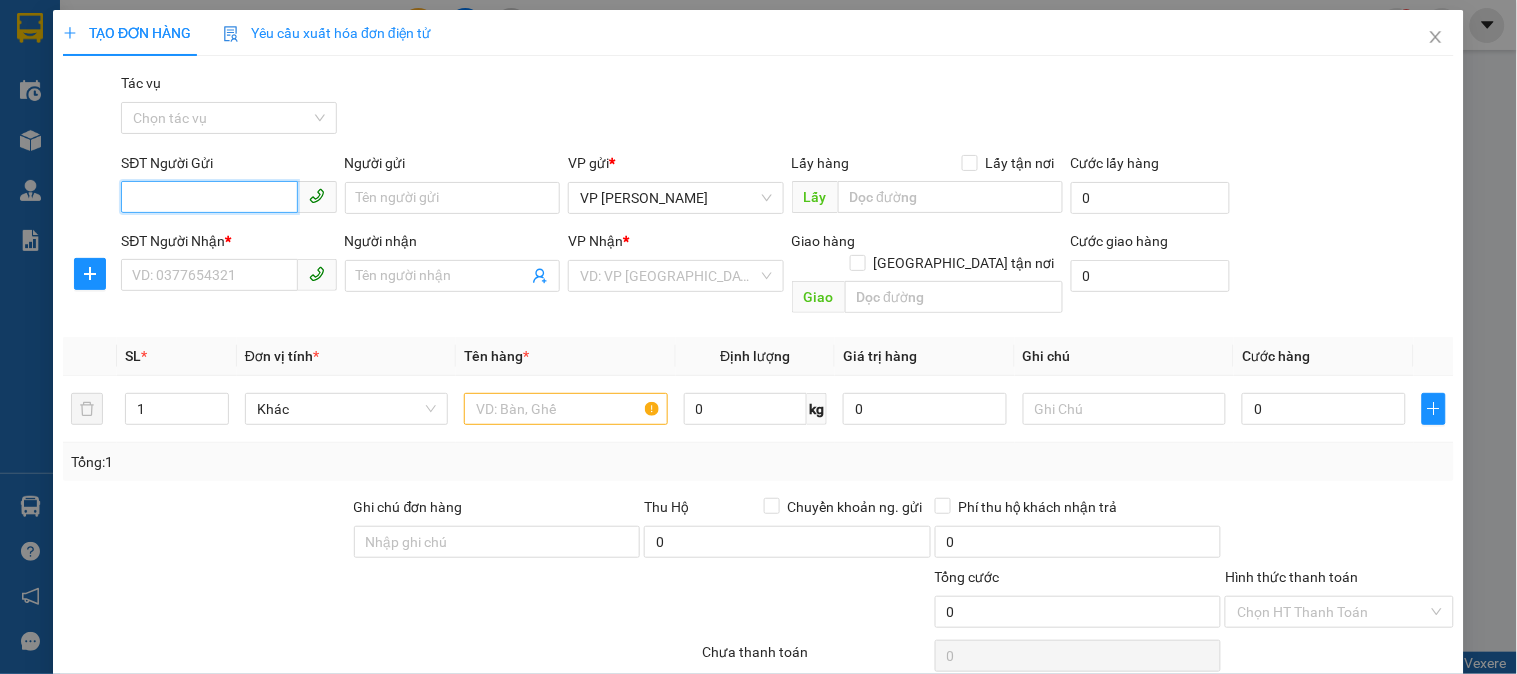 click on "SĐT Người Gửi" at bounding box center (209, 197) 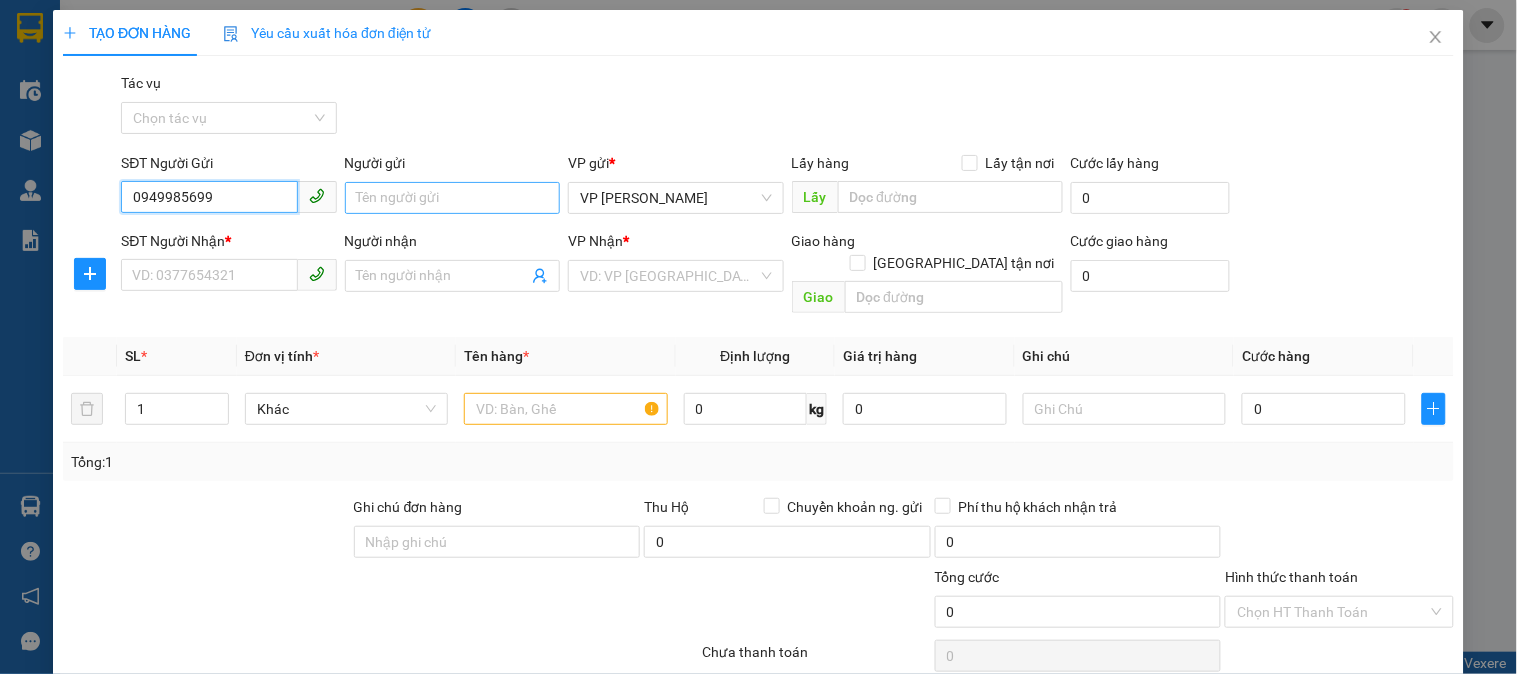 type on "0949985699" 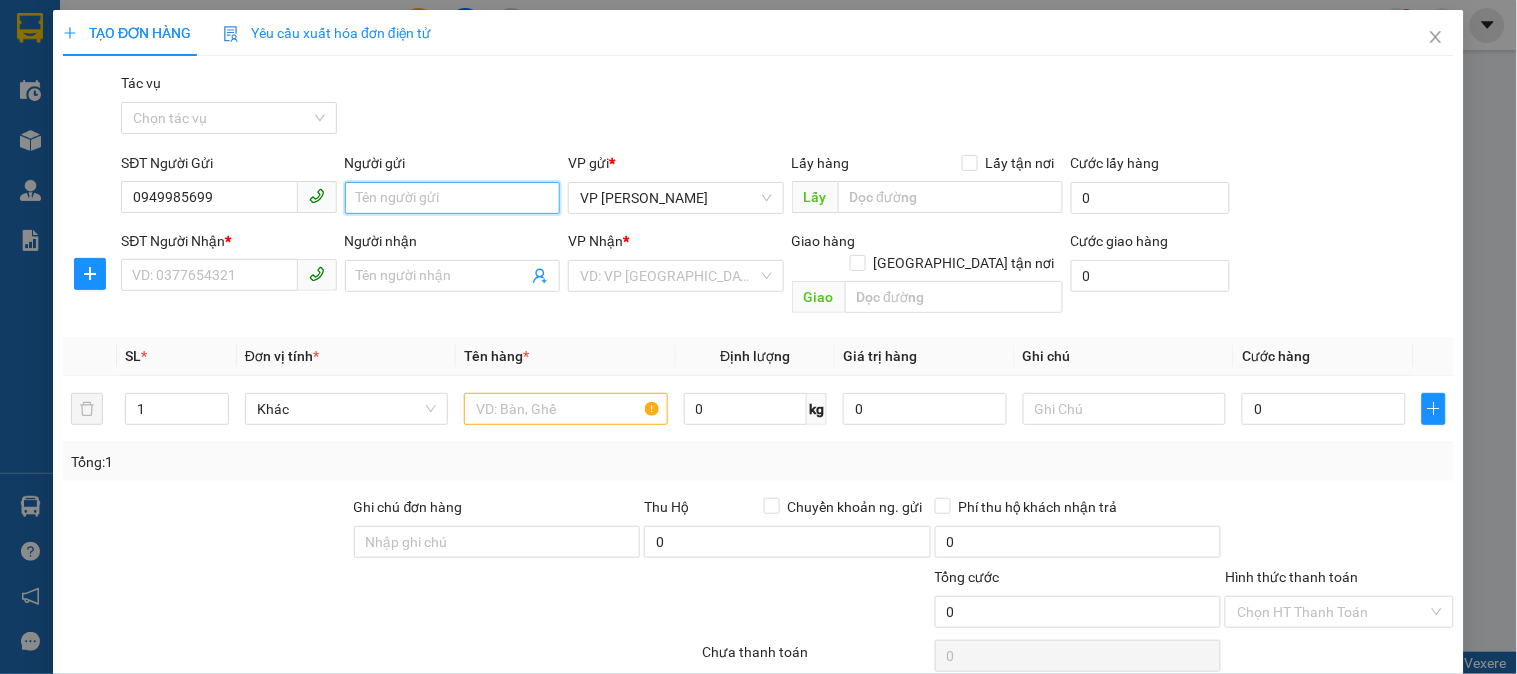 click on "Người gửi" at bounding box center [452, 198] 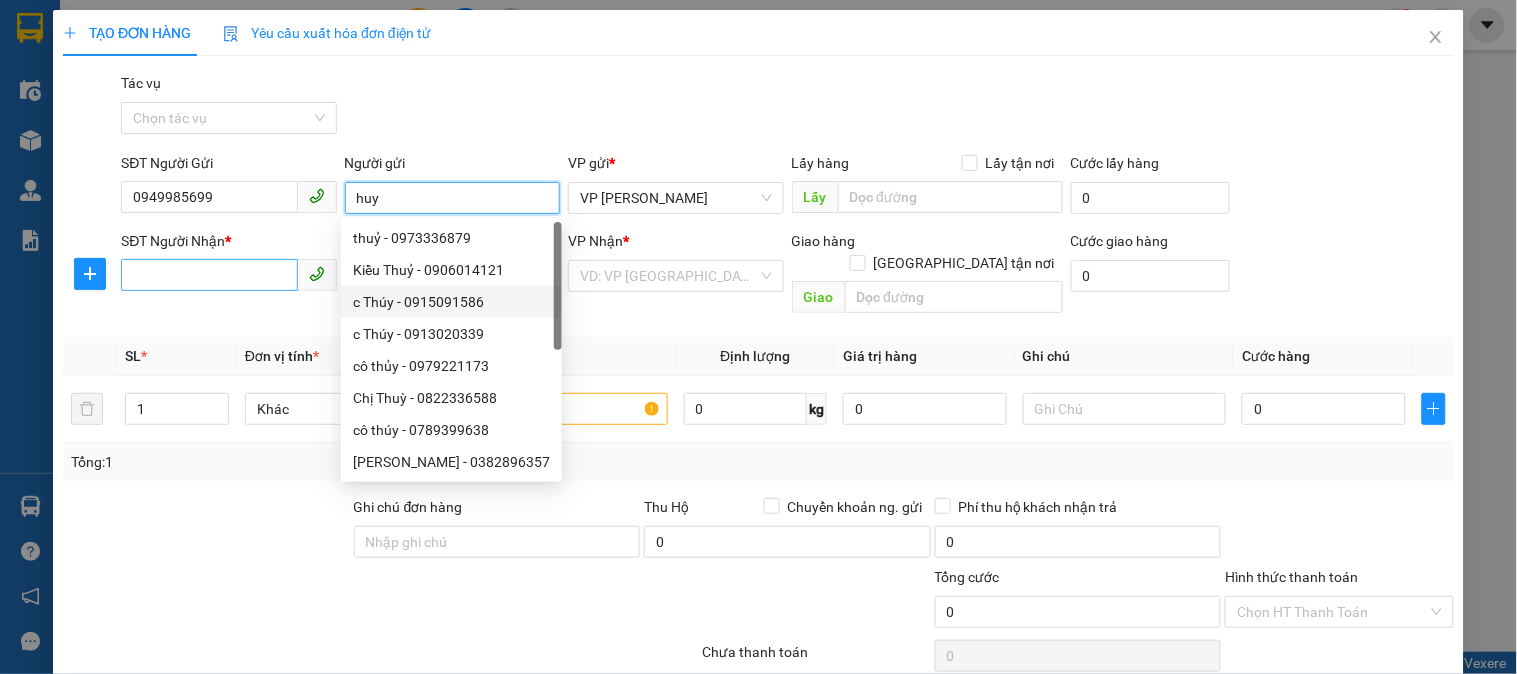 type on "huy" 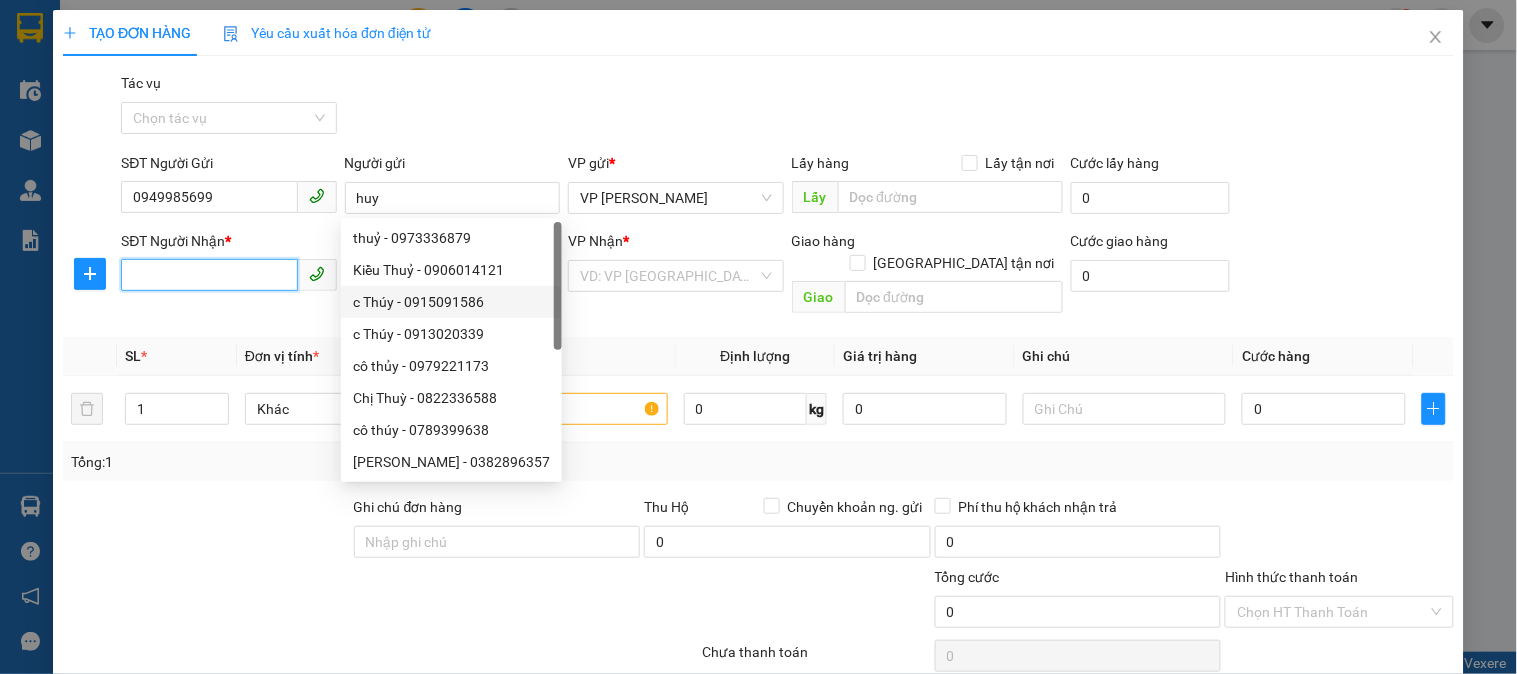 click on "SĐT Người Nhận  *" at bounding box center (209, 275) 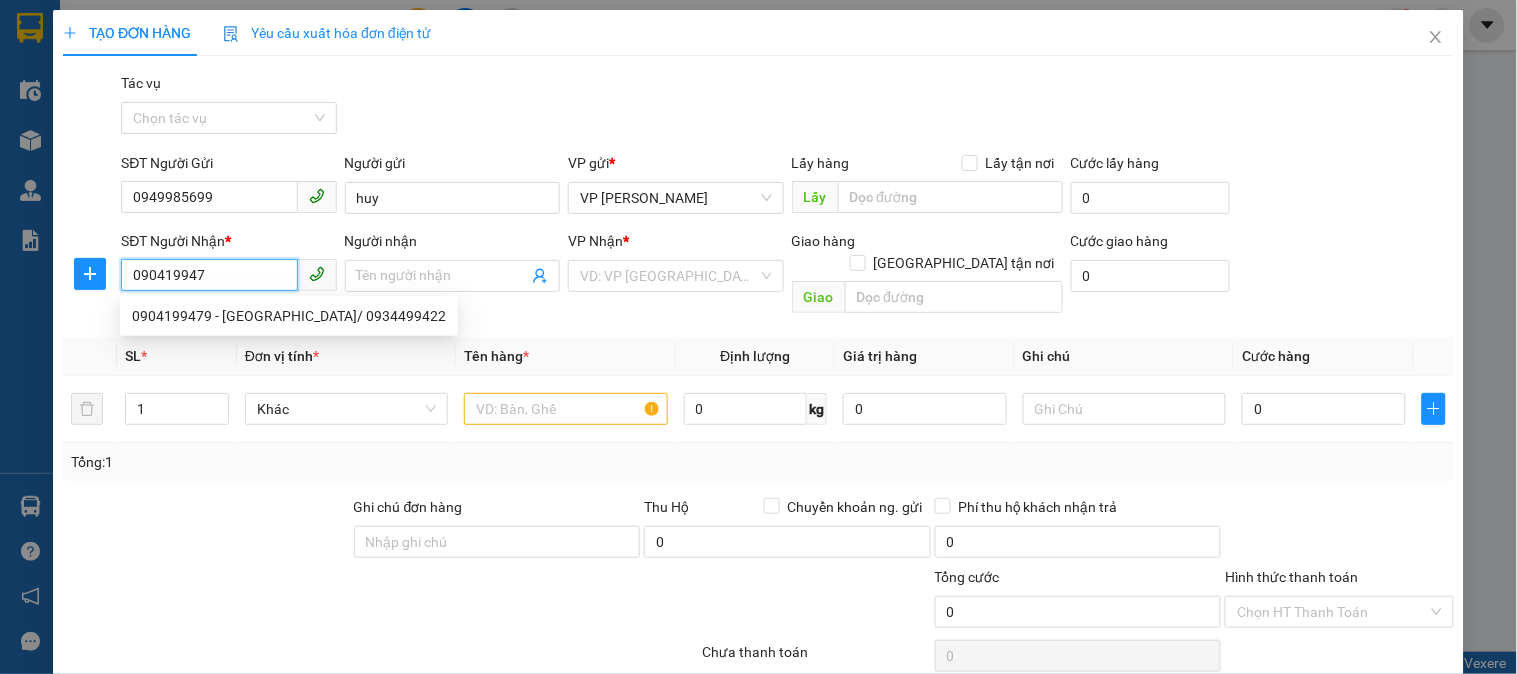 type on "0904199479" 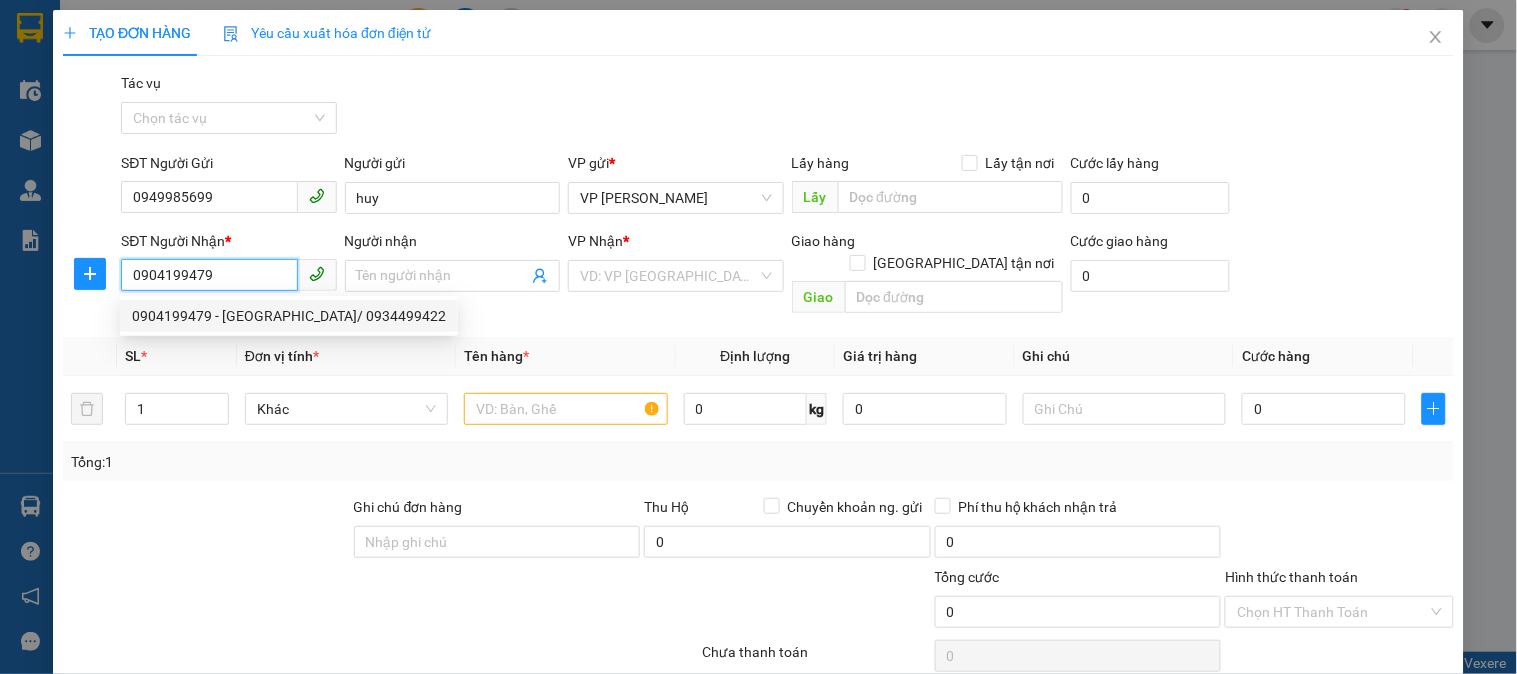 click on "0904199479 - Hà Nghĩa/ 0934499422" at bounding box center (289, 316) 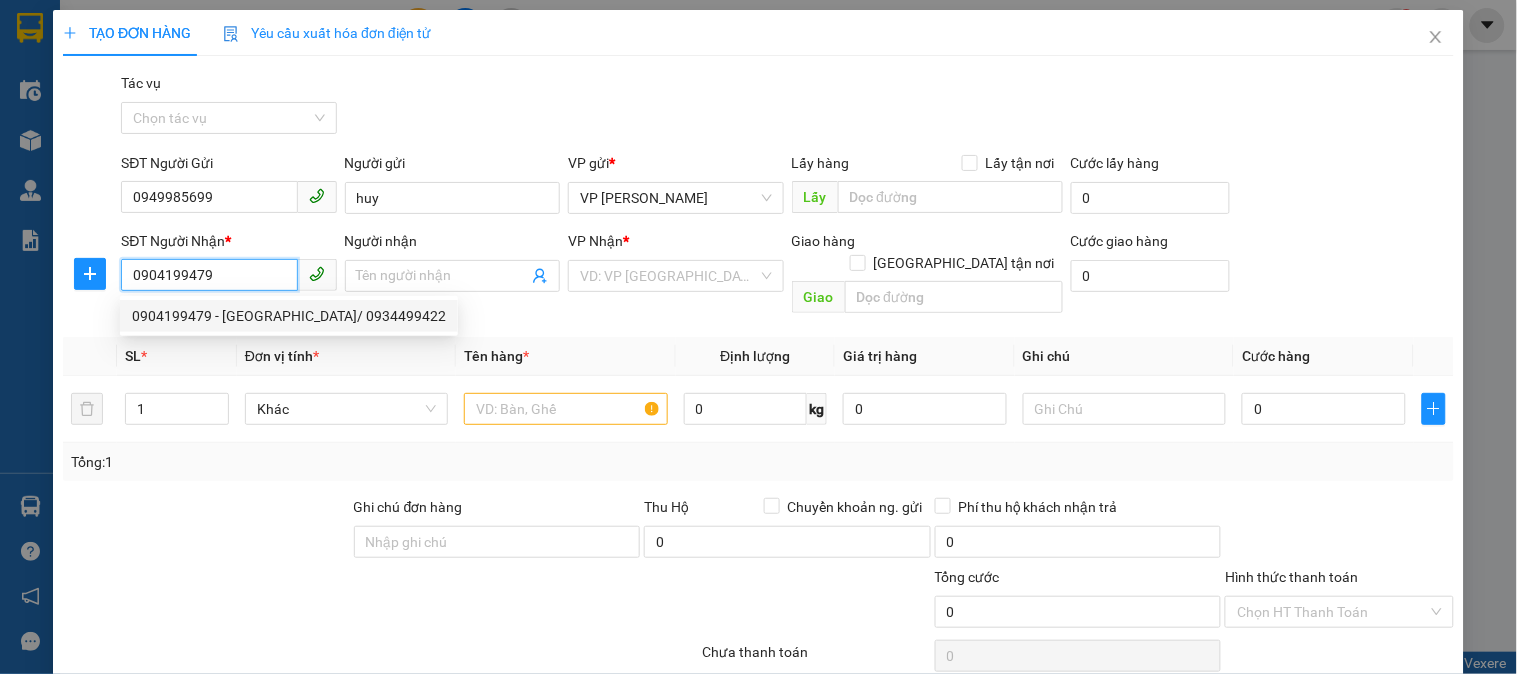 type on "Hà Nghĩa/ 0934499422" 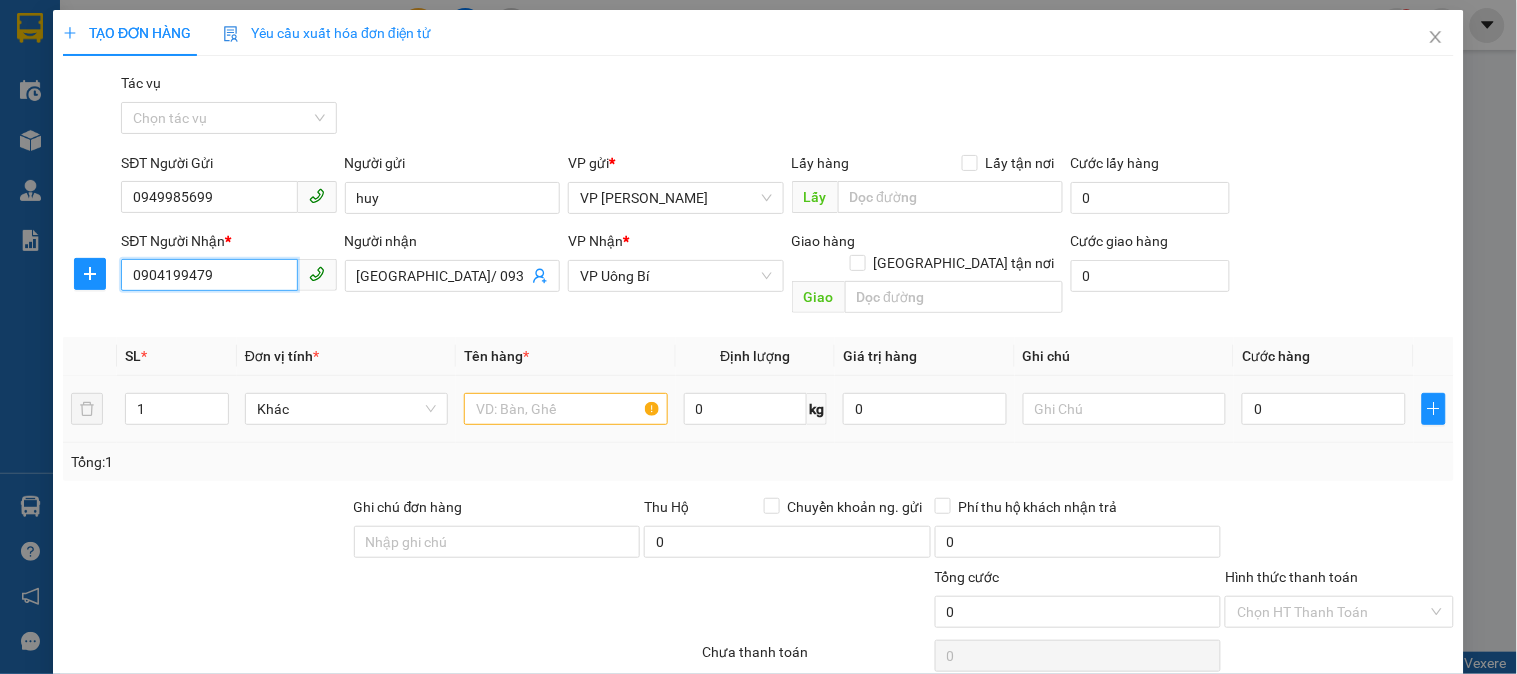 type on "0904199479" 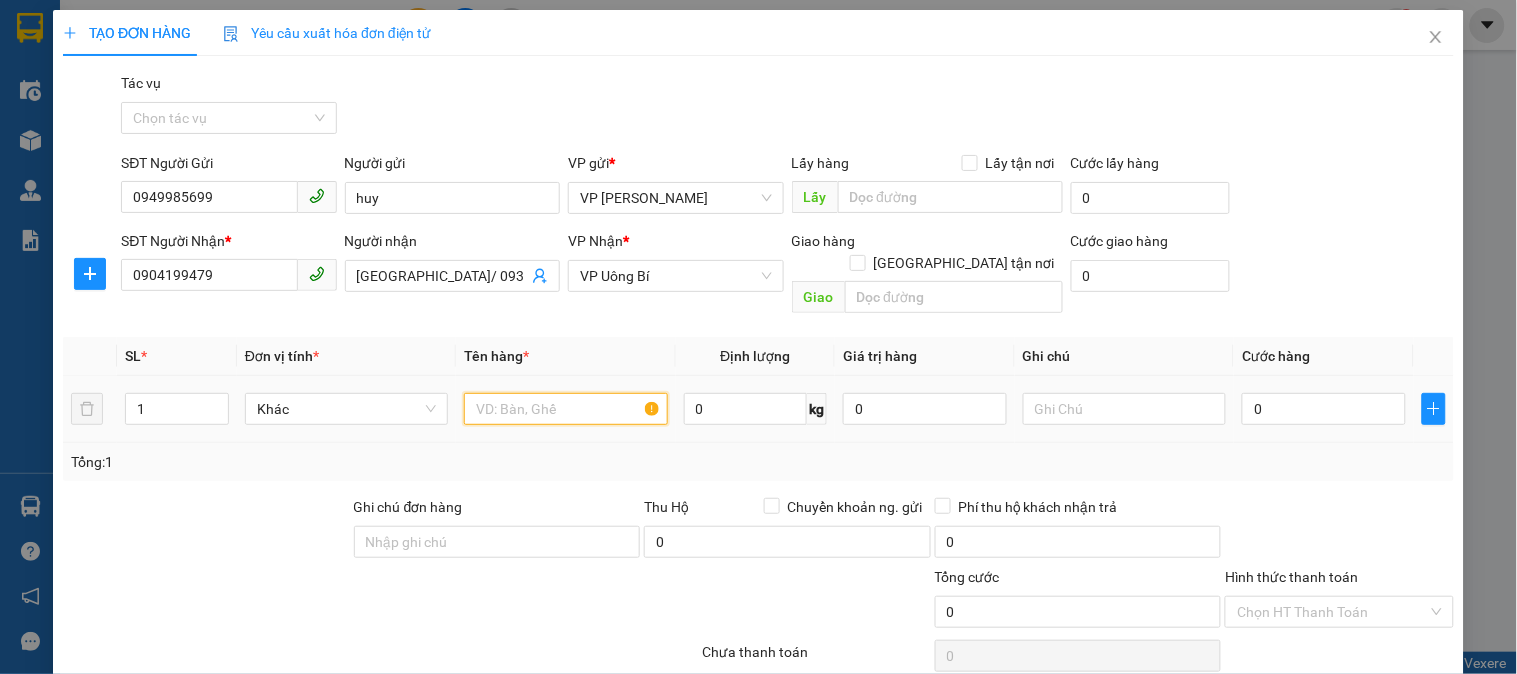 click at bounding box center (565, 409) 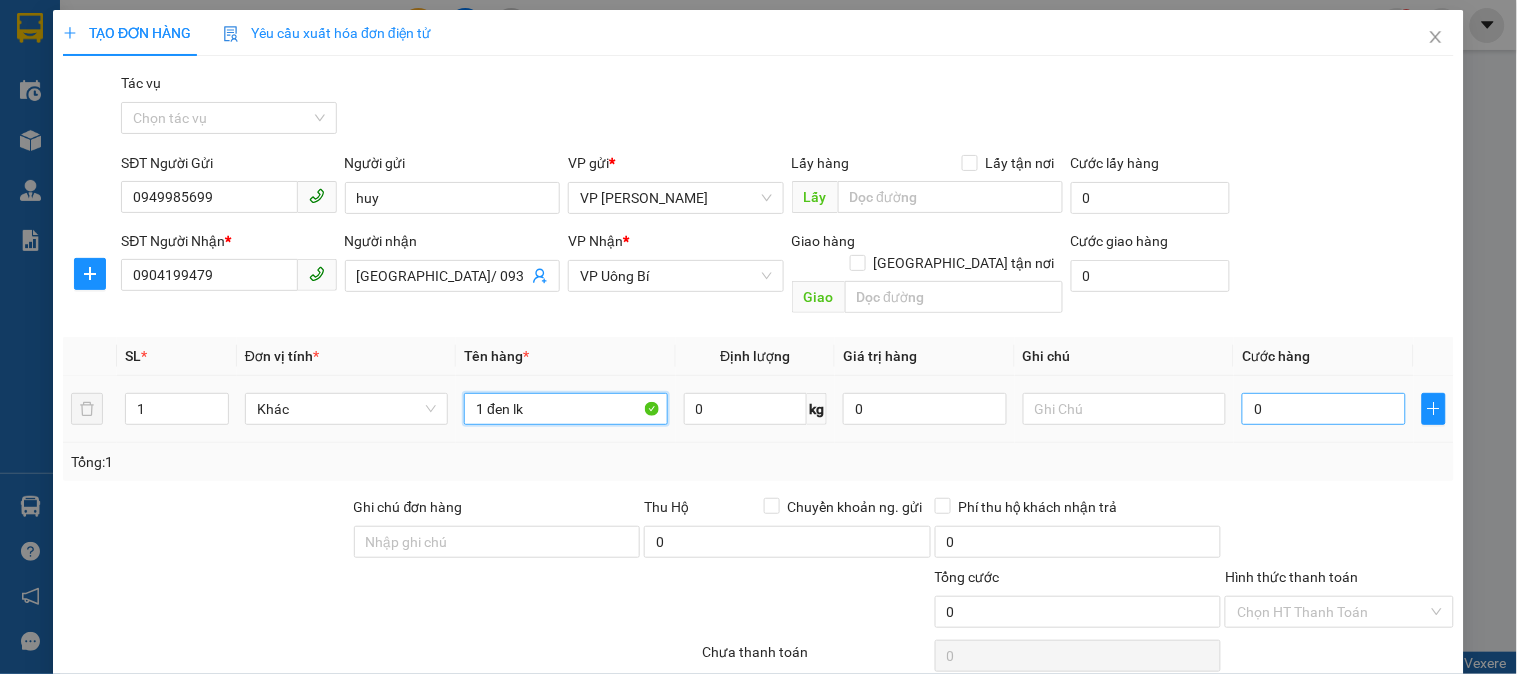 type on "1 đen lk" 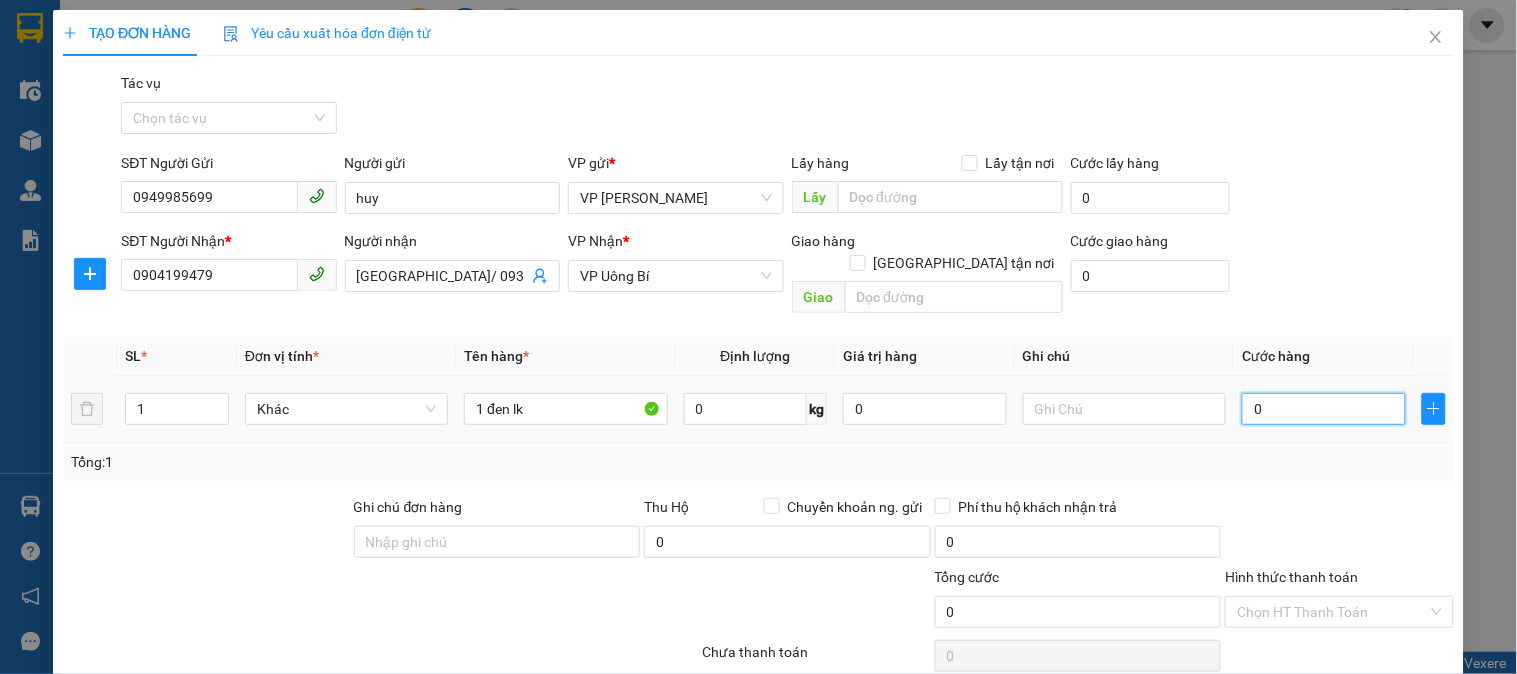 click on "0" at bounding box center [1324, 409] 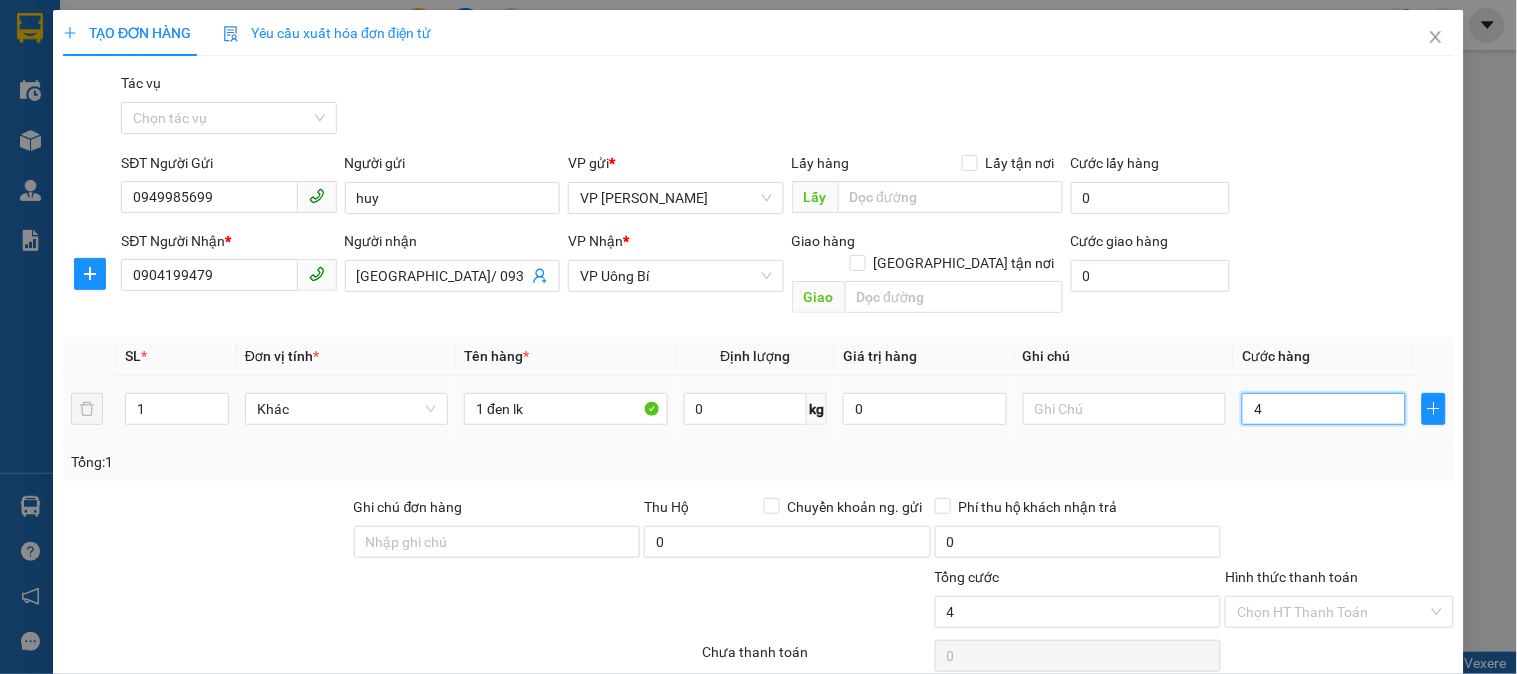 type on "4" 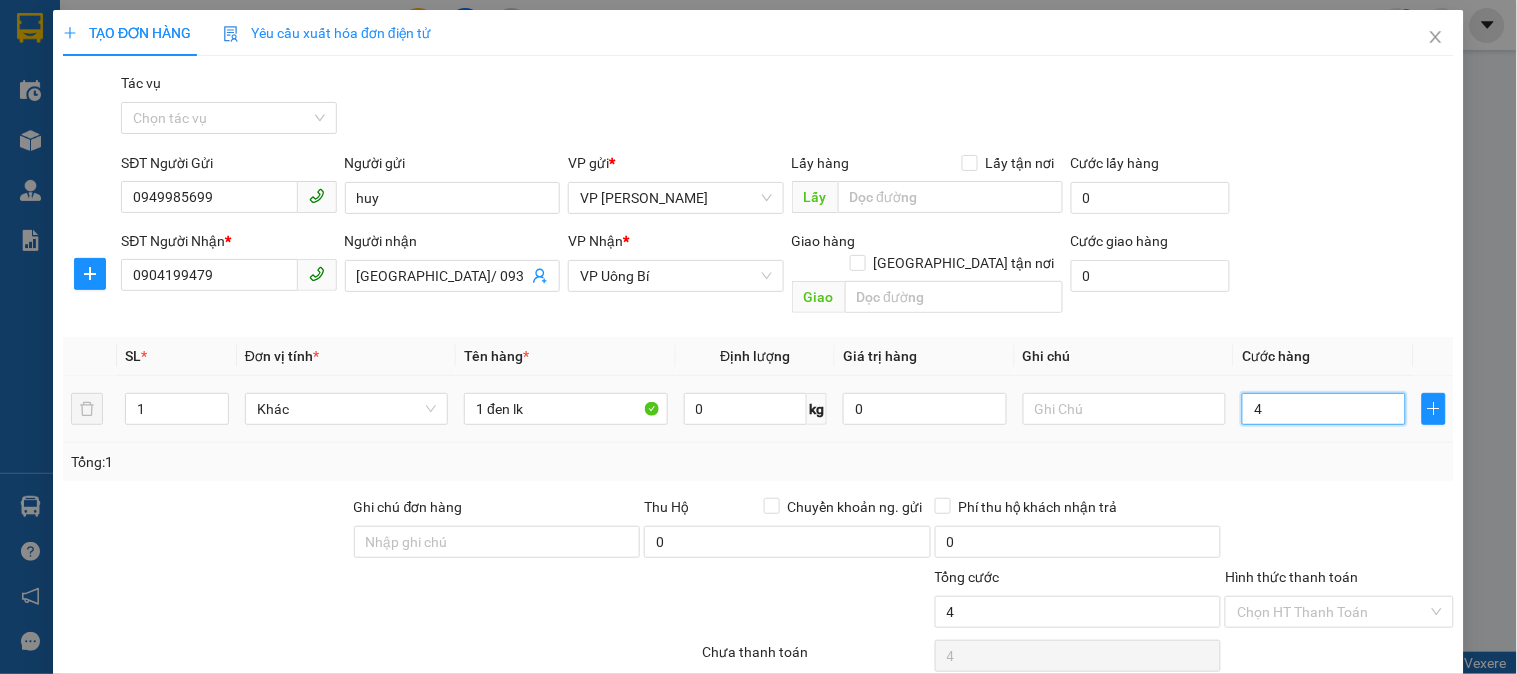 type on "40" 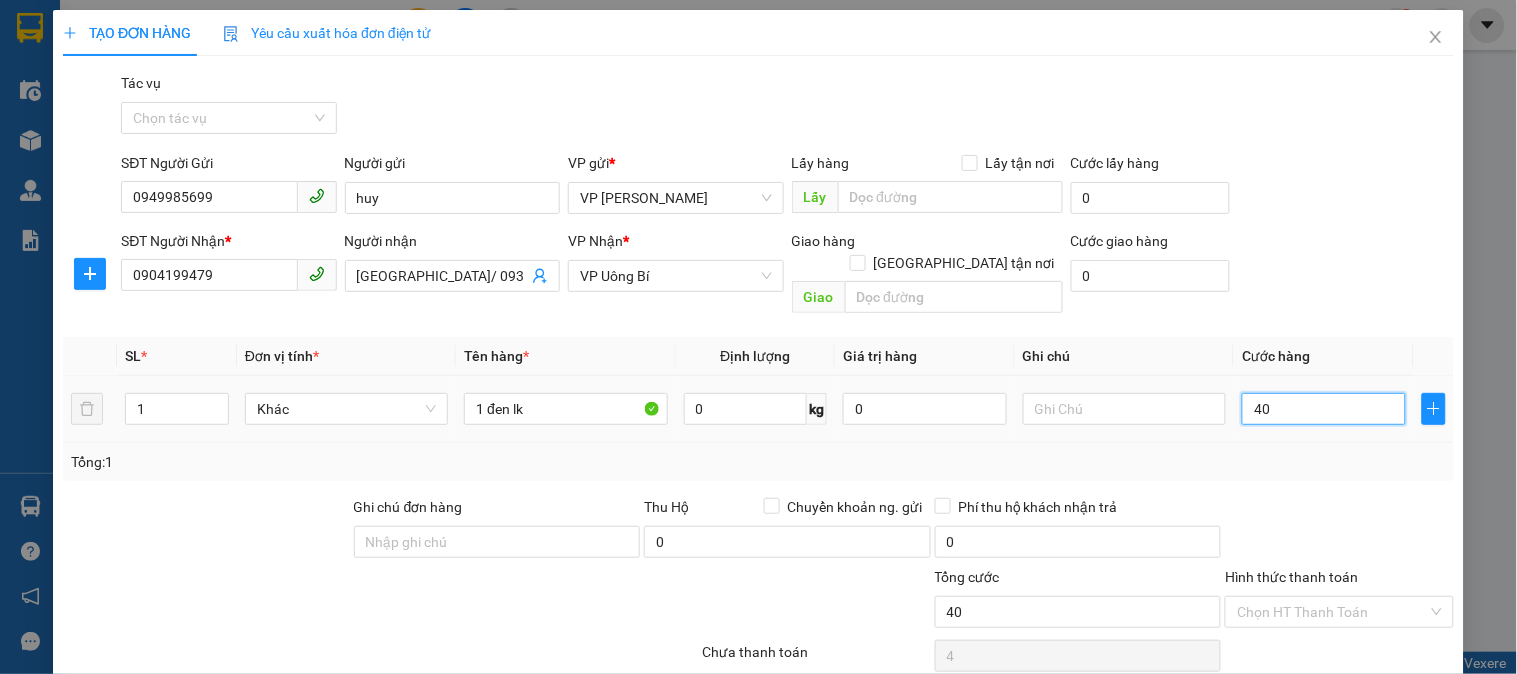 type on "40" 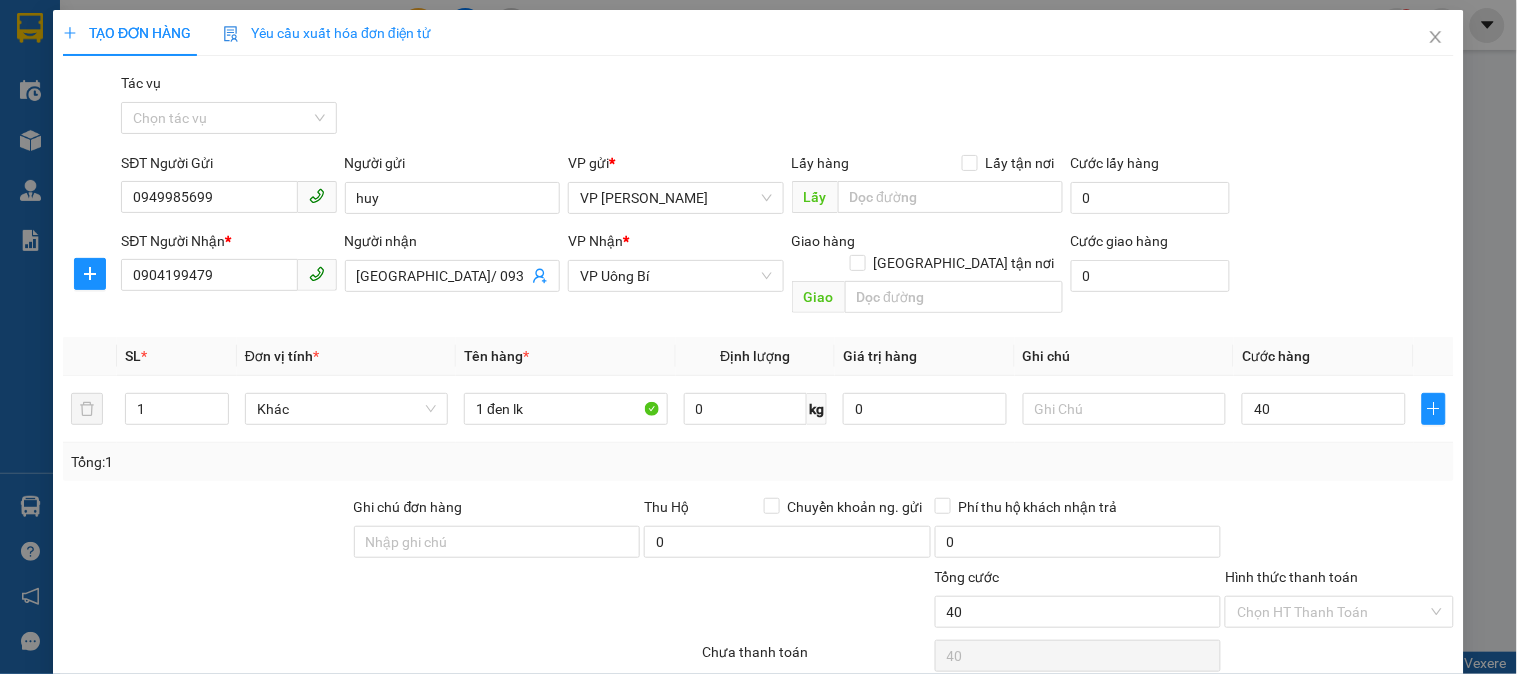 type on "40.000" 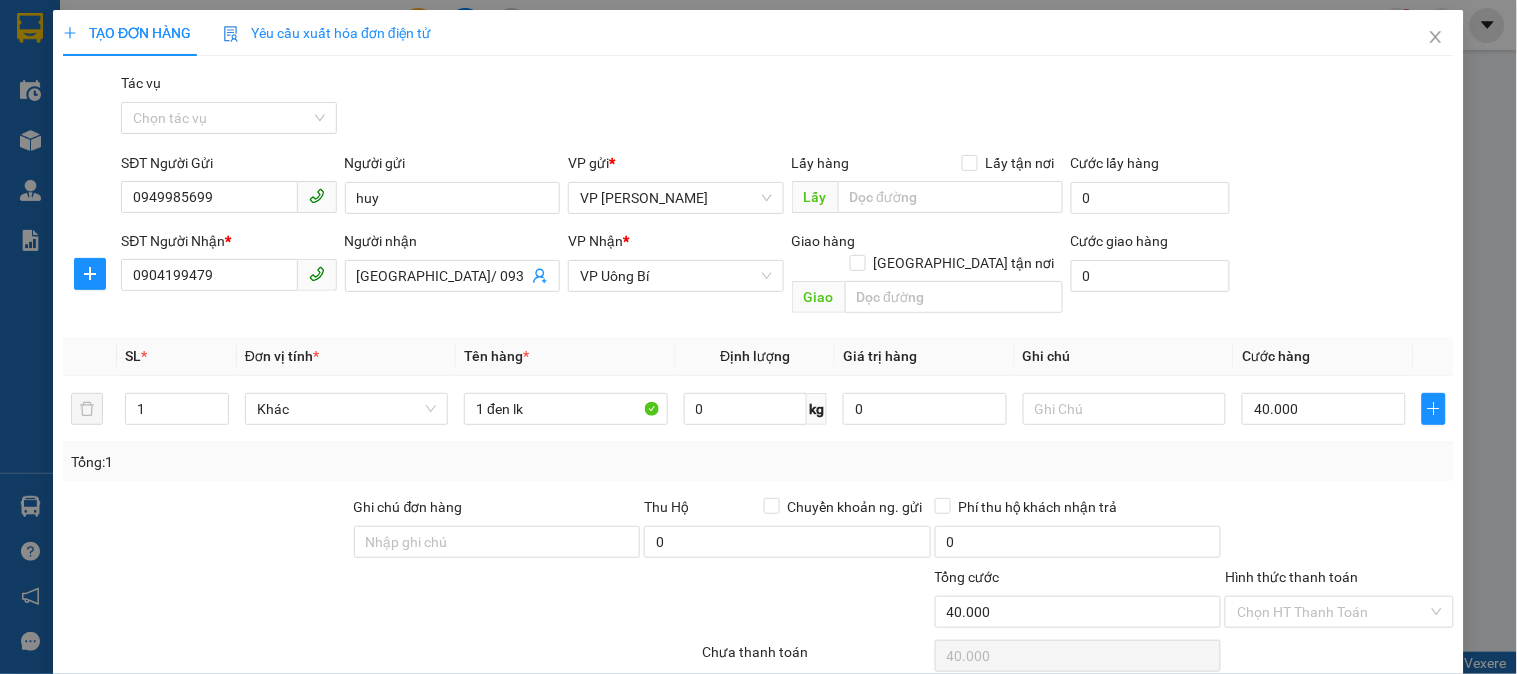 click at bounding box center [1339, 531] 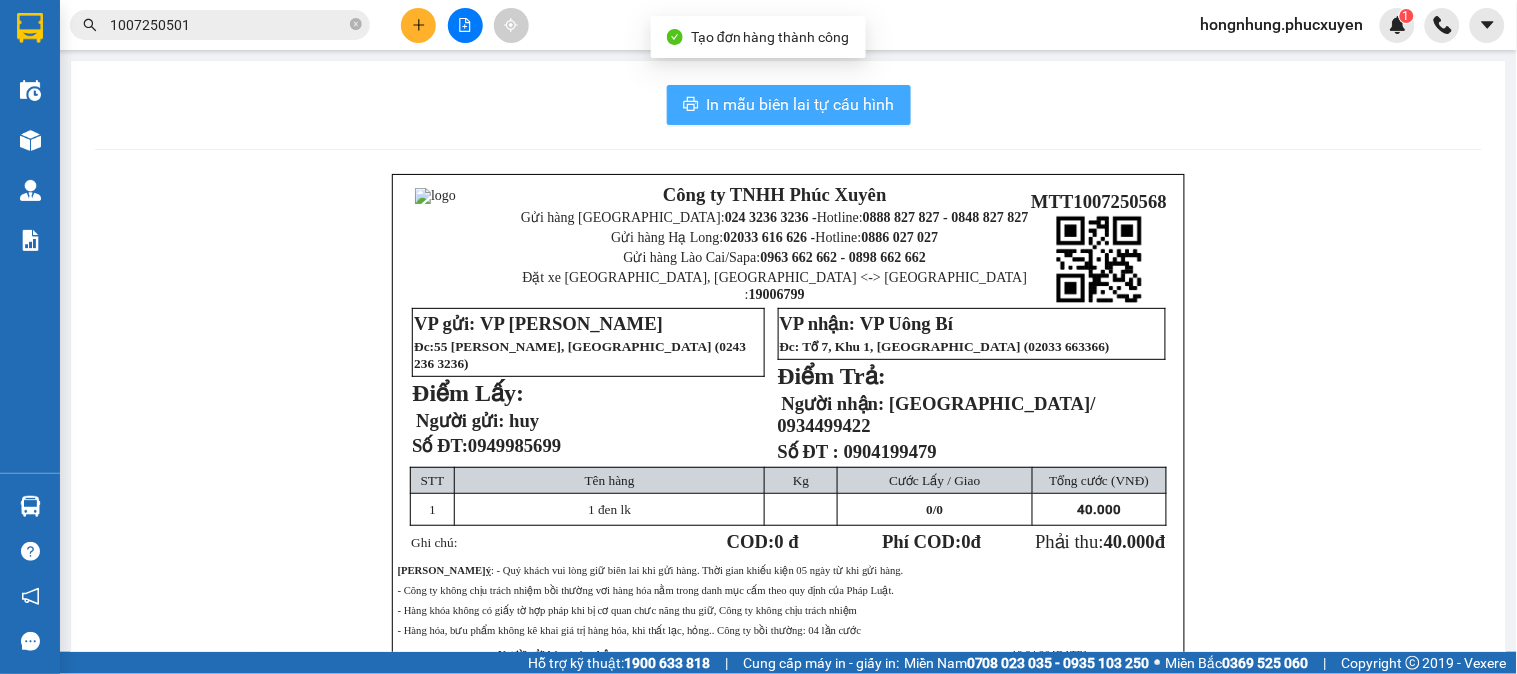 click on "In mẫu biên lai tự cấu hình" at bounding box center (801, 104) 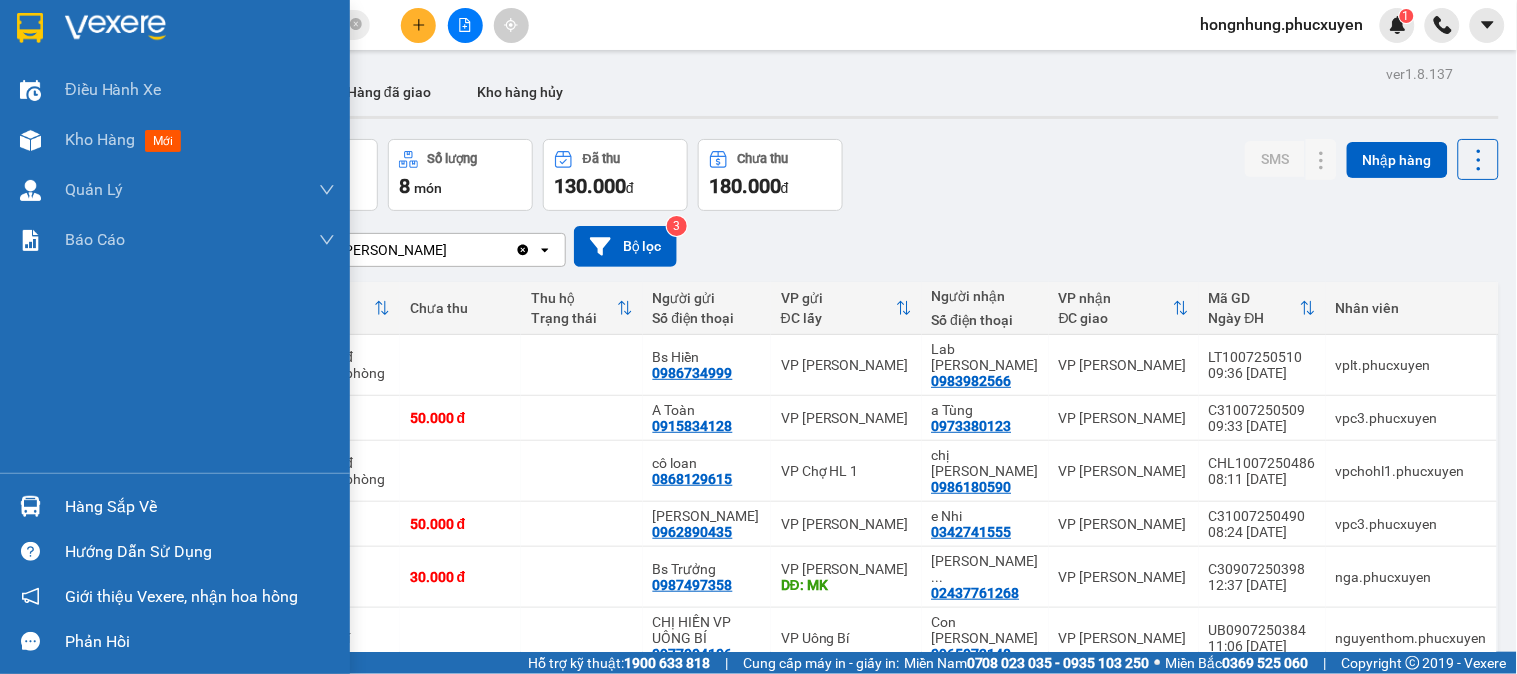 click at bounding box center [30, 506] 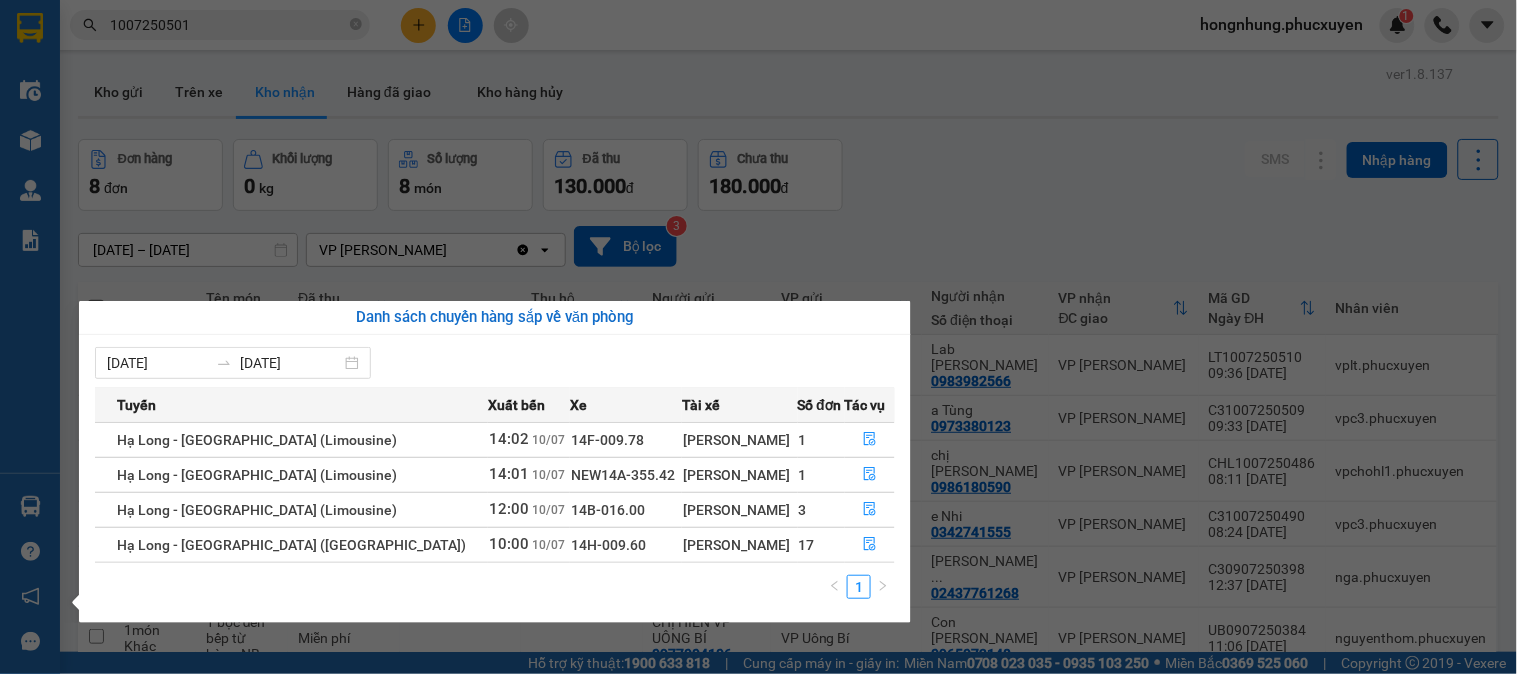 click on "Kết quả tìm kiếm ( 1 )  Bộ lọc  Mã ĐH Trạng thái Món hàng Thu hộ Tổng cước Chưa cước Người gửi VP Gửi Người nhận VP Nhận C3 1007250501 09:14 - 10/07 VP Gửi   1 hồ sơ đựng điện thoại tài liệu SL:  1 110.000 0395898666 c Thúy VP Hạ Long  0855733899 c Giang VP Dương Đình Nghệ TC: Số 28 Tô Ngọc Vân, Tây Hồ 1 1007250501 hongnhung.phucxuyen 1     Điều hành xe     Kho hàng mới     Quản Lý Quản lý thu hộ Quản lý chuyến Quản lý khách hàng Quản lý khách hàng mới Quản lý giao nhận mới Quản lý kiểm kho     Báo cáo 1. Chi tiết đơn hàng toàn nhà xe 12. Thống kê đơn đối tác 4. Báo cáo dòng tiền theo nhân viên 7. Doanh số theo xe, tài xế ( mới) 9. Thống kê chi tiết đơn hàng theo văn phòng gửi Hàng sắp về Hướng dẫn sử dụng Giới thiệu Vexere, nhận hoa hồng Phản hồi Phần mềm hỗ trợ bạn tốt chứ? ver  1.8.137 Kho gửi Trên xe" at bounding box center (758, 337) 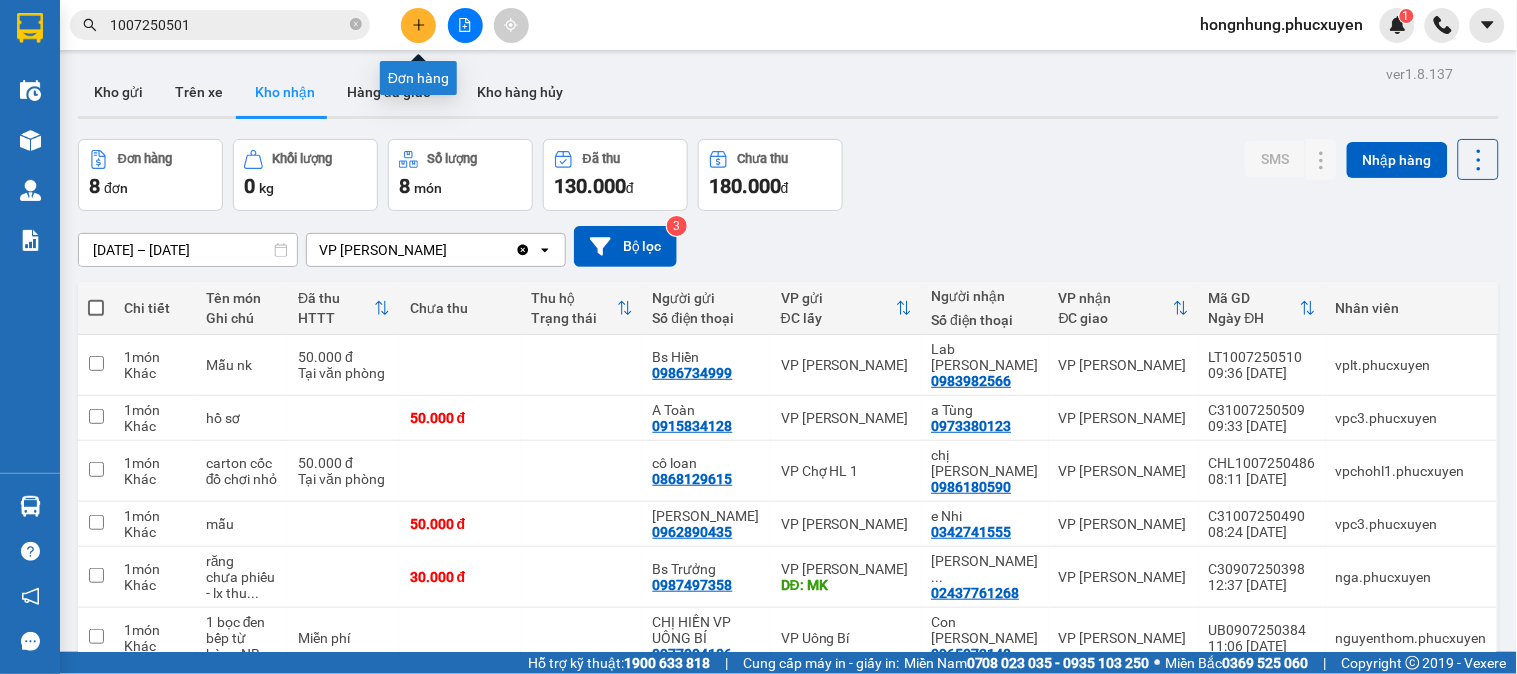 click at bounding box center (418, 25) 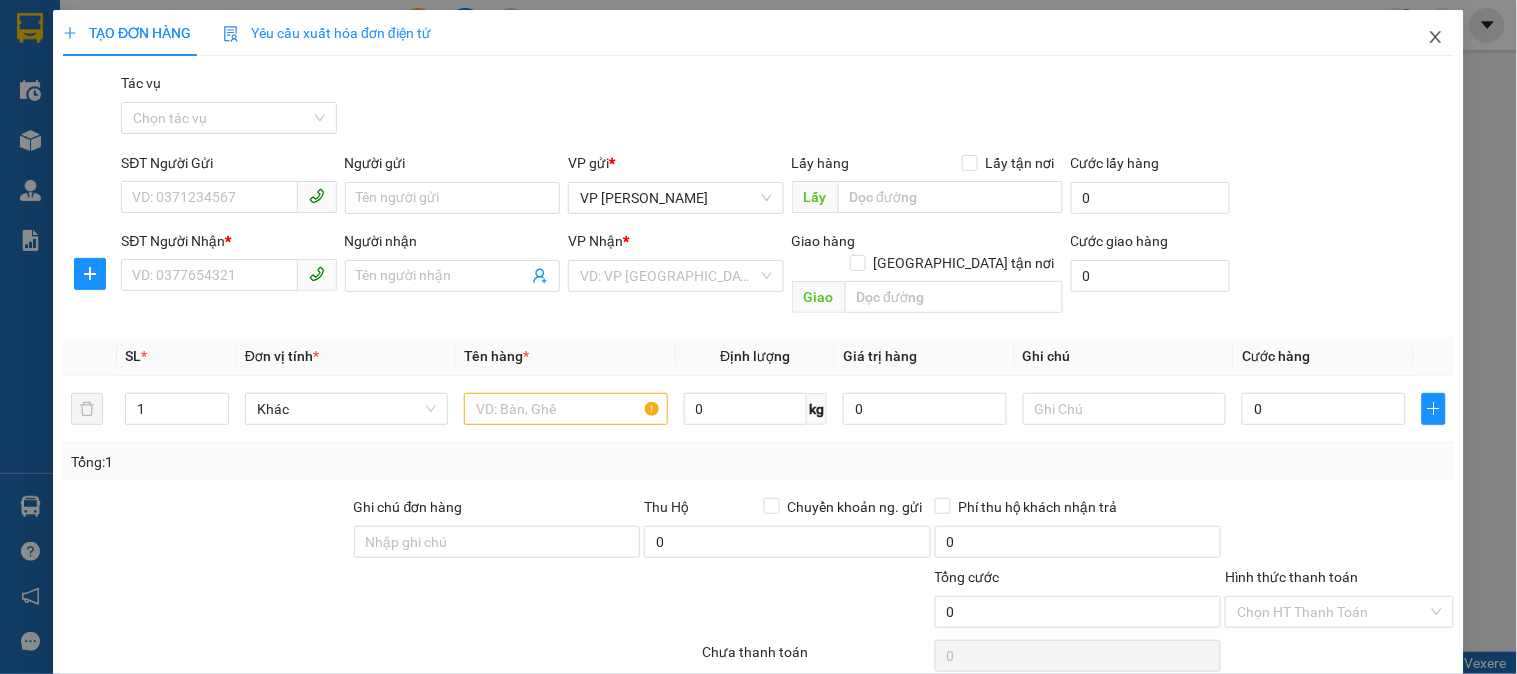 click 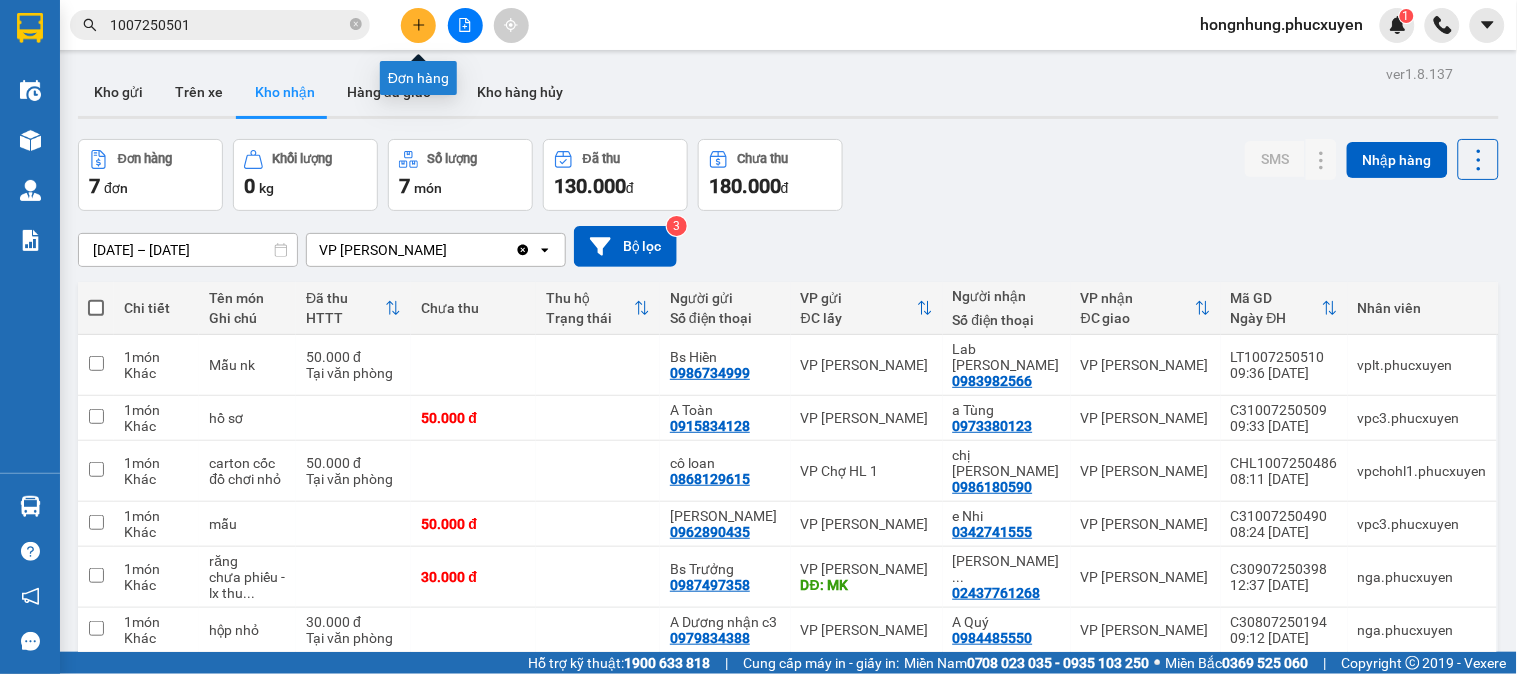 click at bounding box center (418, 25) 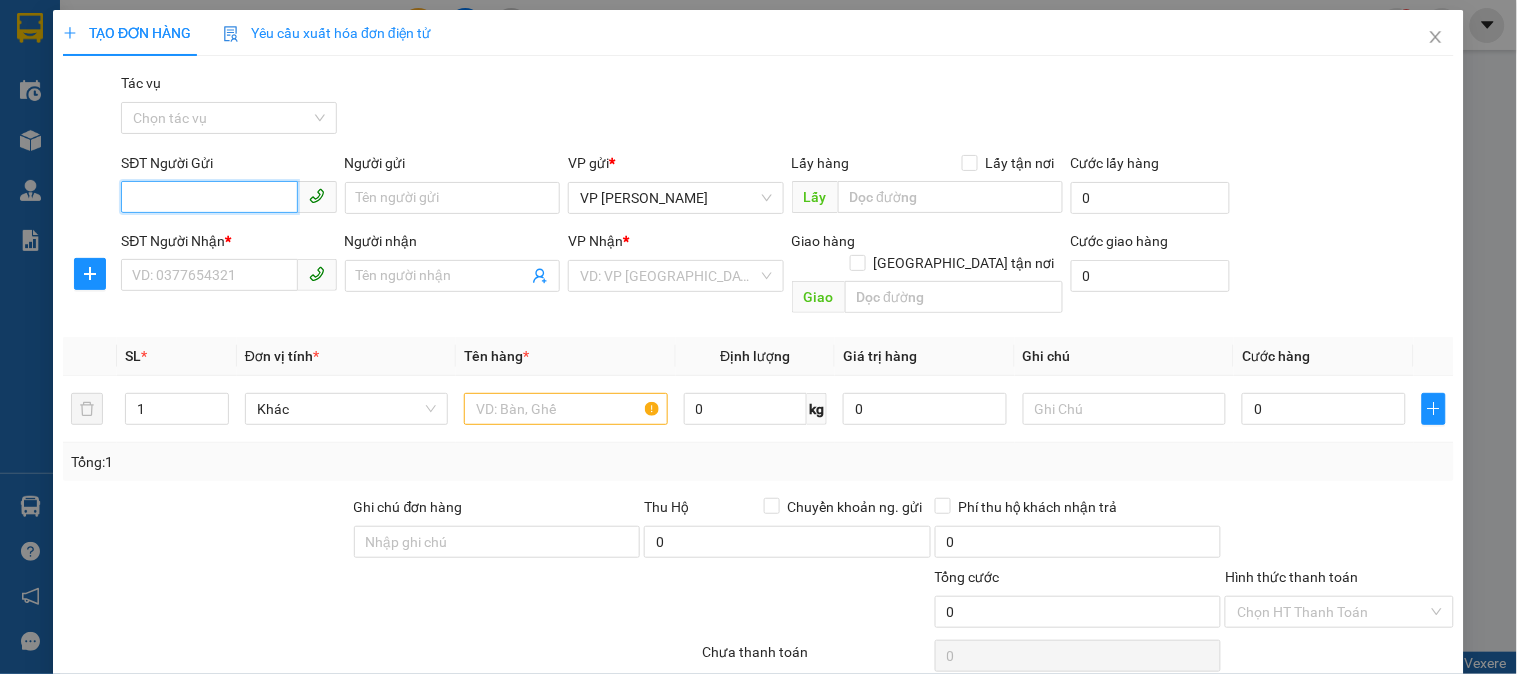 drag, startPoint x: 225, startPoint y: 193, endPoint x: 167, endPoint y: 145, distance: 75.28612 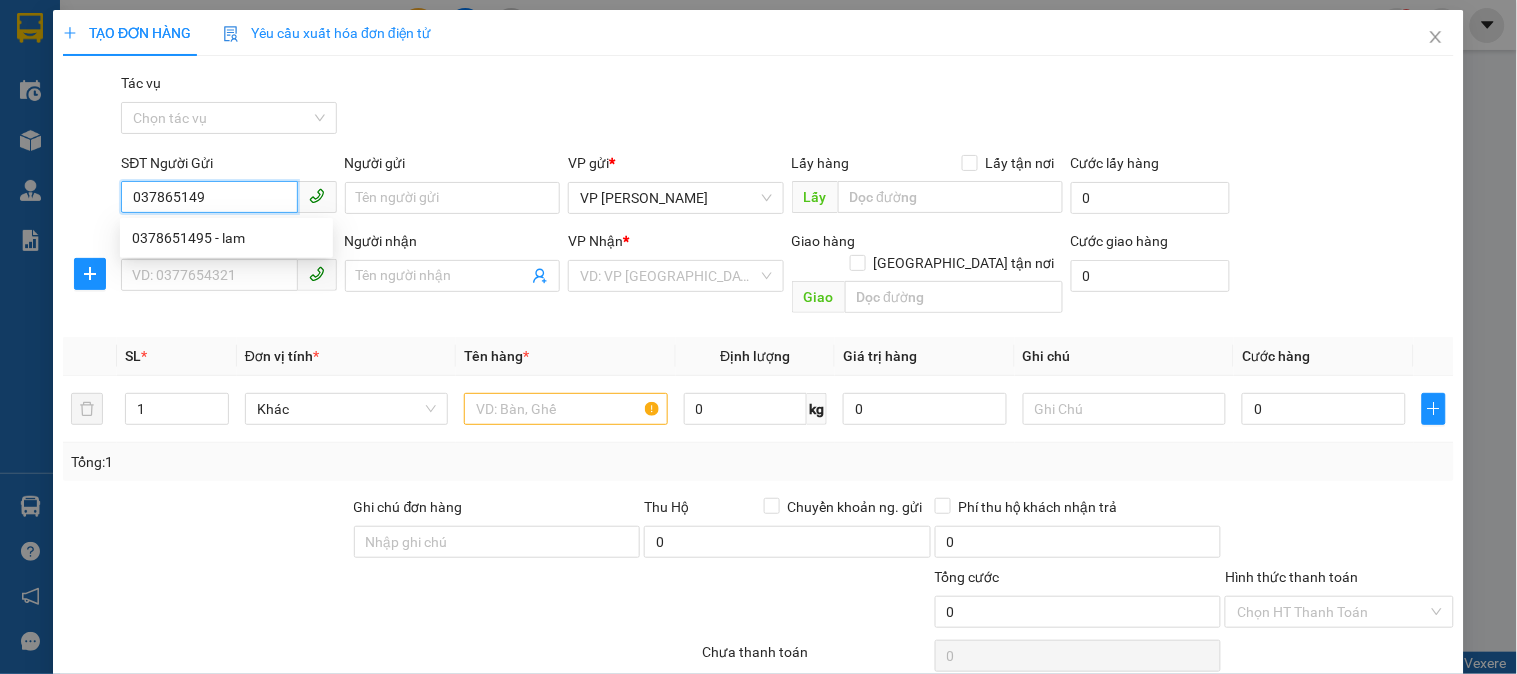 type on "0378651495" 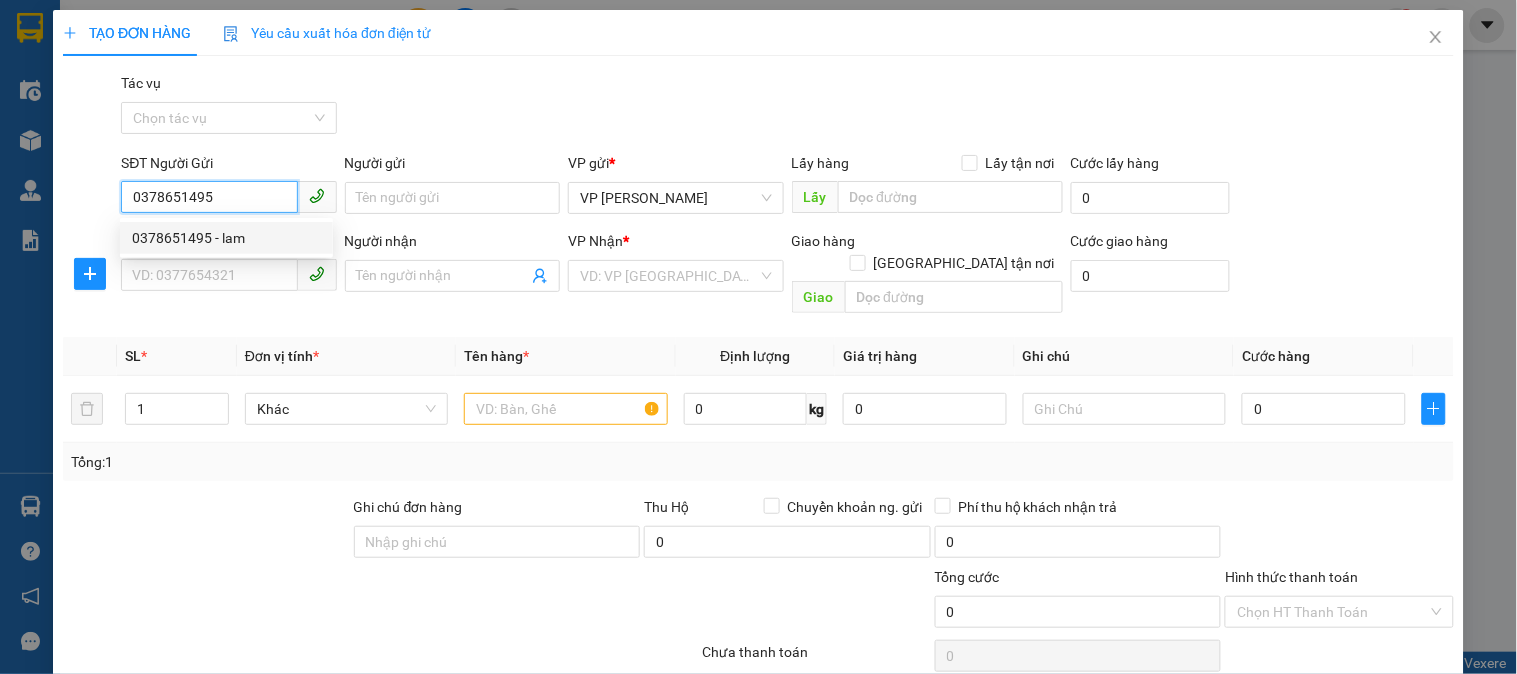 click on "0378651495 - lam" at bounding box center [226, 238] 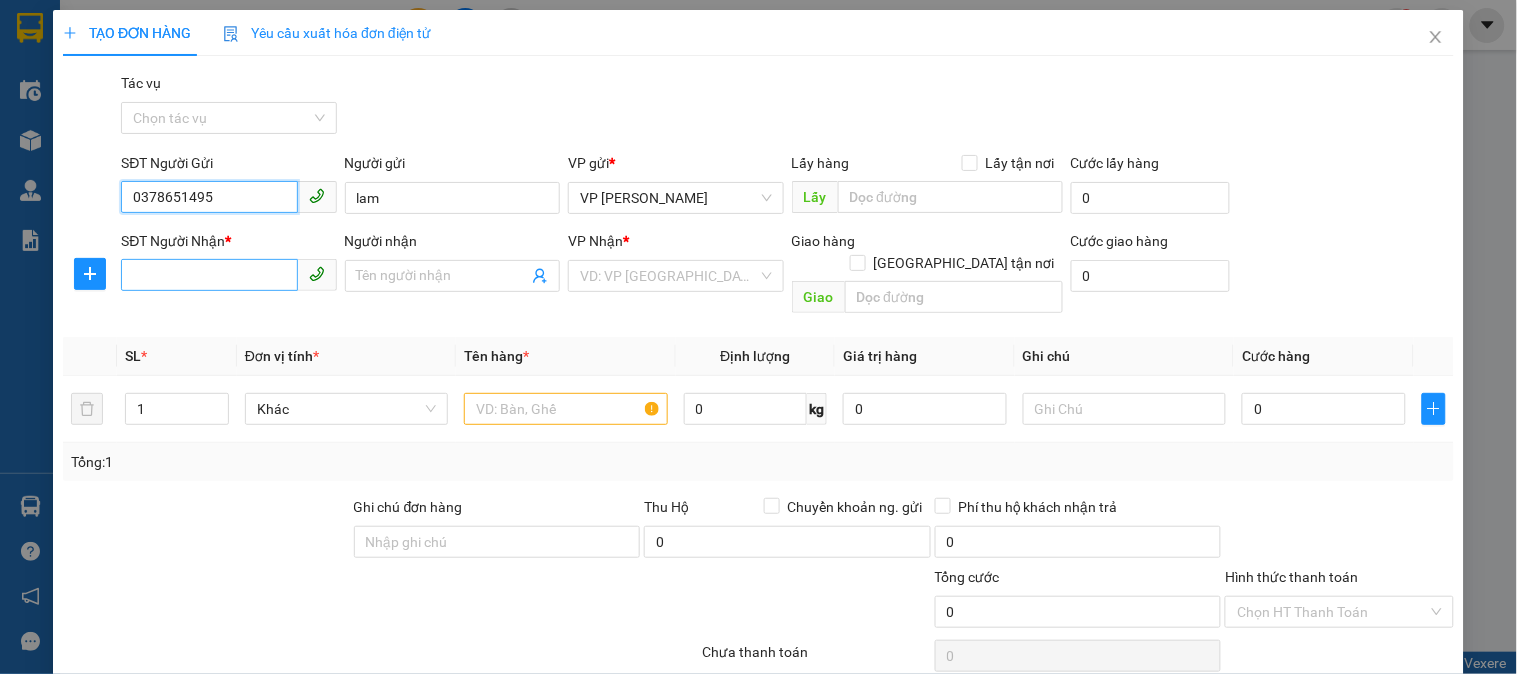type on "0378651495" 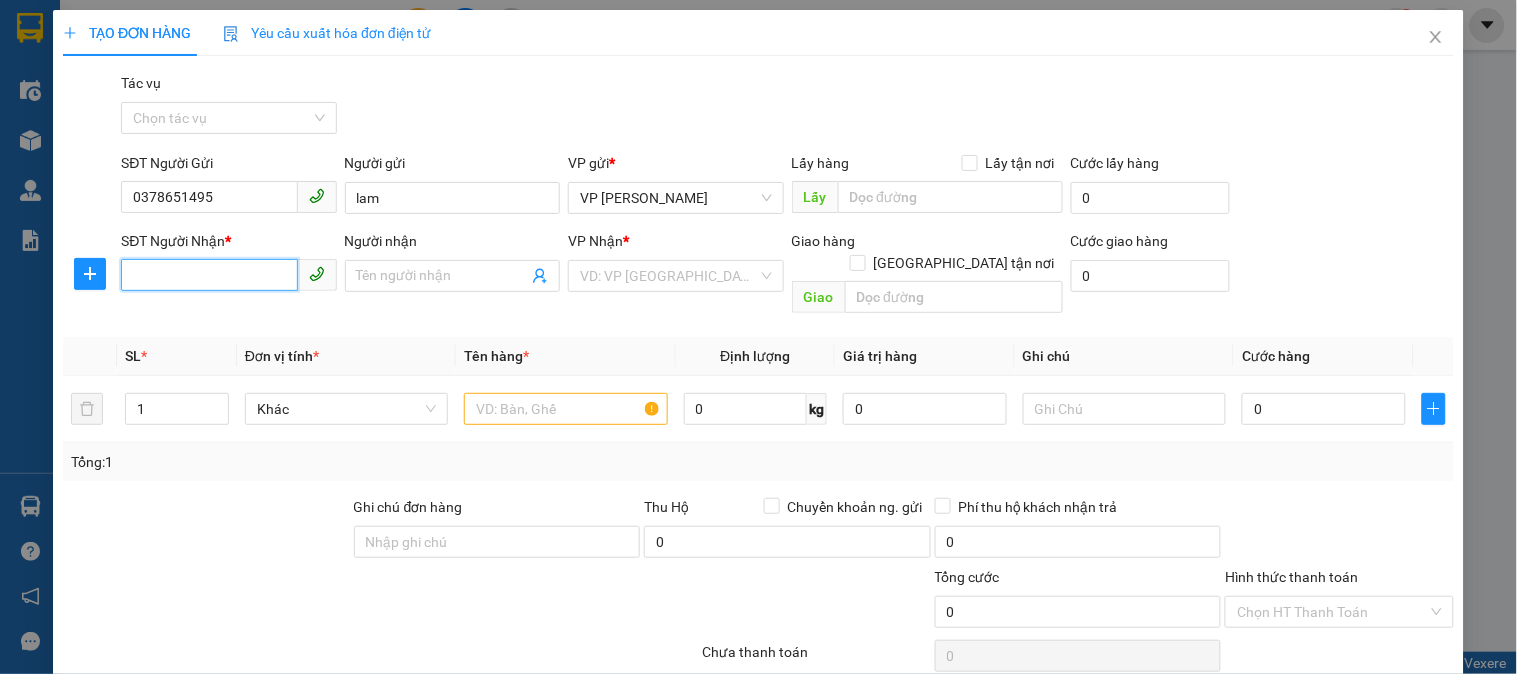 click on "SĐT Người Nhận  *" at bounding box center (209, 275) 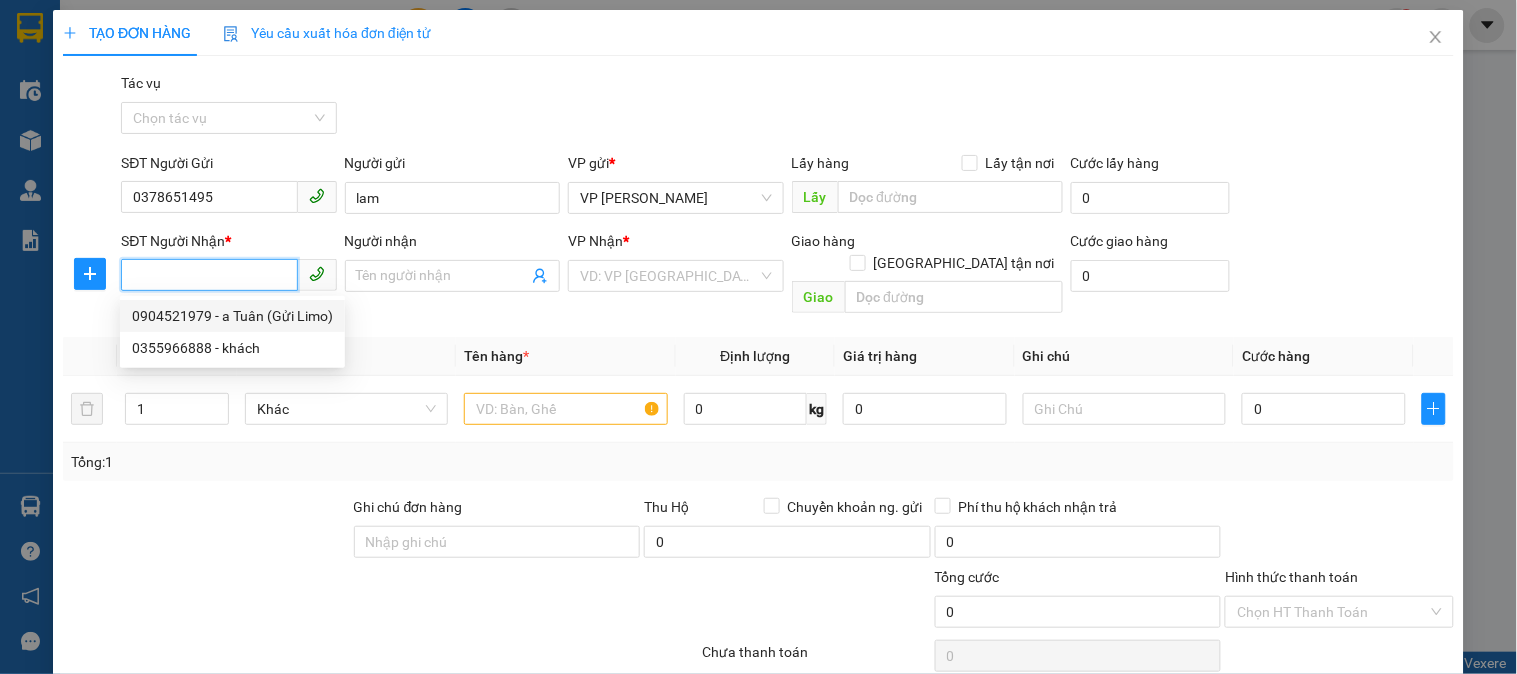 click on "0904521979 - a Tuân (Gửi Limo)" at bounding box center (232, 316) 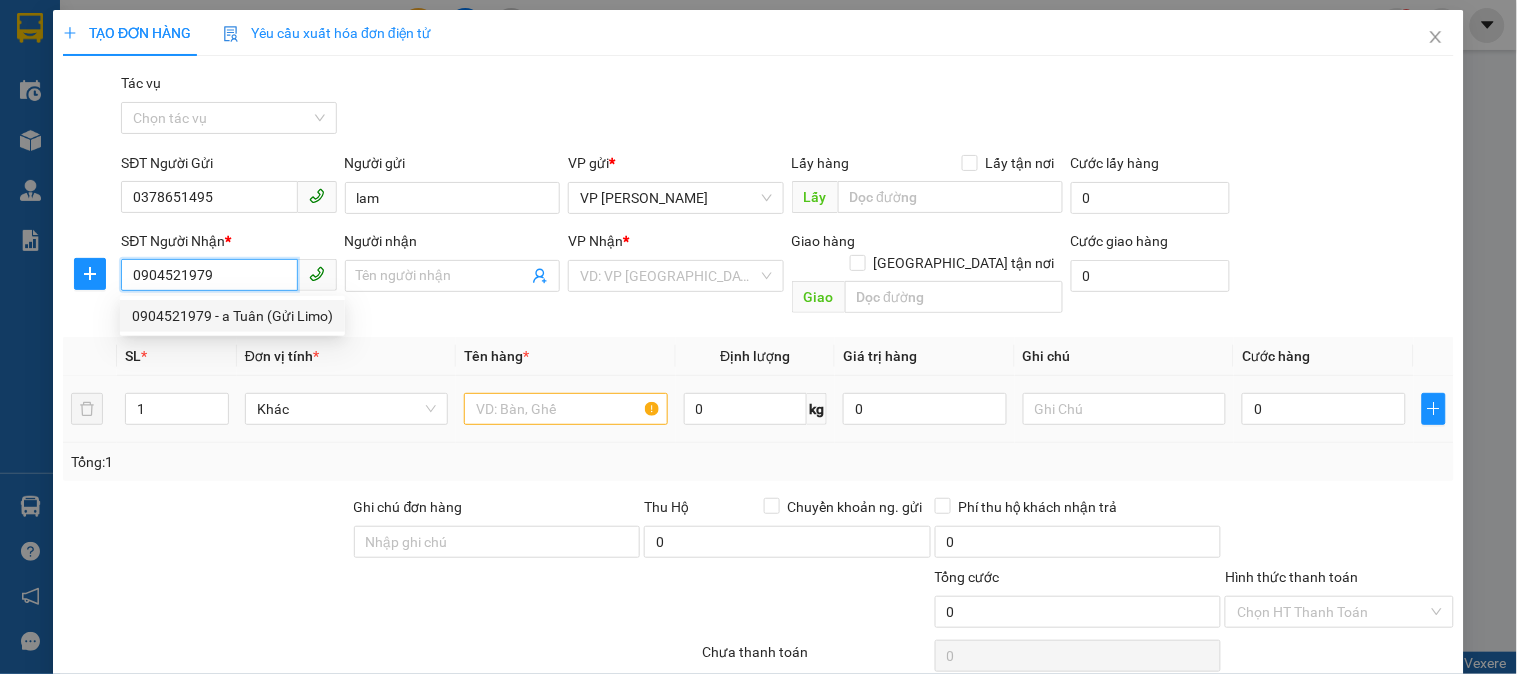 type on "a Tuân (Gửi Limo)" 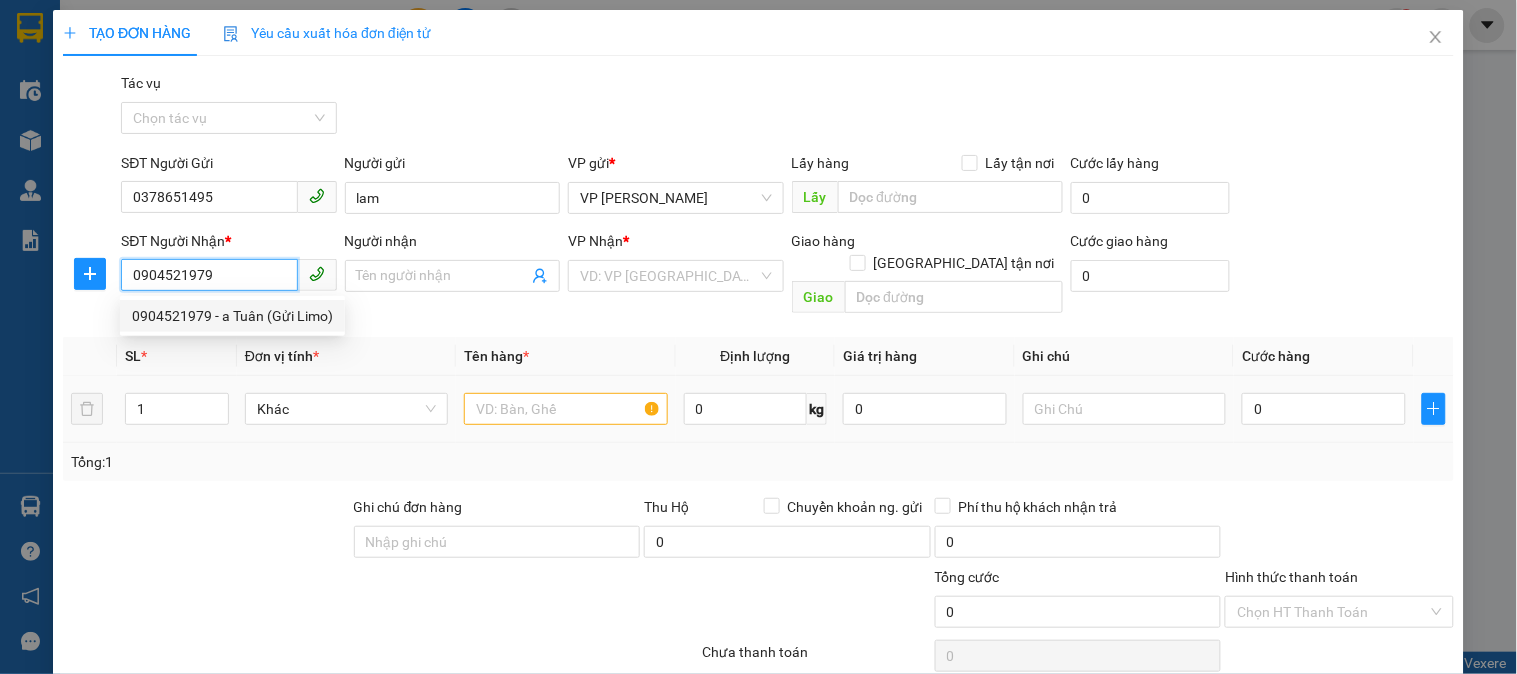 checkbox on "true" 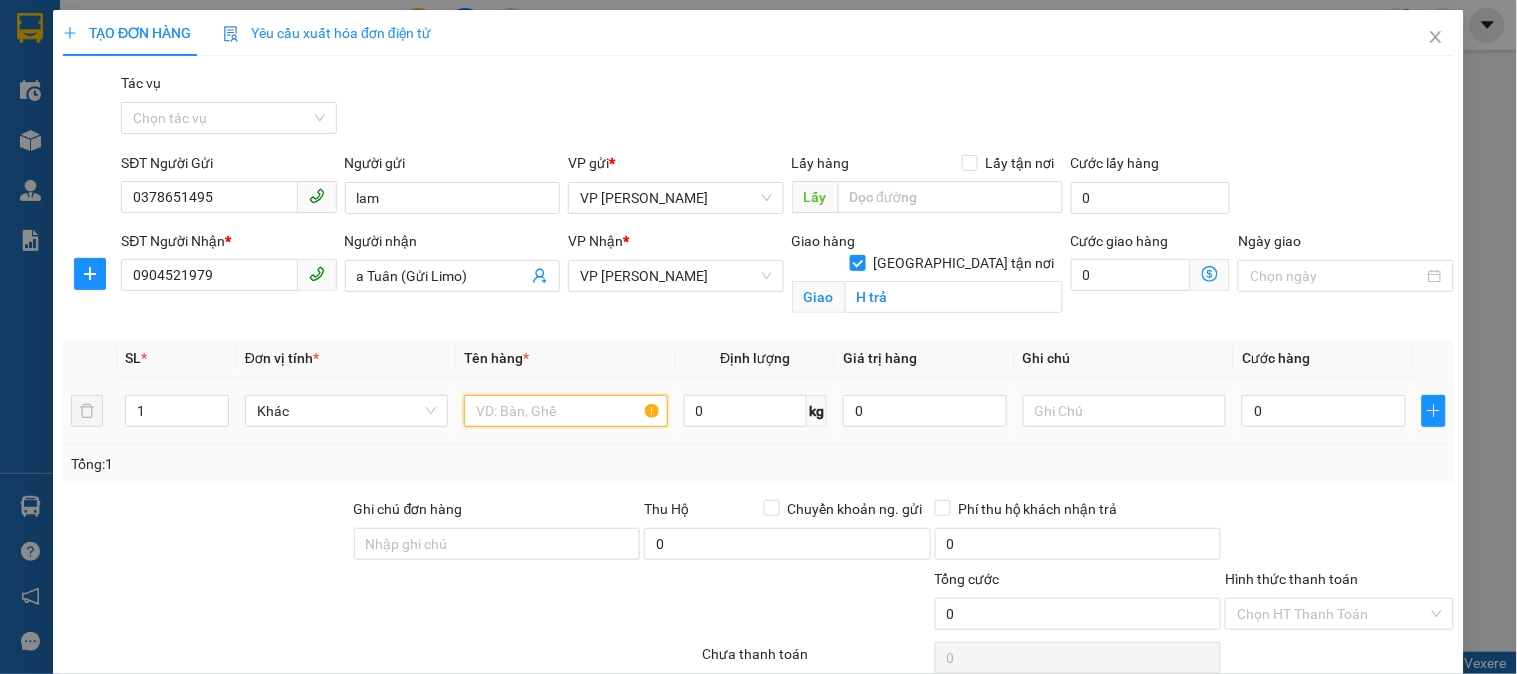 click at bounding box center (565, 411) 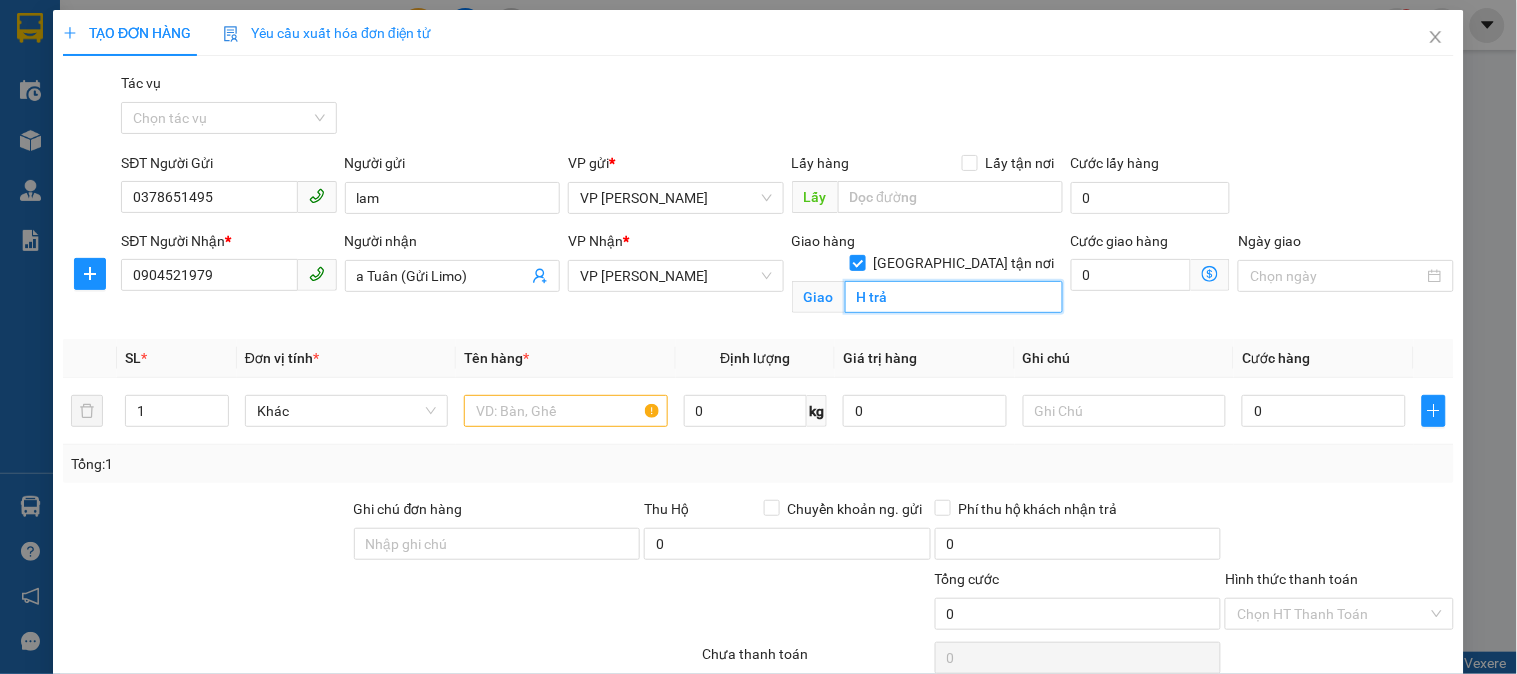 click on "H trả" at bounding box center (954, 297) 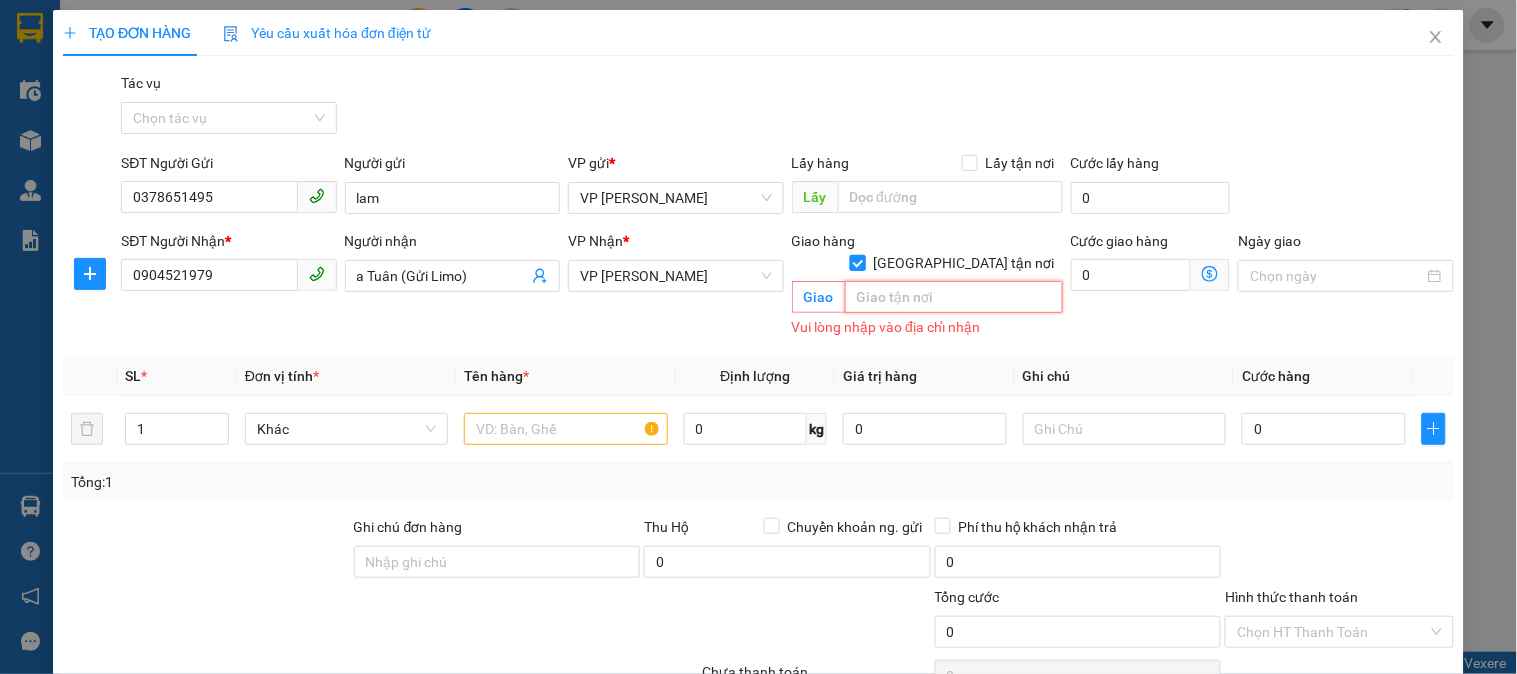 type 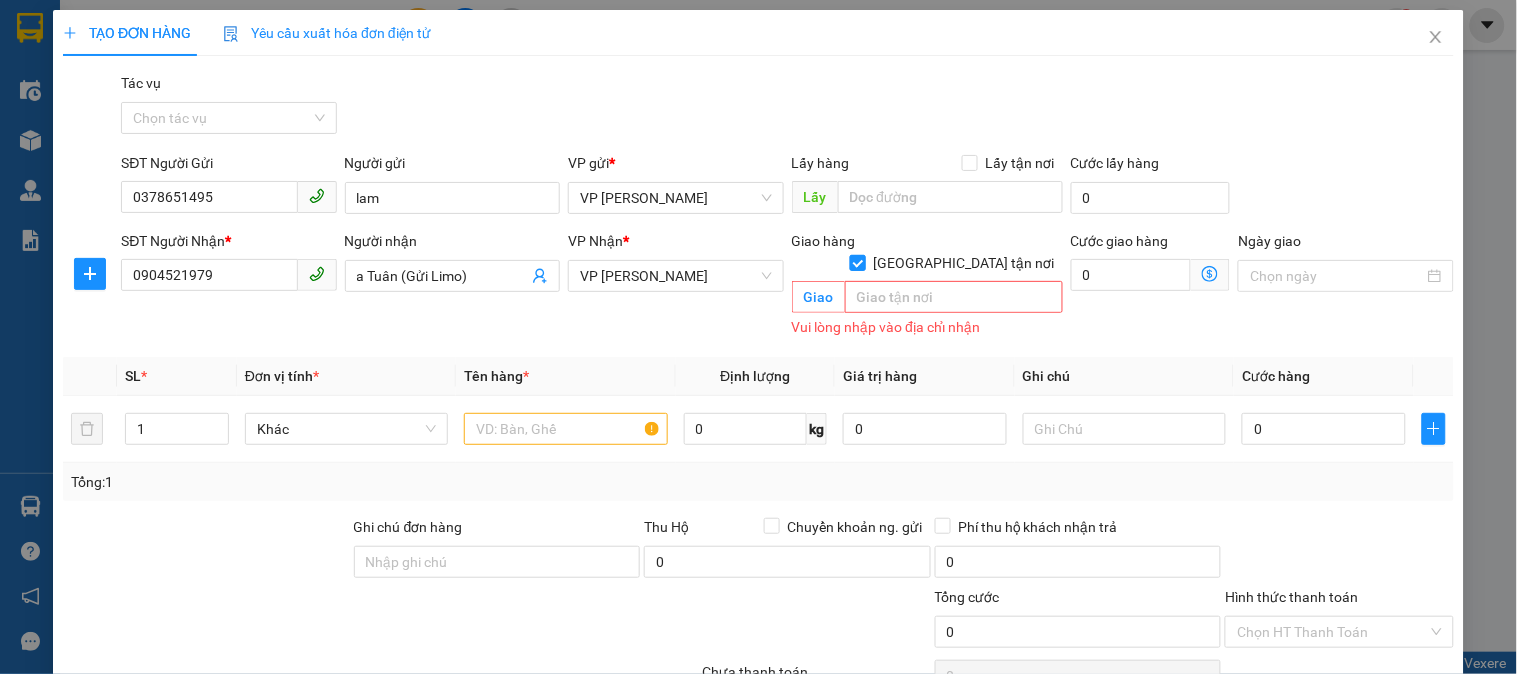 click at bounding box center [858, 263] 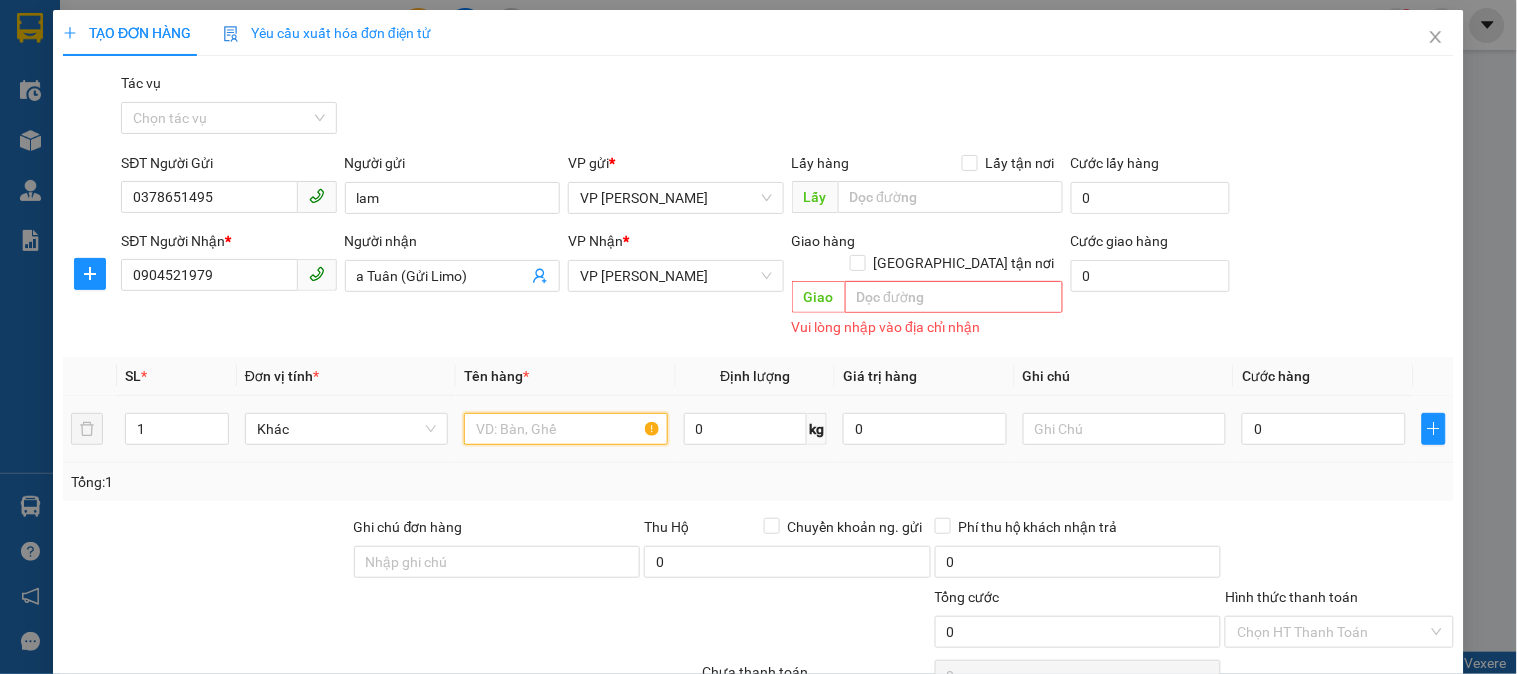 click at bounding box center [565, 429] 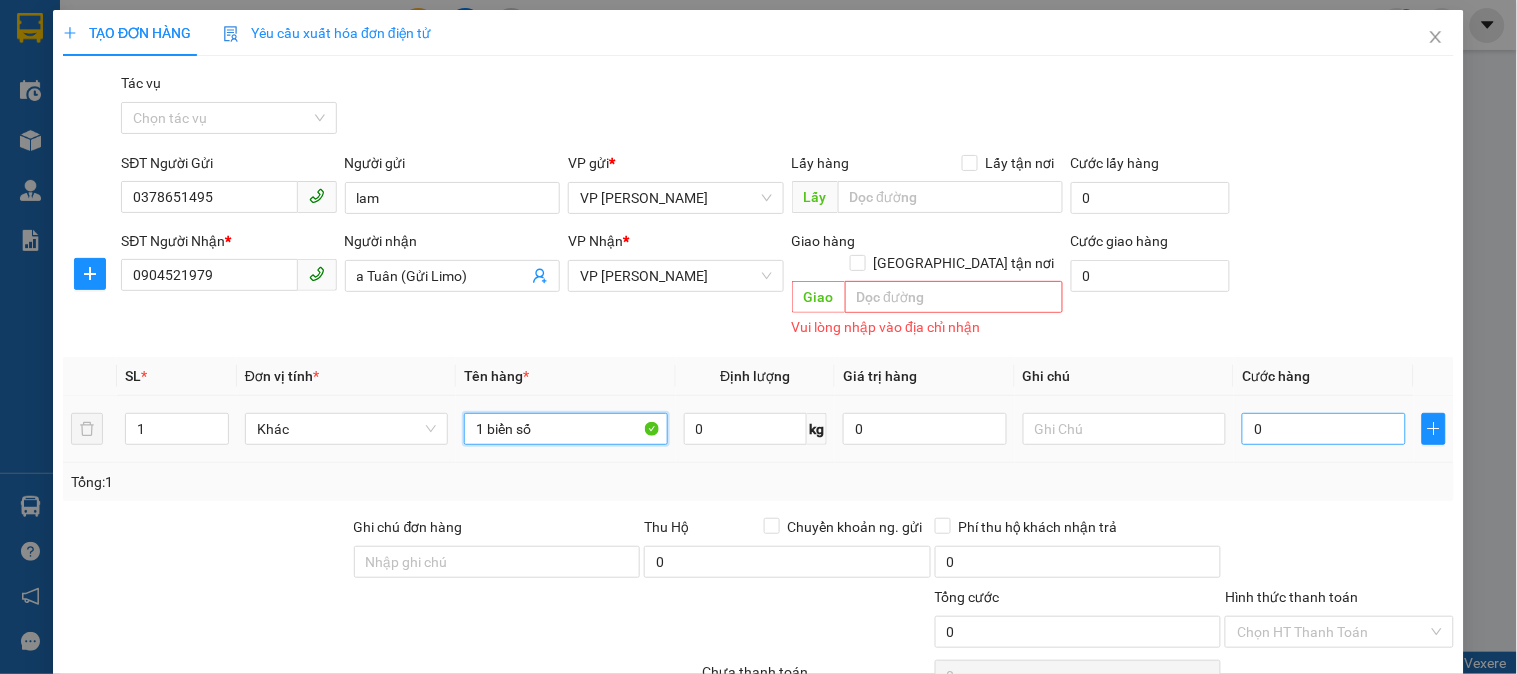 type on "1 biển số" 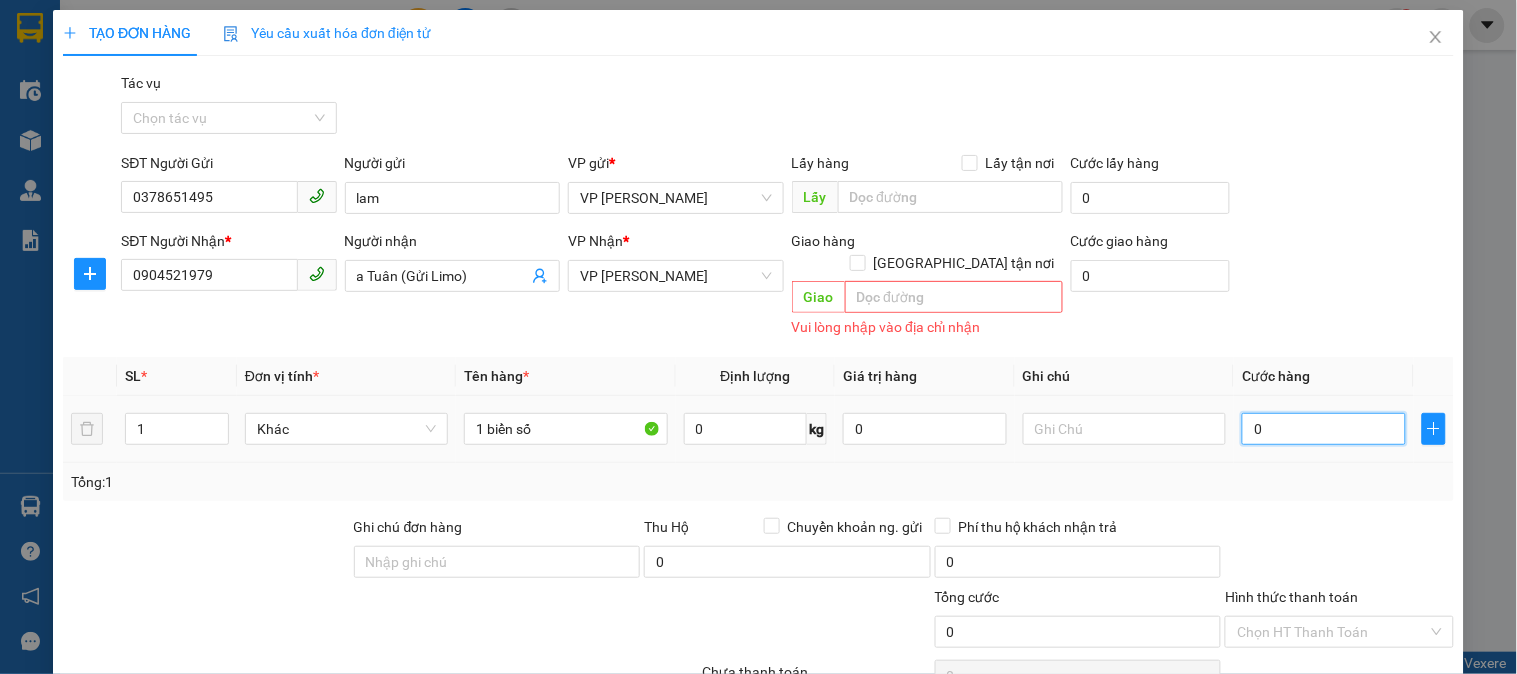 click on "0" at bounding box center (1324, 429) 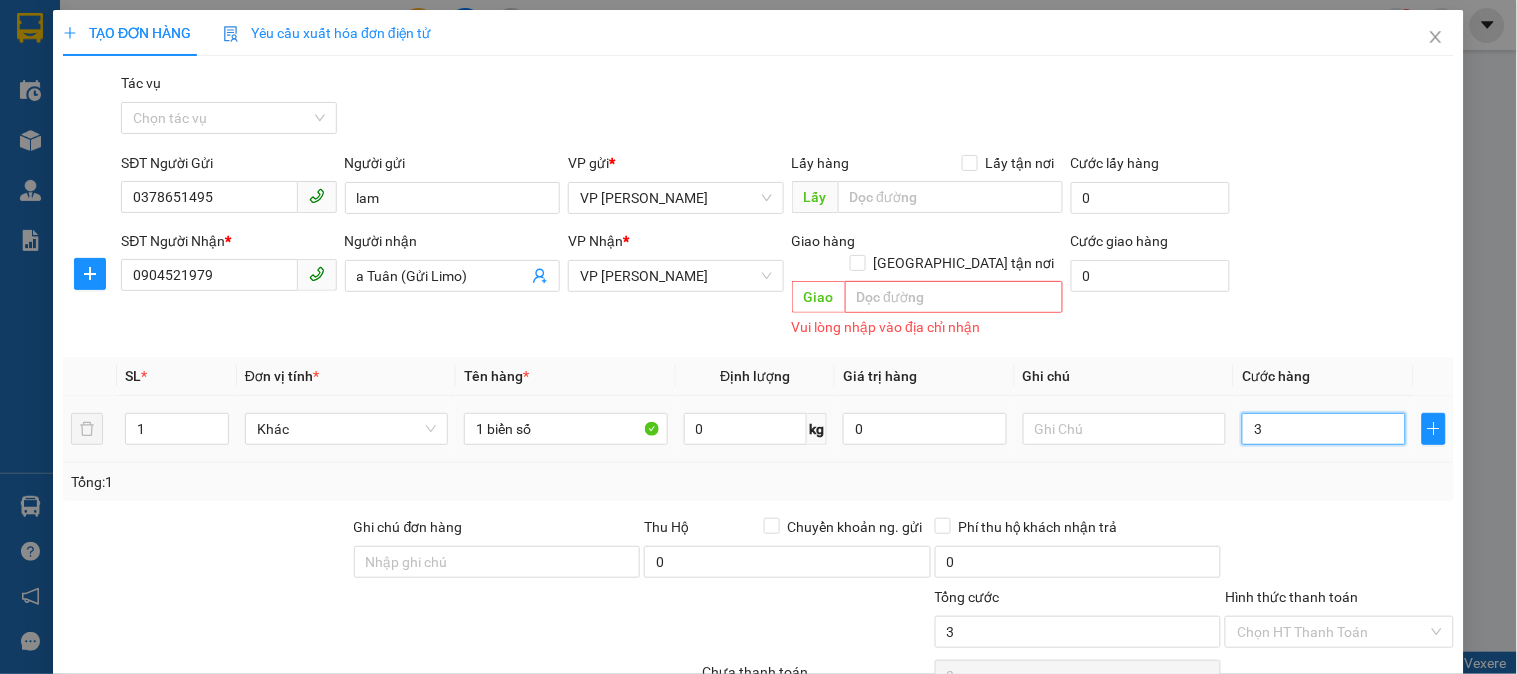 type on "30" 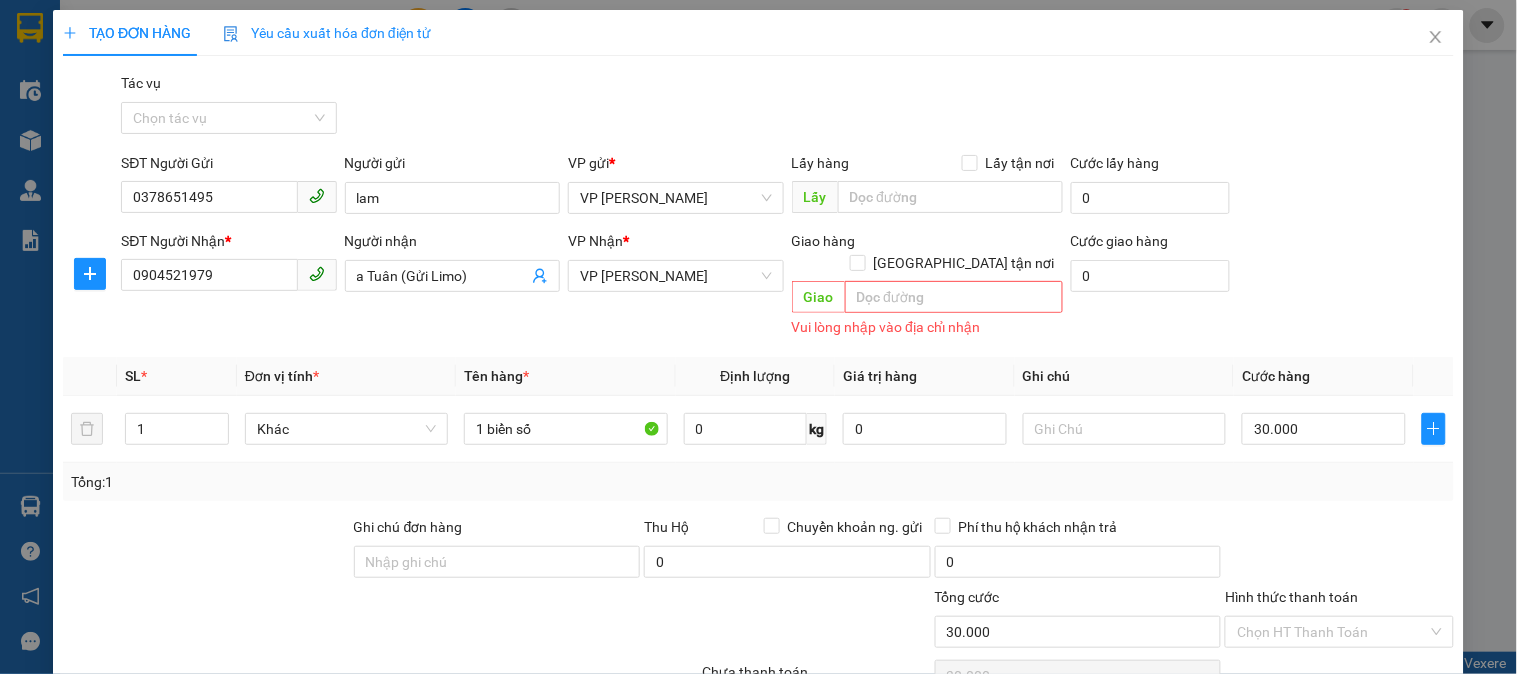 click on "Tổng:  1" at bounding box center [758, 482] 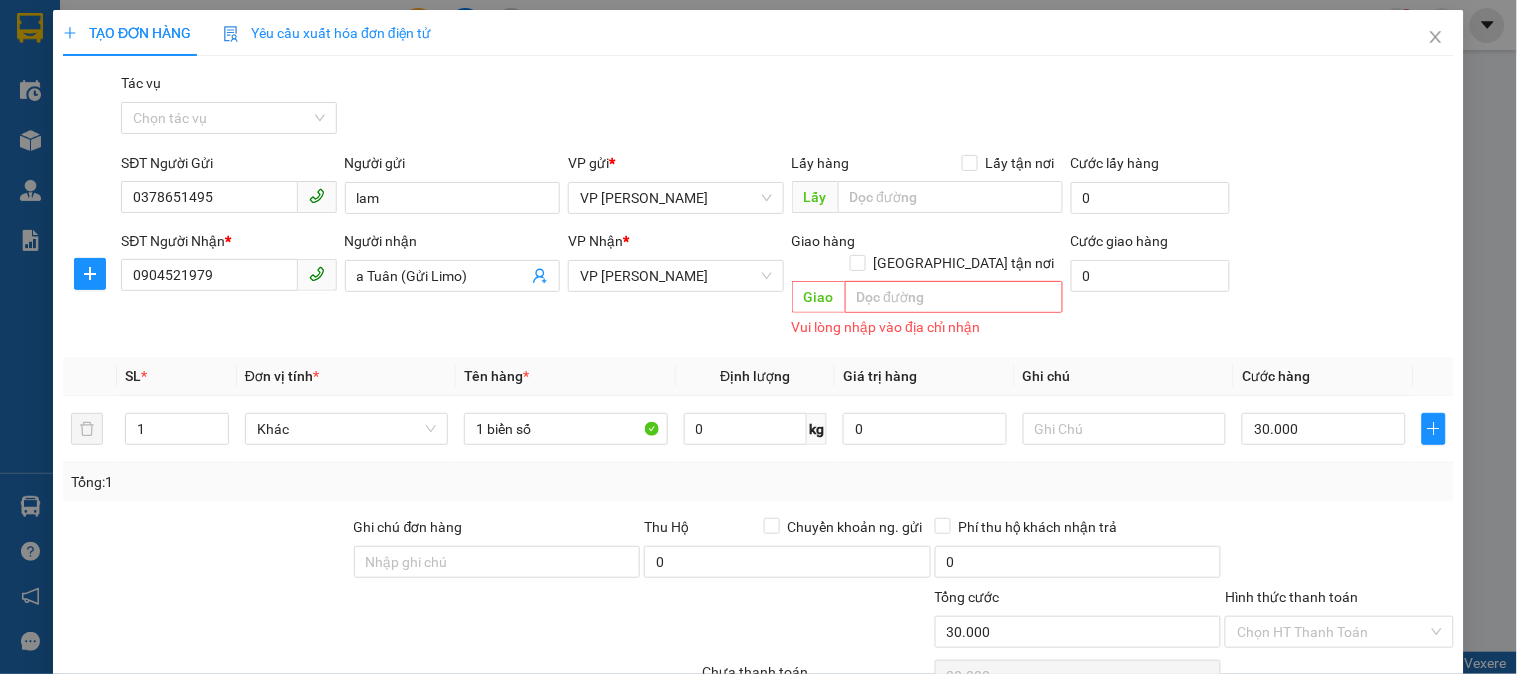 drag, startPoint x: 1361, startPoint y: 614, endPoint x: 1370, endPoint y: 603, distance: 14.21267 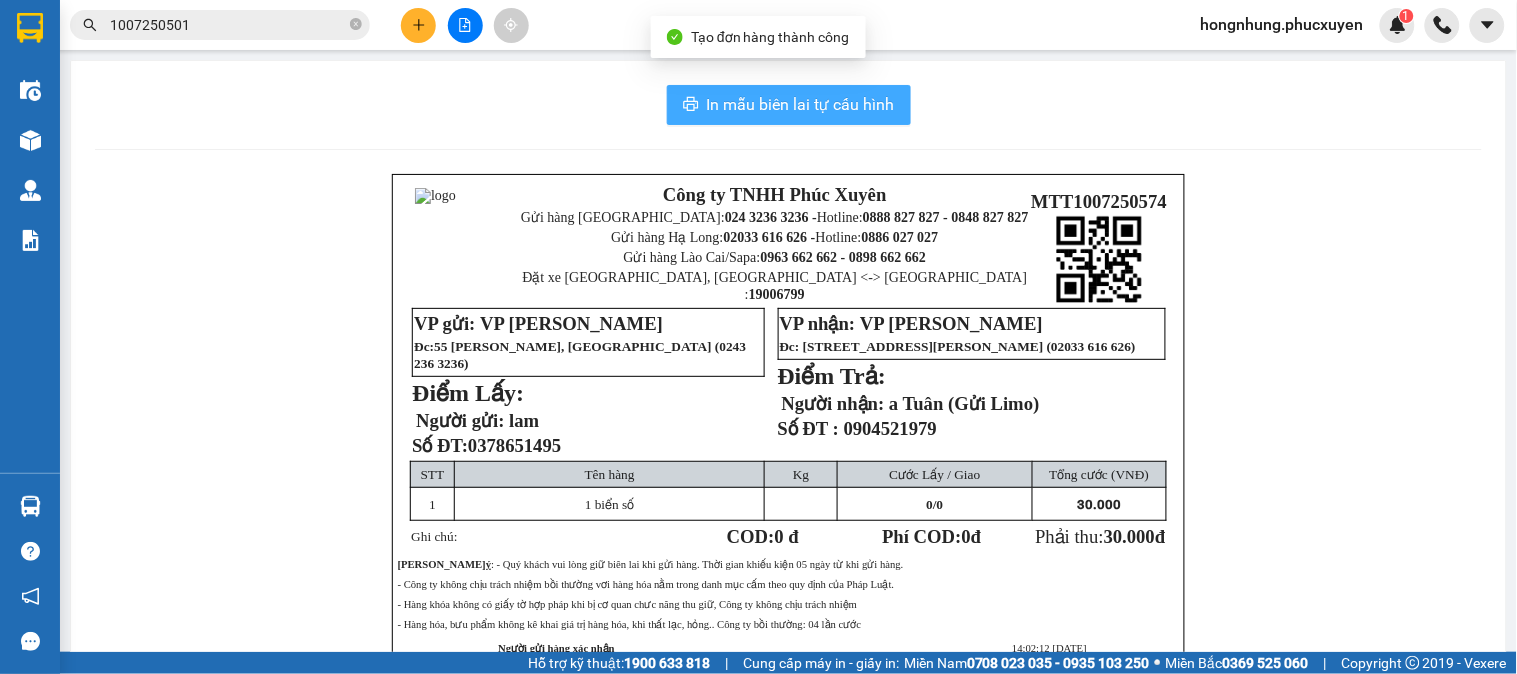 click on "In mẫu biên lai tự cấu hình" at bounding box center (801, 104) 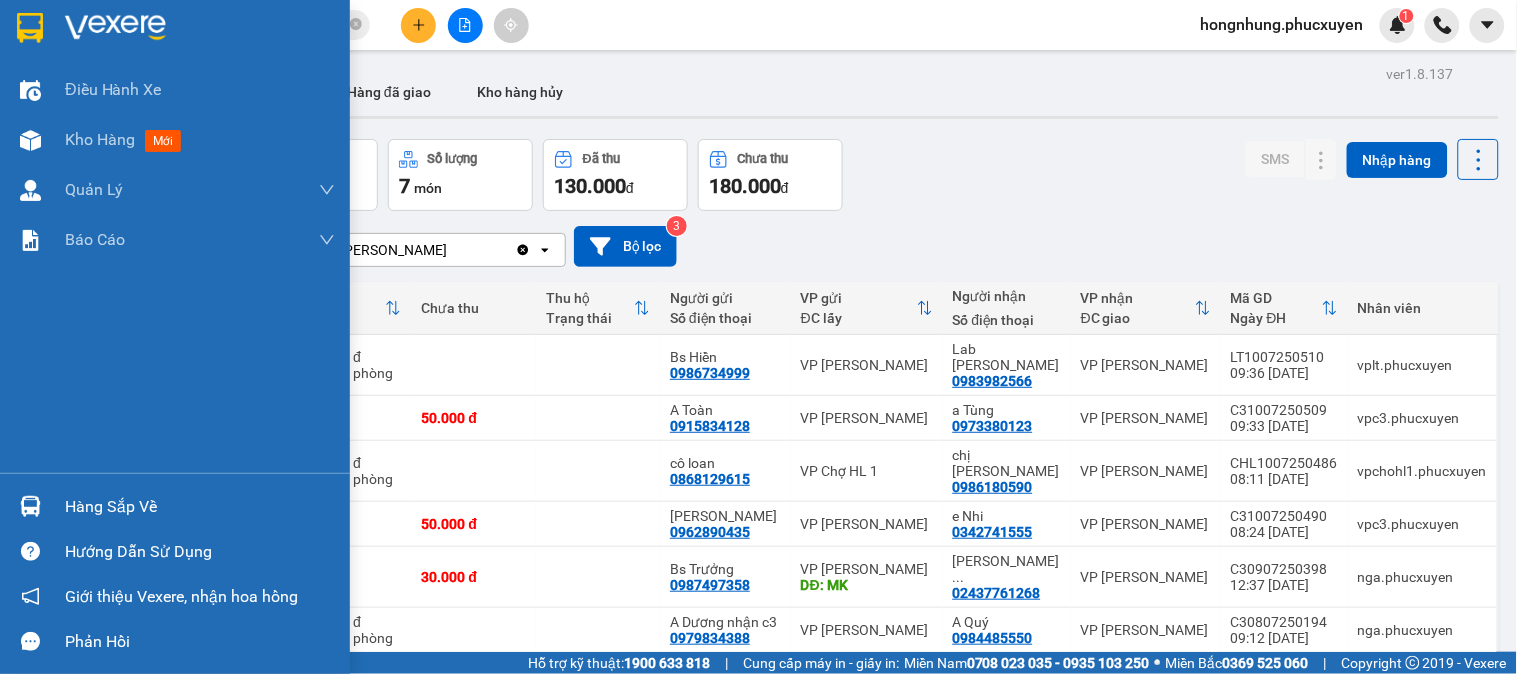 click on "Hàng sắp về" at bounding box center [175, 506] 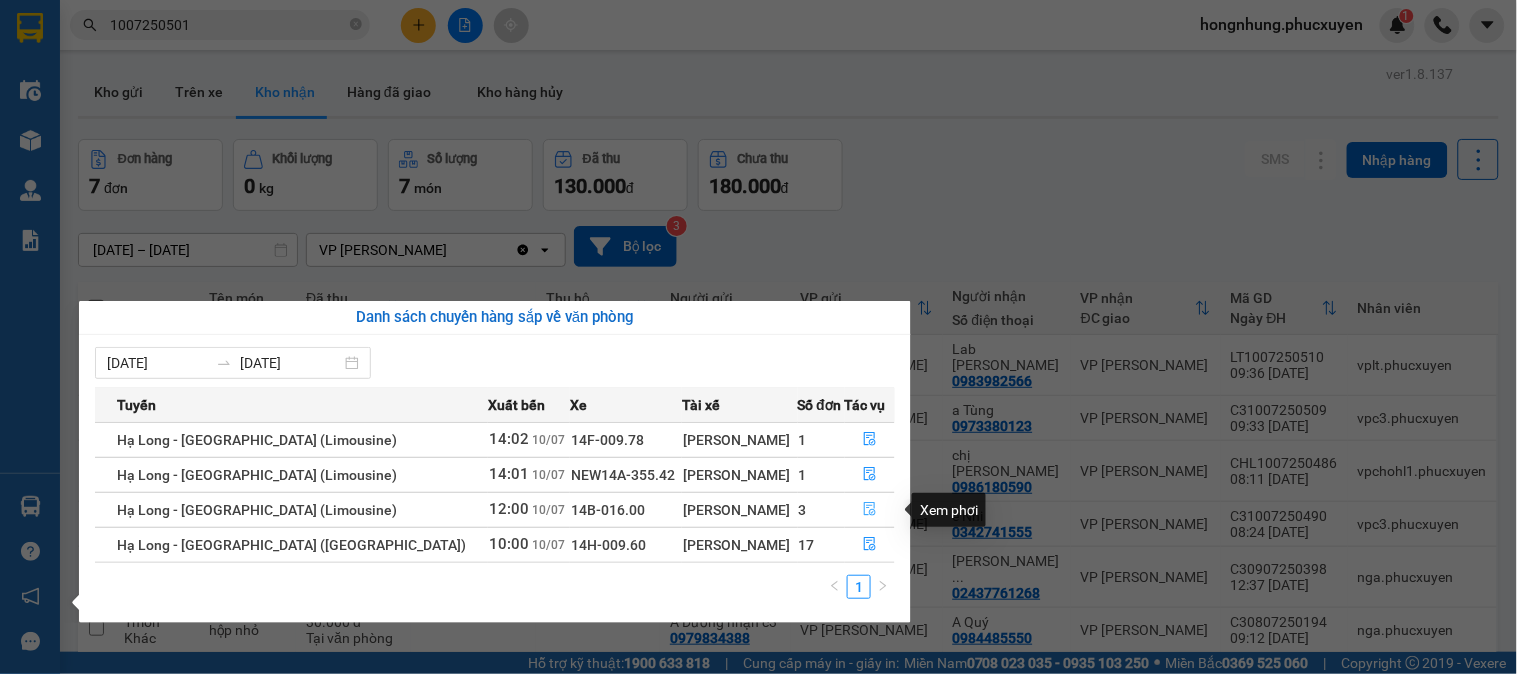 click 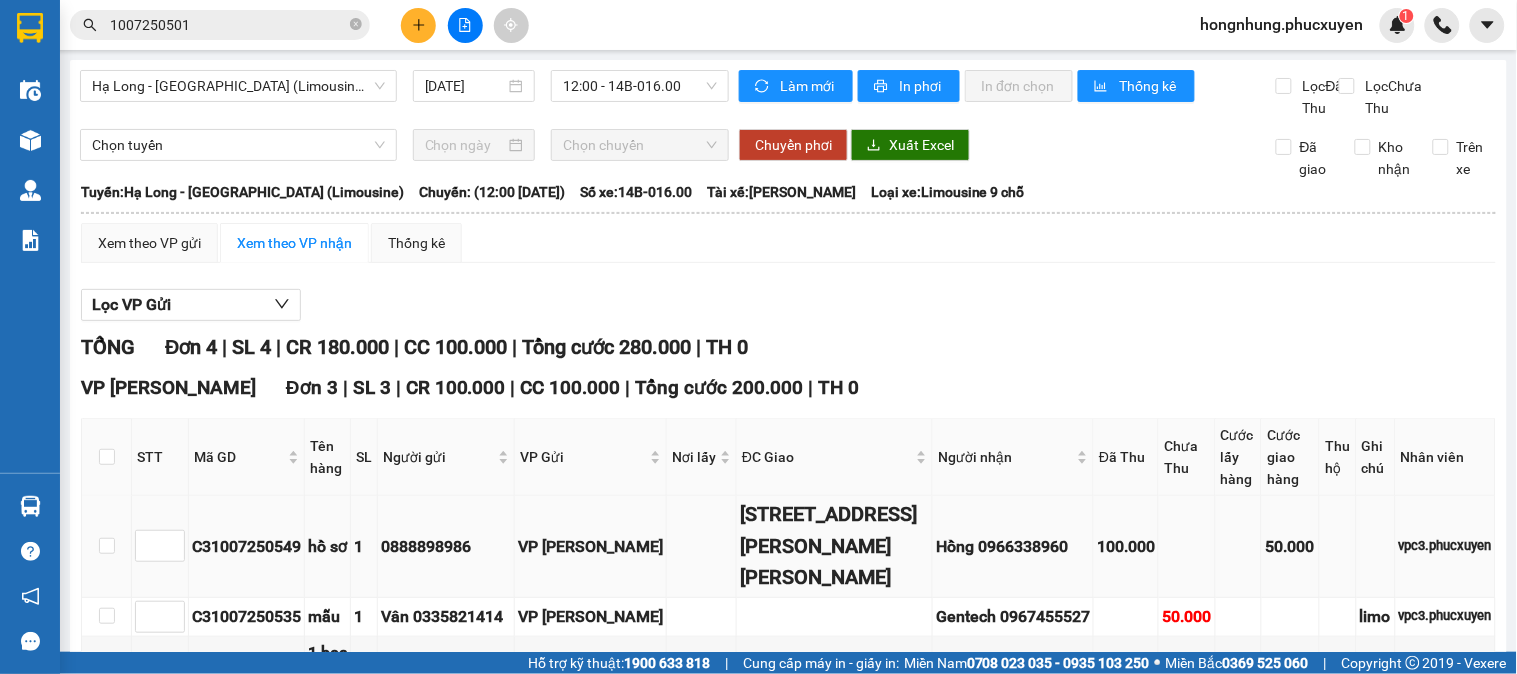 click on "C31007250549" at bounding box center (246, 546) 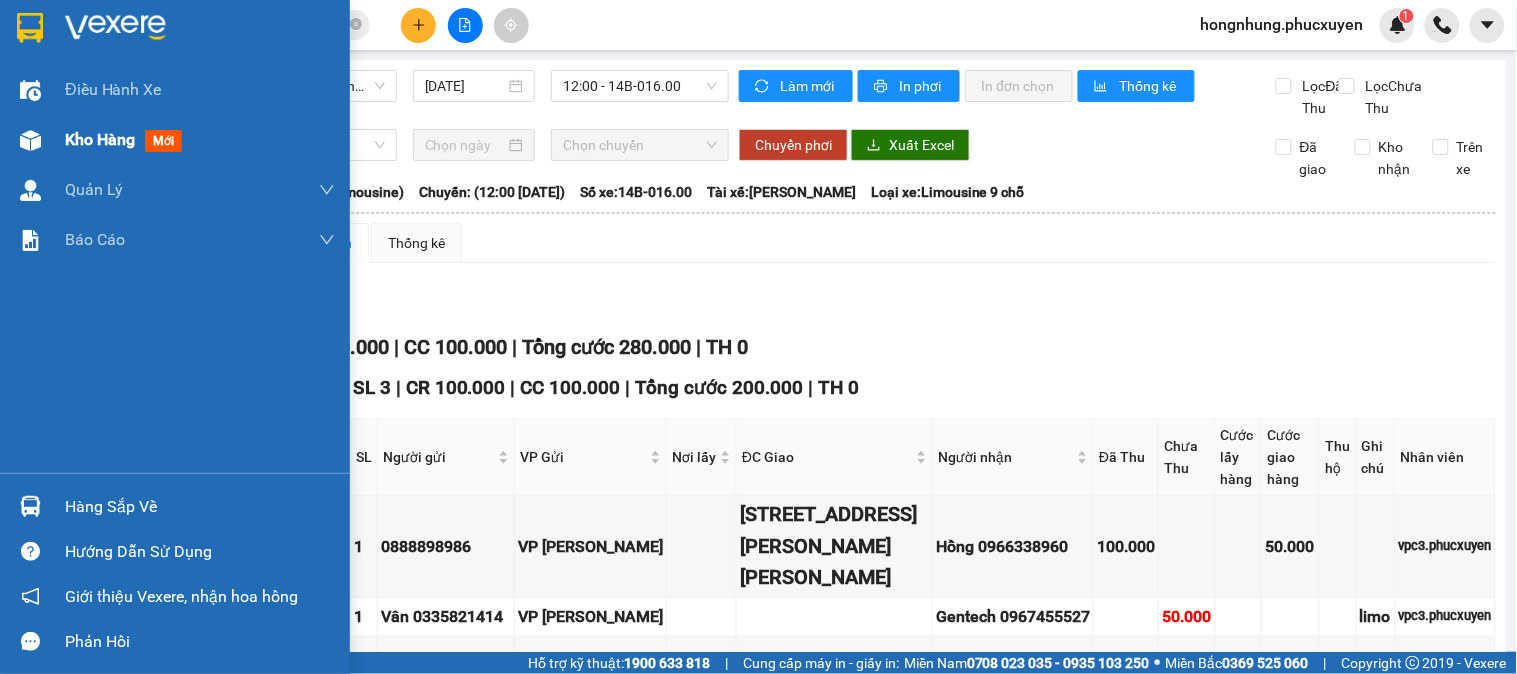 click on "Kho hàng" at bounding box center [100, 139] 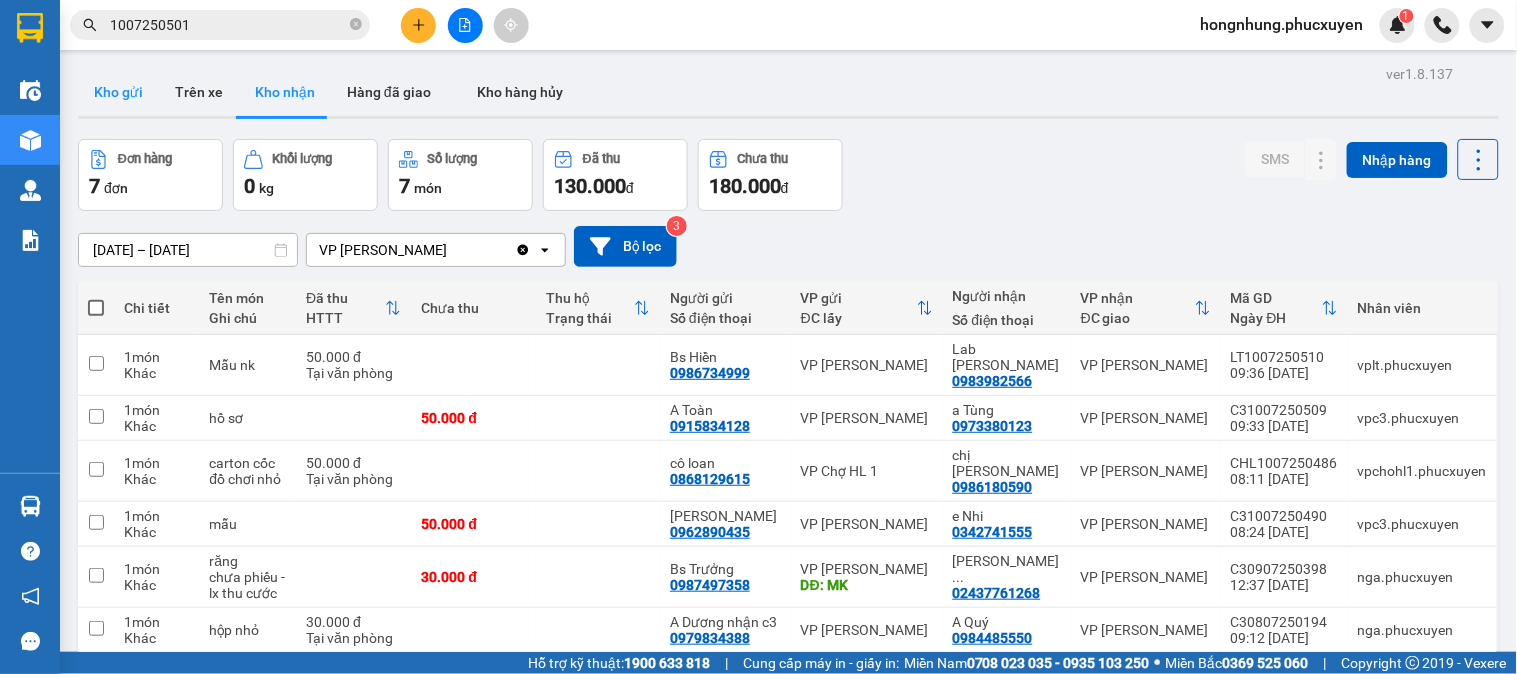 click on "Kho gửi" at bounding box center [118, 92] 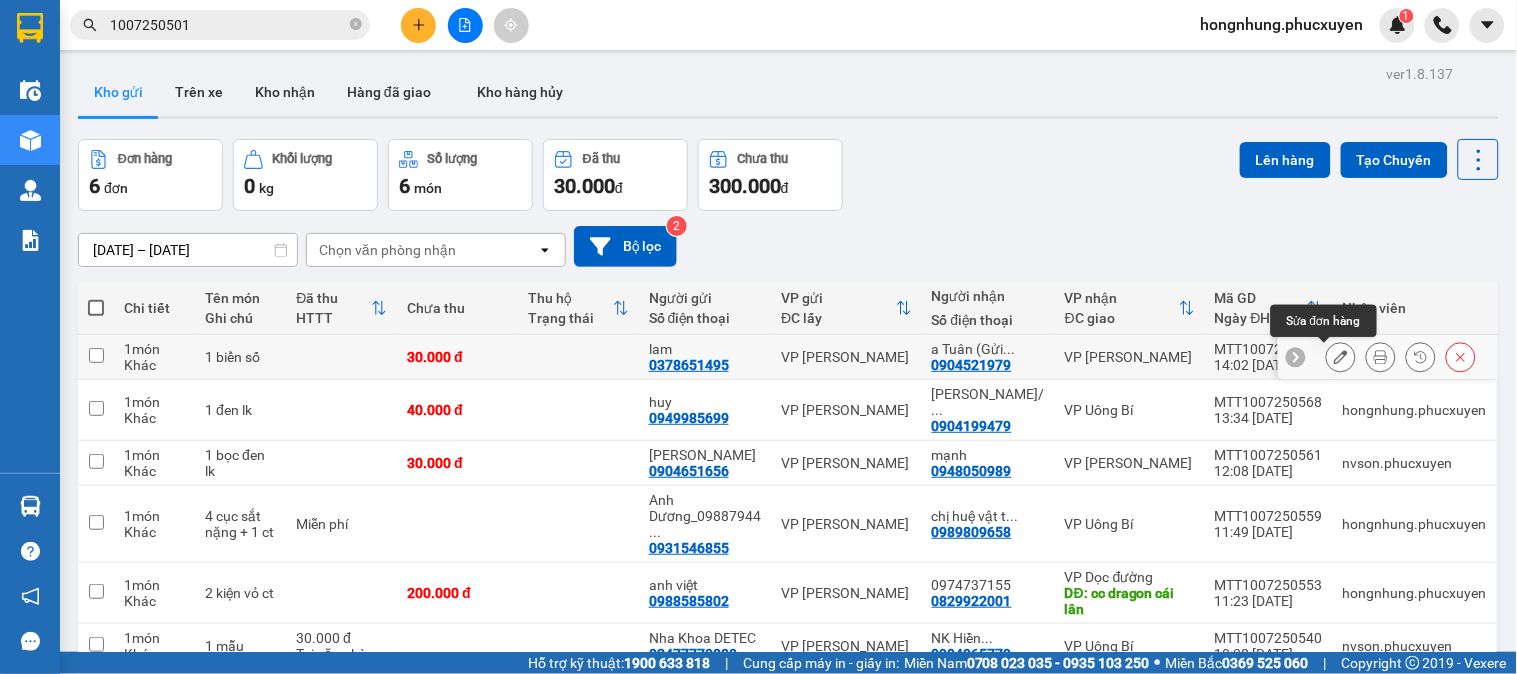 click 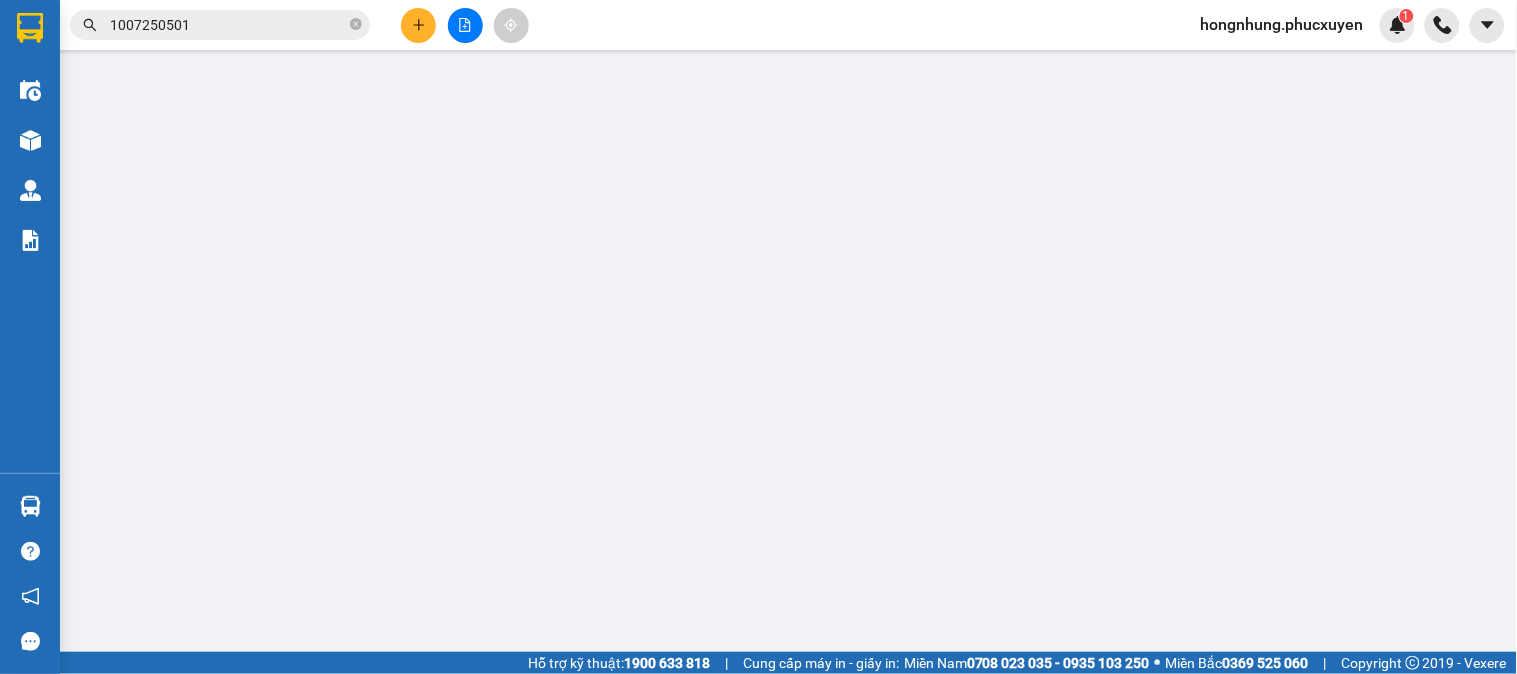 type on "0378651495" 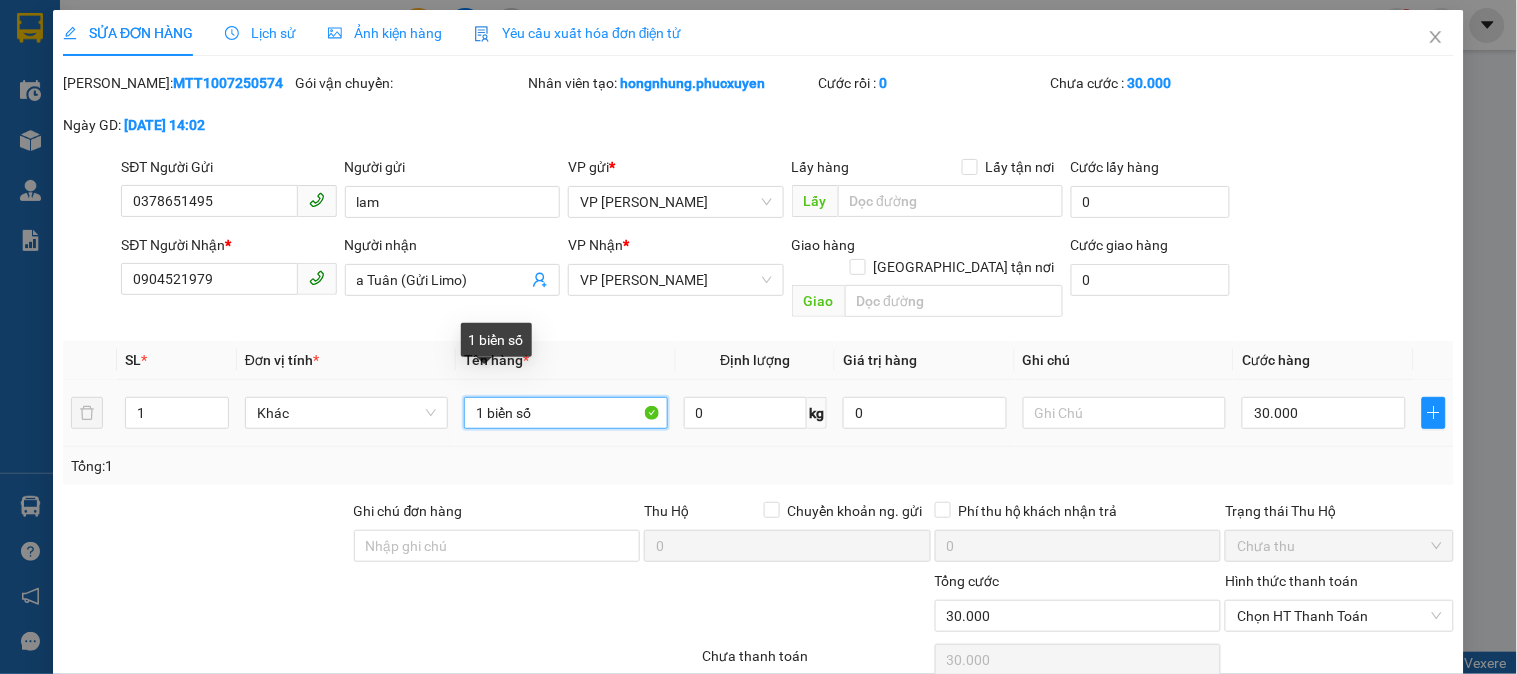 click on "1 biển số" at bounding box center (565, 413) 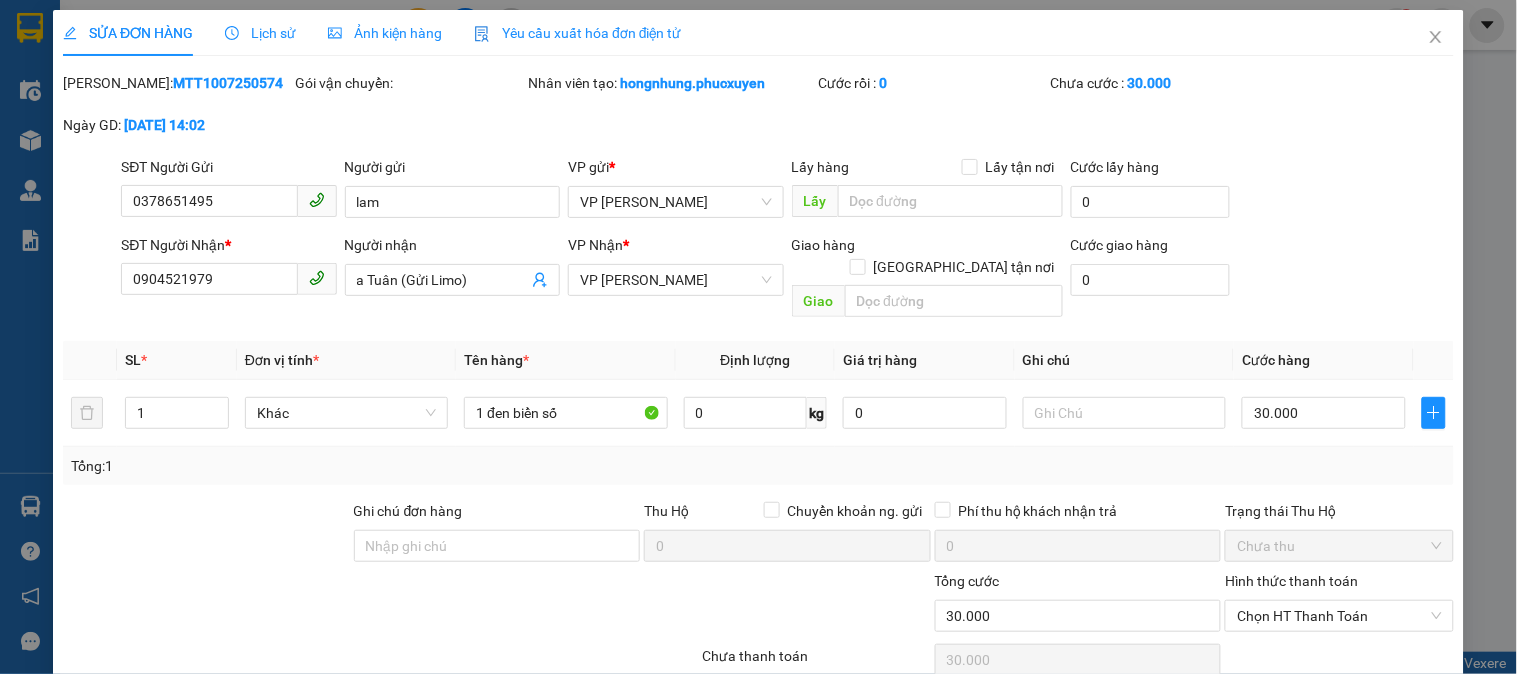 click on "Lưu thay đổi" at bounding box center [1227, 773] 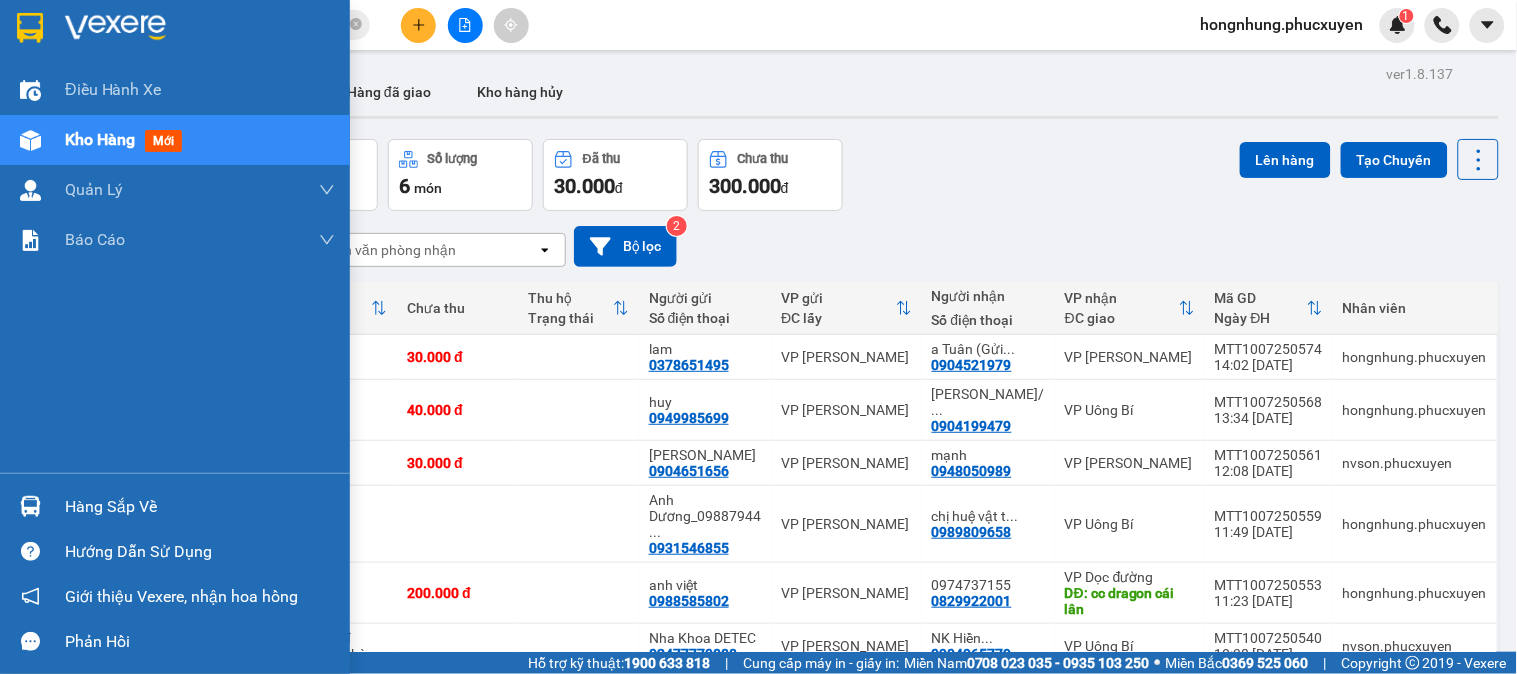 click on "Hàng sắp về" at bounding box center (200, 507) 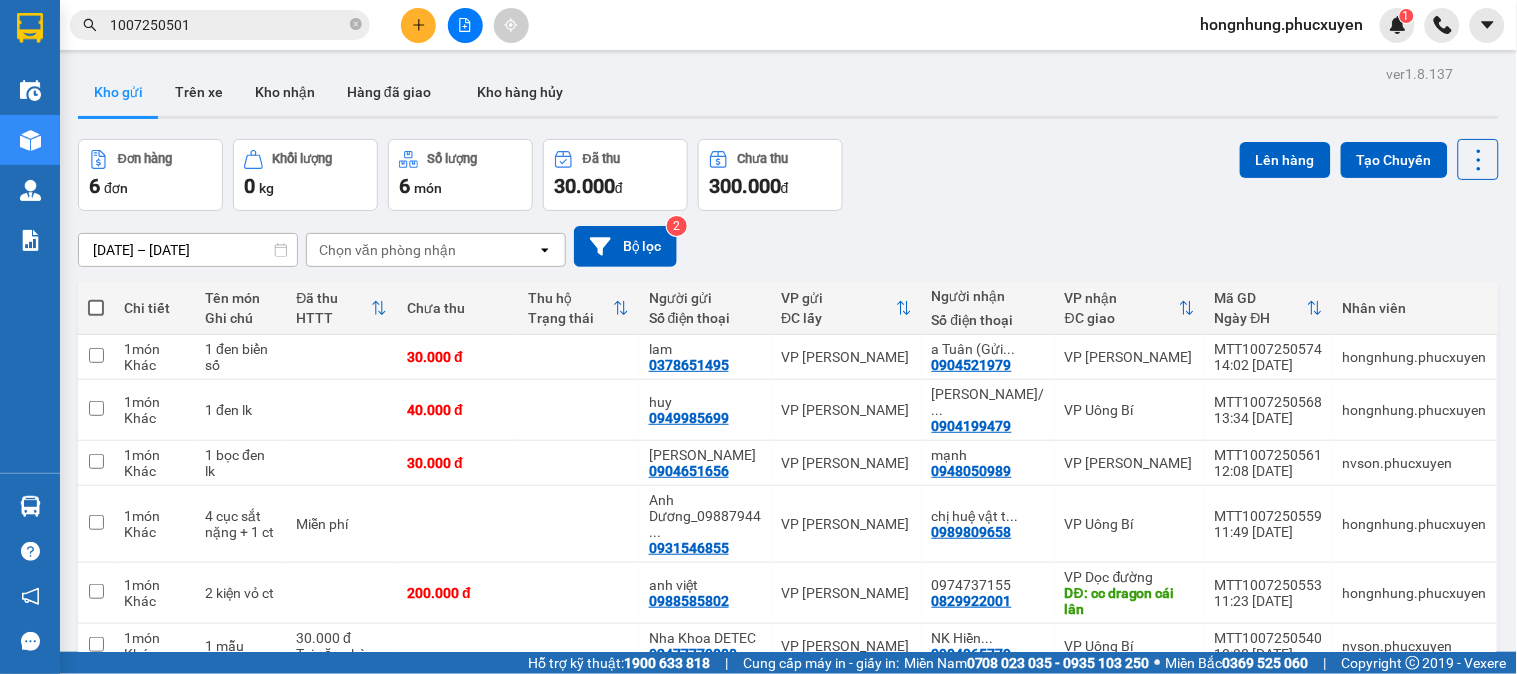 click on "Kết quả tìm kiếm ( 1 )  Bộ lọc  Mã ĐH Trạng thái Món hàng Thu hộ Tổng cước Chưa cước Người gửi VP Gửi Người nhận VP Nhận C3 1007250501 09:14 - 10/07 VP Gửi   1 hồ sơ đựng điện thoại tài liệu SL:  1 110.000 0395898666 c Thúy VP Hạ Long  0855733899 c Giang VP Dương Đình Nghệ TC: Số 28 Tô Ngọc Vân, Tây Hồ 1 1007250501 hongnhung.phucxuyen 1     Điều hành xe     Kho hàng mới     Quản Lý Quản lý thu hộ Quản lý chuyến Quản lý khách hàng Quản lý khách hàng mới Quản lý giao nhận mới Quản lý kiểm kho     Báo cáo 1. Chi tiết đơn hàng toàn nhà xe 12. Thống kê đơn đối tác 4. Báo cáo dòng tiền theo nhân viên 7. Doanh số theo xe, tài xế ( mới) 9. Thống kê chi tiết đơn hàng theo văn phòng gửi Hàng sắp về Hướng dẫn sử dụng Giới thiệu Vexere, nhận hoa hồng Phản hồi Phần mềm hỗ trợ bạn tốt chứ? ver  1.8.137 Kho gửi Trên xe" at bounding box center [758, 337] 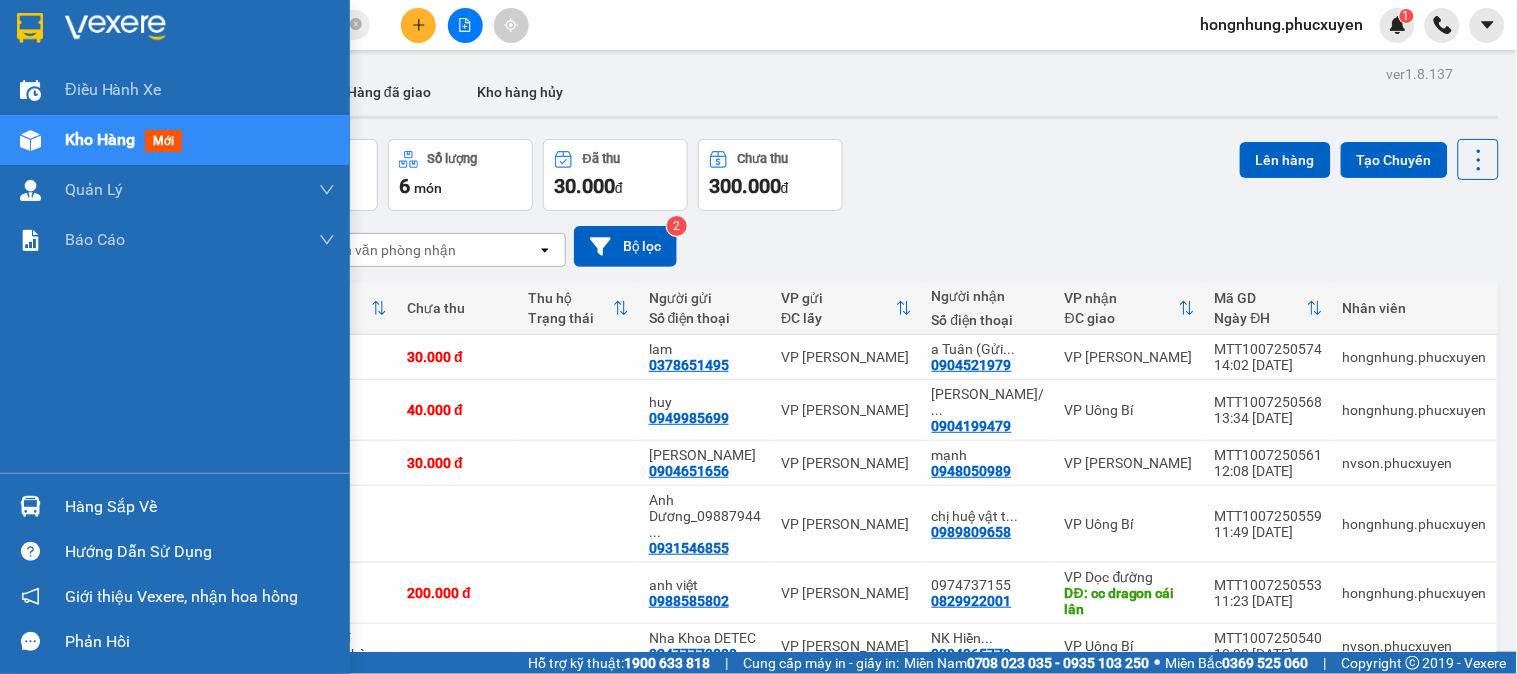 click on "Hàng sắp về" at bounding box center (175, 506) 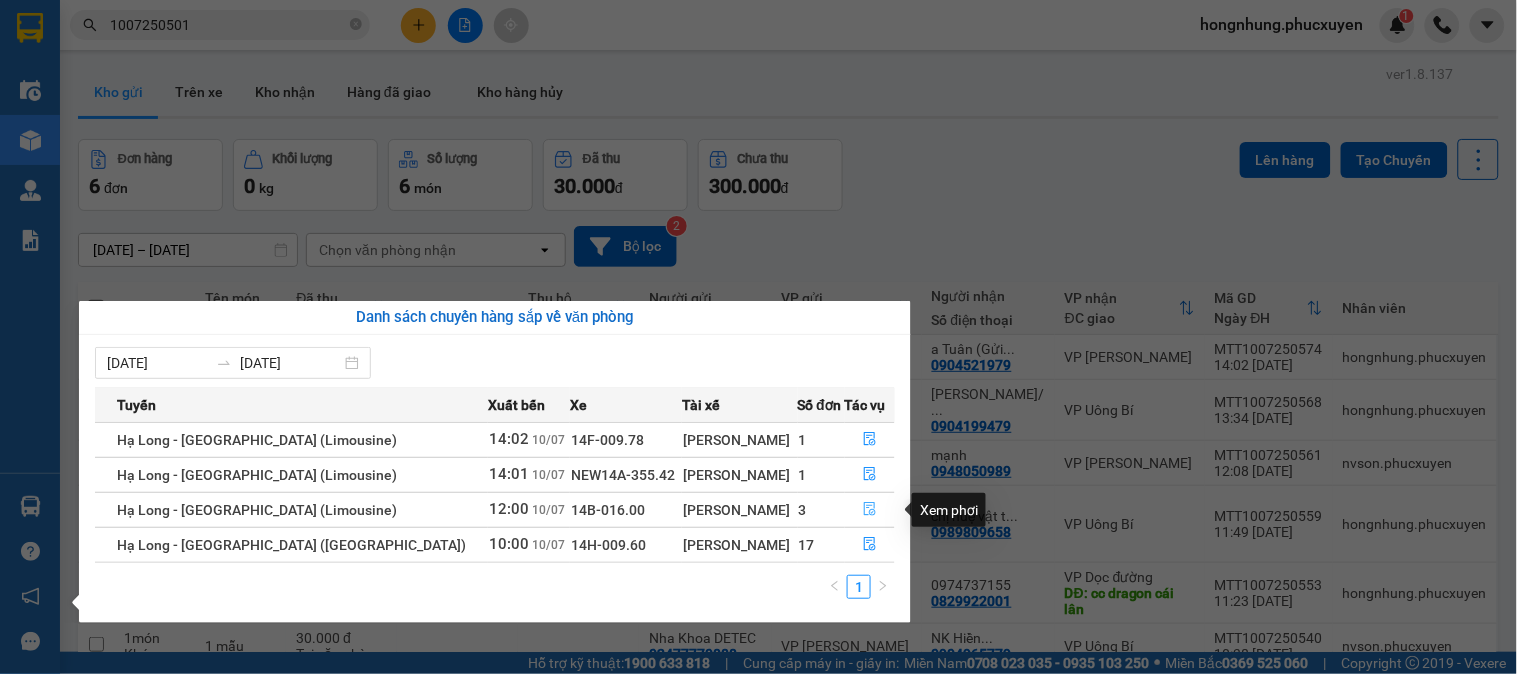 click 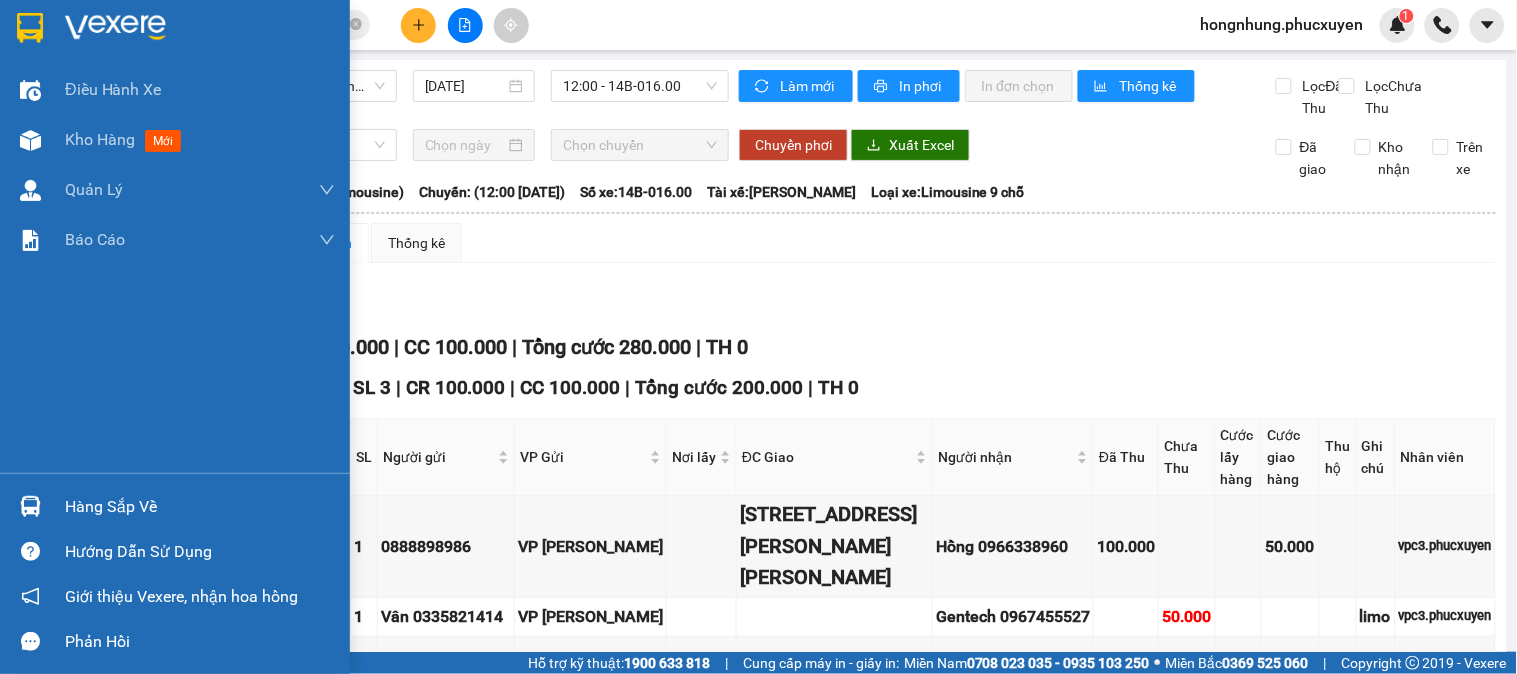 click at bounding box center [30, 506] 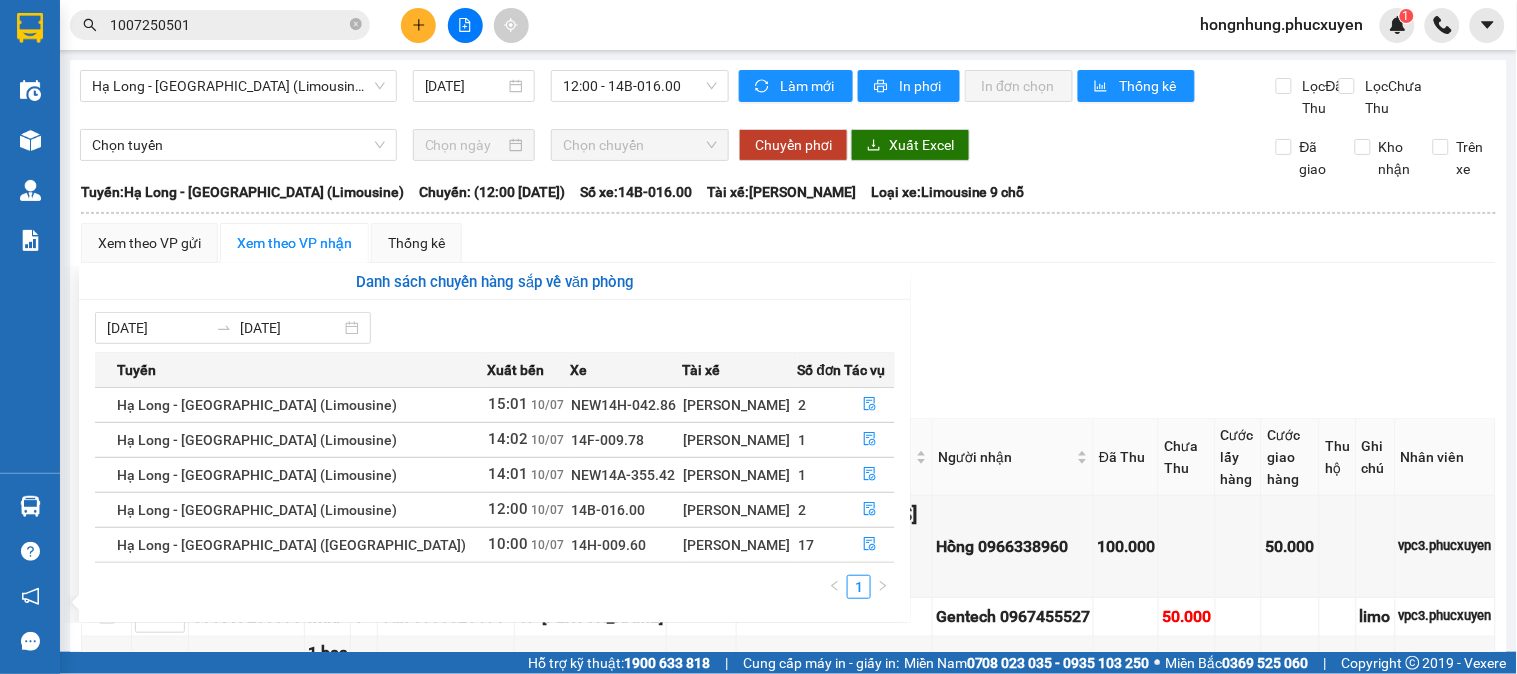 click on "Kết quả tìm kiếm ( 1 )  Bộ lọc  Mã ĐH Trạng thái Món hàng Thu hộ Tổng cước Chưa cước Người gửi VP Gửi Người nhận VP Nhận C3 1007250501 09:14 - 10/07 VP Gửi   1 hồ sơ đựng điện thoại tài liệu SL:  1 110.000 0395898666 c Thúy VP Hạ Long  0855733899 c Giang VP Dương Đình Nghệ TC: Số 28 Tô Ngọc Vân, Tây Hồ 1 1007250501 hongnhung.phucxuyen 1     Điều hành xe     Kho hàng mới     Quản Lý Quản lý thu hộ Quản lý chuyến Quản lý khách hàng Quản lý khách hàng mới Quản lý giao nhận mới Quản lý kiểm kho     Báo cáo 1. Chi tiết đơn hàng toàn nhà xe 12. Thống kê đơn đối tác 4. Báo cáo dòng tiền theo nhân viên 7. Doanh số theo xe, tài xế ( mới) 9. Thống kê chi tiết đơn hàng theo văn phòng gửi Hàng sắp về Hướng dẫn sử dụng Giới thiệu Vexere, nhận hoa hồng Phản hồi Phần mềm hỗ trợ bạn tốt chứ? 10/07/2025 12:00     Làm mới" at bounding box center [758, 337] 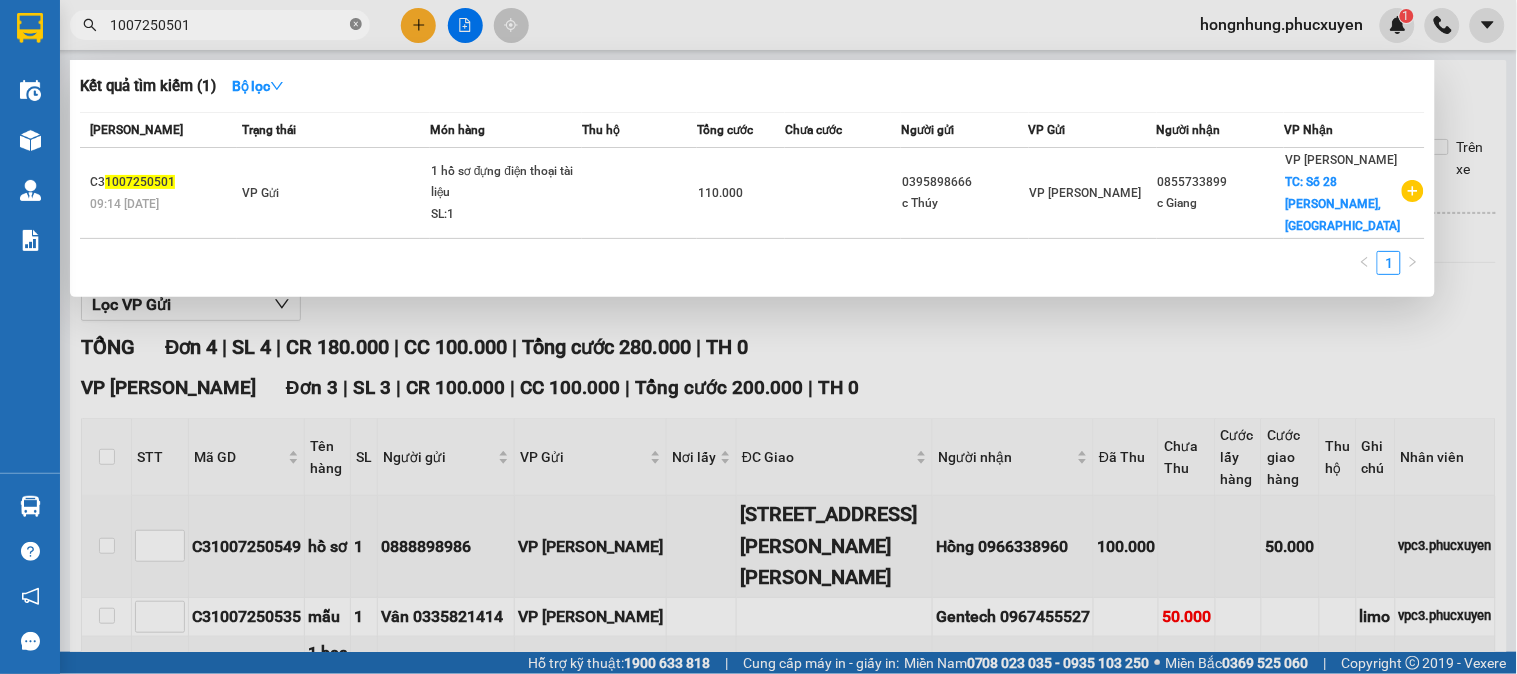 click 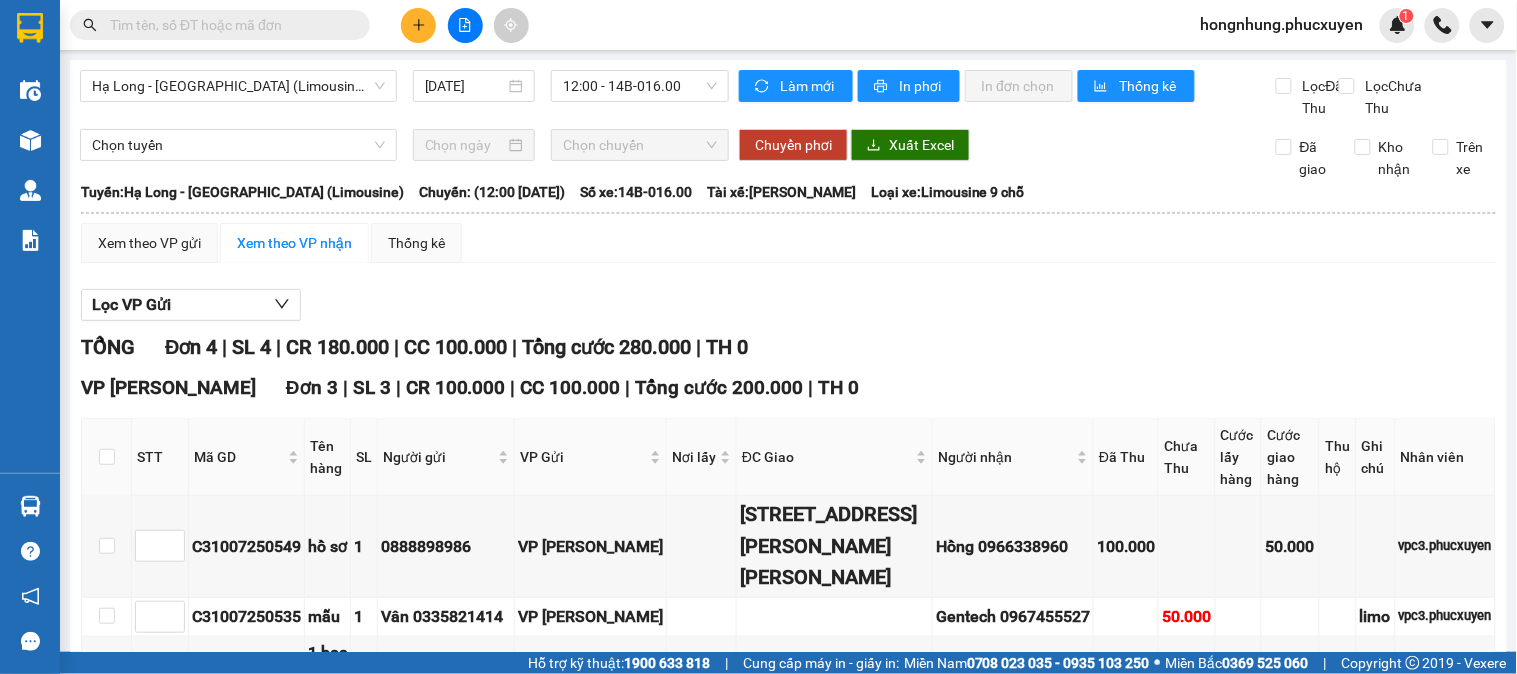 click at bounding box center [228, 25] 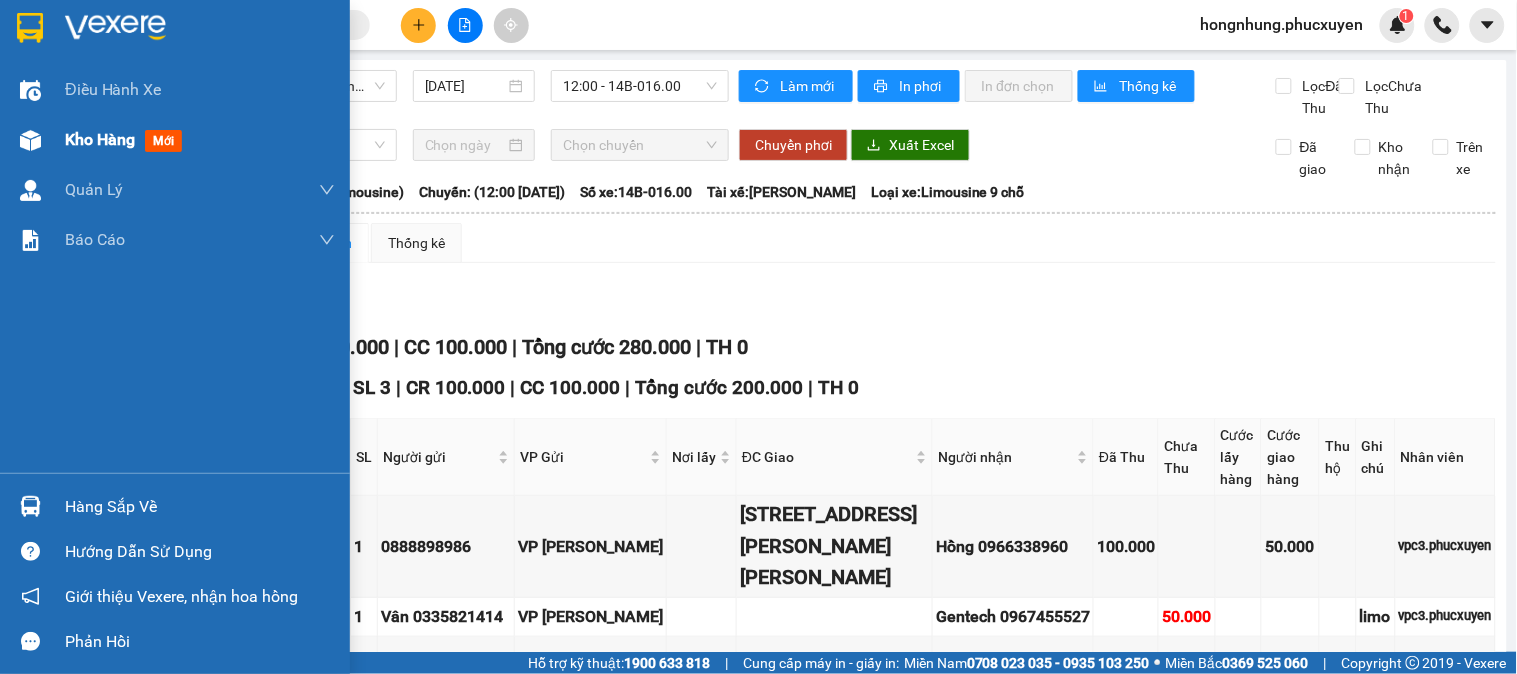 click at bounding box center [30, 140] 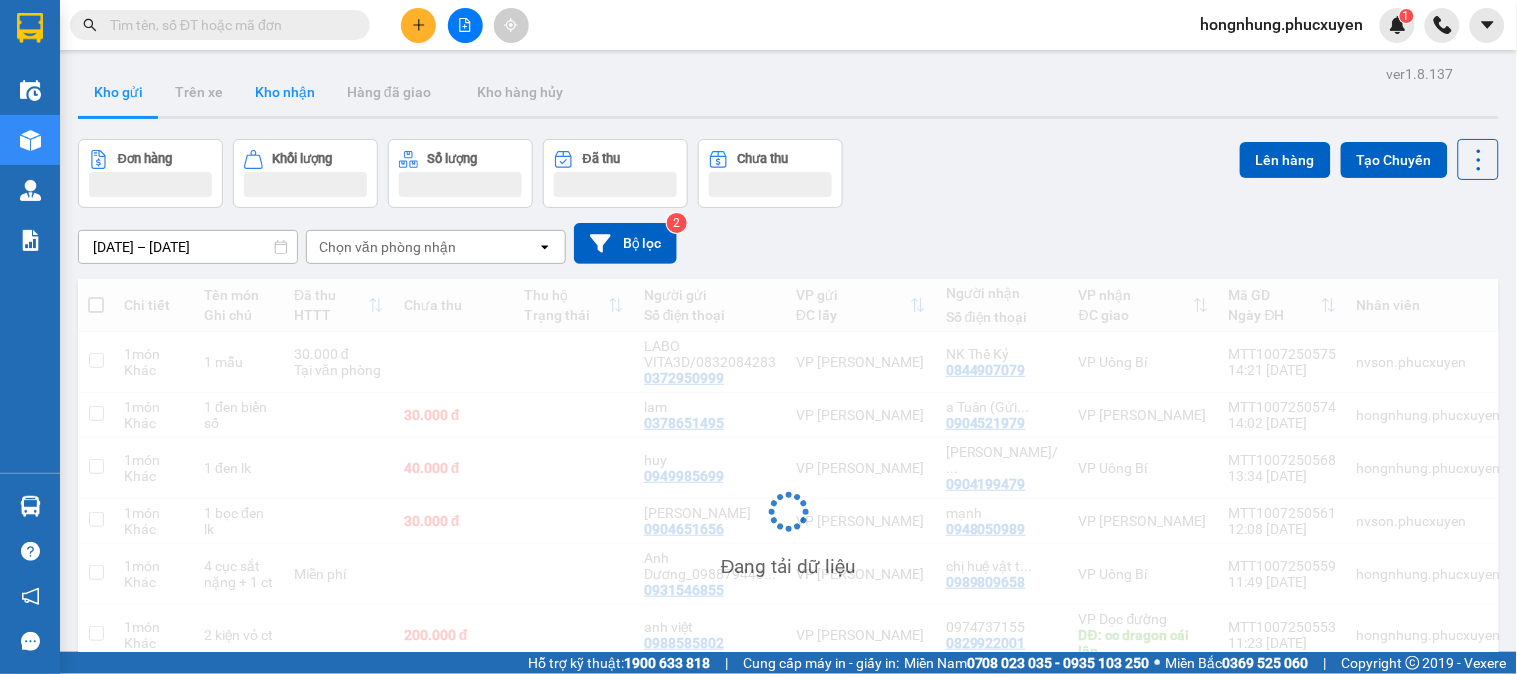 click on "Kho nhận" at bounding box center (285, 92) 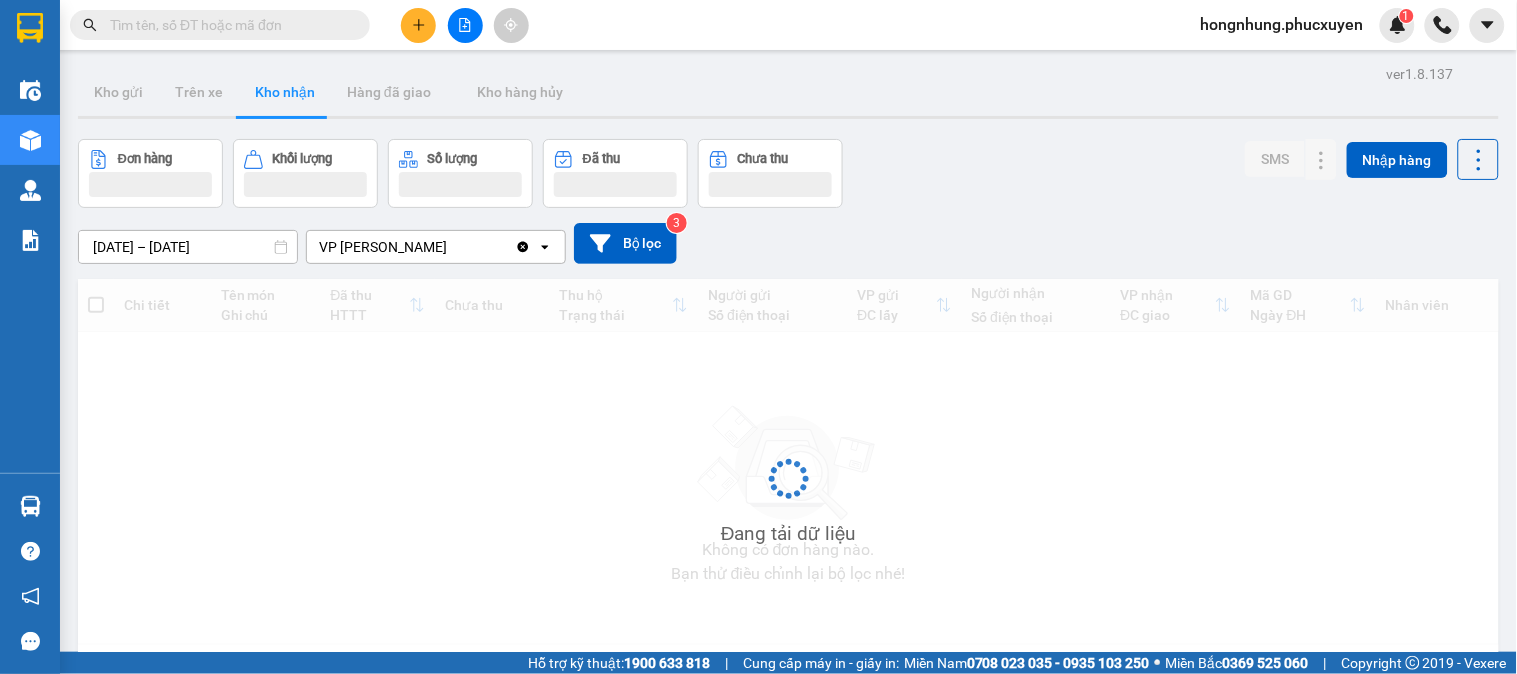 click on "Kho nhận" at bounding box center [285, 92] 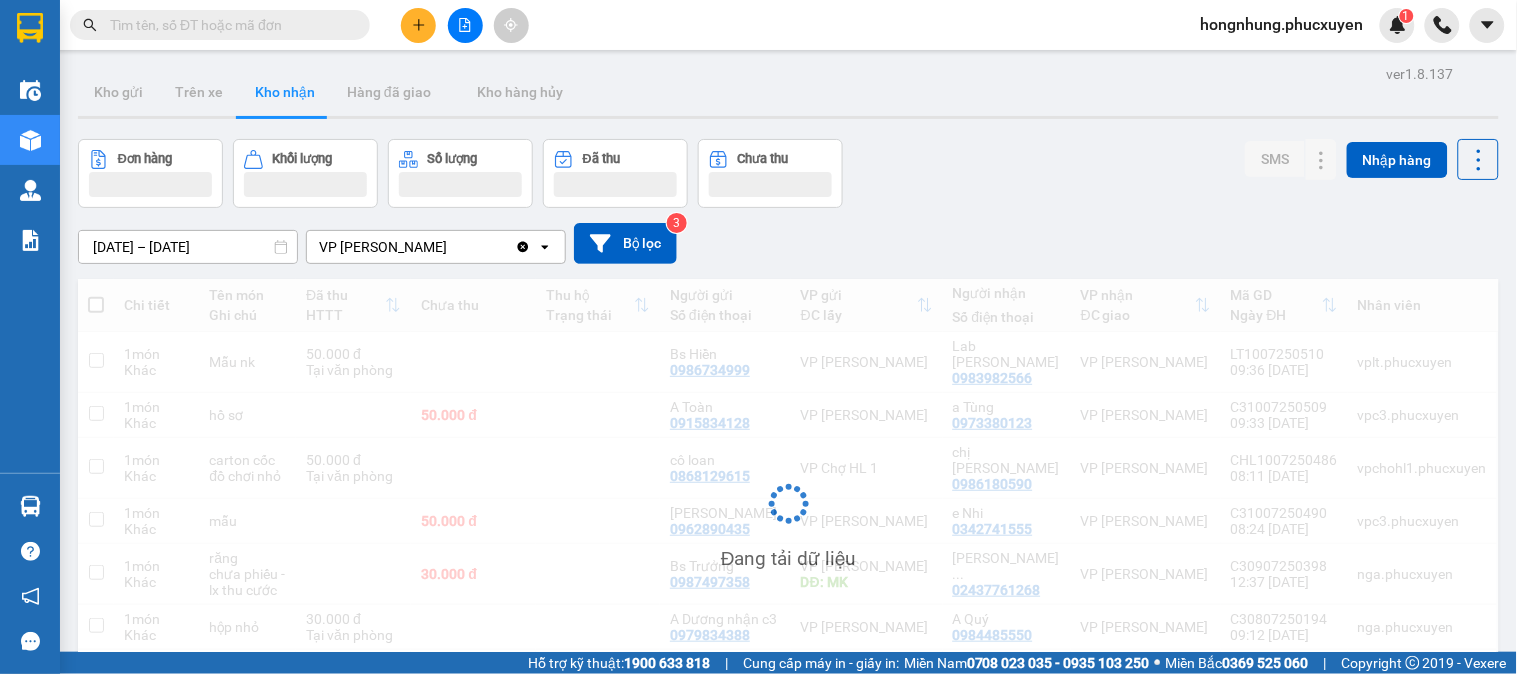 click on "Kho nhận" at bounding box center (285, 92) 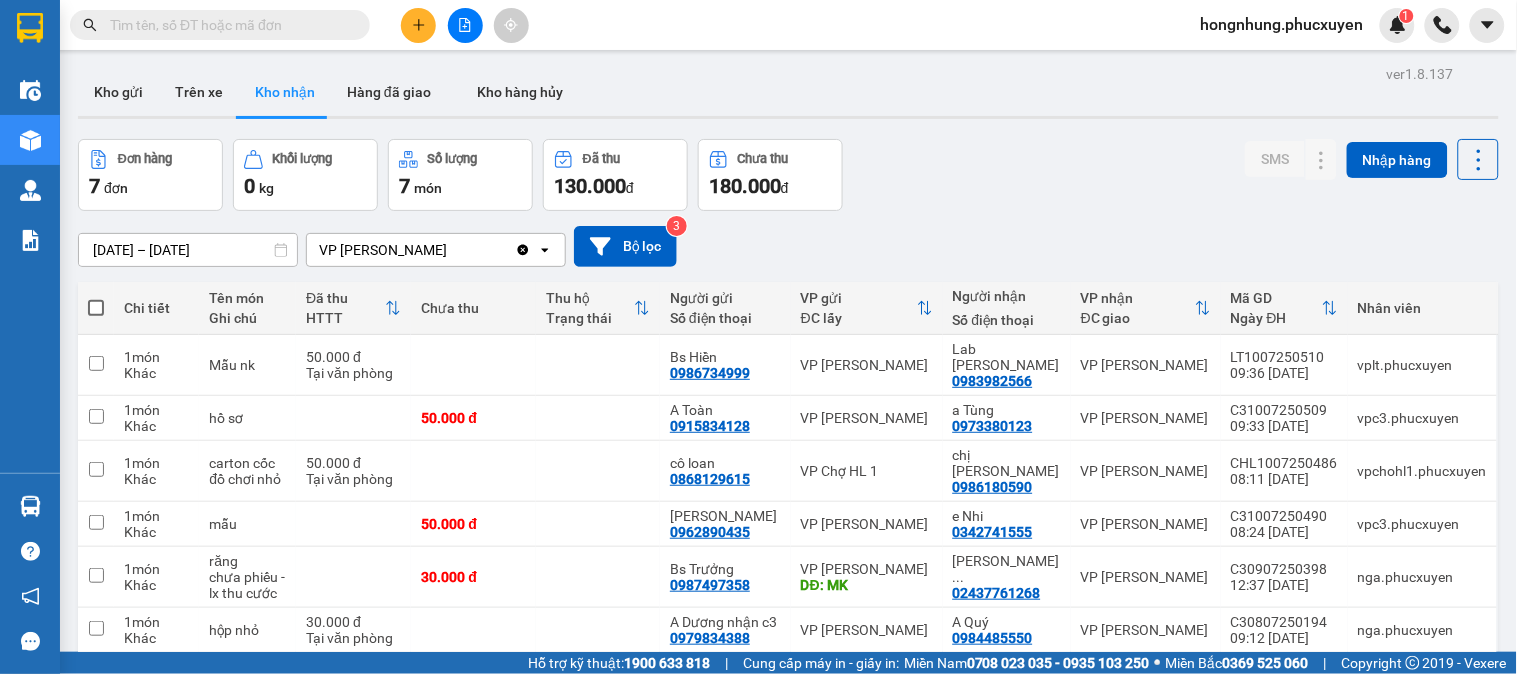 click at bounding box center [228, 25] 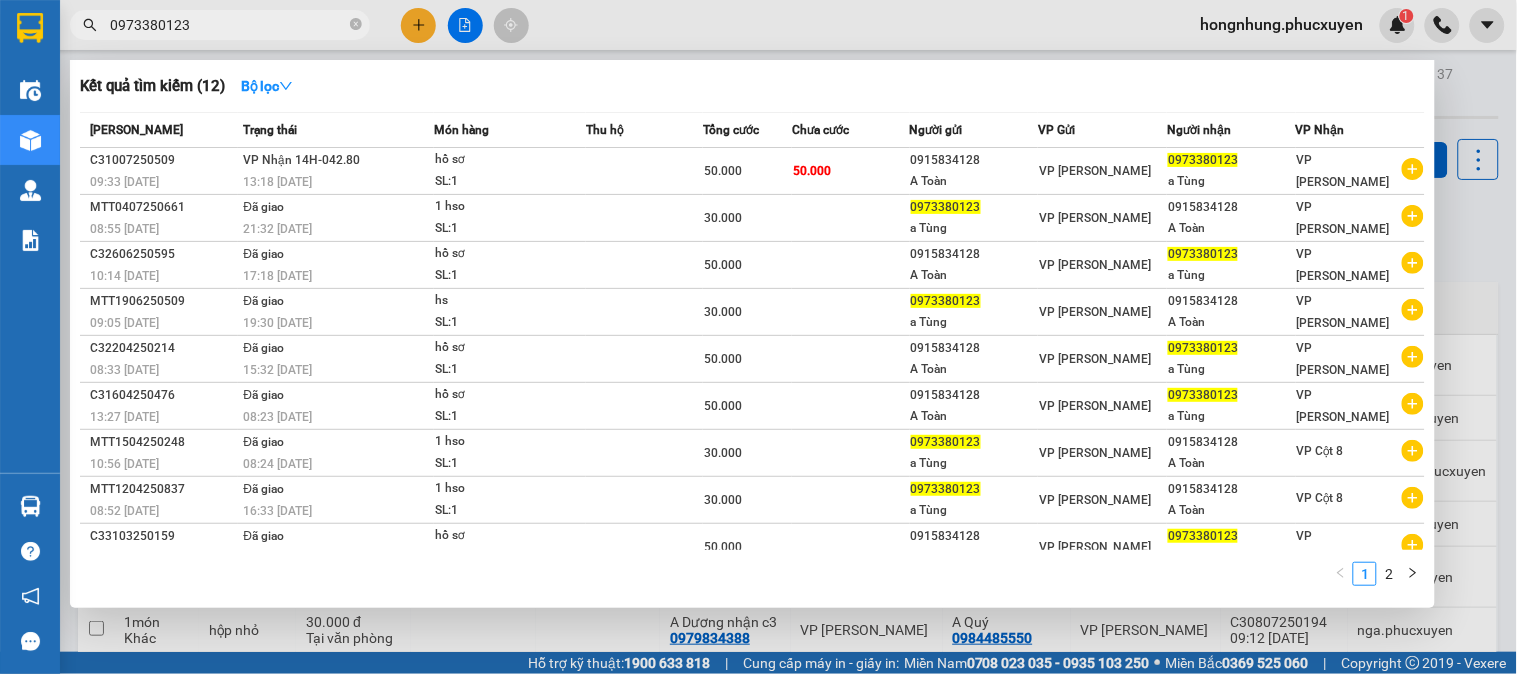 type on "0973380123" 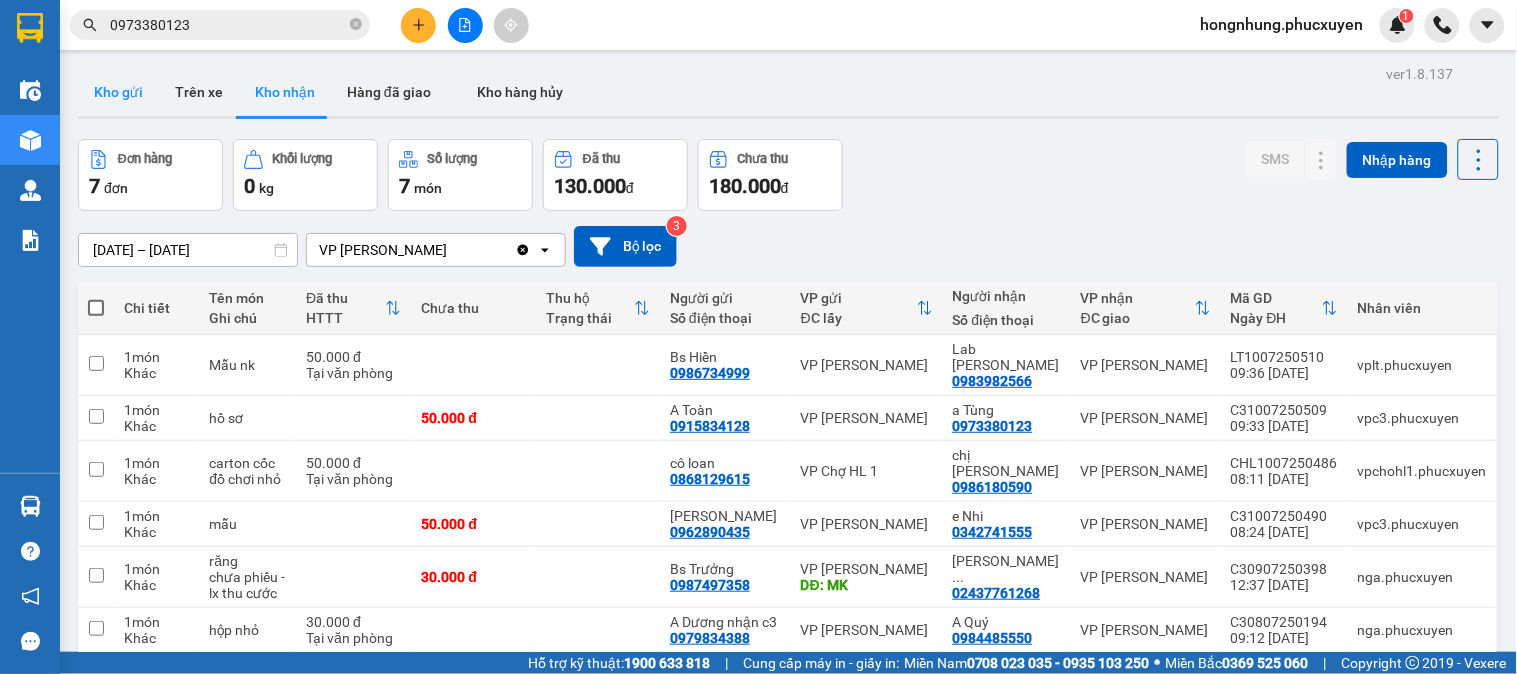 click on "Kho gửi" at bounding box center [118, 92] 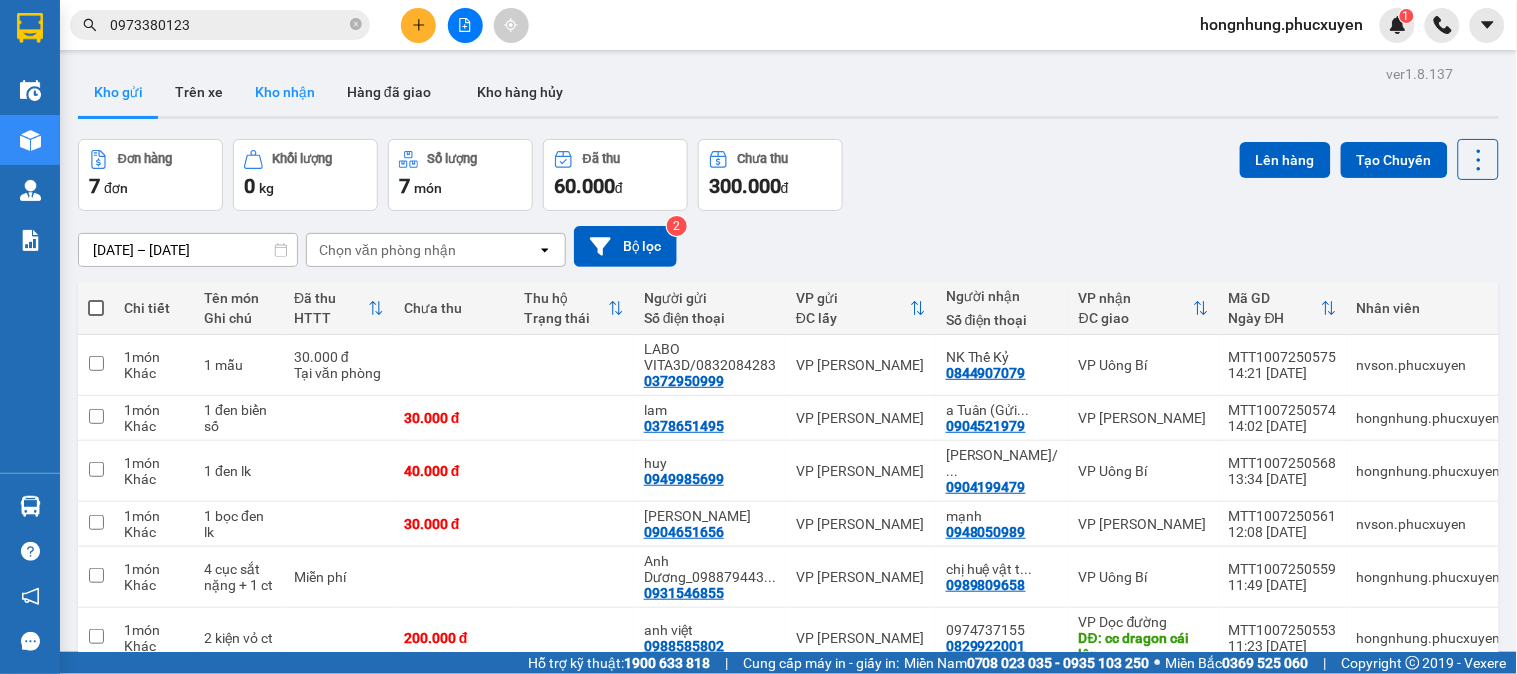 click on "Kho nhận" at bounding box center (285, 92) 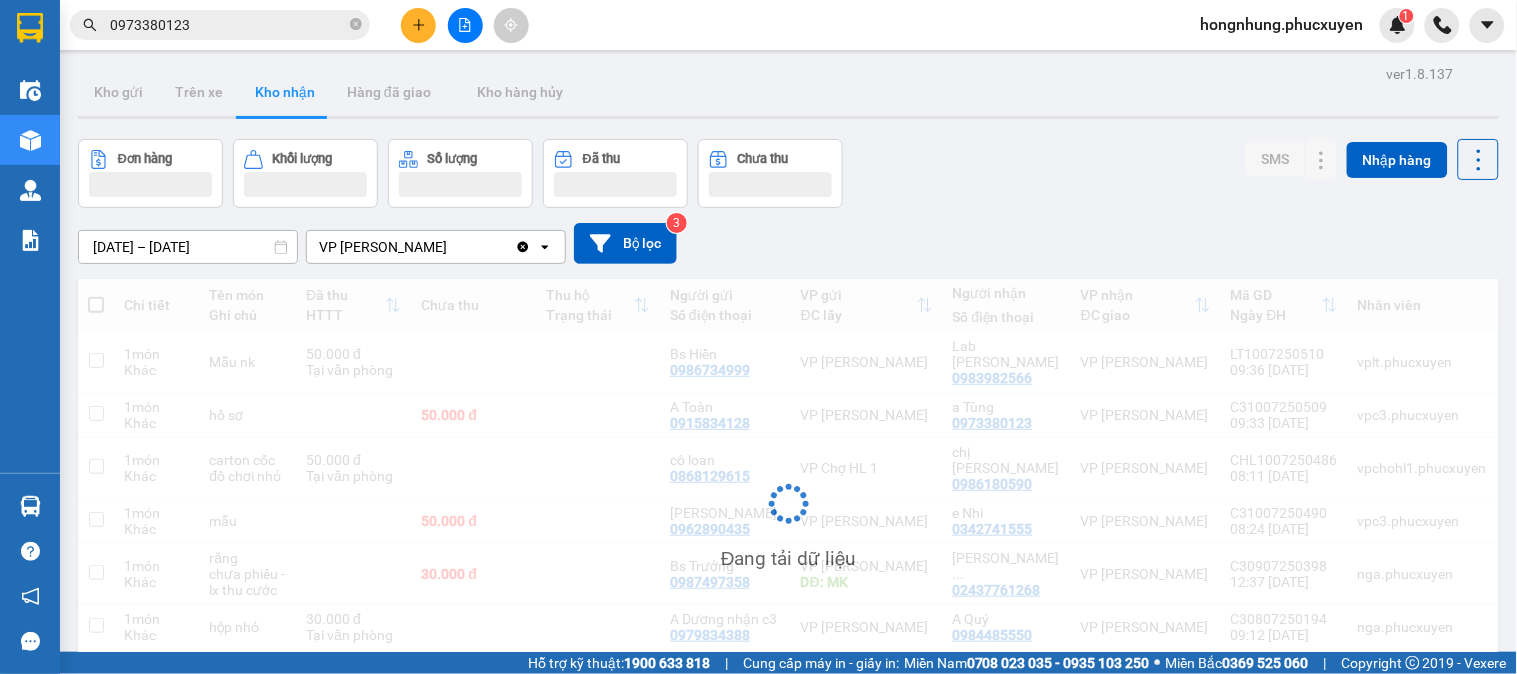 click on "Kho nhận" at bounding box center [285, 92] 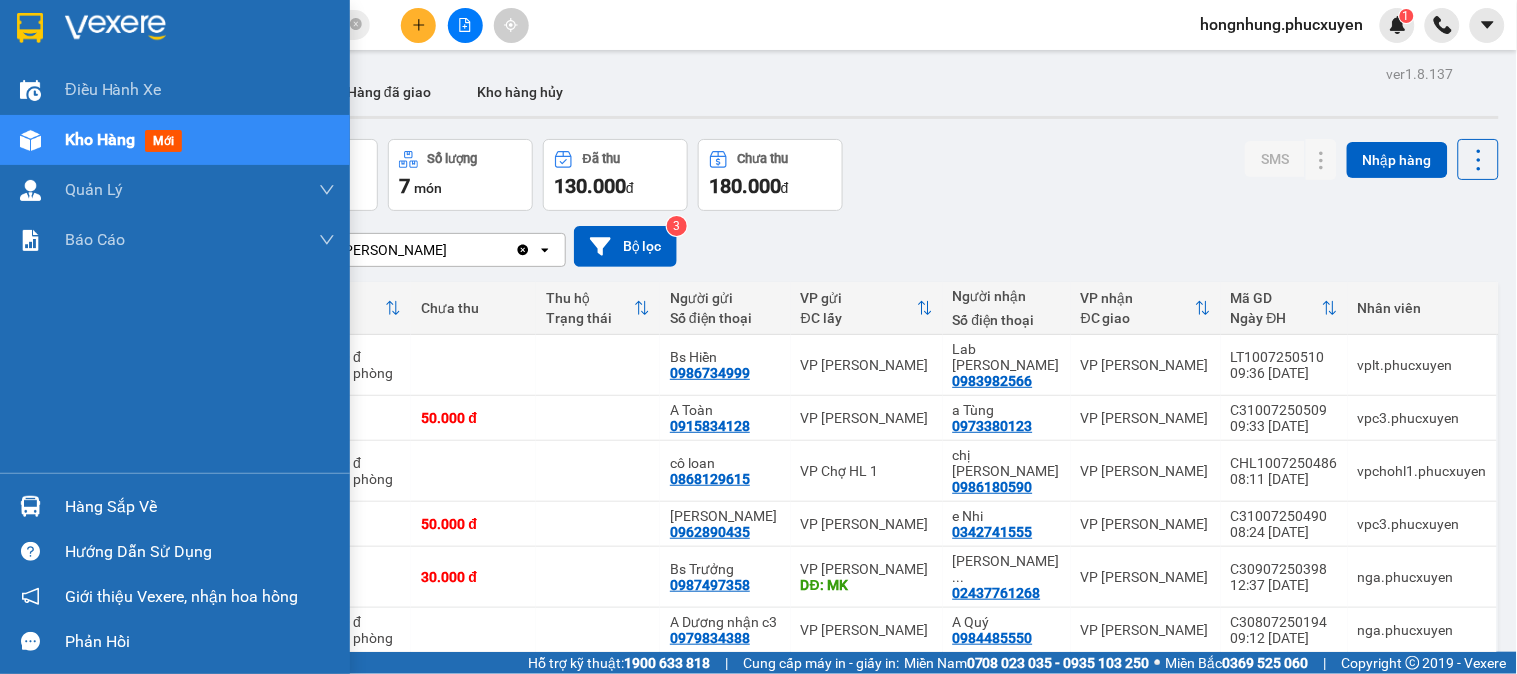 click at bounding box center (30, 506) 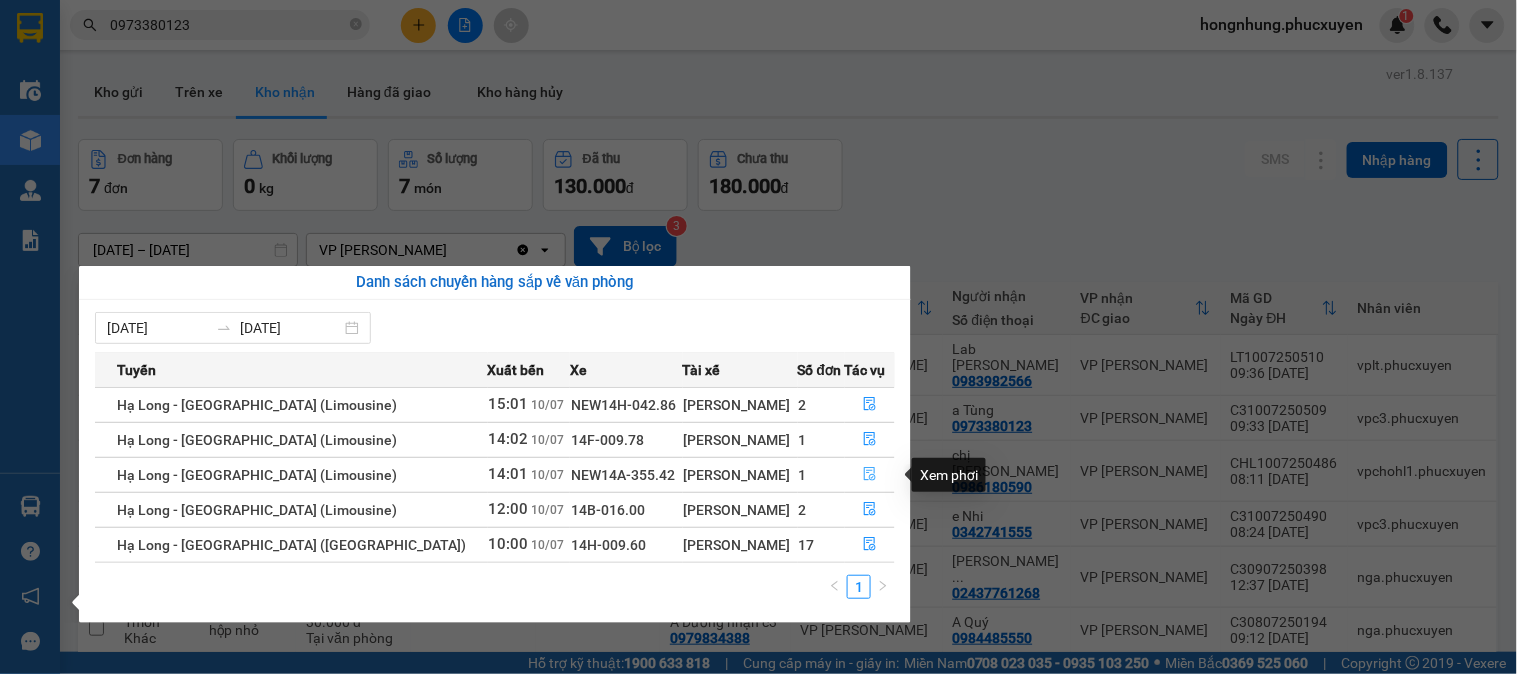 click 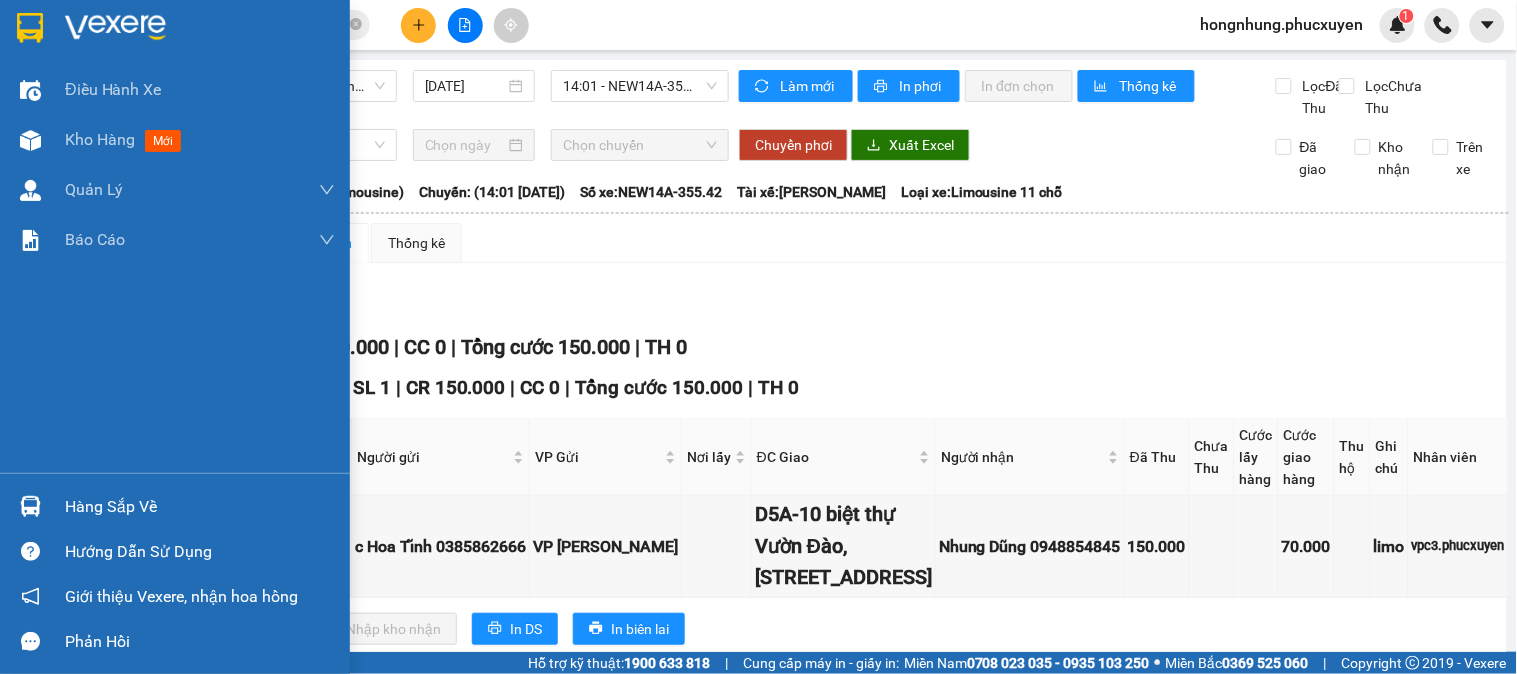 click on "Hàng sắp về" at bounding box center (175, 506) 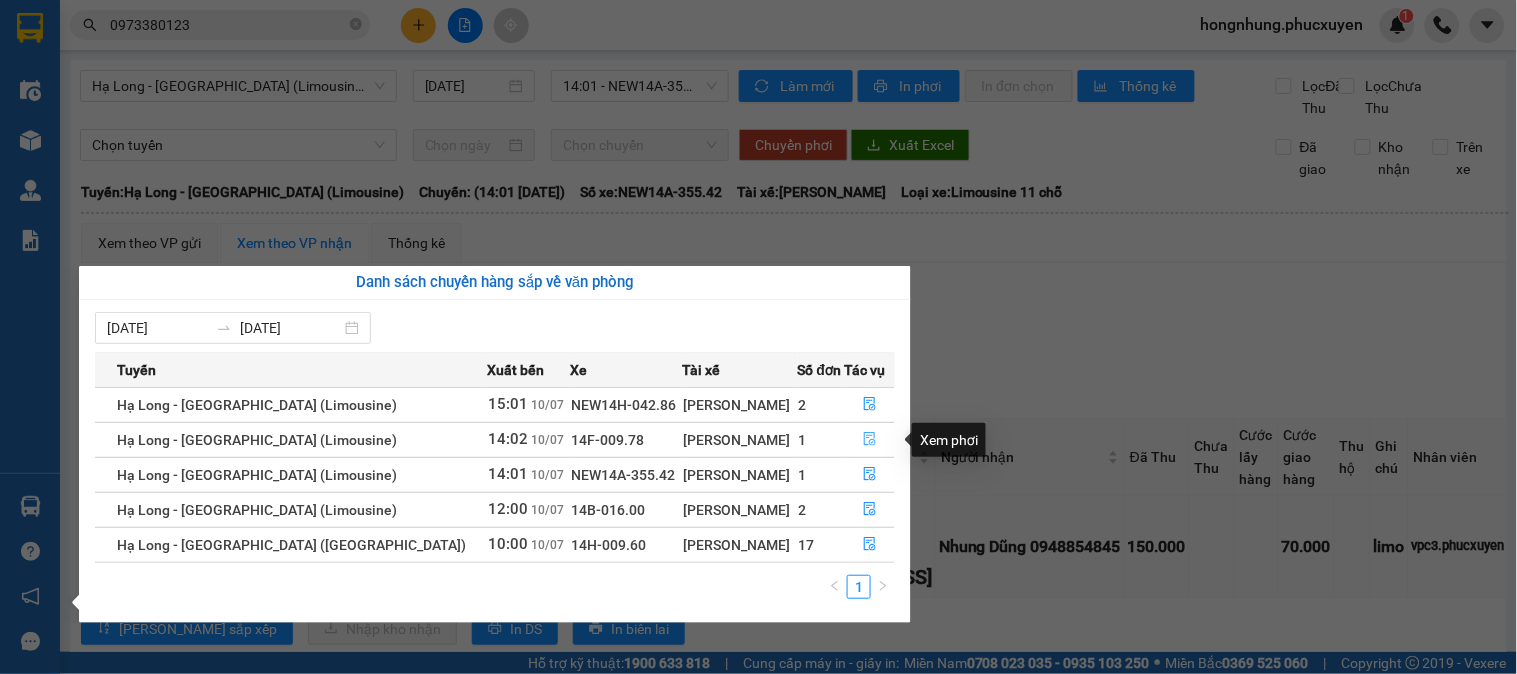 click at bounding box center (870, 440) 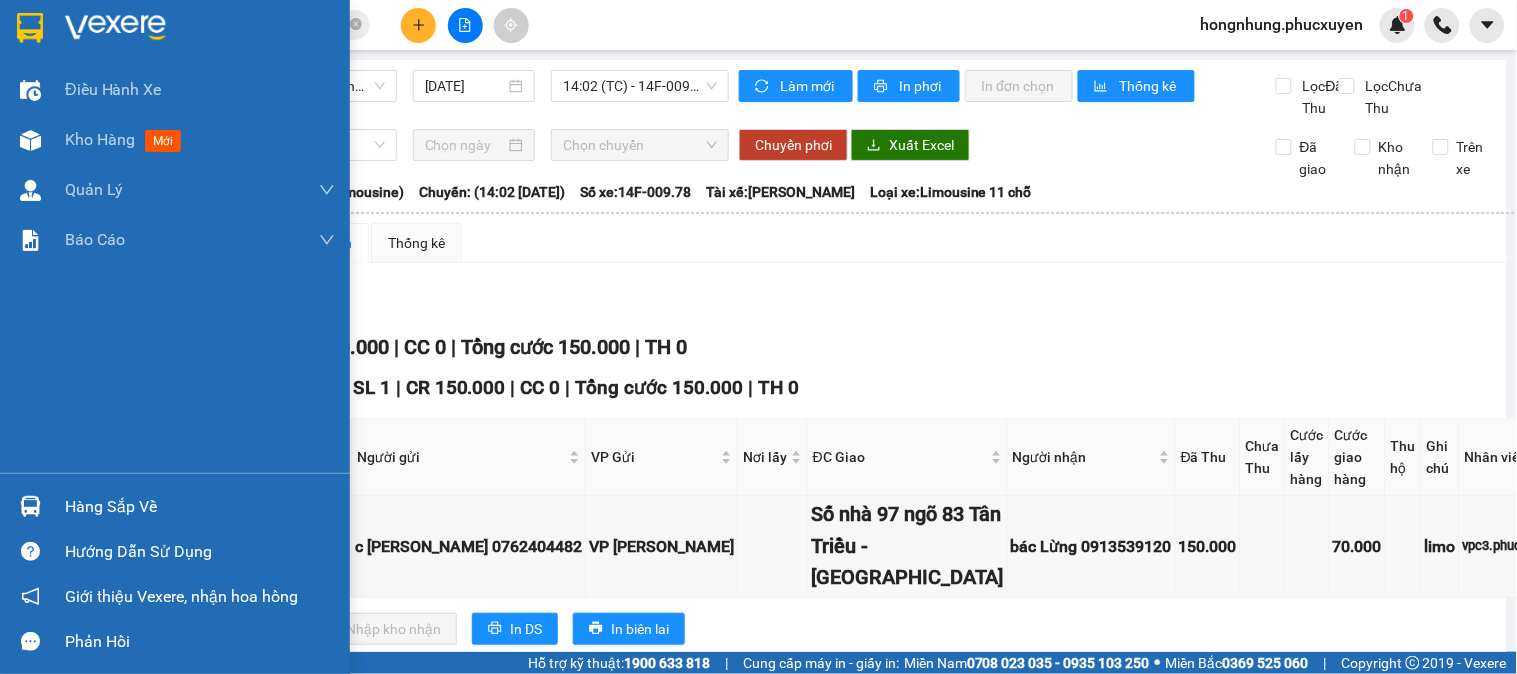 click at bounding box center (30, 506) 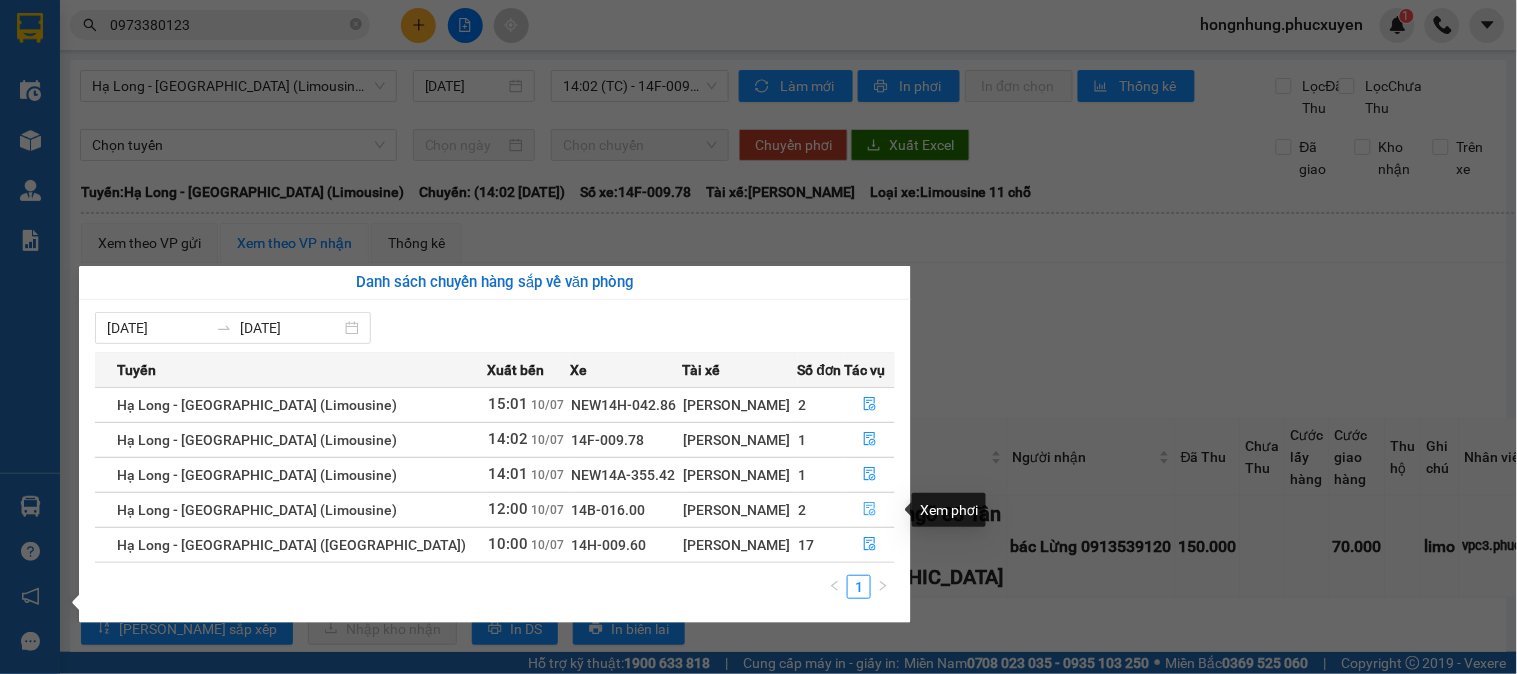 drag, startPoint x: 866, startPoint y: 511, endPoint x: 876, endPoint y: 502, distance: 13.453624 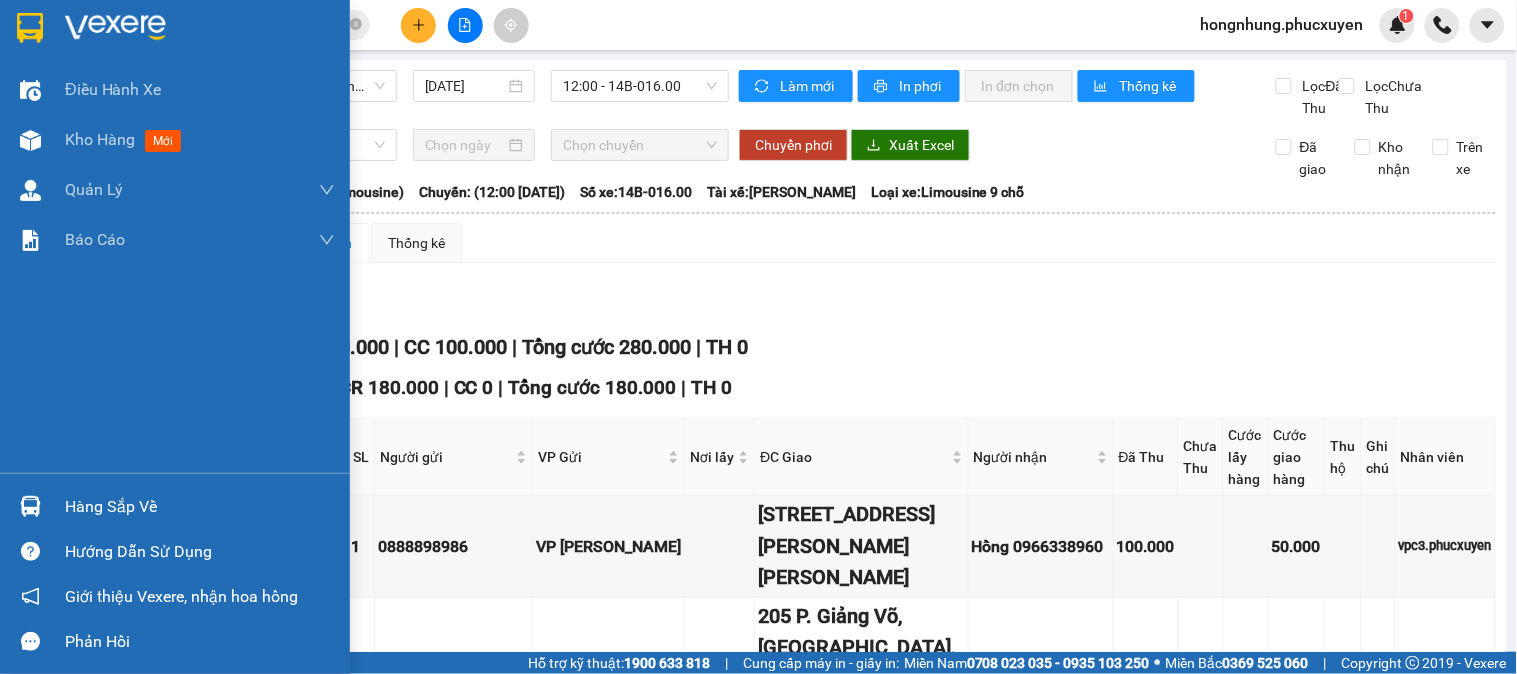 click at bounding box center [30, 506] 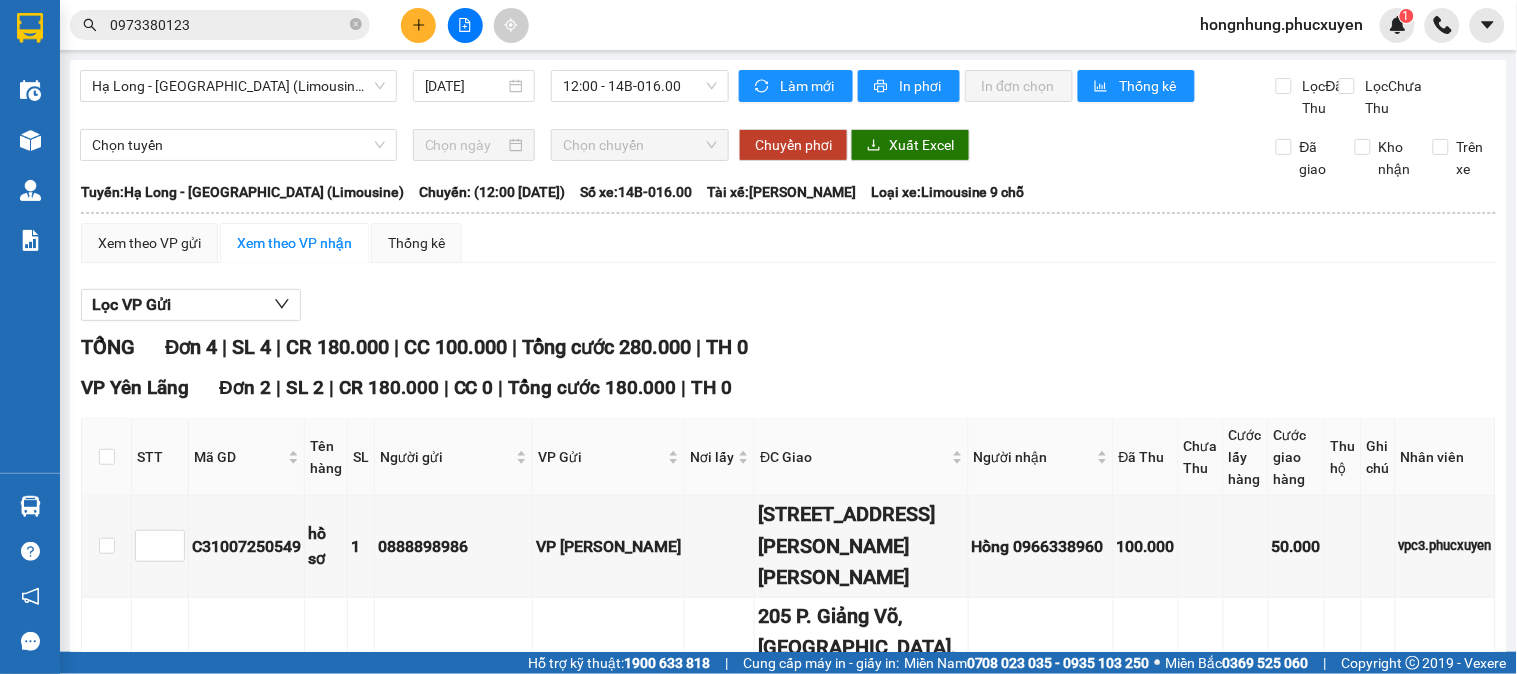 click on "Kết quả tìm kiếm ( 12 )  Bộ lọc  Mã ĐH Trạng thái Món hàng Thu hộ Tổng cước Chưa cước Người gửi VP Gửi Người nhận VP Nhận C31007250509 09:33 - 10/07 VP Nhận   14H-042.80 13:18 - 10/07 hồ sơ SL:  1 50.000 50.000 0915834128 A Toàn VP Hạ Long  0973380123 a Tùng VP Dương Đình Nghệ MTT0407250661 08:55 - 04/07 Đã giao   21:32 - 04/07 1 hso SL:  1 30.000 0973380123 a Tùng VP Dương Đình Nghệ 0915834128 A Toàn VP Hạ Long  C32606250595 10:14 - 26/06 Đã giao   17:18 - 26/06 hồ sơ SL:  1 50.000 0915834128 A Toàn VP Hạ Long  0973380123 a Tùng VP Dương Đình Nghệ MTT1906250509 09:05 - 19/06 Đã giao   19:30 - 19/06 hs SL:  1 30.000 0973380123 a Tùng VP Dương Đình Nghệ 0915834128 A Toàn VP Hạ Long  C32204250214 08:33 - 22/04 Đã giao   15:32 - 22/04 hồ sơ SL:  1 50.000 0915834128 A Toàn VP Hạ Long  0973380123 a Tùng VP Dương Đình Nghệ C31604250476 13:27 - 16/04 Đã giao   08:23 - 17/04 hồ sơ SL:  1 50.000 A Toàn" at bounding box center (758, 337) 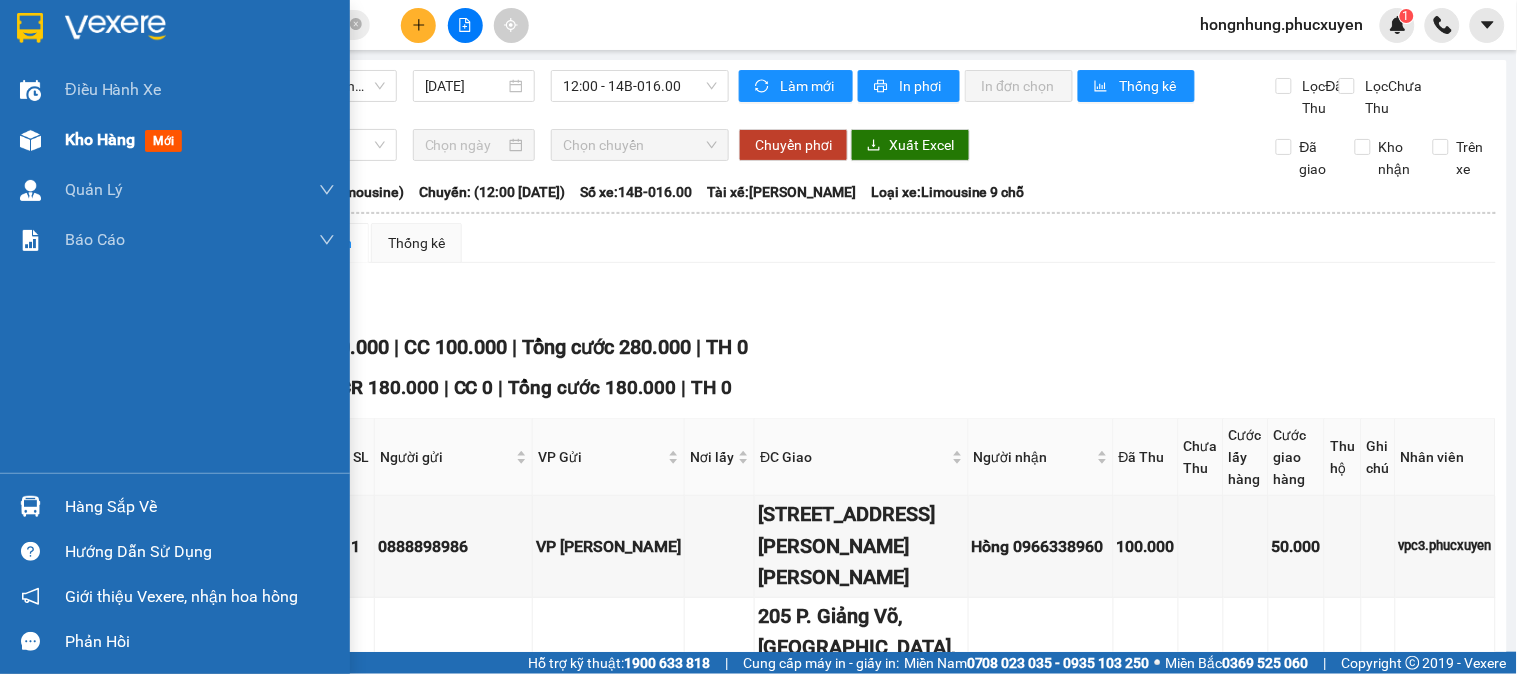 click on "Kho hàng mới" at bounding box center [175, 140] 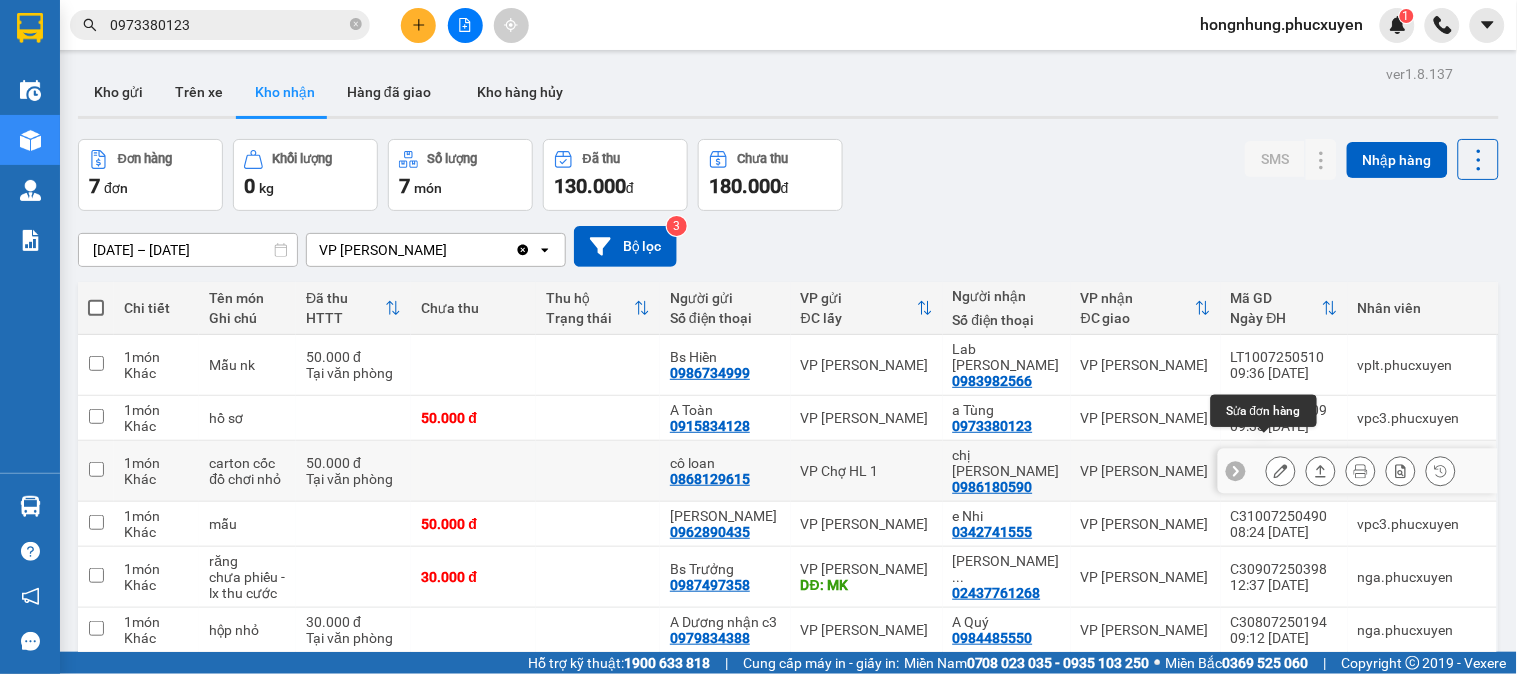click 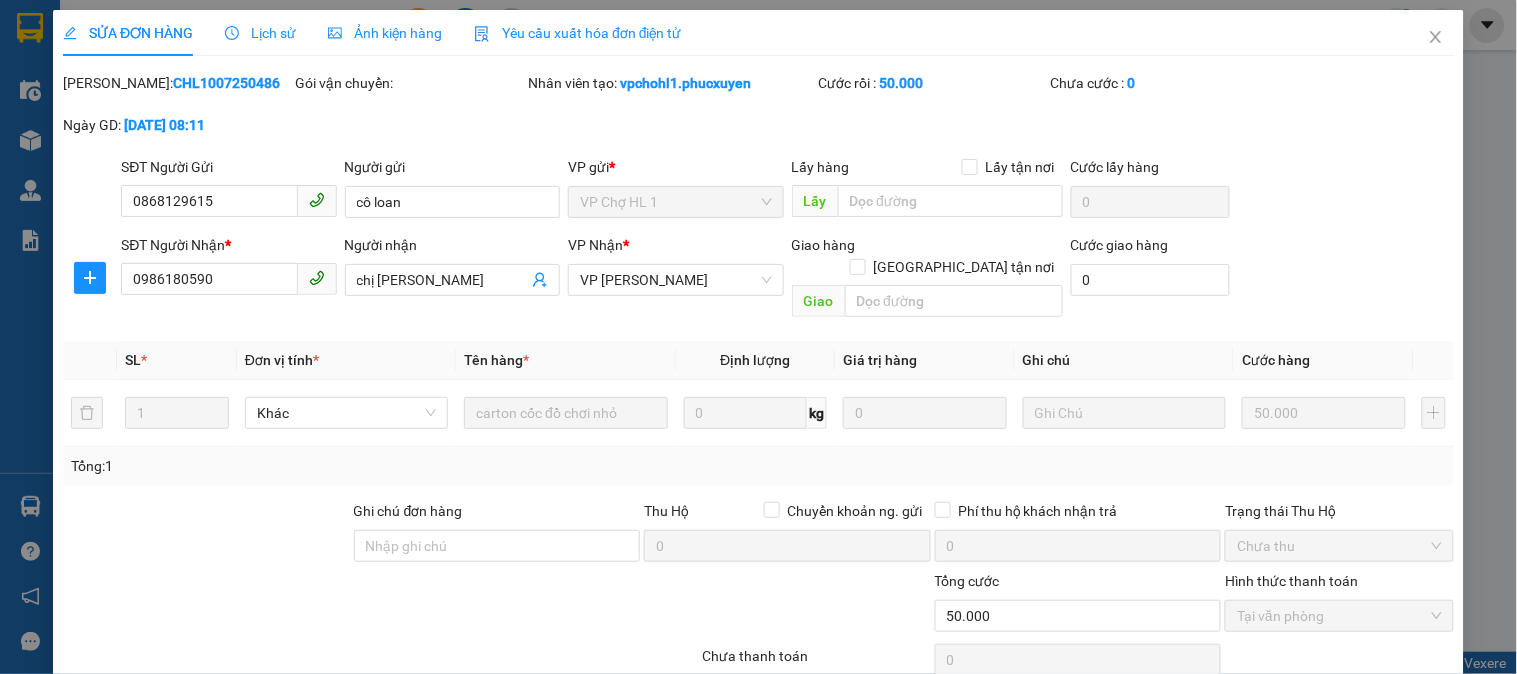 type on "0868129615" 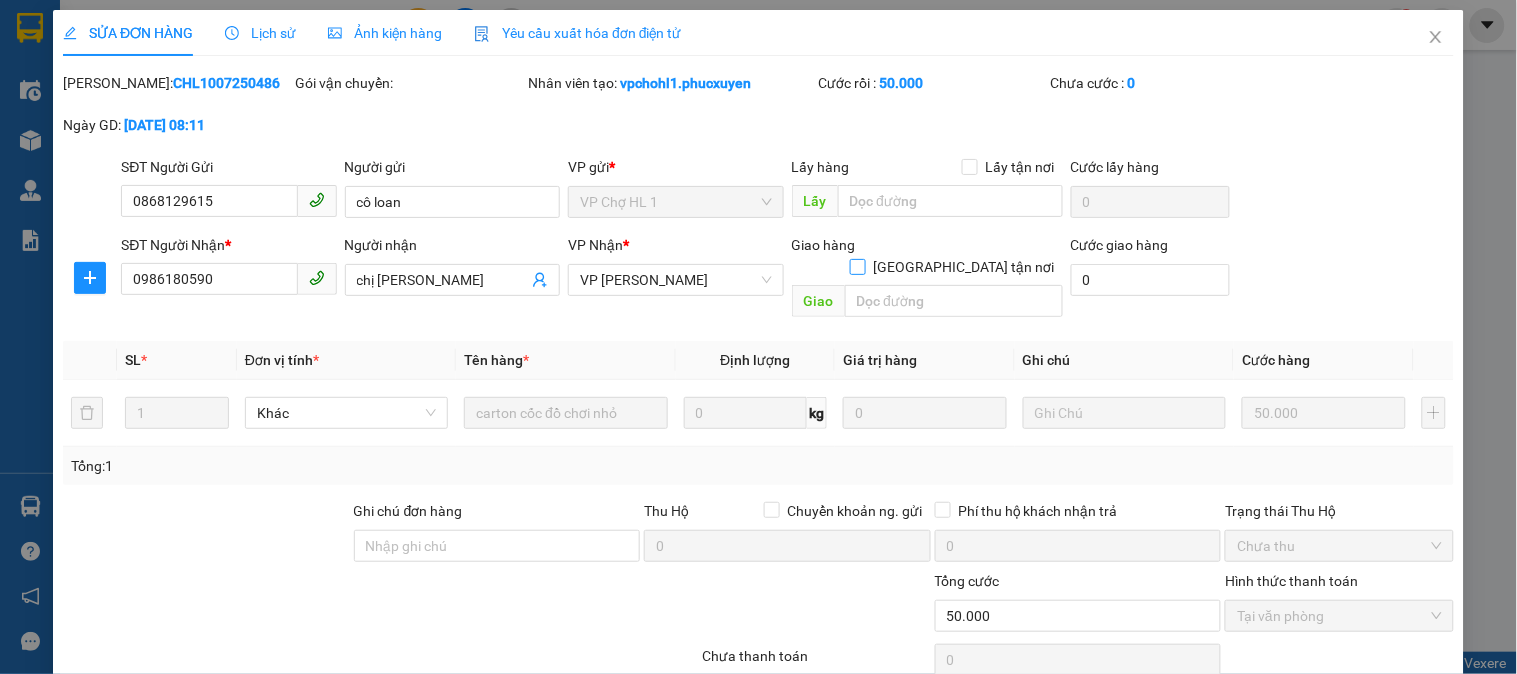 click on "Giao tận nơi" at bounding box center [857, 266] 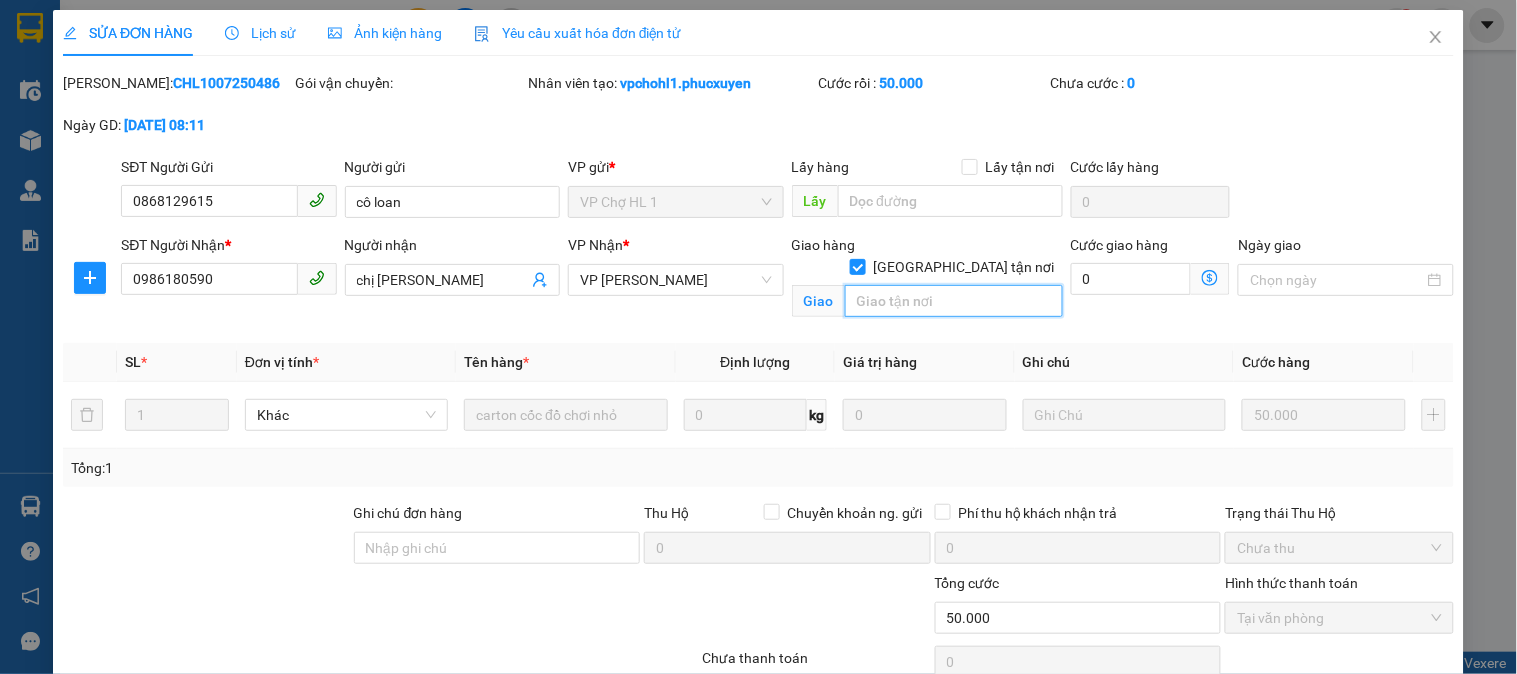 click at bounding box center (954, 301) 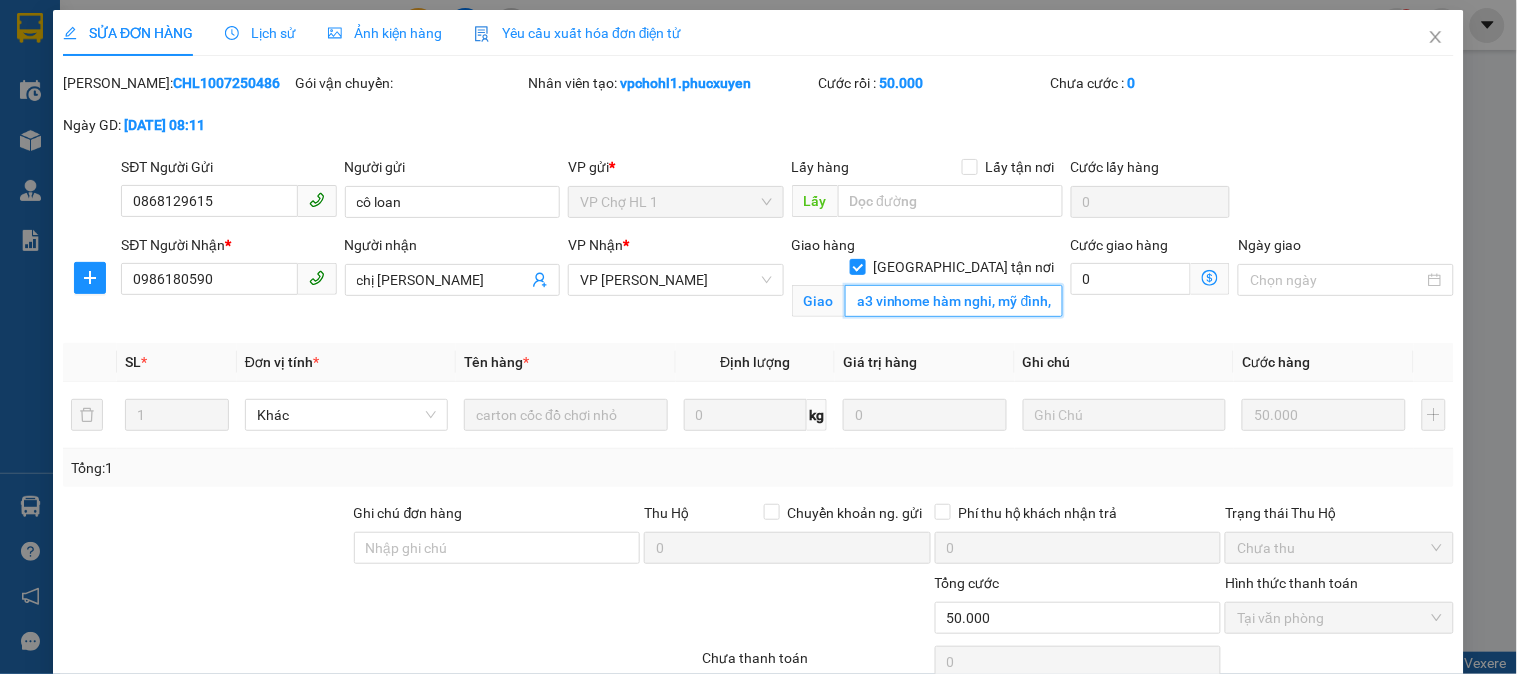type on "a3 vinhome hàm nghi, mỹ đình, nam từ liêm" 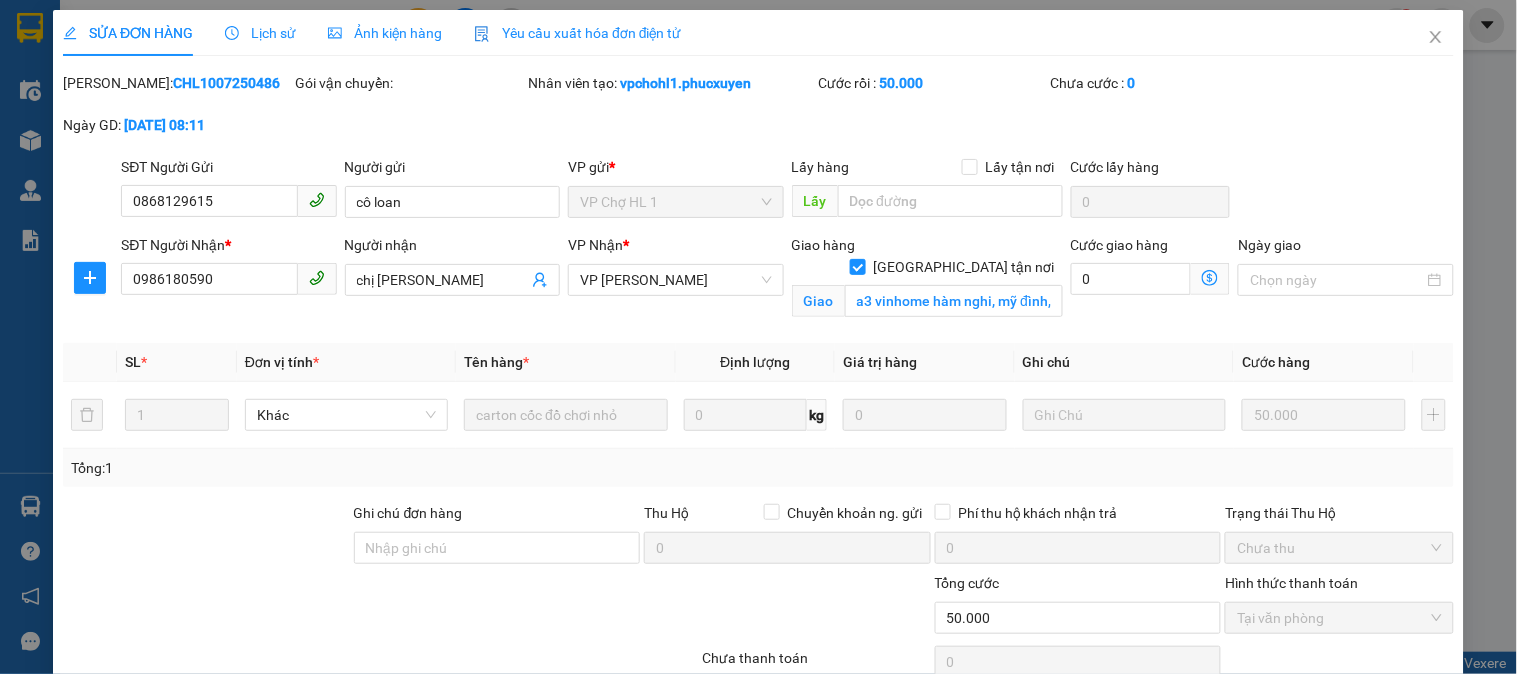 click on "Lưu thay đổi" at bounding box center [1194, 775] 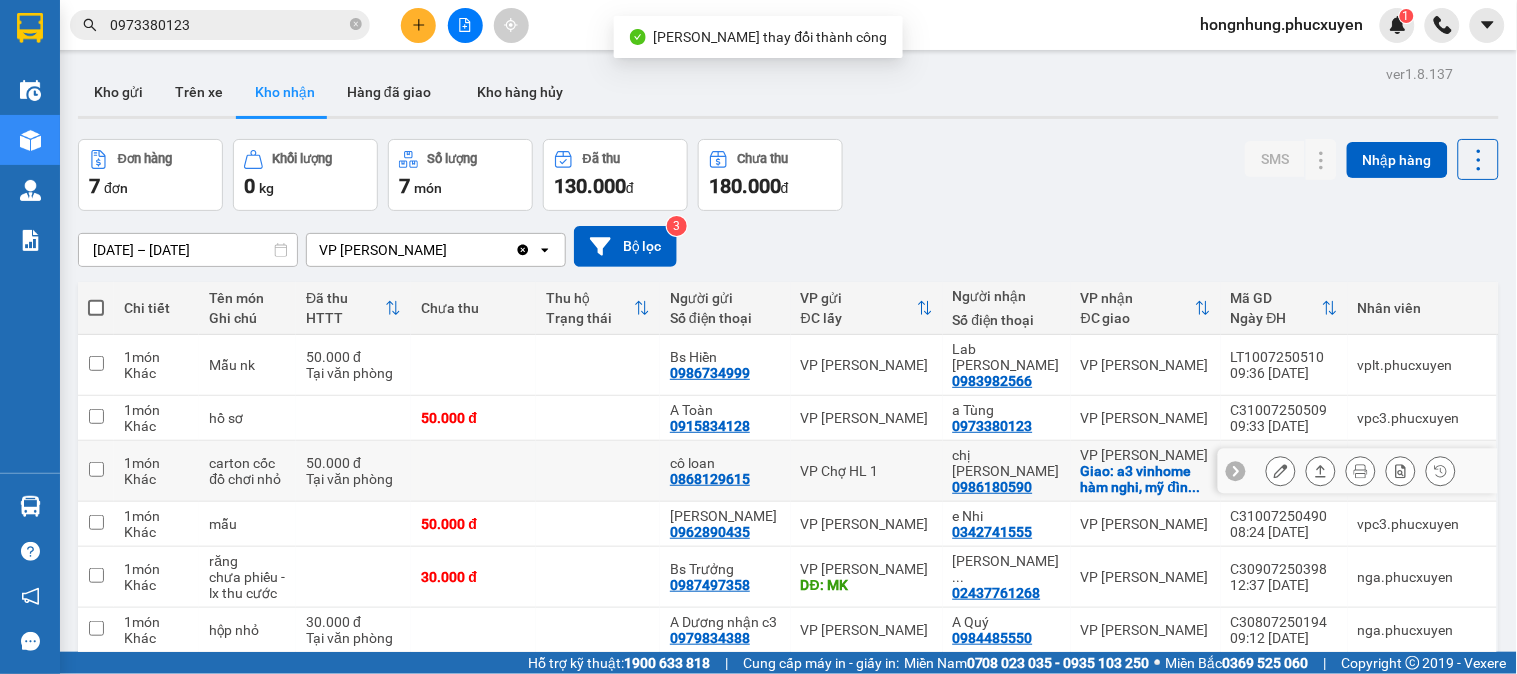 click on "carton cốc đồ chơi nhỏ" at bounding box center (247, 471) 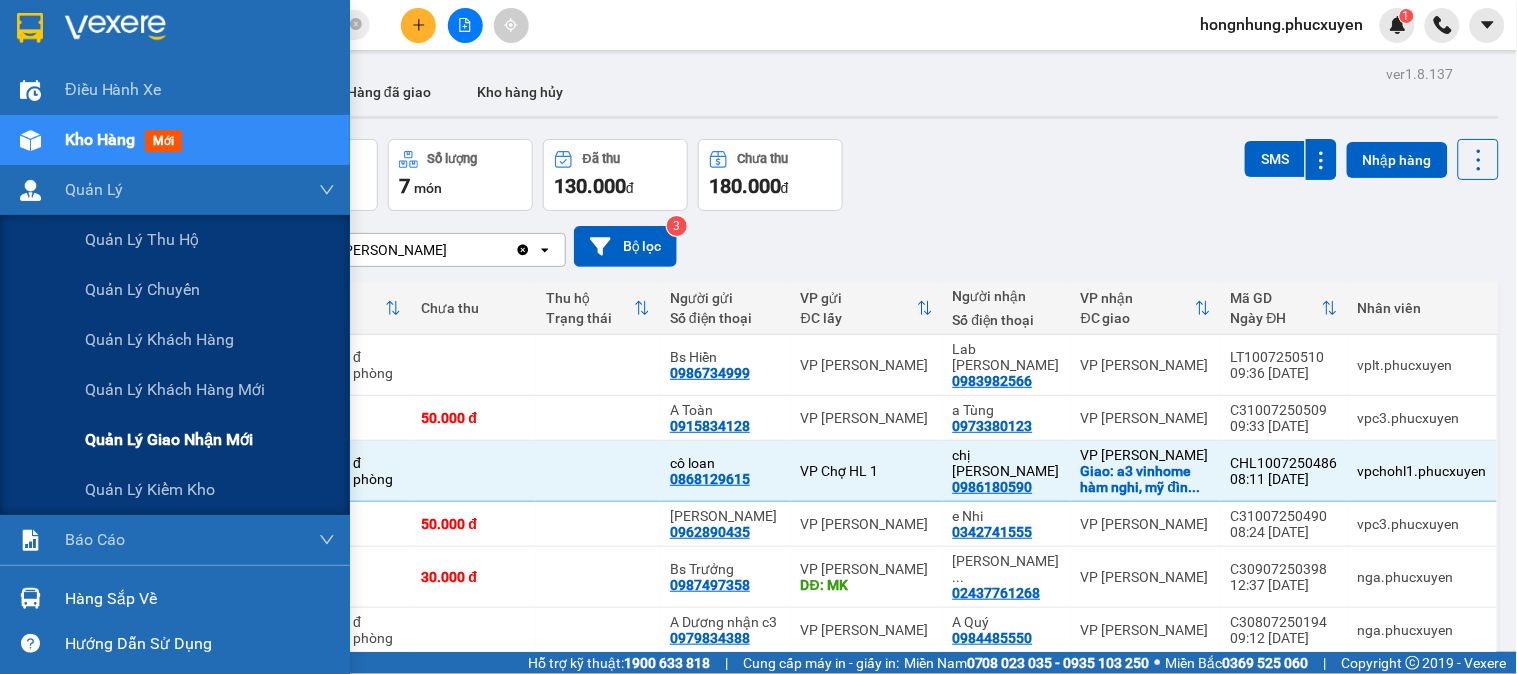 click on "Quản lý giao nhận mới" at bounding box center (169, 439) 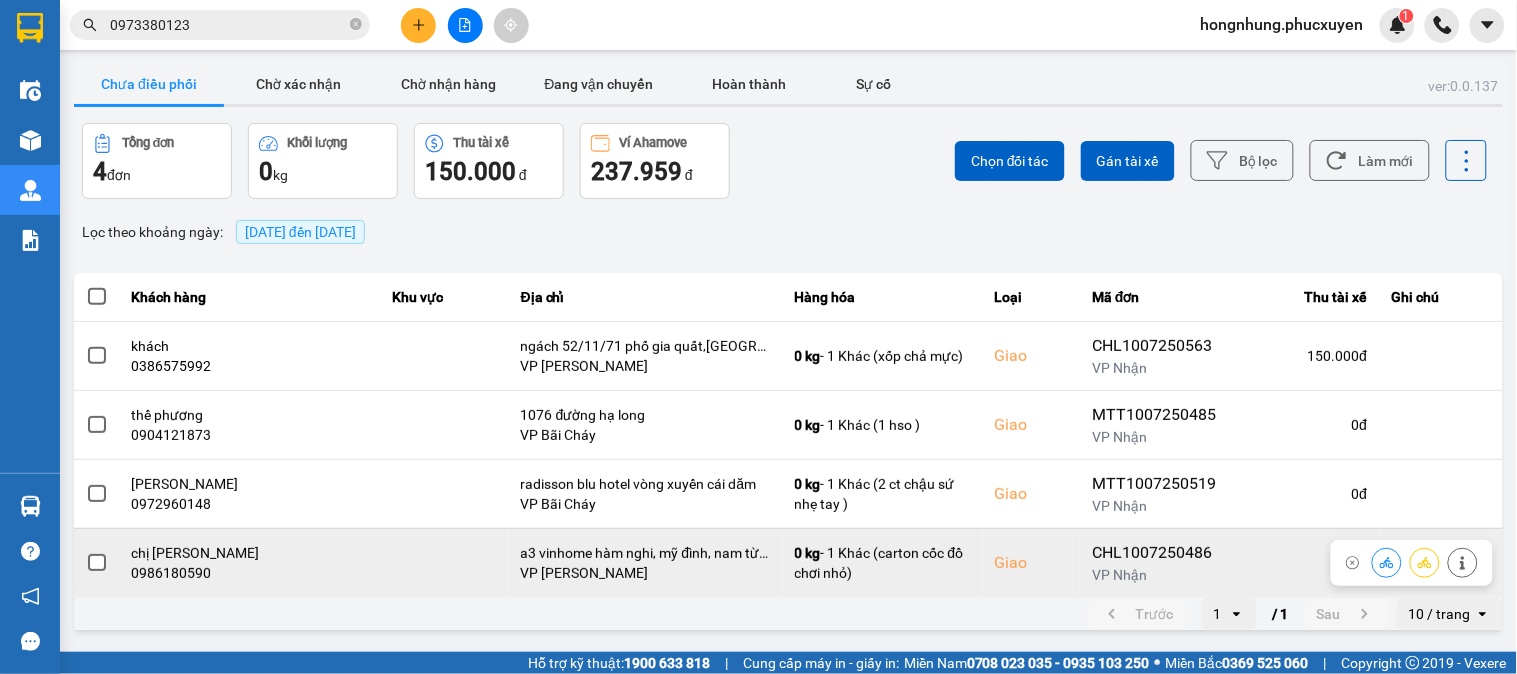 click 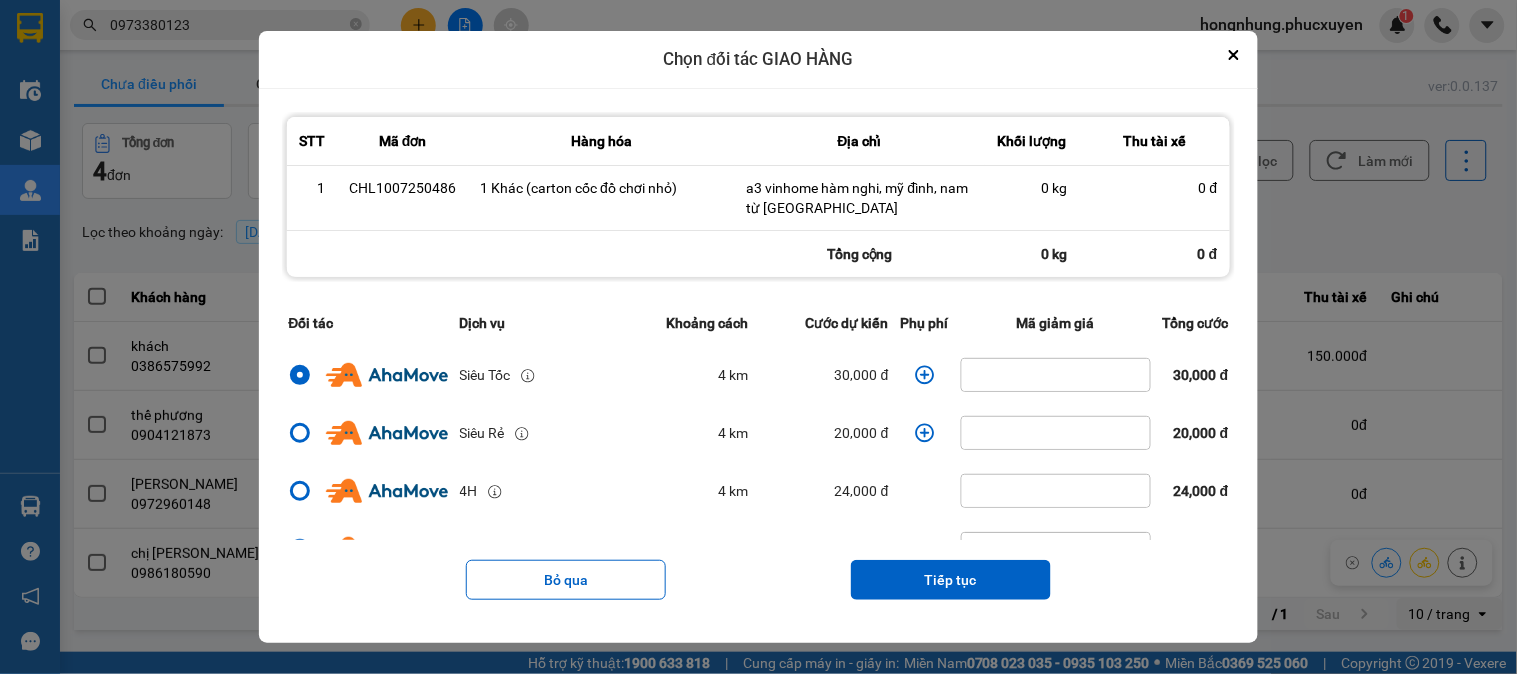 click 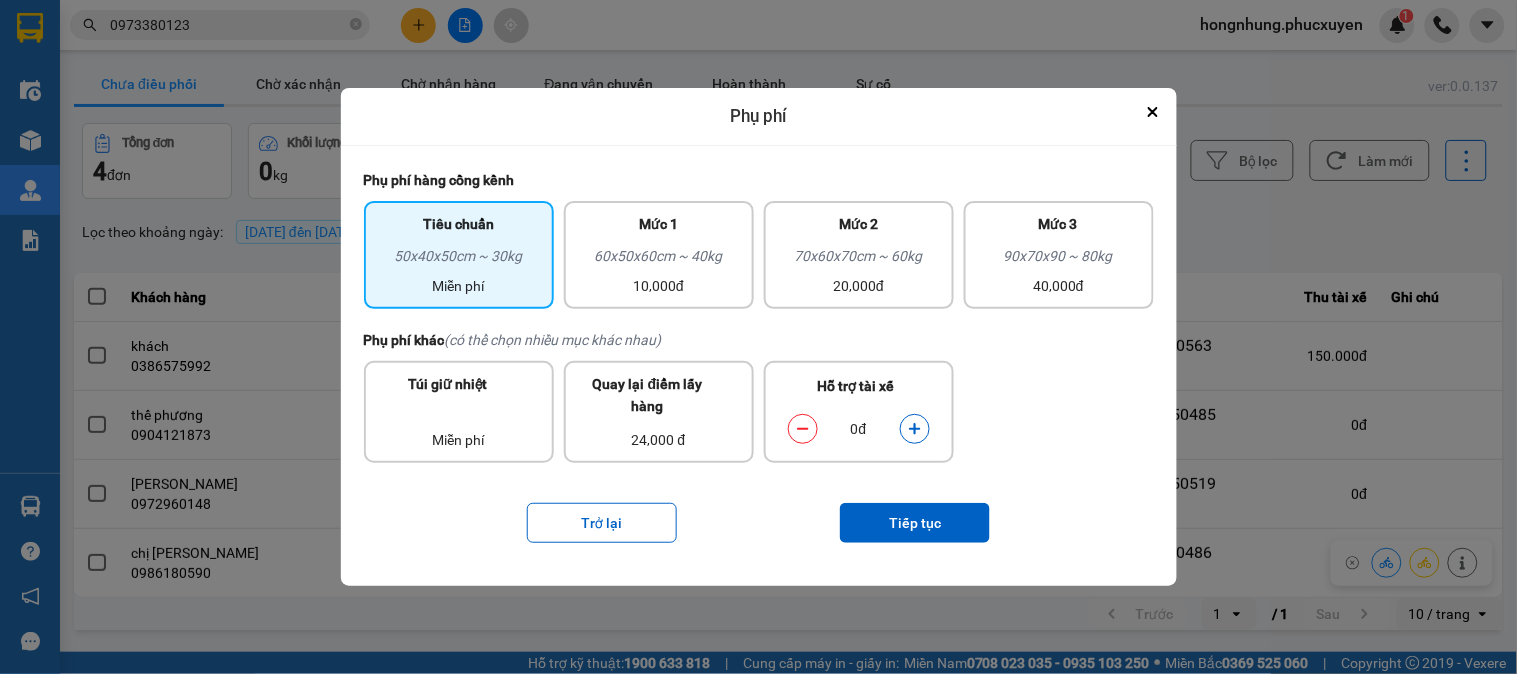 click 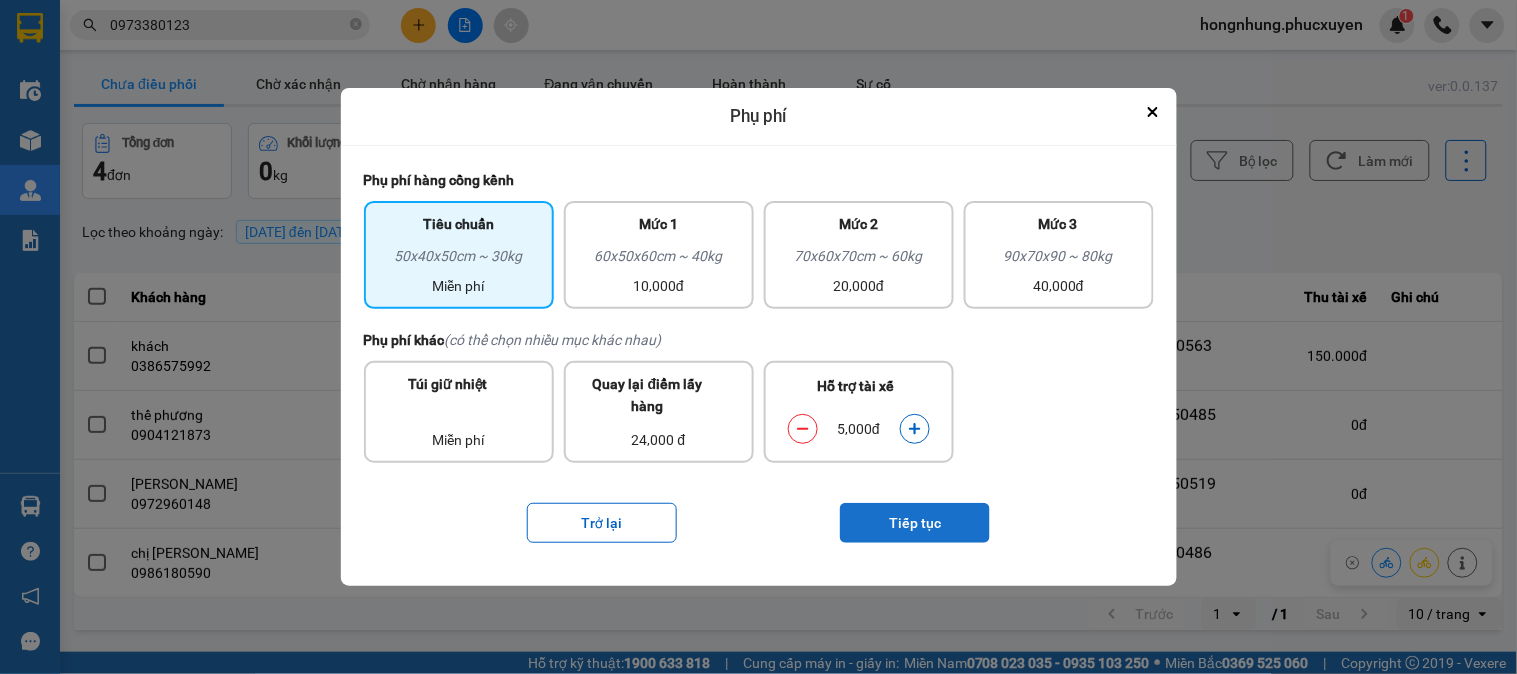 click on "Tiếp tục" at bounding box center (915, 523) 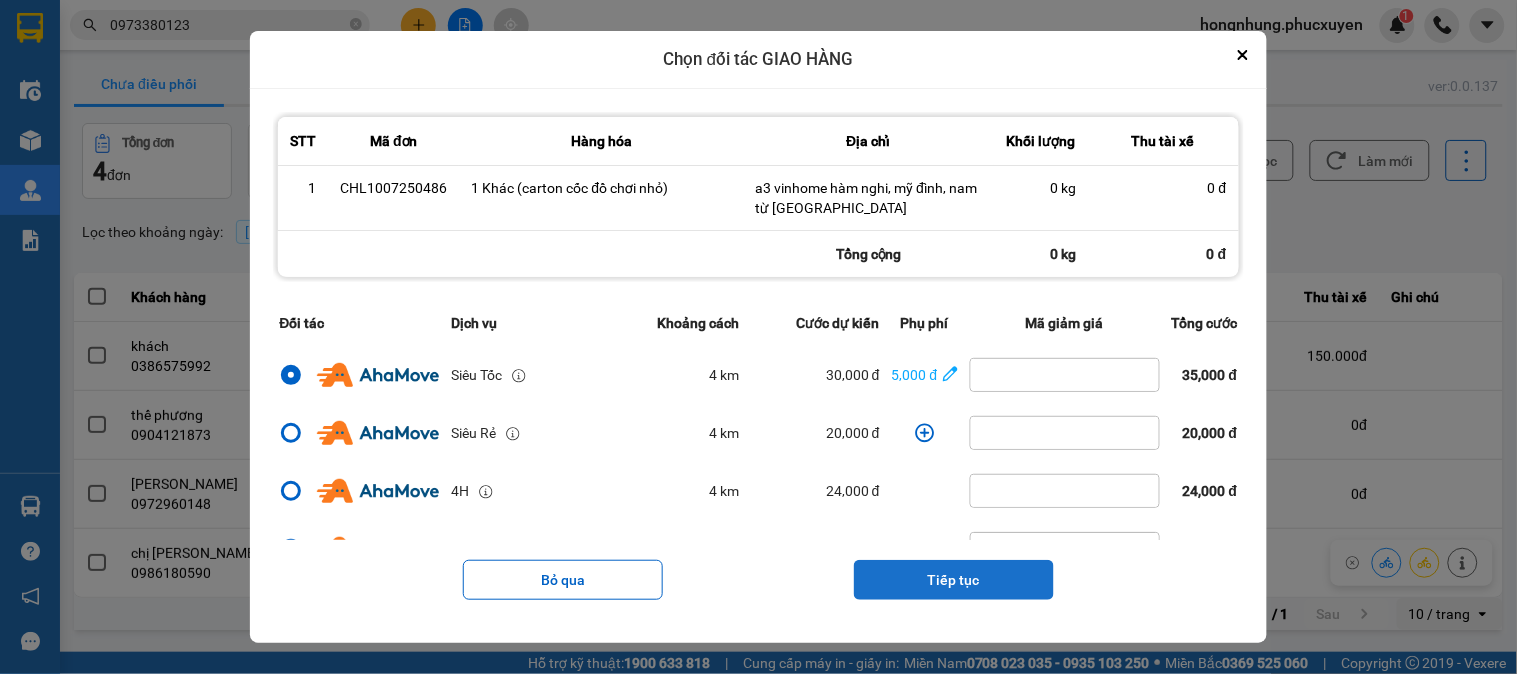 click on "Tiếp tục" at bounding box center [954, 580] 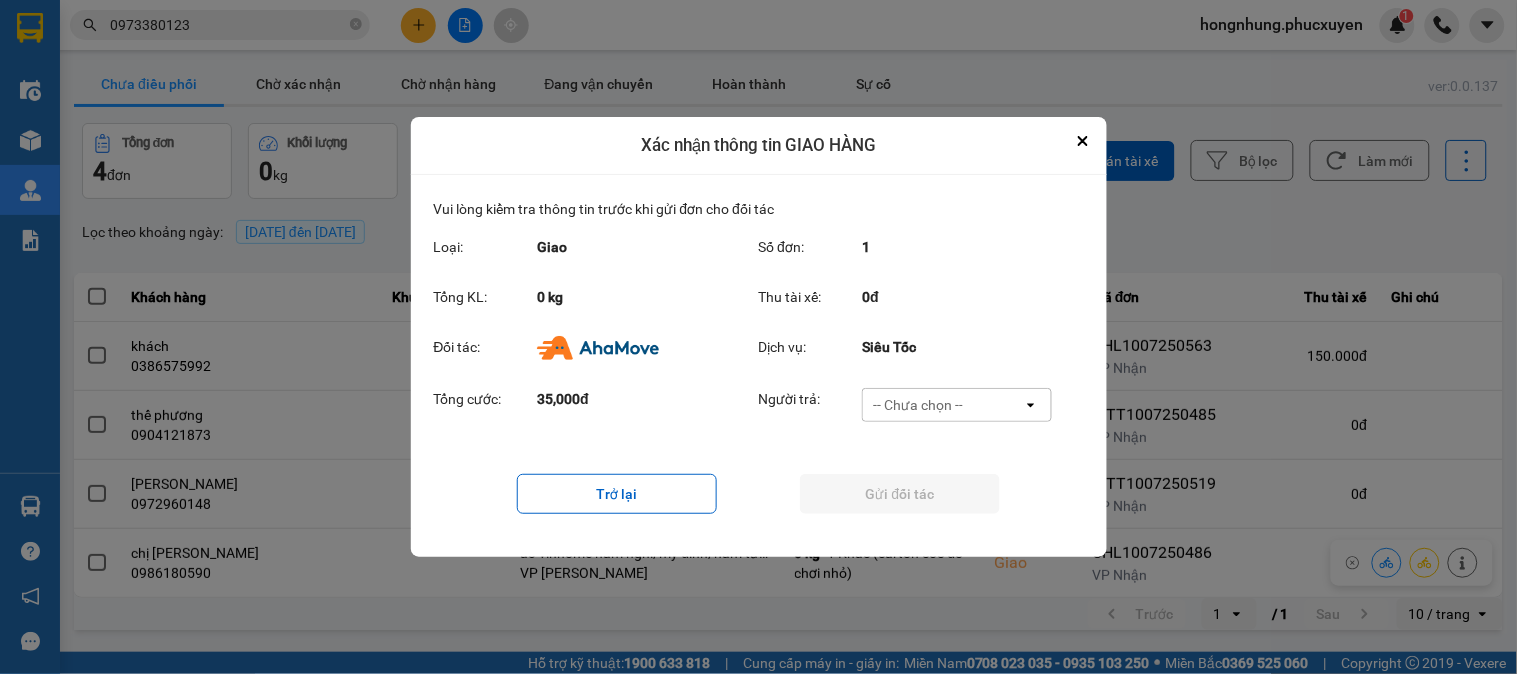 click on "-- Chưa chọn --" at bounding box center (918, 405) 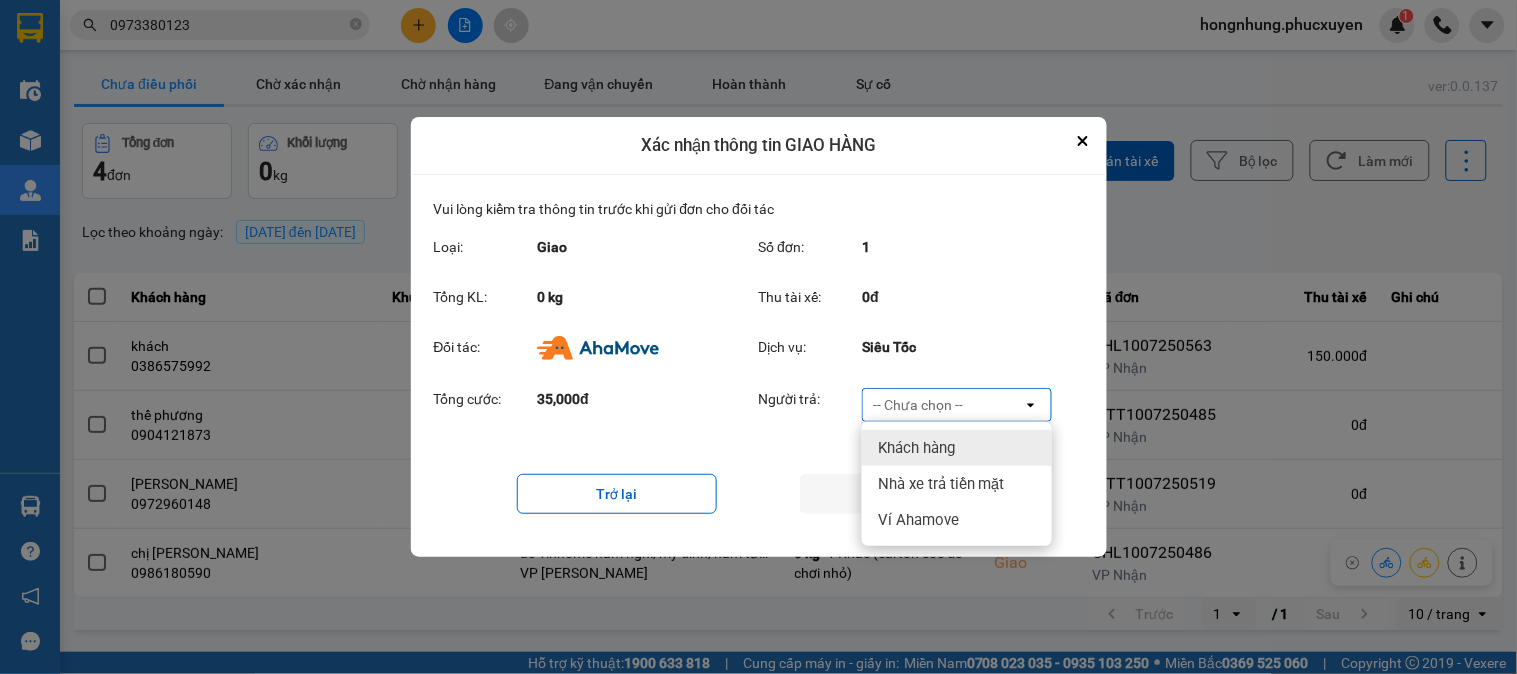 click on "Khách hàng" at bounding box center [916, 448] 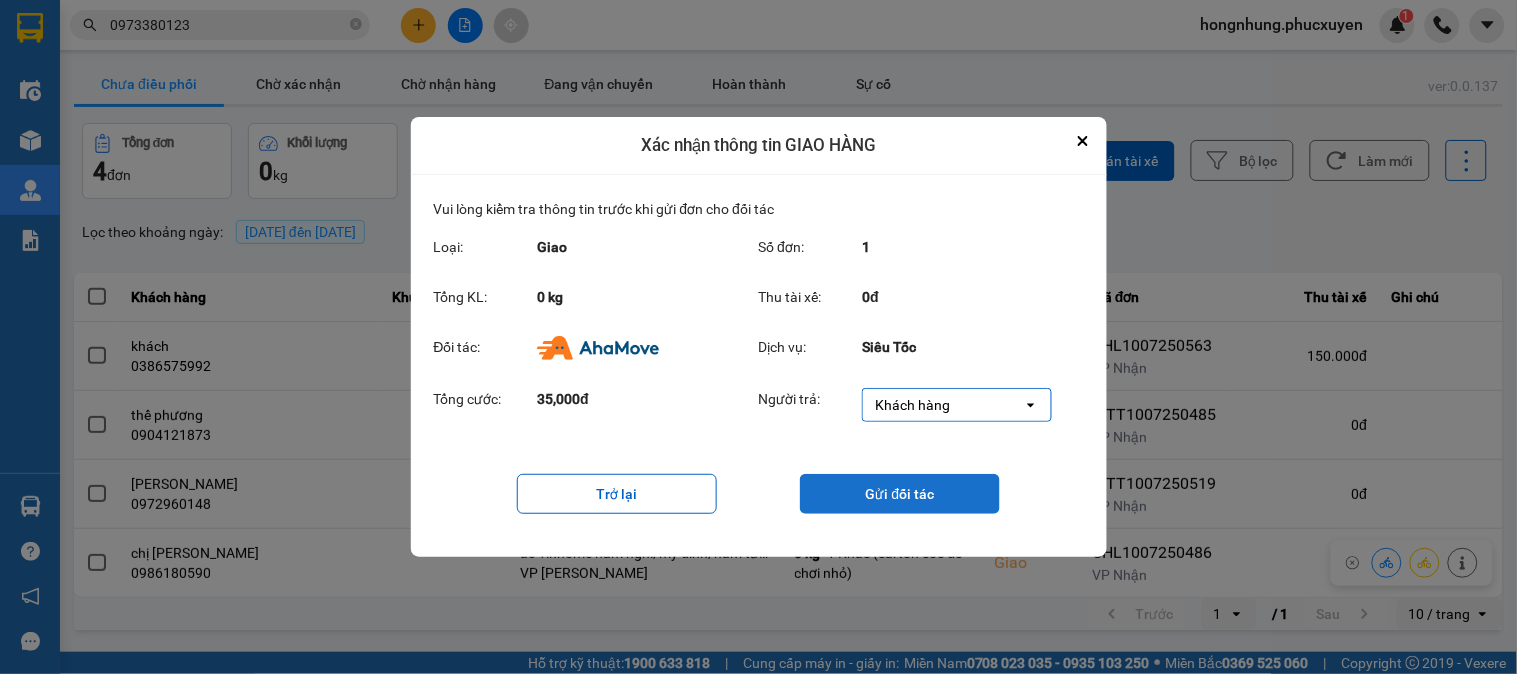 click on "Gửi đối tác" at bounding box center [900, 494] 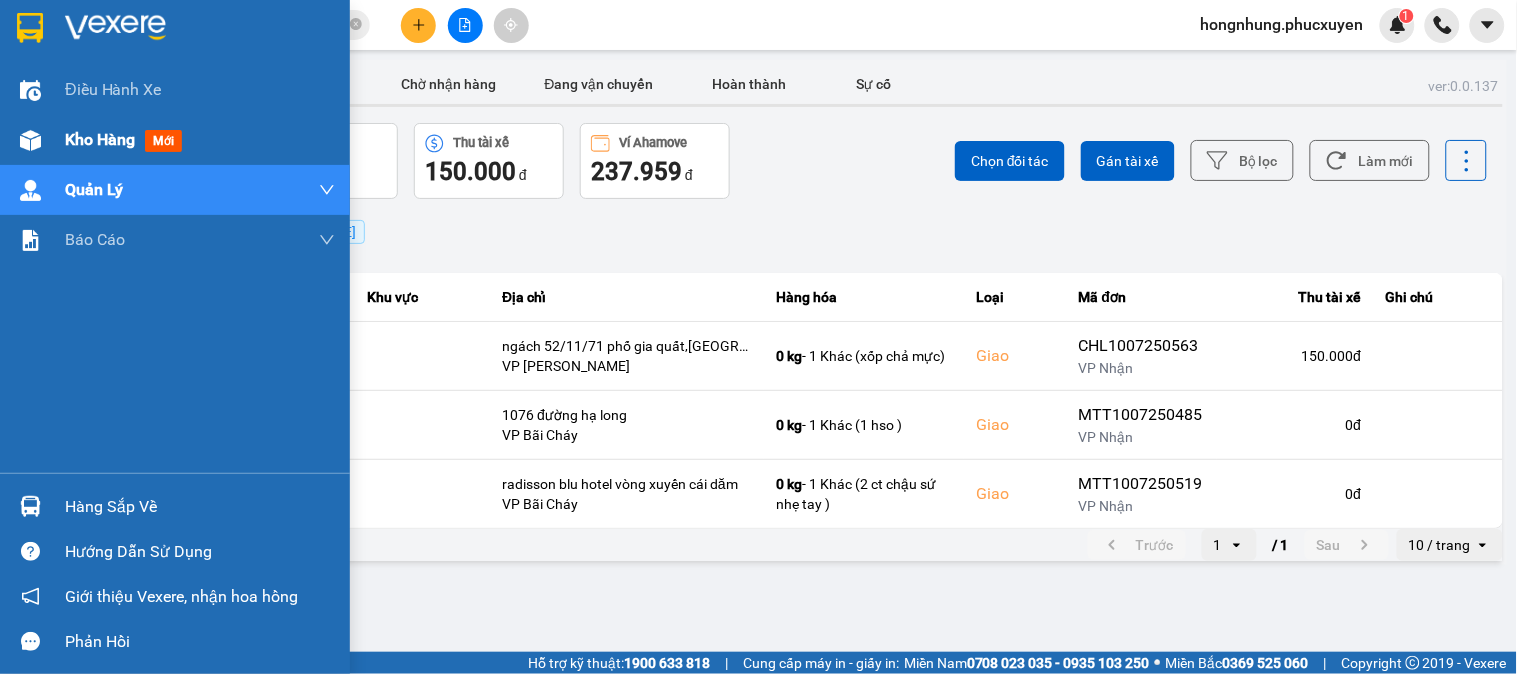 click on "Kho hàng mới" at bounding box center [175, 140] 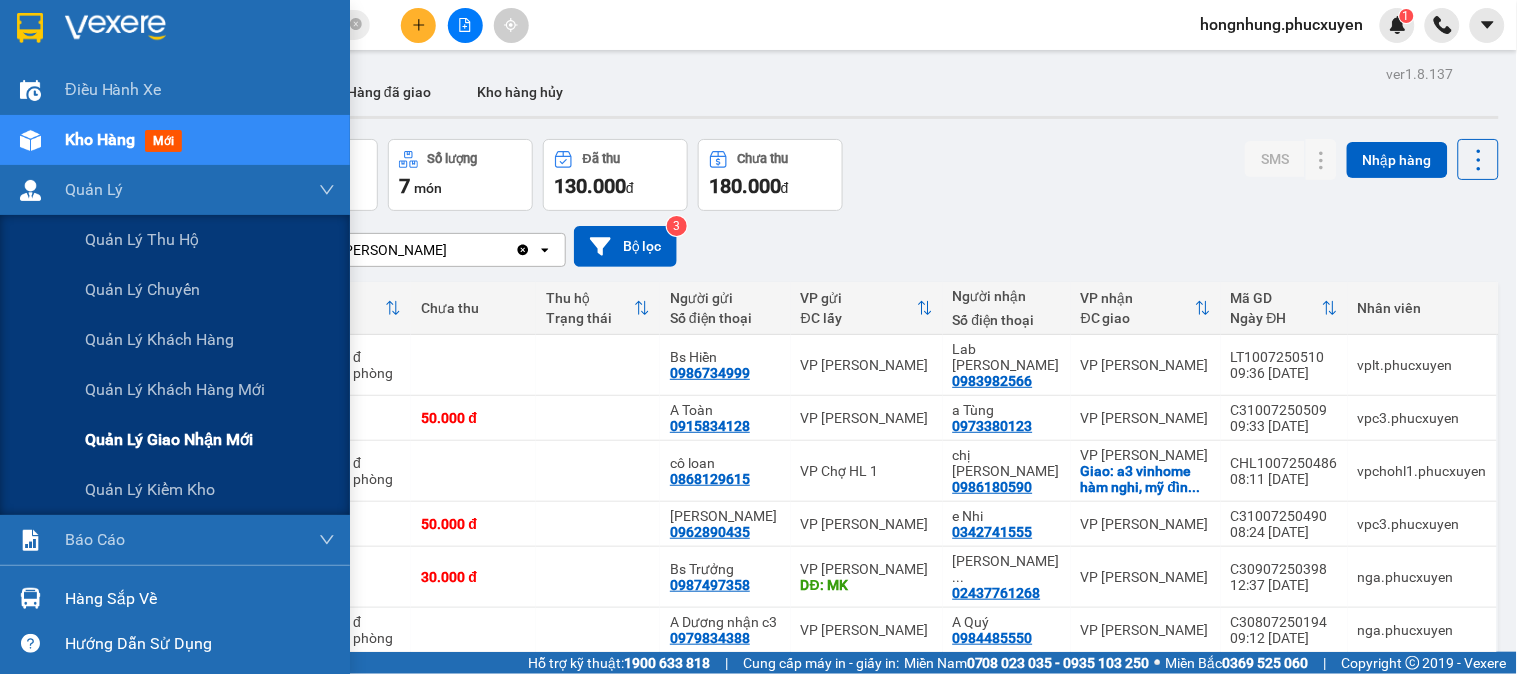 click on "Quản lý giao nhận mới" at bounding box center (210, 440) 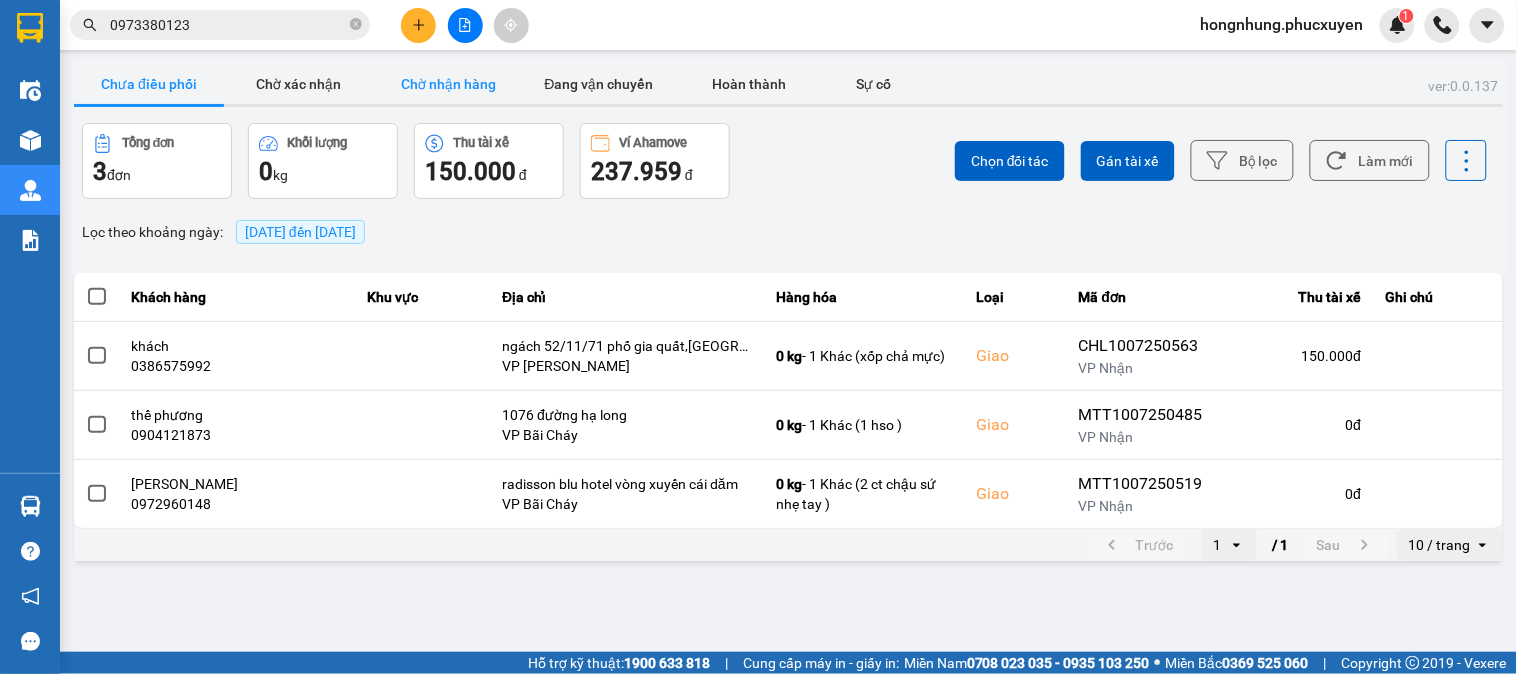 click on "Chờ nhận hàng" at bounding box center (449, 84) 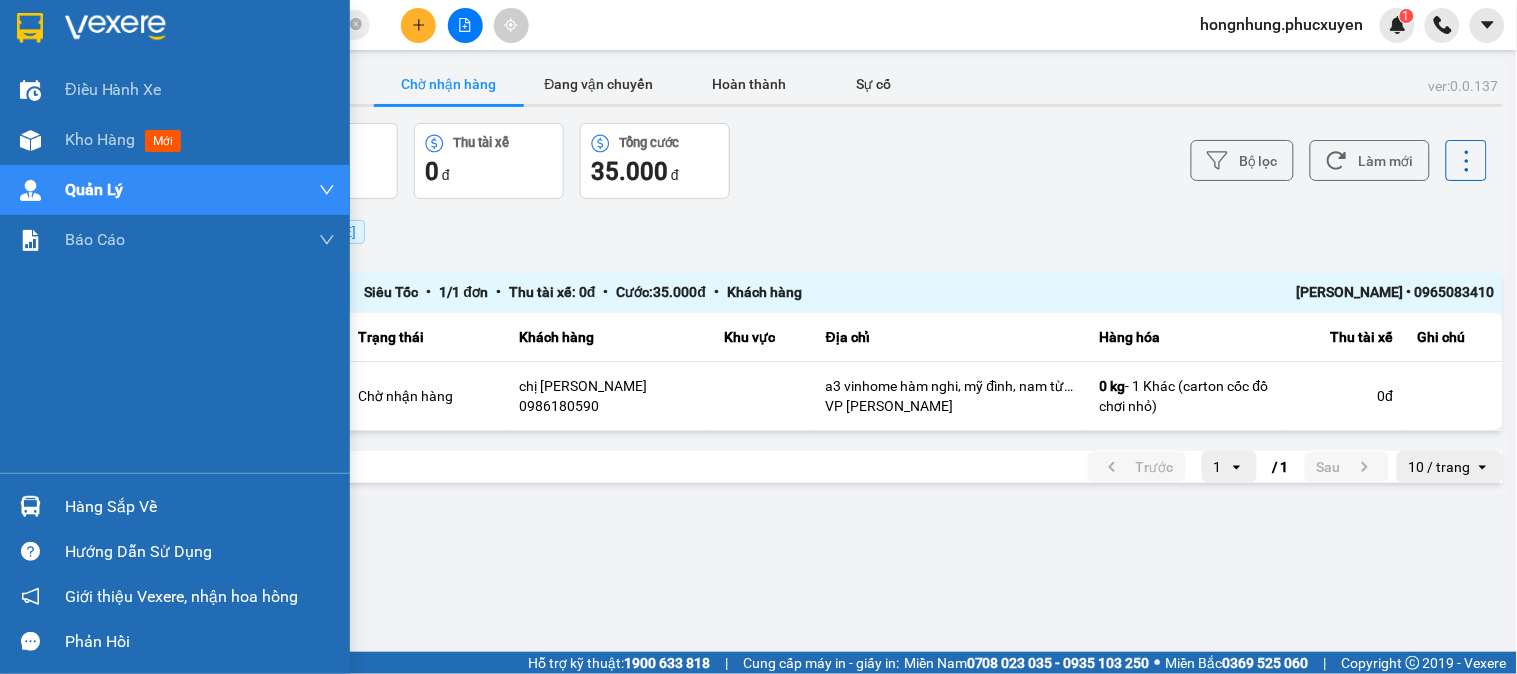 click on "Hàng sắp về" at bounding box center [175, 506] 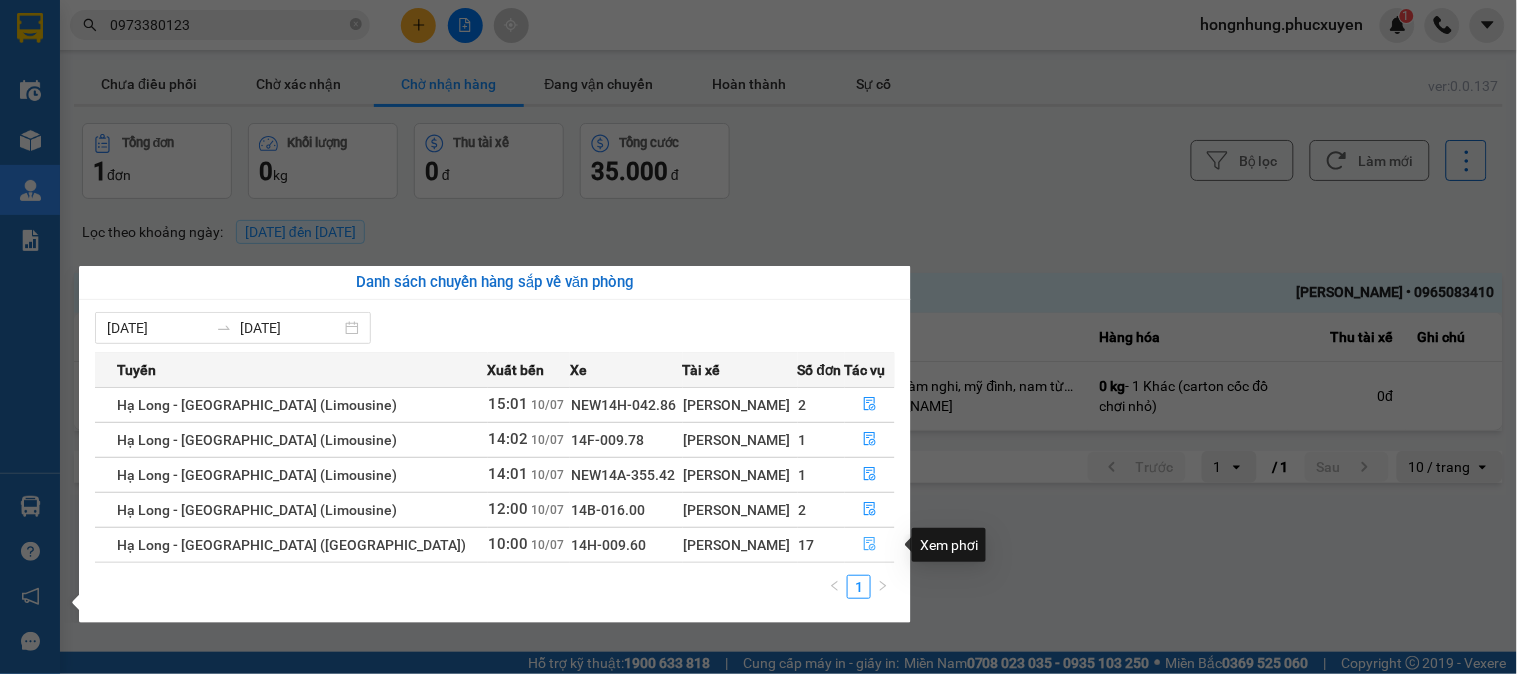 click at bounding box center (870, 545) 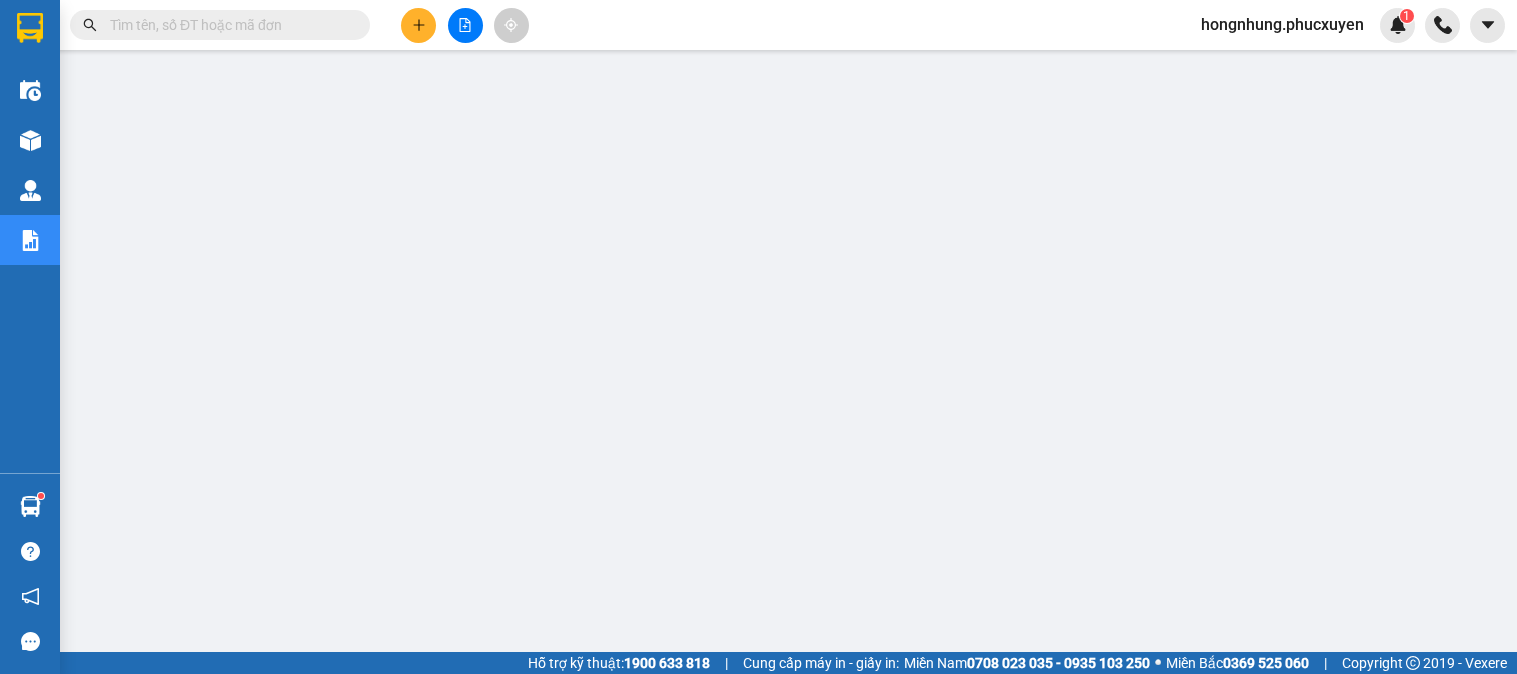 scroll, scrollTop: 0, scrollLeft: 0, axis: both 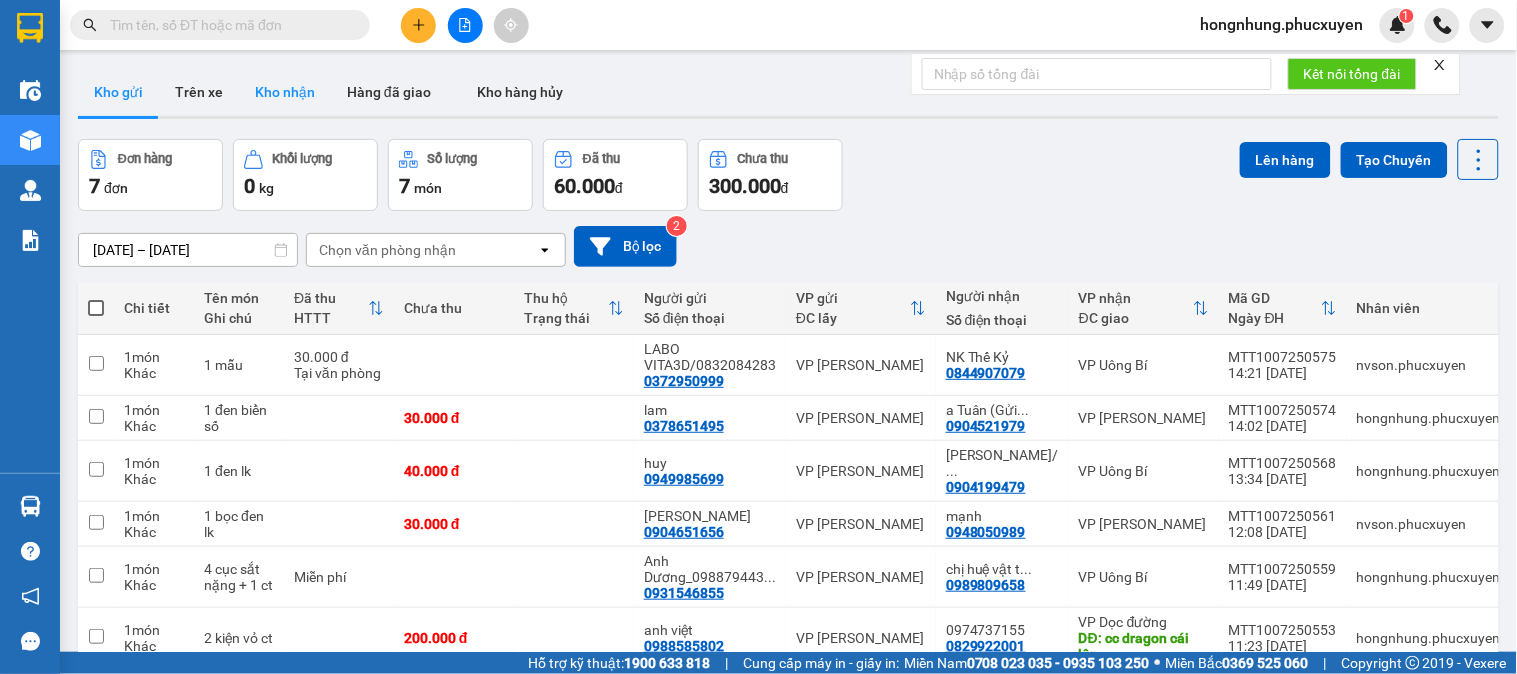 click on "Kho nhận" at bounding box center [285, 92] 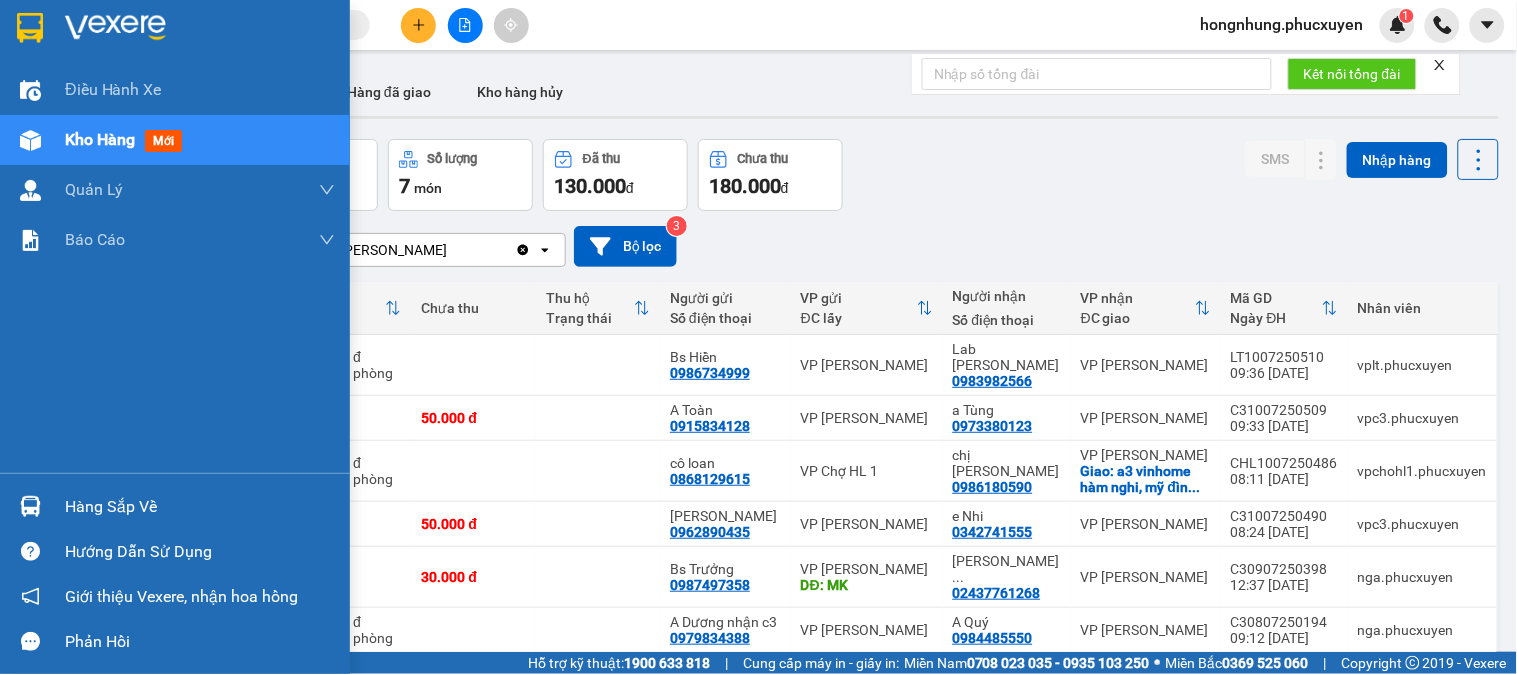drag, startPoint x: 28, startPoint y: 494, endPoint x: 38, endPoint y: 490, distance: 10.770329 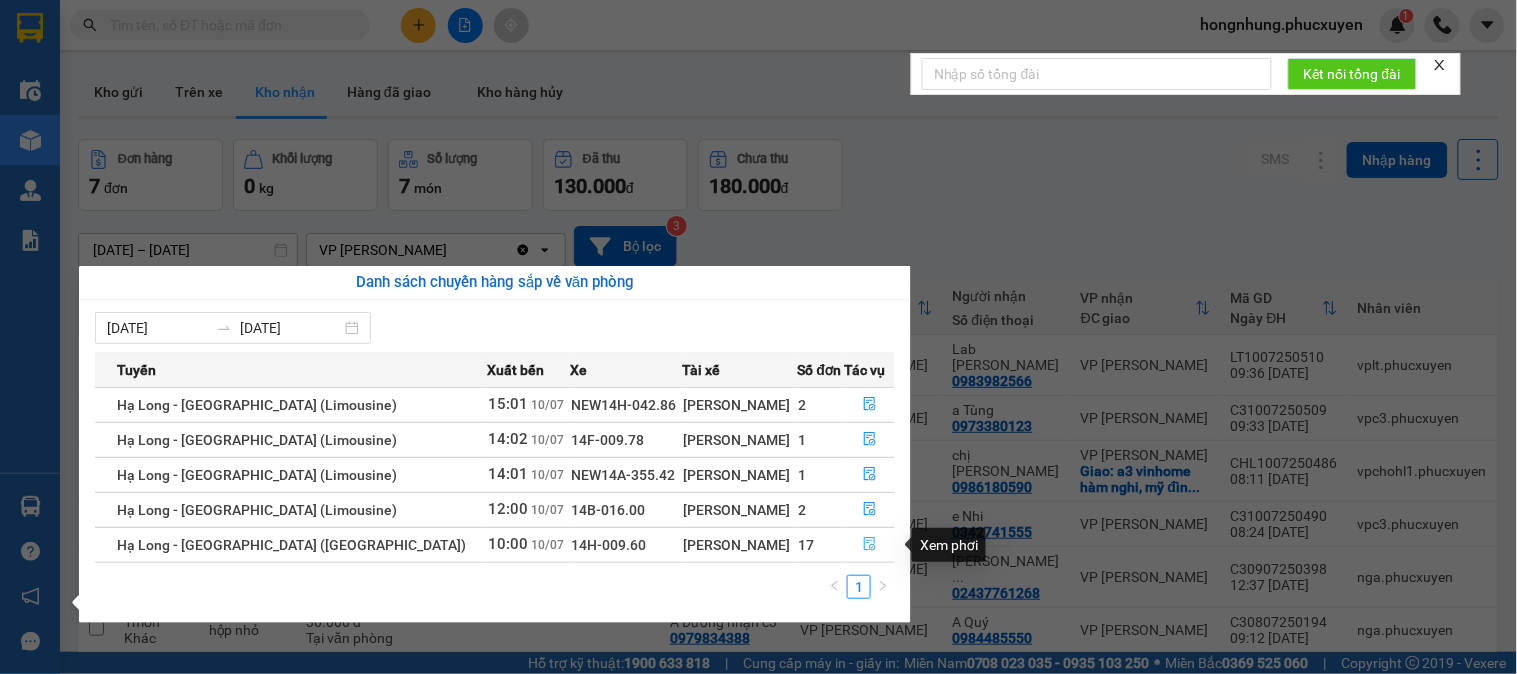 drag, startPoint x: 866, startPoint y: 541, endPoint x: 855, endPoint y: 547, distance: 12.529964 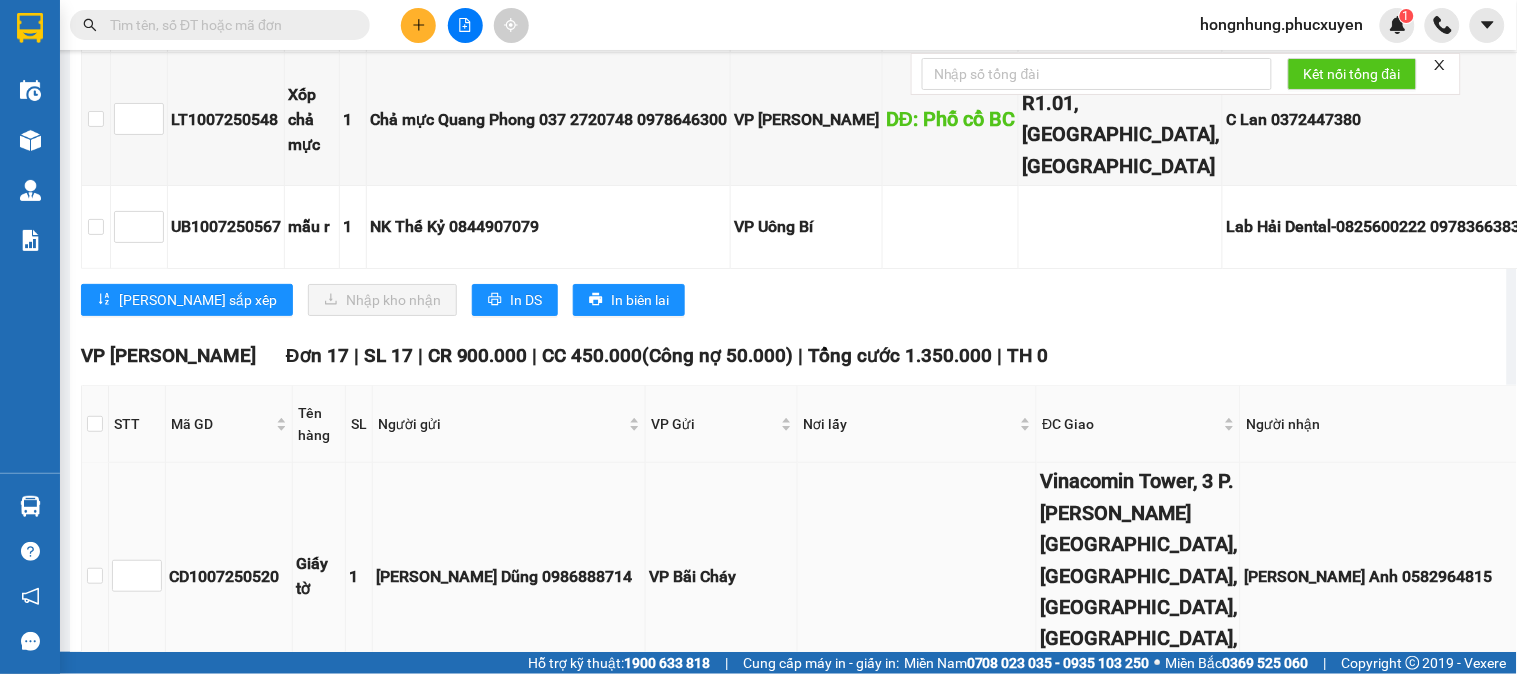 scroll, scrollTop: 1888, scrollLeft: 0, axis: vertical 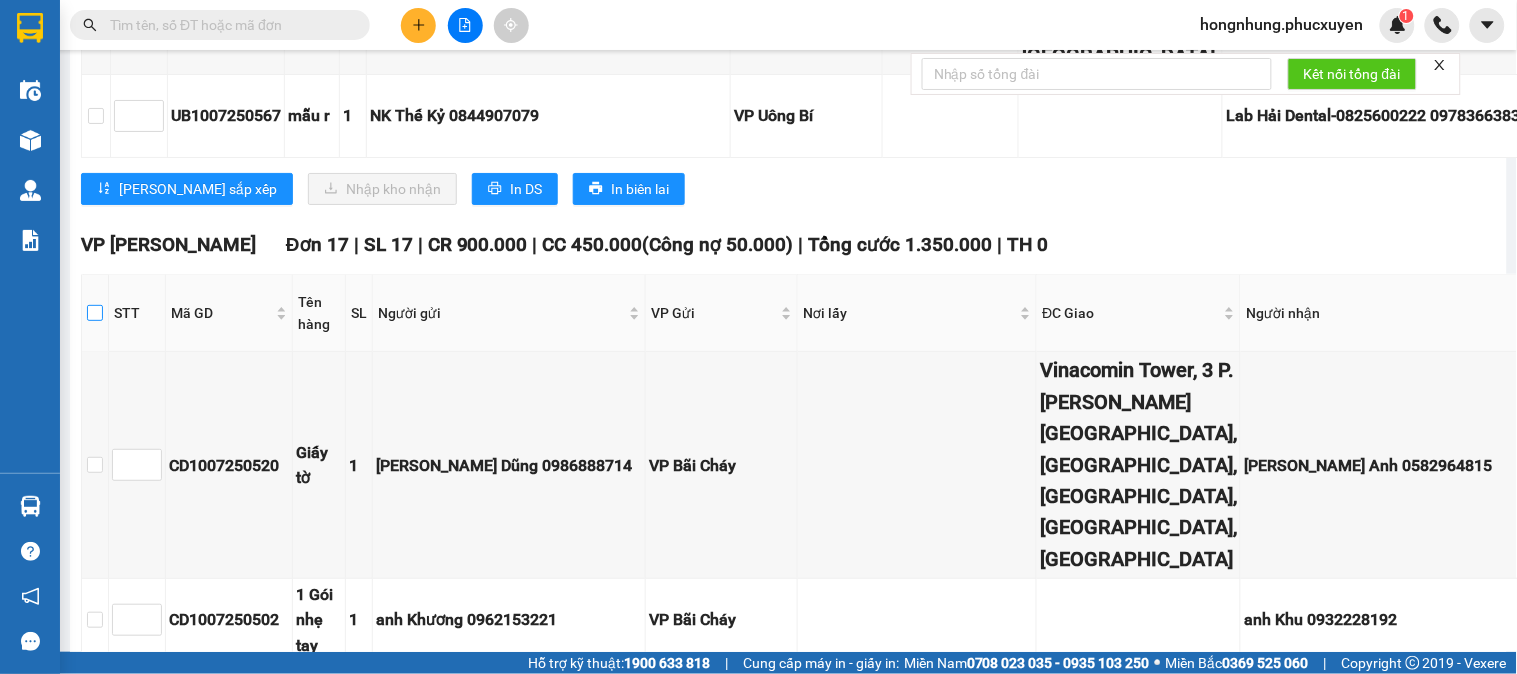 click at bounding box center (95, 313) 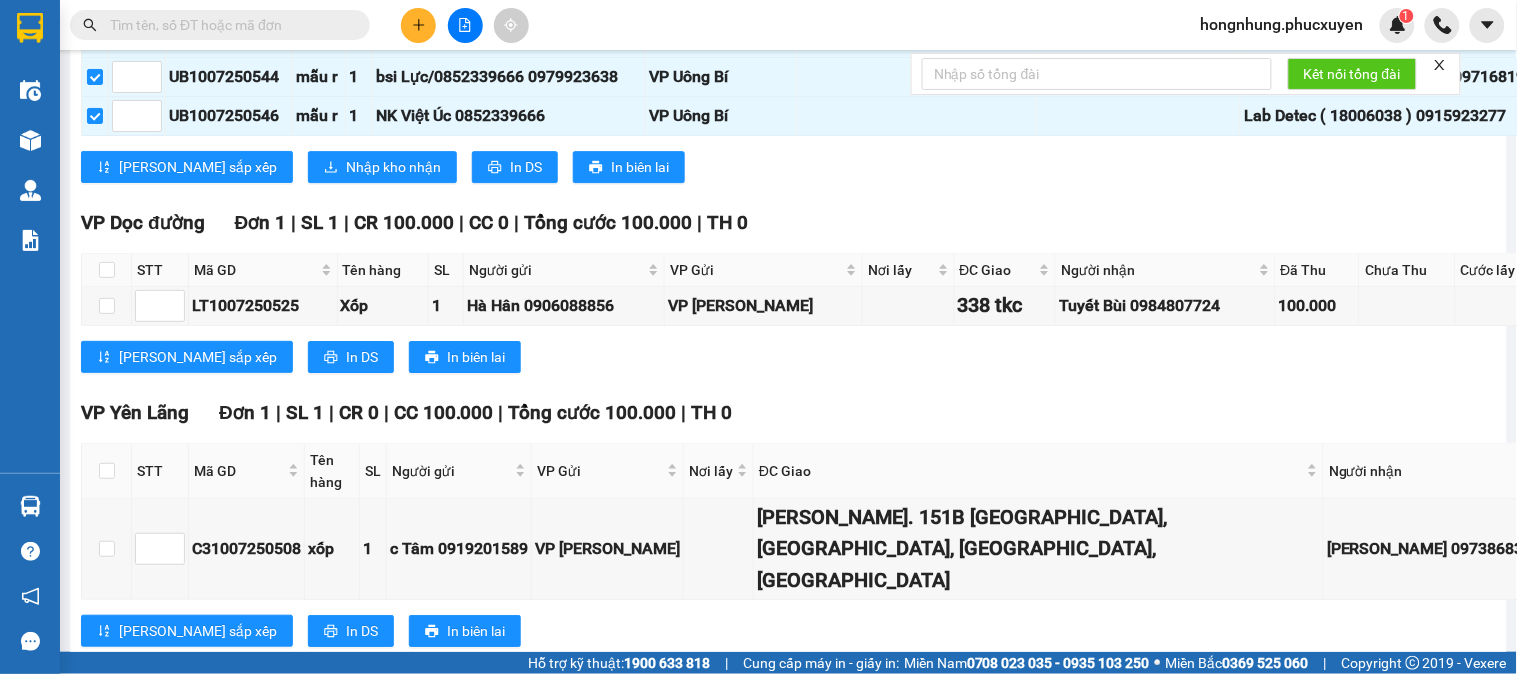 scroll, scrollTop: 3387, scrollLeft: 0, axis: vertical 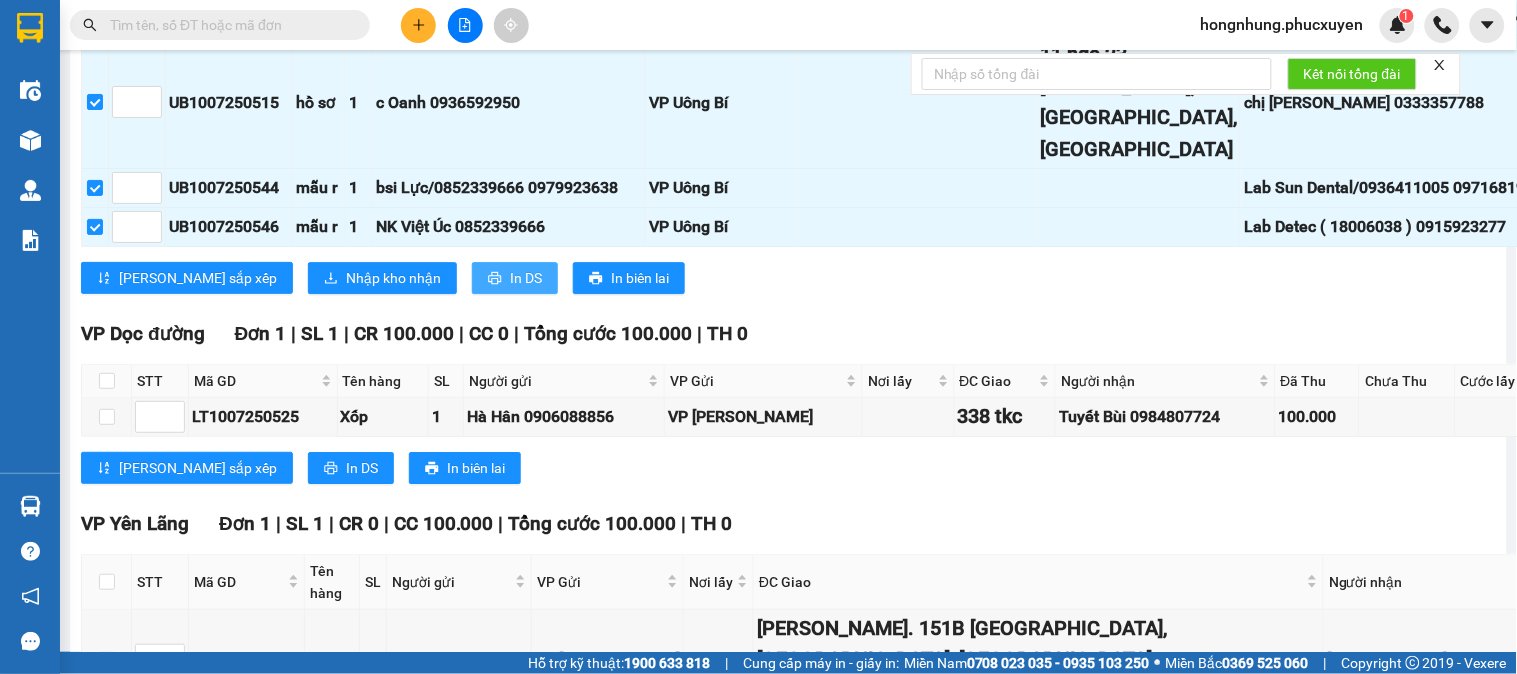 click on "In DS" at bounding box center [526, 278] 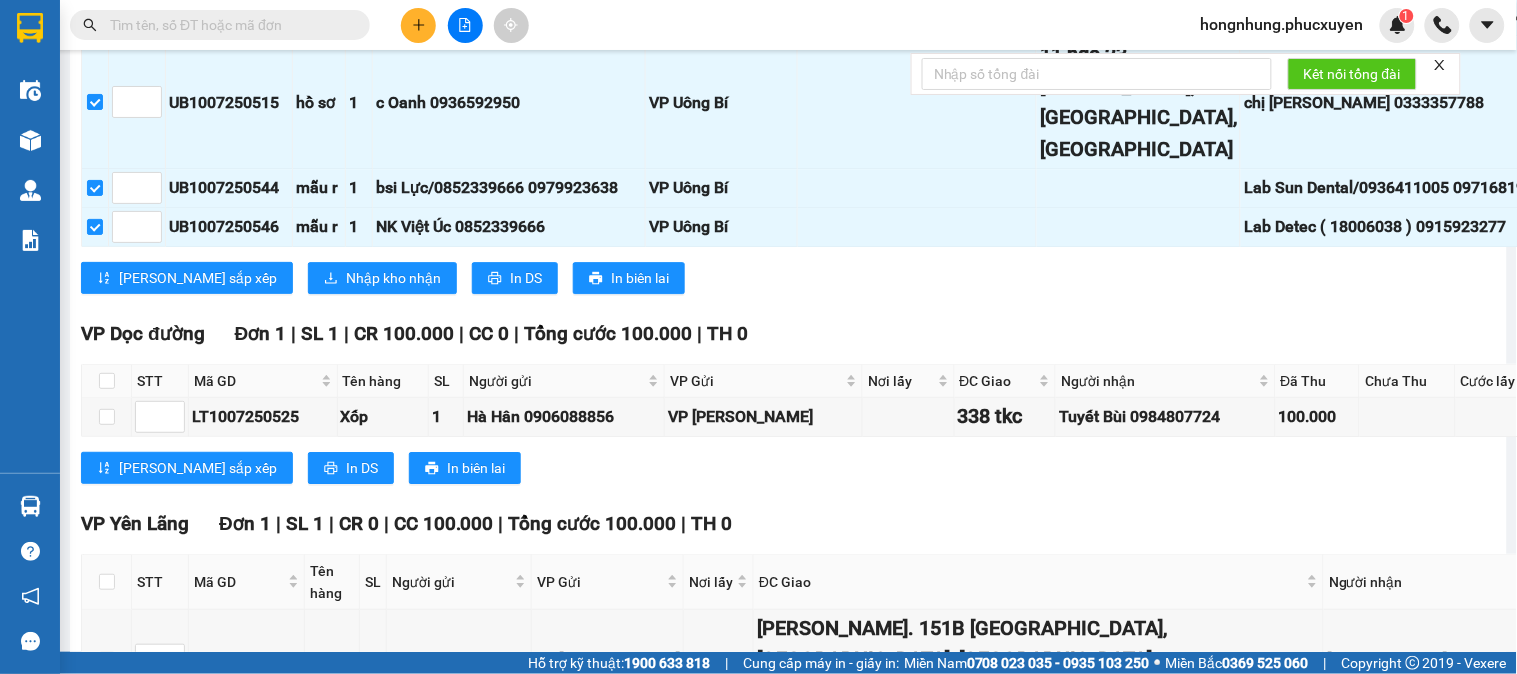 click on "VP Dọc đường  Đơn   1 | SL   1 | CR   100.000 | CC   0 | Tổng cước   100.000 | TH   0 STT Mã GD Tên hàng SL Người gửi VP Gửi Nơi lấy ĐC Giao Người nhận Đã Thu Chưa Thu Cước lấy hàng Cước giao hàng Thu hộ Ghi chú Nhân viên Ký nhận                                     LT1007250525 Xốp 1 Hà Hân 0906088856 VP Loong Toòng 338 tkc Tuyết Bùi 0984807724 100.000 vplt.[PERSON_NAME] sắp xếp In DS In biên lai Phúc Xuyên   02033616626, 19006799   Số [STREET_ADDRESS][PERSON_NAME] [PERSON_NAME], Quảng Ninh VP [PERSON_NAME]  -  14:55 [DATE] [GEOGRAPHIC_DATA]:  [GEOGRAPHIC_DATA] - [GEOGRAPHIC_DATA] ([GEOGRAPHIC_DATA]) [GEOGRAPHIC_DATA]:   (10:00 [DATE]) Tài xế:  [PERSON_NAME]   Số xe:  14H-009.60   Loại xe:  Fortuner 7 chỗ STT Mã GD Tên hàng SL Người gửi VP Gửi Nơi lấy ĐC Giao Người nhận Đã Thu Chưa Thu Cước lấy hàng Cước giao hàng Thu hộ Ghi chú Nhân viên Ký nhận VP Dọc đường  Đơn   1 | SL   1 | CR   |" at bounding box center (1040, 409) 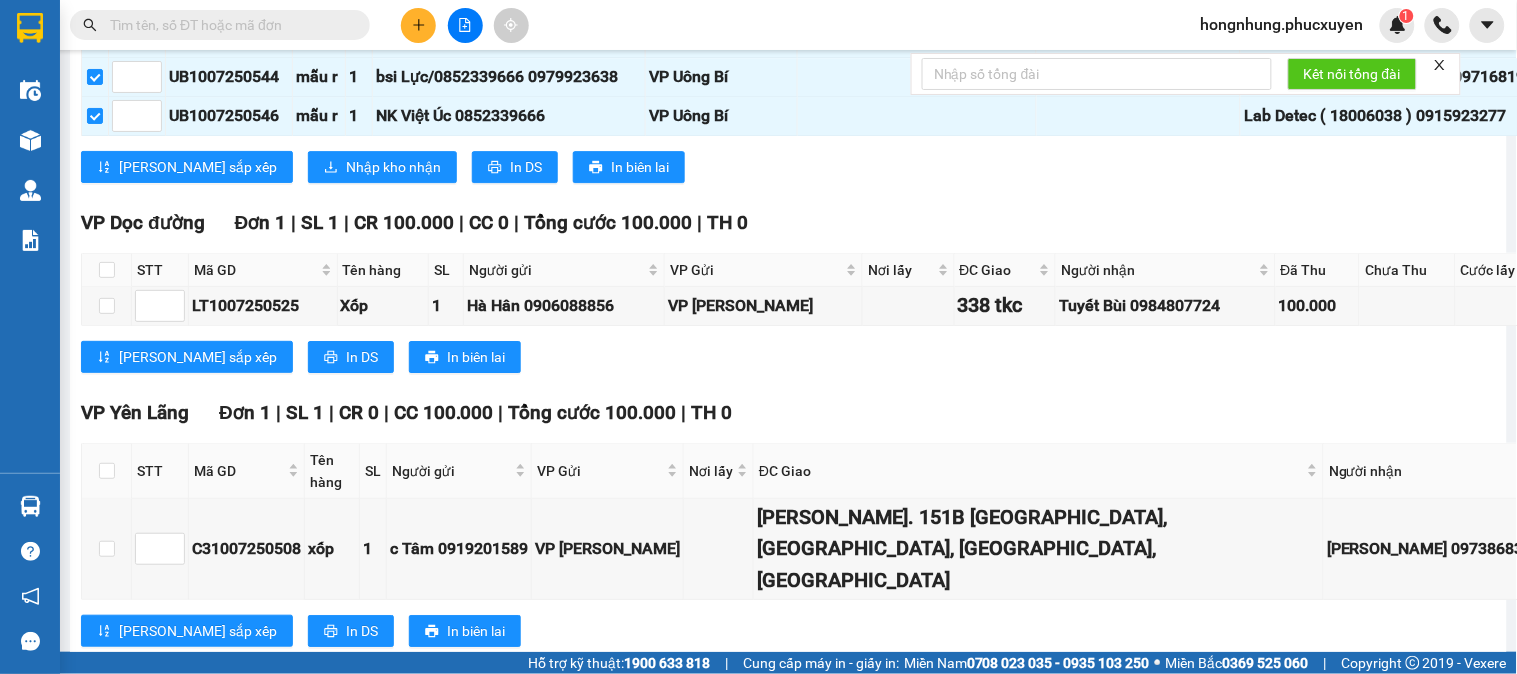 scroll, scrollTop: 3054, scrollLeft: 0, axis: vertical 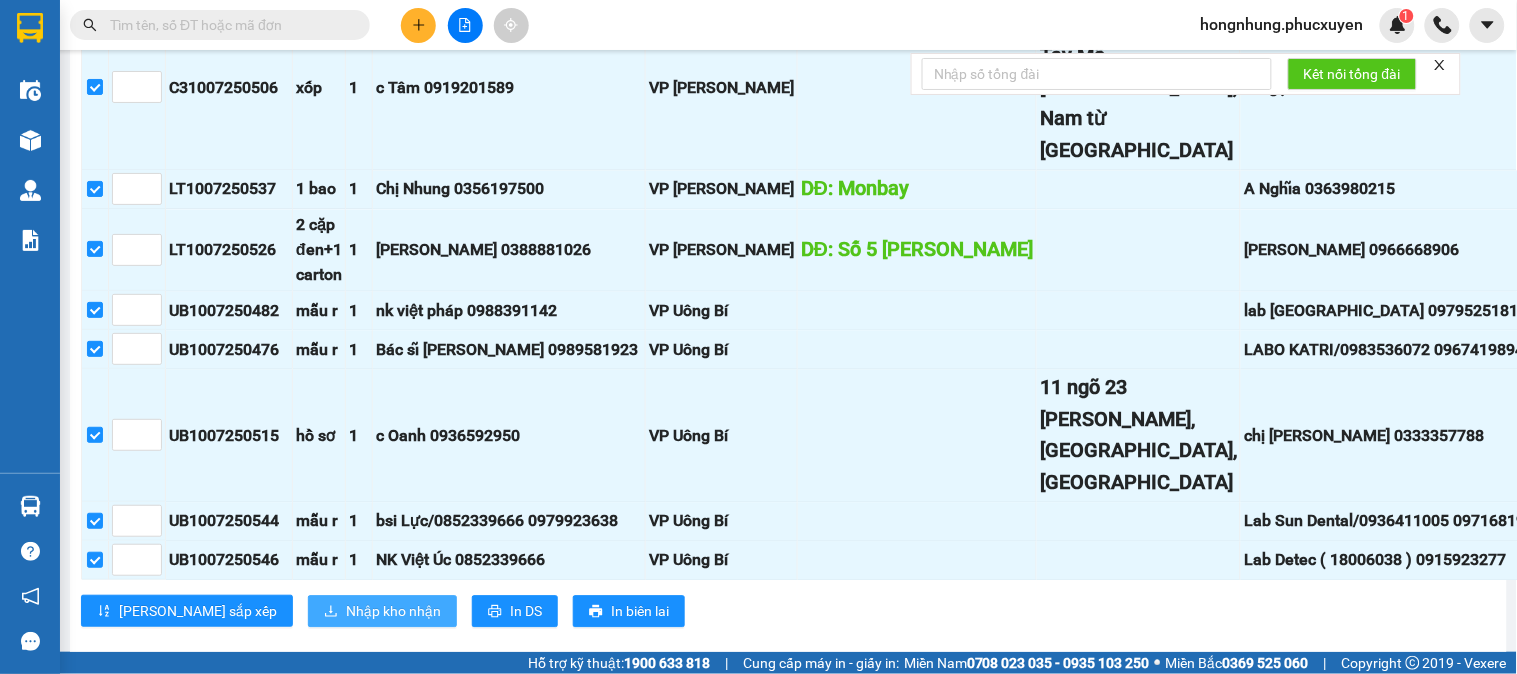 click on "Nhập kho nhận" at bounding box center (393, 611) 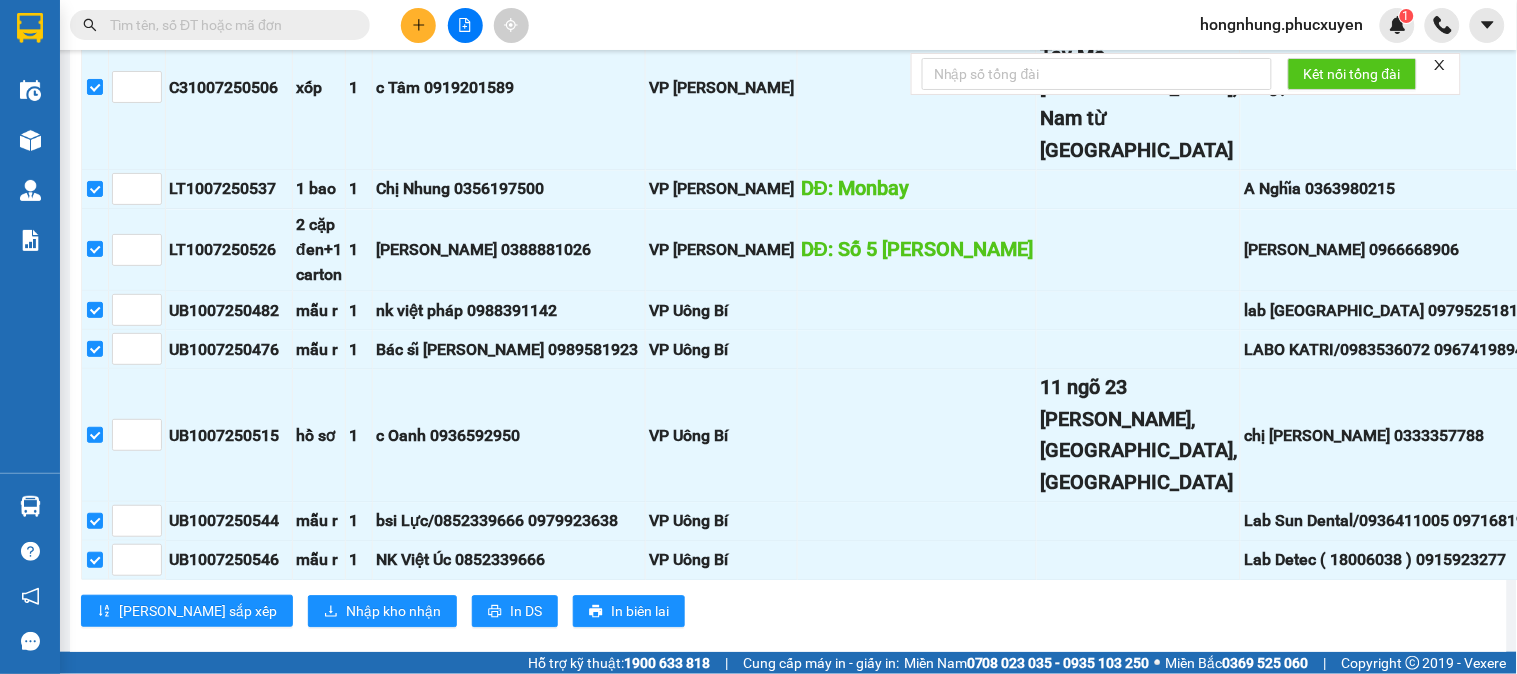 scroll, scrollTop: 0, scrollLeft: 0, axis: both 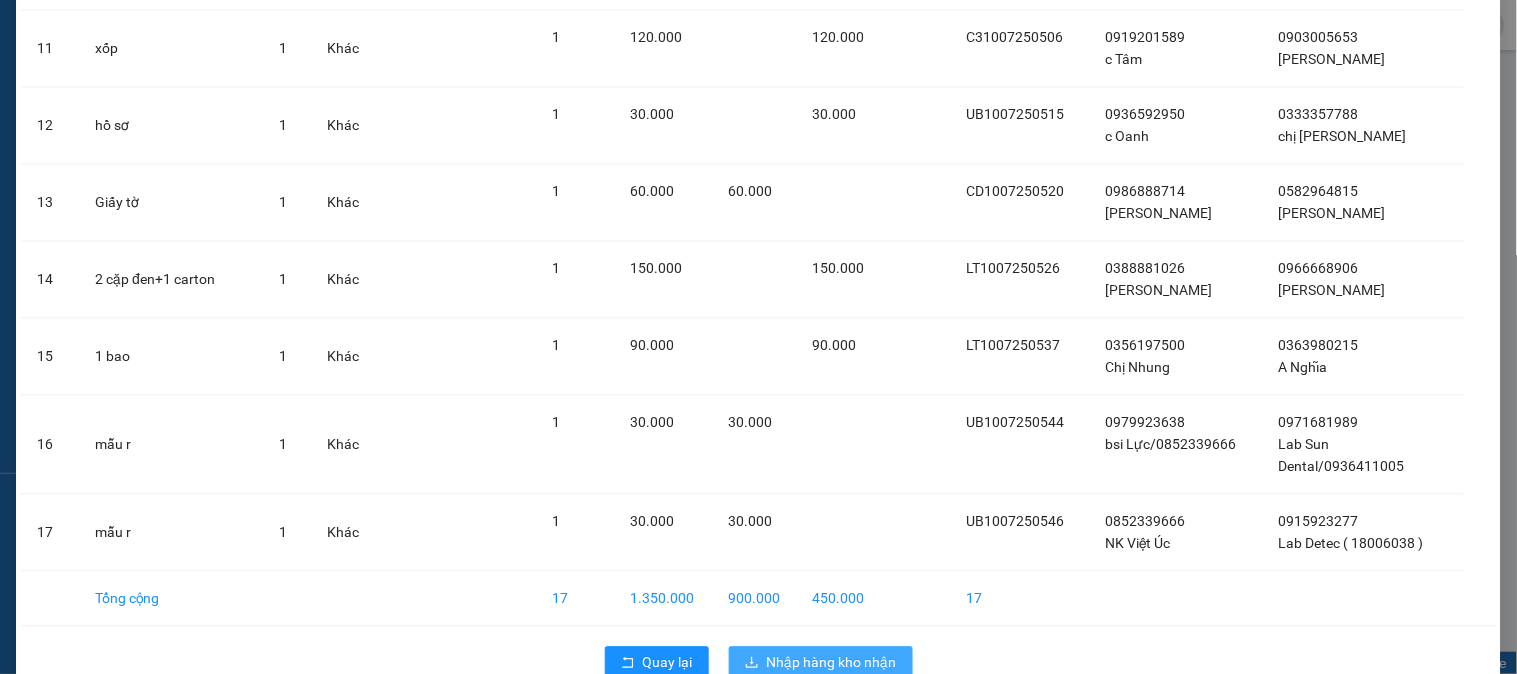 click on "Nhập hàng kho nhận" at bounding box center [832, 663] 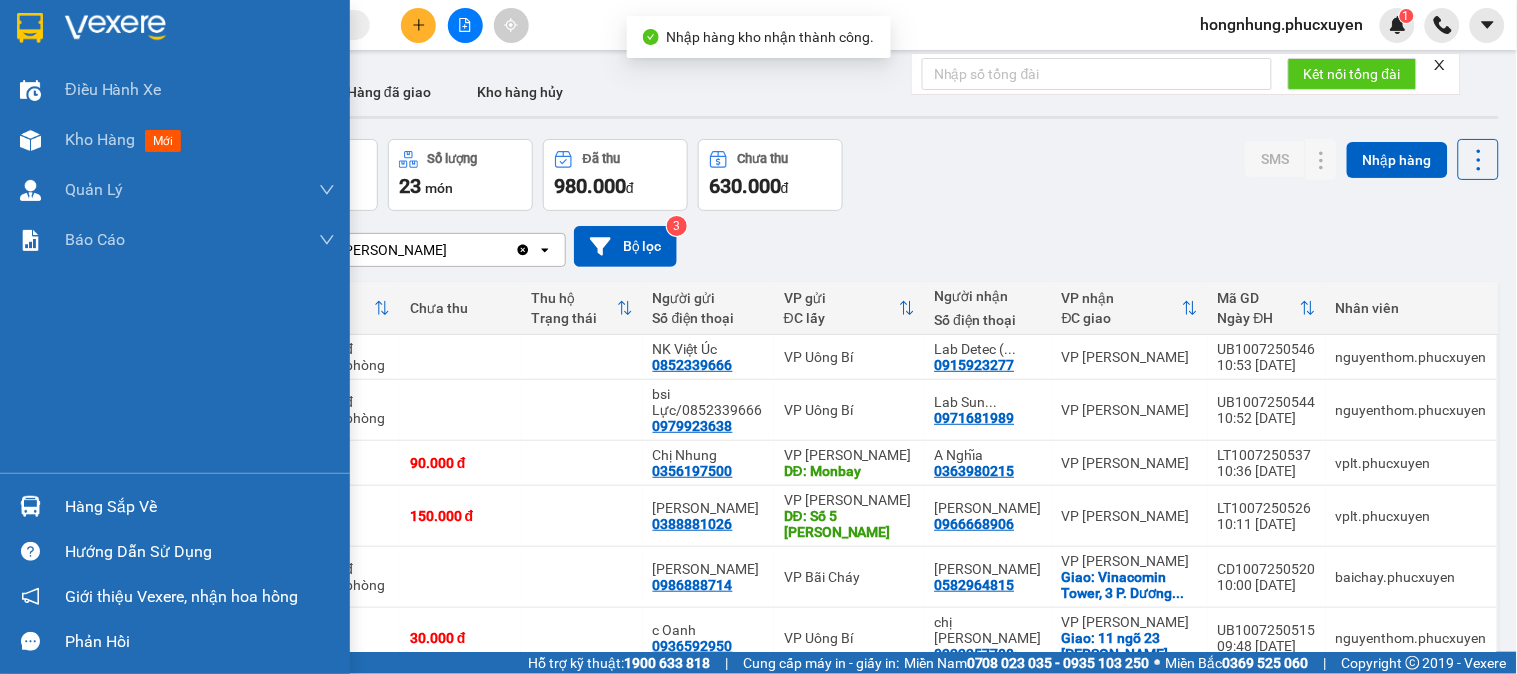 click at bounding box center (30, 506) 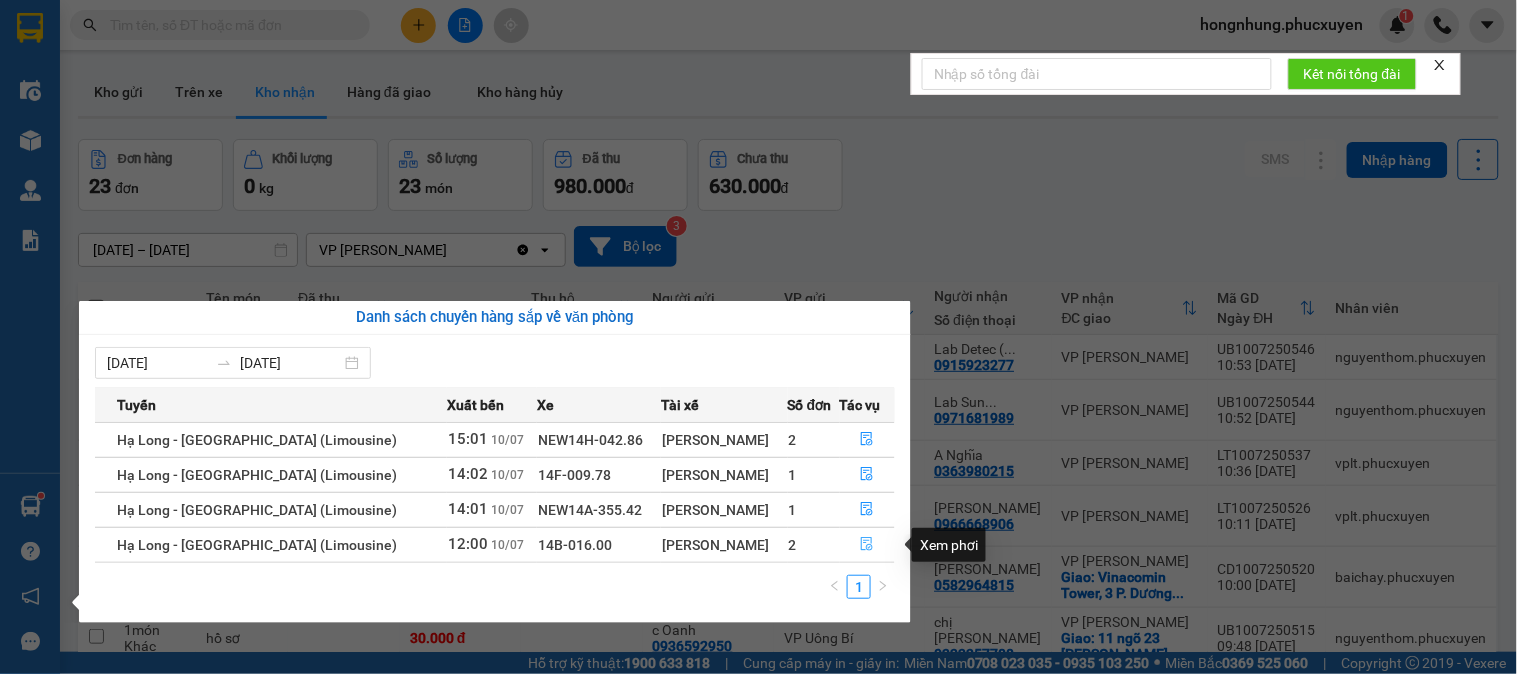 click at bounding box center [868, 545] 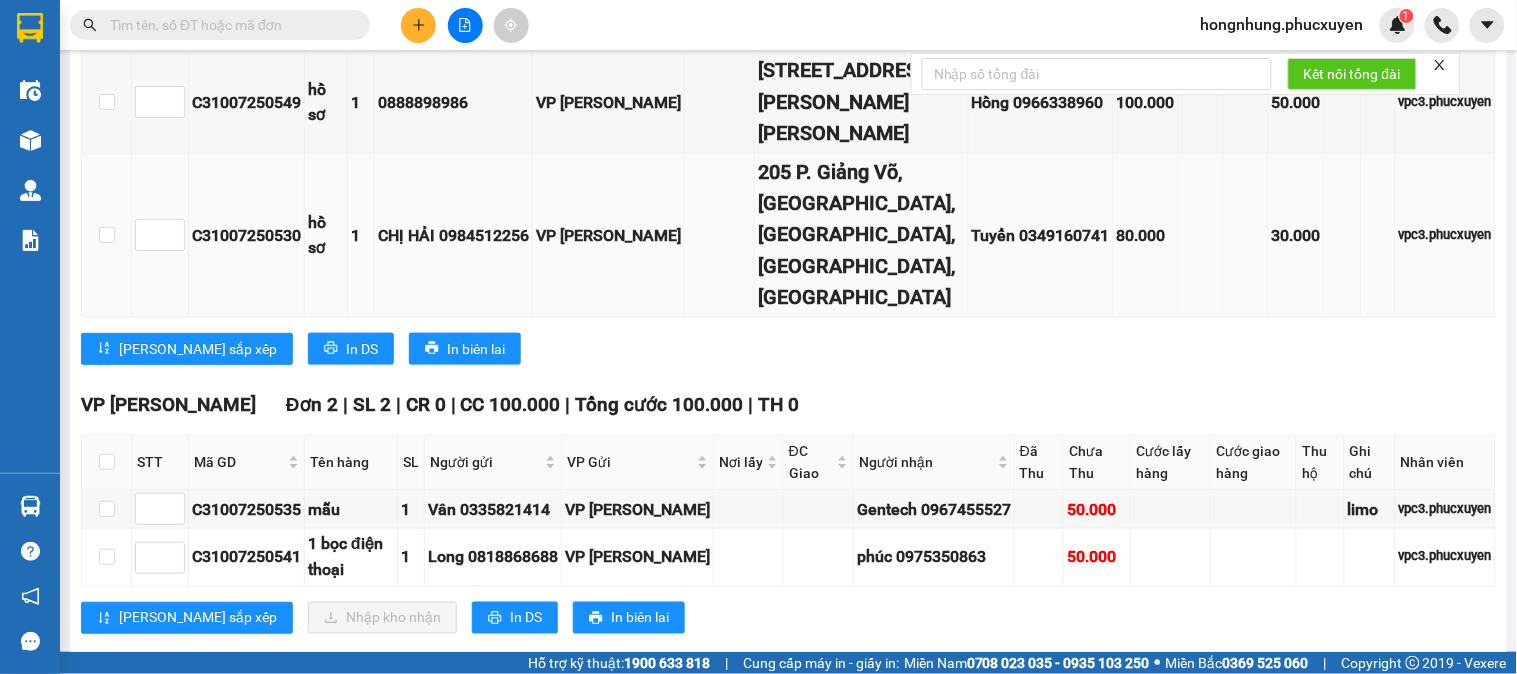 scroll, scrollTop: 473, scrollLeft: 0, axis: vertical 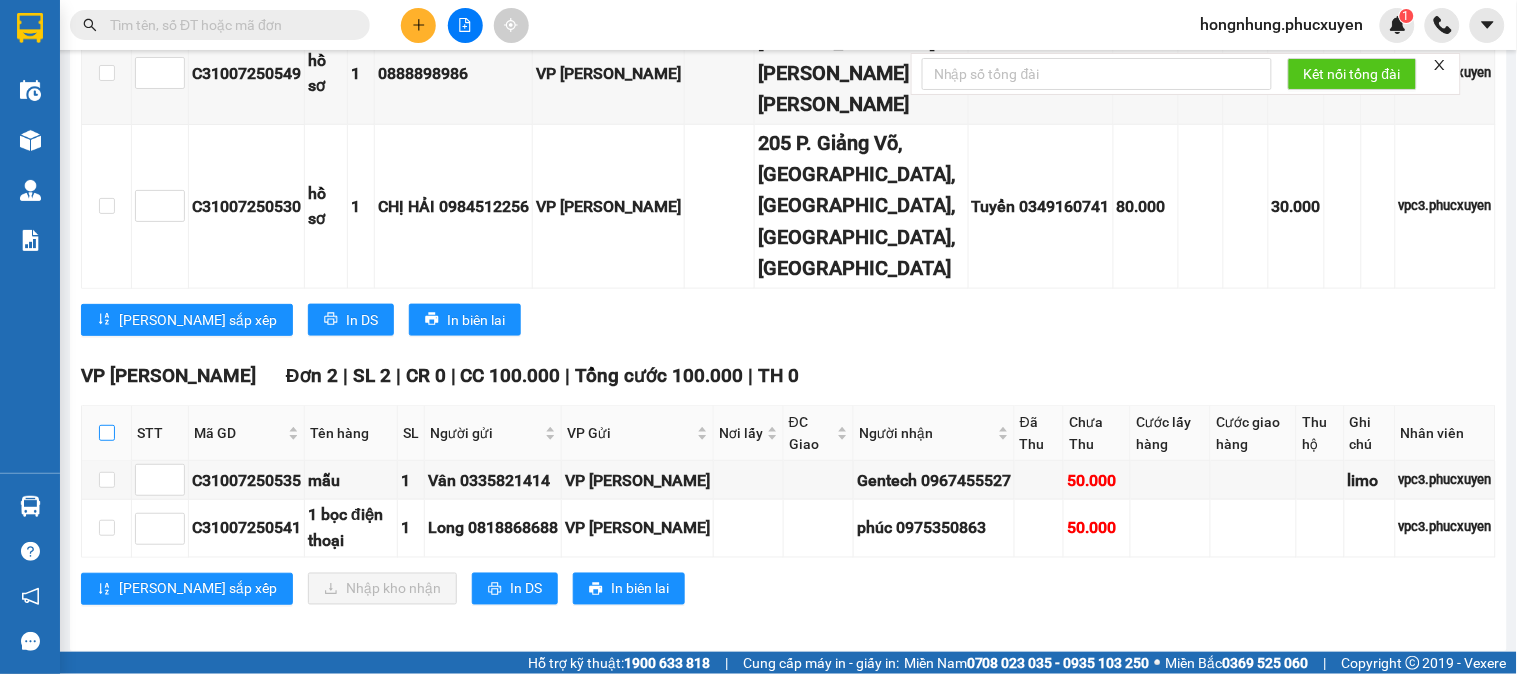 click at bounding box center (107, 433) 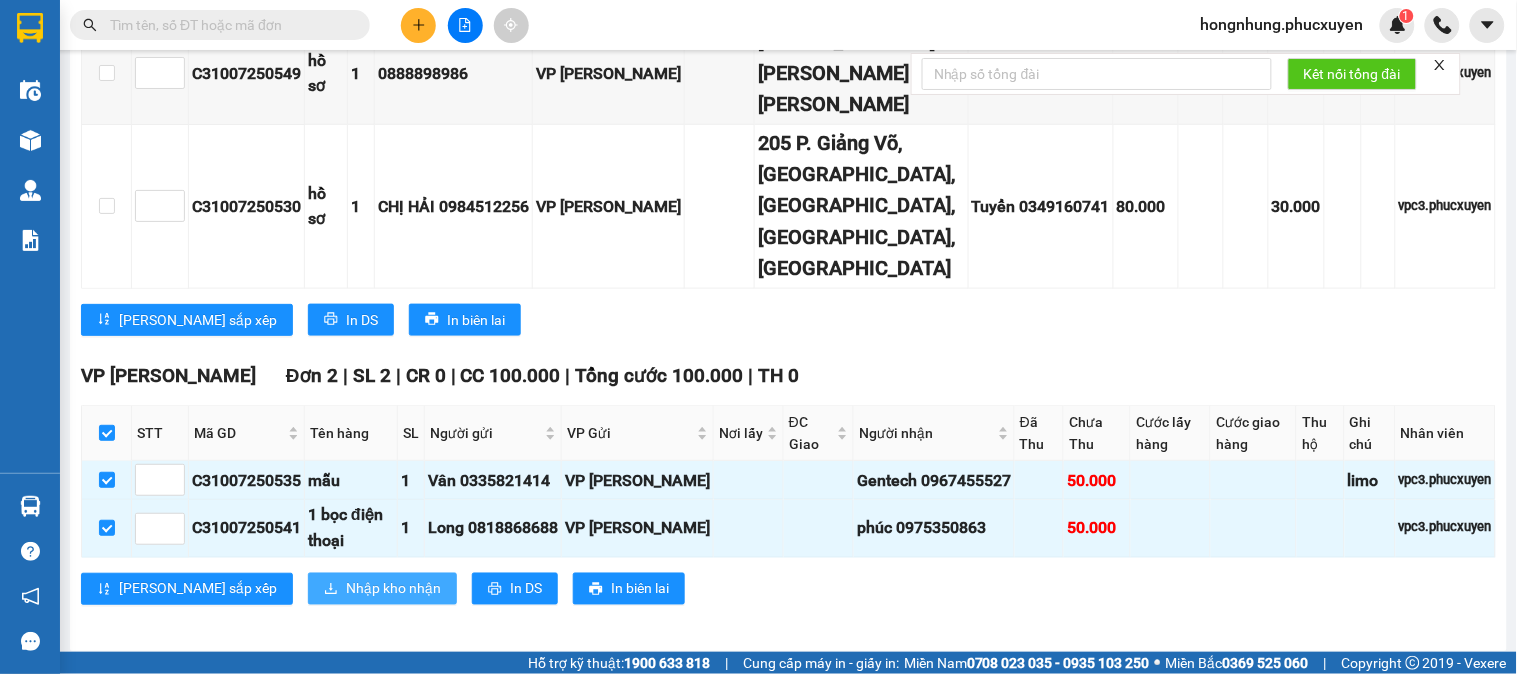 click on "Nhập kho nhận" at bounding box center [393, 589] 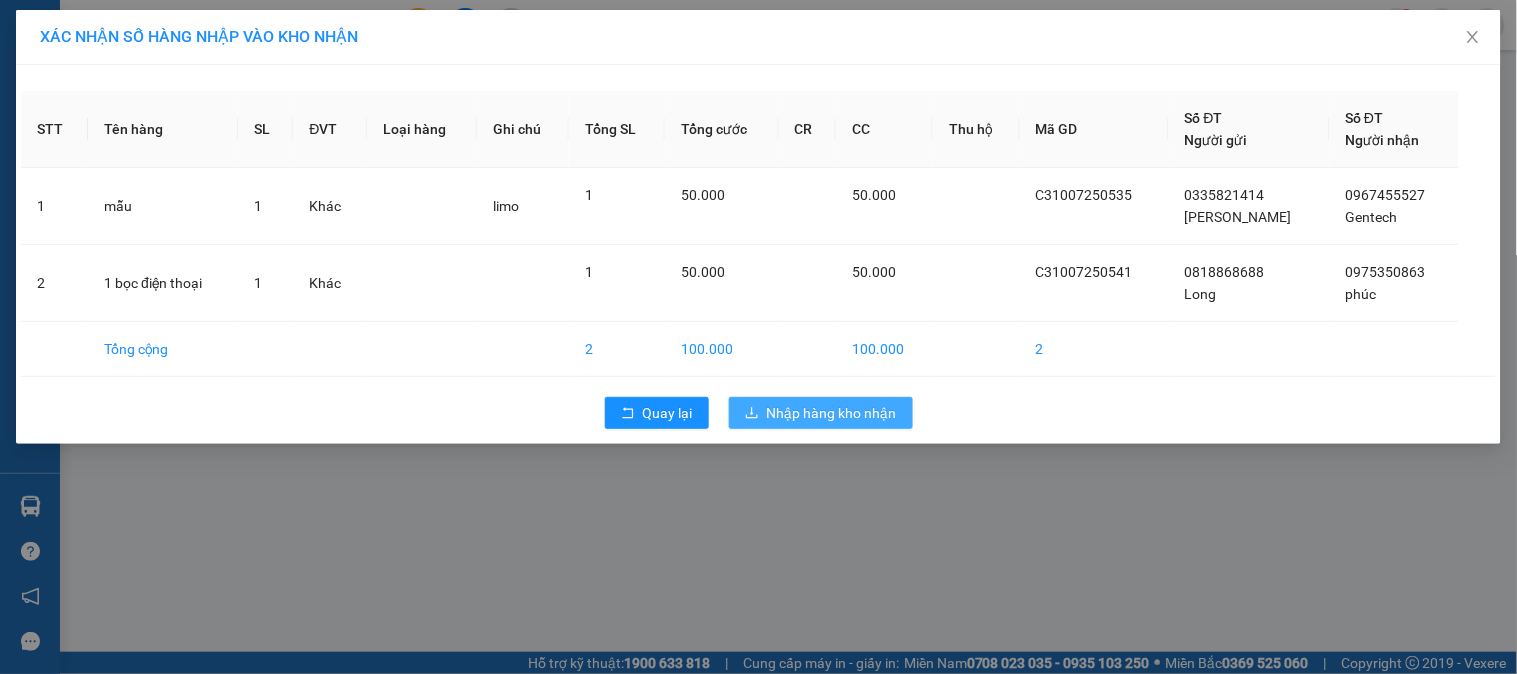 click on "Nhập hàng kho nhận" at bounding box center (832, 413) 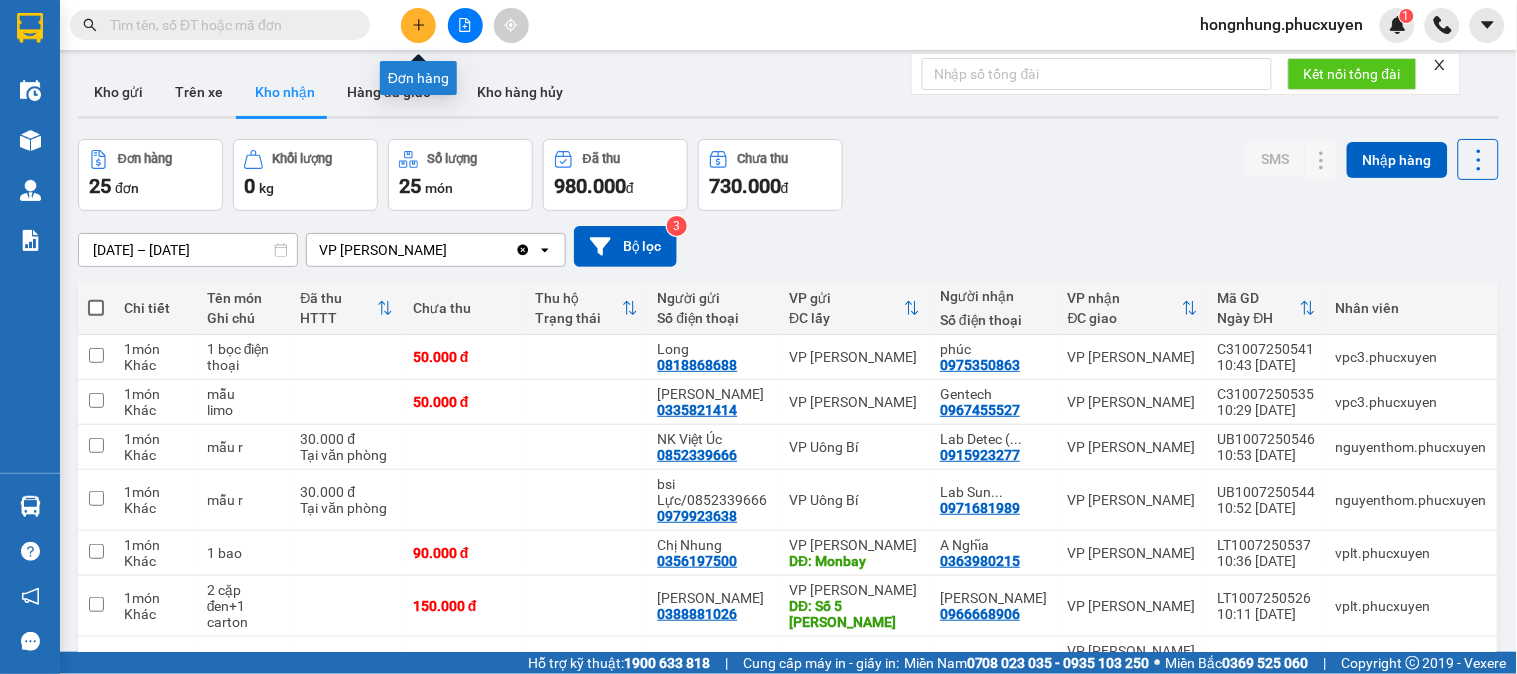 click 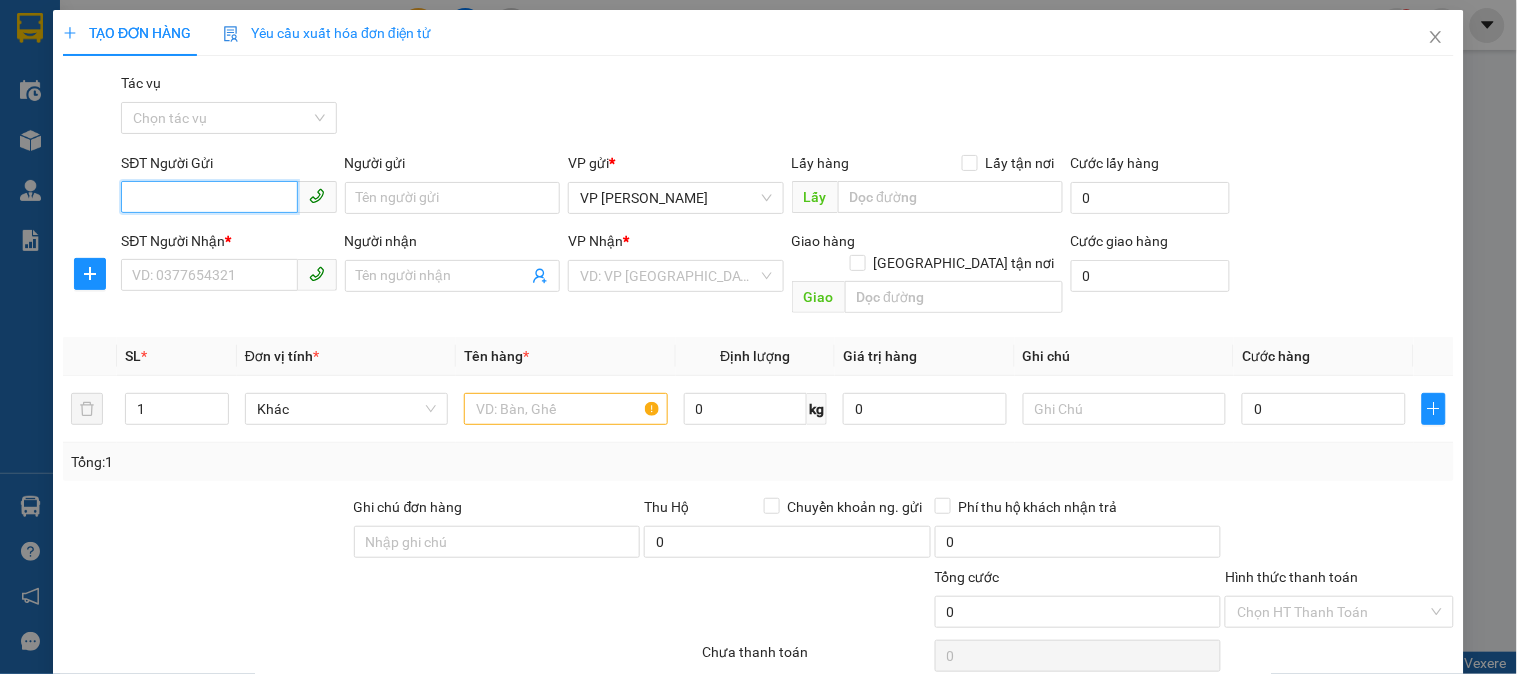 click on "SĐT Người Gửi" at bounding box center (209, 197) 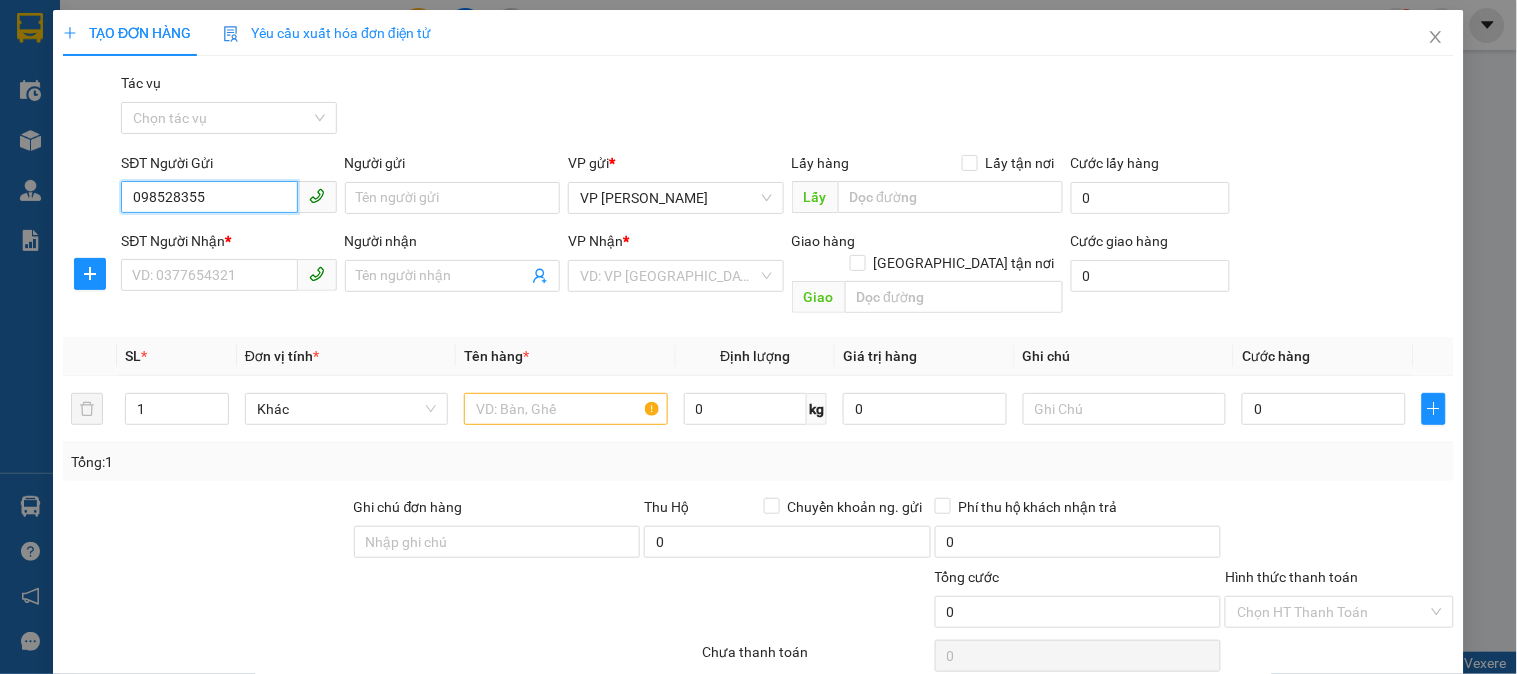 type on "0985283553" 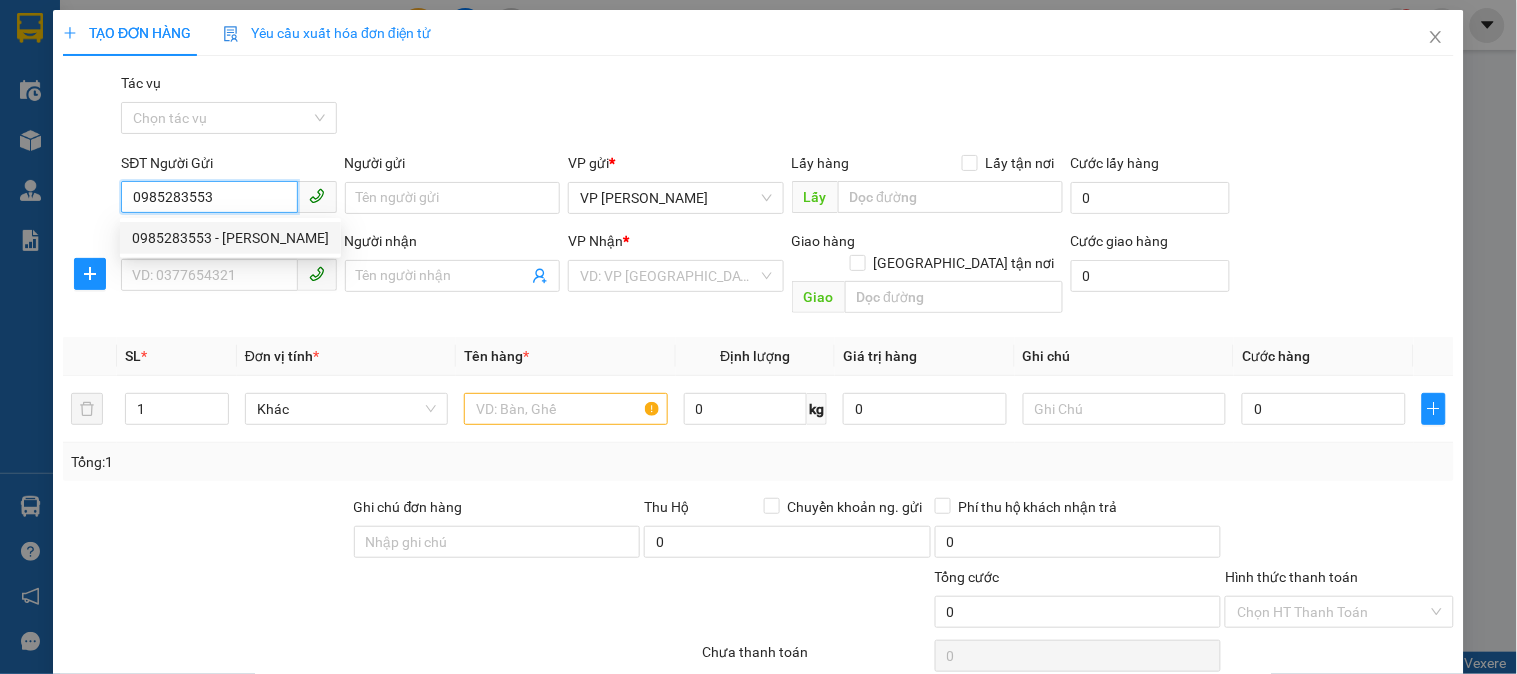 click on "0985283553 - [PERSON_NAME]" at bounding box center [230, 238] 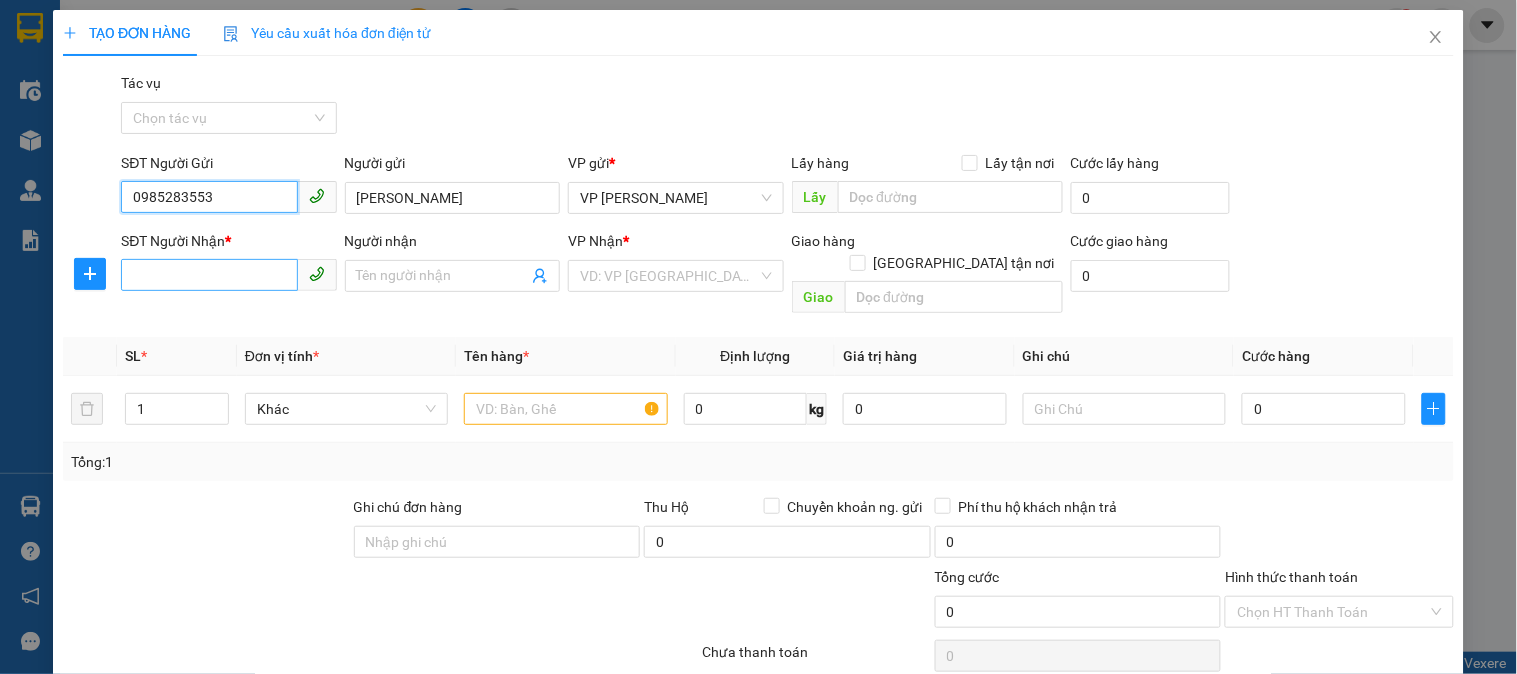 type on "0985283553" 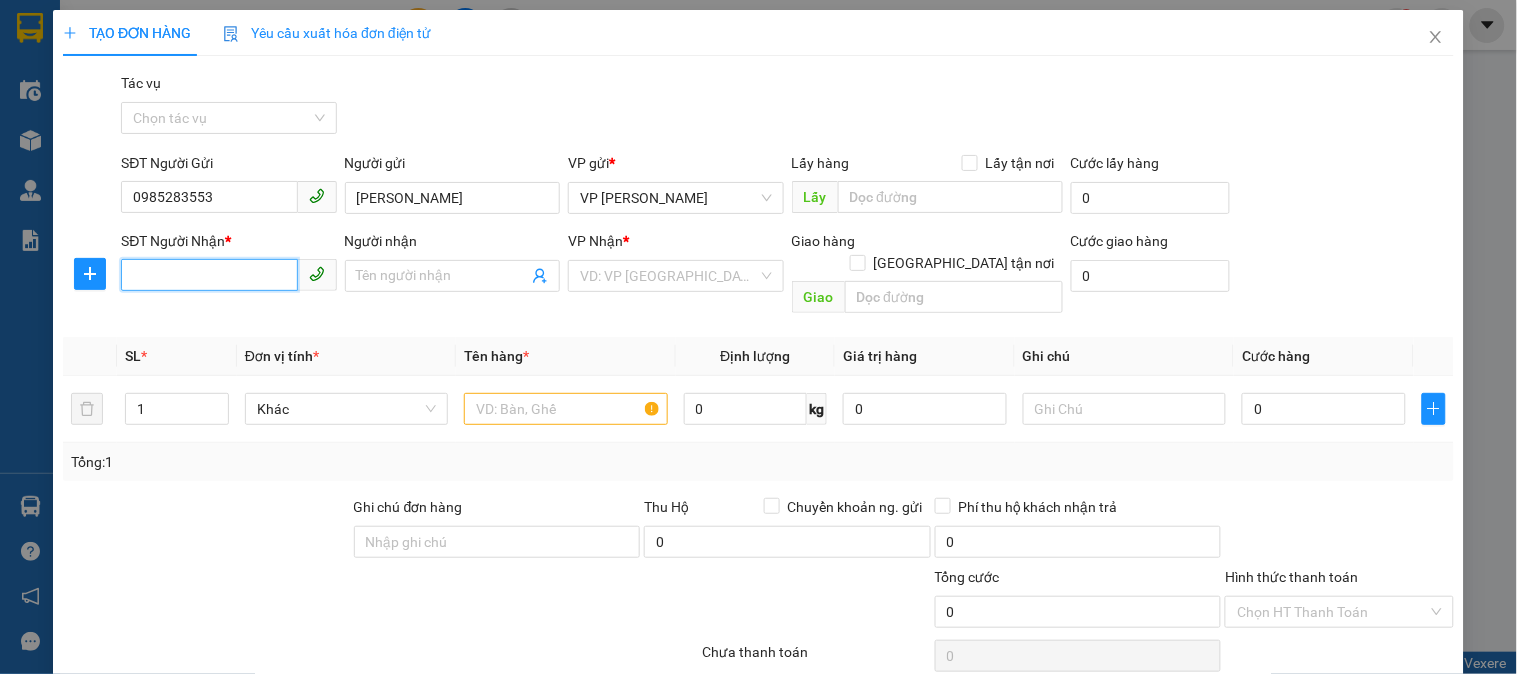 click on "SĐT Người Nhận  *" at bounding box center [209, 275] 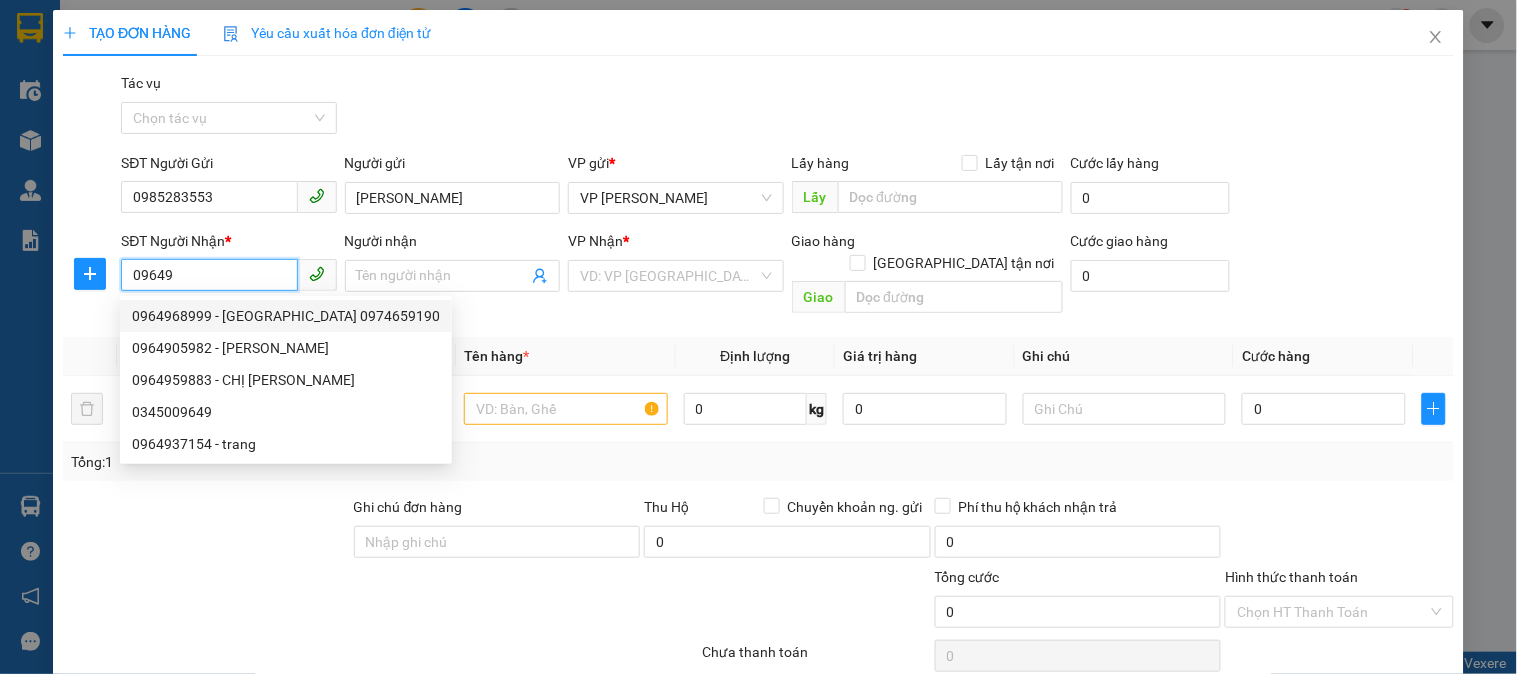 click on "0964968999 - [GEOGRAPHIC_DATA] 0974659190" at bounding box center (286, 316) 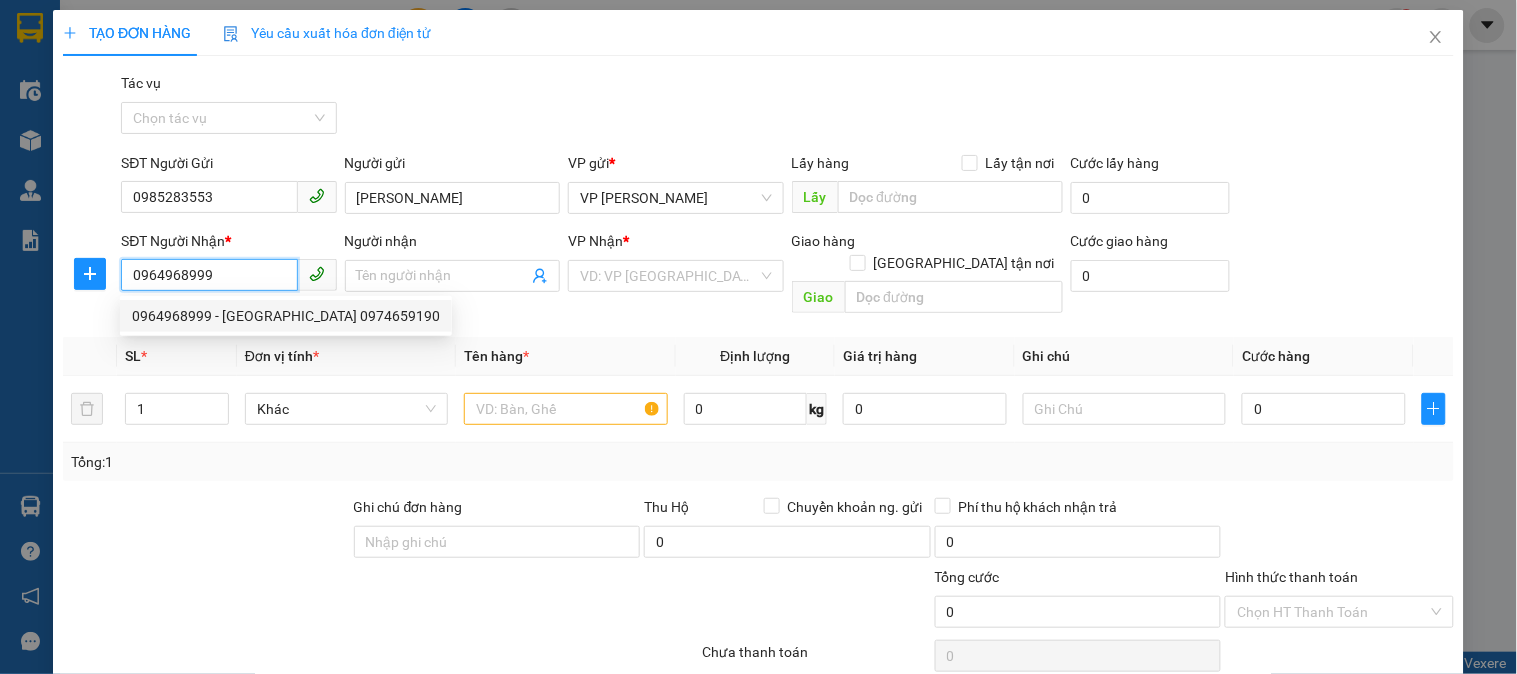 type on "[PERSON_NAME] 0974659190" 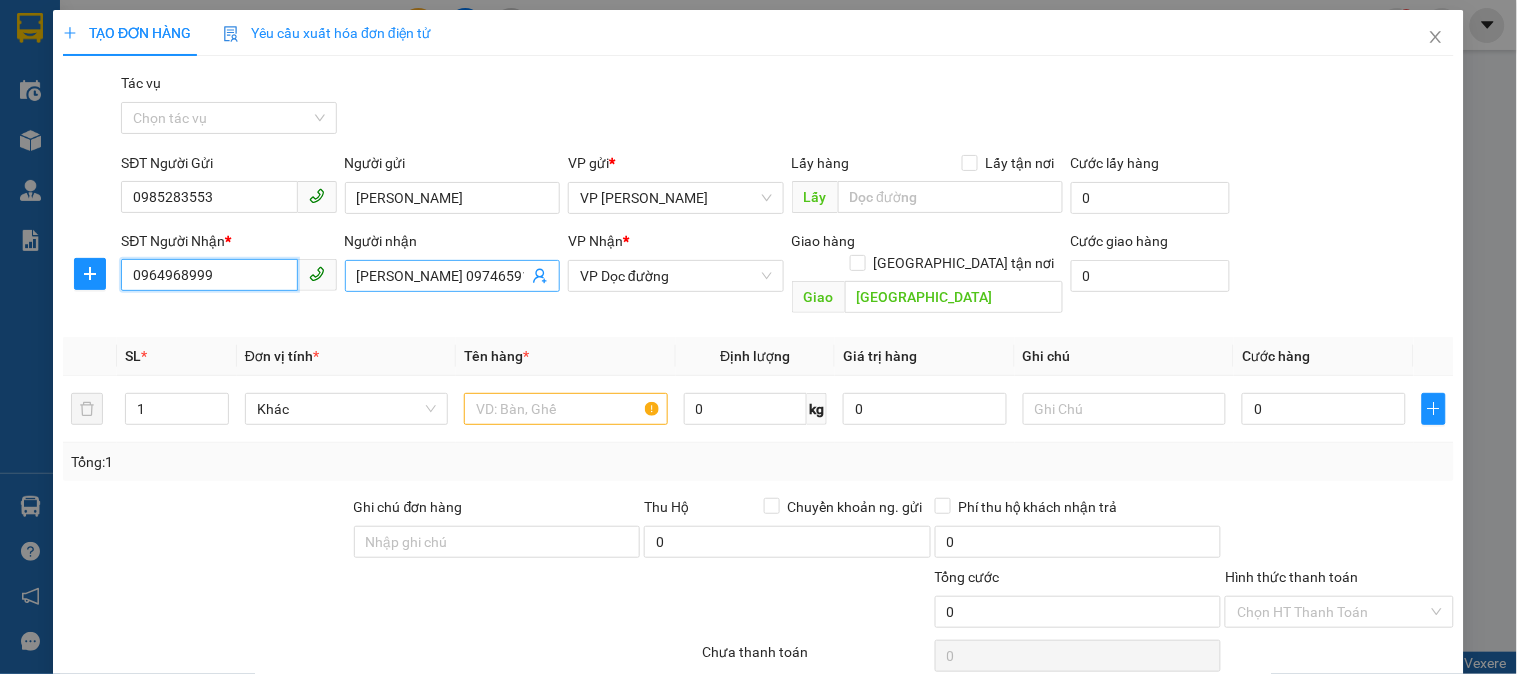 type on "0964968999" 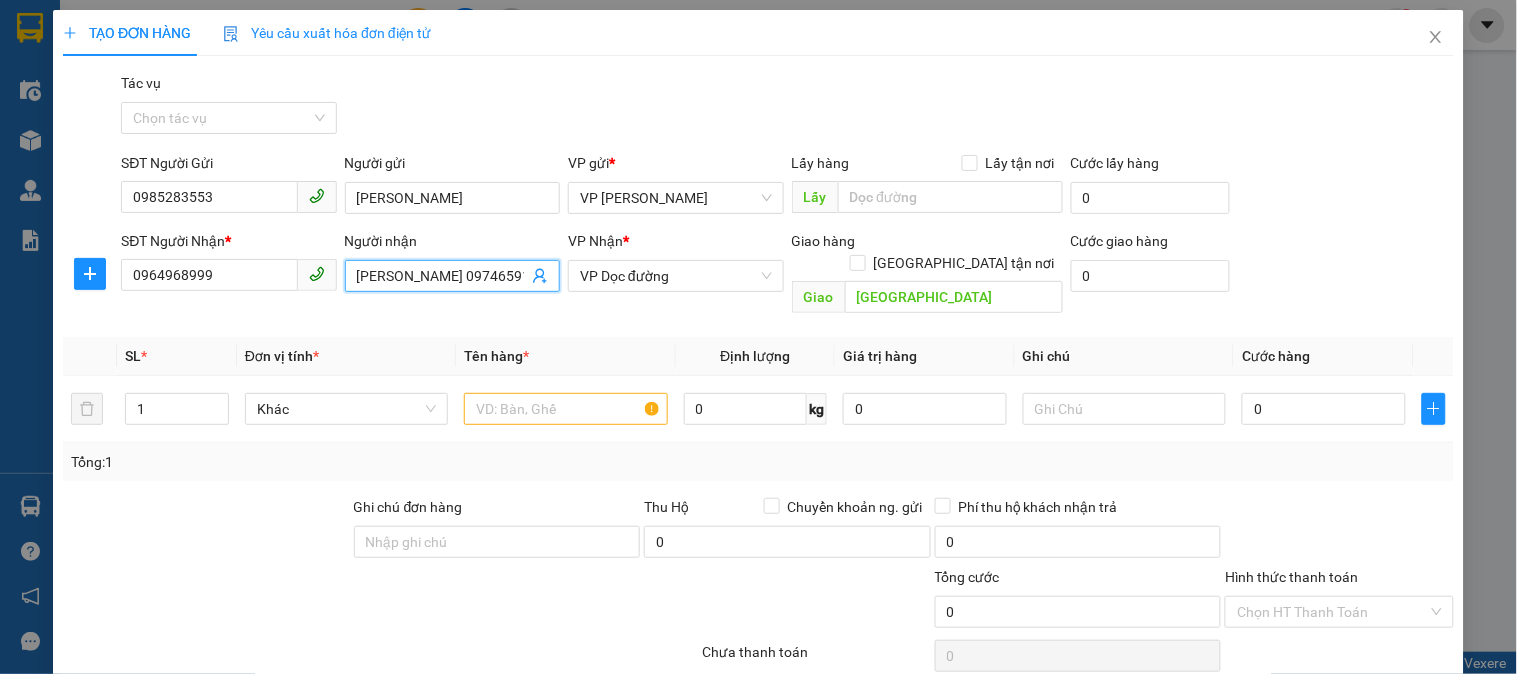 scroll, scrollTop: 0, scrollLeft: 3, axis: horizontal 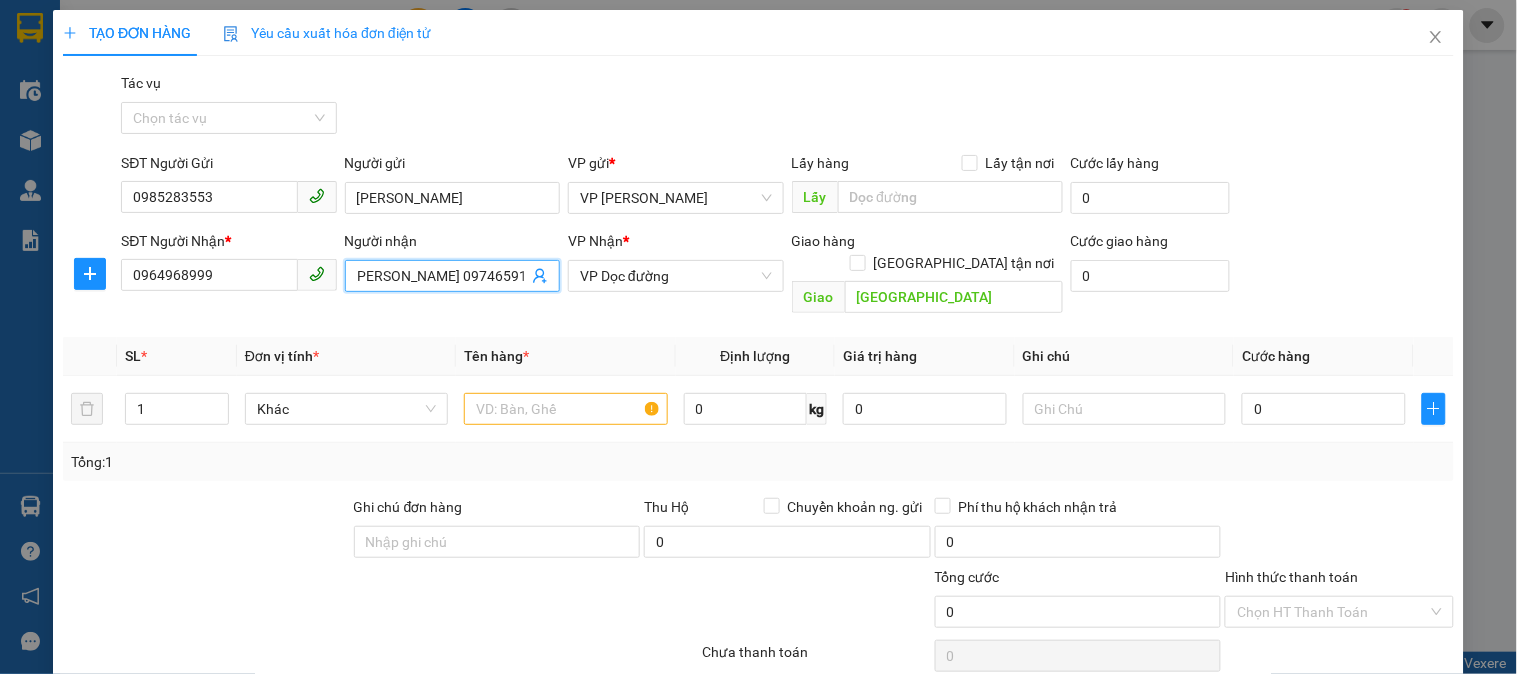 drag, startPoint x: 446, startPoint y: 274, endPoint x: 524, endPoint y: 278, distance: 78.10249 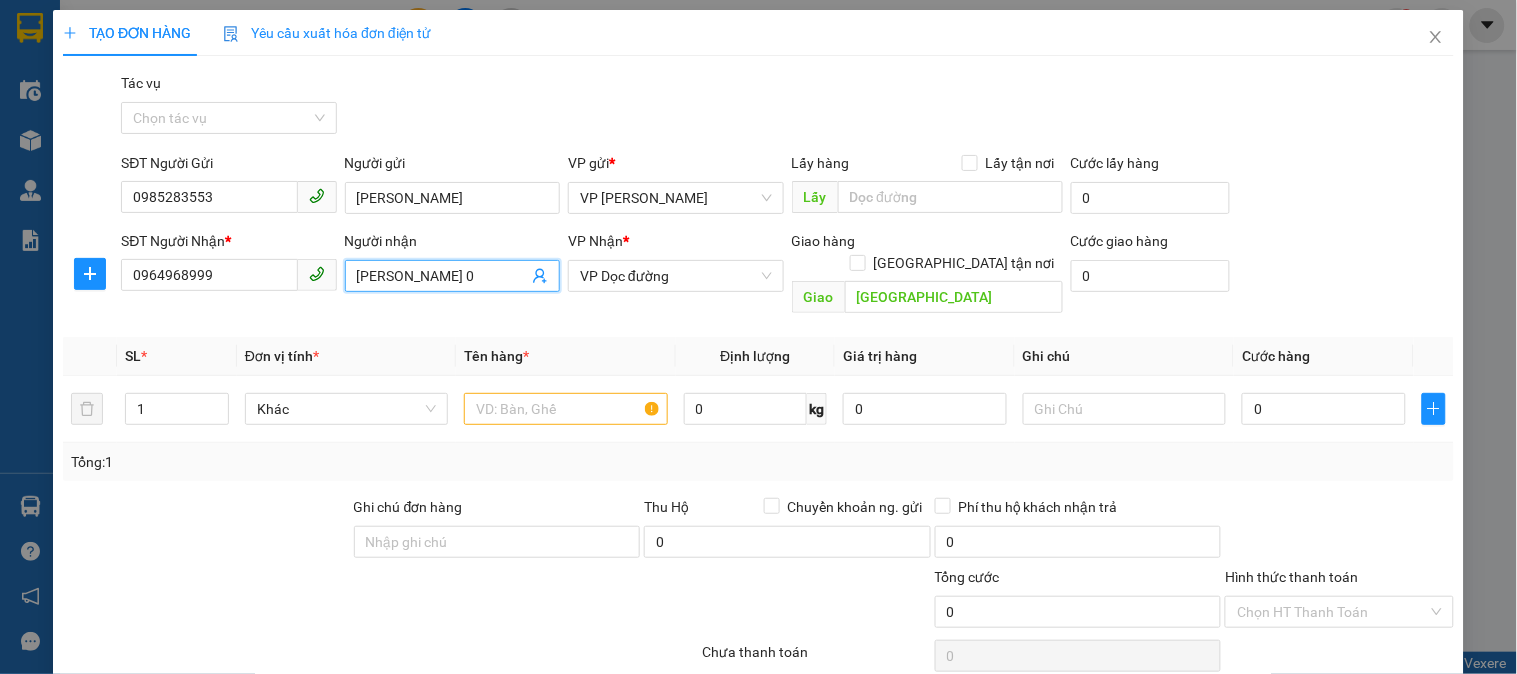 scroll, scrollTop: 0, scrollLeft: 0, axis: both 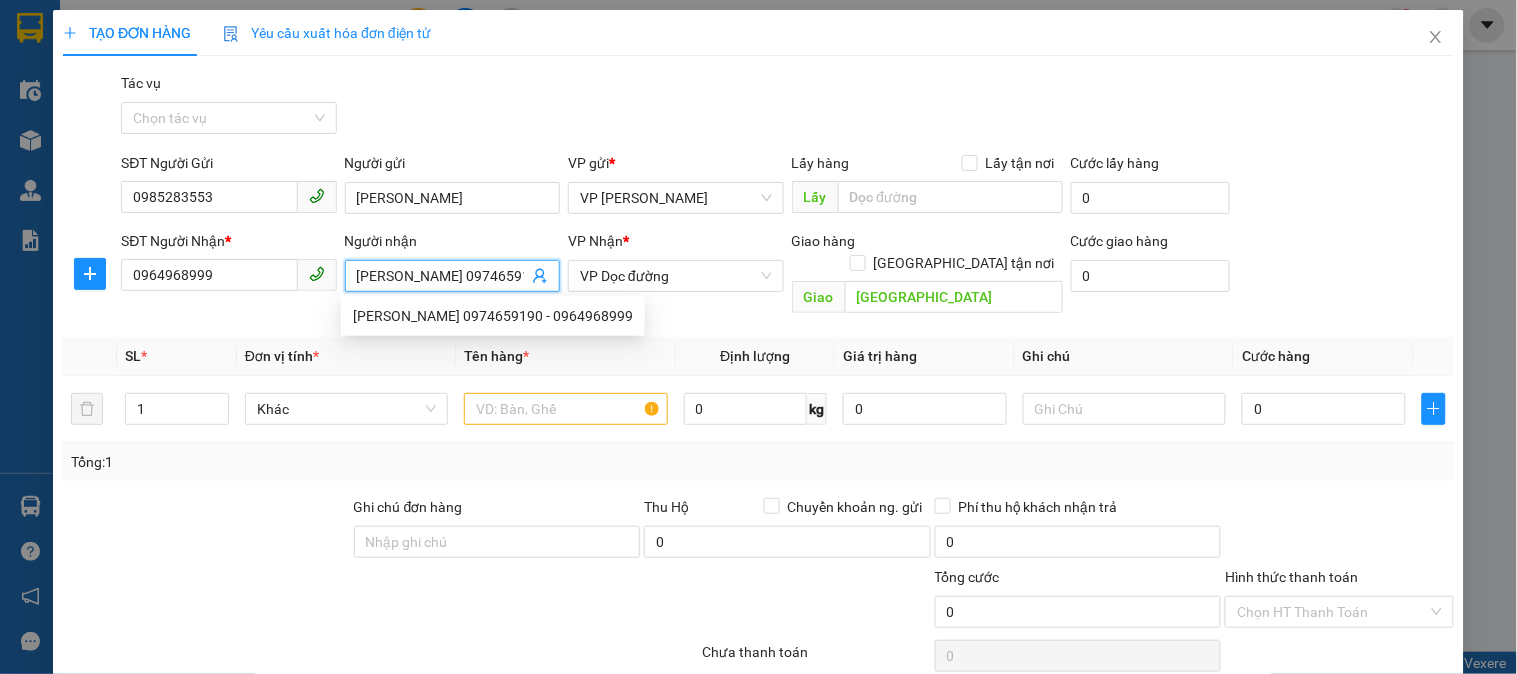 type on "[PERSON_NAME] 0974659190" 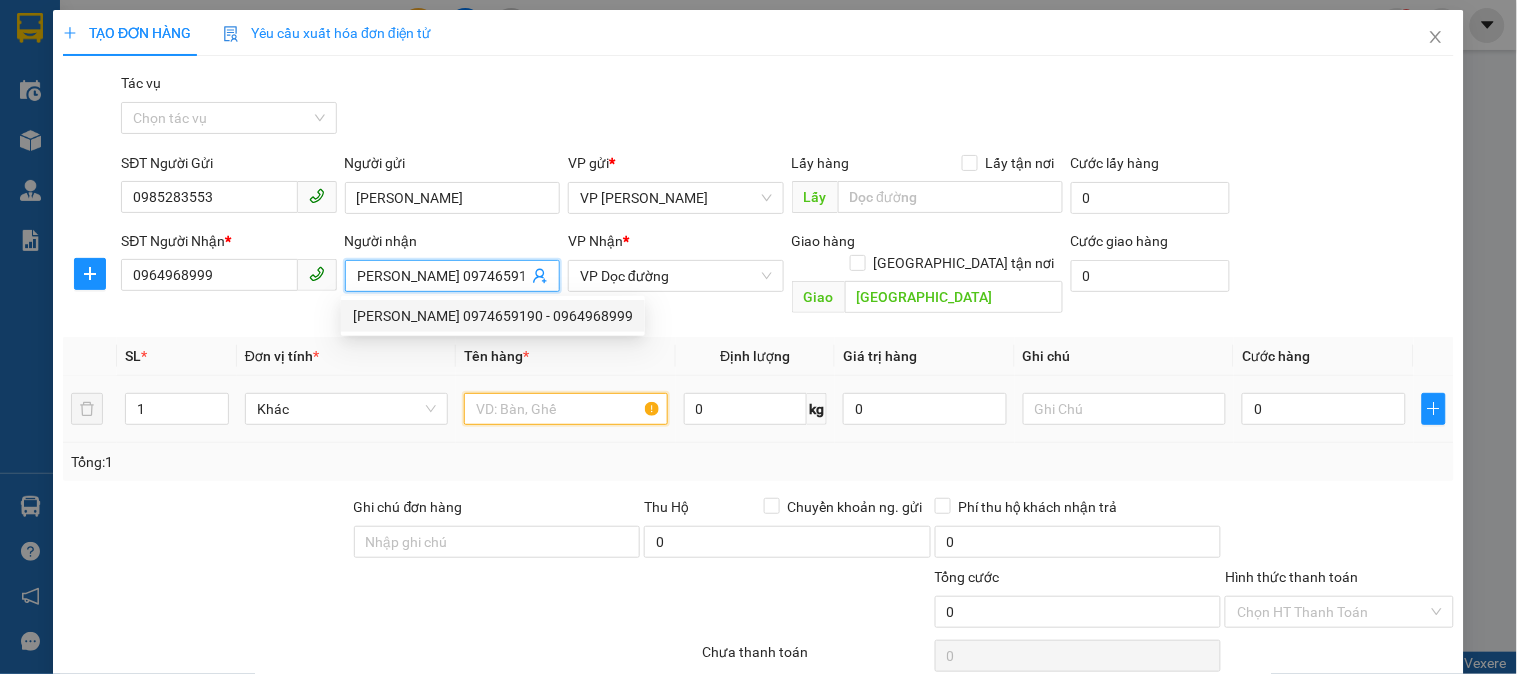 scroll, scrollTop: 0, scrollLeft: 0, axis: both 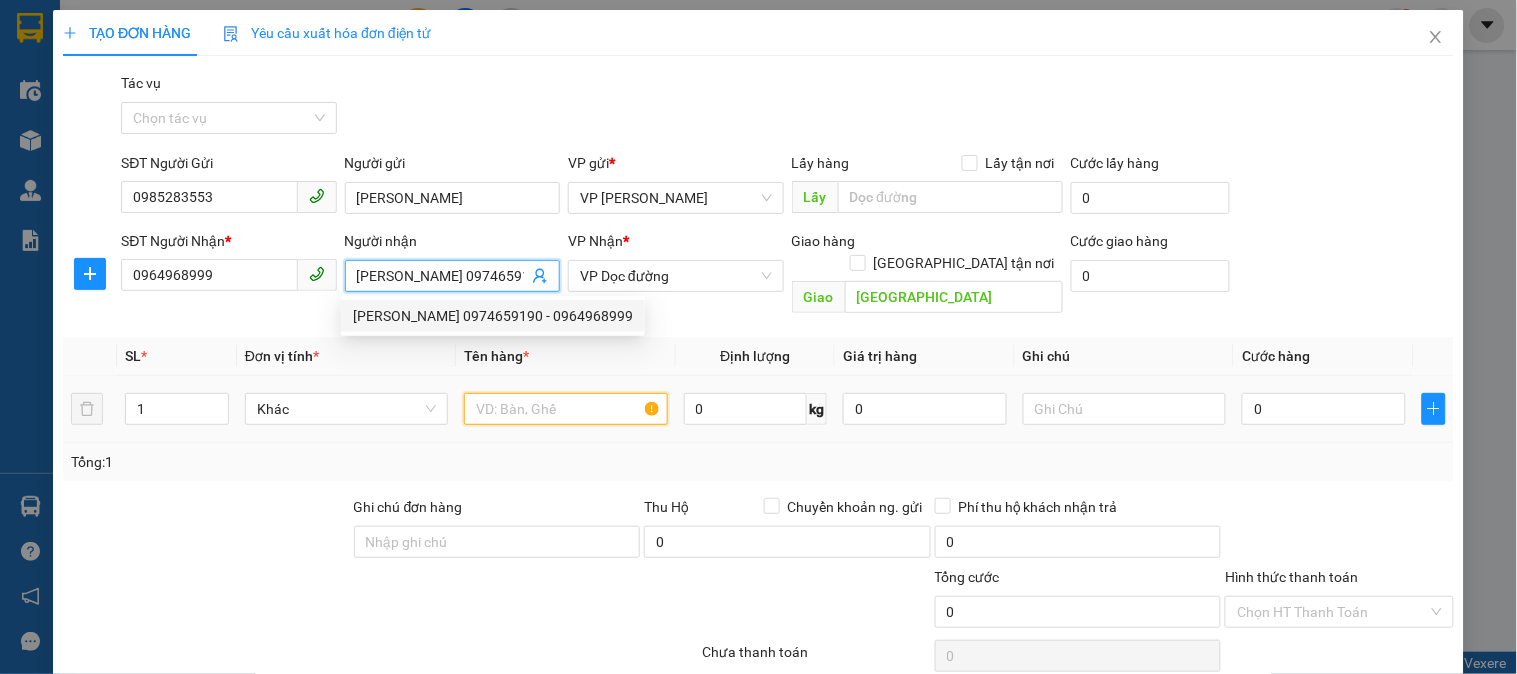 click at bounding box center [565, 409] 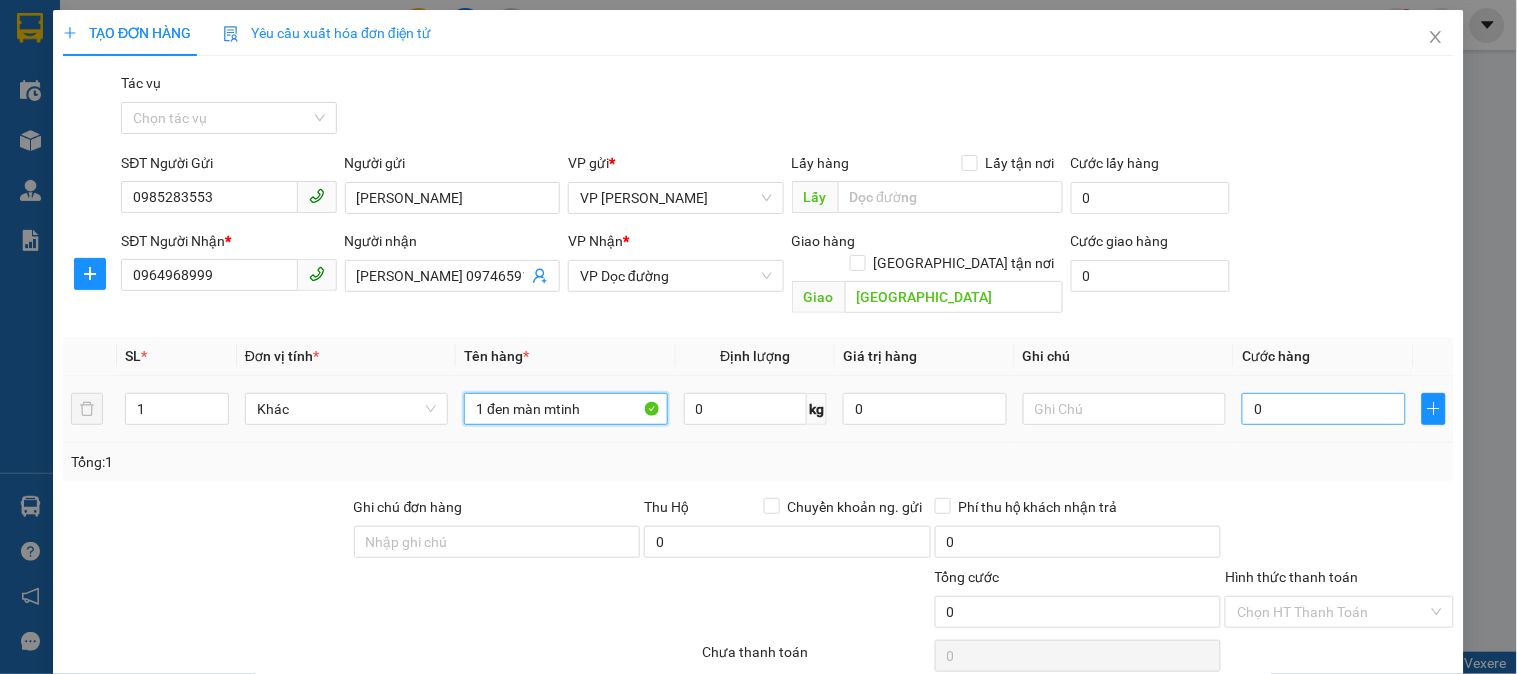 type on "1 đen màn mtinh" 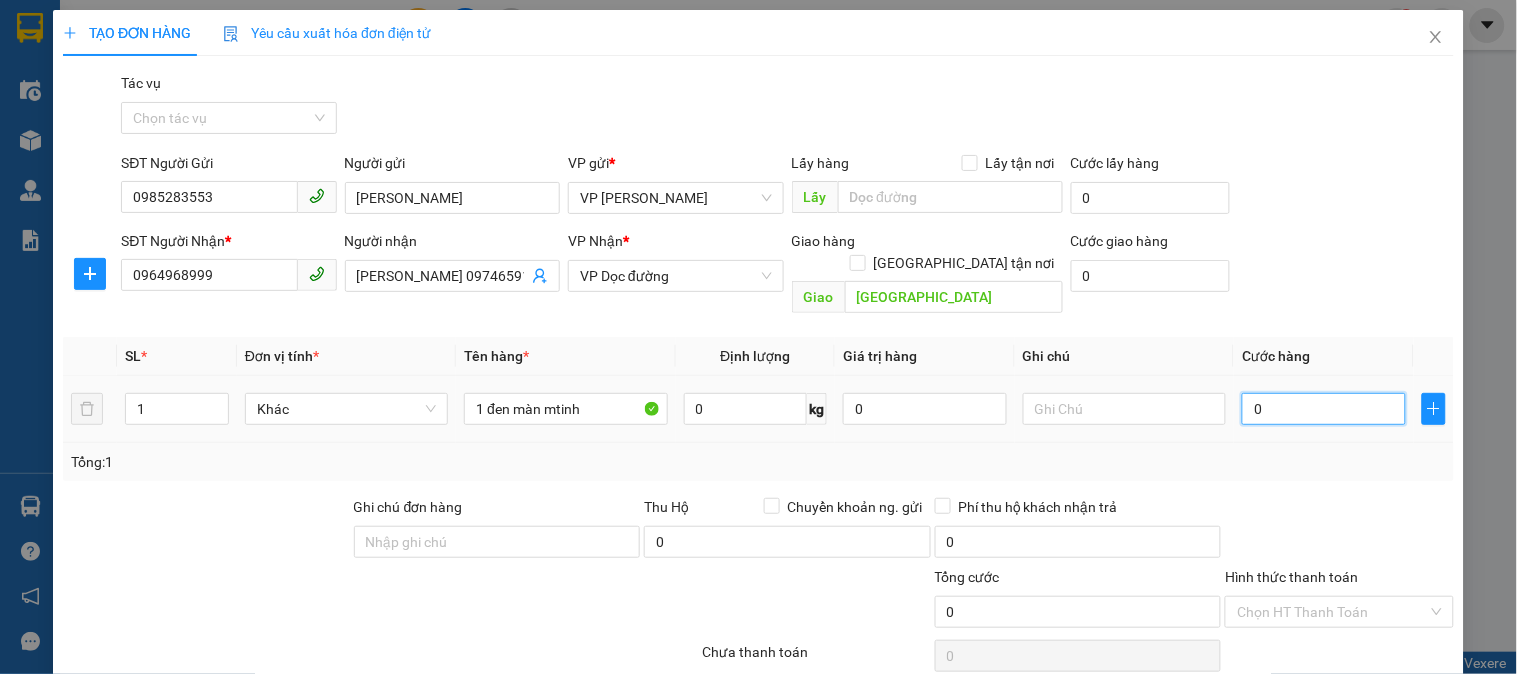 click on "0" at bounding box center [1324, 409] 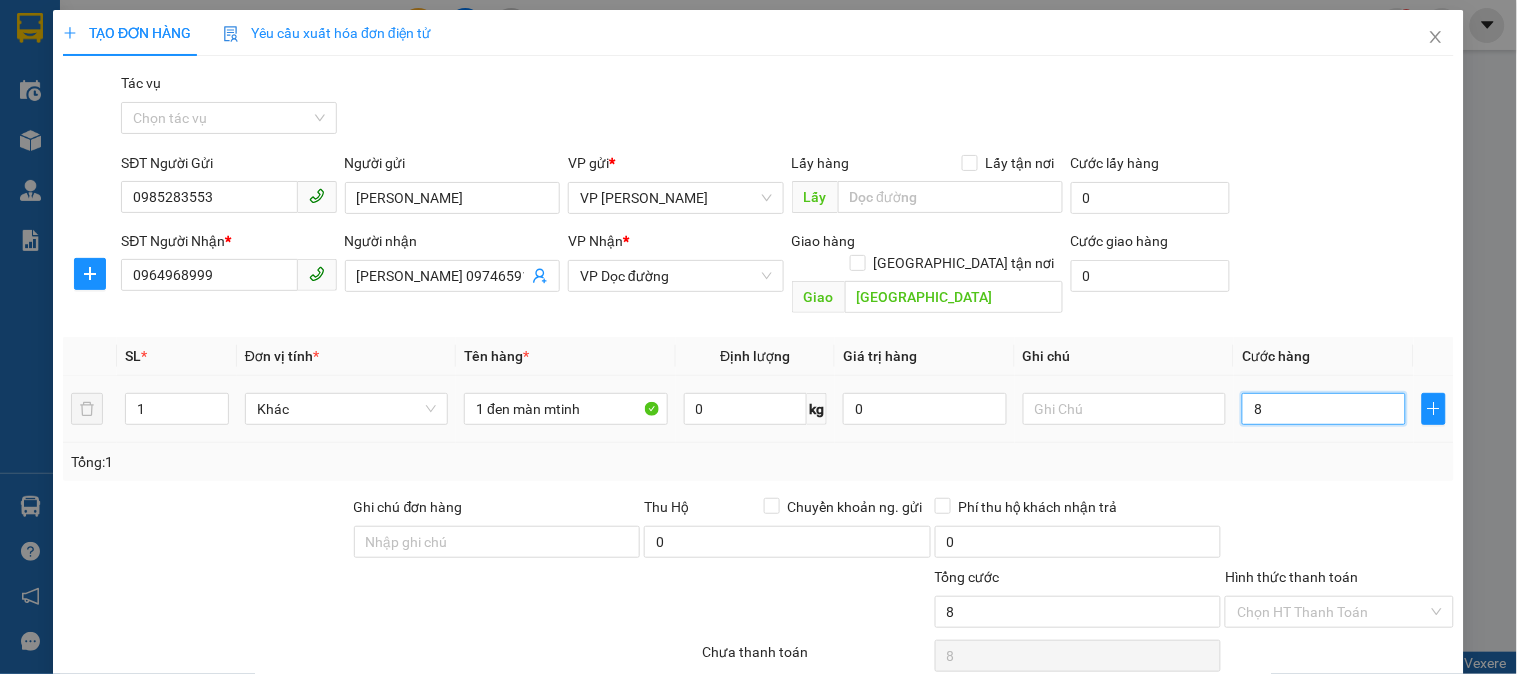 type on "80" 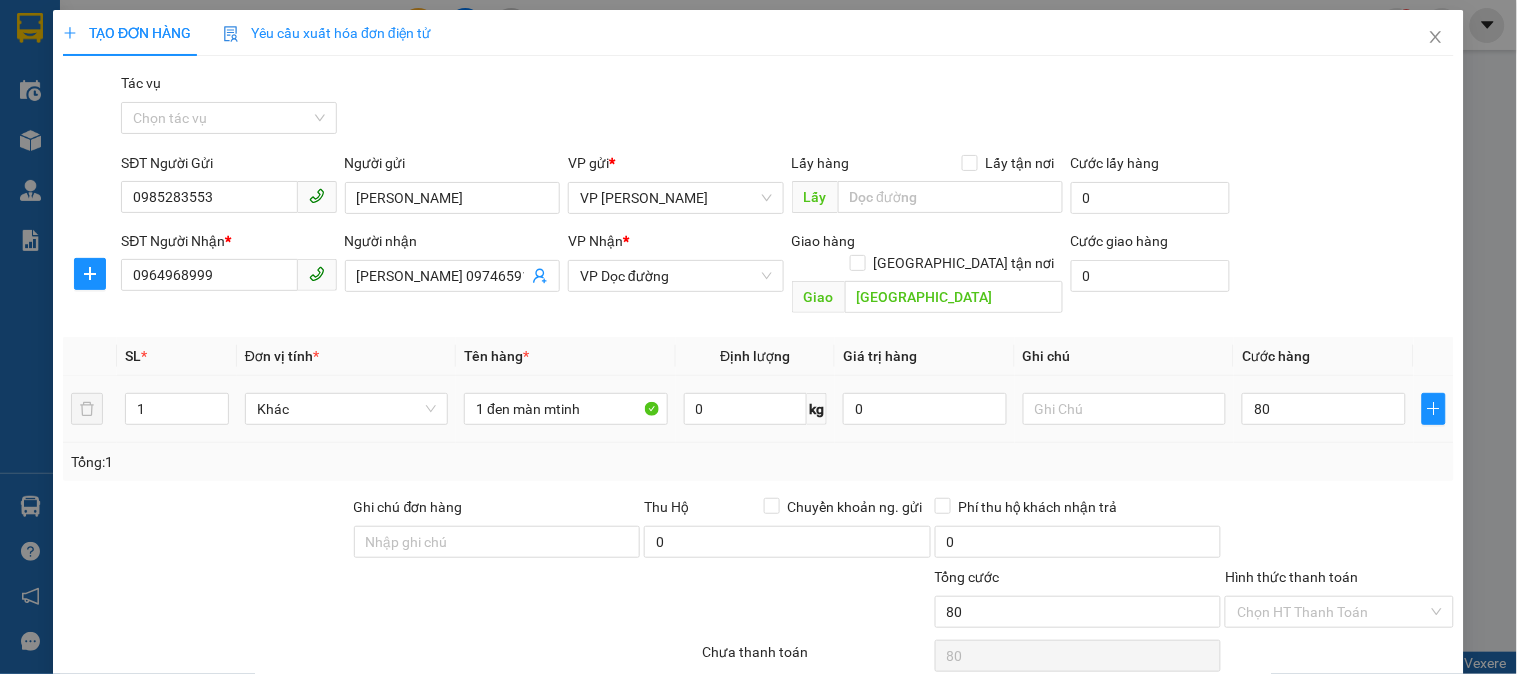 type on "80.000" 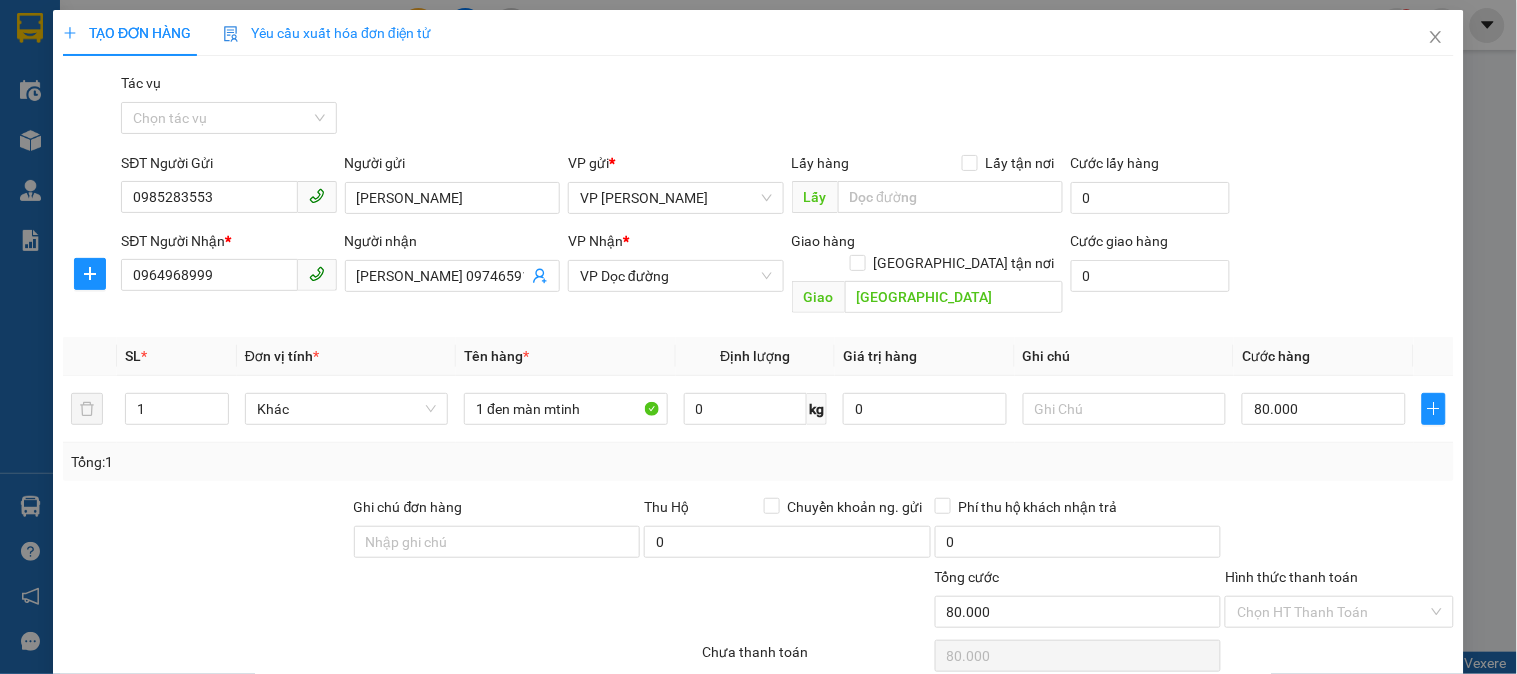 click on "Tổng:  1" at bounding box center (758, 462) 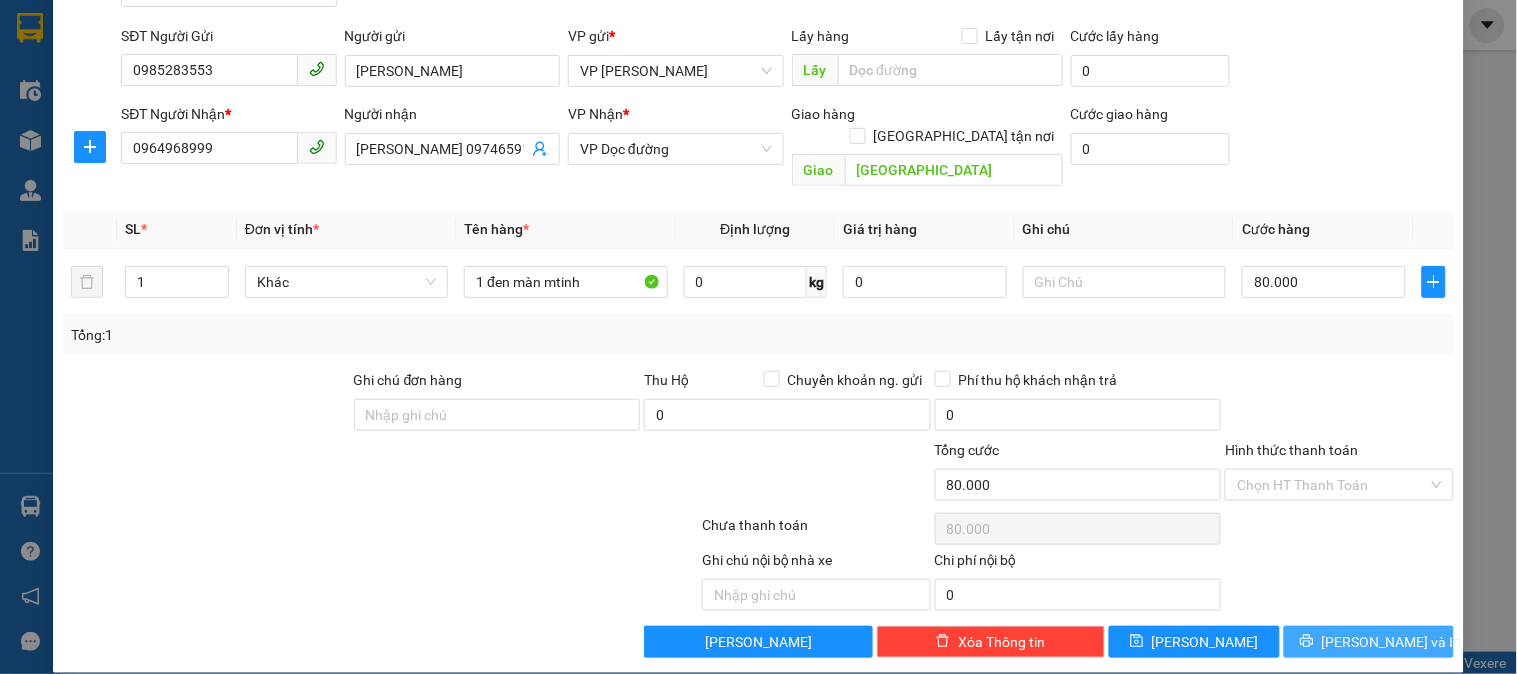 click on "[PERSON_NAME] và In" at bounding box center [1392, 642] 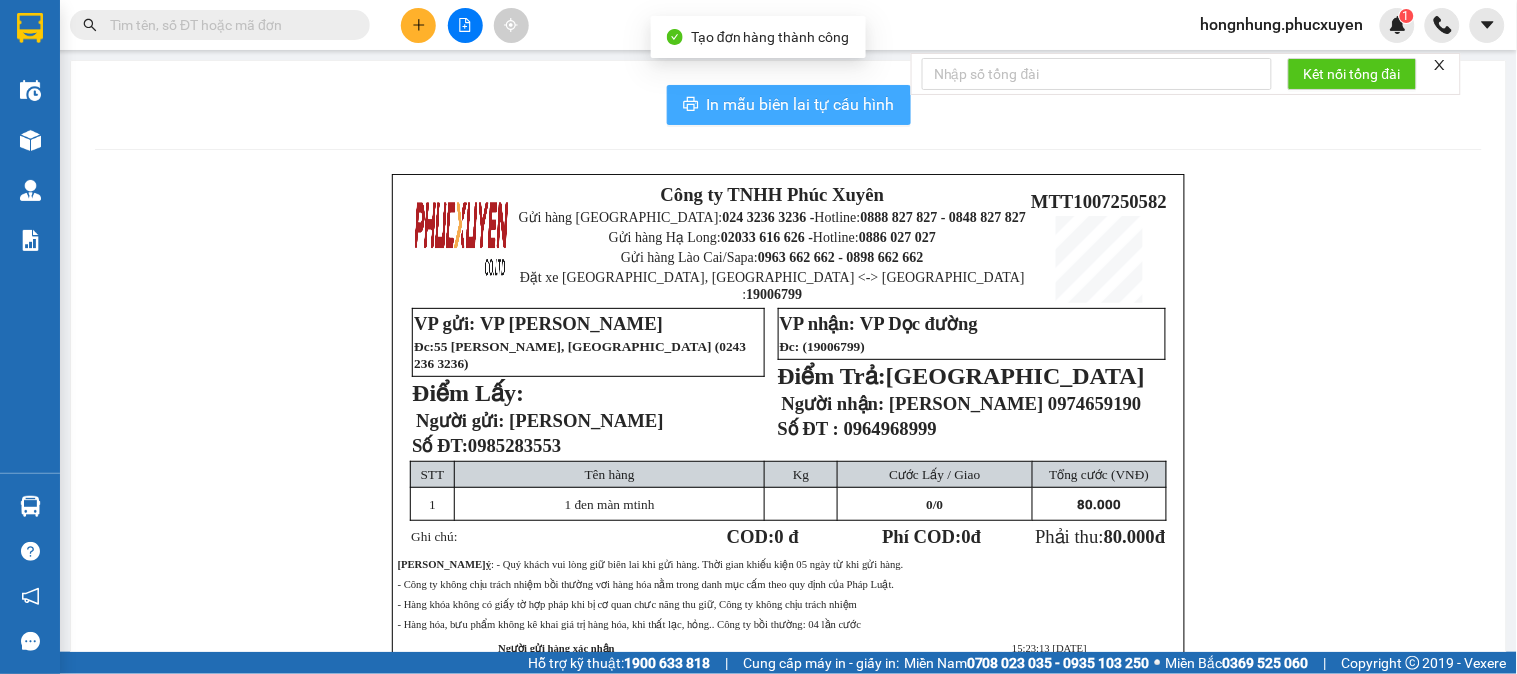 click on "In mẫu biên lai tự cấu hình" at bounding box center [801, 104] 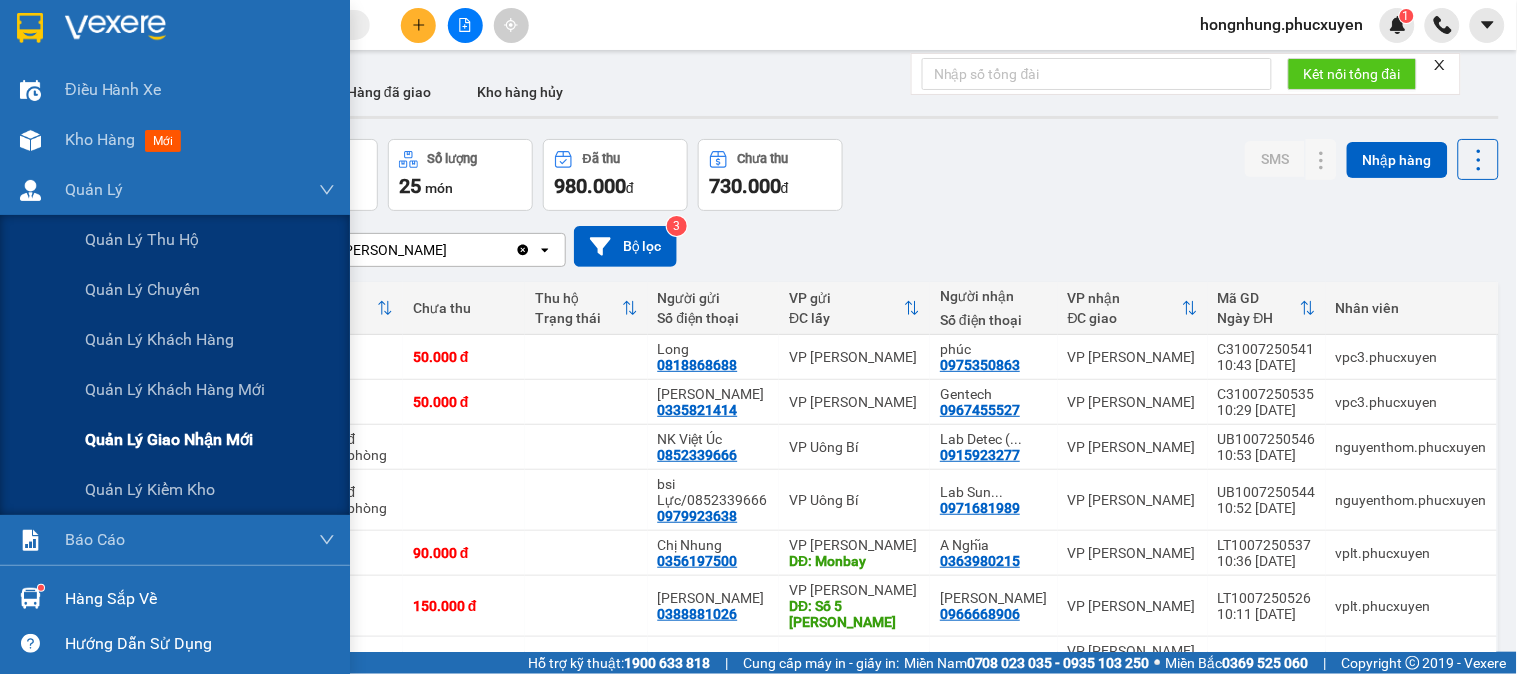 click on "Quản lý giao nhận mới" at bounding box center [169, 439] 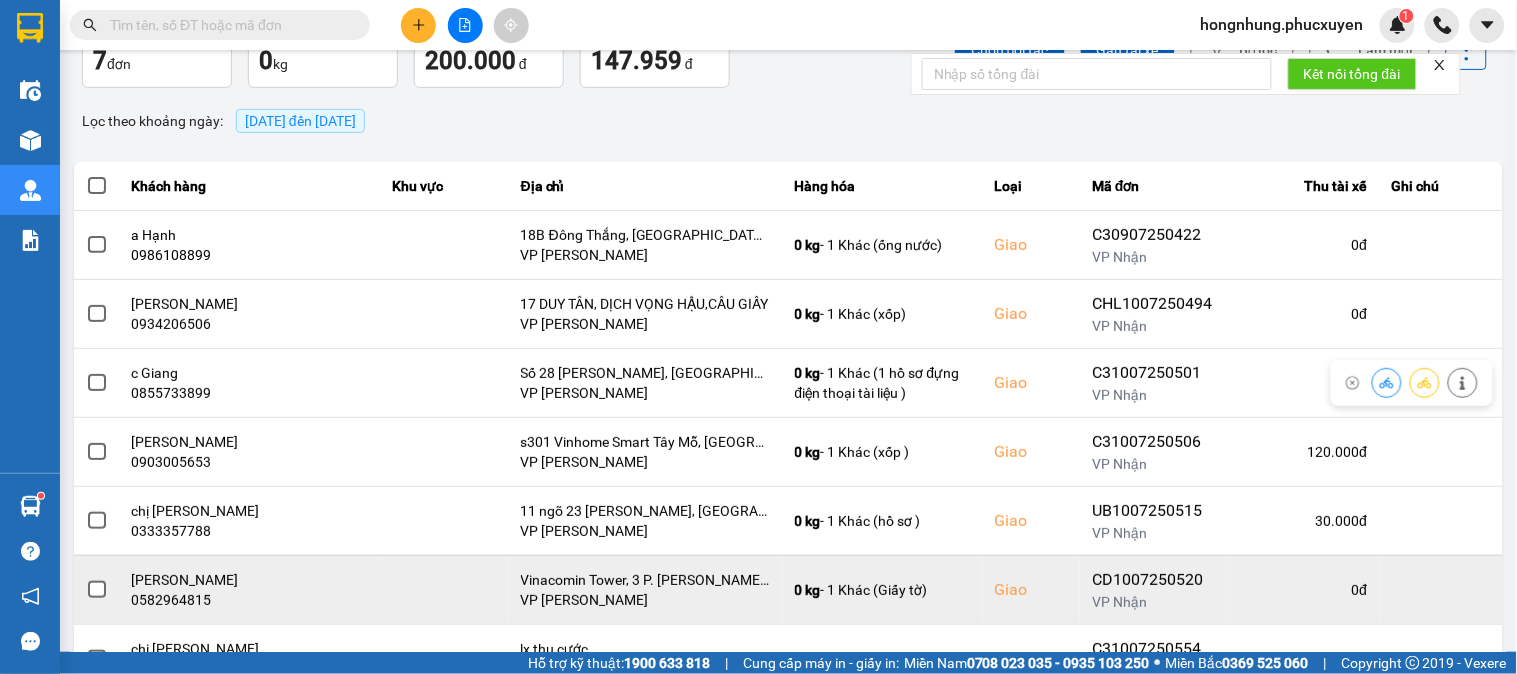 scroll, scrollTop: 200, scrollLeft: 0, axis: vertical 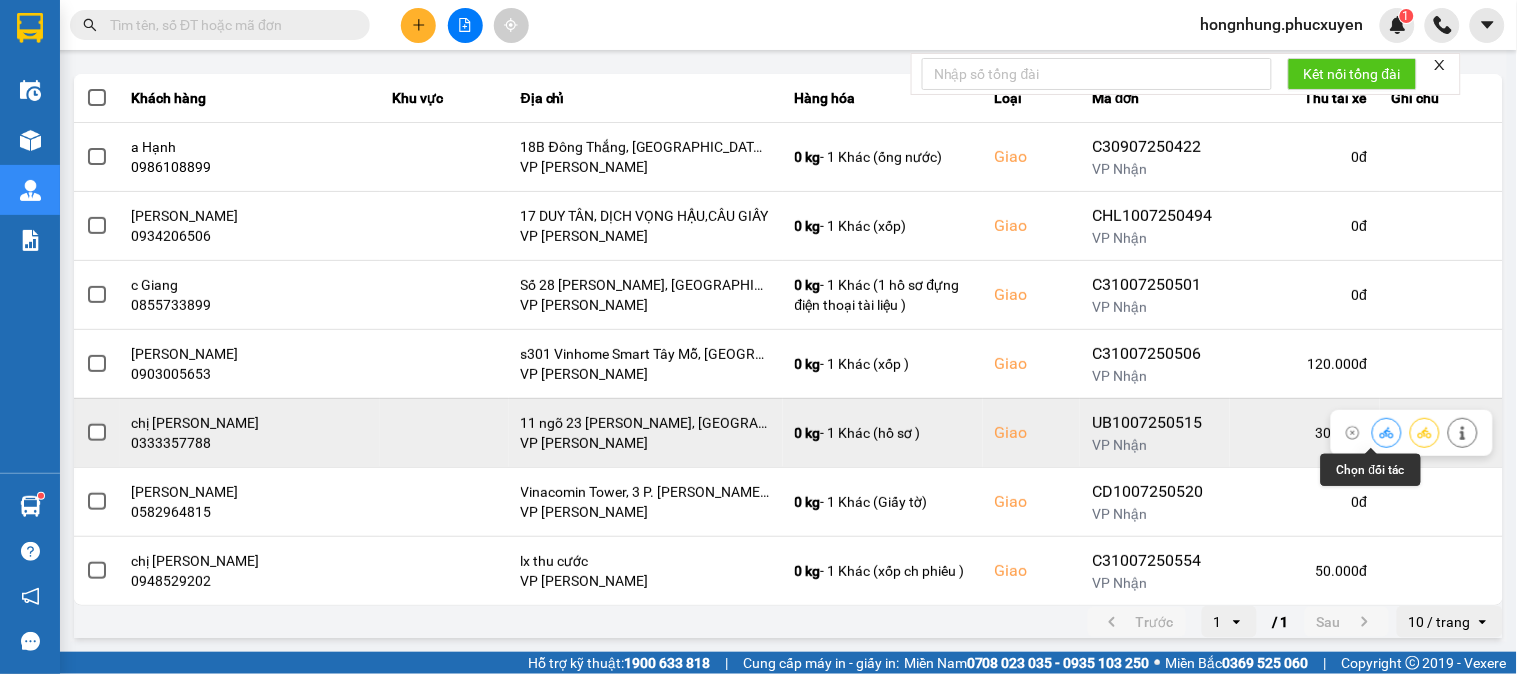 click 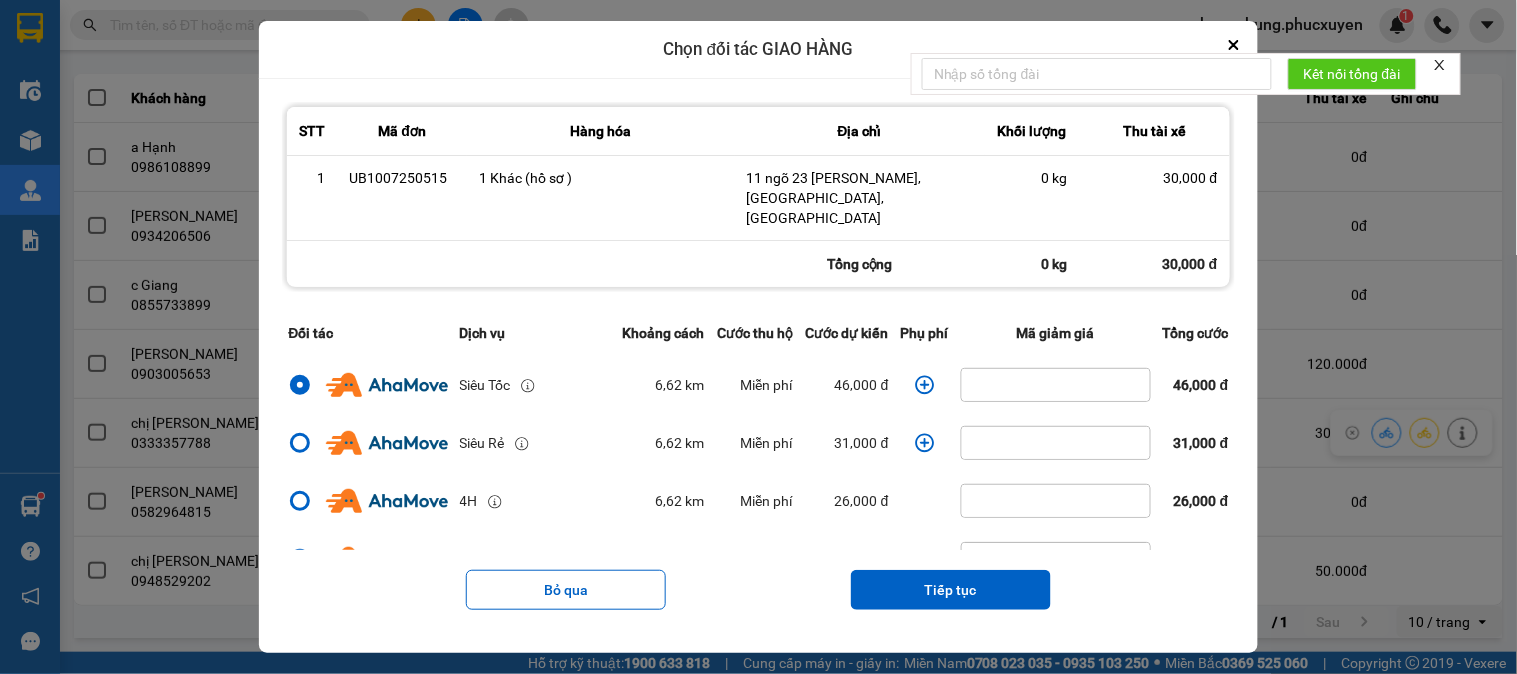 click 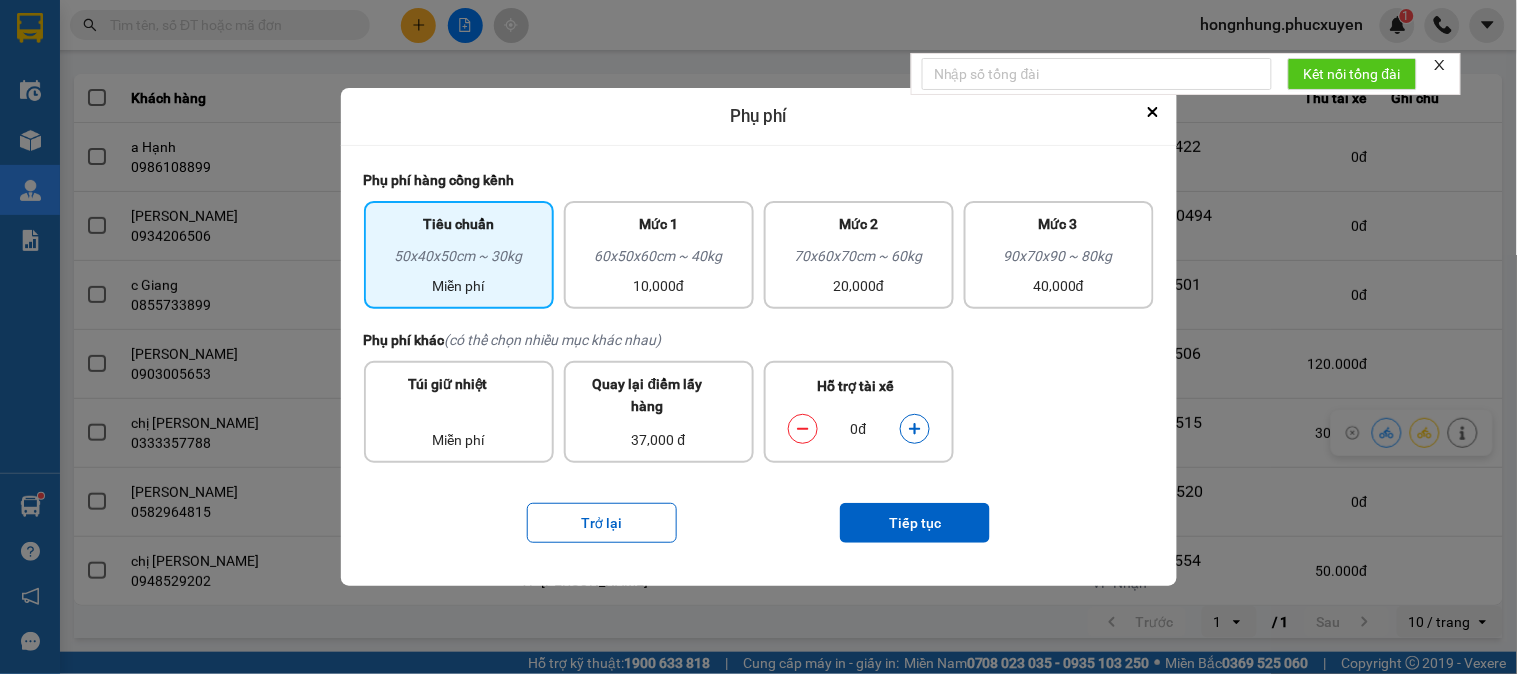 click 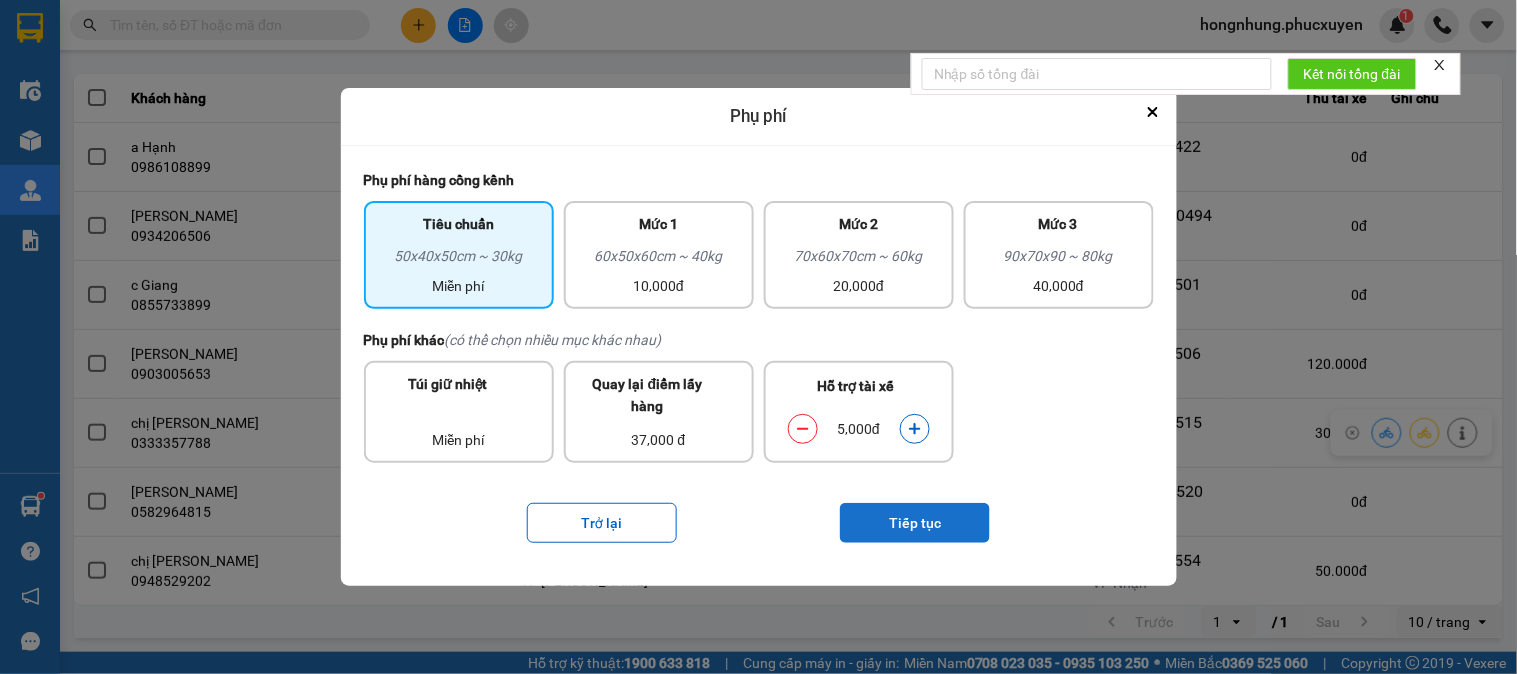 click on "Tiếp tục" at bounding box center (915, 523) 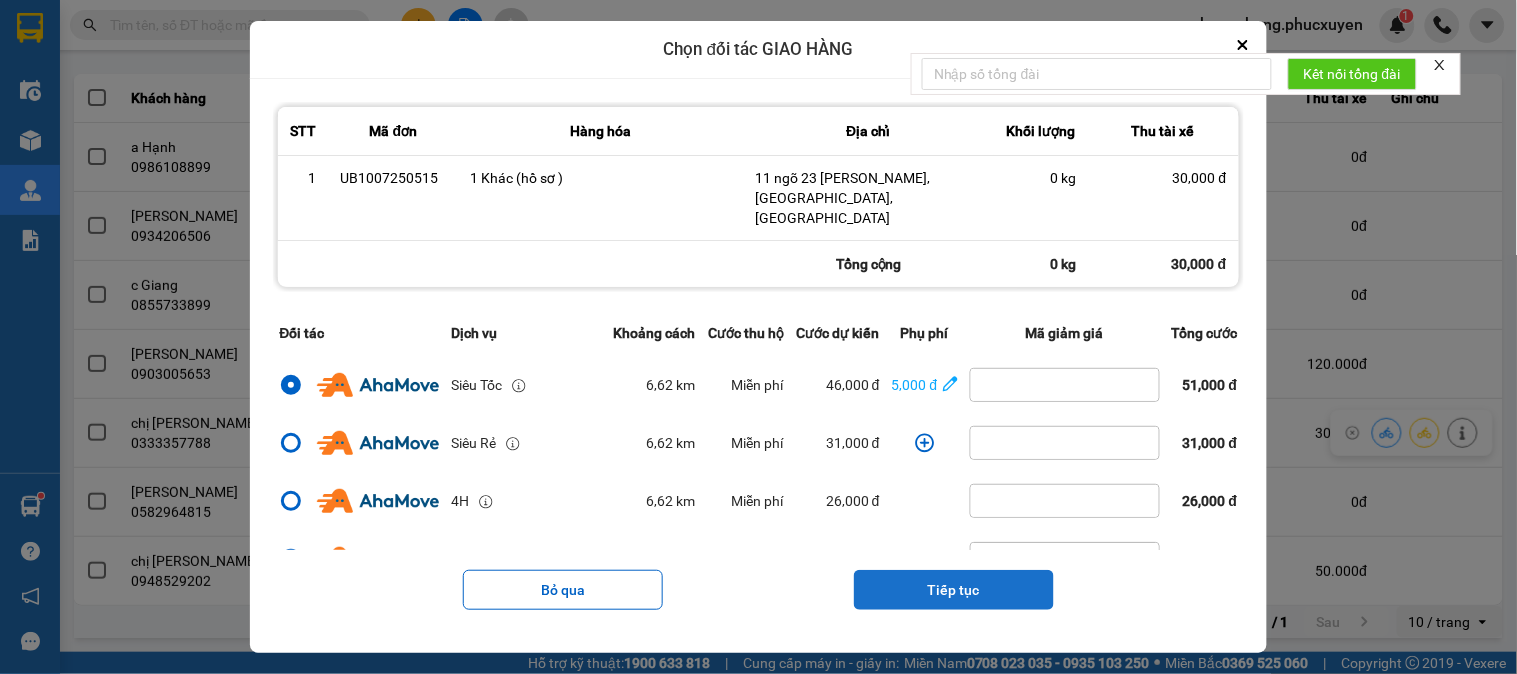 click on "Tiếp tục" at bounding box center [954, 590] 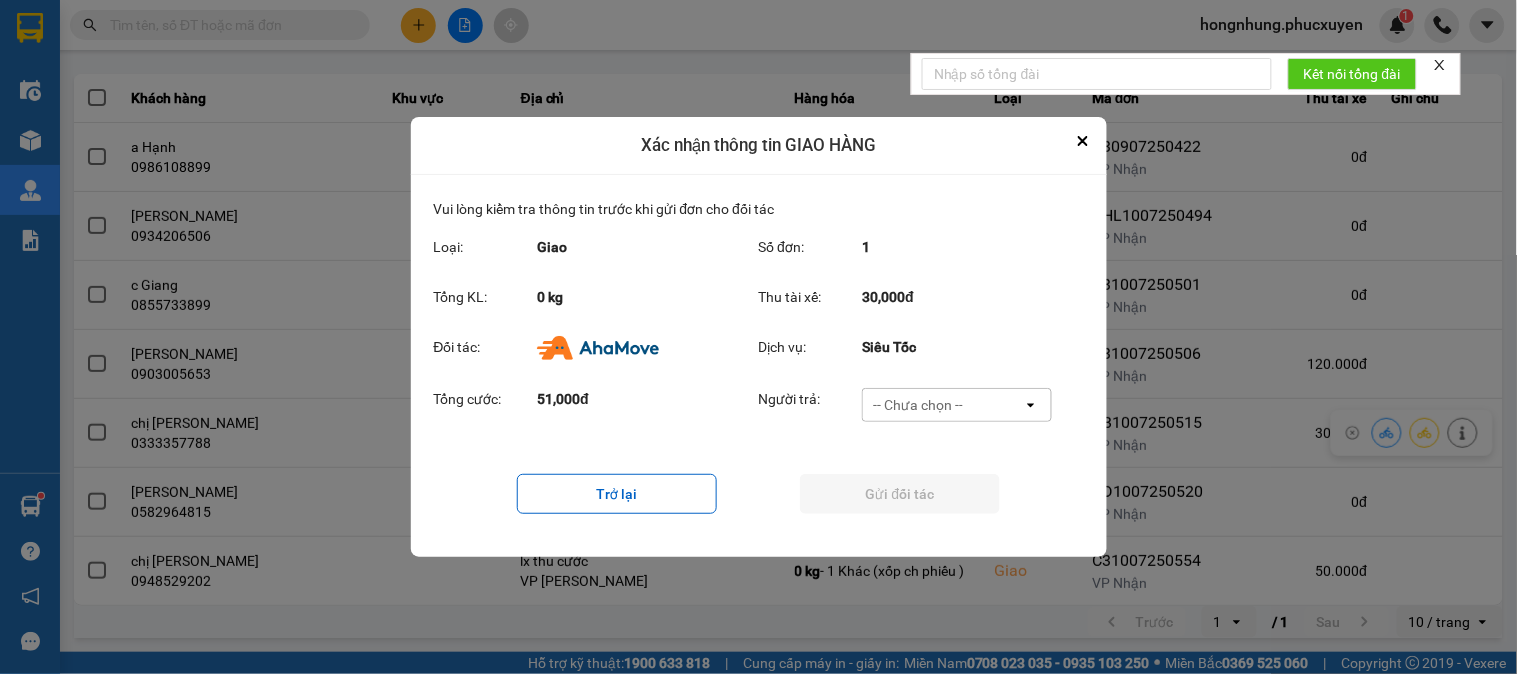 click on "-- Chưa chọn --" at bounding box center (918, 405) 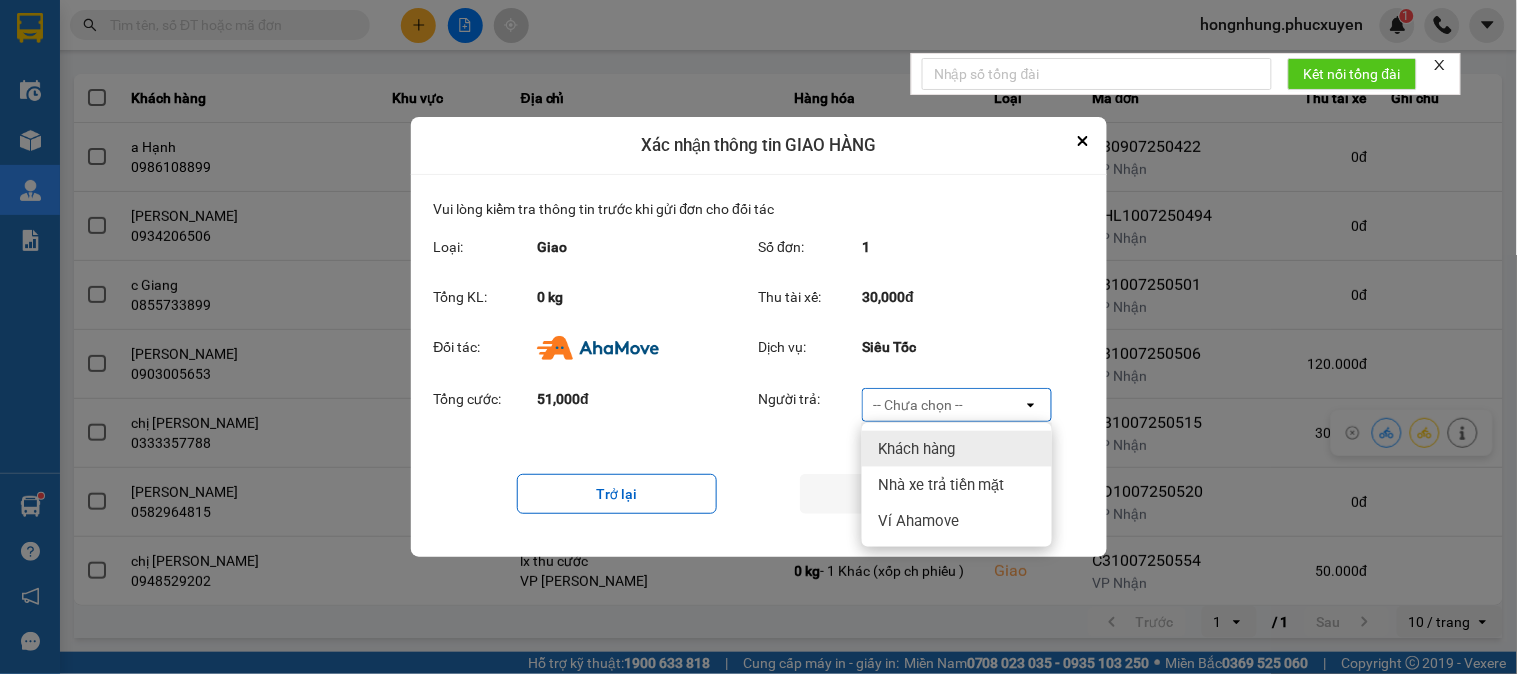 click on "Khách hàng" at bounding box center [916, 449] 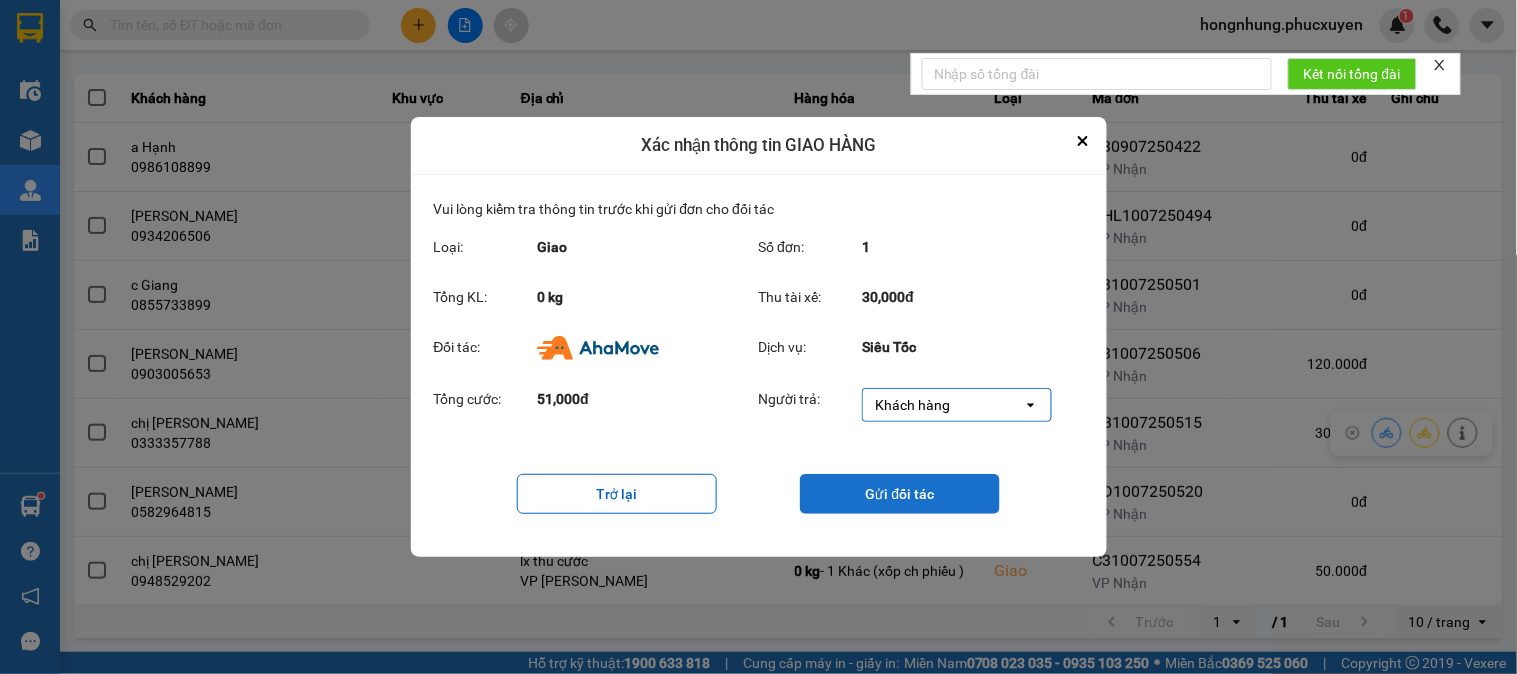 click on "Gửi đối tác" at bounding box center [900, 494] 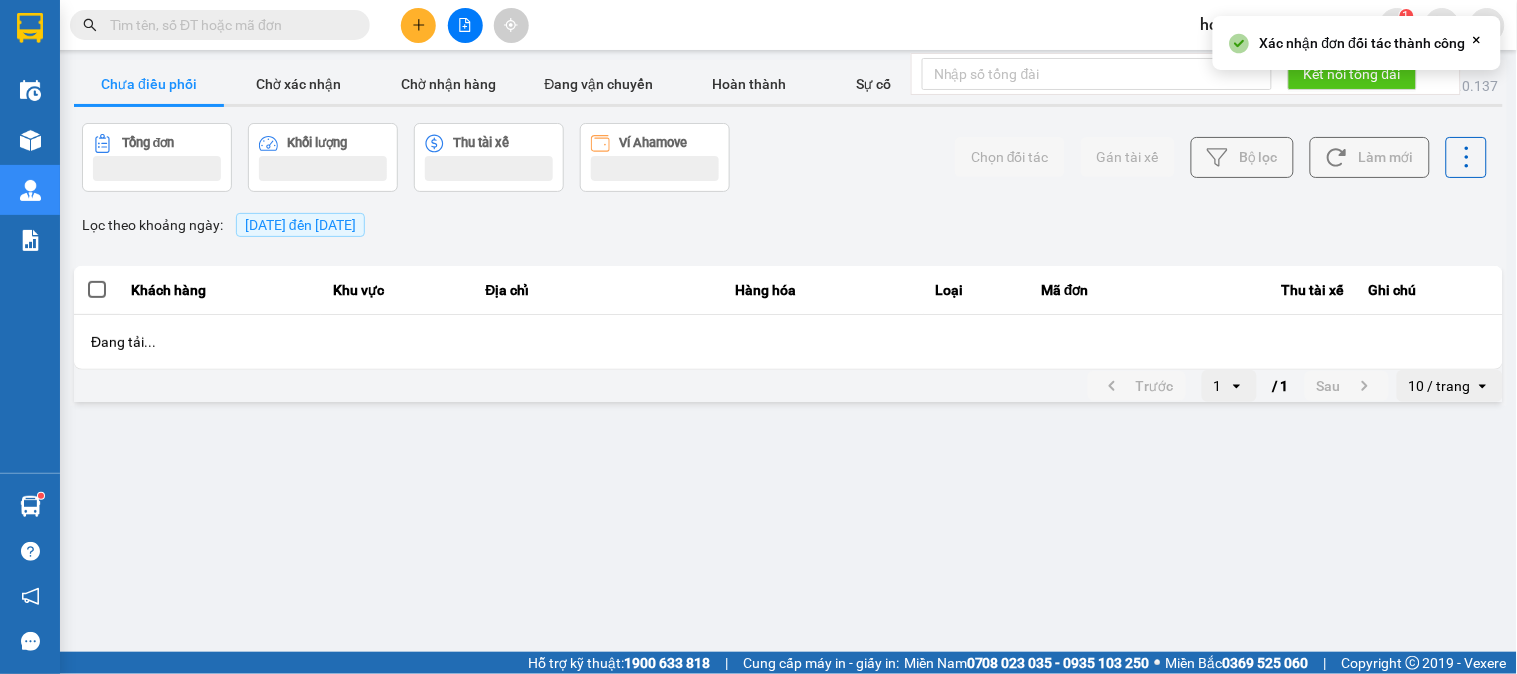 scroll, scrollTop: 0, scrollLeft: 0, axis: both 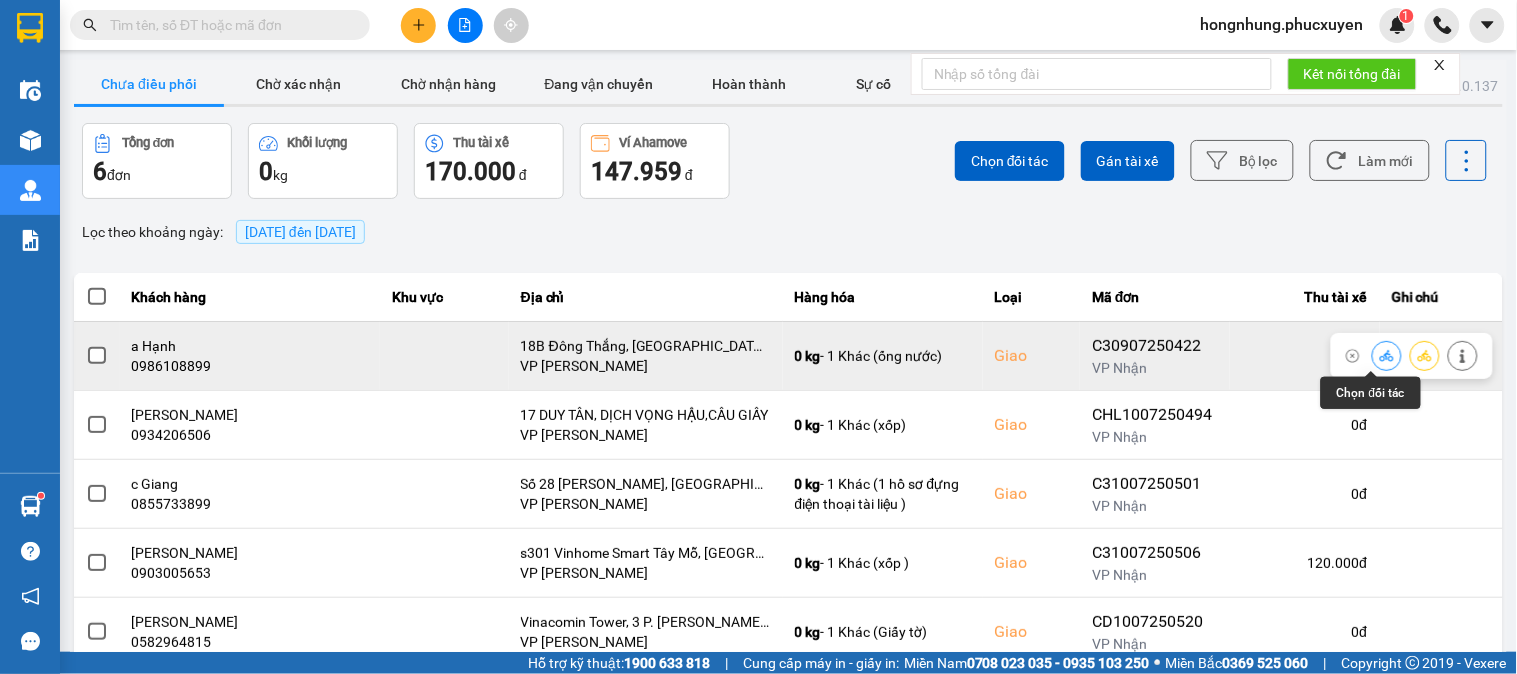click 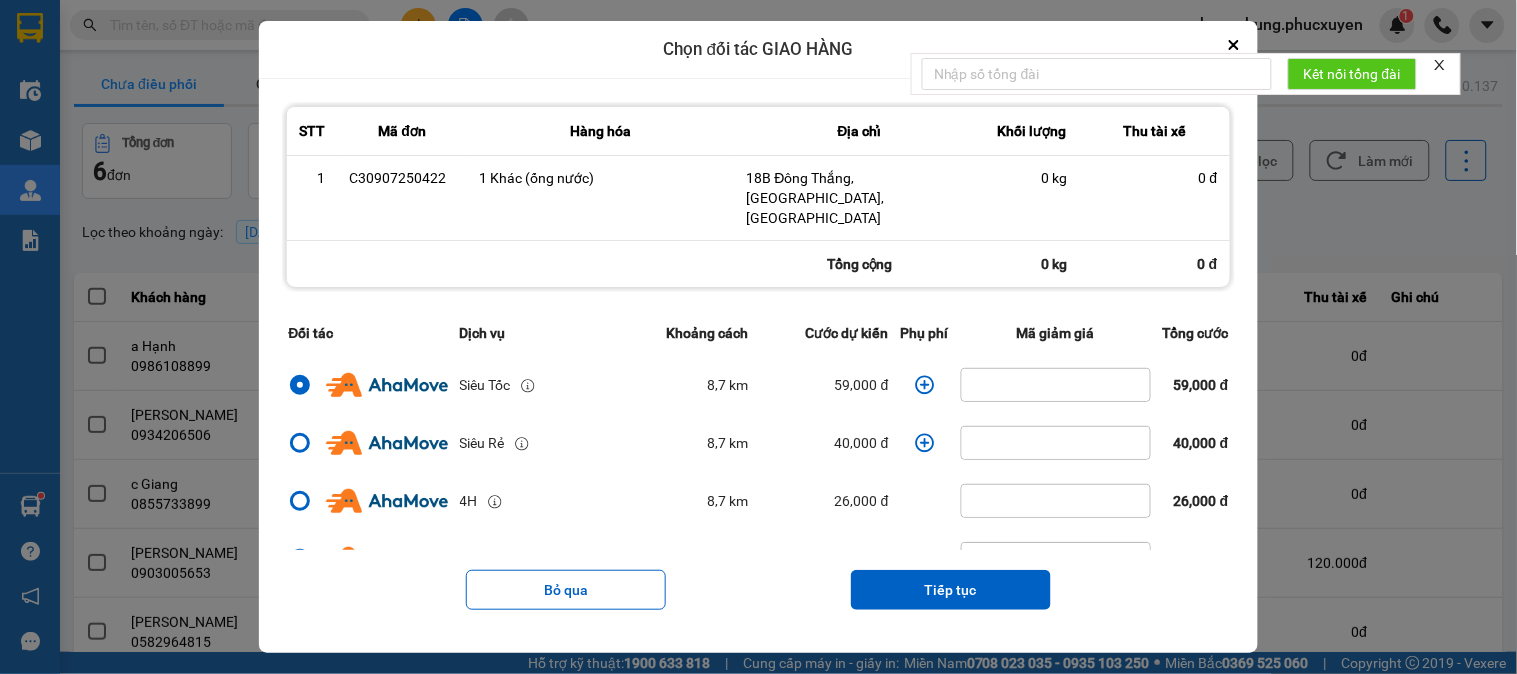 click 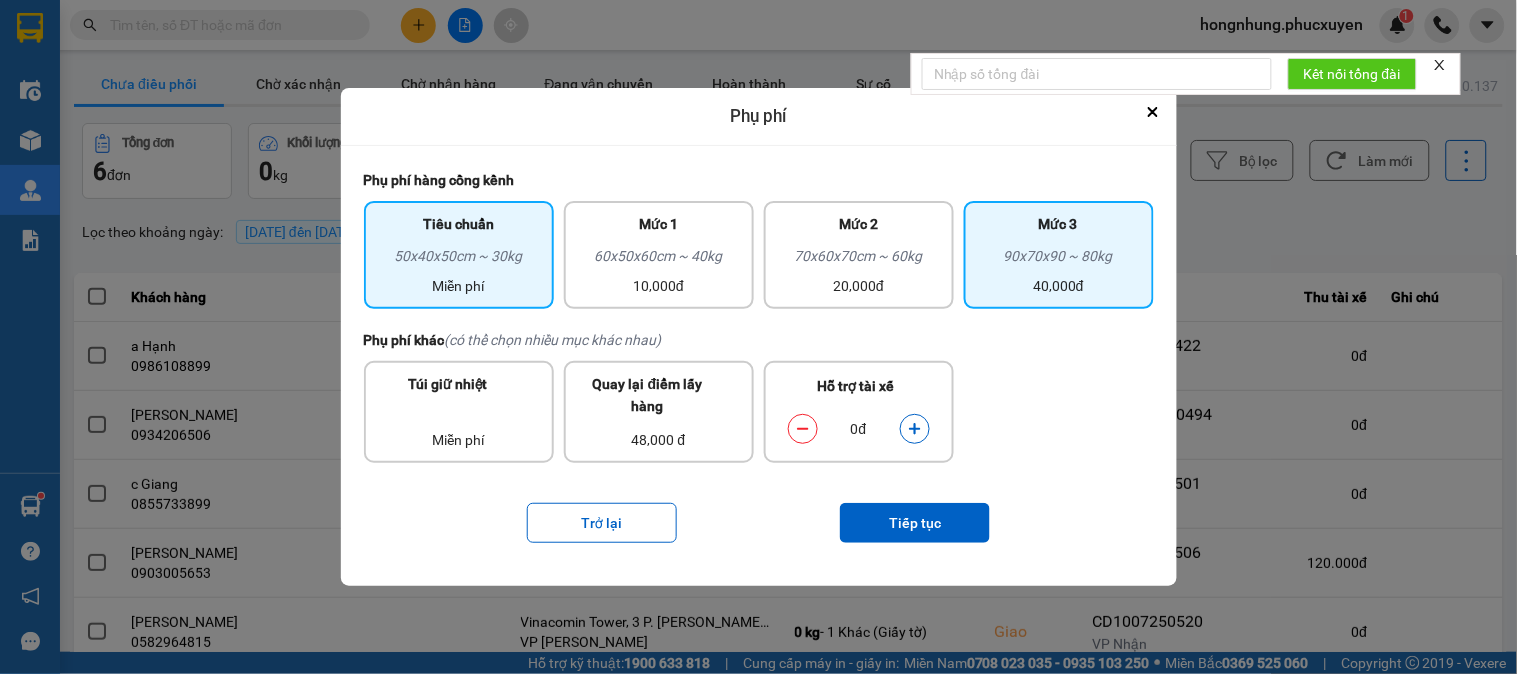 click on "40,000đ" at bounding box center (1059, 286) 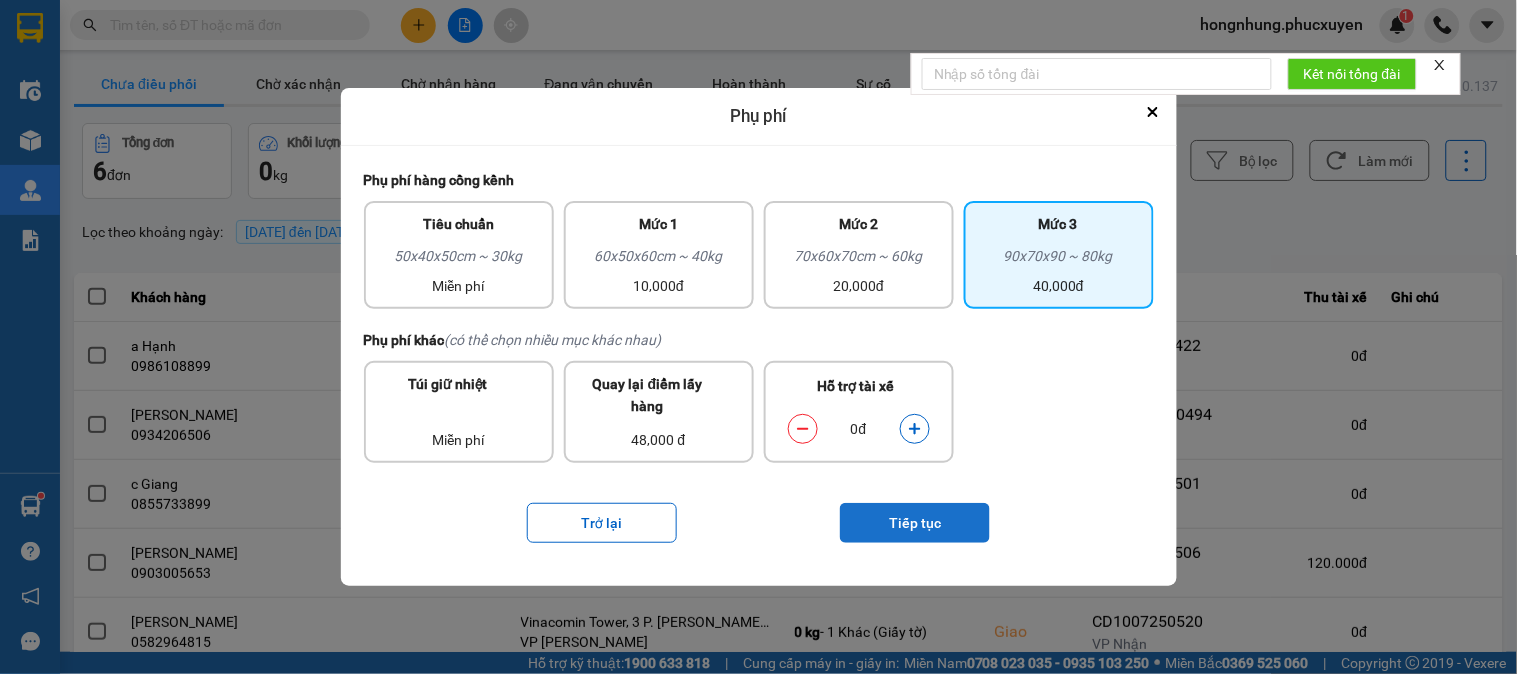 click on "Tiếp tục" at bounding box center (915, 523) 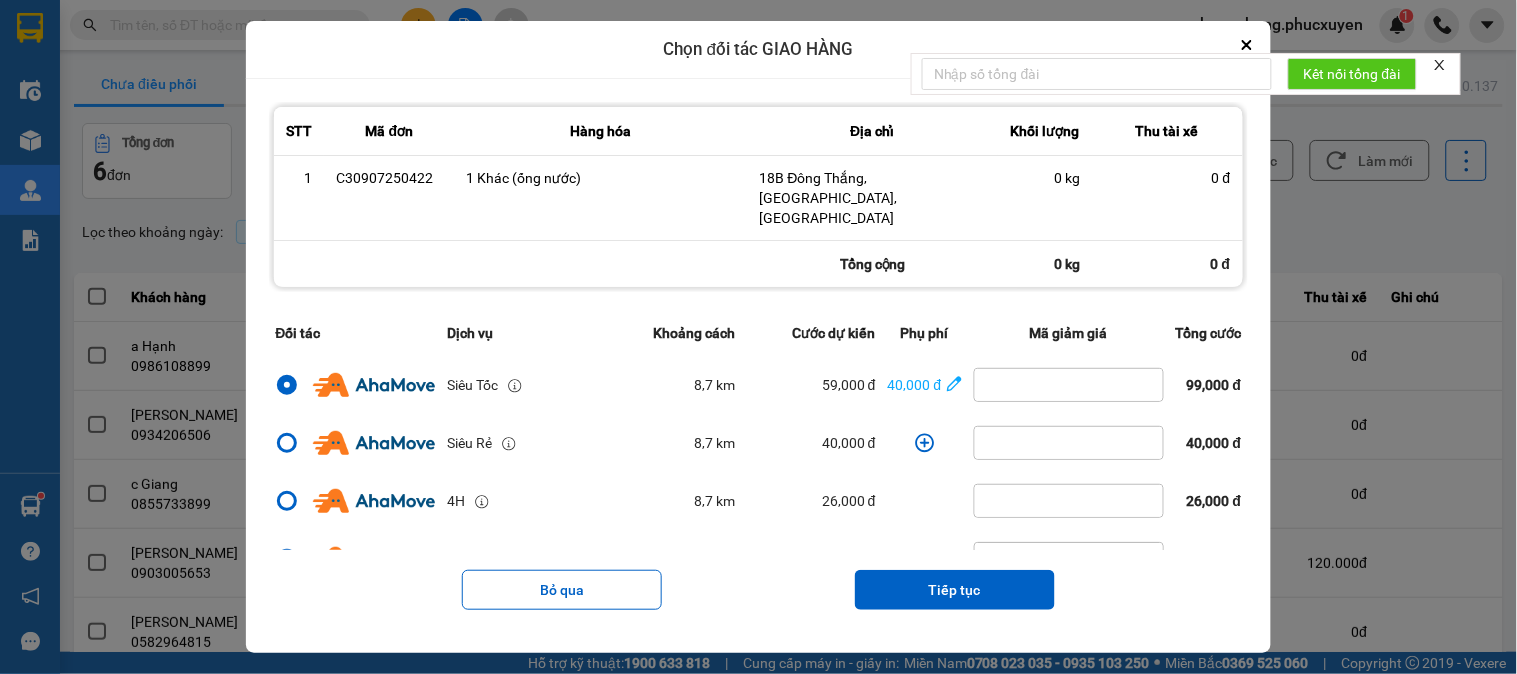 drag, startPoint x: 965, startPoint y: 580, endPoint x: 964, endPoint y: 550, distance: 30.016663 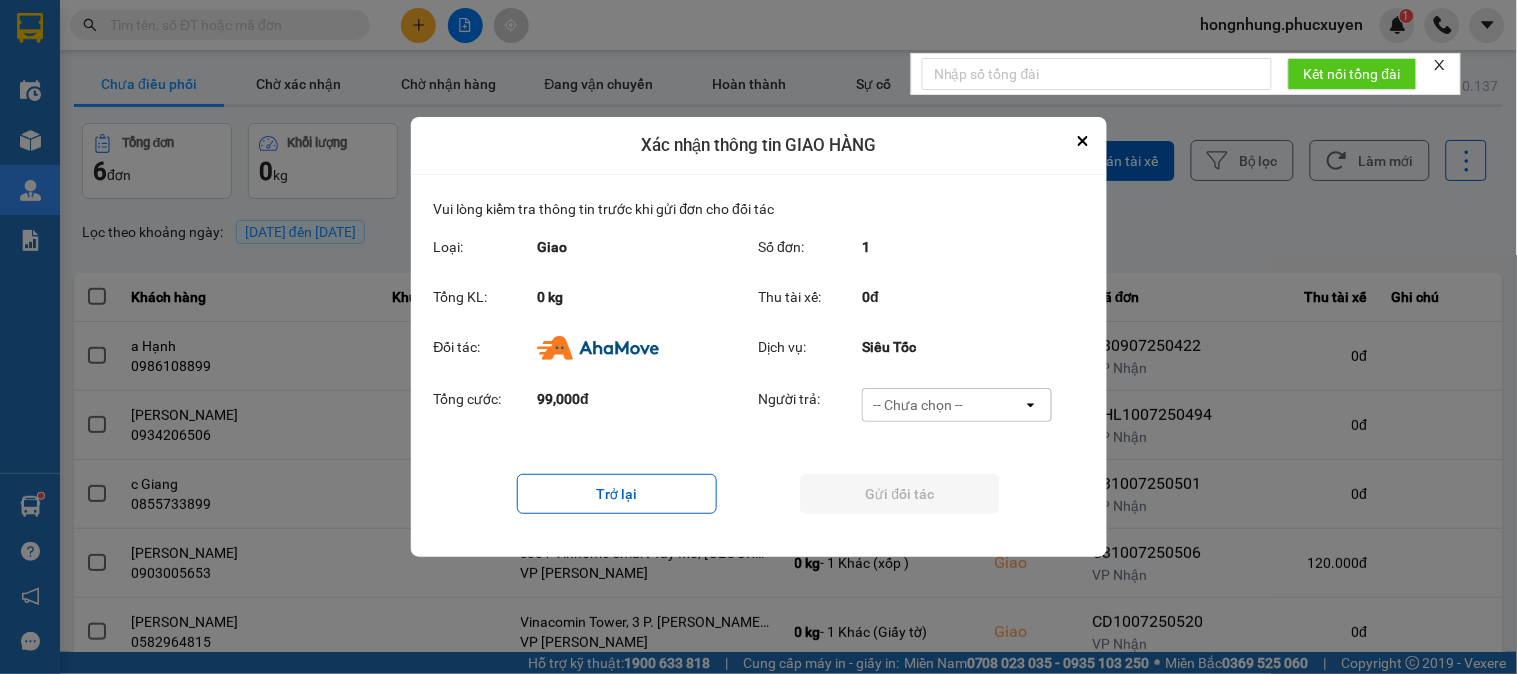 click on "-- Chưa chọn --" at bounding box center [943, 405] 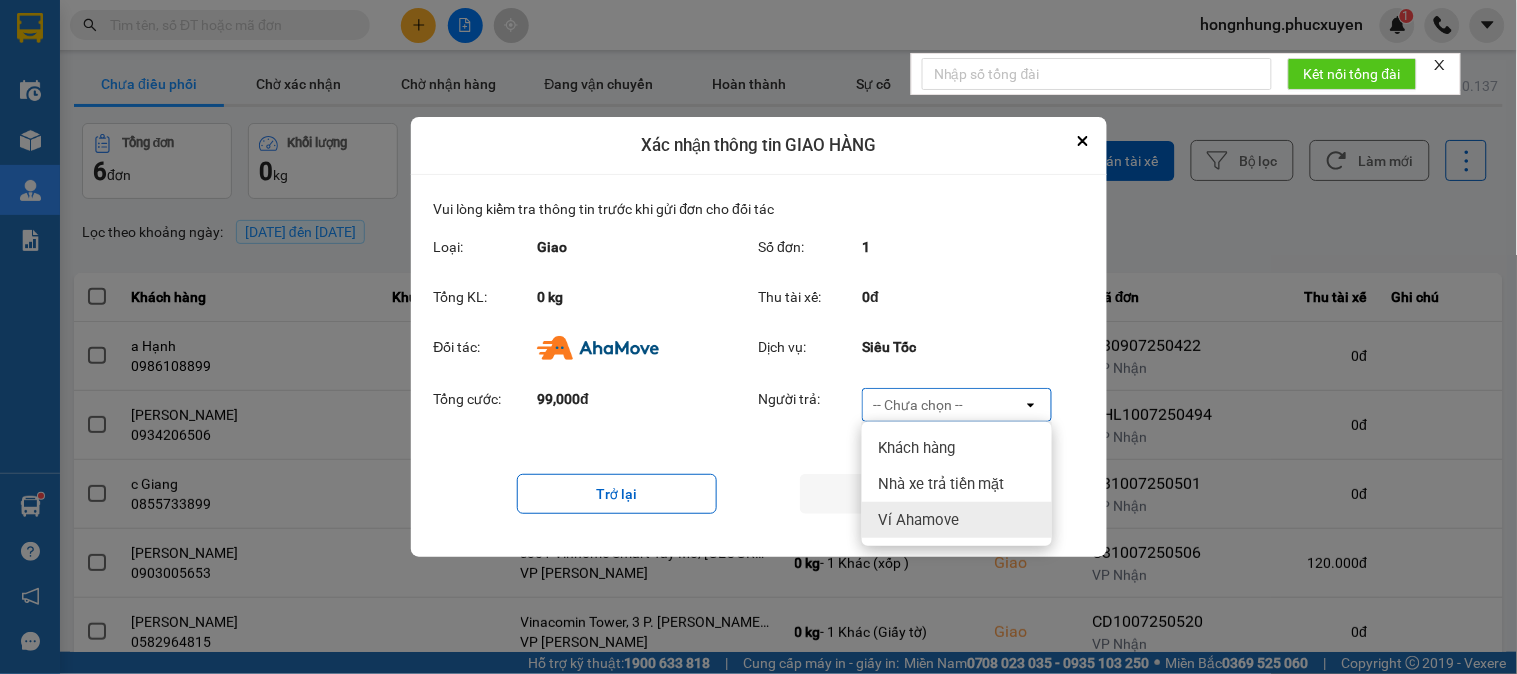 click on "Ví Ahamove" at bounding box center (957, 520) 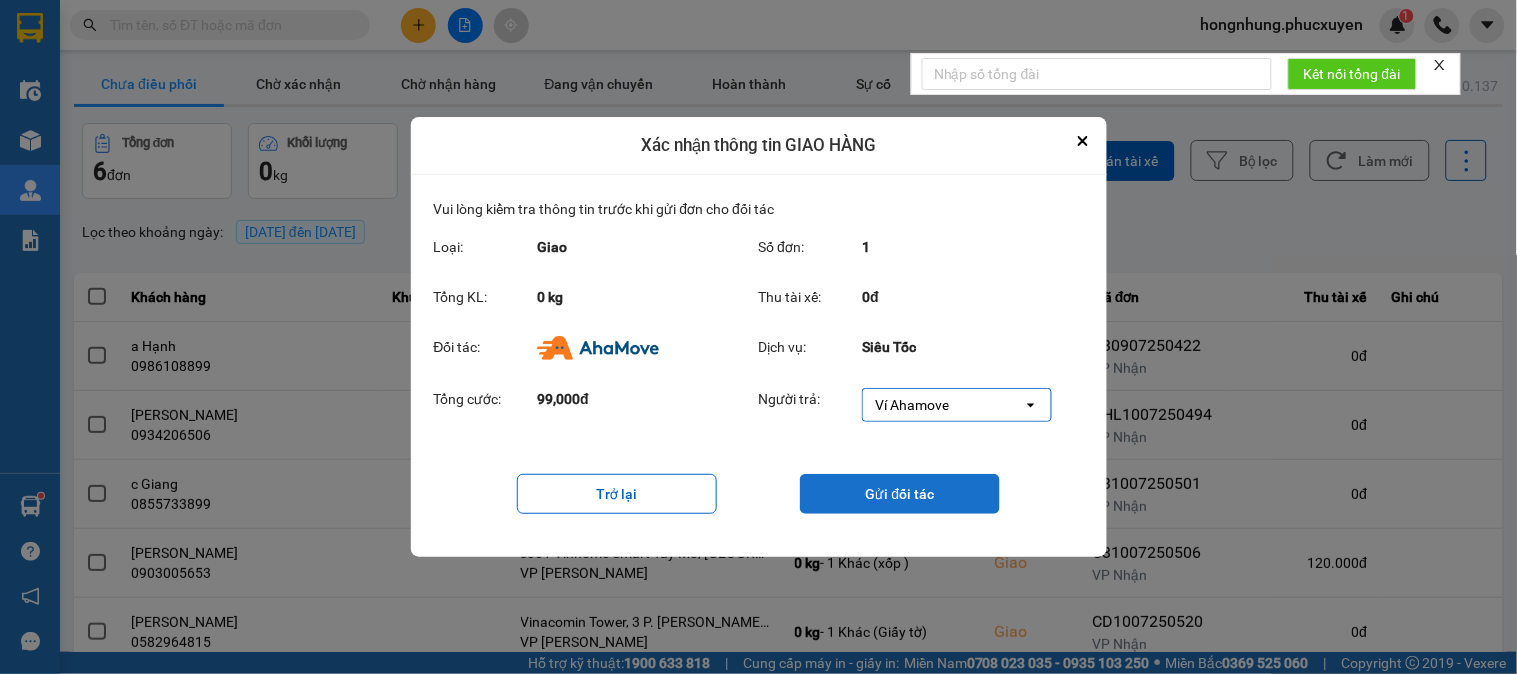 click on "Gửi đối tác" at bounding box center (900, 494) 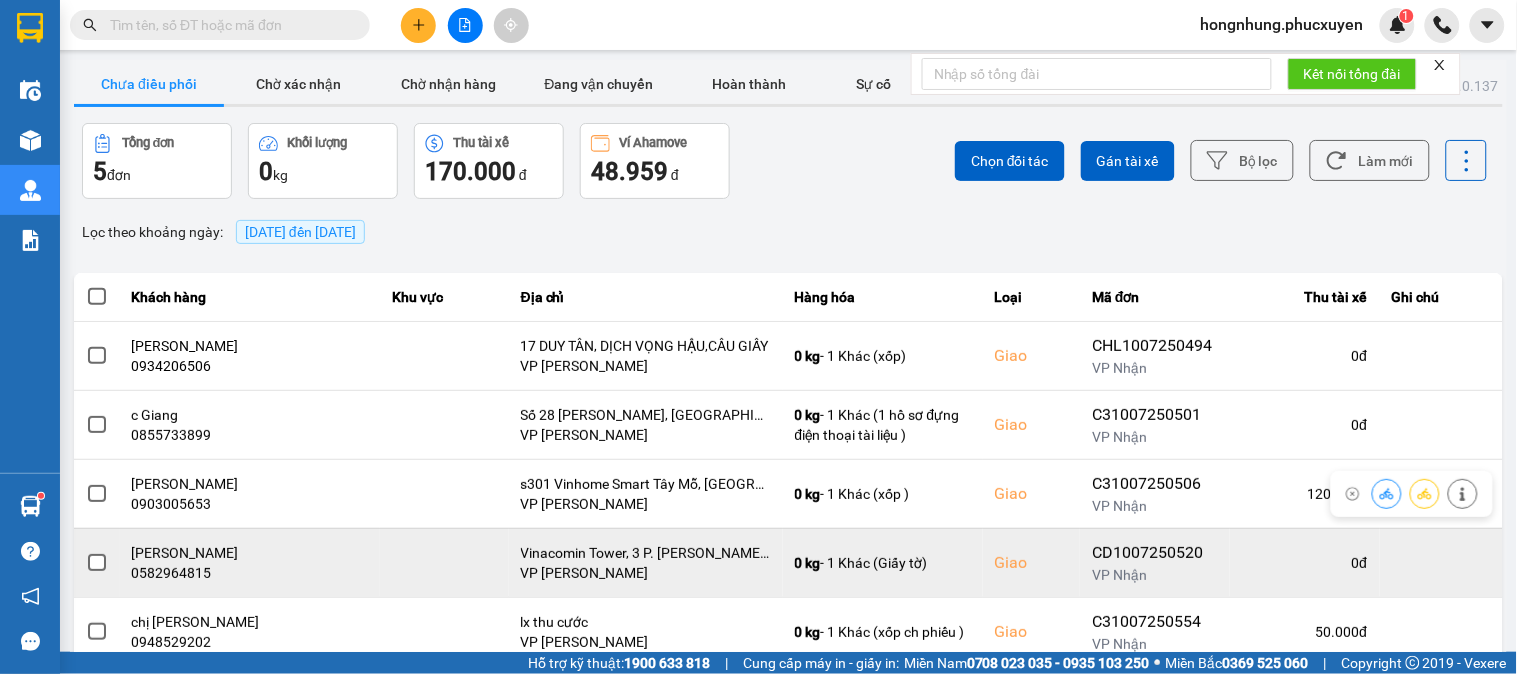 scroll, scrollTop: 61, scrollLeft: 0, axis: vertical 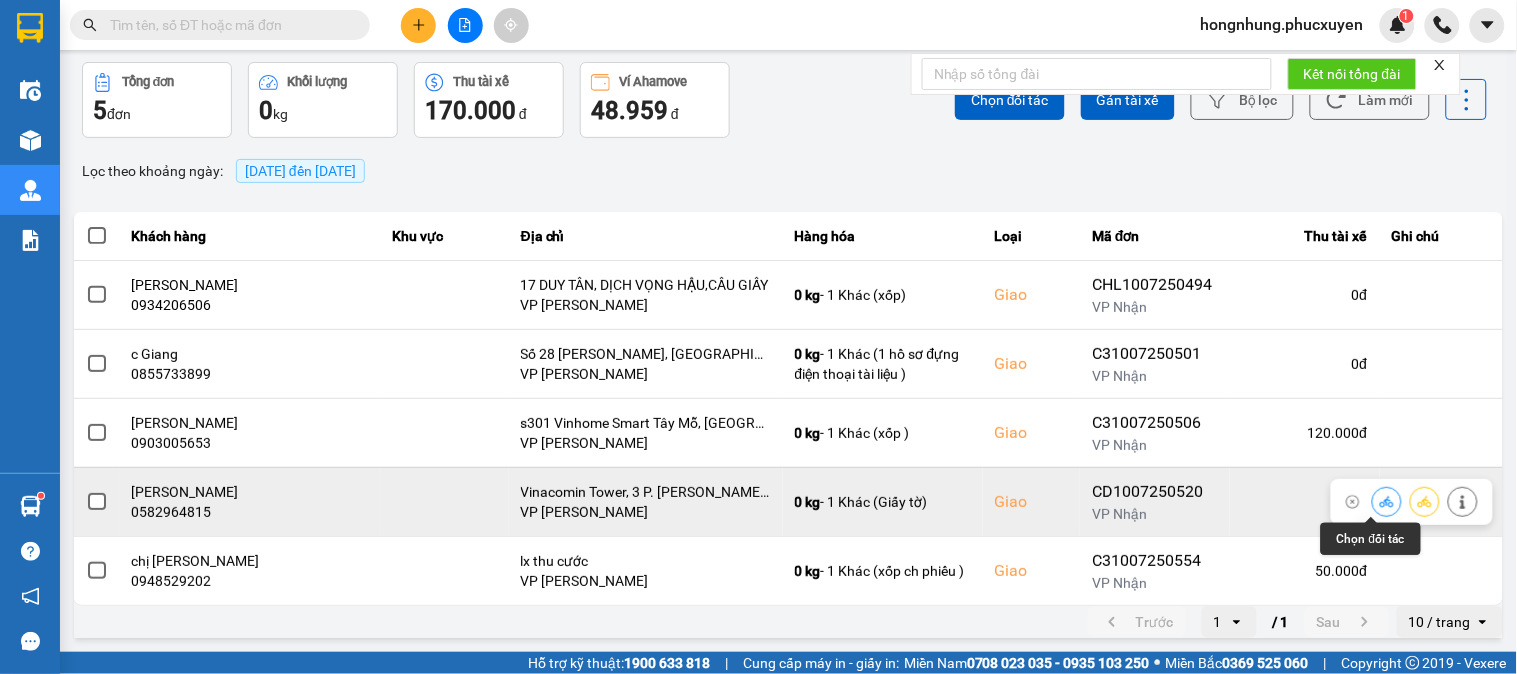 click 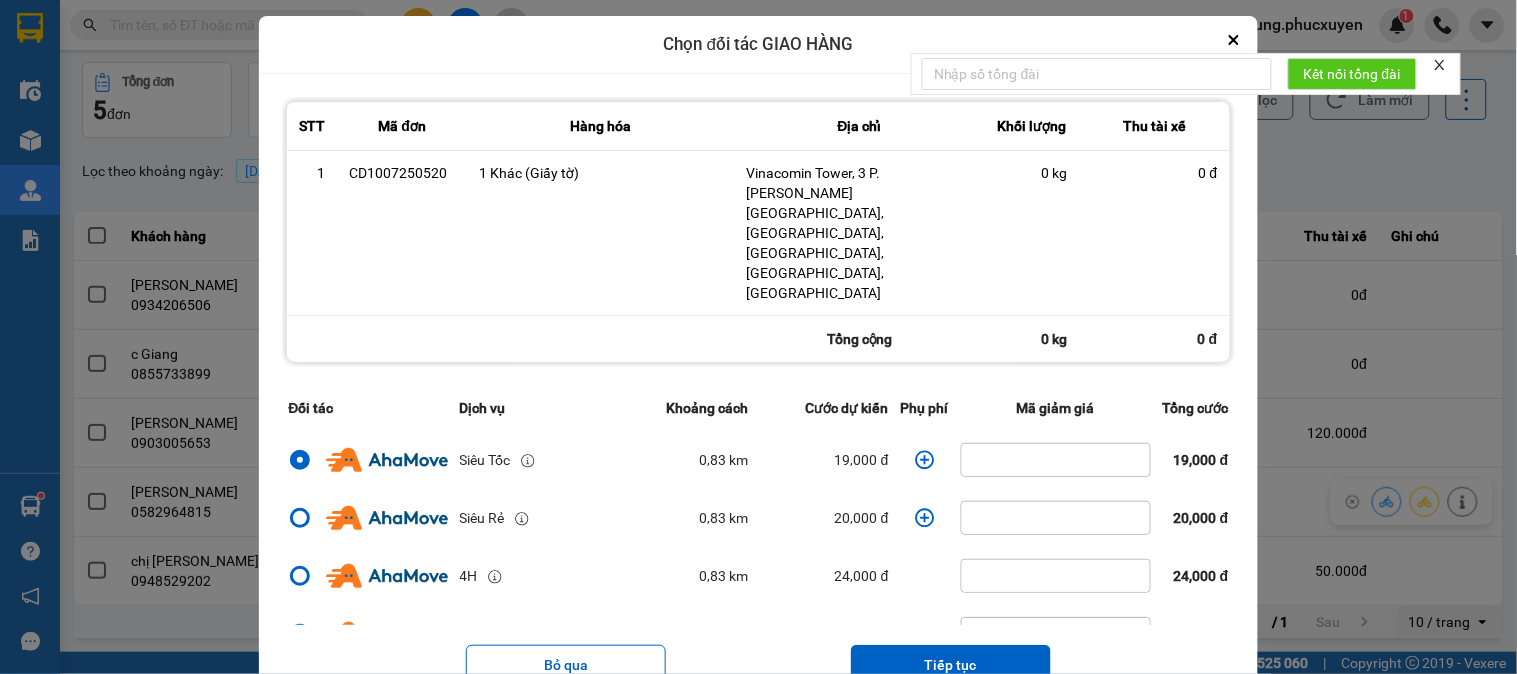 drag, startPoint x: 955, startPoint y: 582, endPoint x: 951, endPoint y: 541, distance: 41.19466 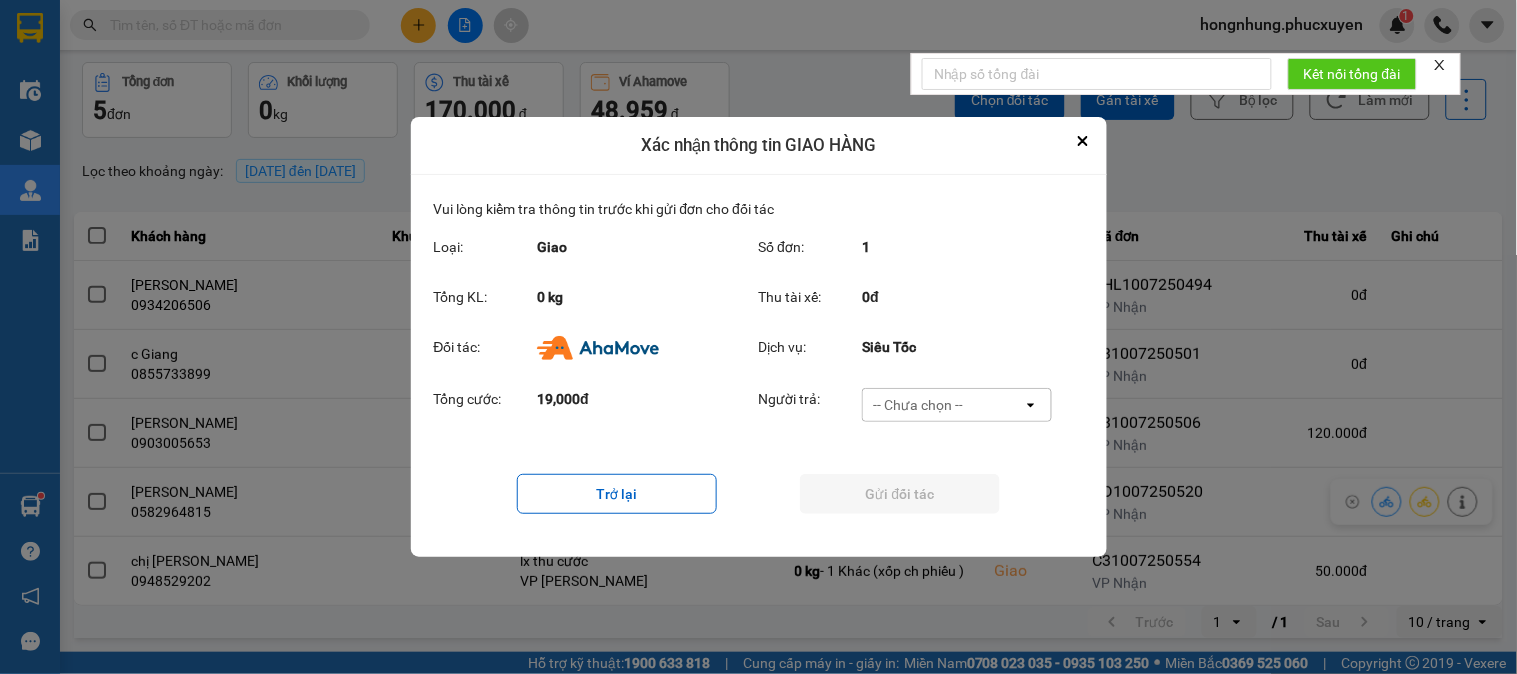 click on "-- Chưa chọn --" at bounding box center (943, 405) 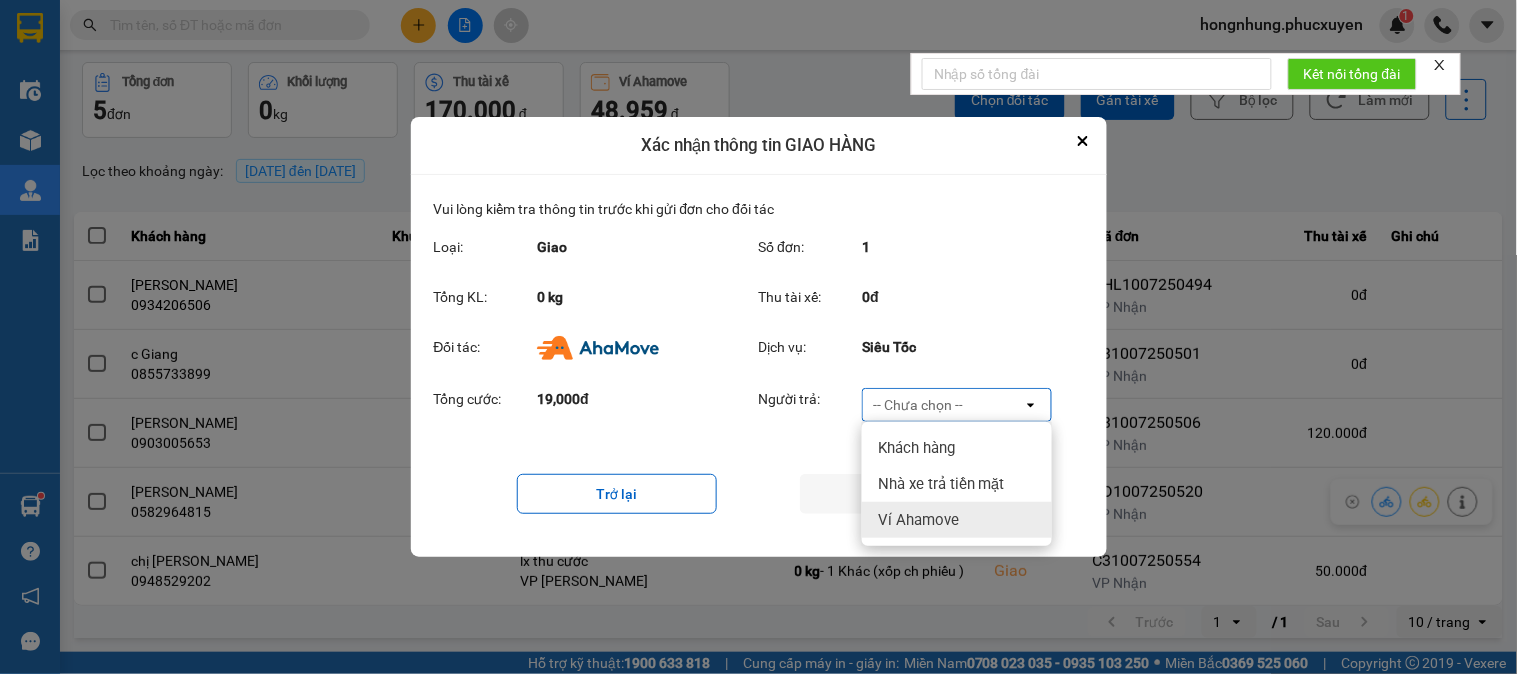 click on "Ví Ahamove" at bounding box center [918, 520] 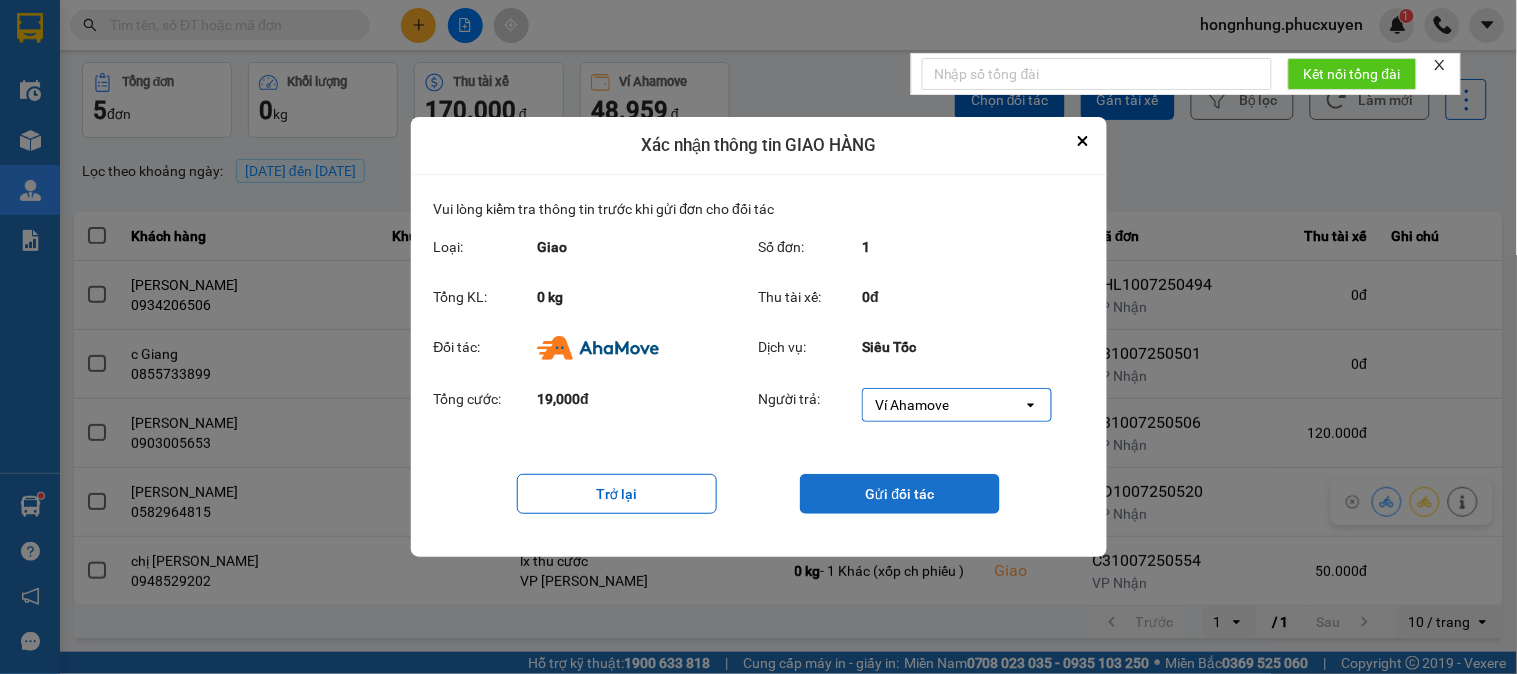 click on "Gửi đối tác" at bounding box center (900, 494) 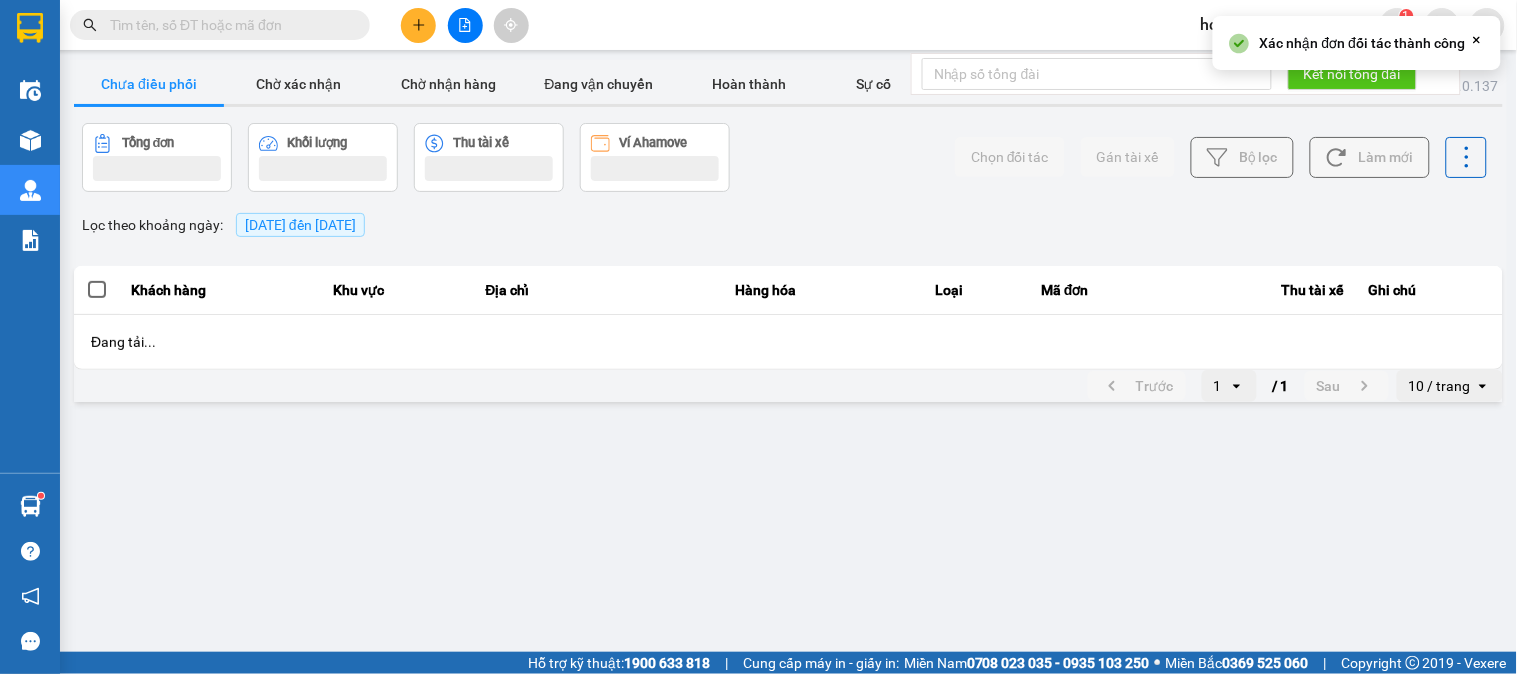 scroll, scrollTop: 0, scrollLeft: 0, axis: both 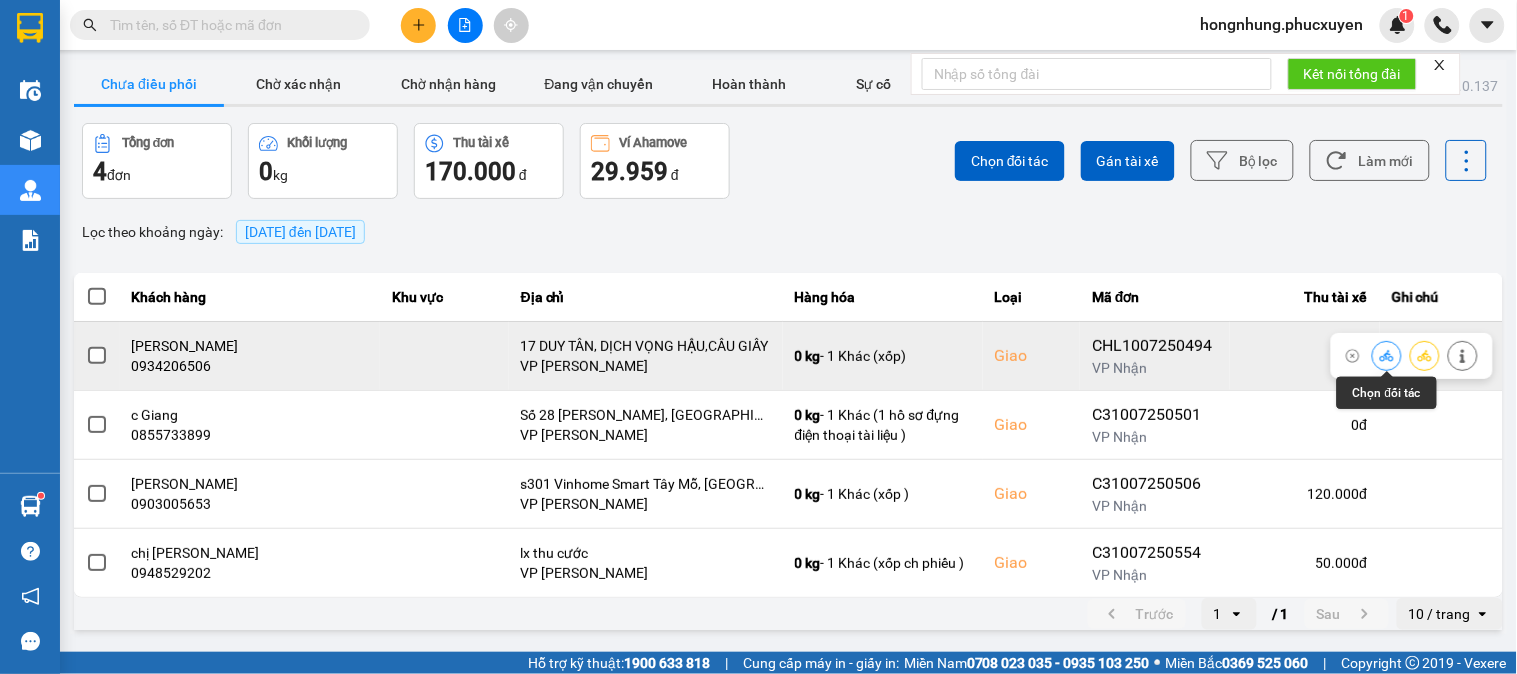 click at bounding box center [1387, 355] 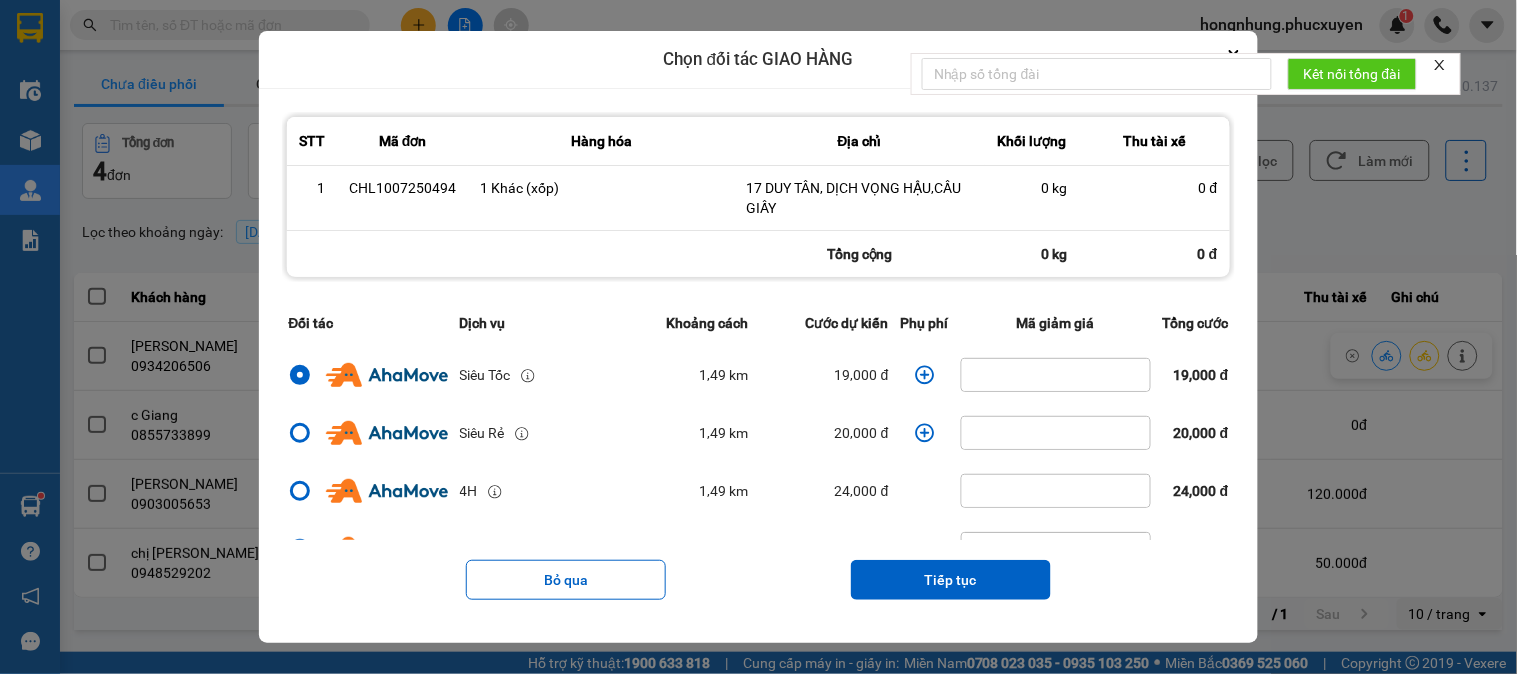 click 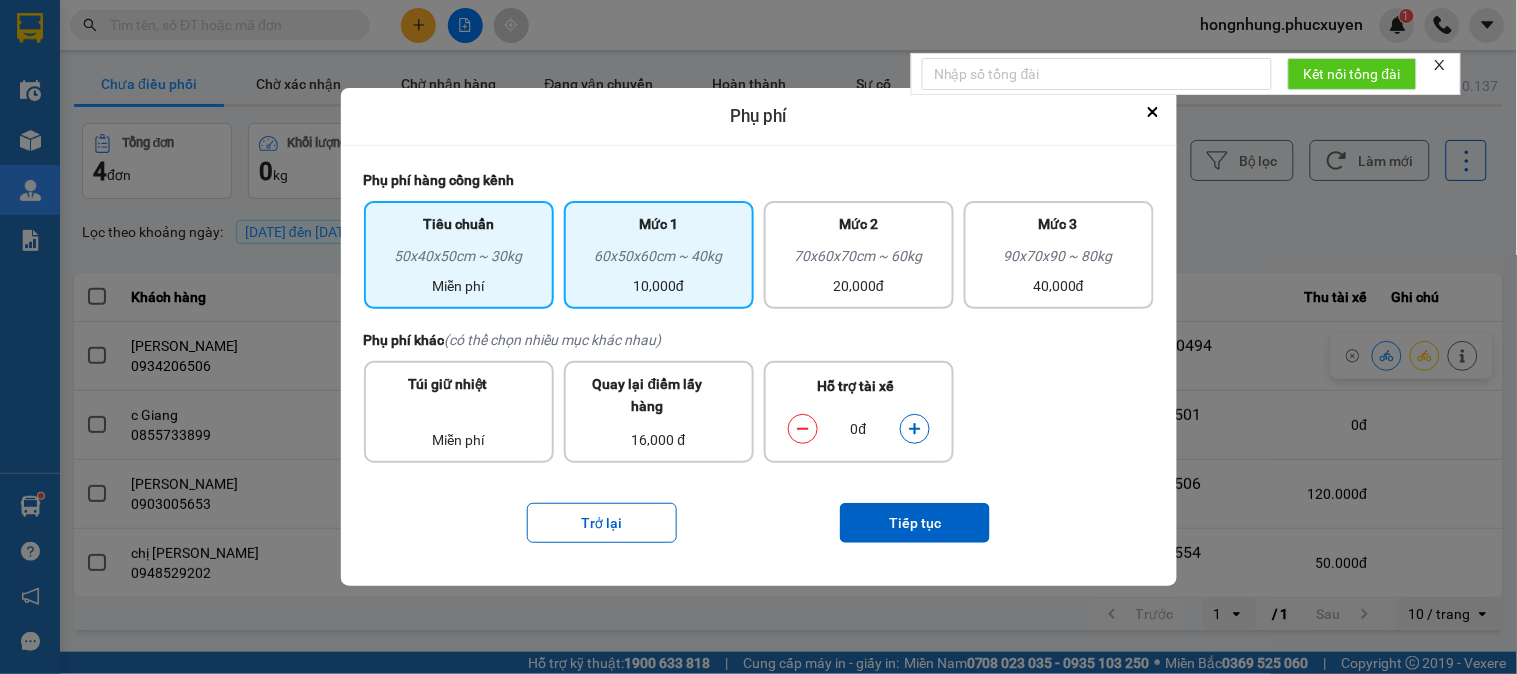 click on "60x50x60cm ~ 40kg" at bounding box center [659, 260] 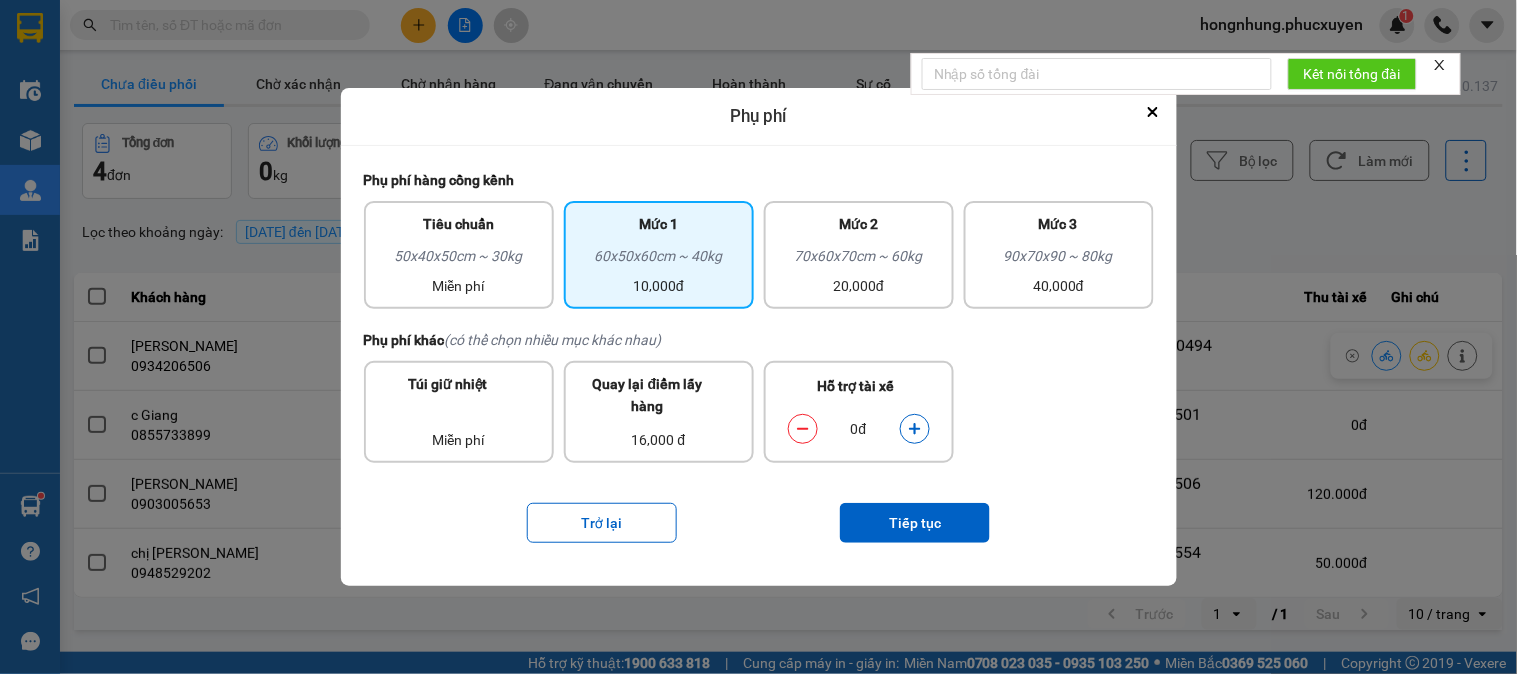 click at bounding box center [915, 429] 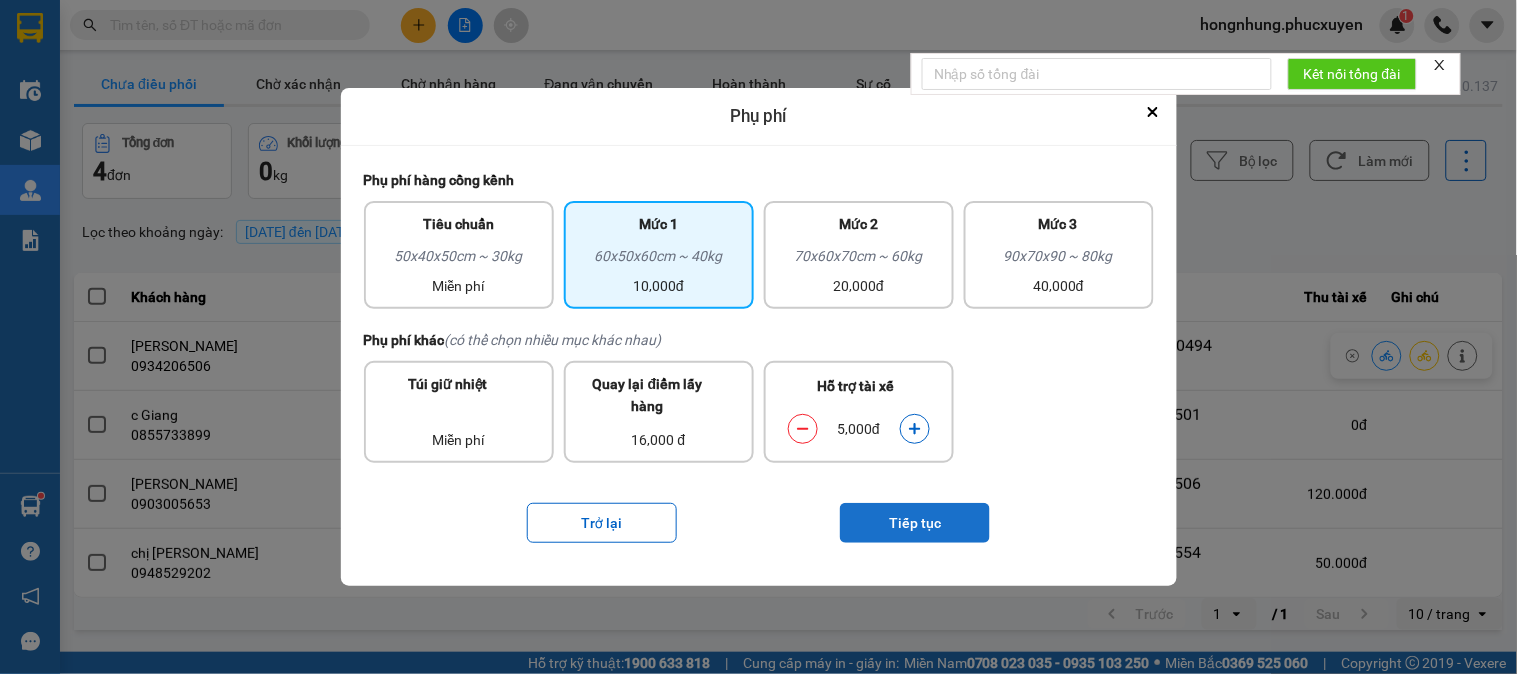 click on "Tiếp tục" at bounding box center (915, 523) 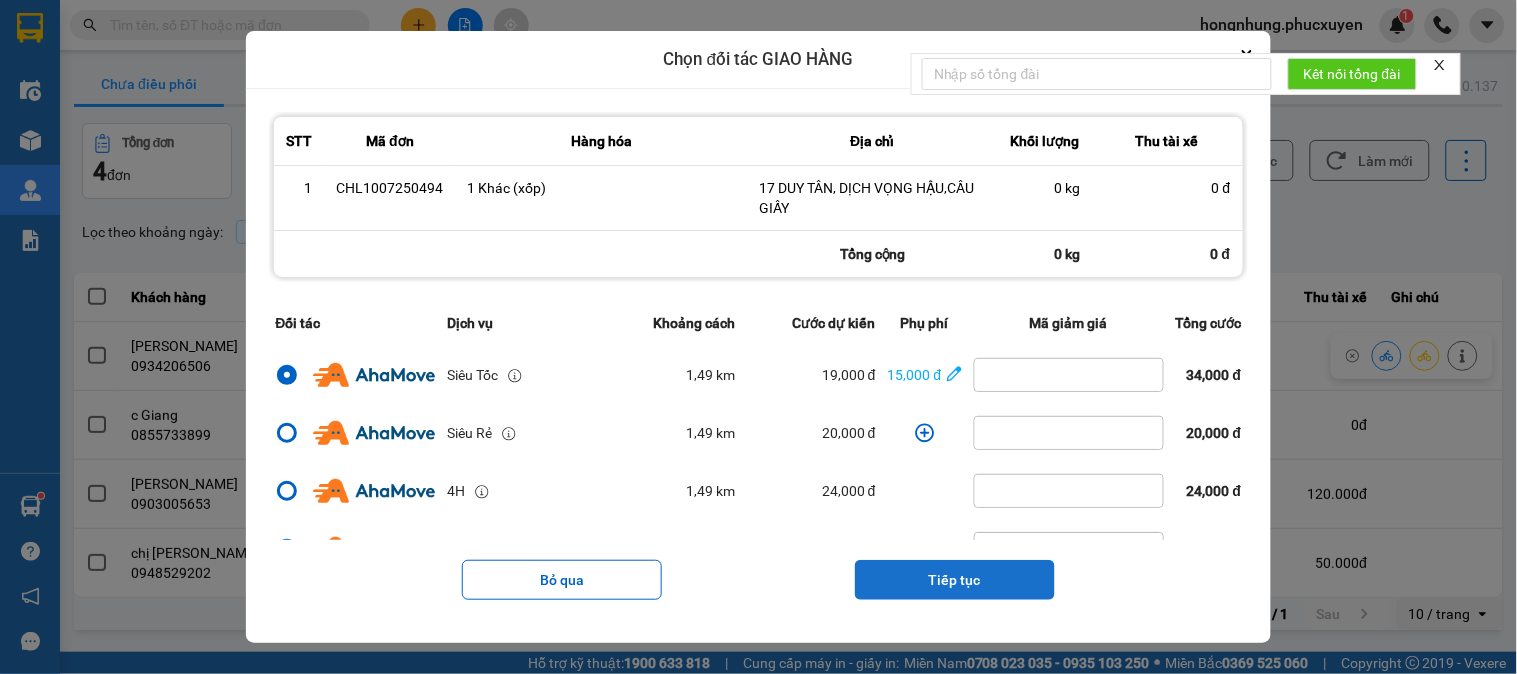 click on "Tiếp tục" at bounding box center [955, 580] 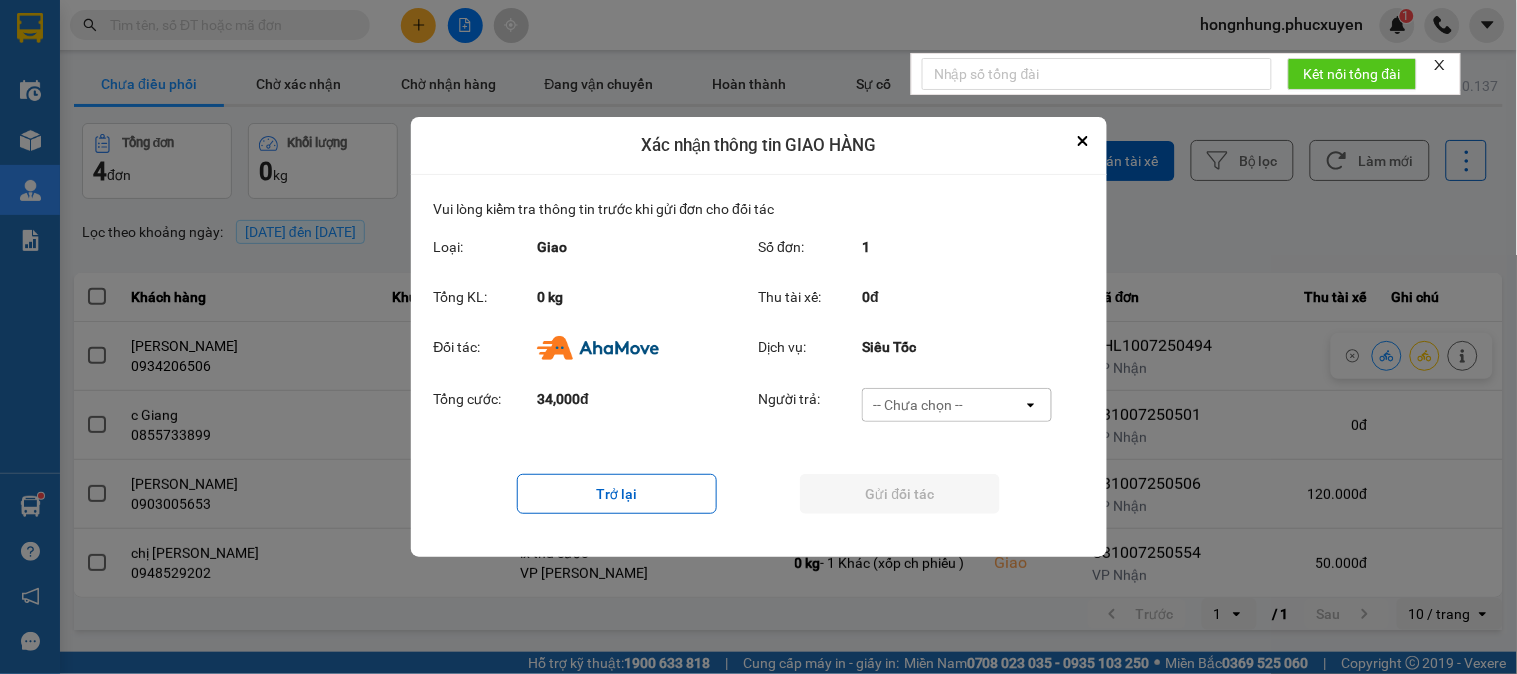 click on "-- Chưa chọn --" at bounding box center [918, 405] 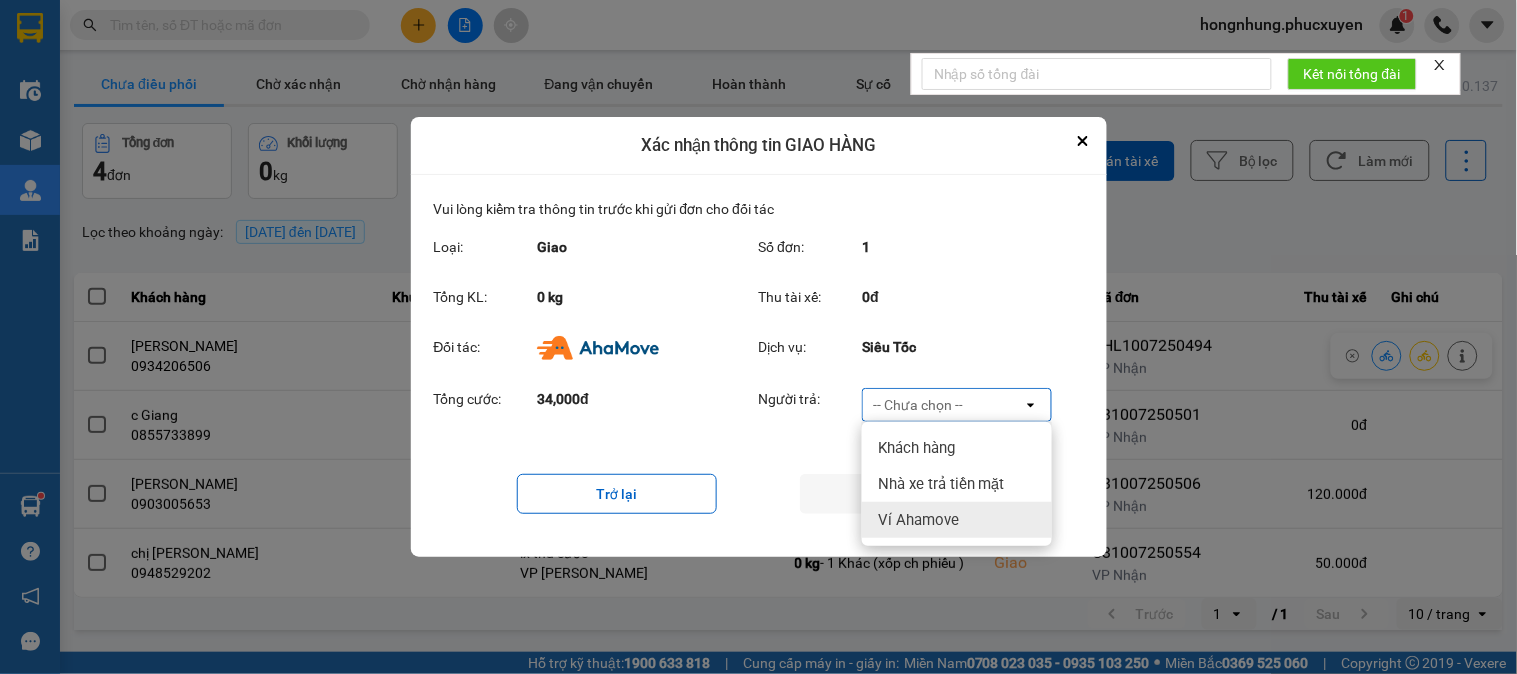 click on "Ví Ahamove" at bounding box center (918, 520) 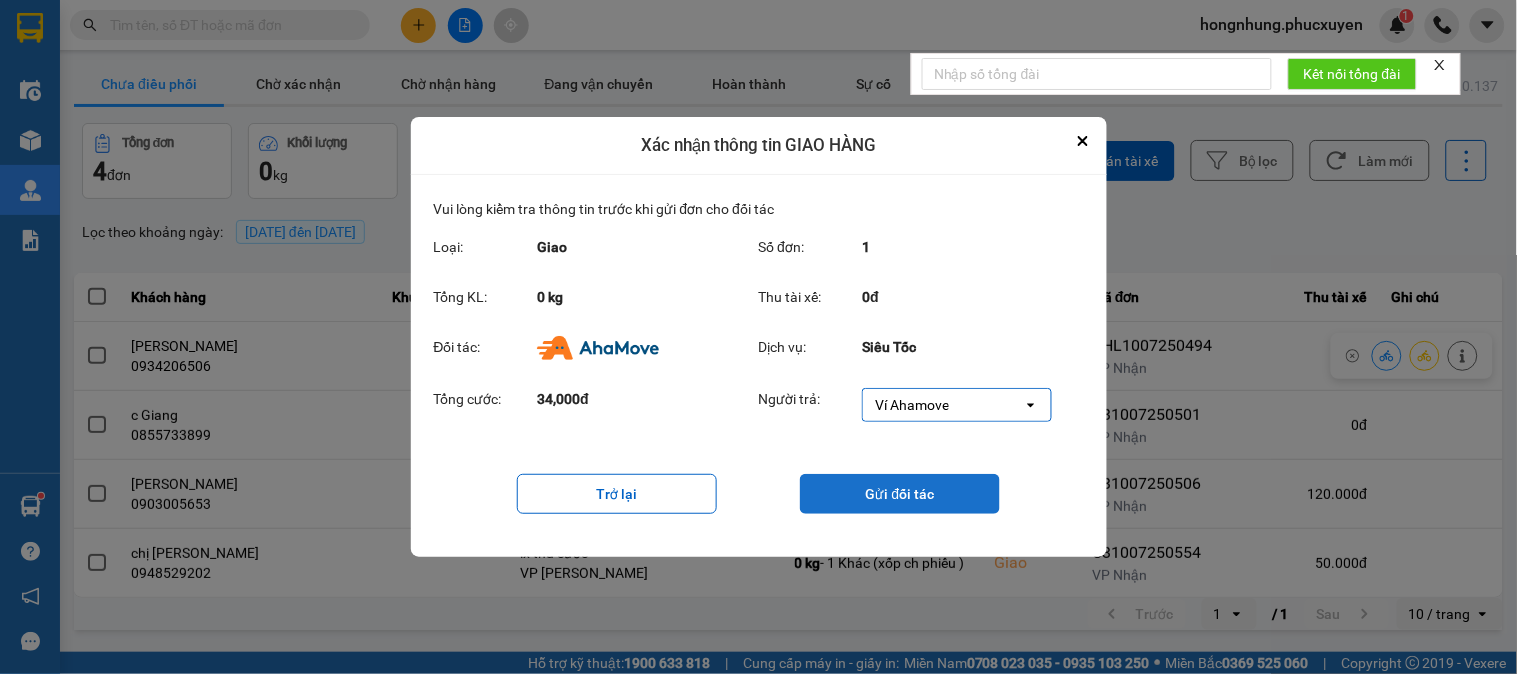 click on "Gửi đối tác" at bounding box center (900, 494) 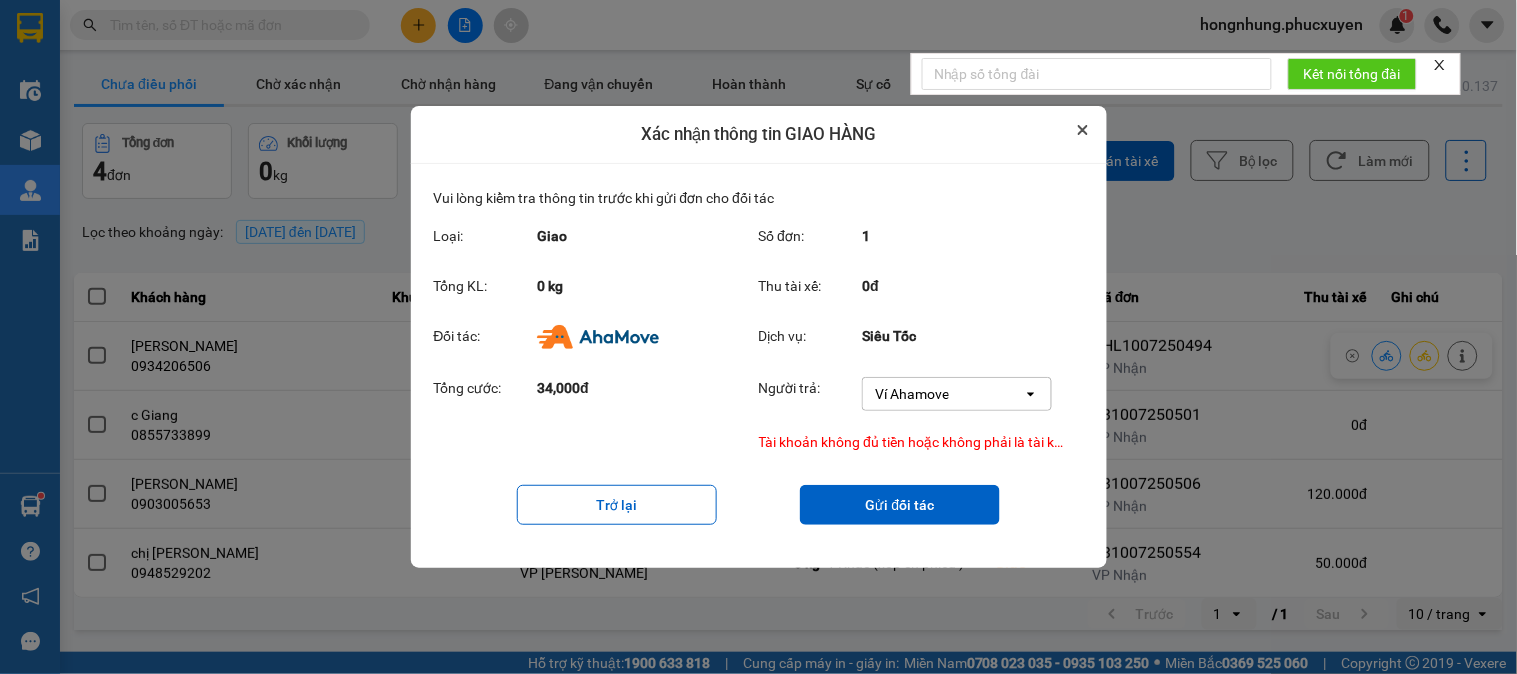 click at bounding box center (1083, 130) 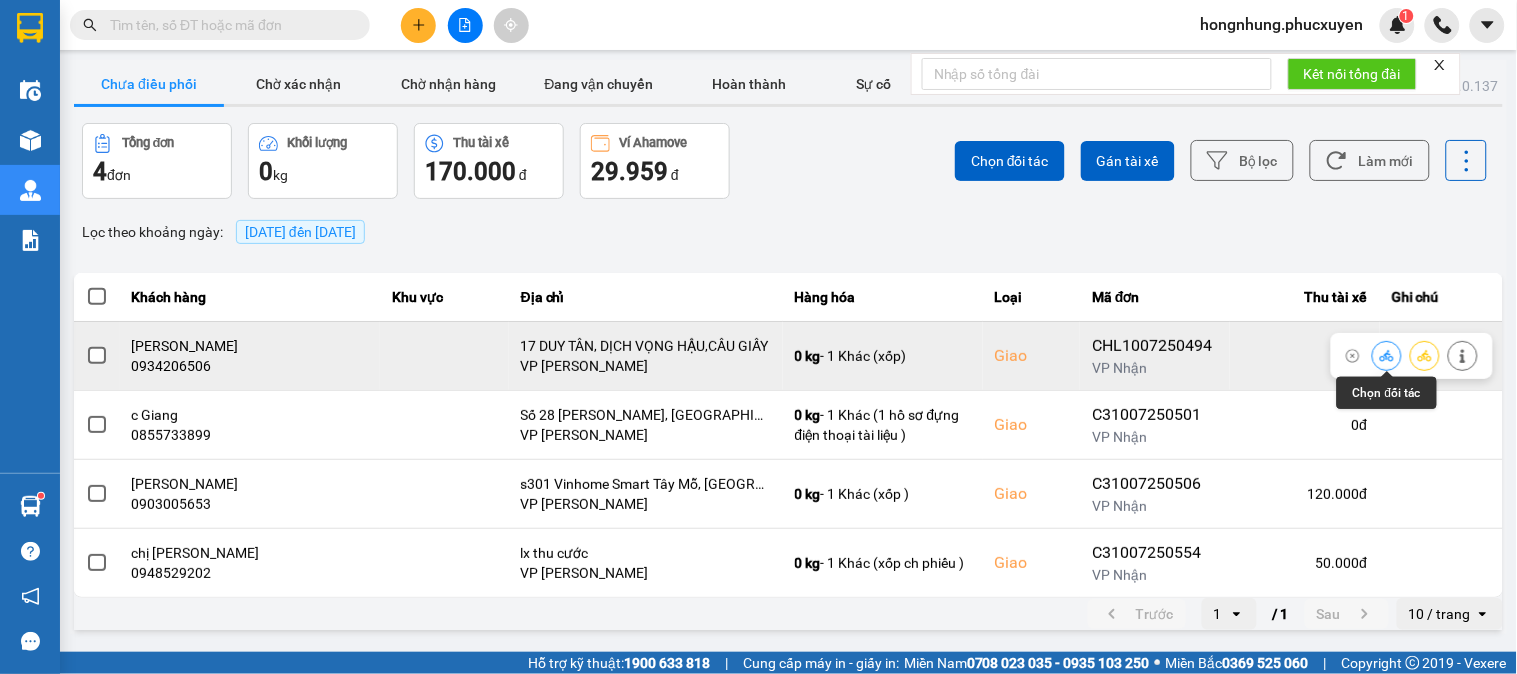 click 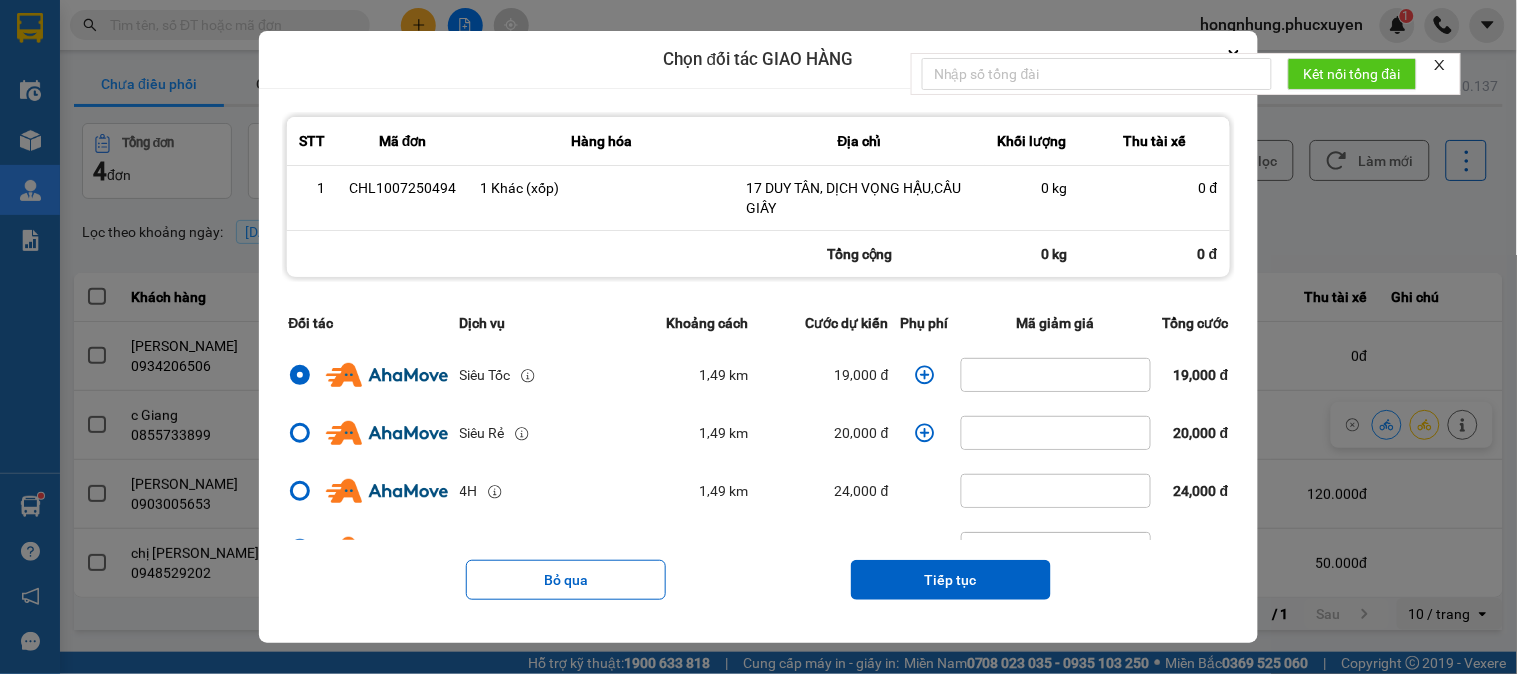 click 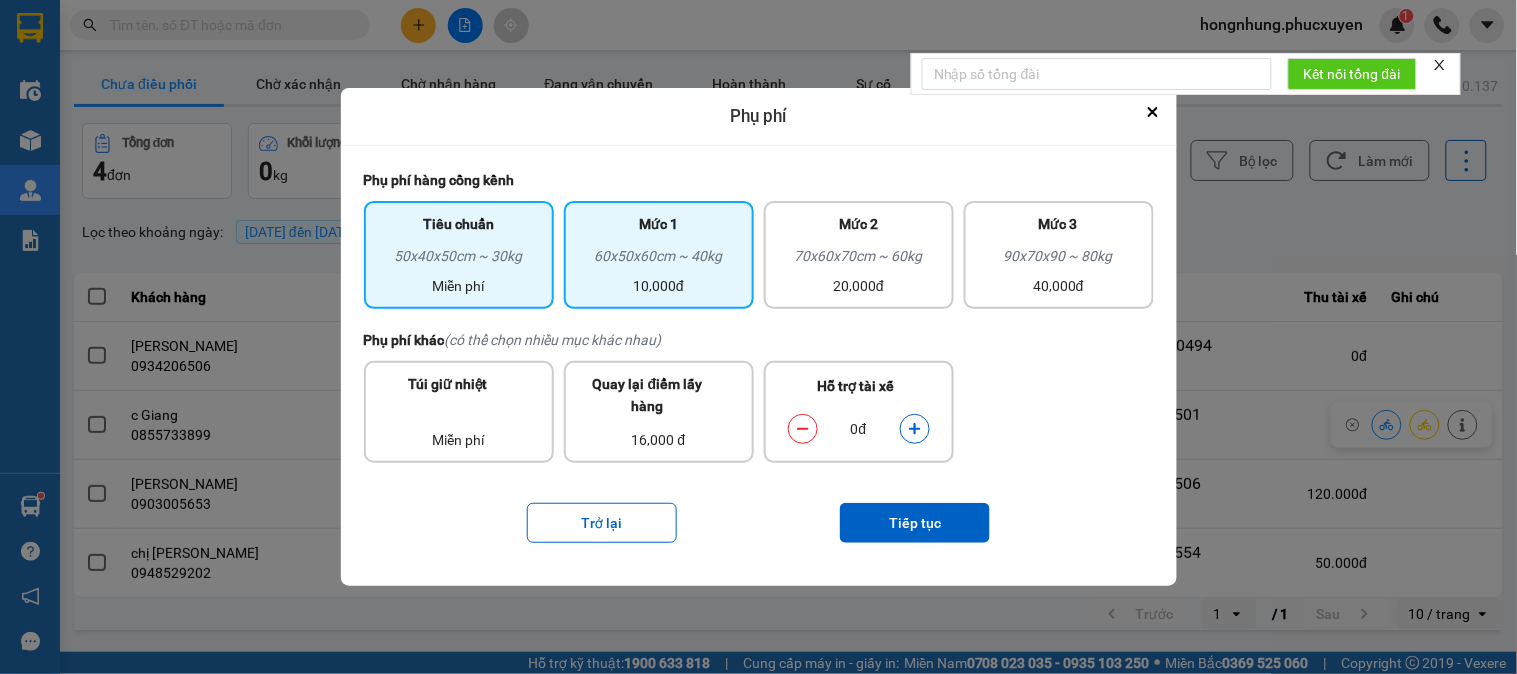 click on "60x50x60cm ~ 40kg" at bounding box center [659, 260] 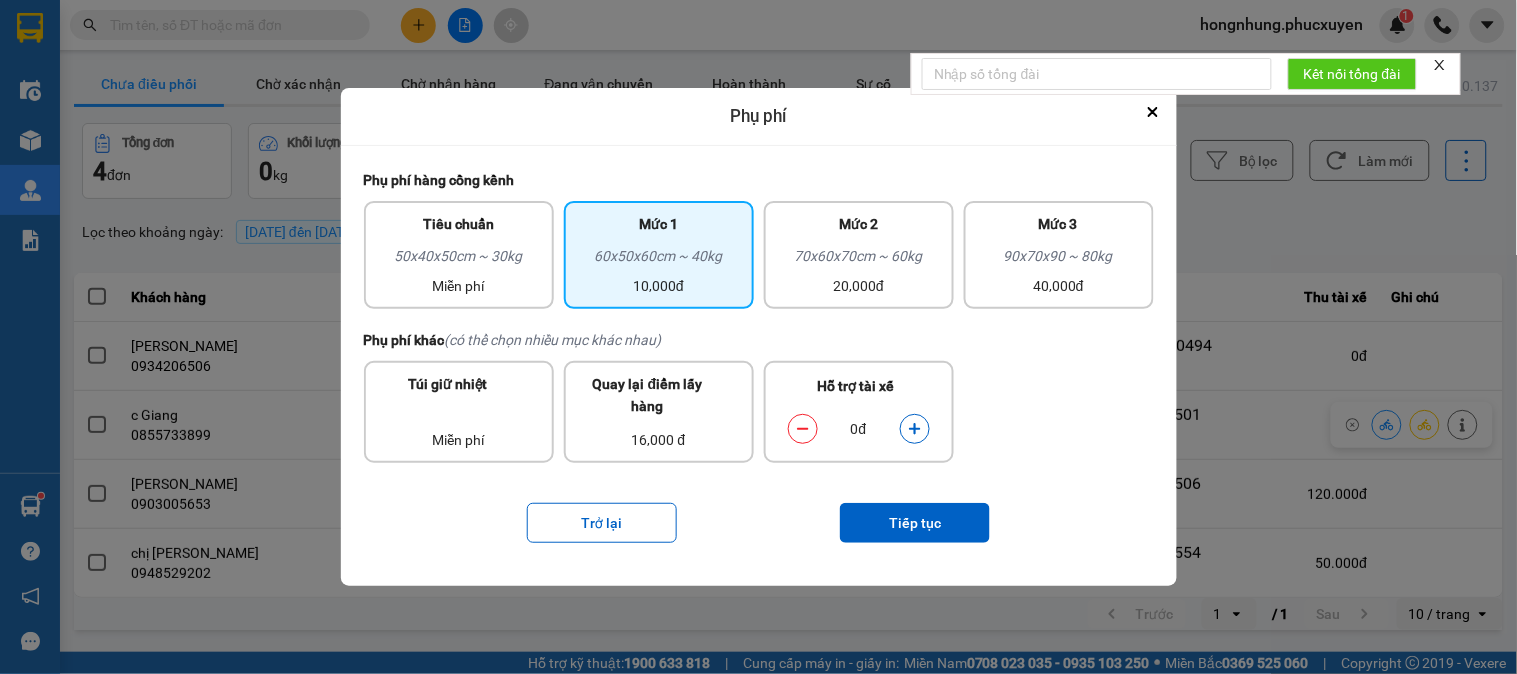 click 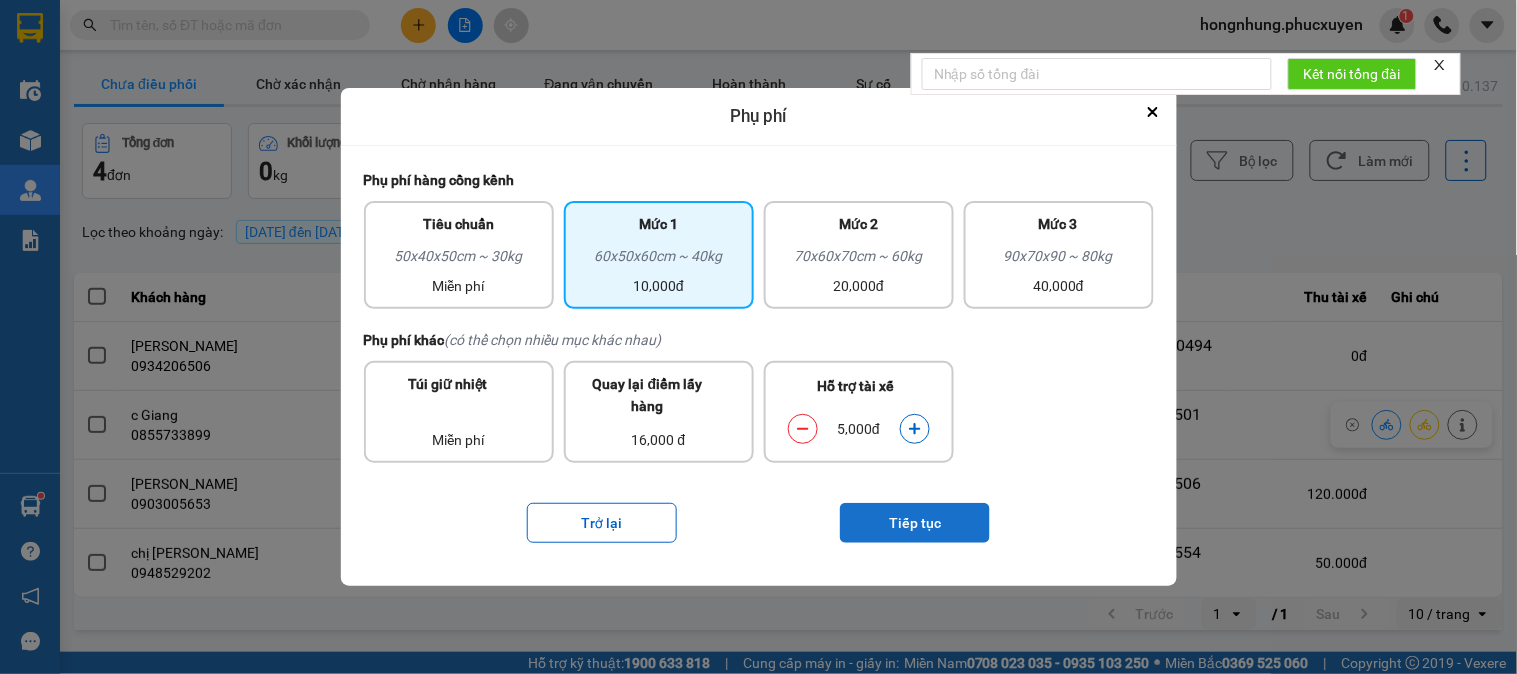 click on "Tiếp tục" at bounding box center (915, 523) 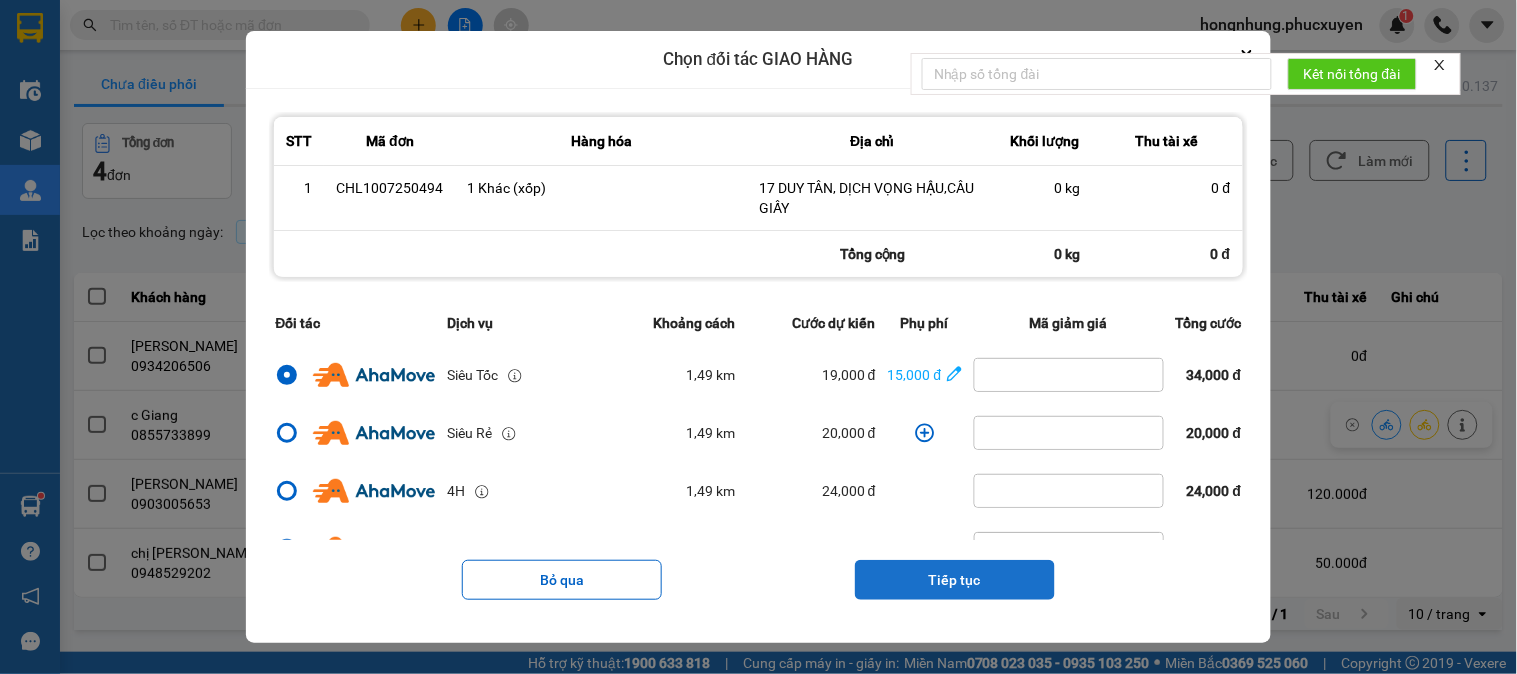 click on "Tiếp tục" at bounding box center [955, 580] 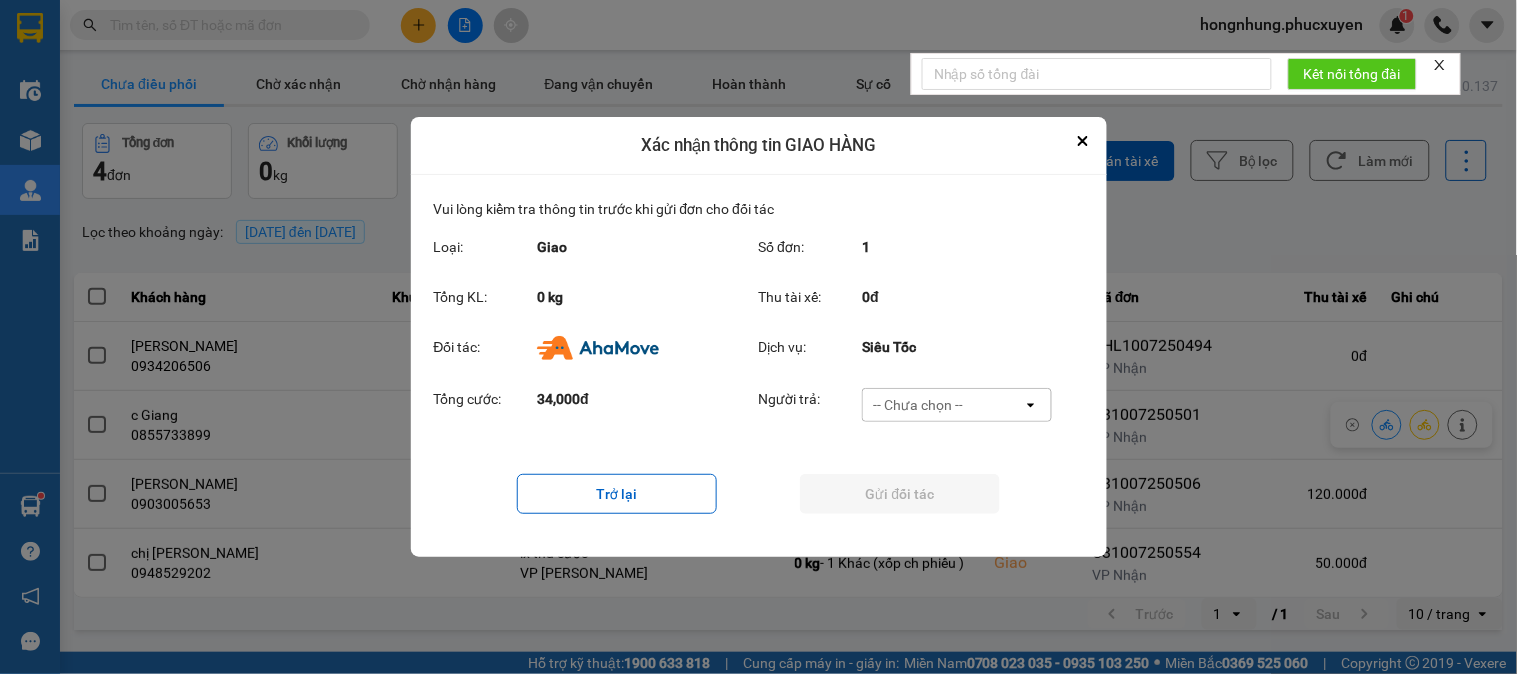 click on "Người trả: -- Chưa chọn -- open" at bounding box center [912, 411] 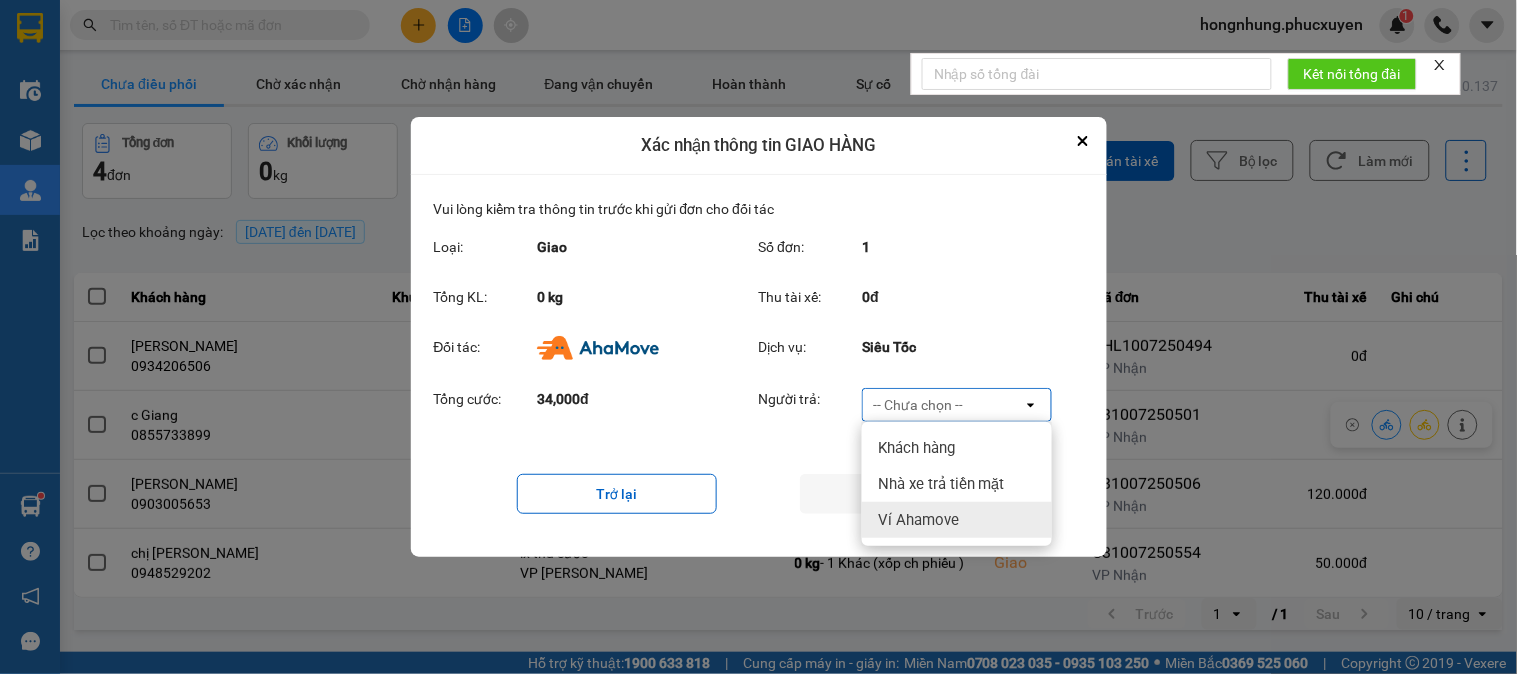 drag, startPoint x: 942, startPoint y: 522, endPoint x: 933, endPoint y: 504, distance: 20.12461 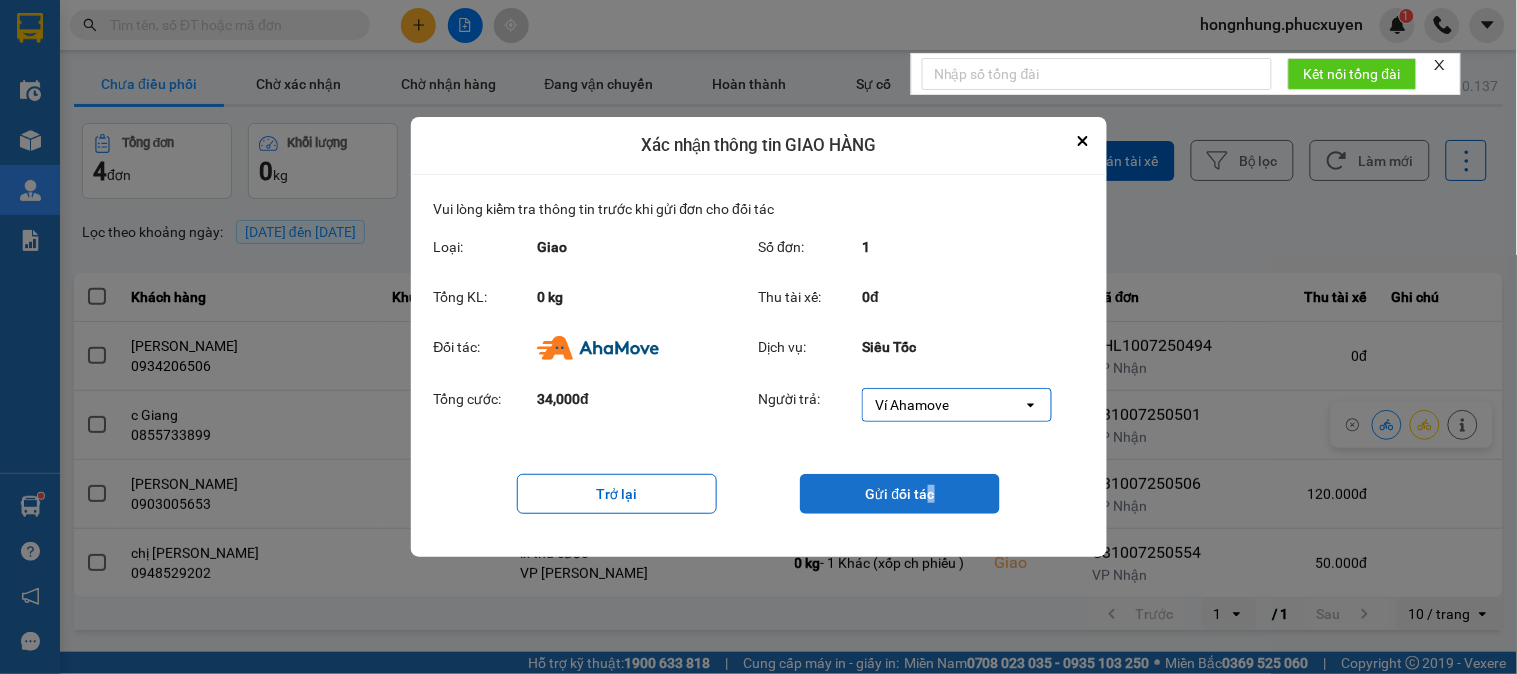 click on "Gửi đối tác" at bounding box center [900, 494] 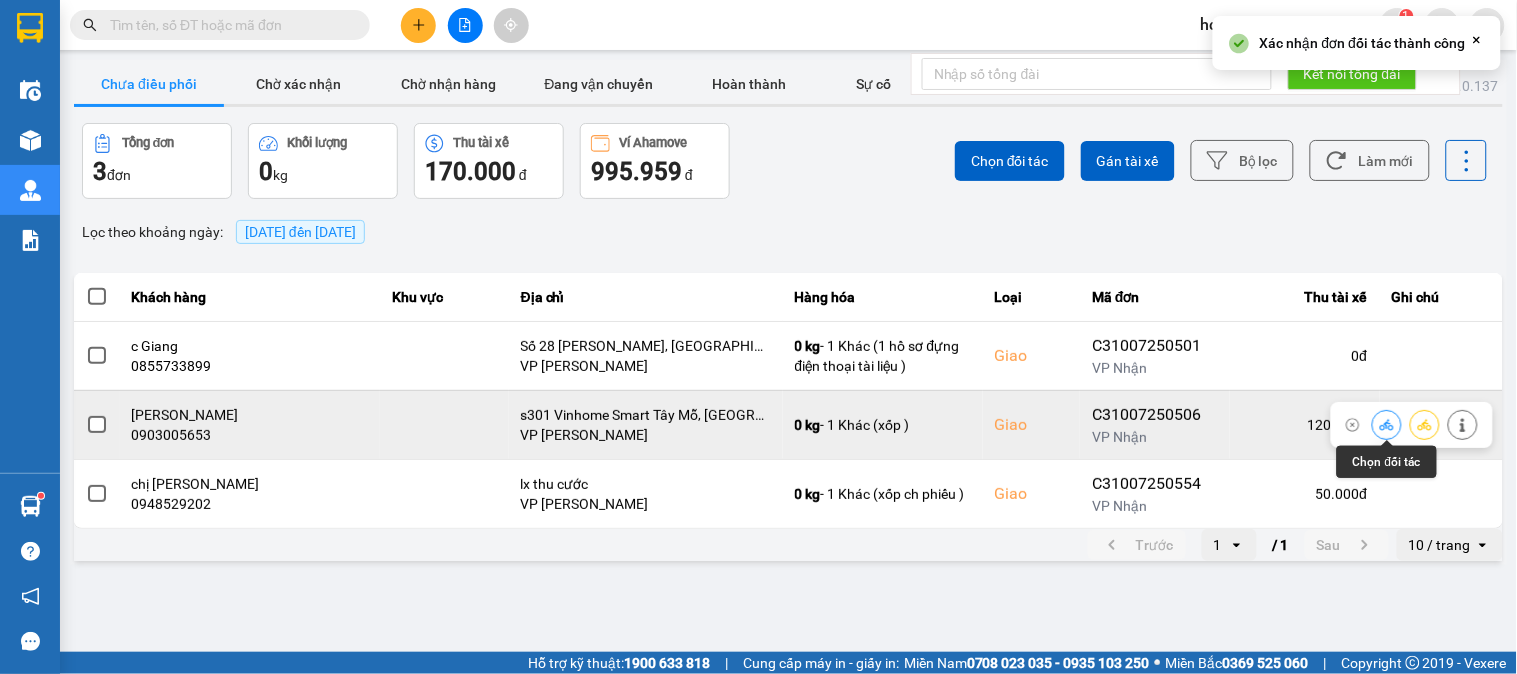 click 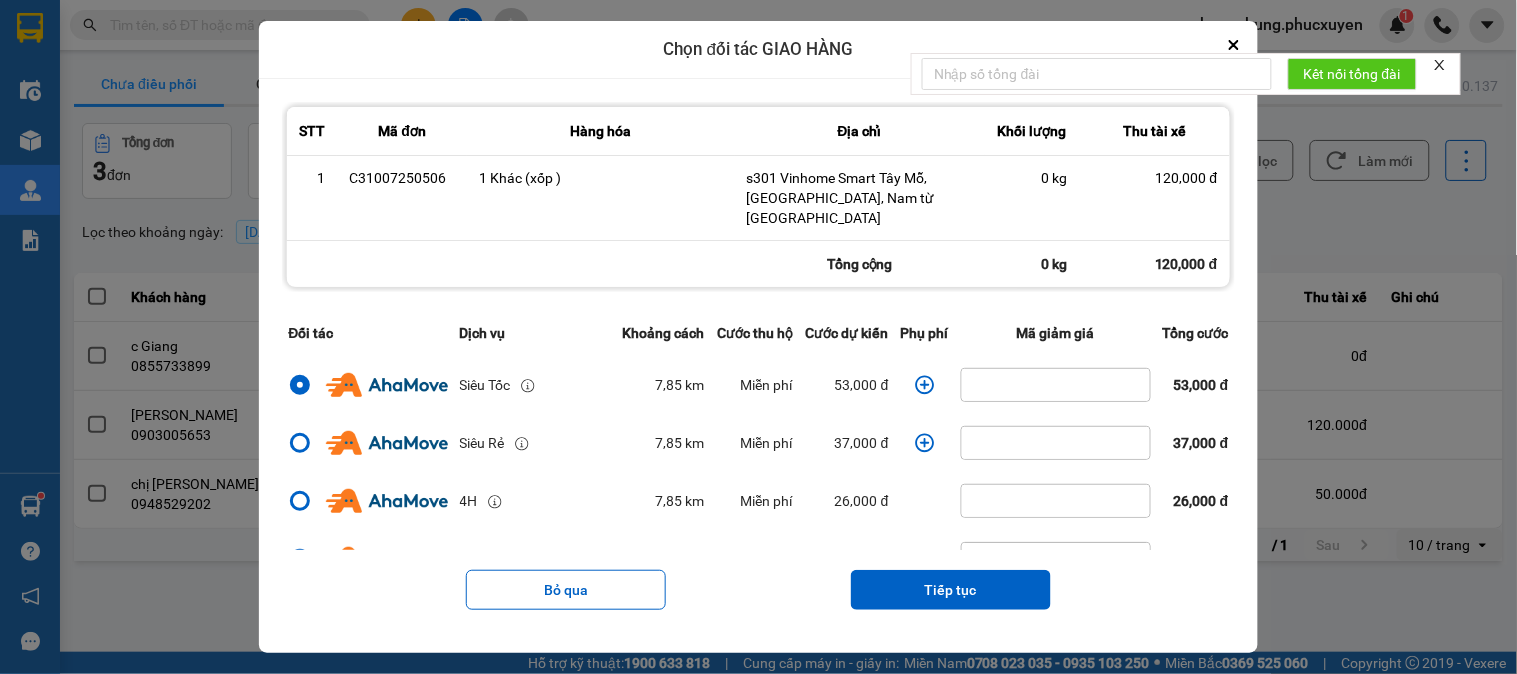 click 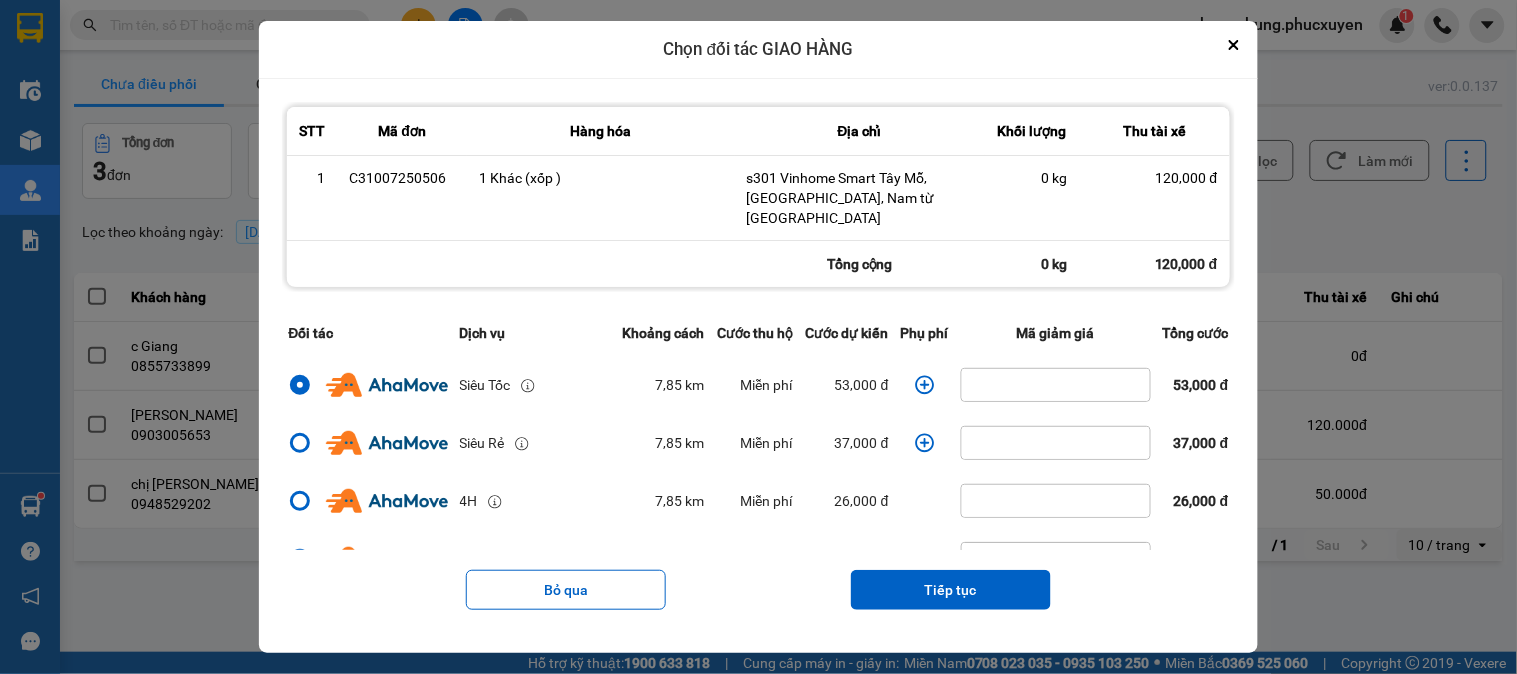 click 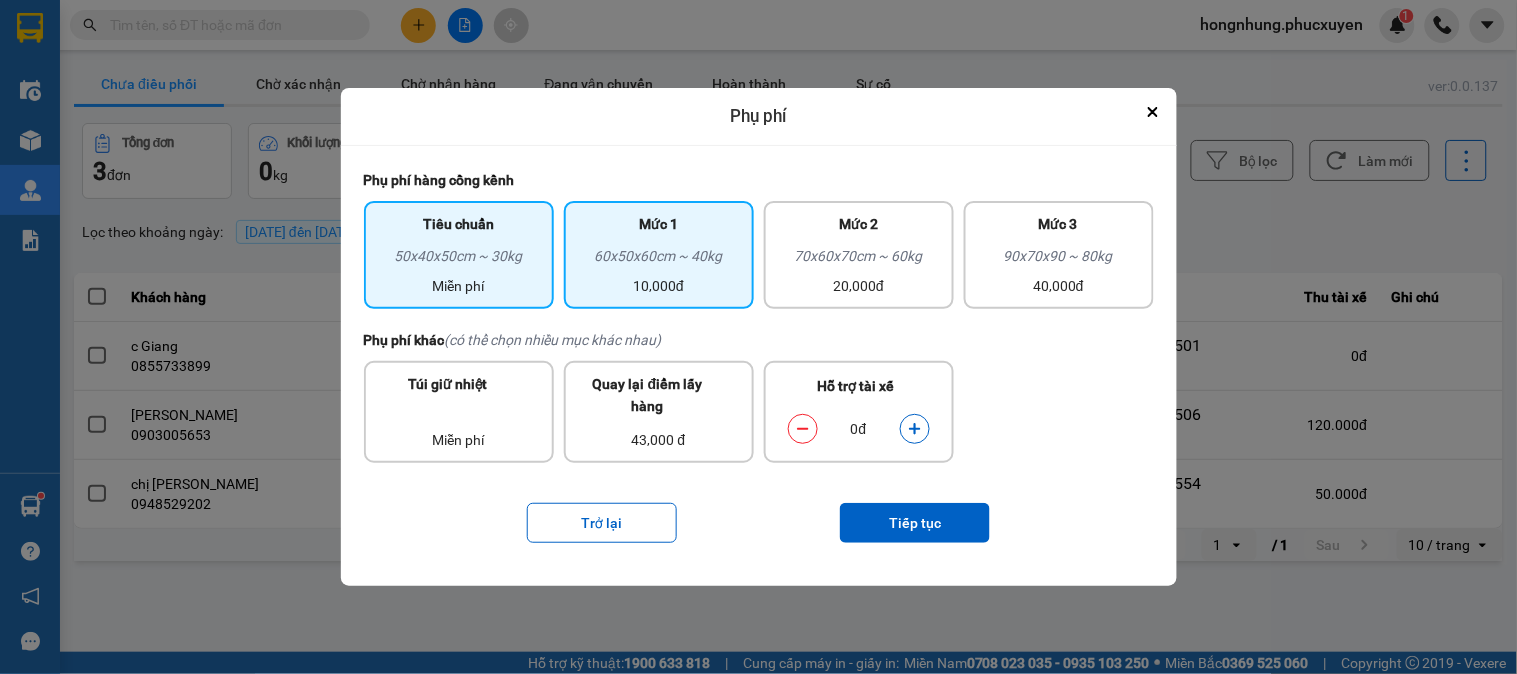 click on "60x50x60cm ~ 40kg" at bounding box center (659, 260) 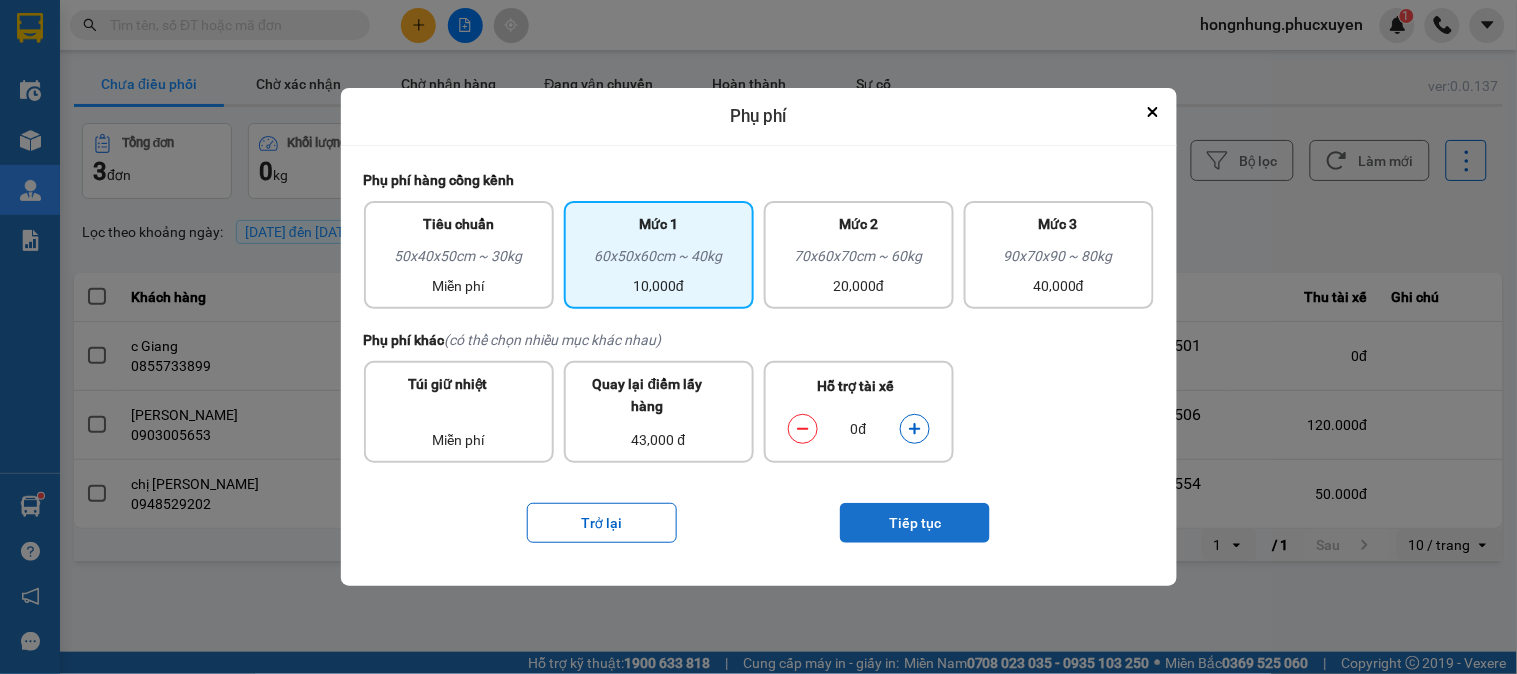 click on "Tiếp tục" at bounding box center (915, 523) 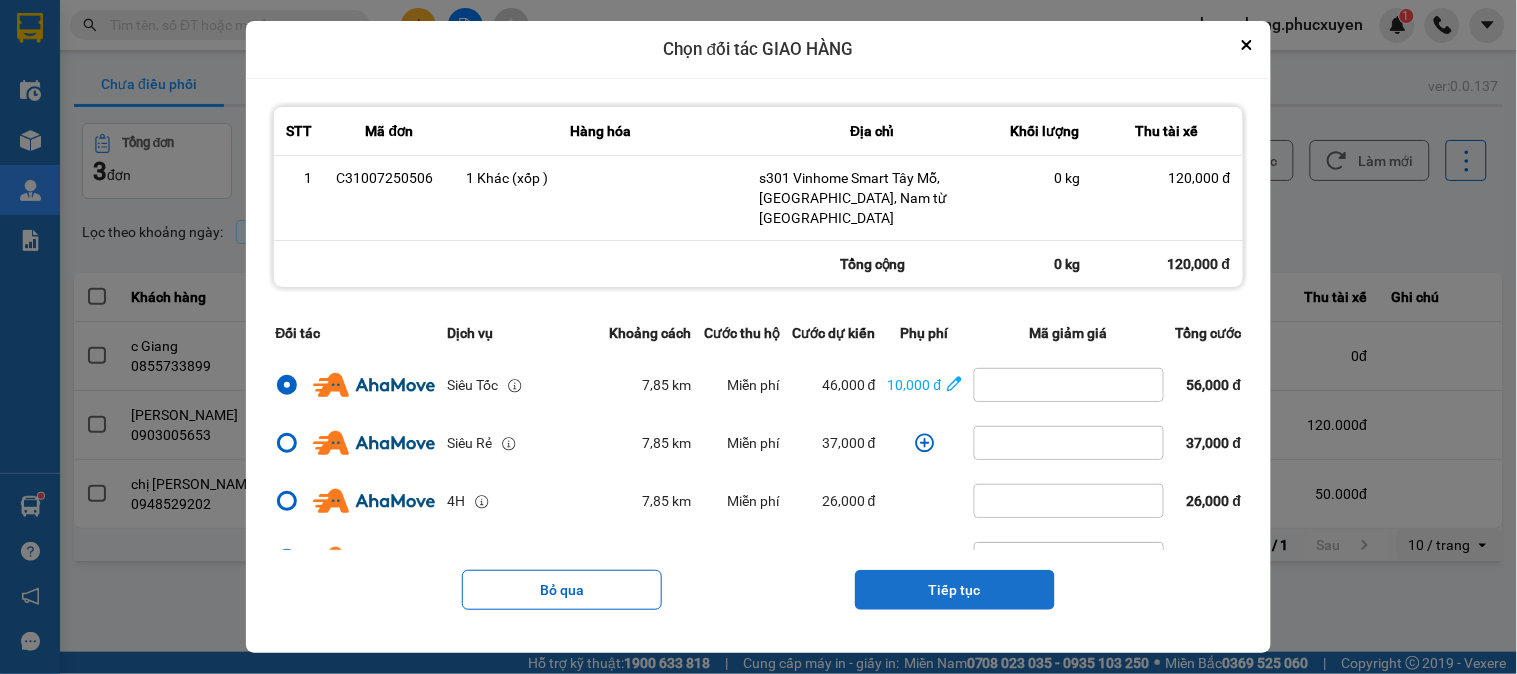click on "Tiếp tục" at bounding box center [955, 590] 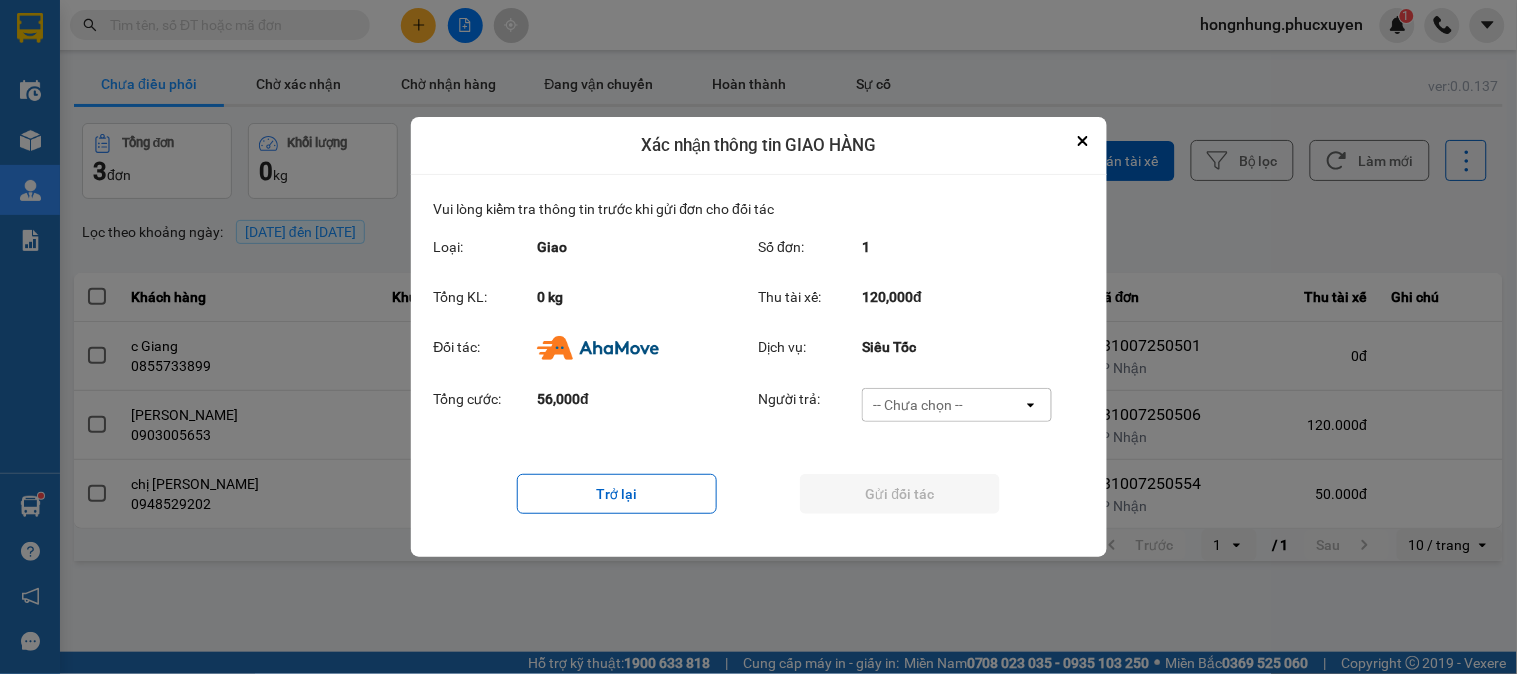 drag, startPoint x: 1002, startPoint y: 392, endPoint x: 997, endPoint y: 416, distance: 24.5153 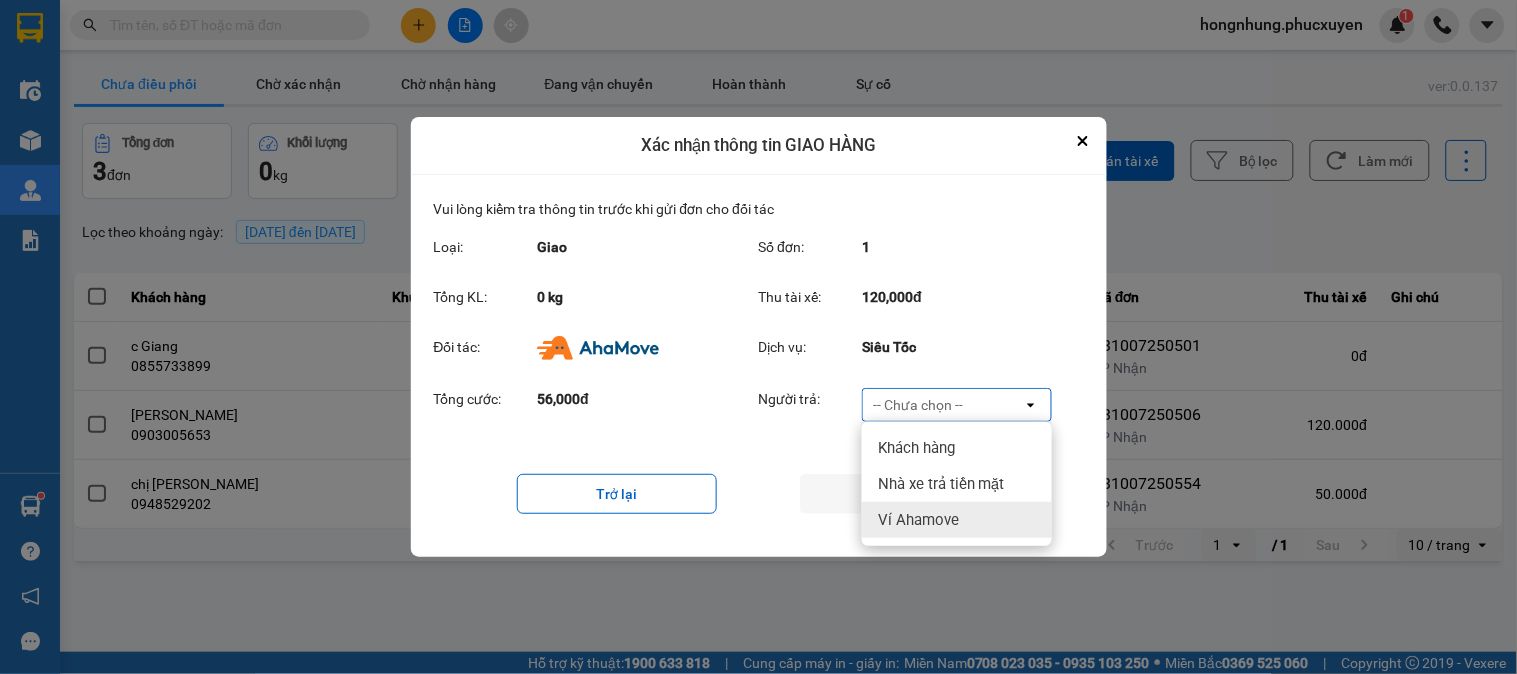 click on "Ví Ahamove" at bounding box center (957, 520) 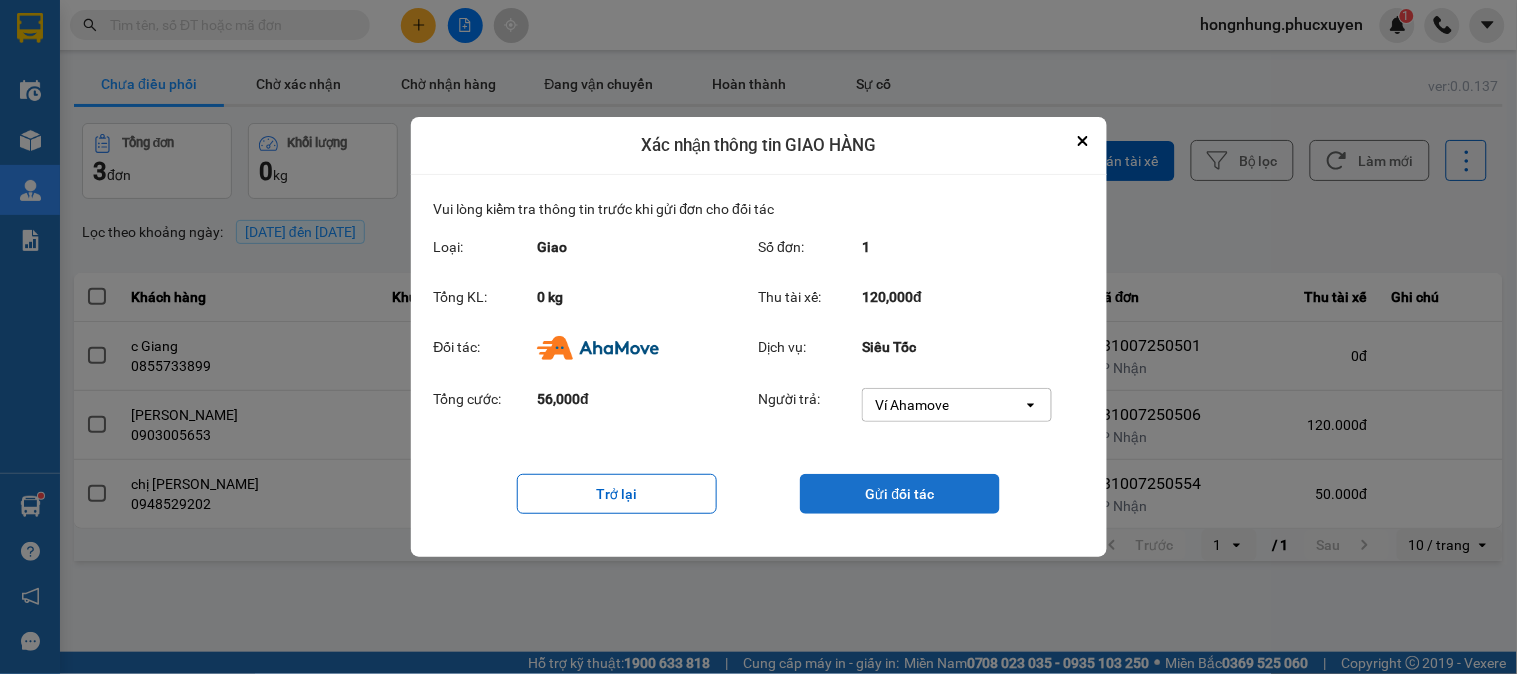 click on "Gửi đối tác" at bounding box center (900, 494) 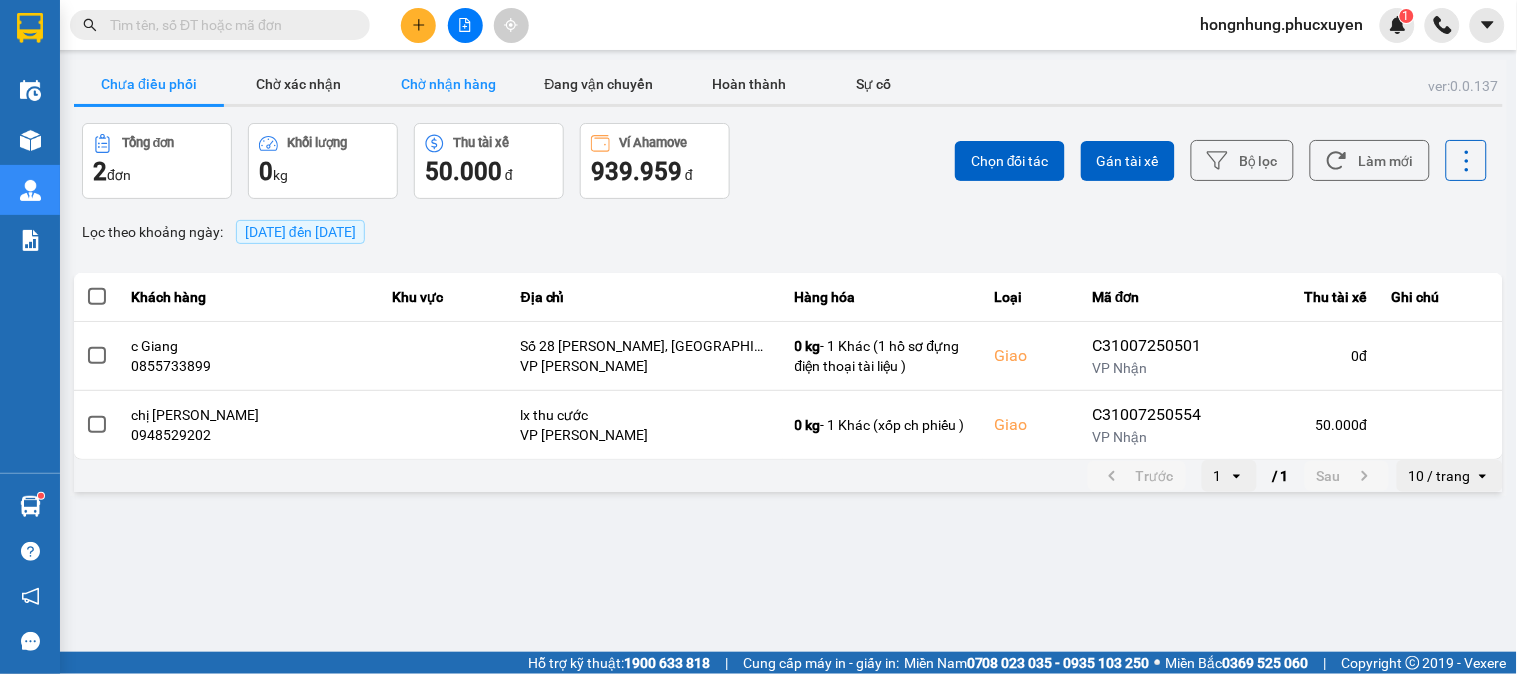 click on "Chờ nhận hàng" at bounding box center [449, 84] 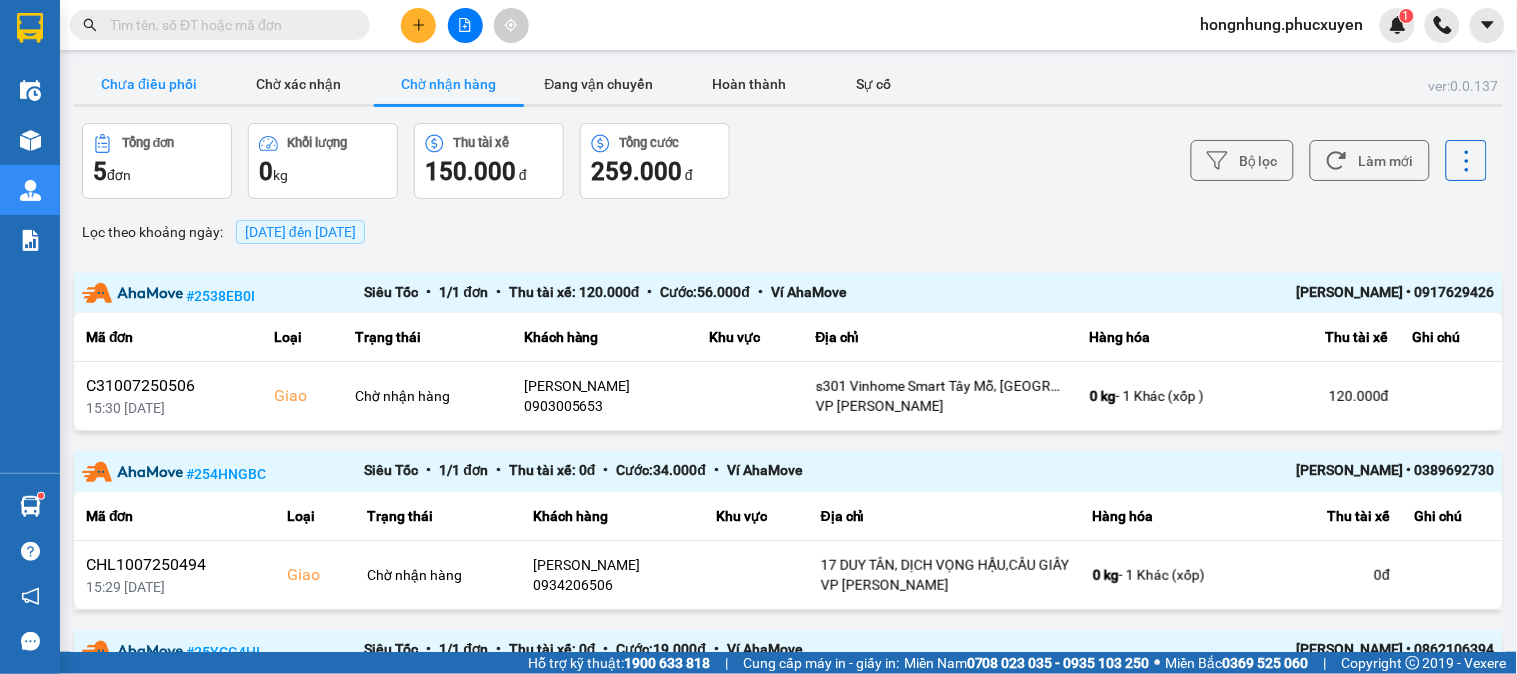click on "Chưa điều phối" at bounding box center (149, 84) 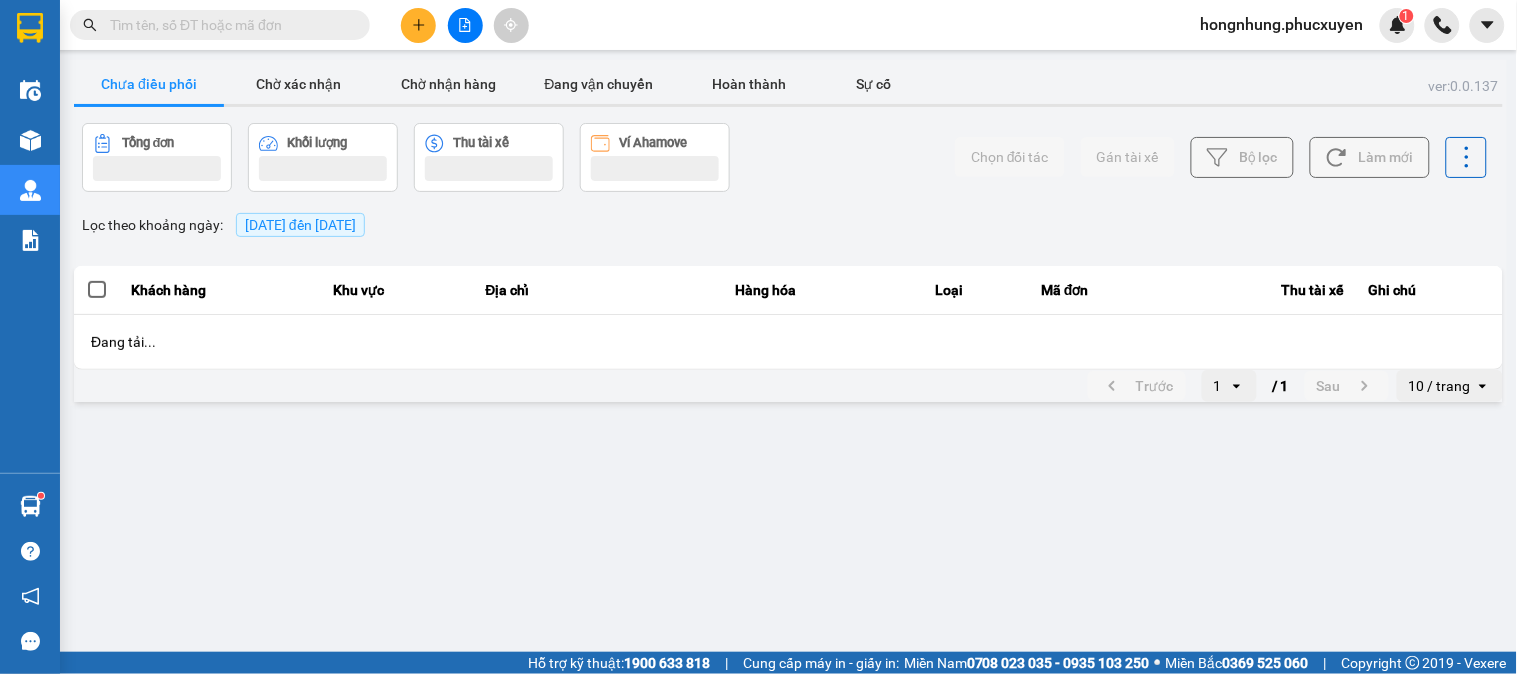 click on "Chưa điều phối" at bounding box center [149, 84] 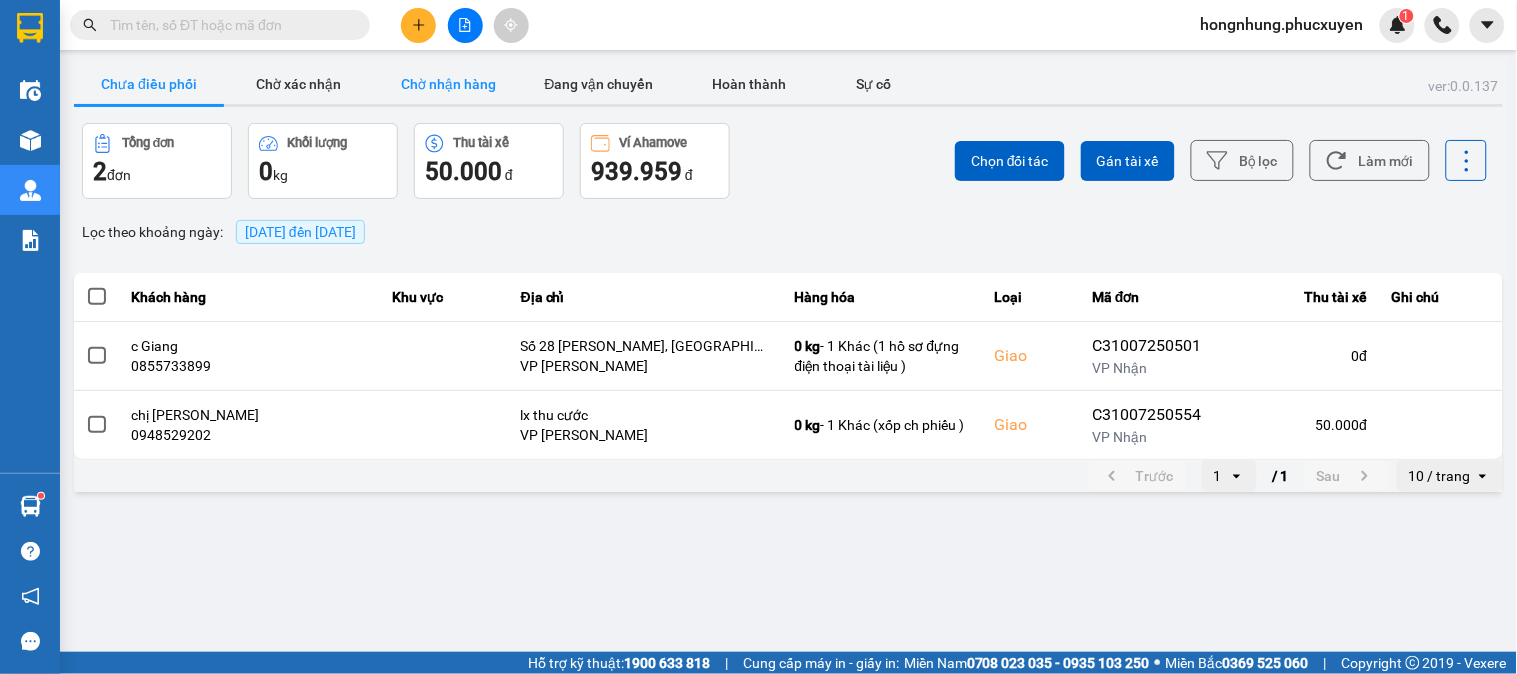 click on "Chờ nhận hàng" at bounding box center [449, 84] 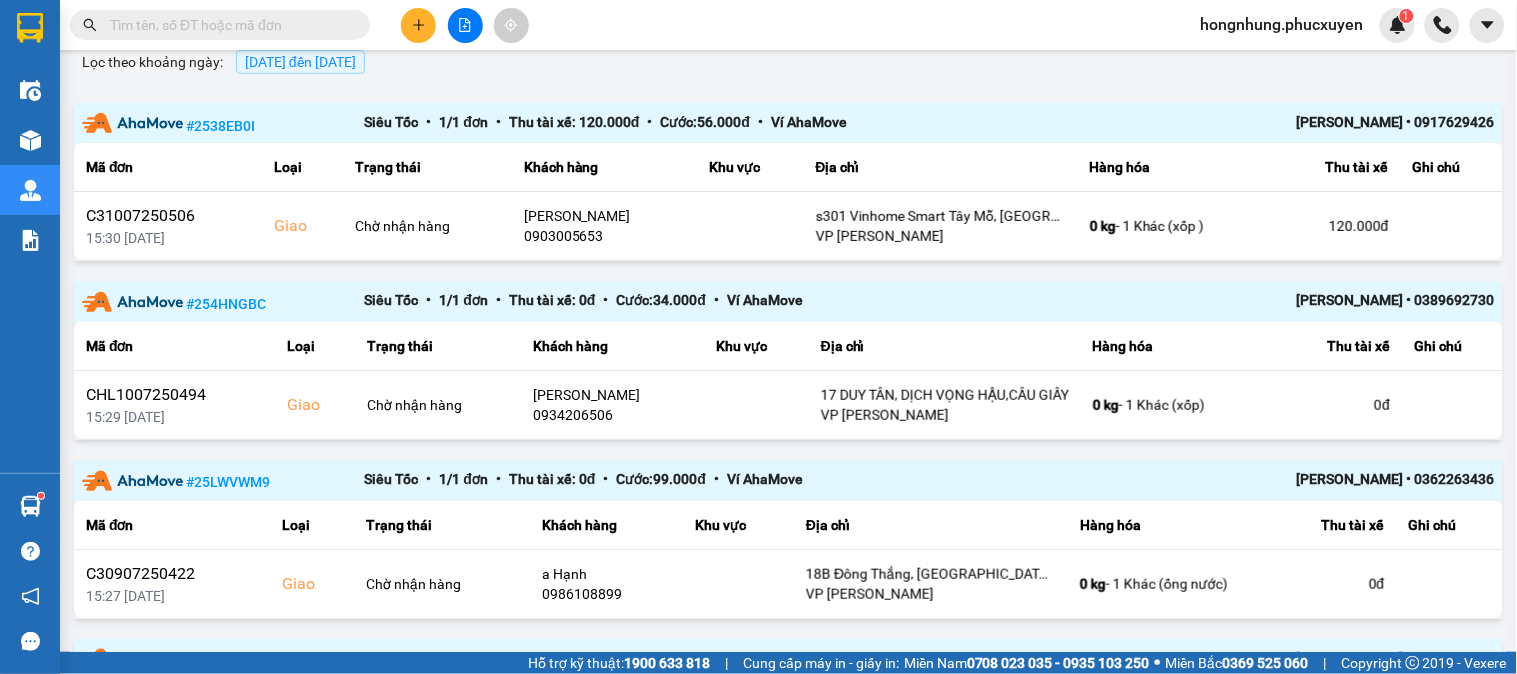 scroll, scrollTop: 0, scrollLeft: 0, axis: both 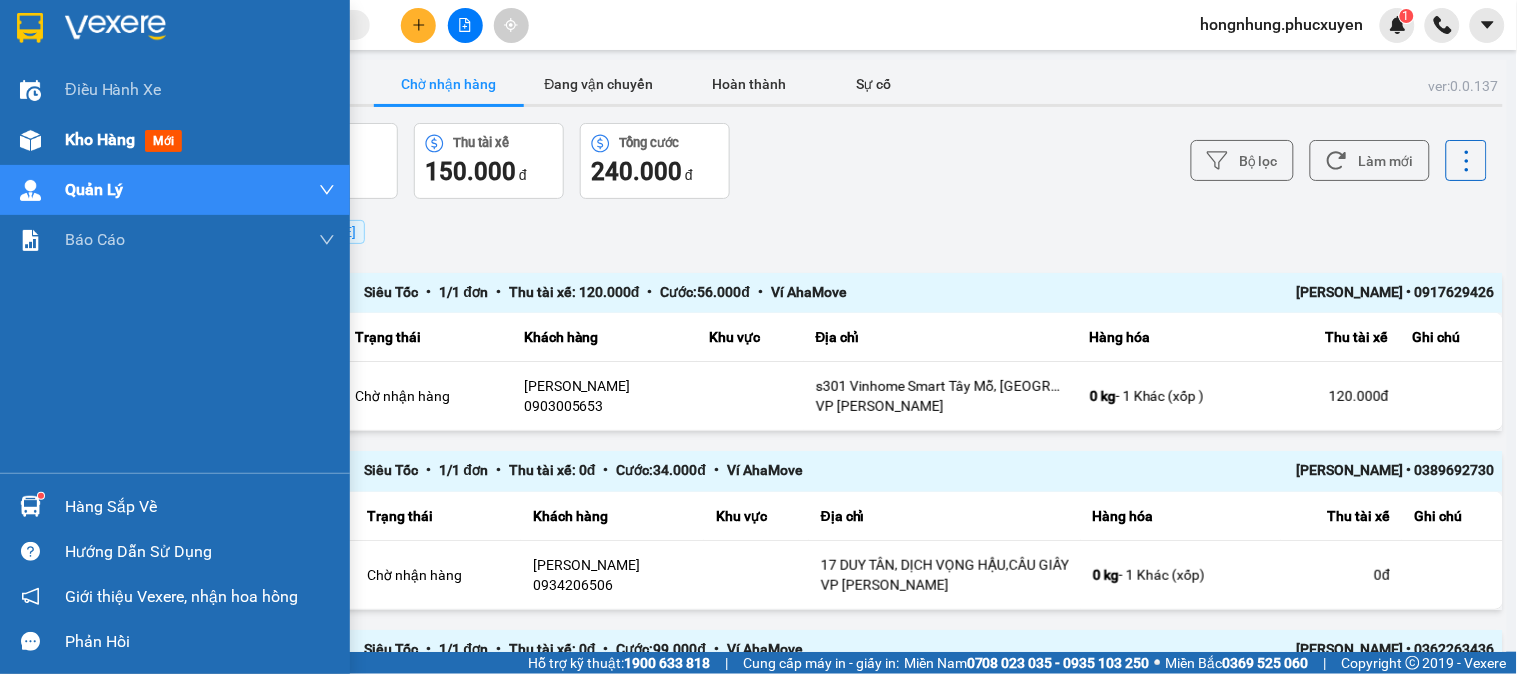 click at bounding box center [30, 140] 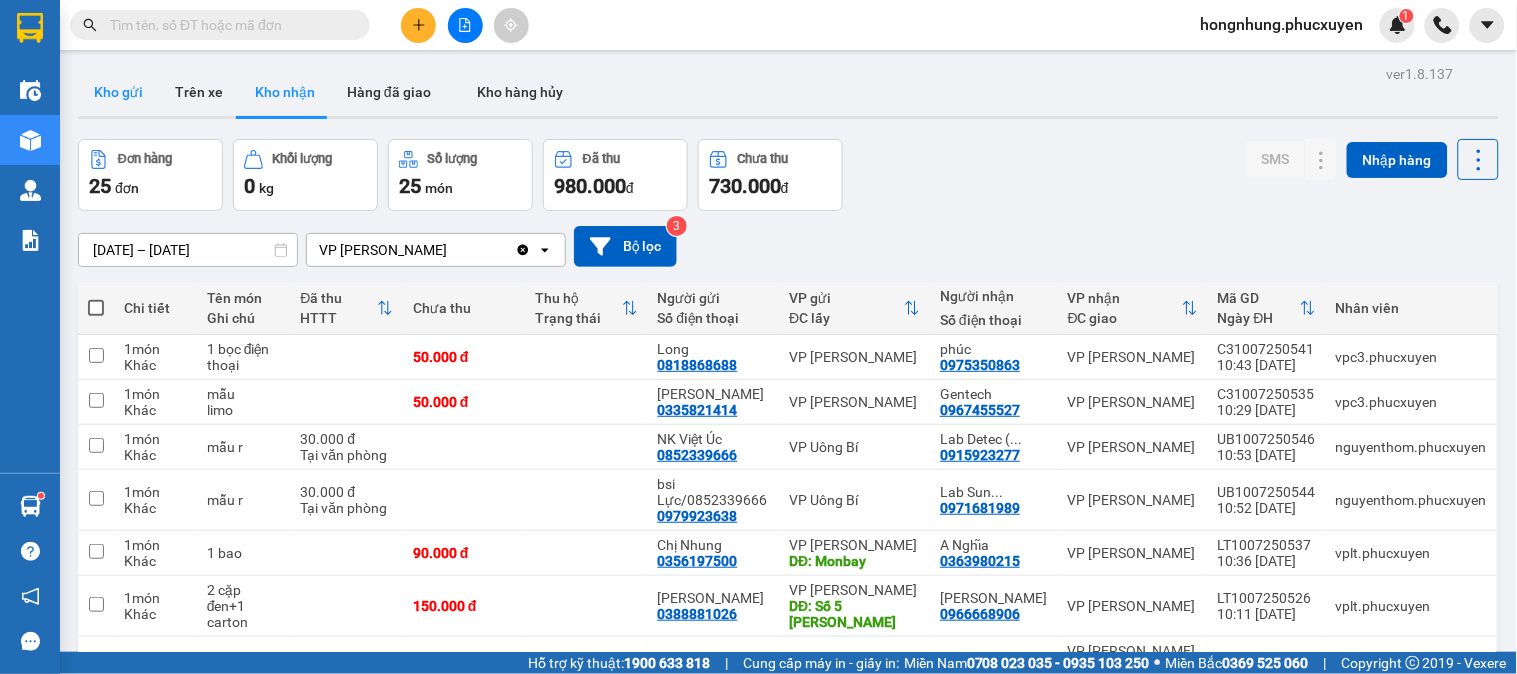 click on "Kho gửi" at bounding box center (118, 92) 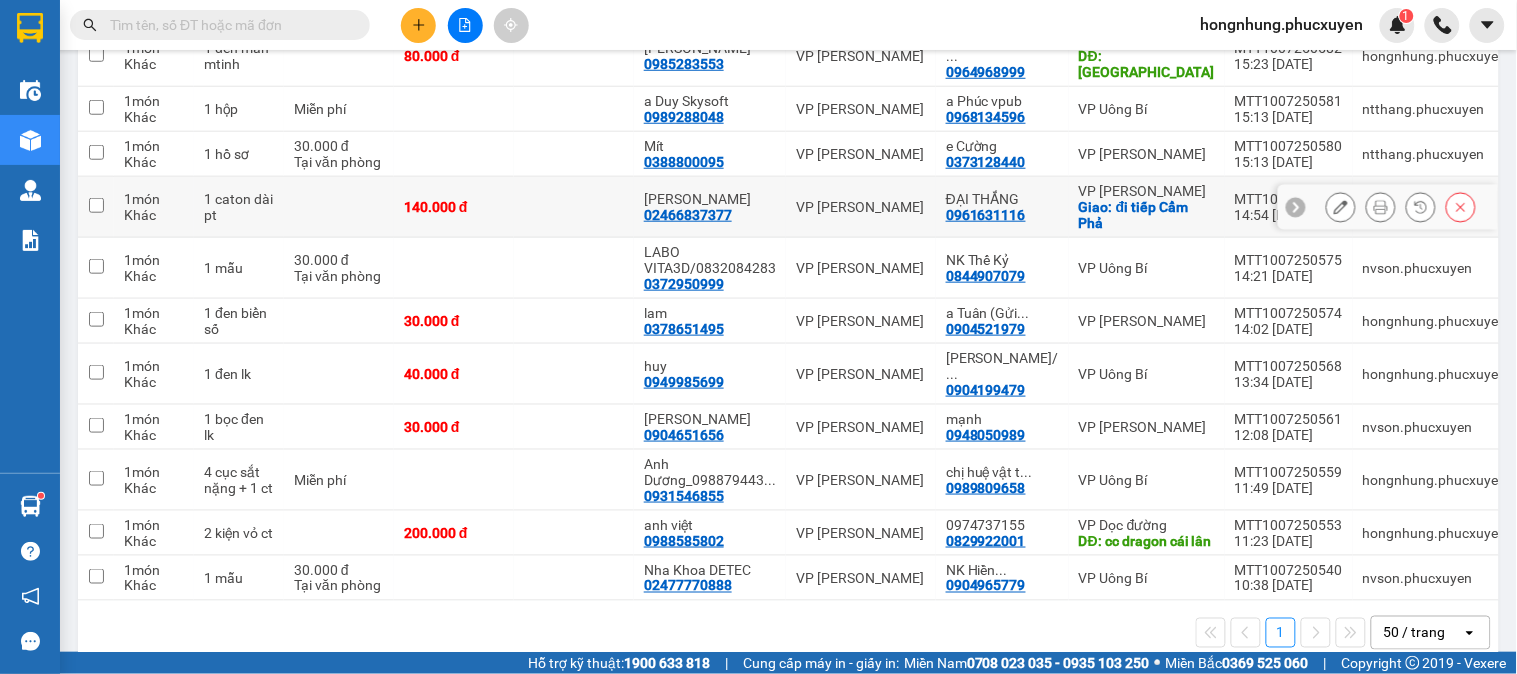 scroll, scrollTop: 0, scrollLeft: 0, axis: both 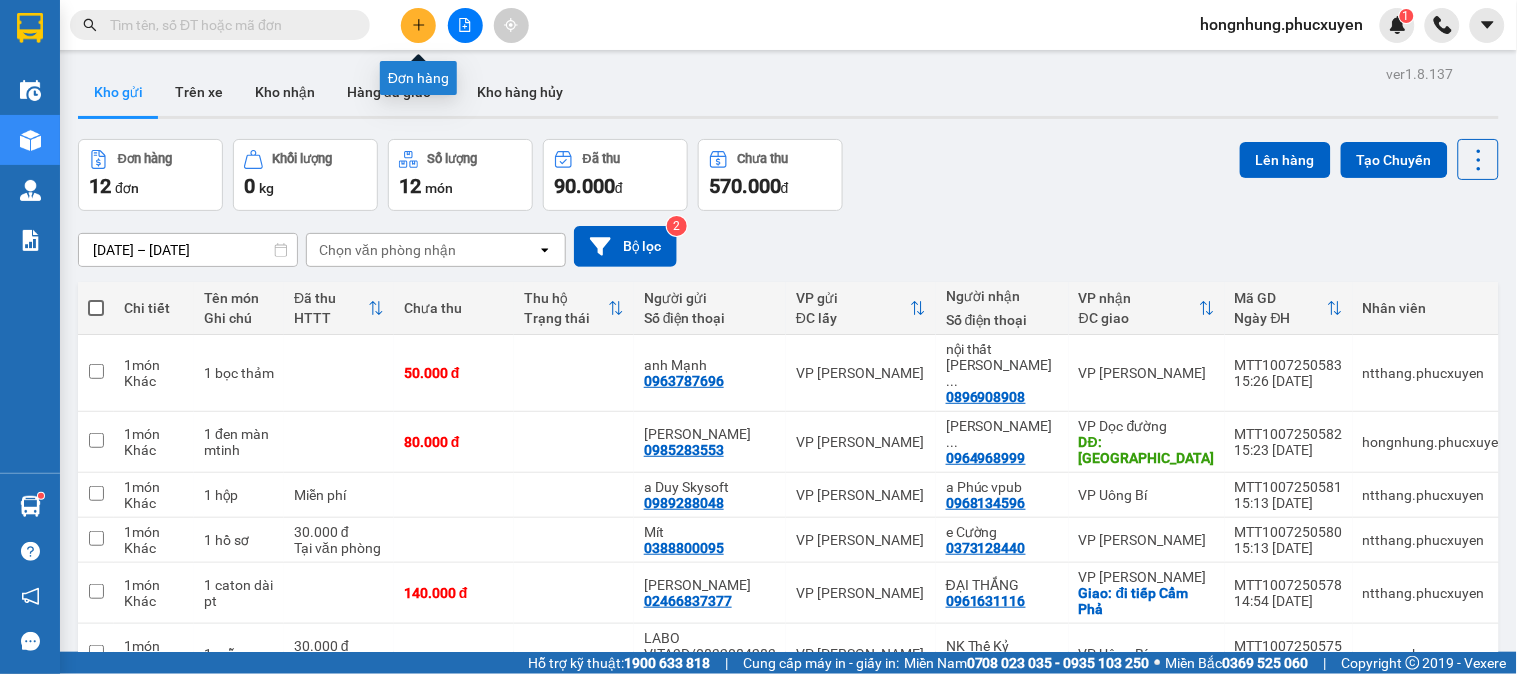click 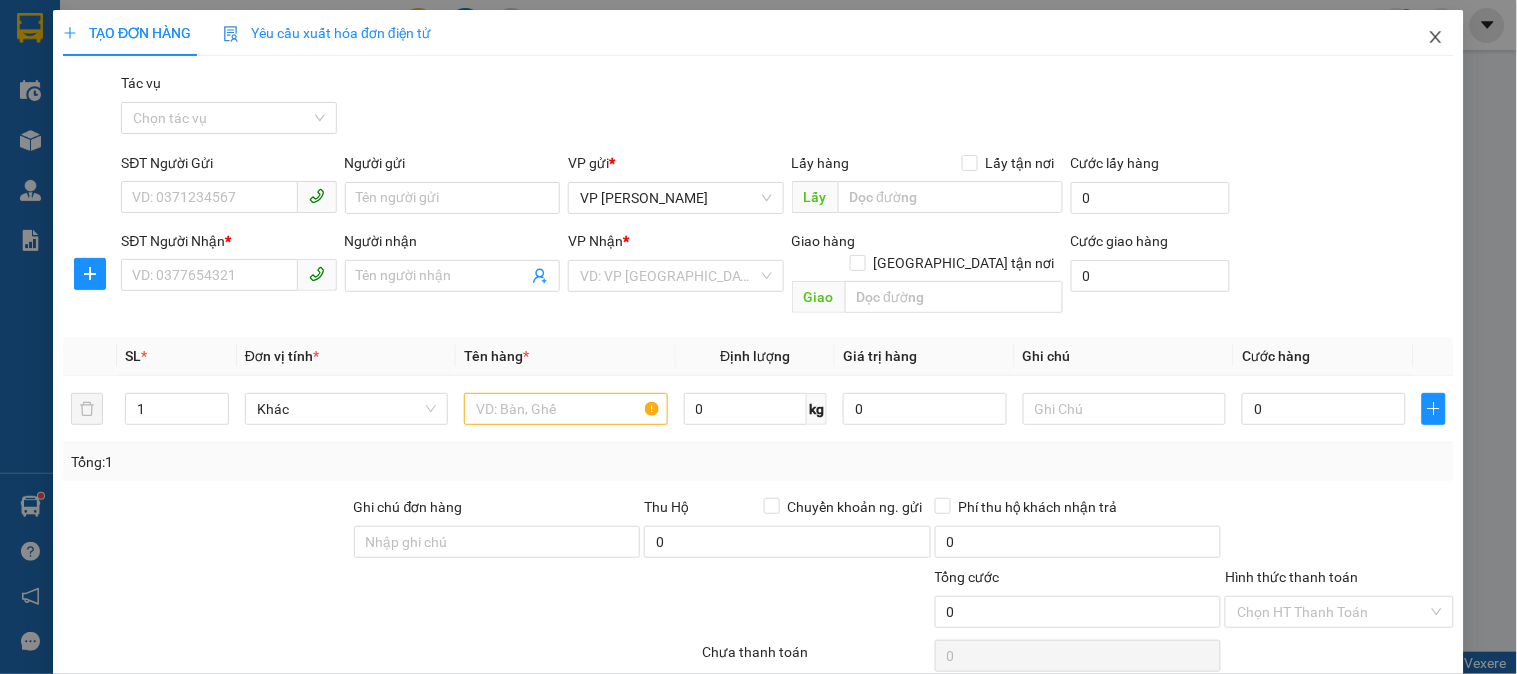 click 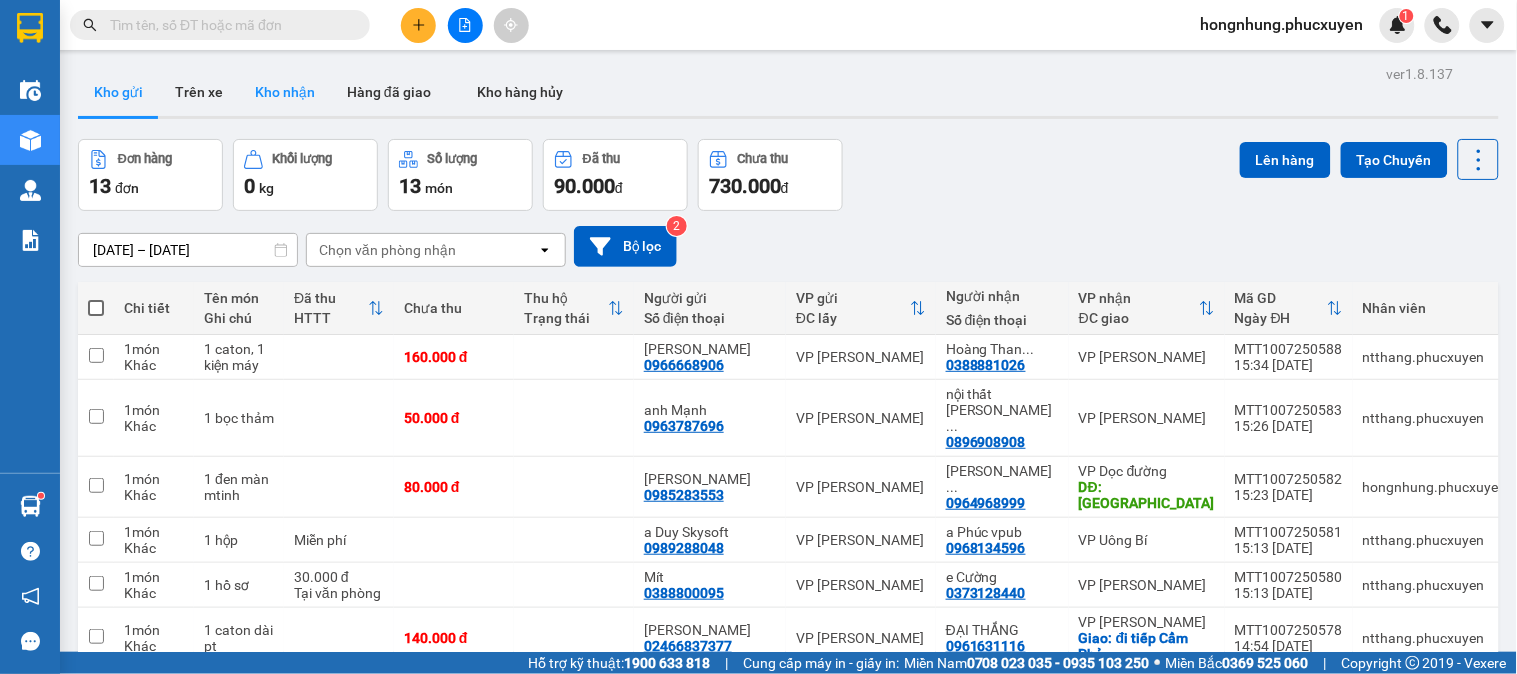 click on "Kho nhận" at bounding box center (285, 92) 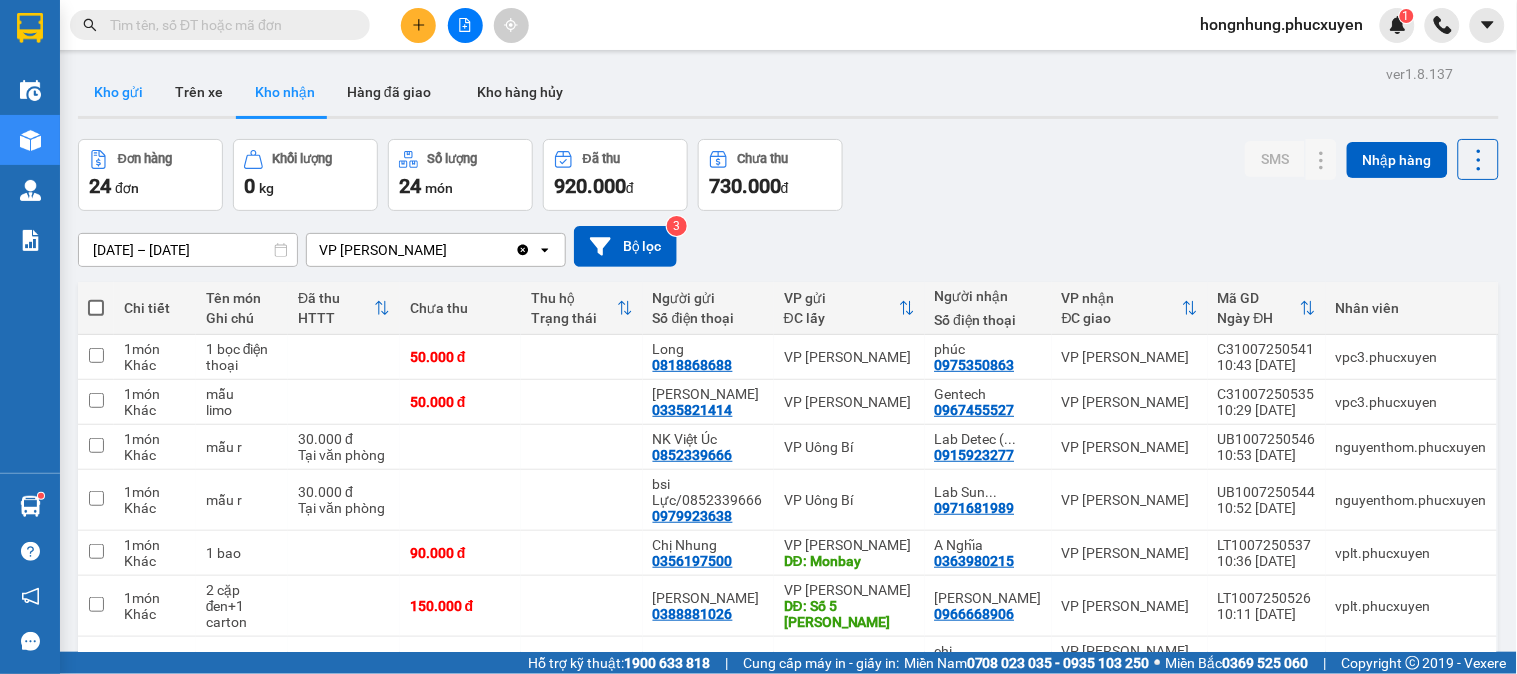 click on "Kho gửi" at bounding box center [118, 92] 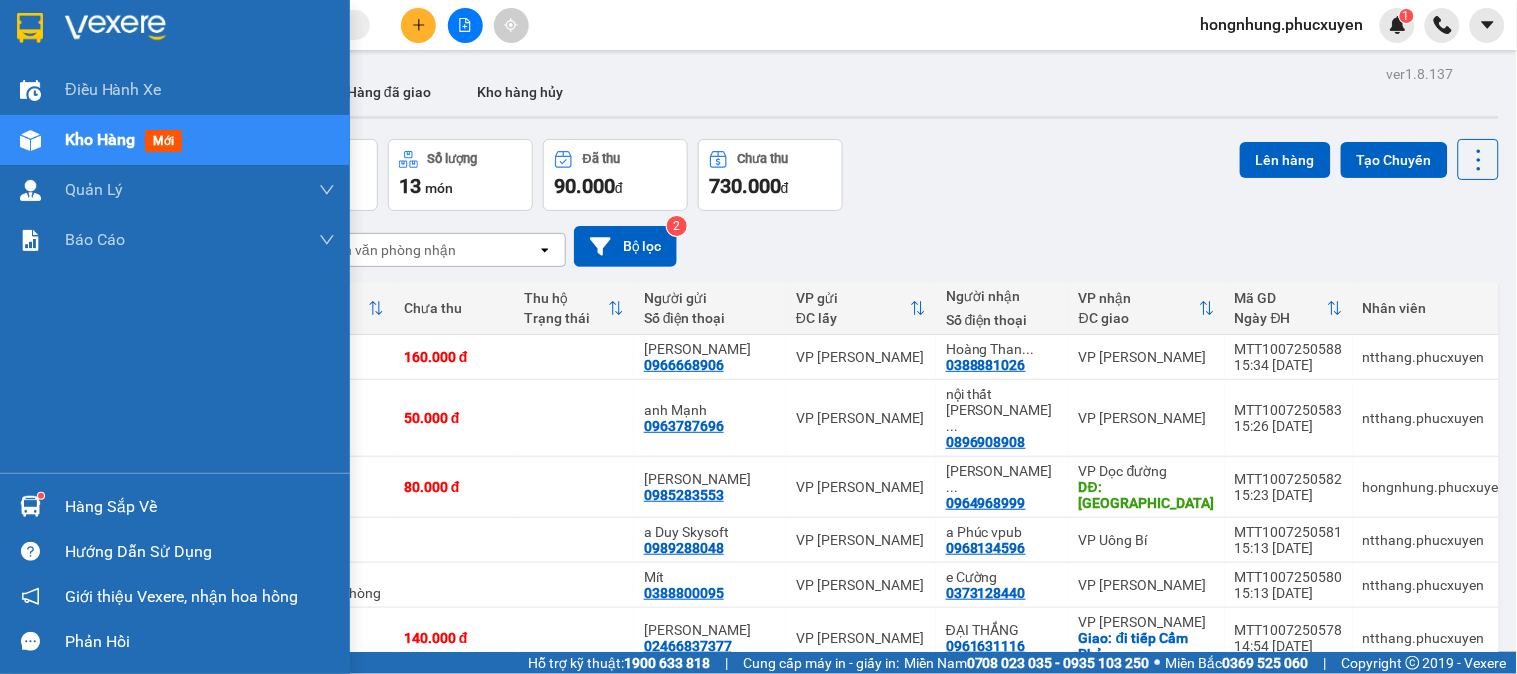 click on "Hàng sắp về" at bounding box center (200, 507) 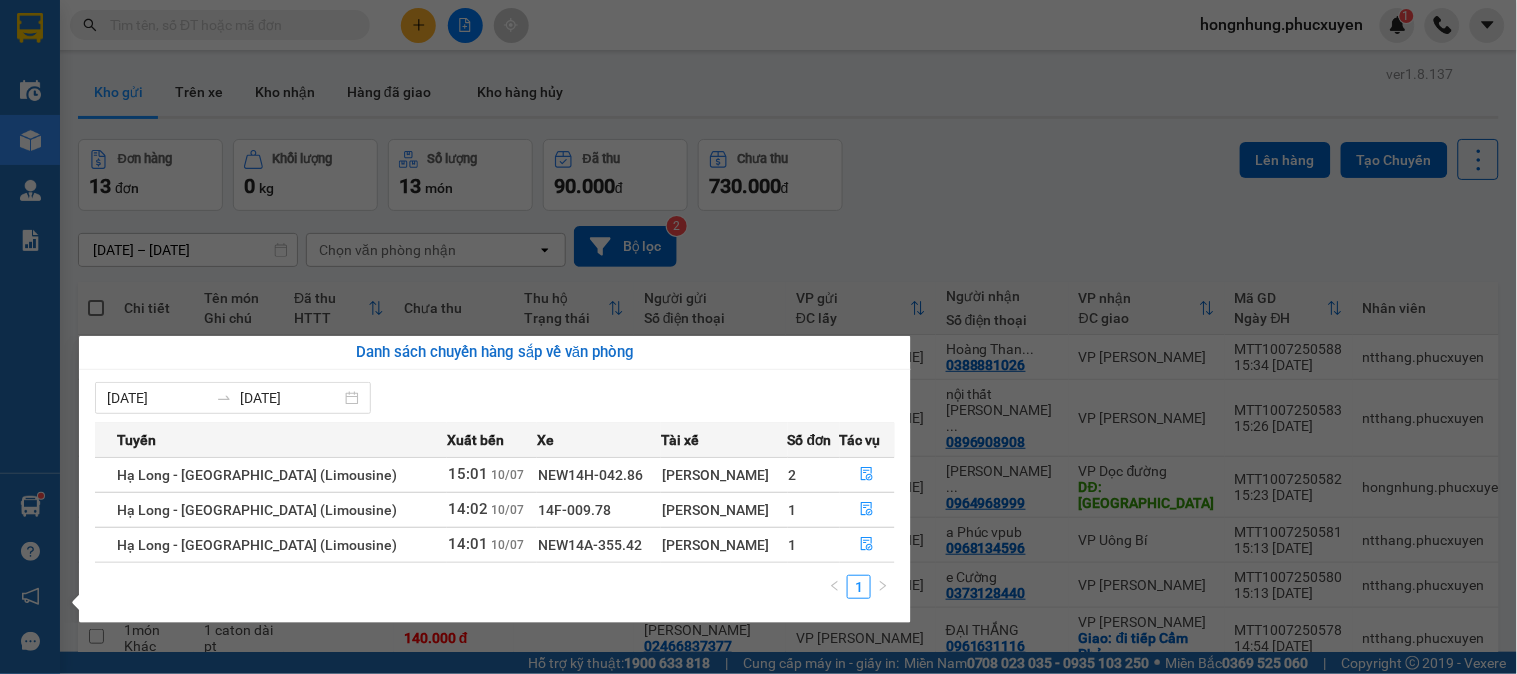 click on "Kết quả tìm kiếm ( 0 )  Bộ lọc  No Data hongnhung.phucxuyen 1     Điều hành xe     Kho hàng mới     Quản Lý Quản lý thu hộ Quản lý chuyến Quản lý khách hàng Quản lý khách hàng mới Quản lý giao nhận mới Quản lý kiểm kho     Báo cáo 1. Chi tiết đơn hàng toàn nhà xe 12. Thống kê đơn đối tác 4. Báo cáo dòng tiền theo nhân viên 7. Doanh số theo xe, tài xế ( mới) 9. Thống kê chi tiết đơn hàng theo văn phòng gửi Hàng sắp về Hướng dẫn sử dụng Giới thiệu Vexere, nhận hoa hồng Phản hồi Phần mềm hỗ trợ bạn tốt chứ? ver  1.8.137 Kho gửi Trên xe Kho nhận Hàng đã giao Kho hàng hủy Đơn hàng 13 đơn Khối lượng 0 kg Số lượng 13 món Đã thu 90.000  đ Chưa thu 730.000  đ Lên hàng Tạo Chuyến 08/07/2025 – 10/07/2025 Press the down arrow key to interact with the calendar and select a date. Press the escape button to close the calendar. open Bộ lọc 2 1 1" at bounding box center (758, 337) 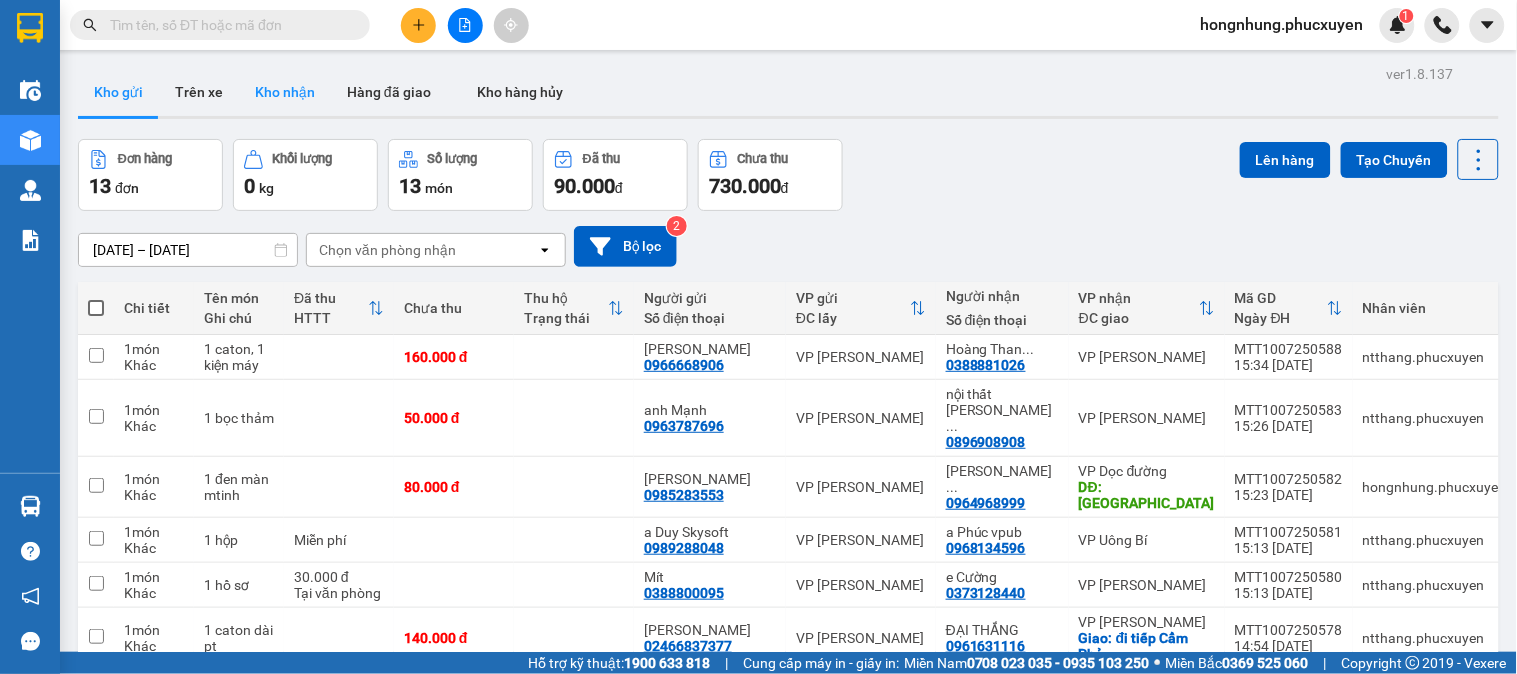 click on "Kho nhận" at bounding box center [285, 92] 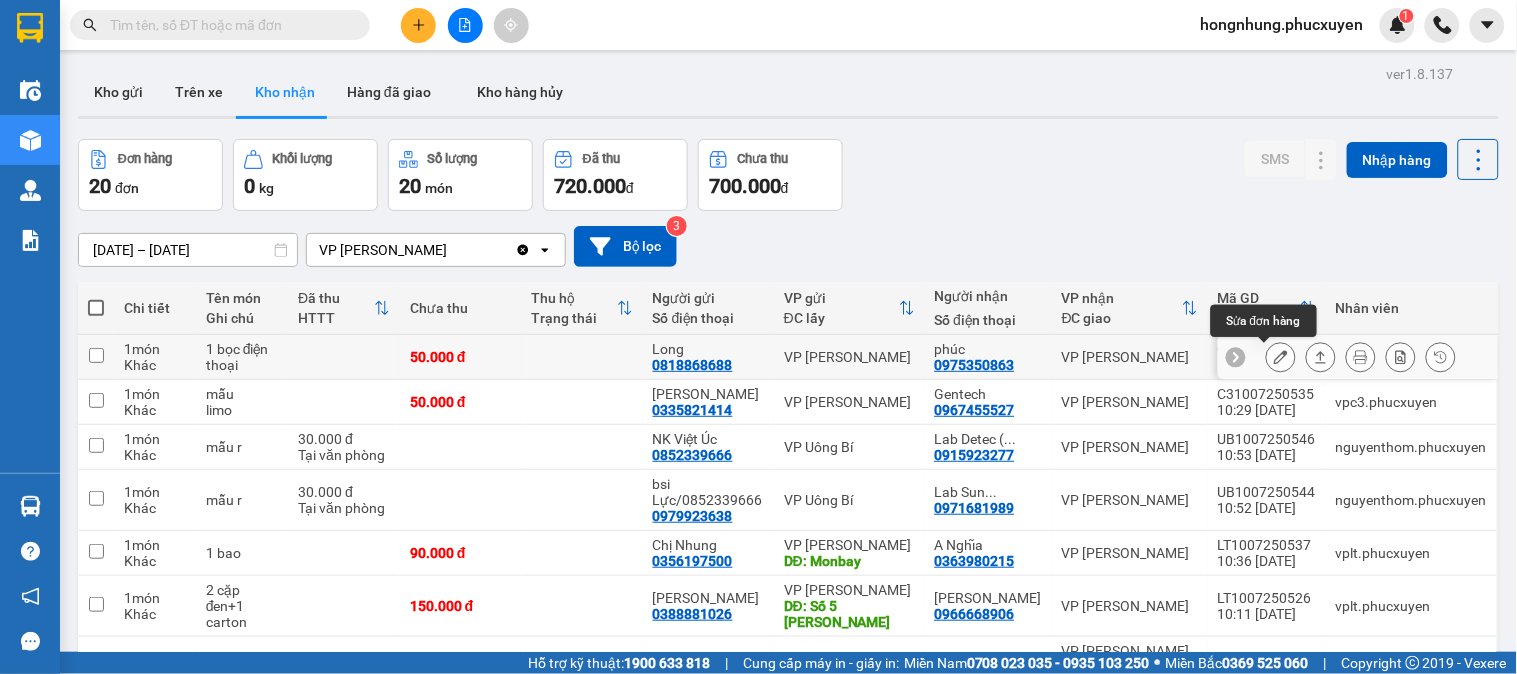 click at bounding box center (1281, 357) 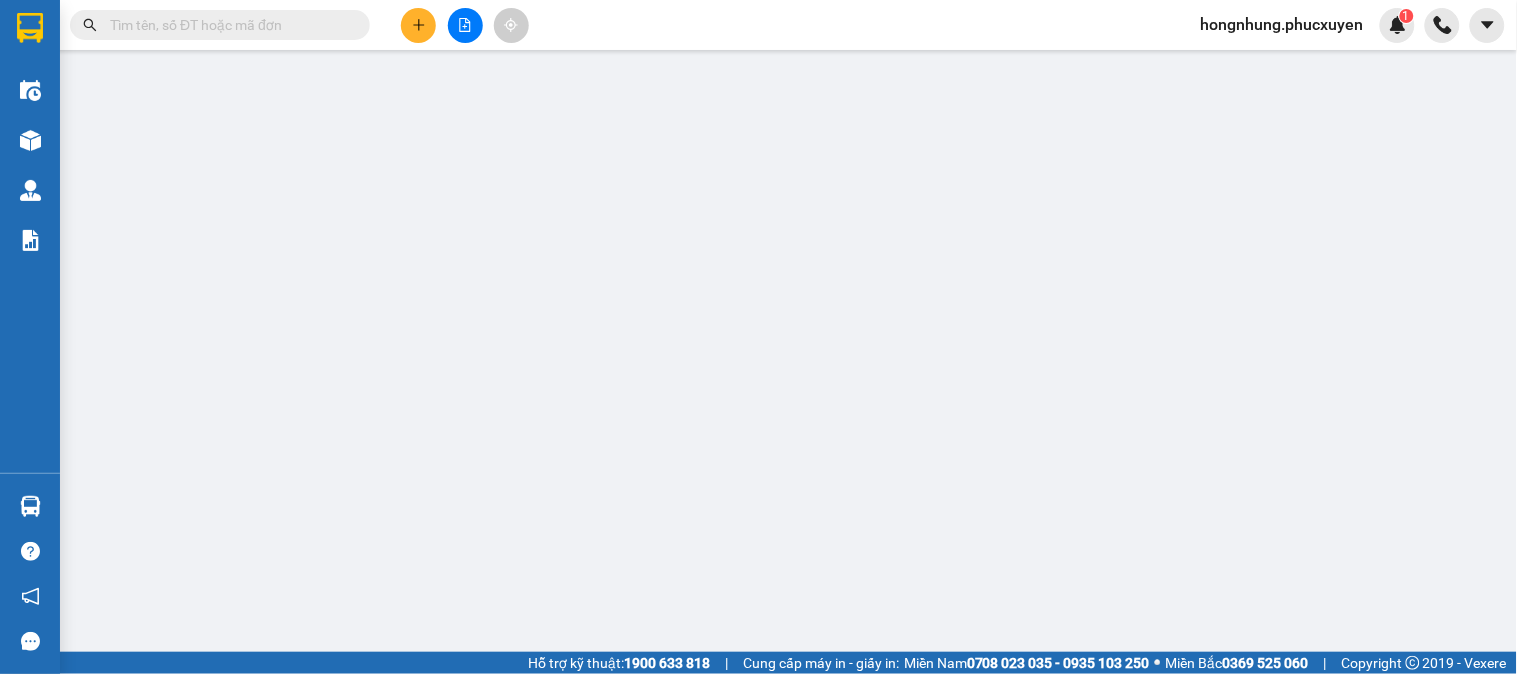 type on "0818868688" 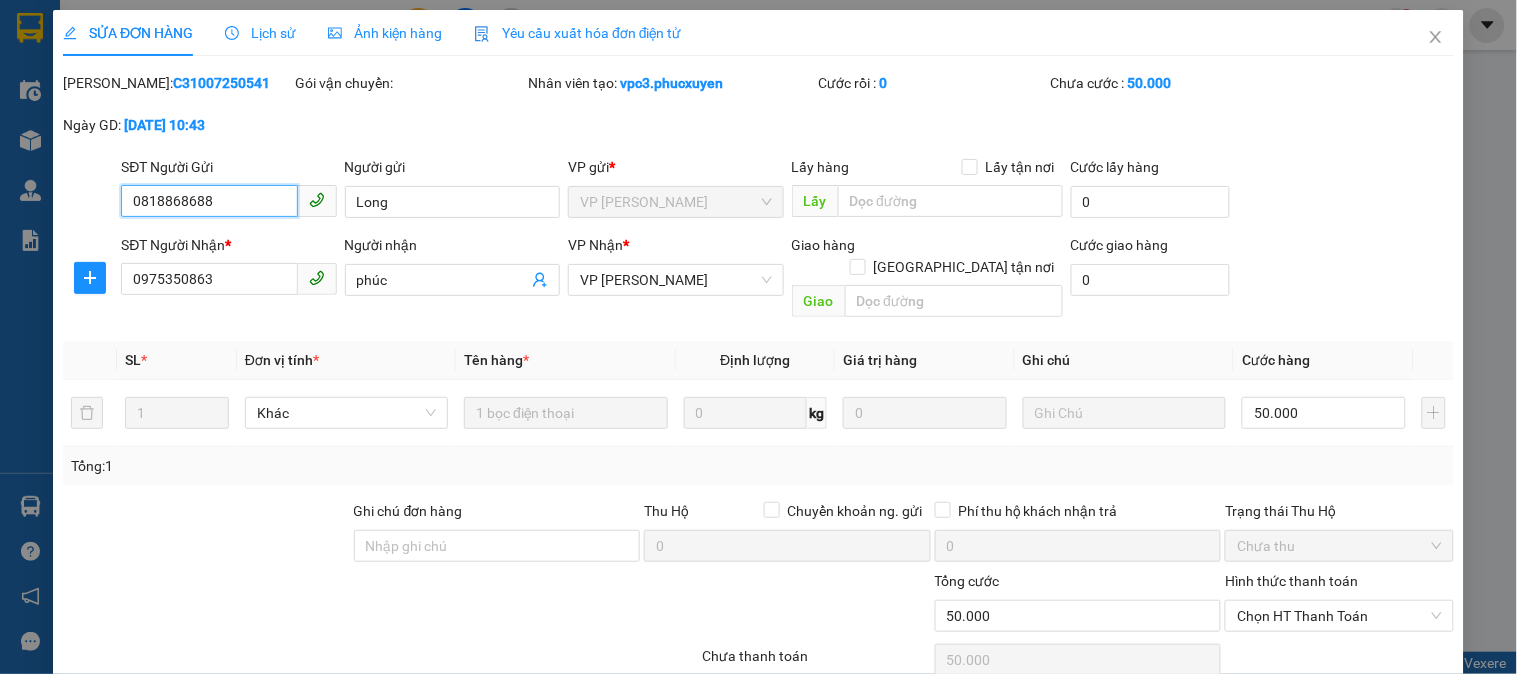 scroll, scrollTop: 132, scrollLeft: 0, axis: vertical 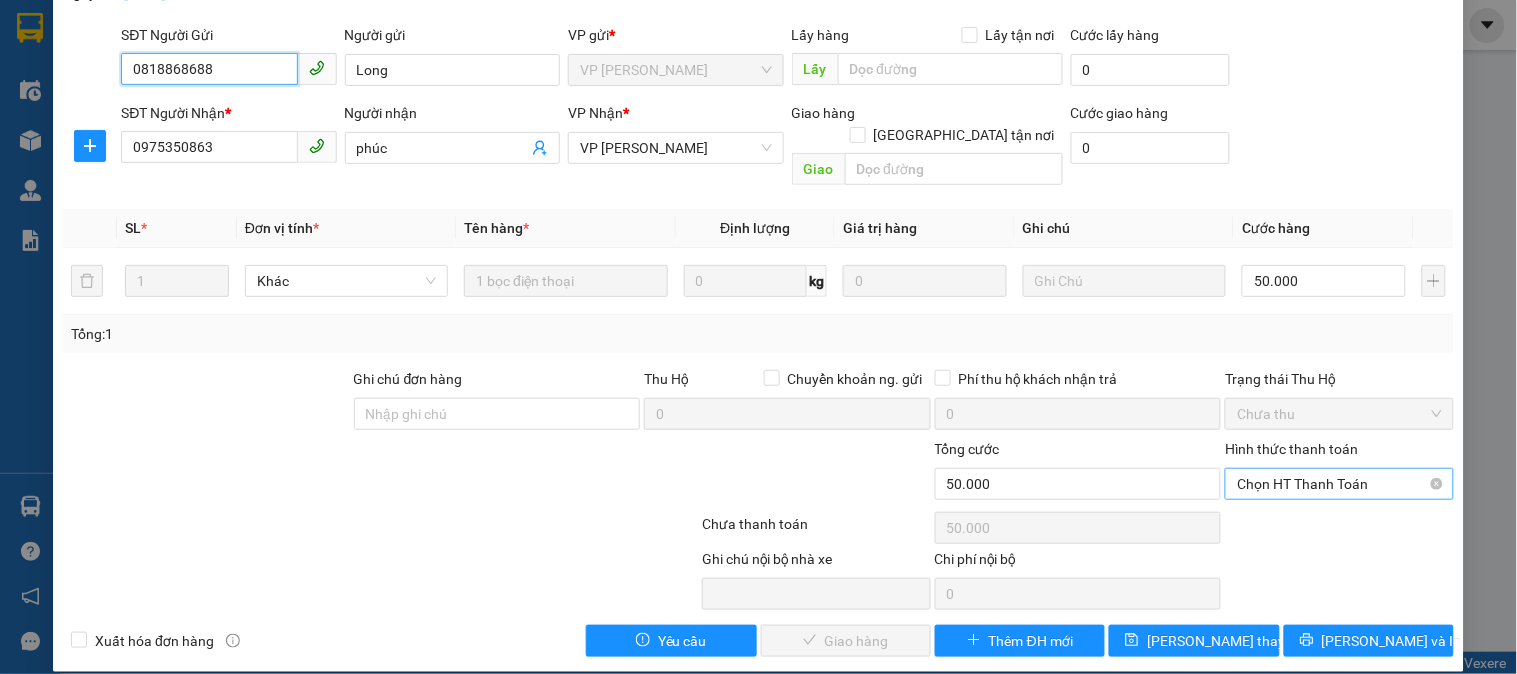 click on "Chọn HT Thanh Toán" at bounding box center (1339, 484) 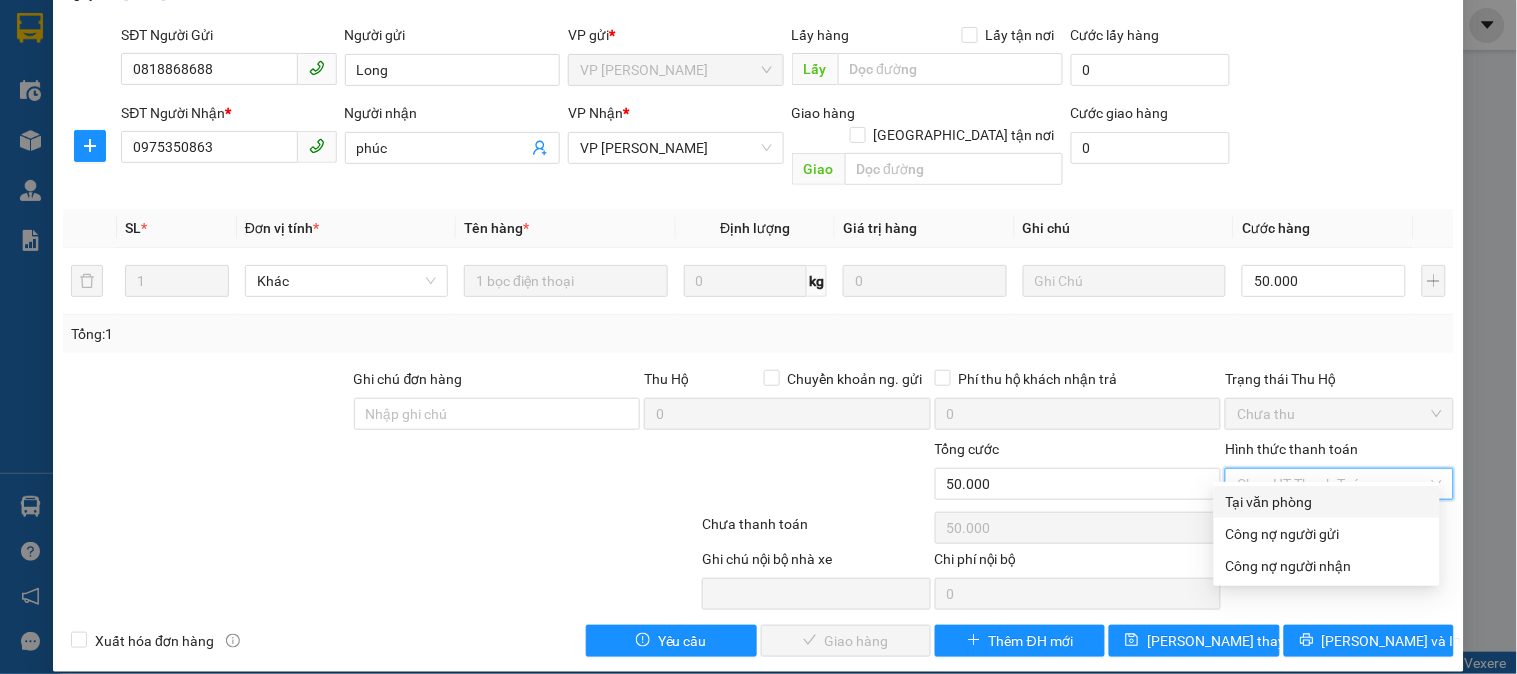 click on "Tại văn phòng" at bounding box center [1327, 502] 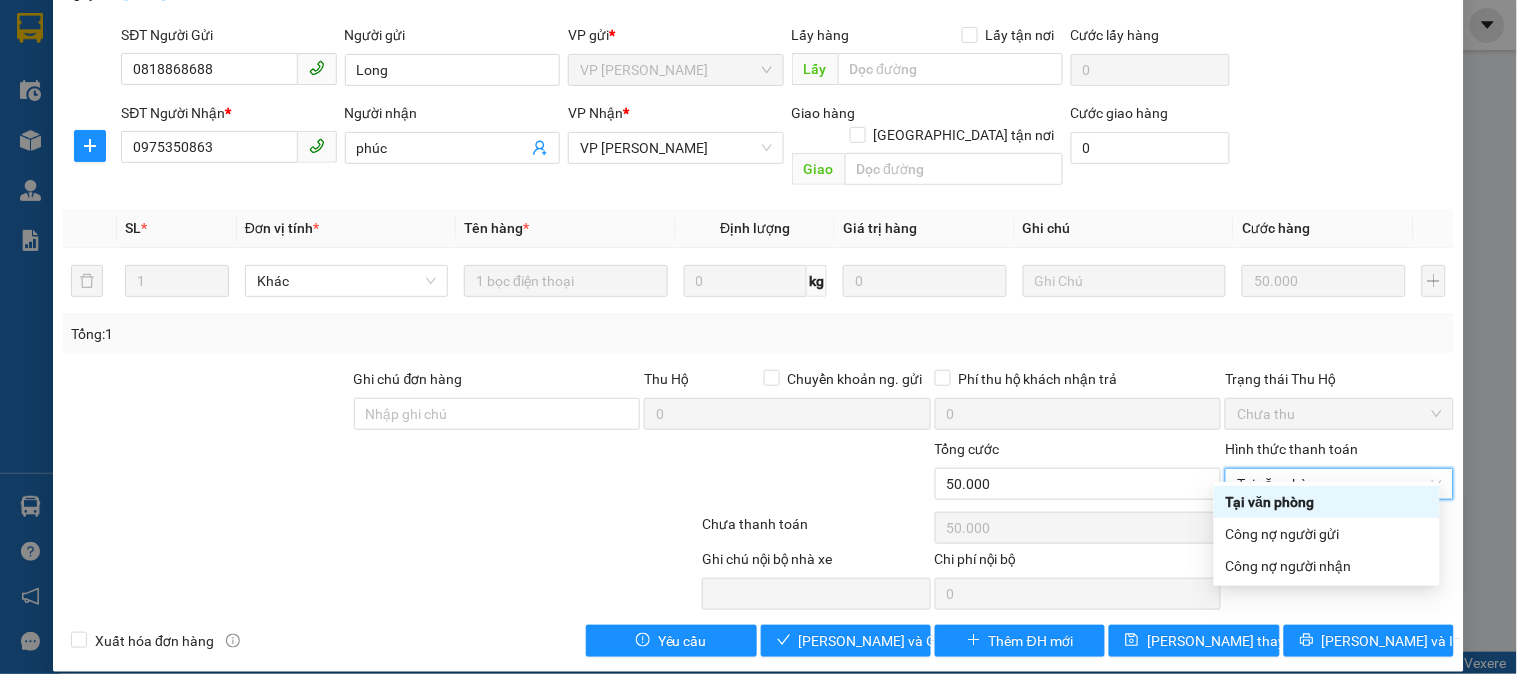 type on "0" 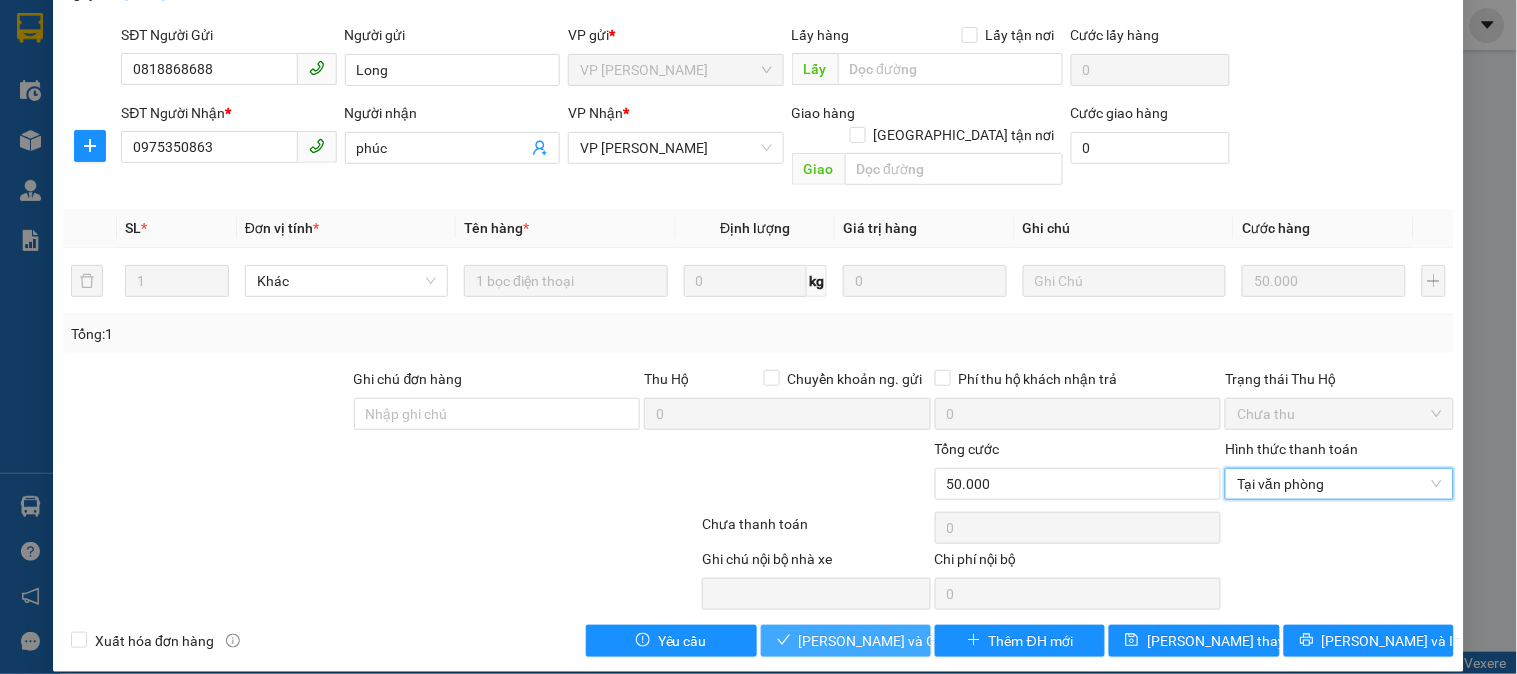 click on "Lưu và Giao hàng" at bounding box center (895, 641) 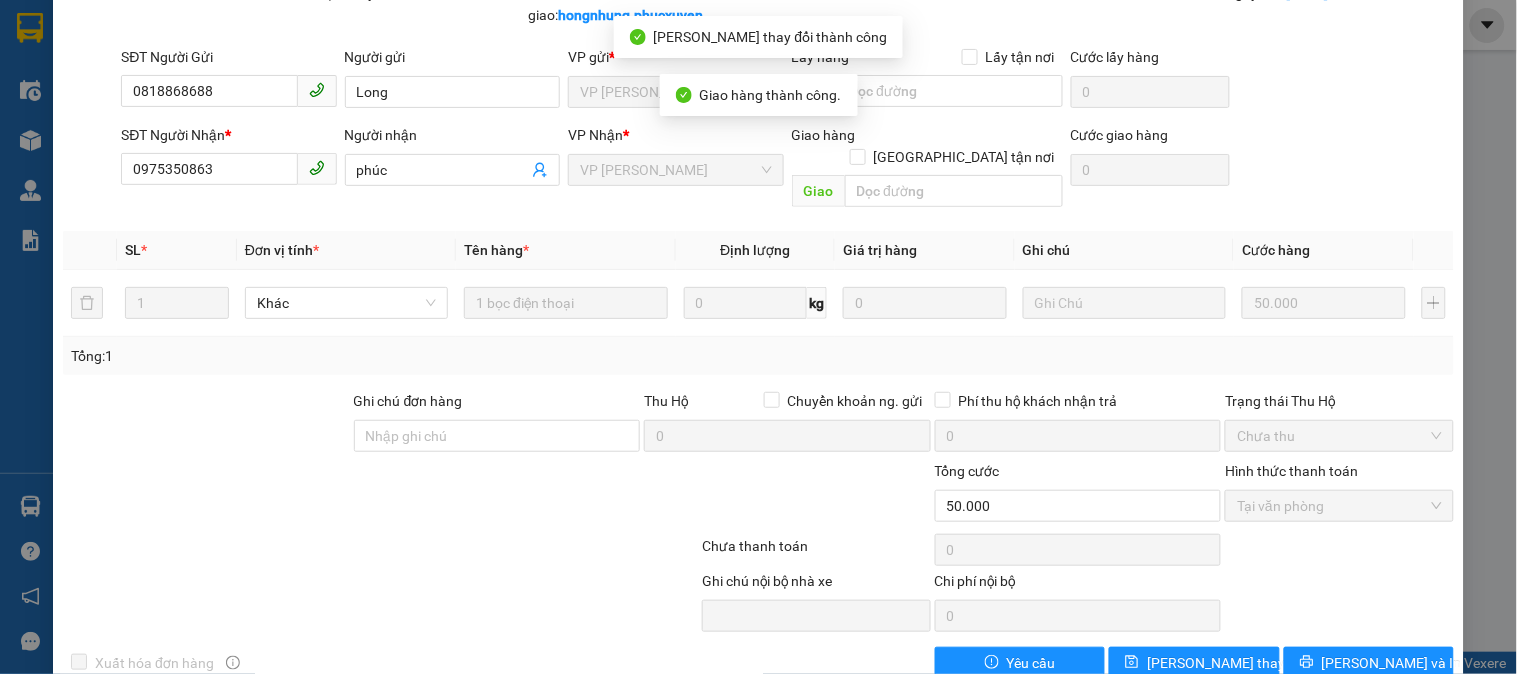 scroll, scrollTop: 0, scrollLeft: 0, axis: both 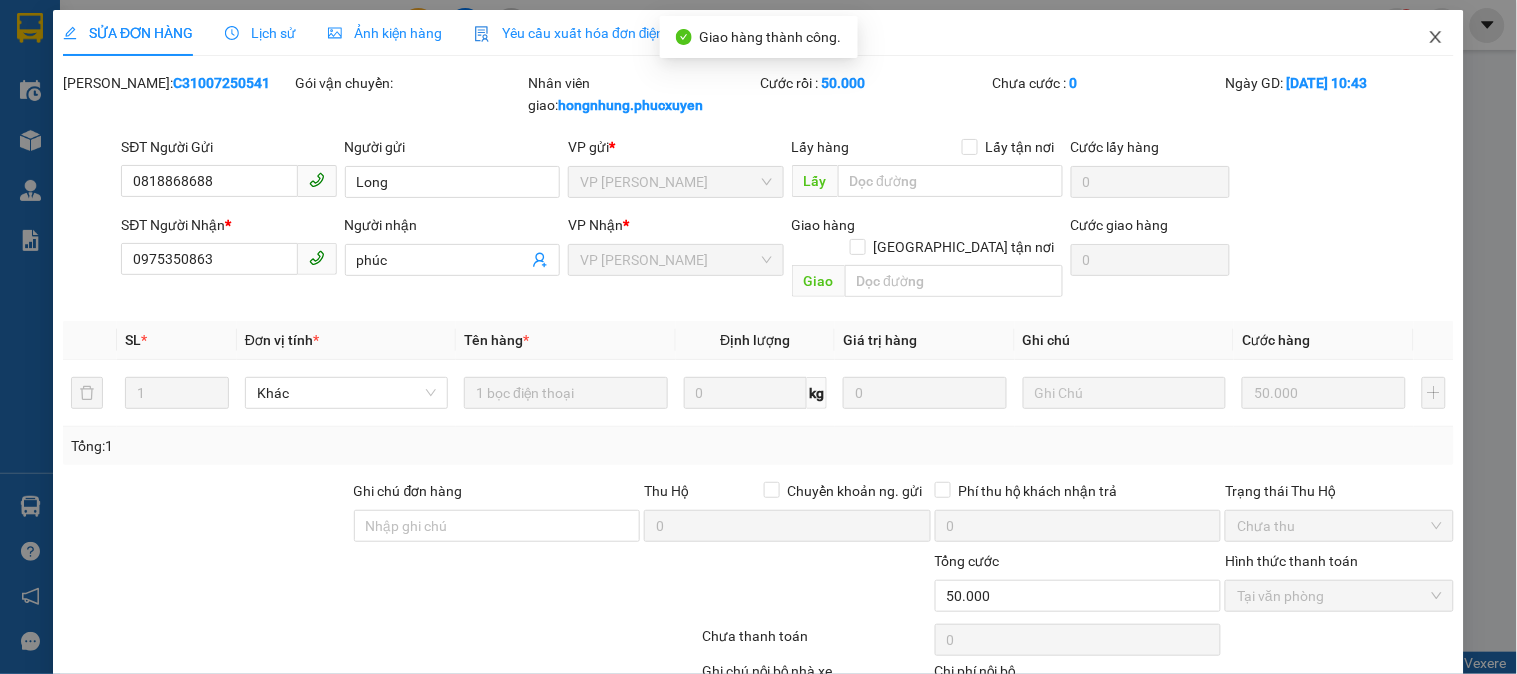 click at bounding box center [1436, 38] 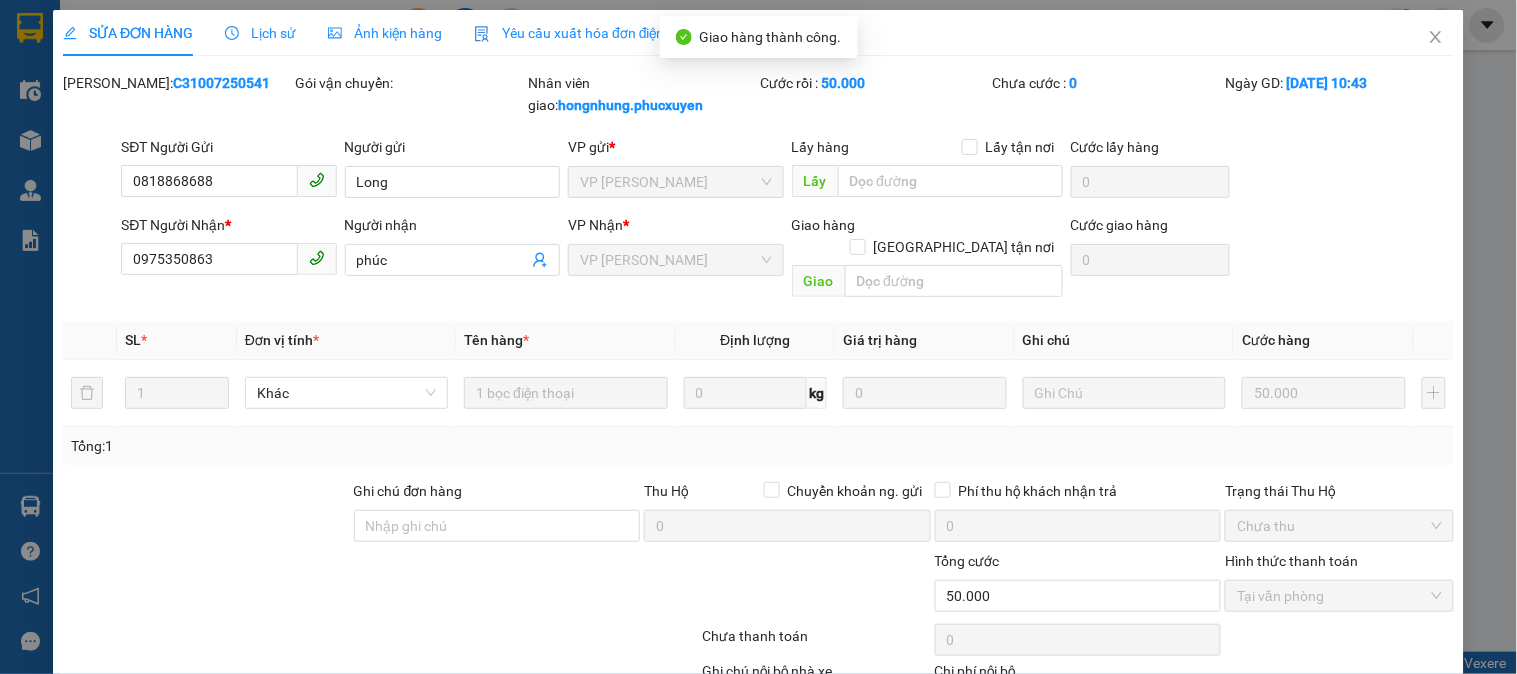 click at bounding box center (1442, 25) 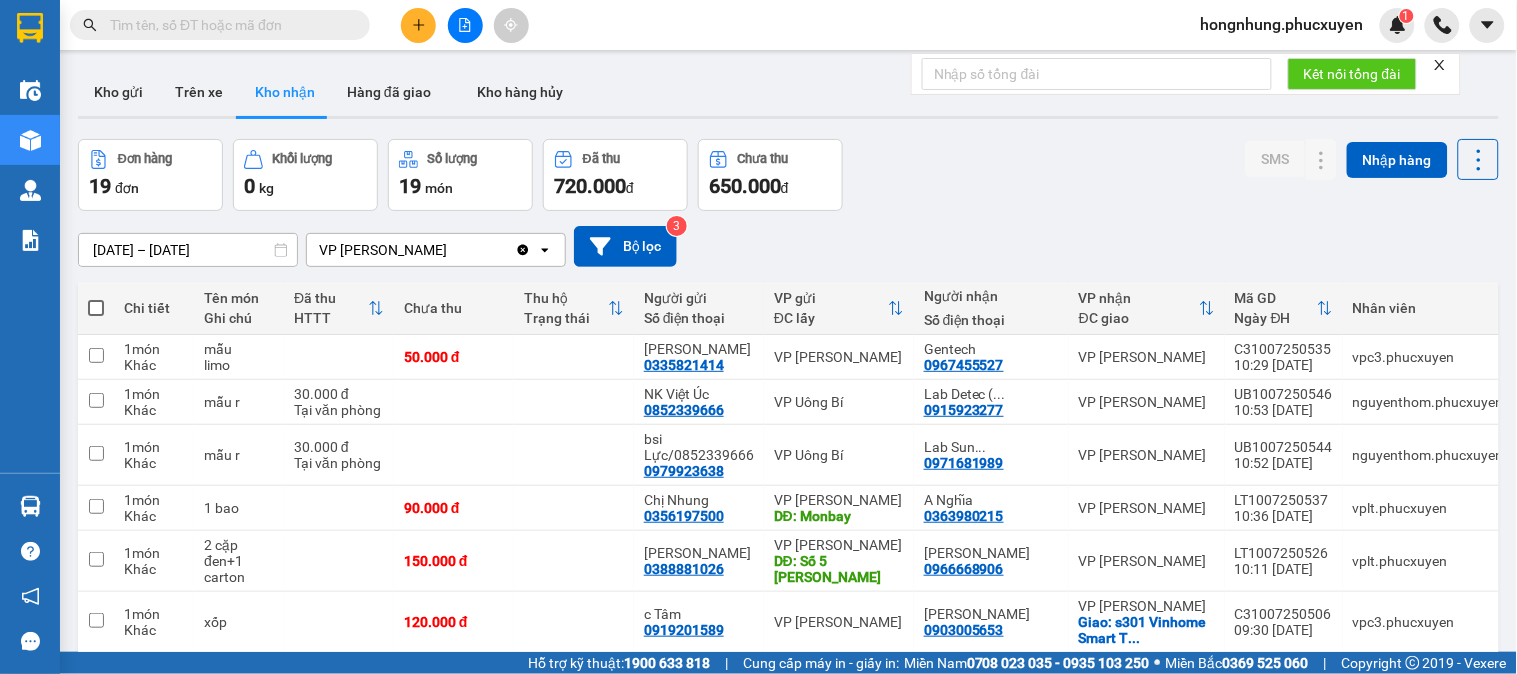 click at bounding box center [228, 25] 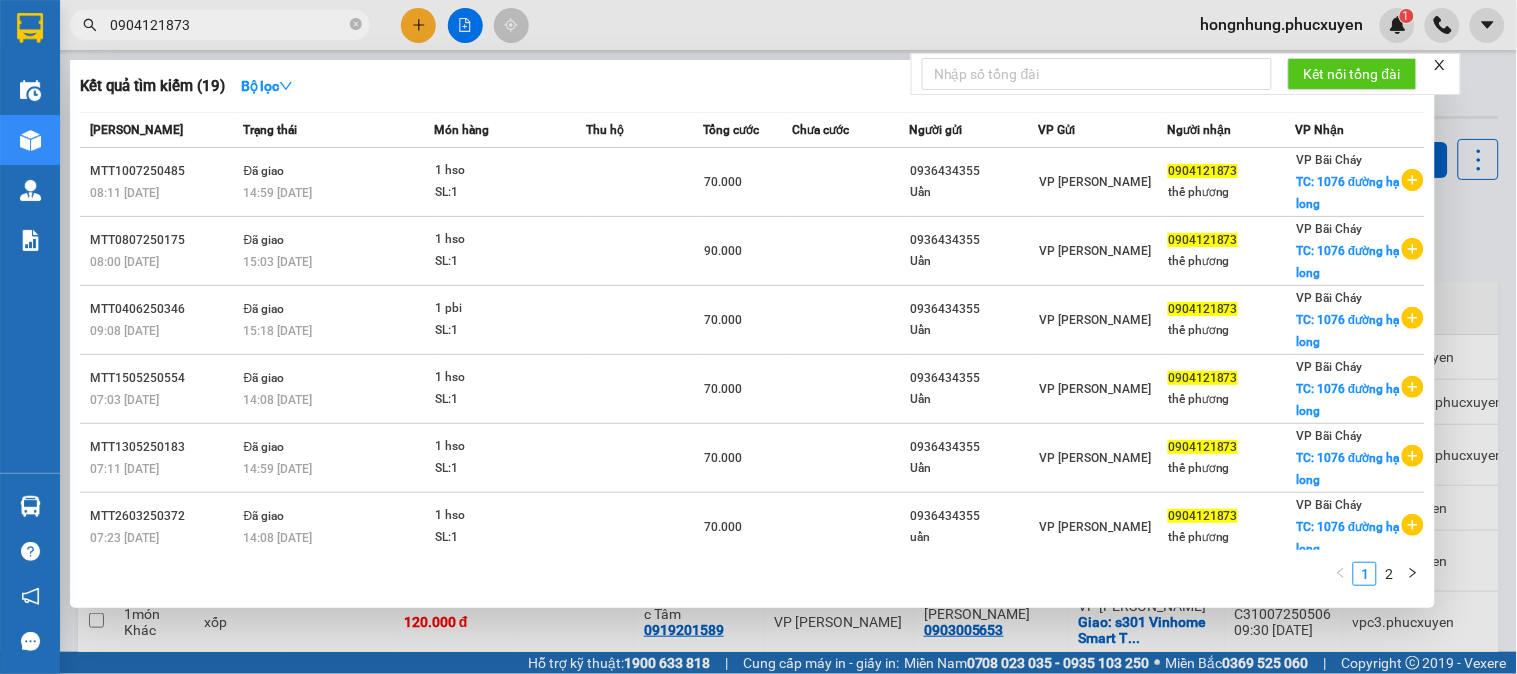 type on "0904121873" 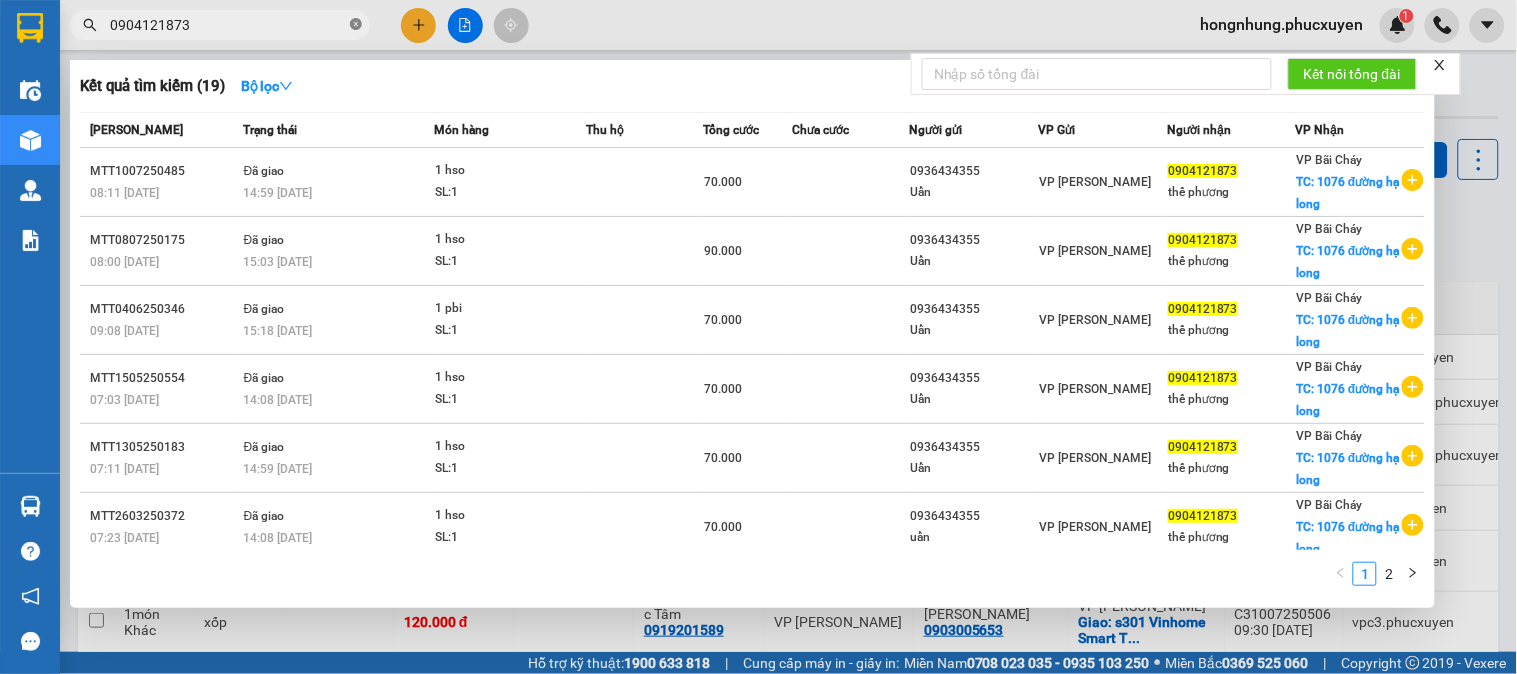 click 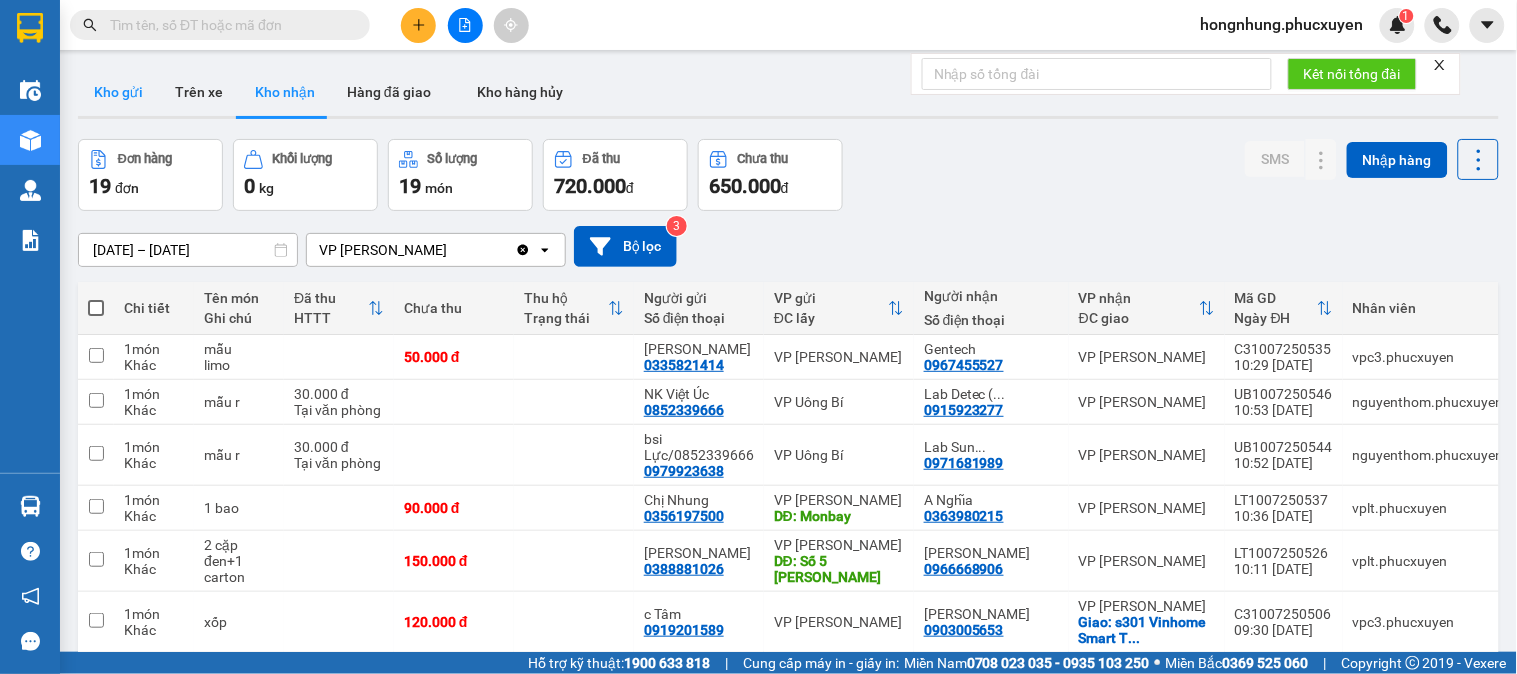 click on "Kho gửi" at bounding box center [118, 92] 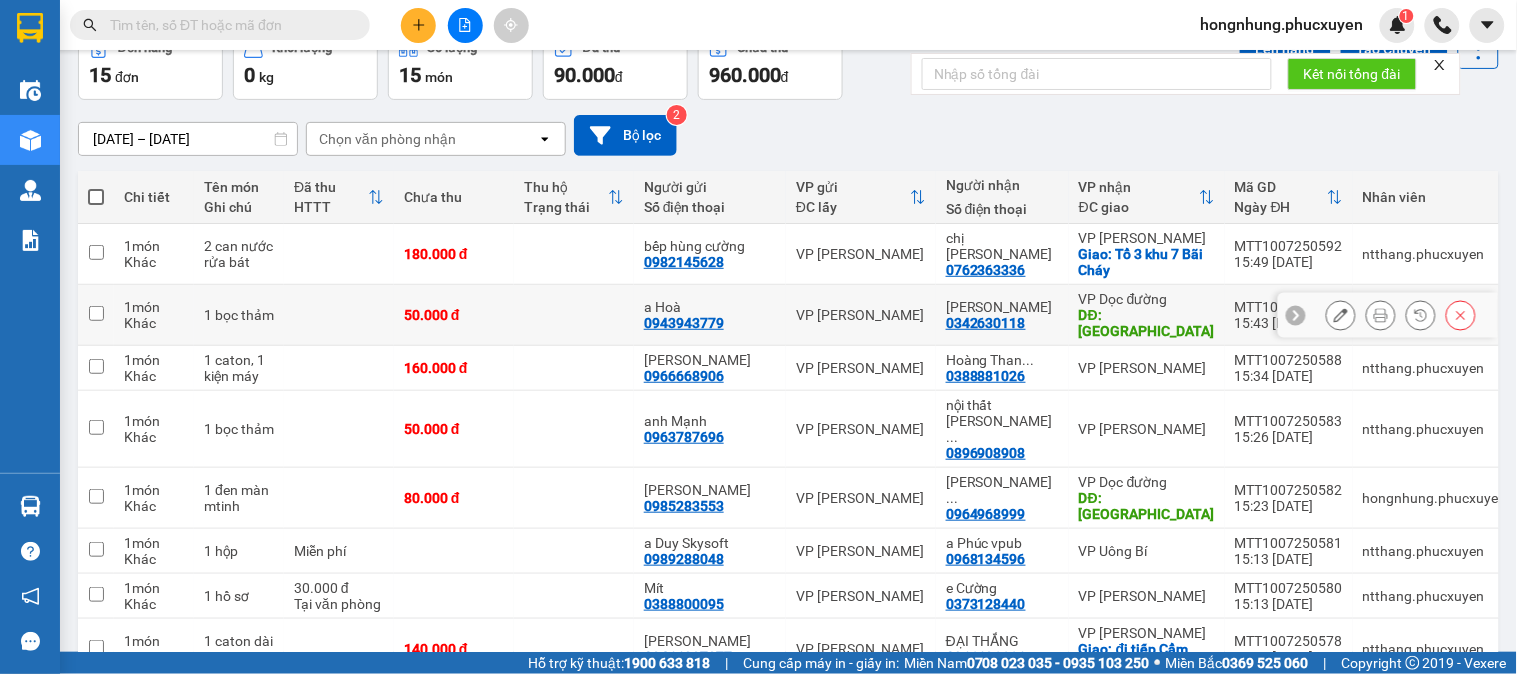 scroll, scrollTop: 222, scrollLeft: 0, axis: vertical 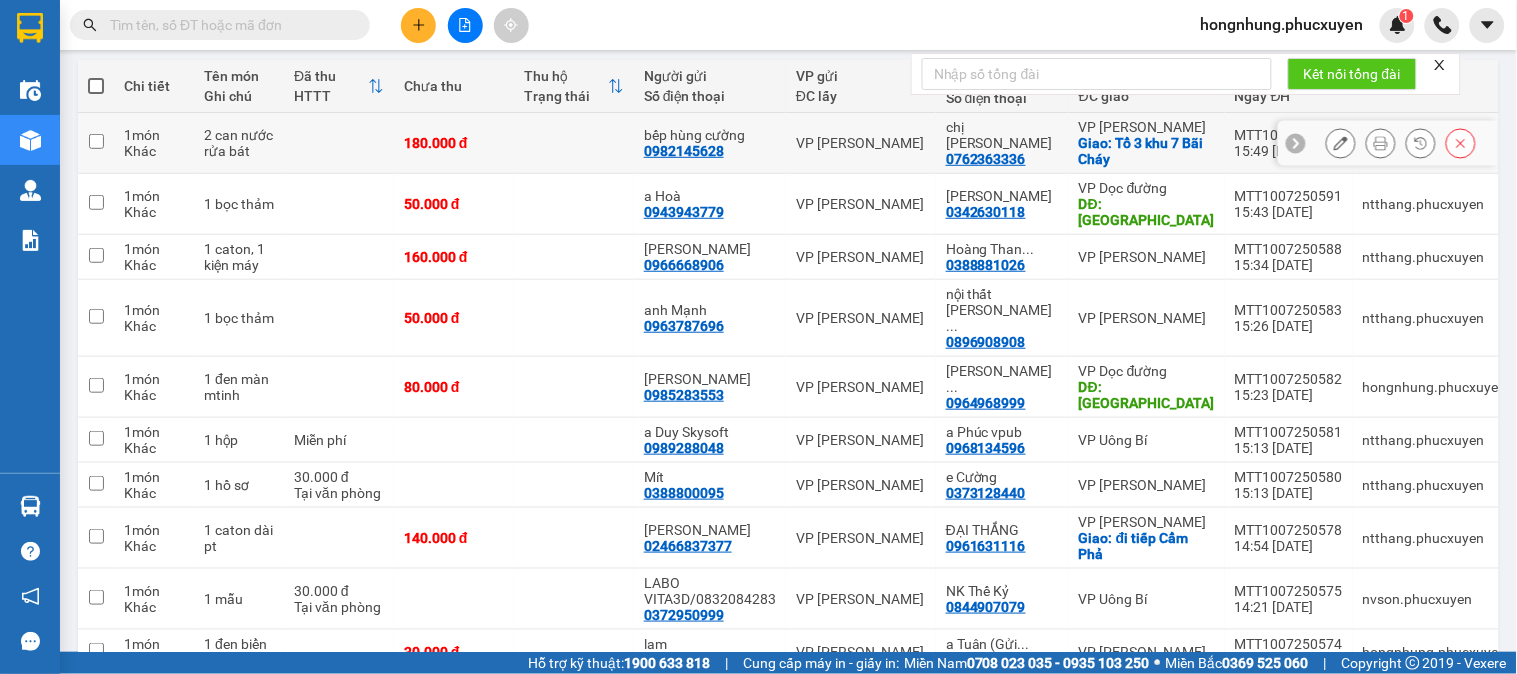 click 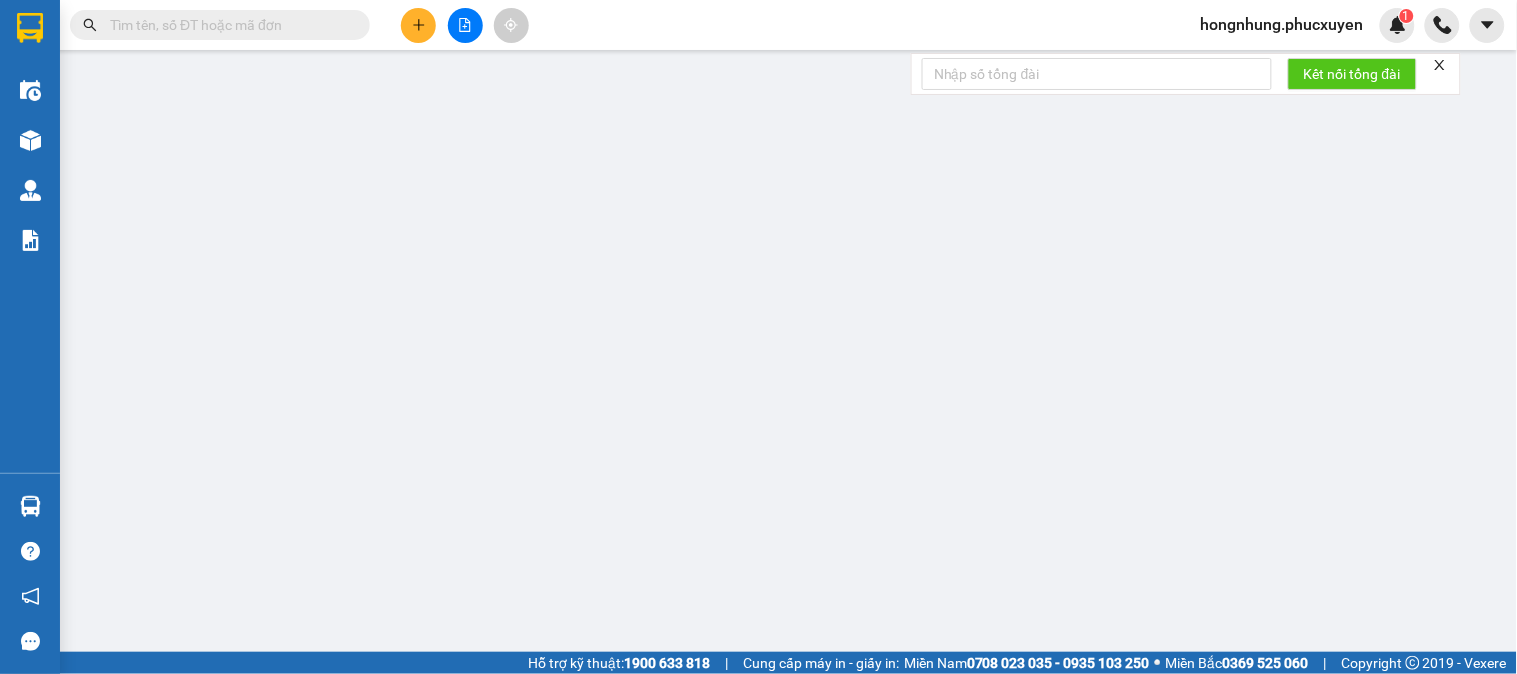 scroll, scrollTop: 0, scrollLeft: 0, axis: both 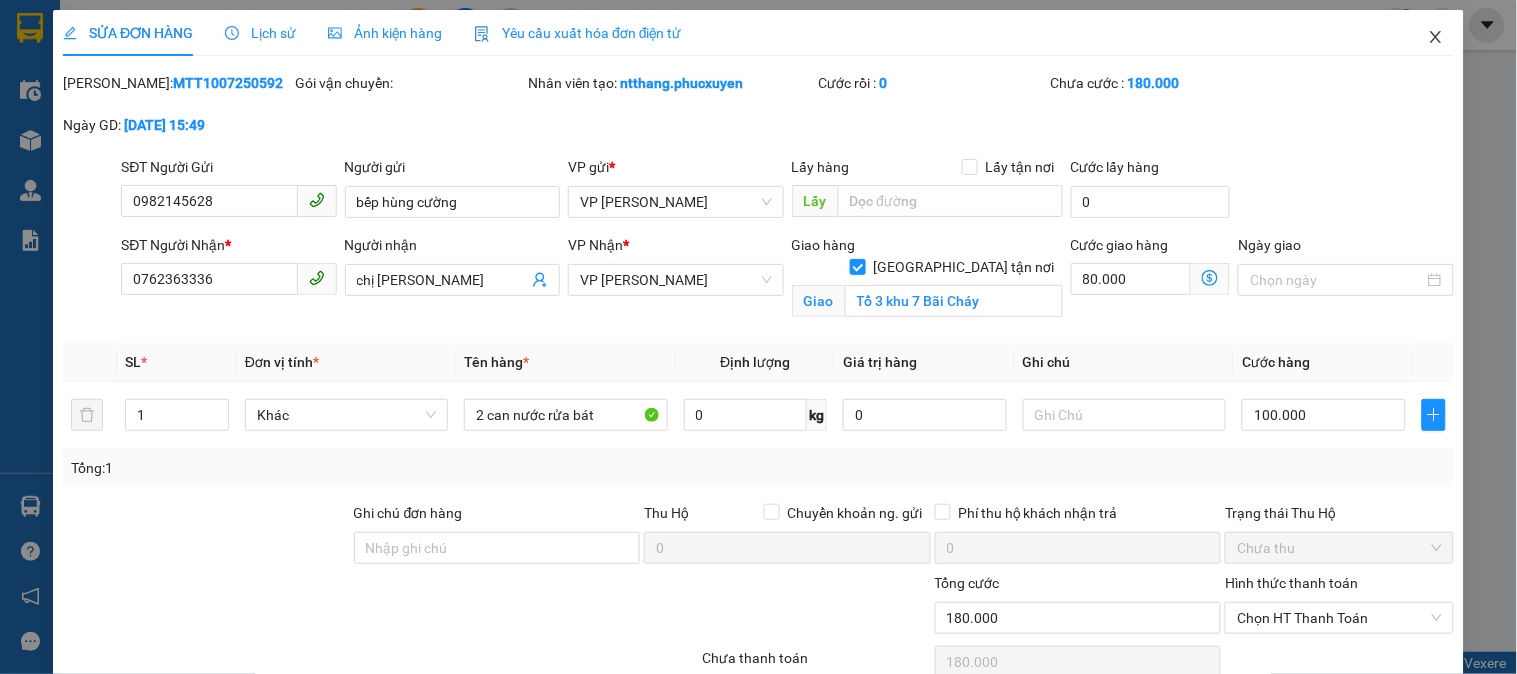 click 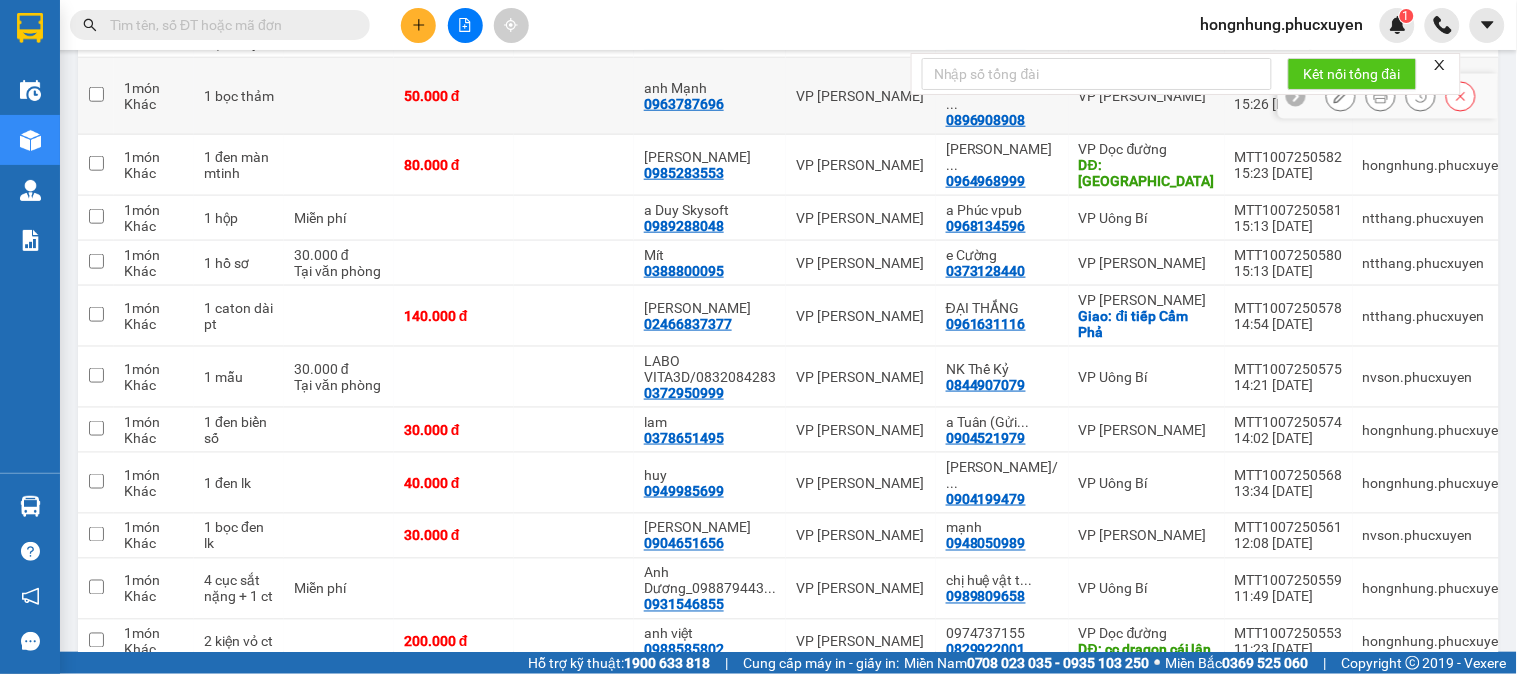 scroll, scrollTop: 0, scrollLeft: 0, axis: both 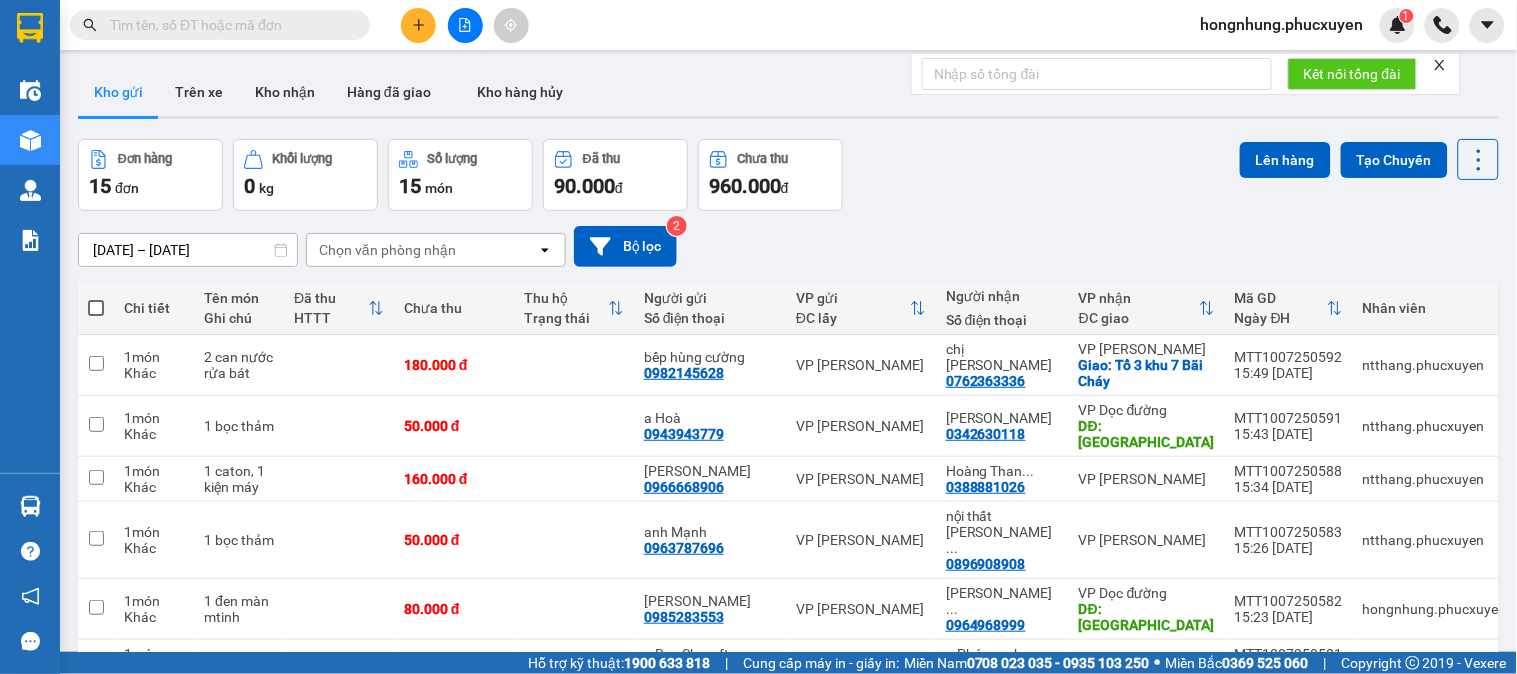 click 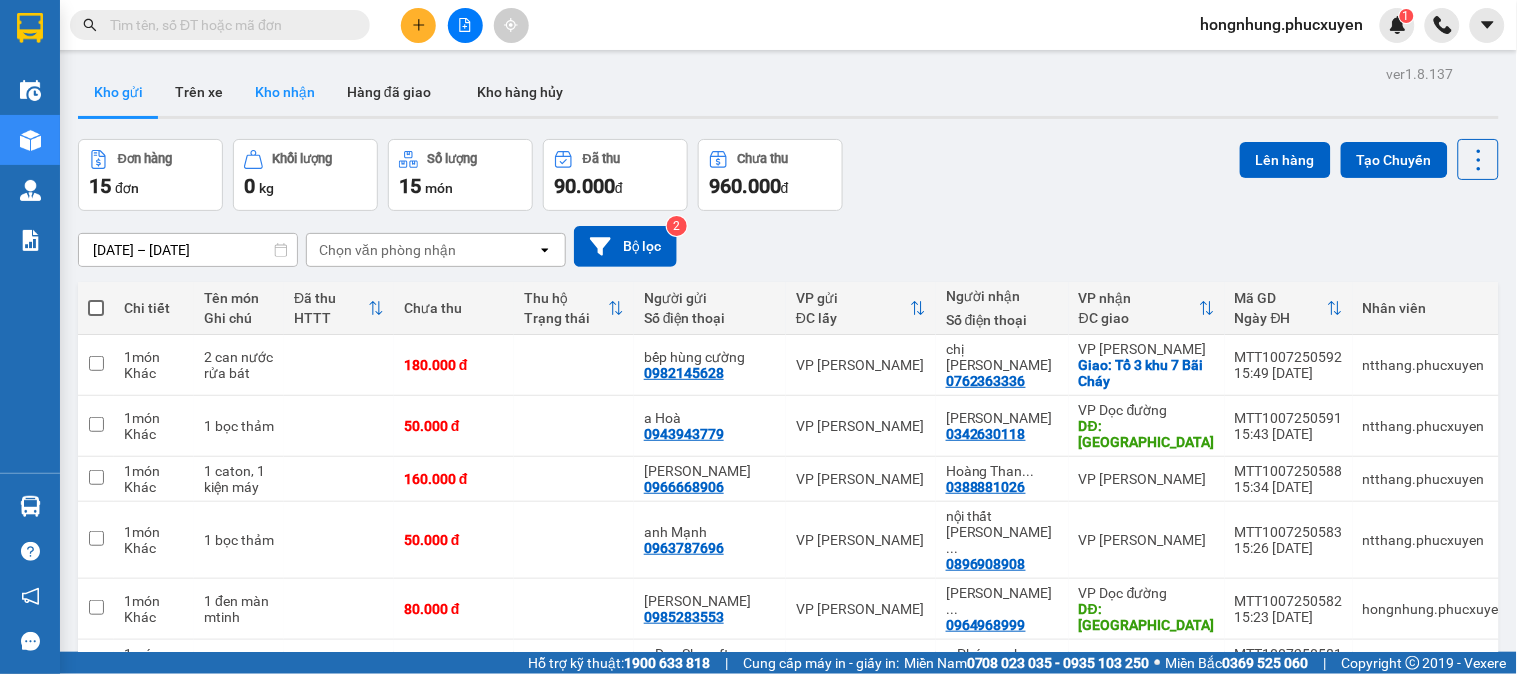 click on "Kho nhận" at bounding box center (285, 92) 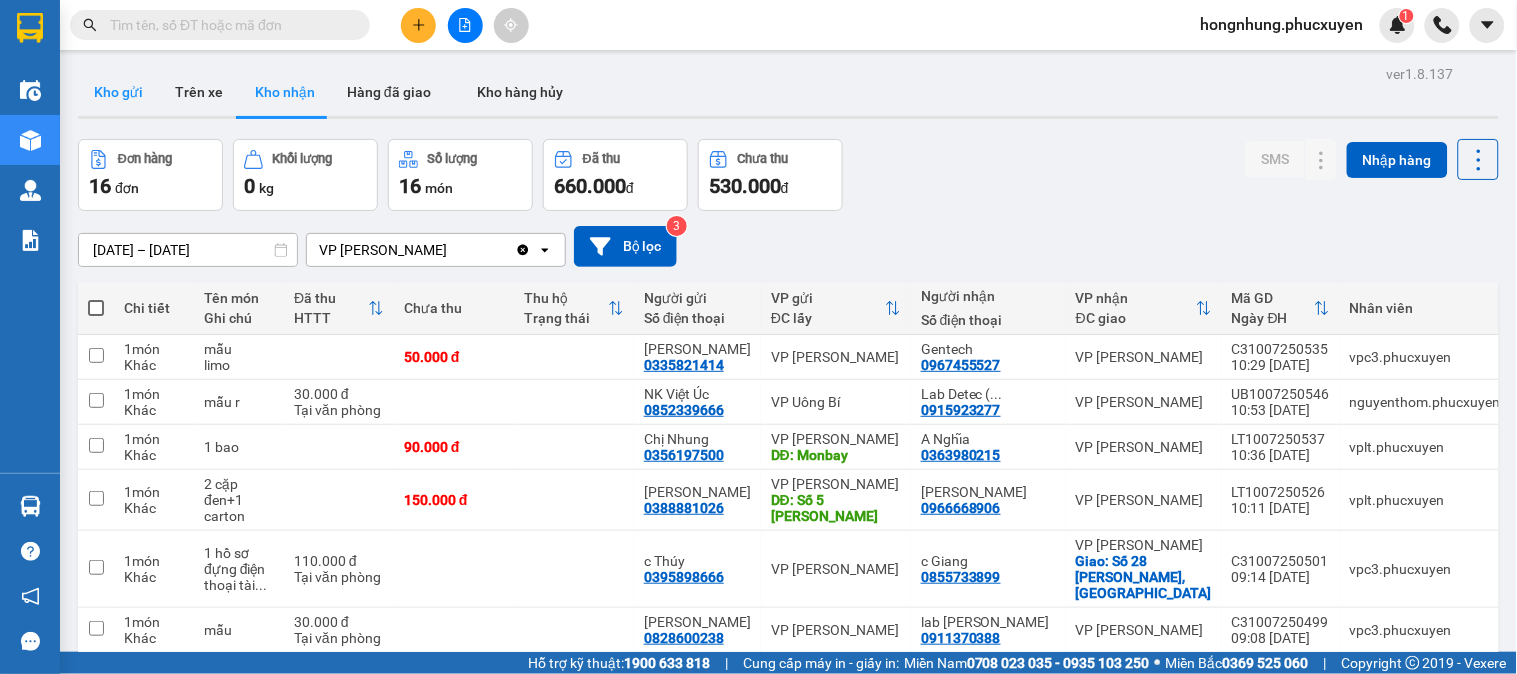 click on "Kho gửi" at bounding box center [118, 92] 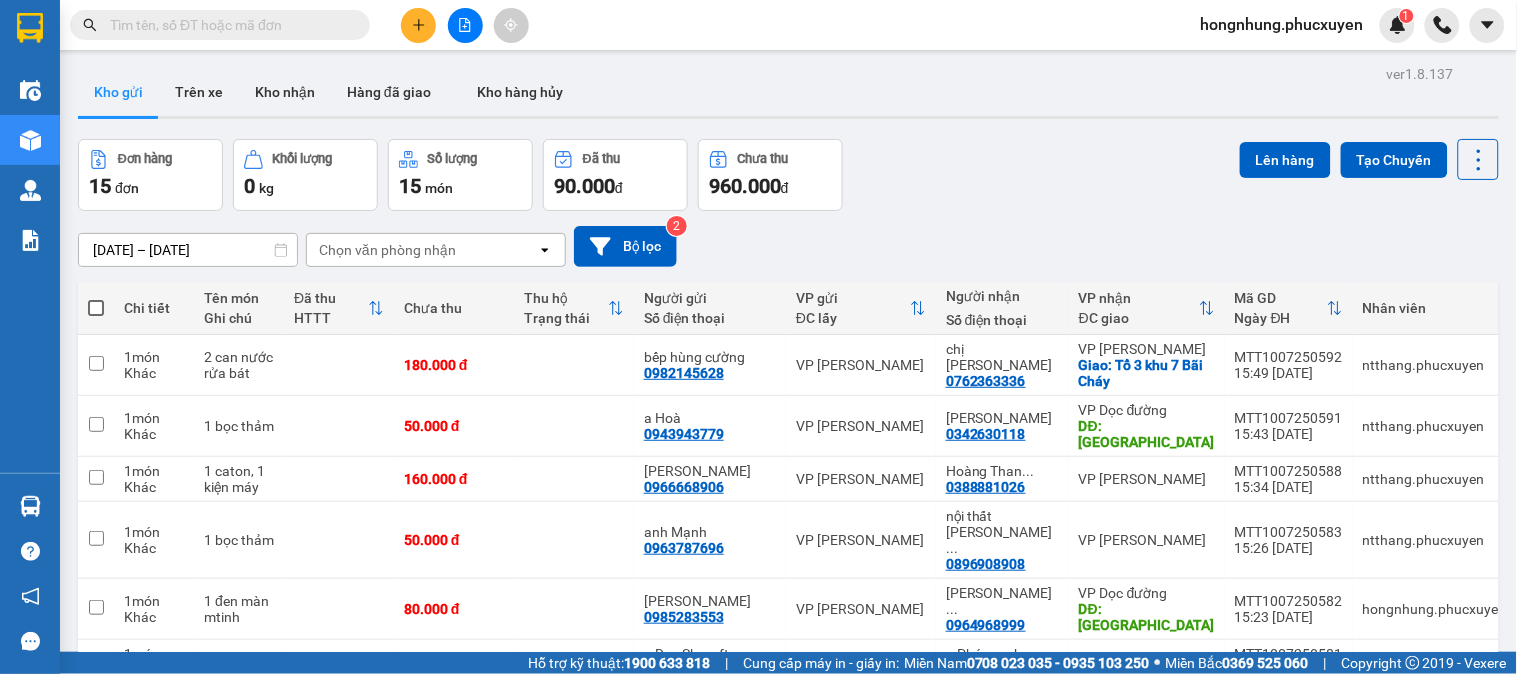 click on "Đơn hàng 15 đơn Khối lượng 0 kg Số lượng 15 món Đã thu 90.000  đ Chưa thu 960.000  đ Lên hàng Tạo Chuyến" at bounding box center (788, 175) 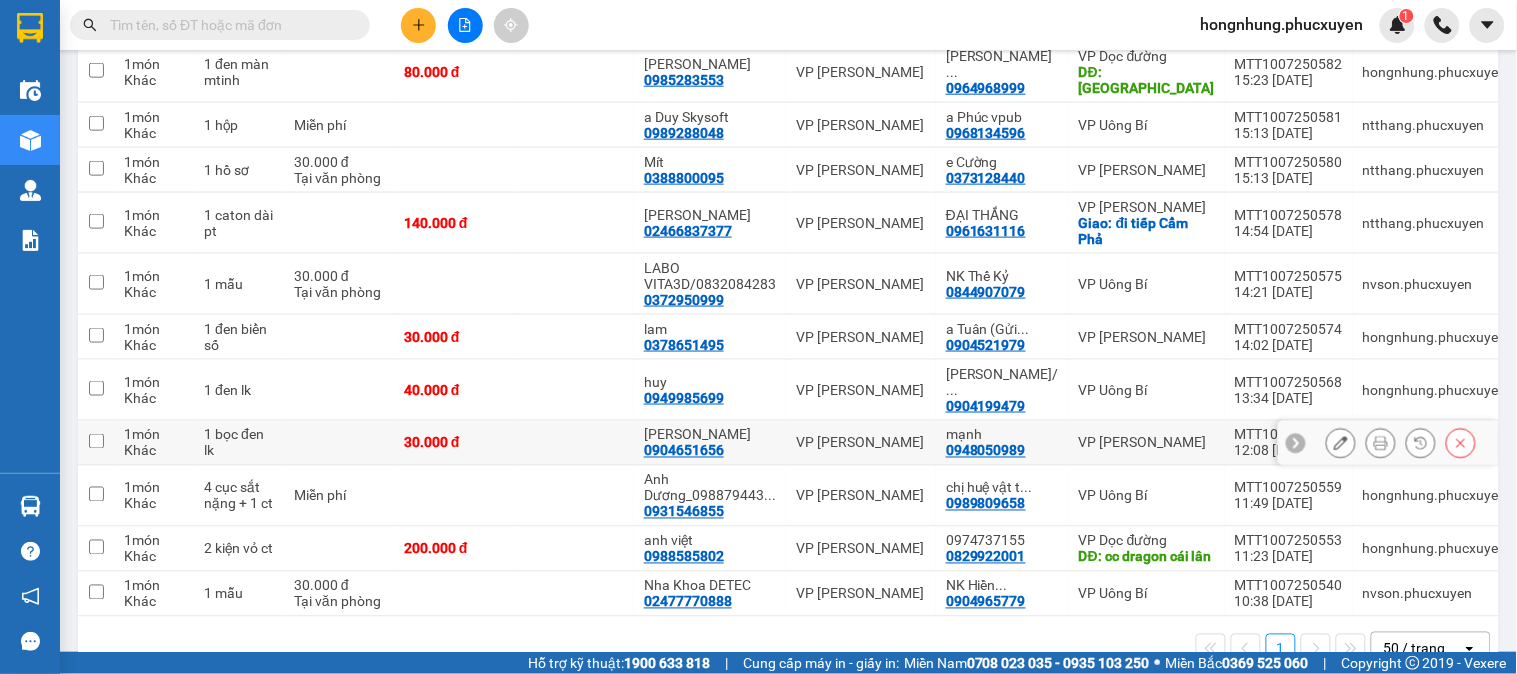 scroll, scrollTop: 0, scrollLeft: 0, axis: both 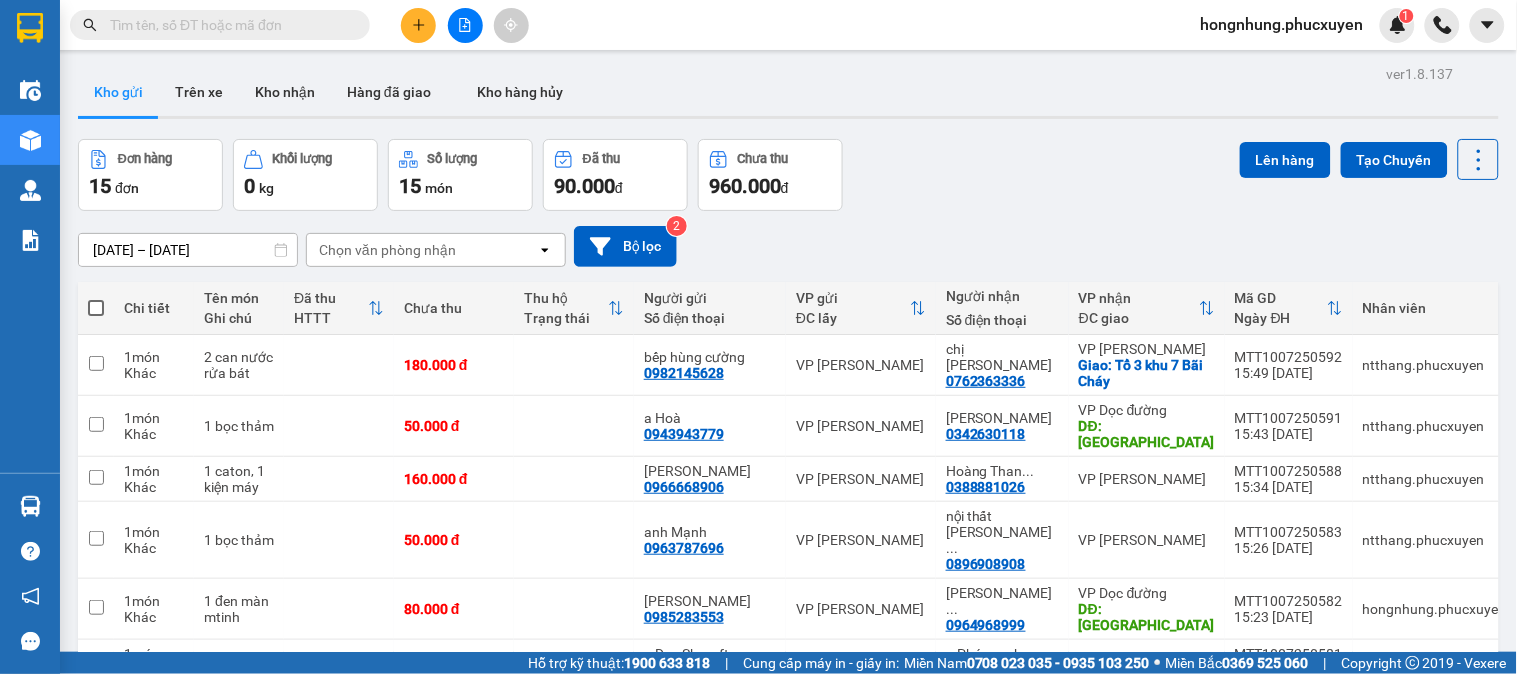 click at bounding box center [96, 308] 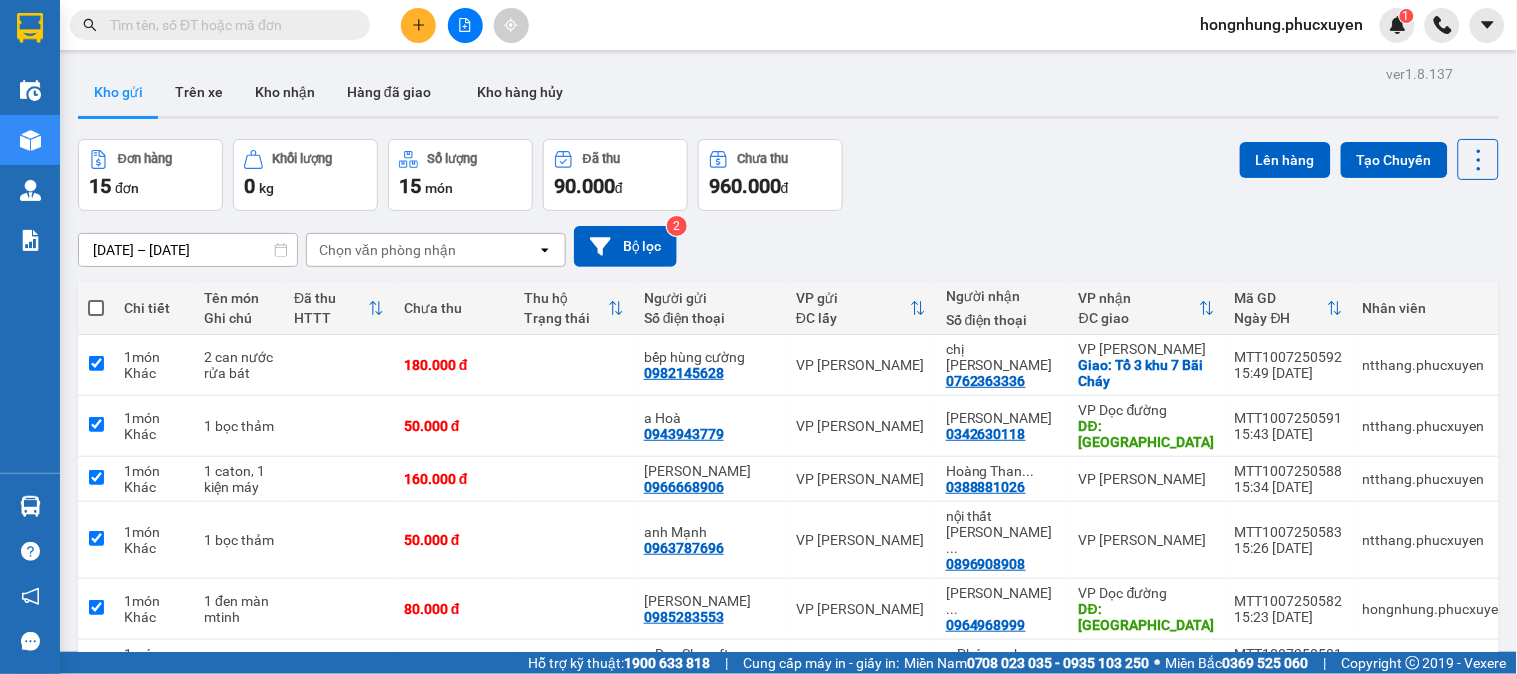 checkbox on "true" 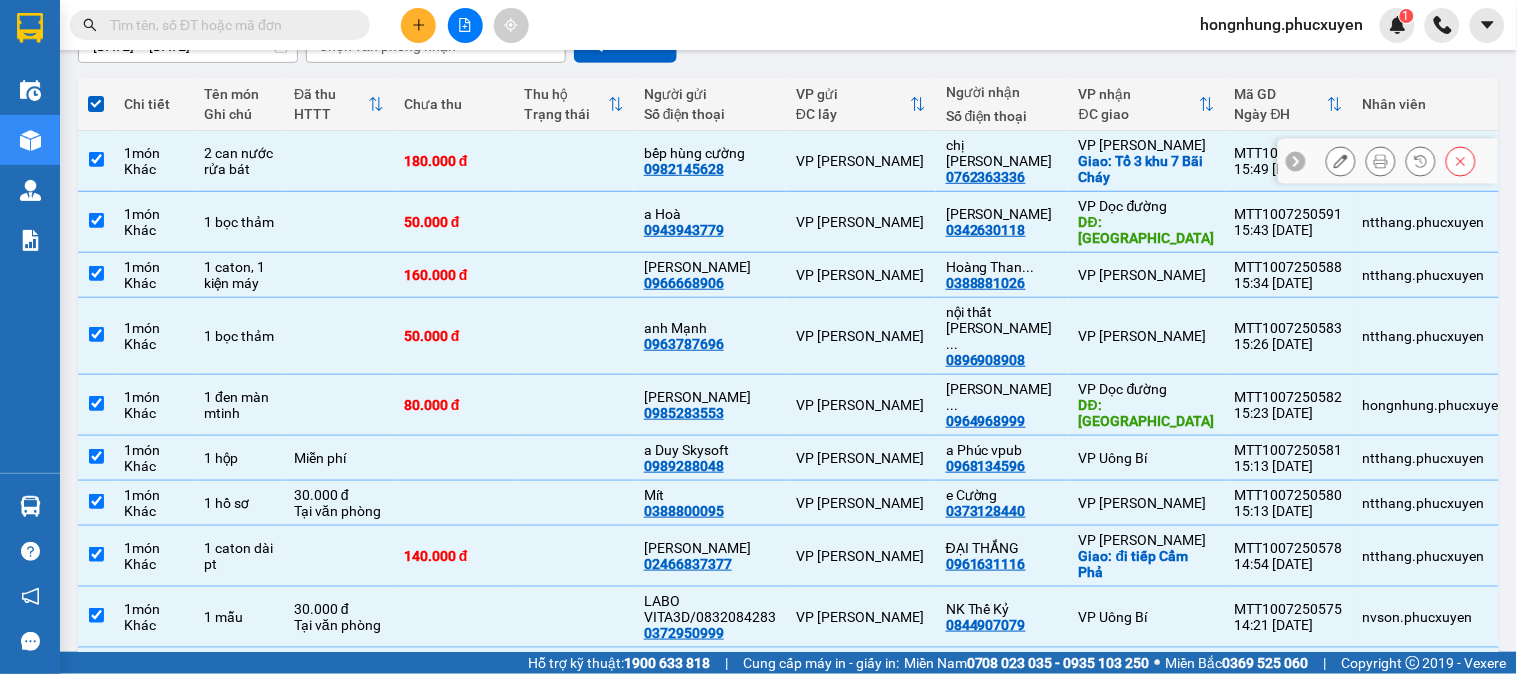 scroll, scrollTop: 0, scrollLeft: 0, axis: both 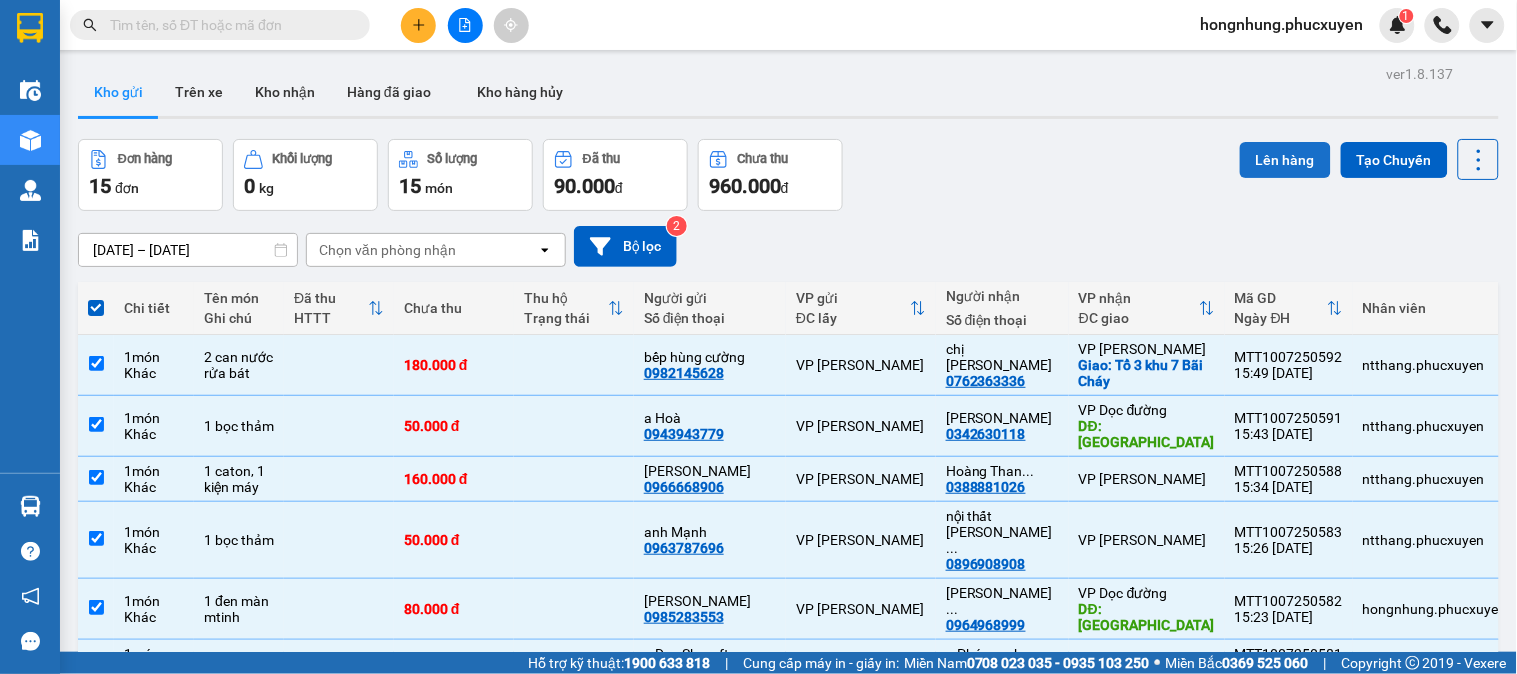 click on "Lên hàng" at bounding box center [1285, 160] 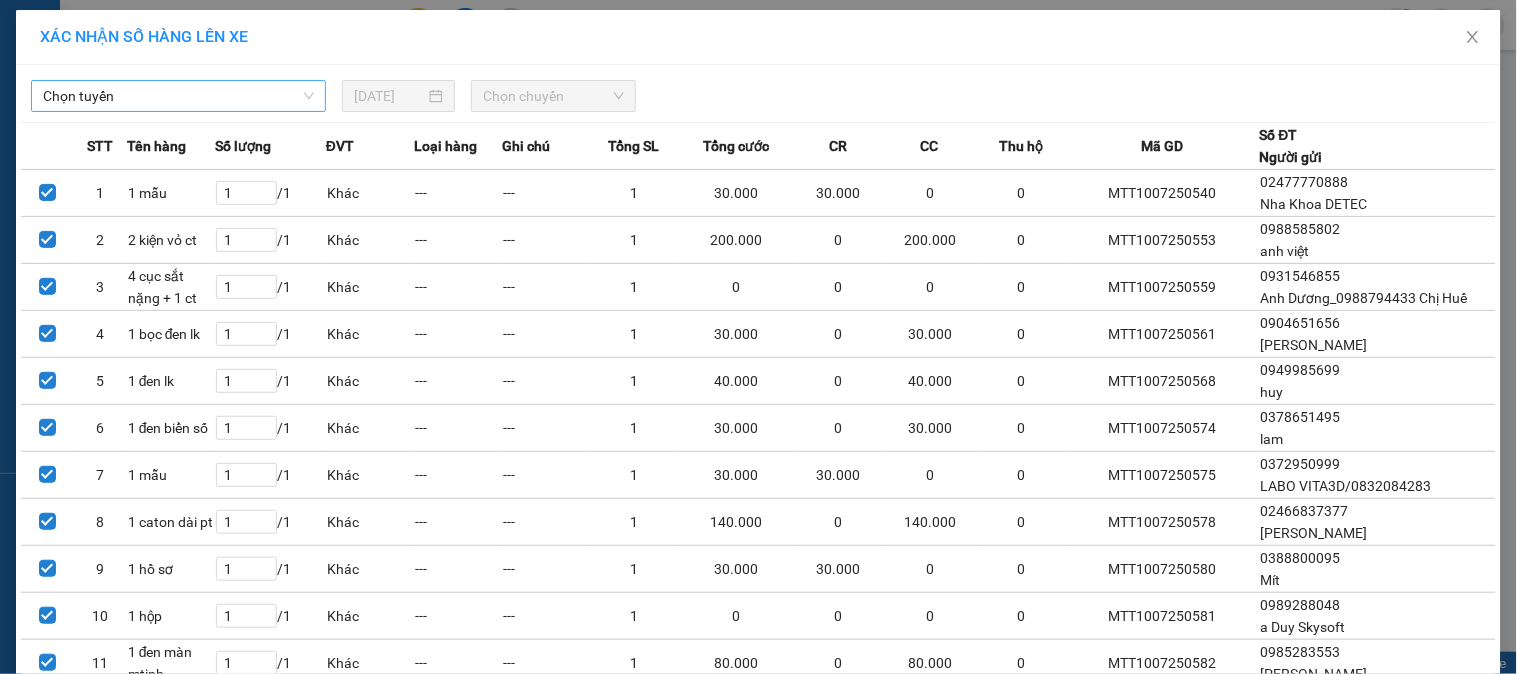 click on "Chọn tuyến" at bounding box center (178, 96) 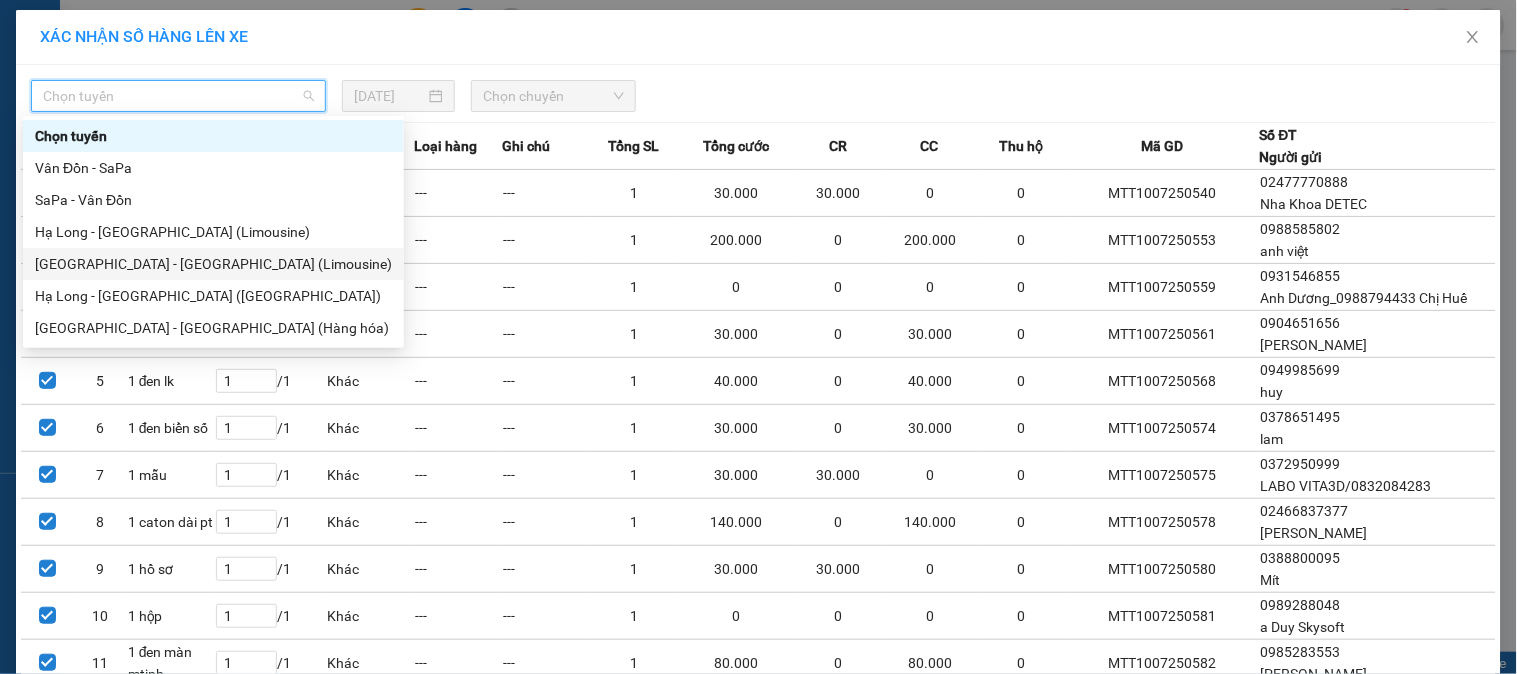 scroll, scrollTop: 337, scrollLeft: 0, axis: vertical 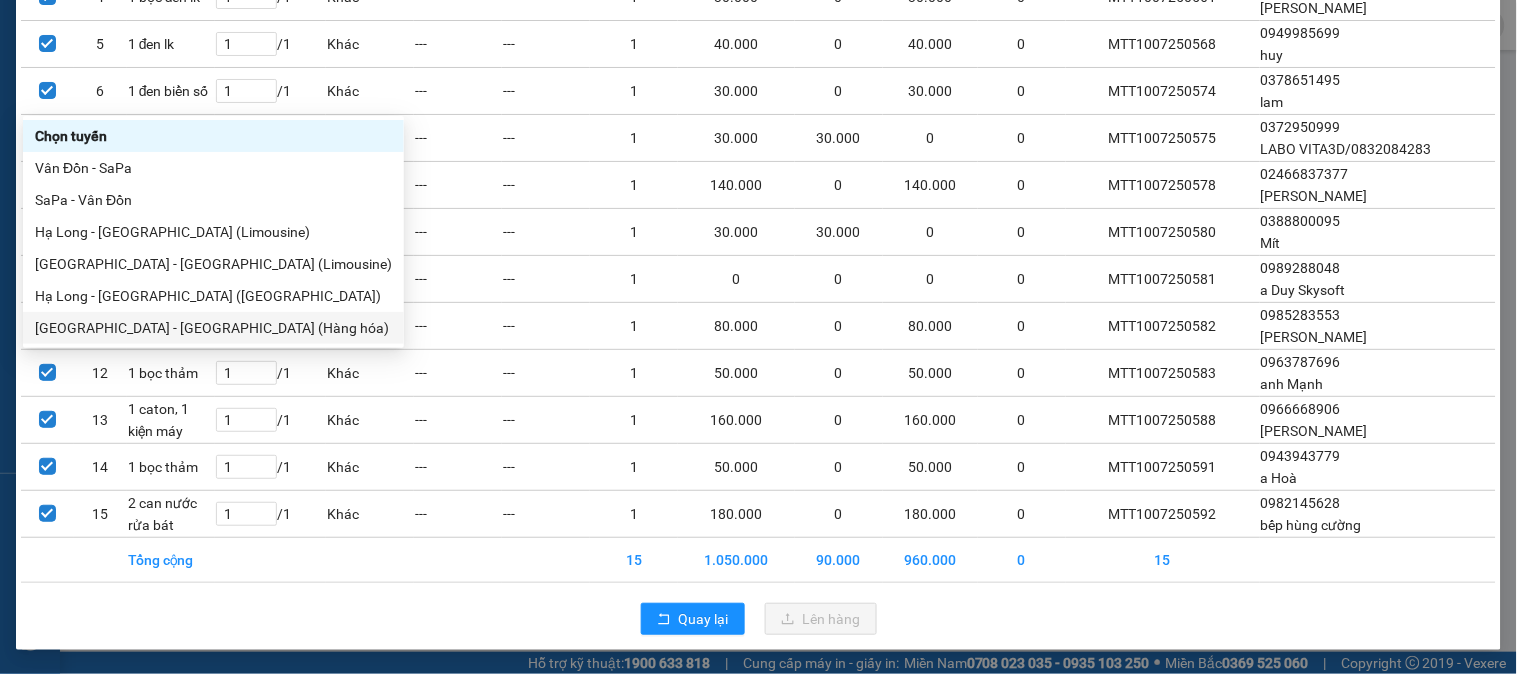 click on "Hà Nội - Hạ Long (Hàng hóa)" at bounding box center (213, 328) 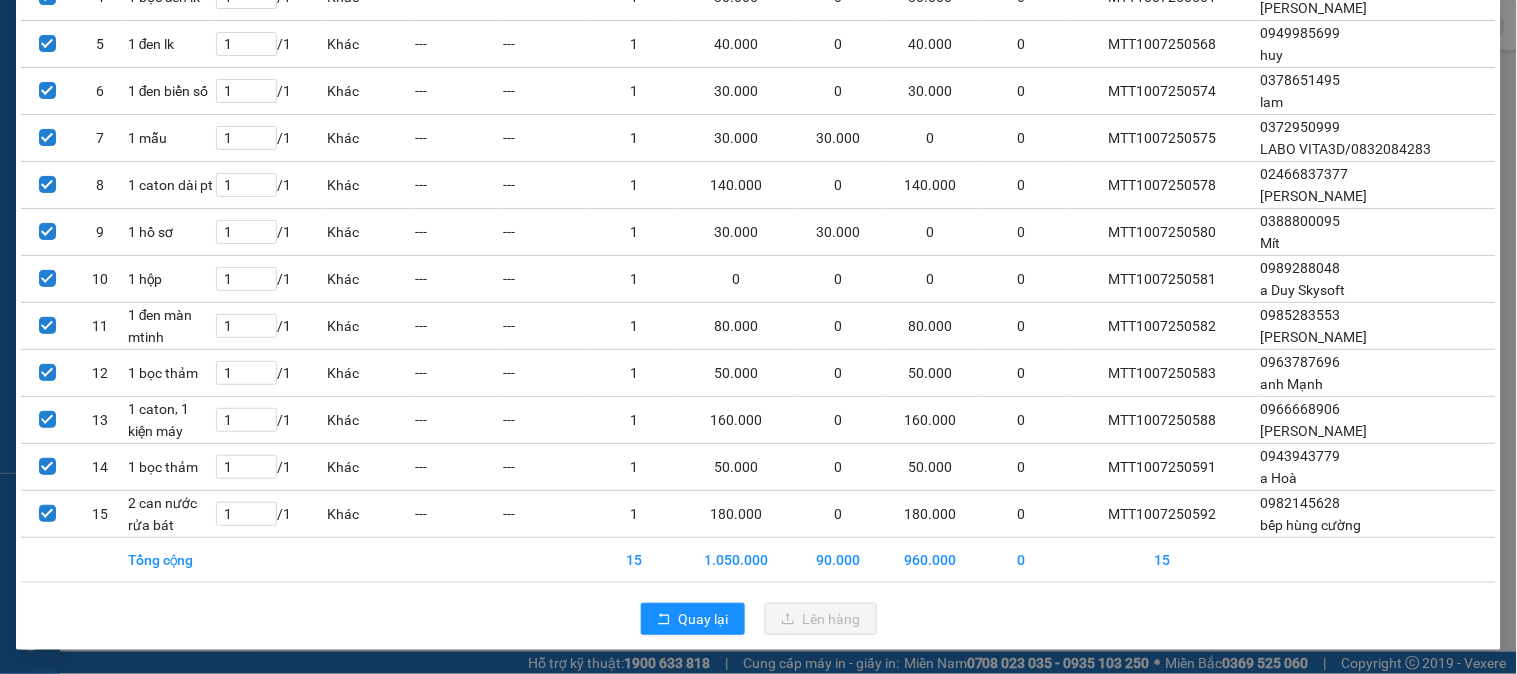 scroll, scrollTop: 0, scrollLeft: 0, axis: both 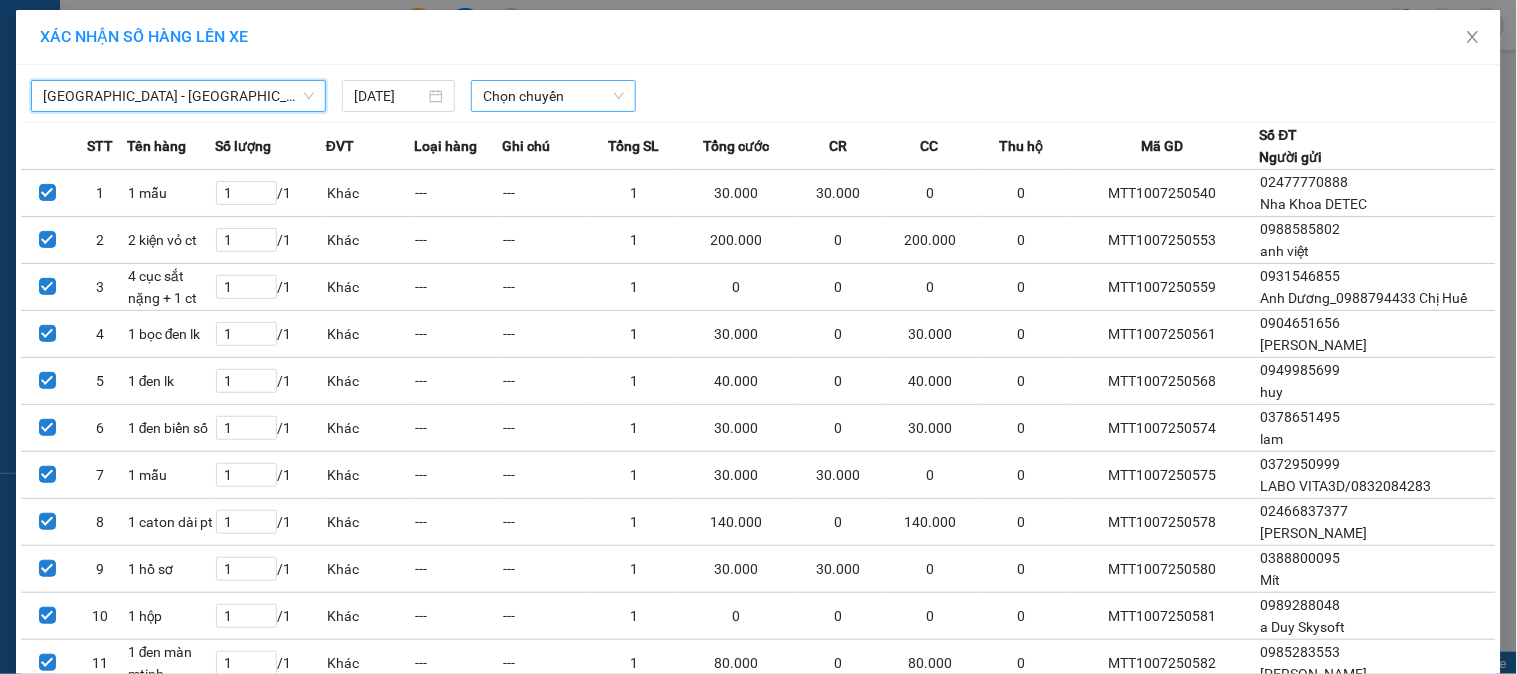 click on "Chọn chuyến" at bounding box center [553, 96] 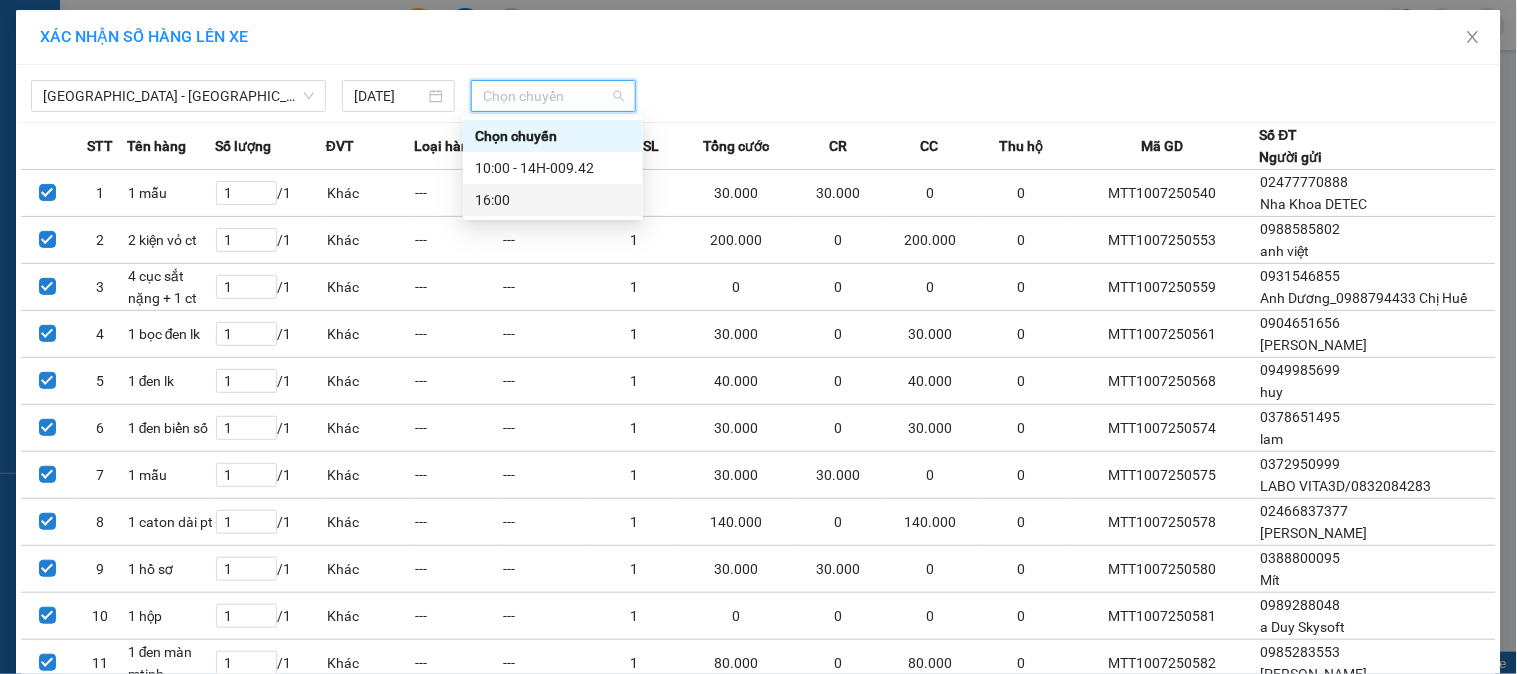 click on "16:00" at bounding box center [553, 200] 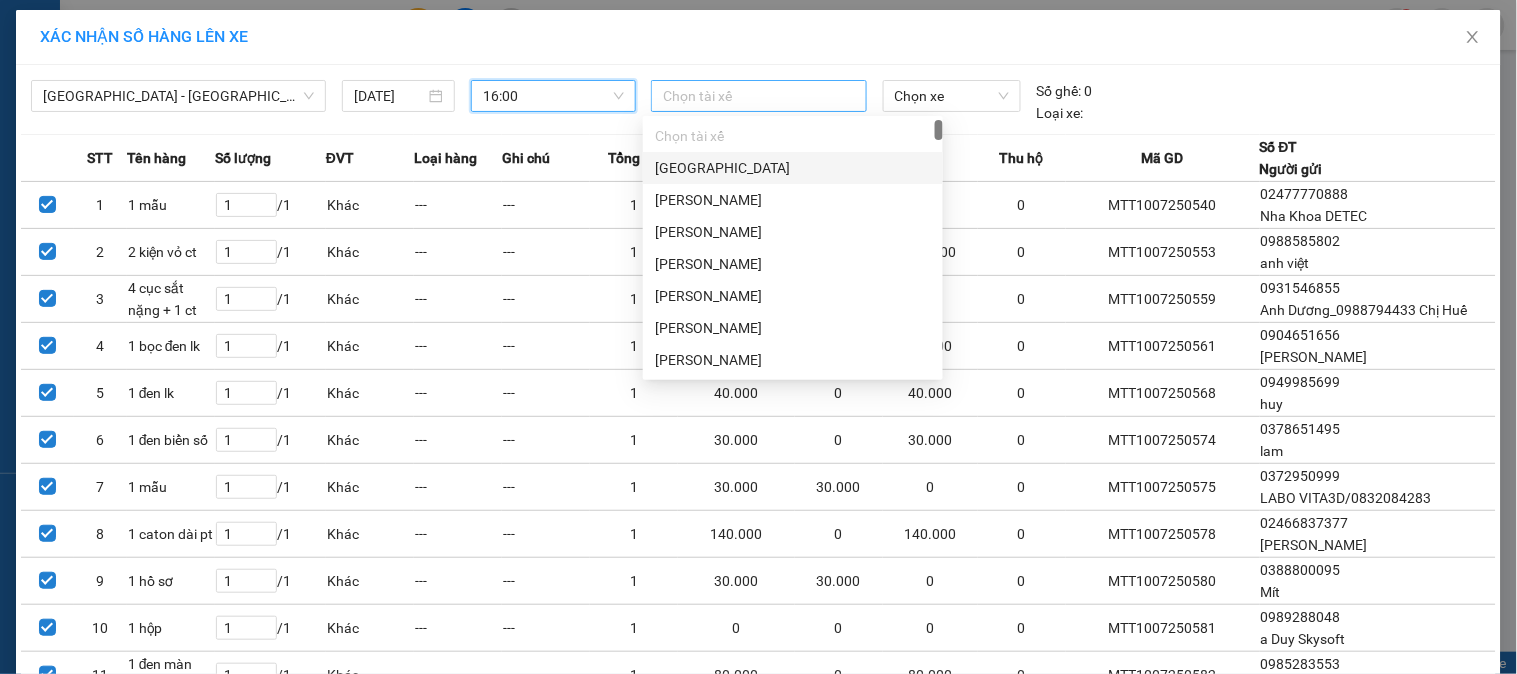 click at bounding box center (758, 96) 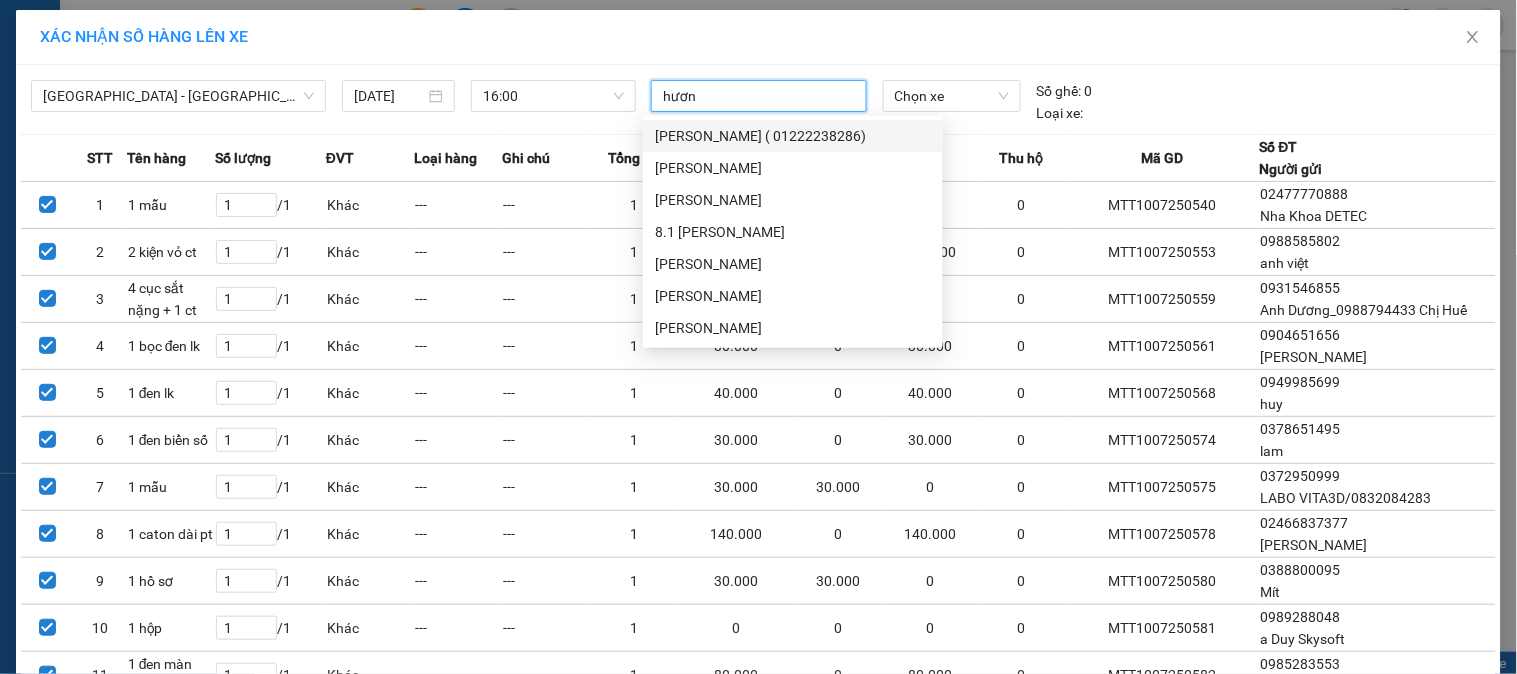 type on "hương" 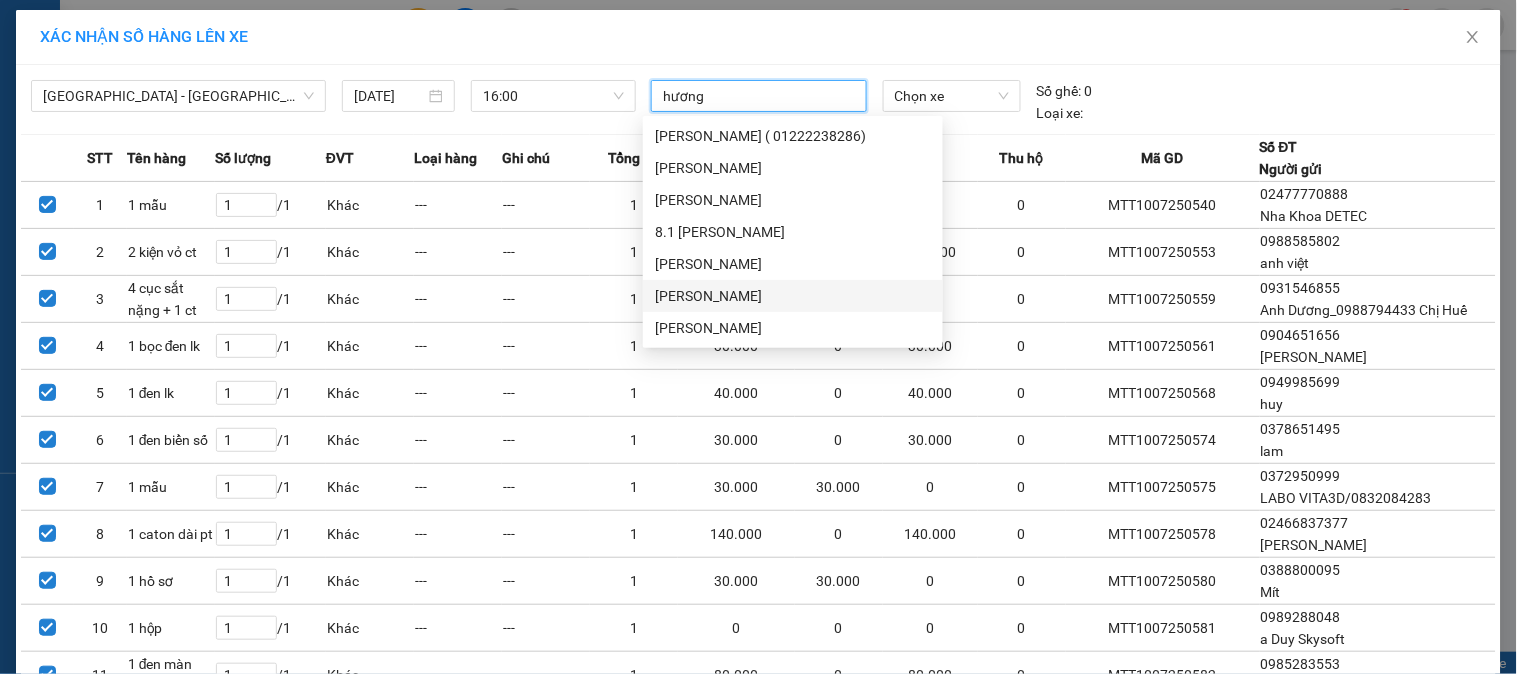 click on "Trần Văn Hương" at bounding box center [793, 296] 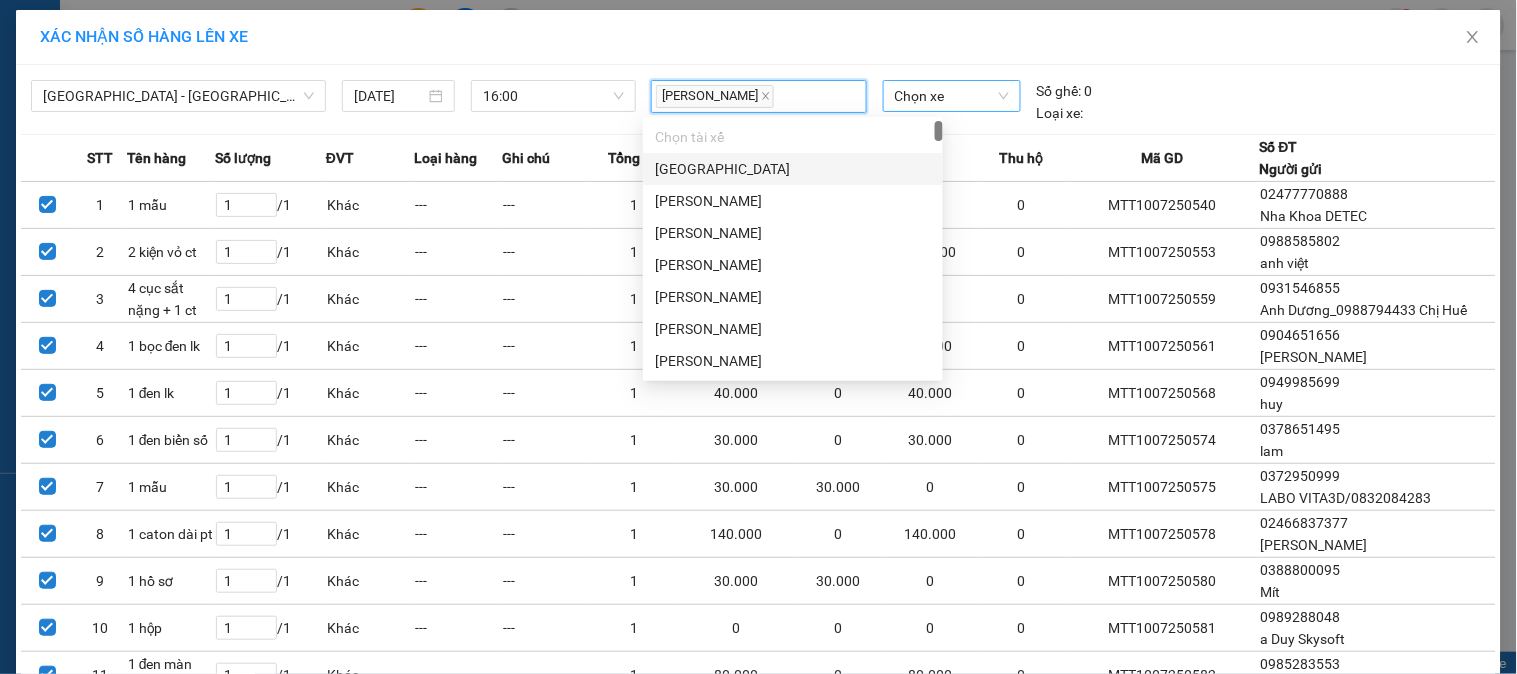 click on "Chọn xe" at bounding box center [952, 96] 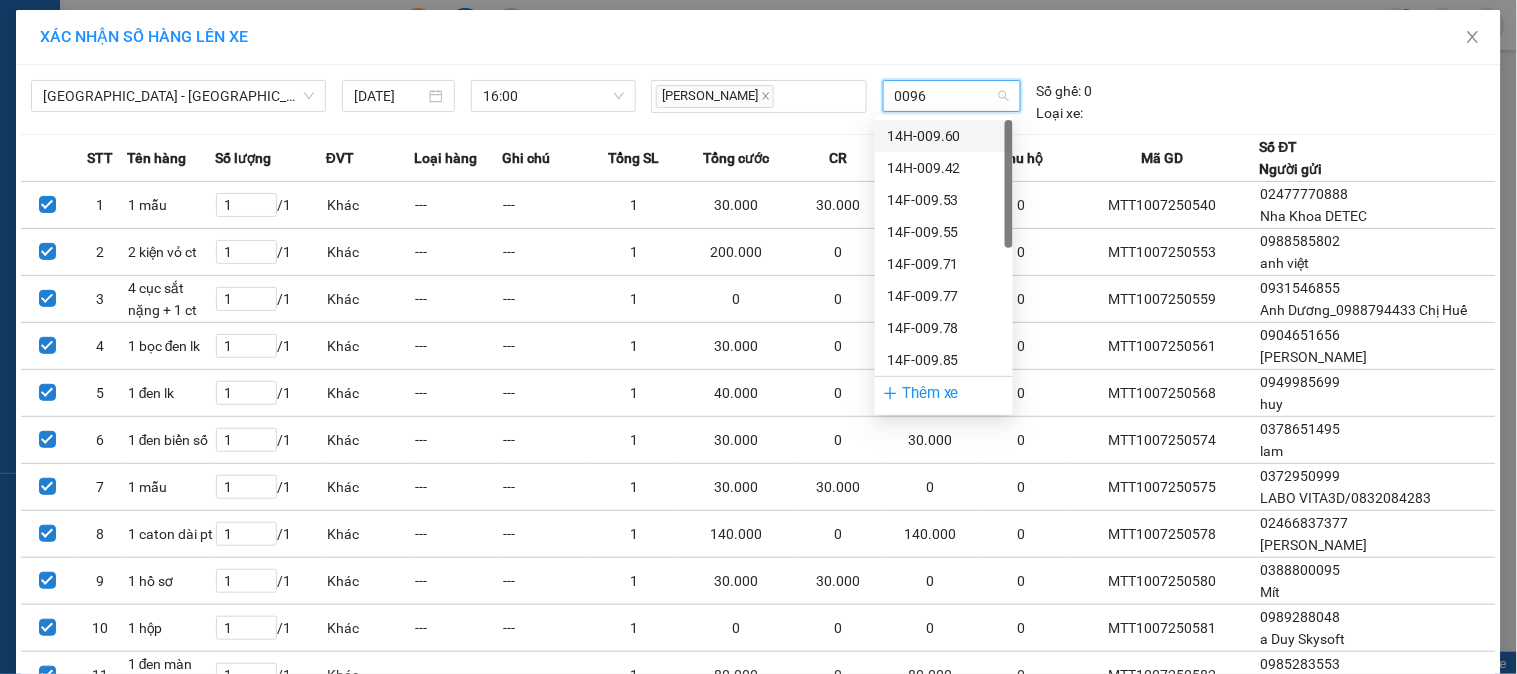 type on "00960" 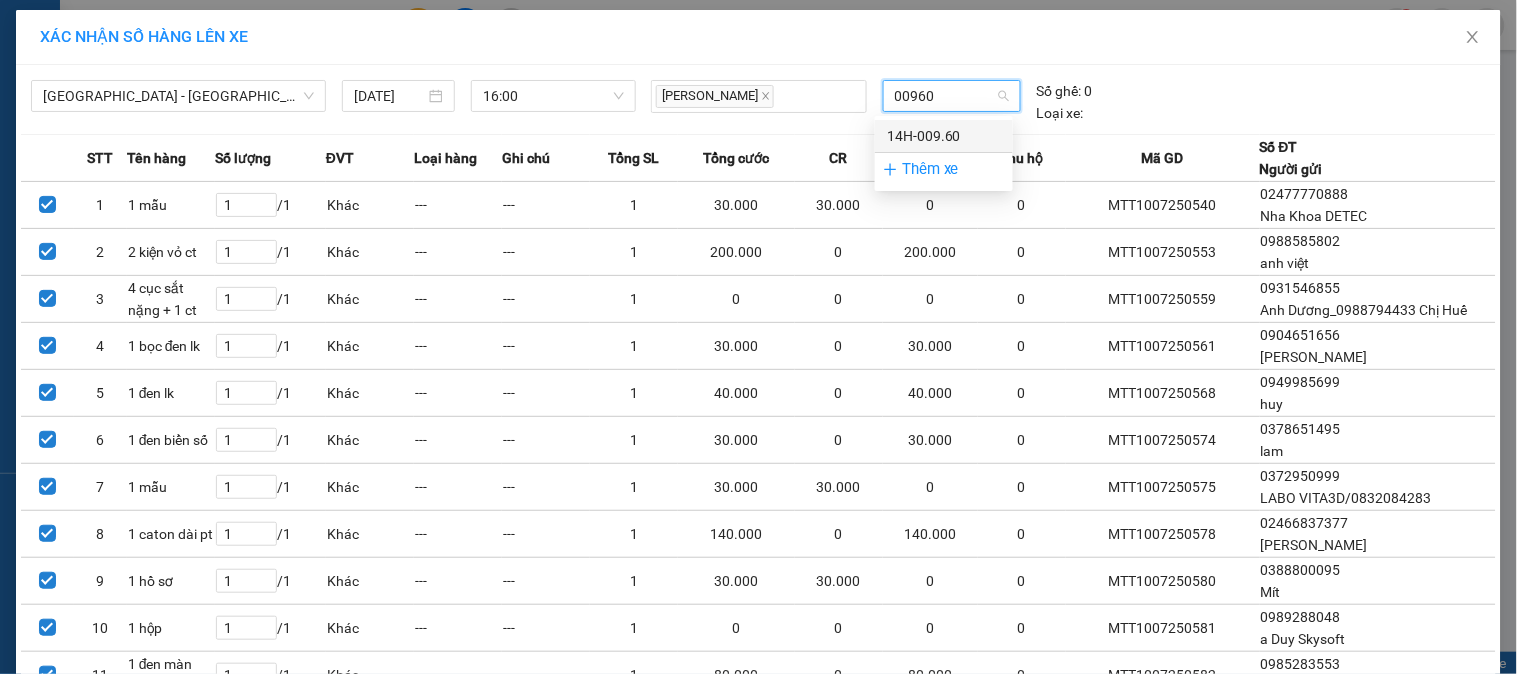 click on "14H-009.60" at bounding box center [944, 136] 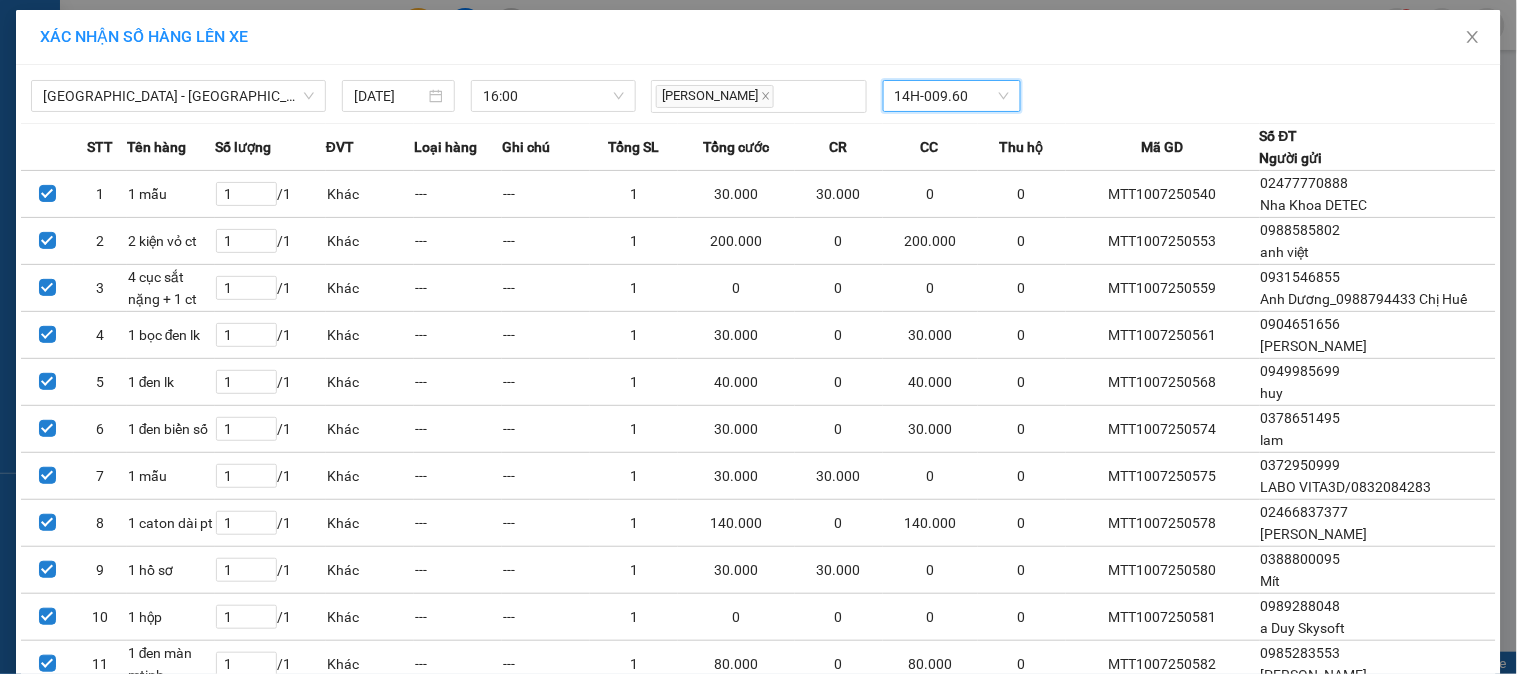 scroll, scrollTop: 338, scrollLeft: 0, axis: vertical 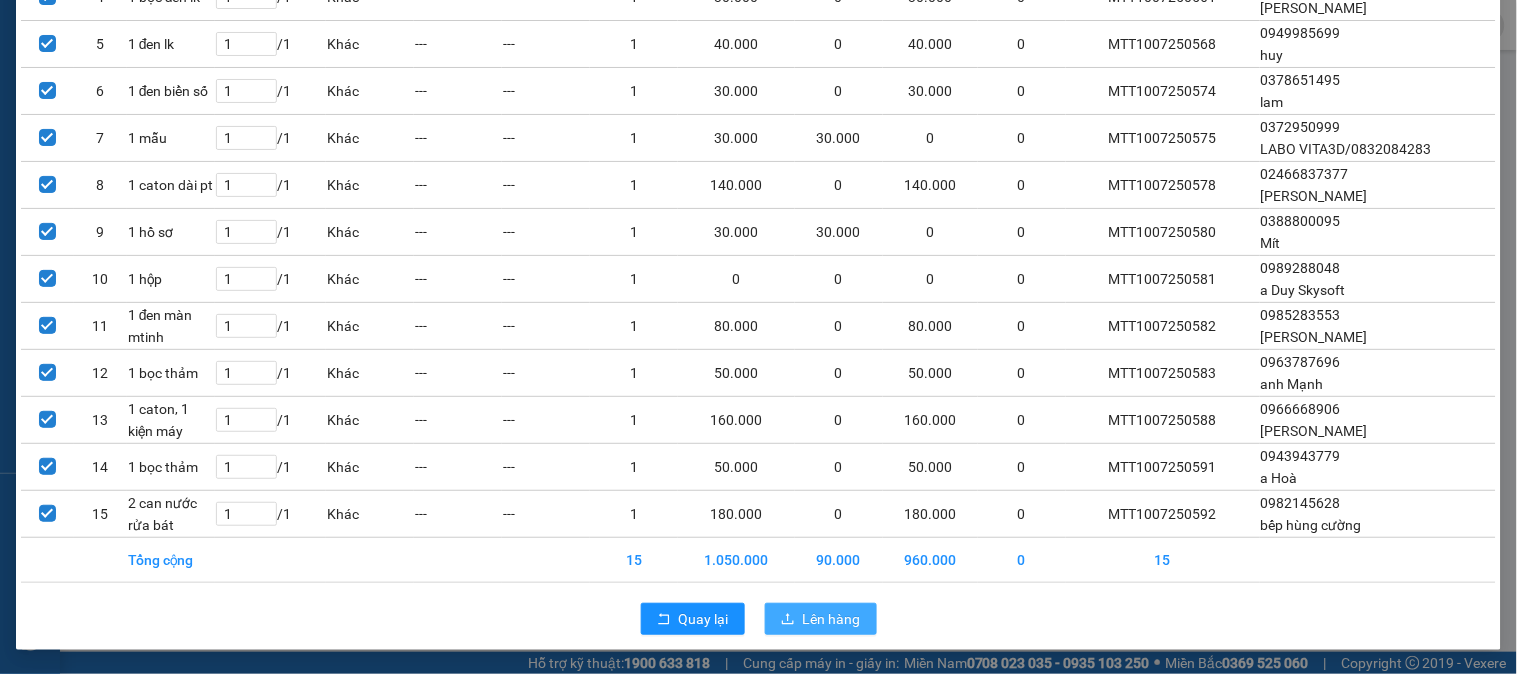 click on "Lên hàng" at bounding box center (832, 619) 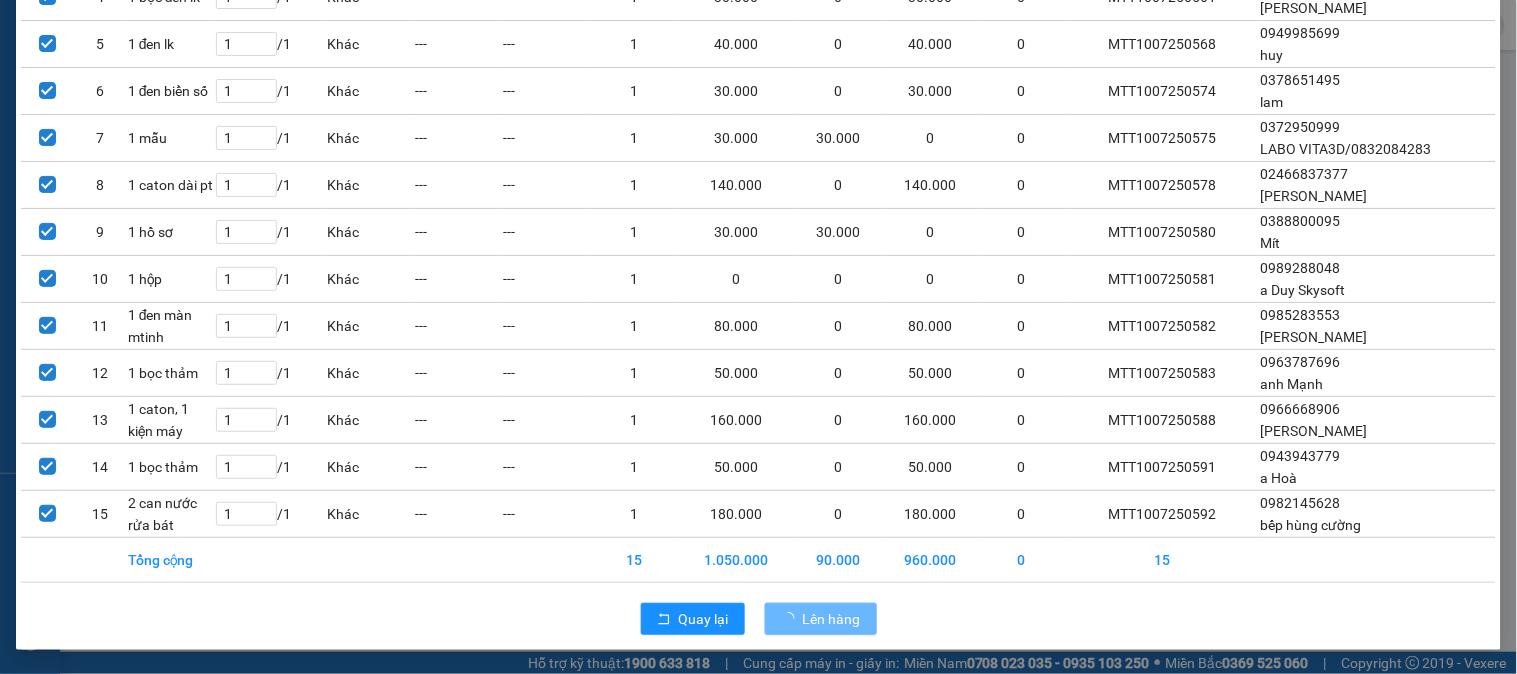 scroll, scrollTop: 0, scrollLeft: 0, axis: both 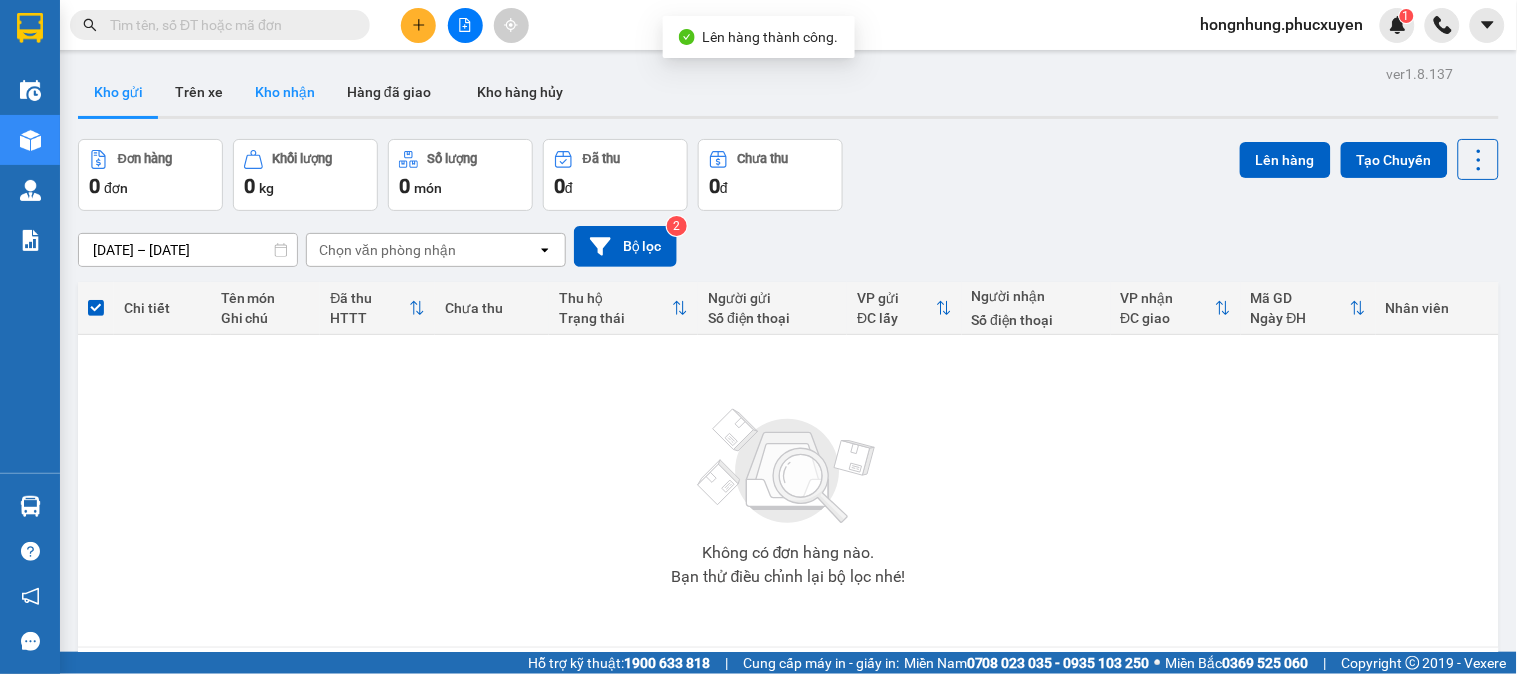 click on "Kho nhận" at bounding box center [285, 92] 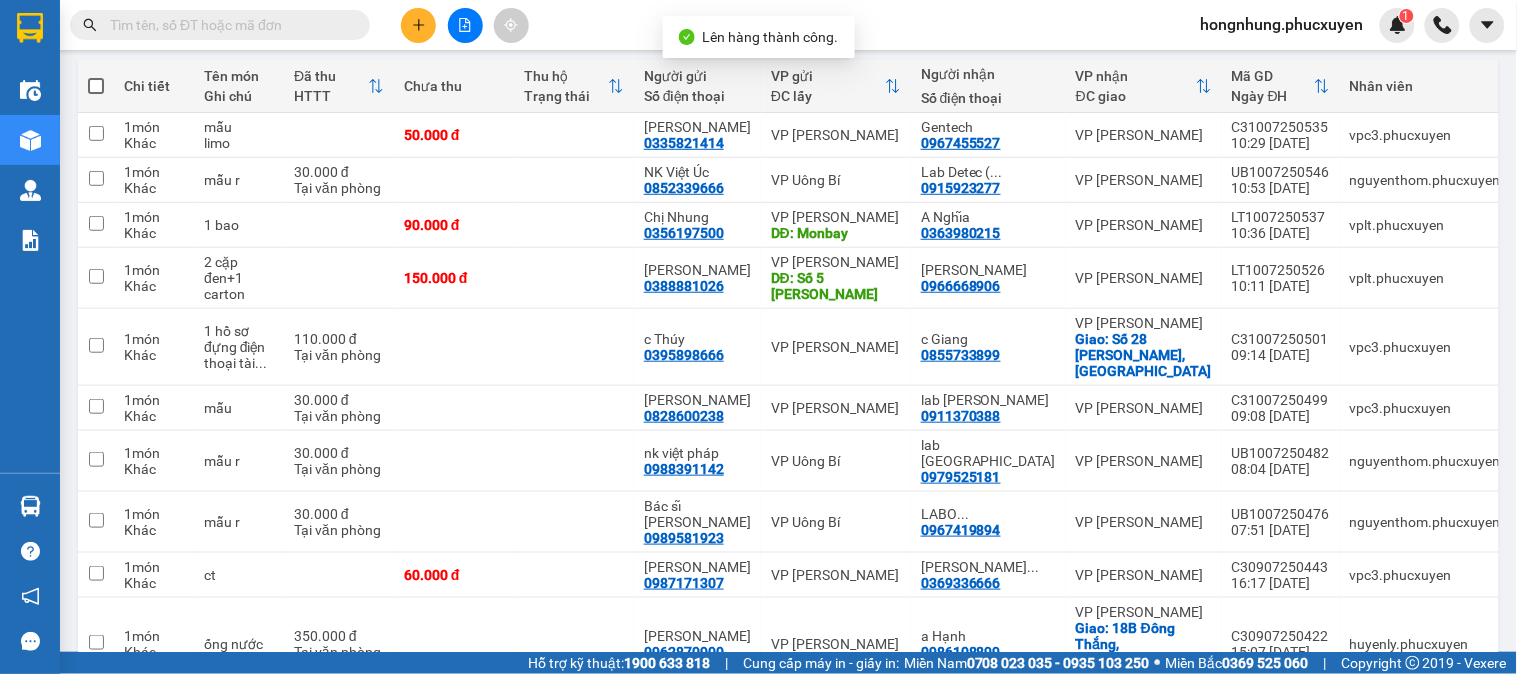 scroll, scrollTop: 296, scrollLeft: 0, axis: vertical 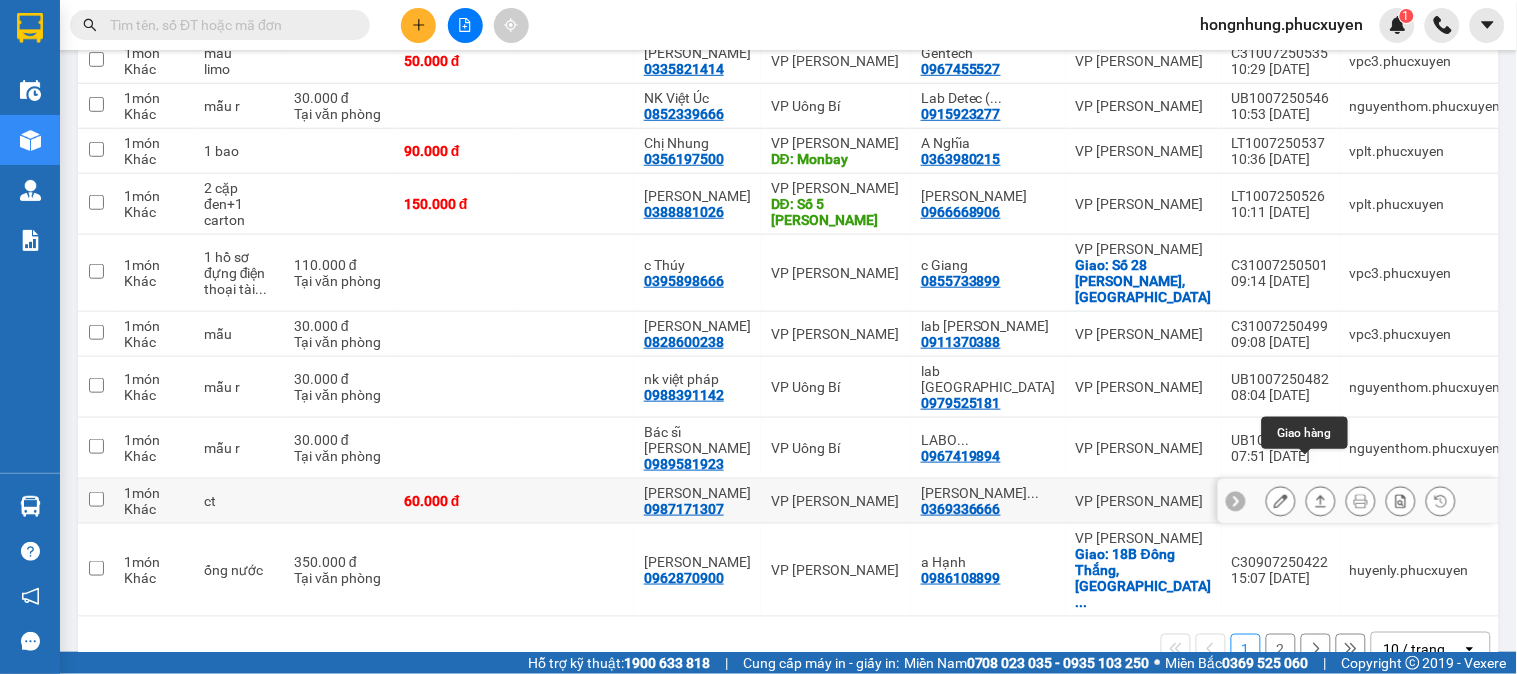 click 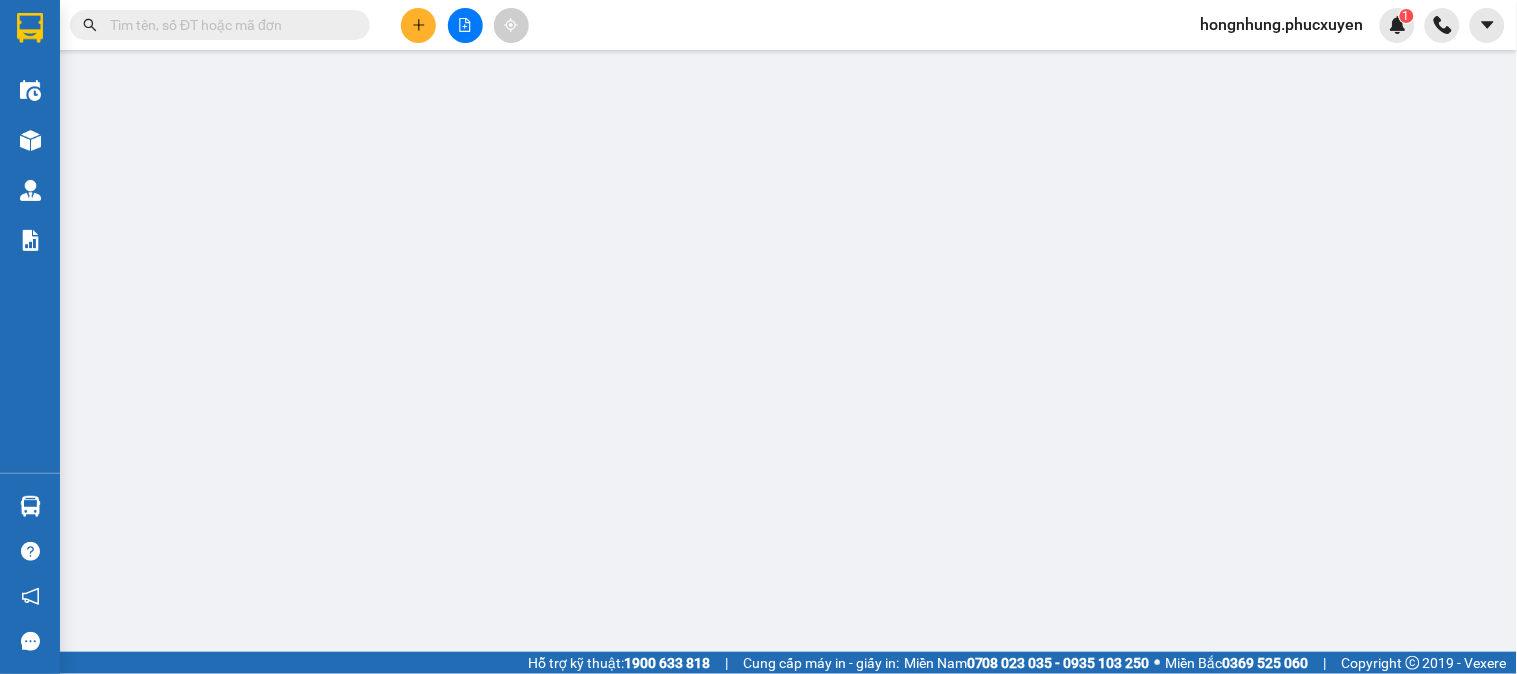 scroll, scrollTop: 0, scrollLeft: 0, axis: both 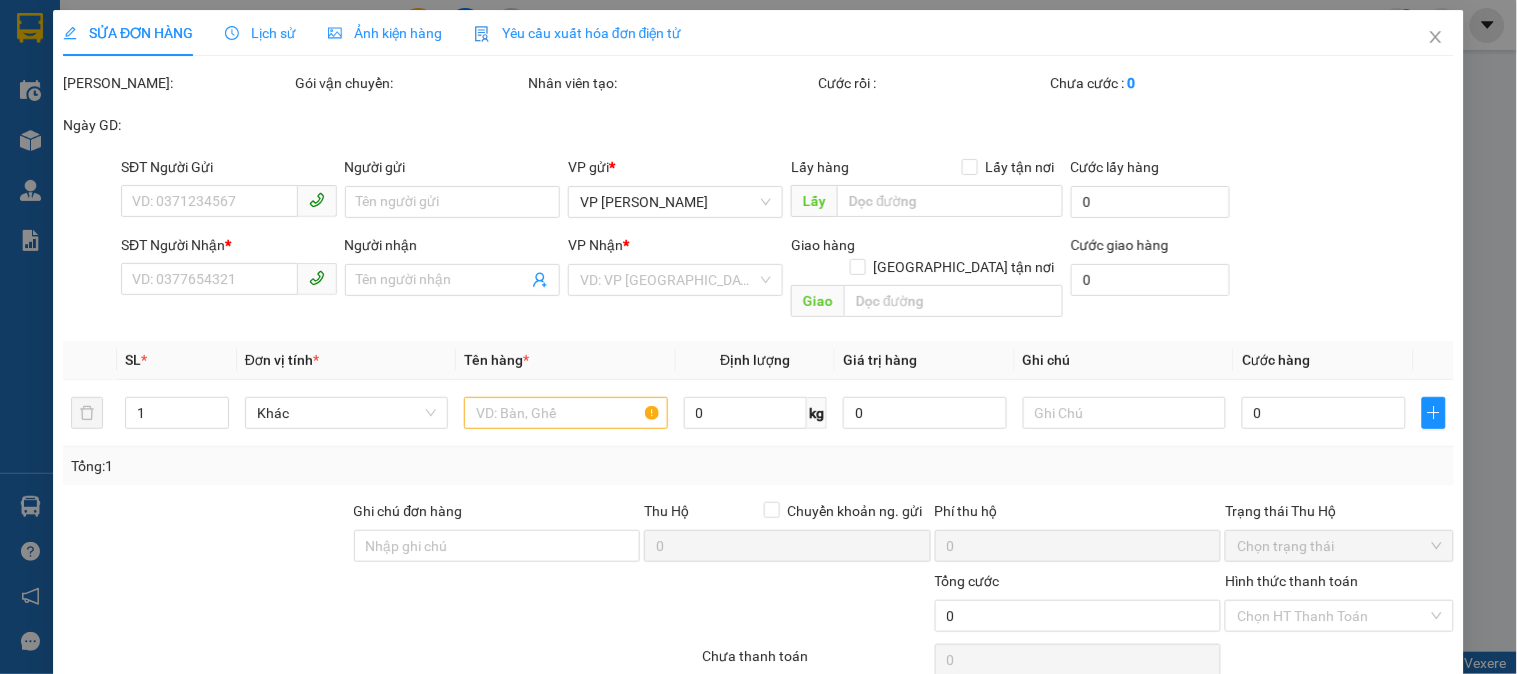 type on "0987171307" 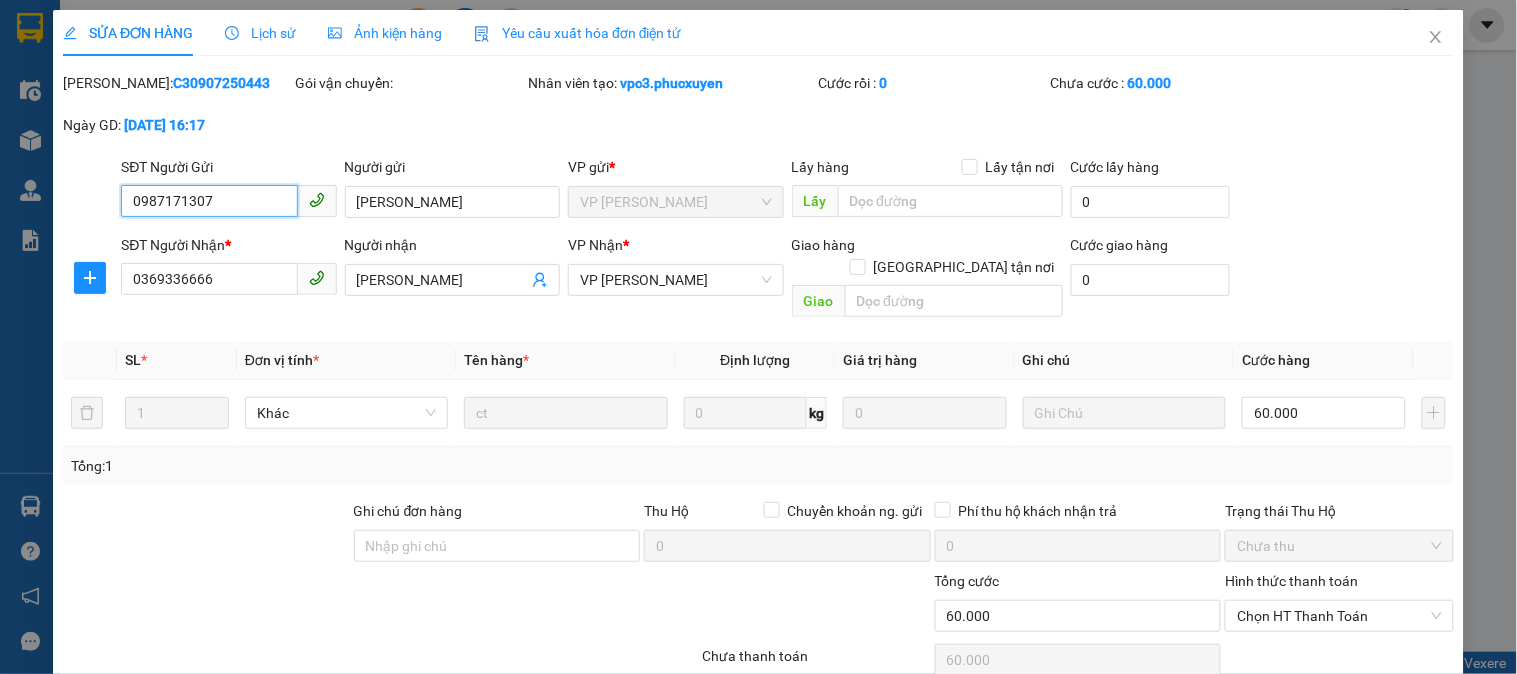 scroll, scrollTop: 132, scrollLeft: 0, axis: vertical 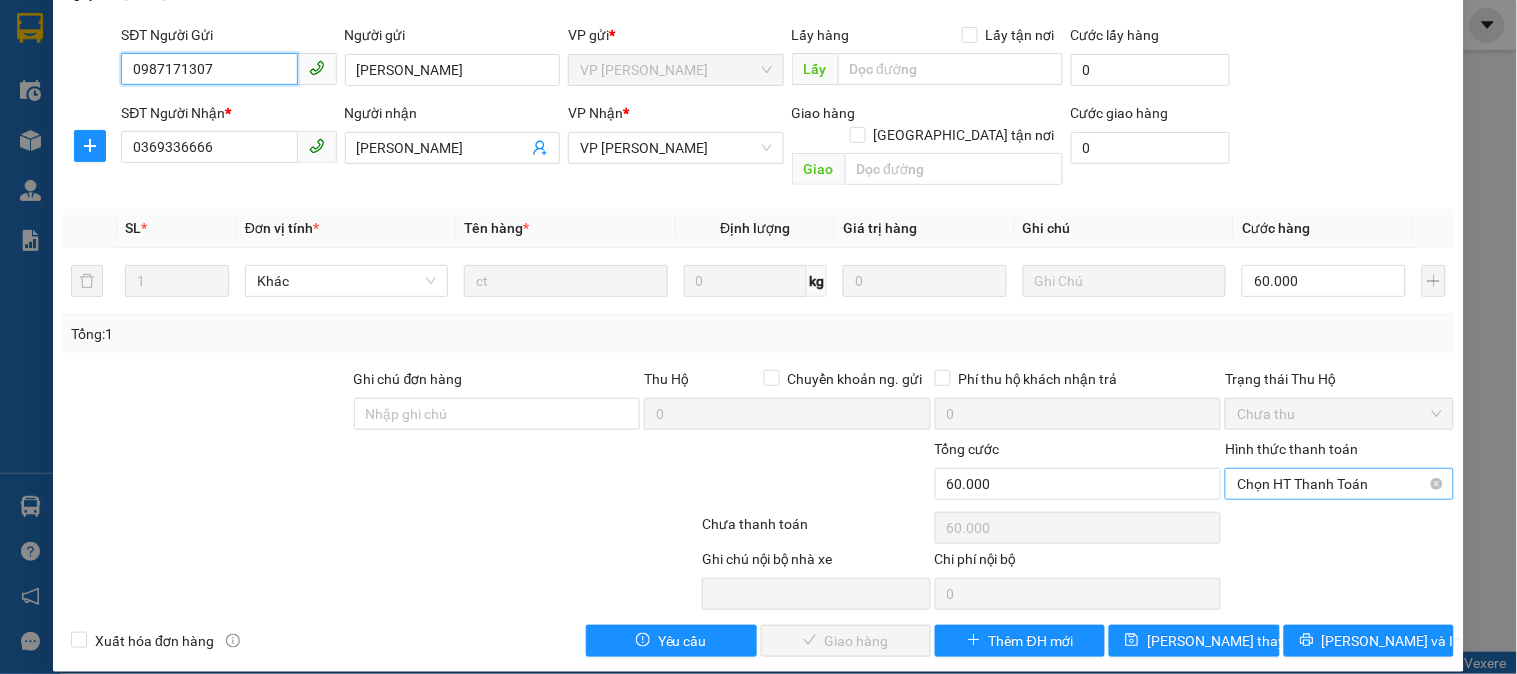 click on "Chọn HT Thanh Toán" at bounding box center [1339, 484] 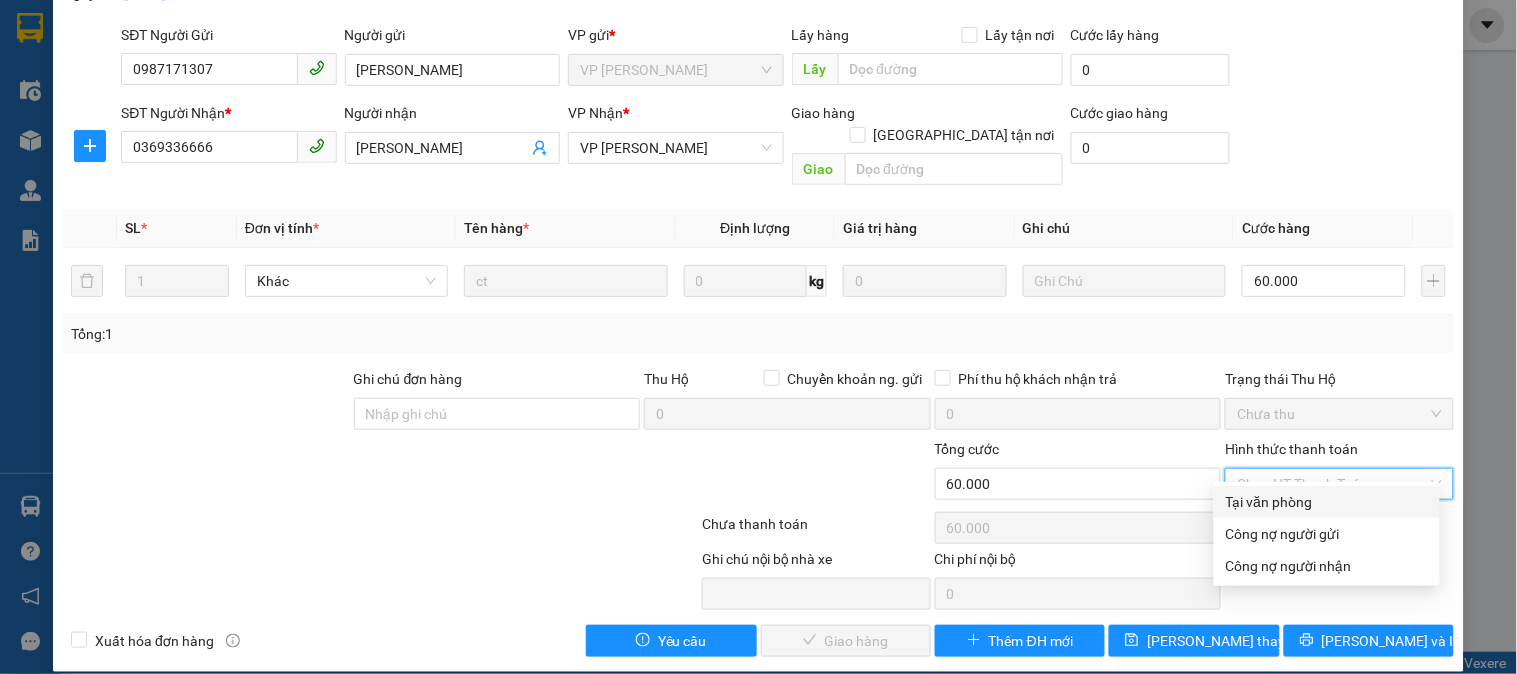 click on "Tại văn phòng" at bounding box center (1327, 502) 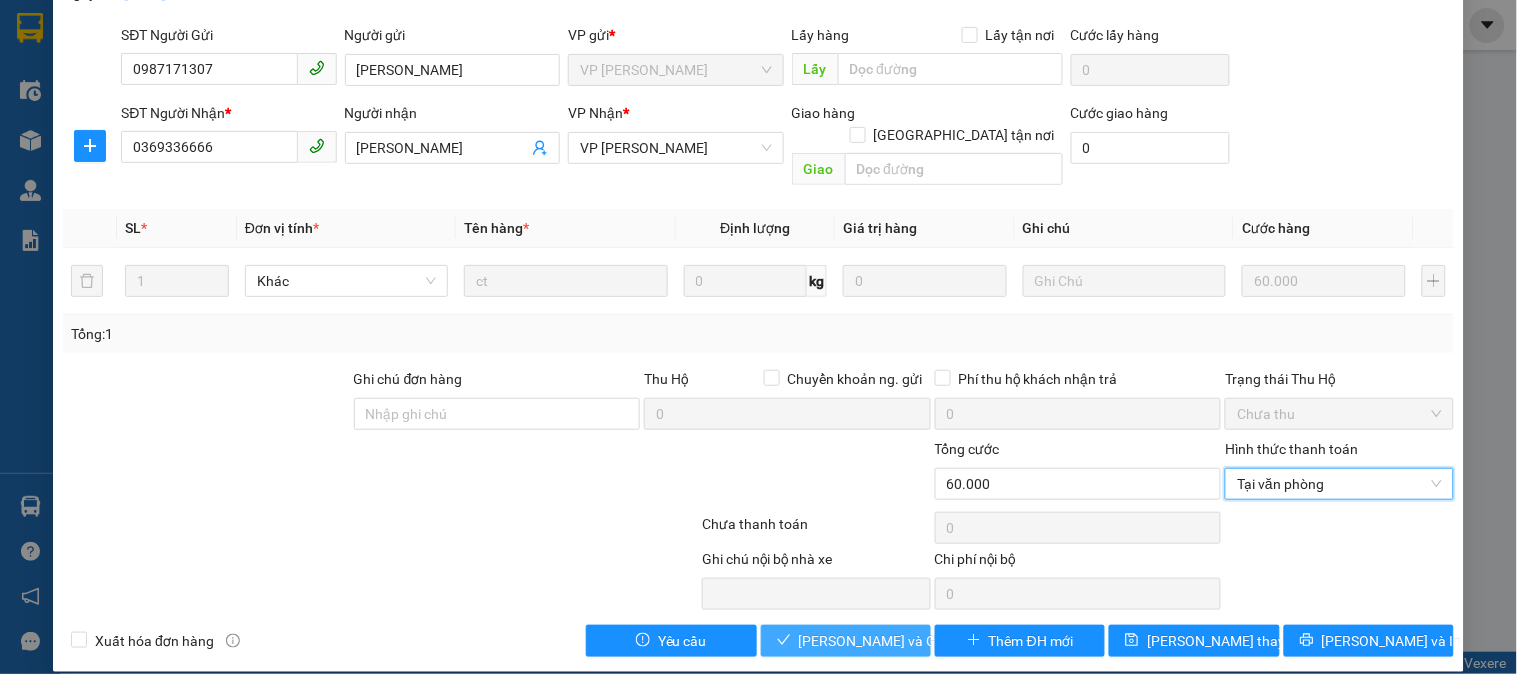 click on "Lưu và Giao hàng" at bounding box center (895, 641) 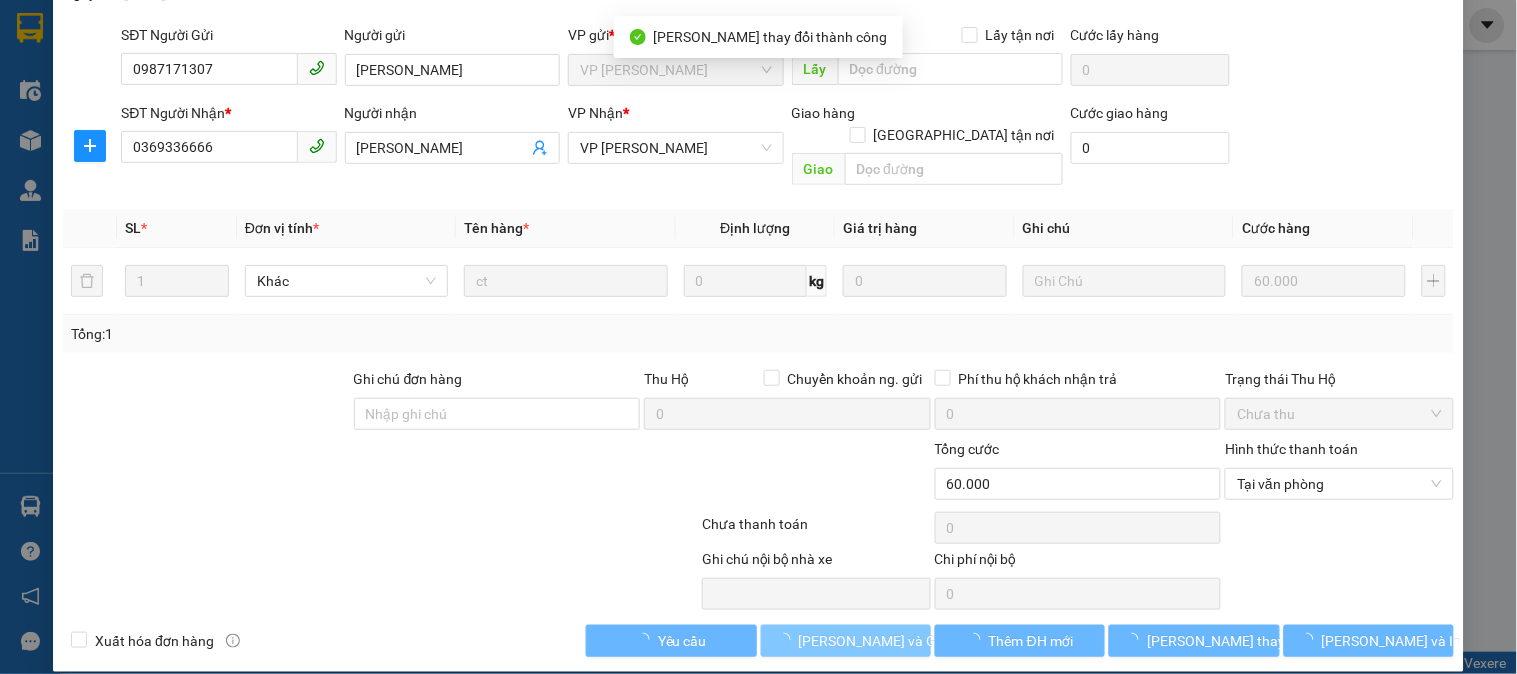 scroll, scrollTop: 0, scrollLeft: 0, axis: both 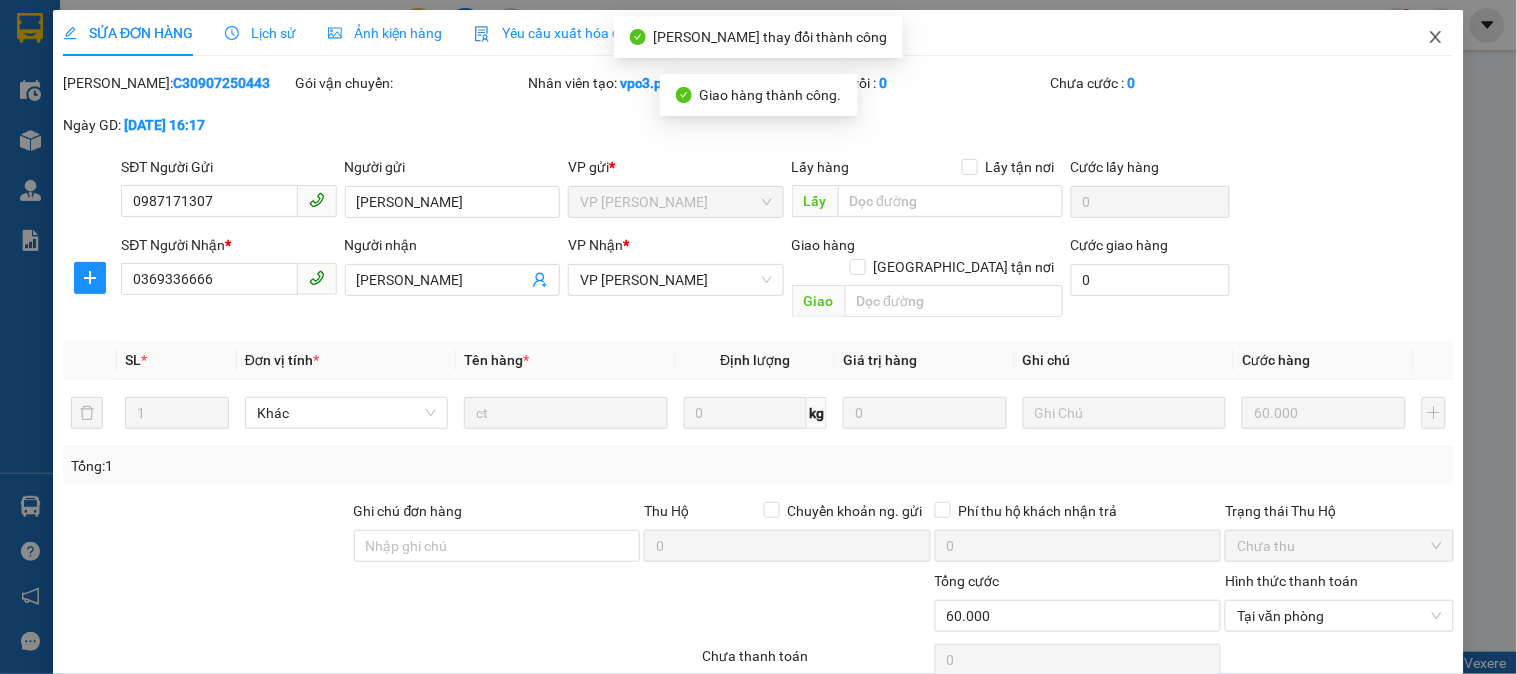 click 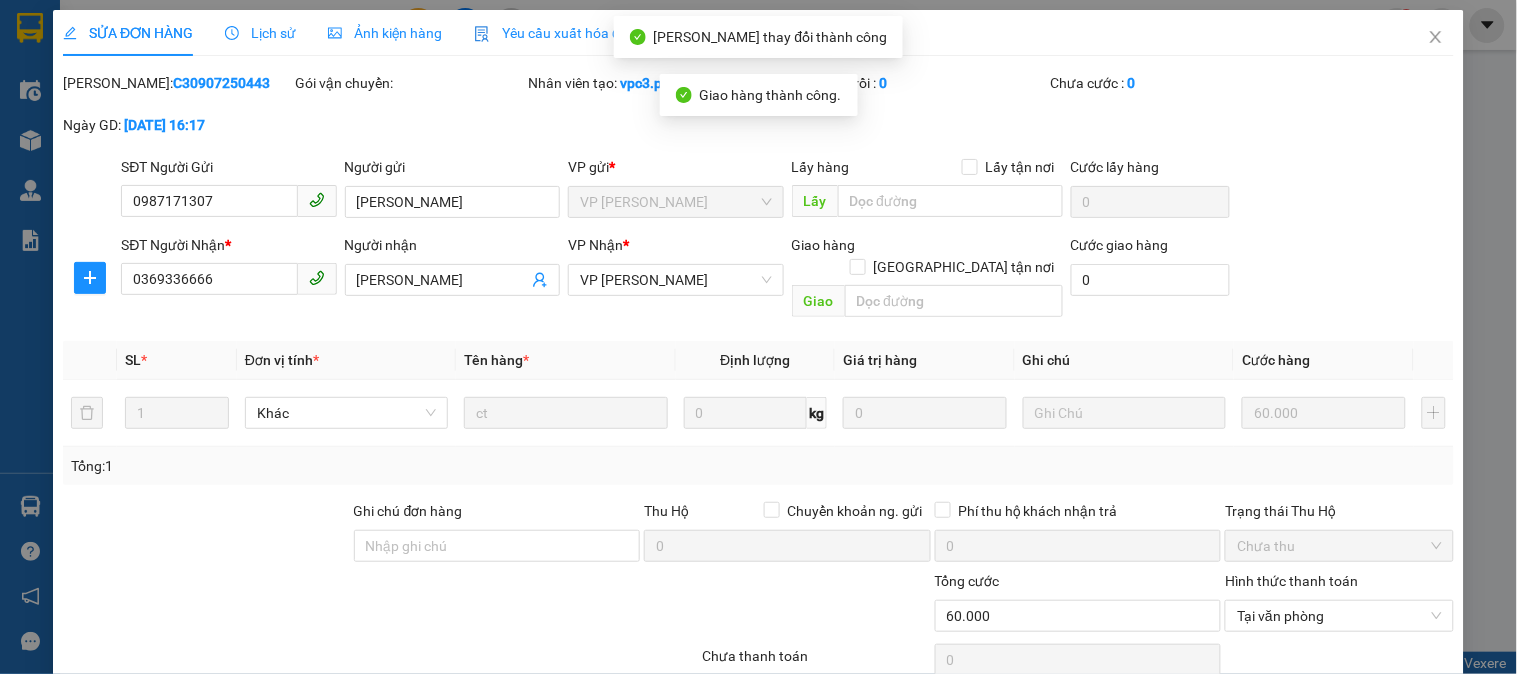 click on "hongnhung.phucxuyen 1" at bounding box center (1300, 25) 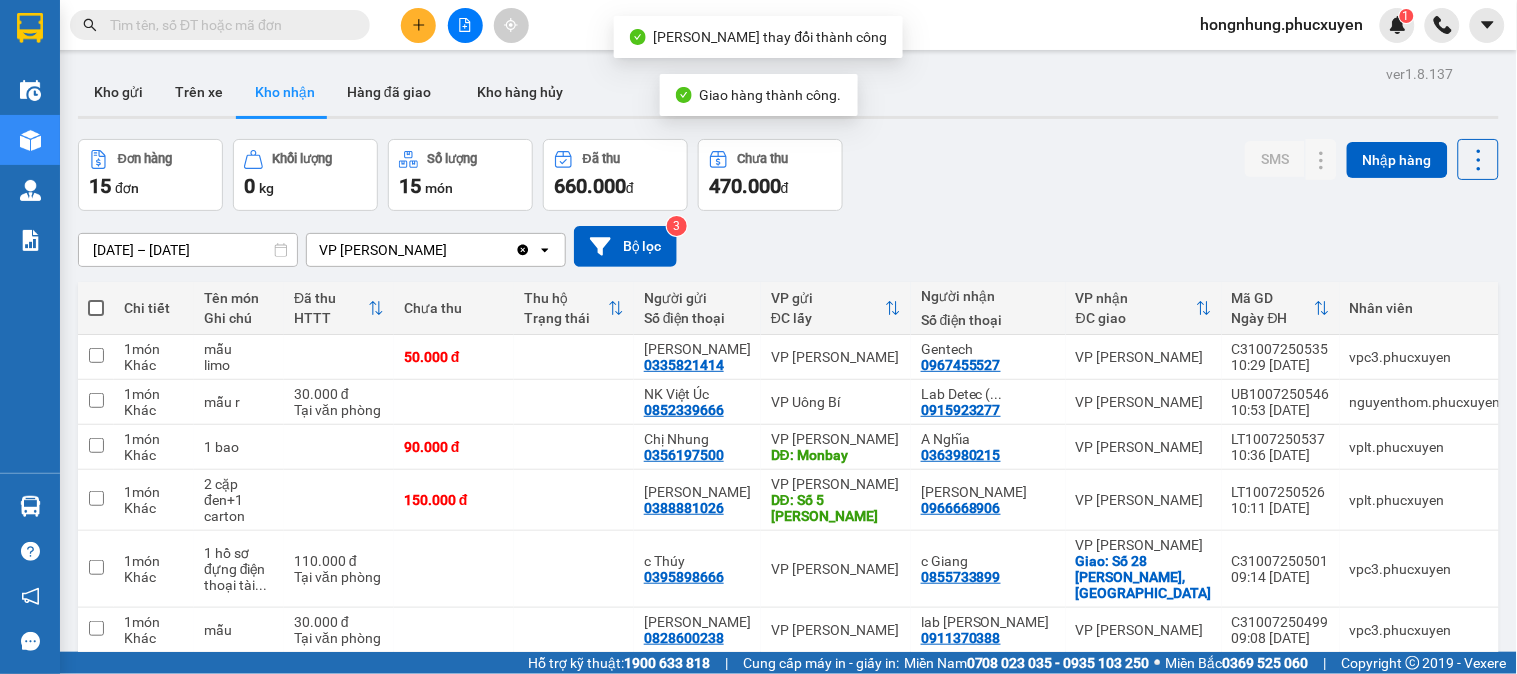 scroll, scrollTop: 296, scrollLeft: 0, axis: vertical 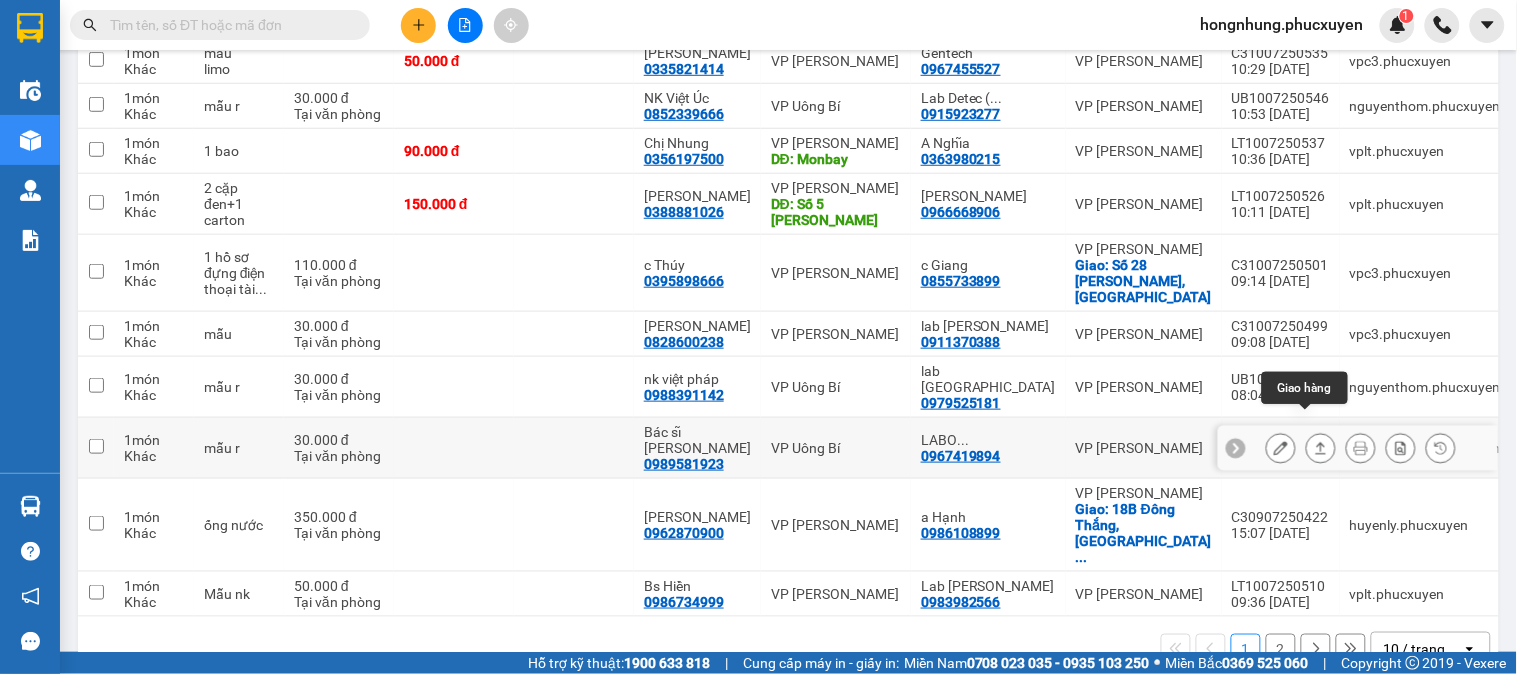 click 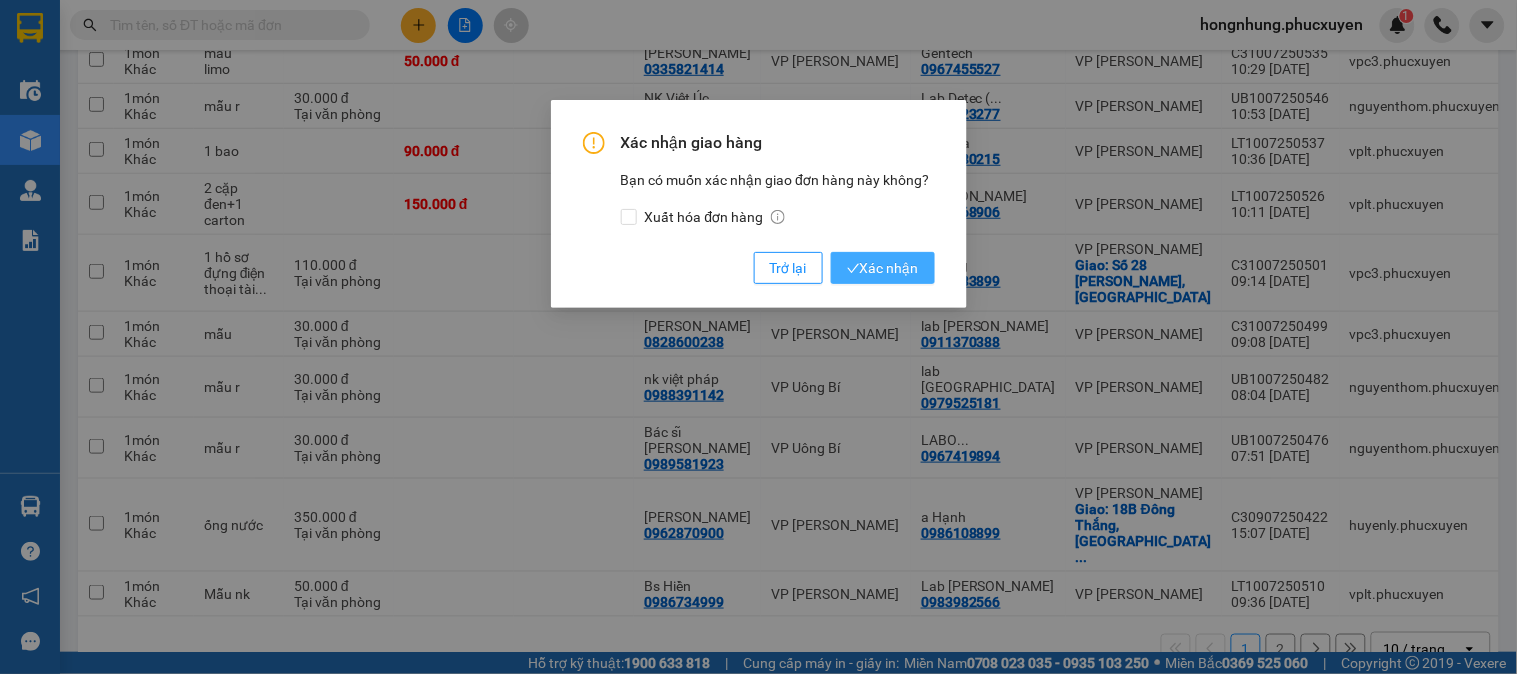 click on "Xác nhận" at bounding box center (883, 268) 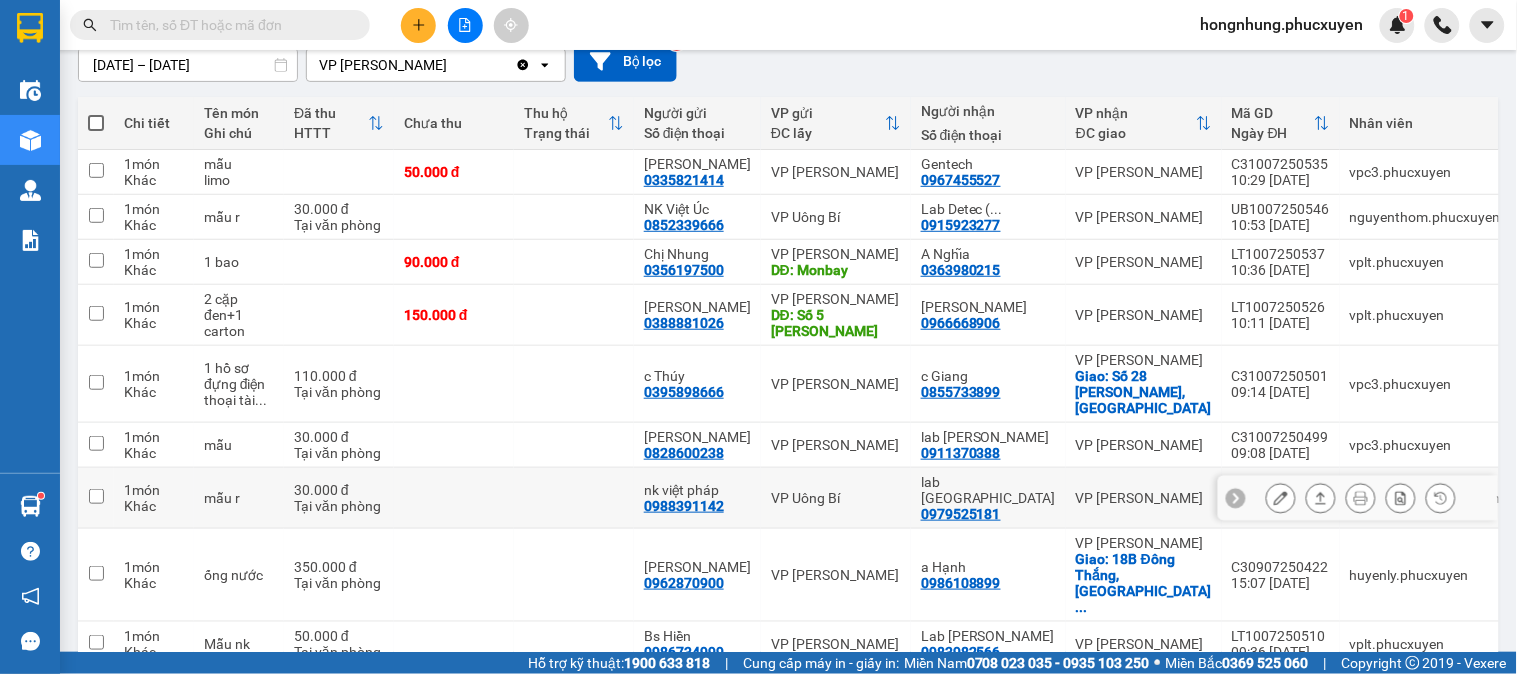 scroll, scrollTop: 74, scrollLeft: 0, axis: vertical 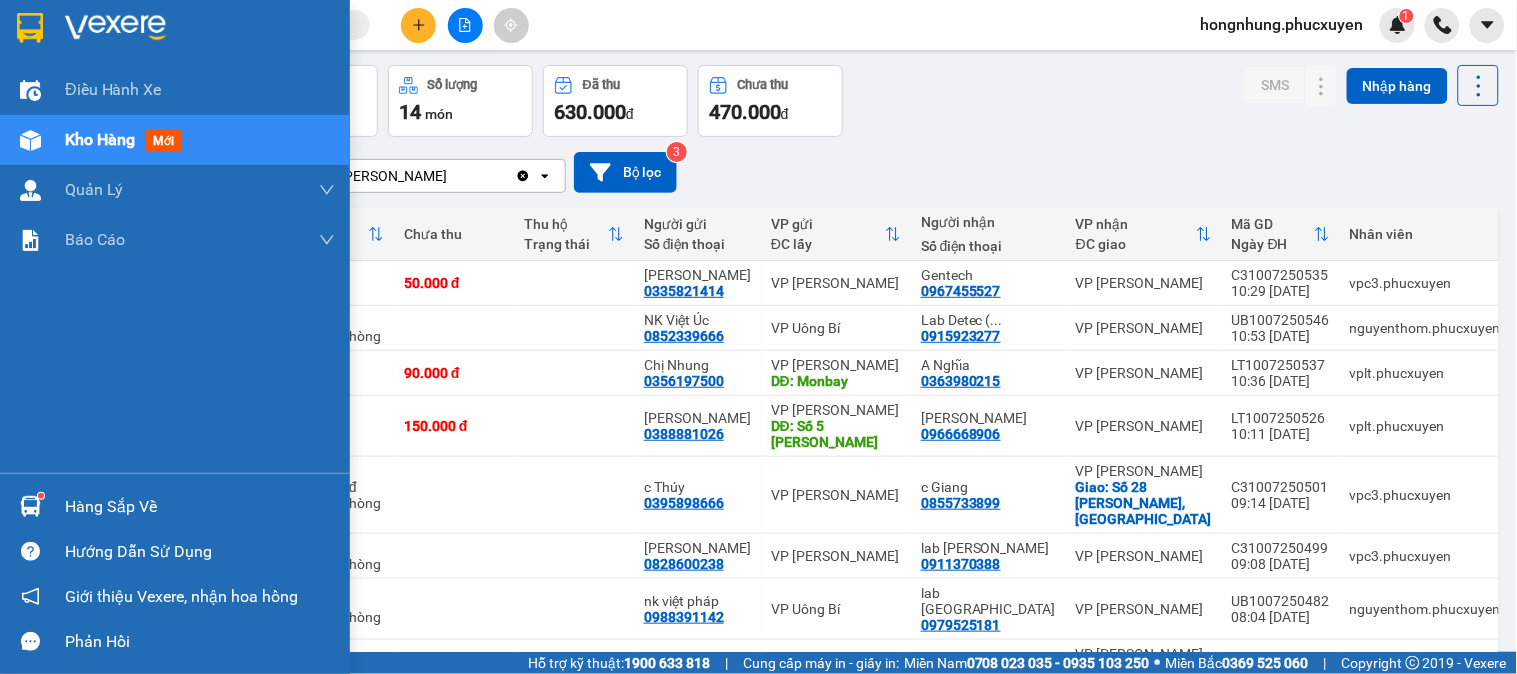 click at bounding box center [30, 506] 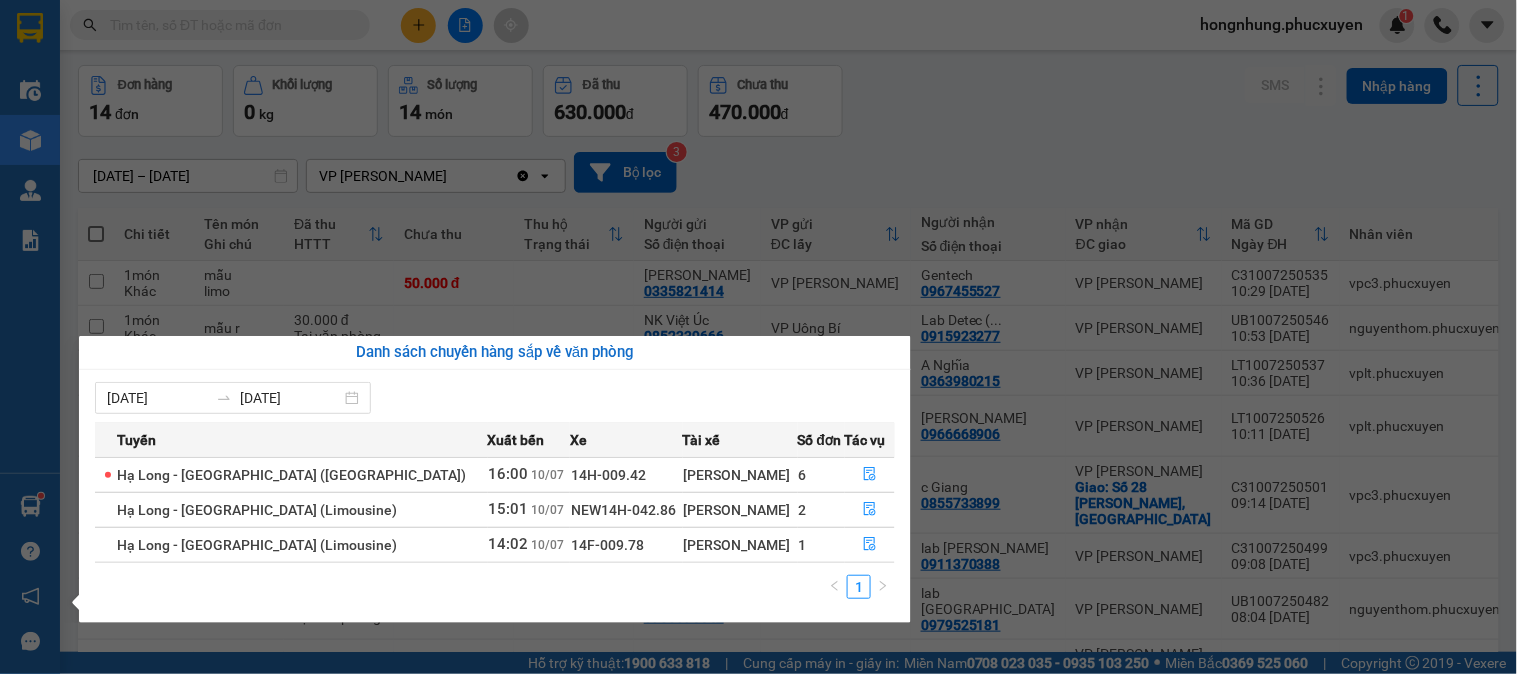click on "Kết quả tìm kiếm ( 19 )  Bộ lọc  Mã ĐH Trạng thái Món hàng Thu hộ Tổng cước Chưa cước Người gửi VP Gửi Người nhận VP Nhận MTT1007250485 08:11 - 10/07 Đã giao   14:59 - 10/07 1 hso SL:  1 70.000 0936434355 Uẩn VP Dương Đình Nghệ 0904121873 thế phương  VP Bãi Cháy TC: 1076  đường hạ long  MTT0807250175 08:00 - 08/07 Đã giao   15:03 - 08/07 1 hso SL:  1 90.000 0936434355 Uẩn VP Dương Đình Nghệ 0904121873 thế phương  VP Bãi Cháy TC: 1076  đường hạ long  MTT0406250346 09:08 - 04/06 Đã giao   15:18 - 04/06 1 pbi SL:  1 70.000 0936434355 Uẩn VP Dương Đình Nghệ 0904121873 thế phương  VP Bãi Cháy TC: 1076  đường hạ long  MTT1505250554 07:03 - 15/05 Đã giao   14:08 - 15/05 1 hso SL:  1 70.000 0936434355 Uẩn VP Dương Đình Nghệ 0904121873 thế phương  VP Bãi Cháy TC: 1076  đường hạ long  MTT1305250183 07:11 - 13/05 Đã giao   14:59 - 13/05 1 hso SL:  1 70.000 0936434355 Uẩn 0904121873   1" at bounding box center (758, 337) 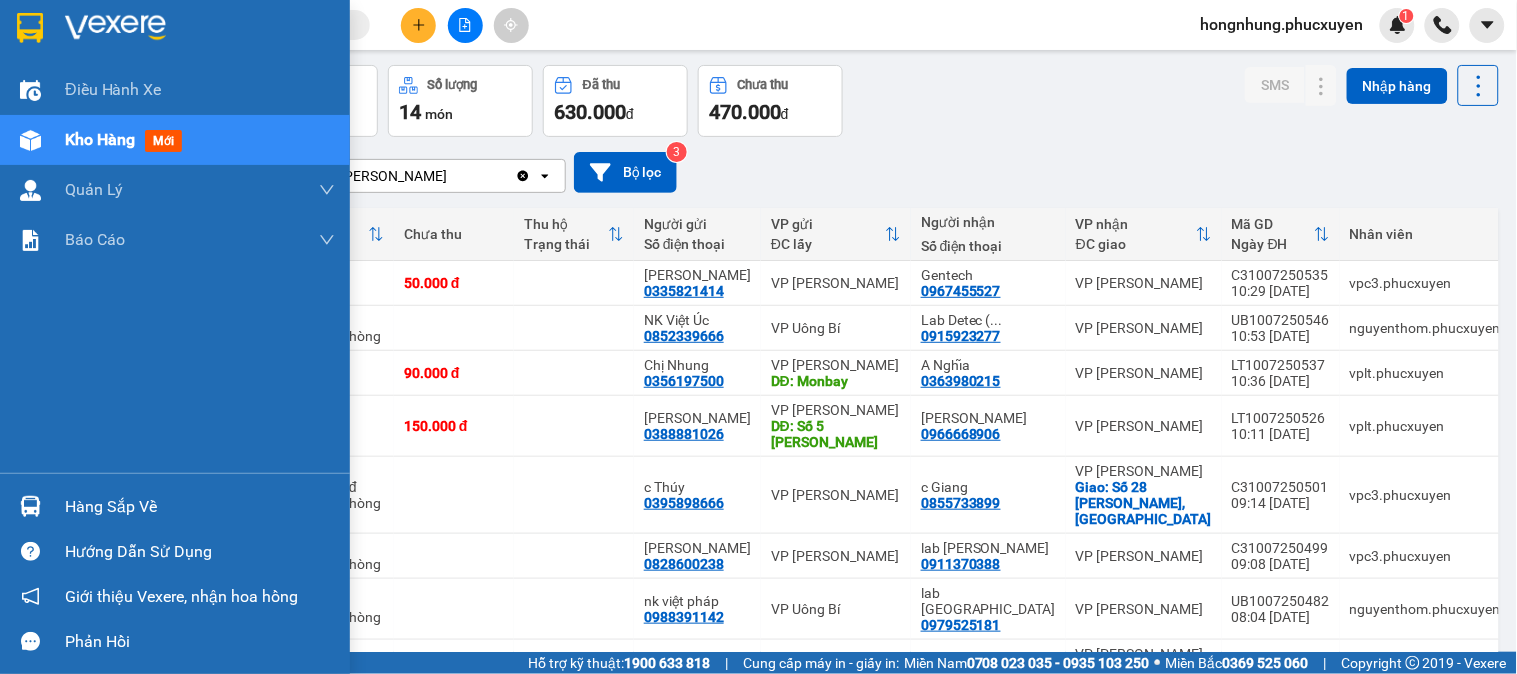 click on "Hàng sắp về" at bounding box center (175, 506) 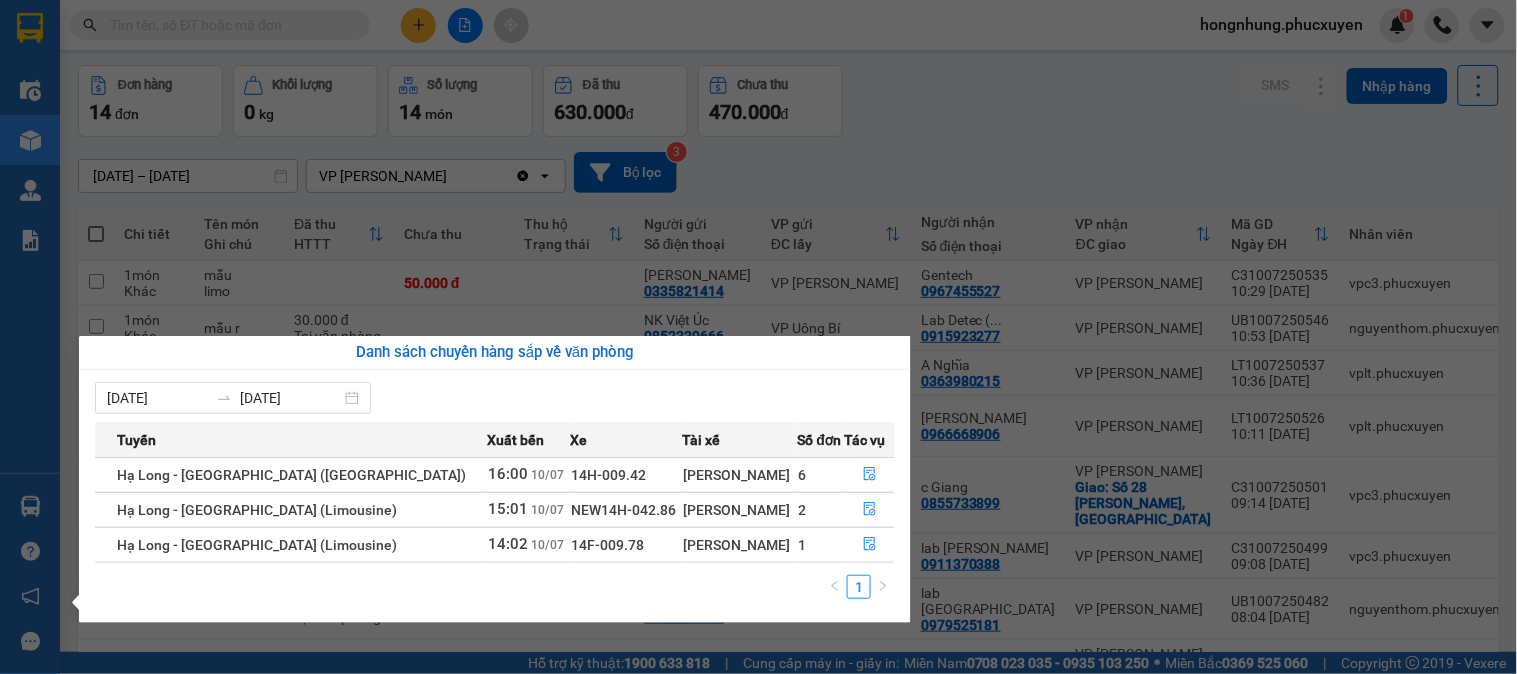 click on "Kết quả tìm kiếm ( 19 )  Bộ lọc  Mã ĐH Trạng thái Món hàng Thu hộ Tổng cước Chưa cước Người gửi VP Gửi Người nhận VP Nhận MTT1007250485 08:11 - 10/07 Đã giao   14:59 - 10/07 1 hso SL:  1 70.000 0936434355 Uẩn VP Dương Đình Nghệ 0904121873 thế phương  VP Bãi Cháy TC: 1076  đường hạ long  MTT0807250175 08:00 - 08/07 Đã giao   15:03 - 08/07 1 hso SL:  1 90.000 0936434355 Uẩn VP Dương Đình Nghệ 0904121873 thế phương  VP Bãi Cháy TC: 1076  đường hạ long  MTT0406250346 09:08 - 04/06 Đã giao   15:18 - 04/06 1 pbi SL:  1 70.000 0936434355 Uẩn VP Dương Đình Nghệ 0904121873 thế phương  VP Bãi Cháy TC: 1076  đường hạ long  MTT1505250554 07:03 - 15/05 Đã giao   14:08 - 15/05 1 hso SL:  1 70.000 0936434355 Uẩn VP Dương Đình Nghệ 0904121873 thế phương  VP Bãi Cháy TC: 1076  đường hạ long  MTT1305250183 07:11 - 13/05 Đã giao   14:59 - 13/05 1 hso SL:  1 70.000 0936434355 Uẩn 0904121873   1" at bounding box center [758, 337] 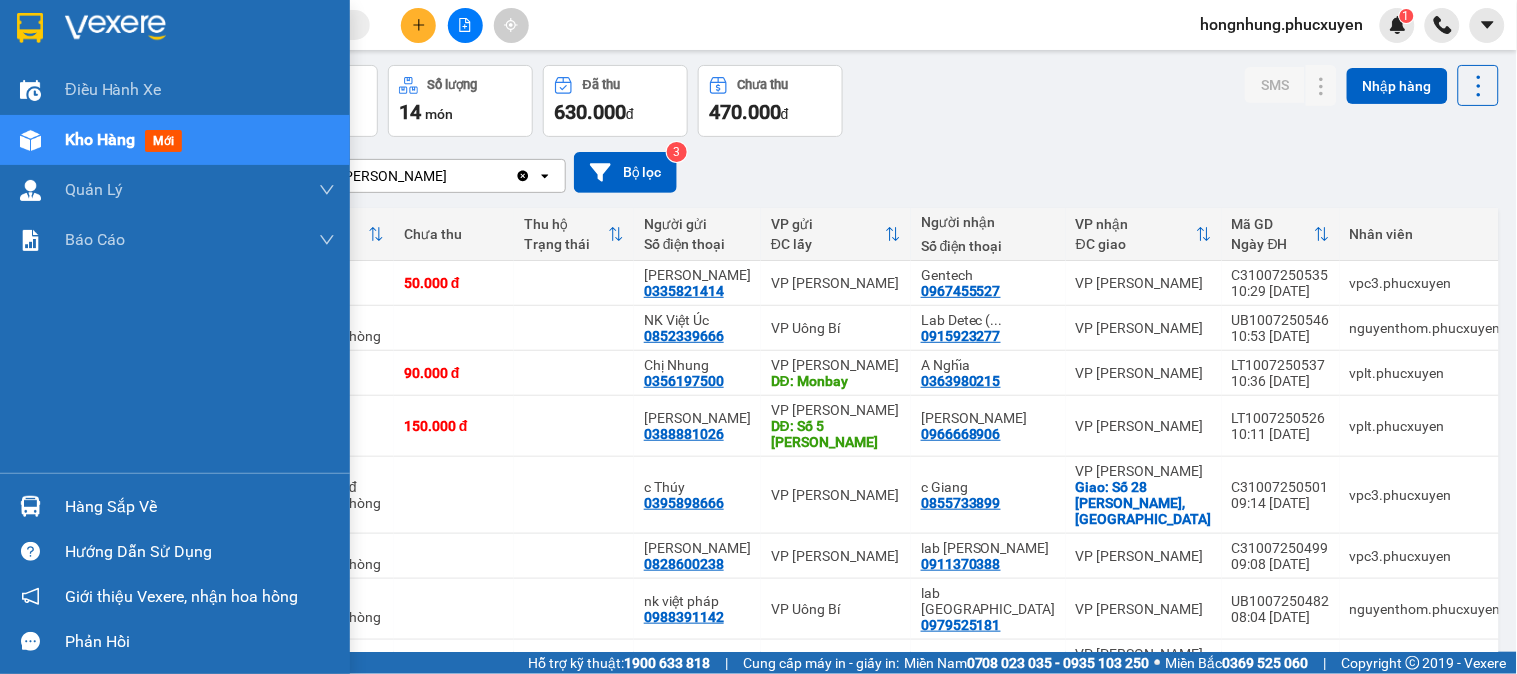 click on "Hàng sắp về" at bounding box center [175, 506] 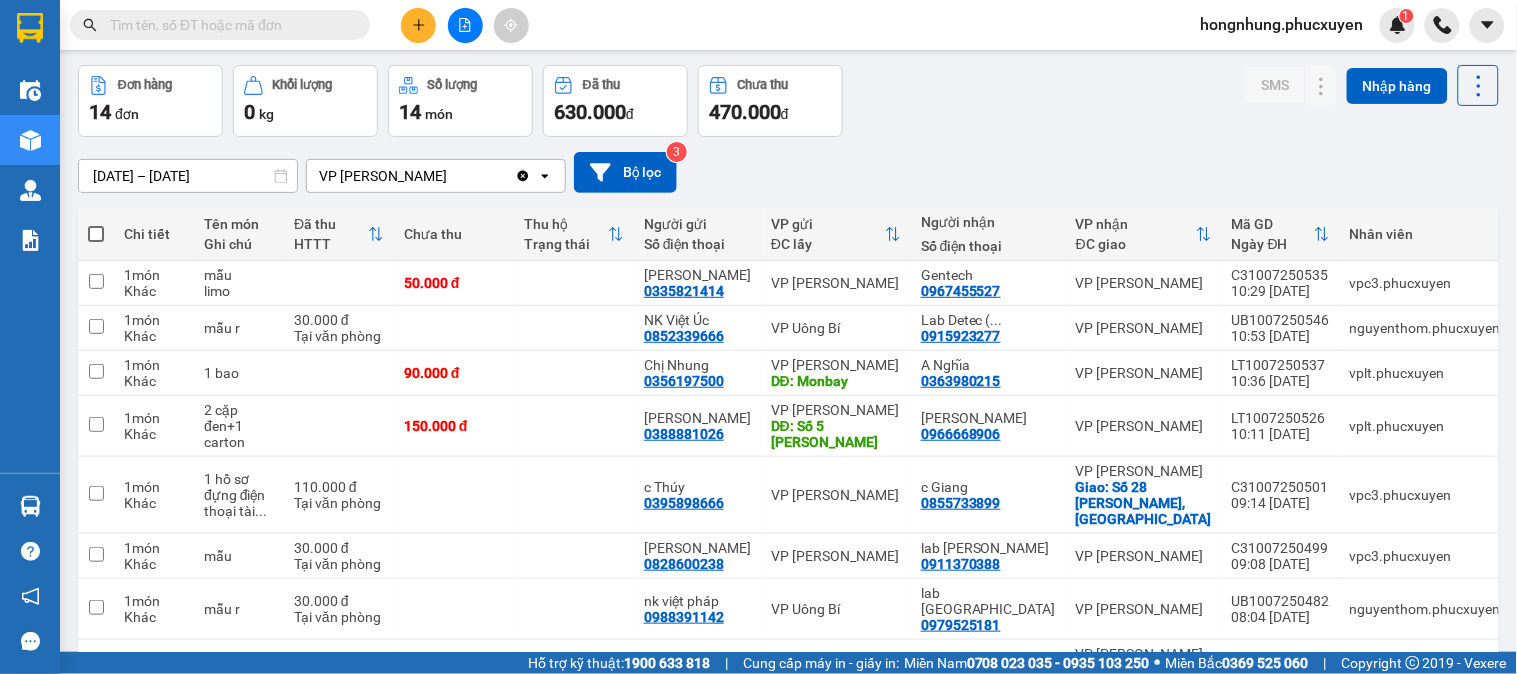 click on "Kết quả tìm kiếm ( 19 )  Bộ lọc  Mã ĐH Trạng thái Món hàng Thu hộ Tổng cước Chưa cước Người gửi VP Gửi Người nhận VP Nhận MTT1007250485 08:11 - 10/07 Đã giao   14:59 - 10/07 1 hso SL:  1 70.000 0936434355 Uẩn VP Dương Đình Nghệ 0904121873 thế phương  VP Bãi Cháy TC: 1076  đường hạ long  MTT0807250175 08:00 - 08/07 Đã giao   15:03 - 08/07 1 hso SL:  1 90.000 0936434355 Uẩn VP Dương Đình Nghệ 0904121873 thế phương  VP Bãi Cháy TC: 1076  đường hạ long  MTT0406250346 09:08 - 04/06 Đã giao   15:18 - 04/06 1 pbi SL:  1 70.000 0936434355 Uẩn VP Dương Đình Nghệ 0904121873 thế phương  VP Bãi Cháy TC: 1076  đường hạ long  MTT1505250554 07:03 - 15/05 Đã giao   14:08 - 15/05 1 hso SL:  1 70.000 0936434355 Uẩn VP Dương Đình Nghệ 0904121873 thế phương  VP Bãi Cháy TC: 1076  đường hạ long  MTT1305250183 07:11 - 13/05 Đã giao   14:59 - 13/05 1 hso SL:  1 70.000 0936434355 Uẩn 0904121873   1" at bounding box center [758, 337] 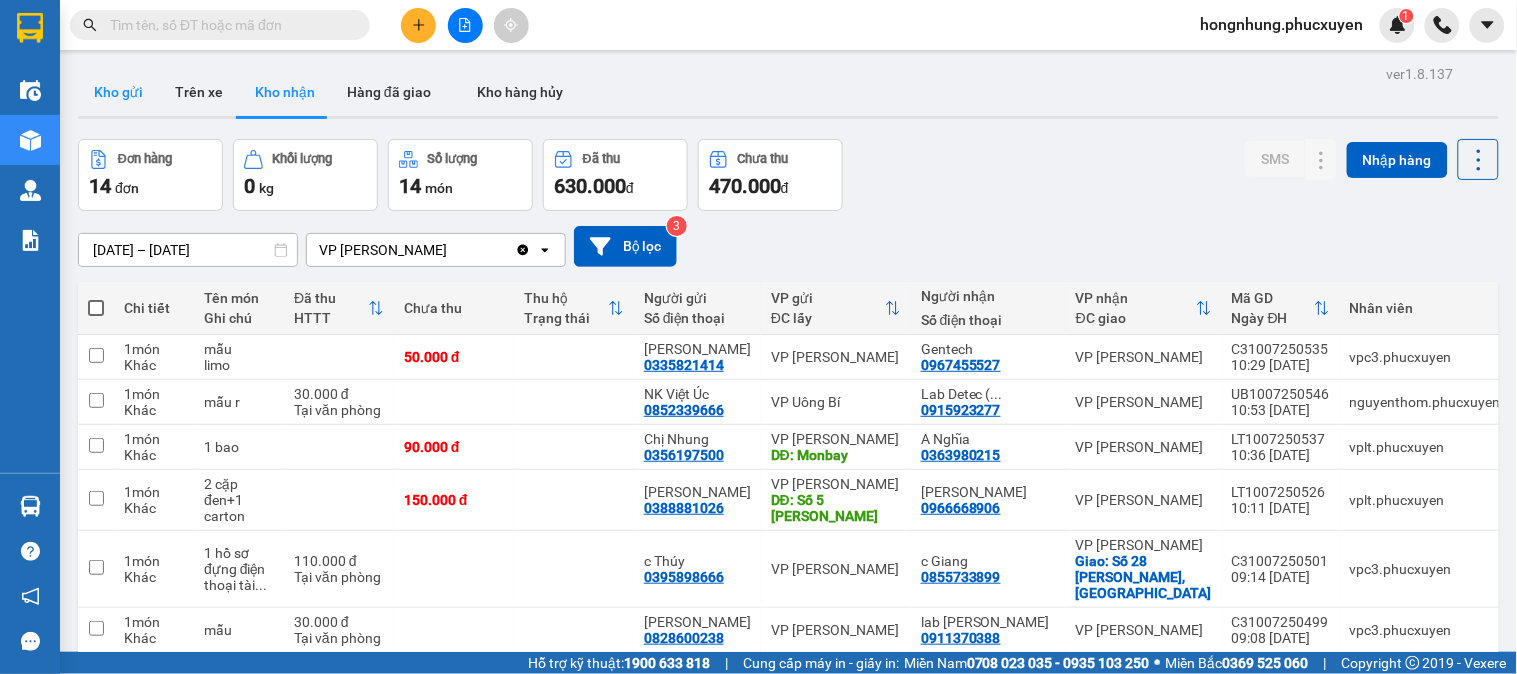 click on "Kho gửi" at bounding box center (118, 92) 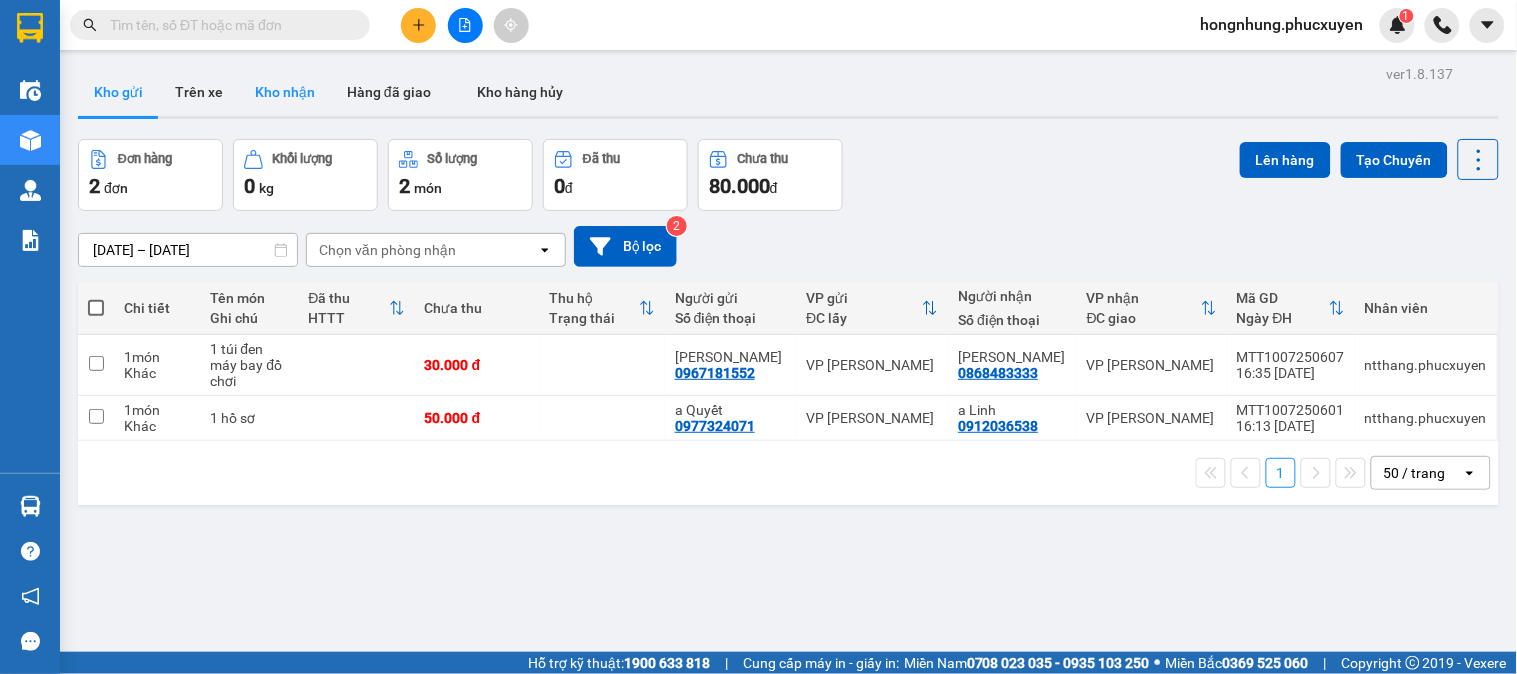 click on "Kho nhận" at bounding box center (285, 92) 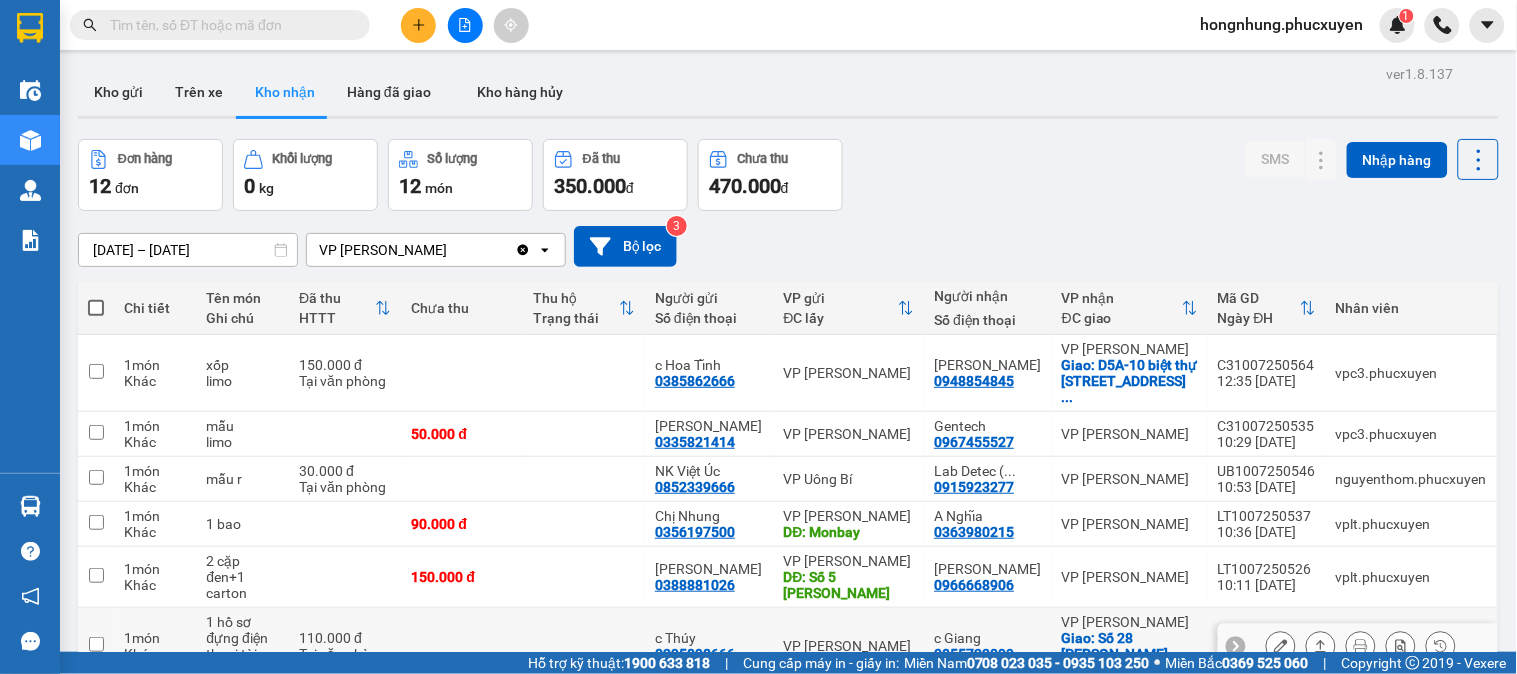 scroll, scrollTop: 111, scrollLeft: 0, axis: vertical 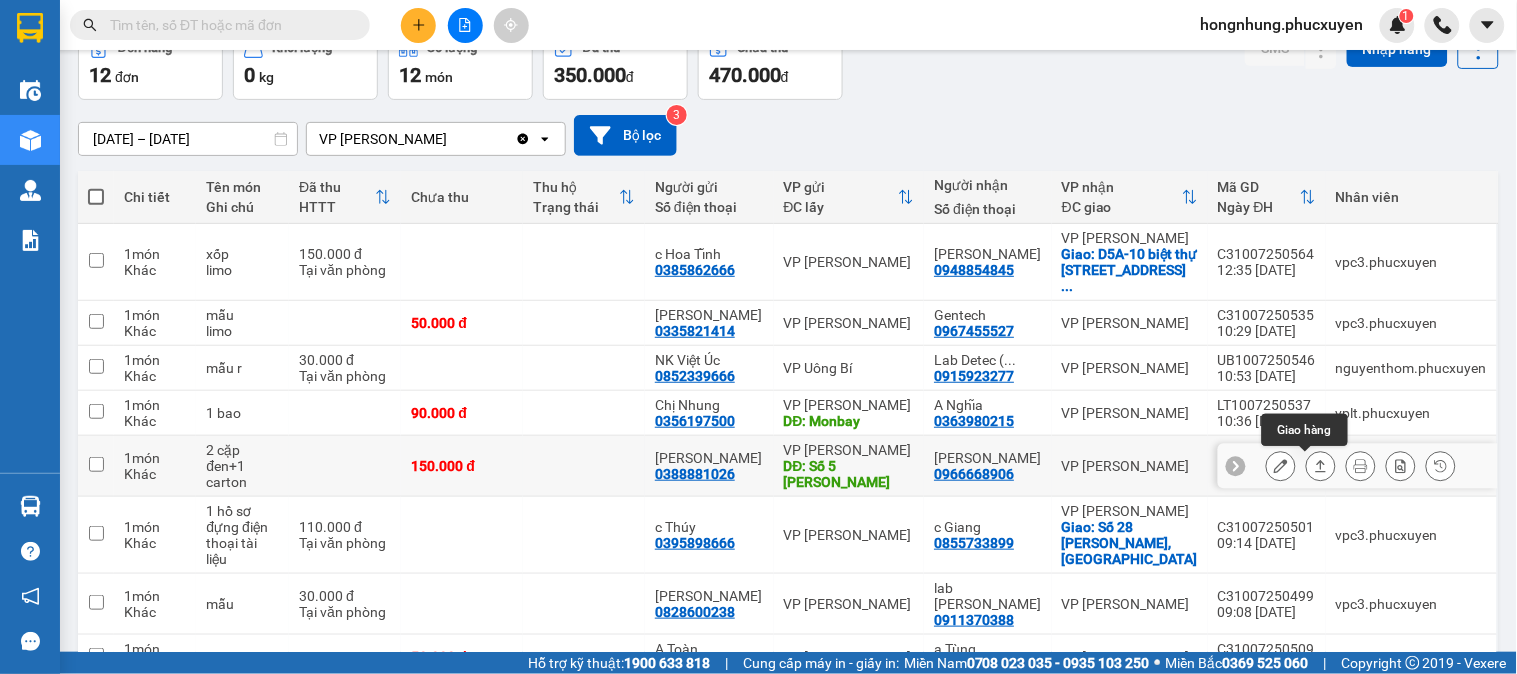click at bounding box center (1321, 466) 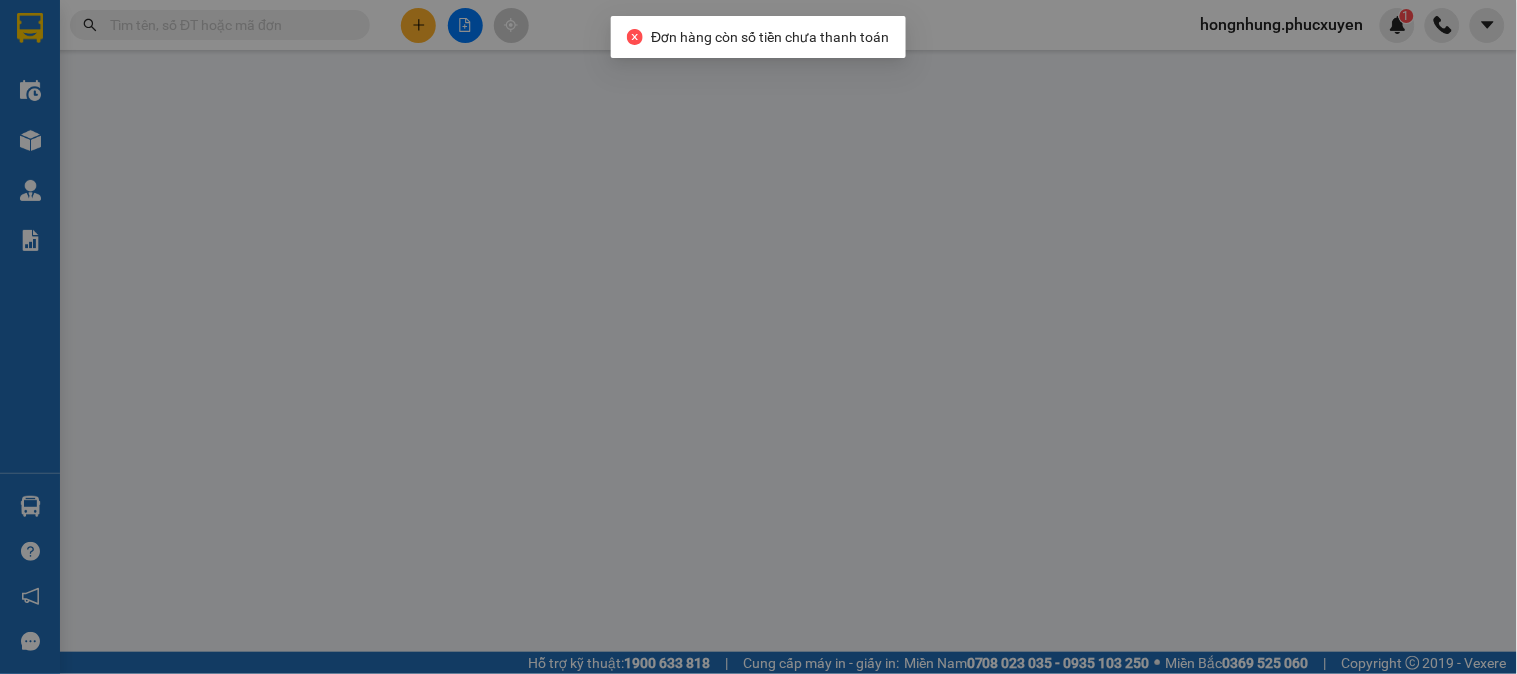 type on "0388881026" 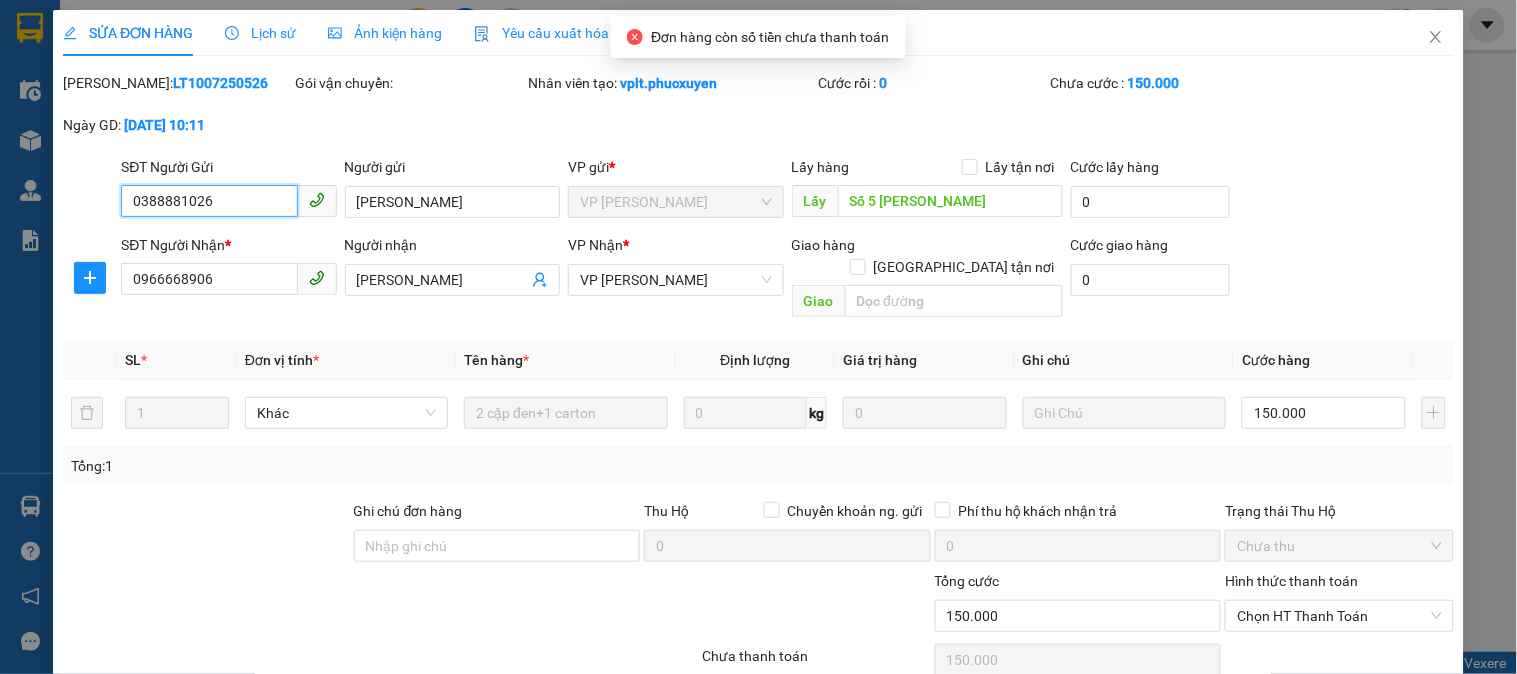 scroll, scrollTop: 0, scrollLeft: 0, axis: both 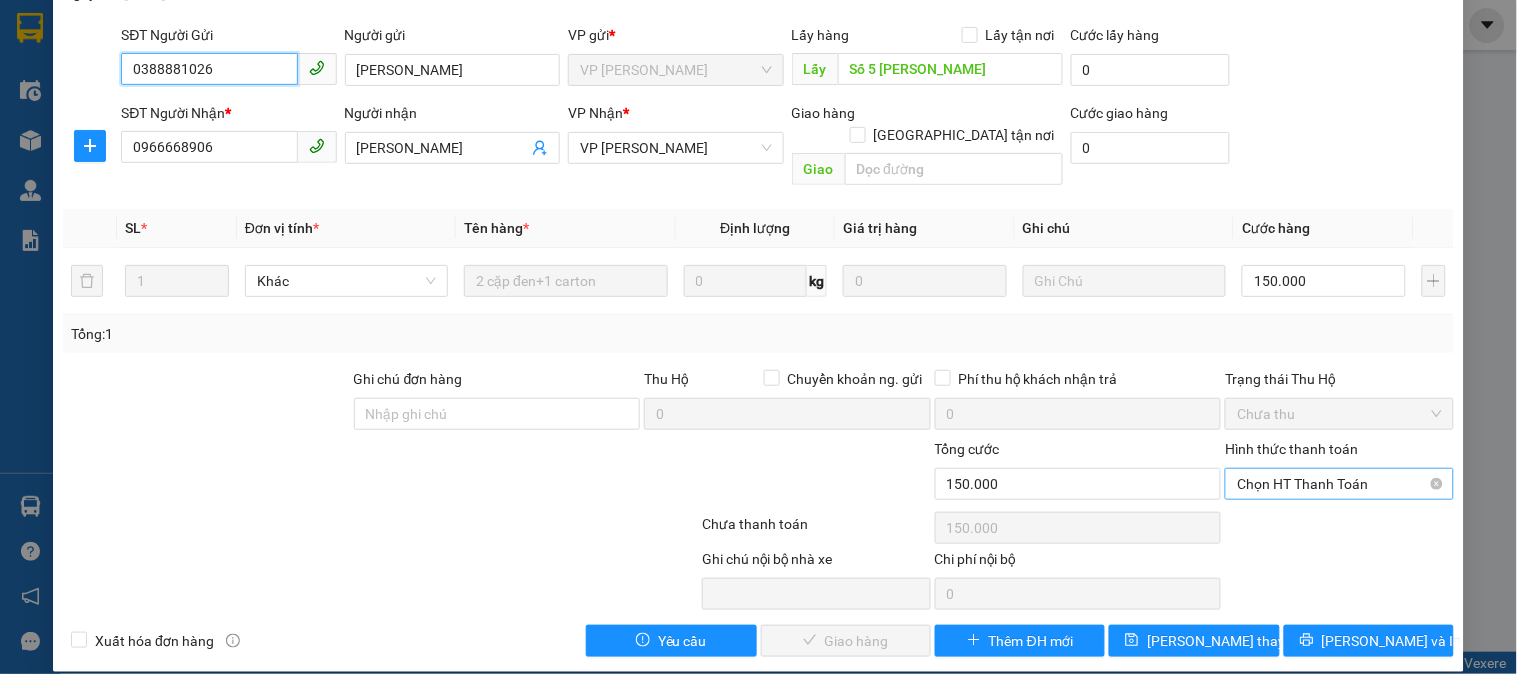 click on "Chọn HT Thanh Toán" at bounding box center (1339, 484) 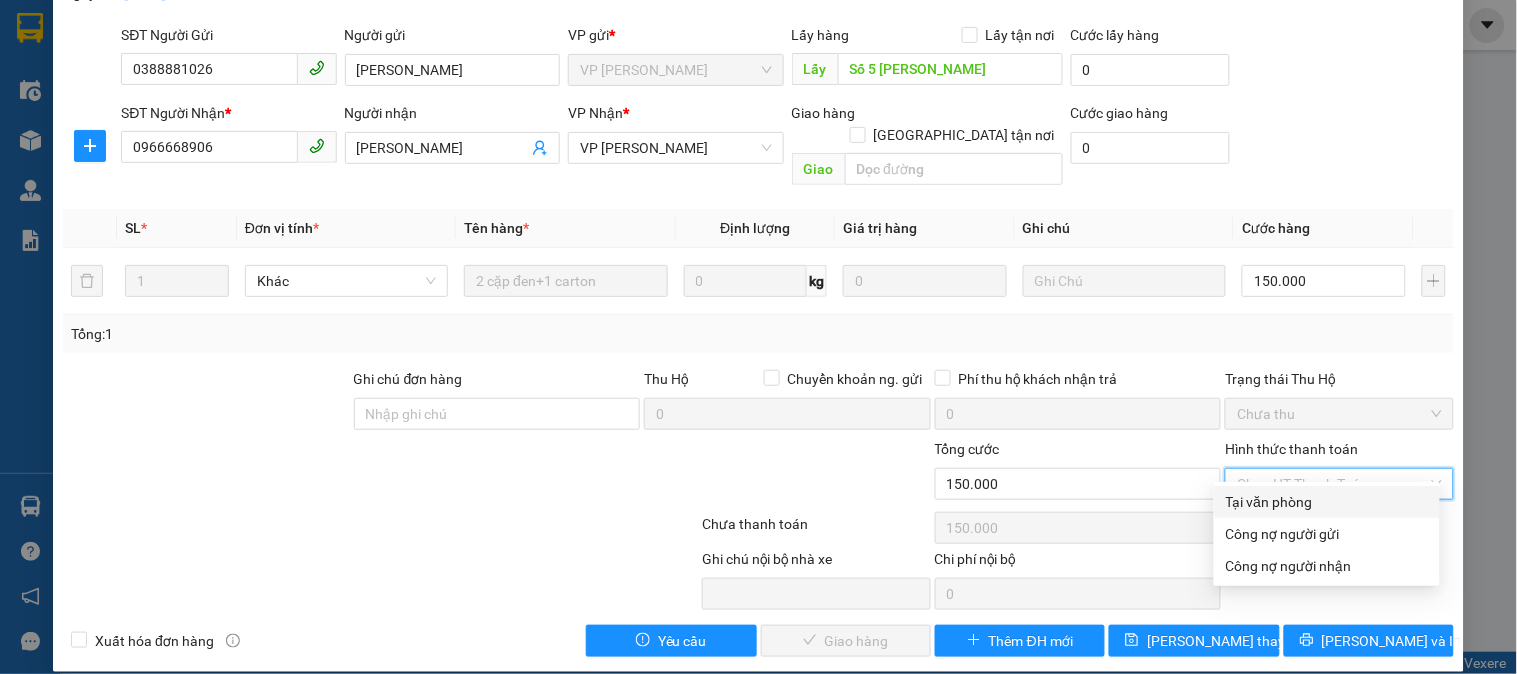 click on "Tại văn phòng" at bounding box center (1327, 502) 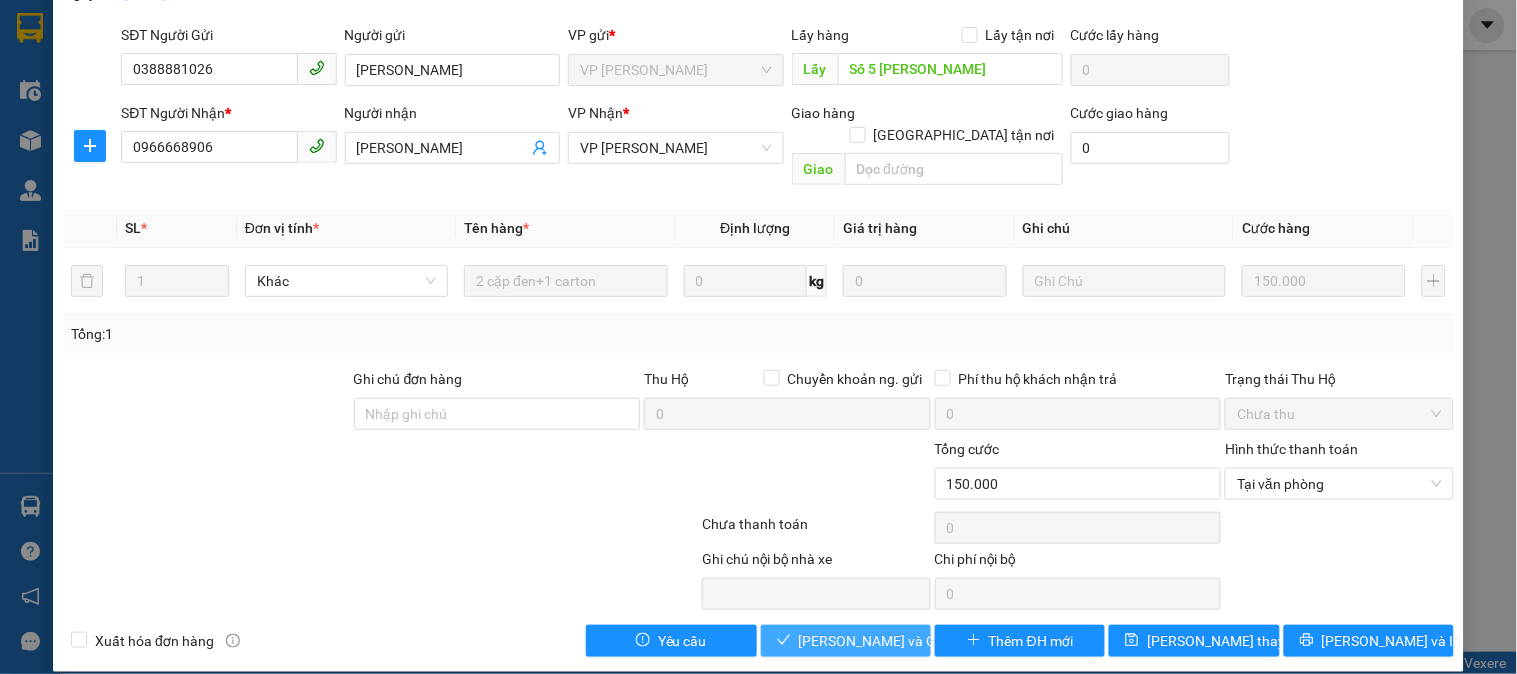 click on "Lưu và Giao hàng" at bounding box center (895, 641) 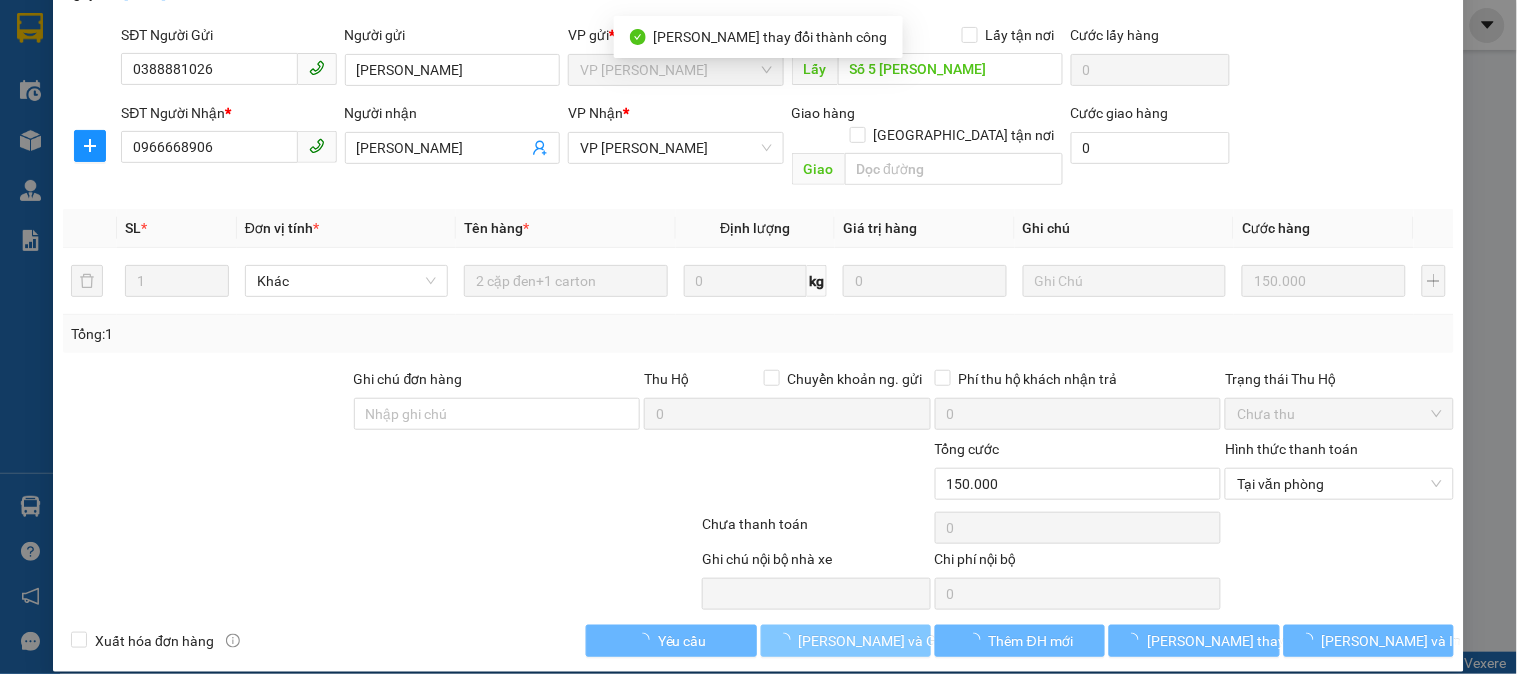 scroll, scrollTop: 0, scrollLeft: 0, axis: both 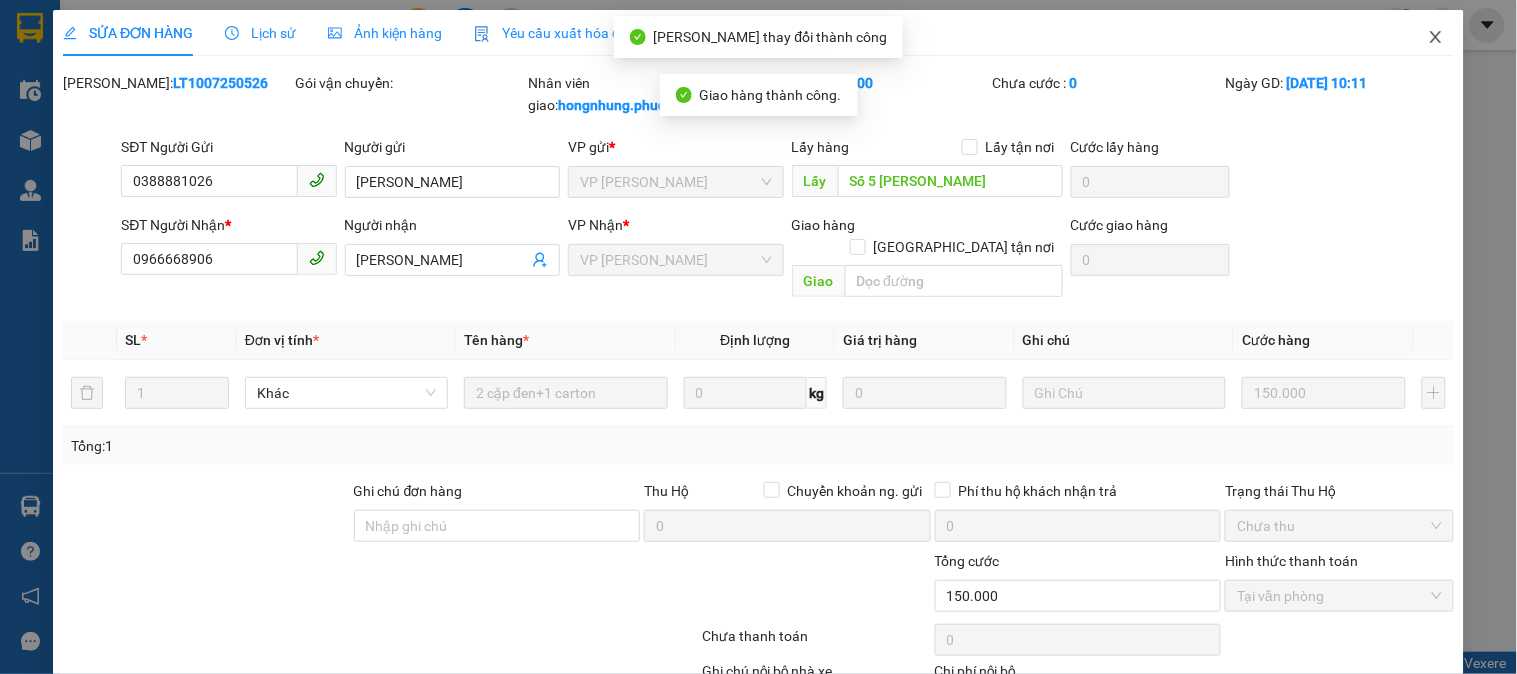 click 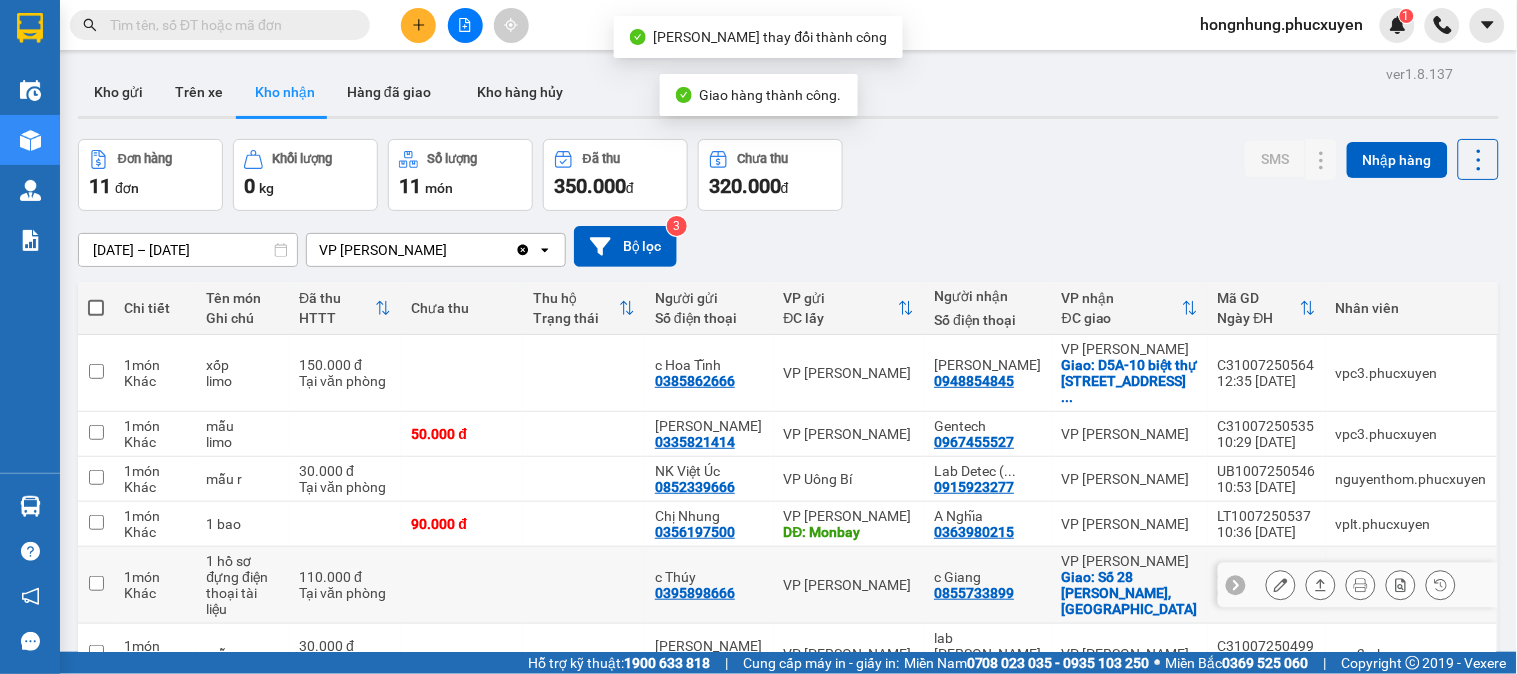 scroll, scrollTop: 312, scrollLeft: 0, axis: vertical 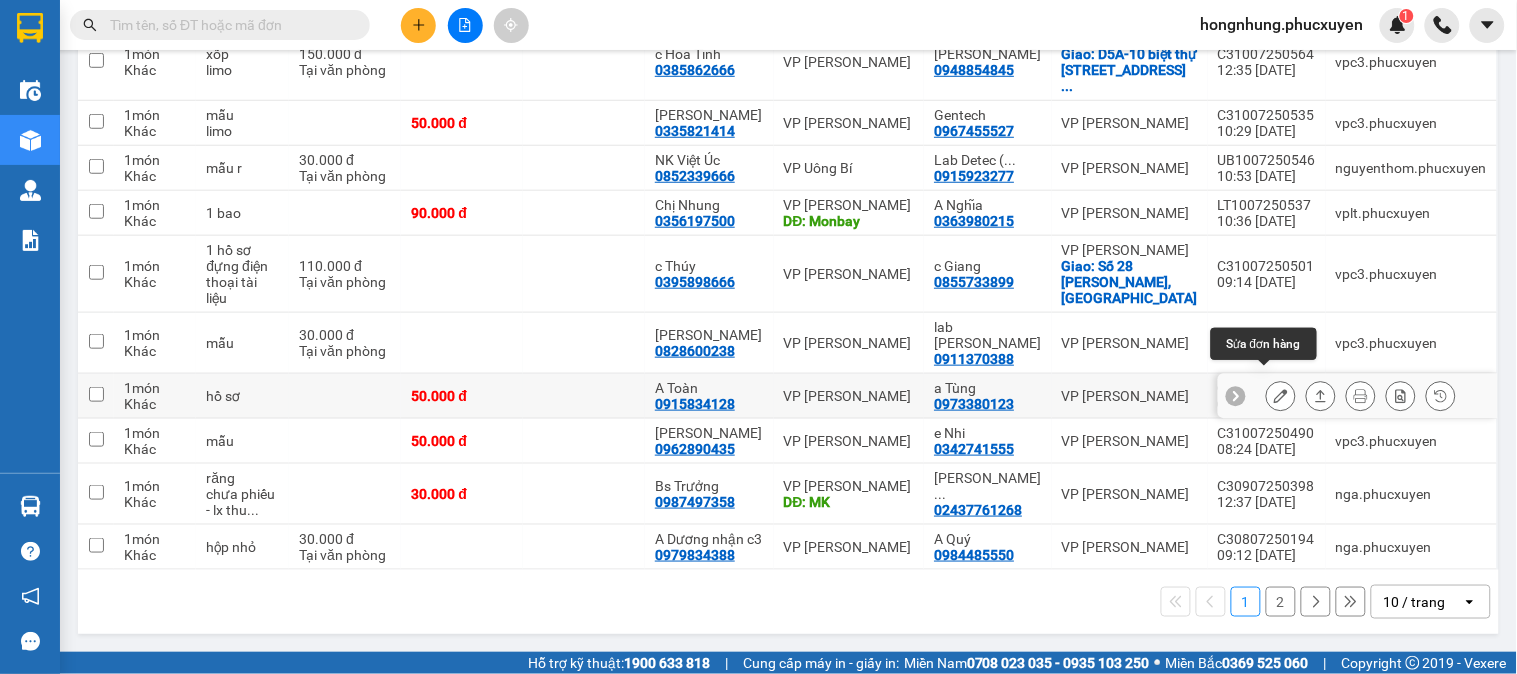click 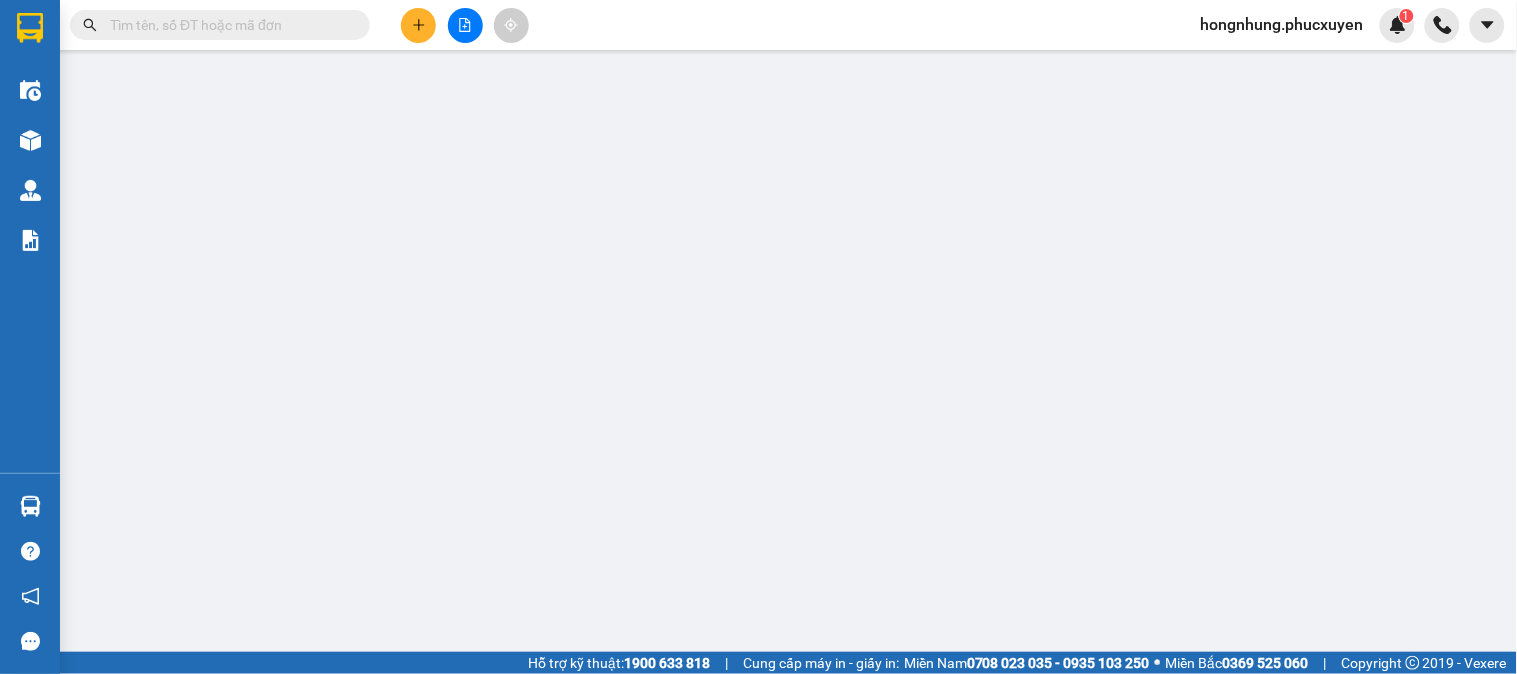 type on "0915834128" 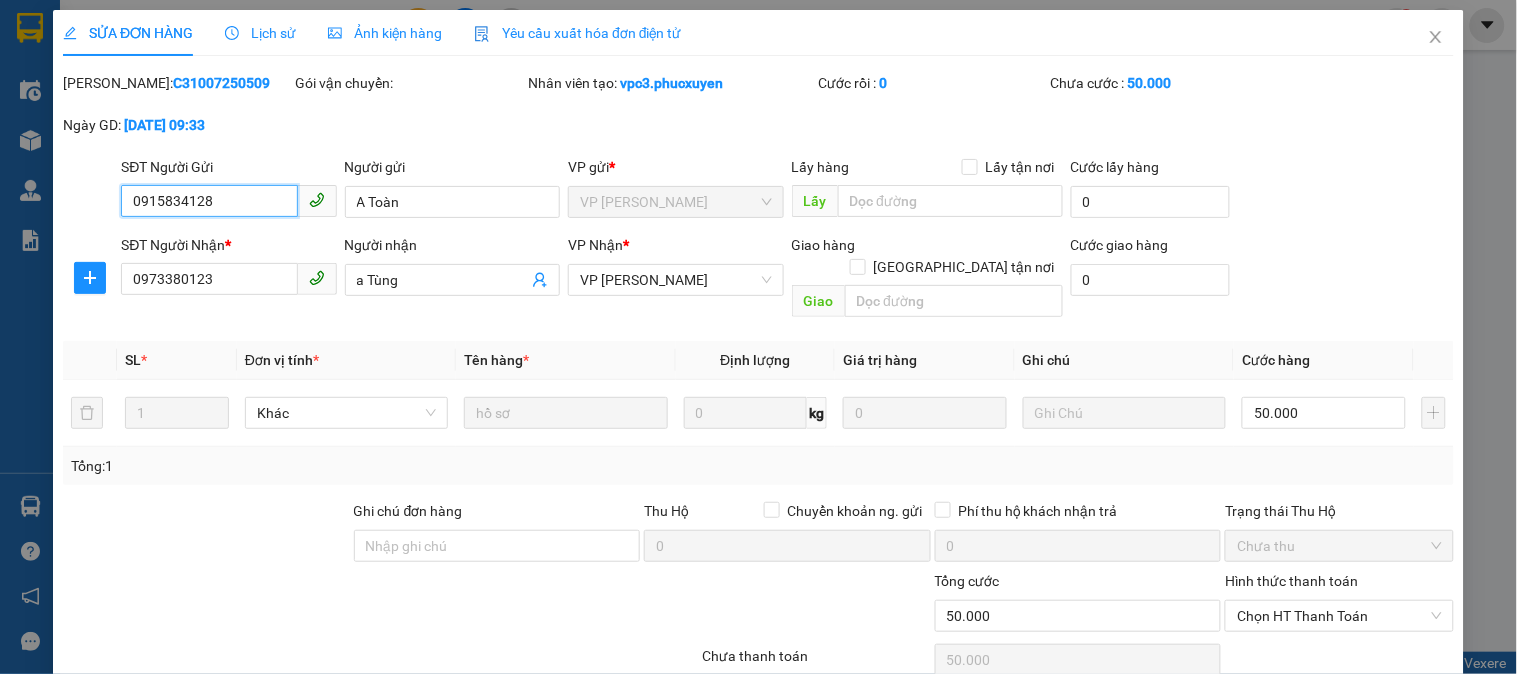 scroll, scrollTop: 0, scrollLeft: 0, axis: both 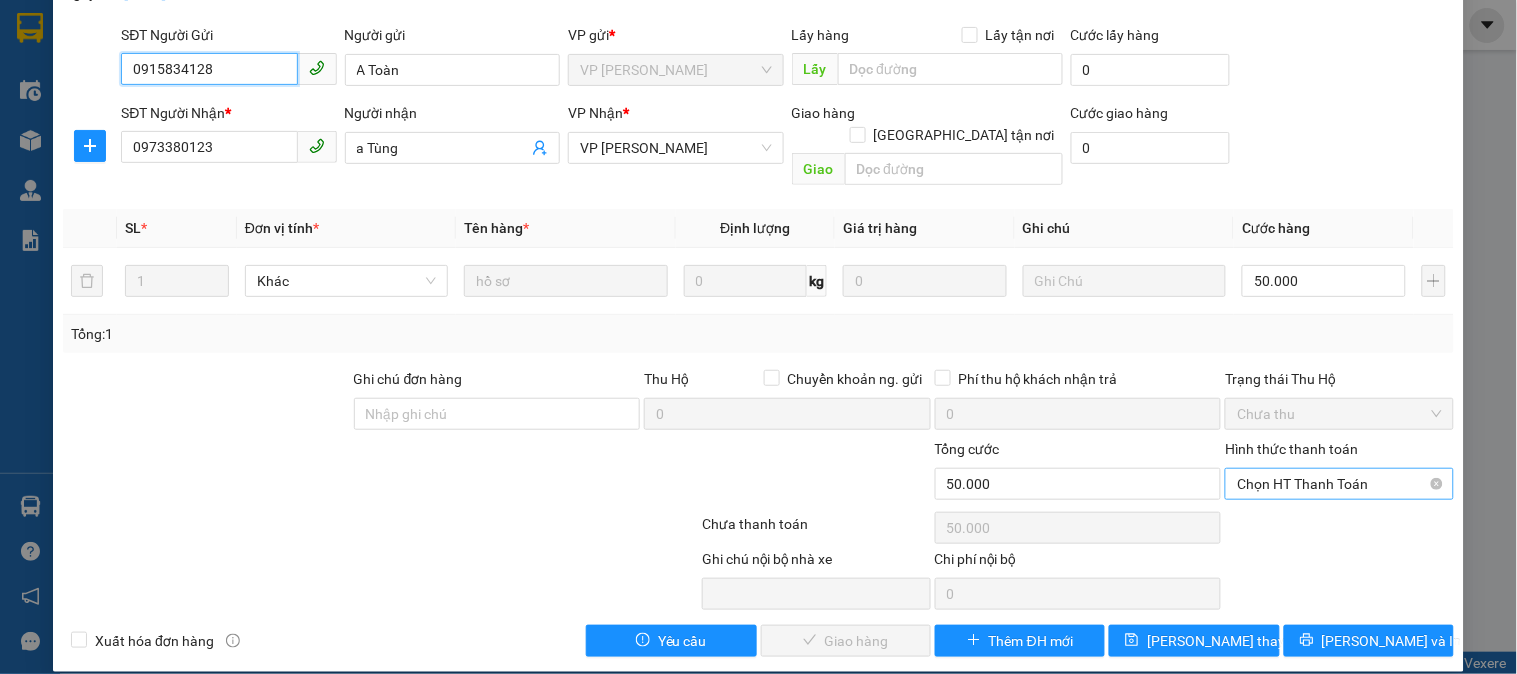 click on "Chọn HT Thanh Toán" at bounding box center (1339, 484) 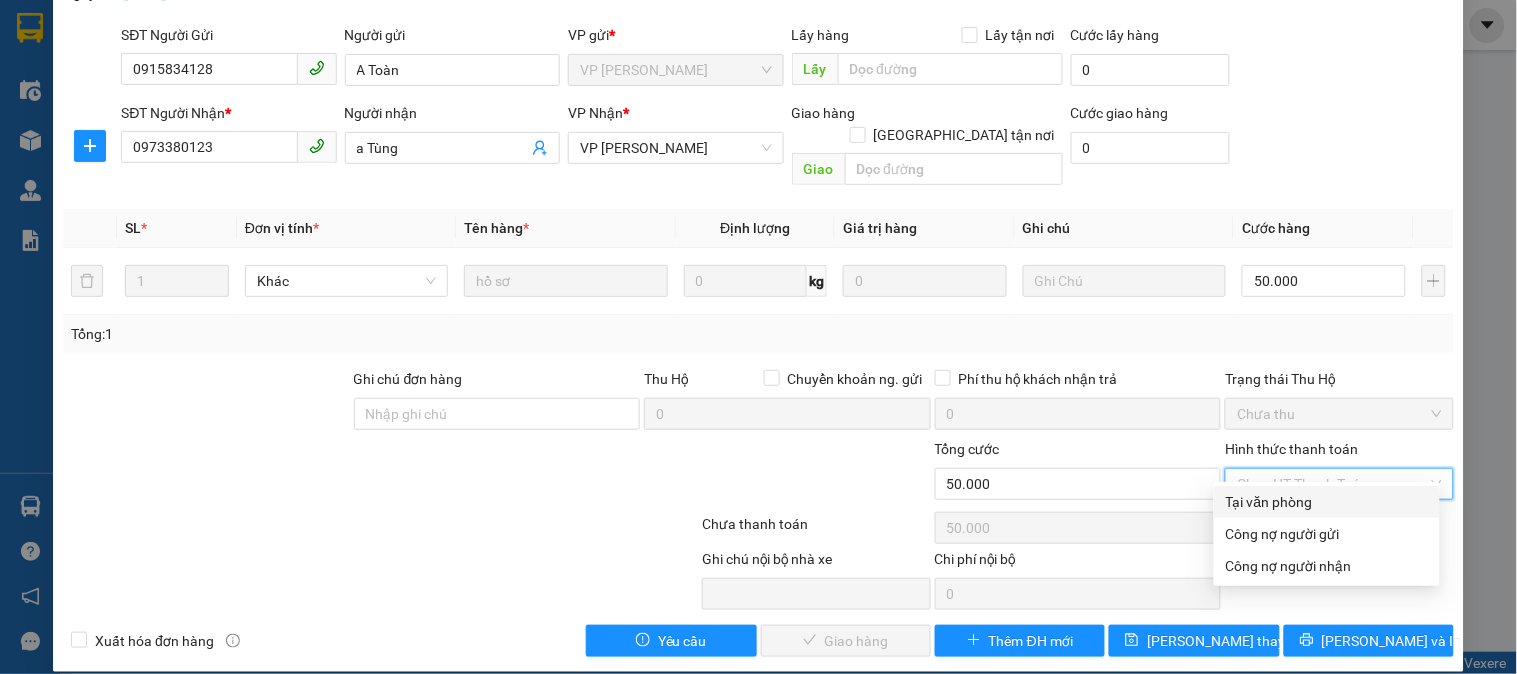 click on "Tại văn phòng" at bounding box center [1327, 502] 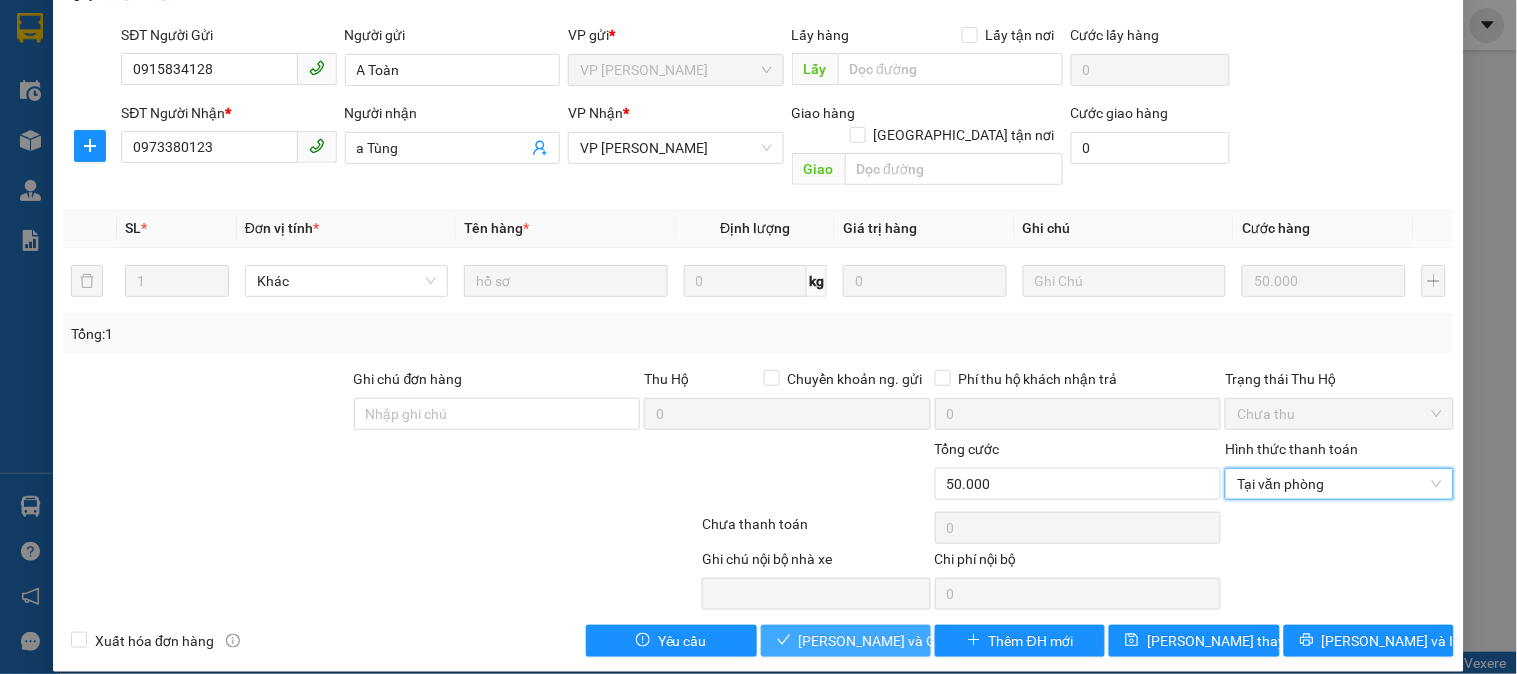 click on "Lưu và Giao hàng" at bounding box center [895, 641] 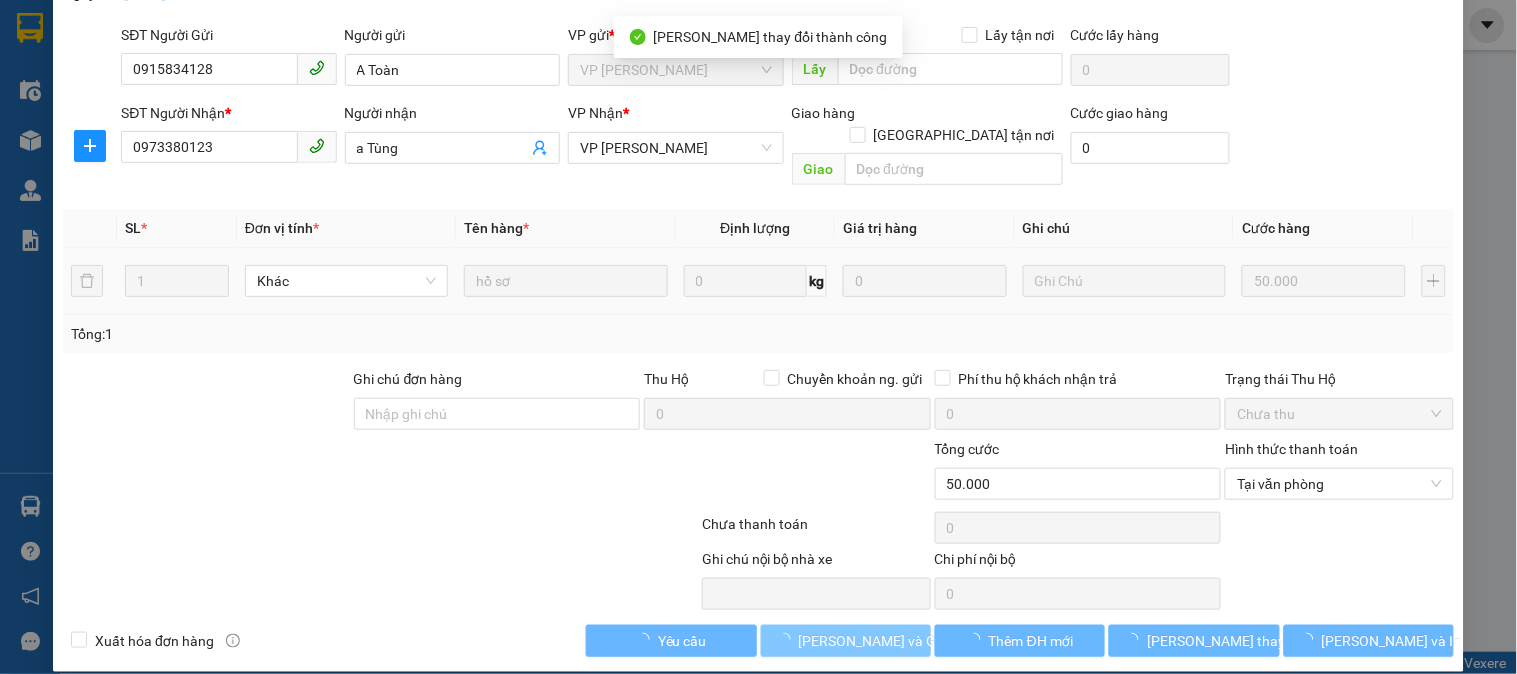 scroll, scrollTop: 0, scrollLeft: 0, axis: both 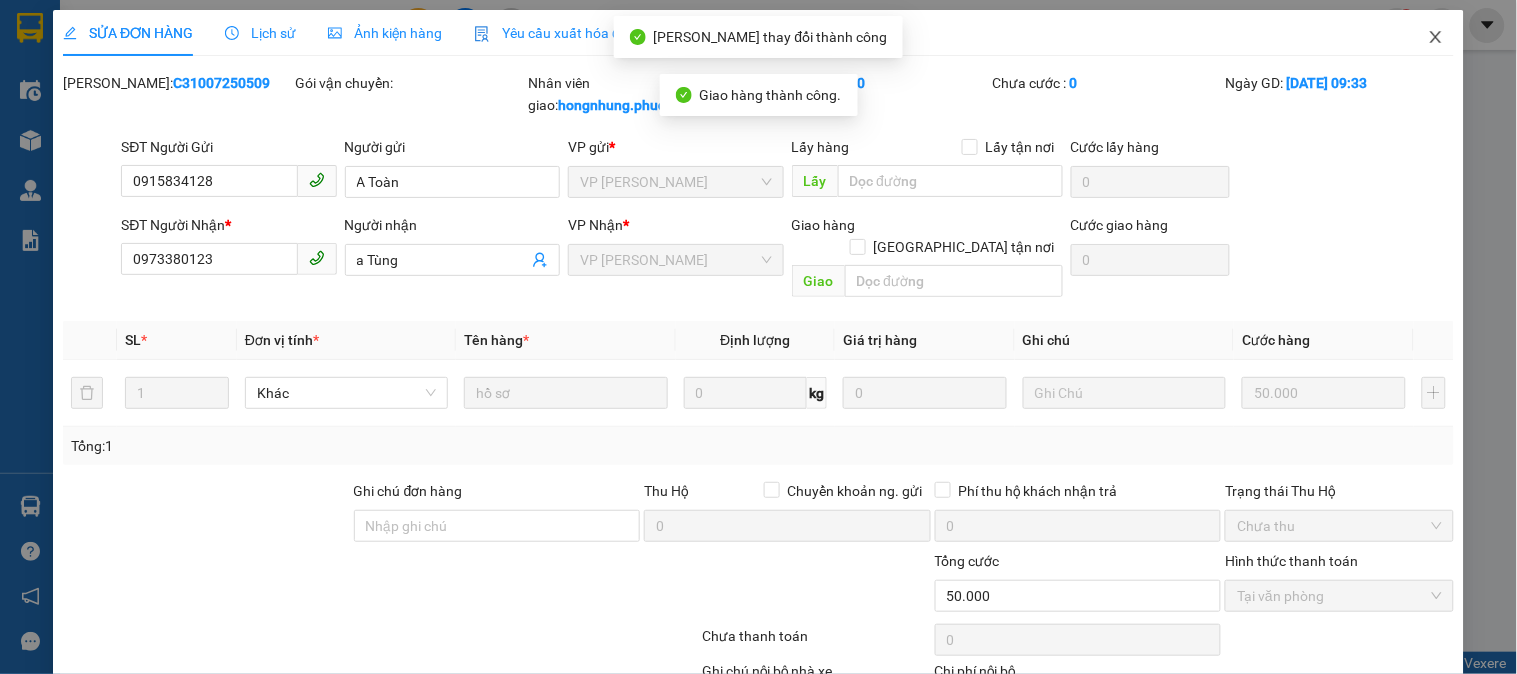 click 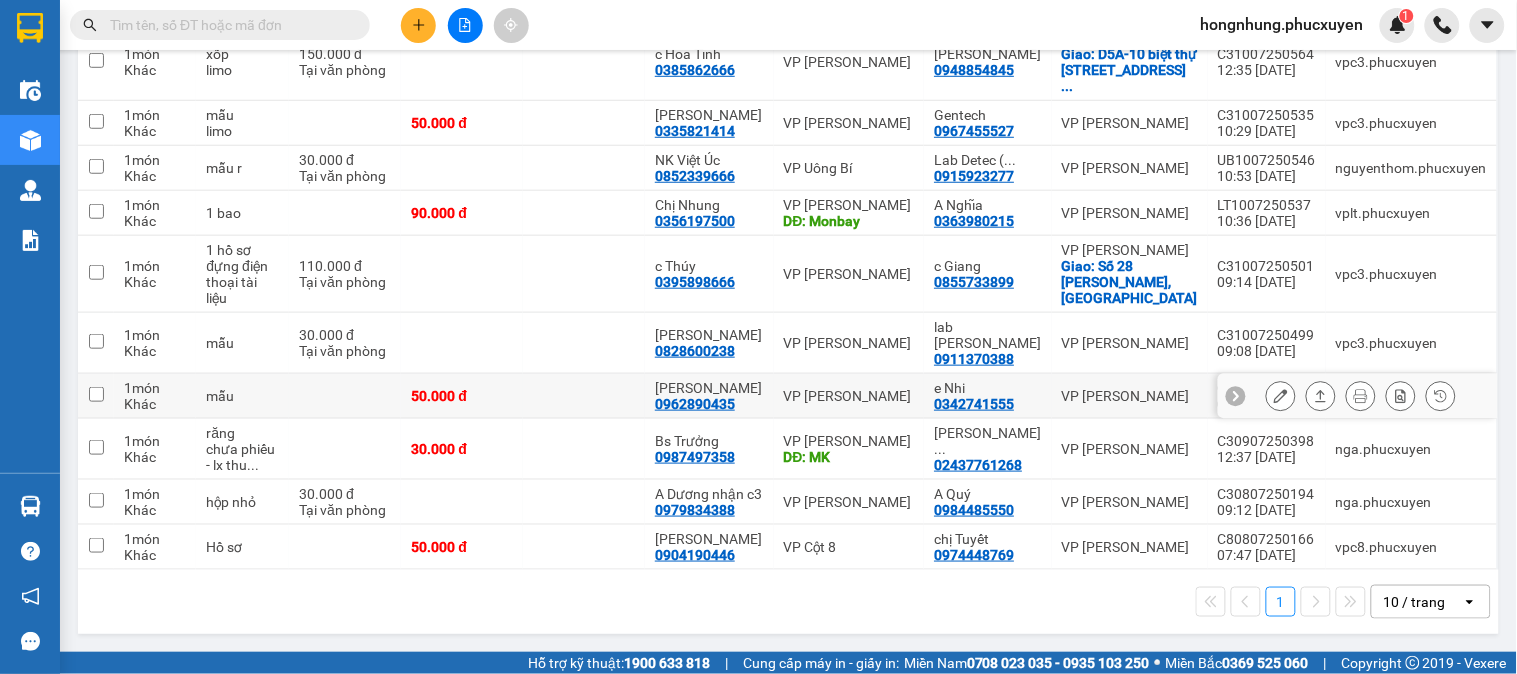 scroll, scrollTop: 201, scrollLeft: 0, axis: vertical 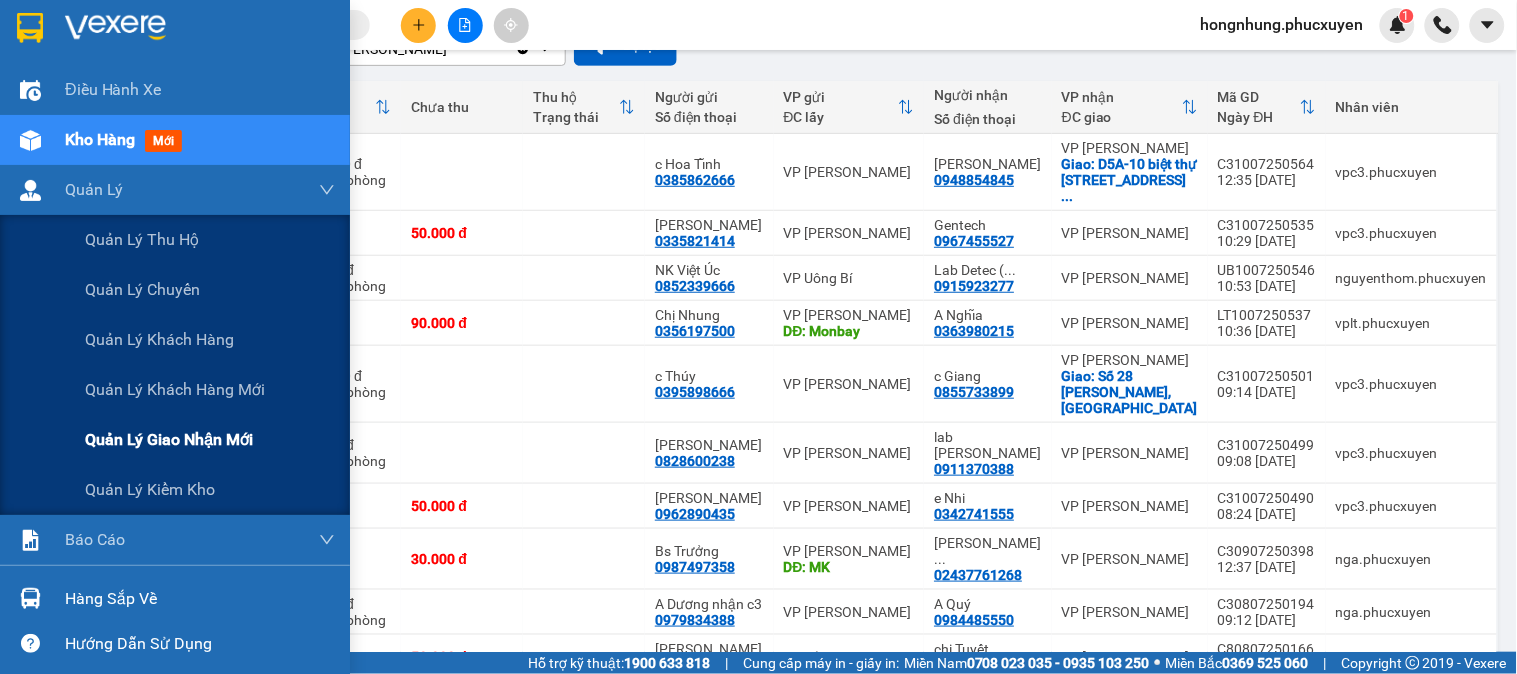 click on "Quản lý giao nhận mới" at bounding box center [169, 439] 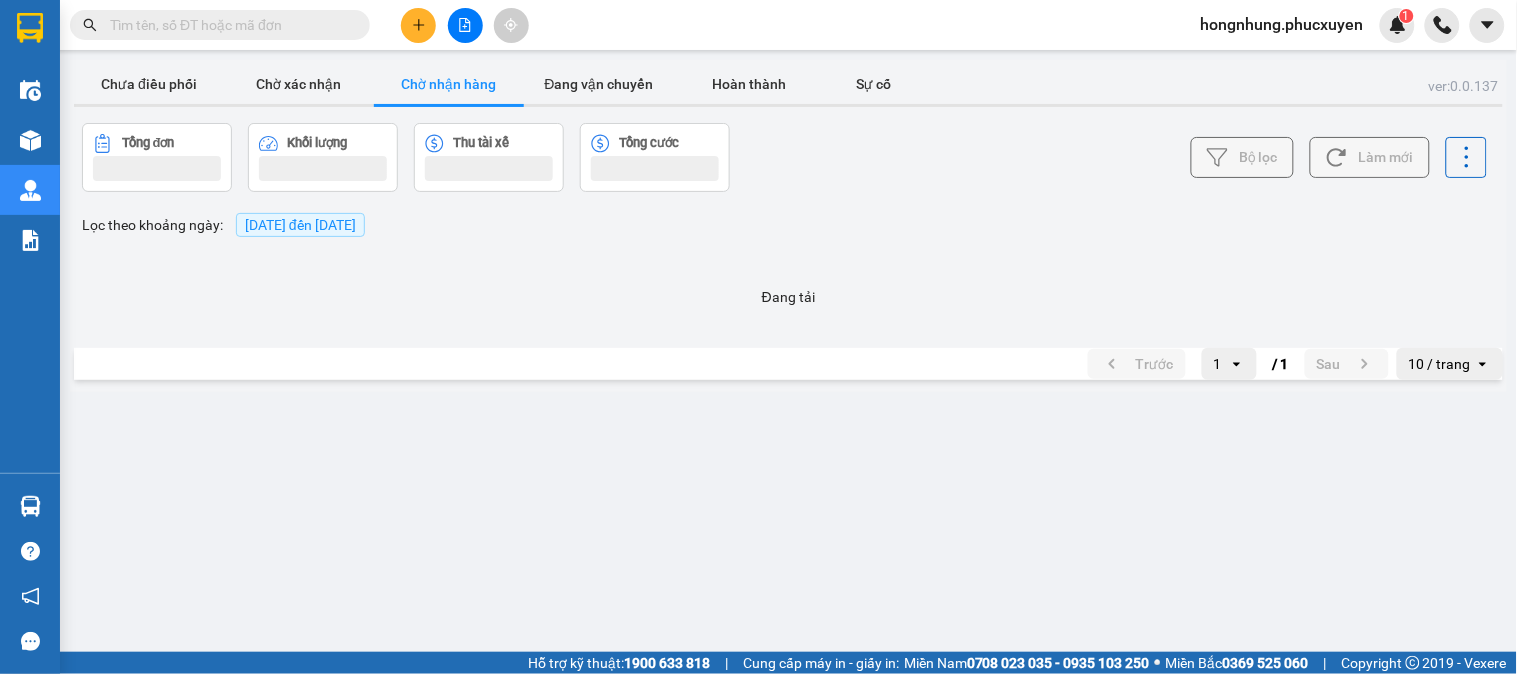 scroll, scrollTop: 0, scrollLeft: 0, axis: both 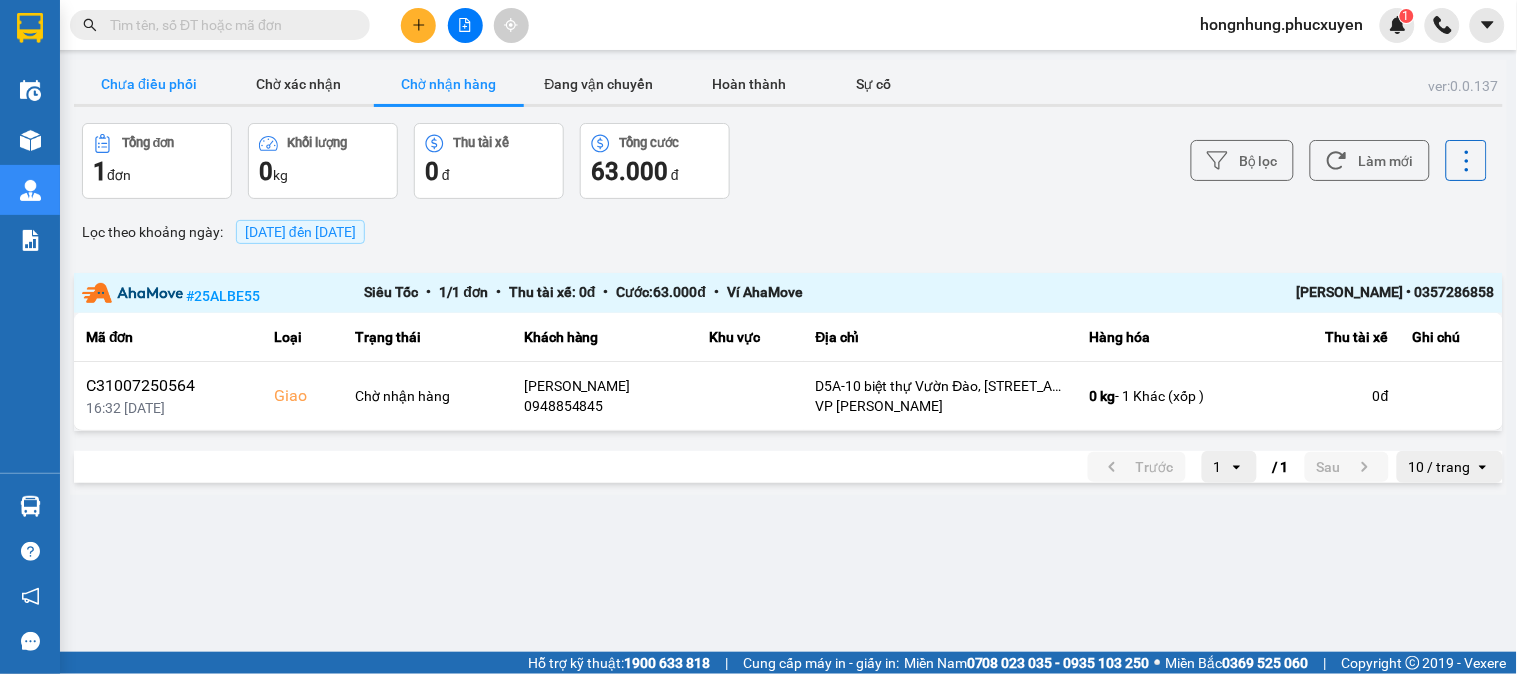 click on "Chưa điều phối" at bounding box center [149, 84] 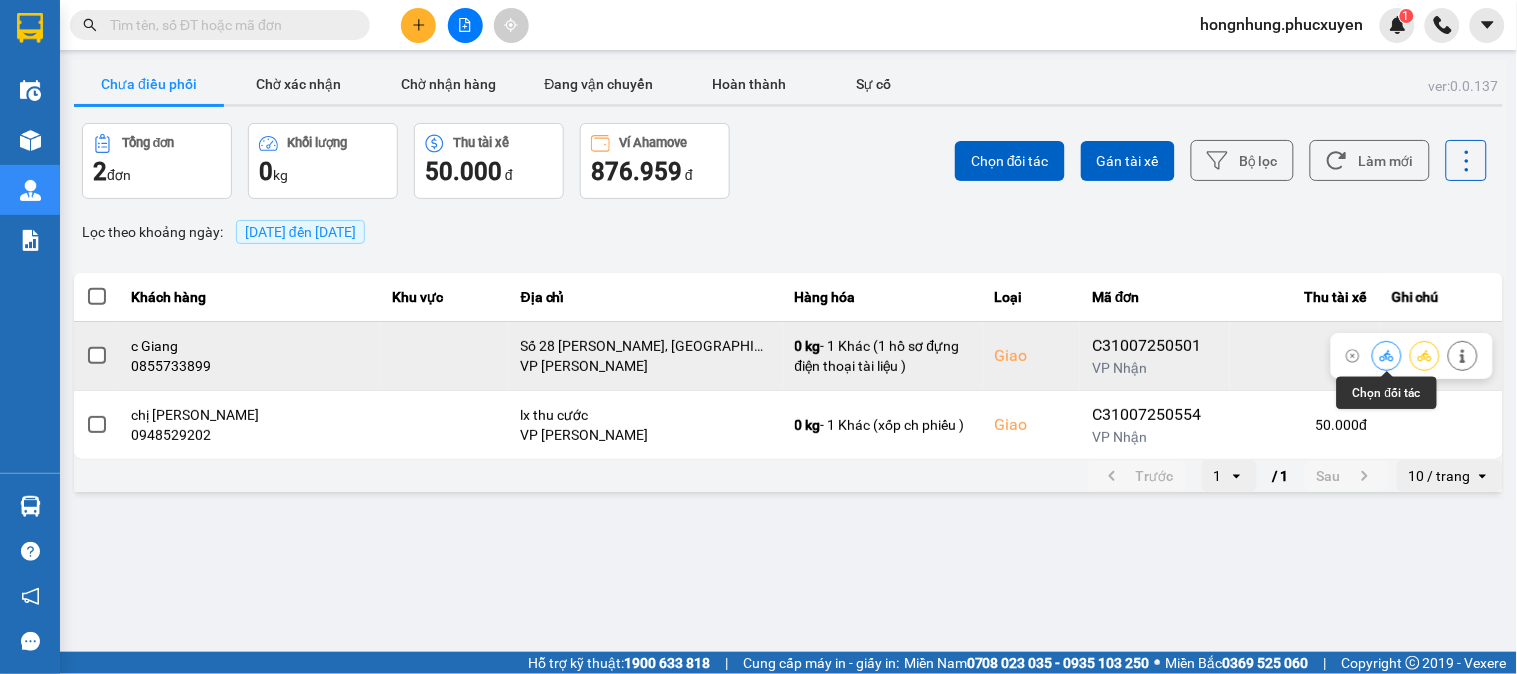 click 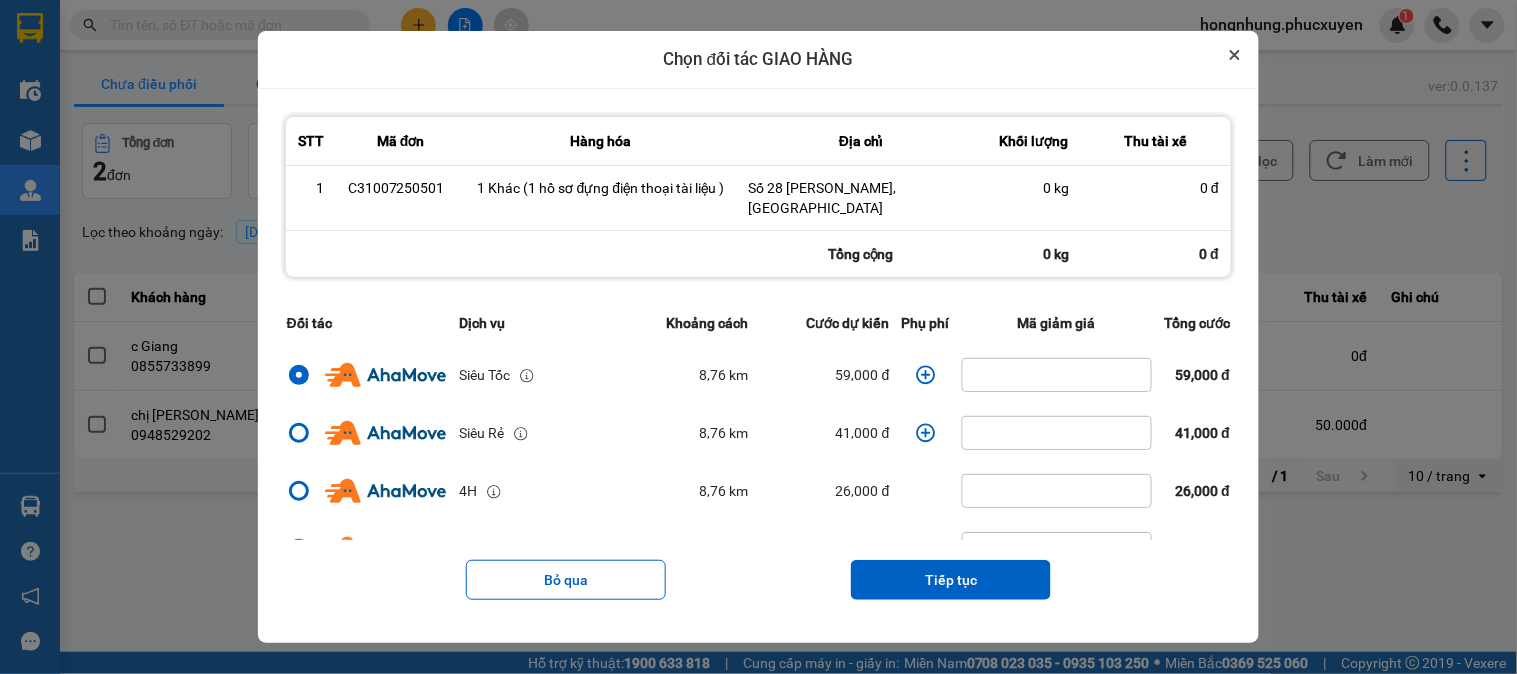 drag, startPoint x: 1253, startPoint y: 63, endPoint x: 296, endPoint y: 85, distance: 957.25287 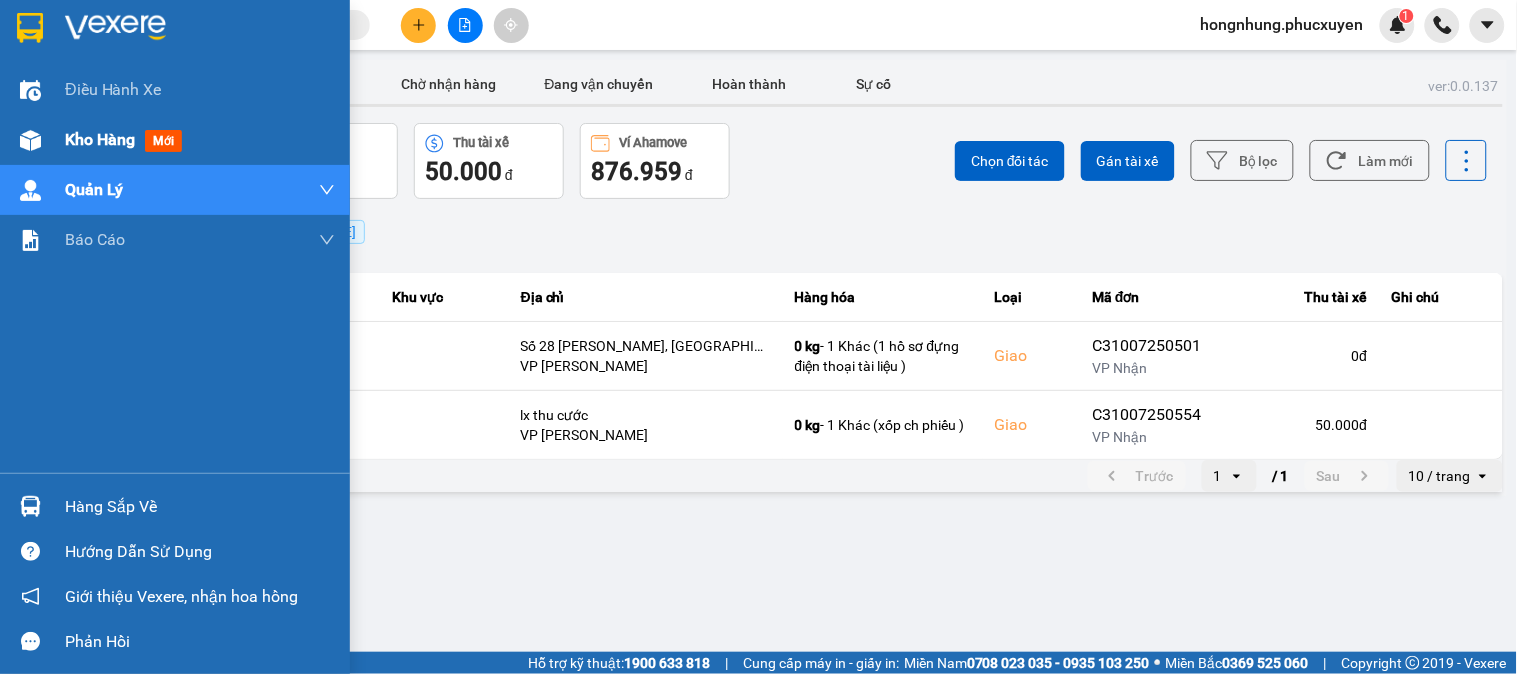 click on "Kho hàng mới" at bounding box center [200, 140] 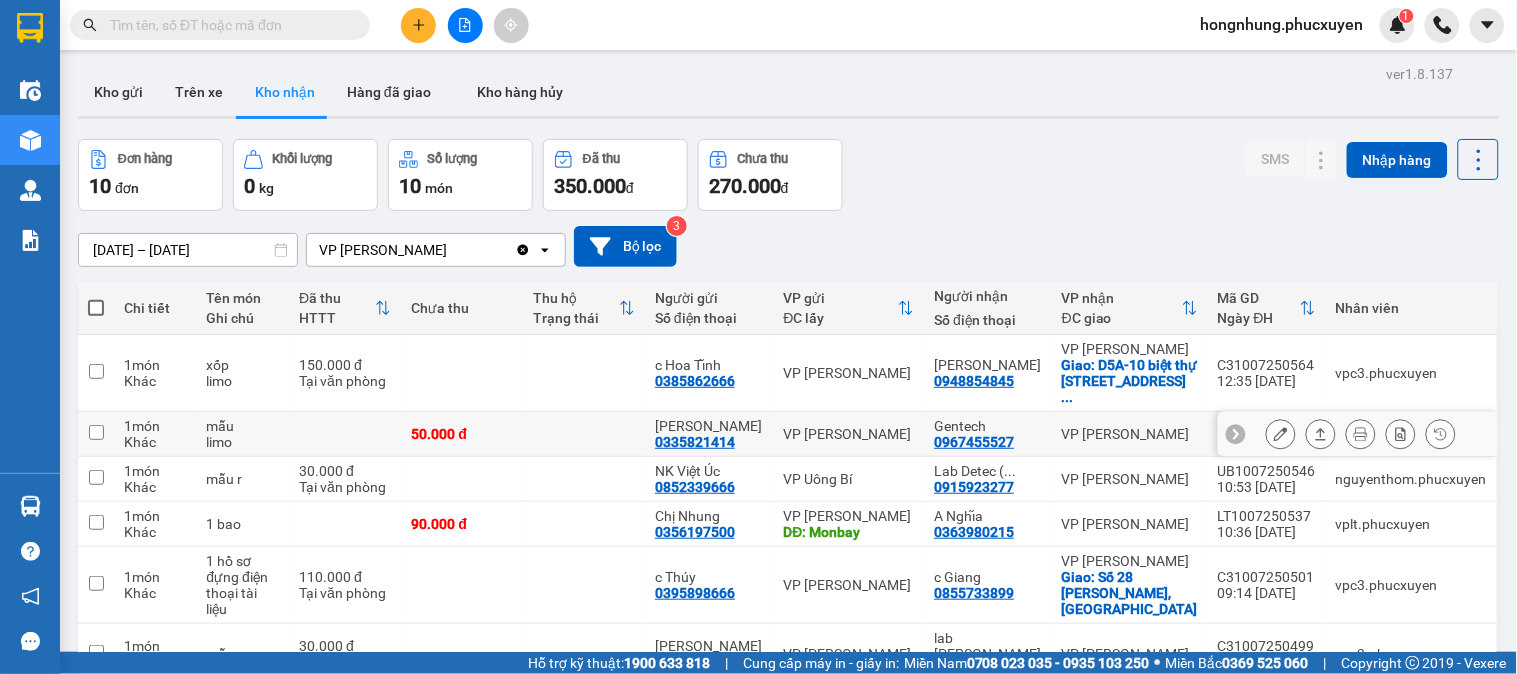 scroll, scrollTop: 312, scrollLeft: 0, axis: vertical 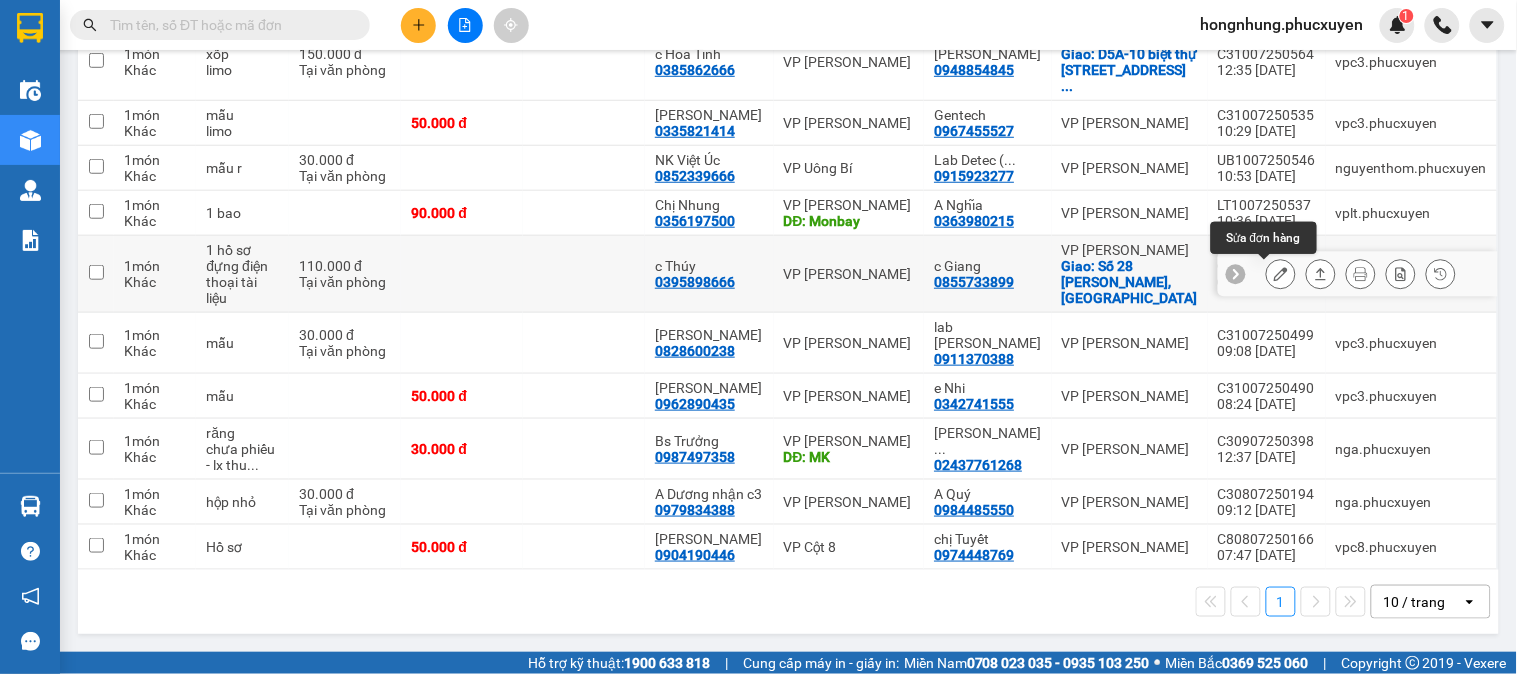 click 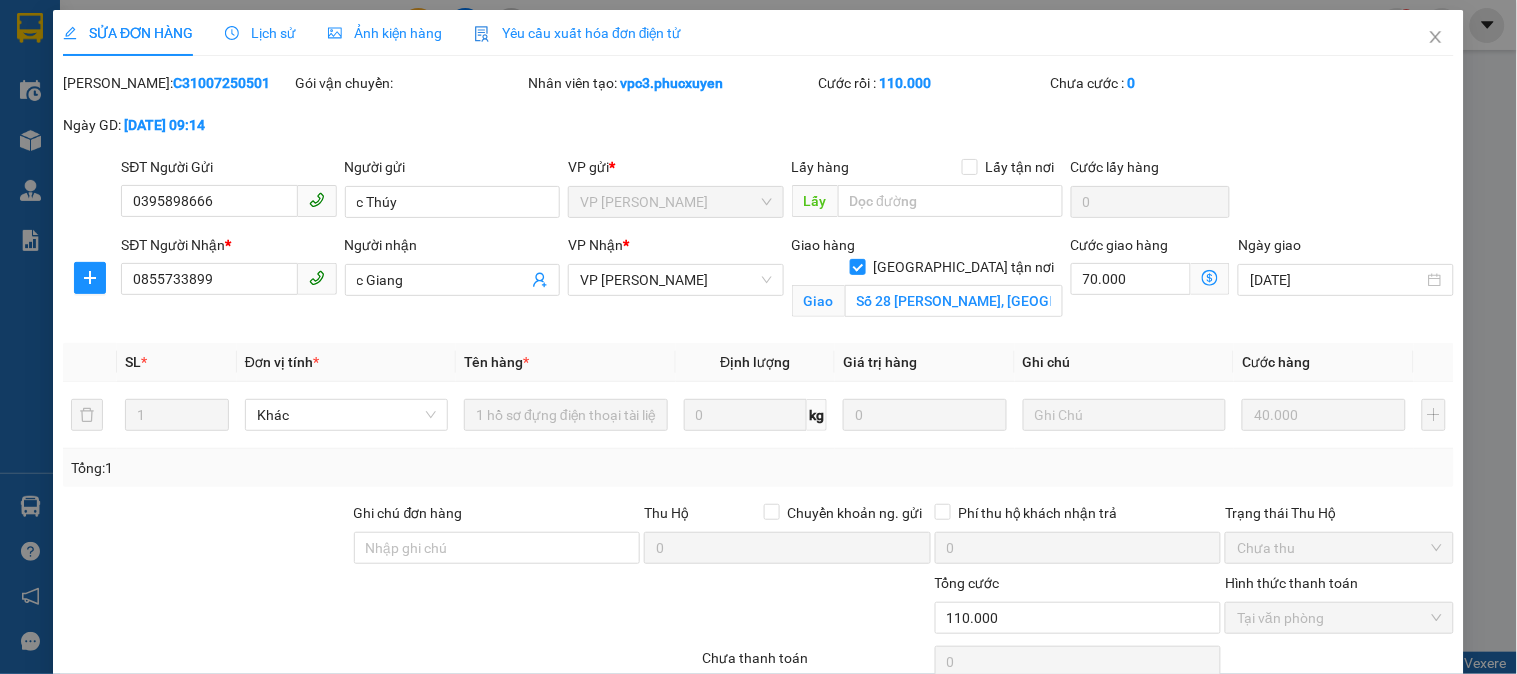 scroll, scrollTop: 0, scrollLeft: 0, axis: both 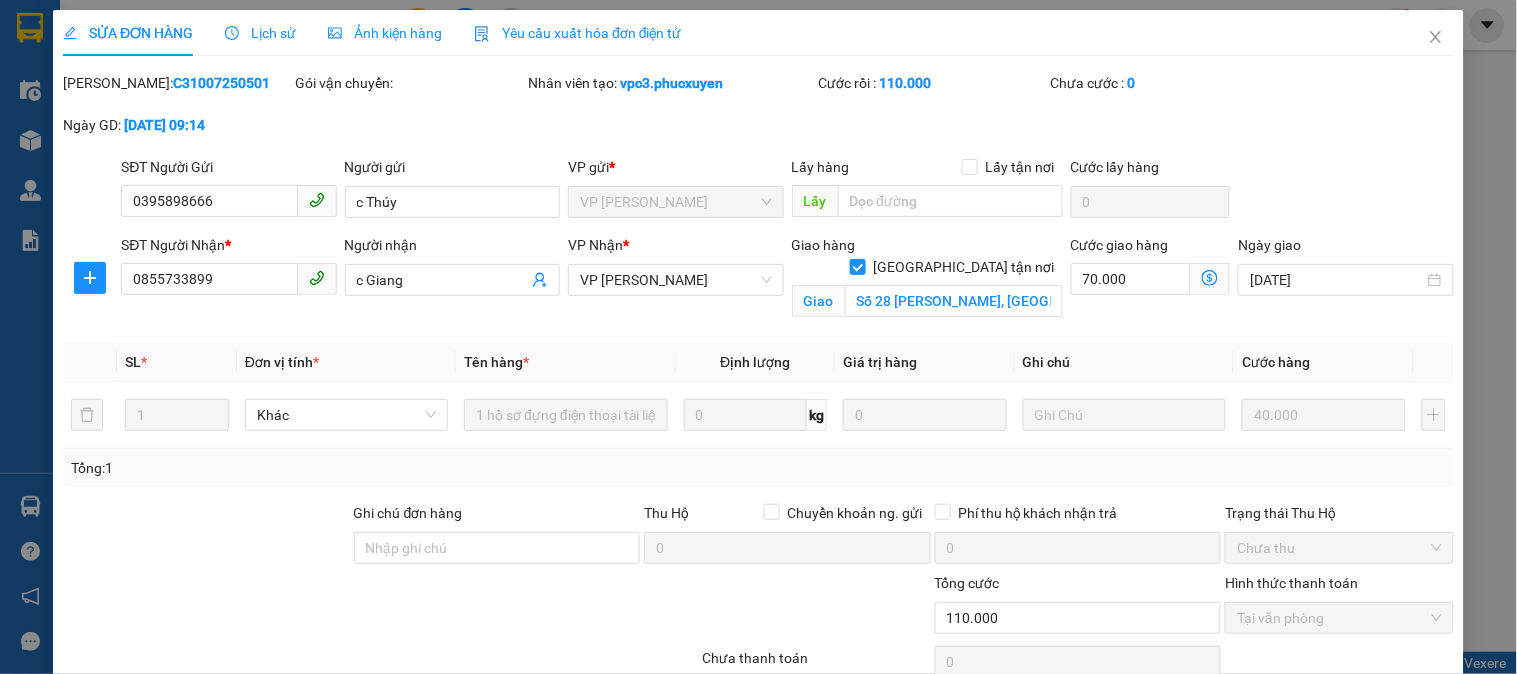 click on "Lịch sử" at bounding box center [260, 33] 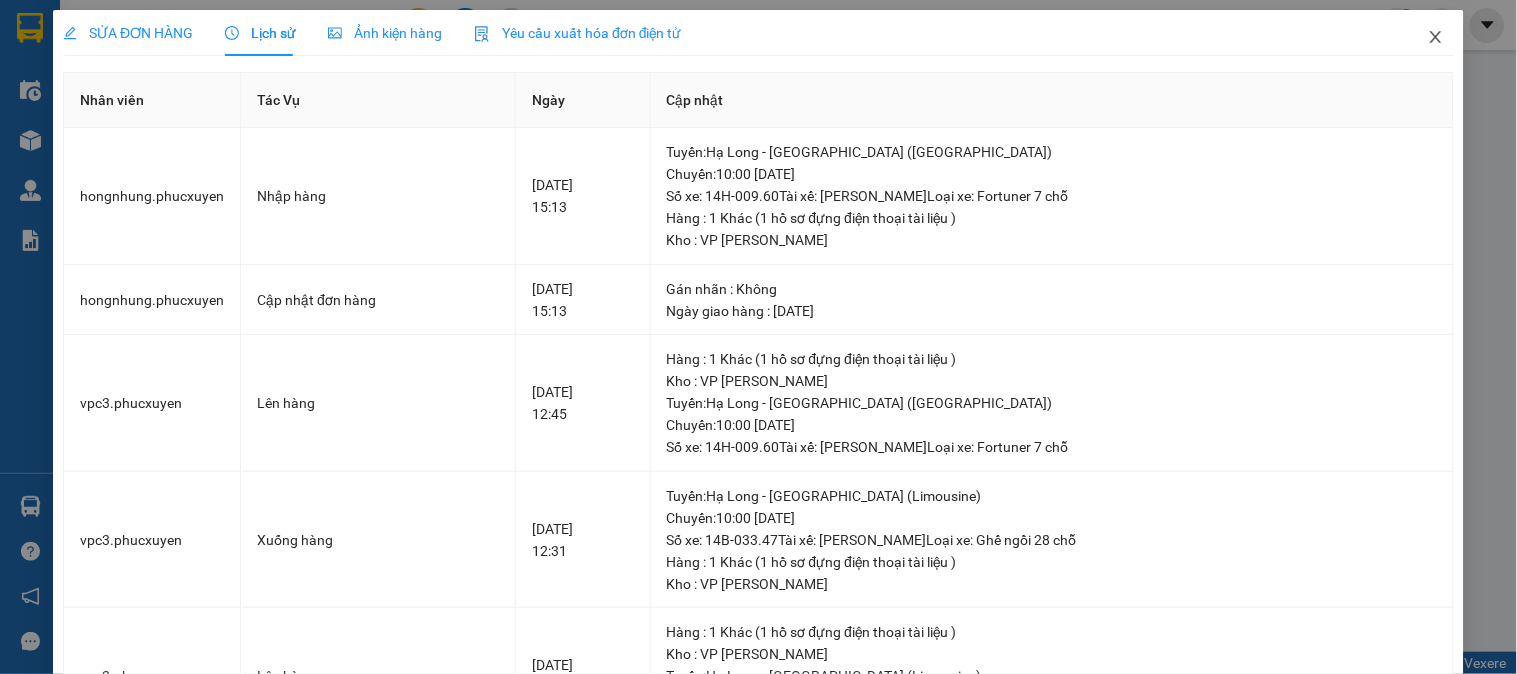 click 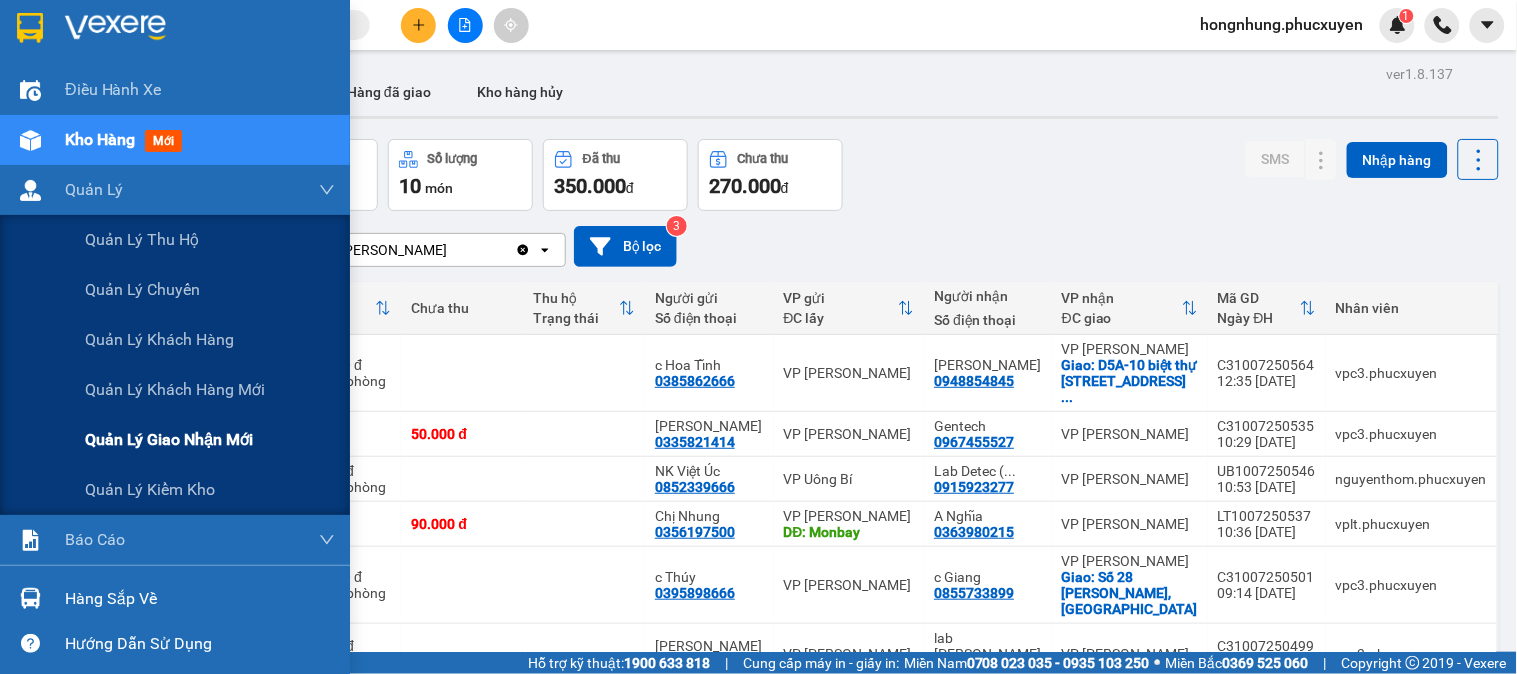 click on "Quản lý giao nhận mới" at bounding box center [169, 439] 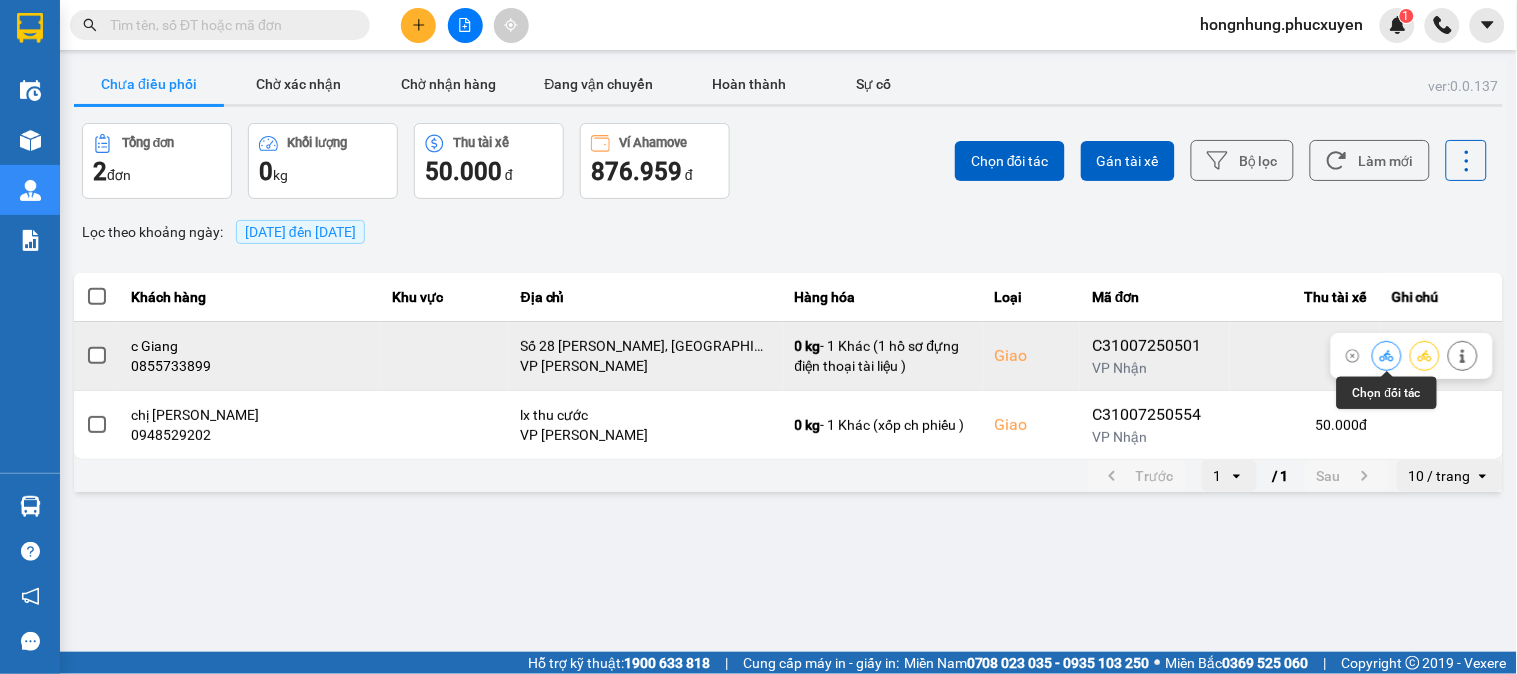 click 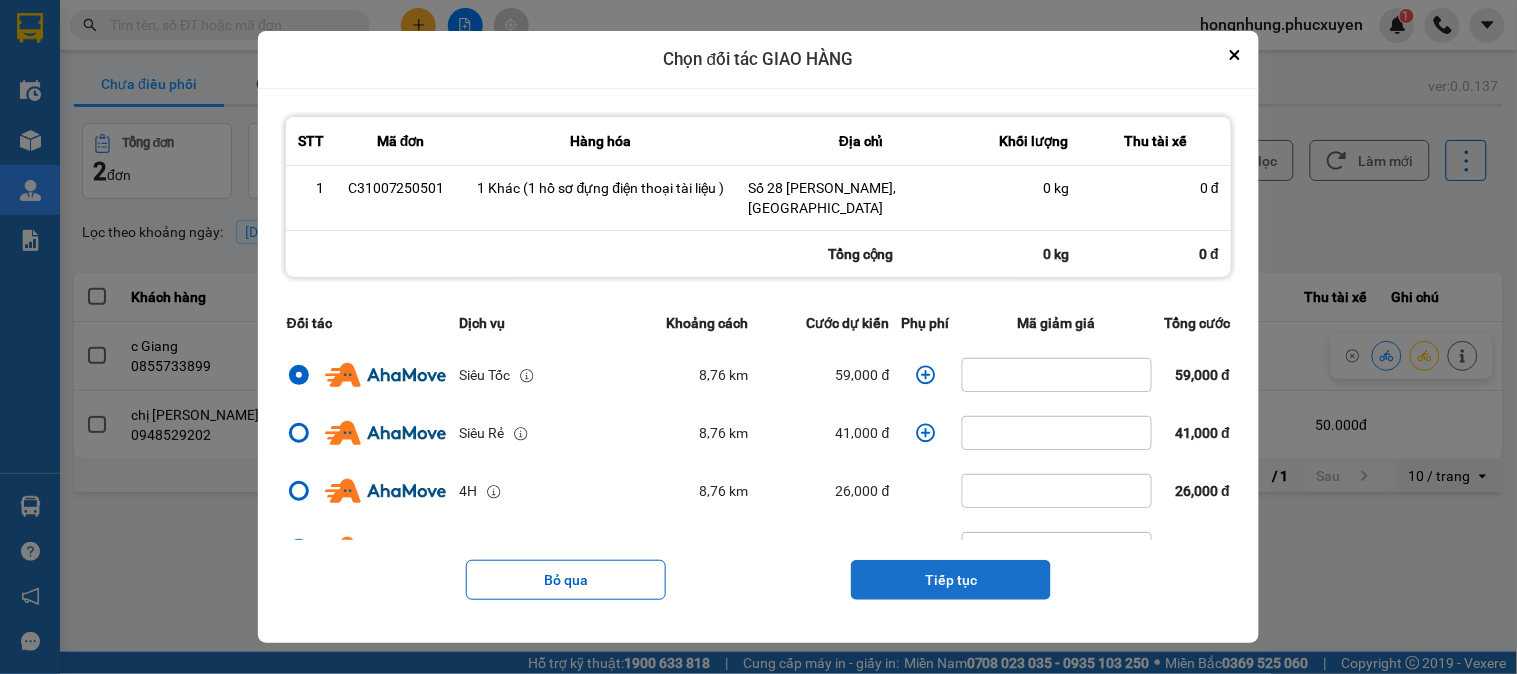 click on "Tiếp tục" at bounding box center [951, 580] 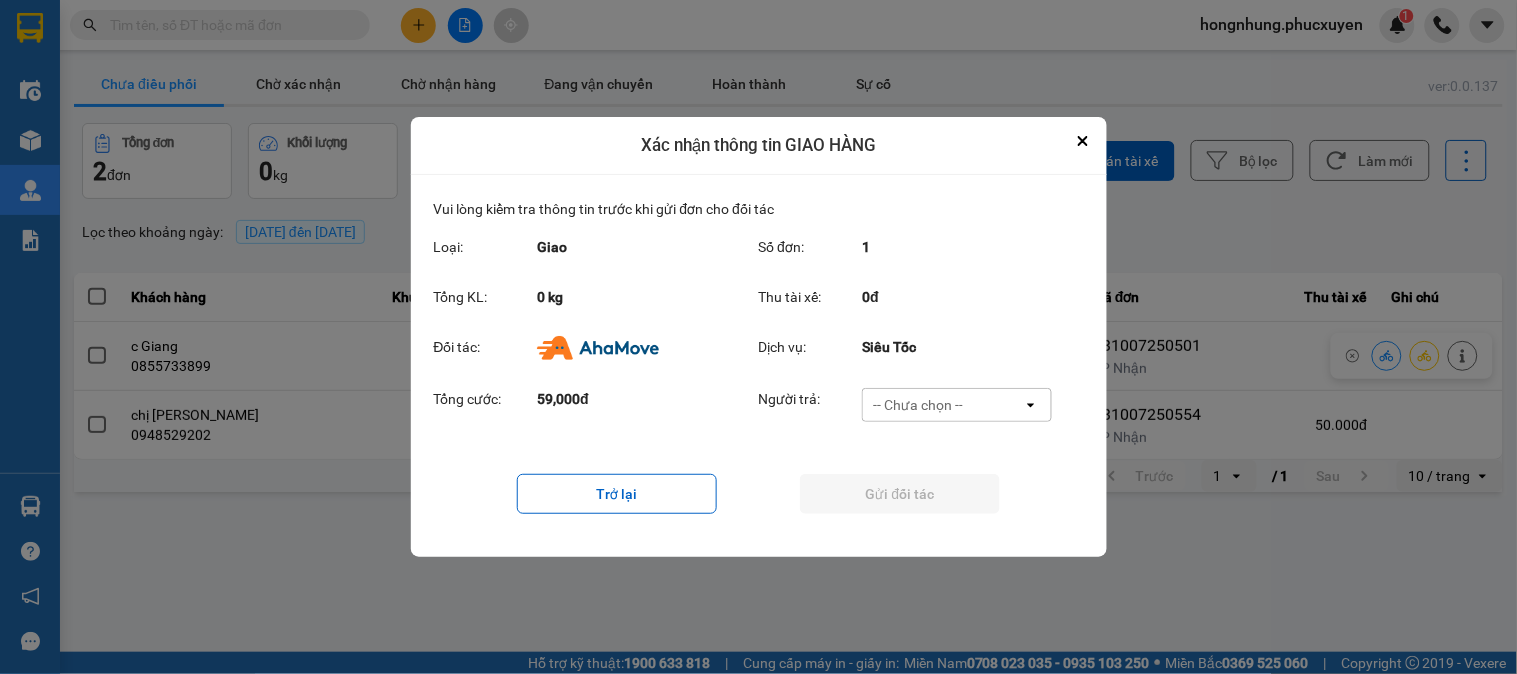 click on "-- Chưa chọn --" at bounding box center [918, 405] 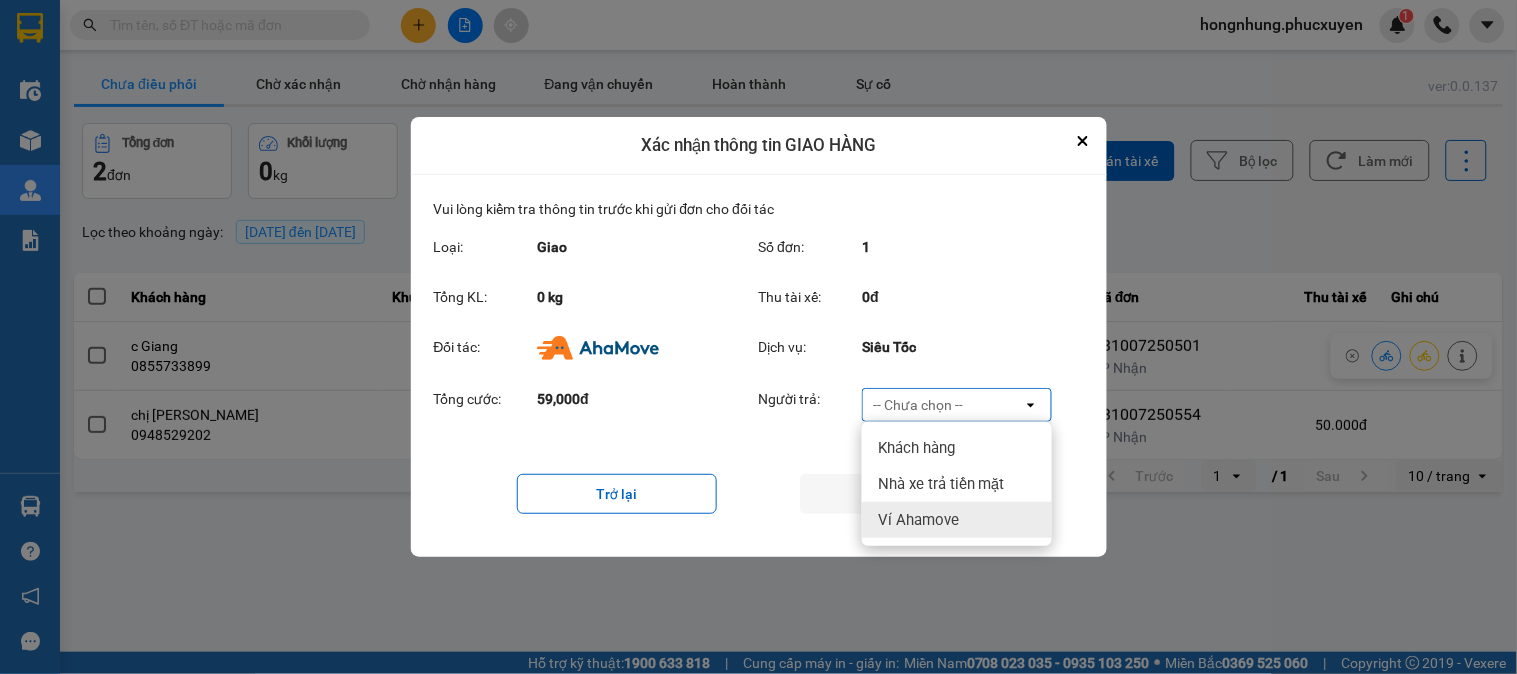 click on "Ví Ahamove" at bounding box center (918, 520) 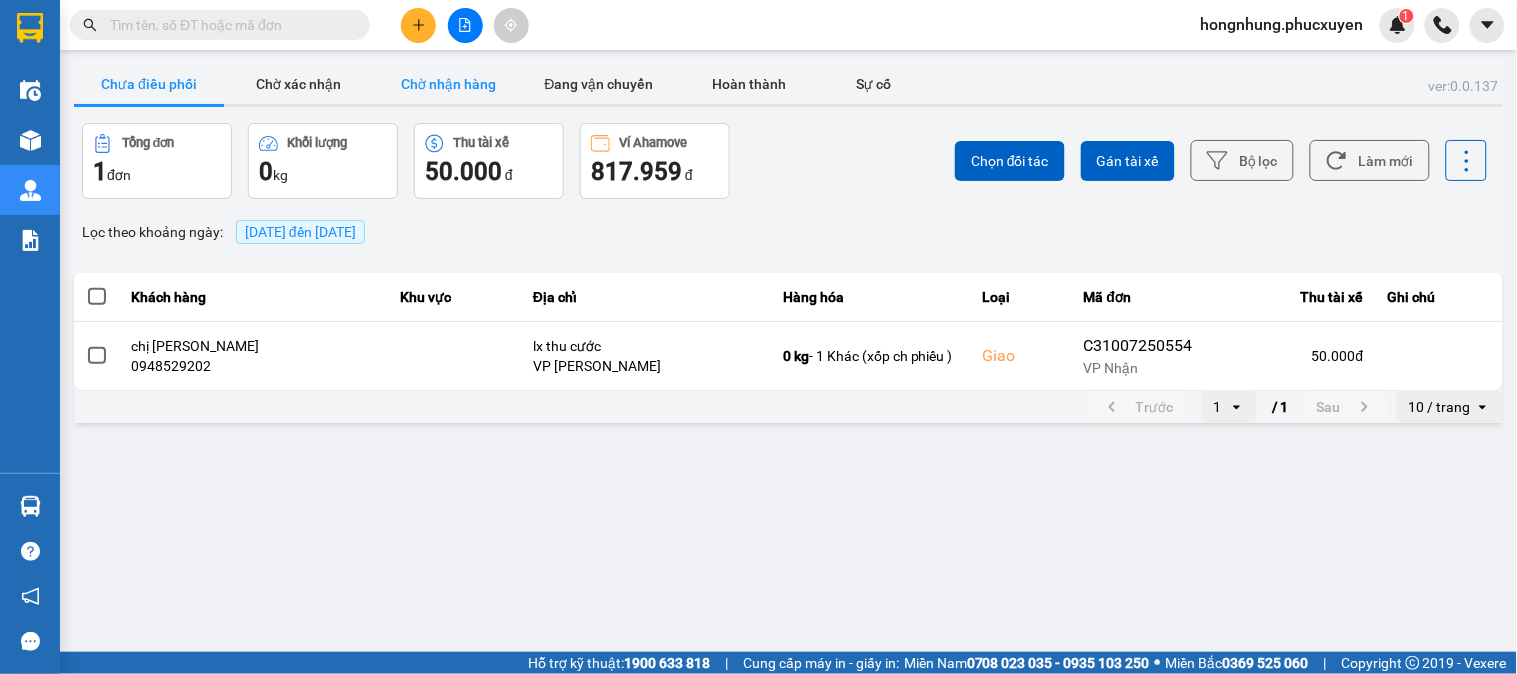 click on "Chờ nhận hàng" at bounding box center (449, 84) 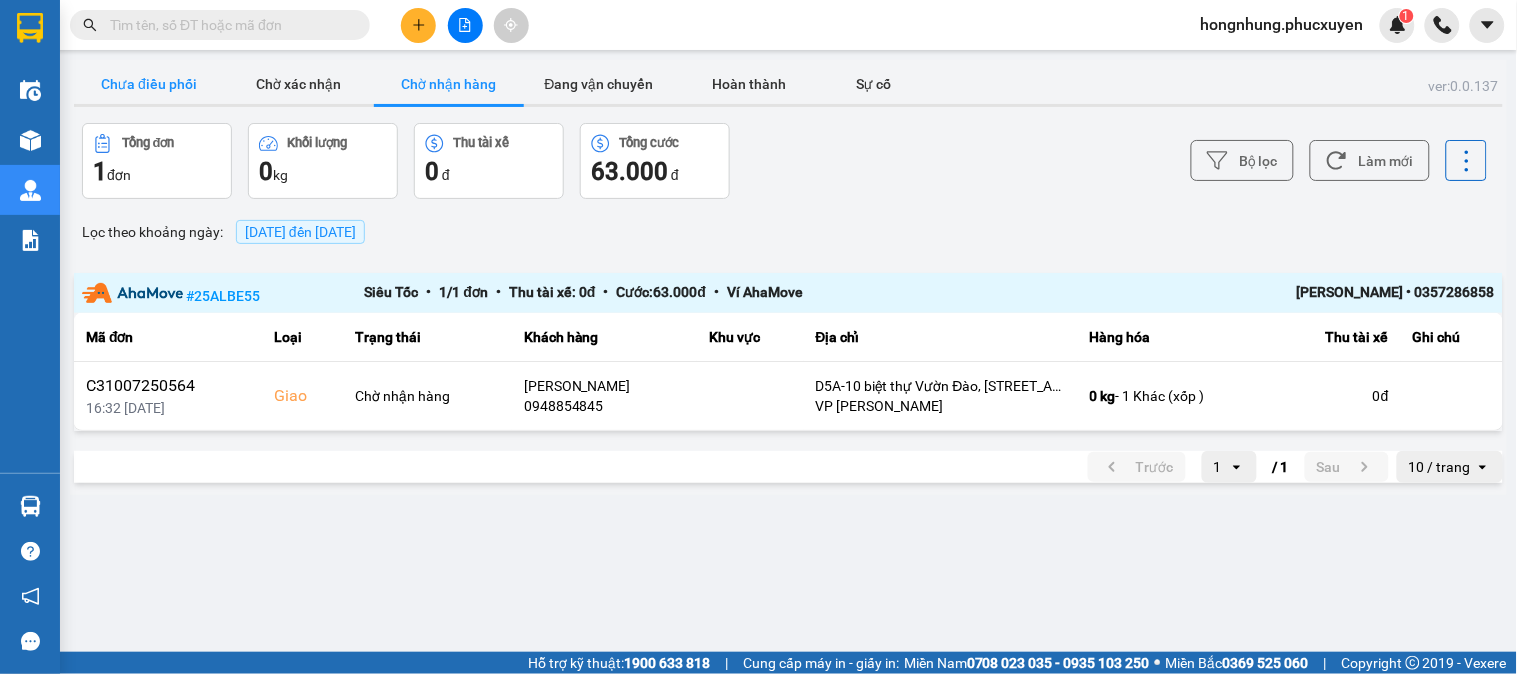 click on "Chưa điều phối" at bounding box center (149, 84) 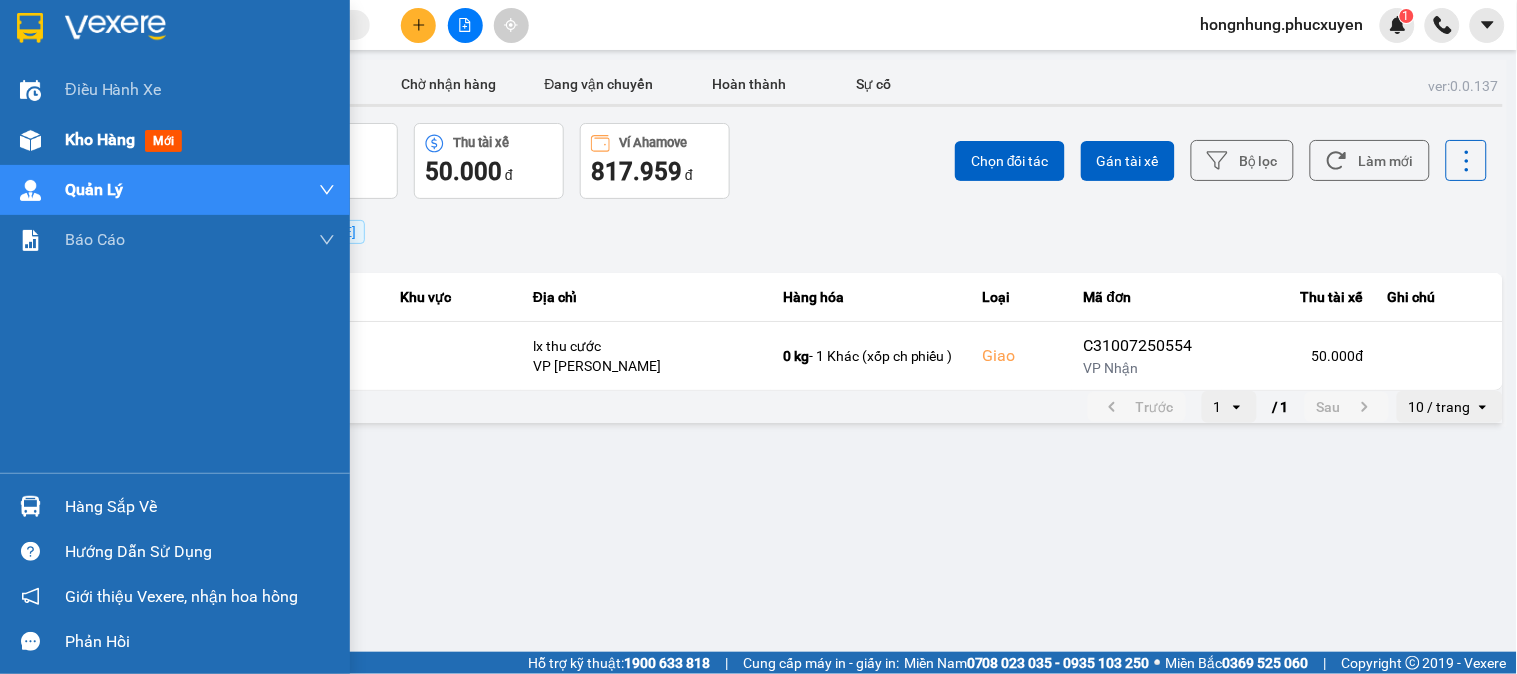 click on "Kho hàng mới" at bounding box center [175, 140] 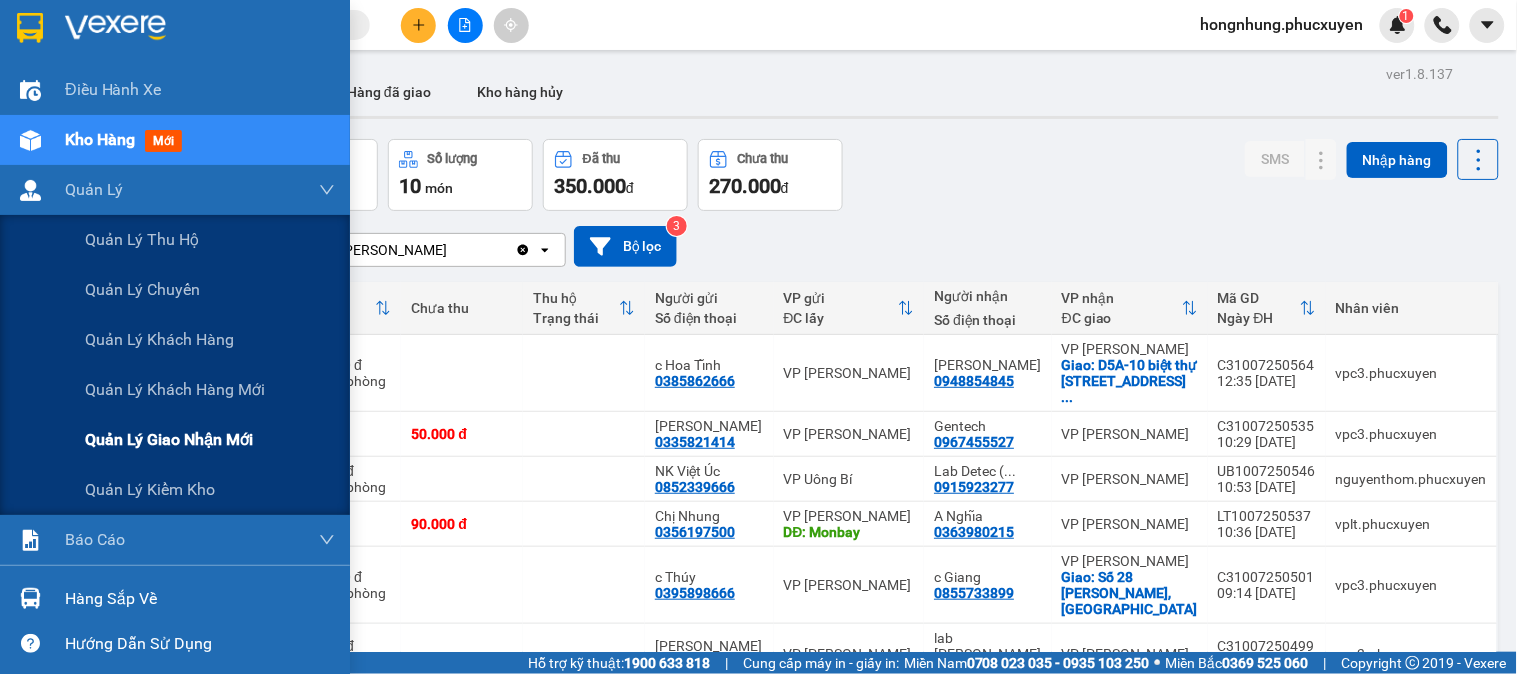 click on "Quản lý giao nhận mới" at bounding box center [169, 439] 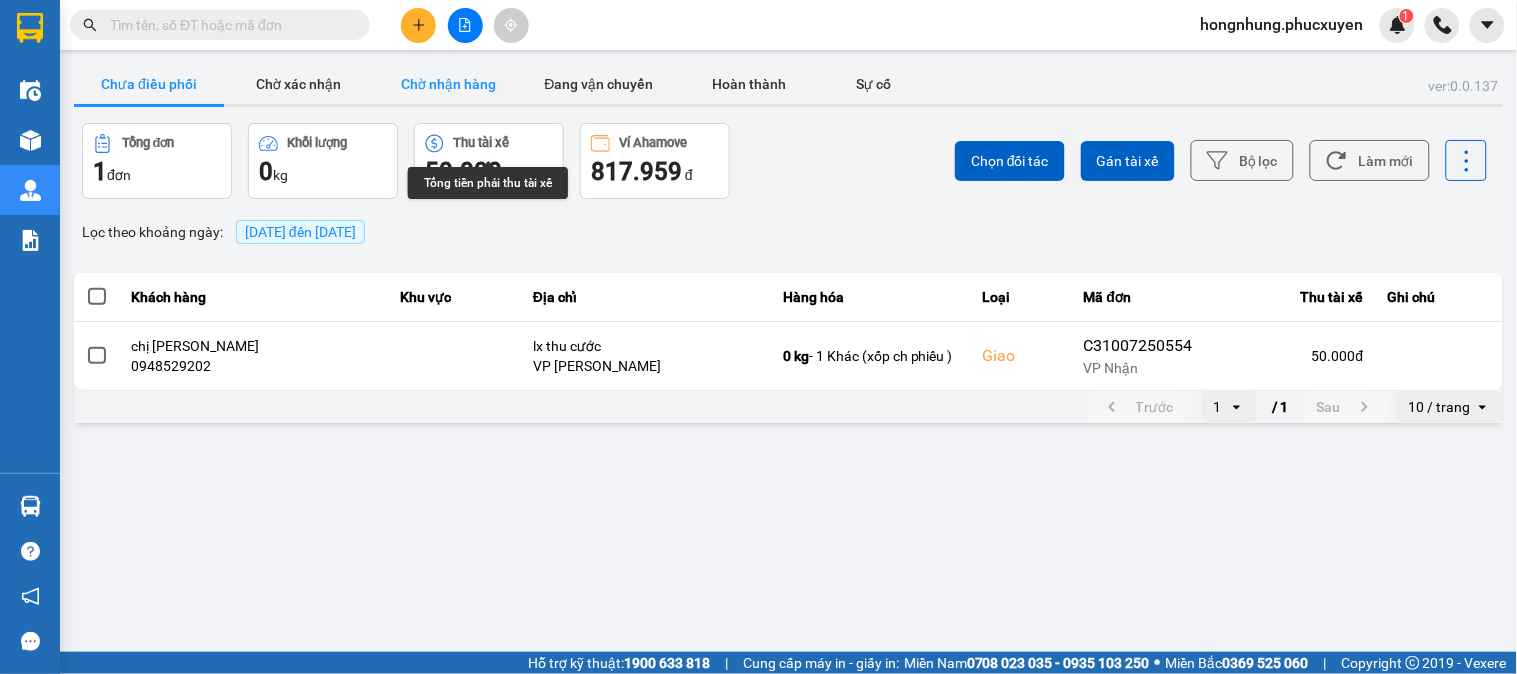 click on "Chờ nhận hàng" at bounding box center [449, 84] 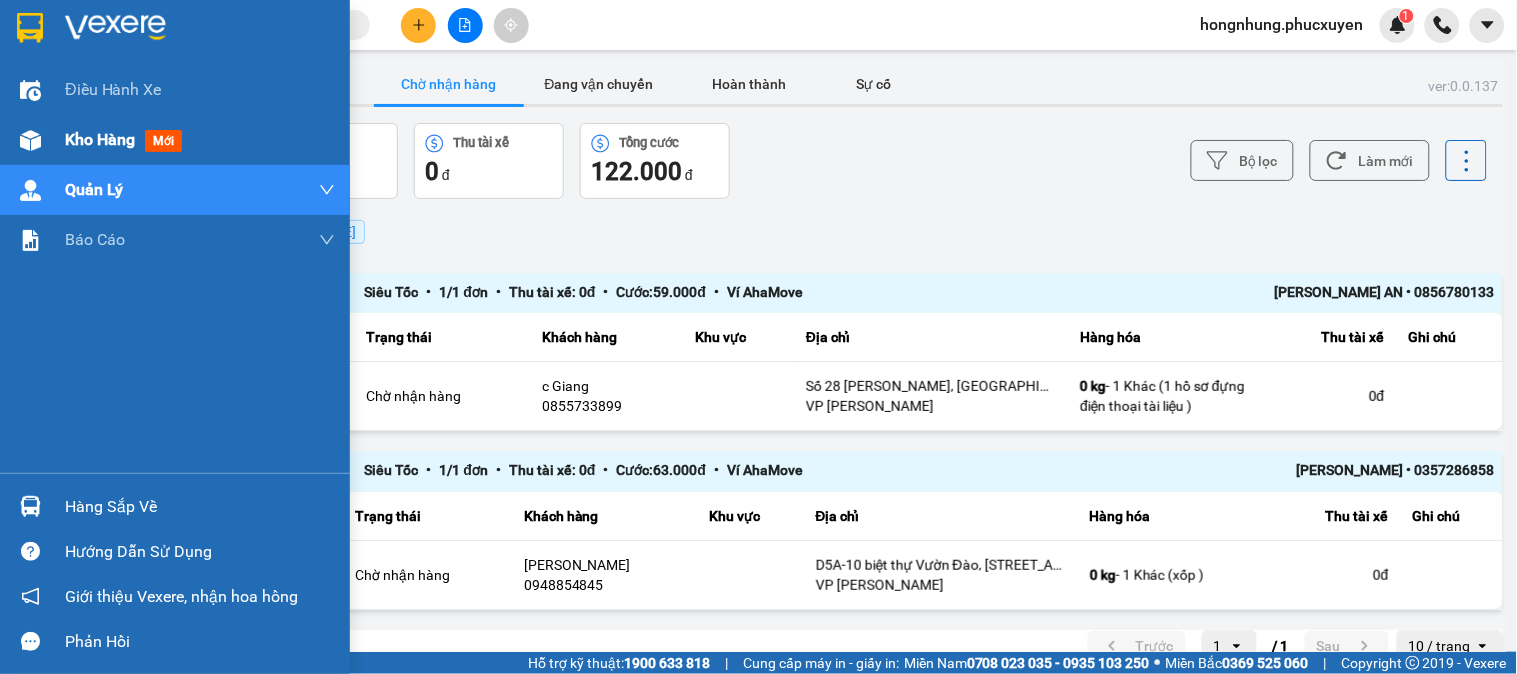 click at bounding box center [30, 140] 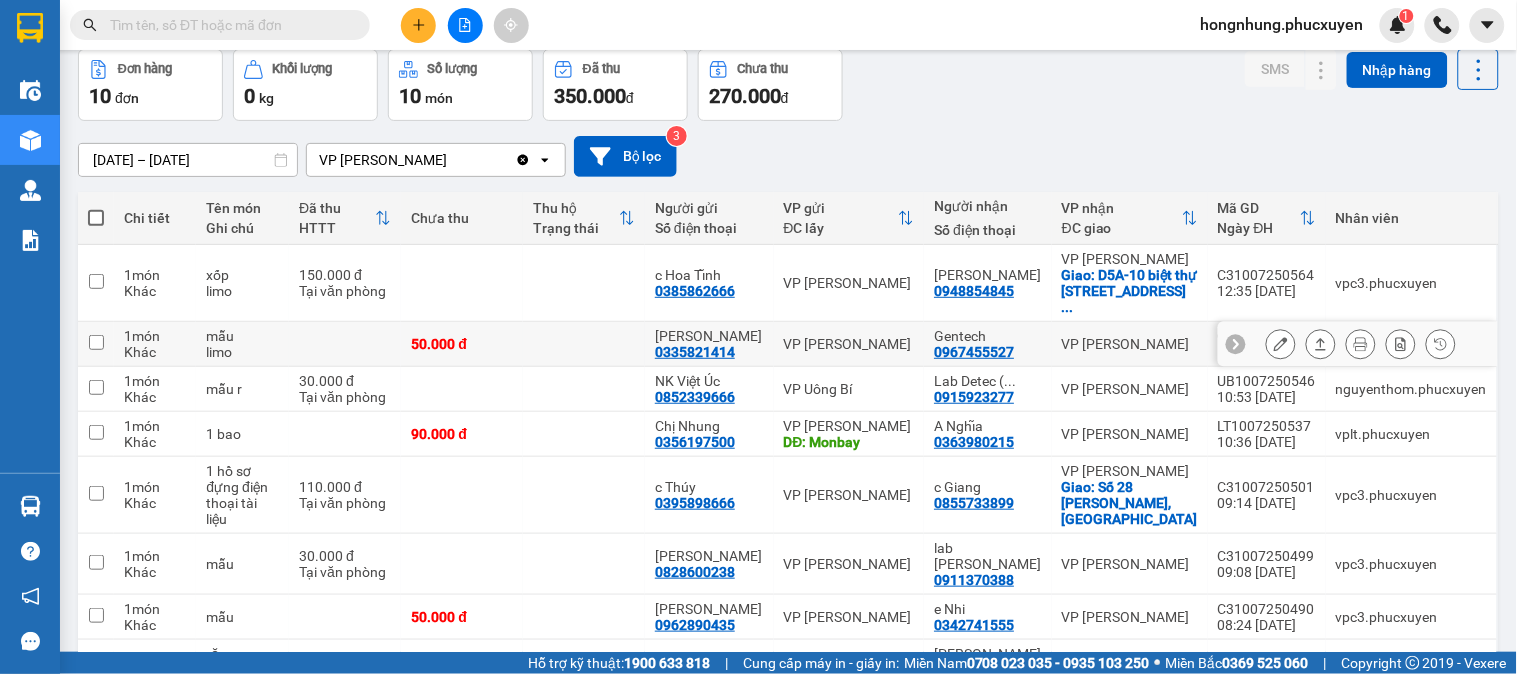 scroll, scrollTop: 0, scrollLeft: 0, axis: both 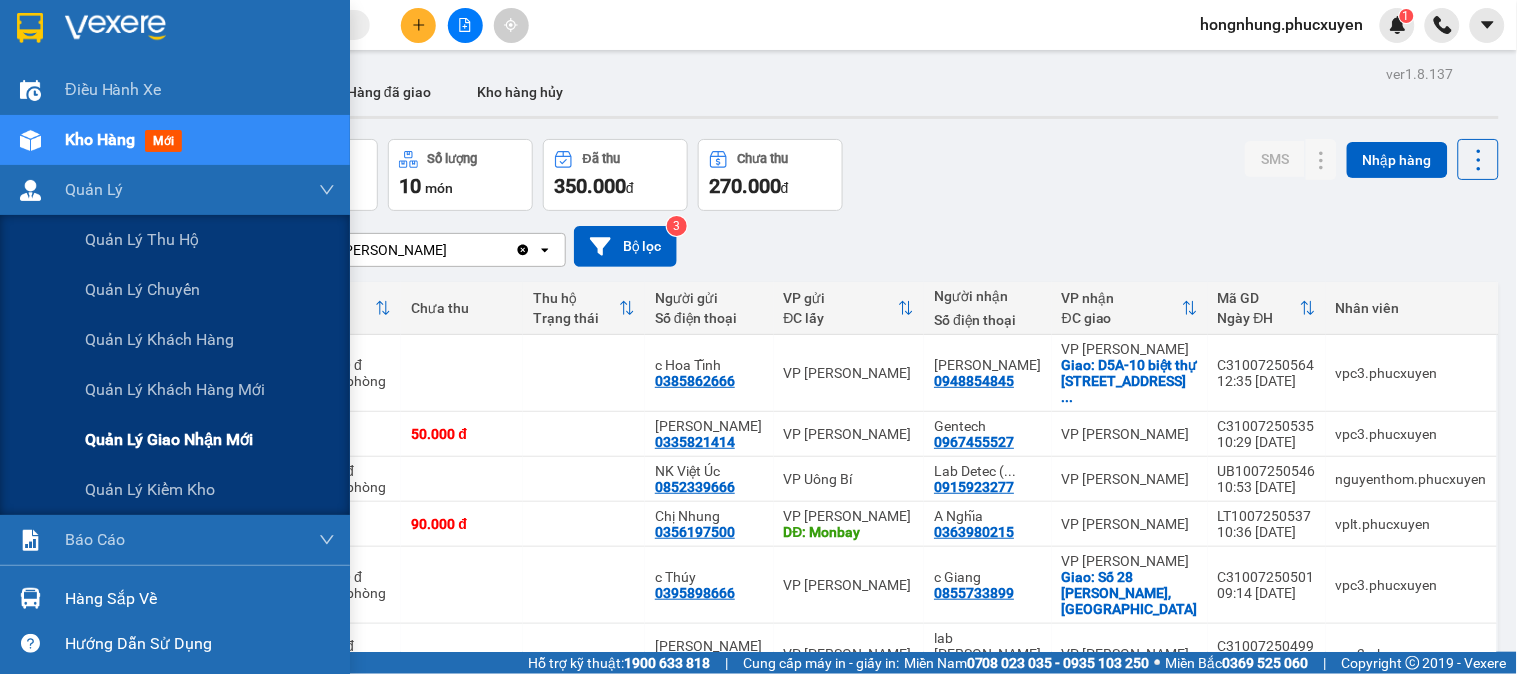 click on "Quản lý giao nhận mới" at bounding box center (169, 439) 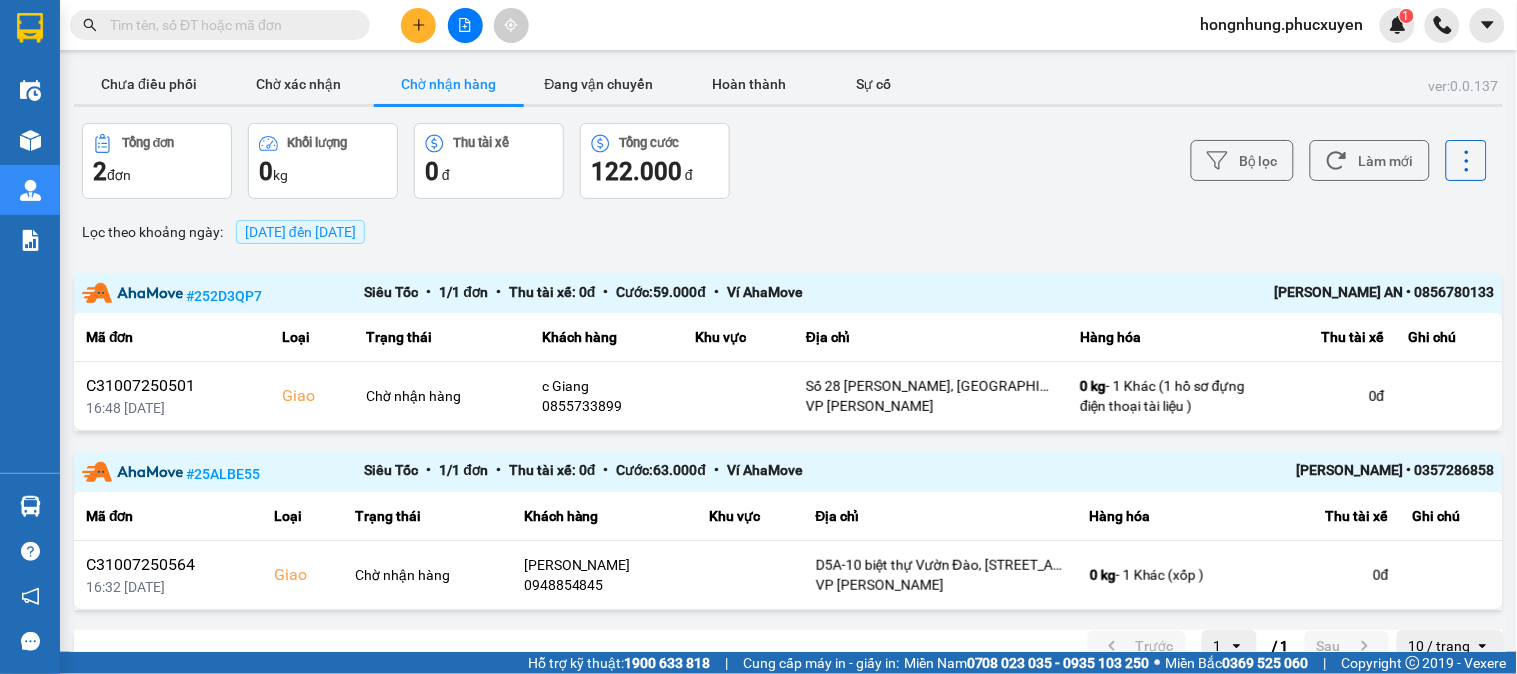 scroll, scrollTop: 33, scrollLeft: 0, axis: vertical 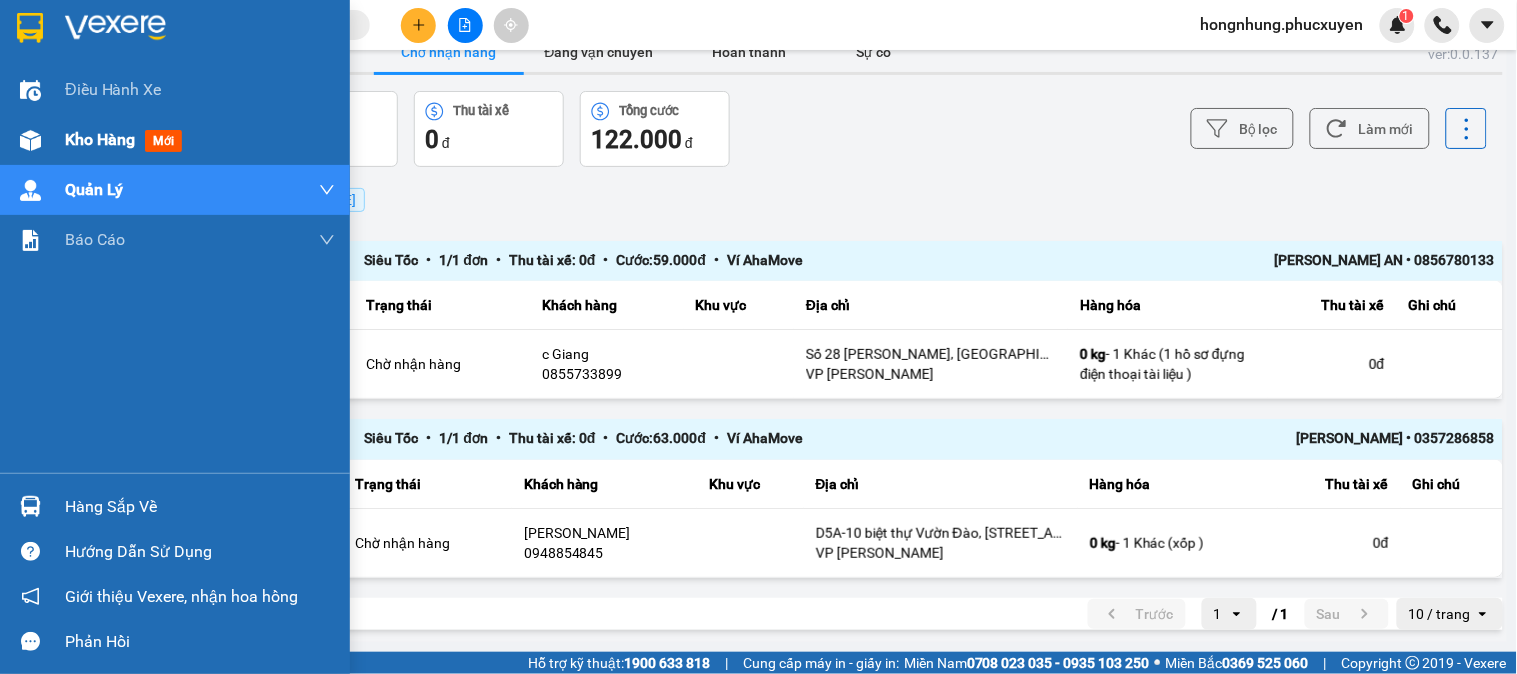 click on "Kho hàng" at bounding box center [100, 139] 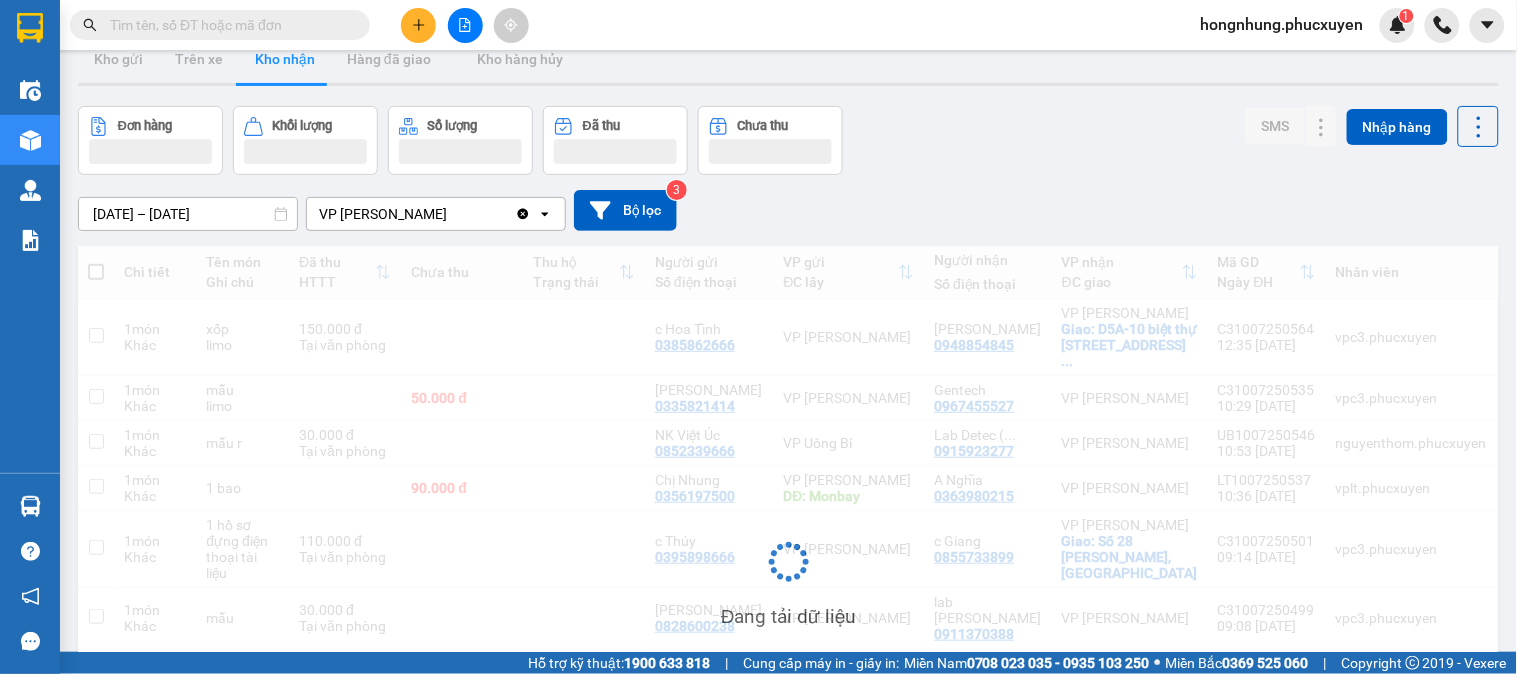 scroll, scrollTop: 0, scrollLeft: 0, axis: both 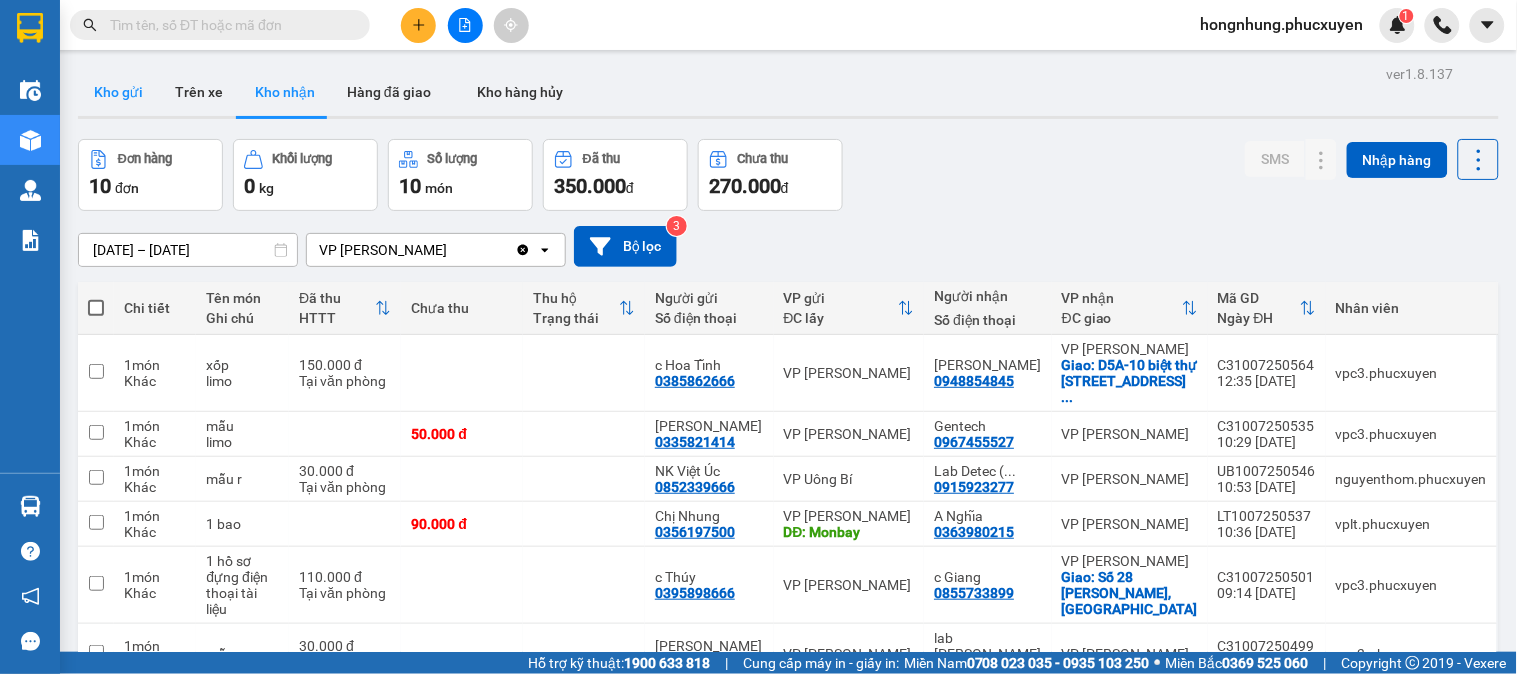 click on "Kho gửi" at bounding box center (118, 92) 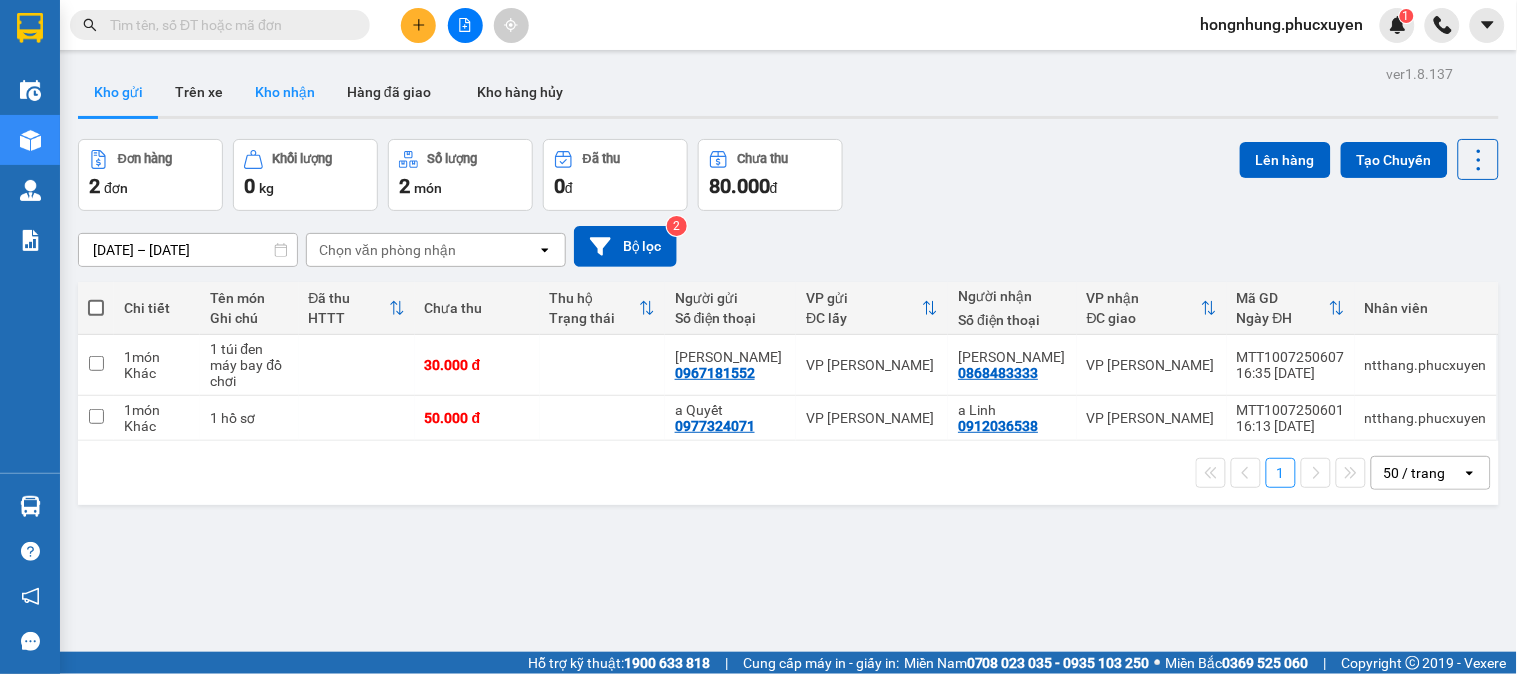 click on "Kho nhận" at bounding box center [285, 92] 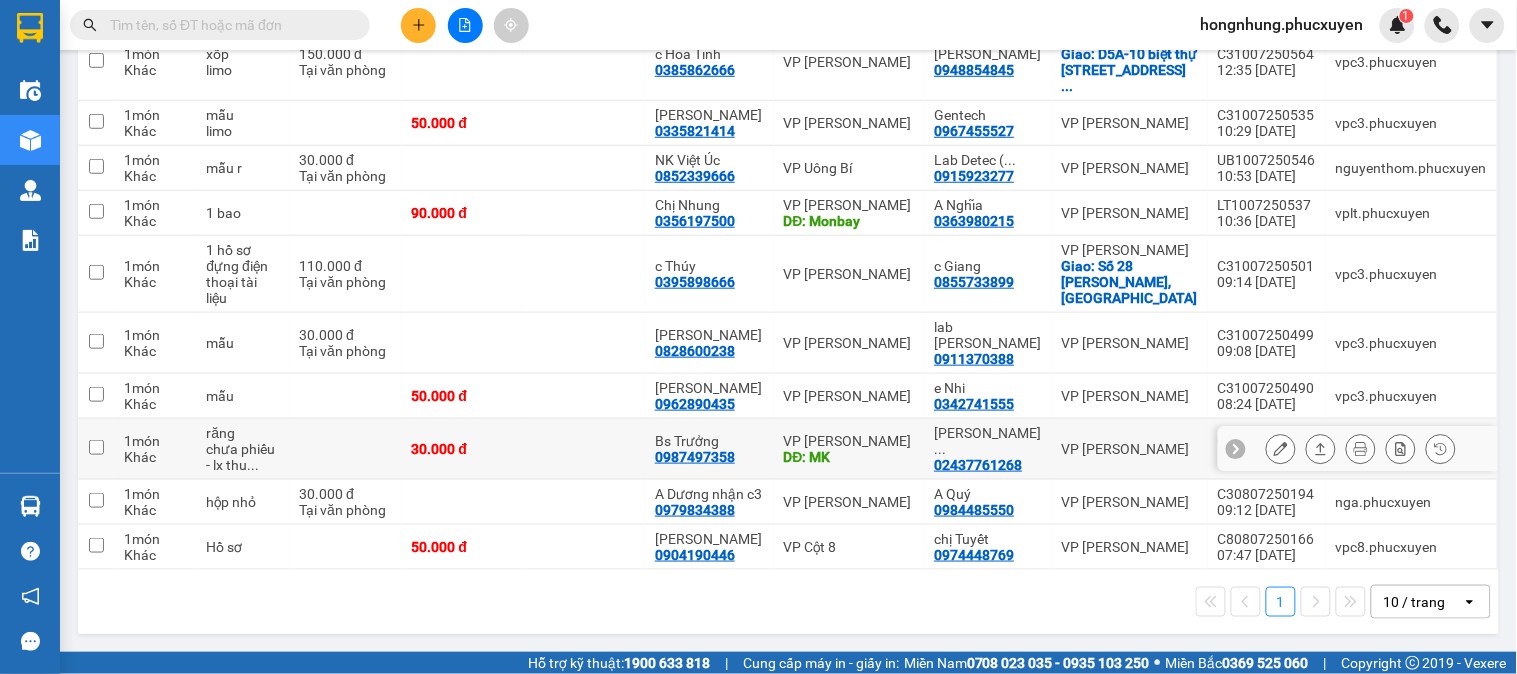 scroll, scrollTop: 0, scrollLeft: 0, axis: both 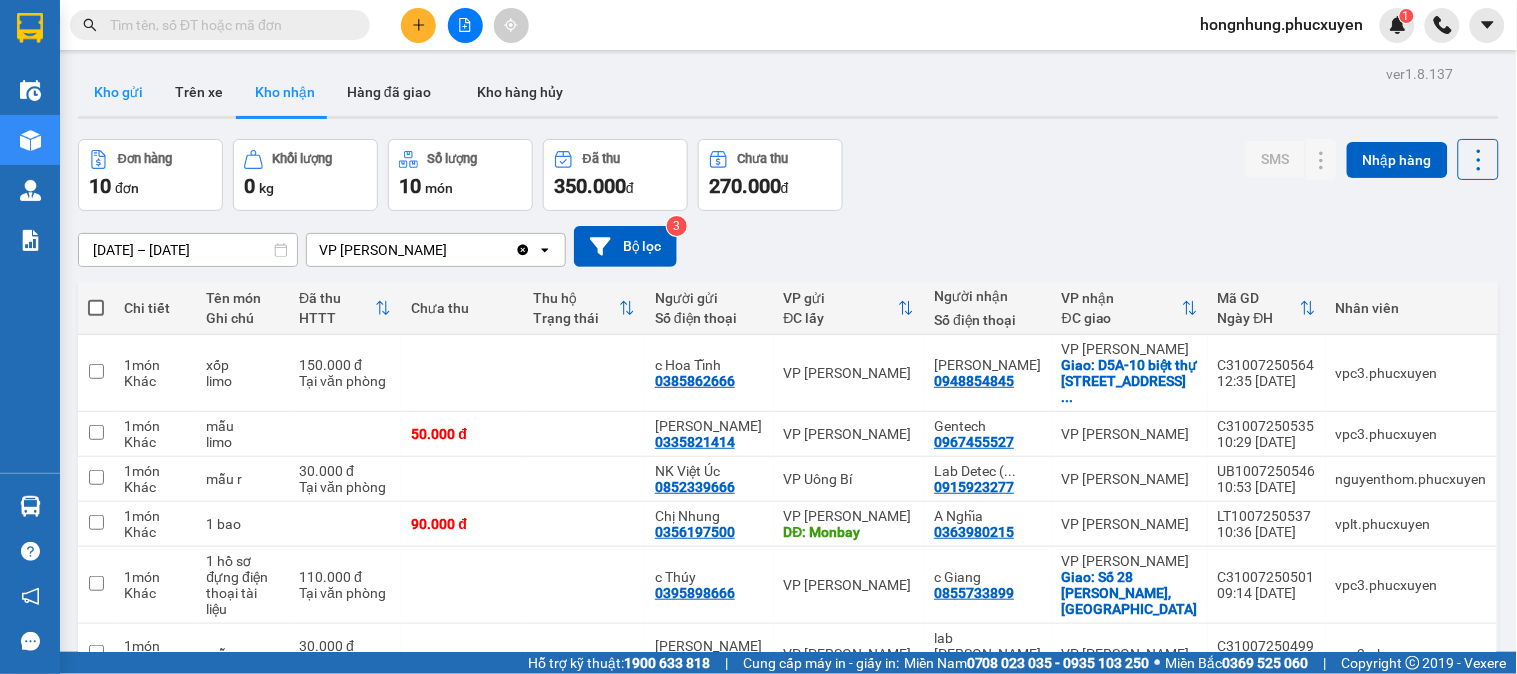click on "Kho gửi" at bounding box center (118, 92) 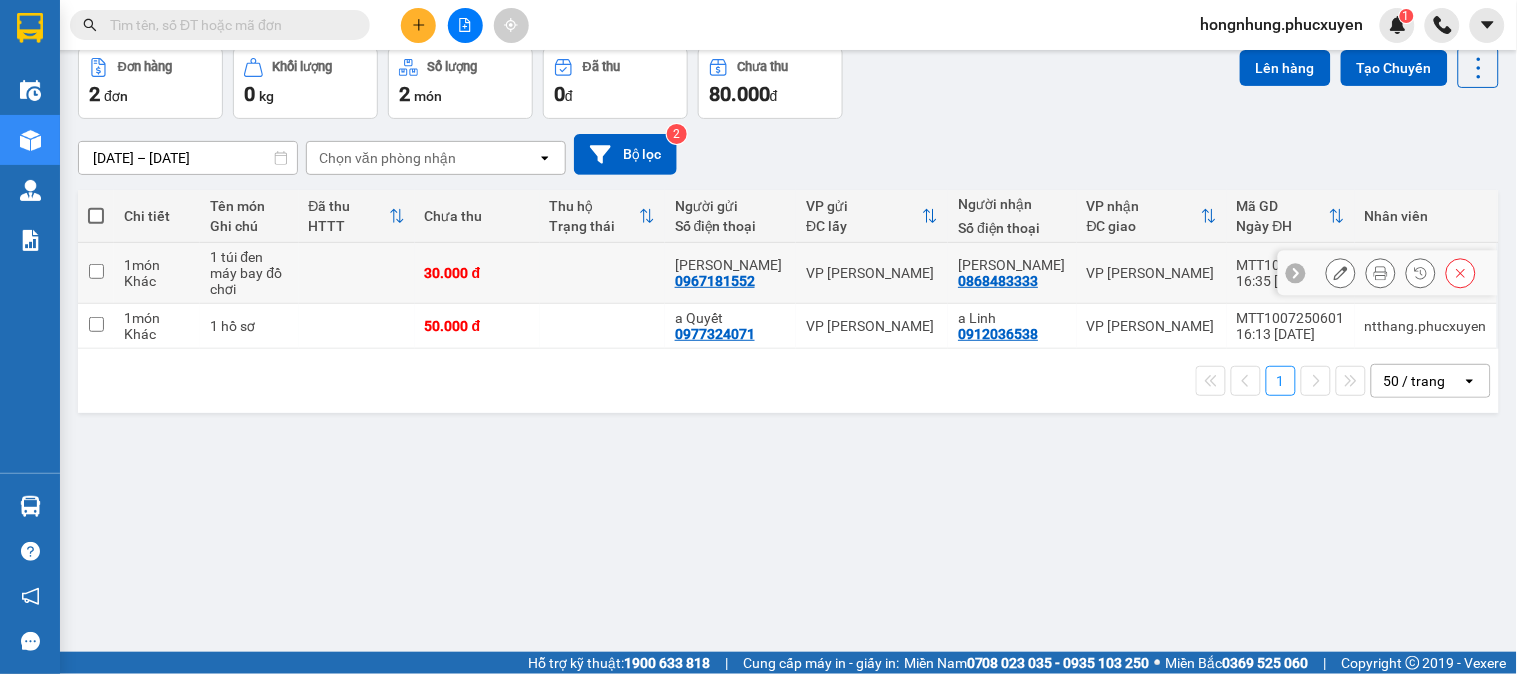 scroll, scrollTop: 0, scrollLeft: 0, axis: both 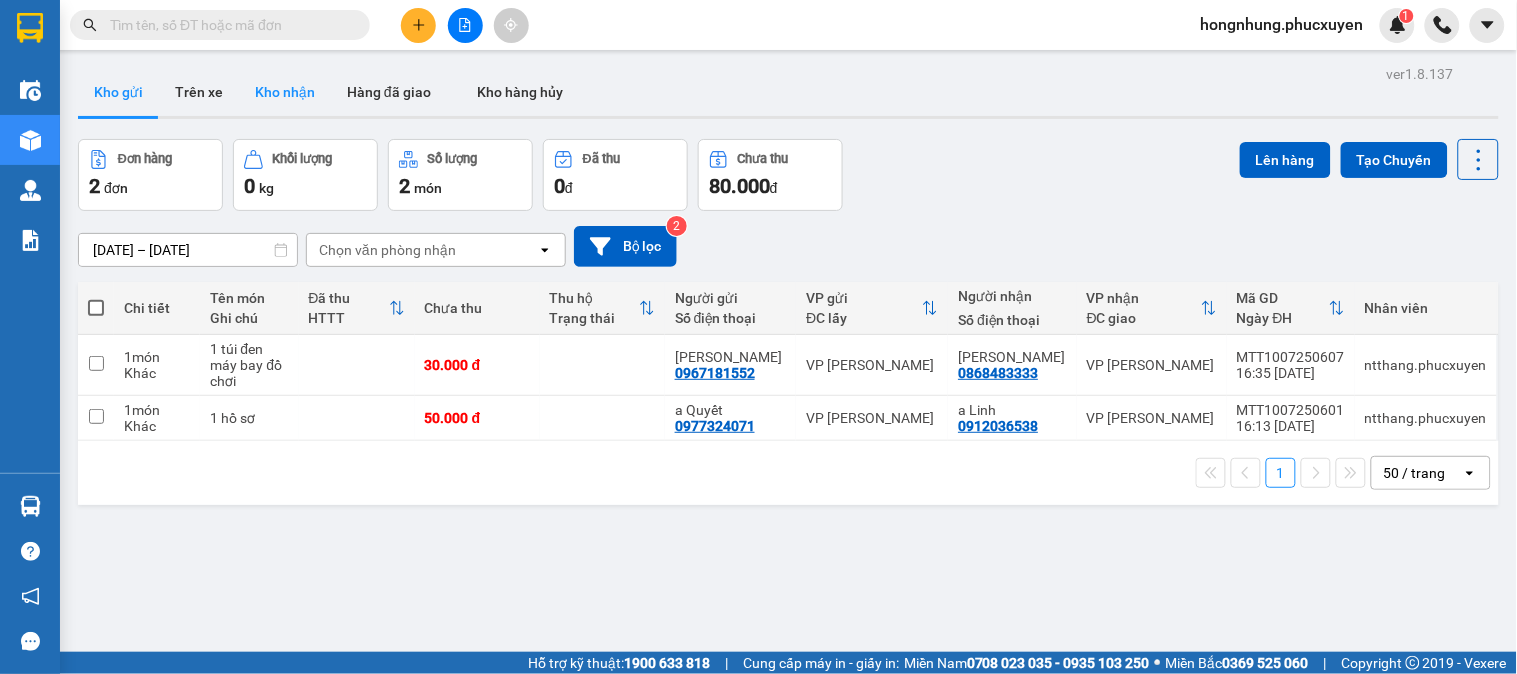 click on "Kho nhận" at bounding box center [285, 92] 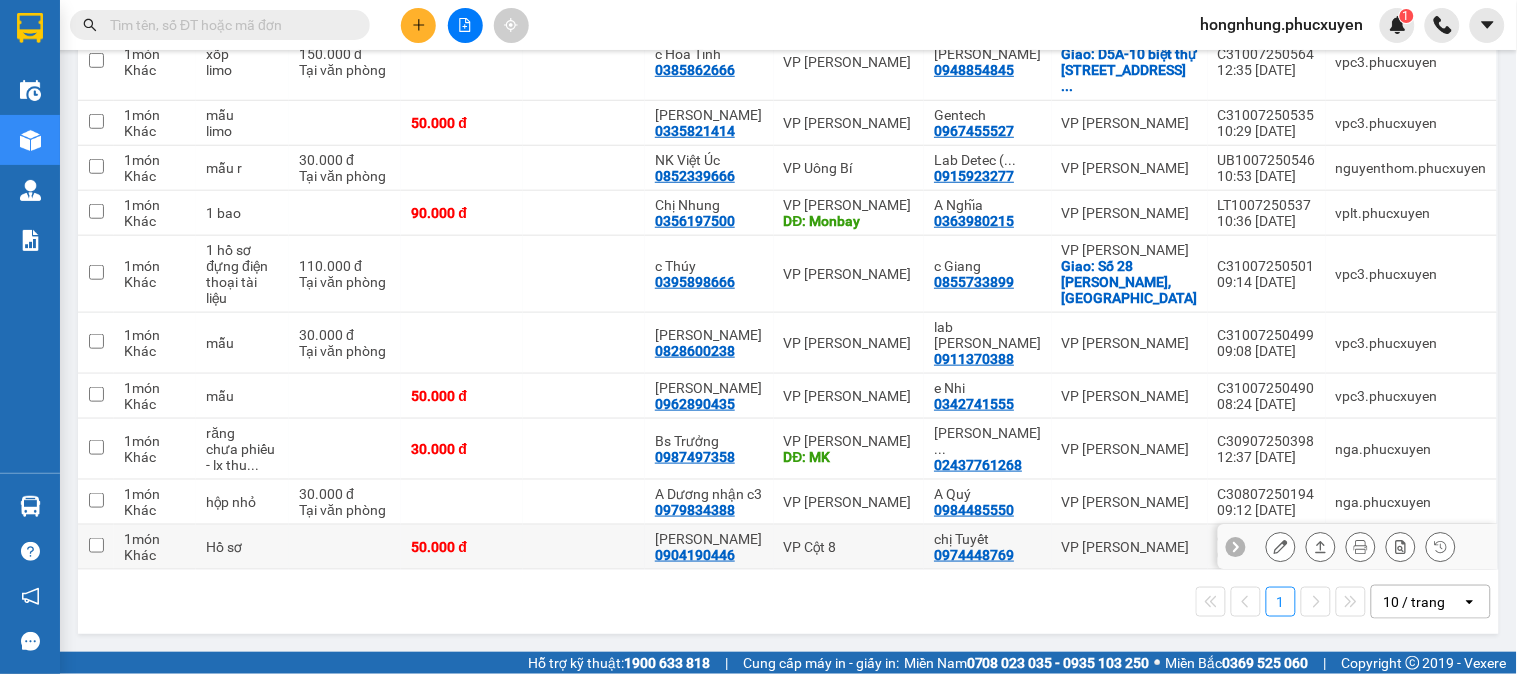 scroll, scrollTop: 0, scrollLeft: 0, axis: both 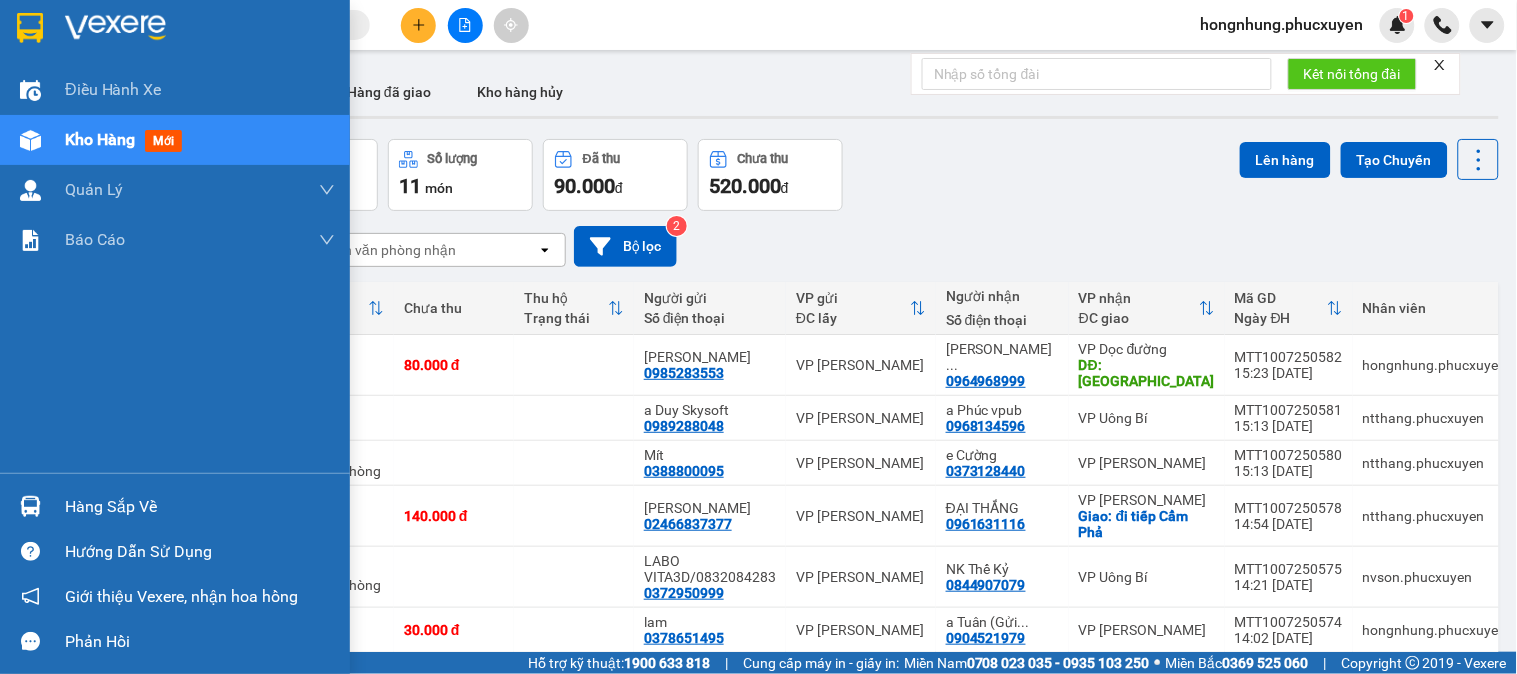 click at bounding box center (30, 506) 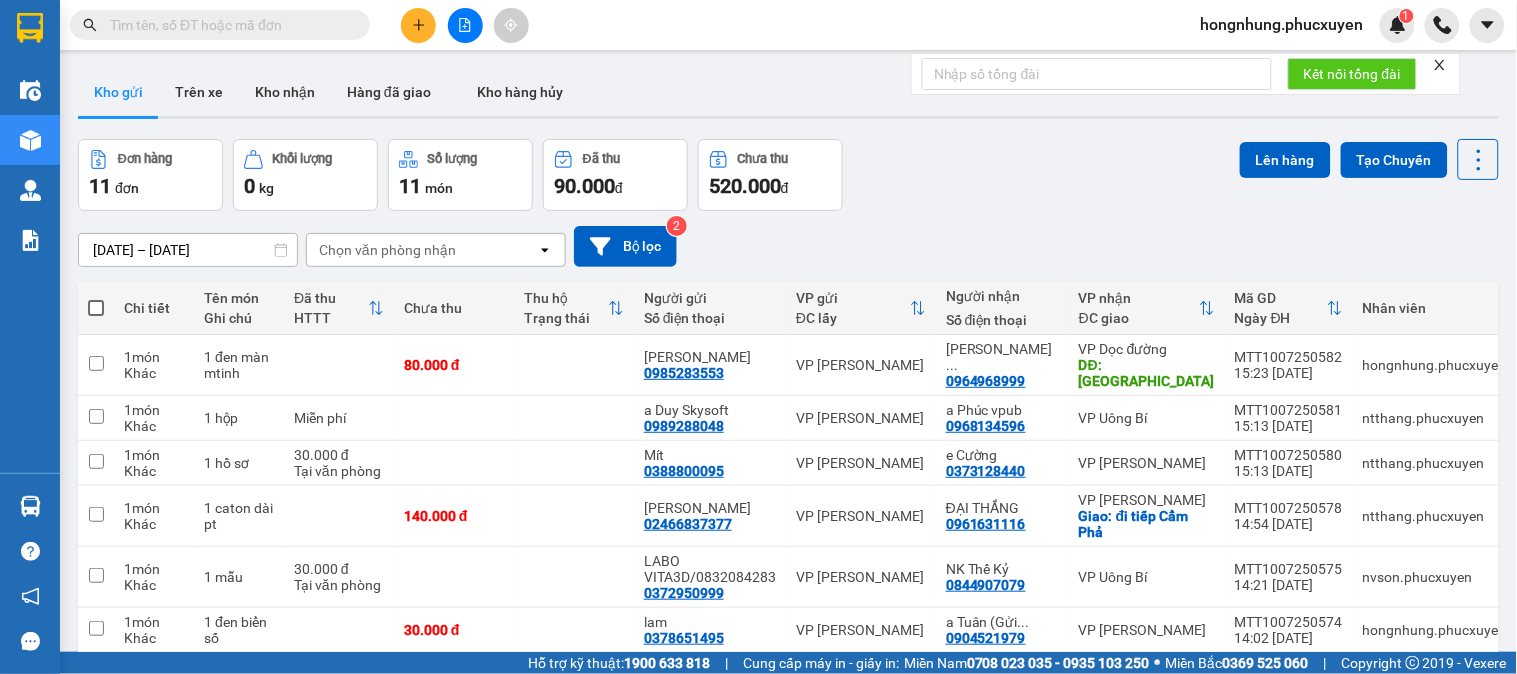 click on "Kết quả tìm kiếm ( 0 )  Bộ lọc  No Data hongnhung.phucxuyen 1     Điều hành xe     Kho hàng mới     Quản [PERSON_NAME] lý thu hộ Quản lý chuyến Quản lý khách hàng Quản lý khách hàng mới Quản lý giao nhận mới Quản lý kiểm kho     Báo cáo 1. Chi tiết đơn hàng toàn nhà xe 12. Thống kê đơn đối tác 4. Báo cáo dòng tiền theo nhân viên 7. Doanh số theo xe, tài xế ( mới) 9. Thống kê chi tiết đơn hàng theo văn phòng gửi Hàng sắp về Hướng dẫn sử dụng Giới thiệu Vexere, nhận hoa hồng Phản hồi Phần mềm hỗ trợ bạn tốt chứ? ver  1.8.137 Kho gửi Trên xe Kho nhận Hàng đã giao Kho hàng hủy Đơn hàng 11 đơn Khối lượng 0 kg Số lượng 11 món Đã thu 90.000  đ Chưa thu 520.000  đ Lên hàng Tạo Chuyến [DATE] – [DATE] Press the down arrow key to interact with the calendar and select a date. Press the escape button to close the calendar. open Bộ lọc 2 1 1" at bounding box center [758, 337] 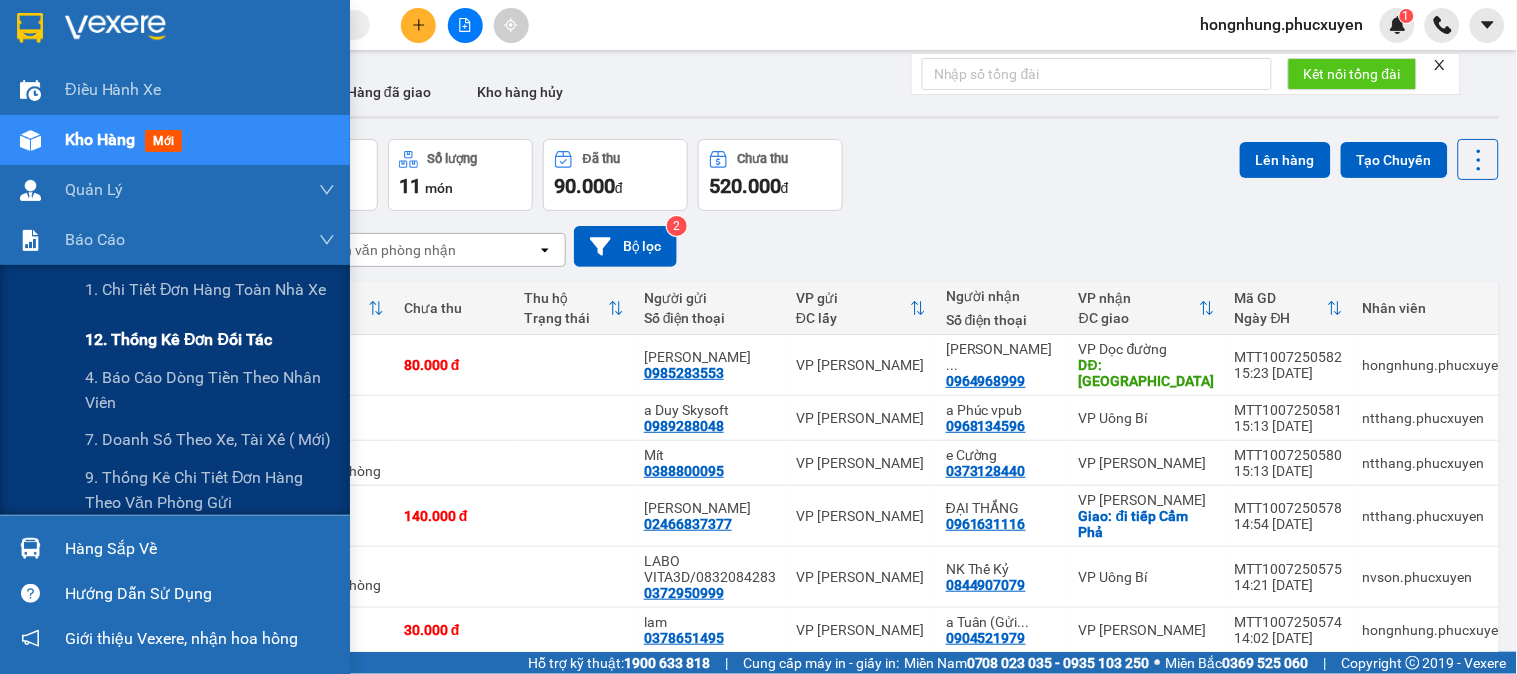 drag, startPoint x: 165, startPoint y: 486, endPoint x: 324, endPoint y: 352, distance: 207.93509 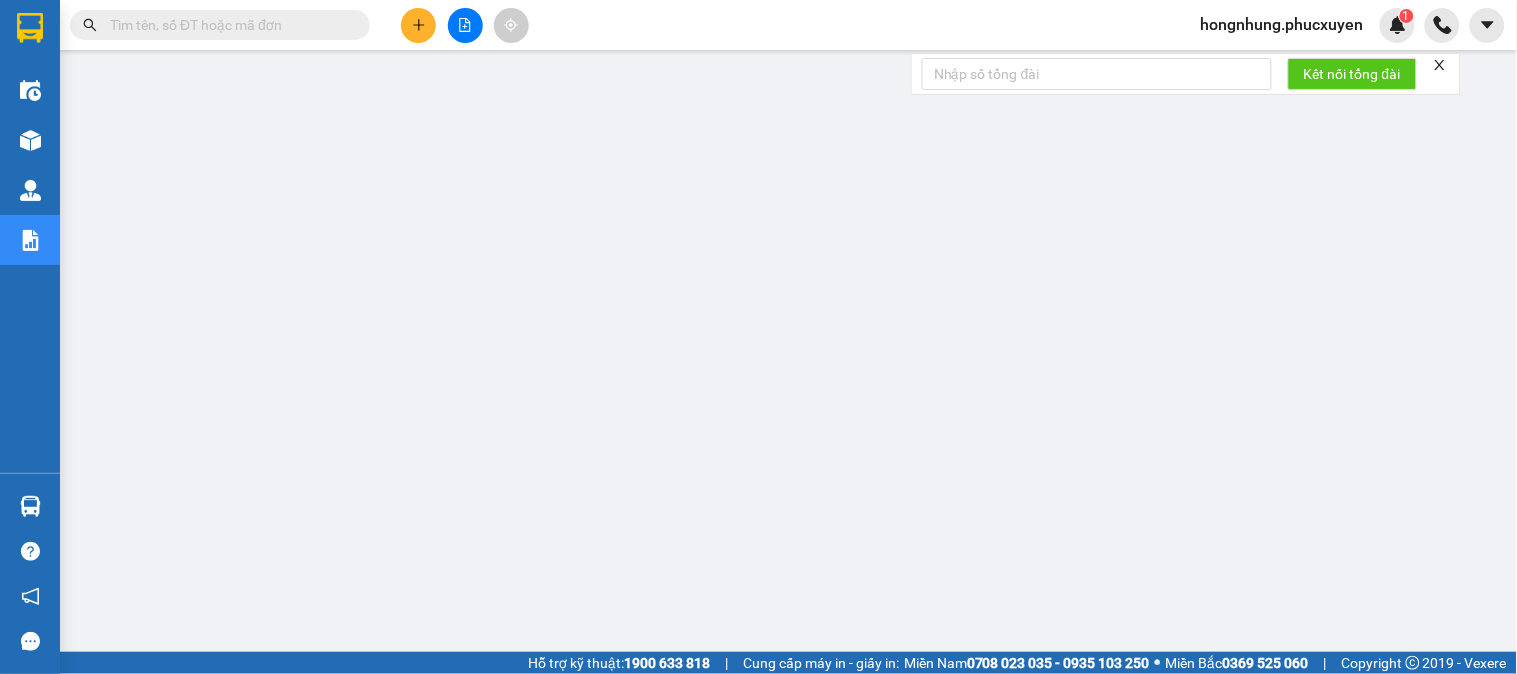 click at bounding box center [1440, 65] 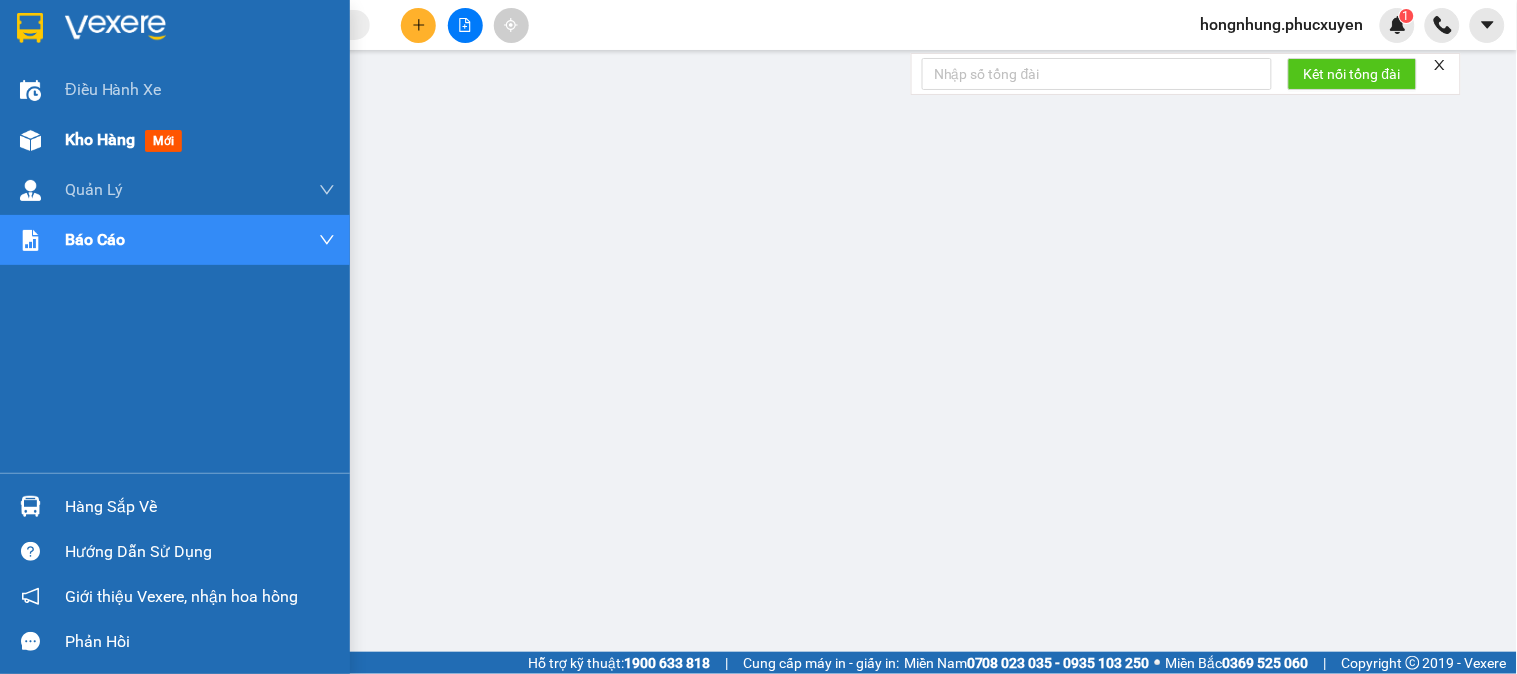 click at bounding box center [30, 140] 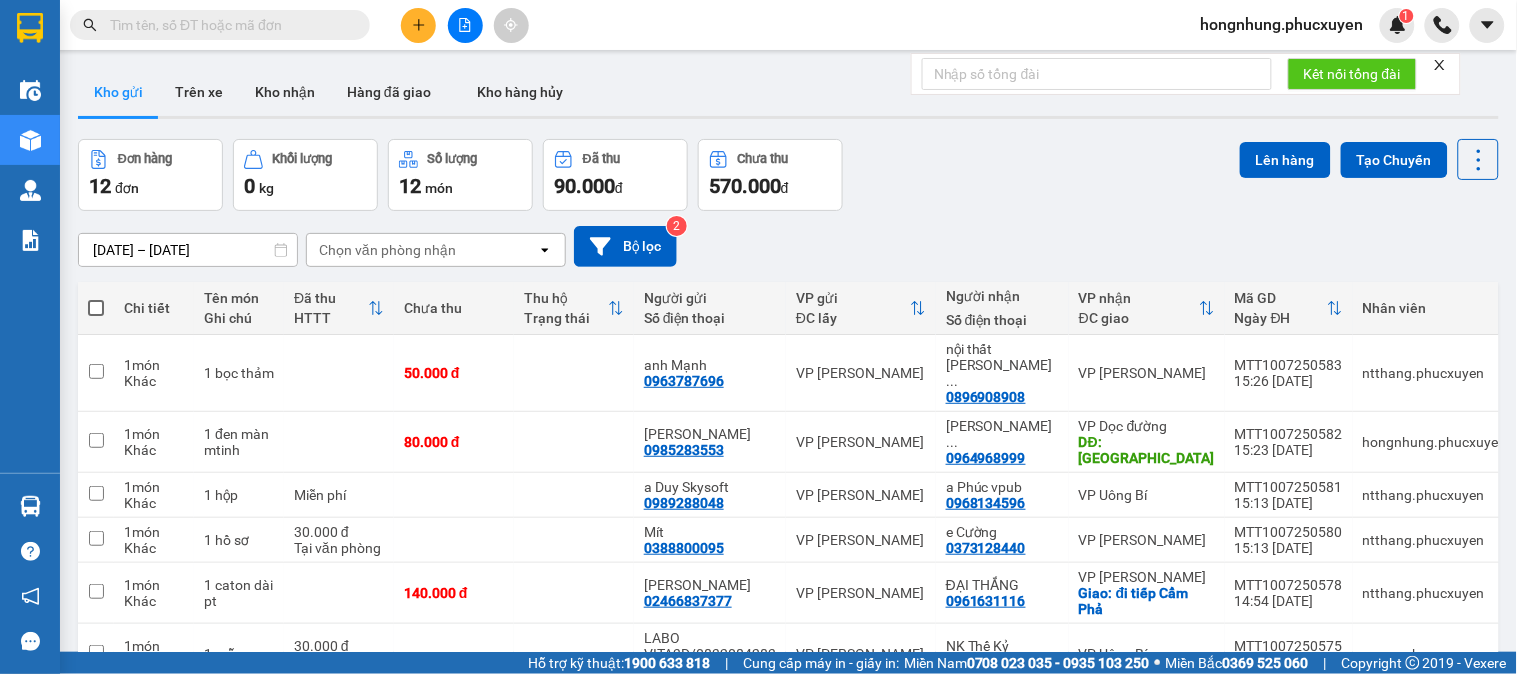 click on "Đơn hàng 12 đơn Khối lượng 0 kg Số lượng 12 món Đã thu 90.000  đ Chưa thu 570.000  đ Lên hàng Tạo Chuyến" at bounding box center (788, 175) 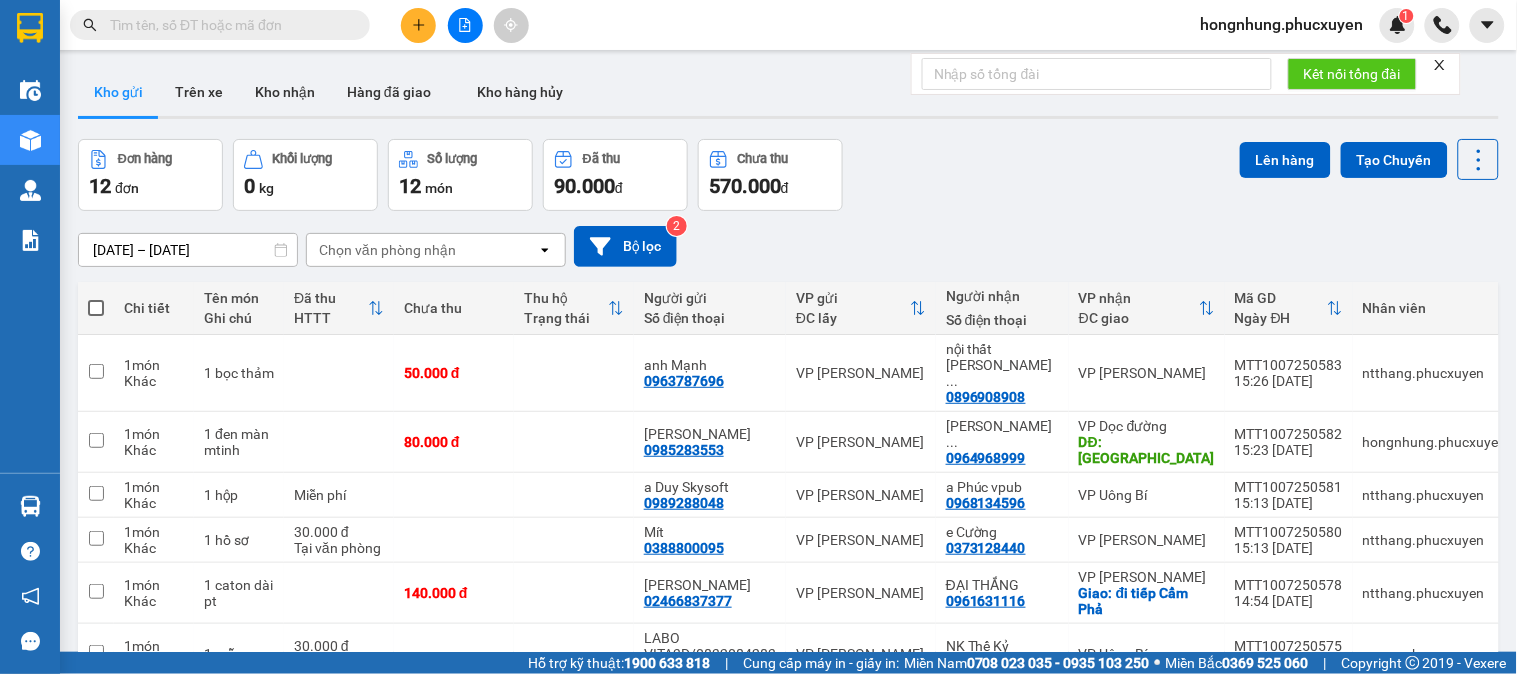 click 